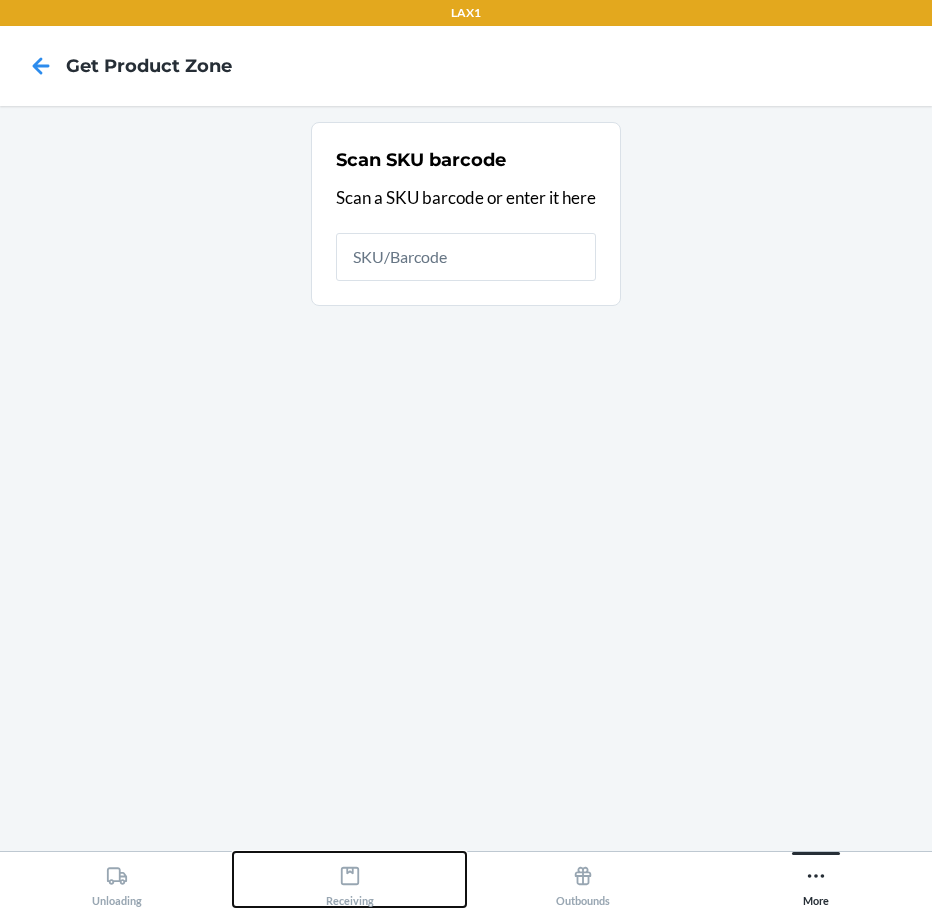 click 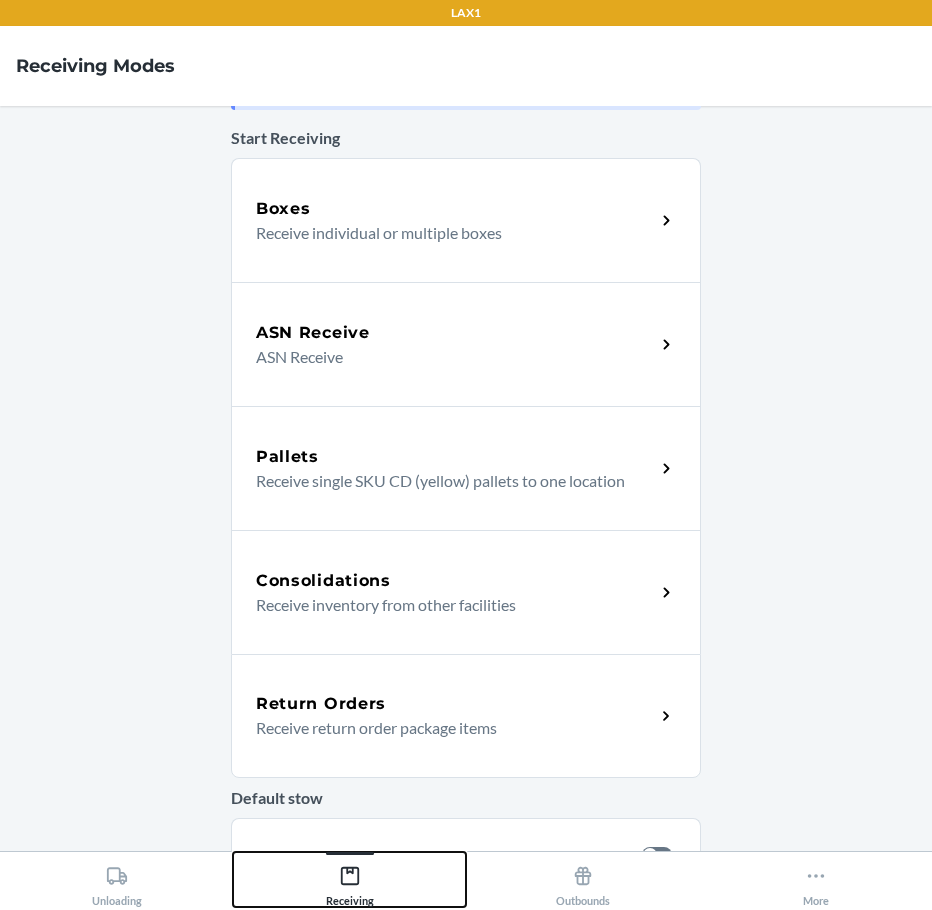 scroll, scrollTop: 200, scrollLeft: 0, axis: vertical 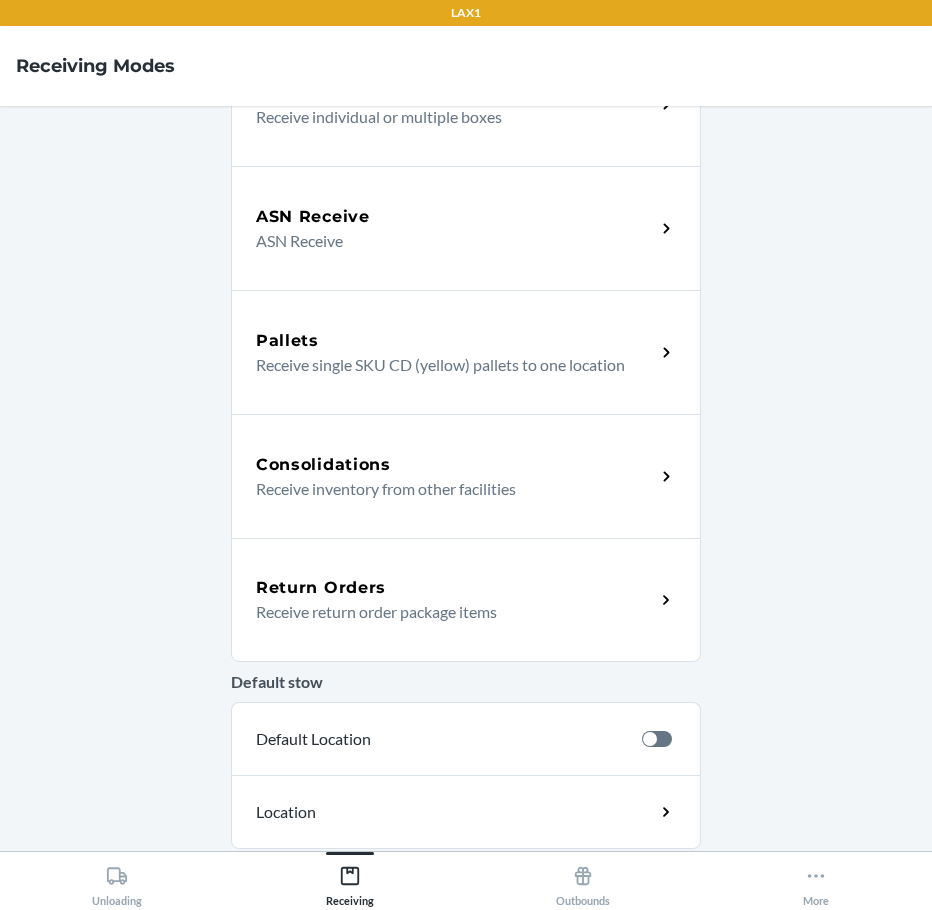 click on "Return Orders Receive return order package items" at bounding box center (455, 600) 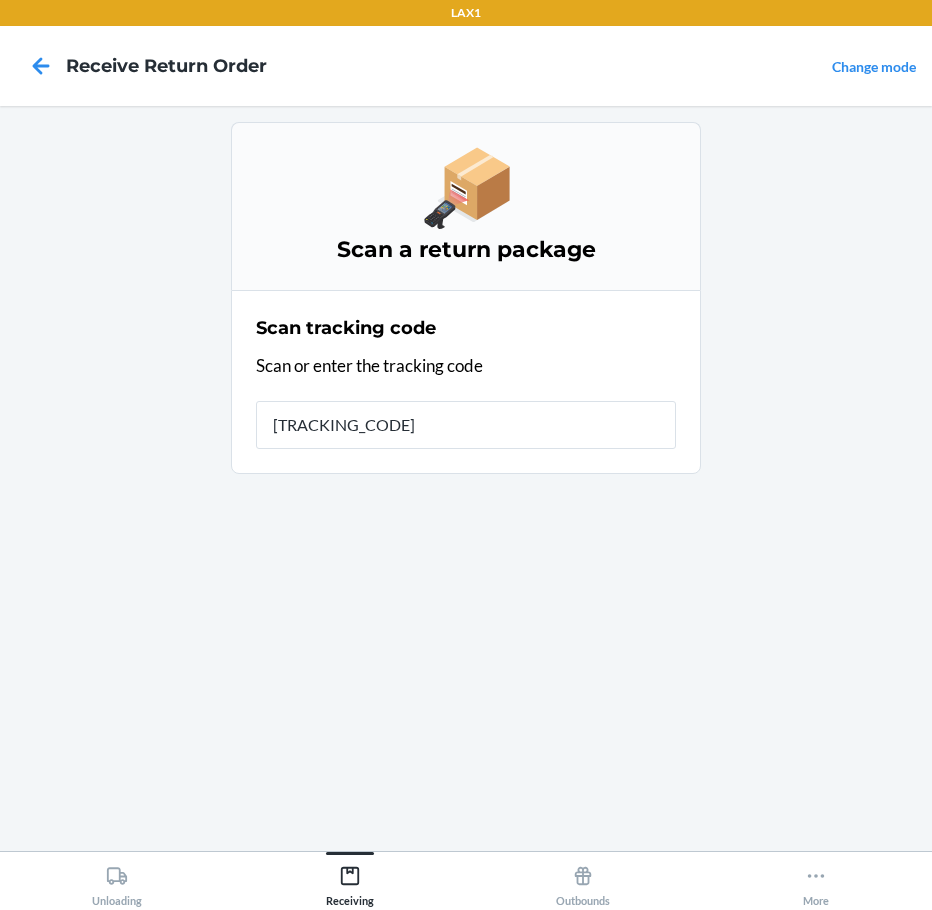 type on "[TRACKING_CODE]" 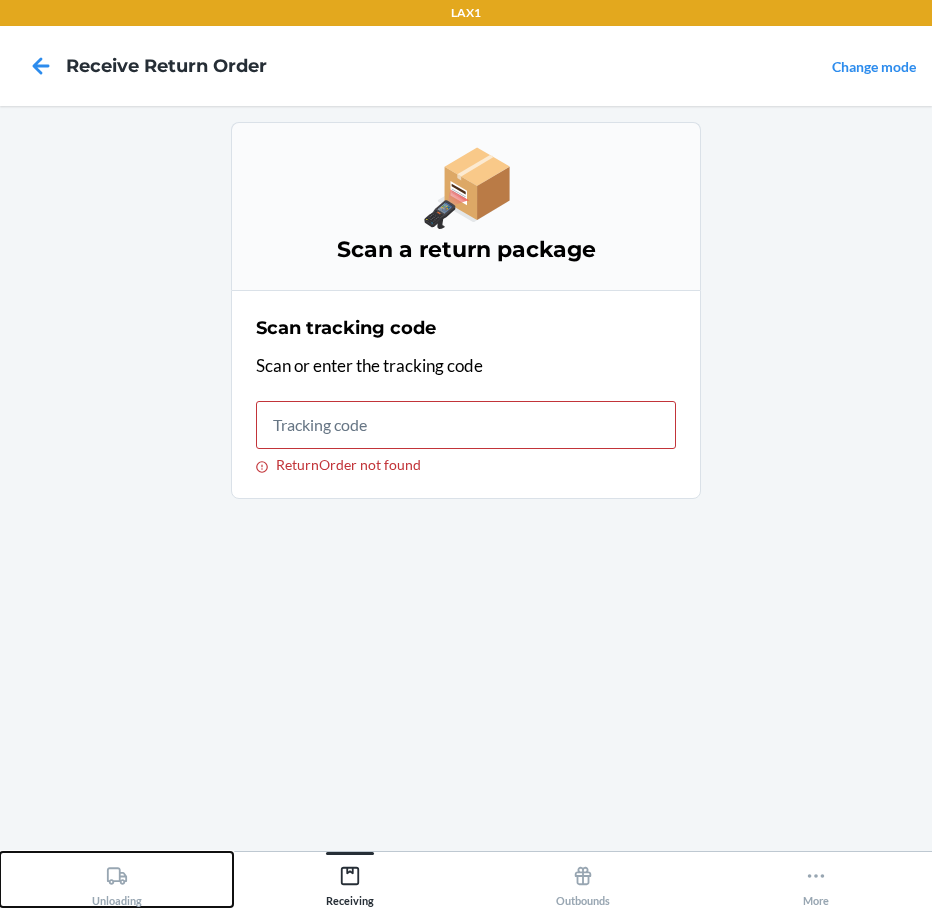 click on "Unloading" at bounding box center (117, 882) 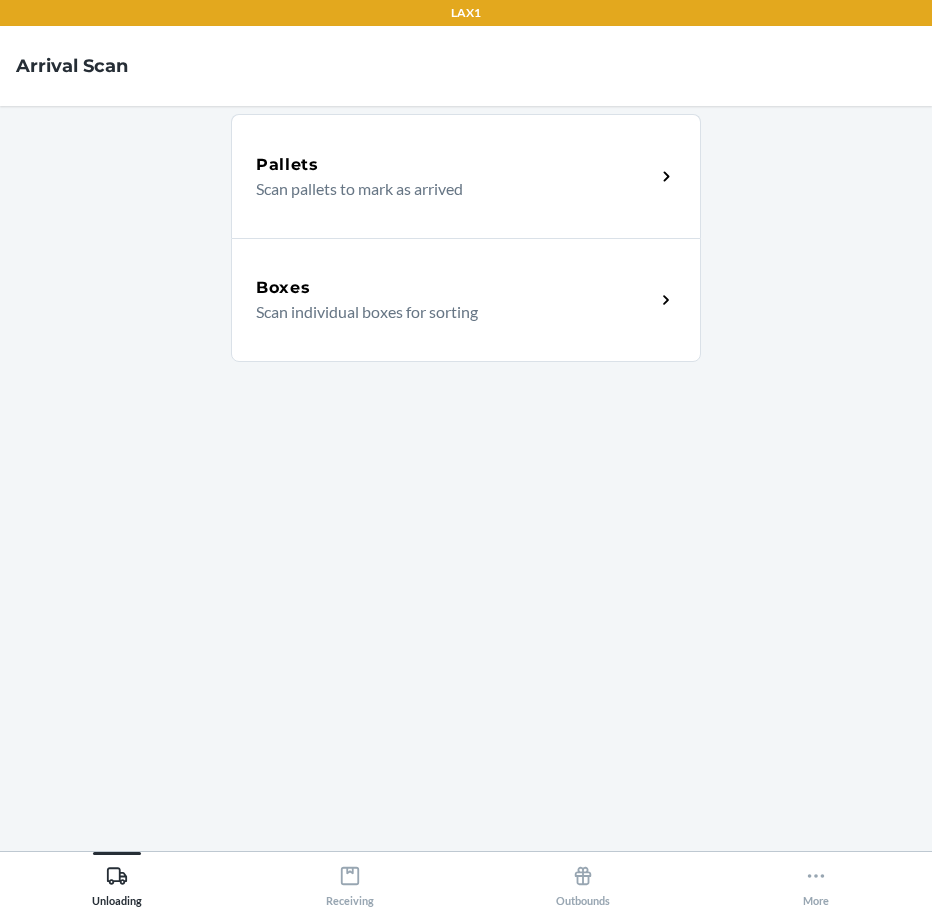 click on "Scan individual boxes for sorting" at bounding box center [447, 312] 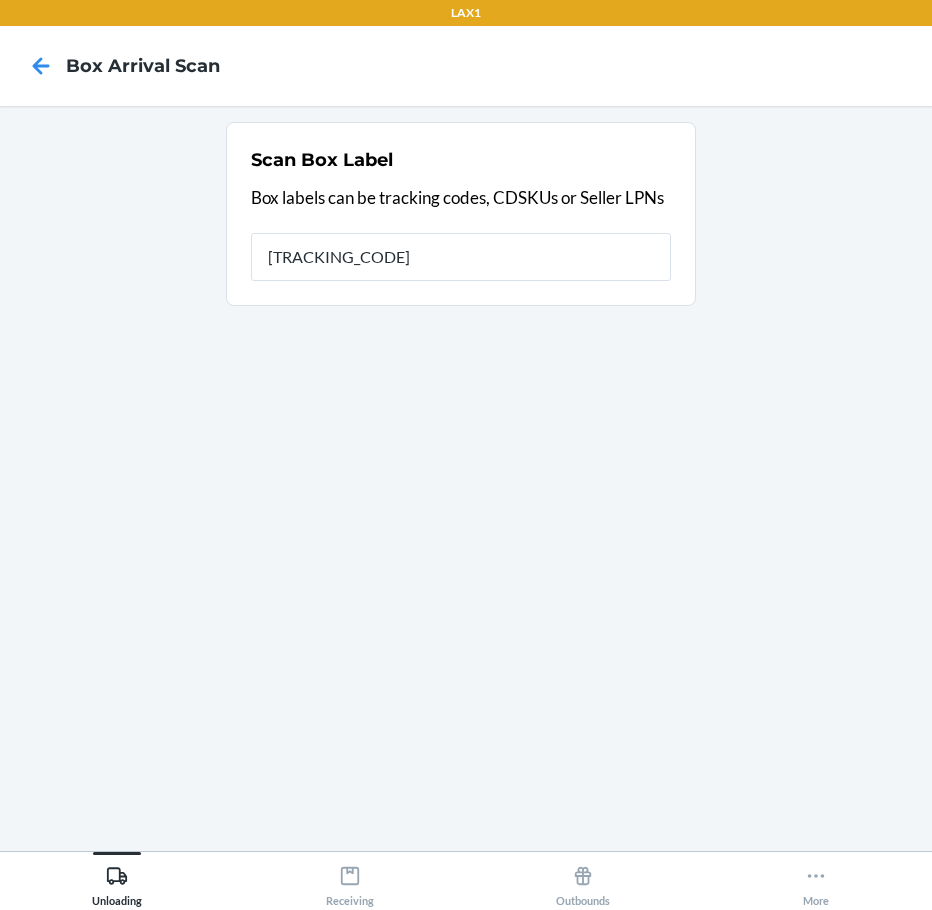 type on "[TRACKING_CODE]" 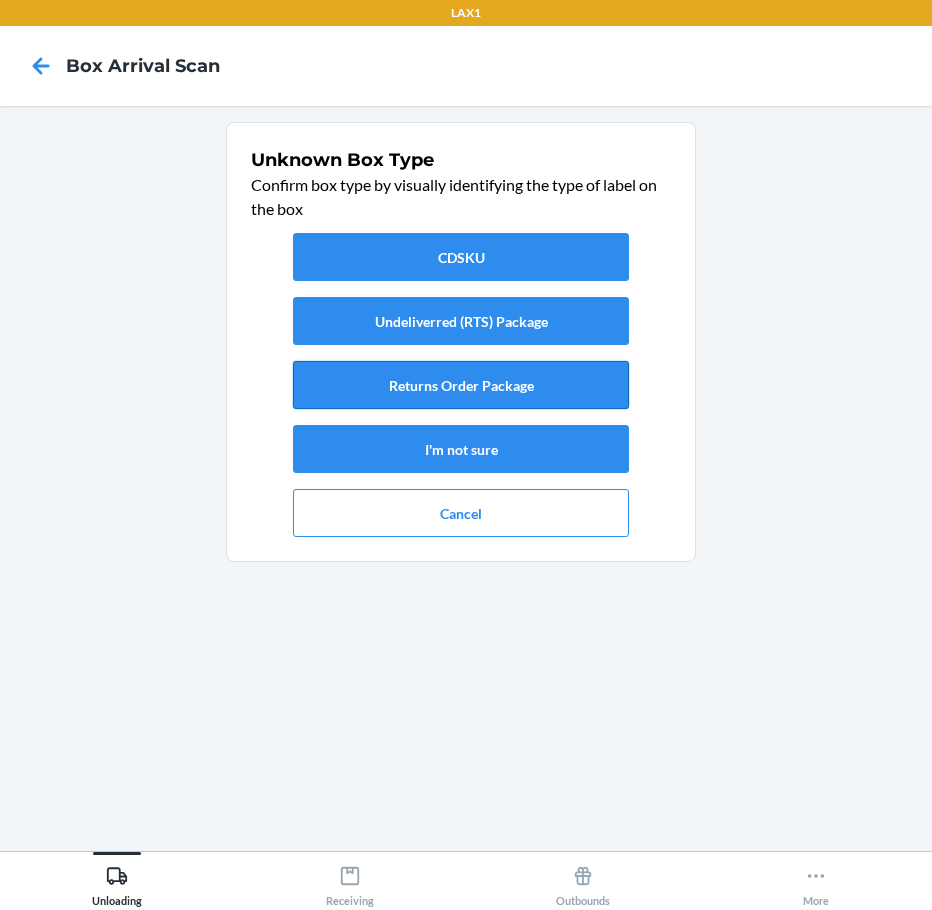 click on "Returns Order Package" at bounding box center (461, 385) 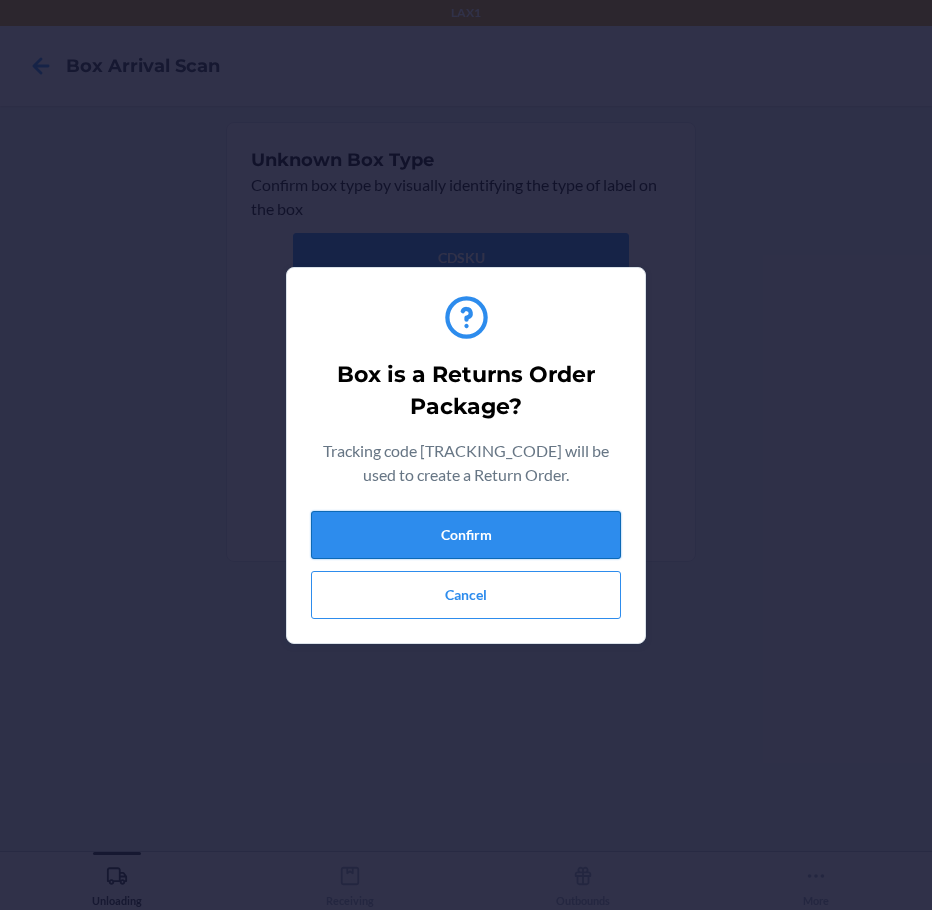 click on "Confirm" at bounding box center [466, 535] 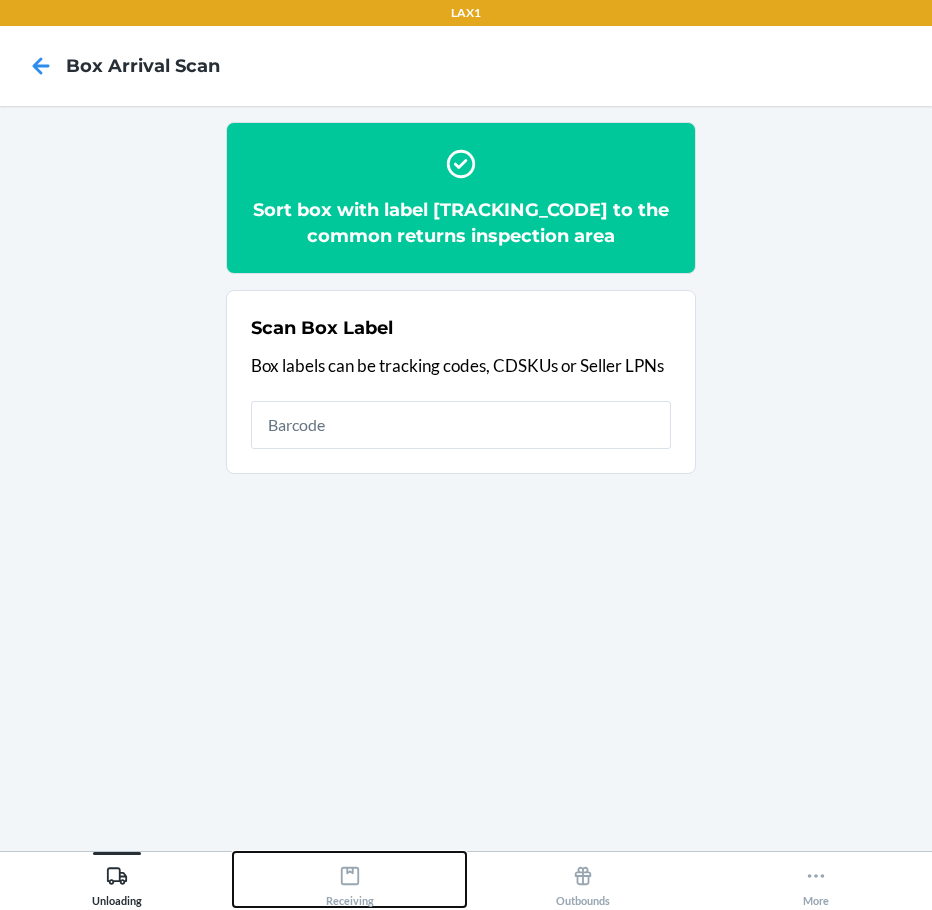 click on "Receiving" at bounding box center (350, 882) 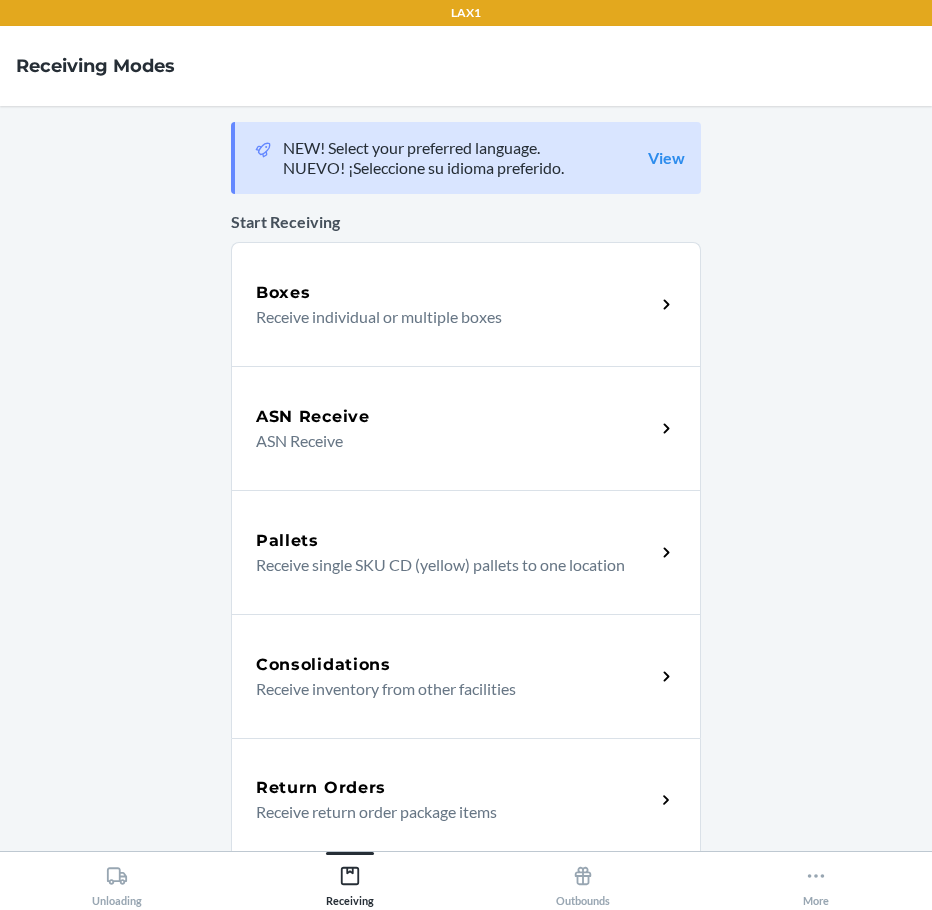 click on "Receive return order package items" at bounding box center (447, 812) 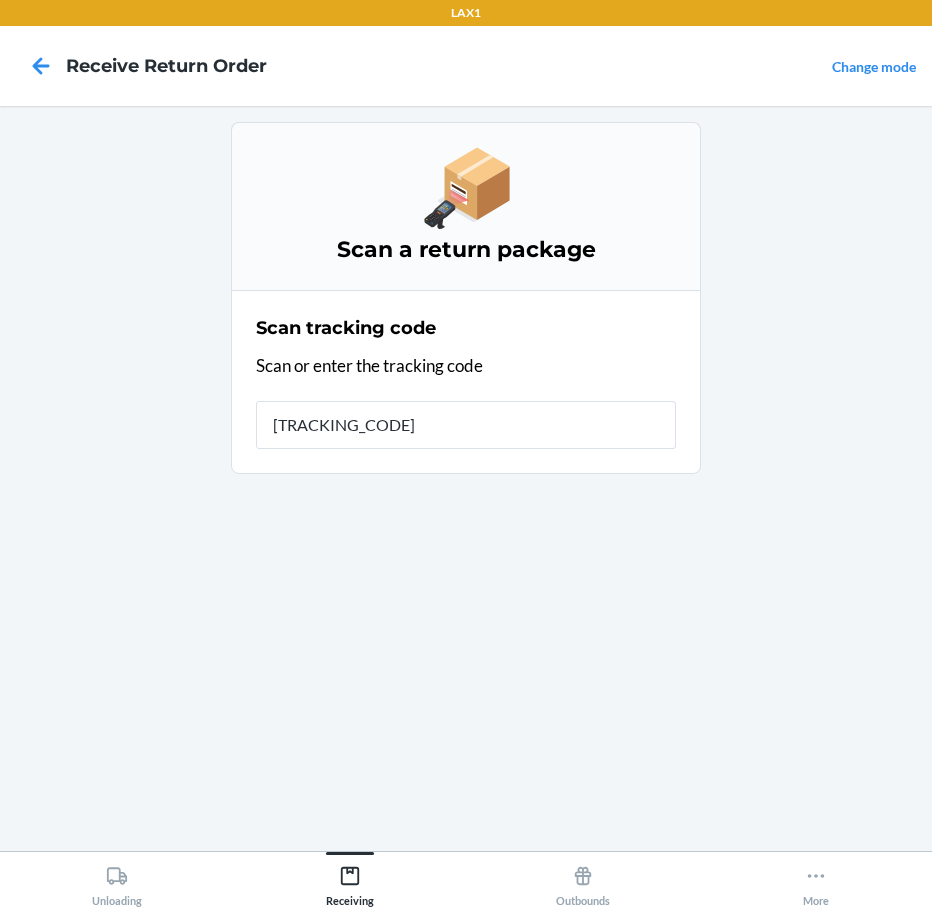 type on "[TRACKING_CODE]" 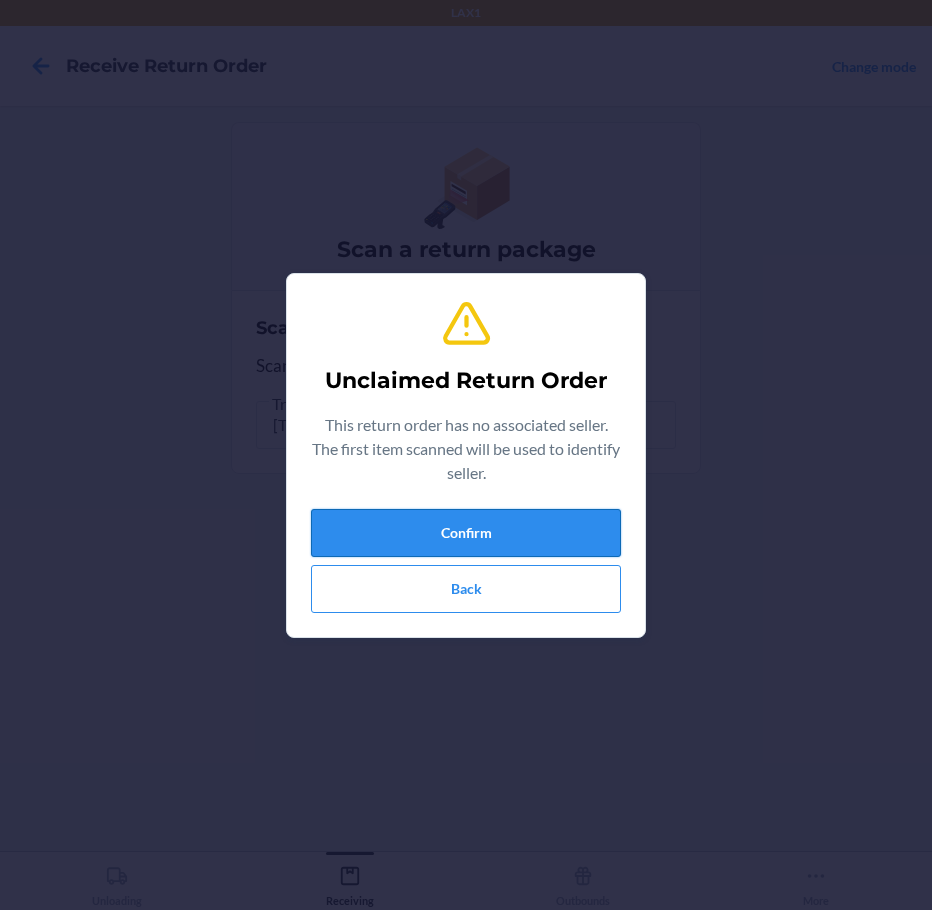click on "Confirm" at bounding box center (466, 533) 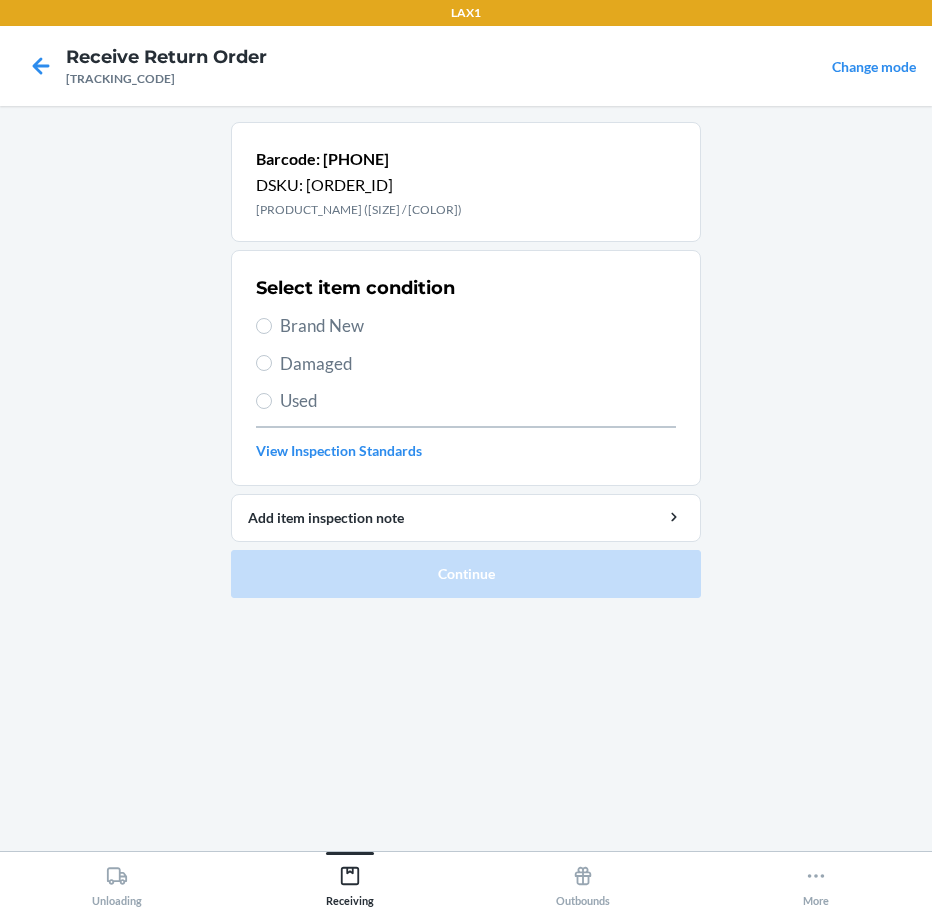 click on "Brand New" at bounding box center (478, 326) 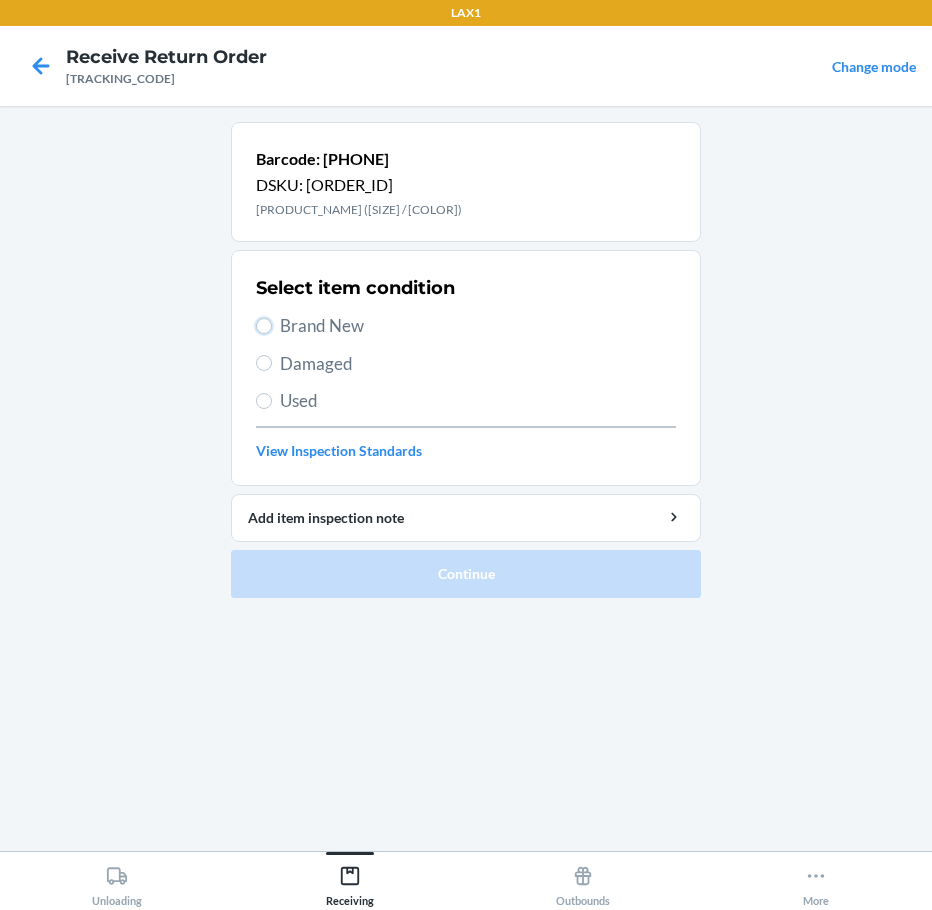 click on "Brand New" at bounding box center [264, 326] 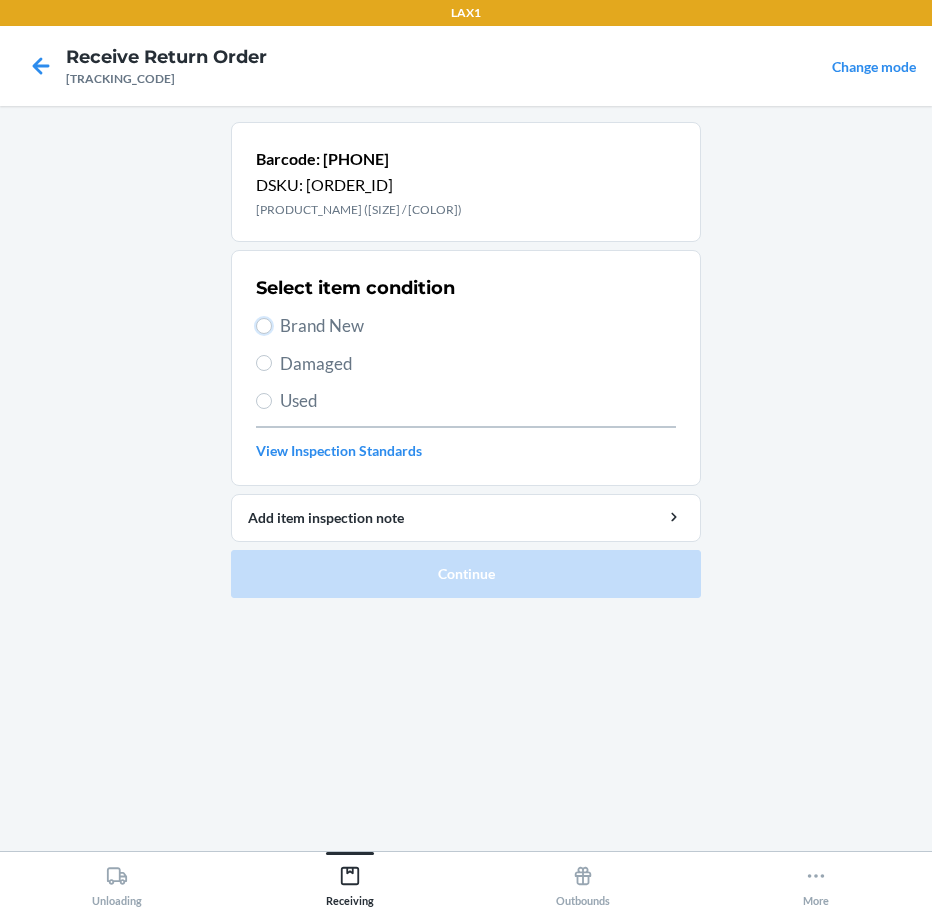 radio on "true" 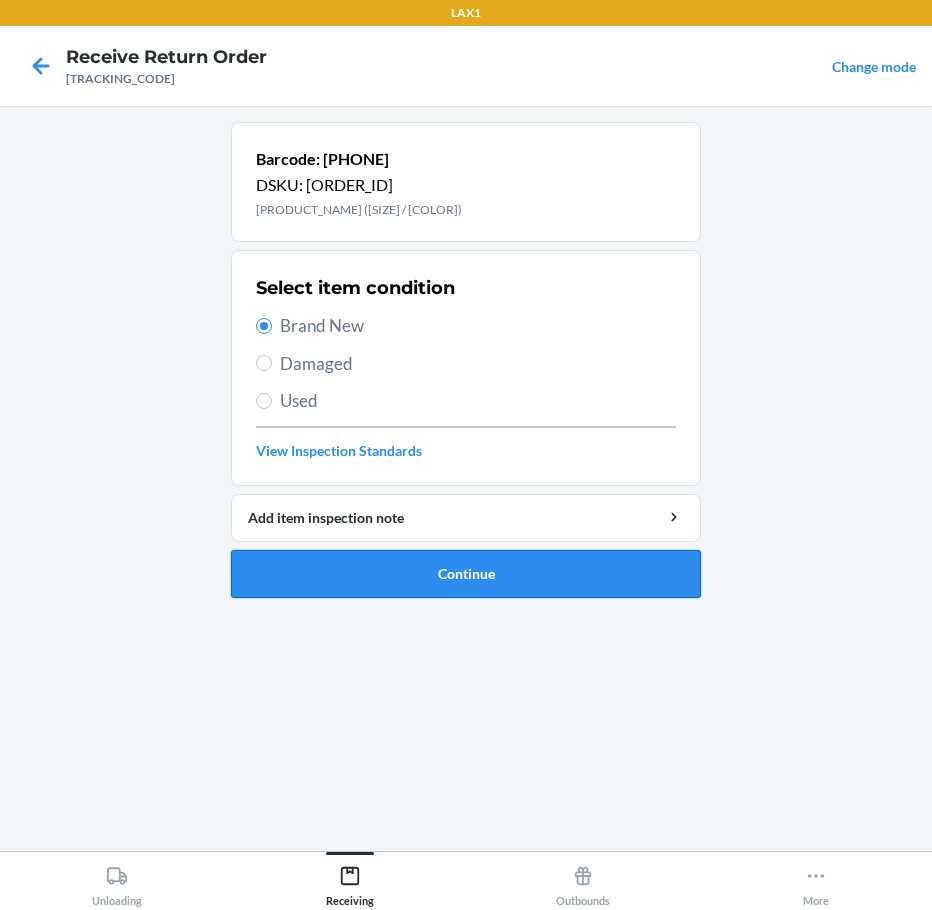 click on "Continue" at bounding box center [466, 574] 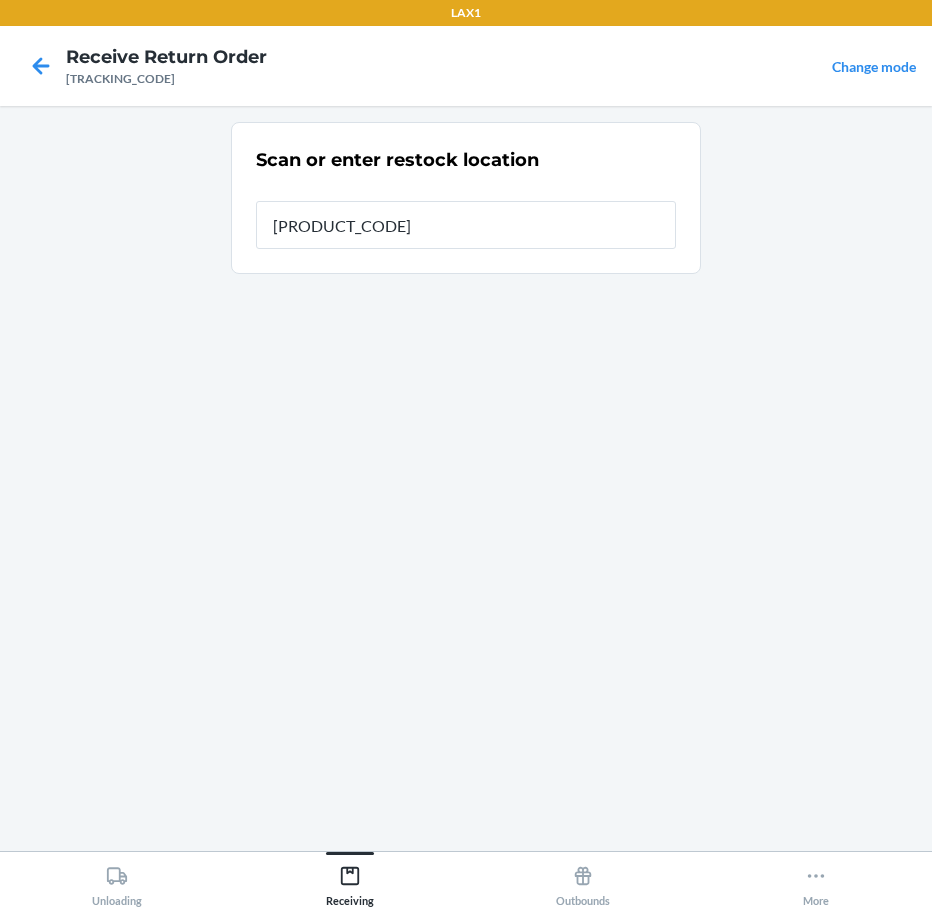 type on "[PRODUCT_CODE]" 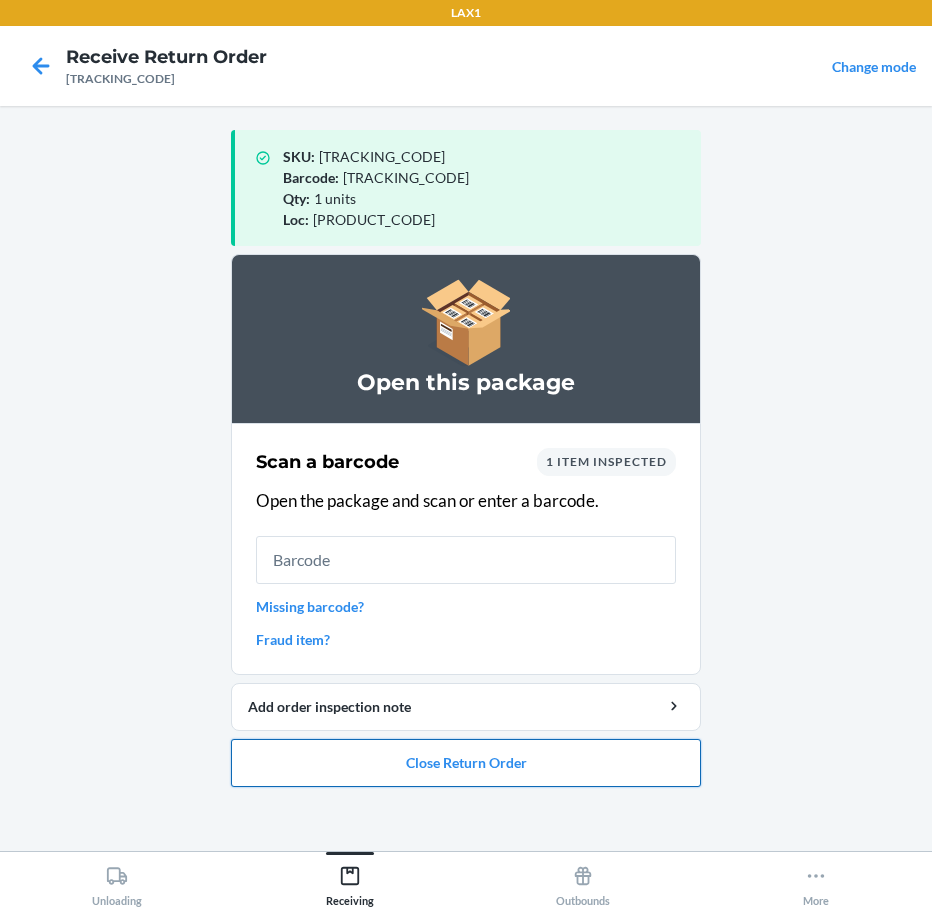 click on "Close Return Order" at bounding box center (466, 763) 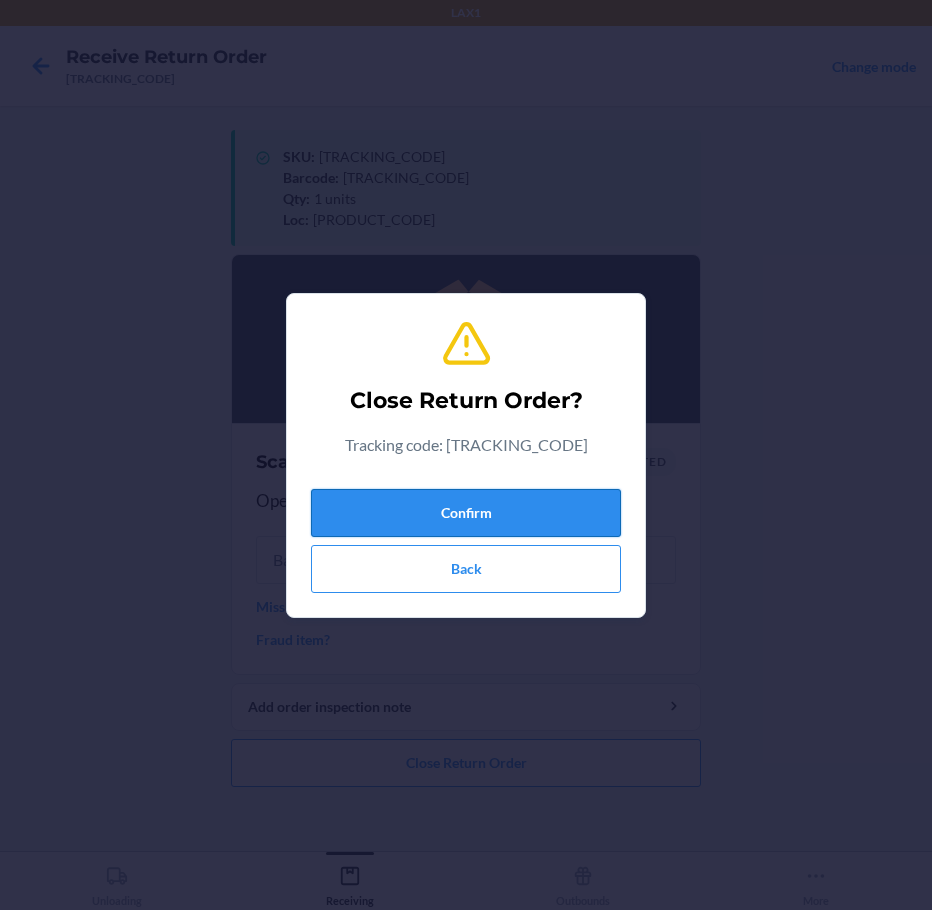 click on "Confirm" at bounding box center [466, 513] 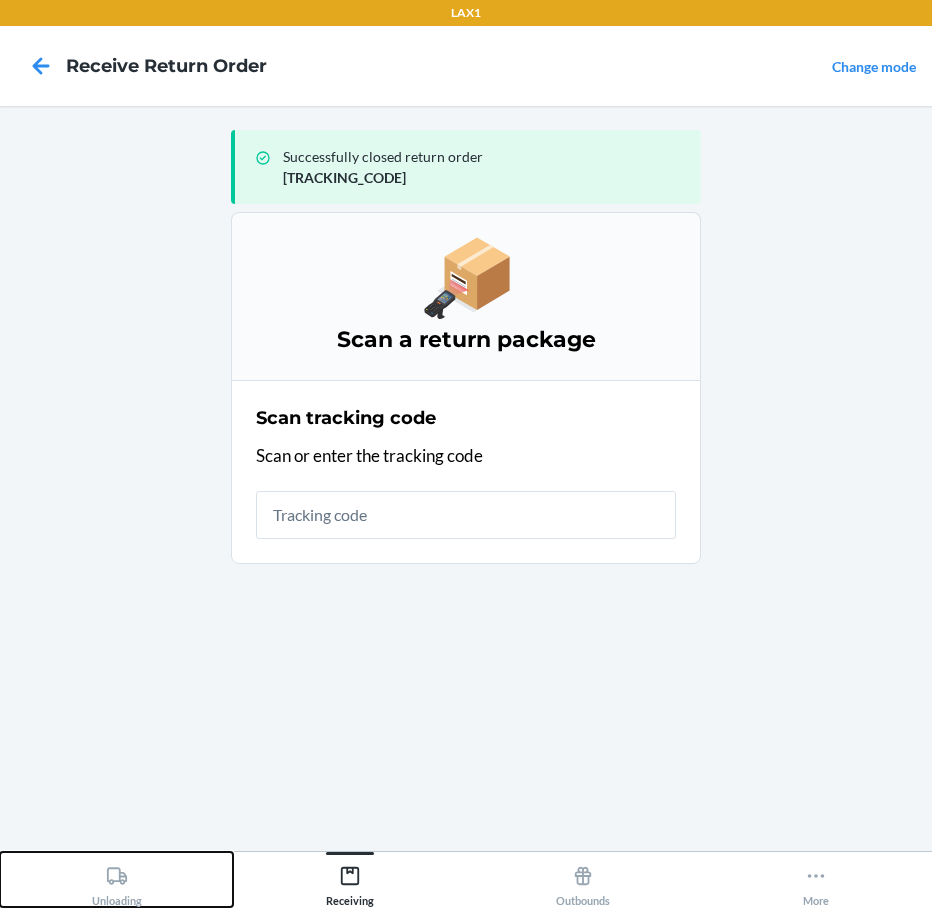 click on "Unloading" at bounding box center (116, 879) 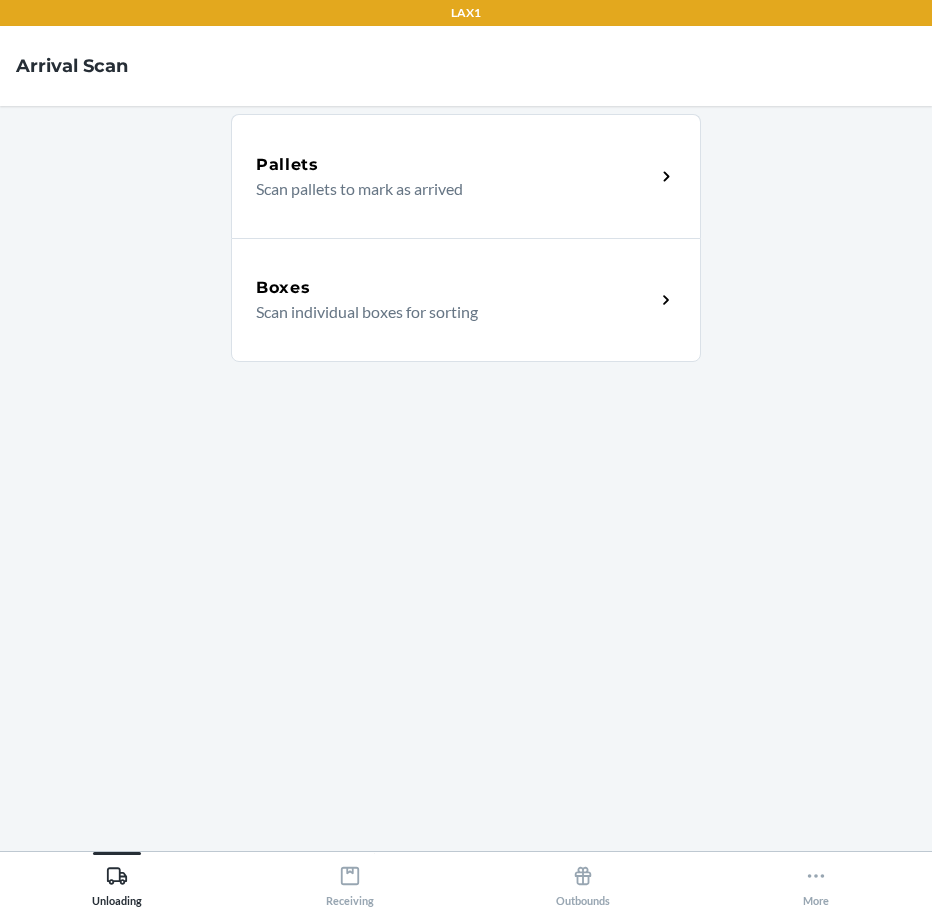 click on "Scan individual boxes for sorting" at bounding box center [447, 312] 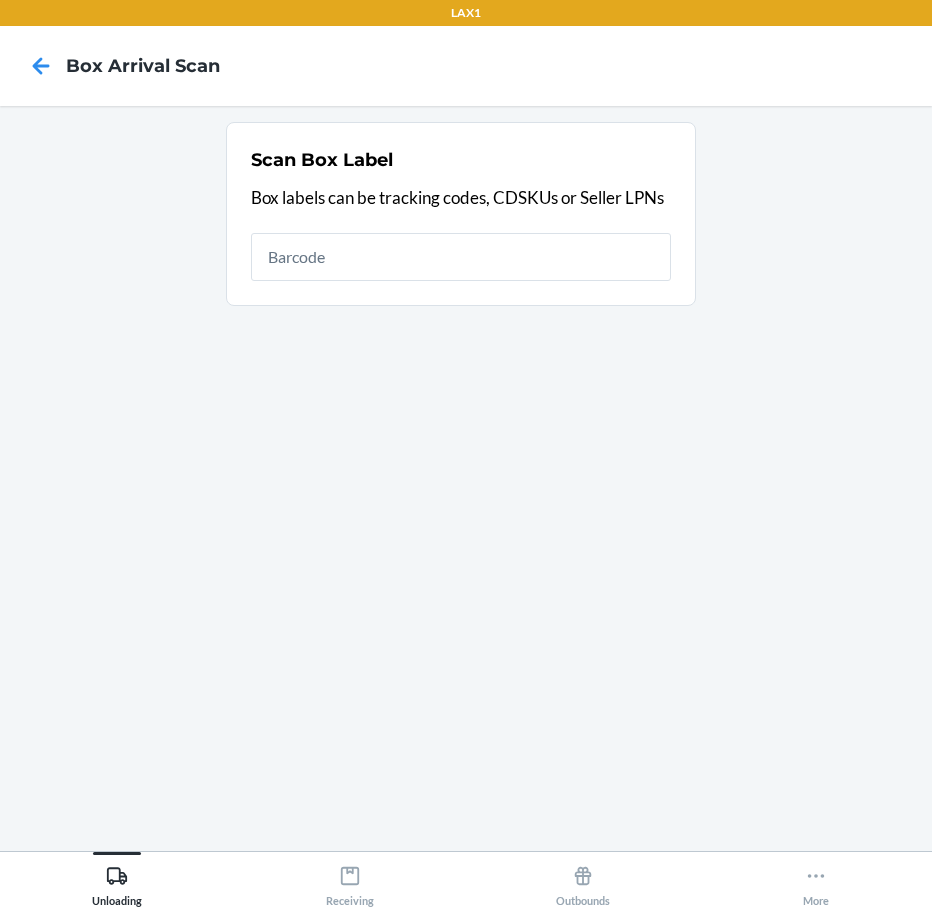 drag, startPoint x: 532, startPoint y: 270, endPoint x: 554, endPoint y: 239, distance: 38.013157 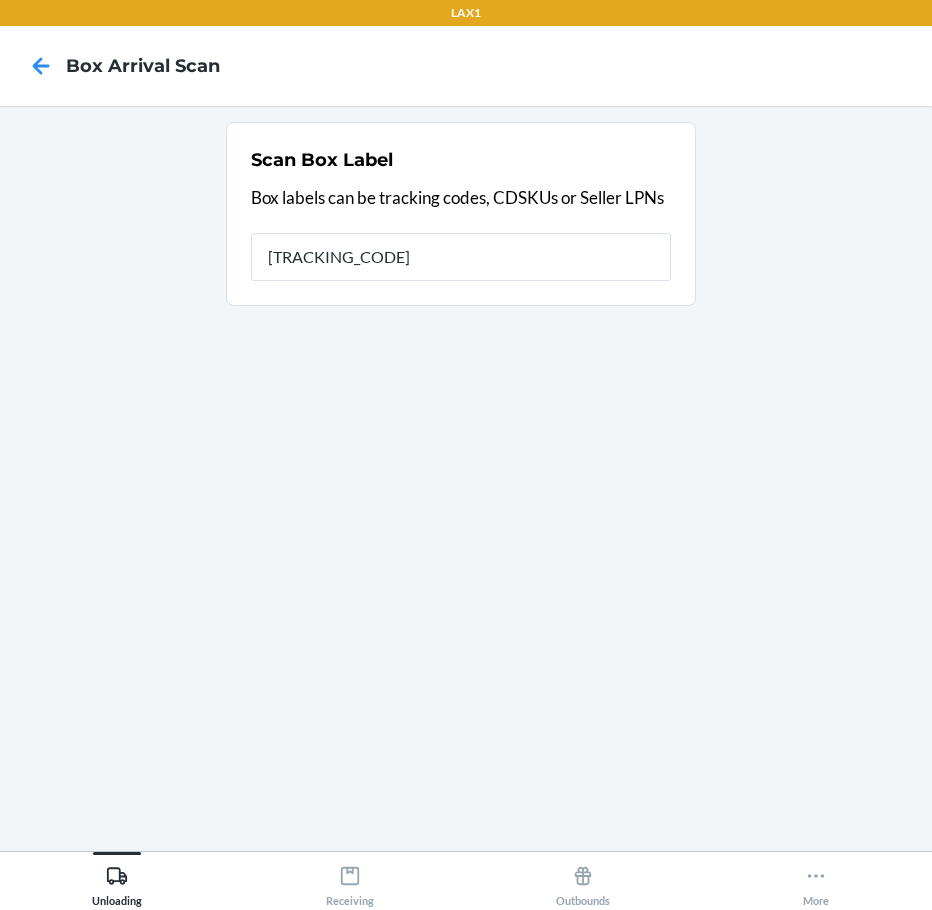 type on "[TRACKING_CODE]" 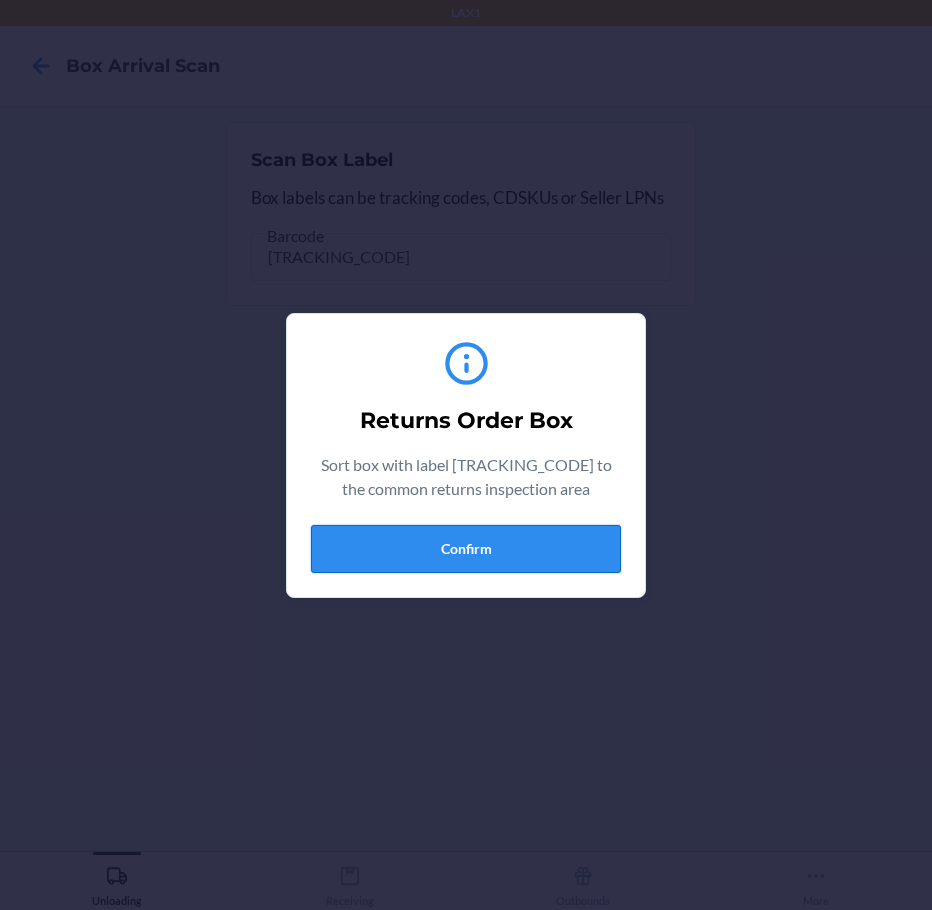 click on "Confirm" at bounding box center (466, 549) 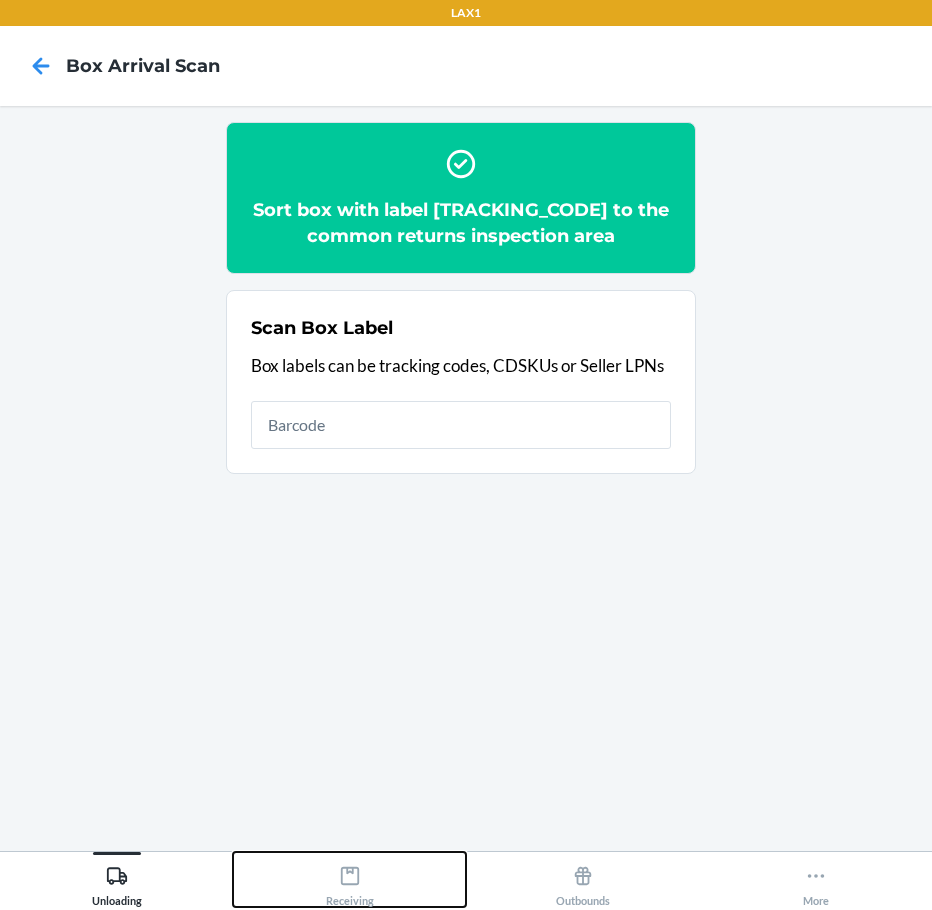 click on "Receiving" at bounding box center [350, 882] 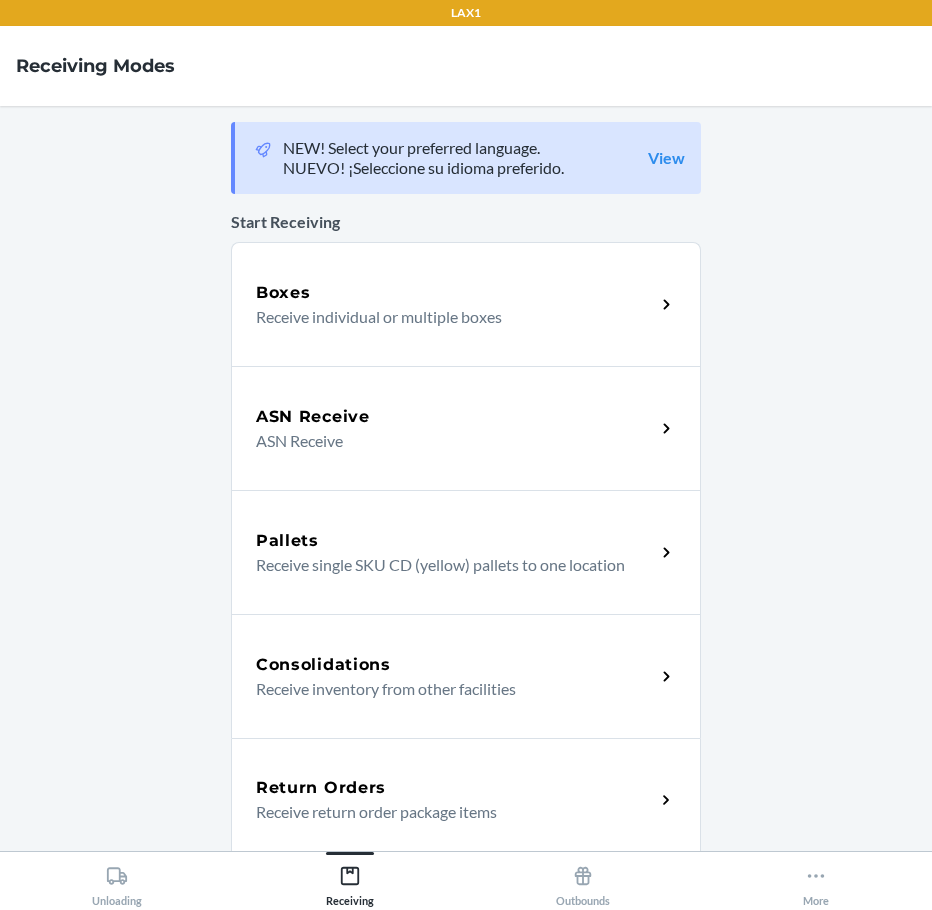 click on "Receive return order package items" at bounding box center (447, 812) 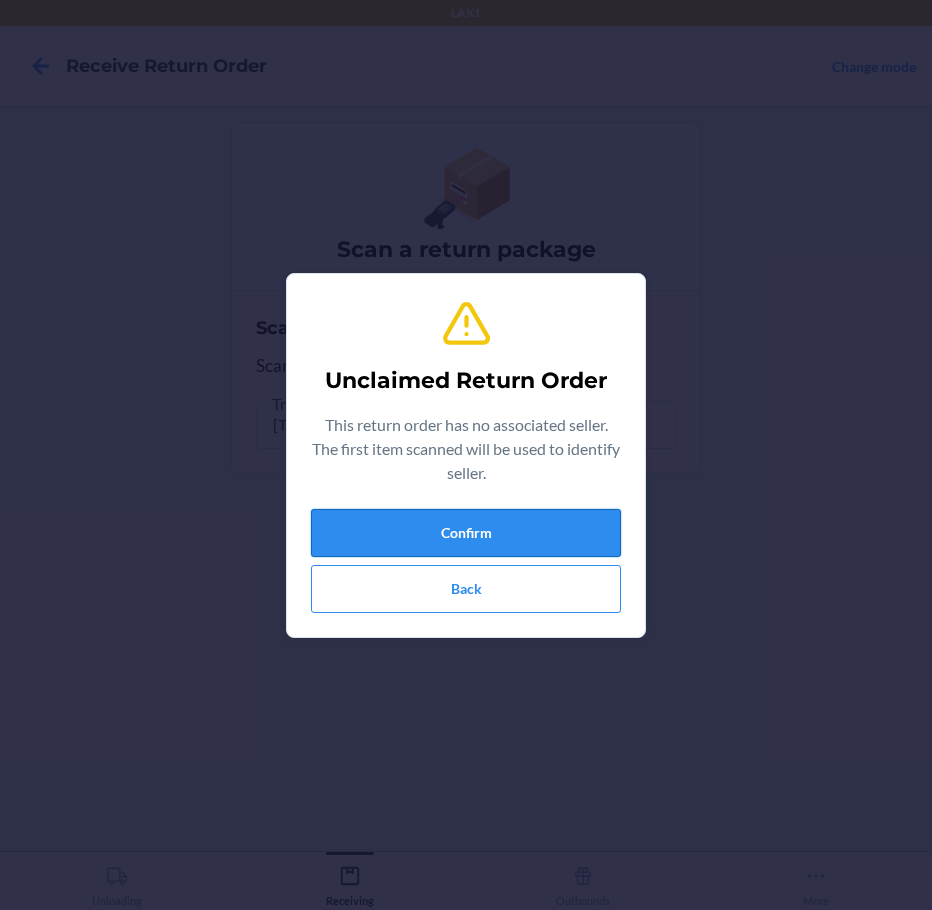 click on "Confirm" at bounding box center [466, 533] 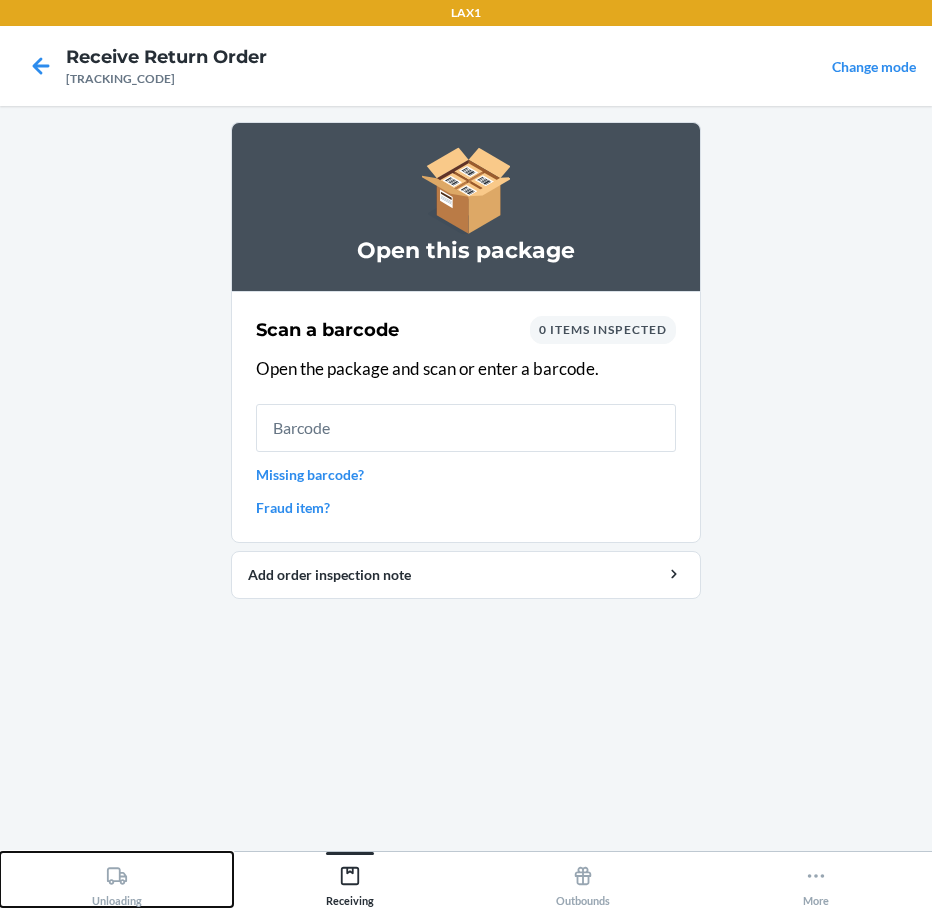 click on "Unloading" at bounding box center (116, 879) 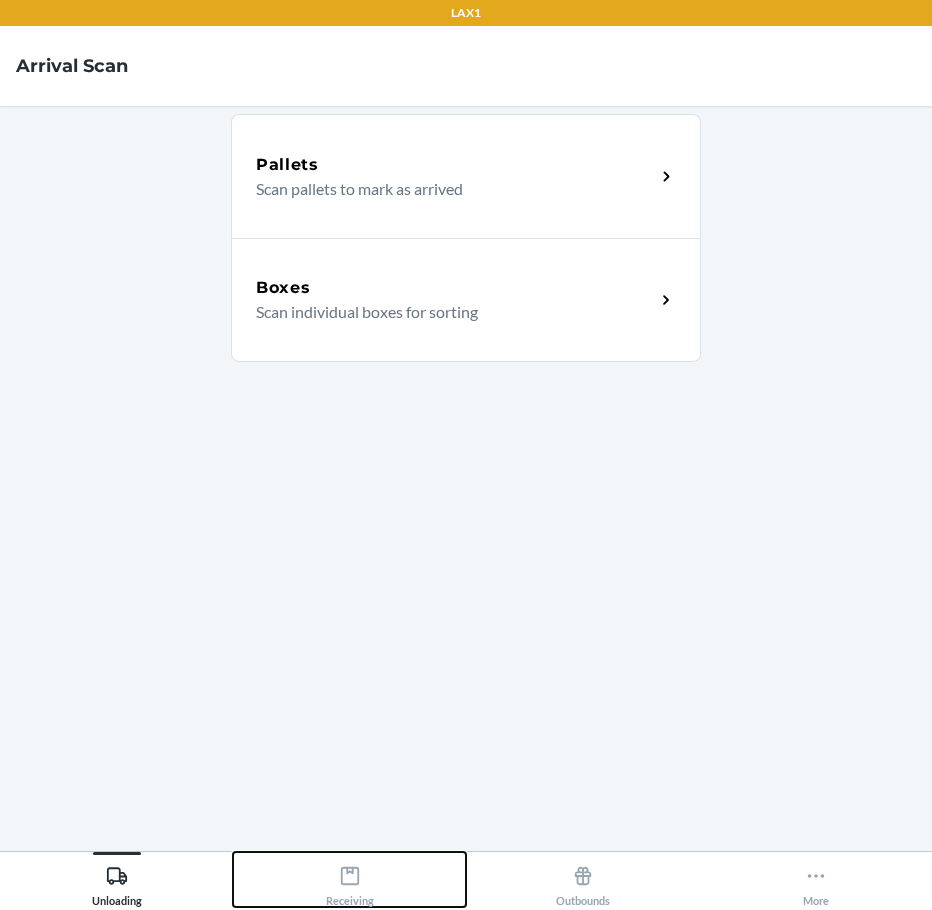 click on "Receiving" at bounding box center [350, 882] 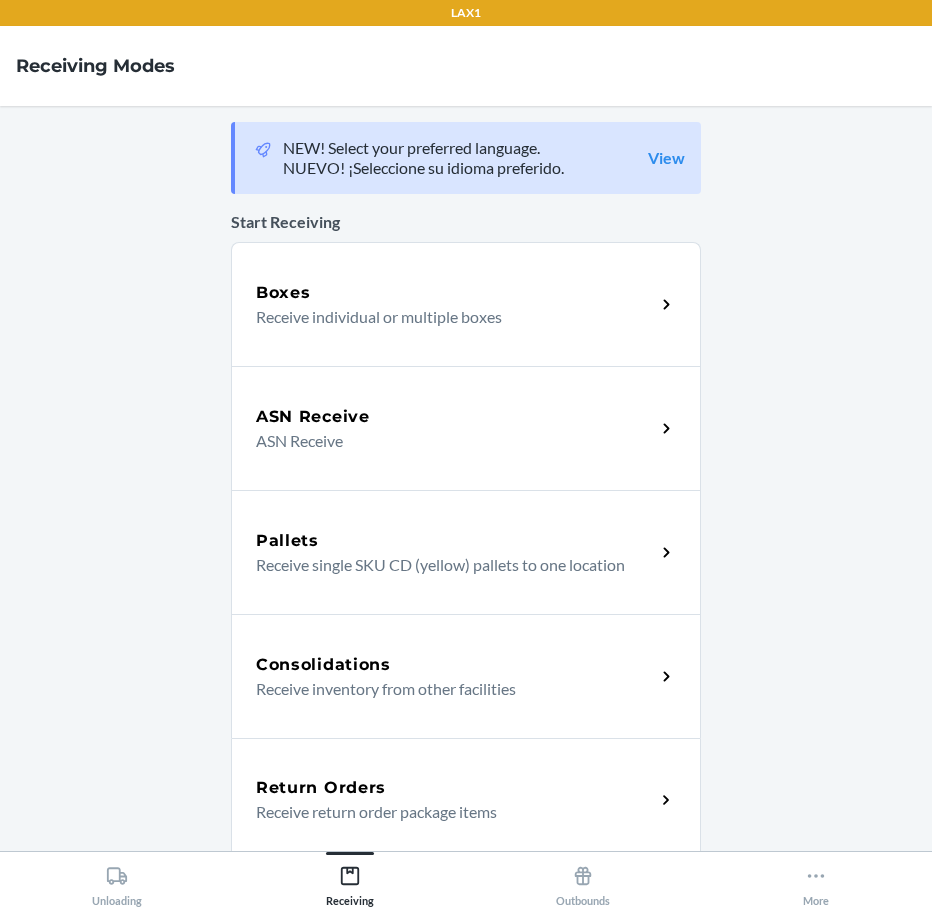 click on "Return Orders" at bounding box center (455, 788) 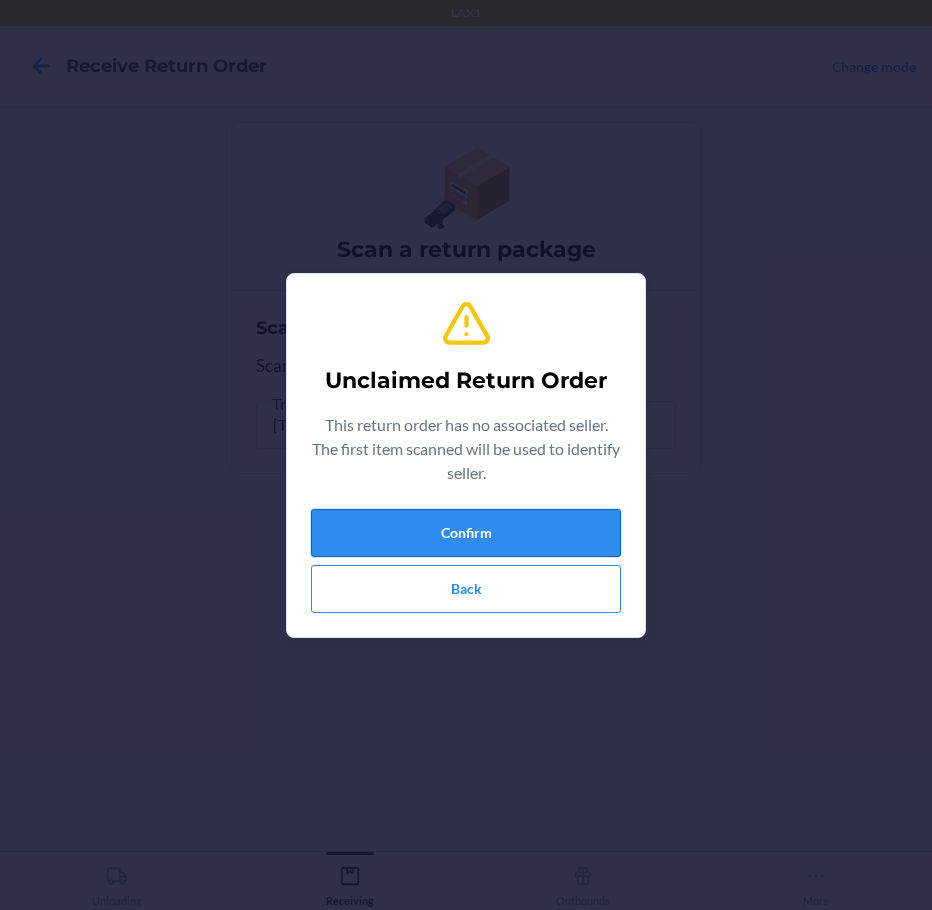 click on "Confirm" at bounding box center [466, 533] 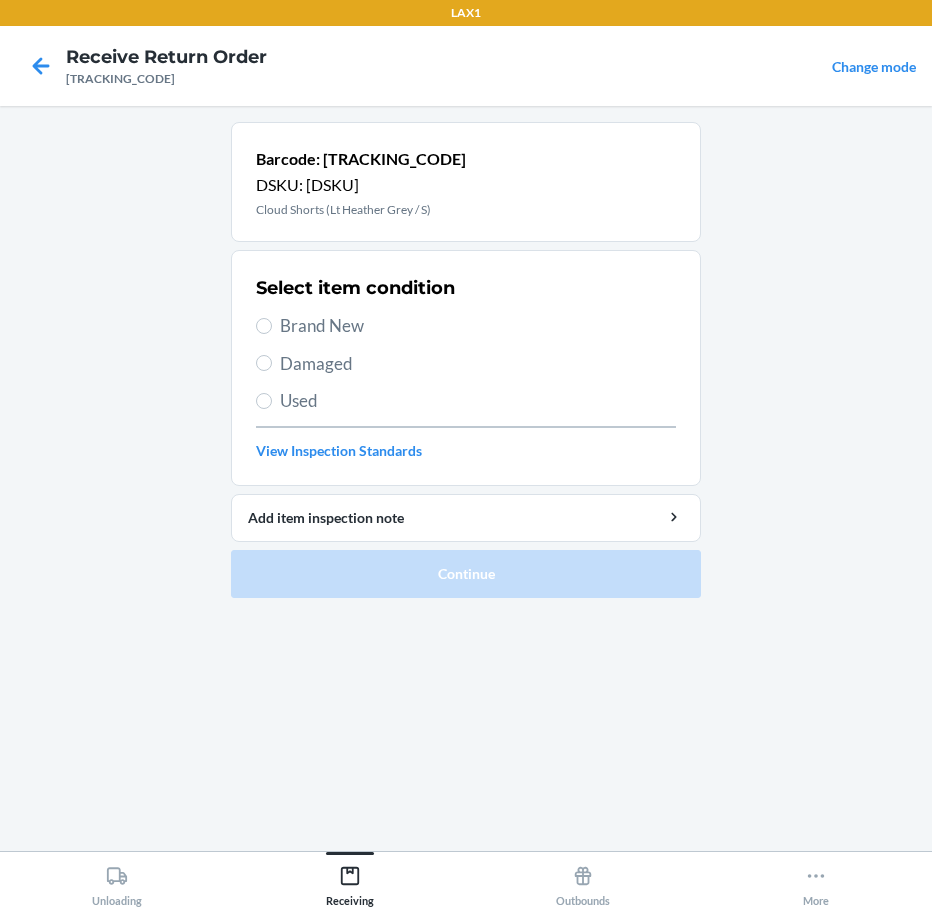 click on "Brand New" at bounding box center [478, 326] 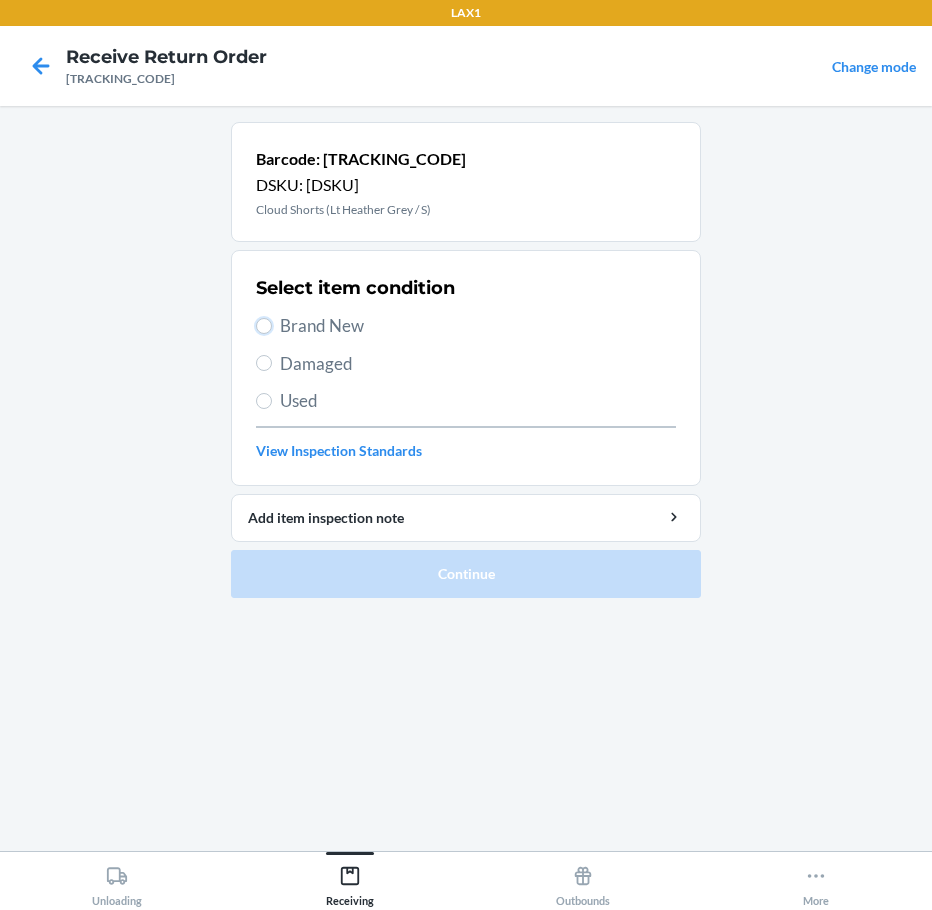 click on "Brand New" at bounding box center (264, 326) 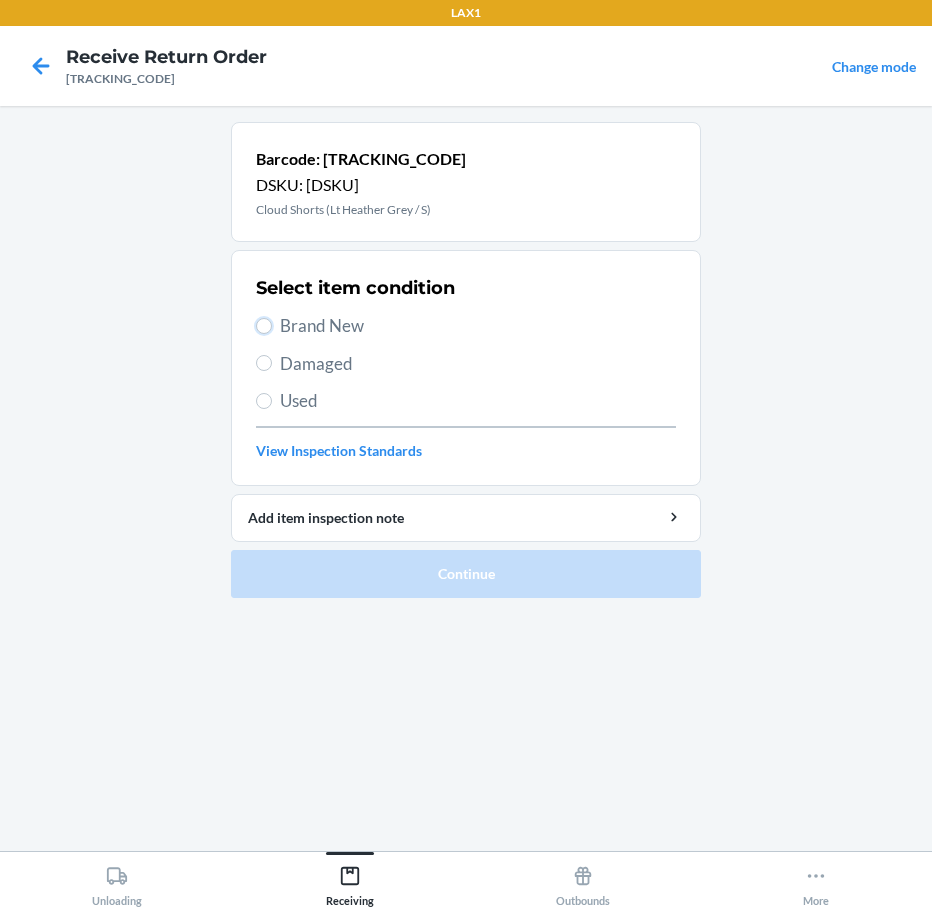 radio on "true" 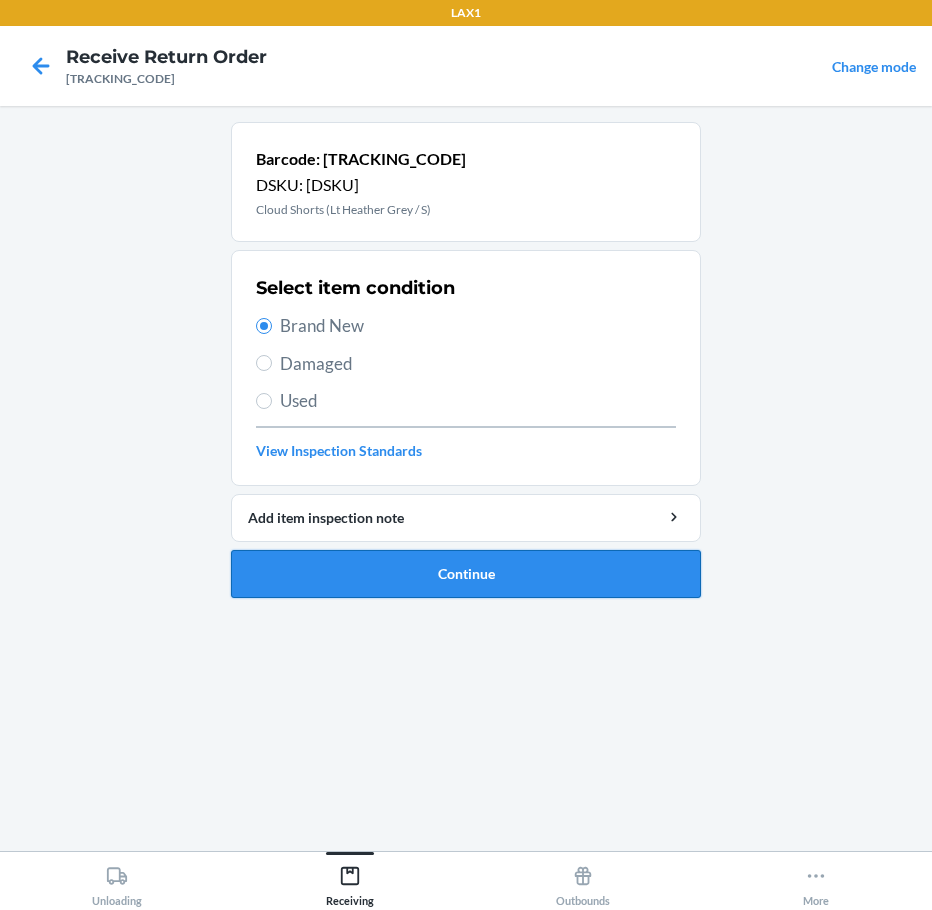 click on "Continue" at bounding box center [466, 574] 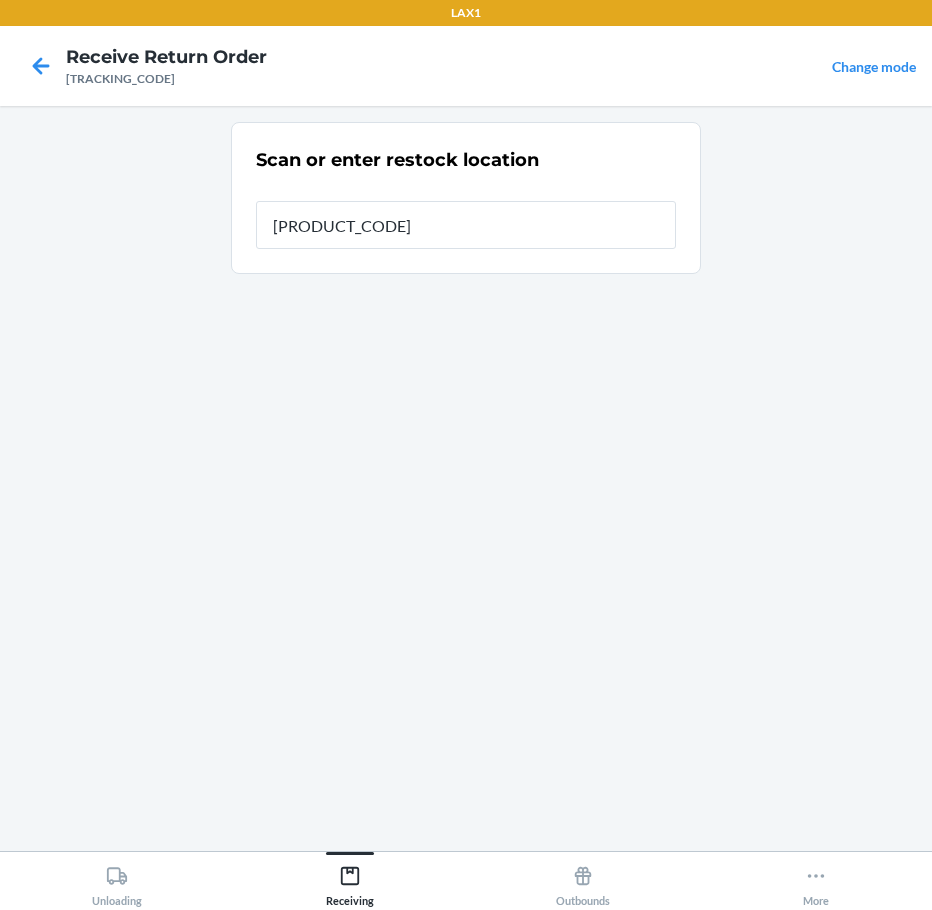 type on "[PRODUCT_CODE]" 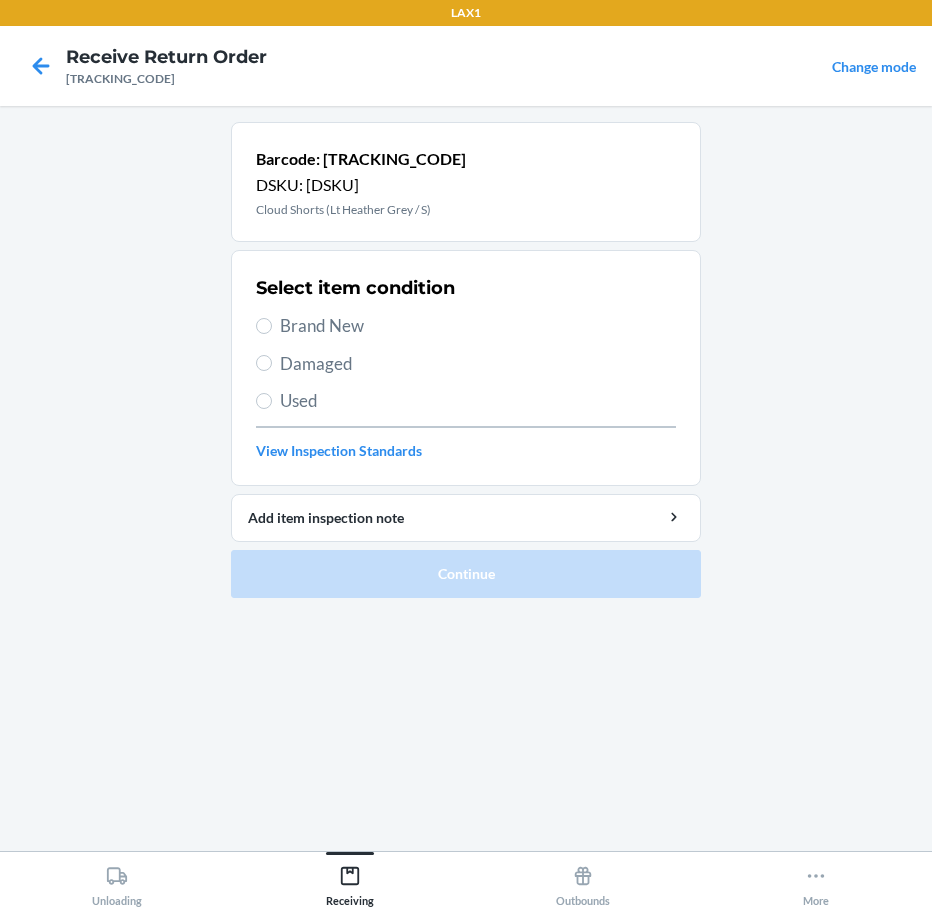 click on "Brand New" at bounding box center (478, 326) 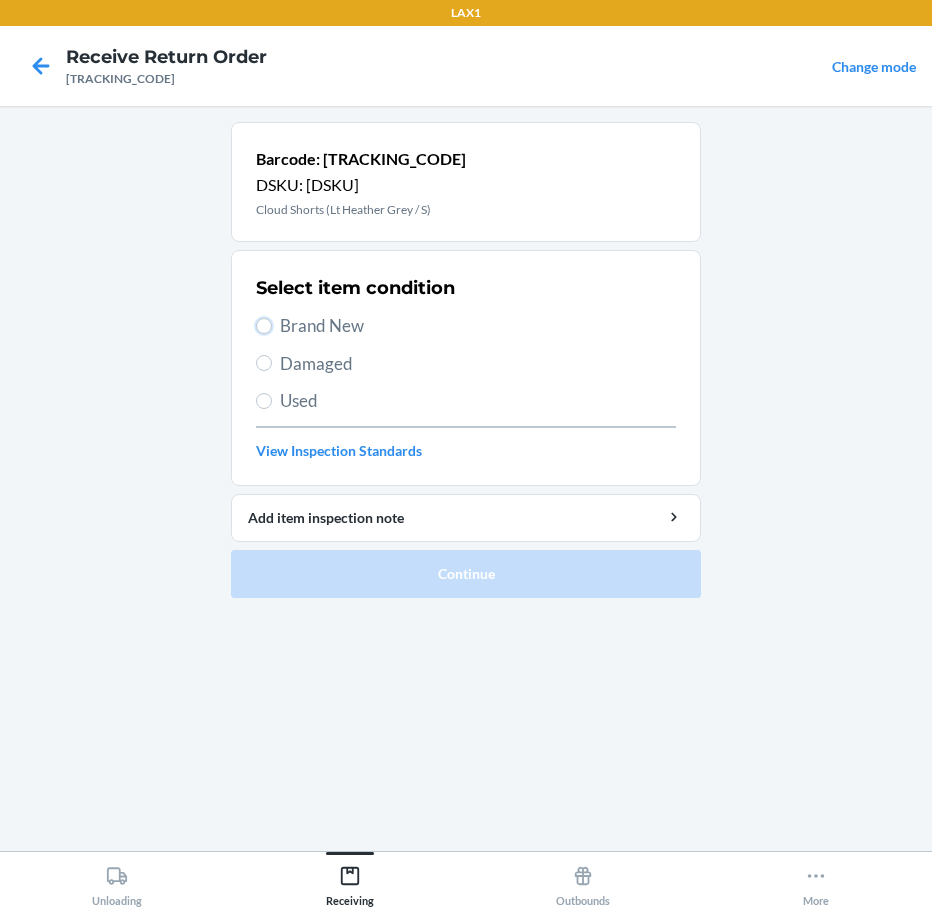 click on "Brand New" at bounding box center (264, 326) 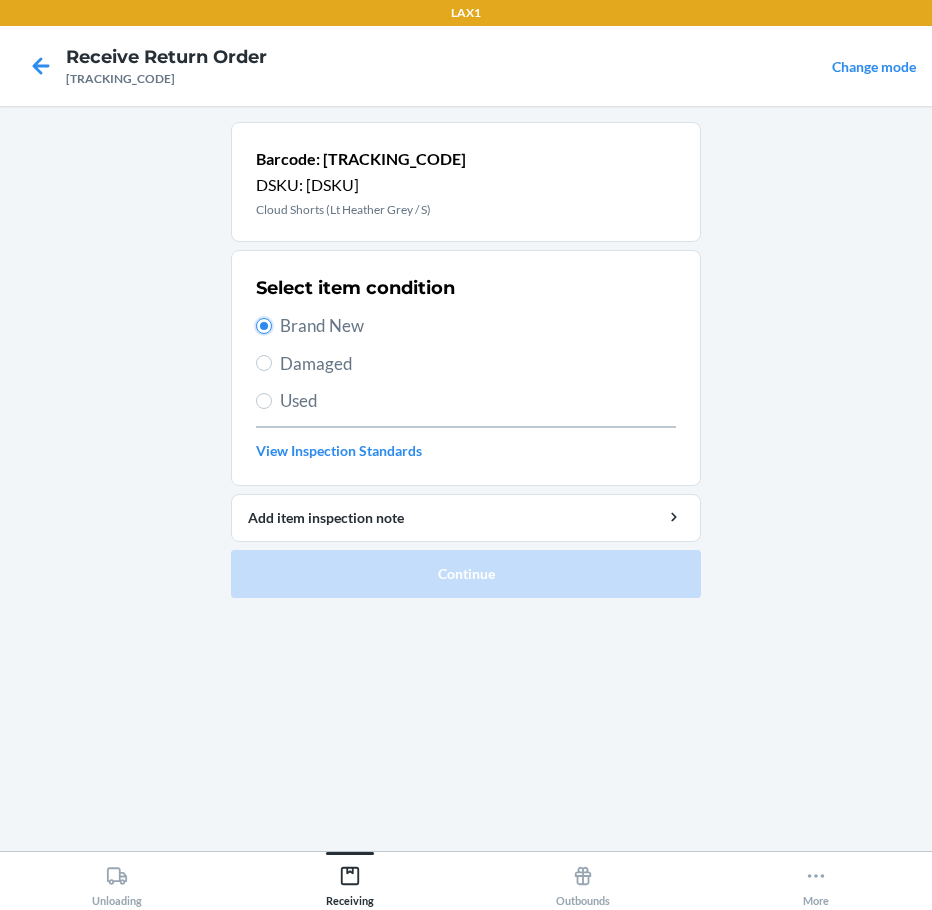 radio on "true" 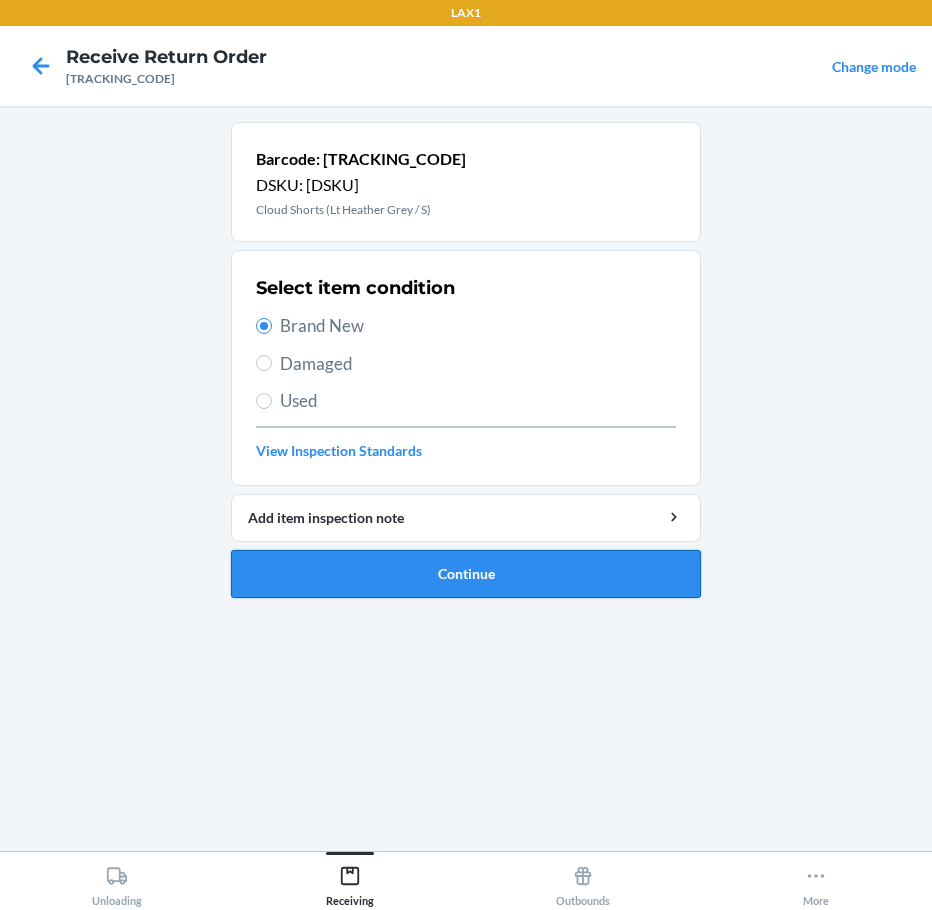 click on "Continue" at bounding box center (466, 574) 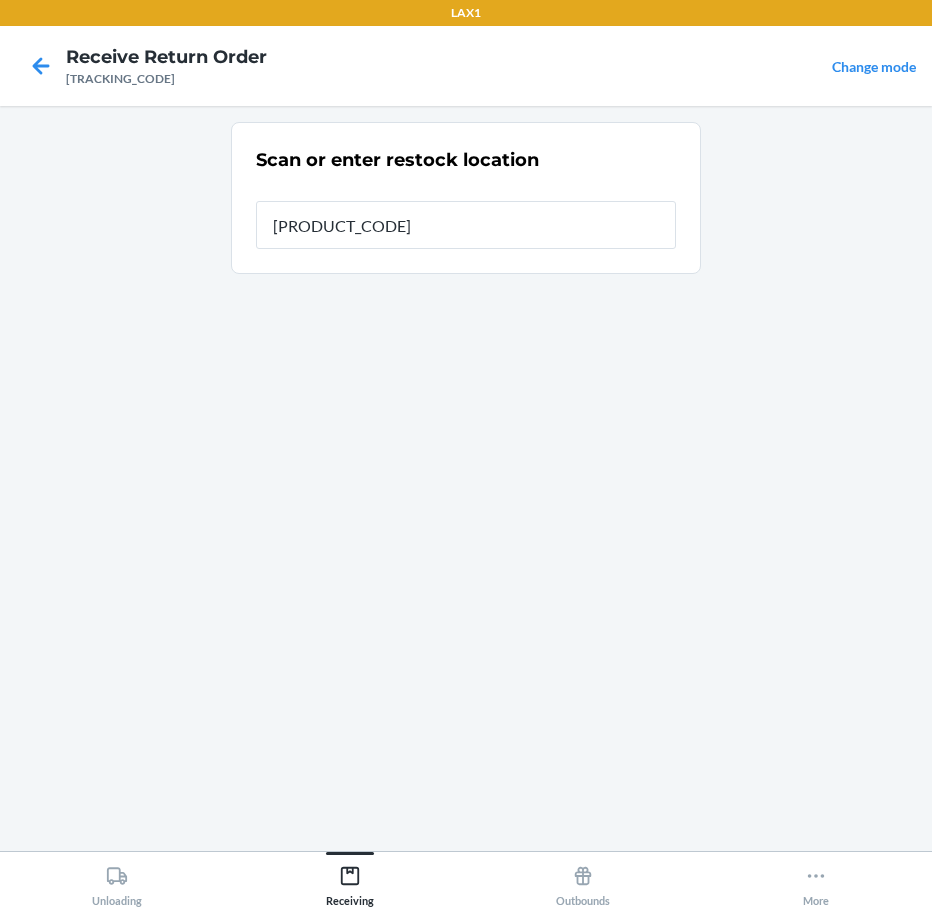 type on "[PRODUCT_CODE]" 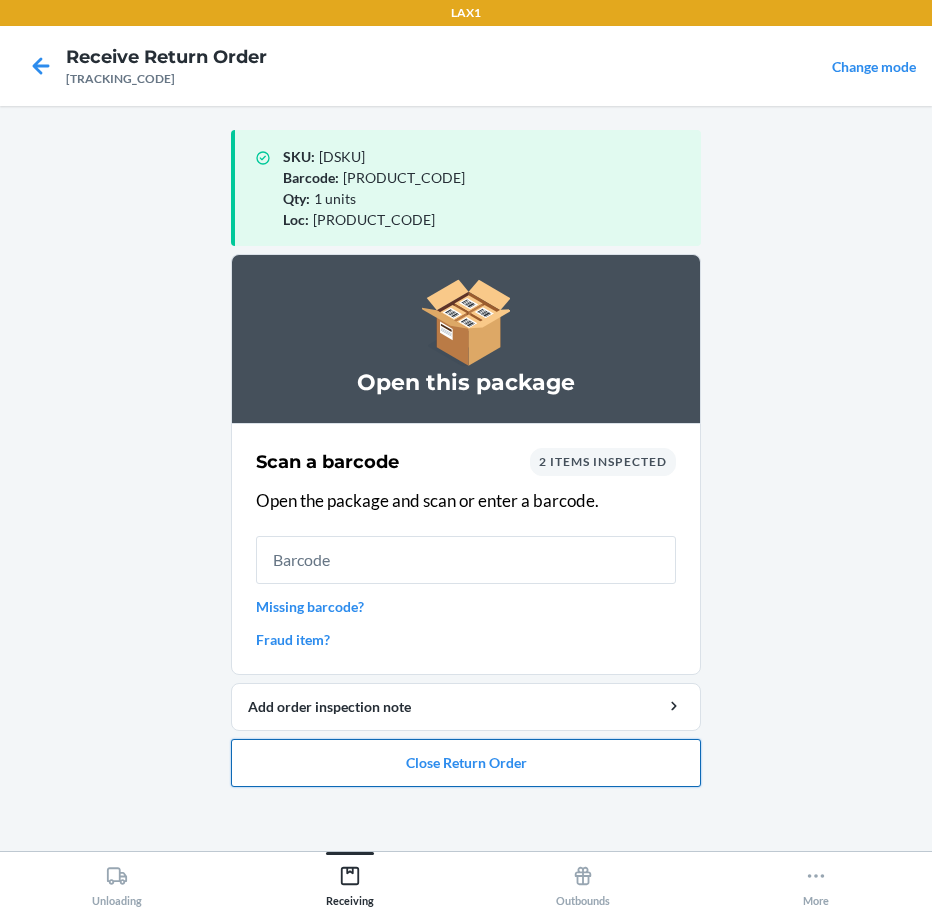 click on "Close Return Order" at bounding box center [466, 763] 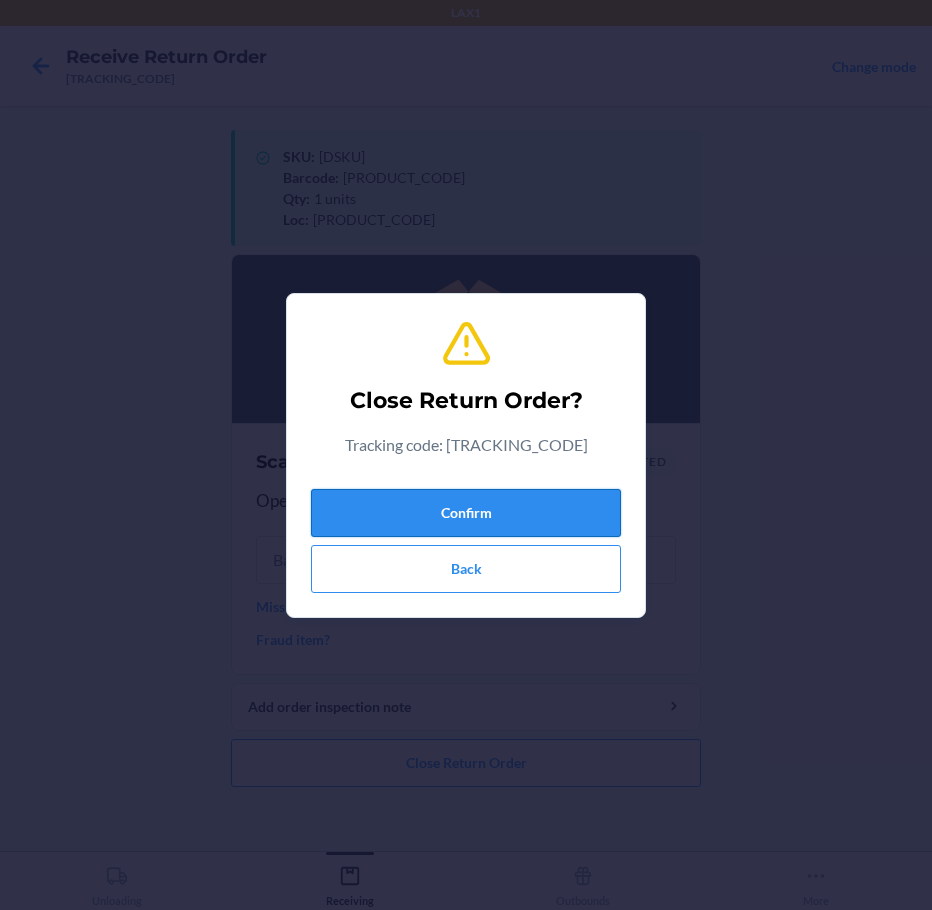 click on "Confirm" at bounding box center [466, 513] 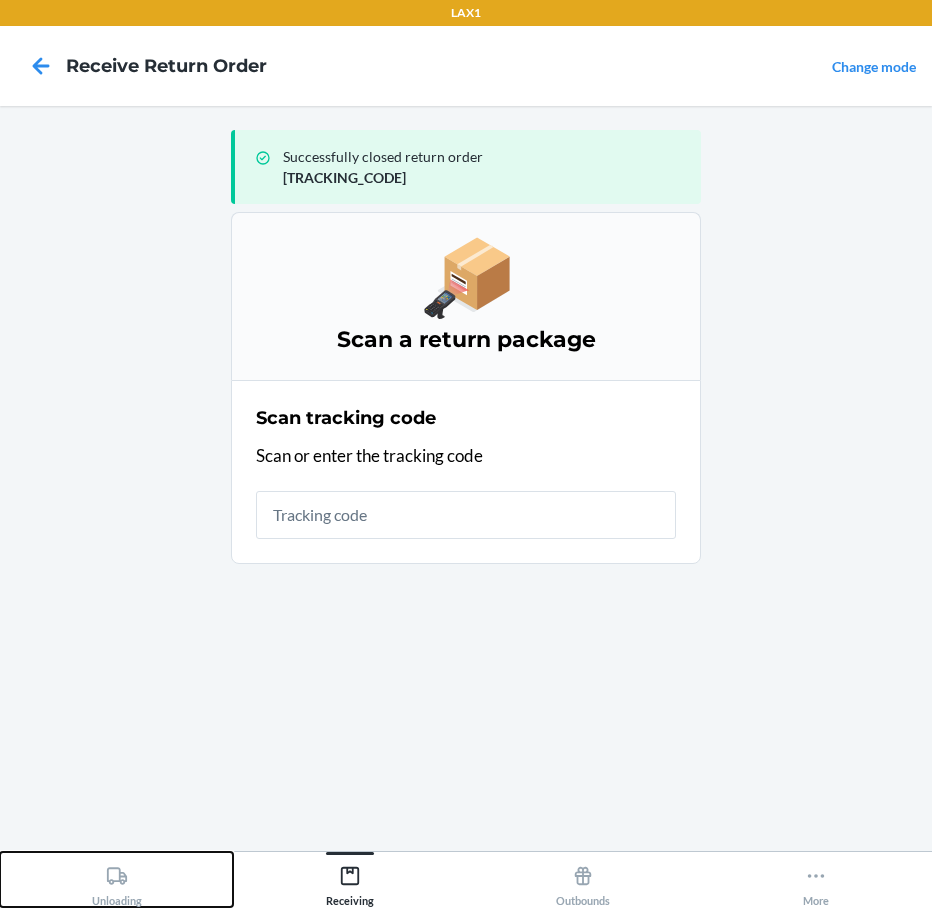 click on "Unloading" at bounding box center (117, 882) 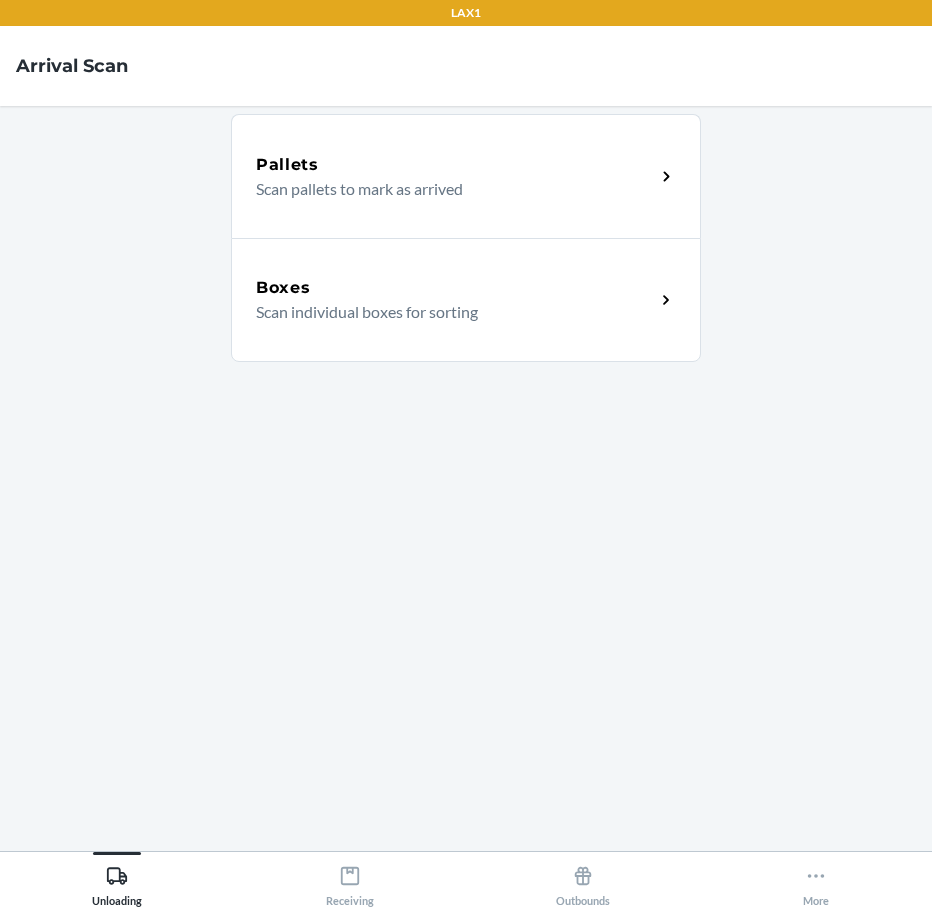 click on "Scan individual boxes for sorting" at bounding box center (447, 312) 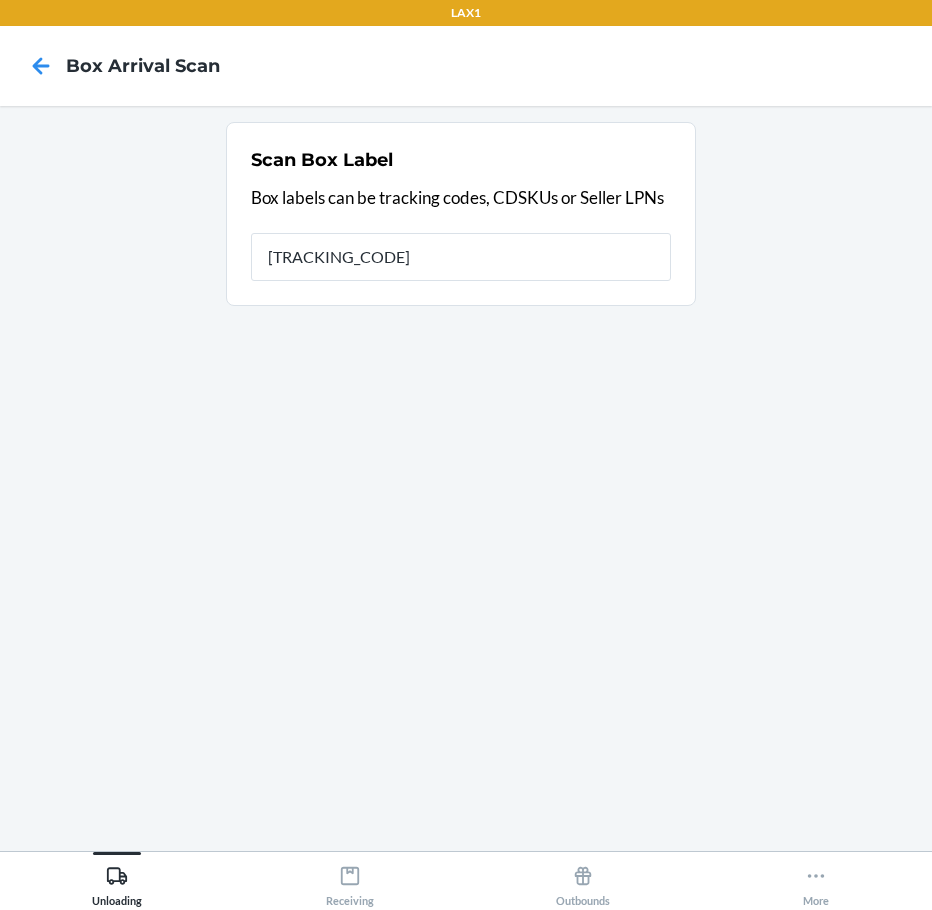 type on "[TRACKING_CODE]" 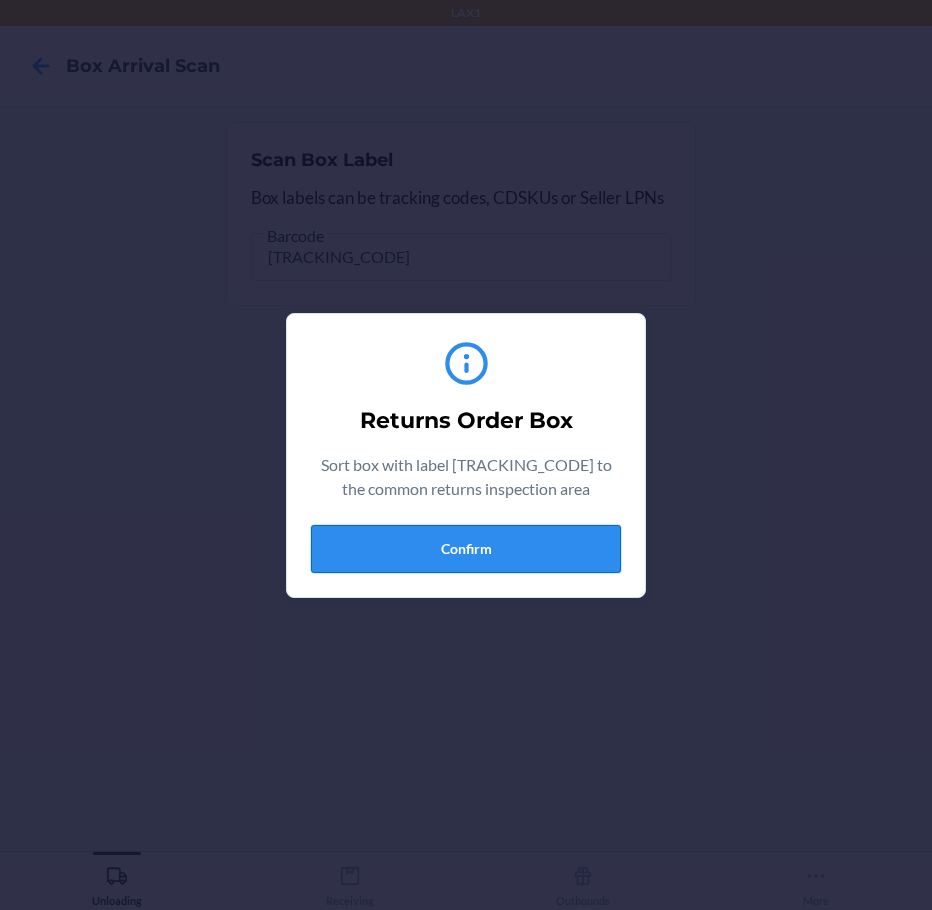 click on "Confirm" at bounding box center (466, 549) 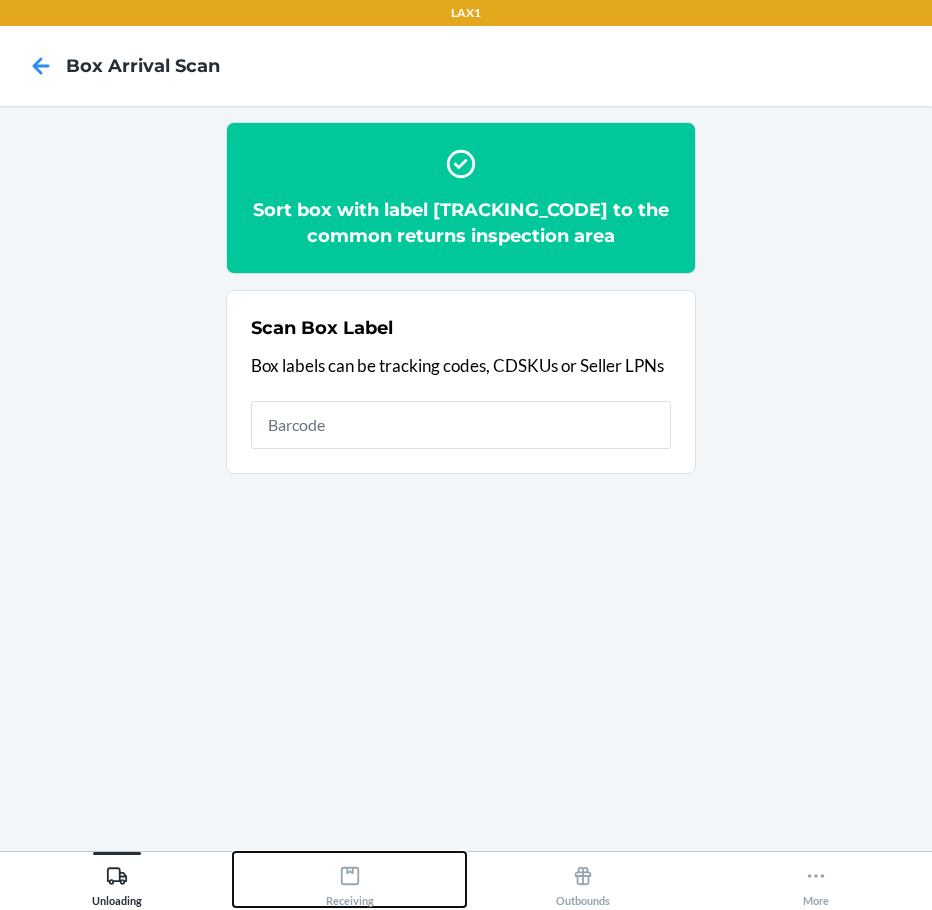 click on "Receiving" at bounding box center (349, 879) 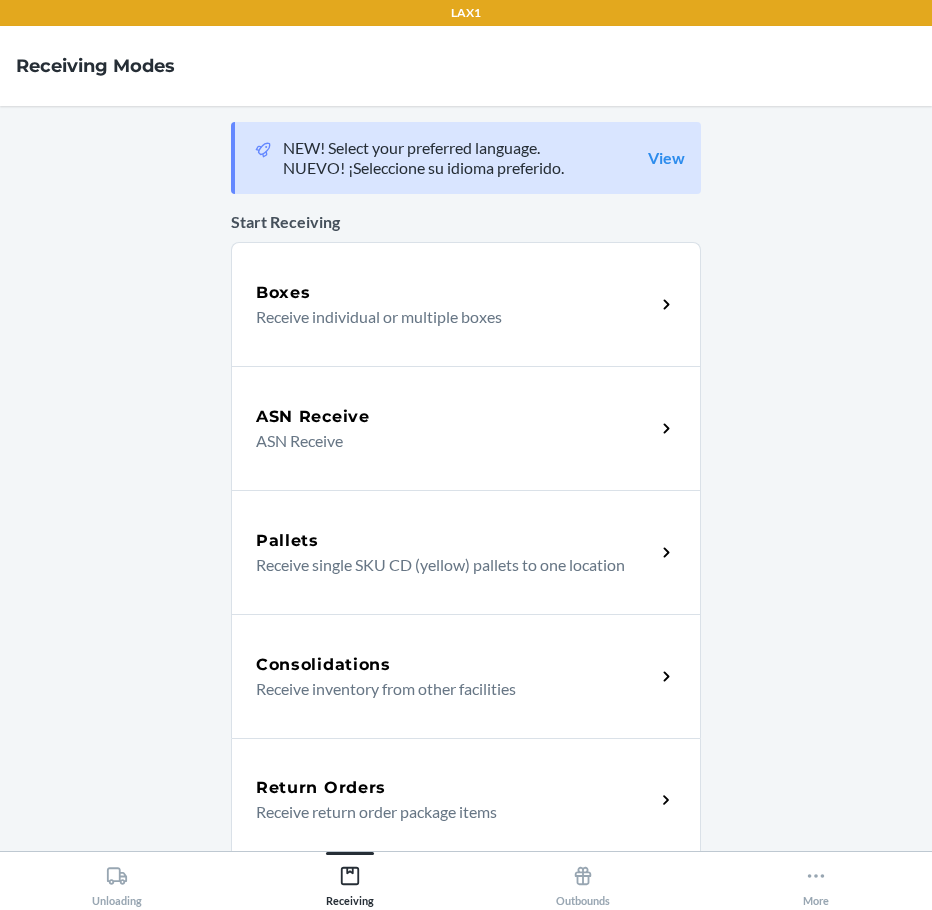 click on "Return Orders Receive return order package items" at bounding box center (466, 800) 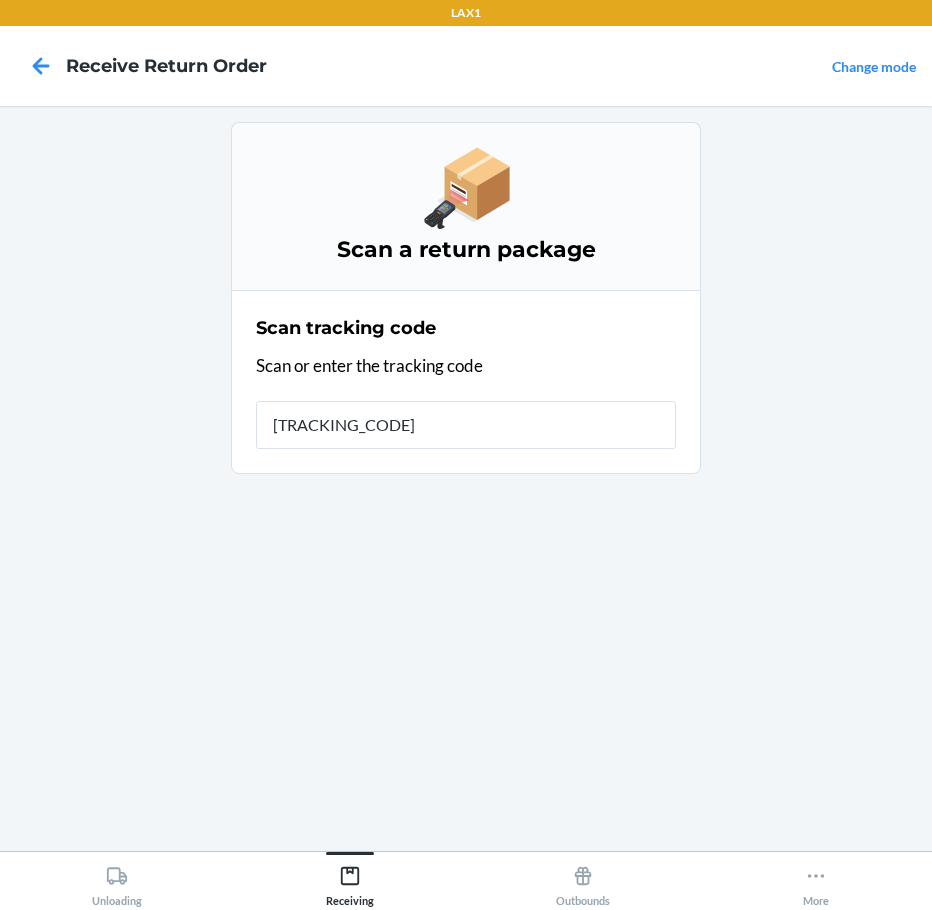 type on "[TRACKING_CODE]" 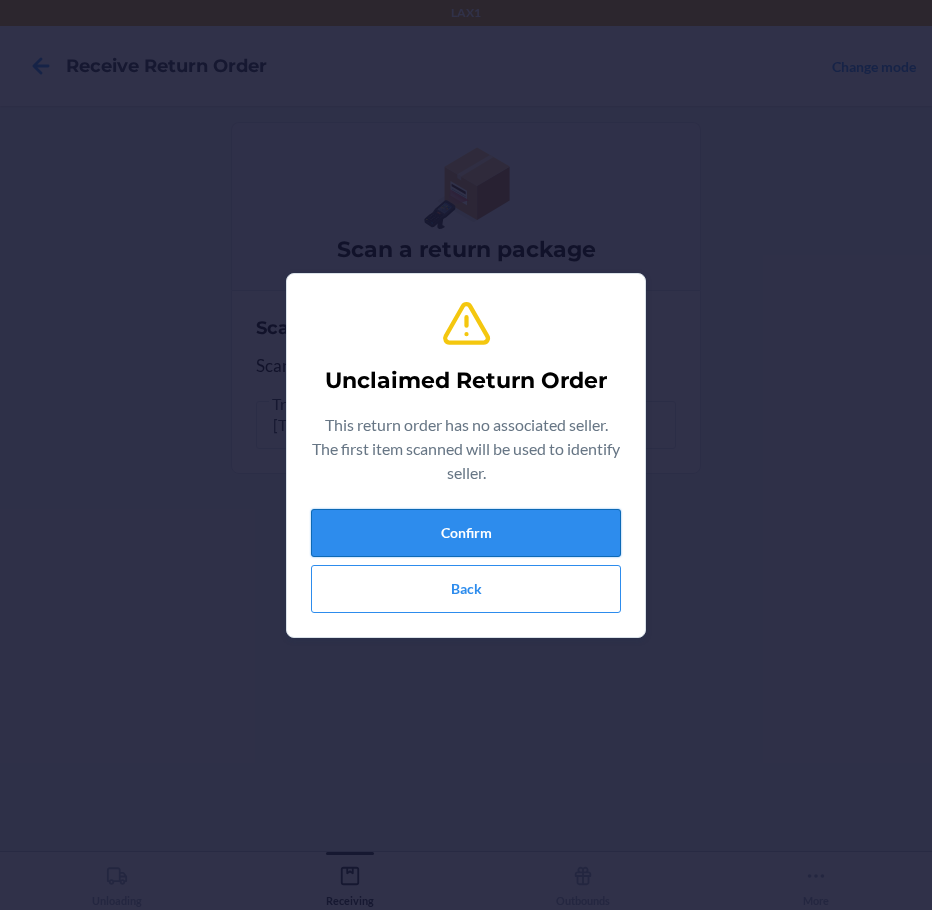 click on "Confirm" at bounding box center [466, 533] 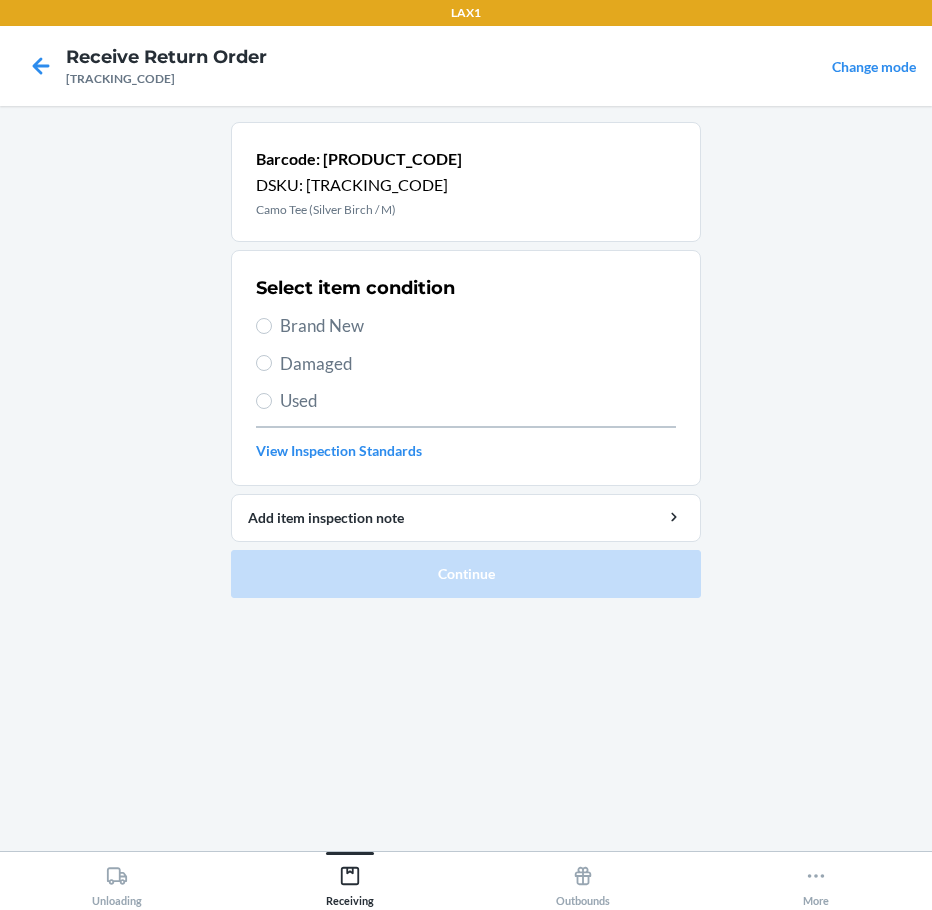 click on "Brand New" at bounding box center [478, 326] 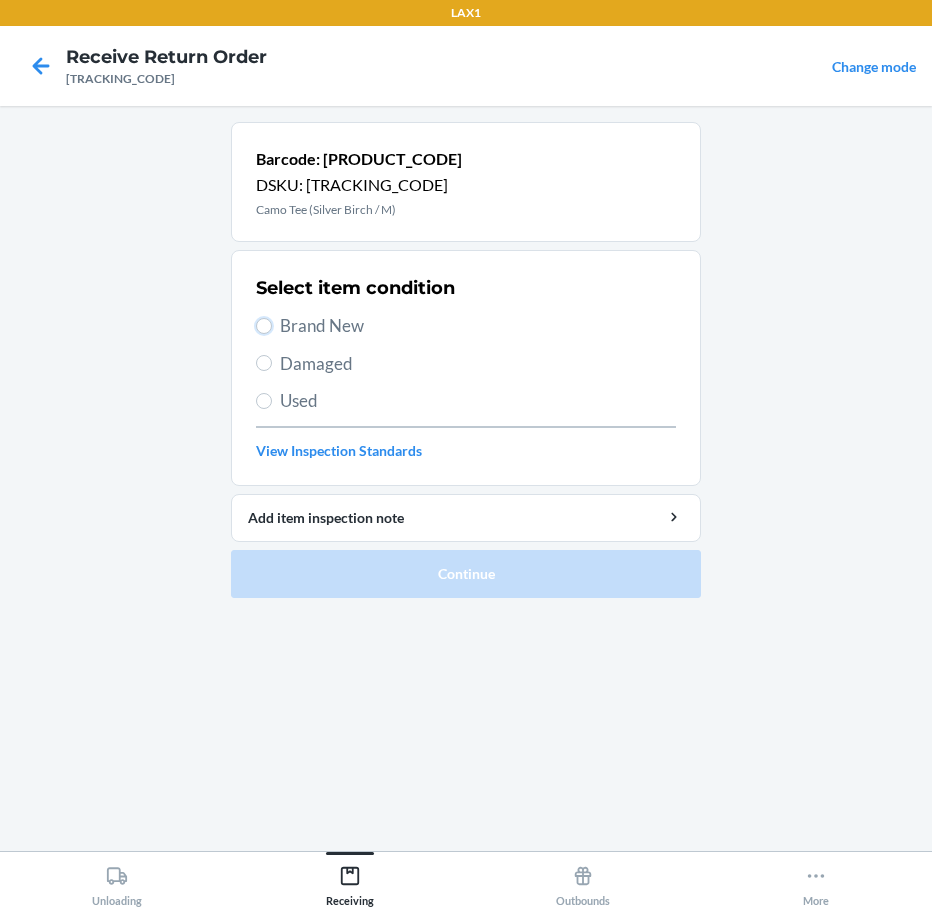 click on "Brand New" at bounding box center [264, 326] 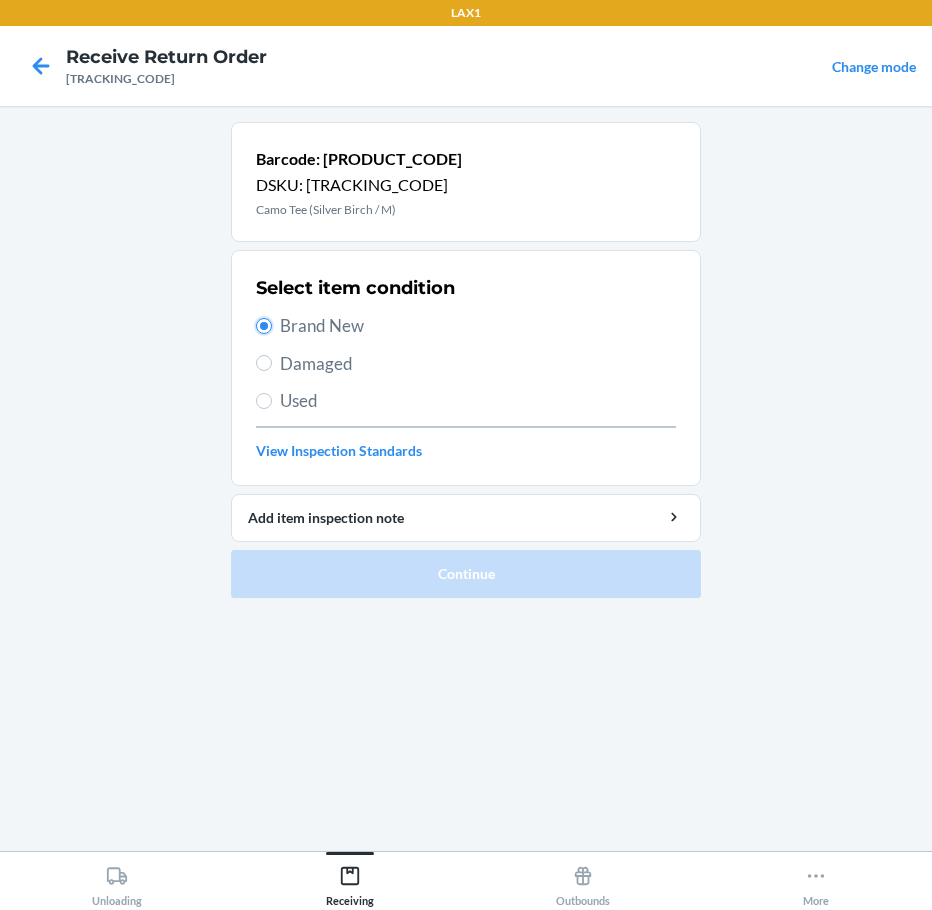 radio on "true" 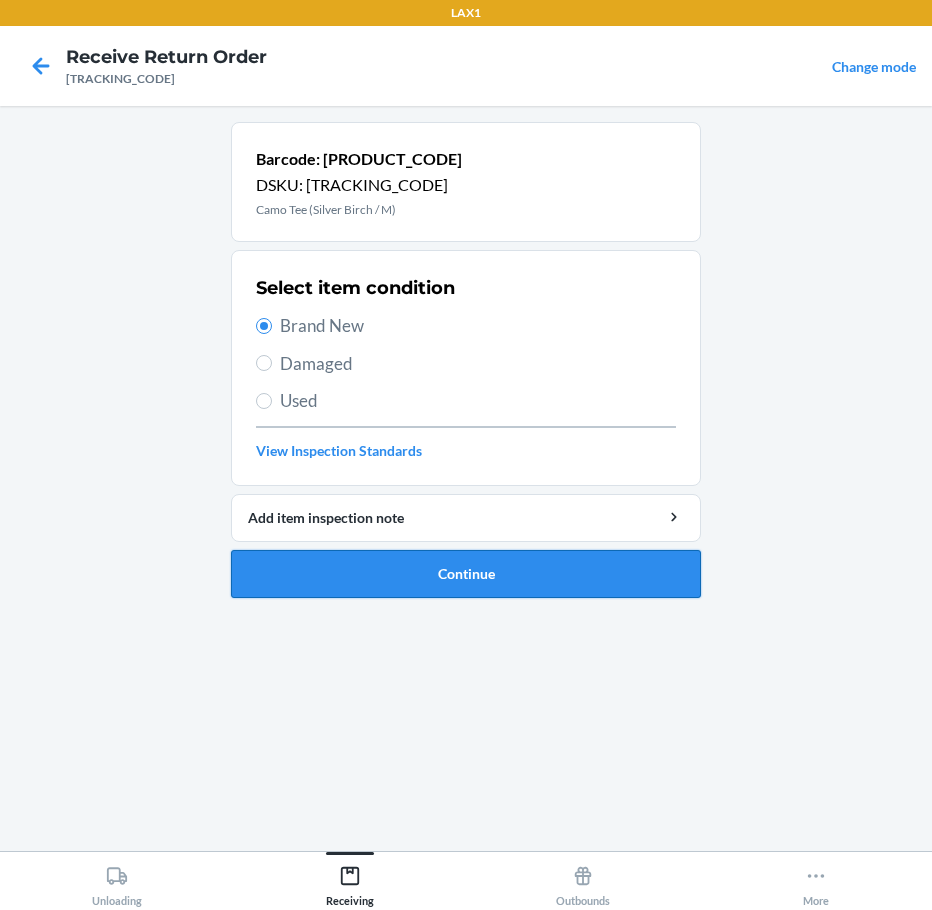 click on "Continue" at bounding box center [466, 574] 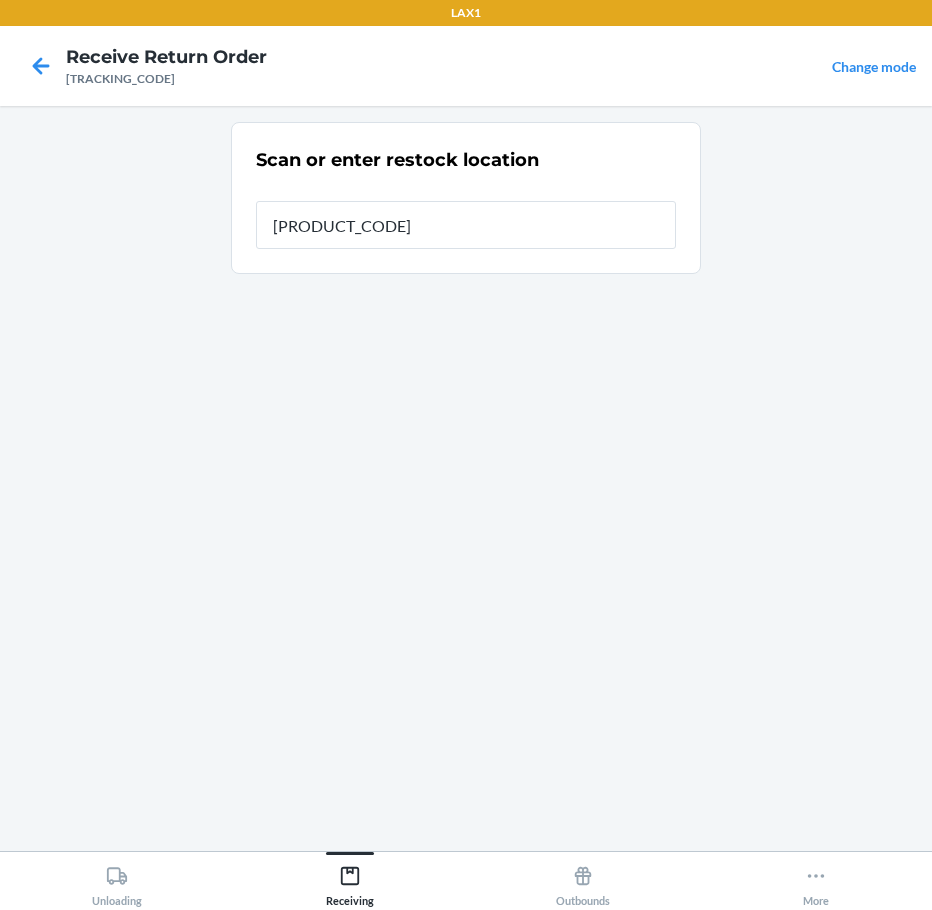 type on "[PRODUCT_CODE]" 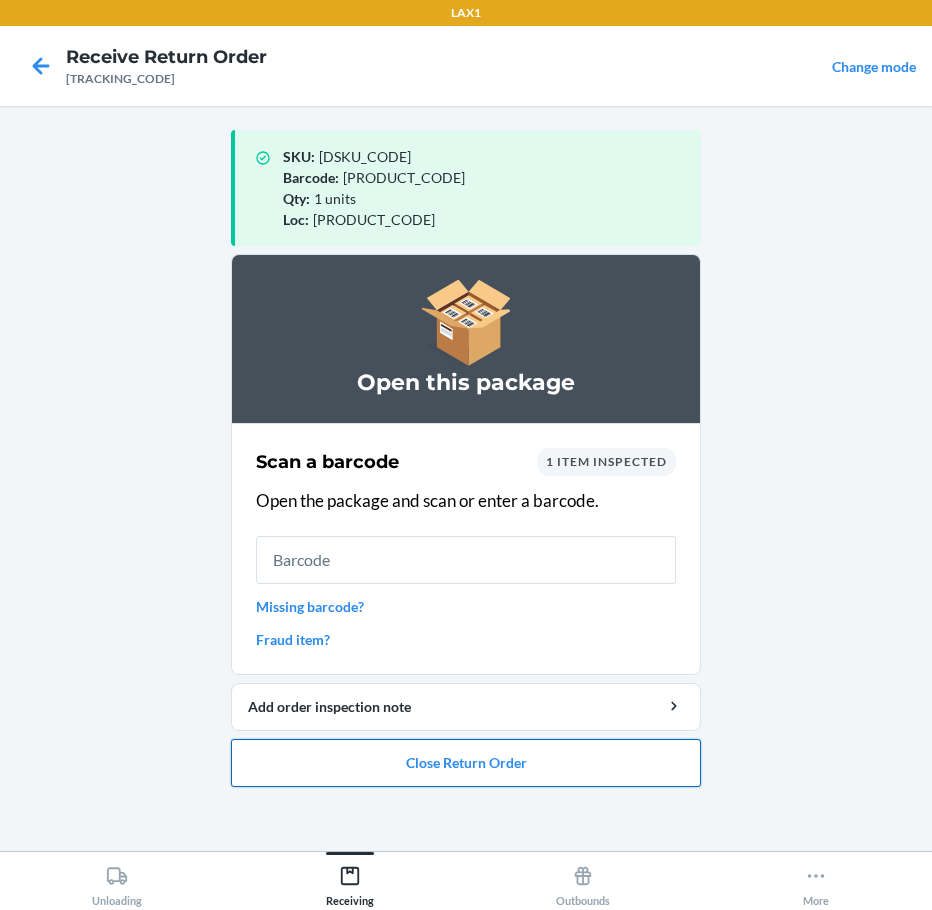 click on "Close Return Order" at bounding box center (466, 763) 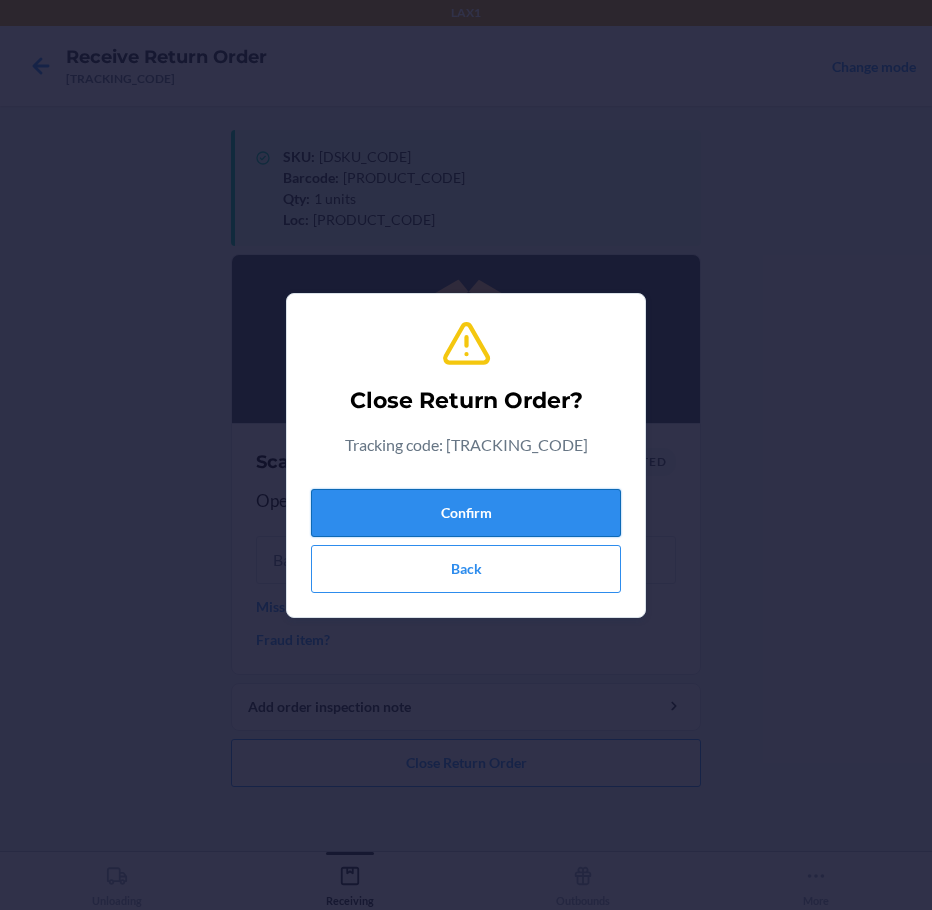 click on "Confirm" at bounding box center (466, 513) 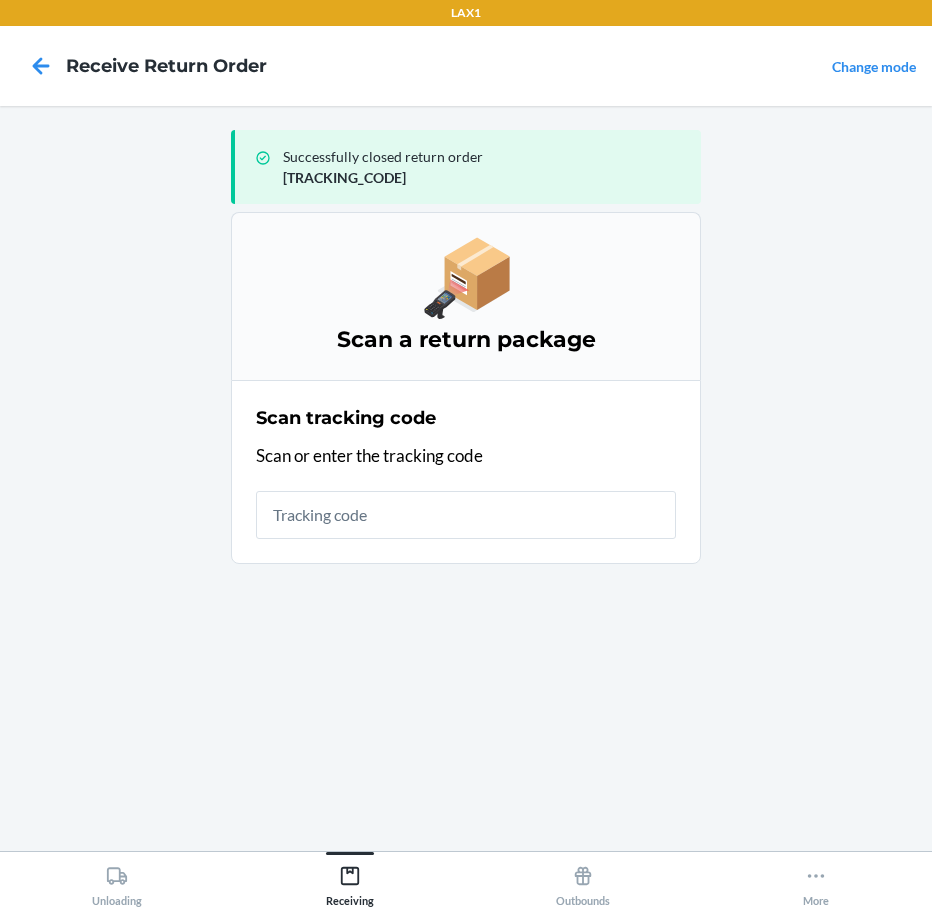 click on "Successfully closed return order [TRACKING_CODE] Scan a return package Scan tracking code Scan or enter the tracking code" at bounding box center (466, 478) 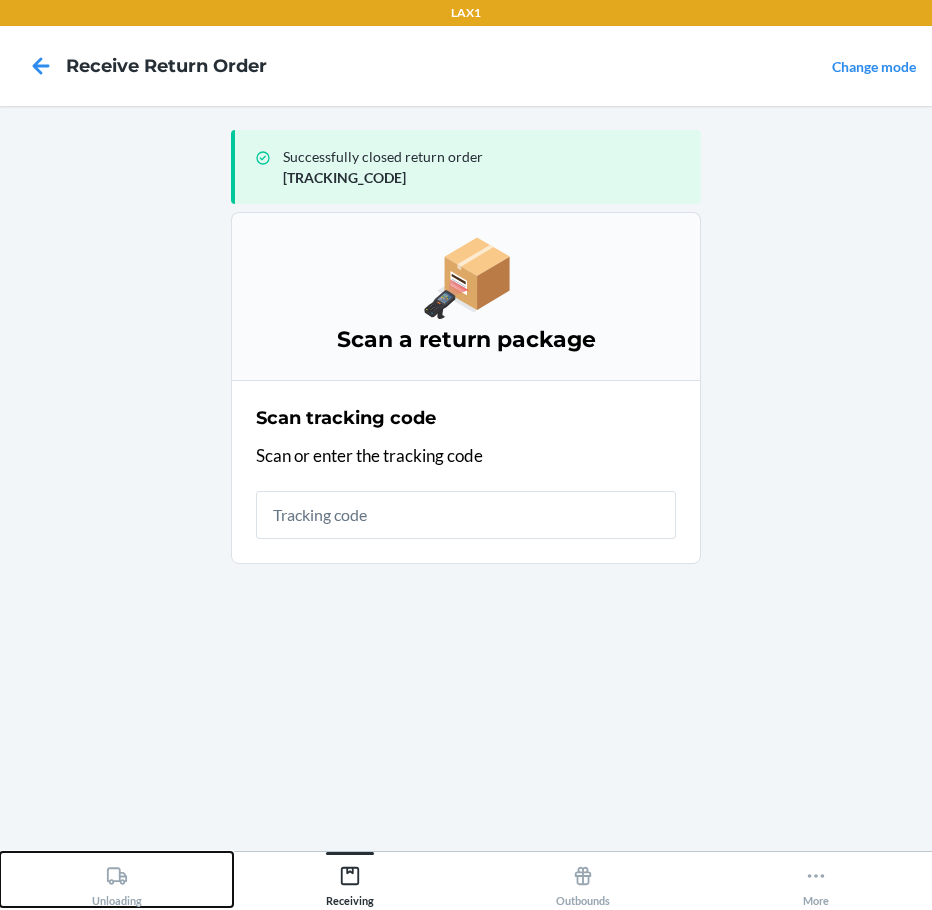 click on "Unloading" at bounding box center [117, 882] 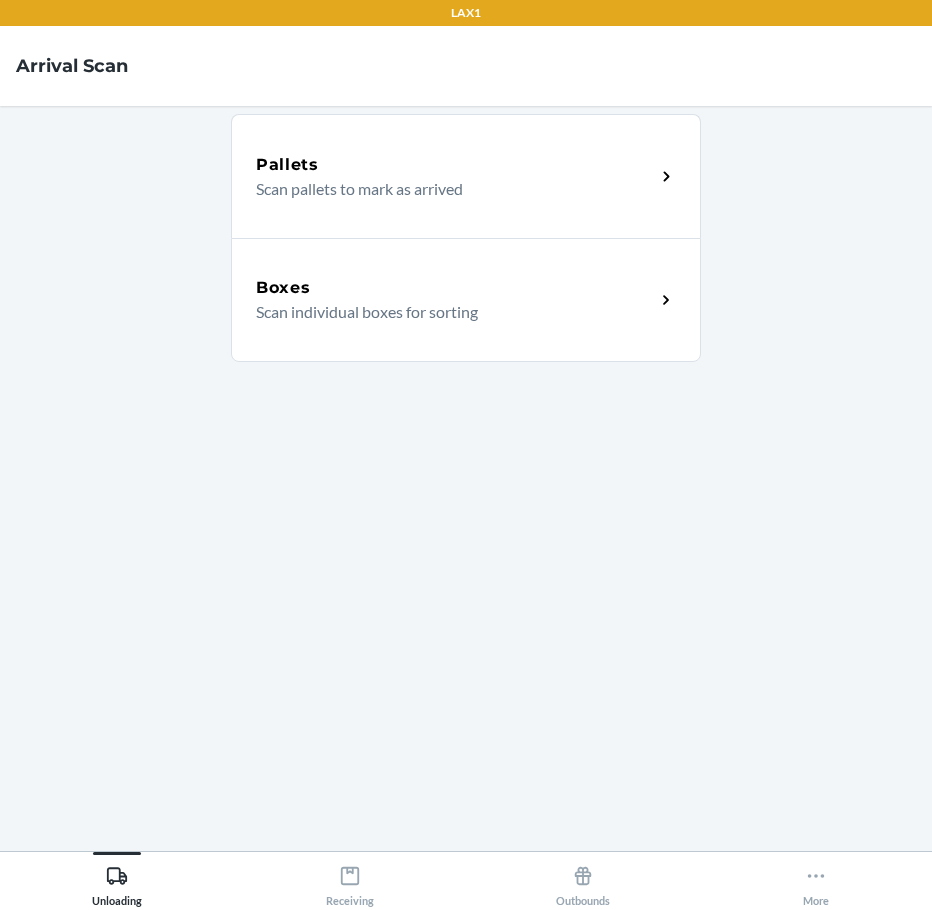 click on "Scan individual boxes for sorting" at bounding box center (447, 312) 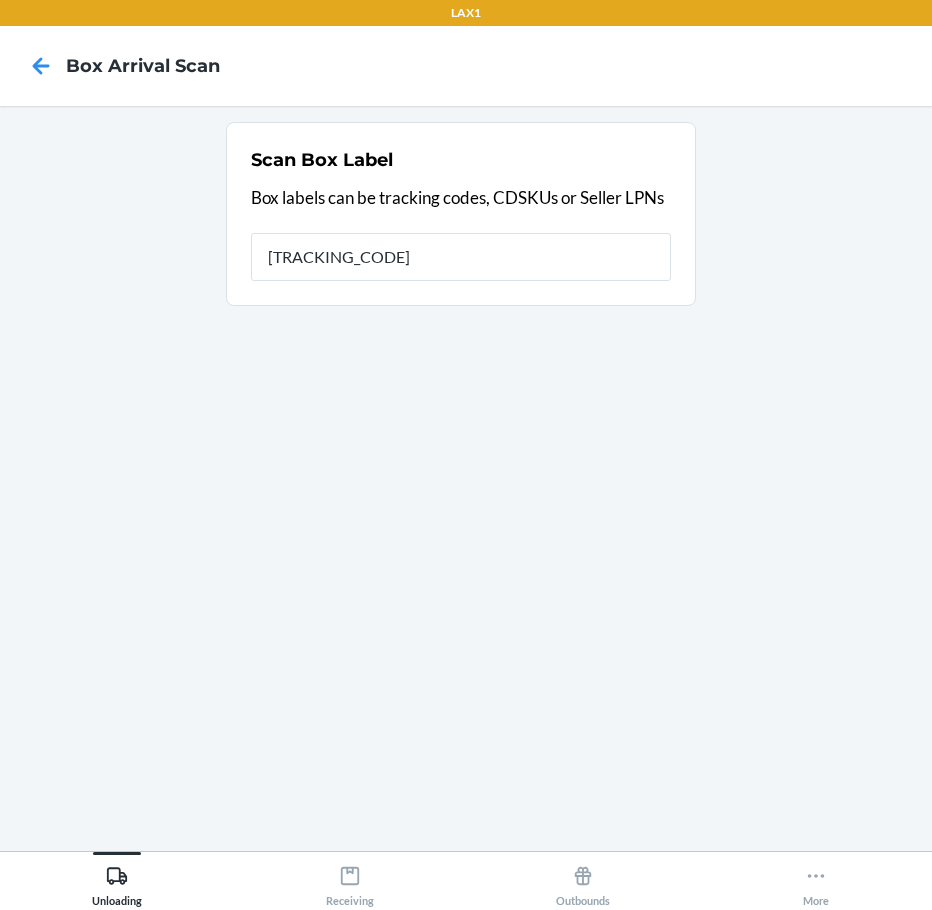 type on "[TRACKING_CODE]" 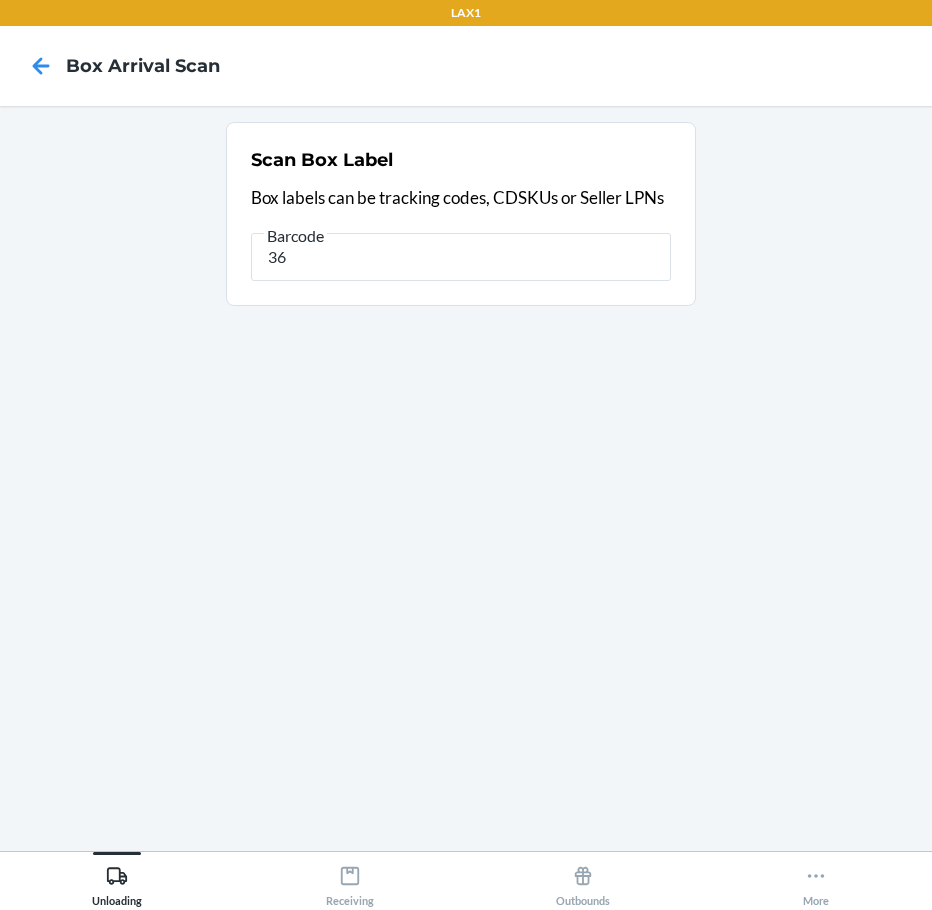 type on "3" 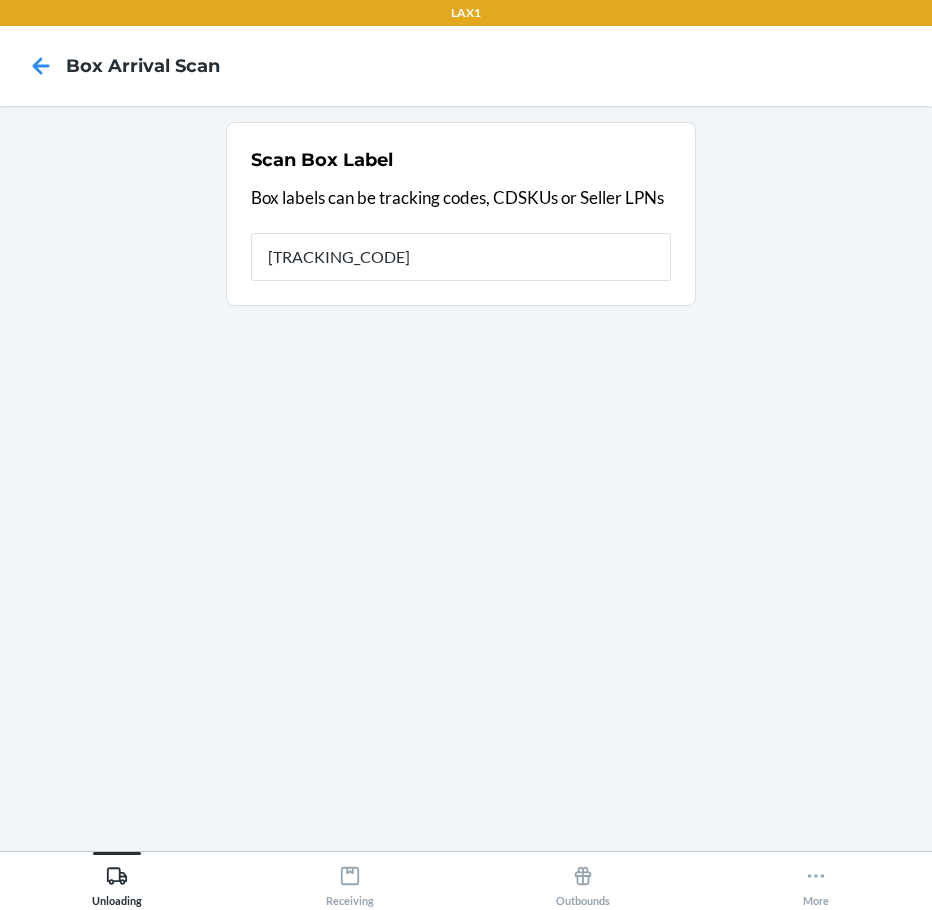 type on "[TRACKING_CODE]" 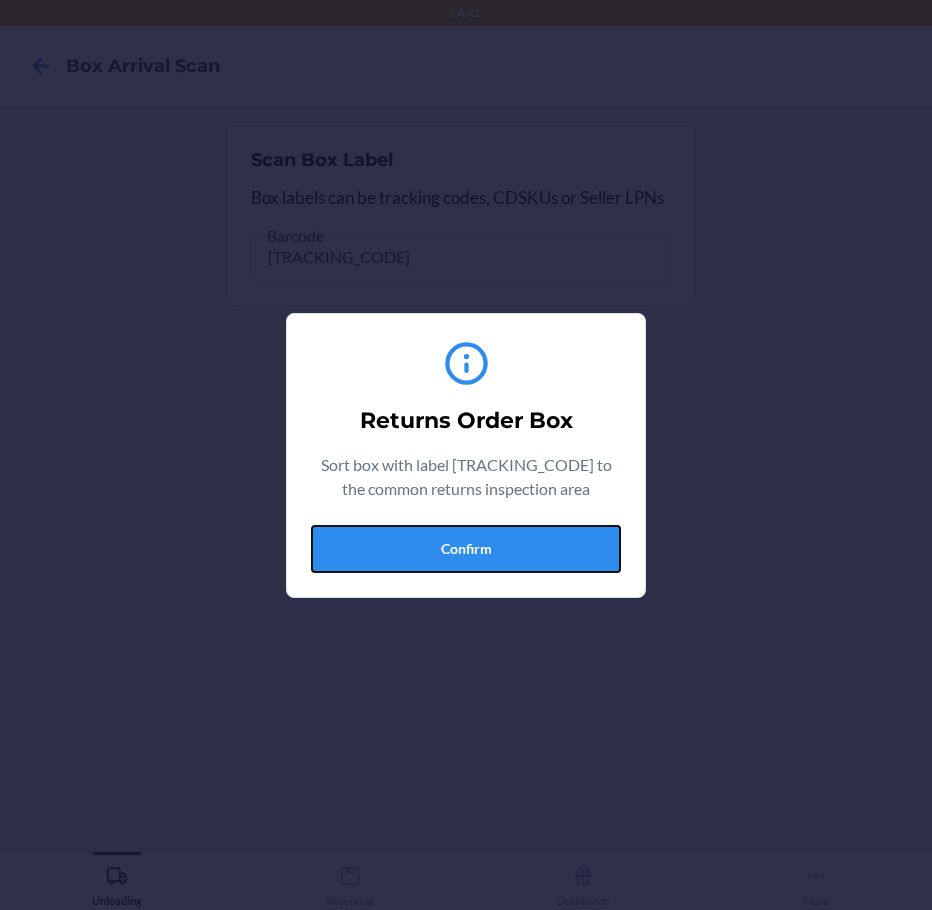 click on "Confirm" at bounding box center (466, 549) 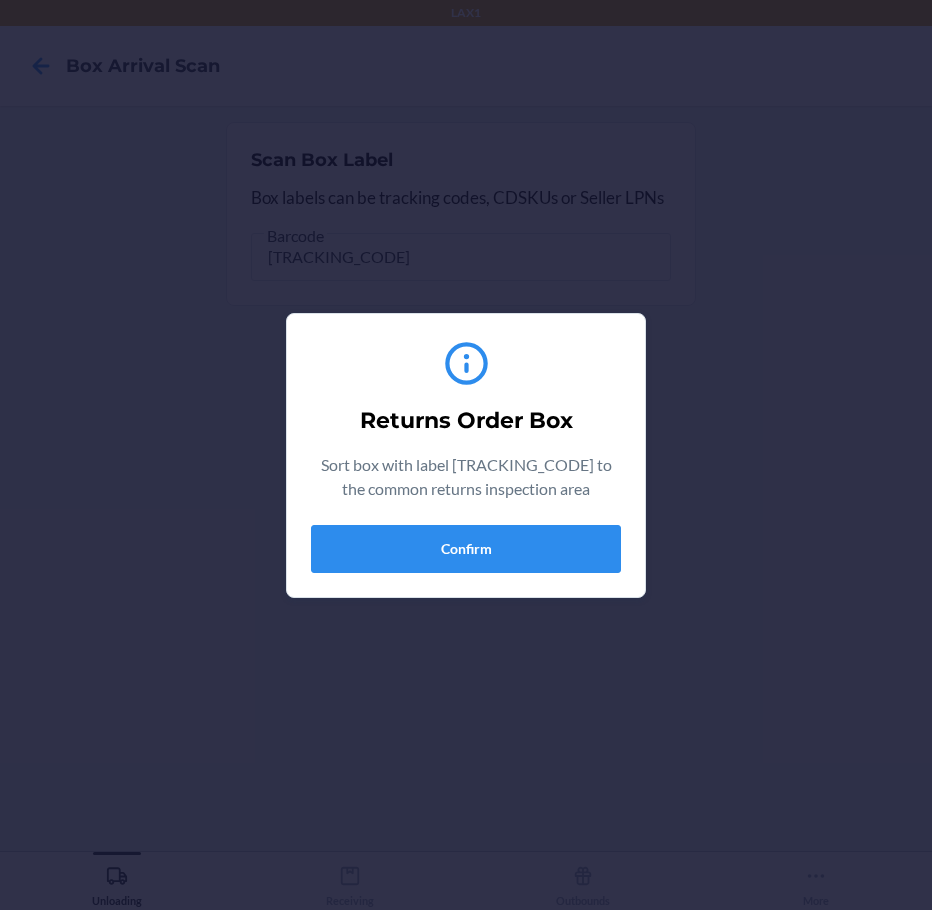 type 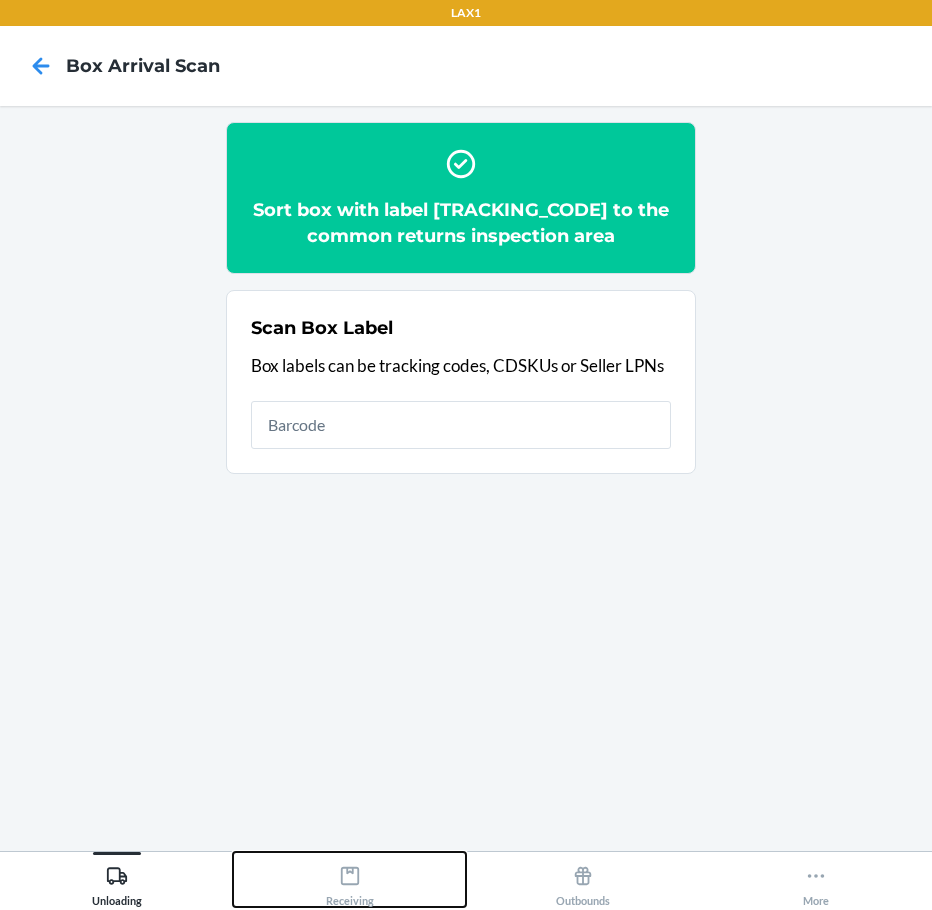 click on "Receiving" at bounding box center (349, 879) 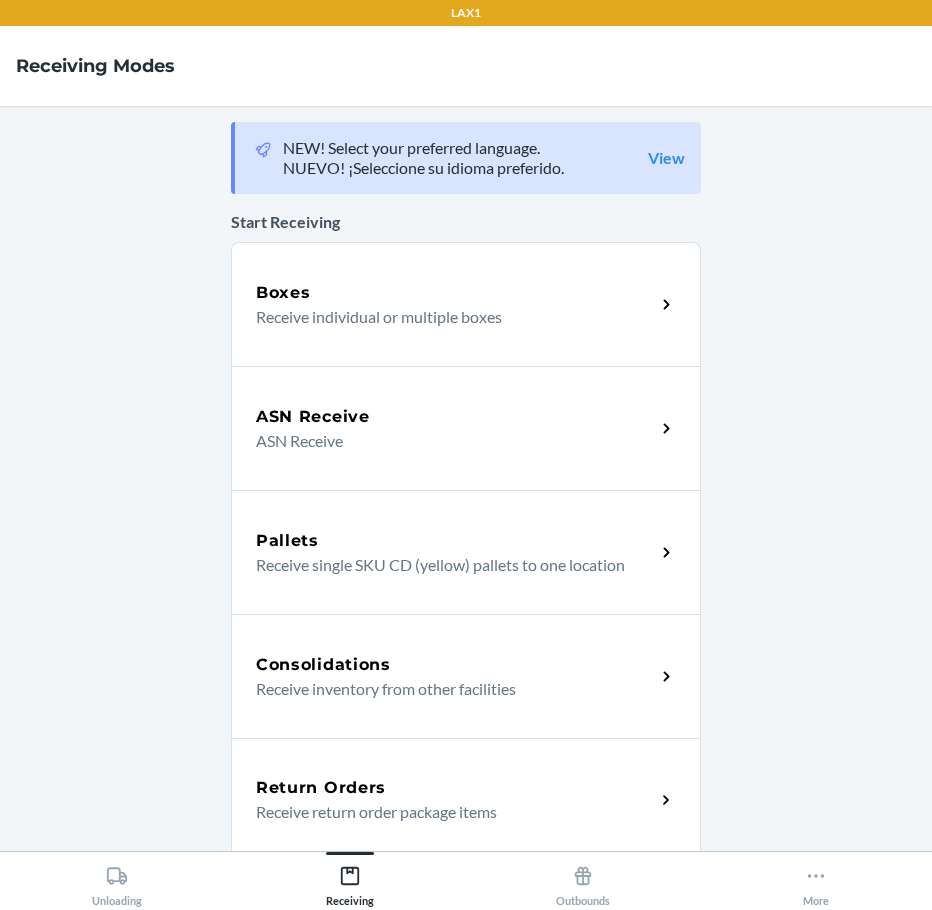 click on "Receive return order package items" at bounding box center [447, 812] 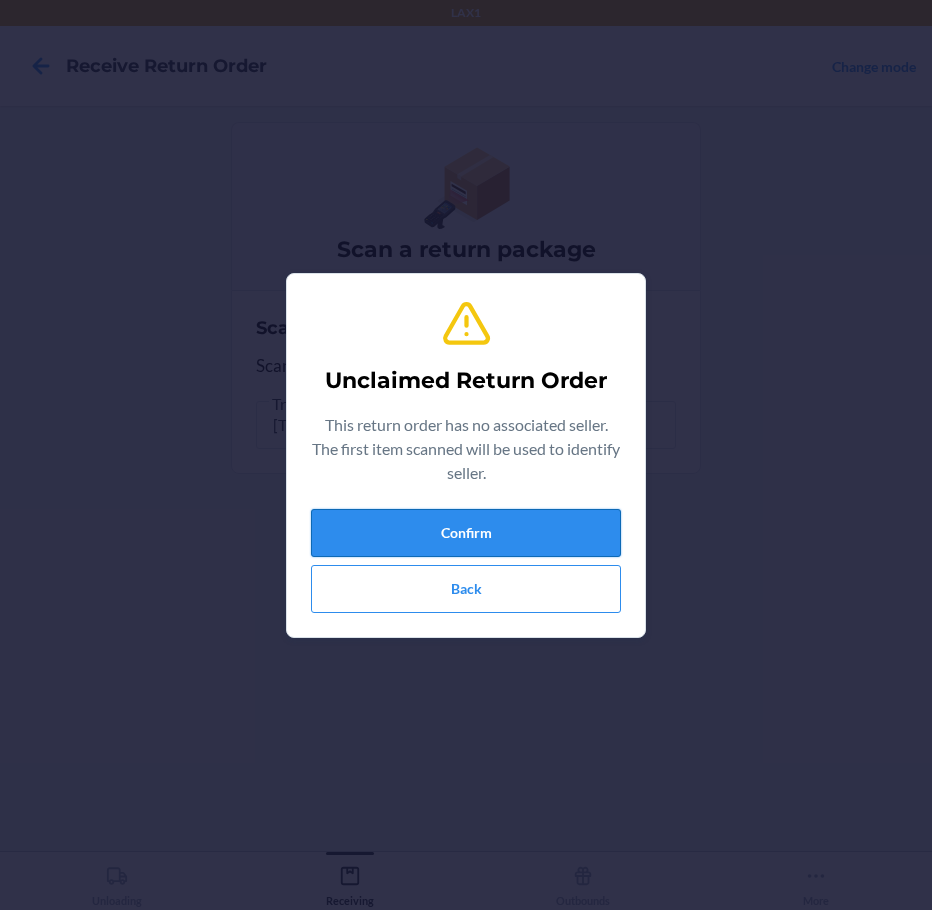 click on "Confirm" at bounding box center (466, 533) 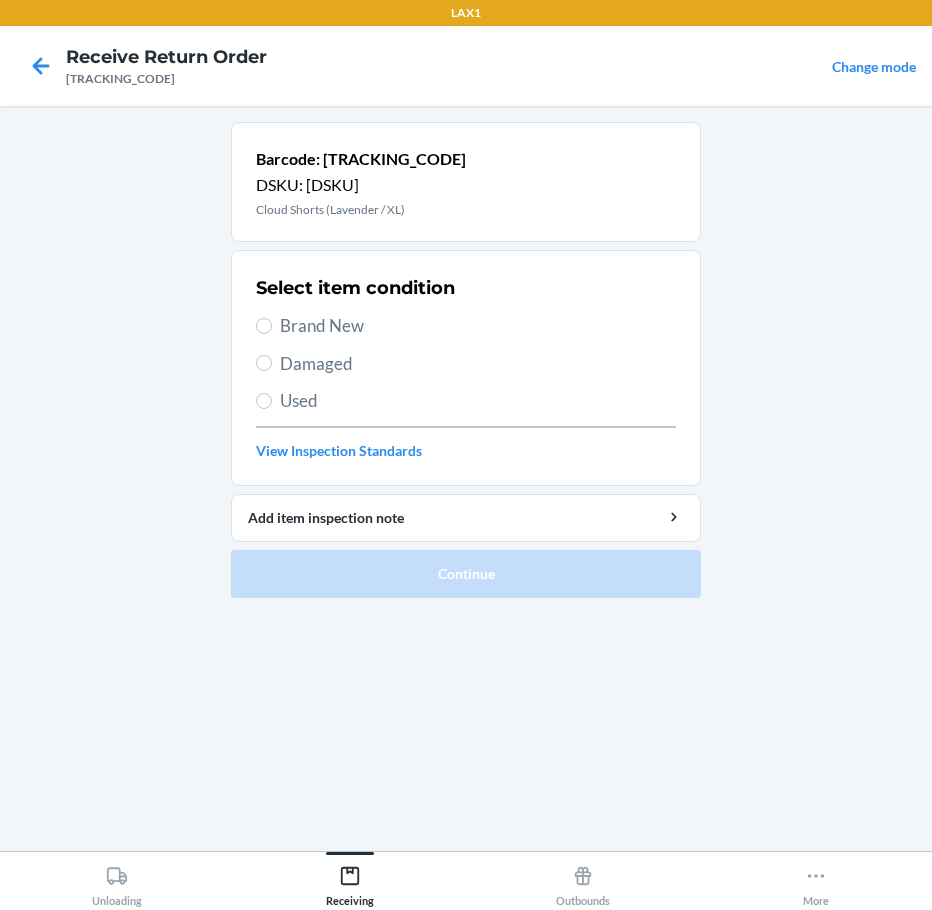 click on "Brand New" at bounding box center [478, 326] 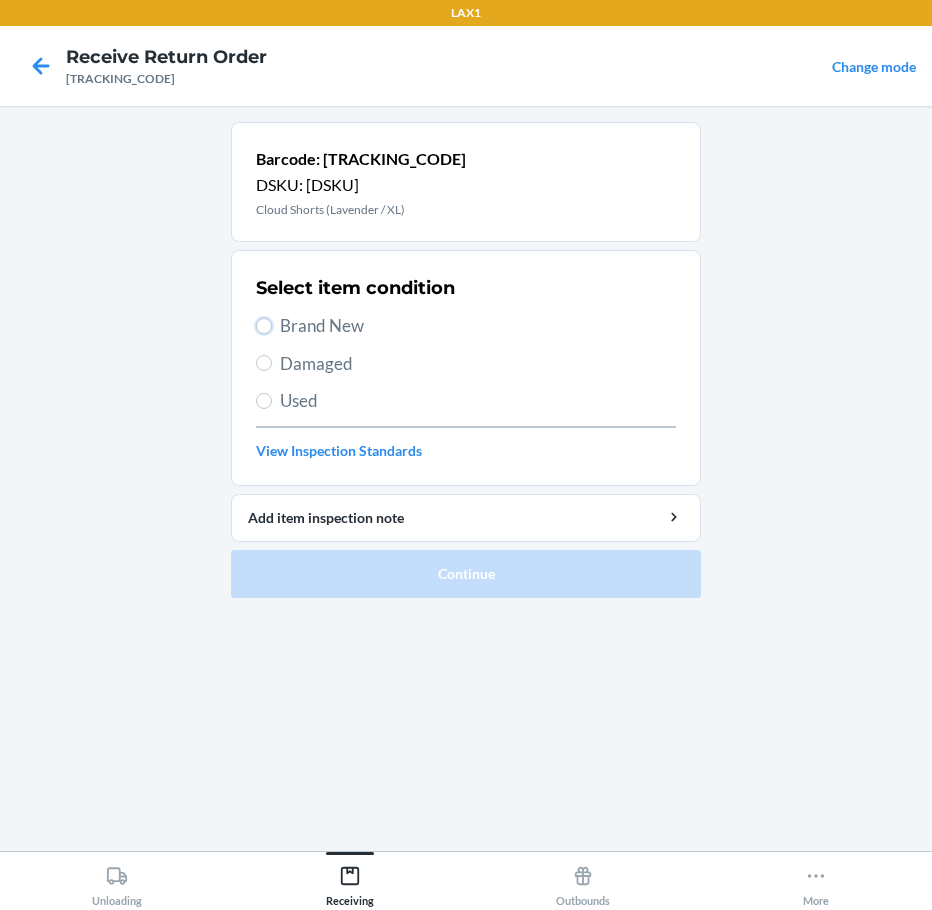 click on "Brand New" at bounding box center [264, 326] 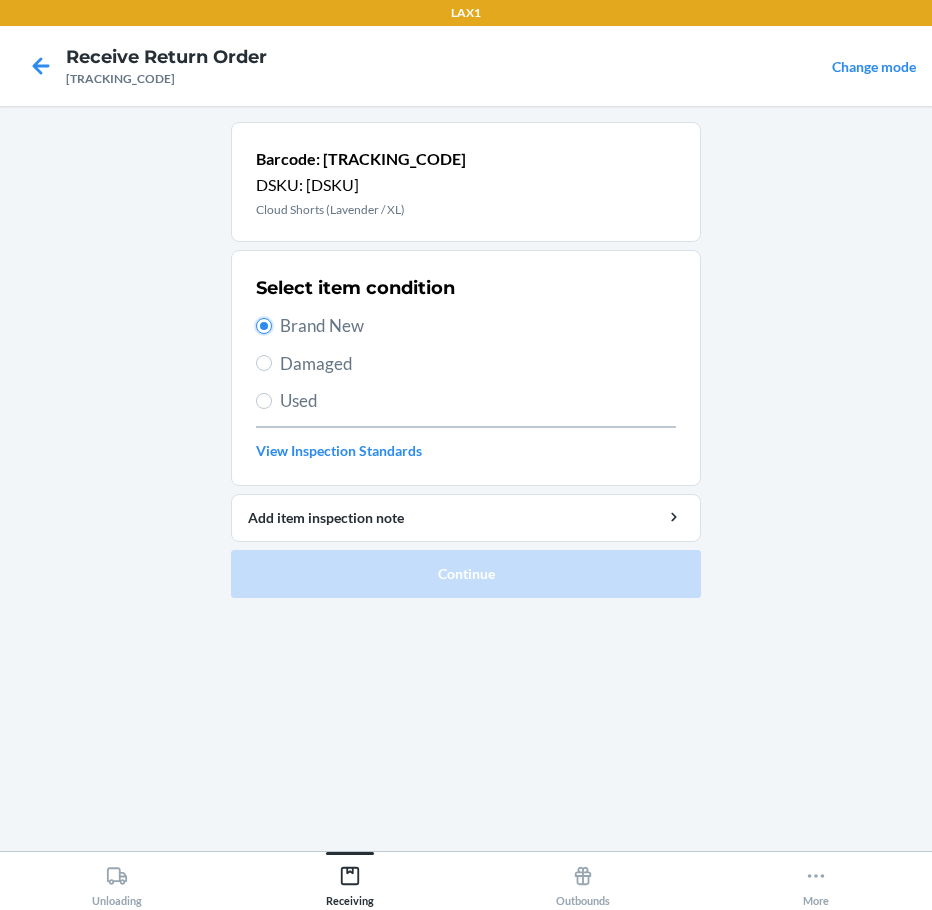 radio on "true" 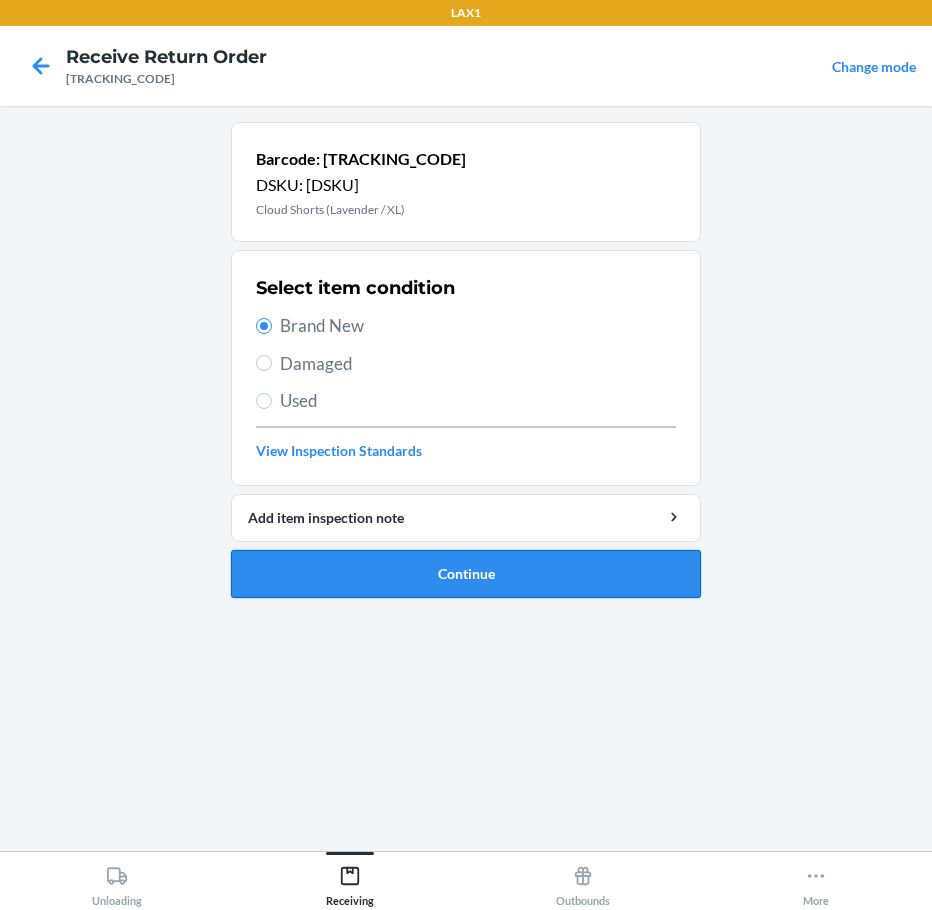 click on "Continue" at bounding box center (466, 574) 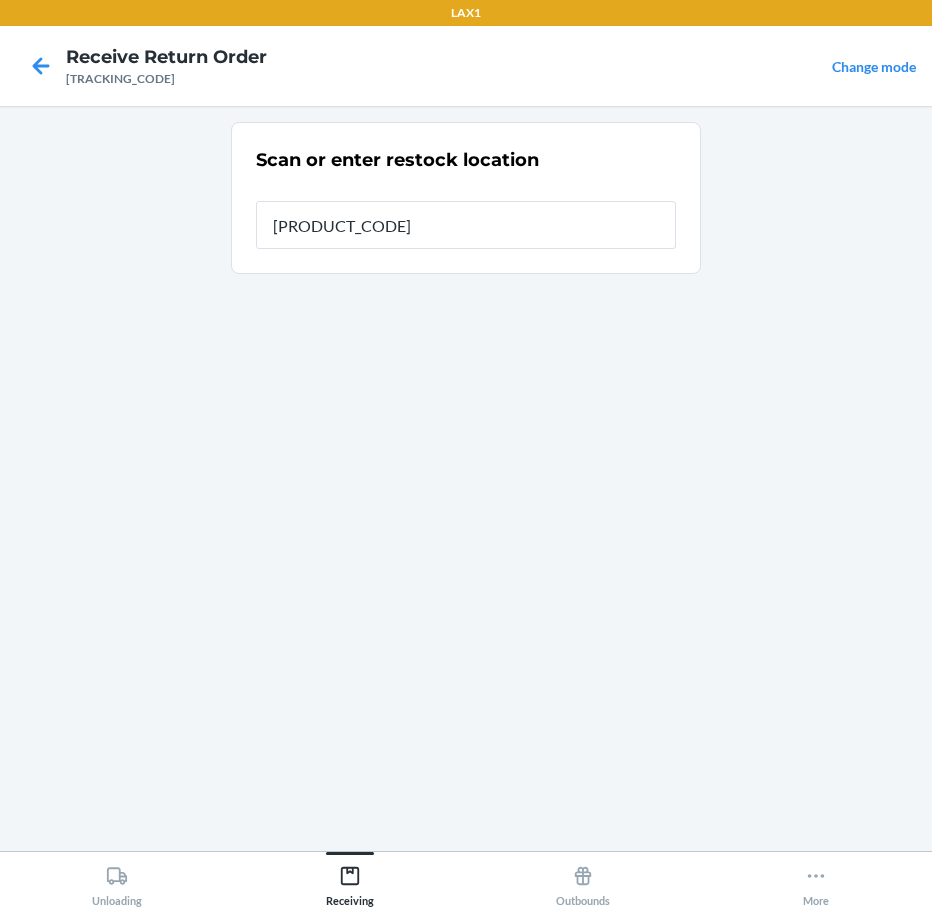 type on "[PRODUCT_CODE]" 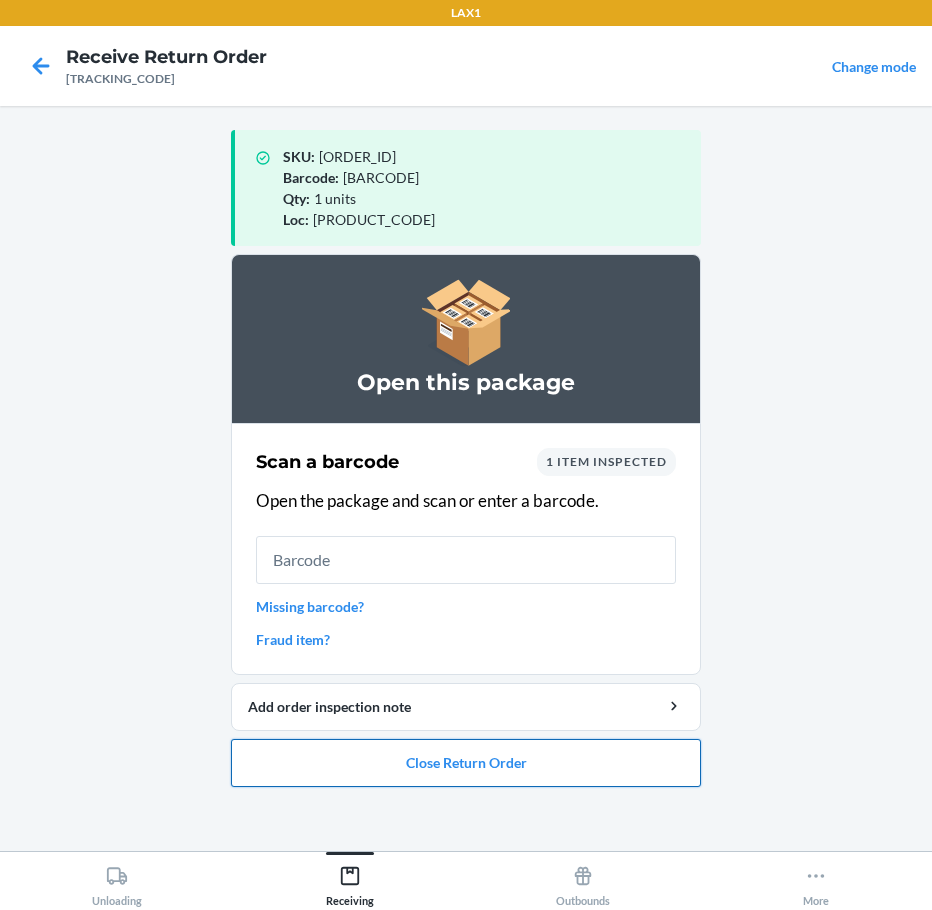 click on "Close Return Order" at bounding box center [466, 763] 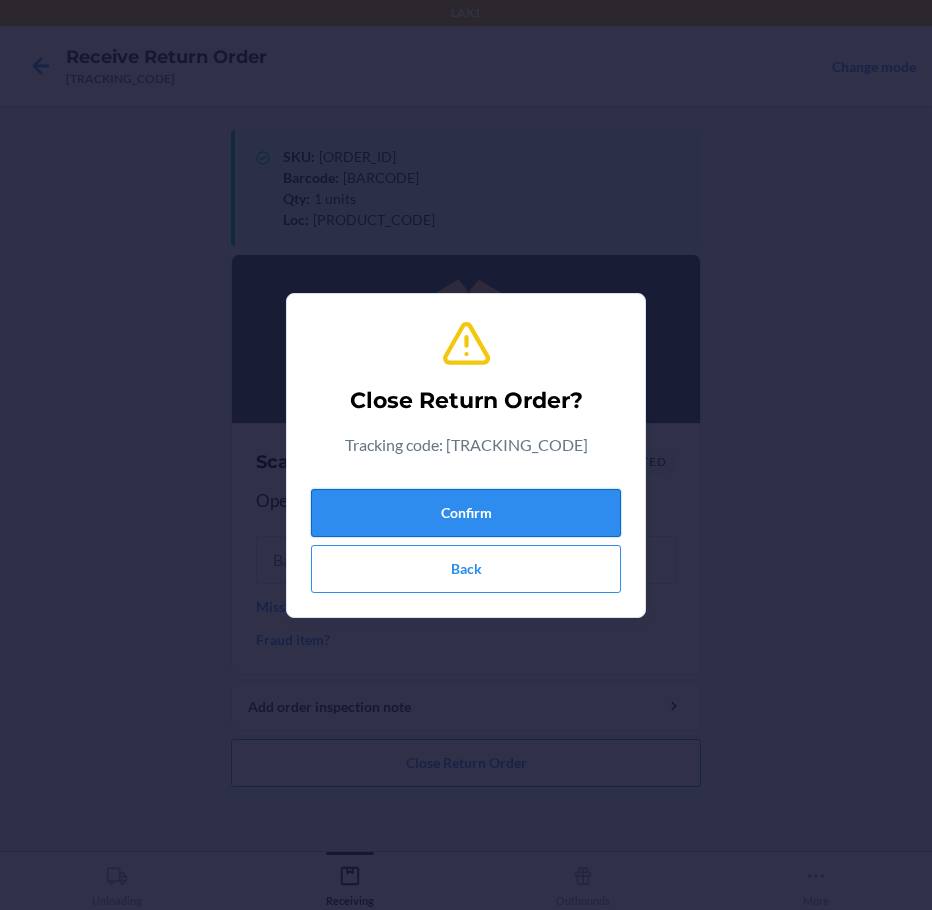 click on "Confirm" at bounding box center [466, 513] 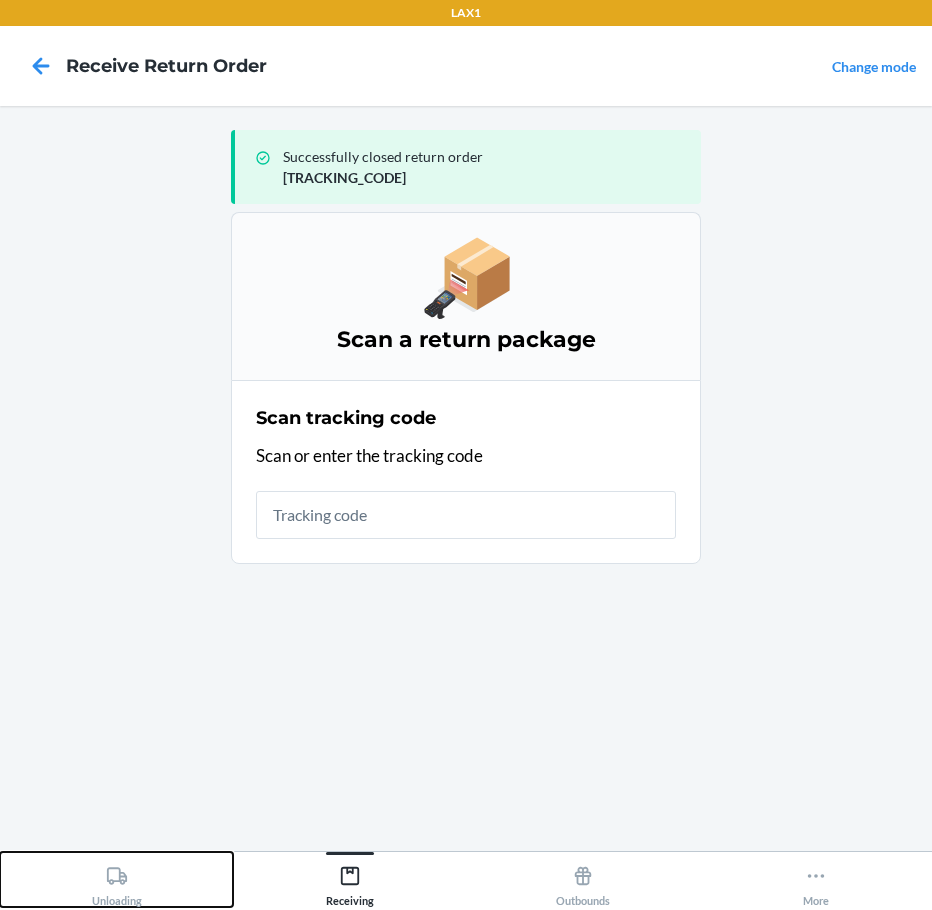 click 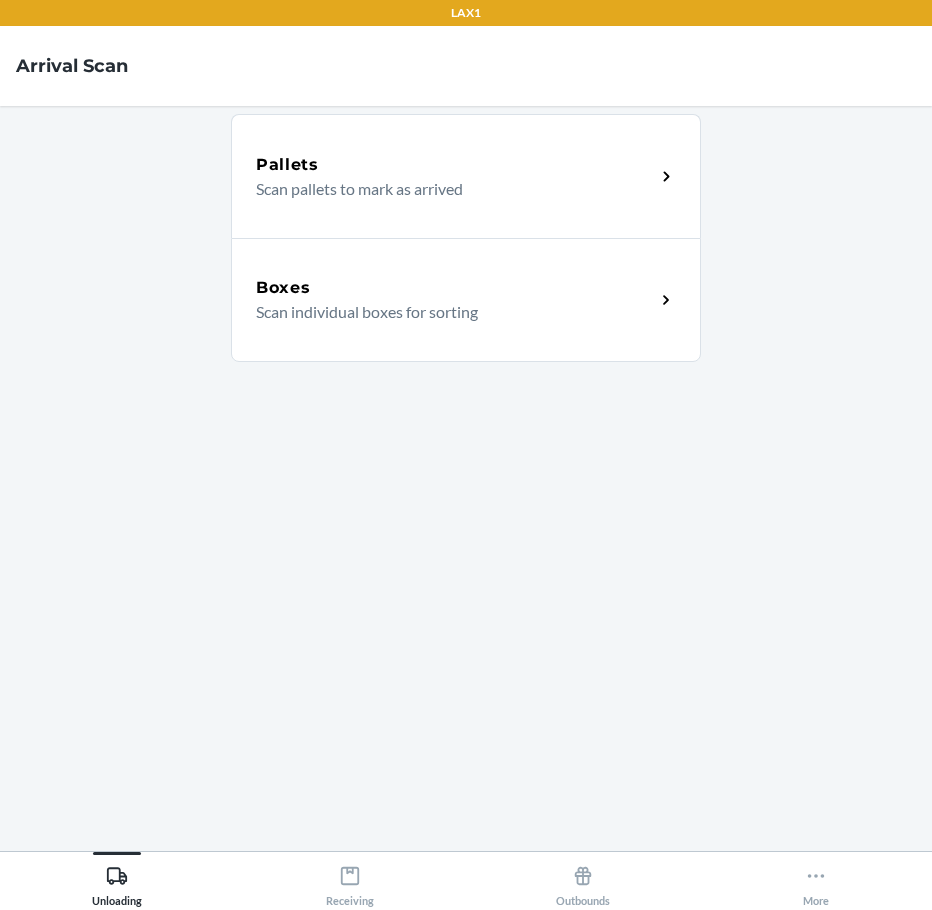 click on "Boxes" at bounding box center (455, 288) 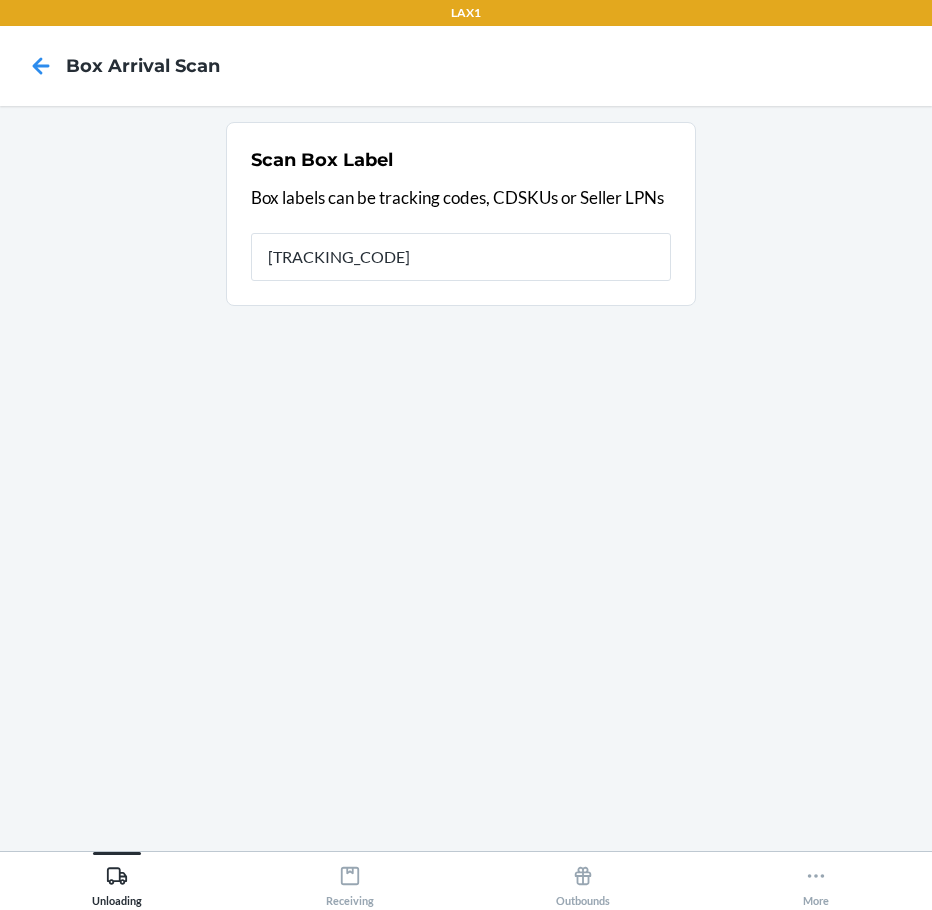 type on "[TRACKING_CODE]" 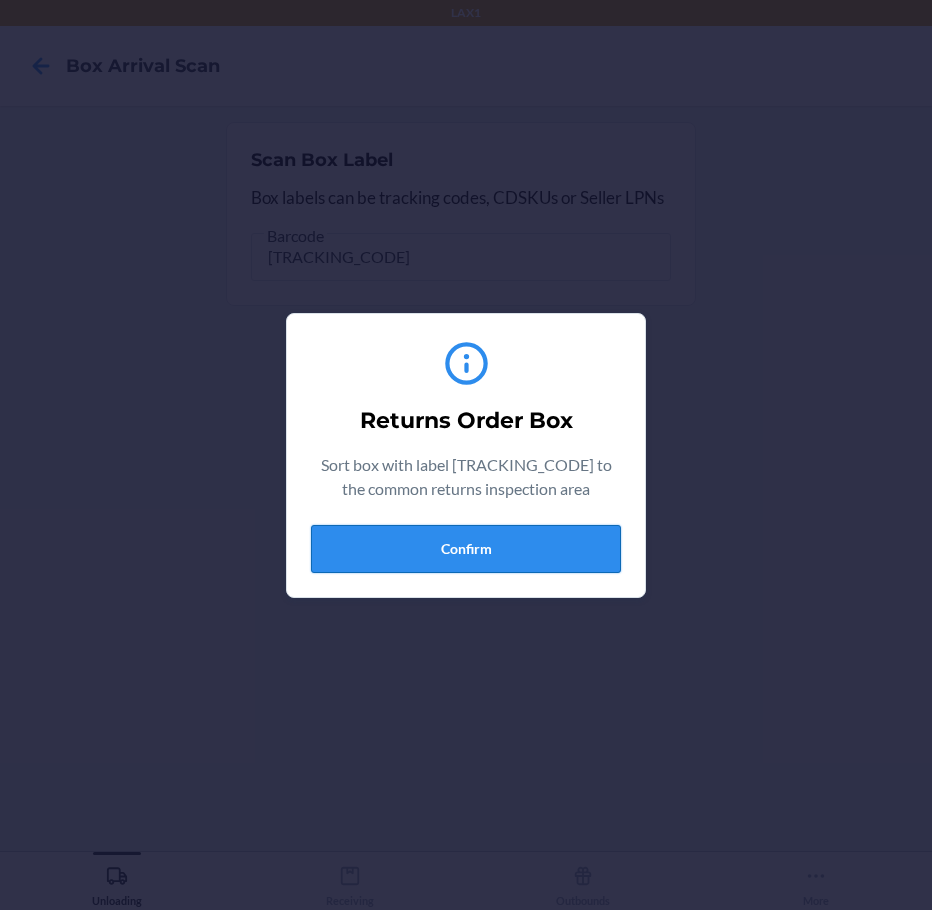 click on "Confirm" at bounding box center (466, 549) 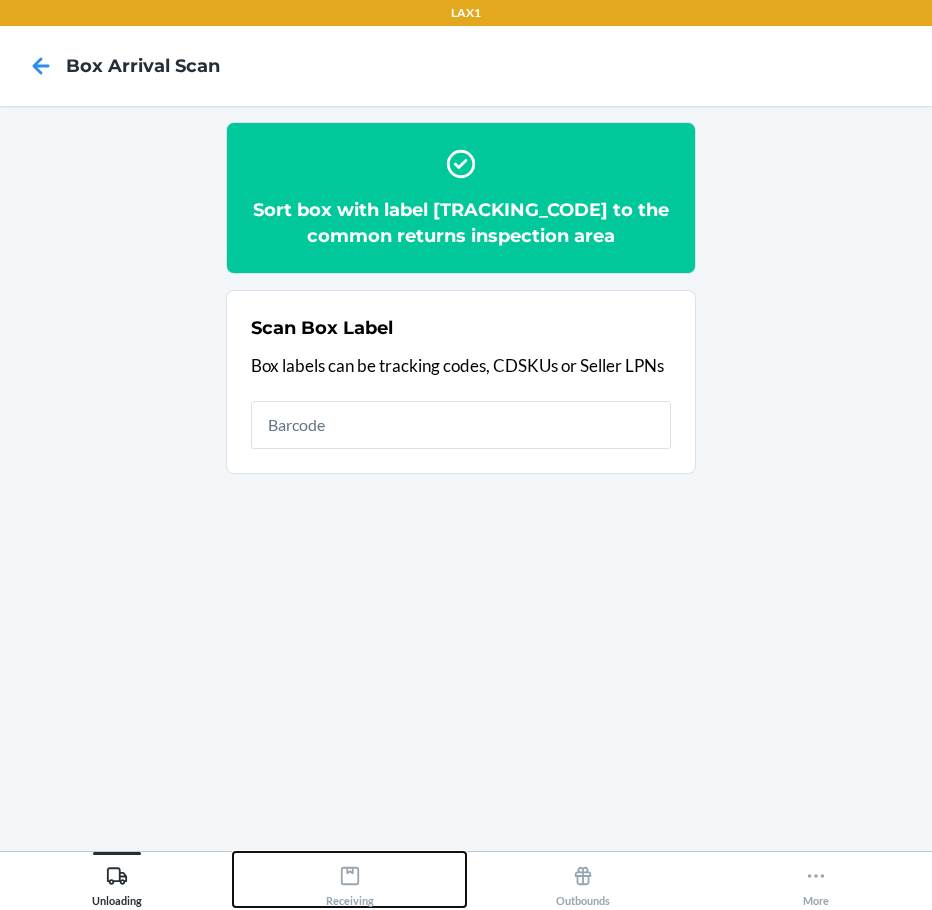 click on "Receiving" at bounding box center [349, 879] 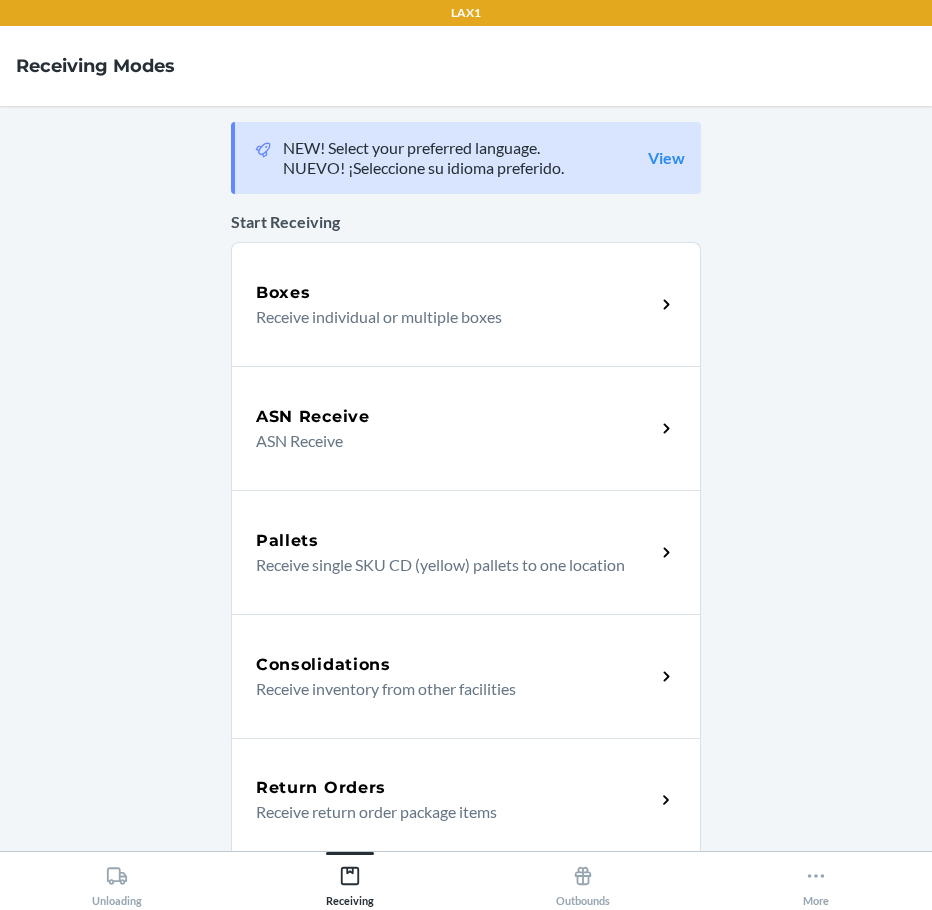 click on "Return Orders Receive return order package items" at bounding box center (466, 800) 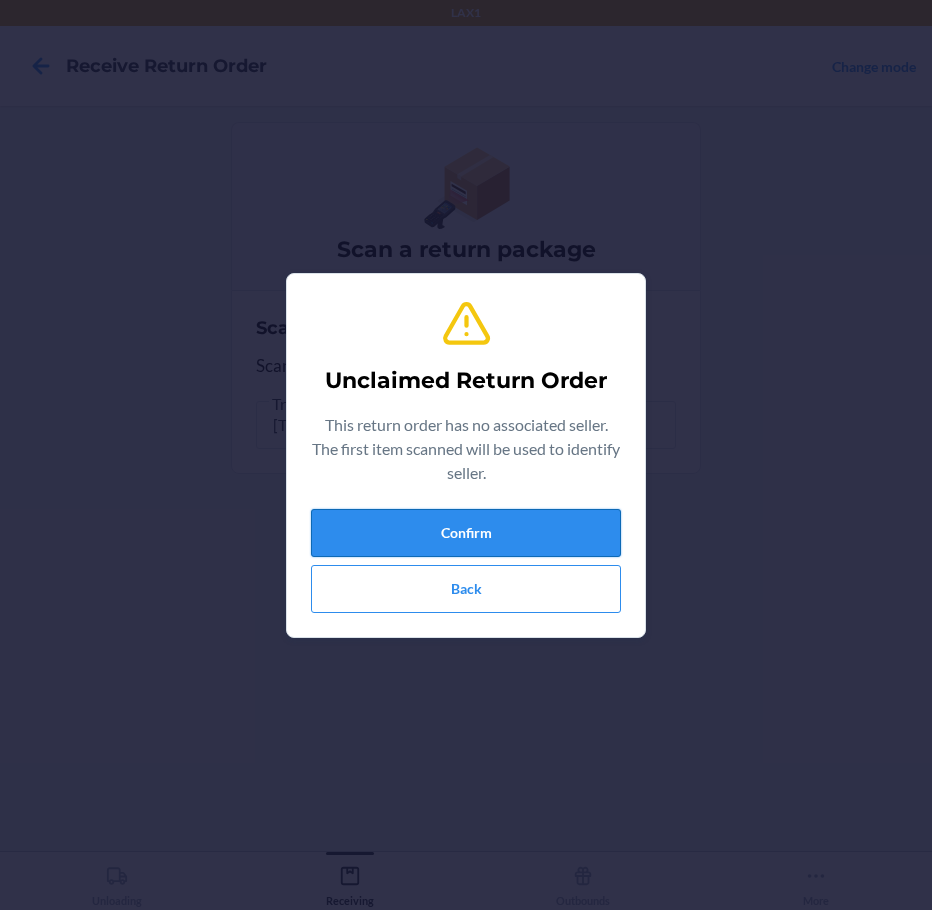click on "Confirm" at bounding box center (466, 533) 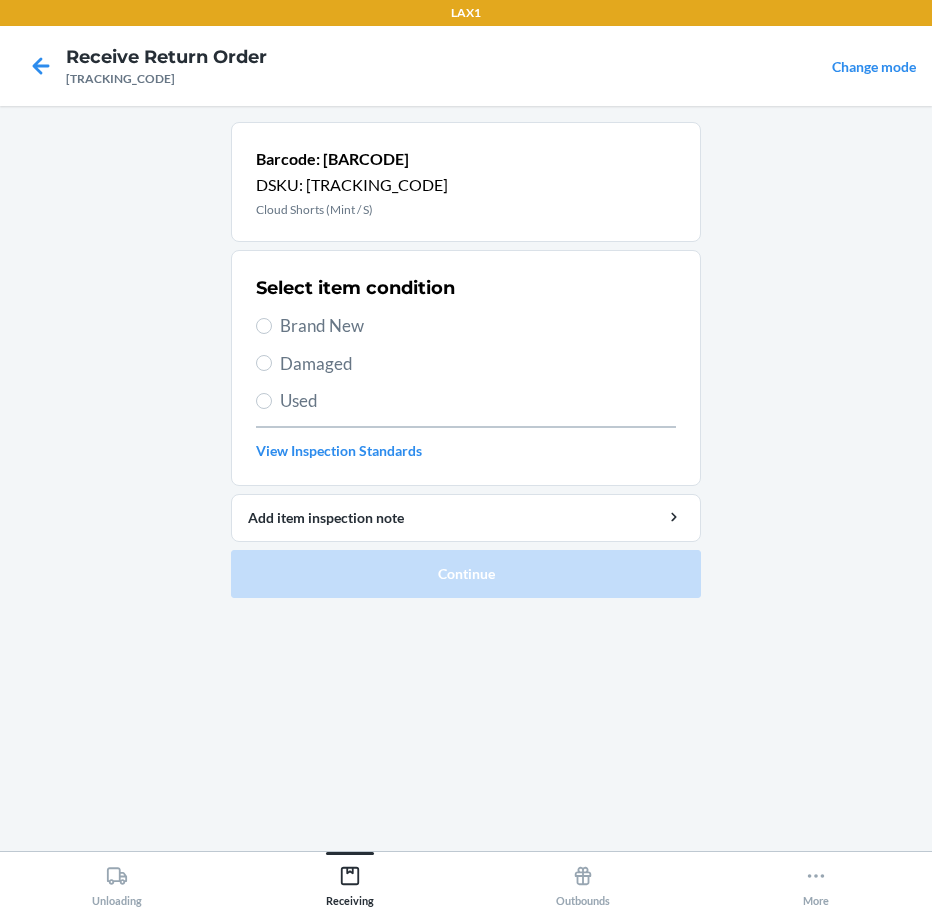 click on "Brand New" at bounding box center [478, 326] 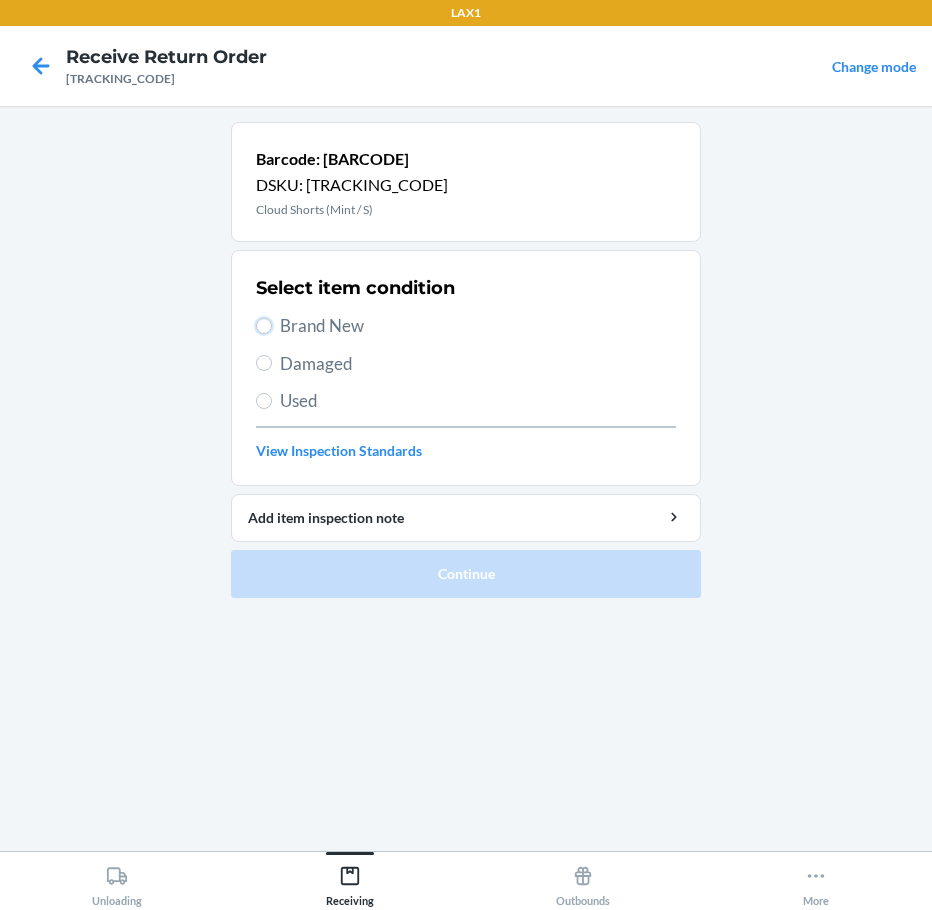 click on "Brand New" at bounding box center (264, 326) 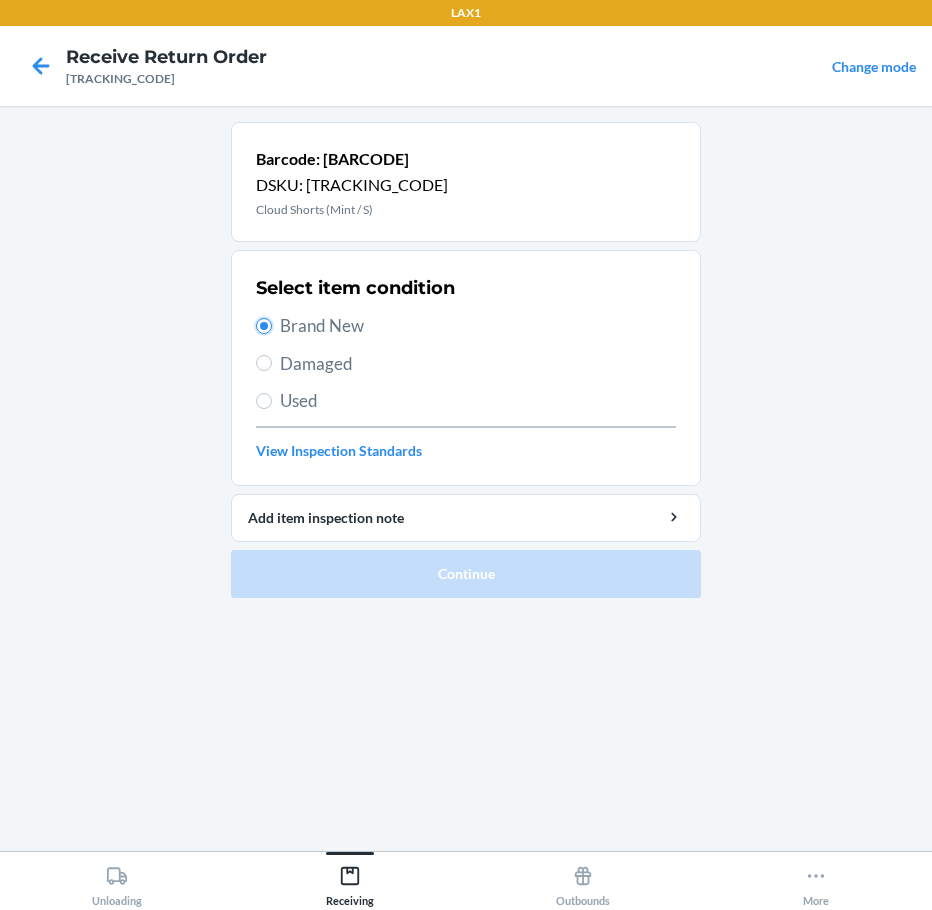radio on "true" 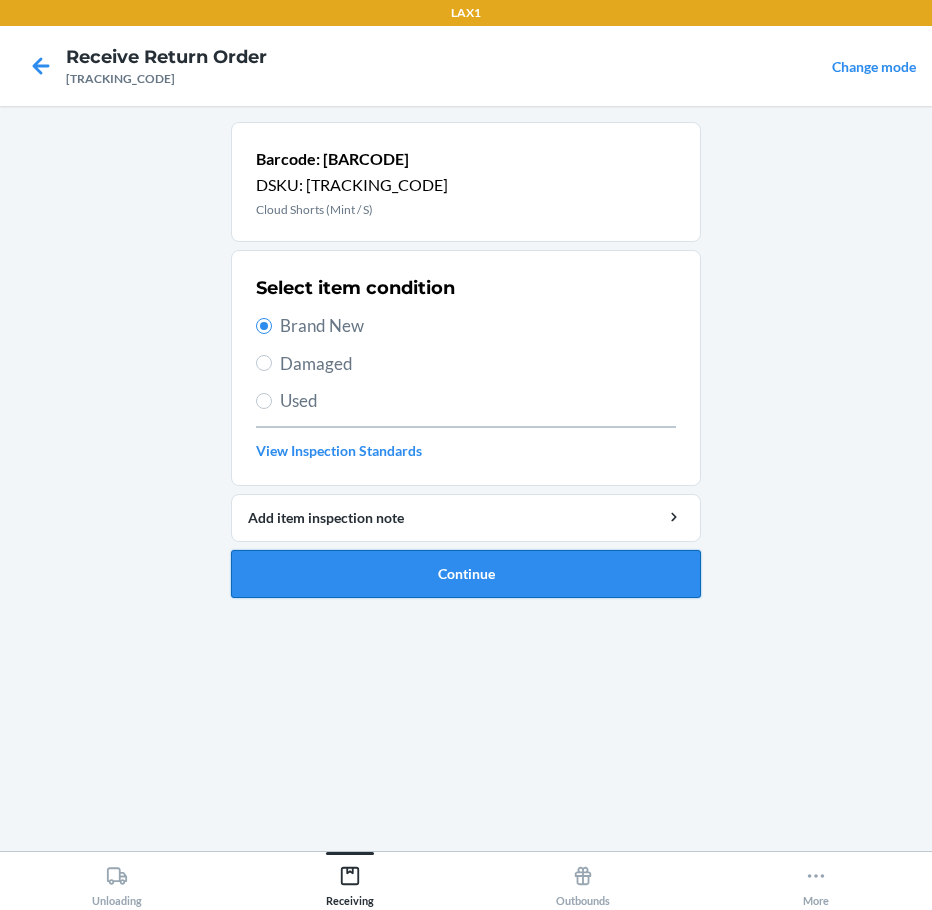 click on "Continue" at bounding box center (466, 574) 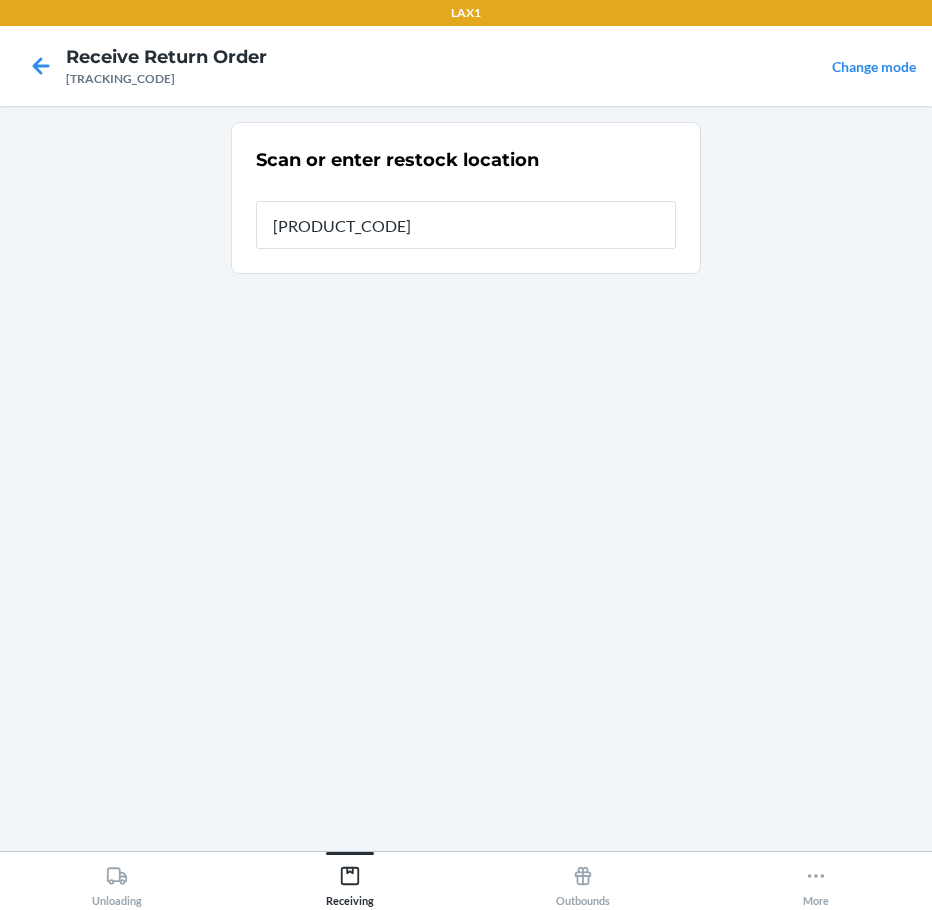 type on "[PRODUCT_CODE]" 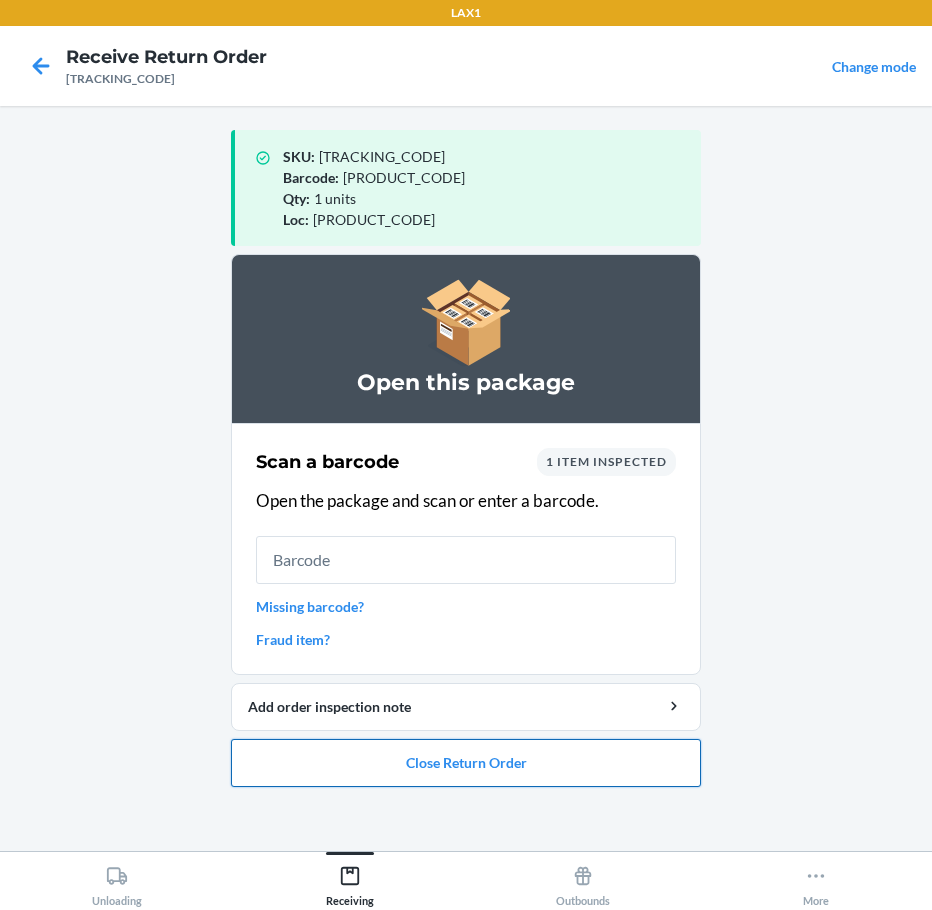 click on "Close Return Order" at bounding box center [466, 763] 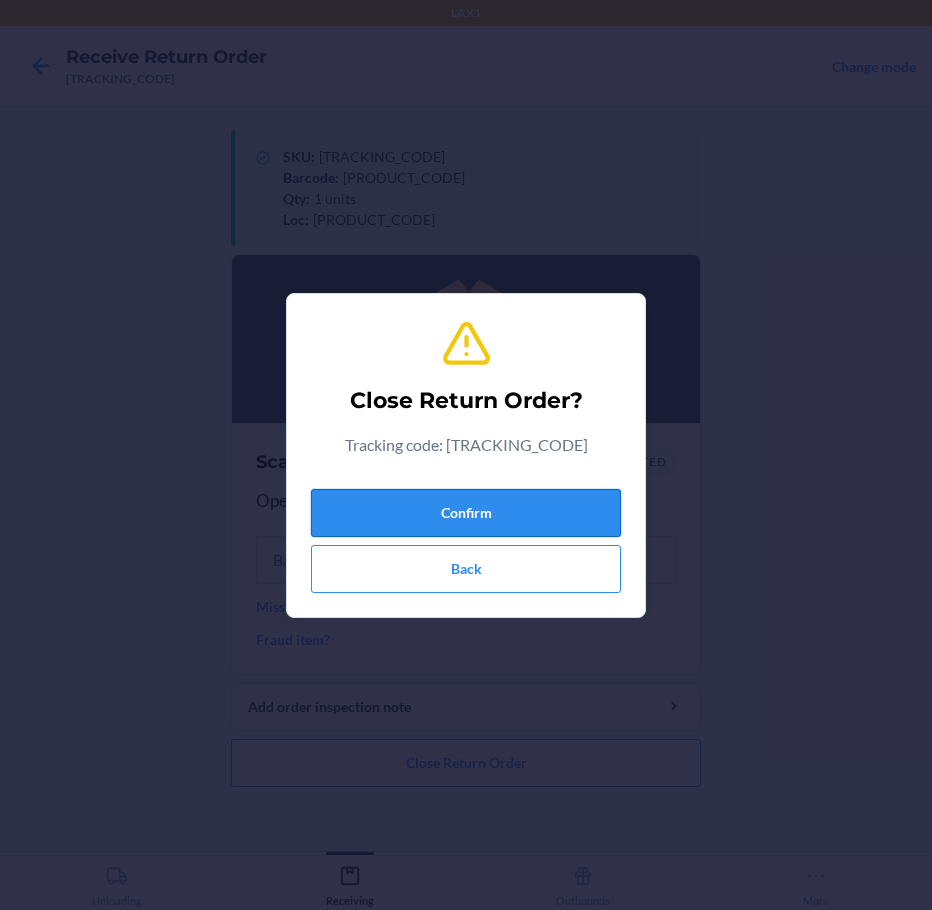 click on "Confirm" at bounding box center (466, 513) 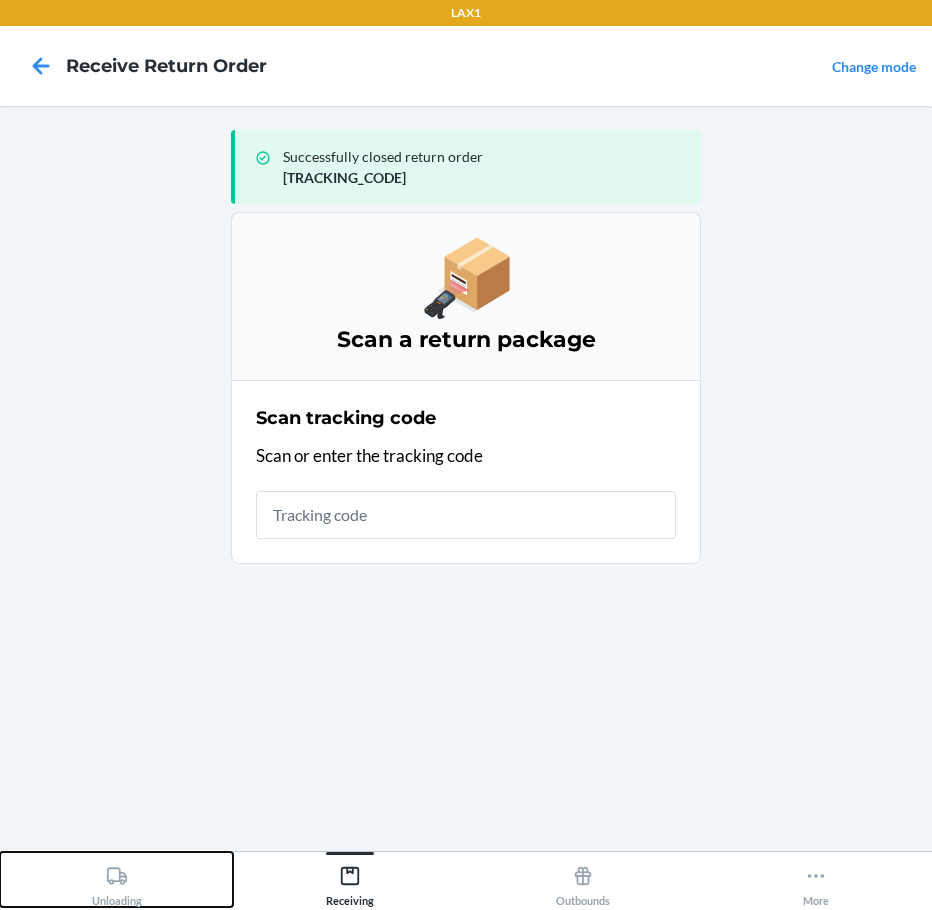 click on "Unloading" at bounding box center (117, 882) 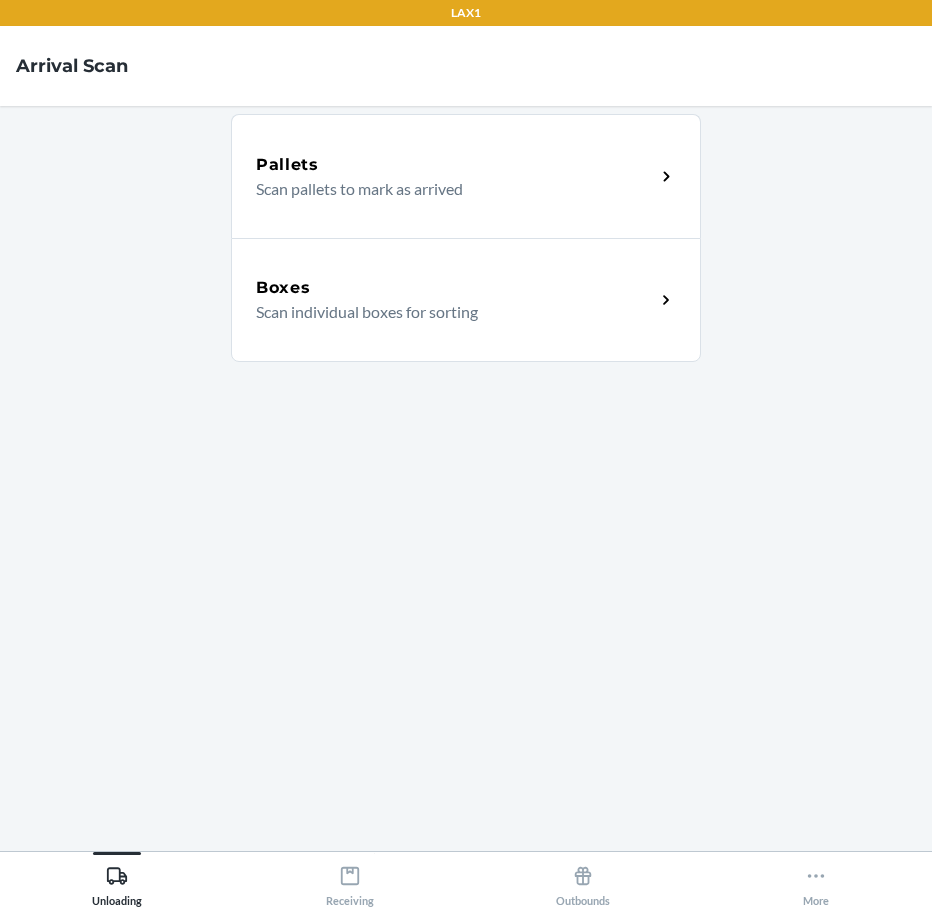 click on "Scan individual boxes for sorting" at bounding box center [447, 312] 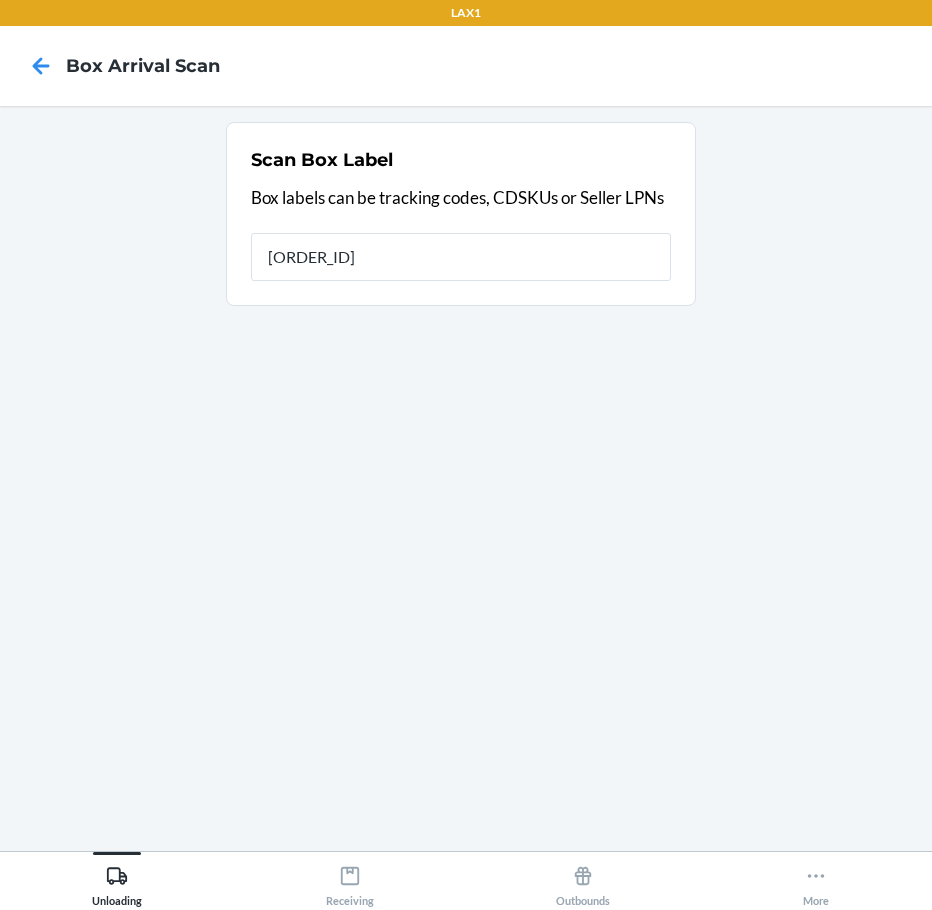 type on "[ORDER_ID]" 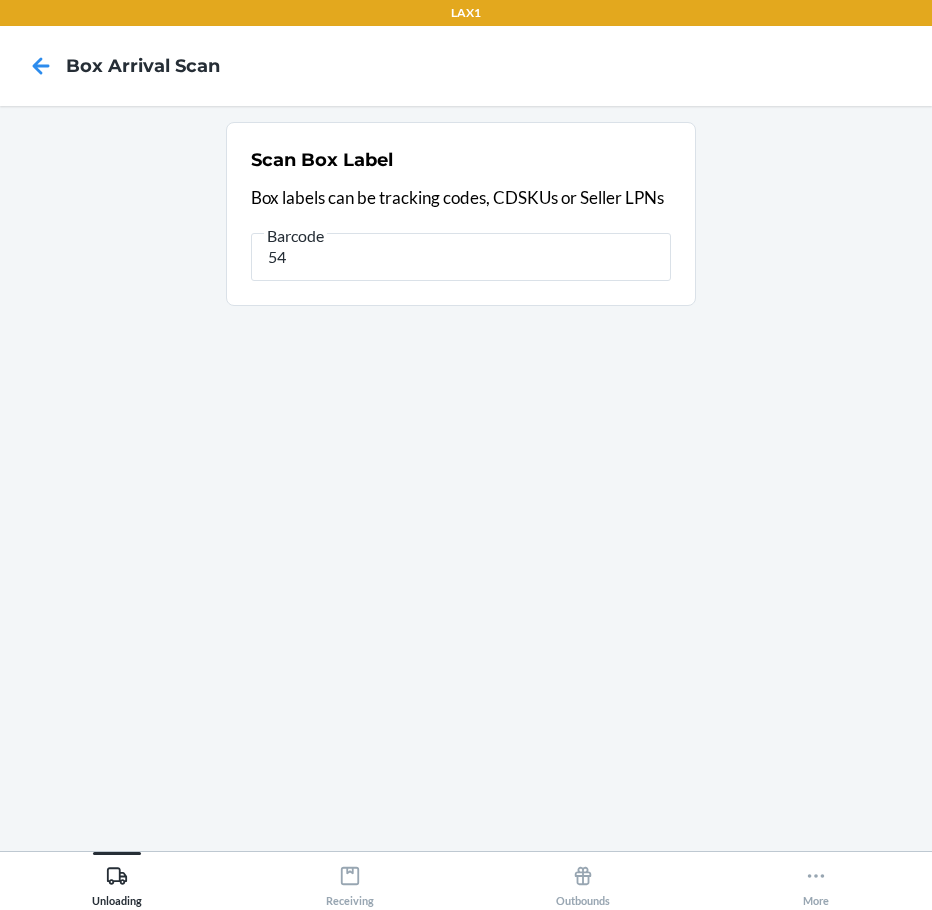 type on "5" 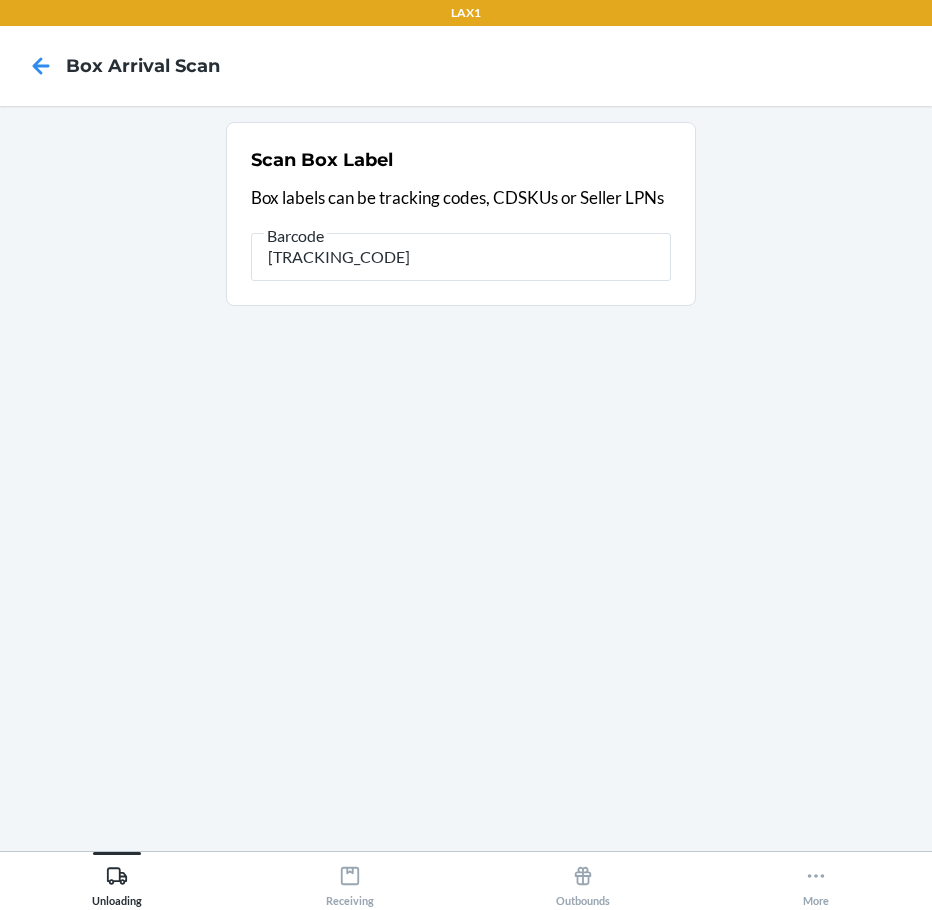 type on "[TRACKING_CODE]" 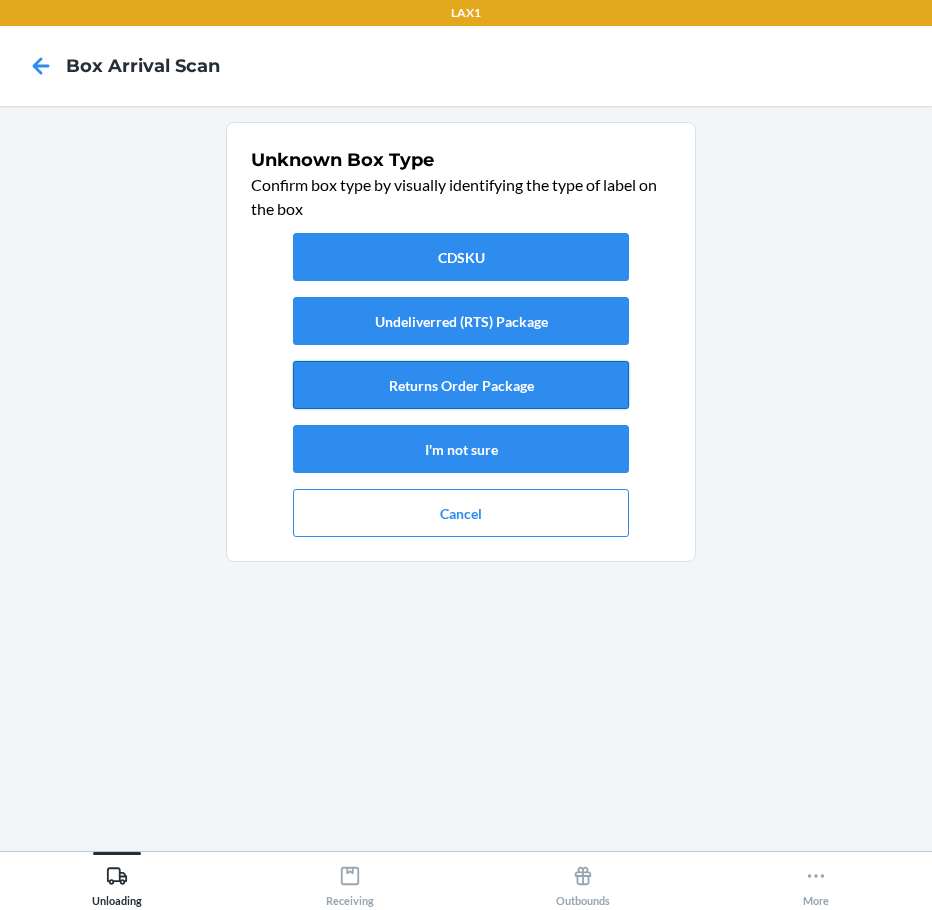 click on "Returns Order Package" at bounding box center (461, 385) 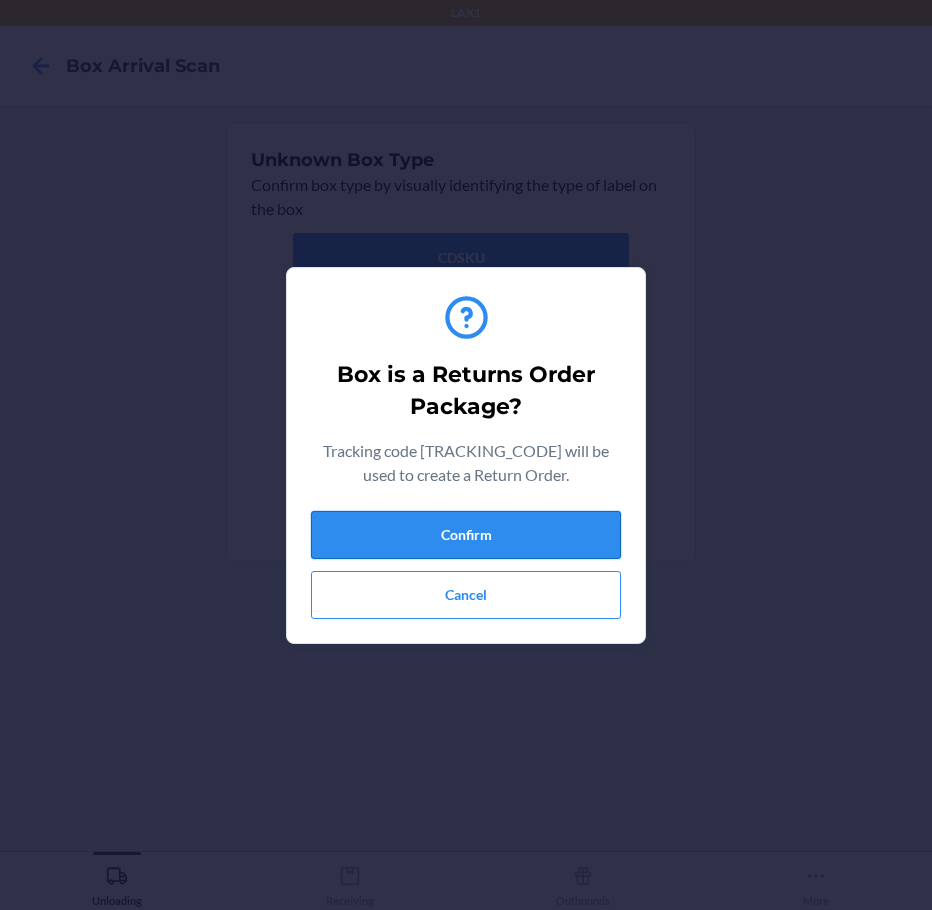 click on "Confirm" at bounding box center (466, 535) 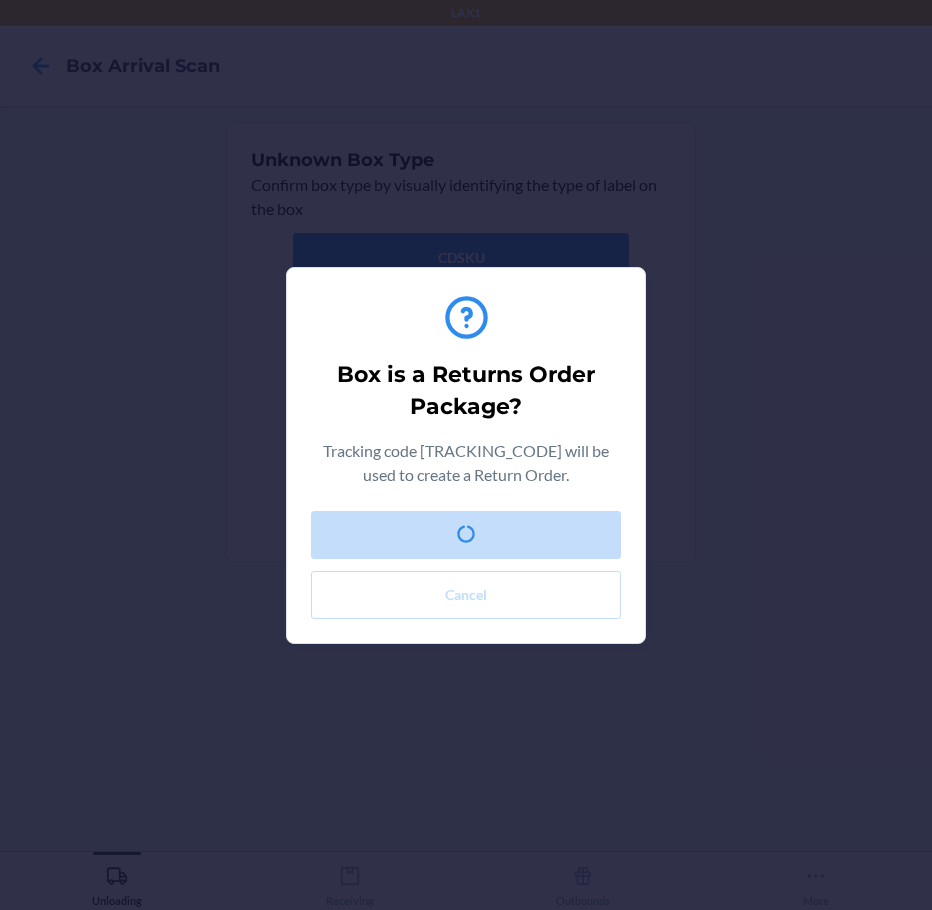 click on "Box is a Returns Order Package? Tracking code [TRACKING_CODE] will be used to create a Return Order. Confirm Cancel" at bounding box center (466, 455) 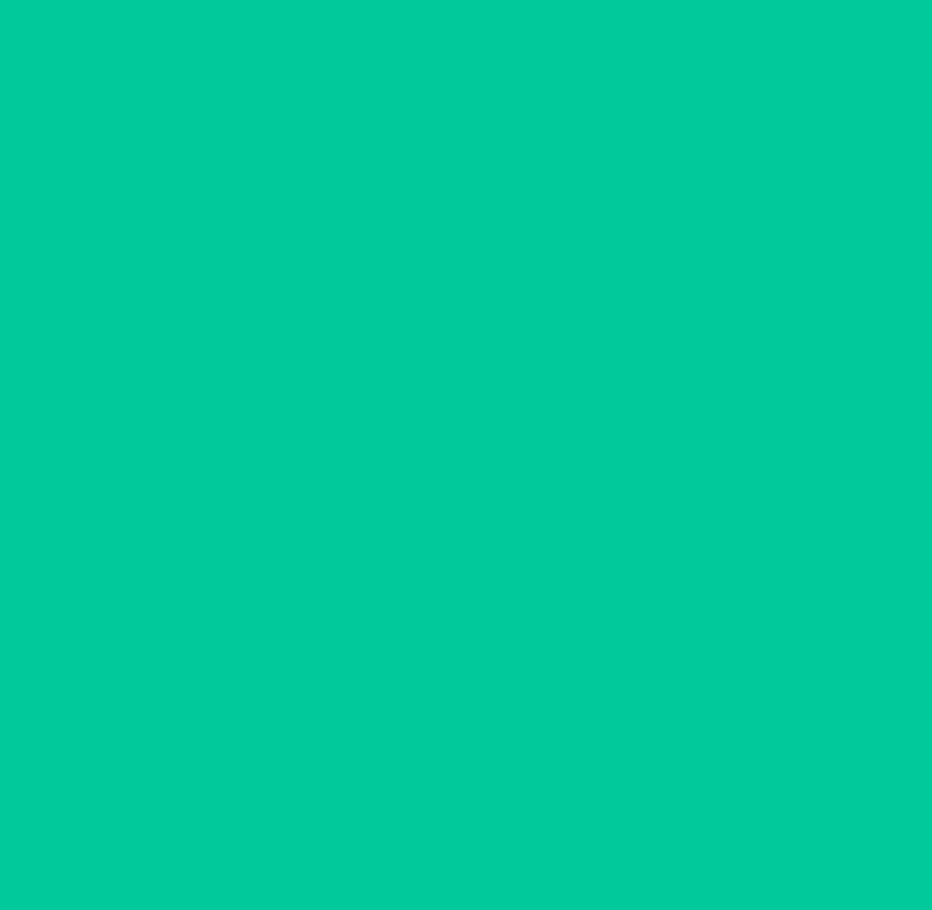 click on "Receiving" at bounding box center [349, 879] 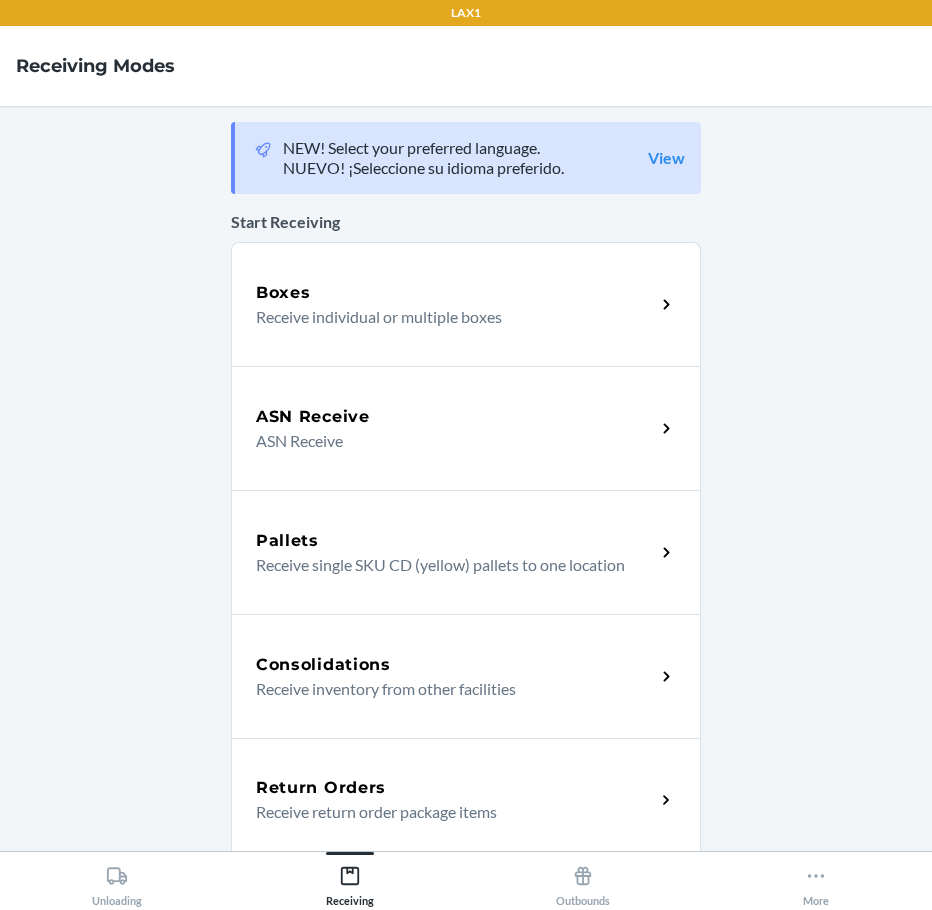 click on "Return Orders Receive return order package items" at bounding box center (455, 800) 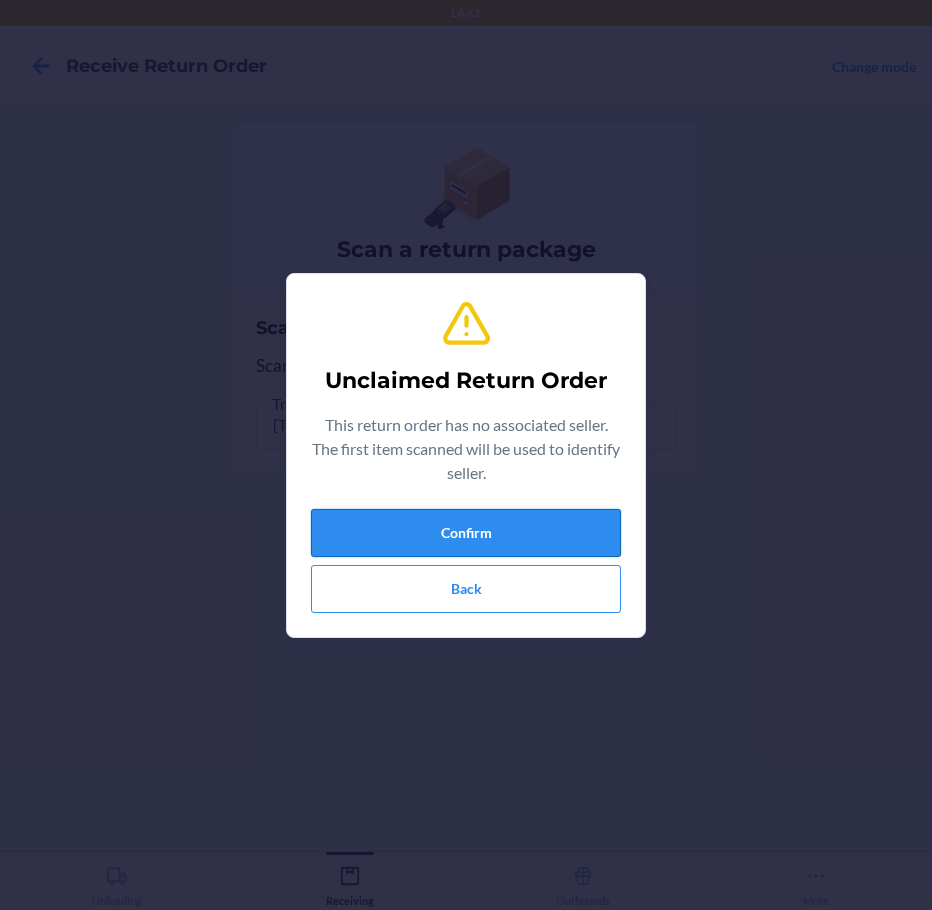 click on "Confirm" at bounding box center (466, 533) 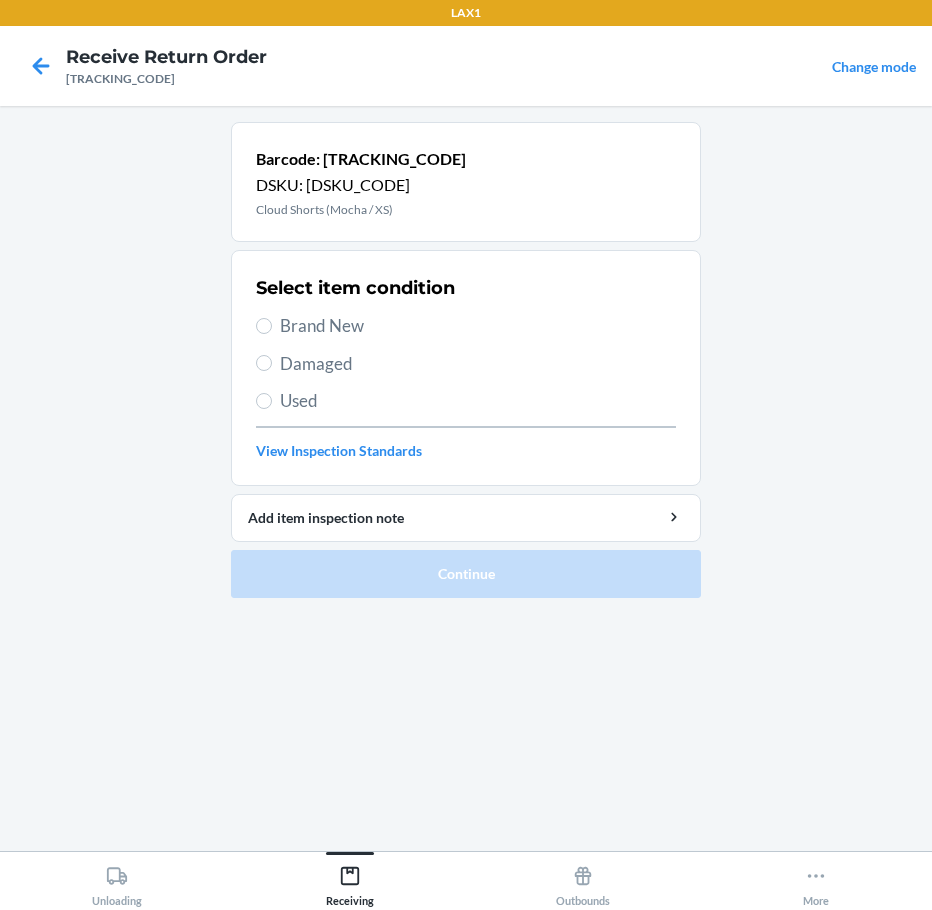 click on "Brand New" at bounding box center (478, 326) 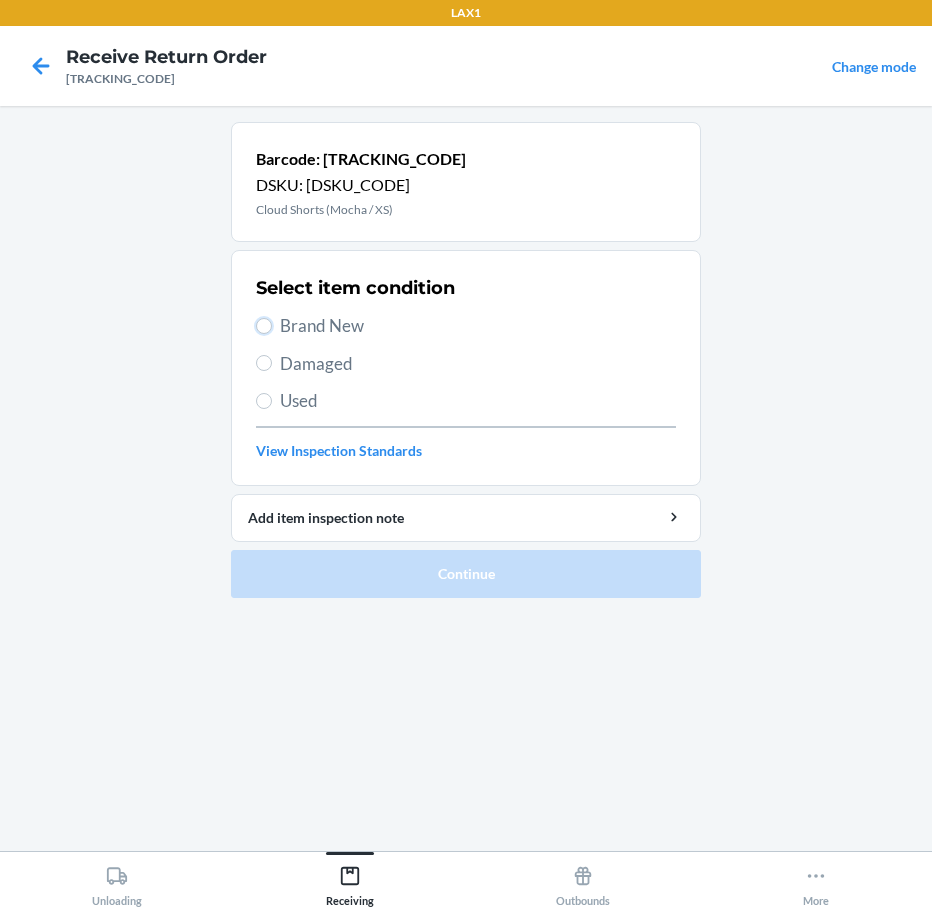 click on "Brand New" at bounding box center (264, 326) 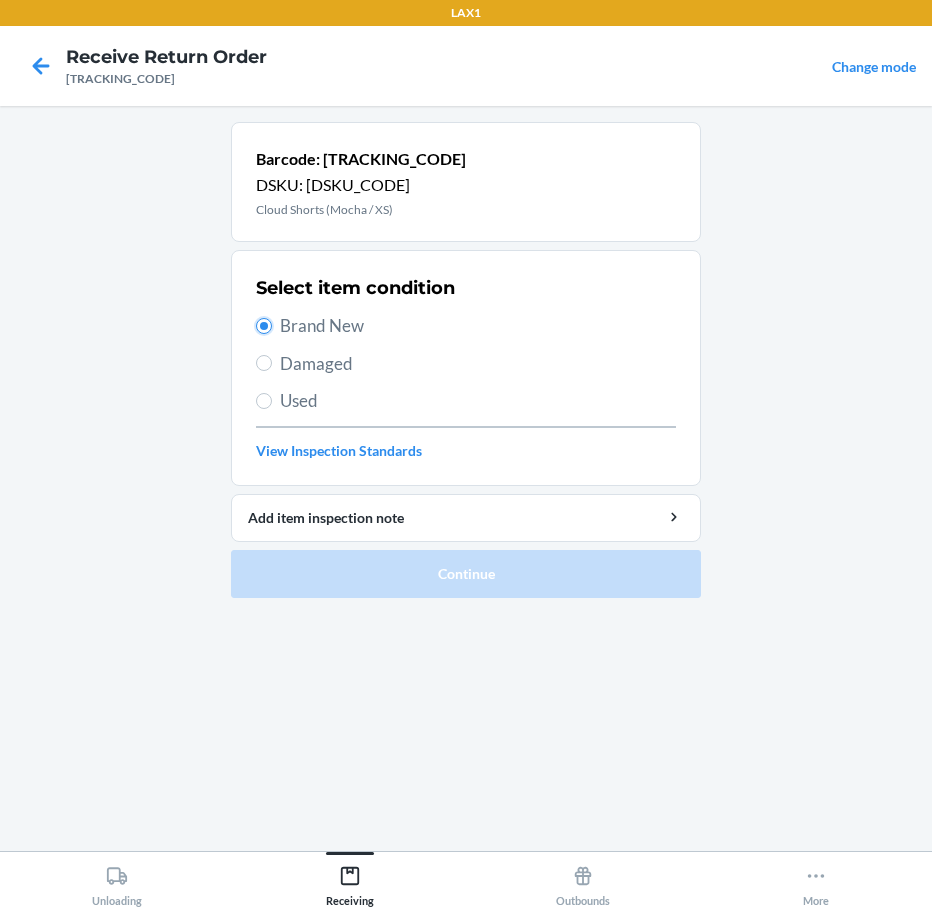 radio on "true" 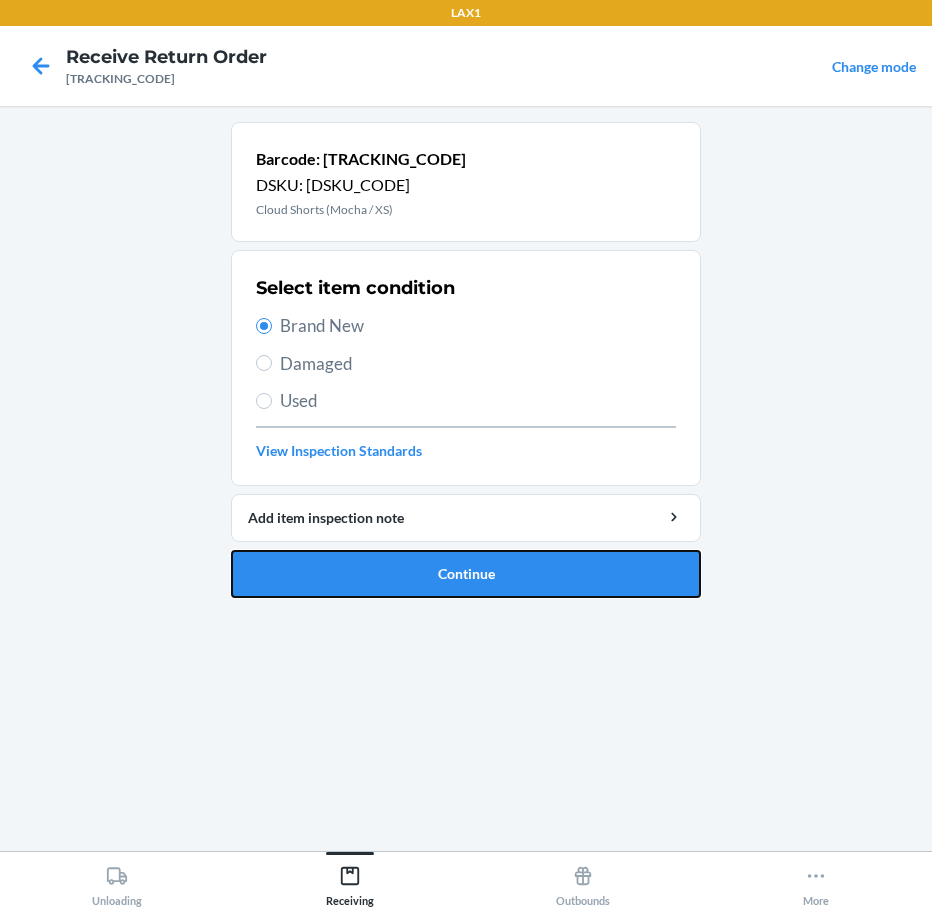 click on "Continue" at bounding box center [466, 574] 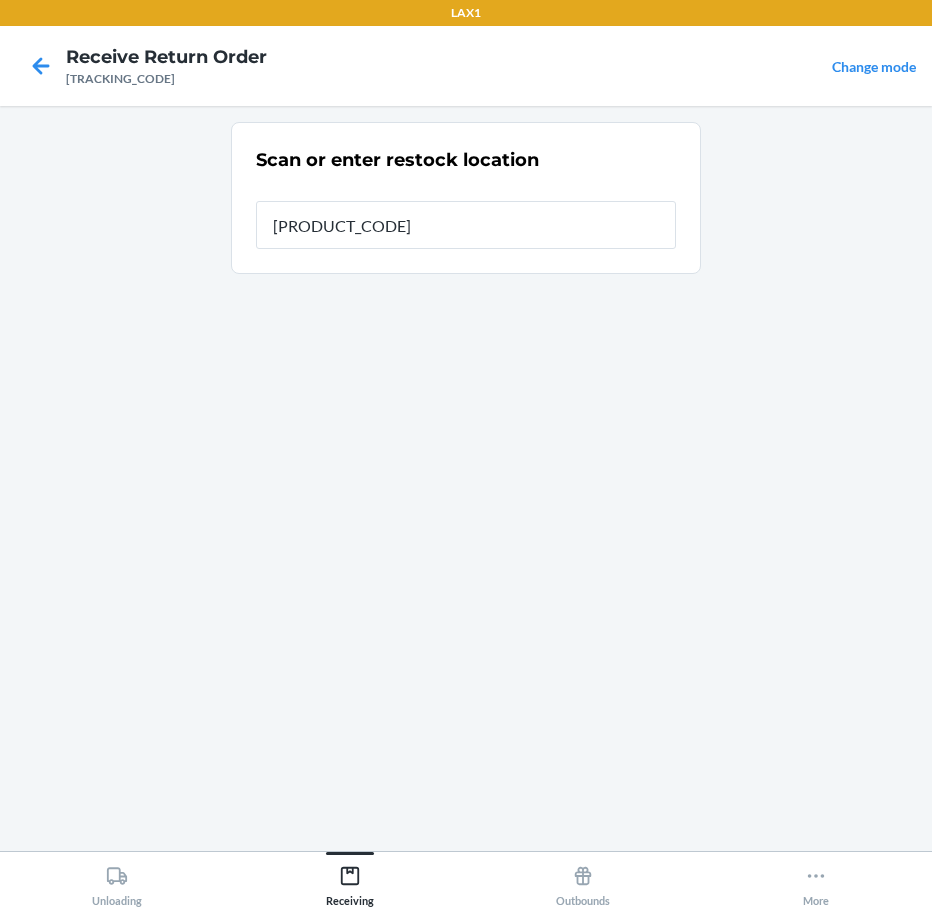 type on "[PRODUCT_CODE]" 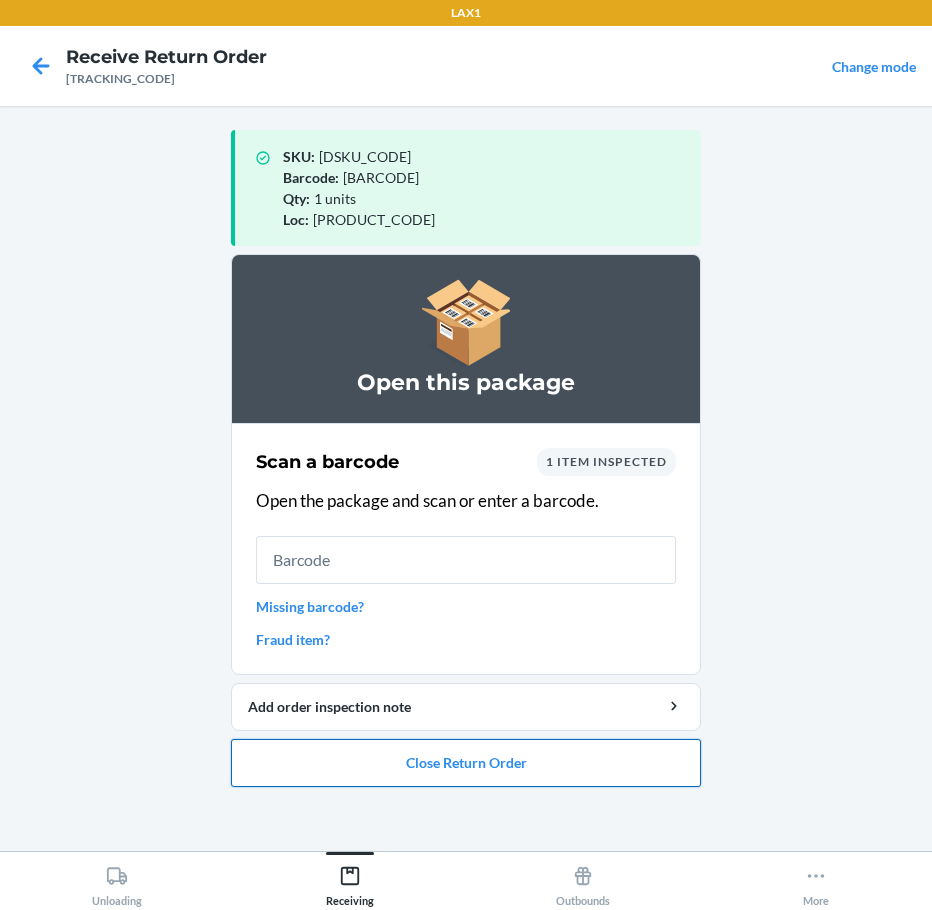 click on "Close Return Order" at bounding box center [466, 763] 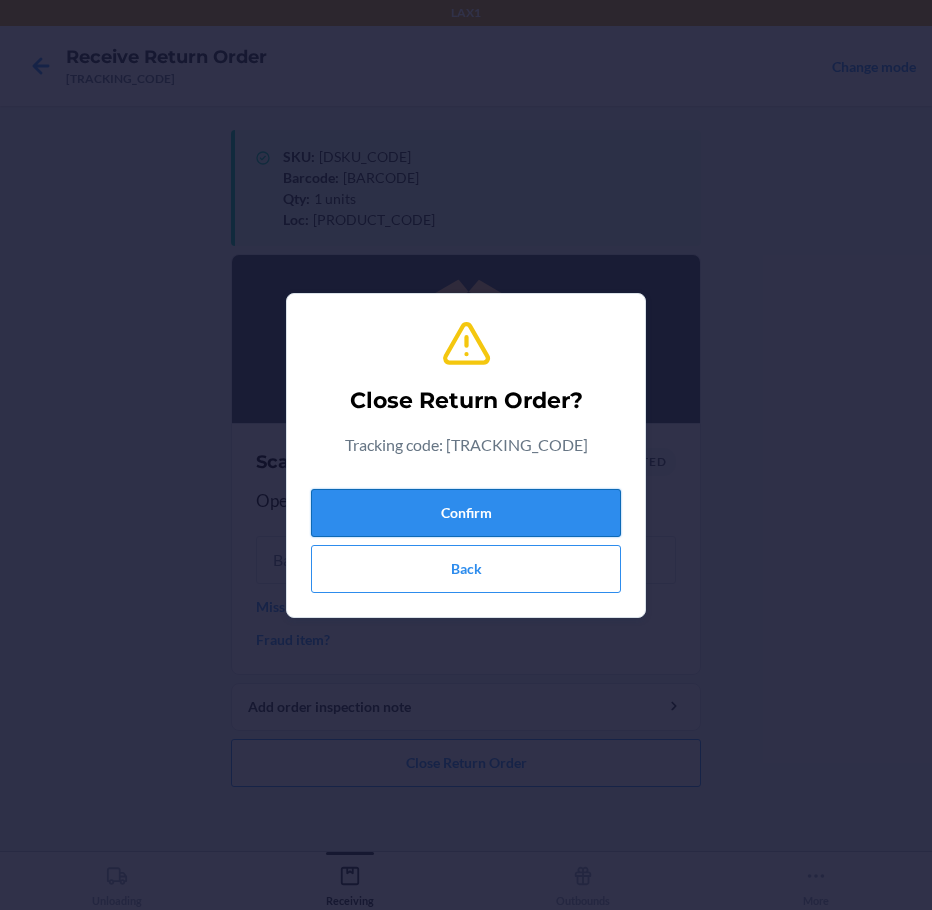 click on "Confirm" at bounding box center [466, 513] 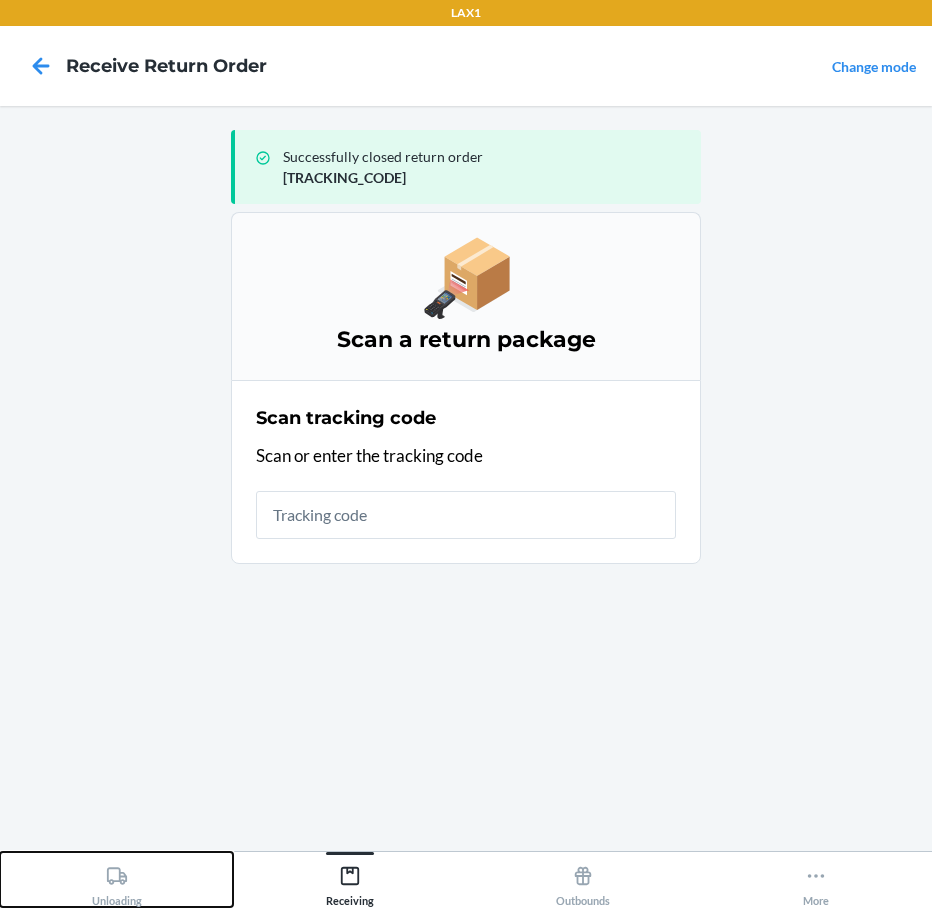 click on "Unloading" at bounding box center (117, 882) 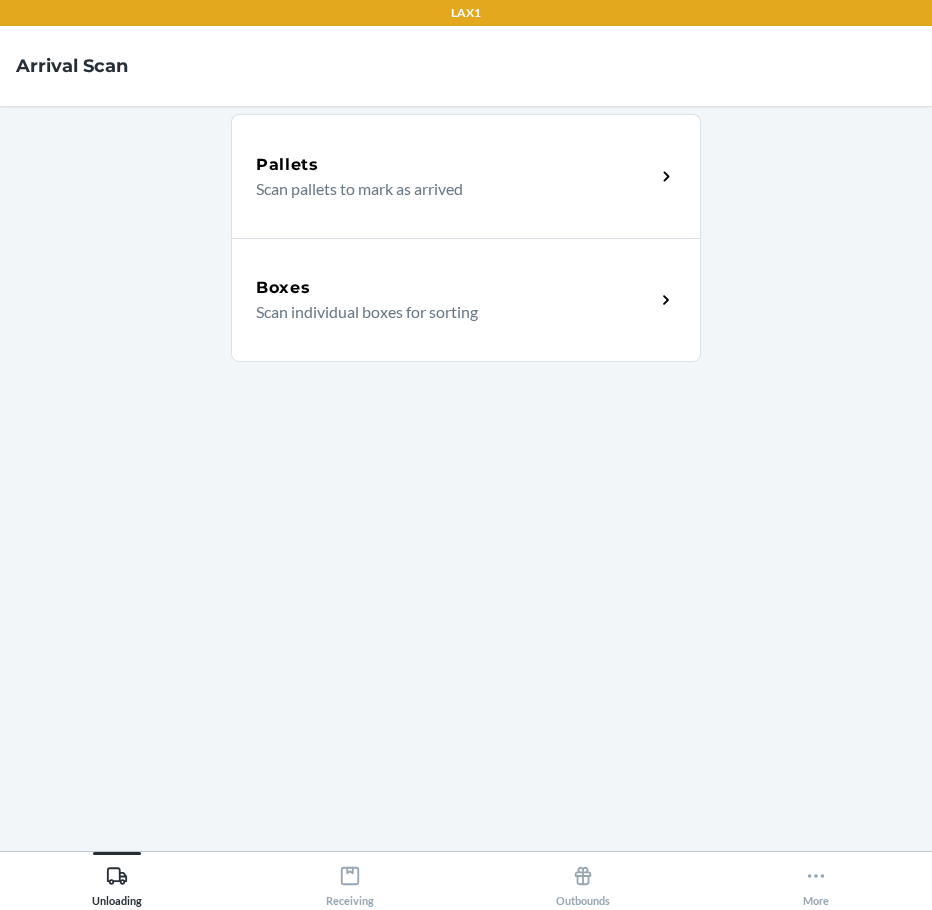 click on "Boxes" at bounding box center [455, 288] 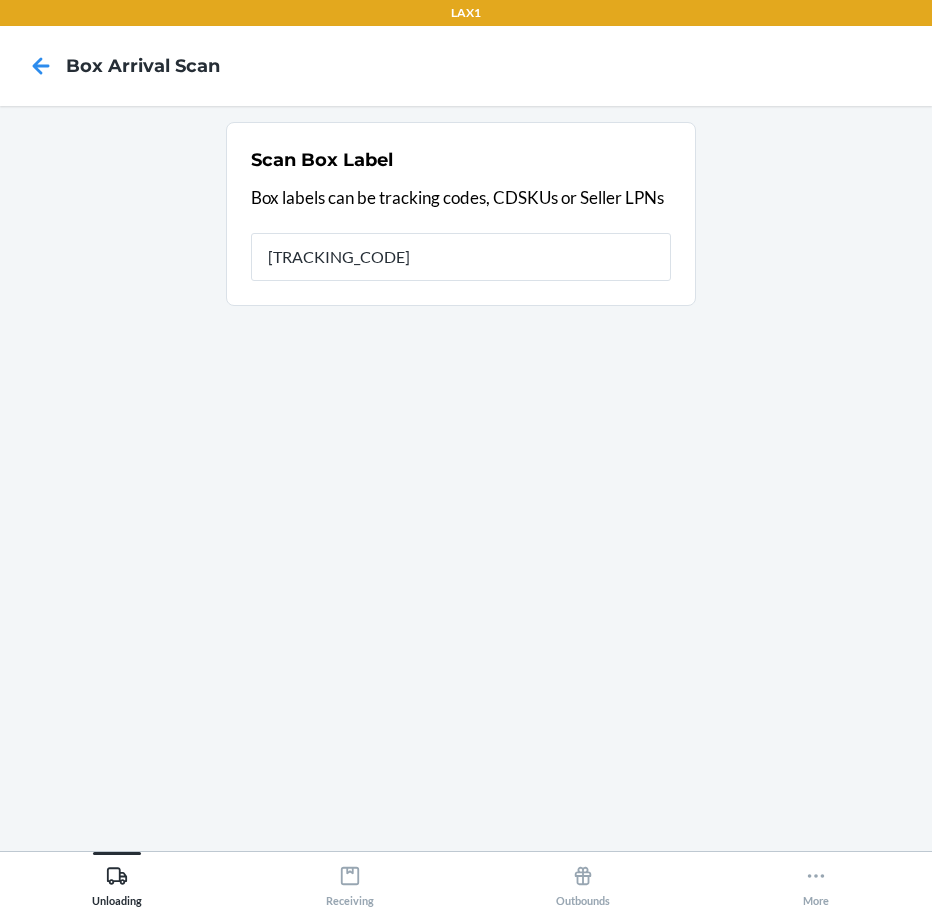 type on "[TRACKING_CODE]" 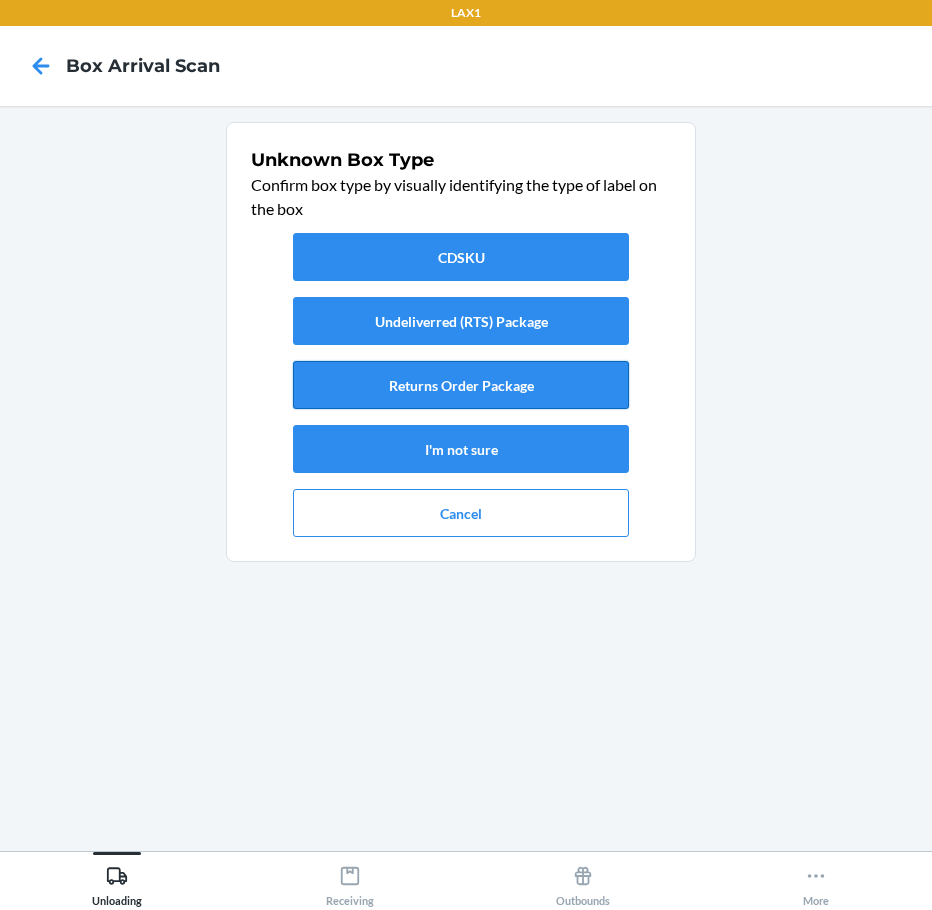 click on "Returns Order Package" at bounding box center (461, 385) 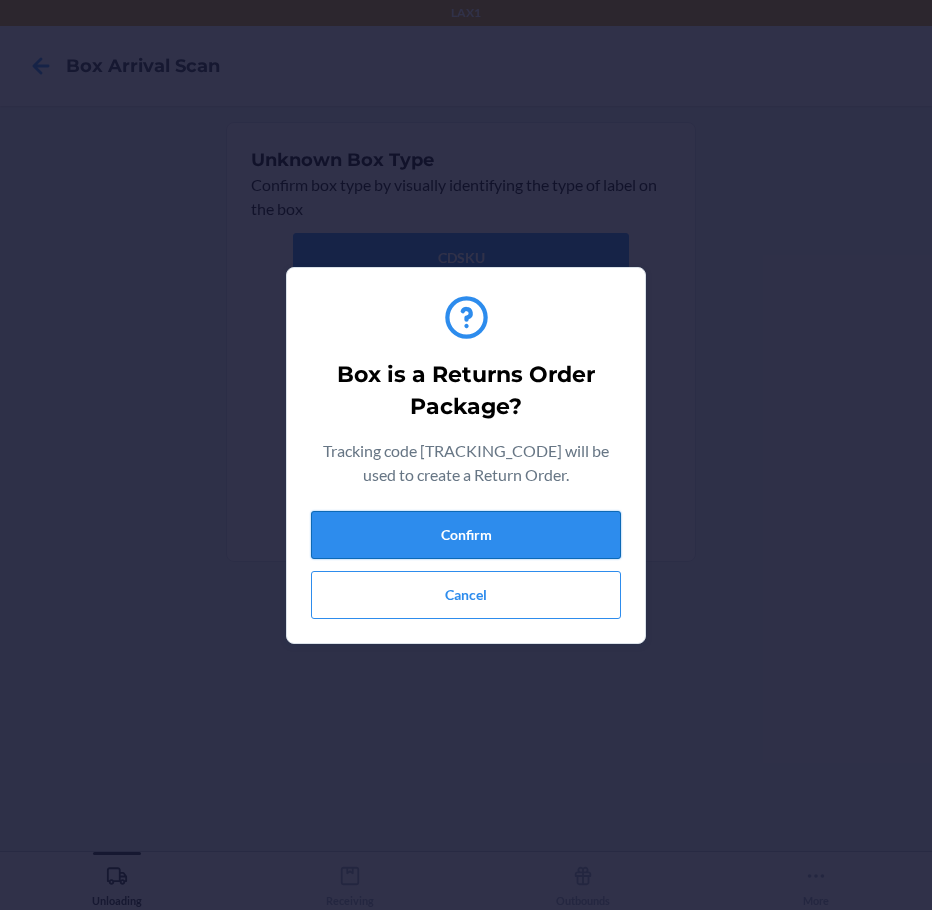 click on "Confirm" at bounding box center [466, 535] 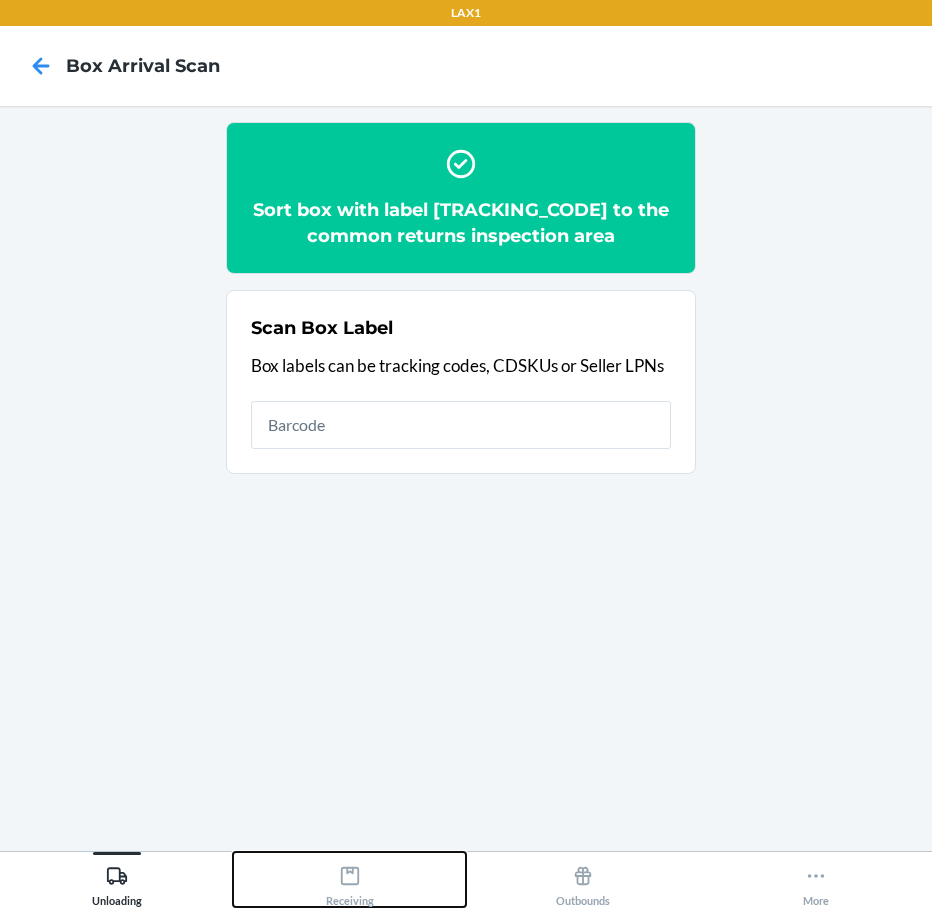 click on "Receiving" at bounding box center [349, 879] 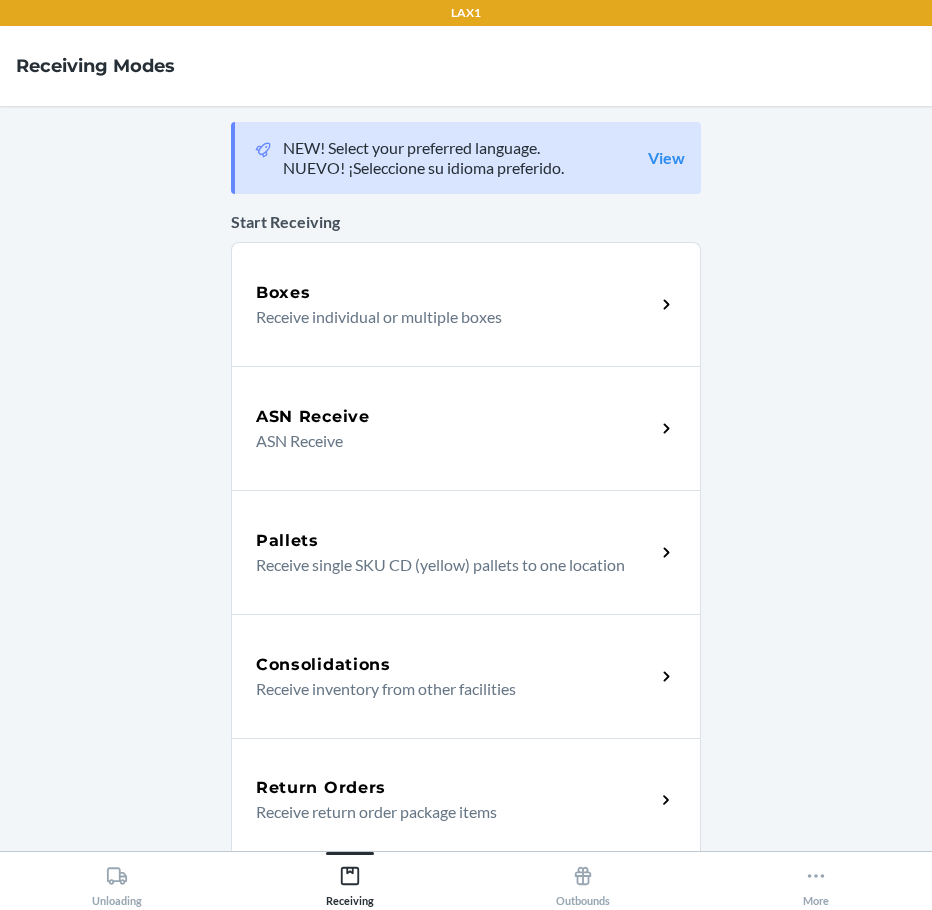 click on "Return Orders" at bounding box center [455, 788] 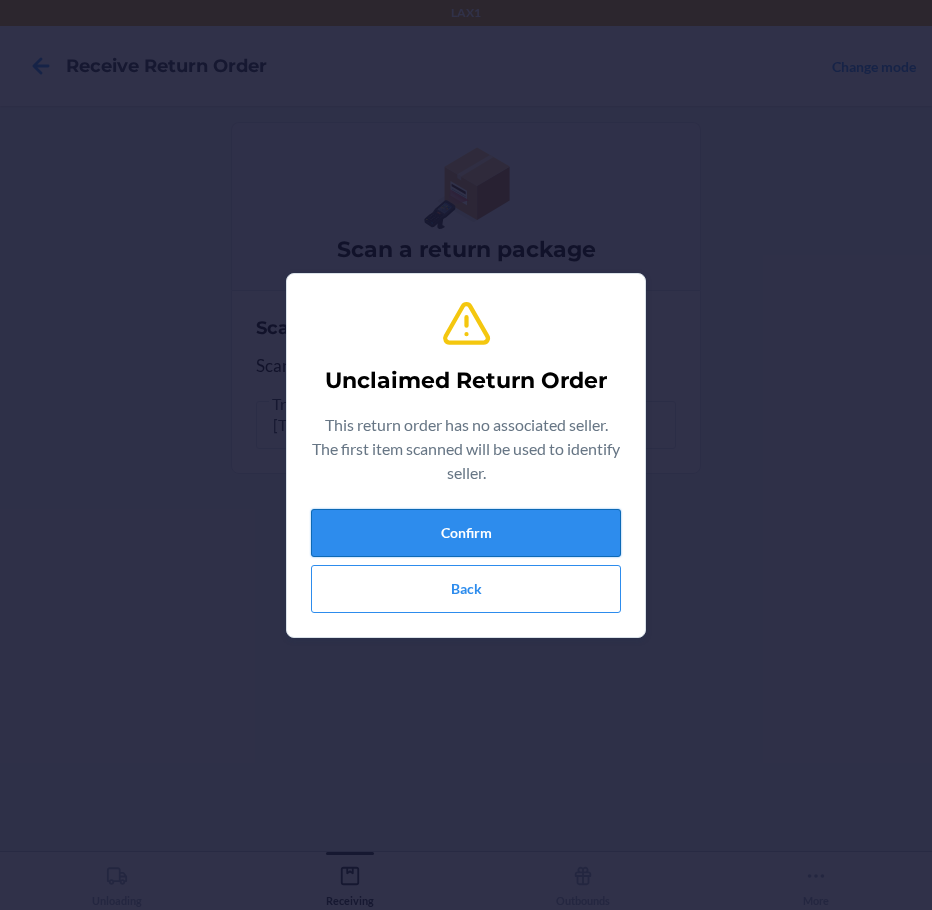 click on "Confirm" at bounding box center [466, 533] 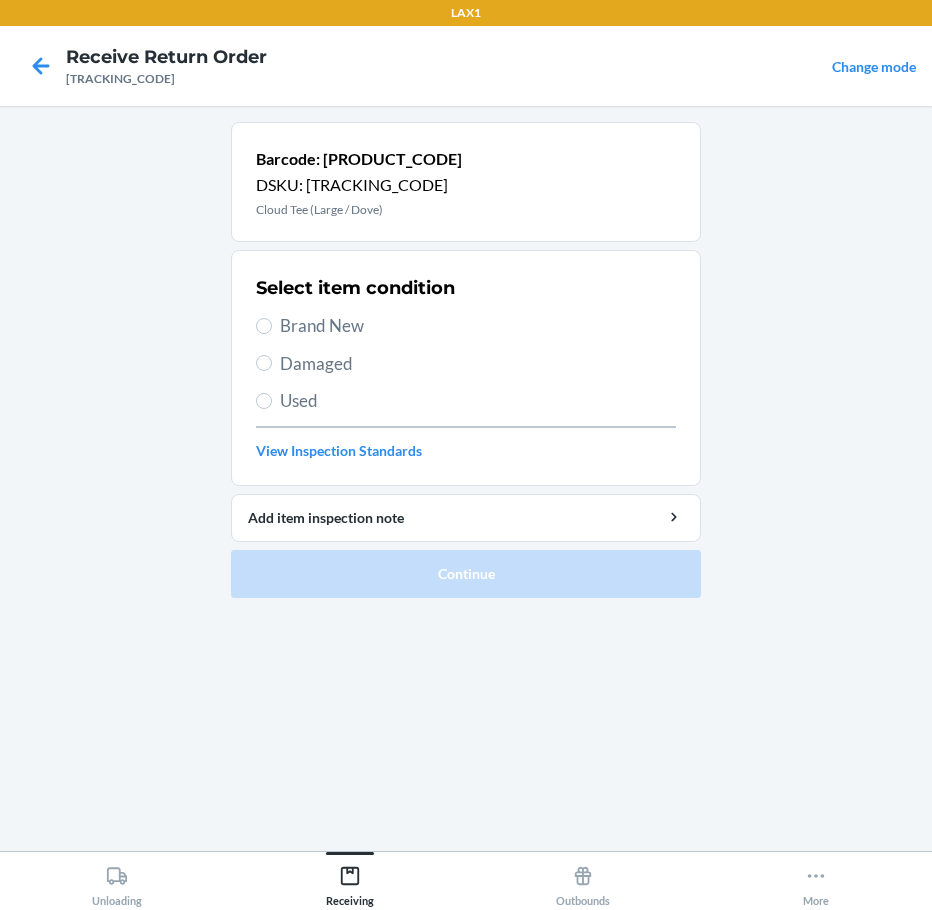 click on "Brand New" at bounding box center [478, 326] 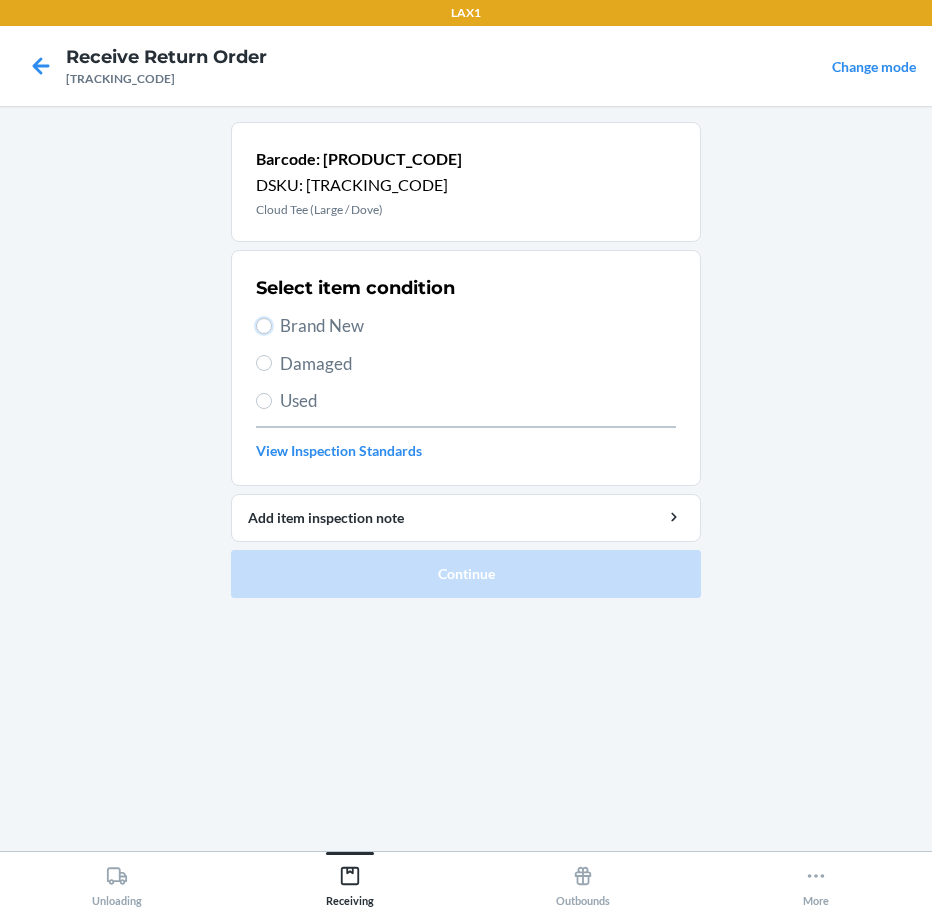 click on "Brand New" at bounding box center (264, 326) 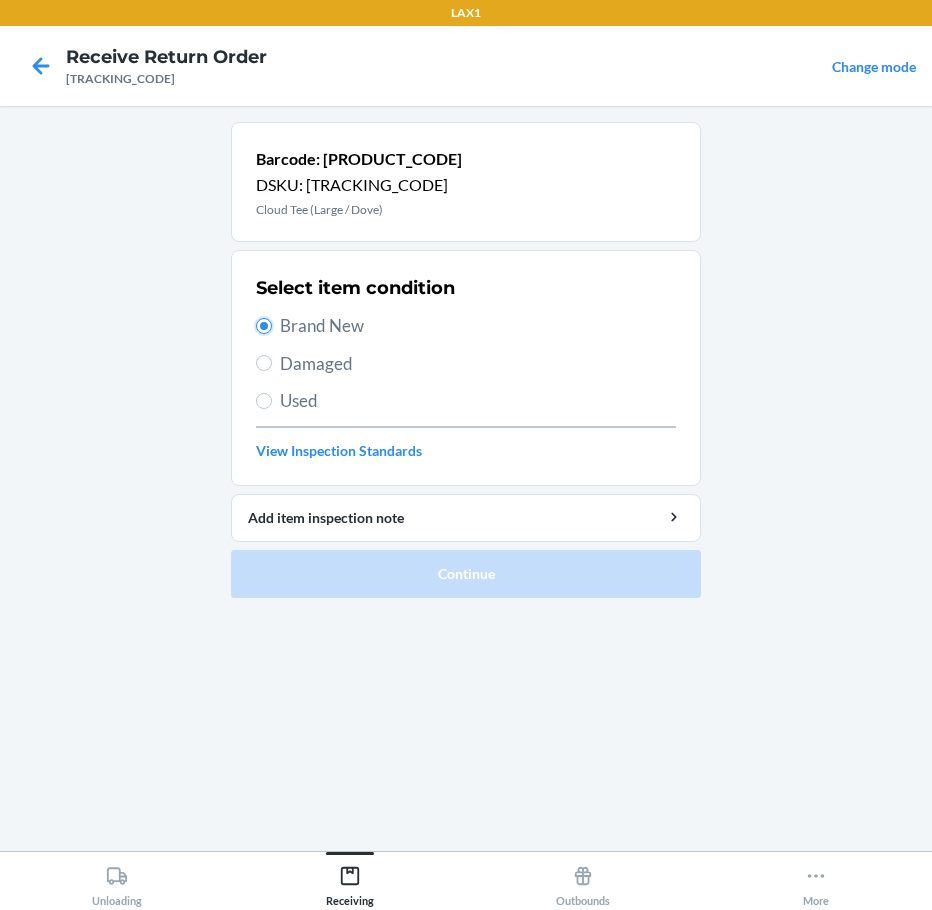 radio on "true" 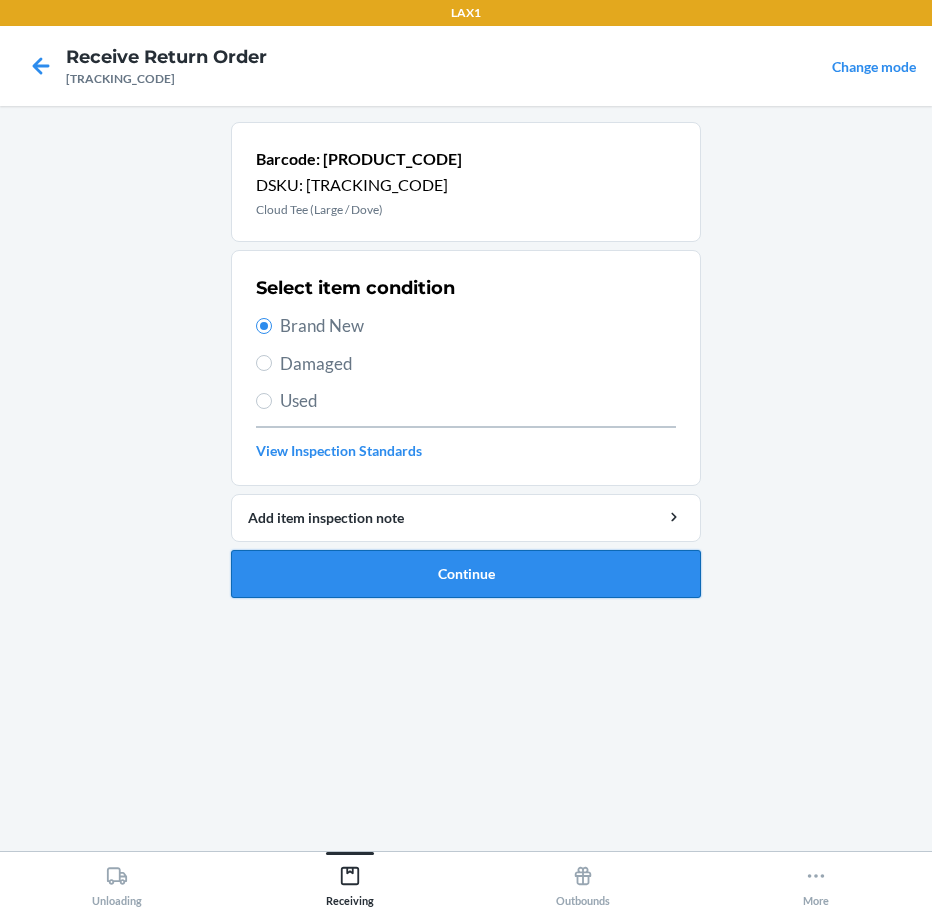 click on "Continue" at bounding box center (466, 574) 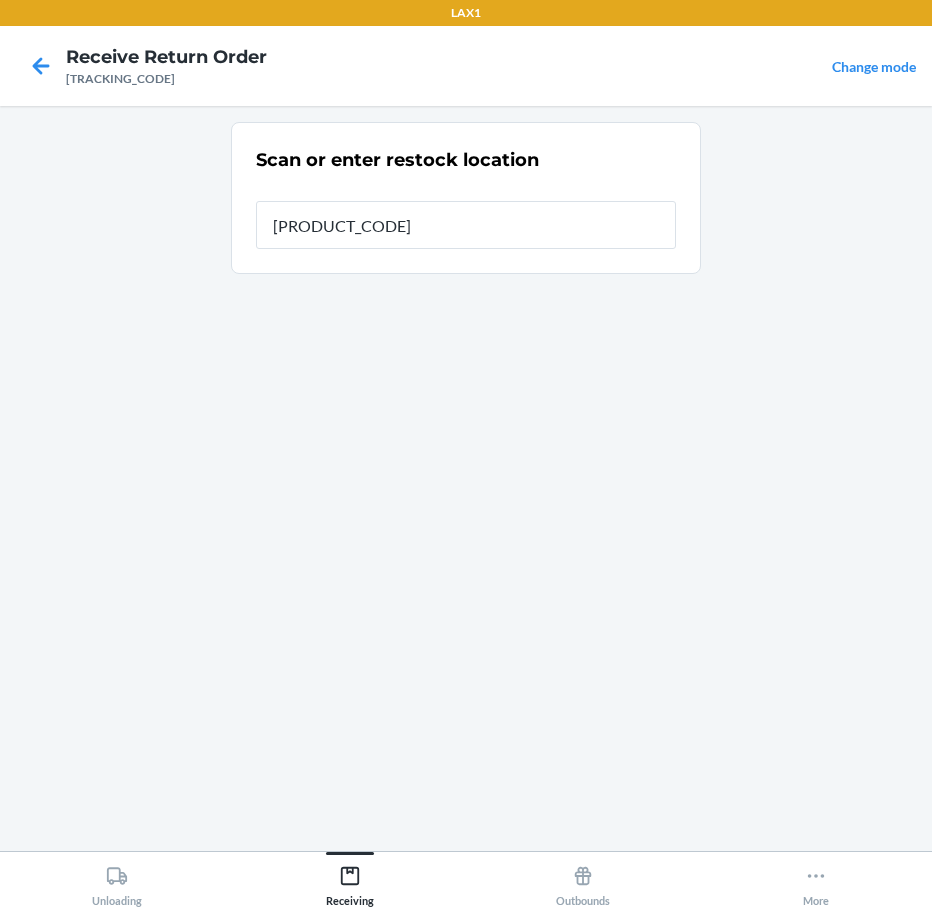 type on "[PRODUCT_CODE]" 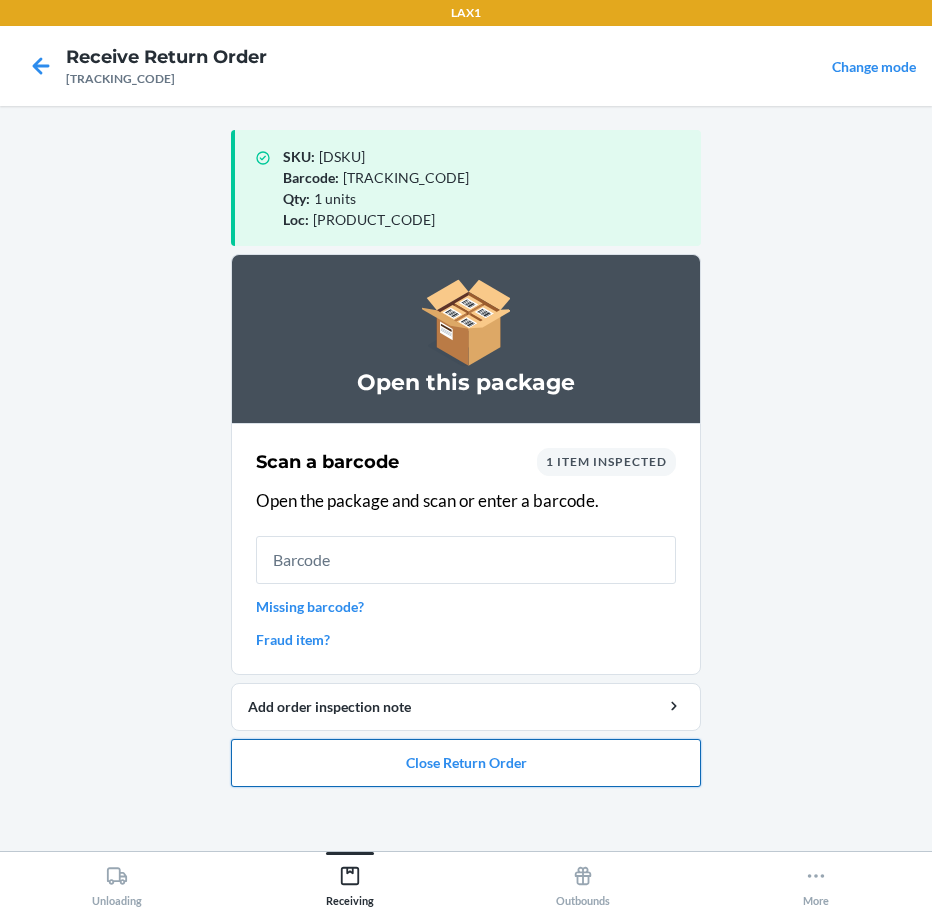 click on "Close Return Order" at bounding box center (466, 763) 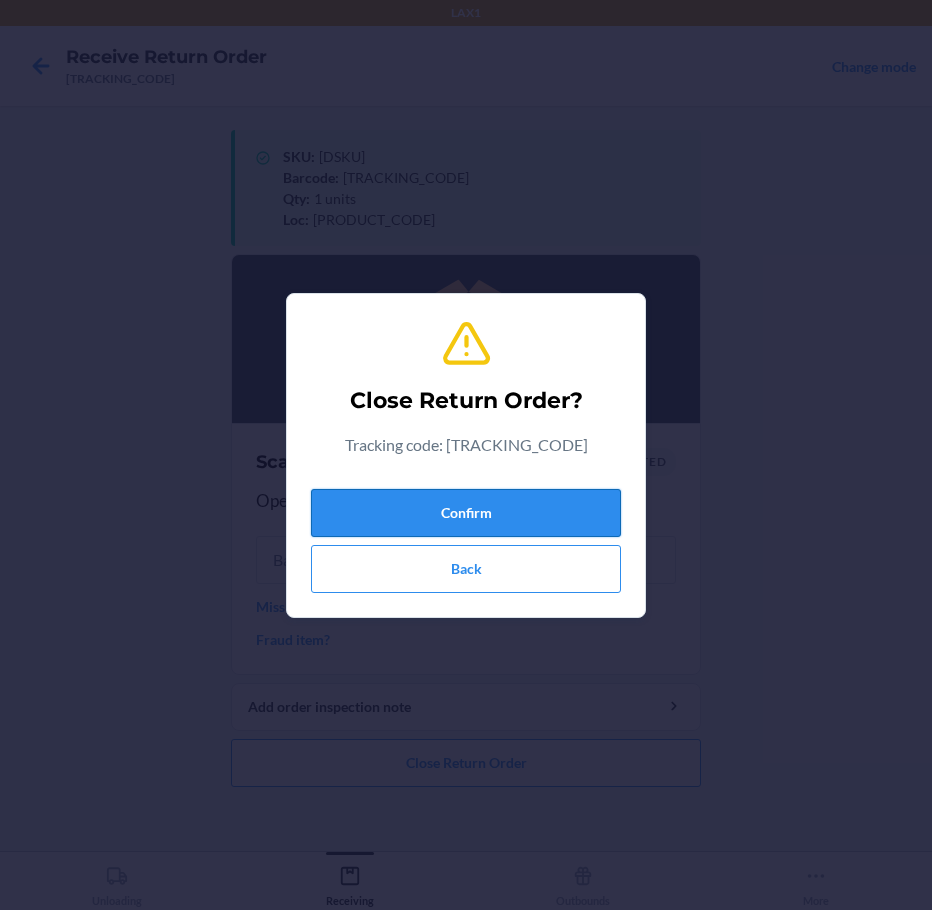 click on "Confirm" at bounding box center (466, 513) 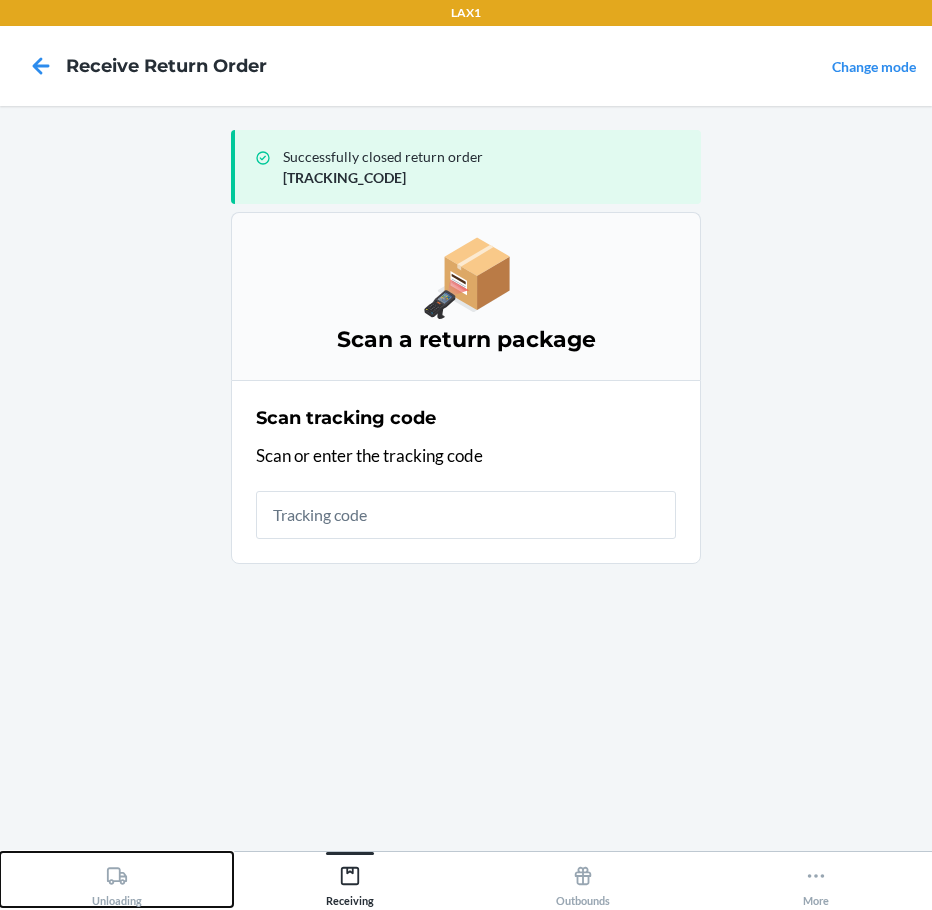 click on "Unloading" at bounding box center [116, 879] 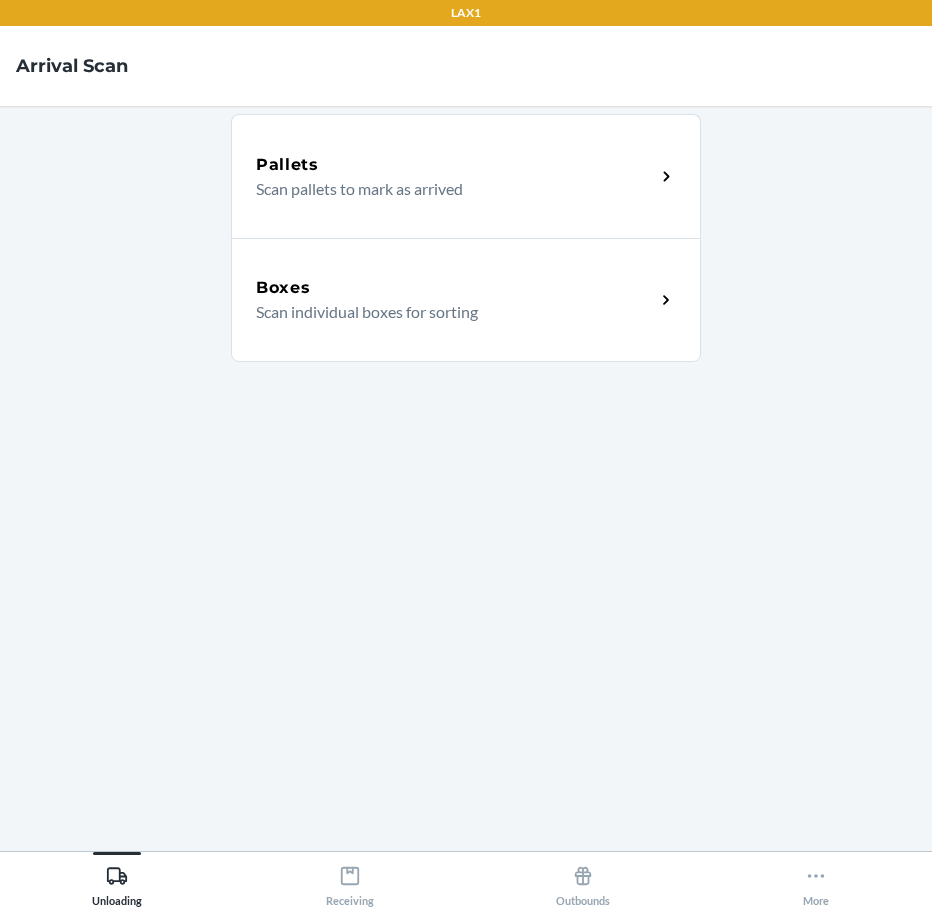 click on "Scan individual boxes for sorting" at bounding box center (447, 312) 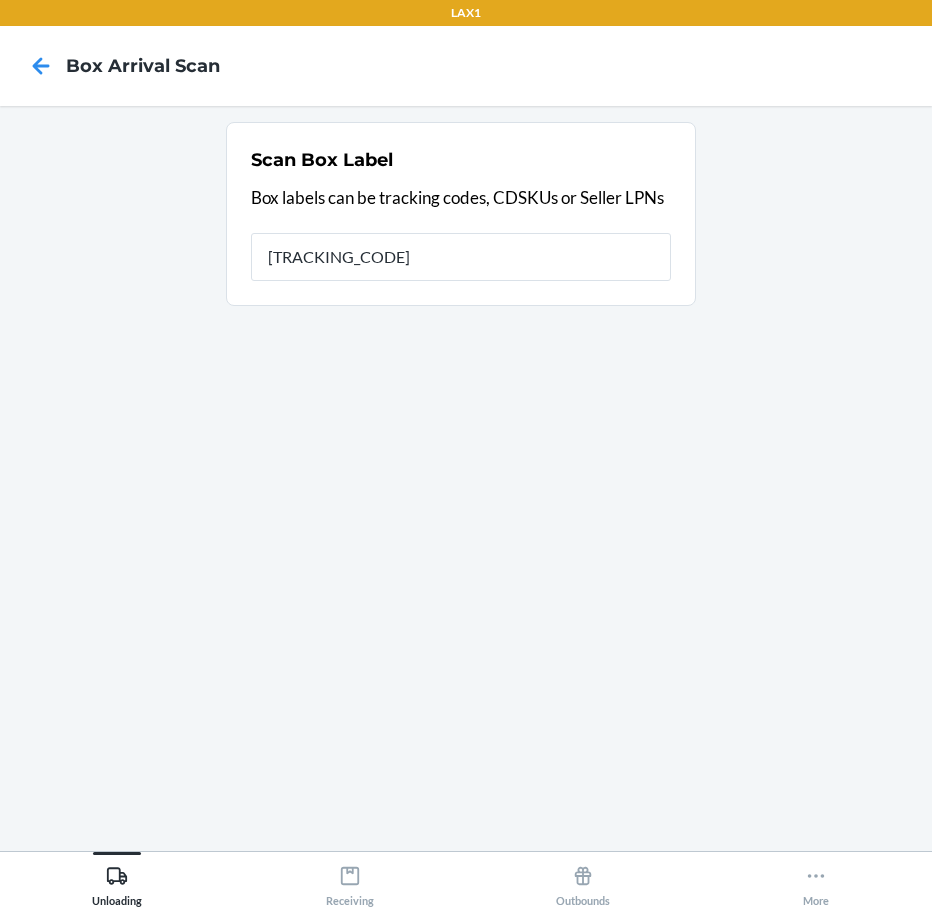type on "[TRACKING_CODE]" 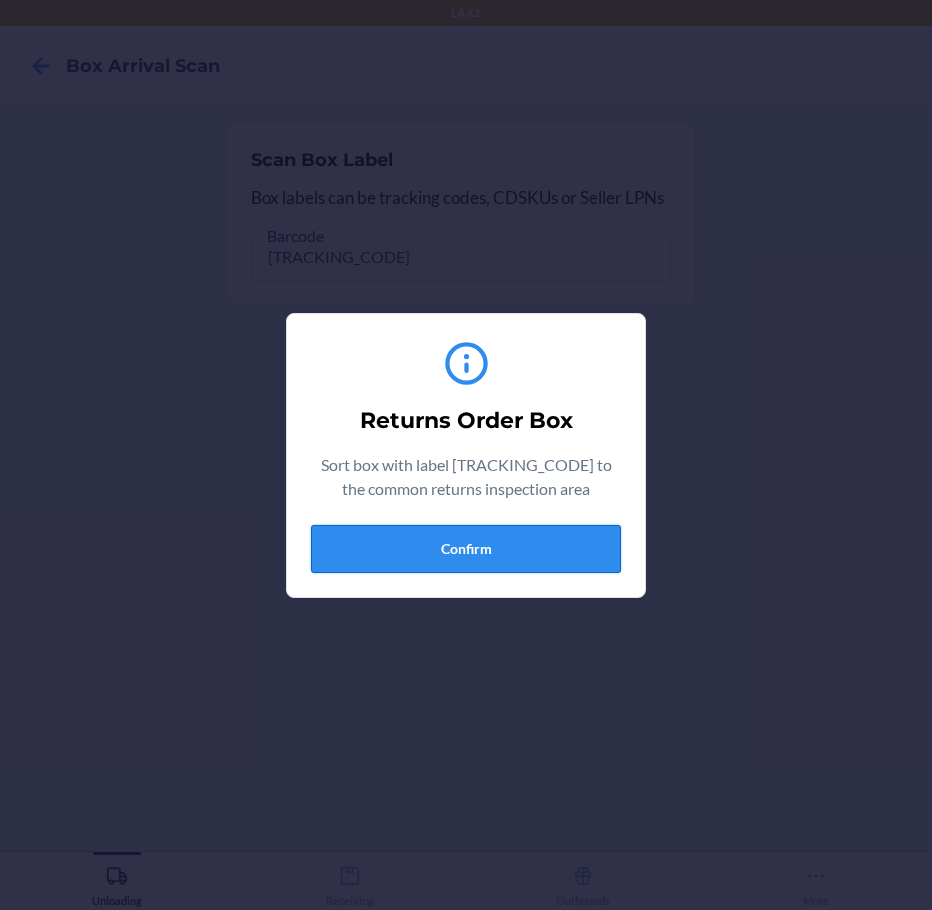 click on "Confirm" at bounding box center (466, 549) 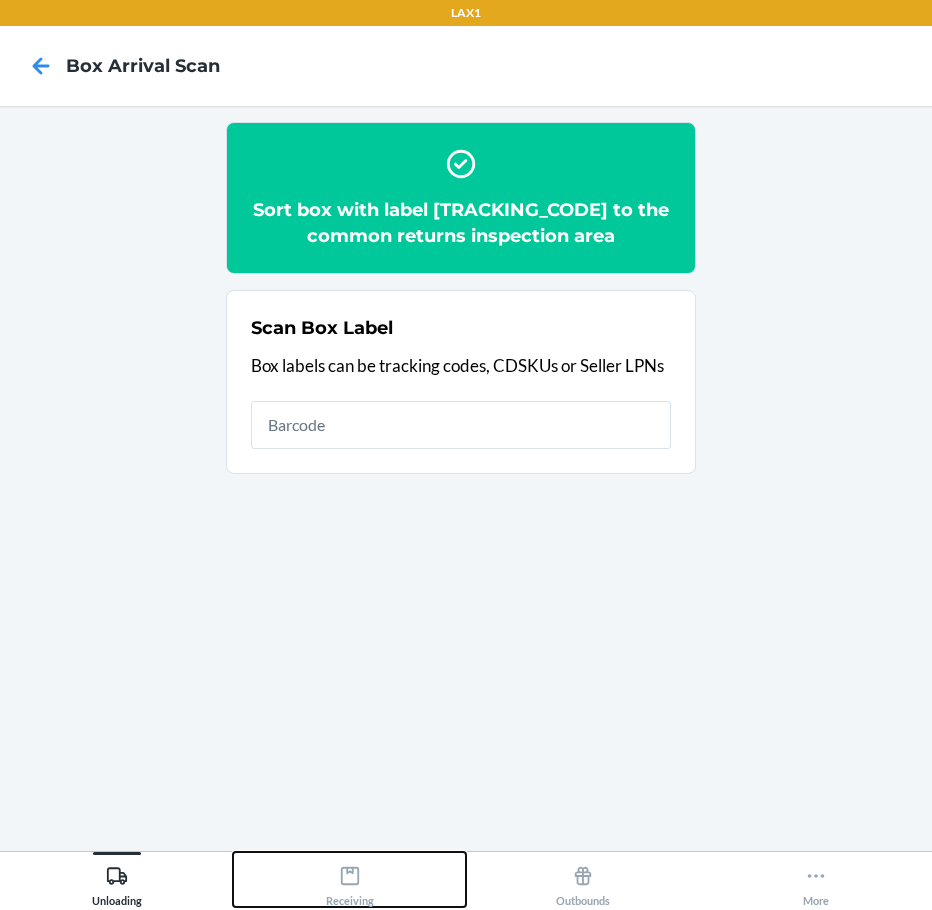 click on "Receiving" at bounding box center (350, 882) 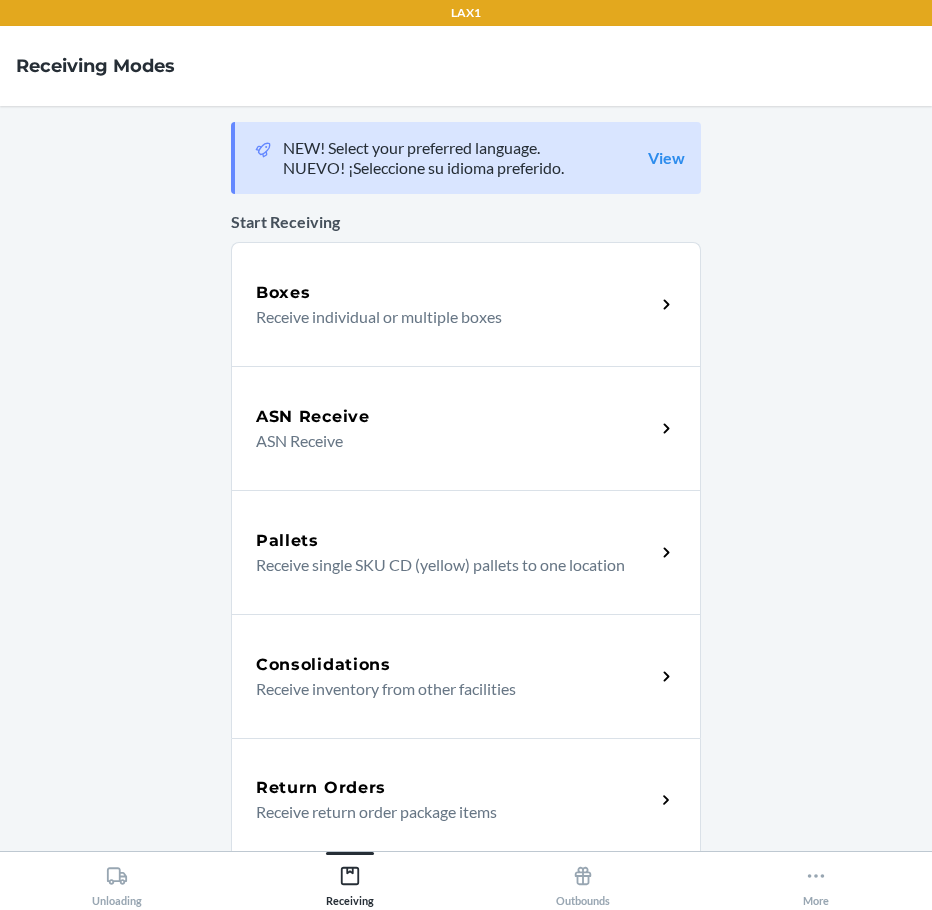click on "Return Orders" at bounding box center [321, 788] 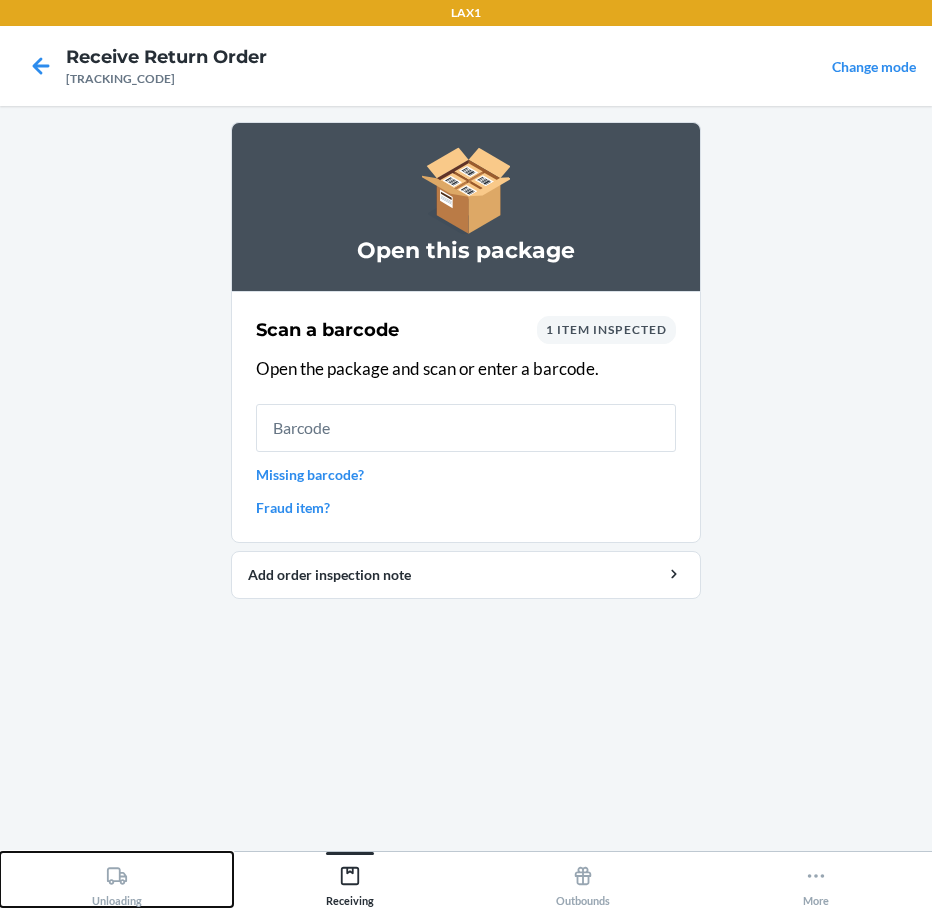 click on "Unloading" at bounding box center (116, 879) 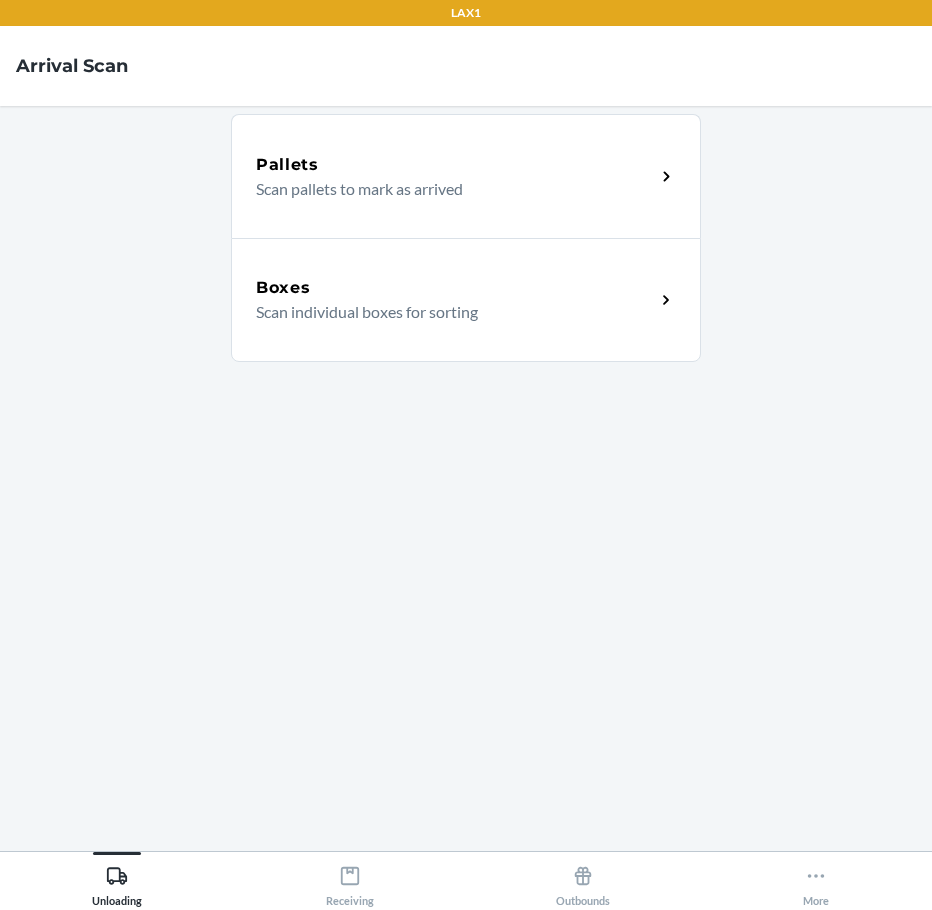 click on "Boxes" at bounding box center (455, 288) 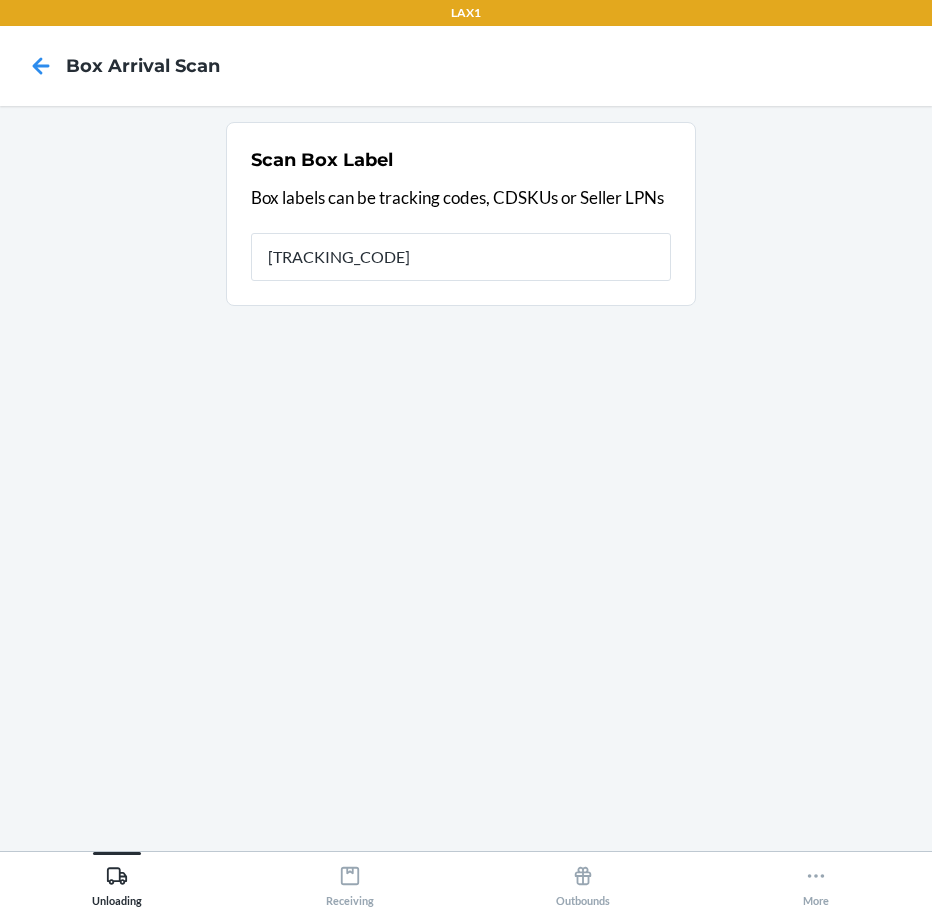 type on "[TRACKING_CODE]" 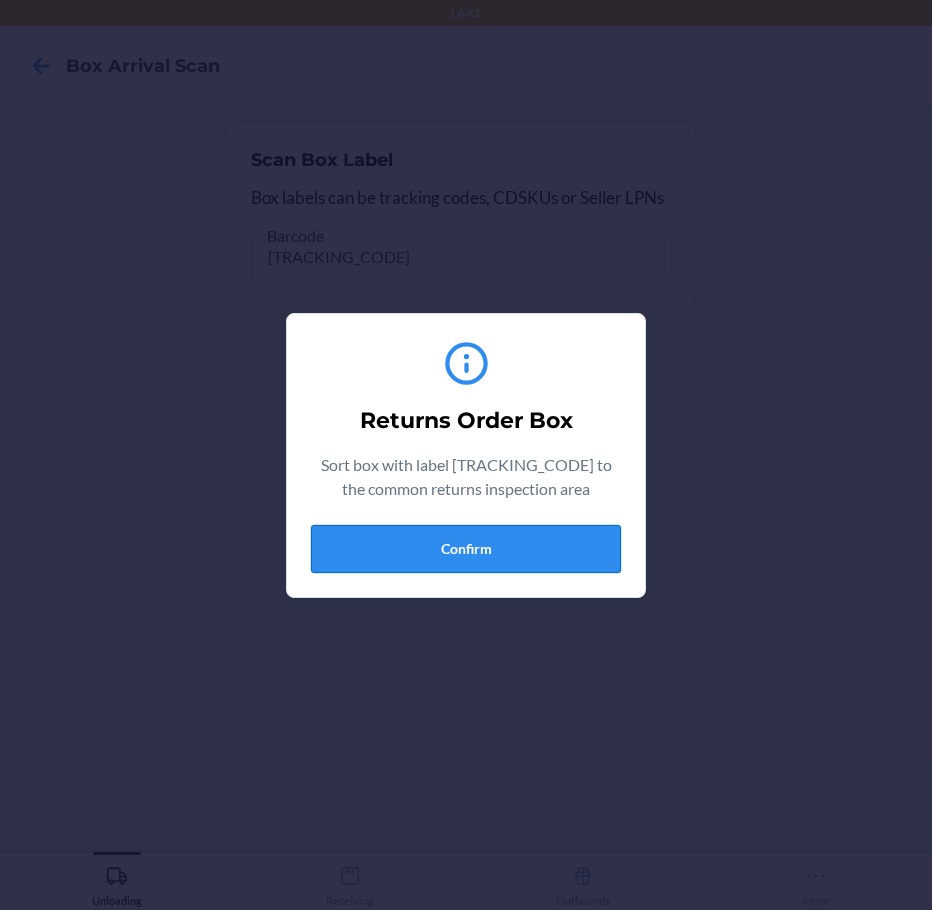 click on "Confirm" at bounding box center [466, 549] 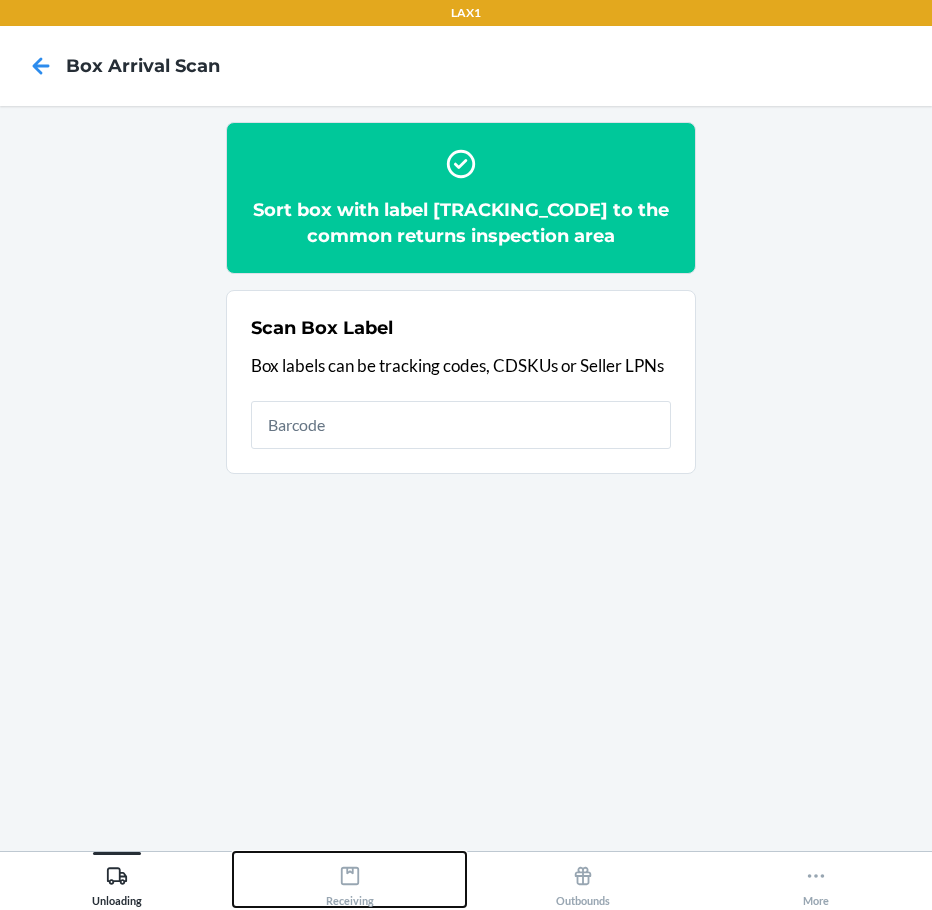 click 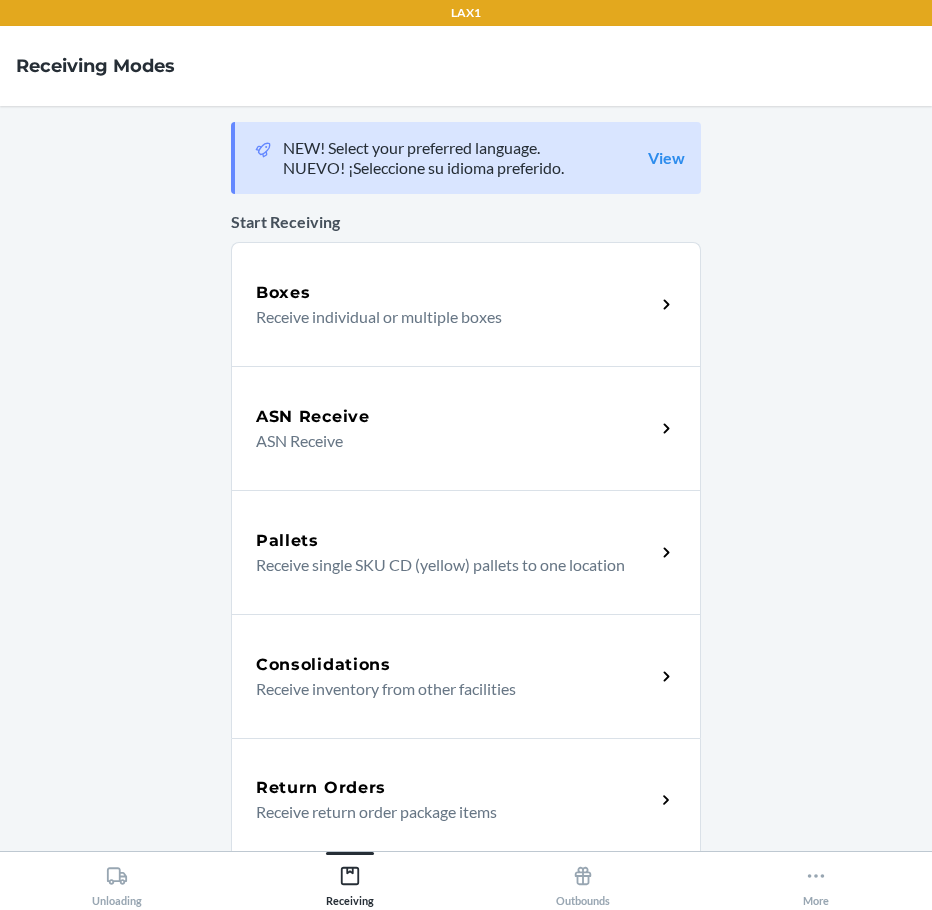 click on "Return Orders Receive return order package items" at bounding box center [466, 800] 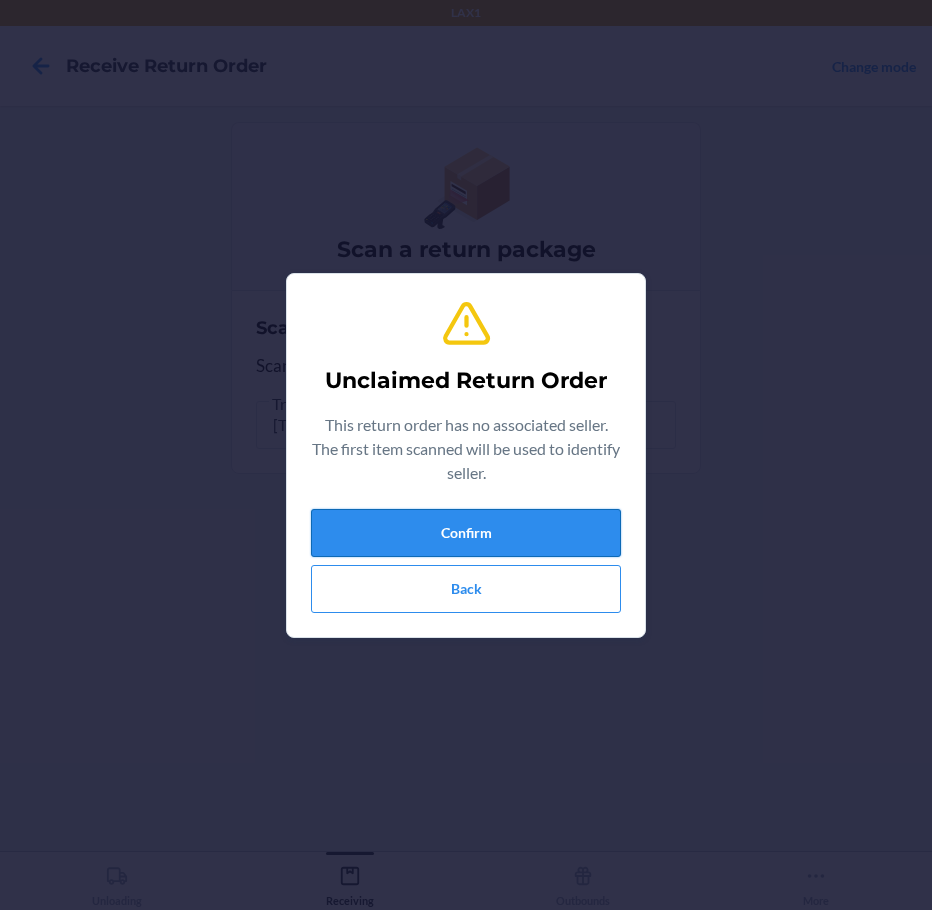 click on "Confirm" at bounding box center [466, 533] 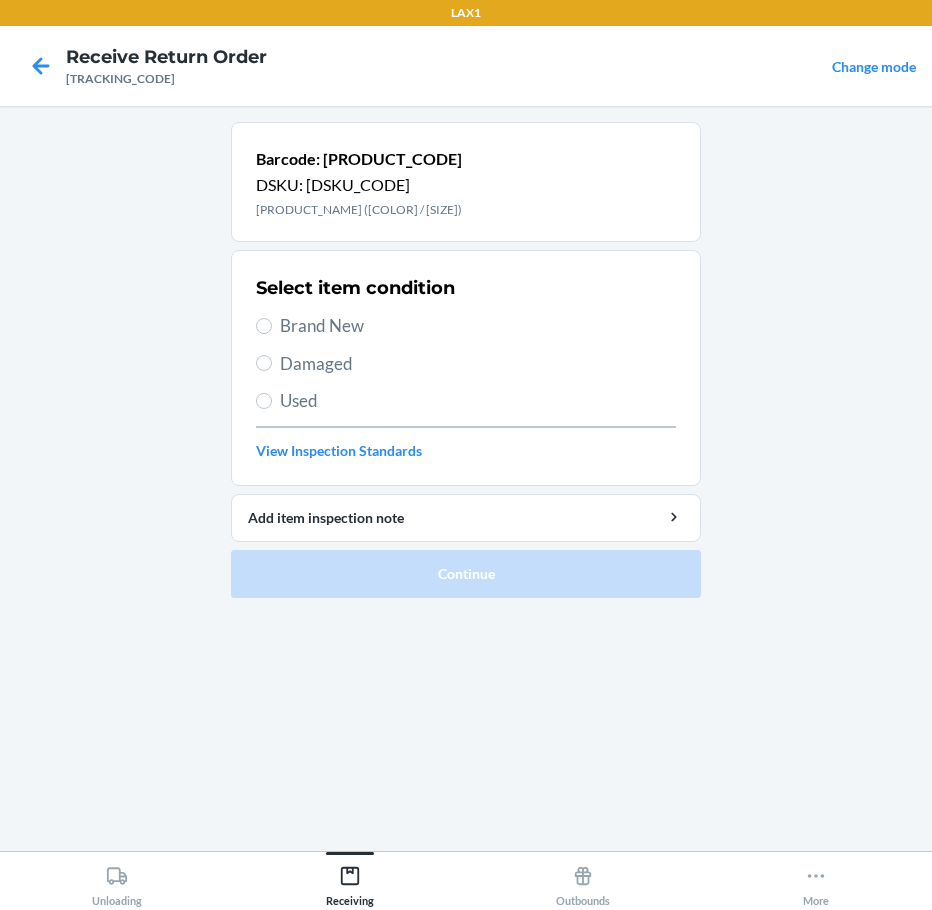 click on "Brand New" at bounding box center [478, 326] 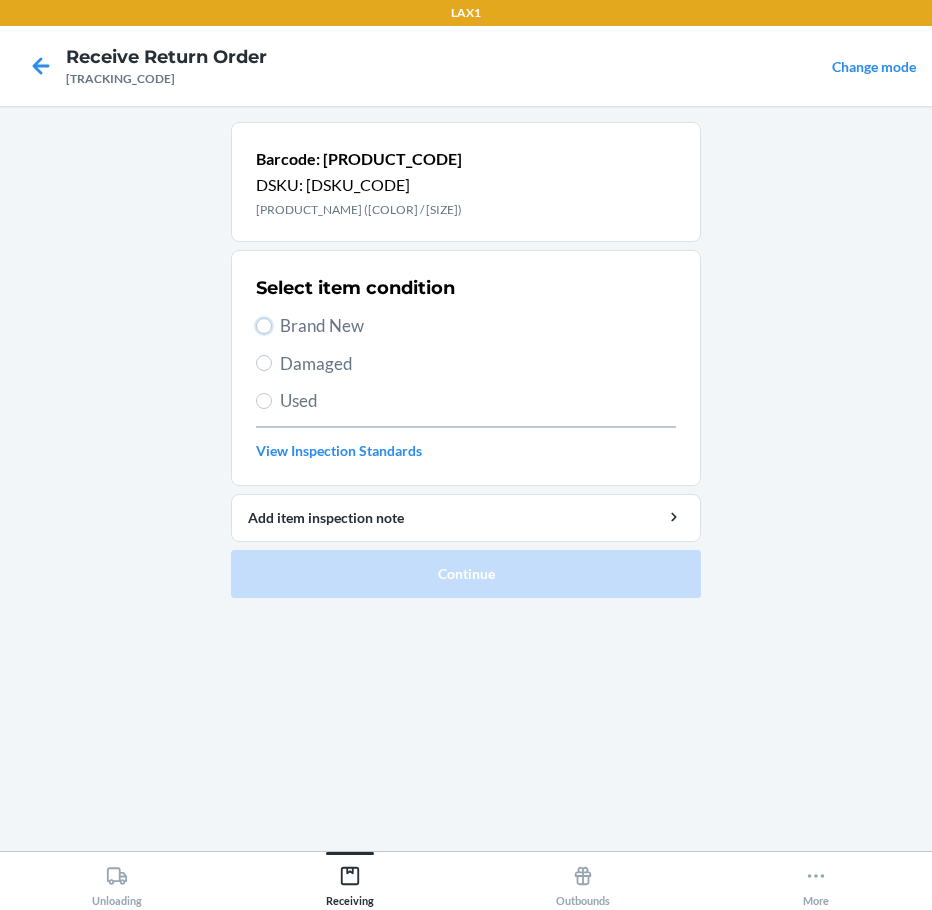 click on "Brand New" at bounding box center (264, 326) 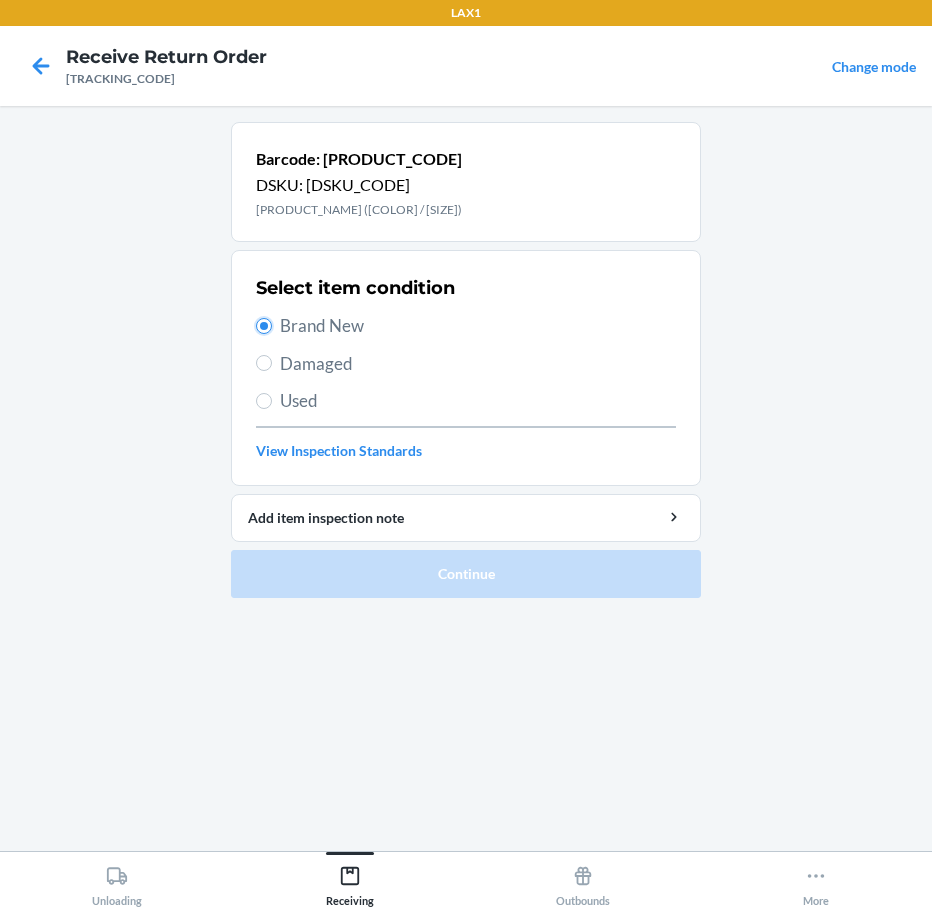 radio on "true" 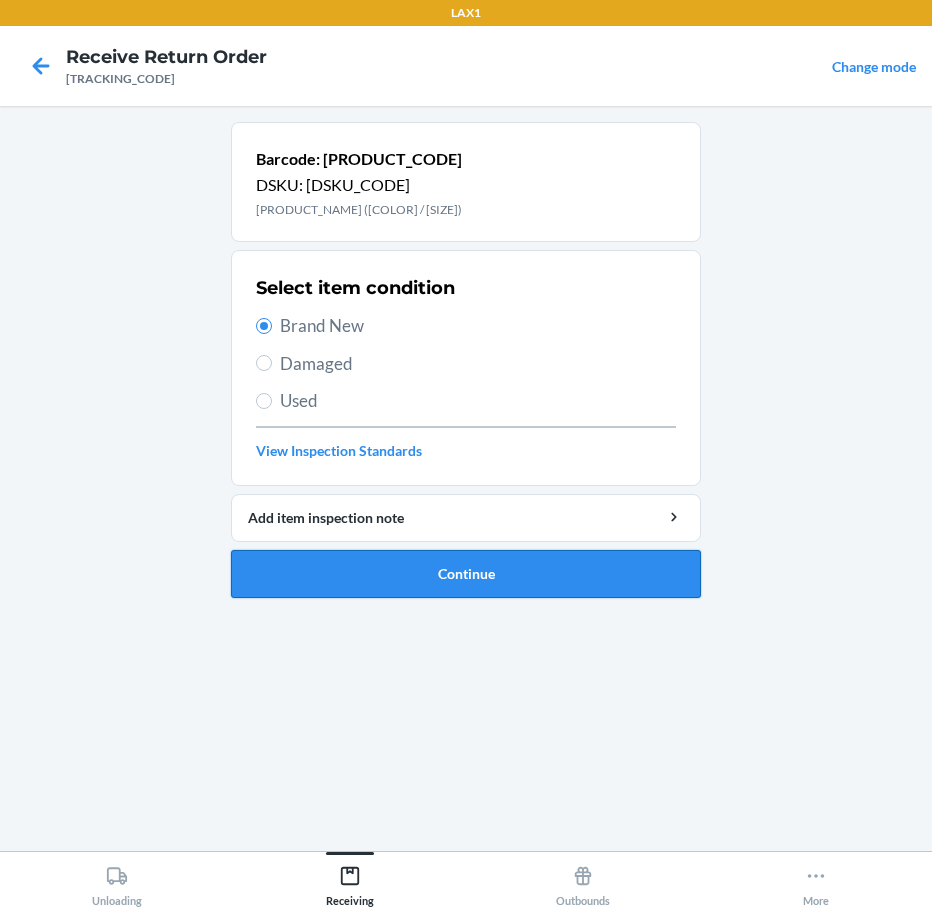 click on "Continue" at bounding box center [466, 574] 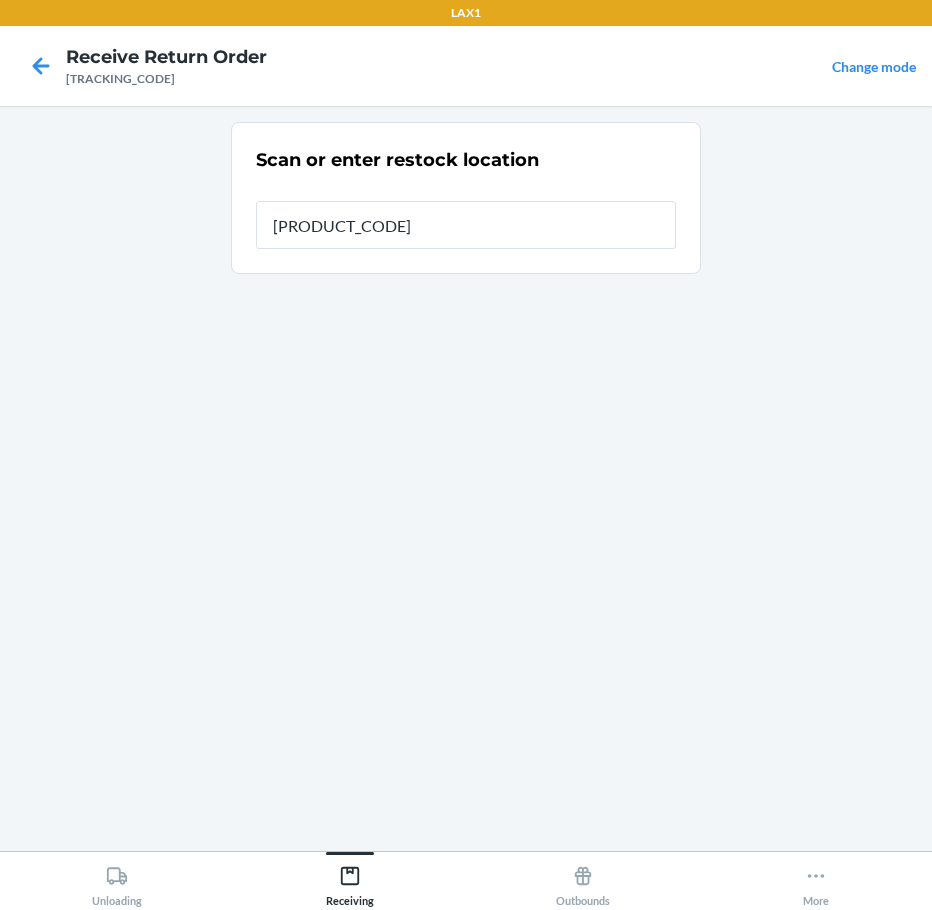 type on "[PRODUCT_CODE]" 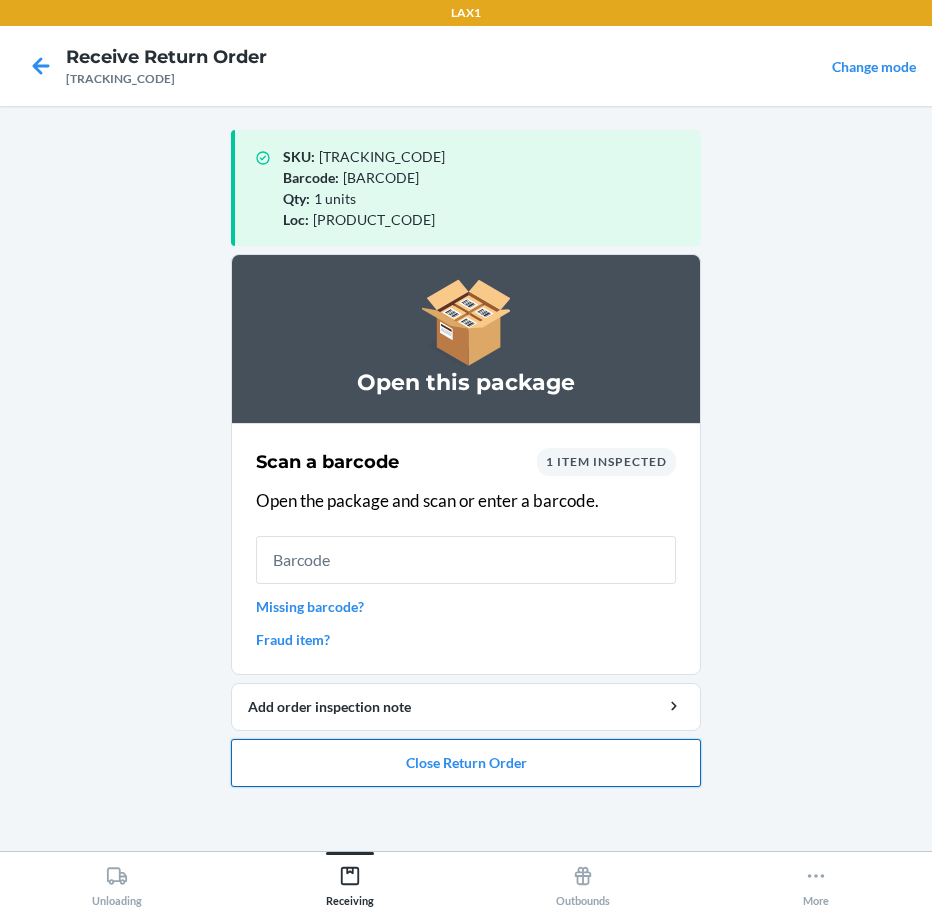 click on "Close Return Order" at bounding box center [466, 763] 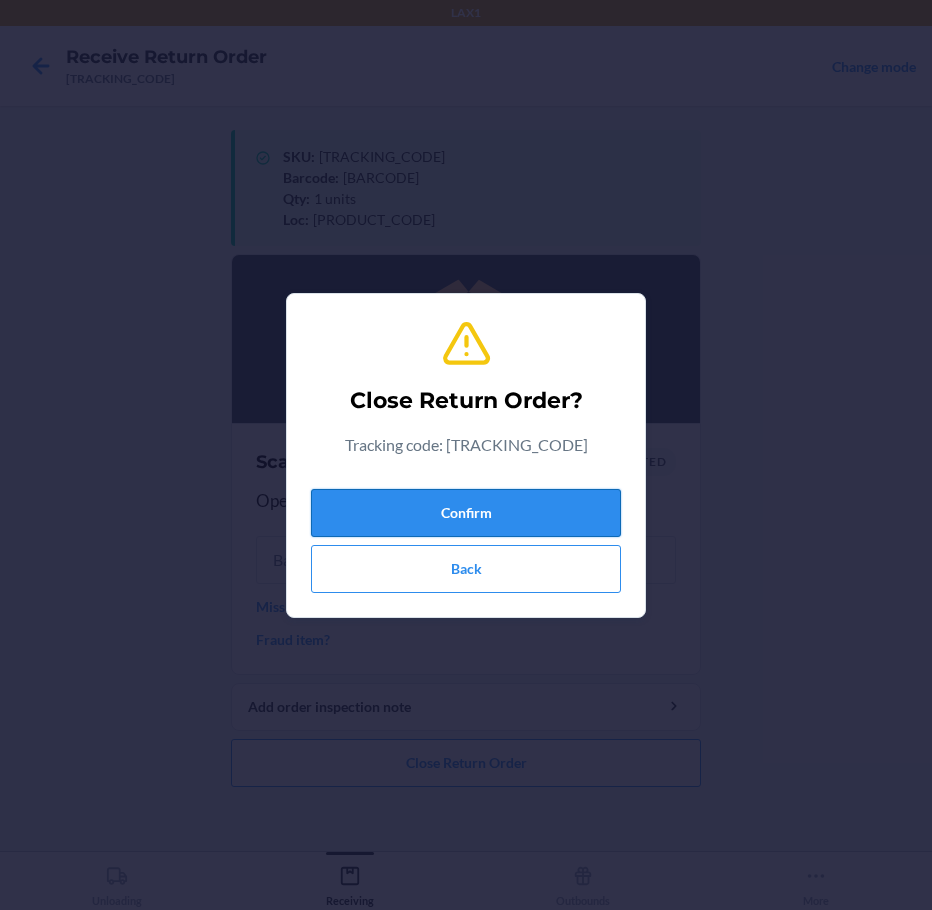 click on "Confirm" at bounding box center (466, 513) 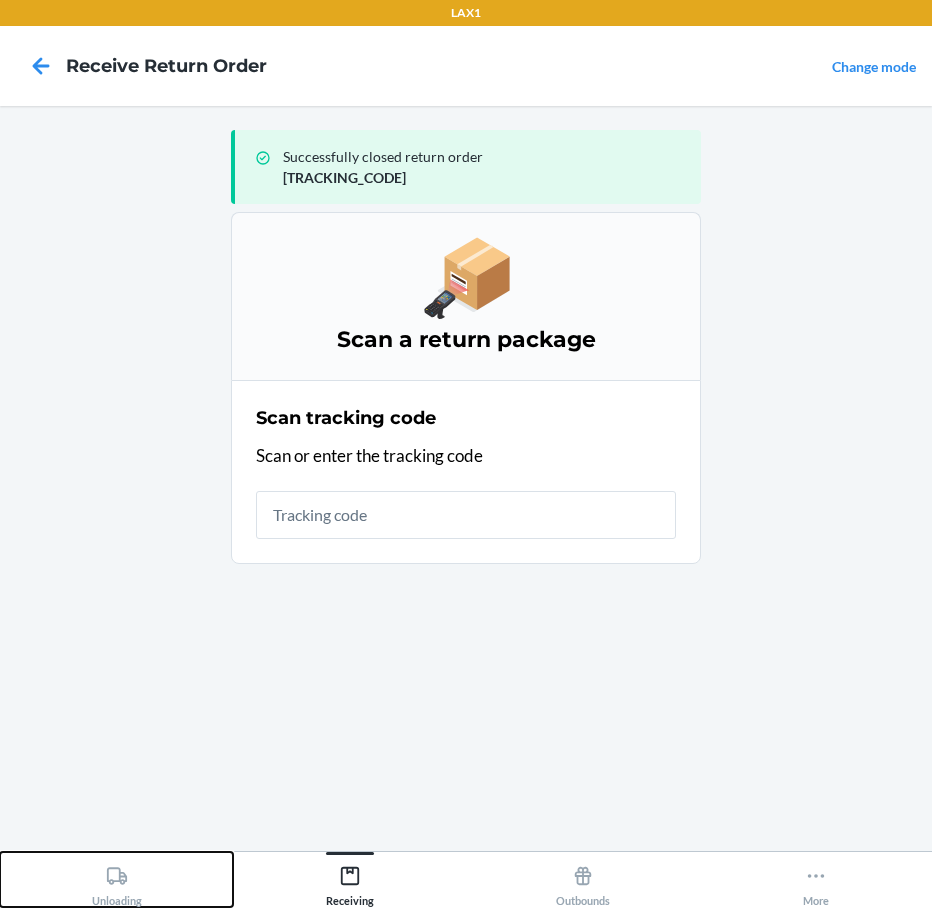 click on "Unloading" at bounding box center (116, 879) 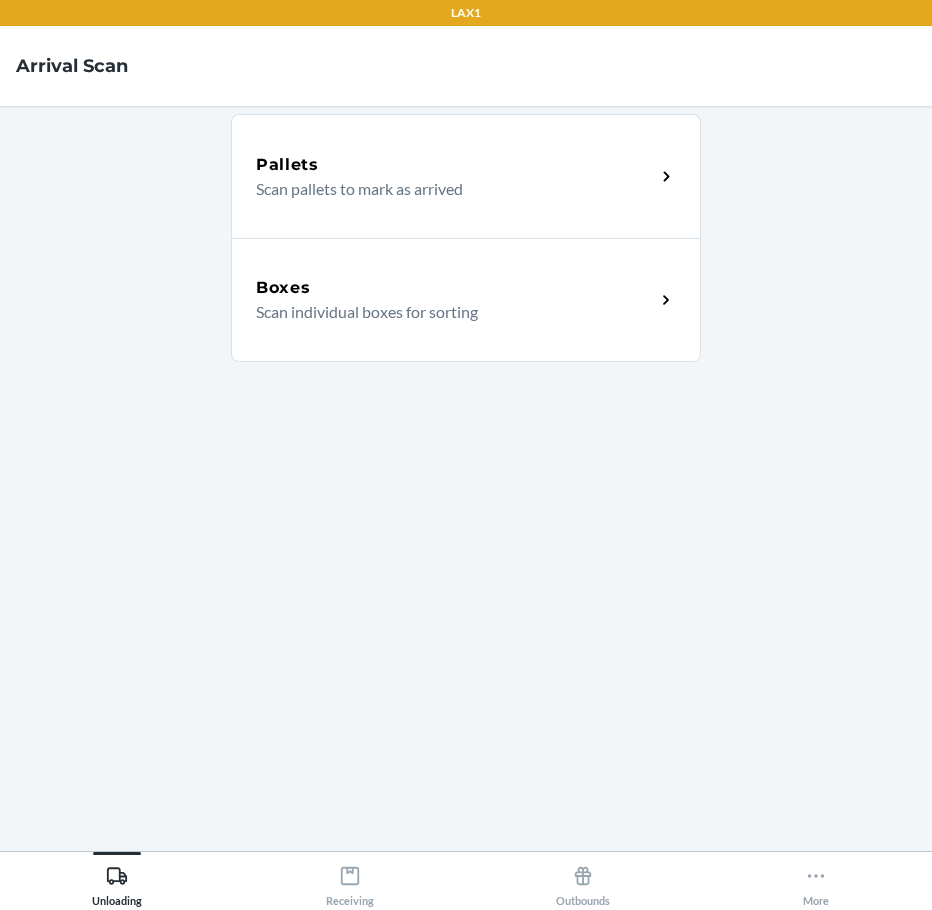 click on "Scan individual boxes for sorting" at bounding box center [447, 312] 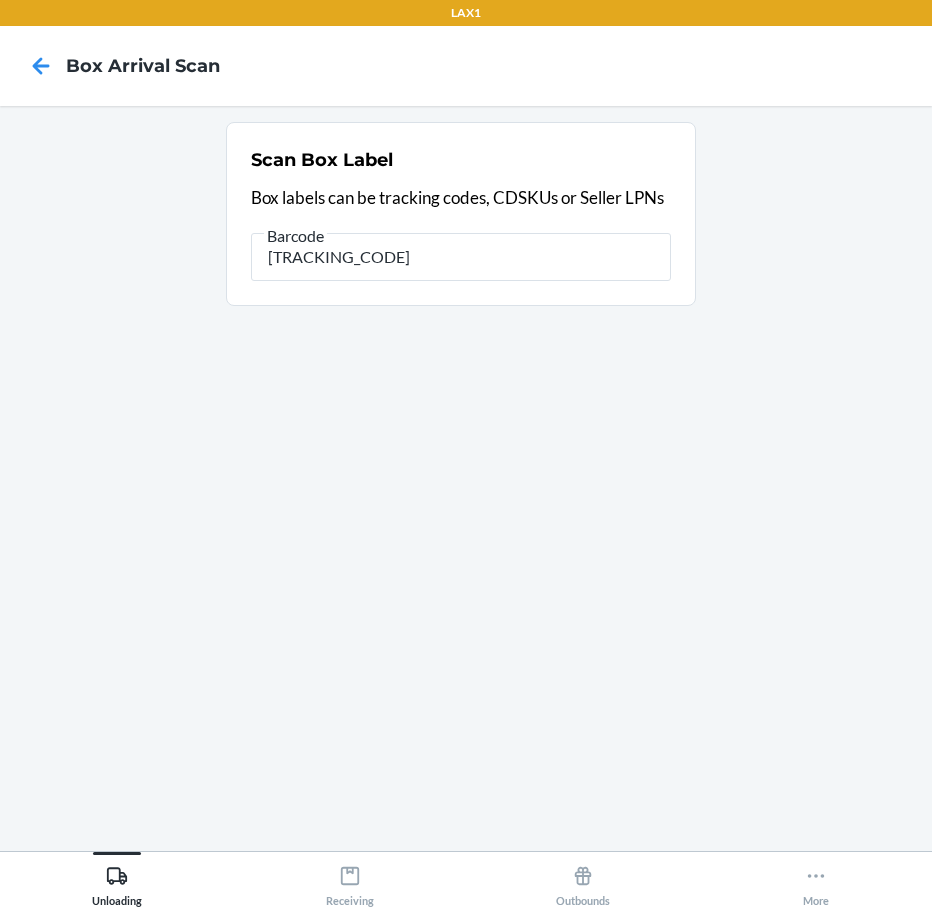type on "[TRACKING_CODE]" 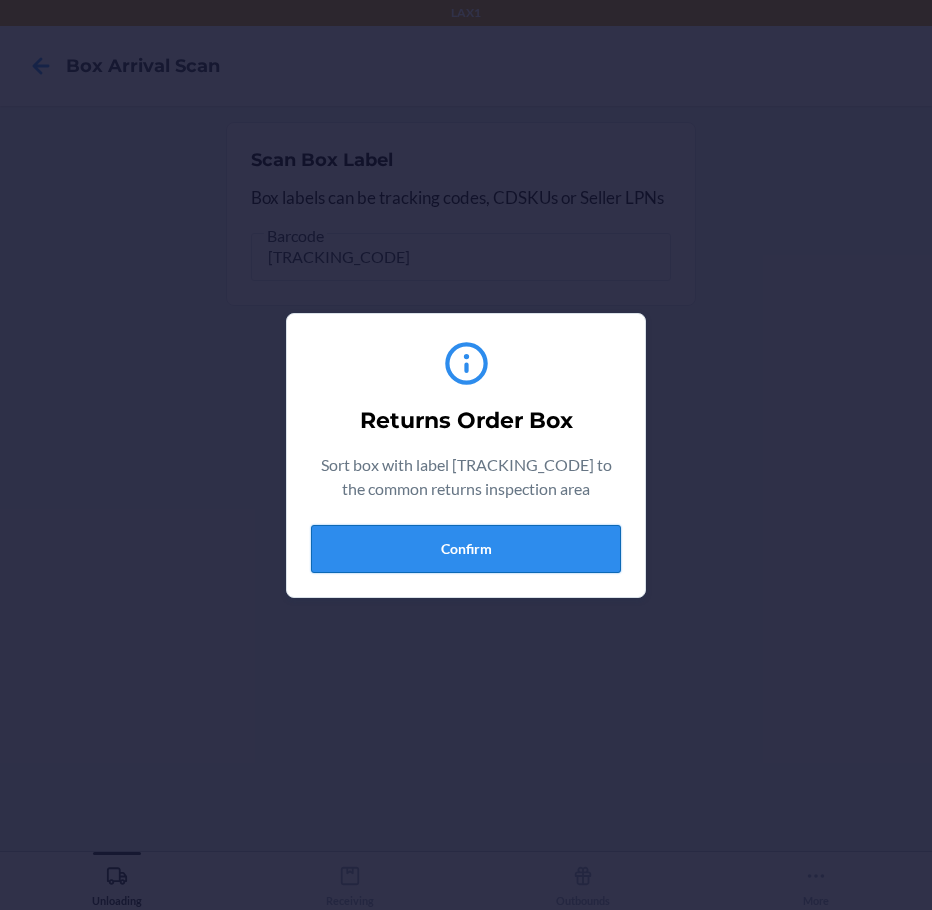click on "Confirm" at bounding box center [466, 549] 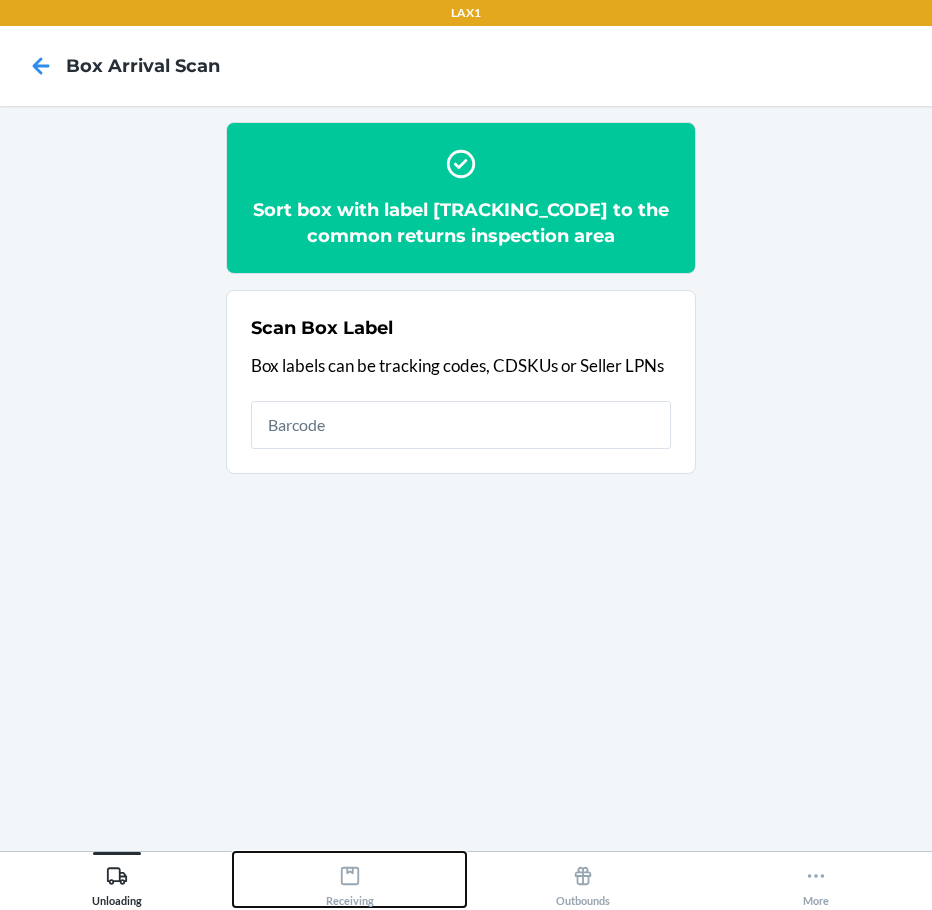 click on "Receiving" at bounding box center [350, 882] 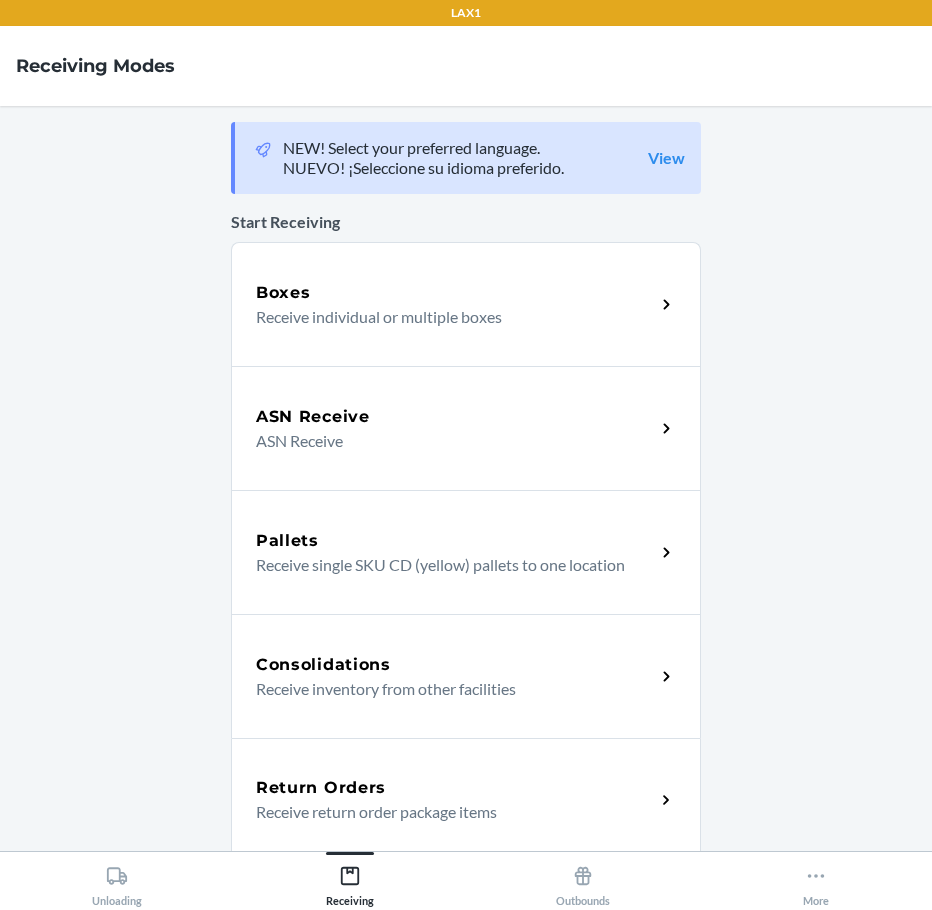 click on "Receive return order package items" at bounding box center [447, 812] 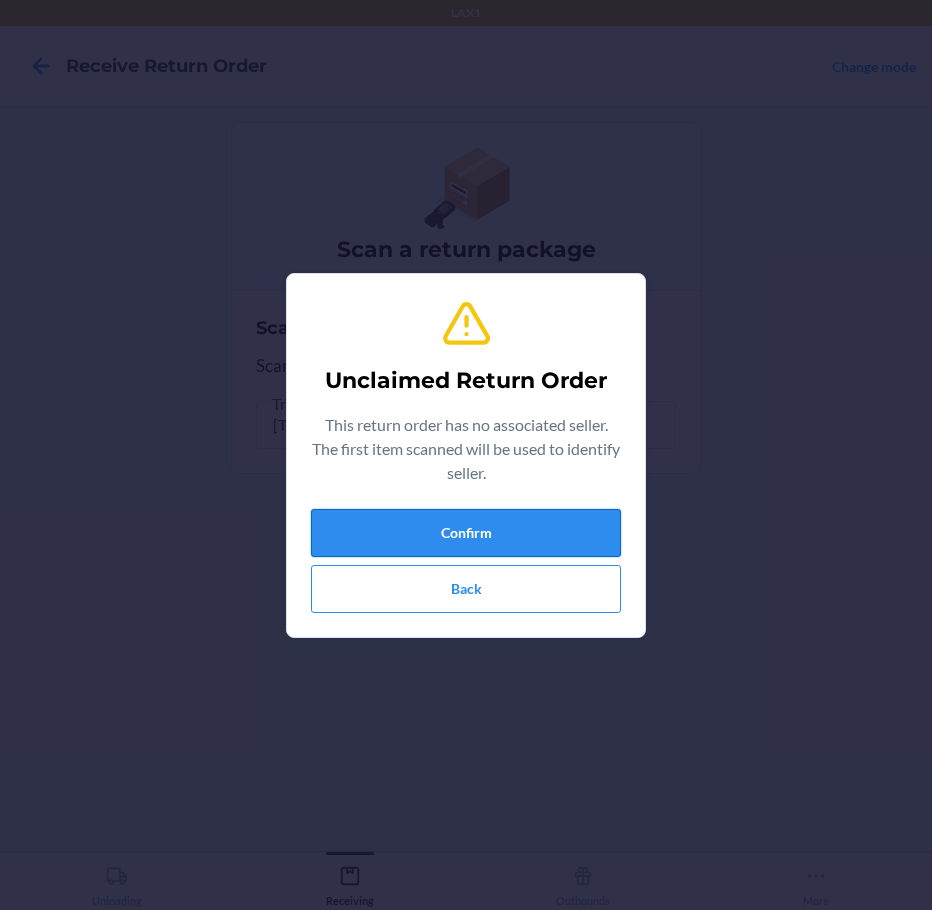click on "Confirm" at bounding box center [466, 533] 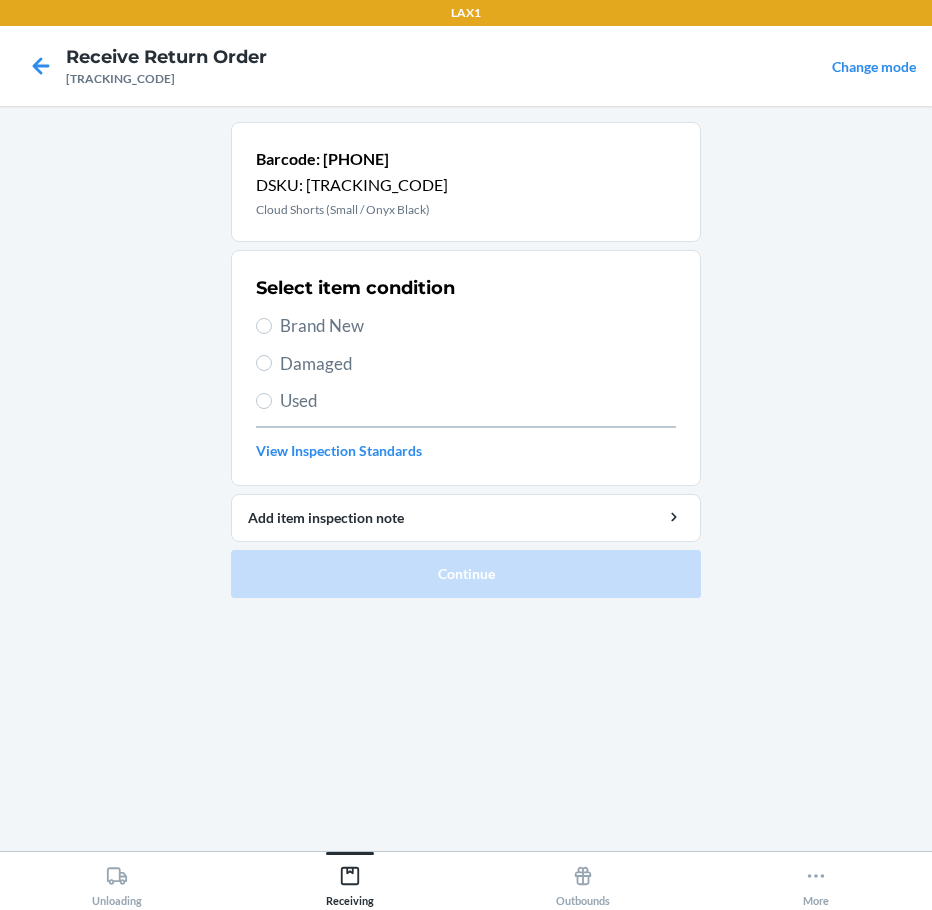 click on "Brand New" at bounding box center (478, 326) 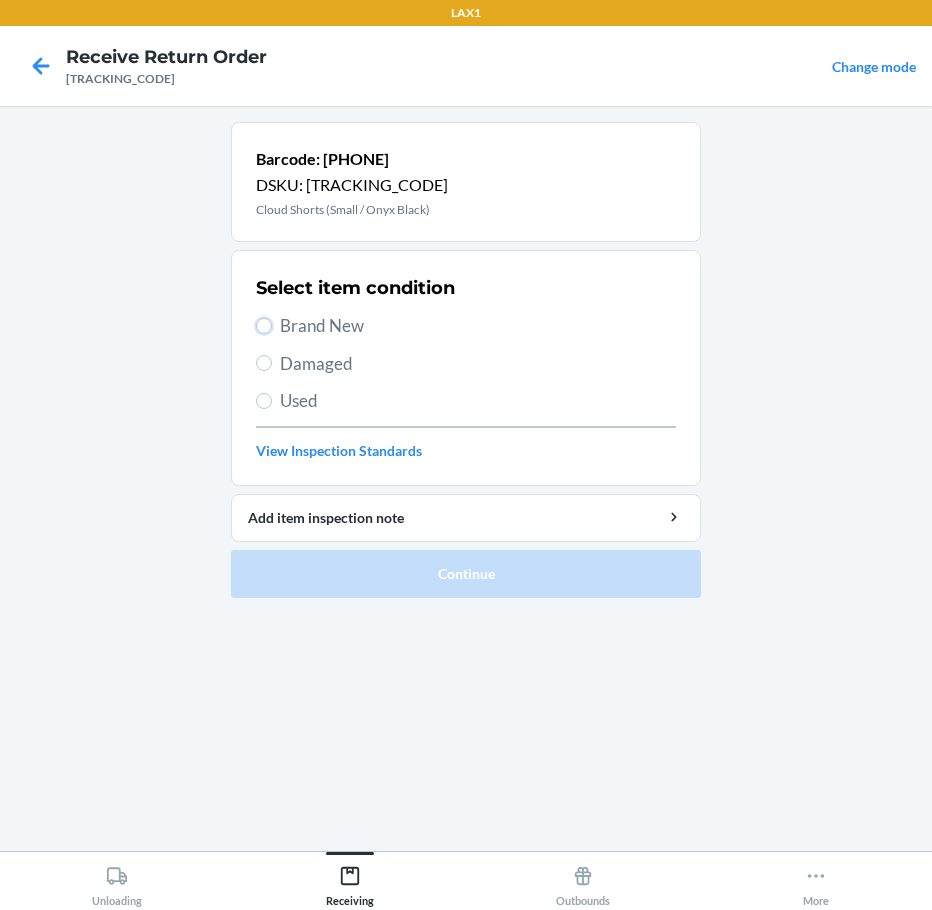 click on "Brand New" at bounding box center [264, 326] 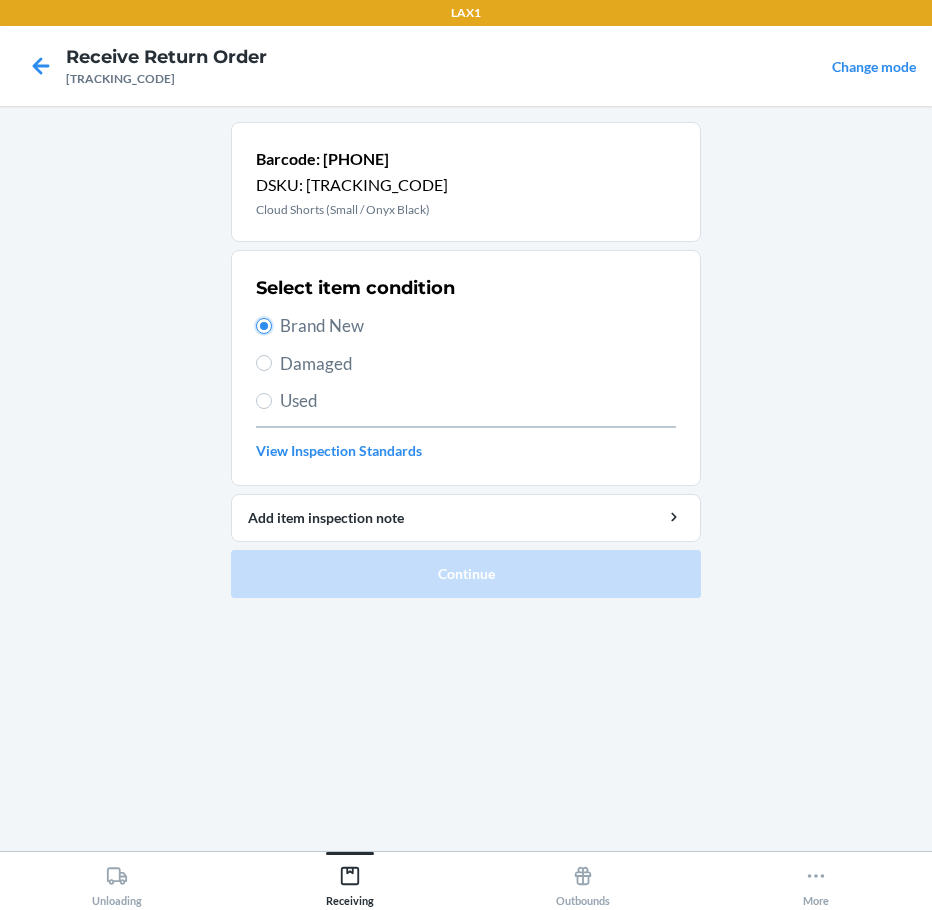radio on "true" 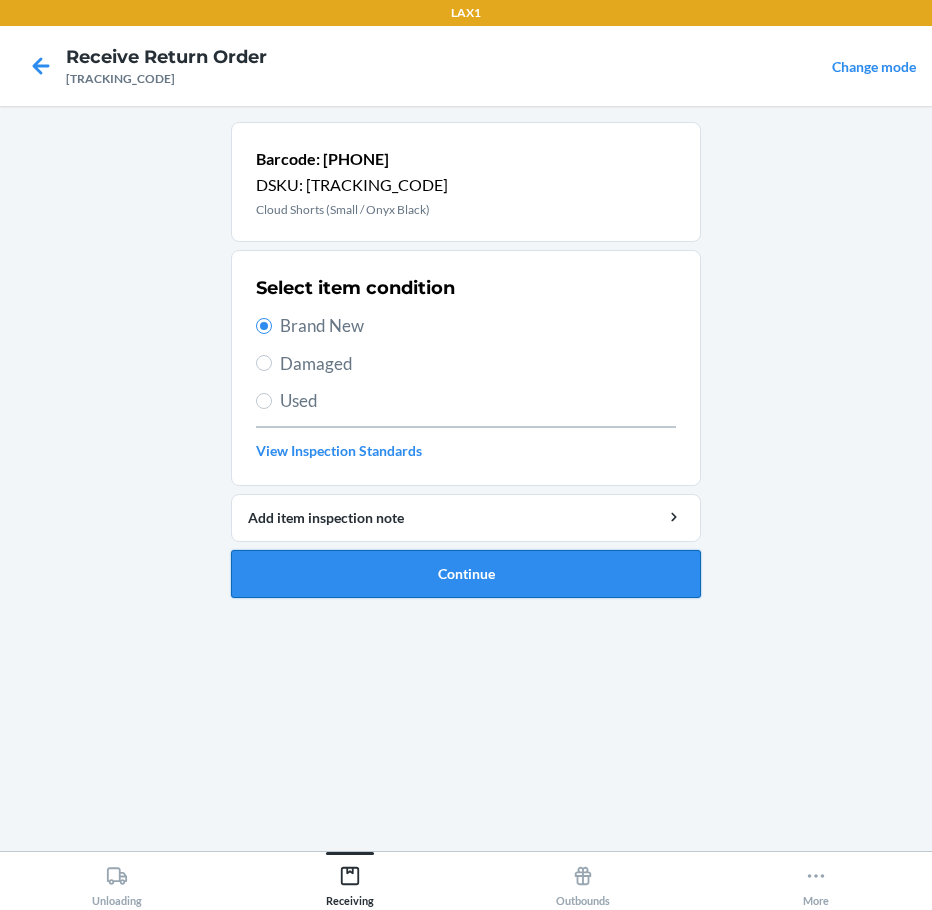 click on "Continue" at bounding box center [466, 574] 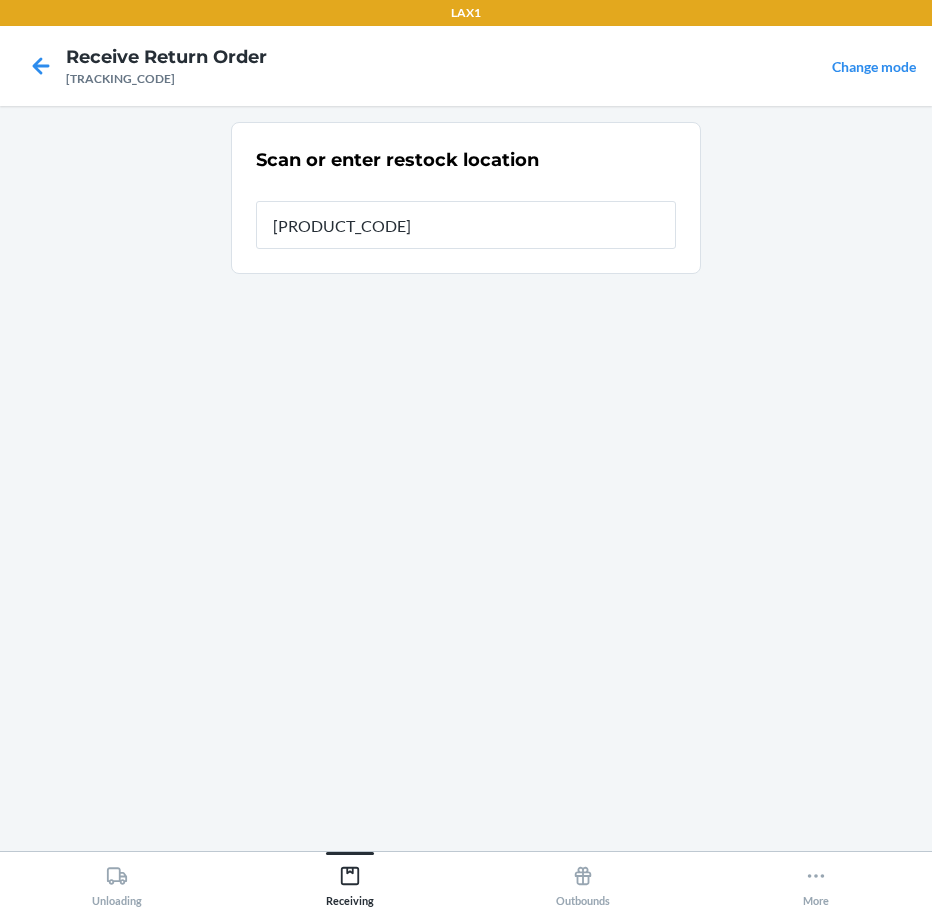 type on "[PRODUCT_CODE]" 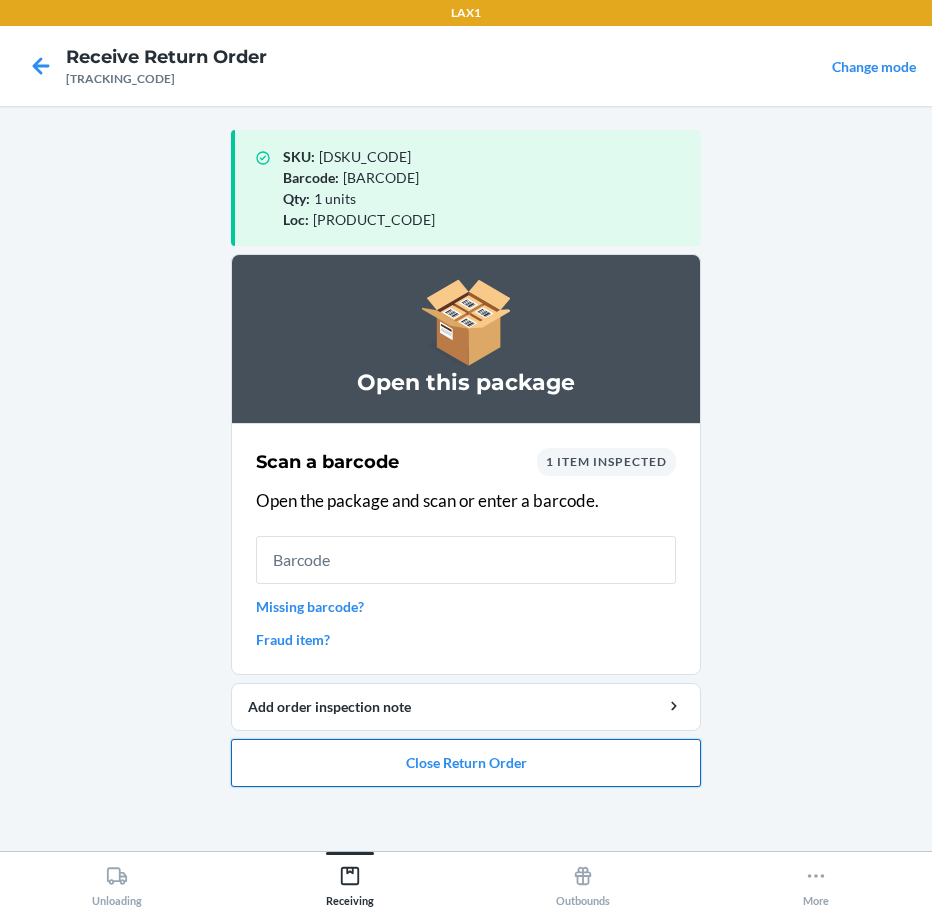 click on "Close Return Order" at bounding box center (466, 763) 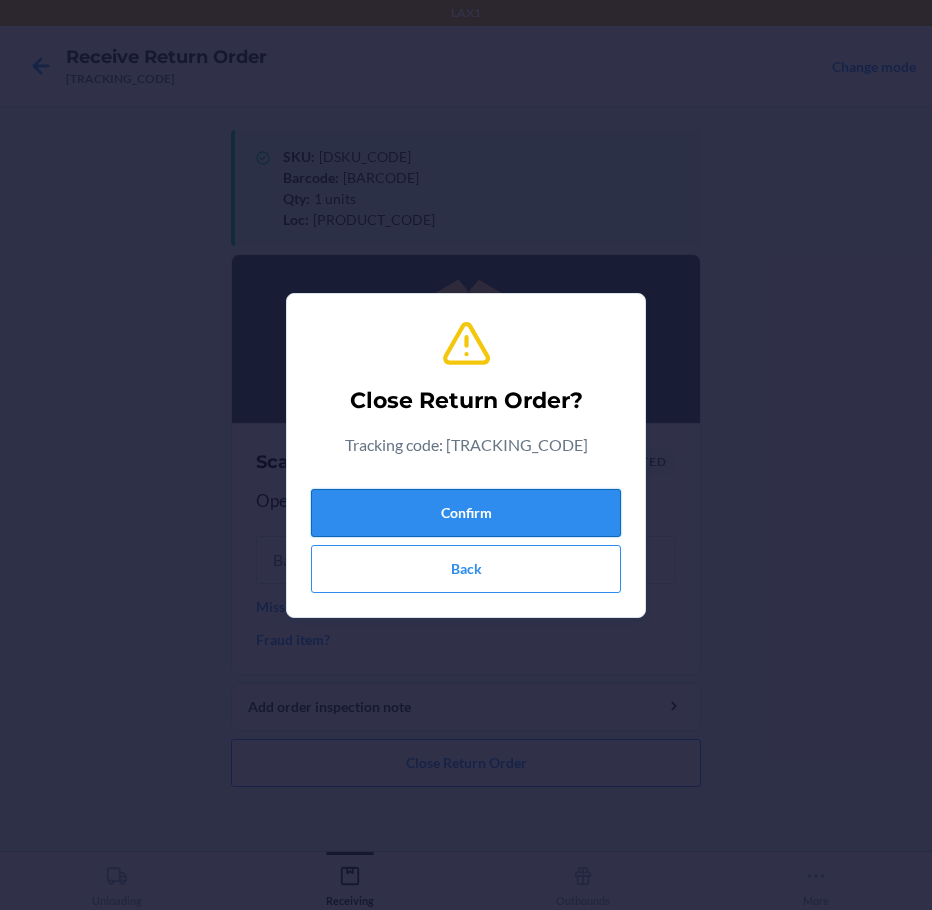 click on "Confirm" at bounding box center [466, 513] 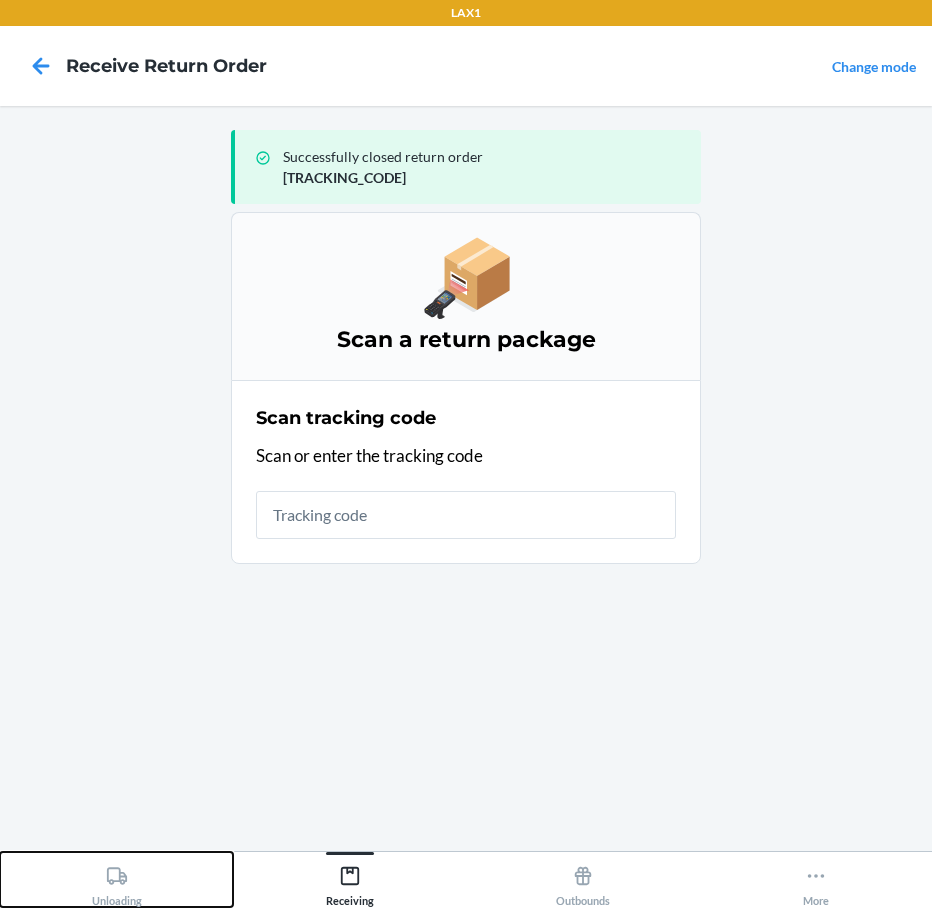click on "Unloading" at bounding box center [117, 882] 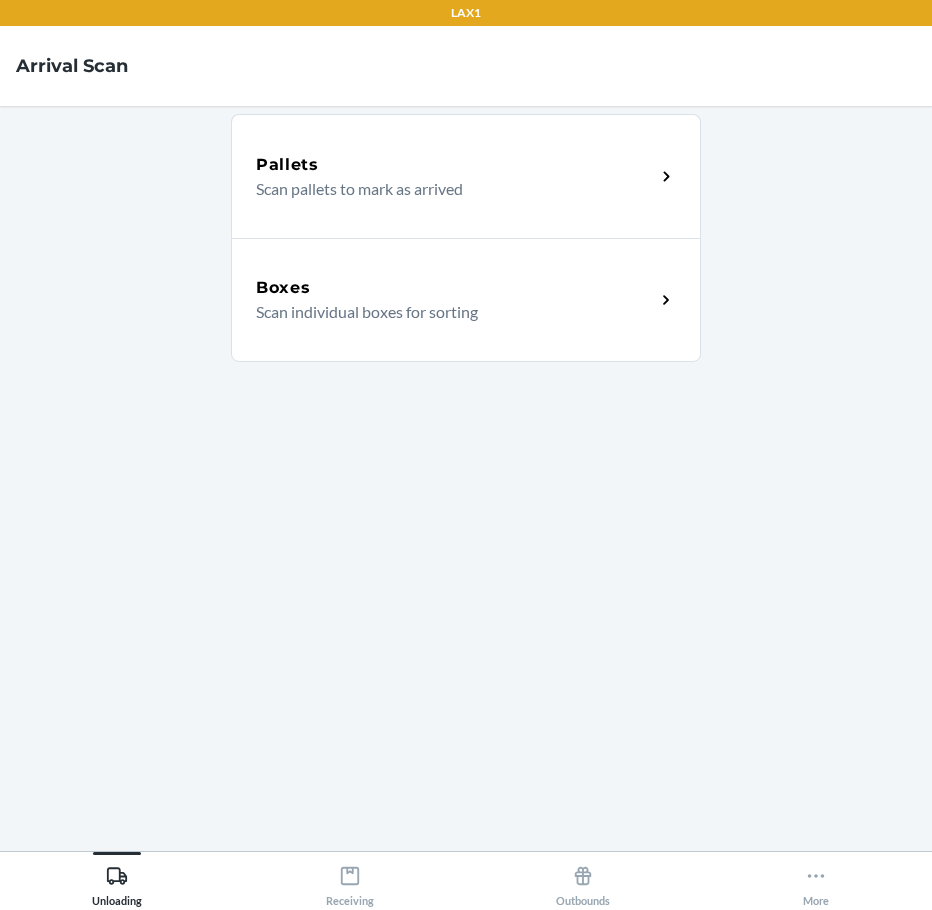click on "Boxes Scan individual boxes for sorting" at bounding box center [466, 300] 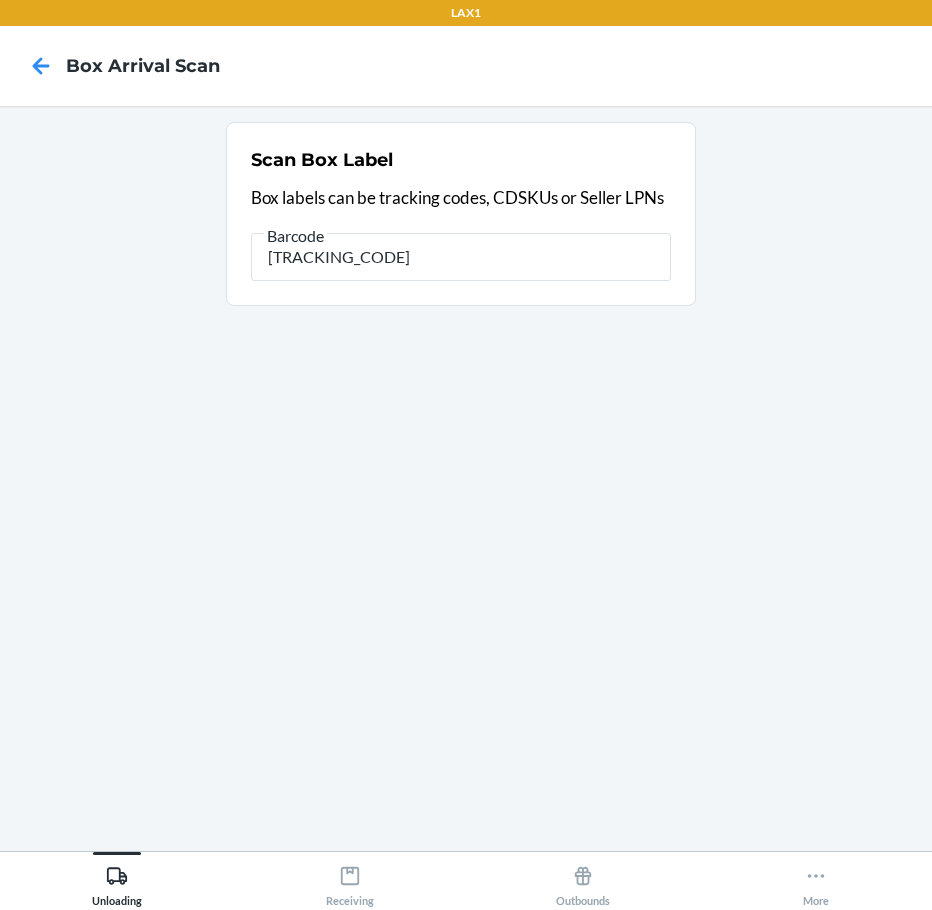 type on "[TRACKING_CODE]" 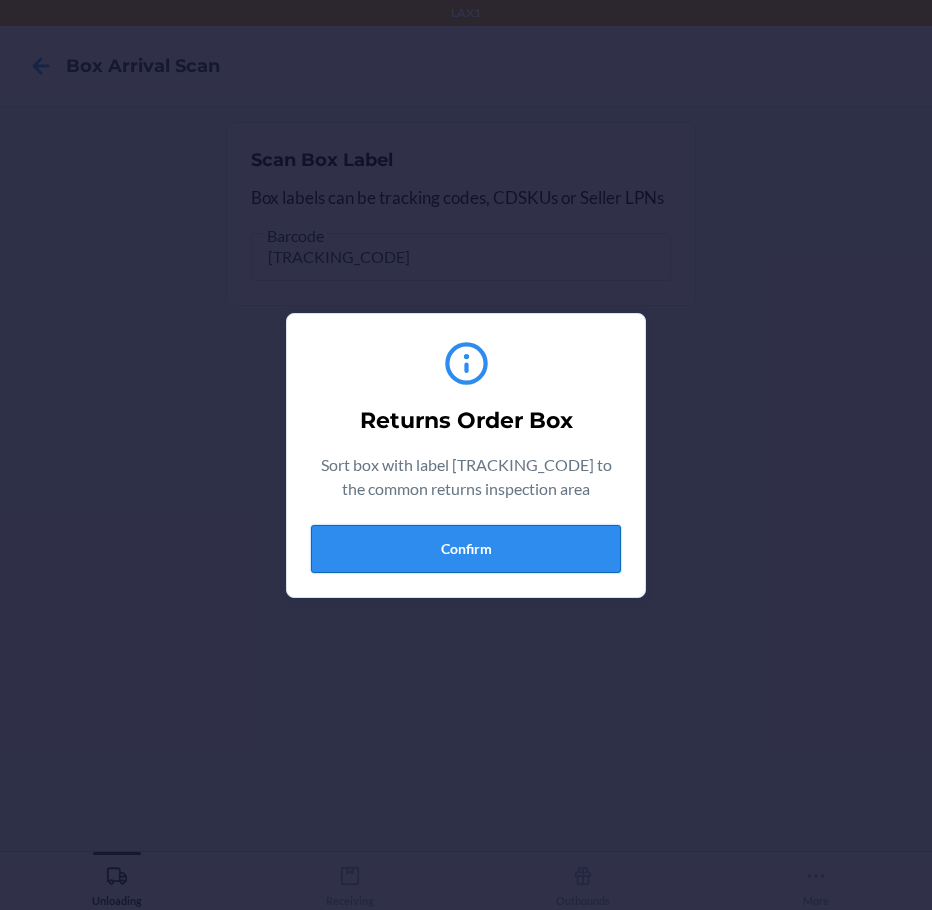 click on "Confirm" at bounding box center (466, 549) 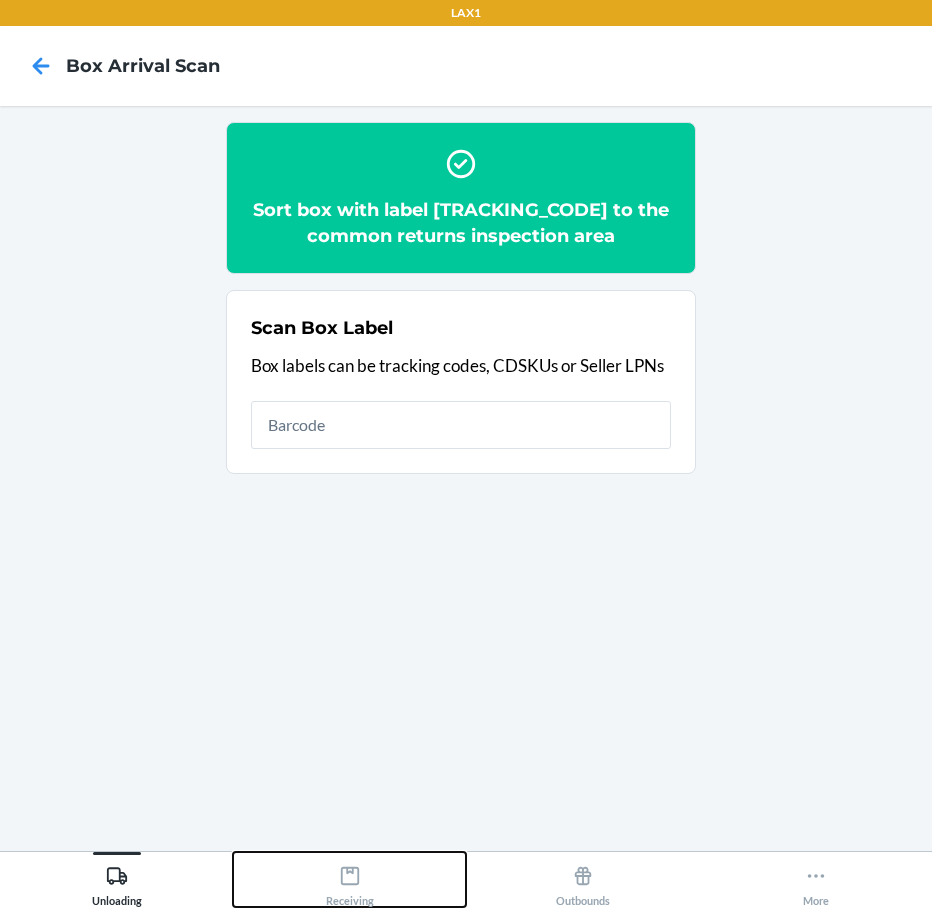 click 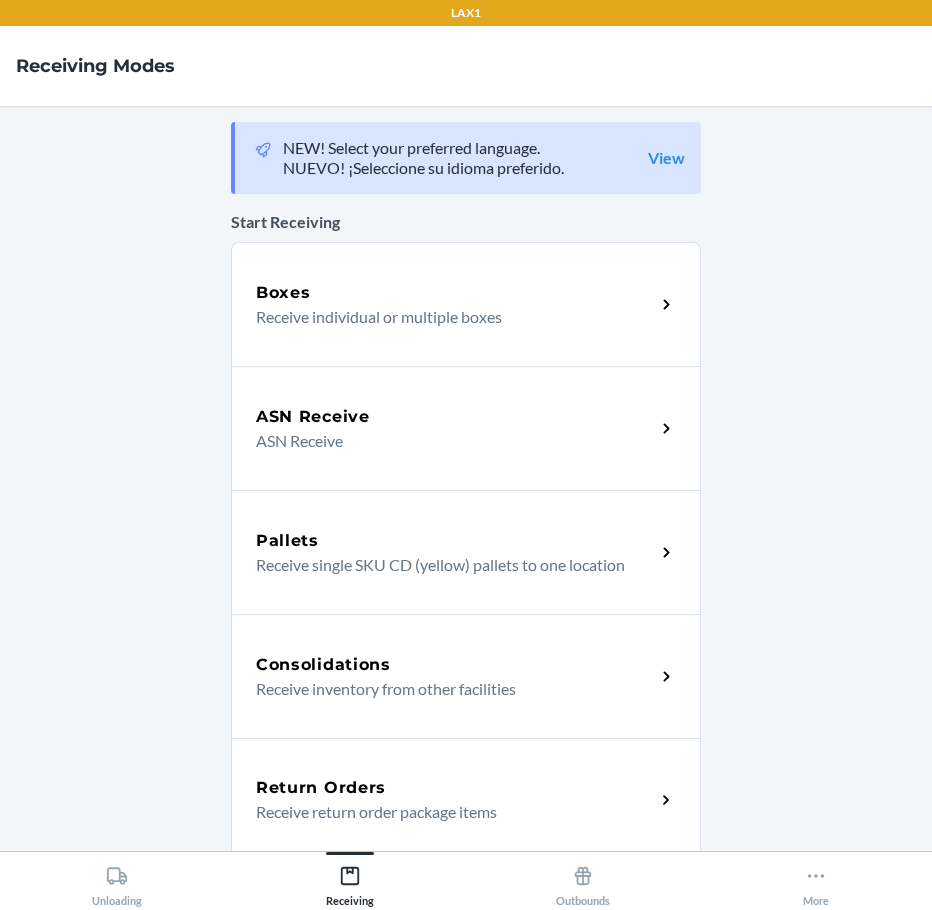 click on "Receive return order package items" at bounding box center (447, 812) 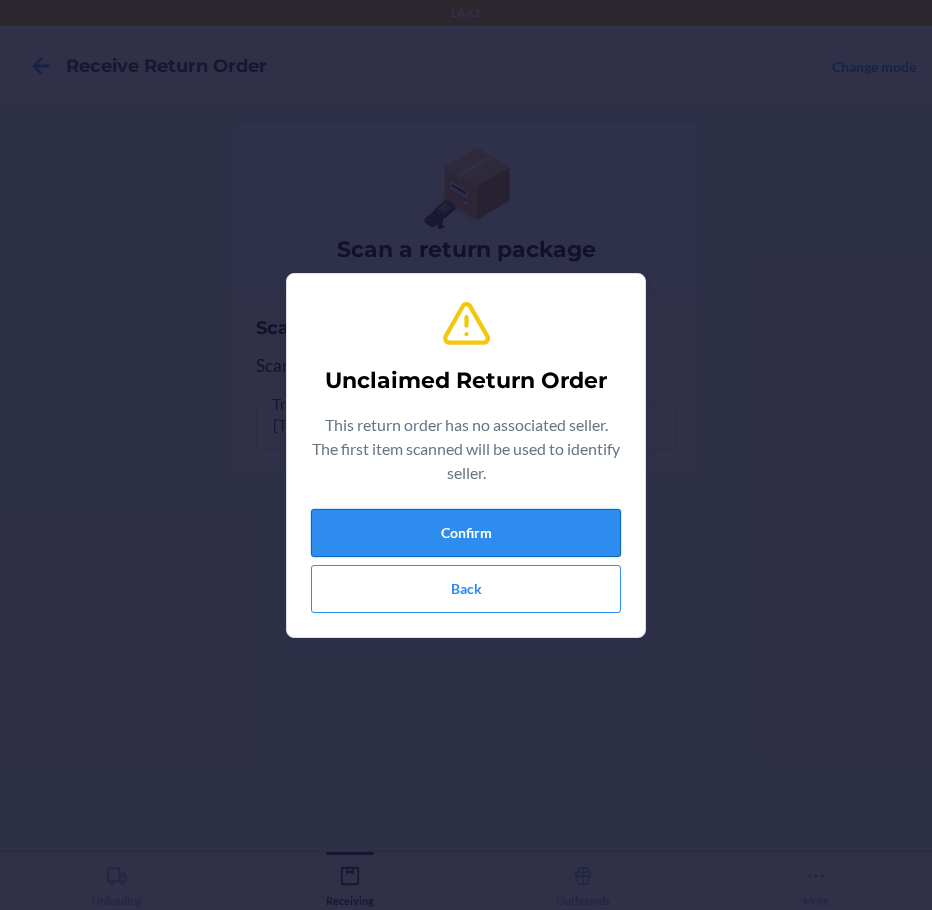 click on "Confirm" at bounding box center (466, 533) 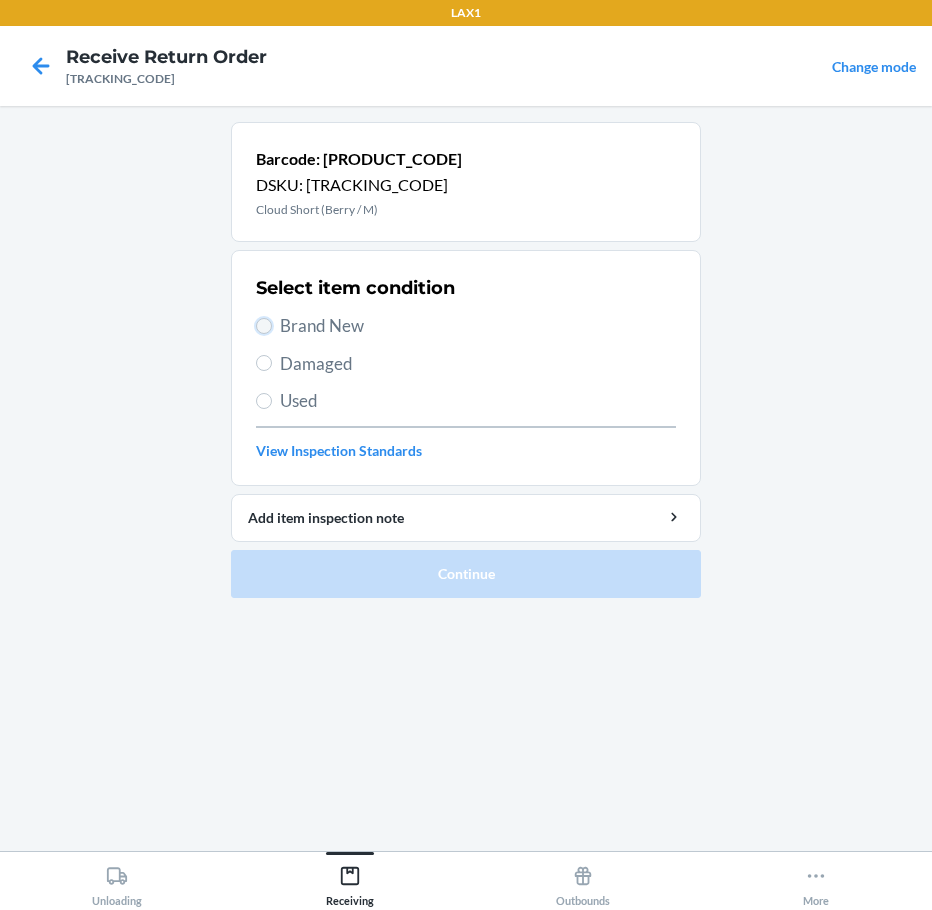 click on "Brand New" at bounding box center (264, 326) 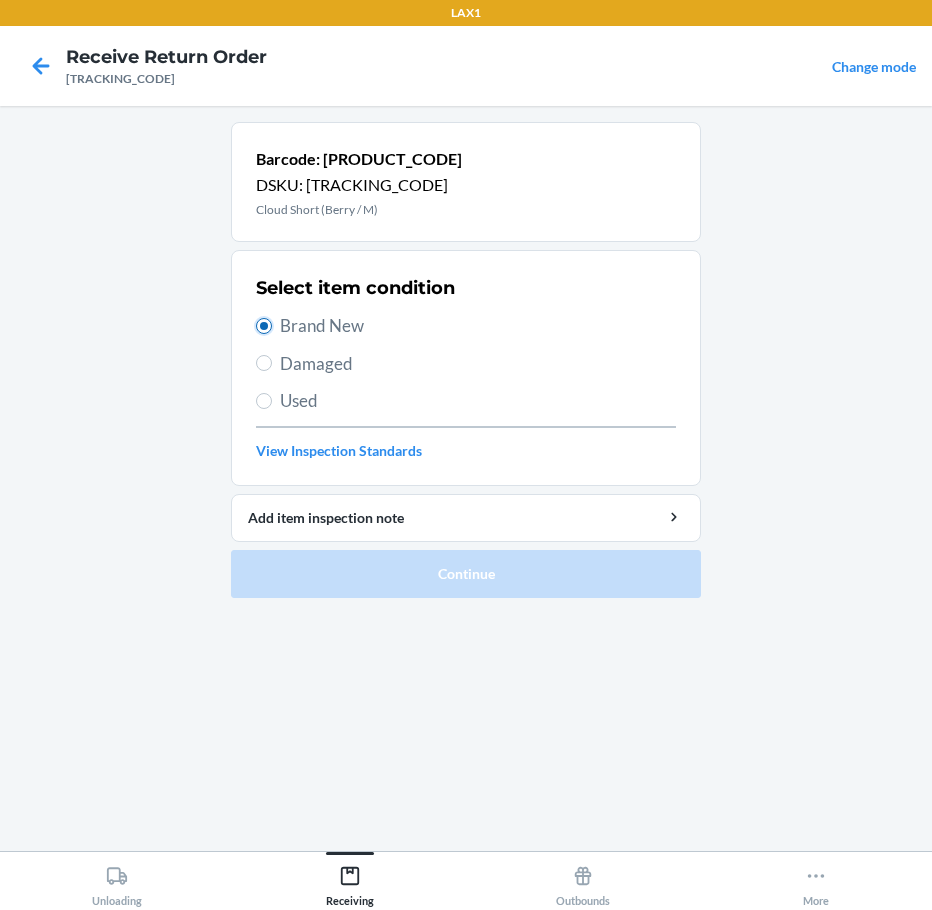 radio on "true" 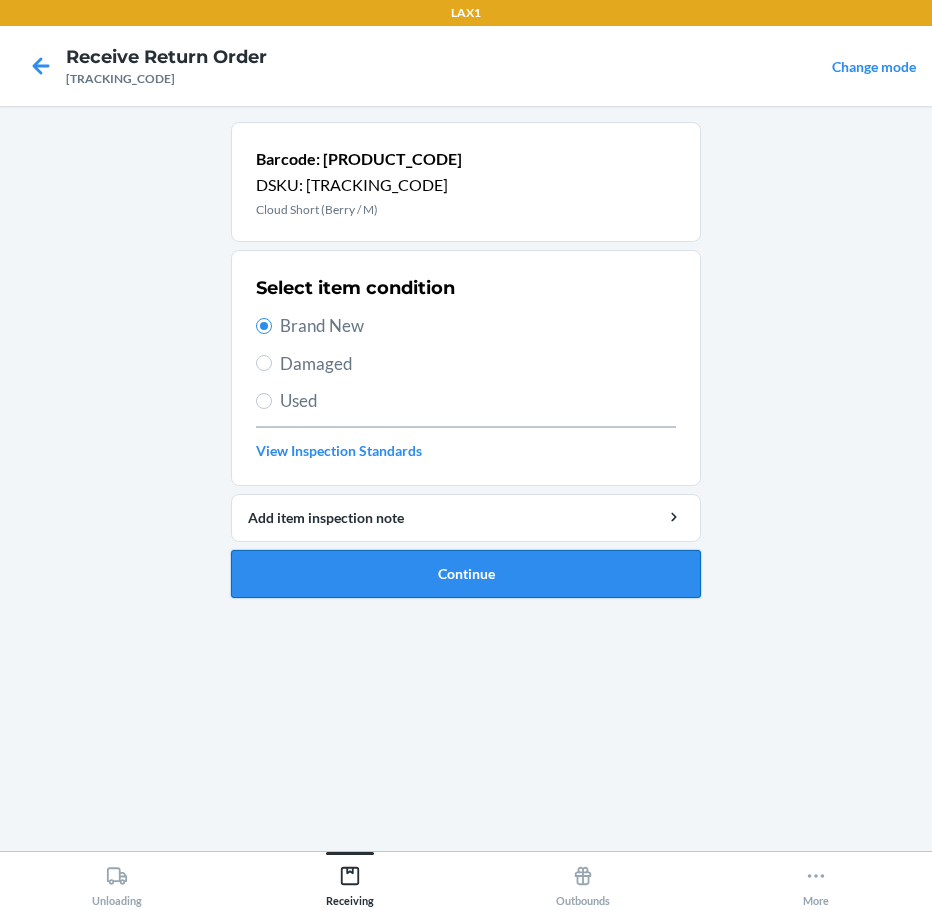 click on "Continue" at bounding box center (466, 574) 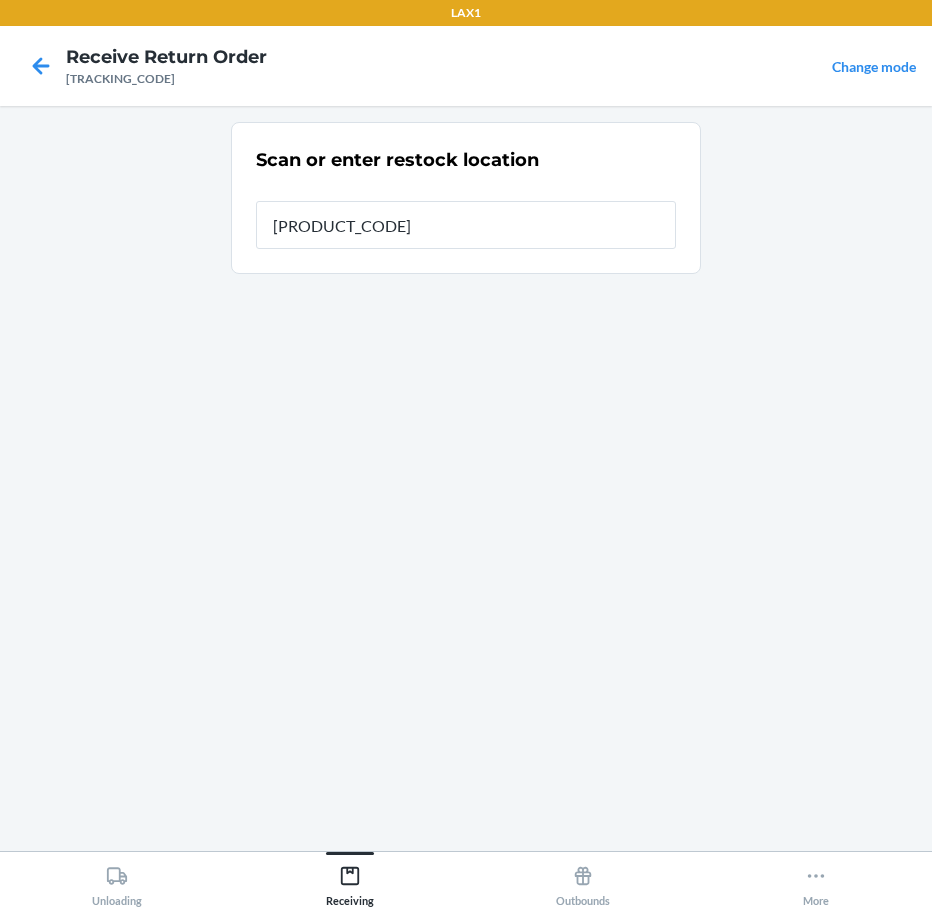 type on "[PRODUCT_CODE]" 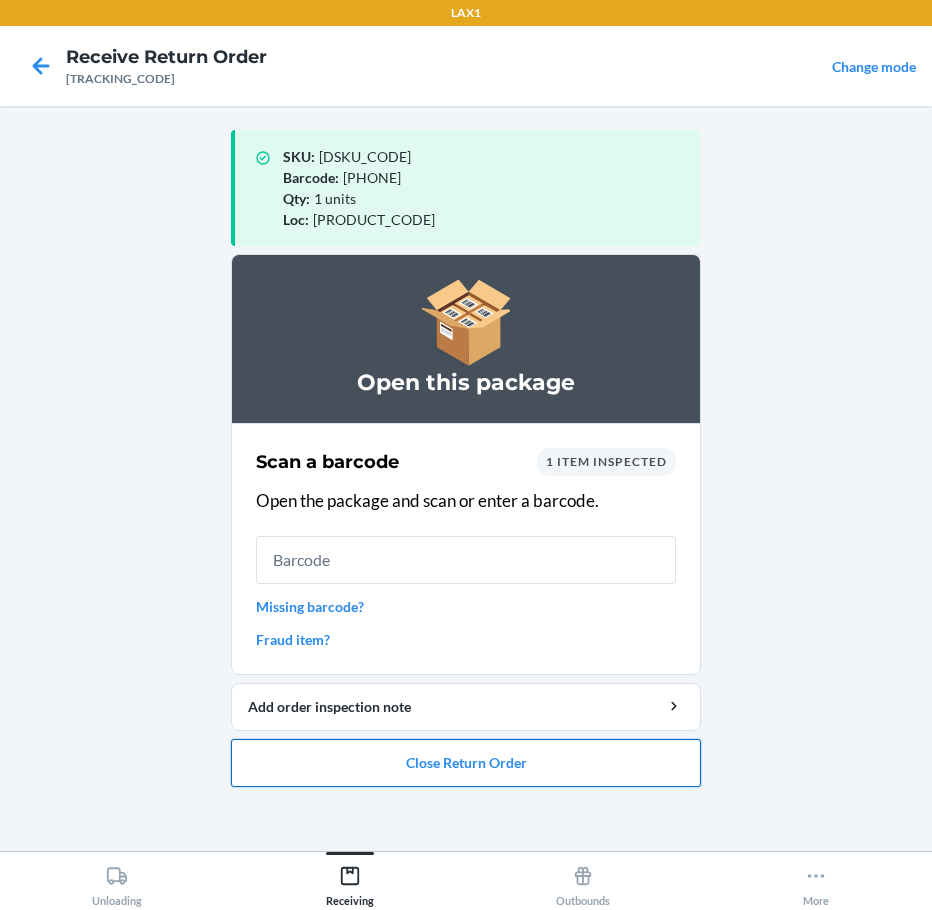 click on "Close Return Order" at bounding box center (466, 763) 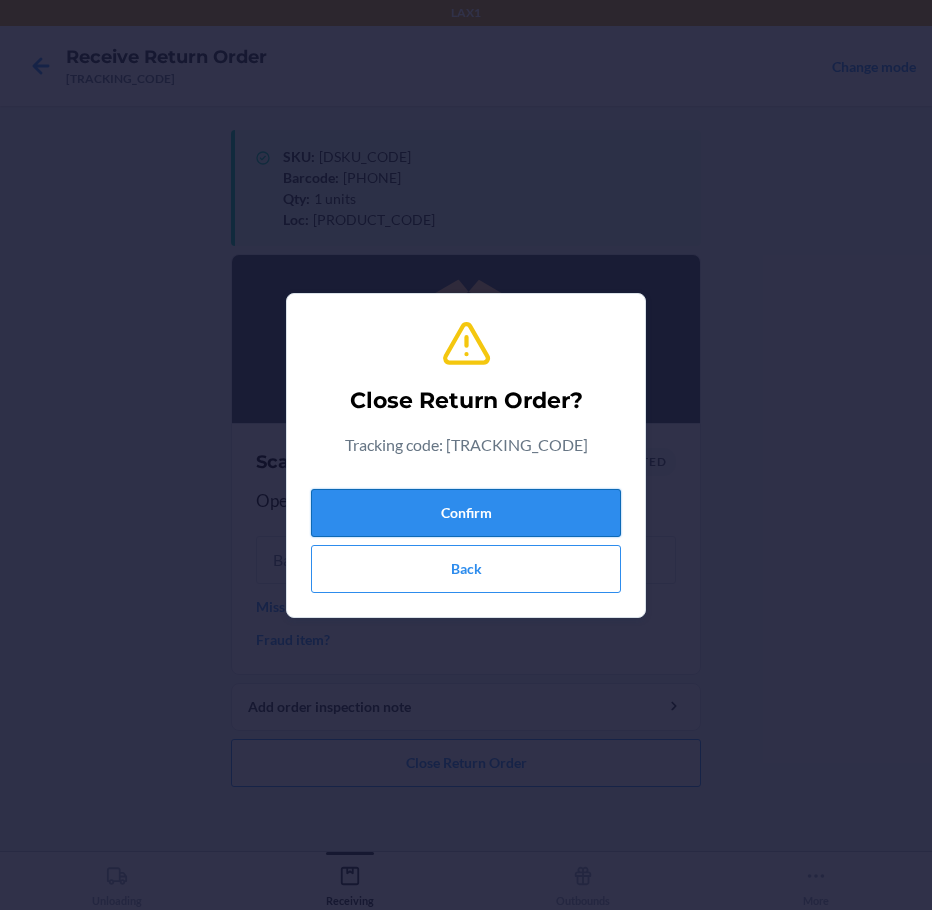 click on "Confirm" at bounding box center [466, 513] 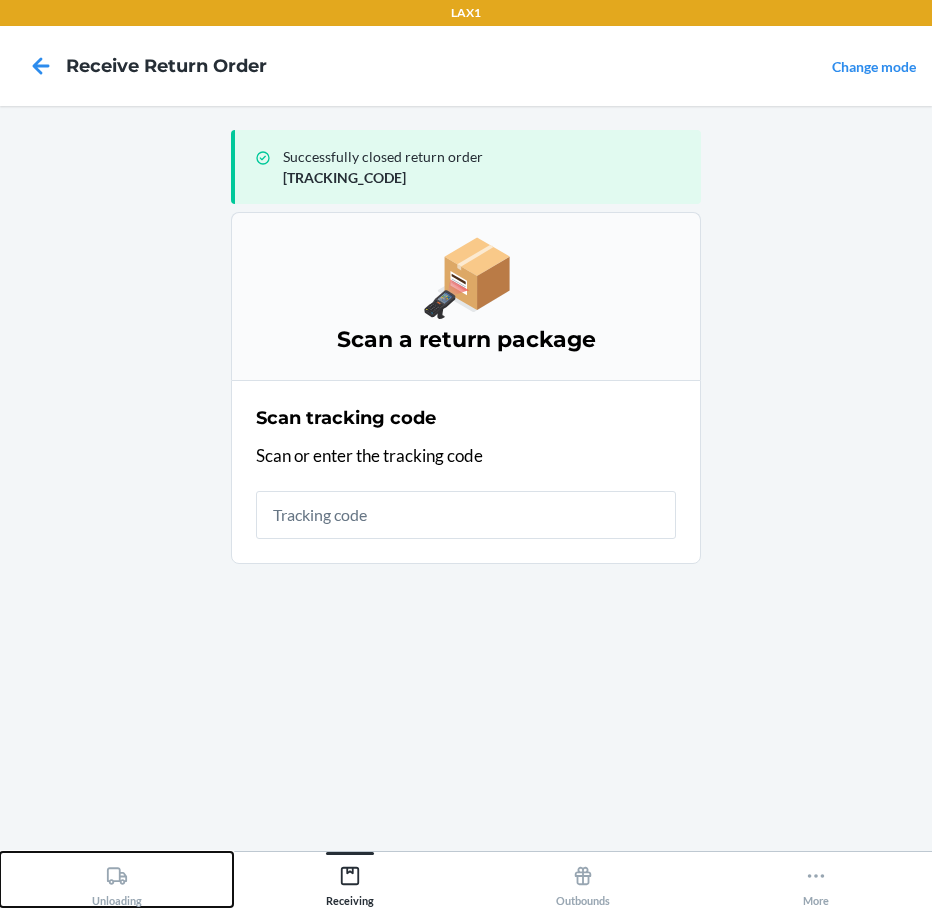 click on "Unloading" at bounding box center [116, 879] 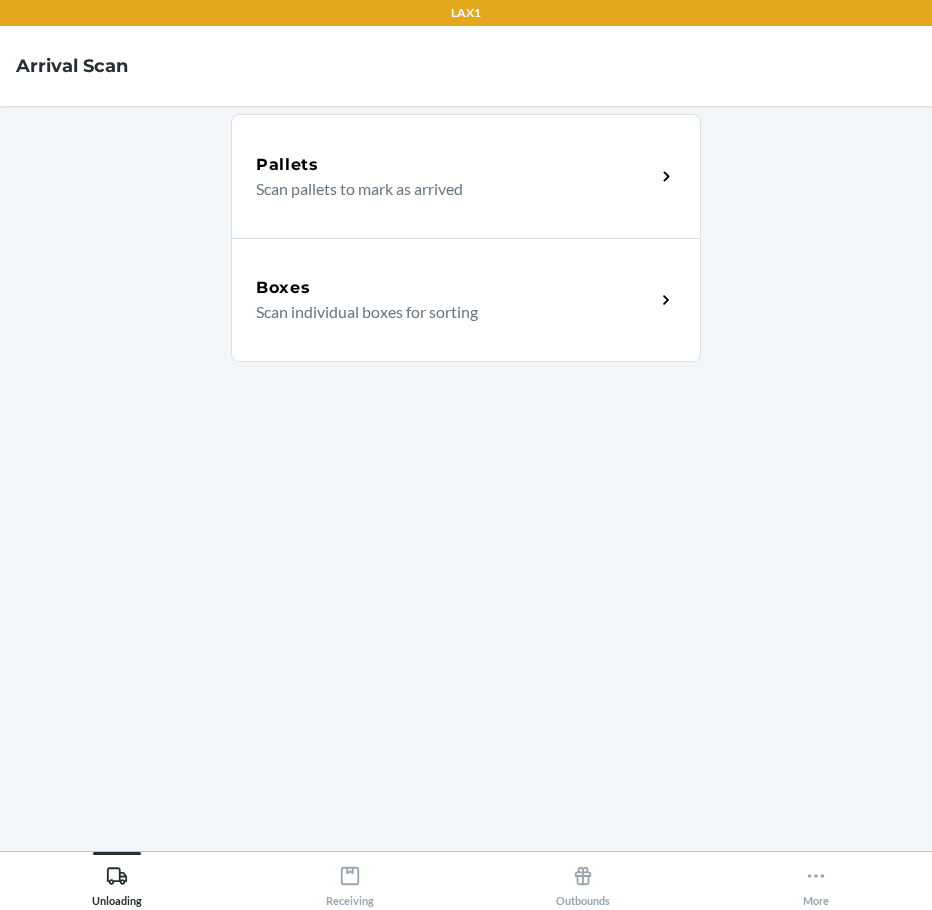 click on "Scan individual boxes for sorting" at bounding box center (447, 312) 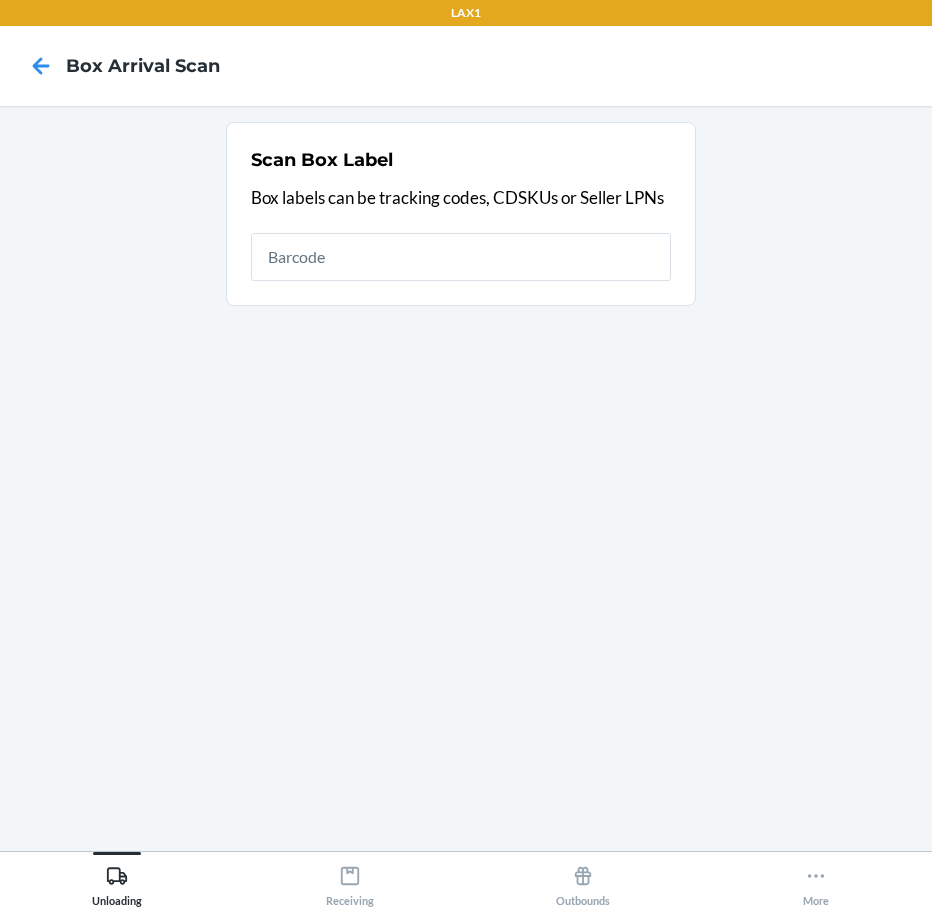 click at bounding box center (461, 257) 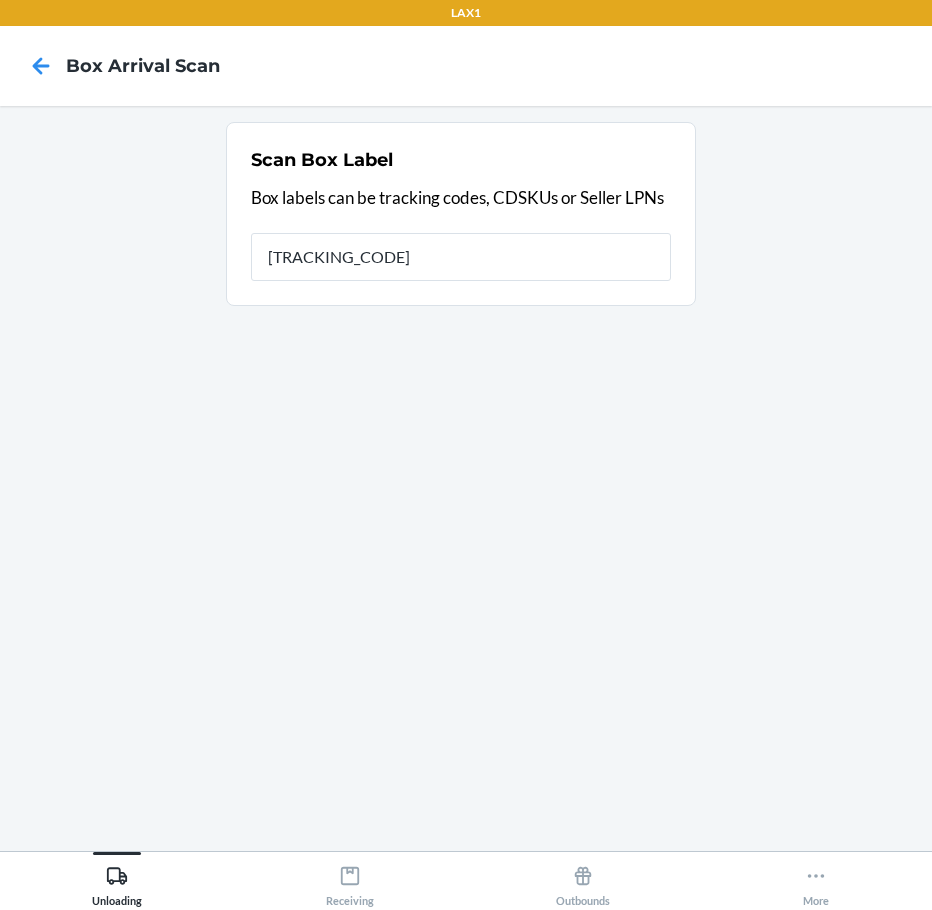 type on "[TRACKING_CODE]" 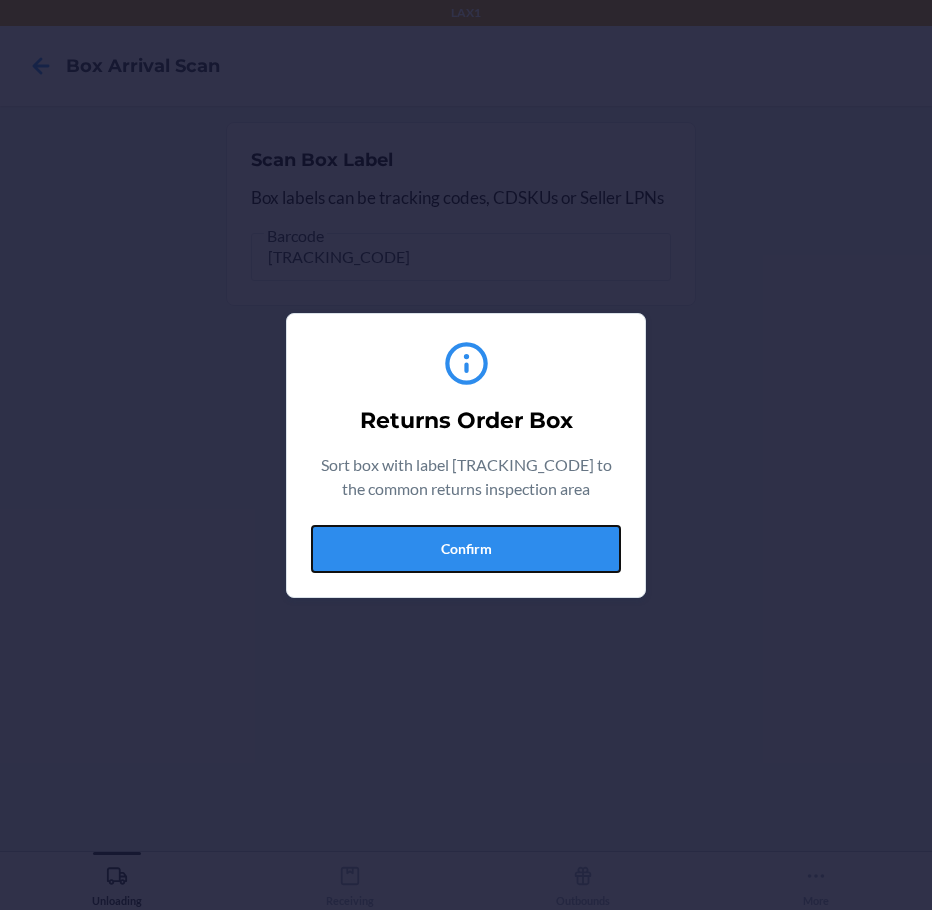 click on "Confirm" at bounding box center (466, 549) 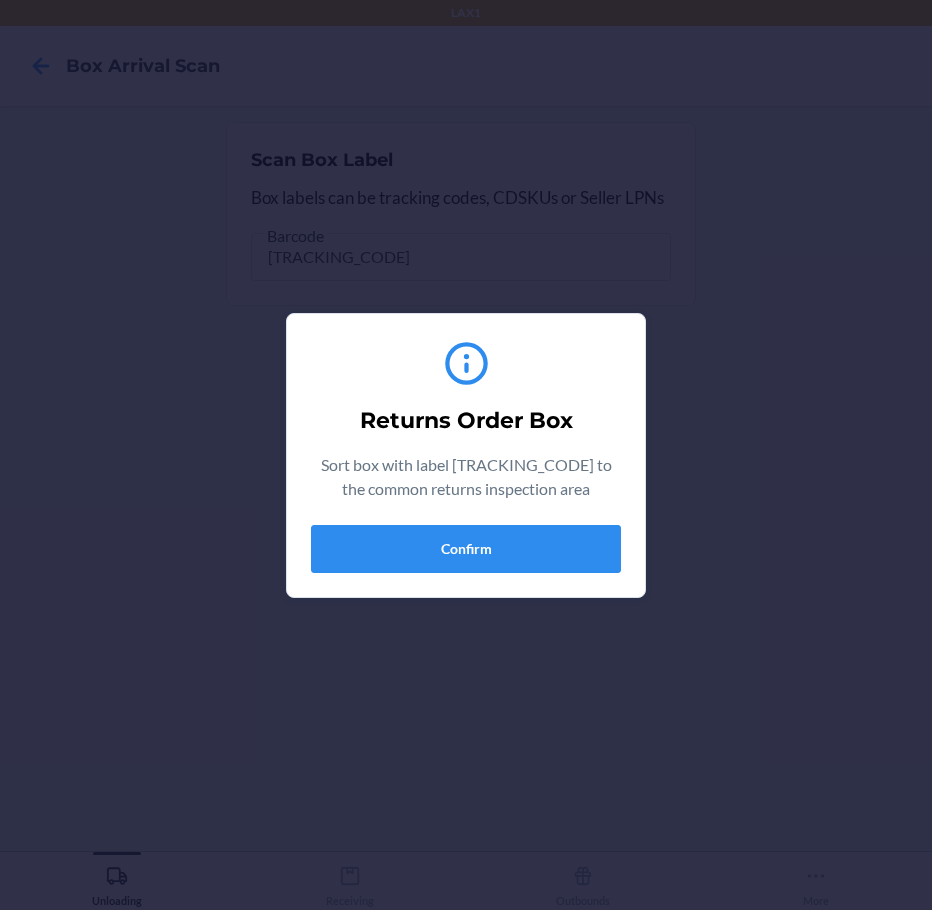 type 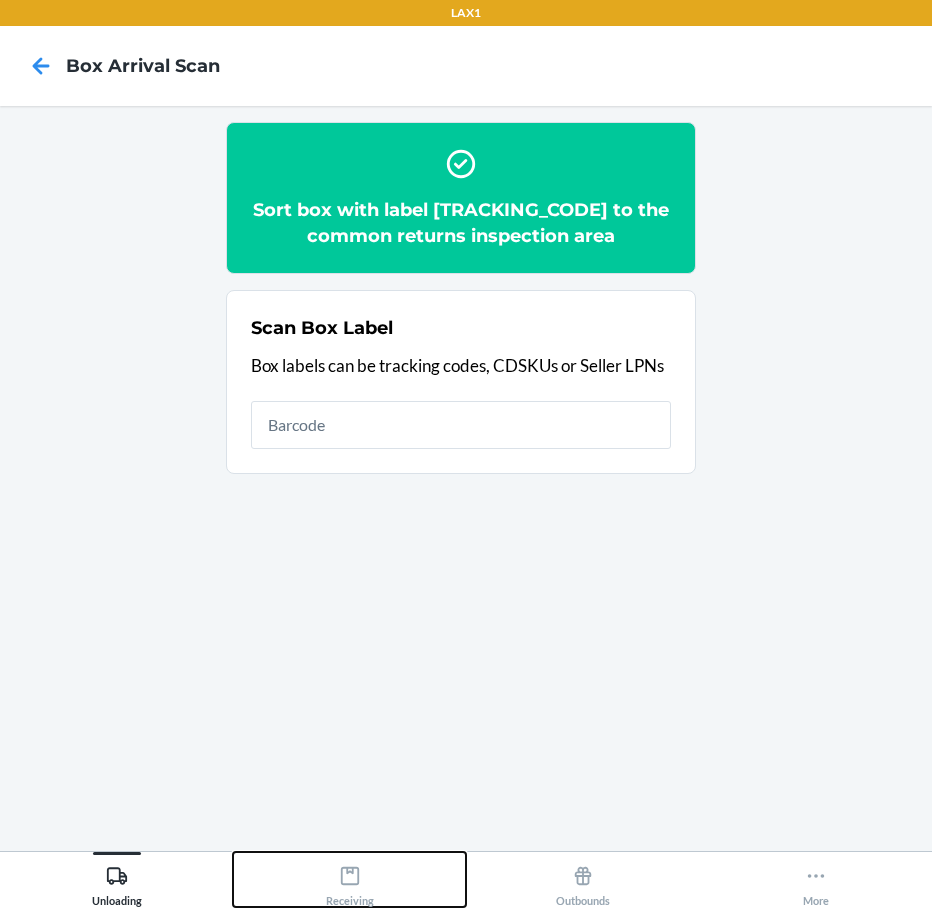 click 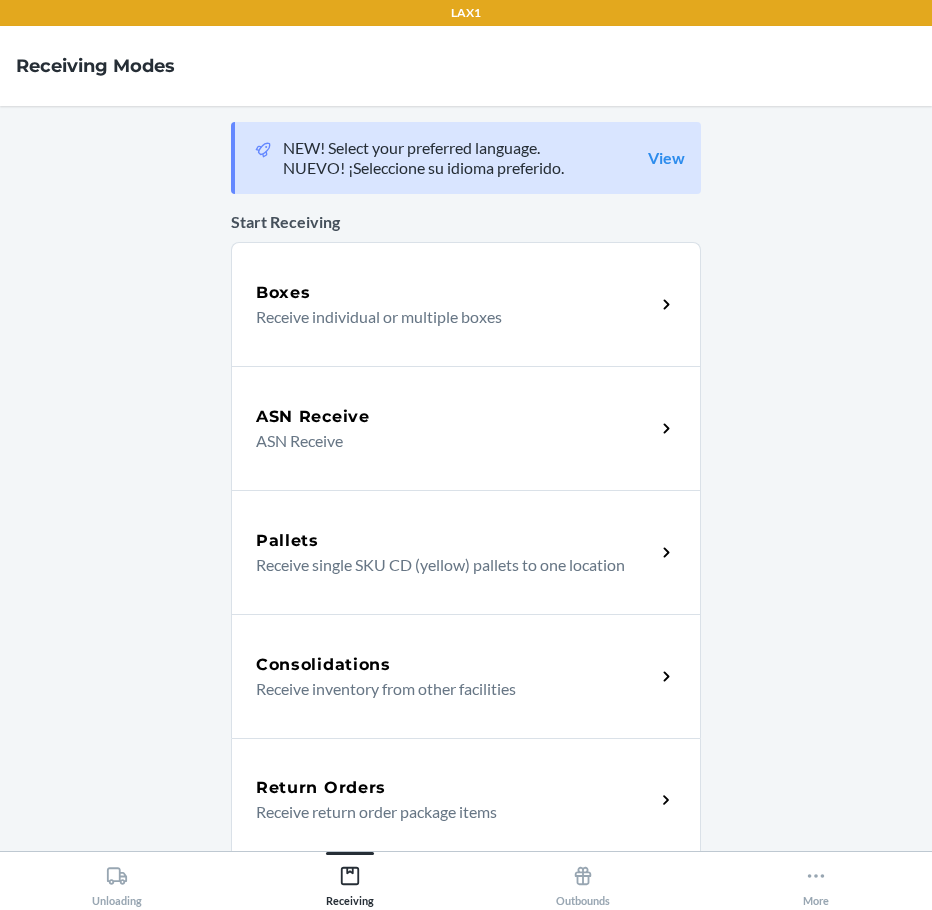 click on "Receive return order package items" at bounding box center (447, 812) 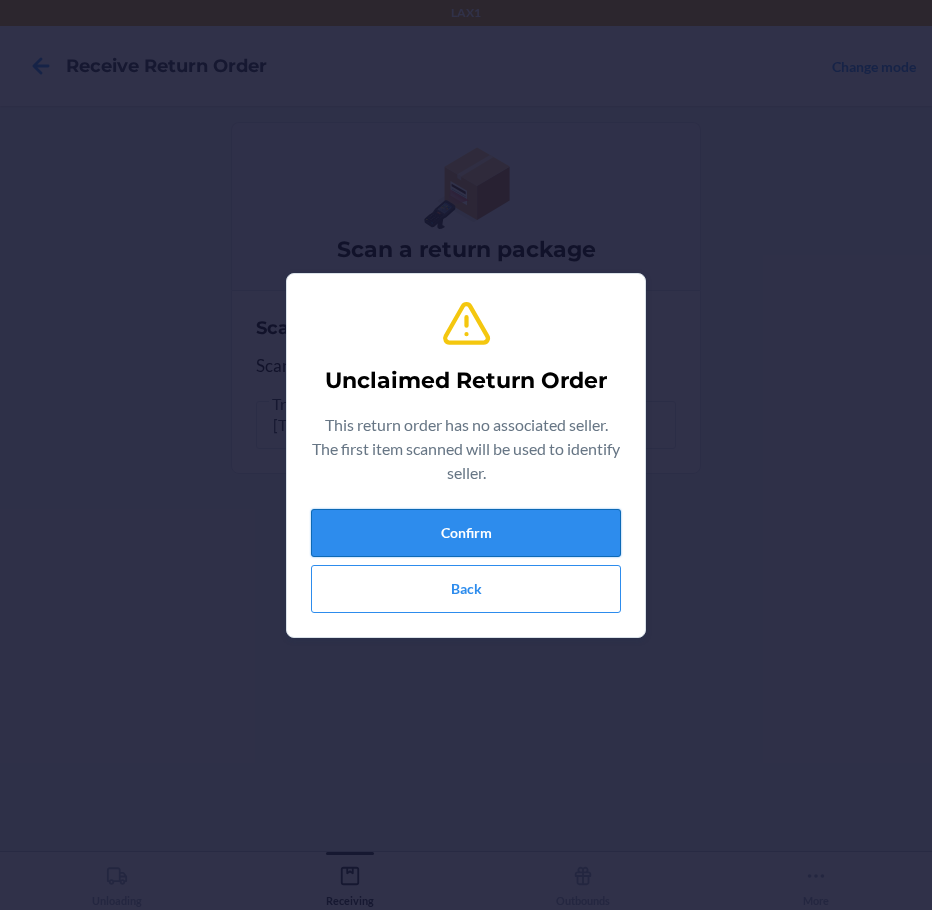 click on "Confirm" at bounding box center (466, 533) 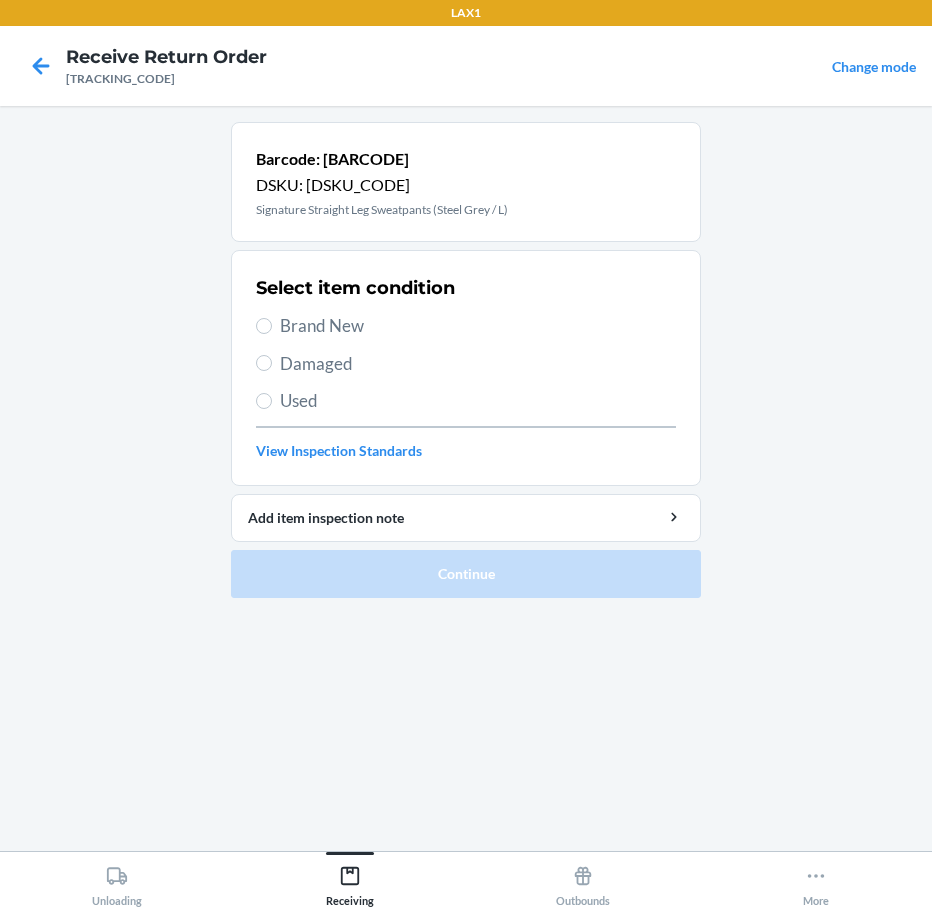 click on "Brand New" at bounding box center (478, 326) 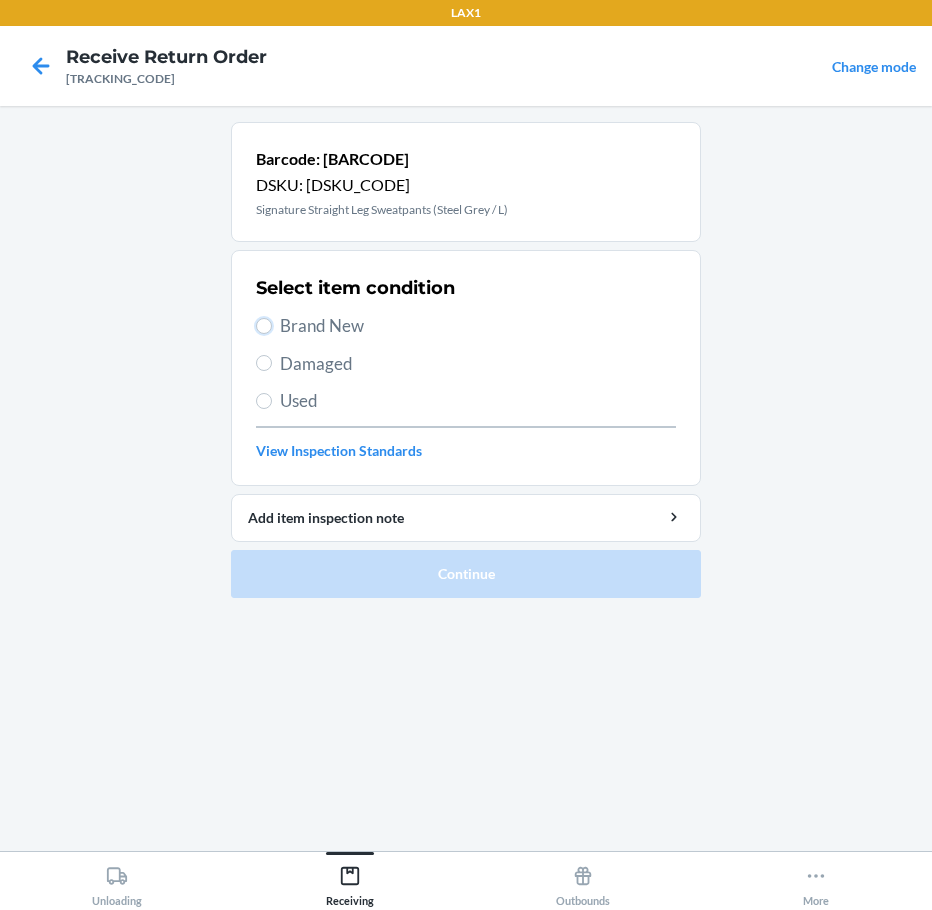 click on "Brand New" at bounding box center (264, 326) 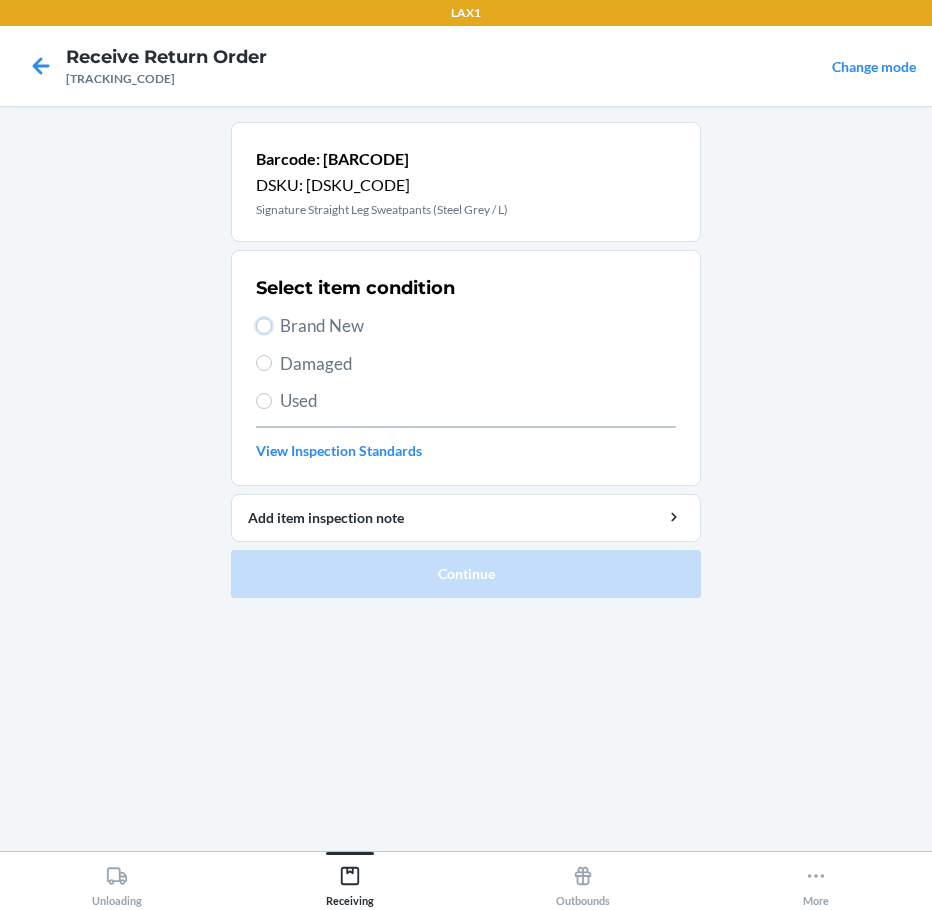 radio on "true" 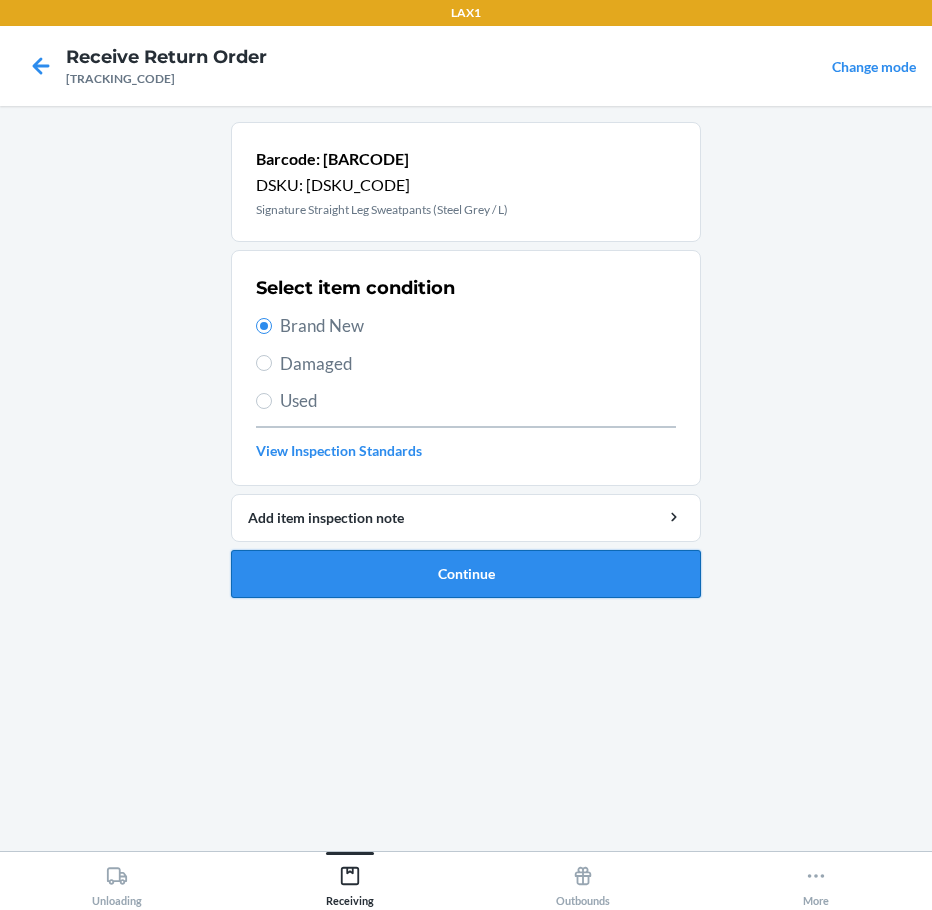 click on "Continue" at bounding box center (466, 574) 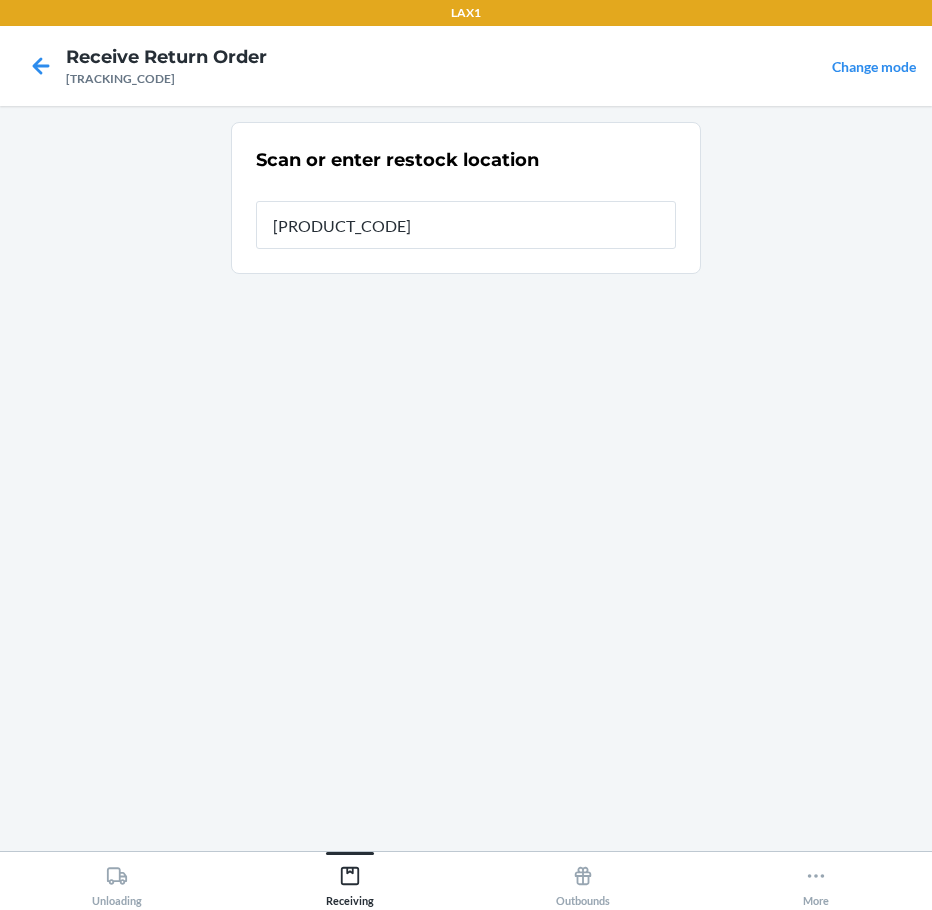 type on "[PRODUCT_CODE]" 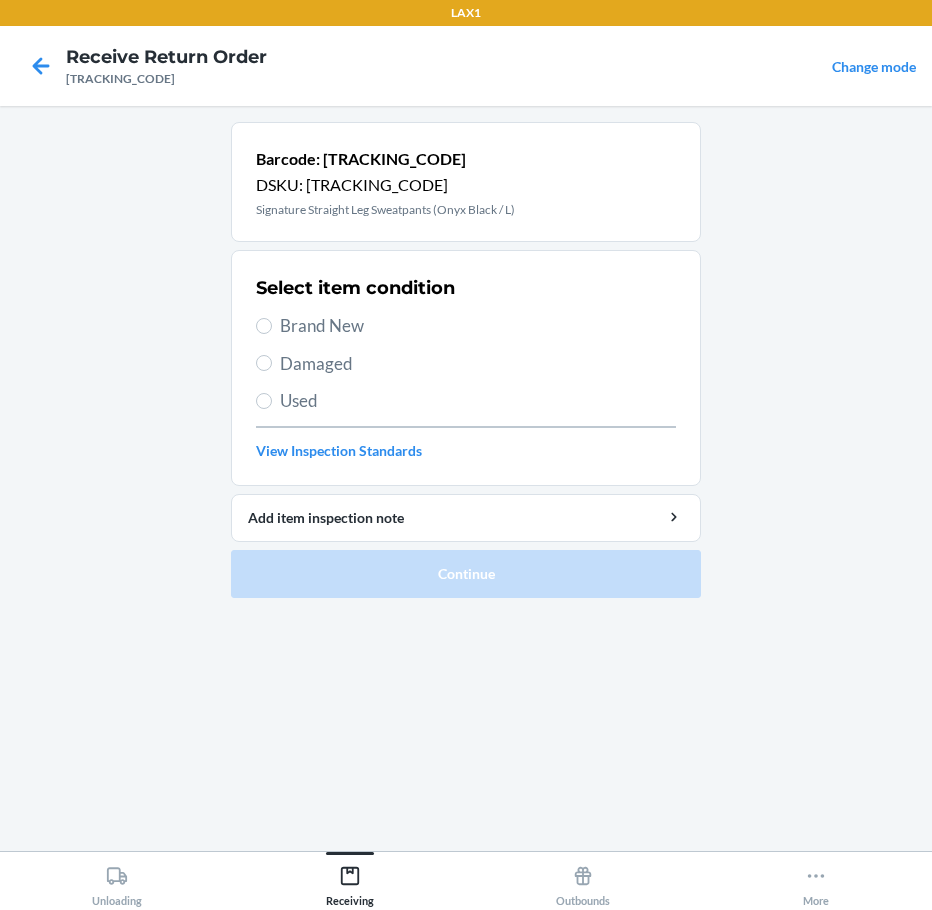 click on "Damaged" at bounding box center (478, 364) 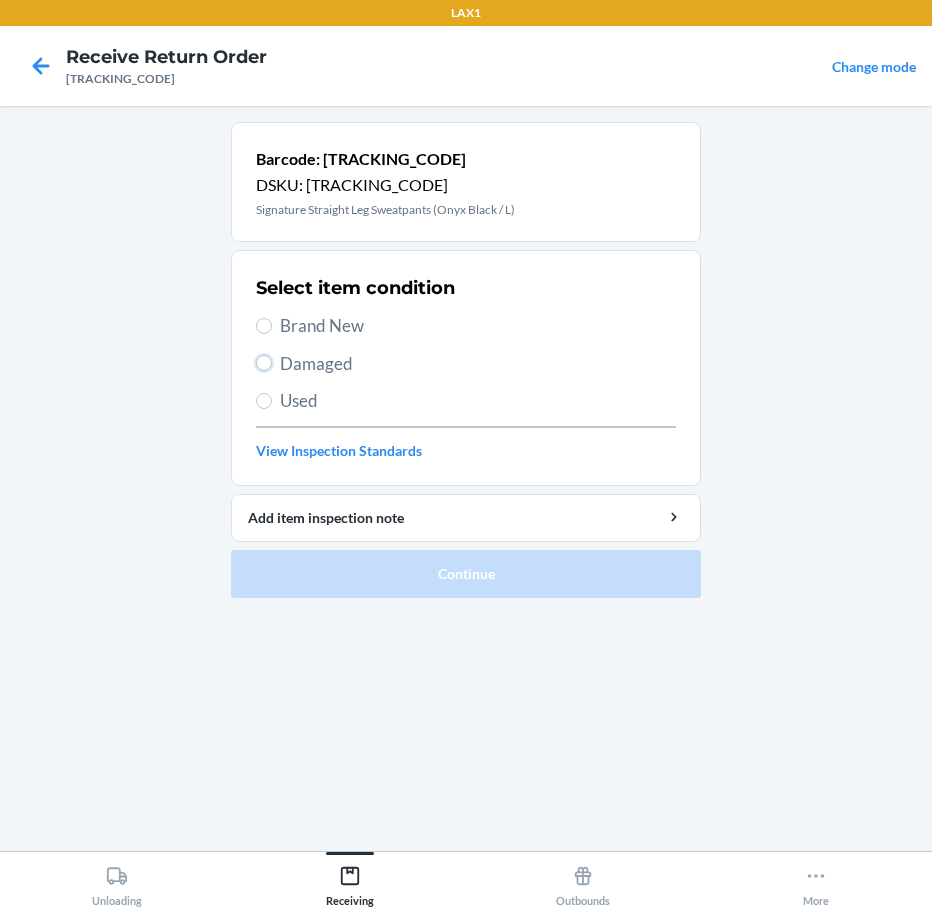 click on "Damaged" at bounding box center (264, 363) 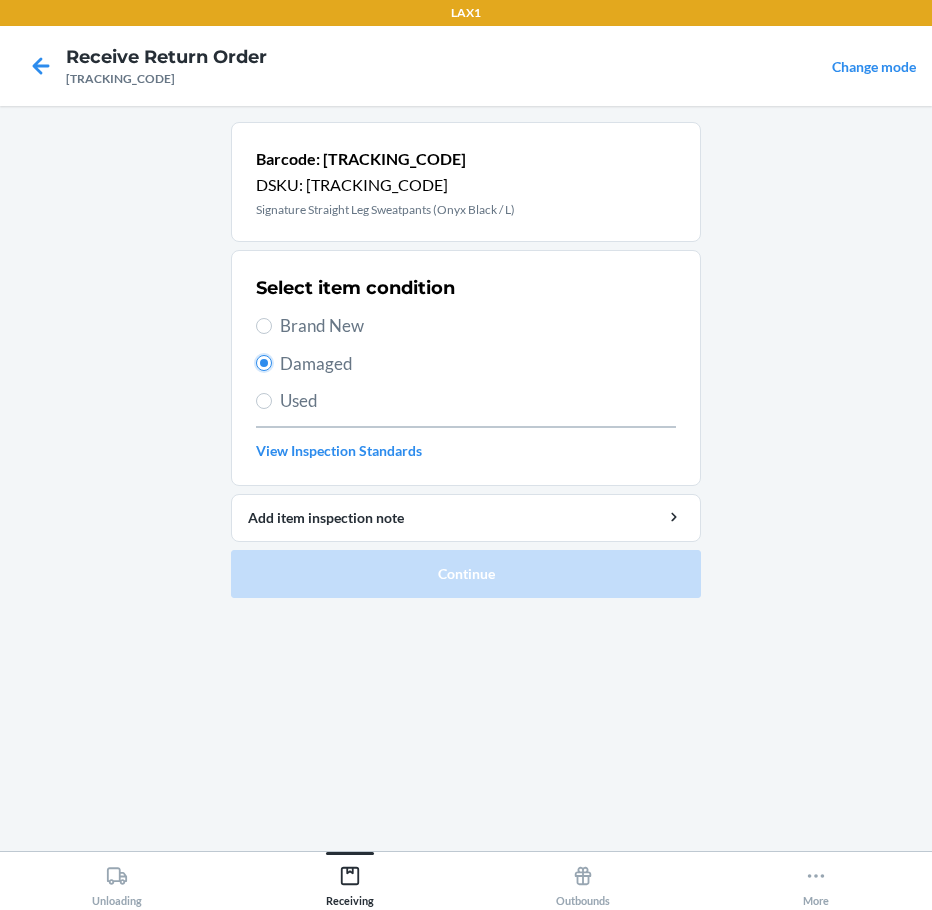 radio on "true" 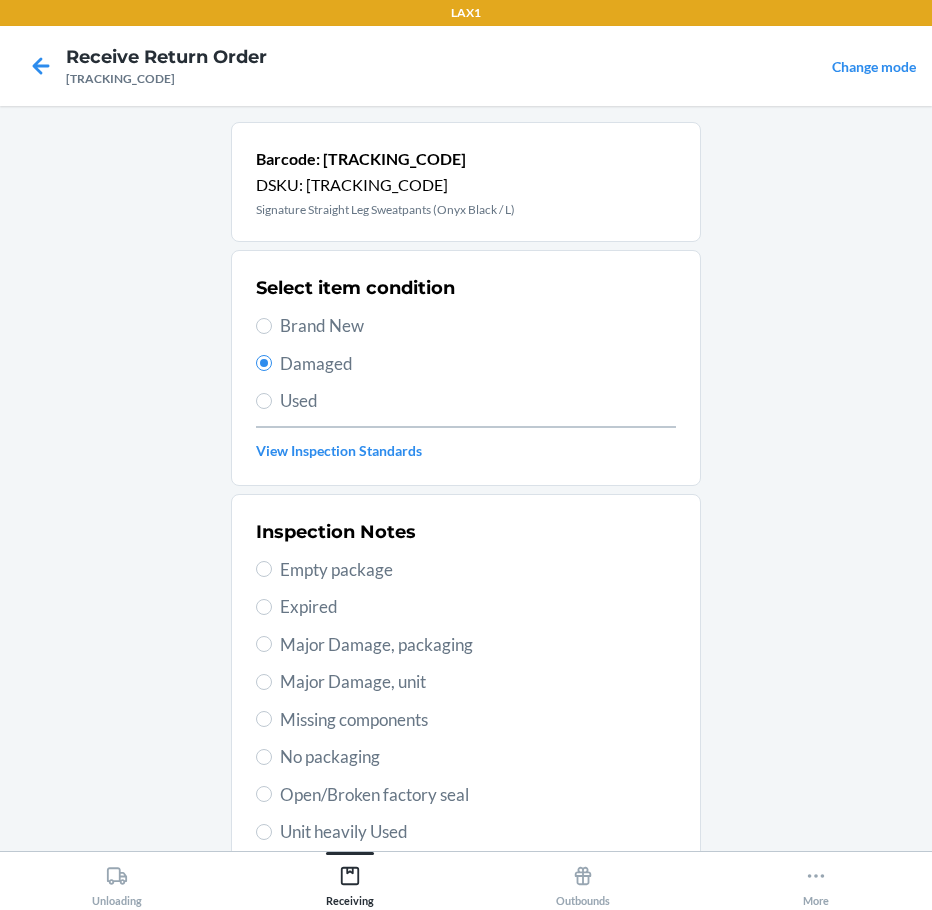 click on "Major Damage, packaging" at bounding box center (478, 645) 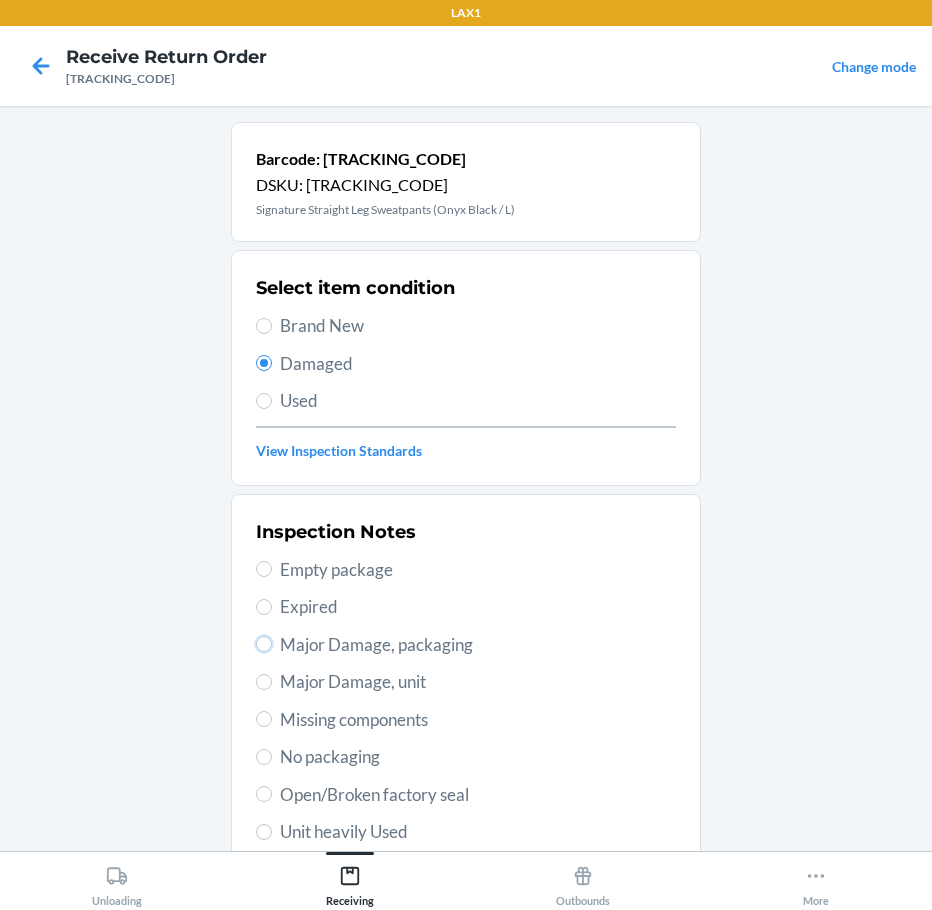 click on "Major Damage, packaging" at bounding box center [264, 644] 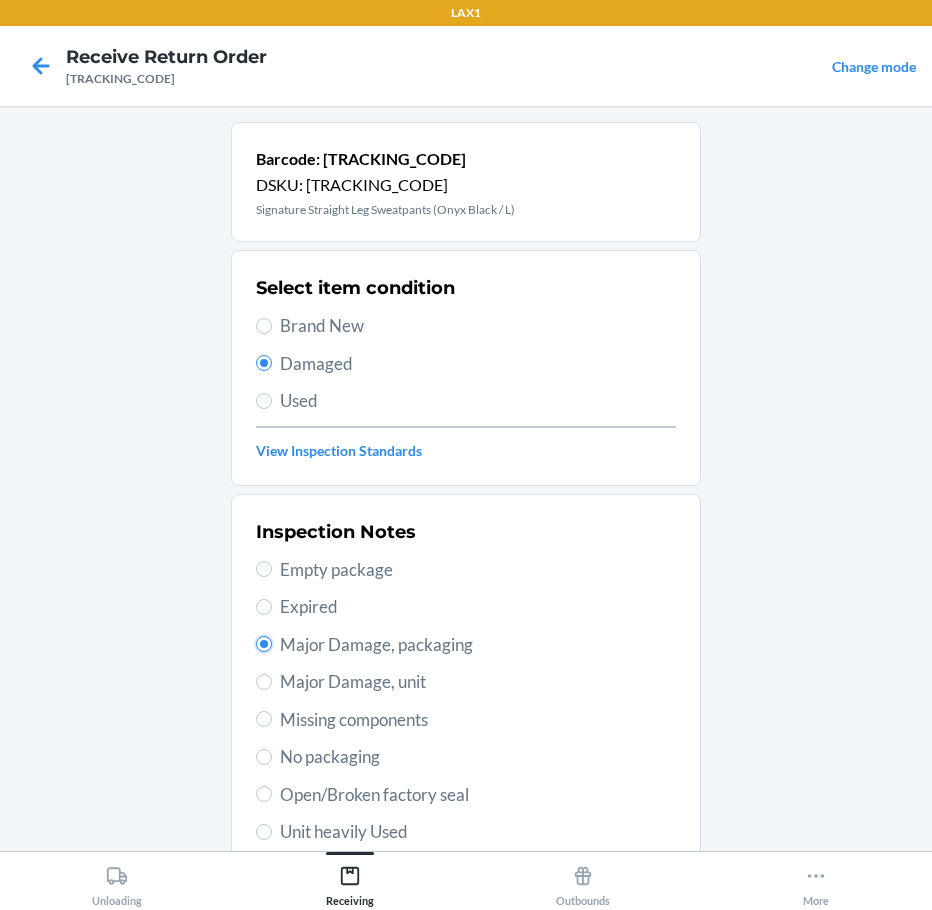radio on "true" 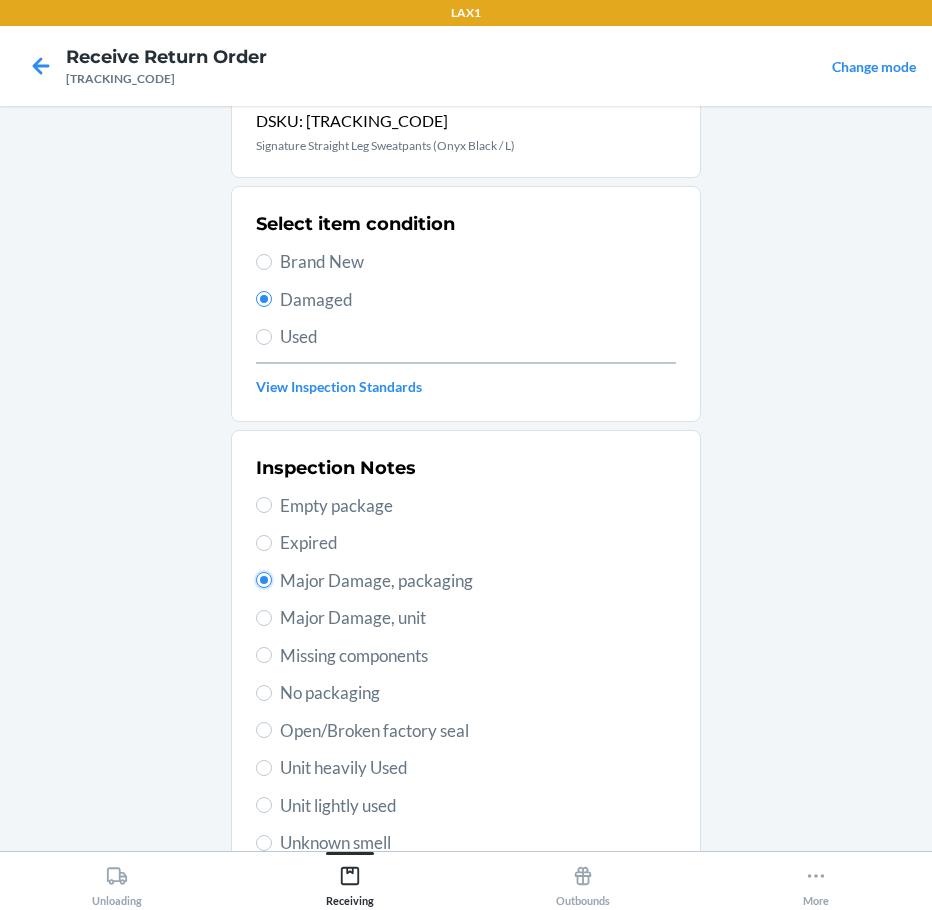 scroll, scrollTop: 100, scrollLeft: 0, axis: vertical 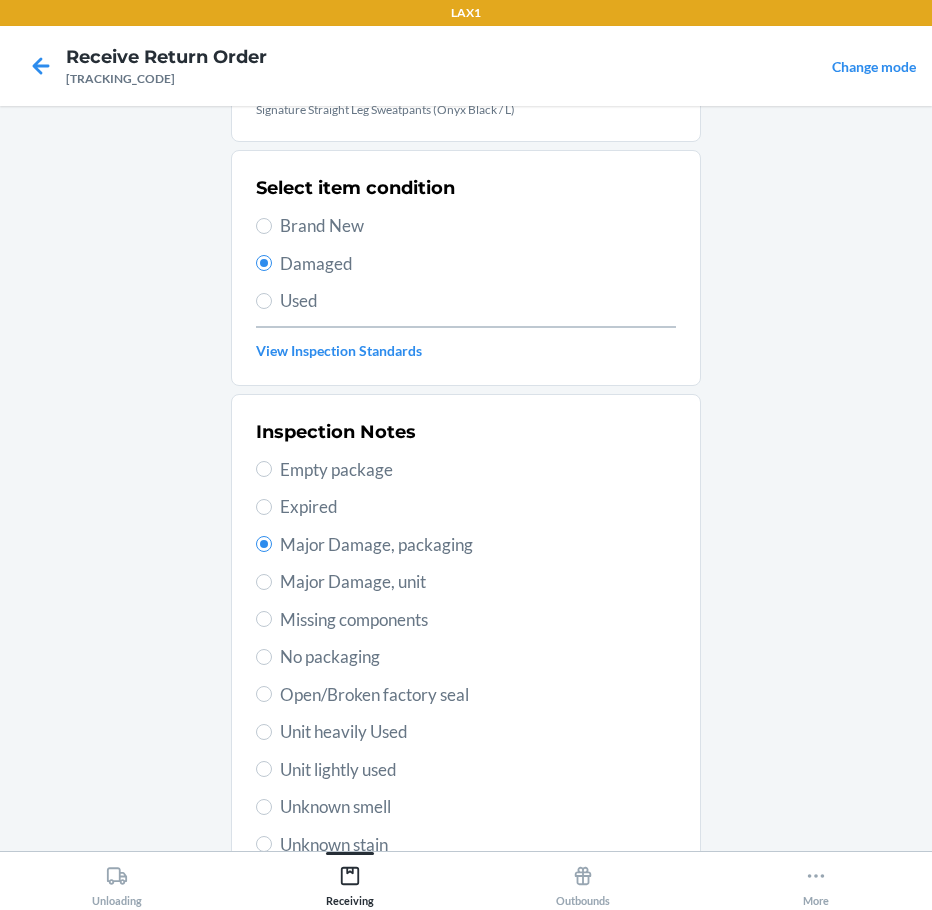 click on "Unit lightly used" at bounding box center (478, 770) 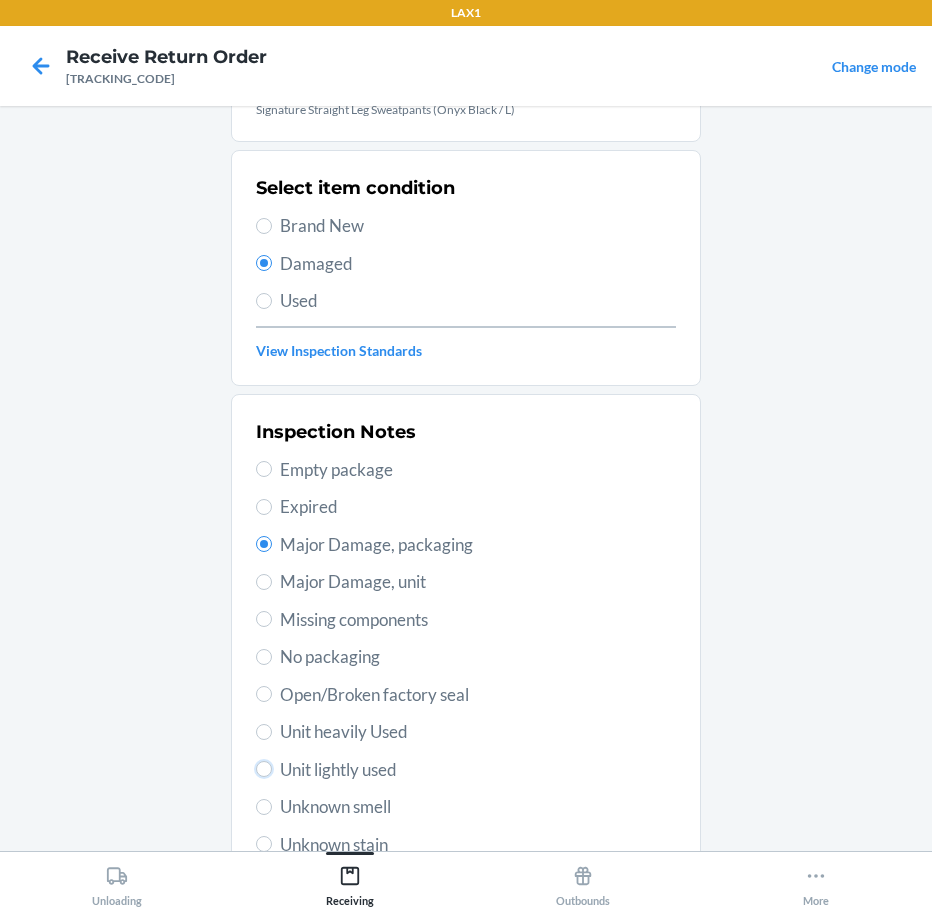 click on "Unit lightly used" at bounding box center [264, 769] 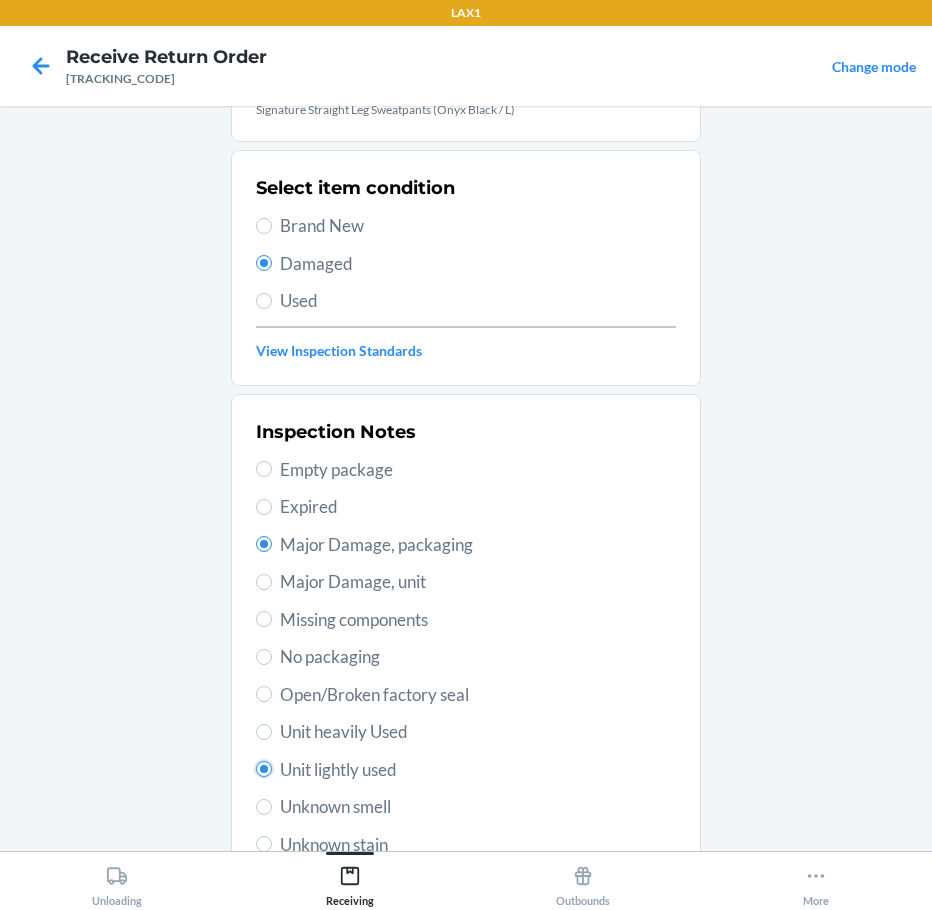 radio on "true" 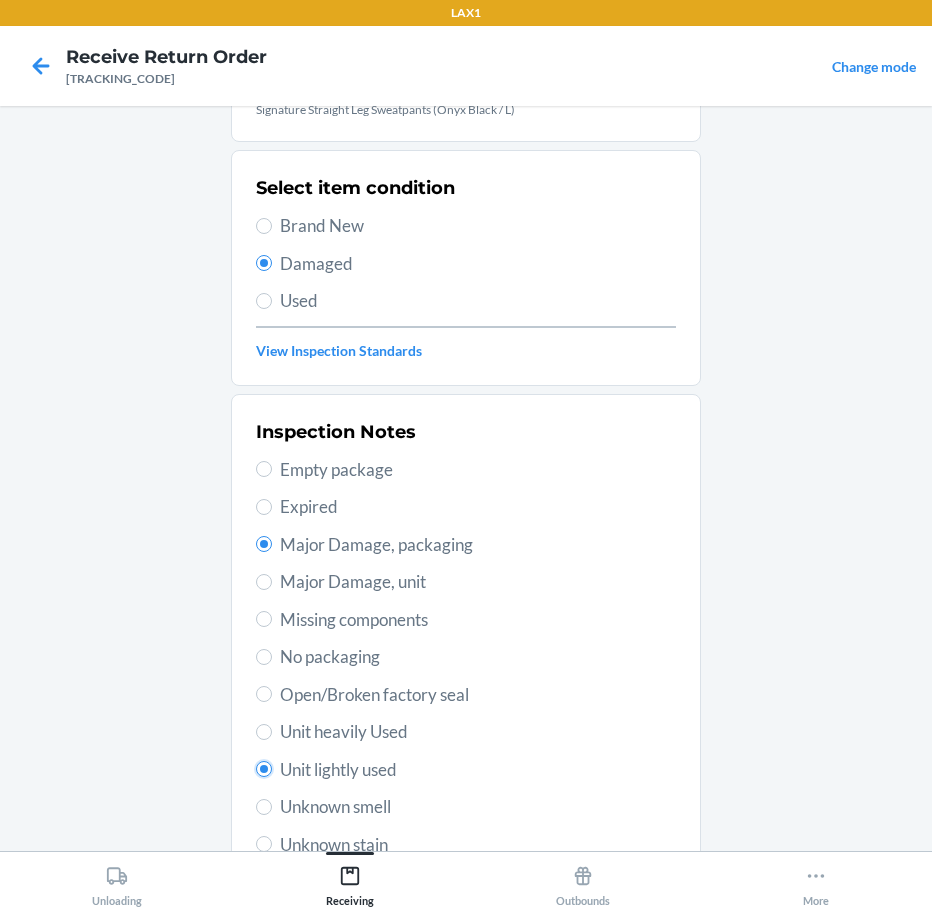 radio on "false" 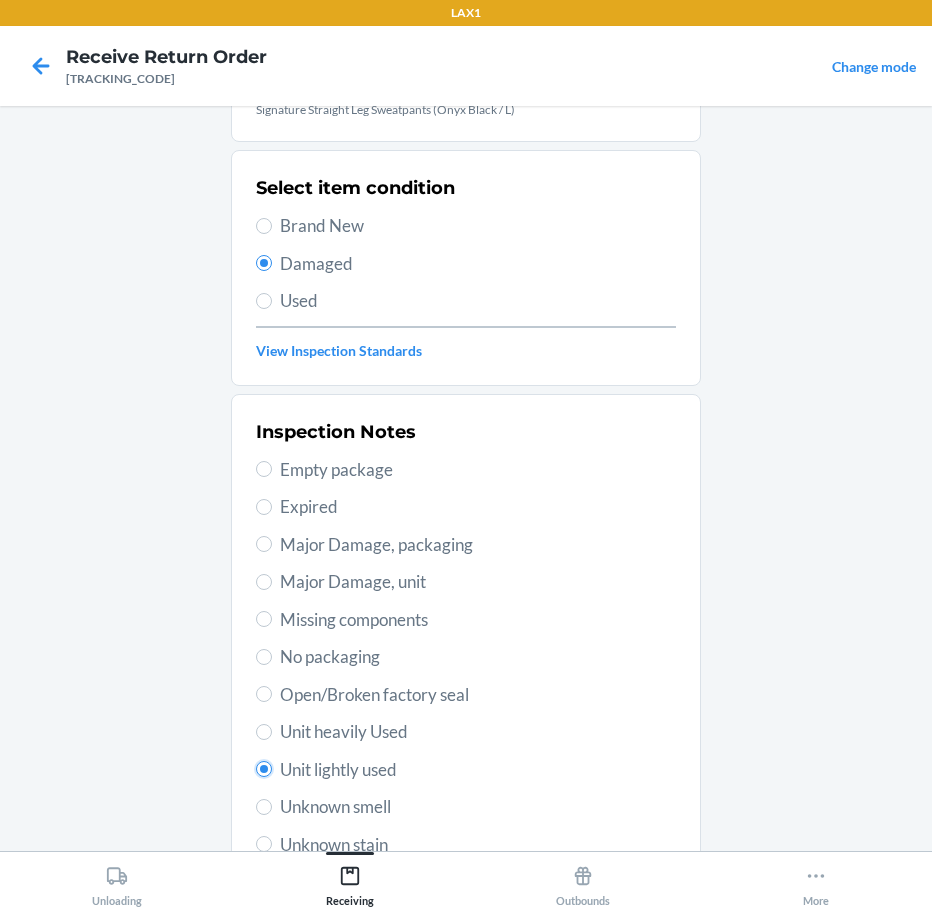 scroll, scrollTop: 297, scrollLeft: 0, axis: vertical 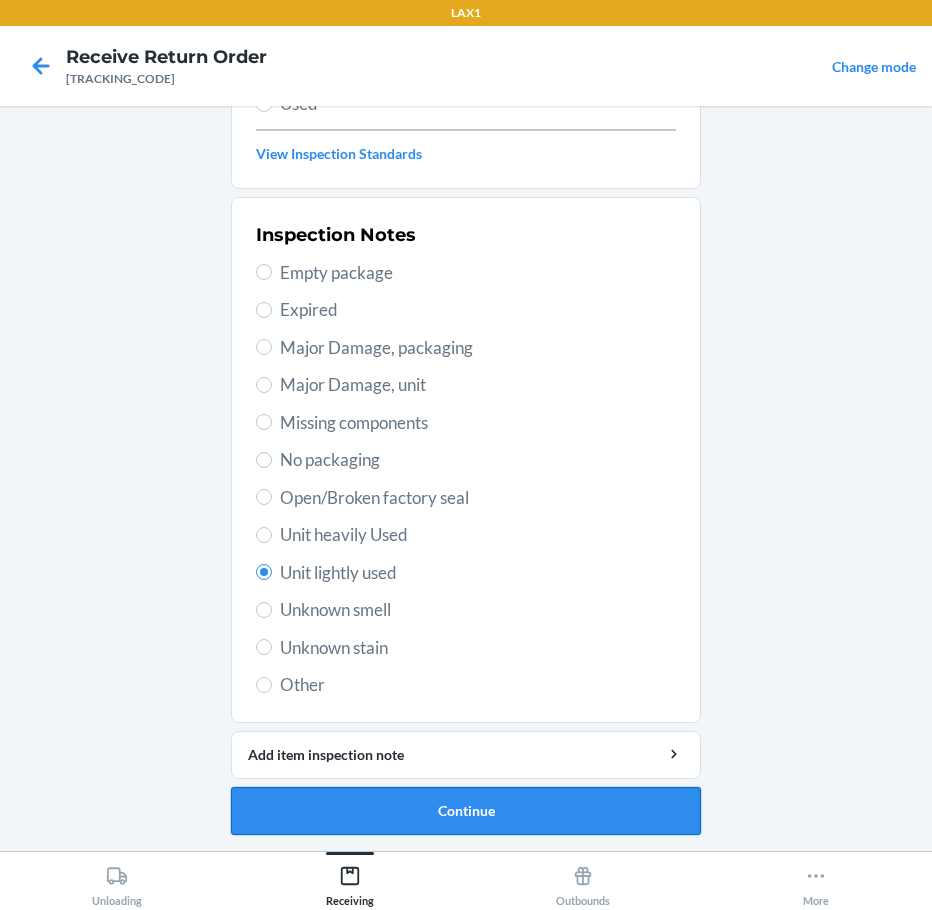 click on "Continue" at bounding box center [466, 811] 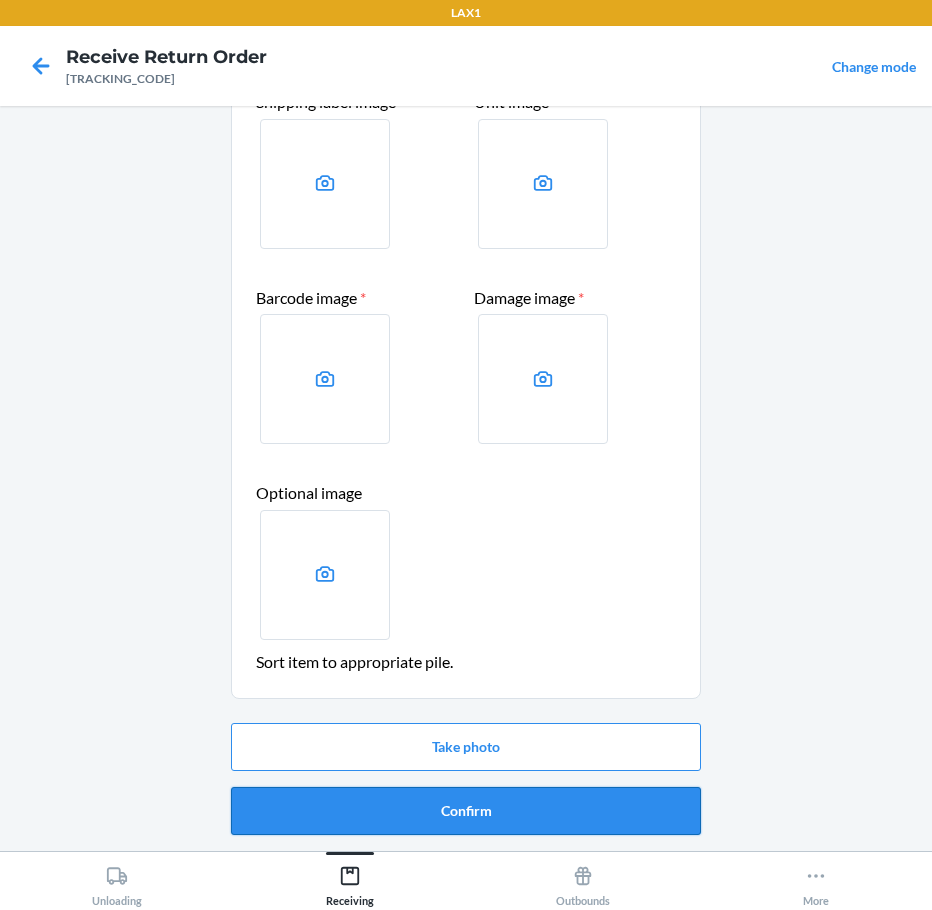 click on "Confirm" at bounding box center (466, 811) 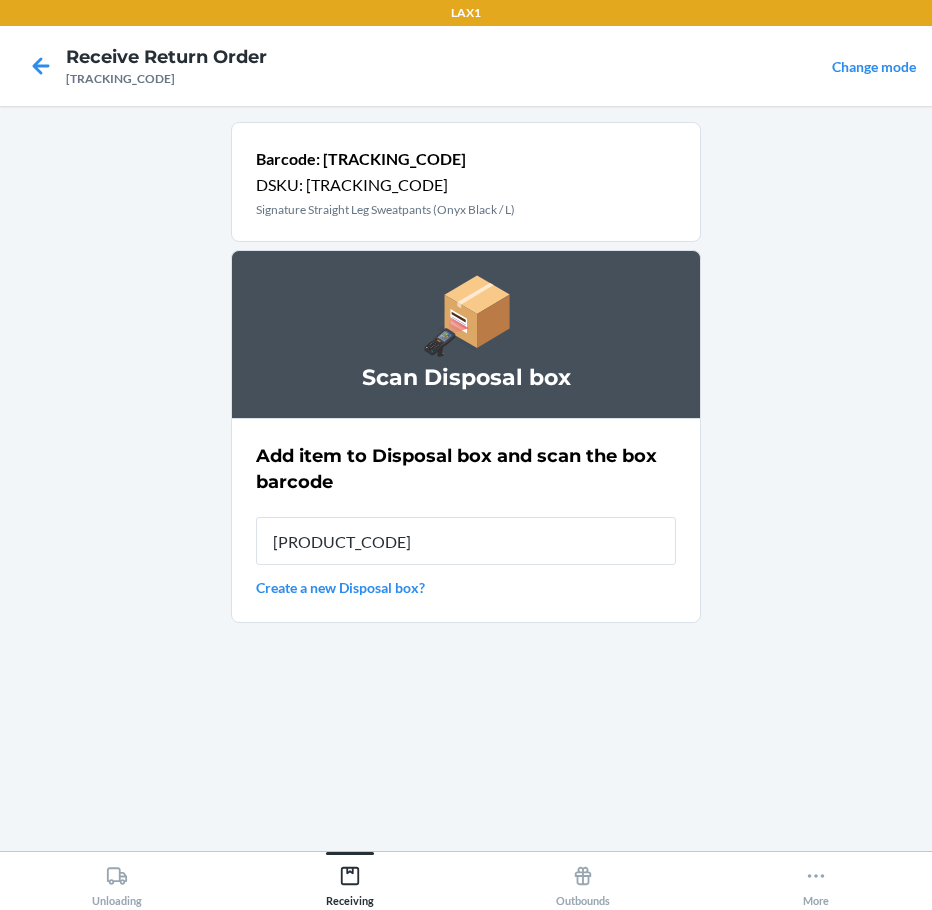 type on "[TRACKING_CODE]" 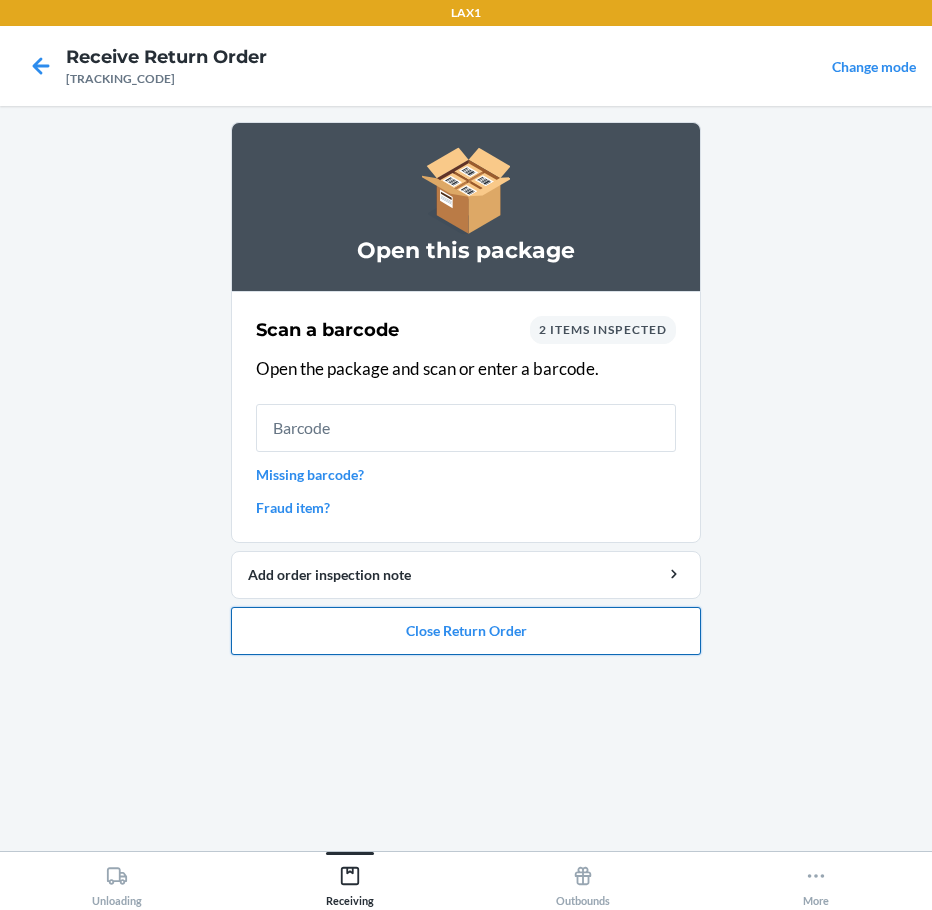 click on "Close Return Order" at bounding box center [466, 631] 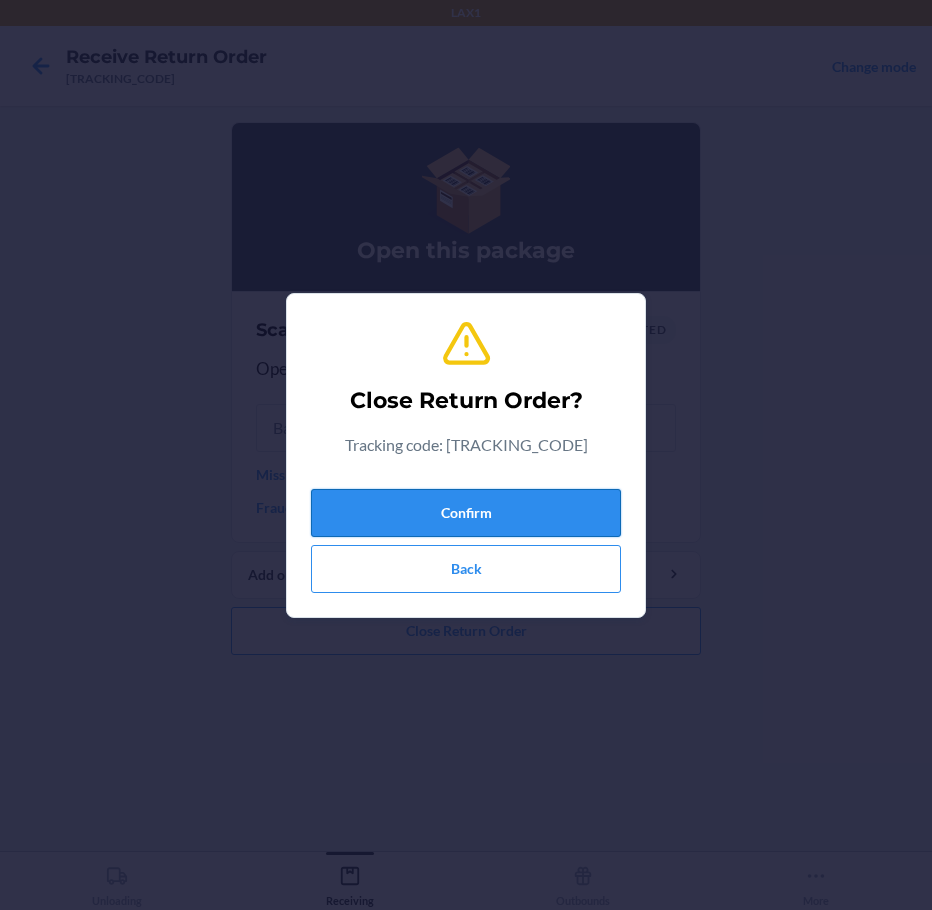 click on "Confirm" at bounding box center [466, 513] 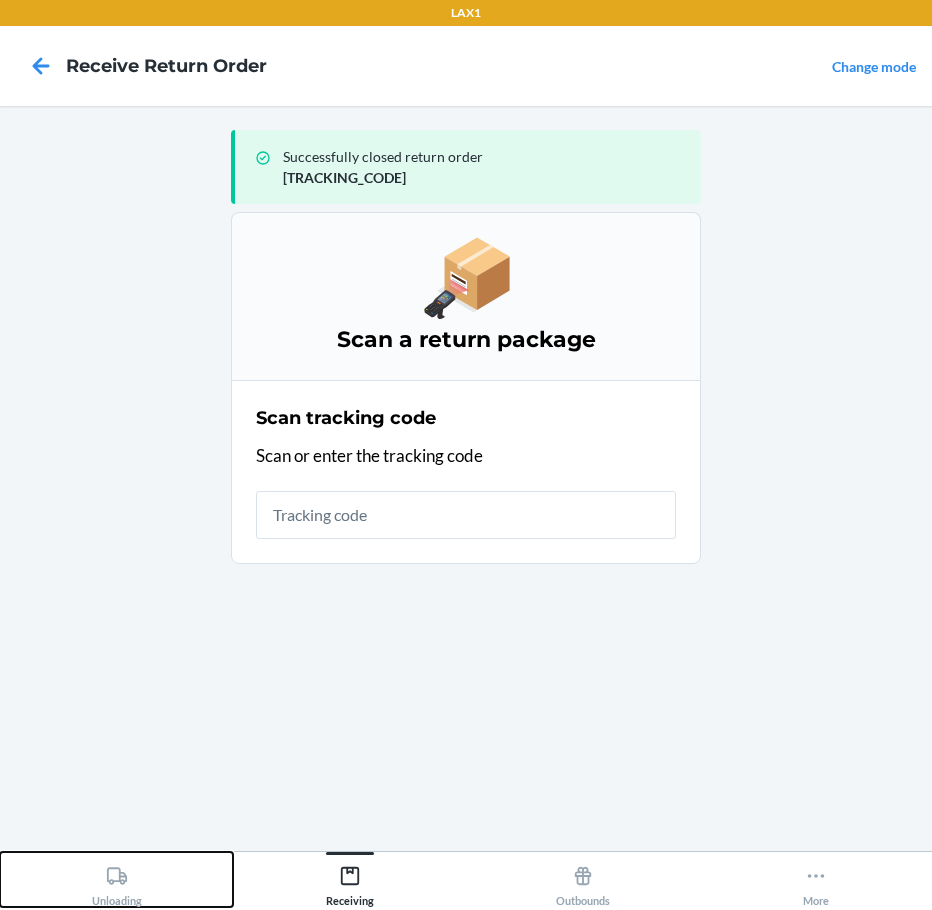 click on "Unloading" at bounding box center (116, 879) 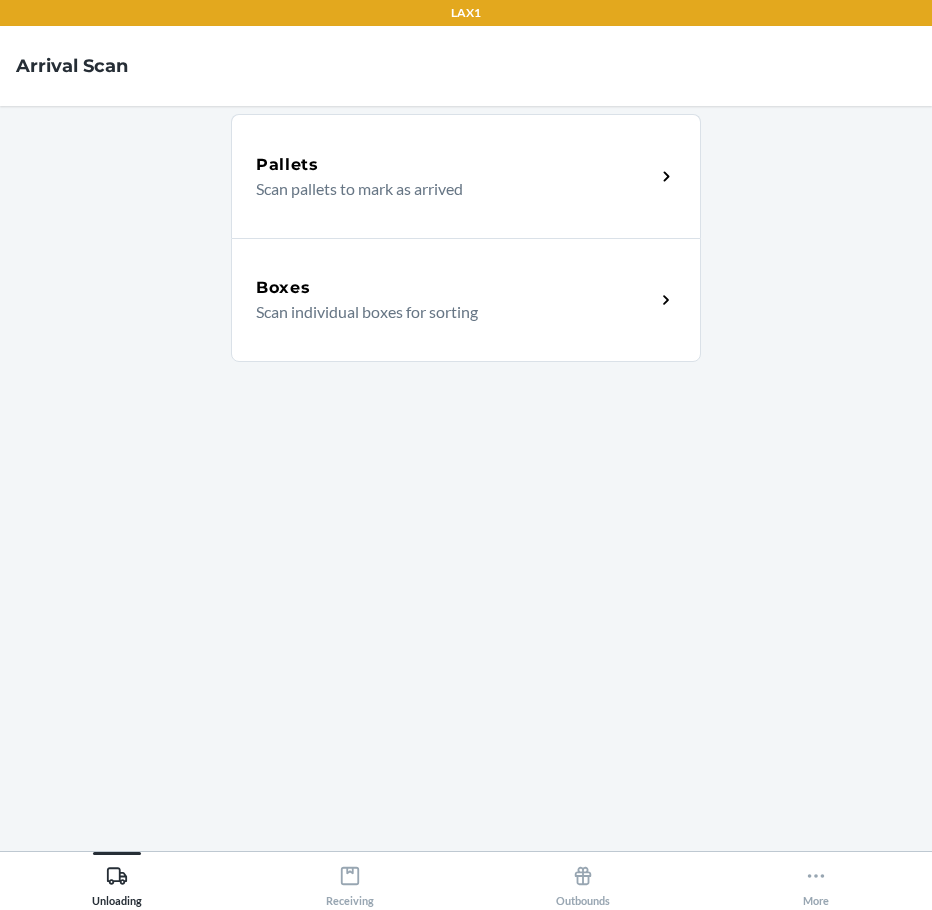 click on "Boxes Scan individual boxes for sorting" at bounding box center [466, 300] 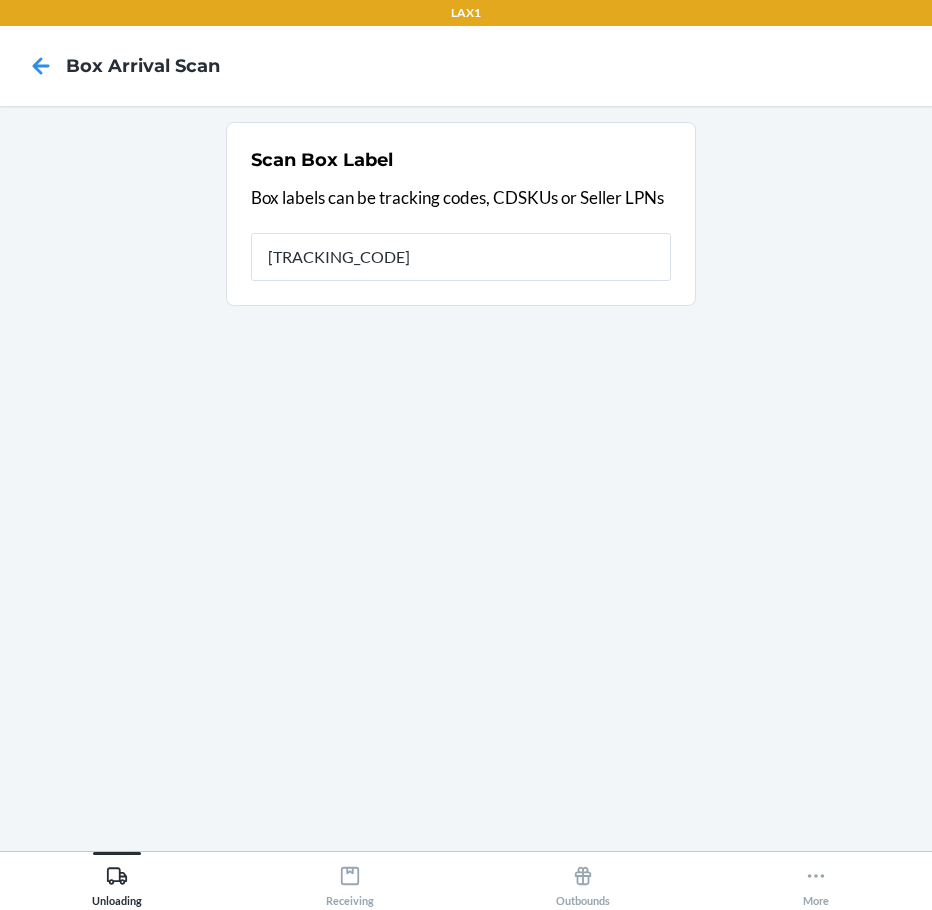 type on "[TRACKING_CODE]" 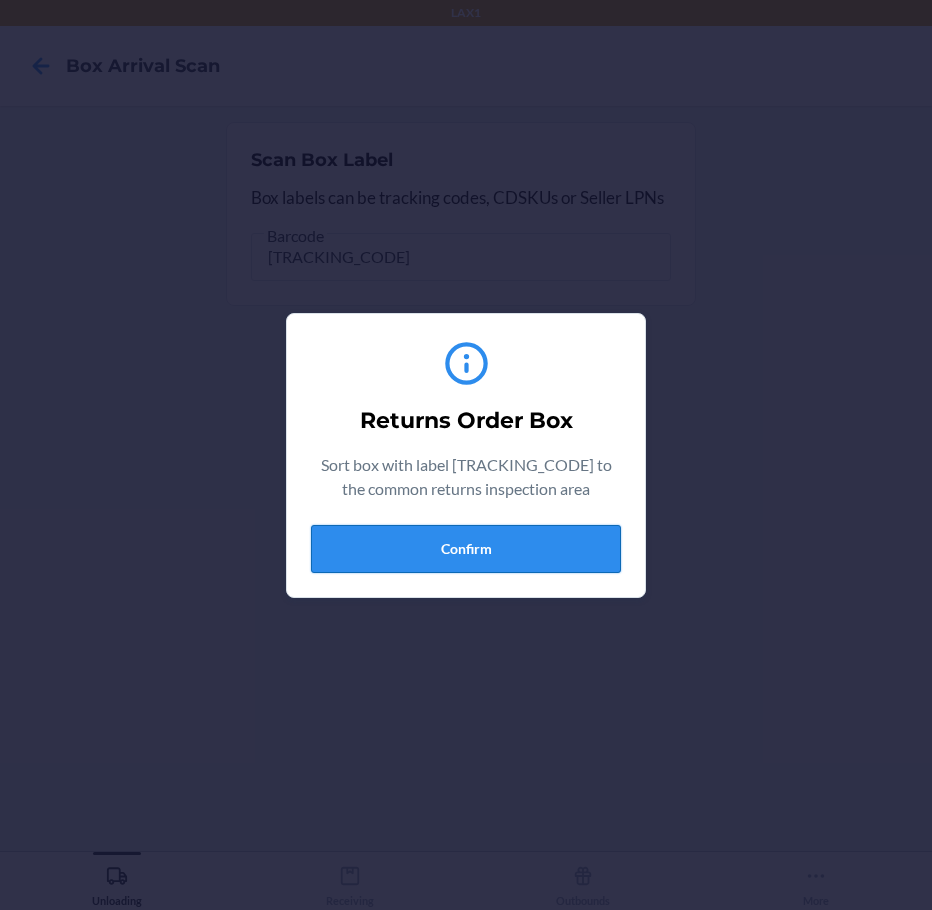 click on "Confirm" at bounding box center [466, 549] 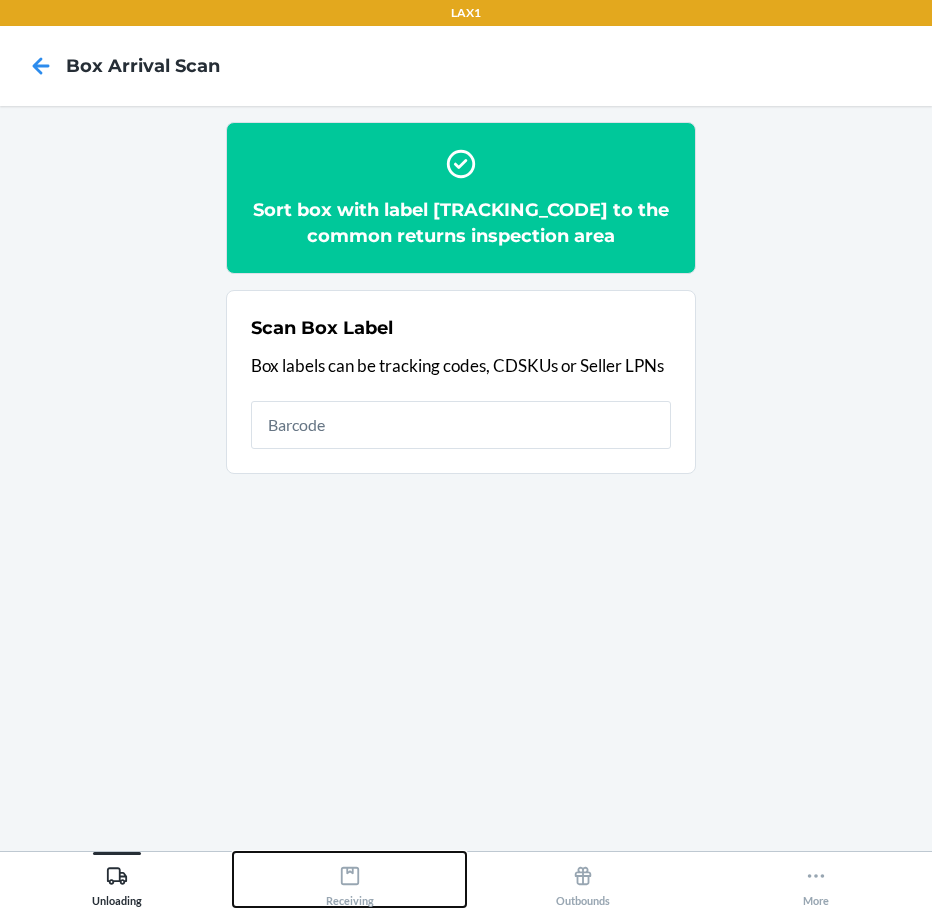 click on "Receiving" at bounding box center (350, 882) 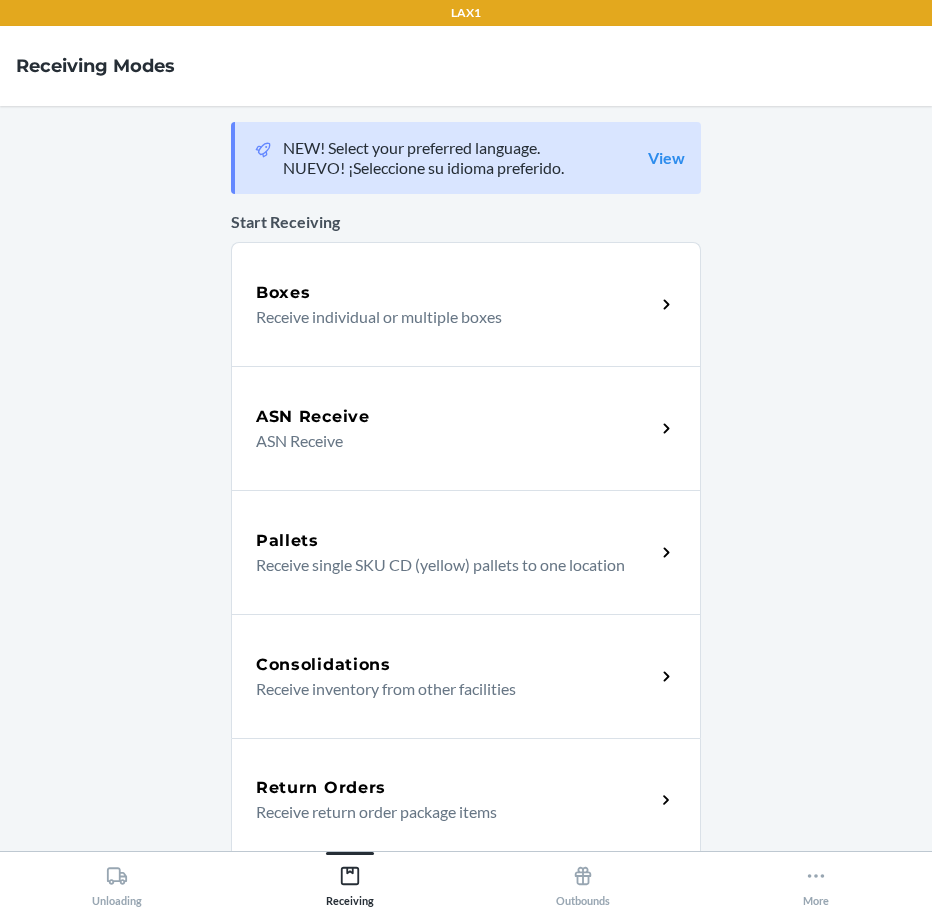 click on "Return Orders Receive return order package items" at bounding box center (466, 800) 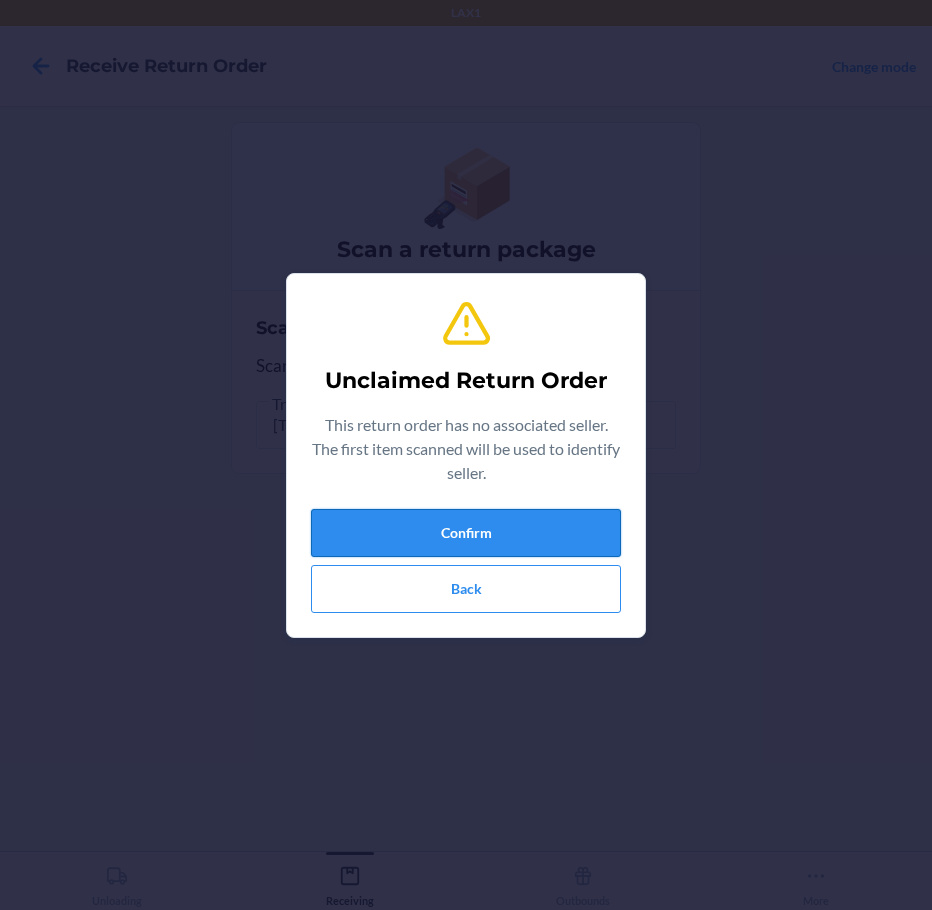 click on "Confirm" at bounding box center [466, 533] 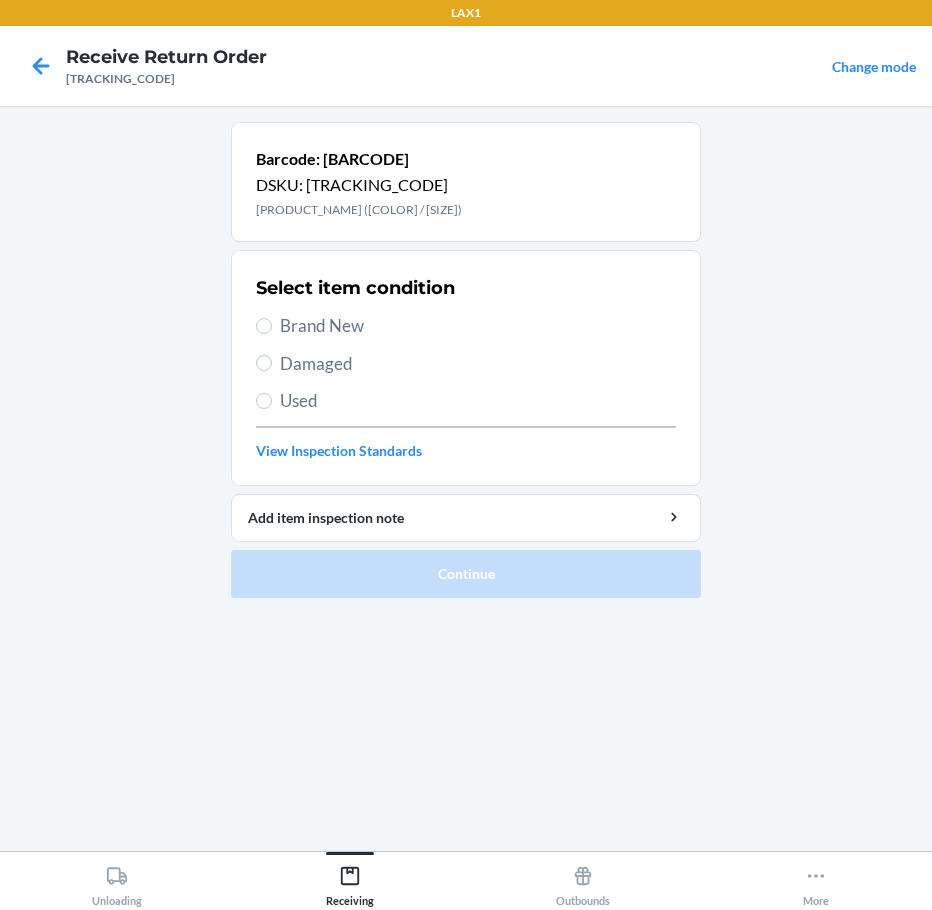 click on "Brand New" at bounding box center (478, 326) 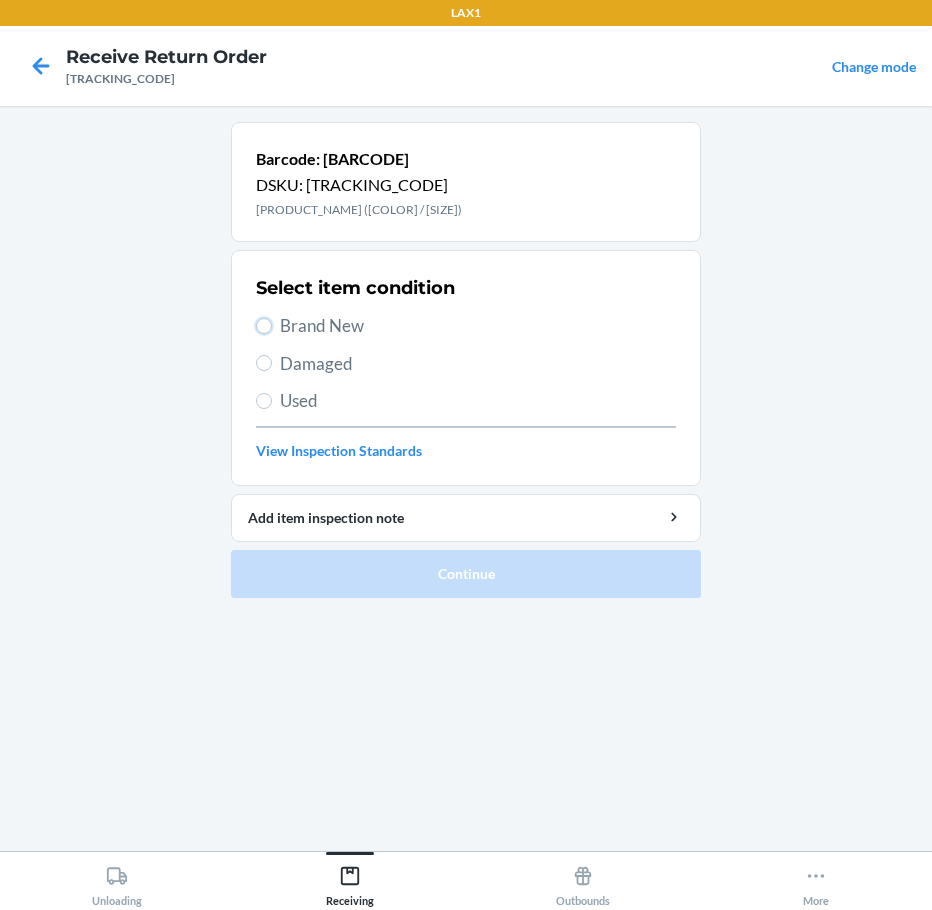 click on "Brand New" at bounding box center (264, 326) 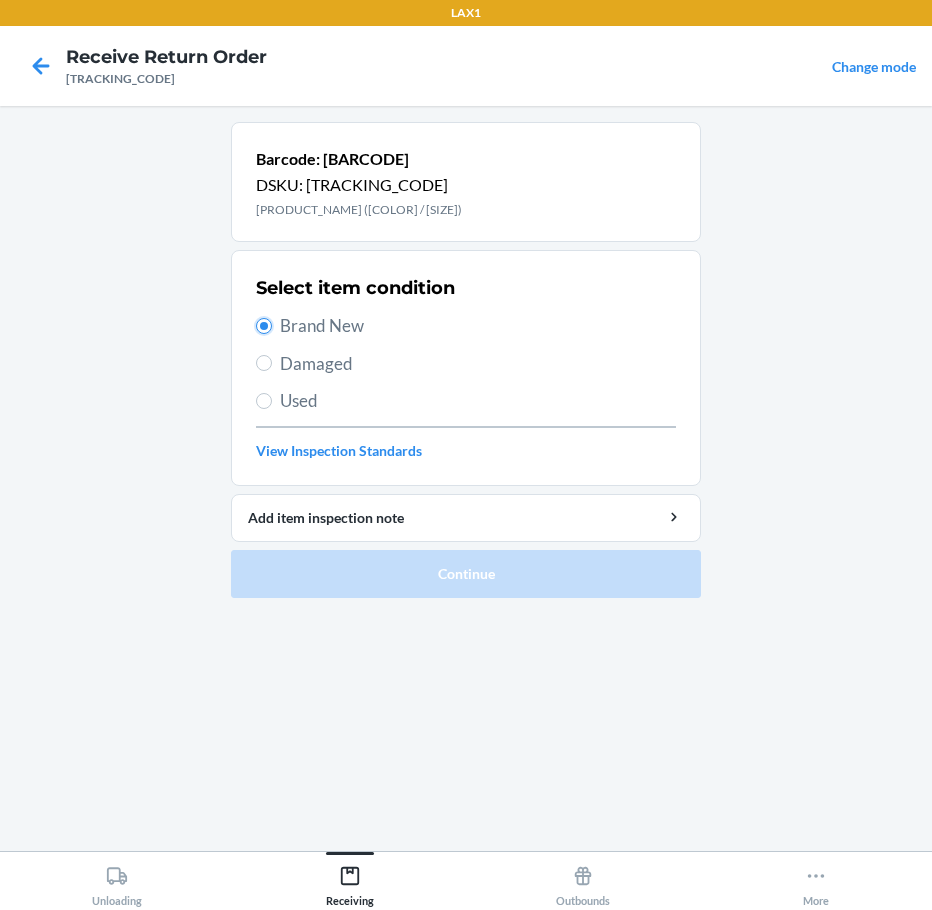 radio on "true" 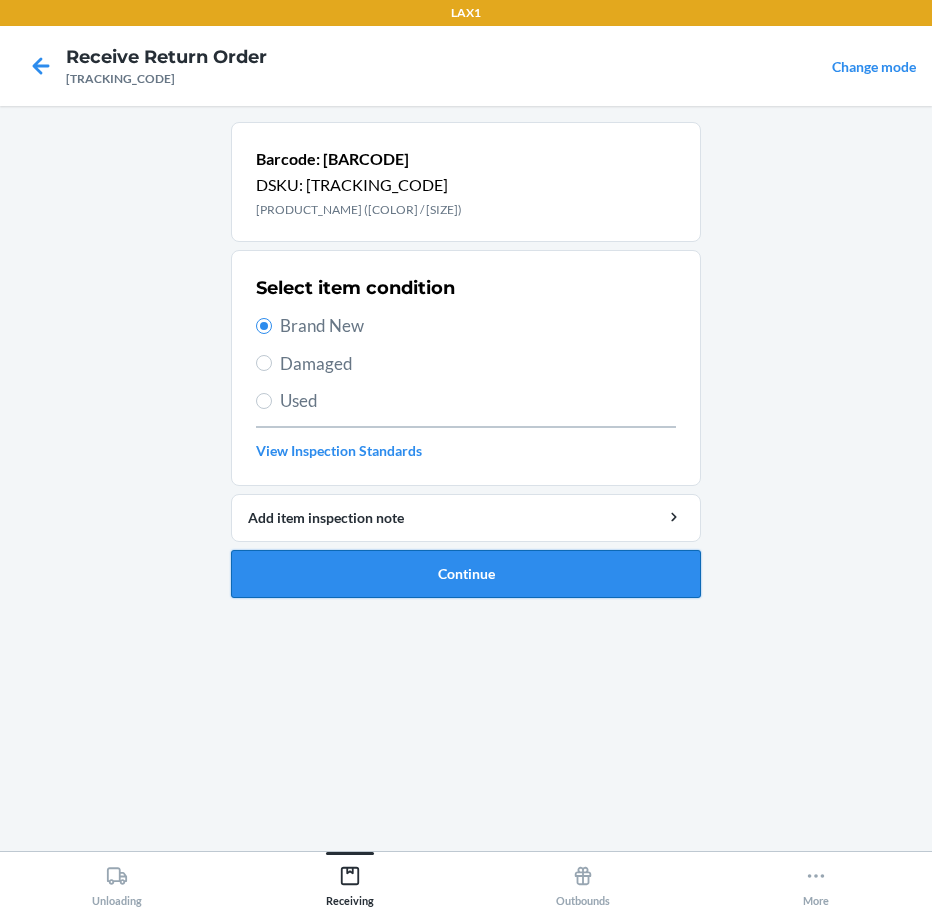 click on "Continue" at bounding box center (466, 574) 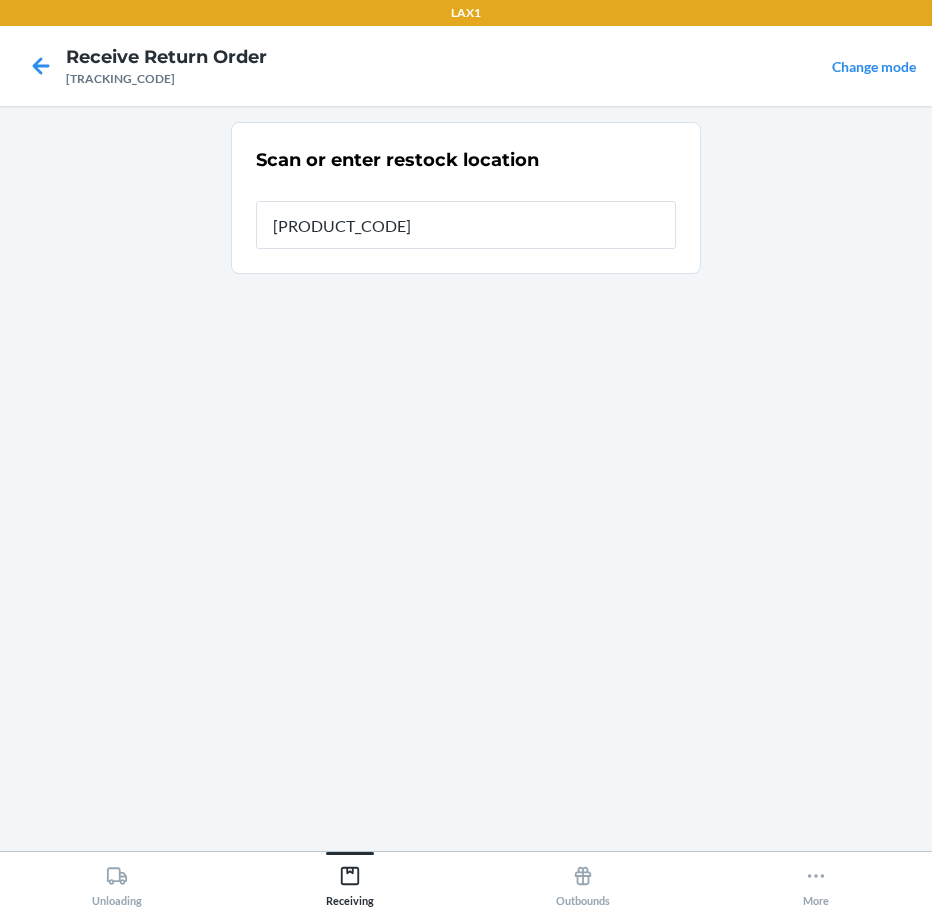 type on "[PRODUCT_CODE]" 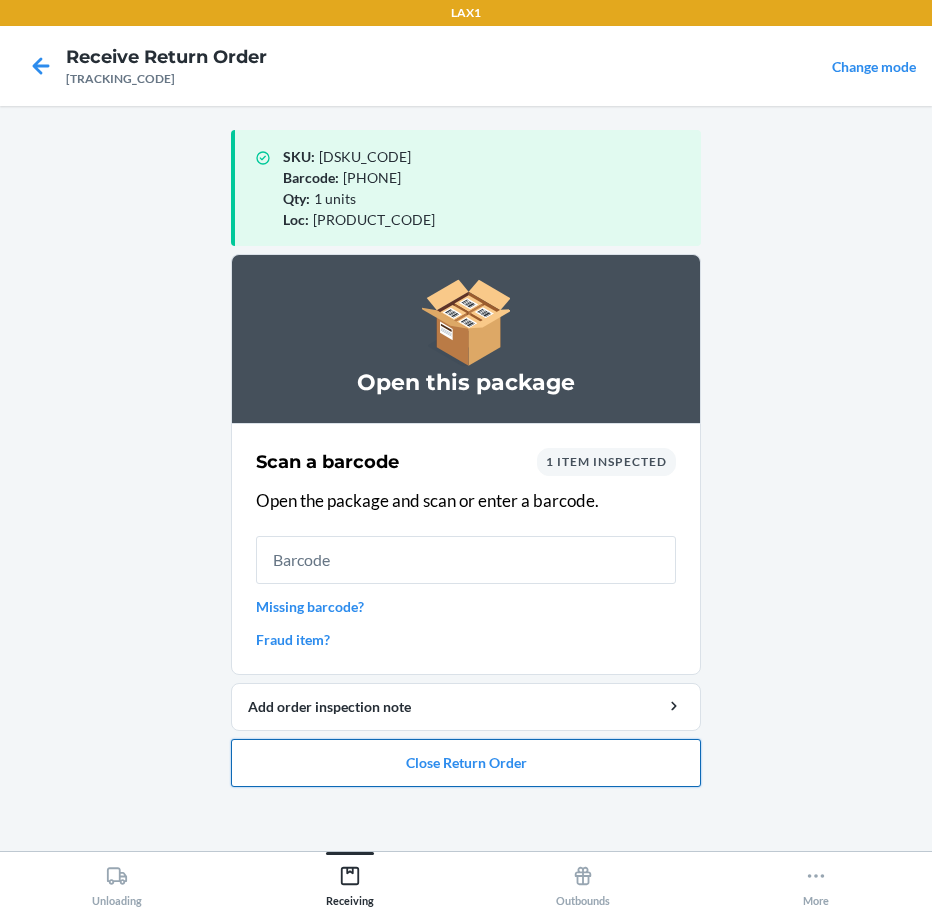 click on "Close Return Order" at bounding box center [466, 763] 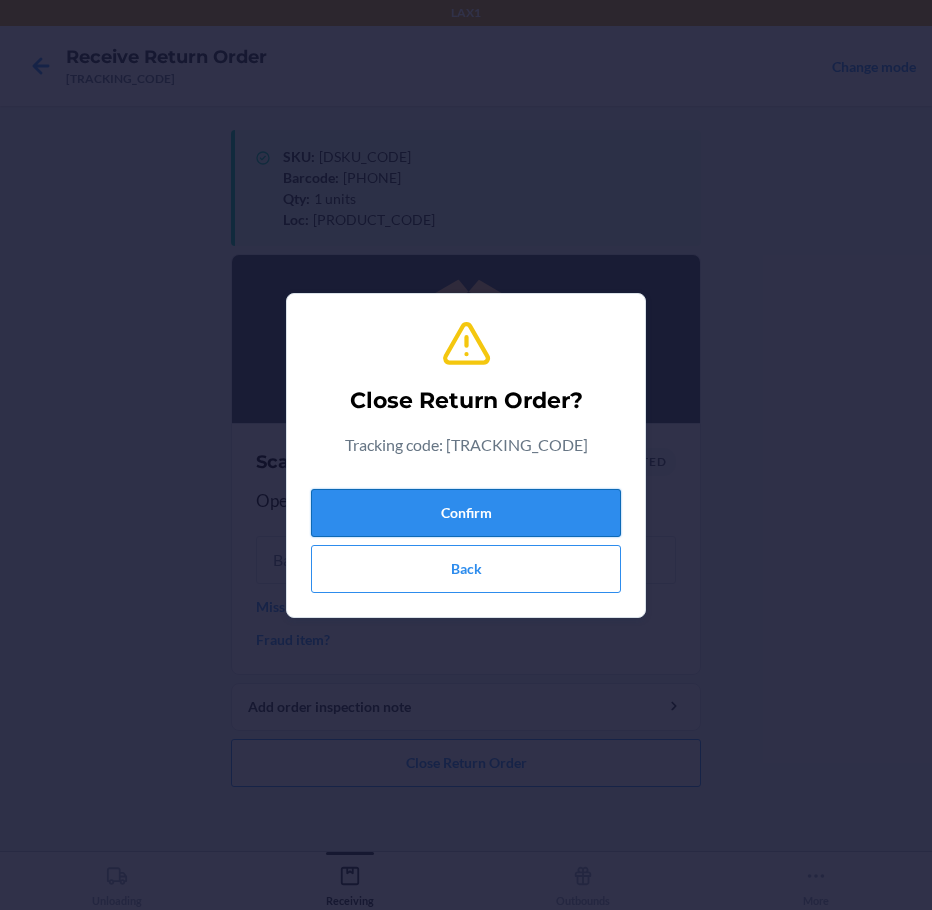 click on "Confirm" at bounding box center [466, 513] 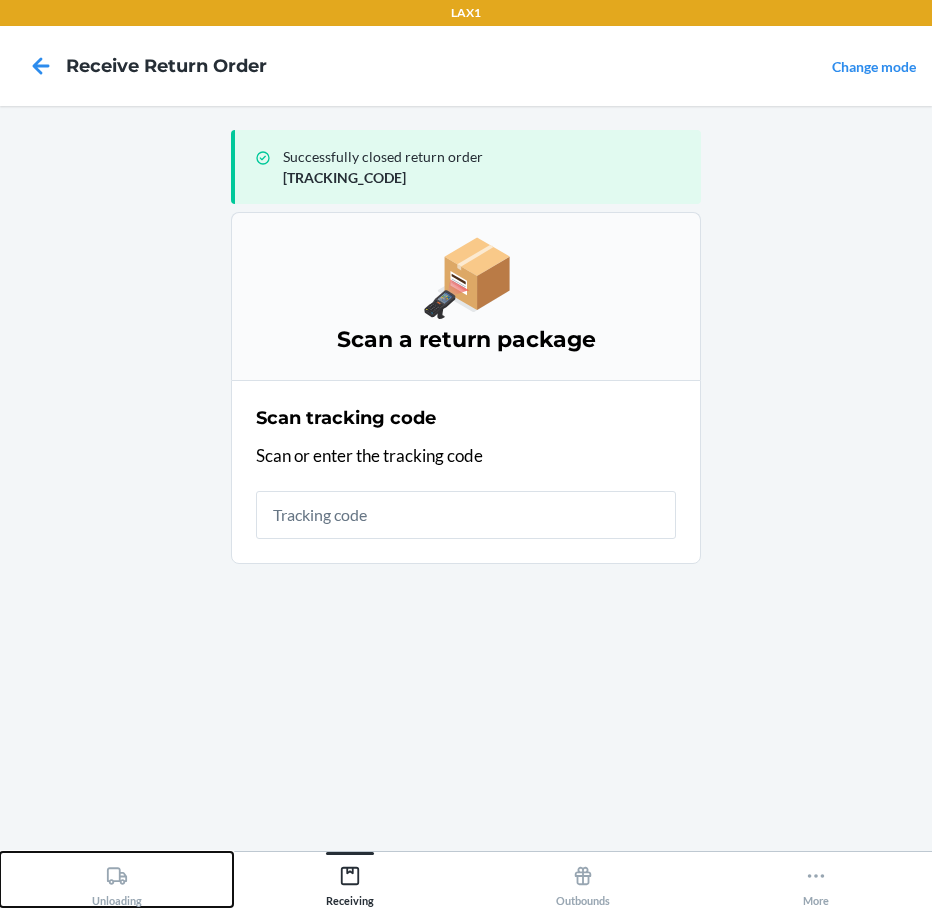 click on "Unloading" at bounding box center (117, 882) 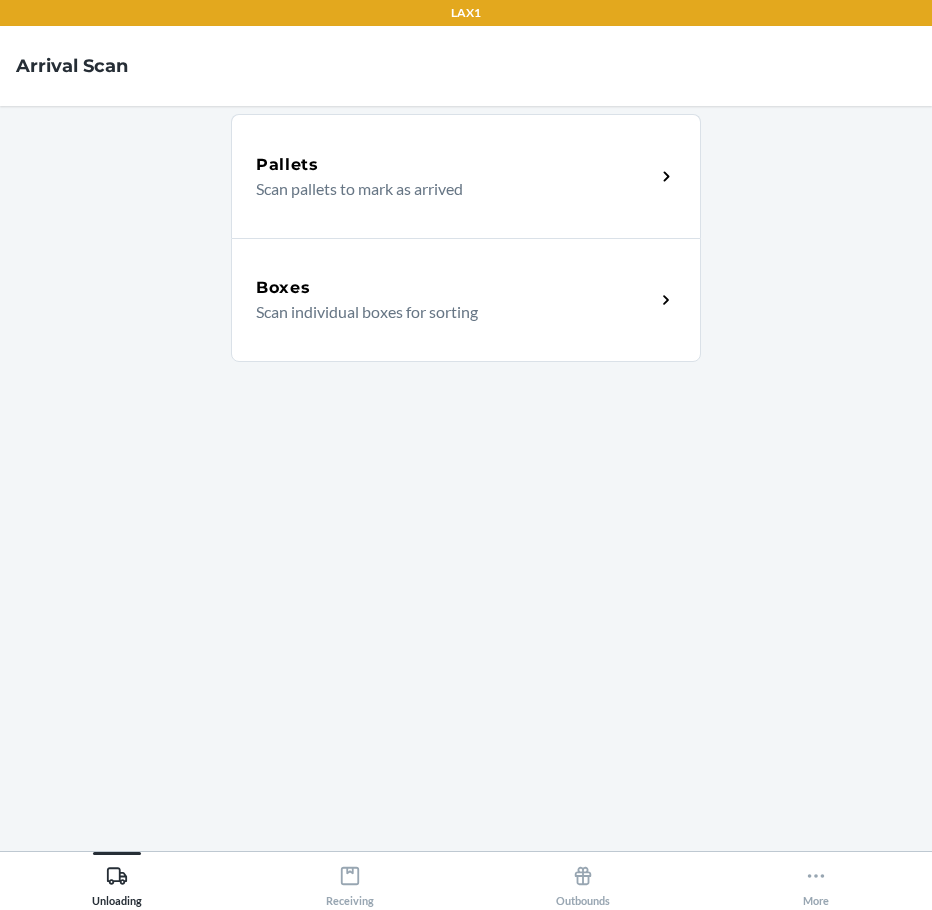 click on "Scan individual boxes for sorting" at bounding box center [447, 312] 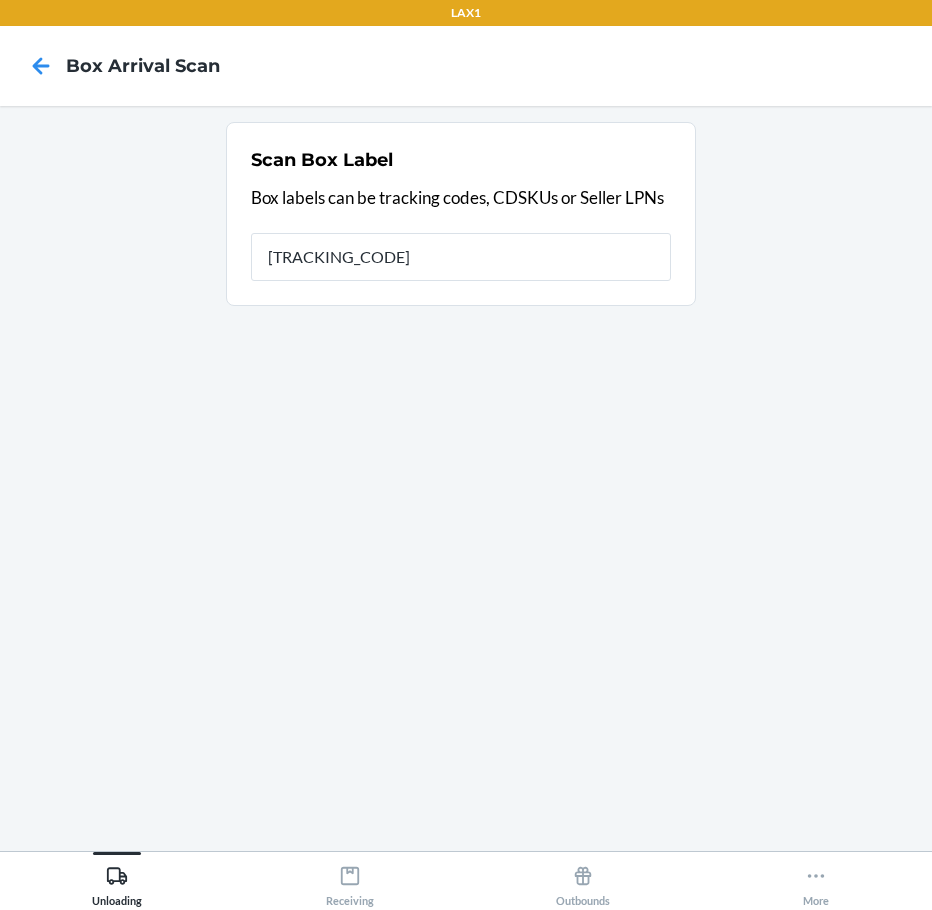 type on "[TRACKING_CODE]" 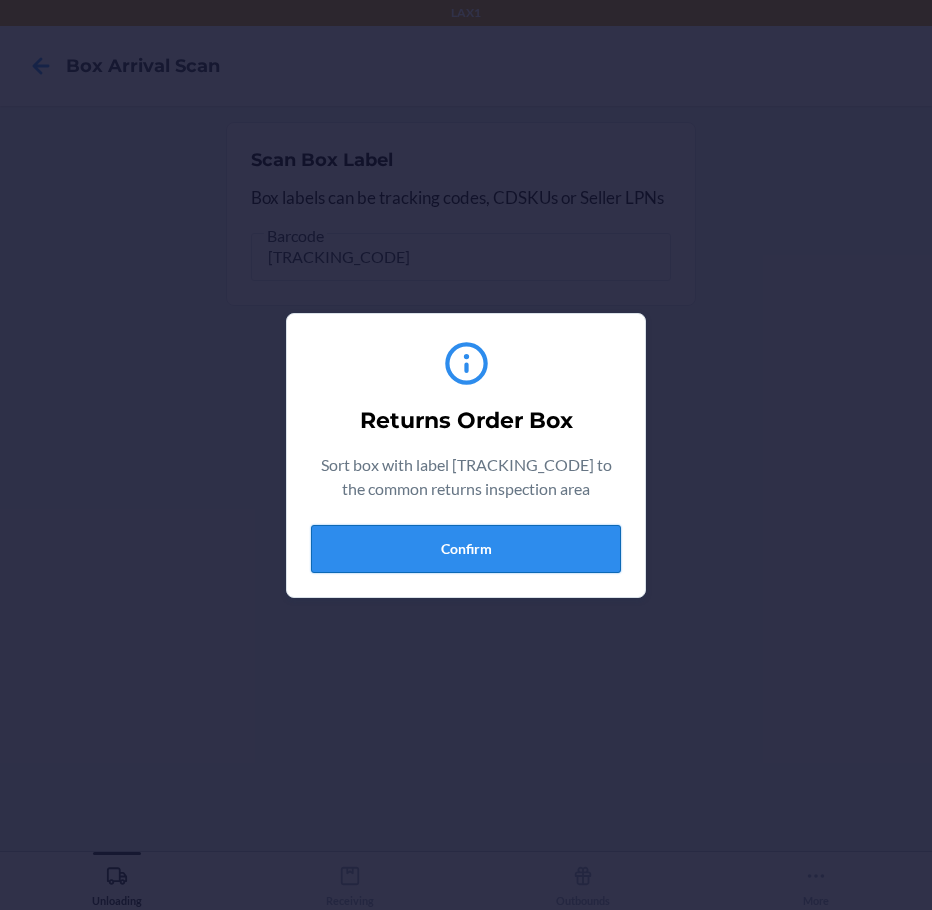 click on "Confirm" at bounding box center [466, 549] 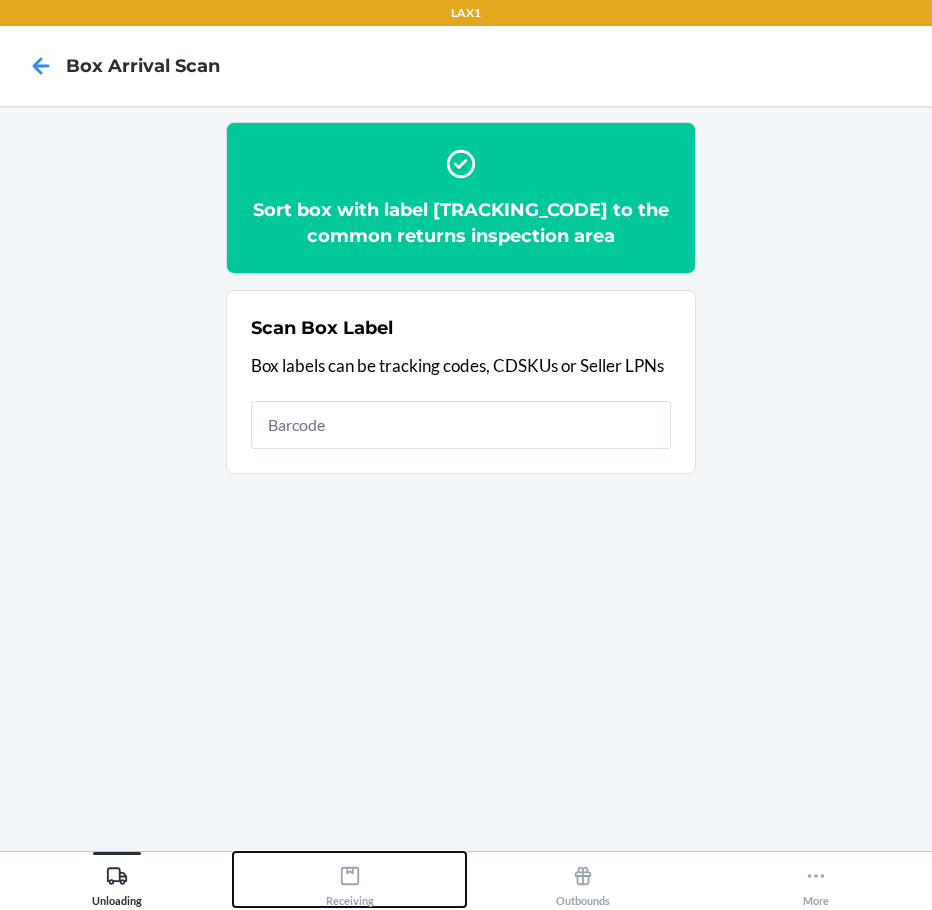 click on "Receiving" at bounding box center [350, 882] 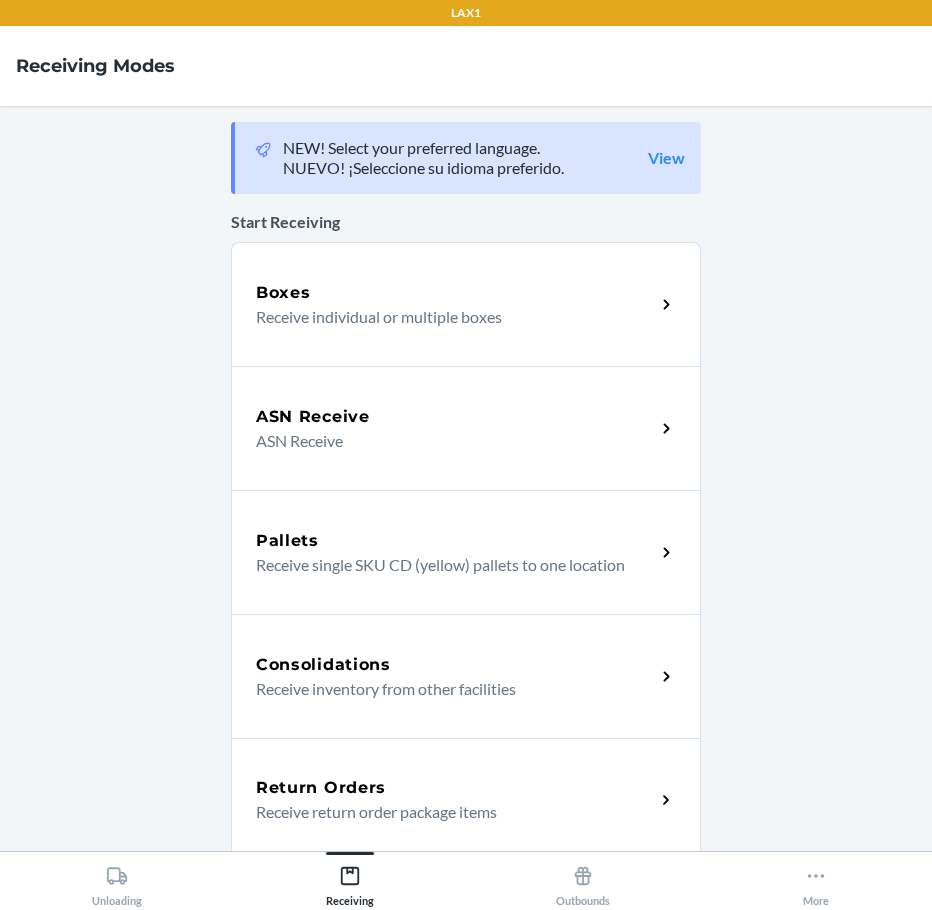 click on "Receive return order package items" at bounding box center [447, 812] 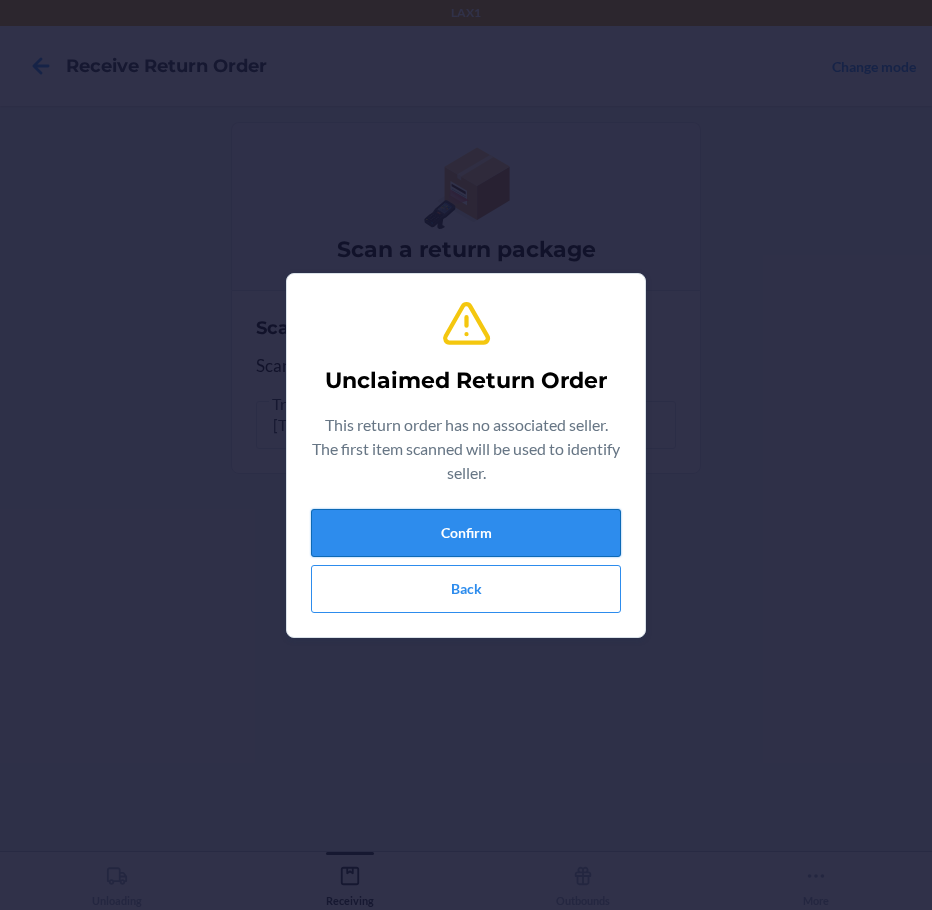 click on "Confirm" at bounding box center [466, 533] 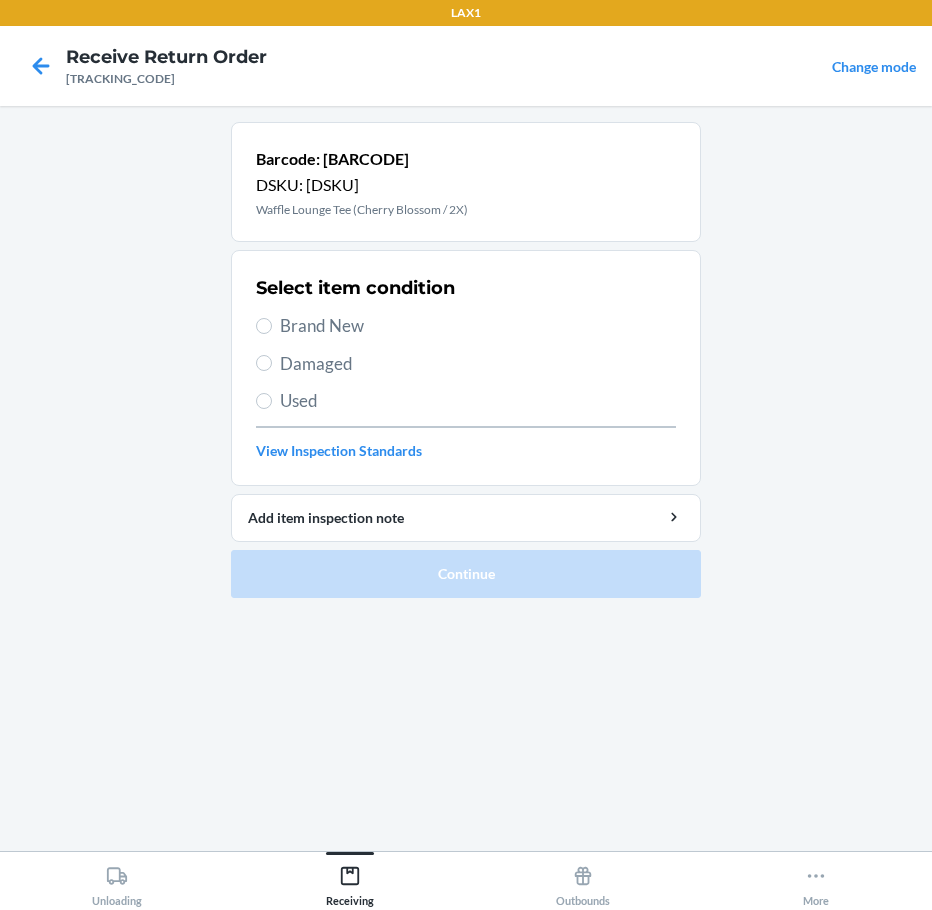 click on "Brand New" at bounding box center [478, 326] 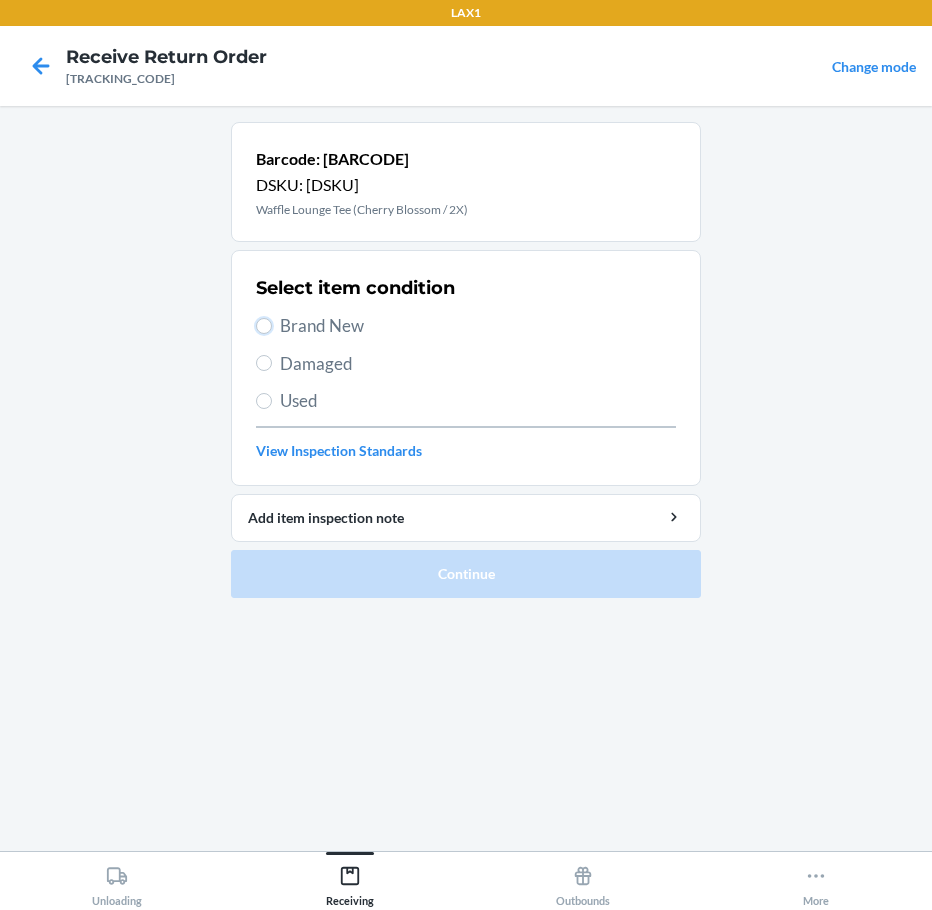 click on "Brand New" at bounding box center (264, 326) 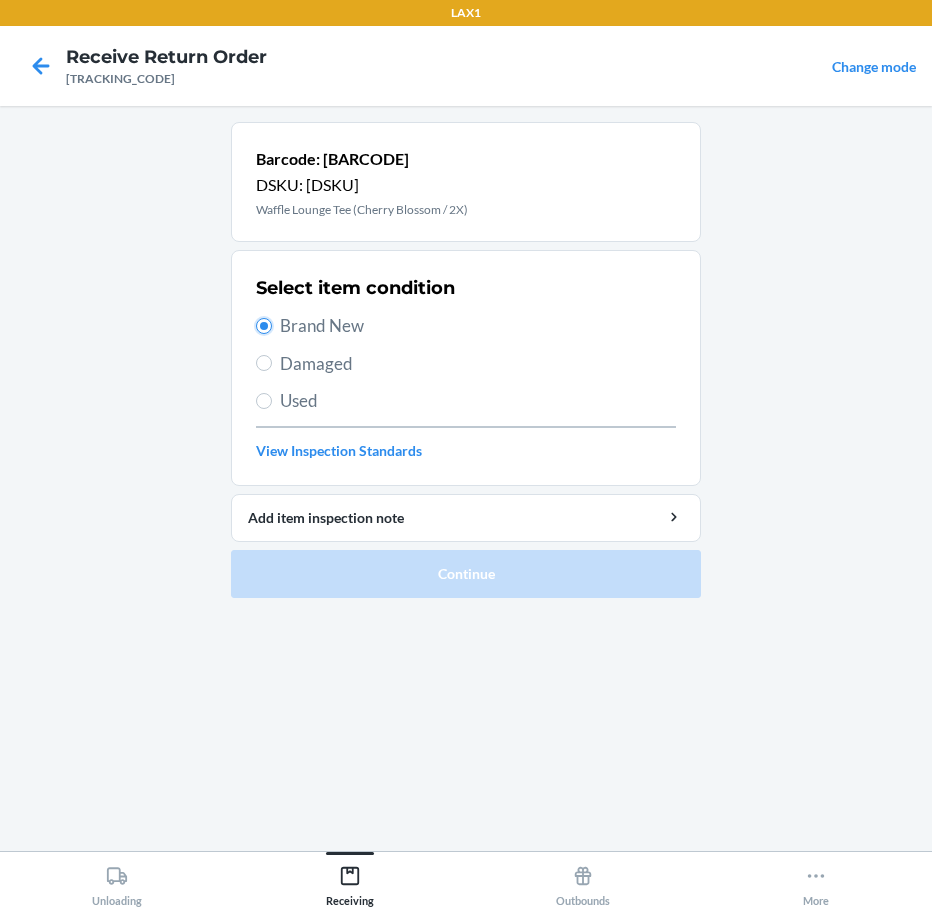 radio on "true" 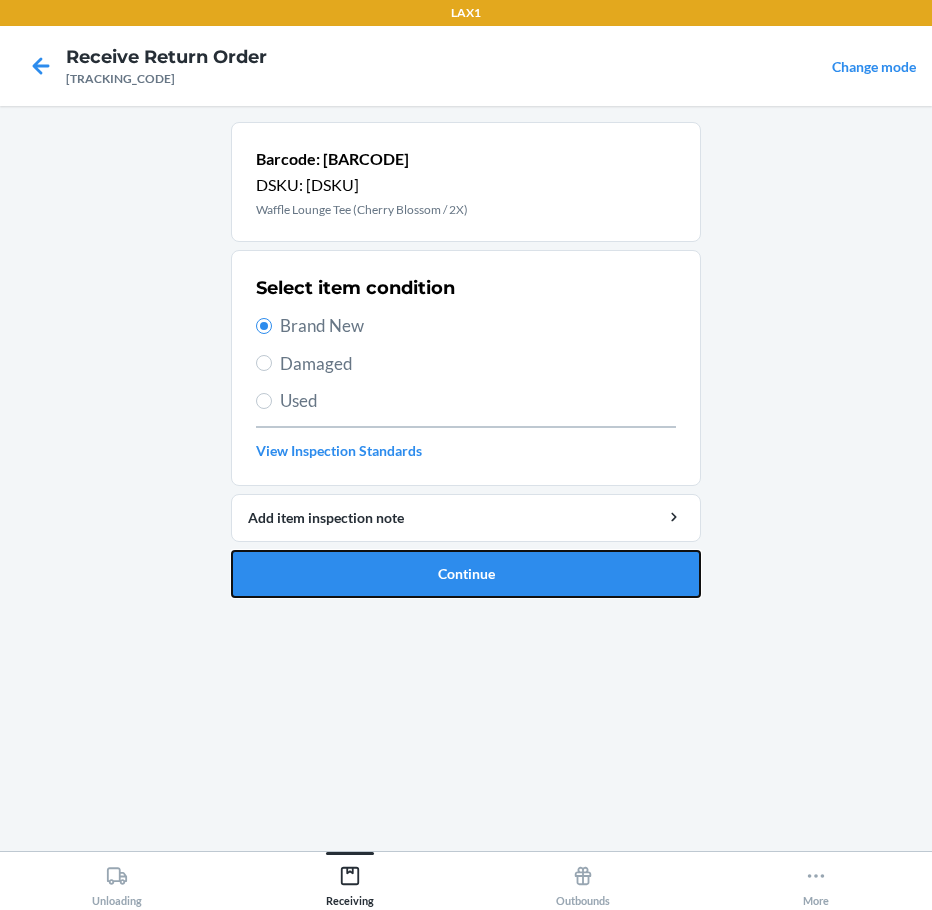 drag, startPoint x: 395, startPoint y: 591, endPoint x: 396, endPoint y: 576, distance: 15.033297 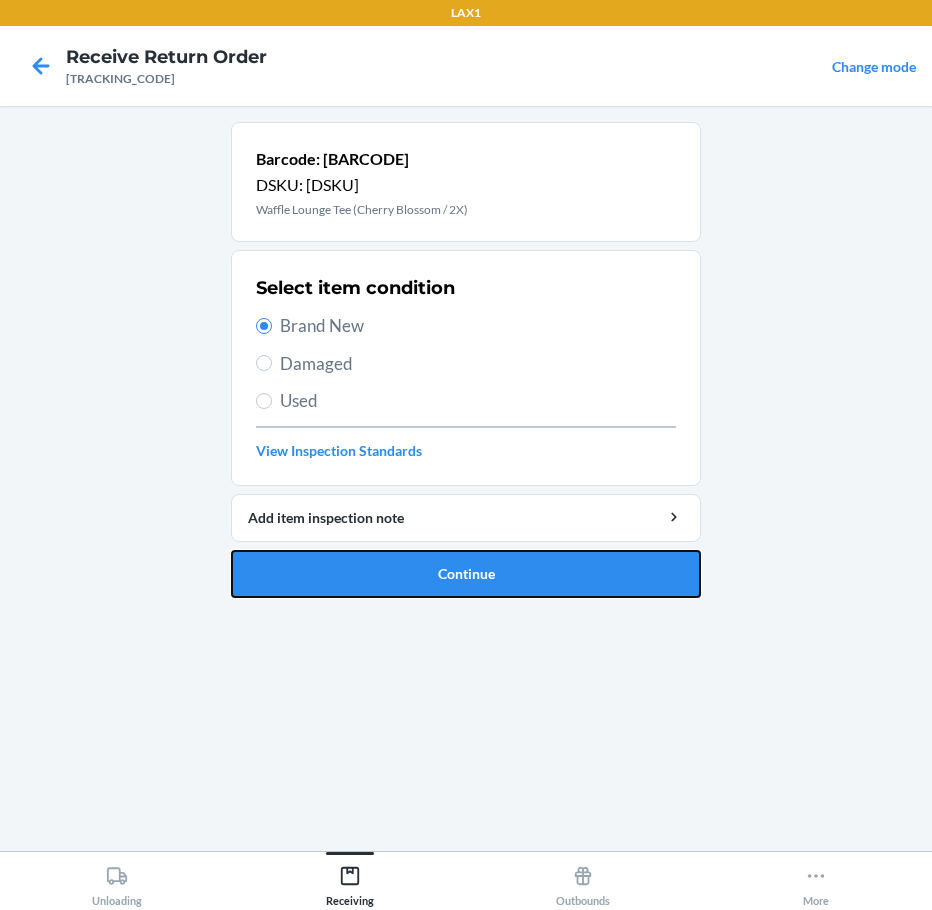 click on "Continue" at bounding box center [466, 574] 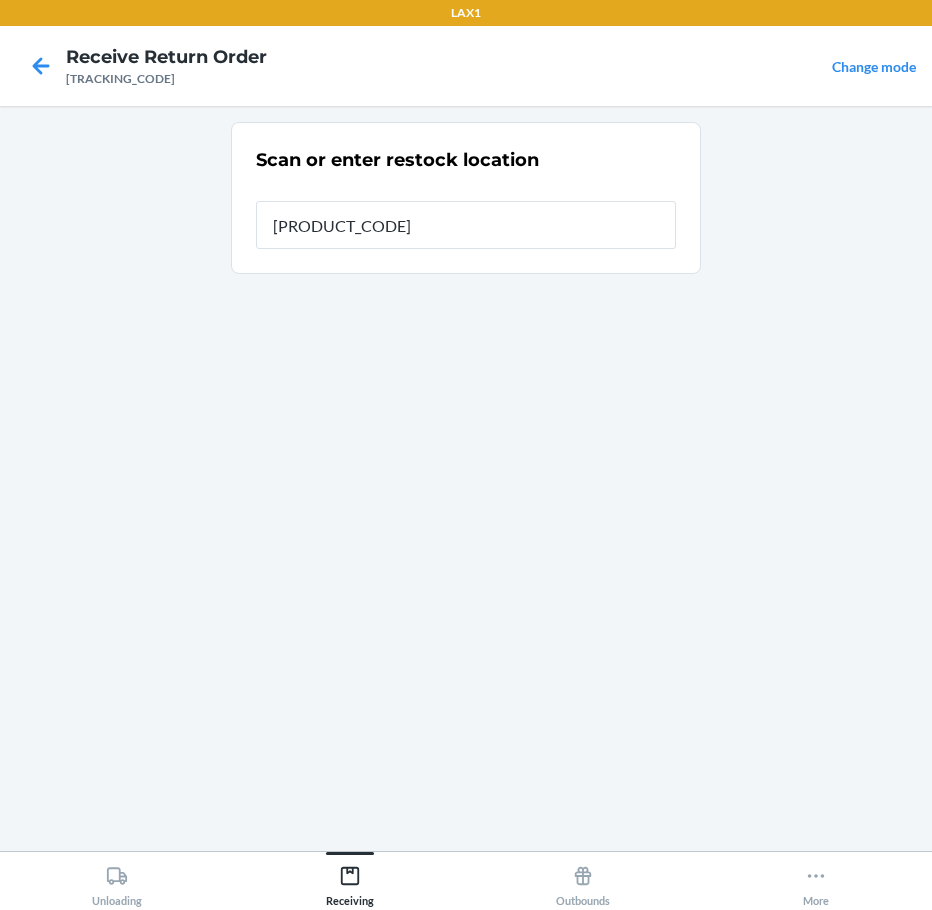 type on "[PRODUCT_CODE]" 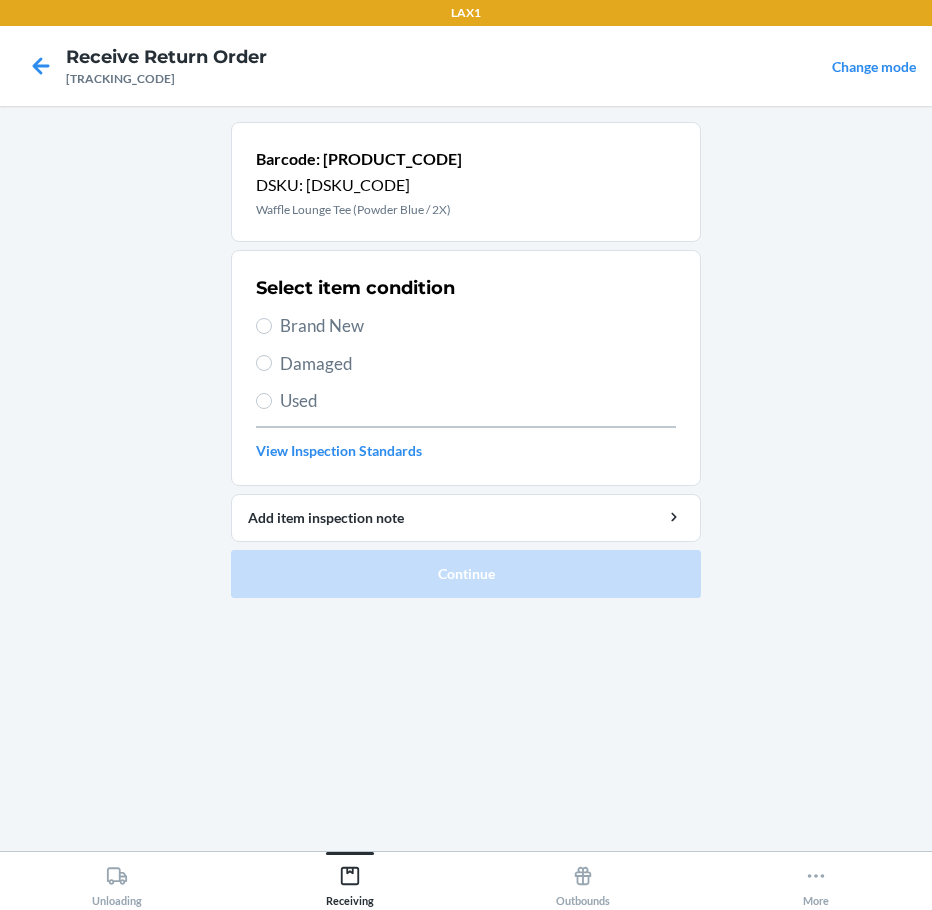 click on "Brand New" at bounding box center (478, 326) 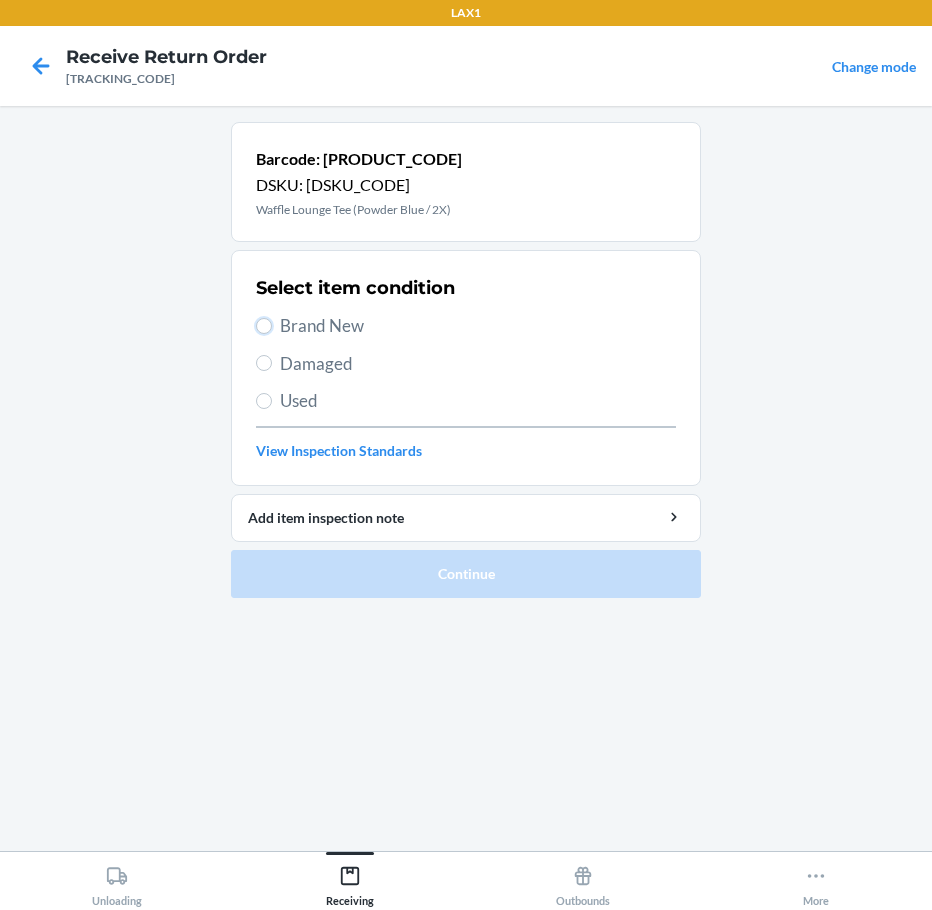 click on "Brand New" at bounding box center [264, 326] 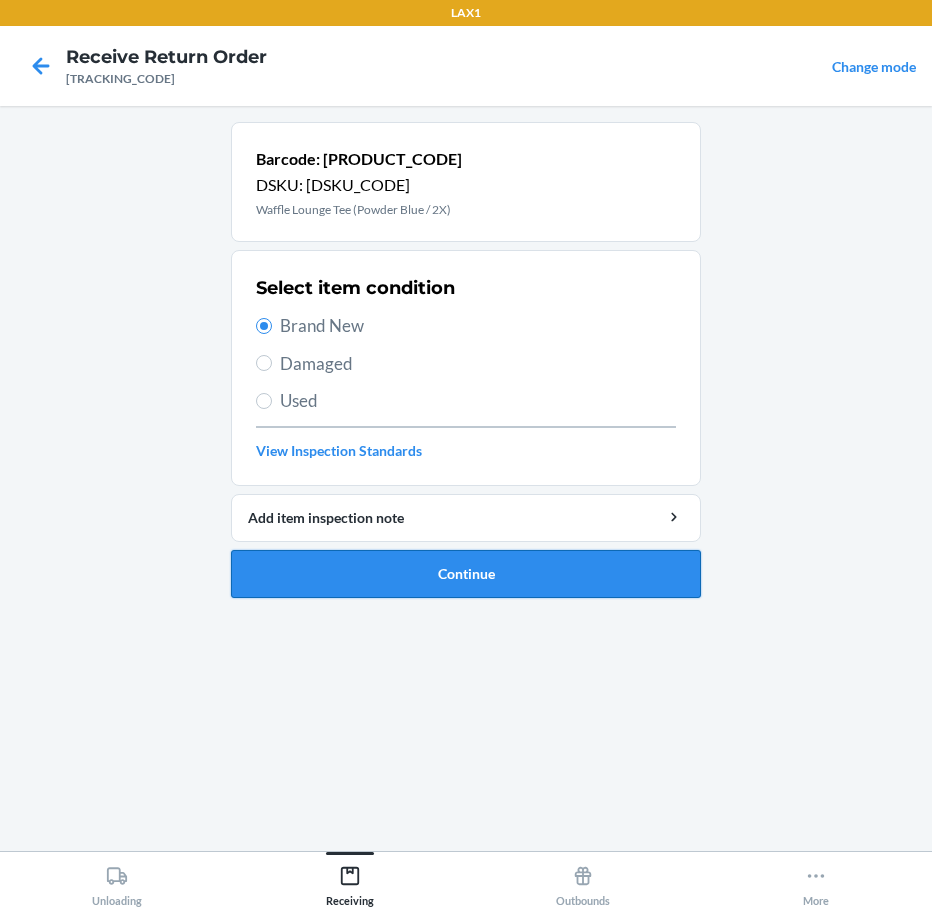 click on "Continue" at bounding box center [466, 574] 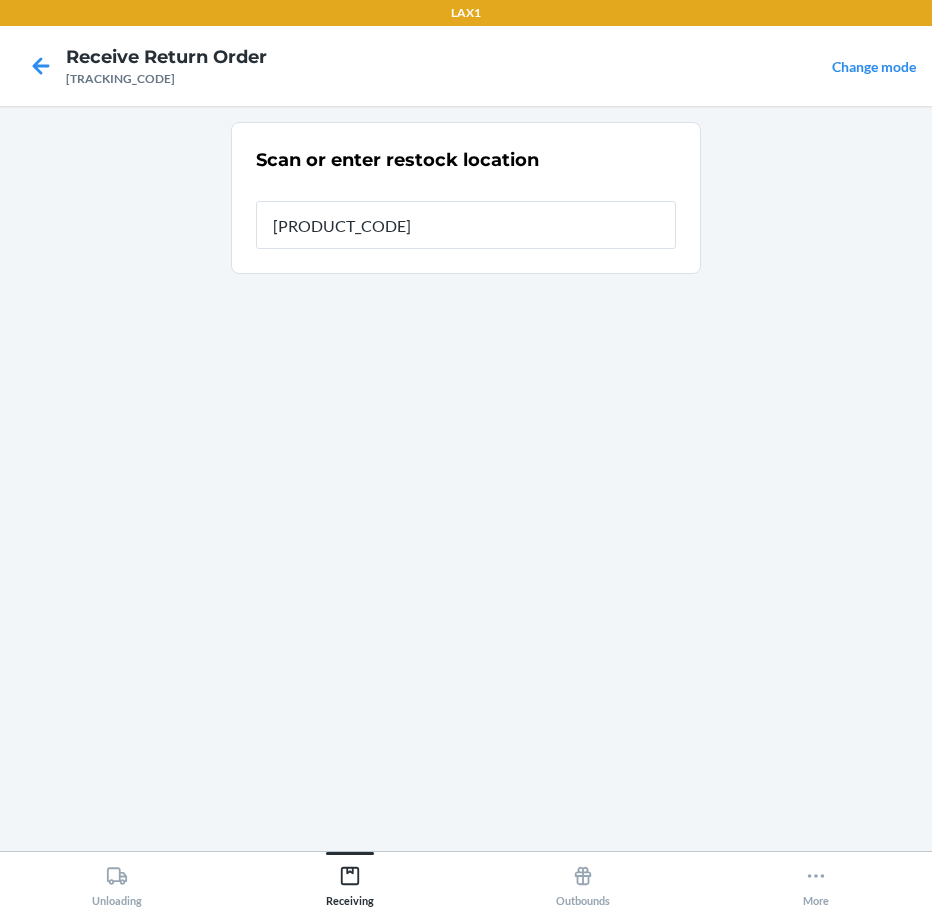 type on "[PRODUCT_CODE]" 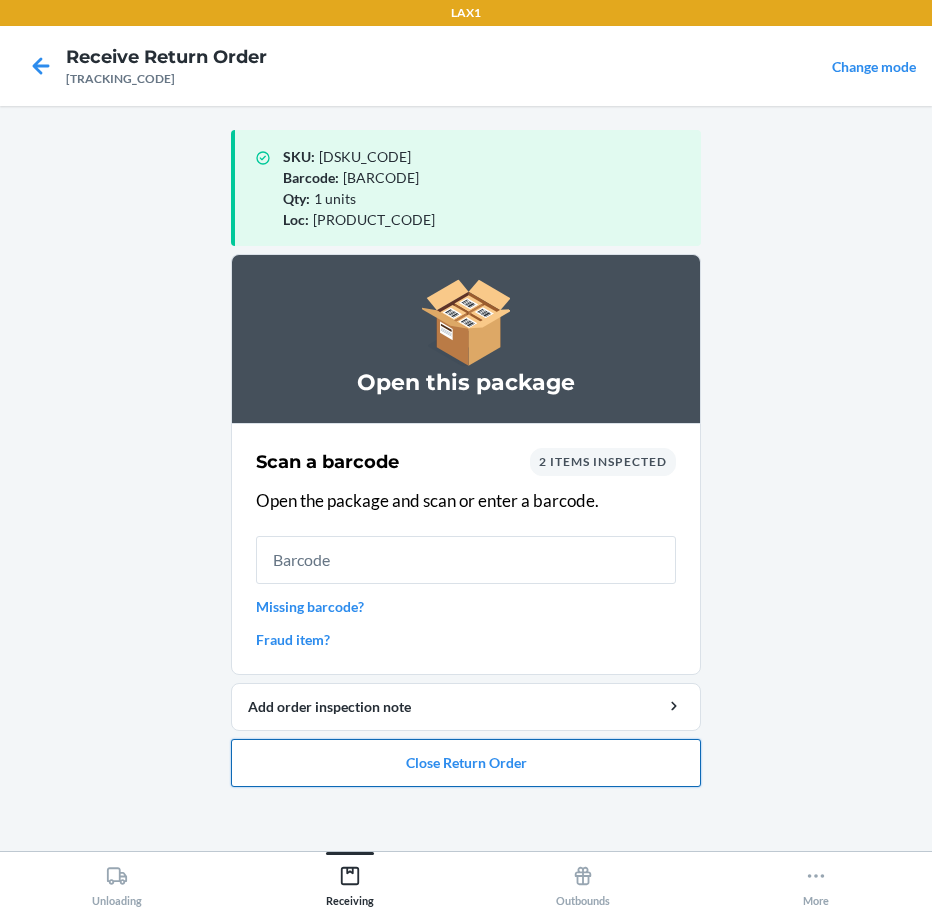 click on "Close Return Order" at bounding box center [466, 763] 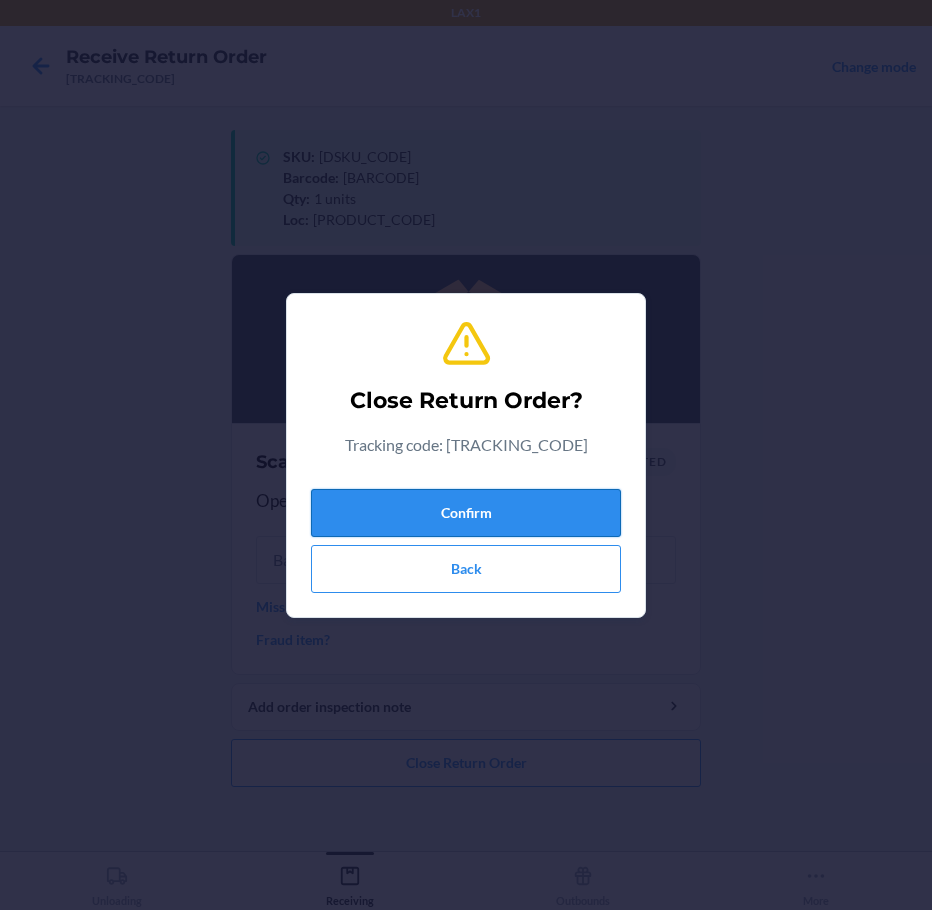 click on "Confirm" at bounding box center (466, 513) 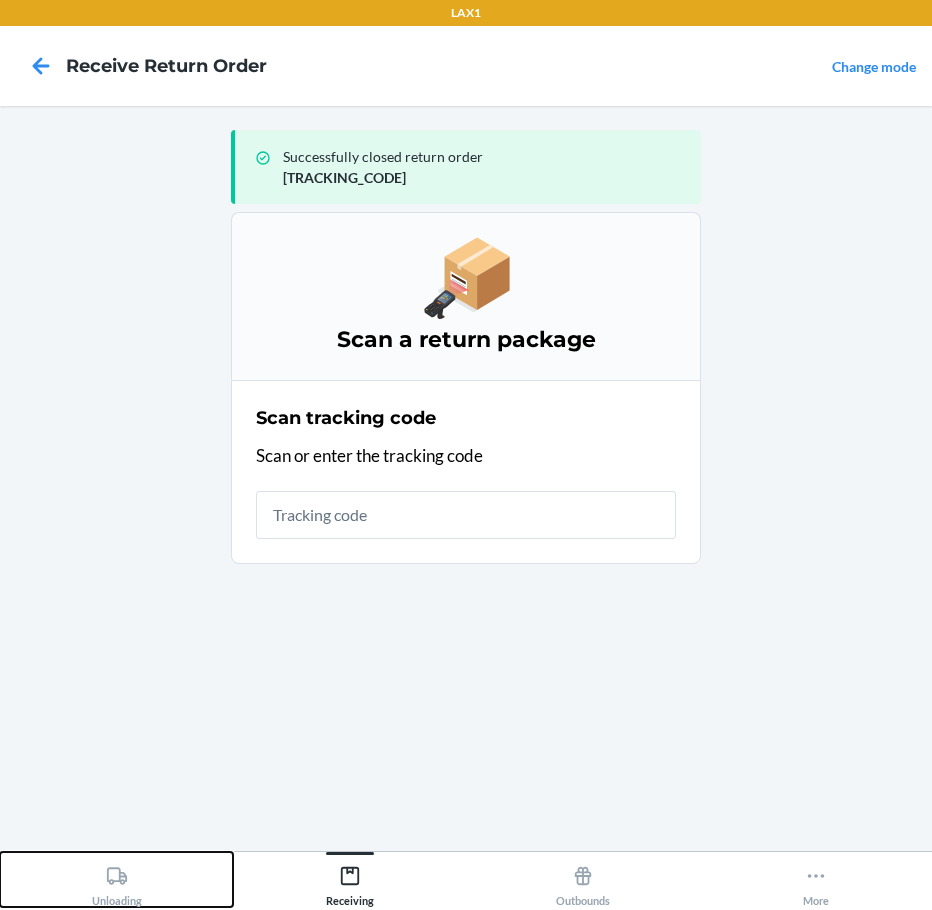 click on "Unloading" at bounding box center [116, 879] 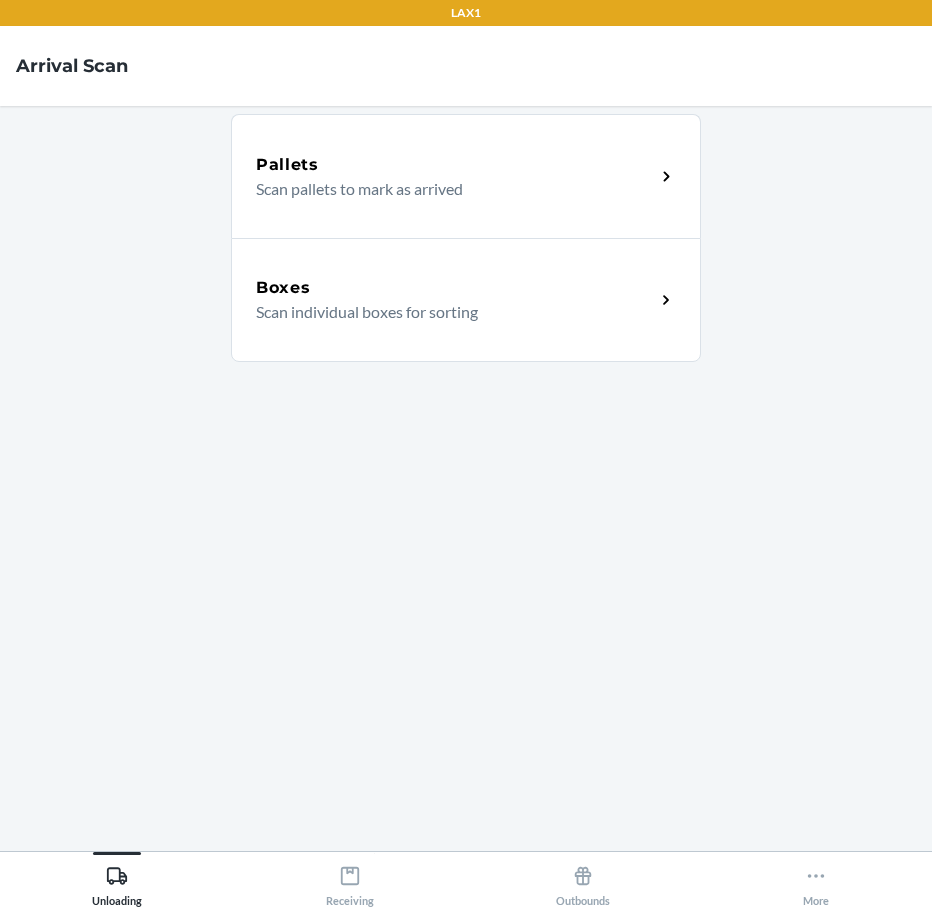 click on "Scan individual boxes for sorting" at bounding box center (447, 312) 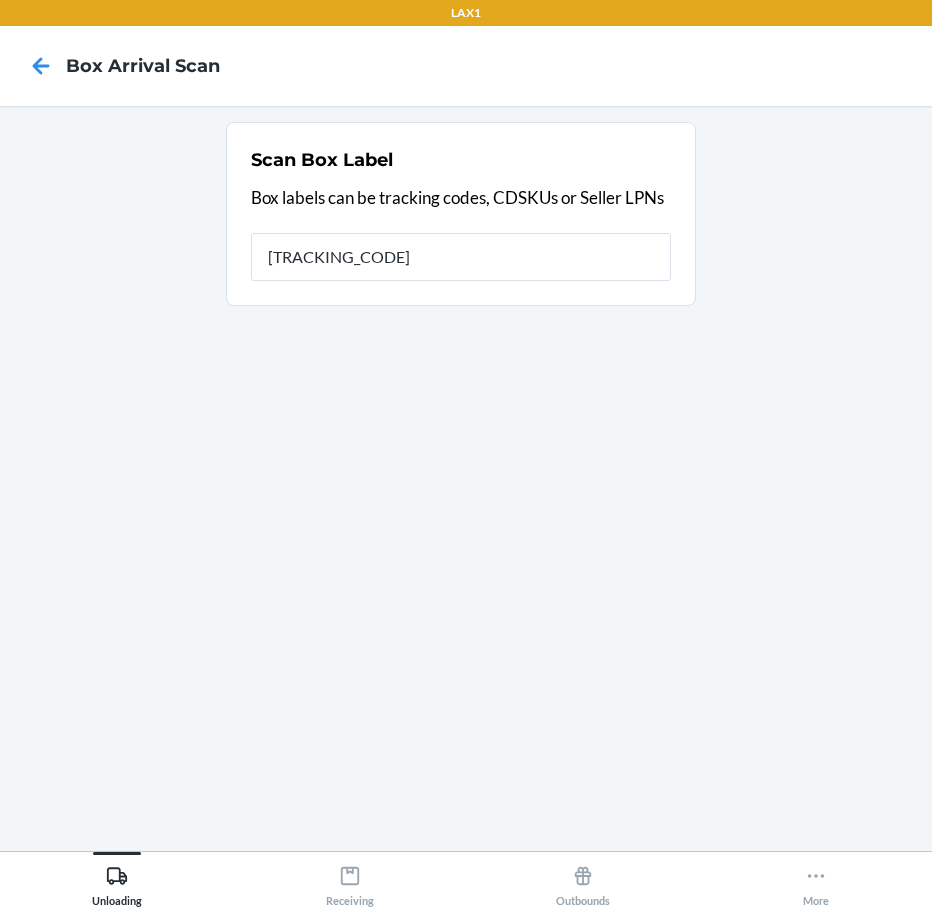 type on "[TRACKING_CODE]" 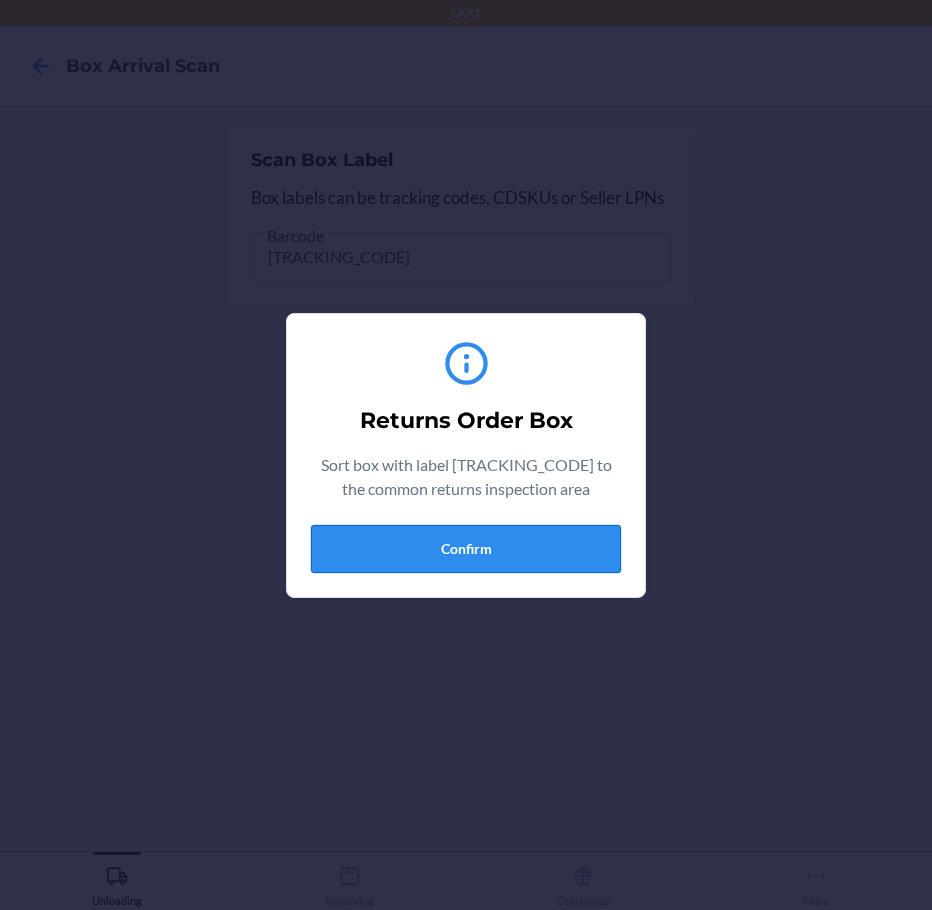 click on "Confirm" at bounding box center (466, 549) 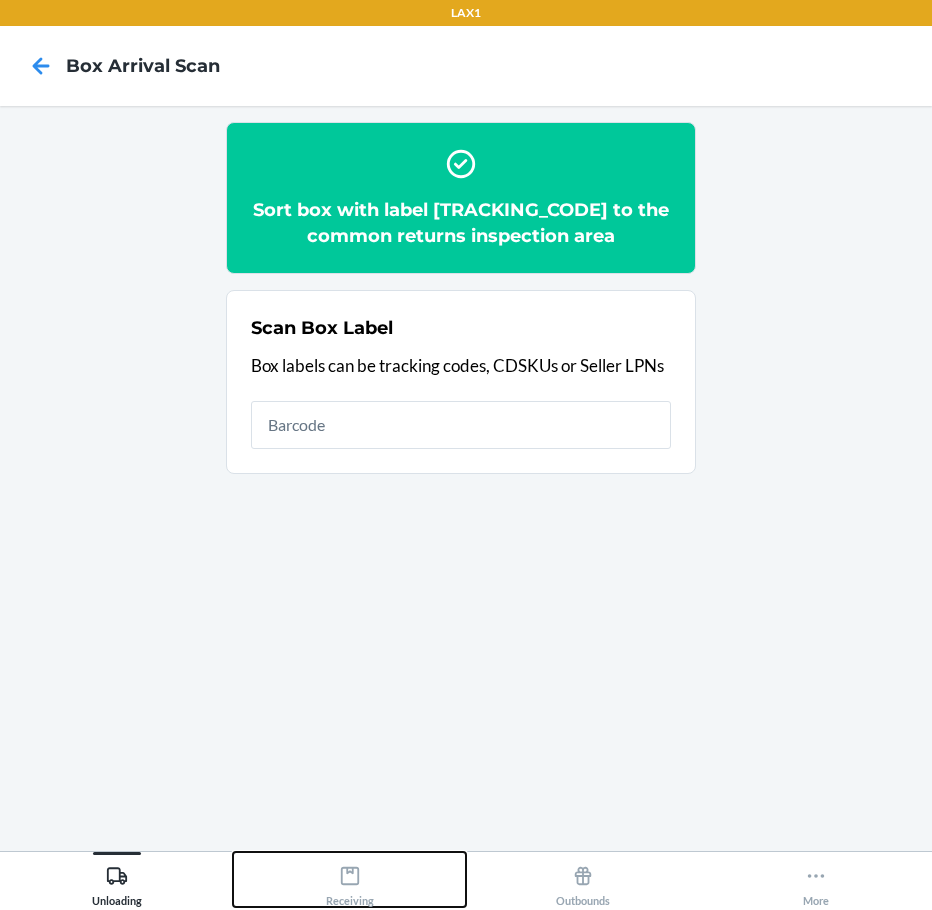 click on "Receiving" at bounding box center [349, 879] 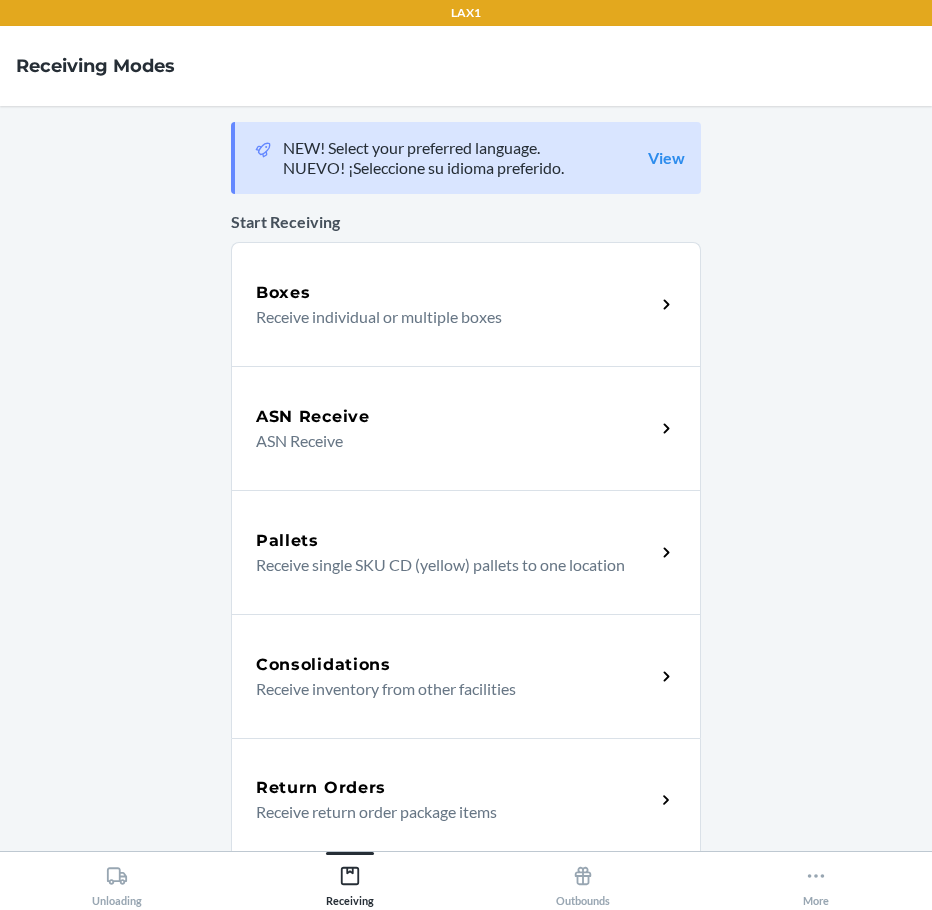 click on "Receive return order package items" at bounding box center [447, 812] 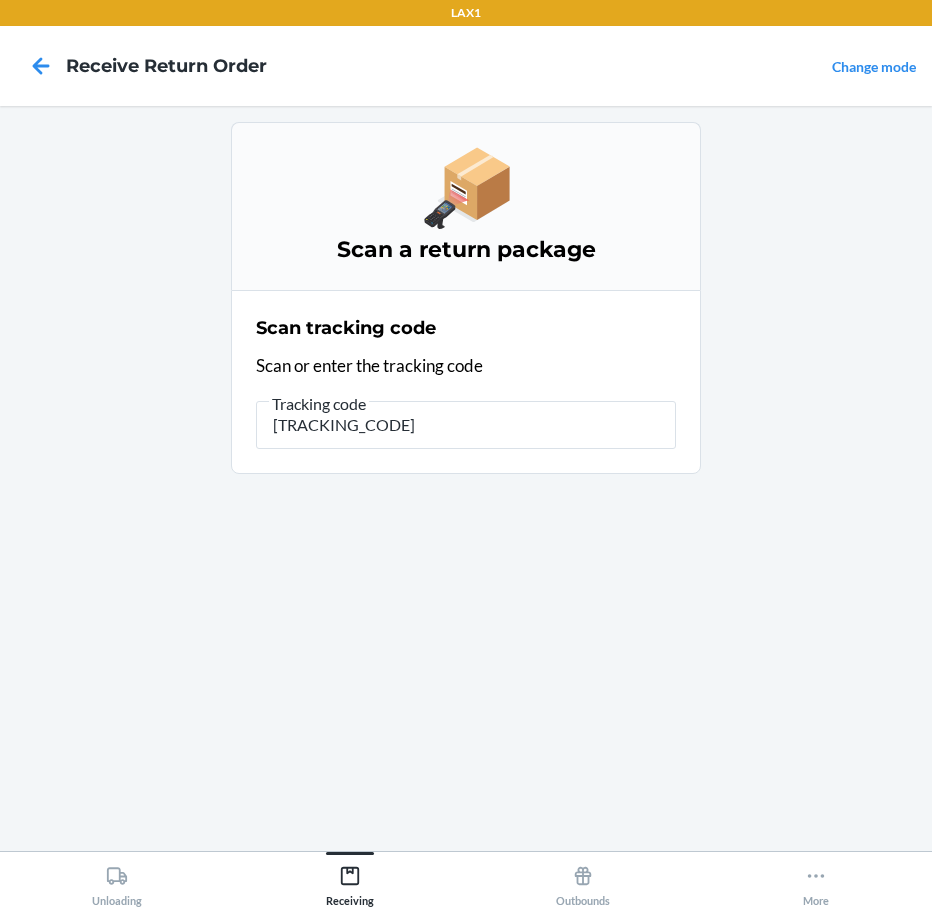type on "[TRACKING_CODE]" 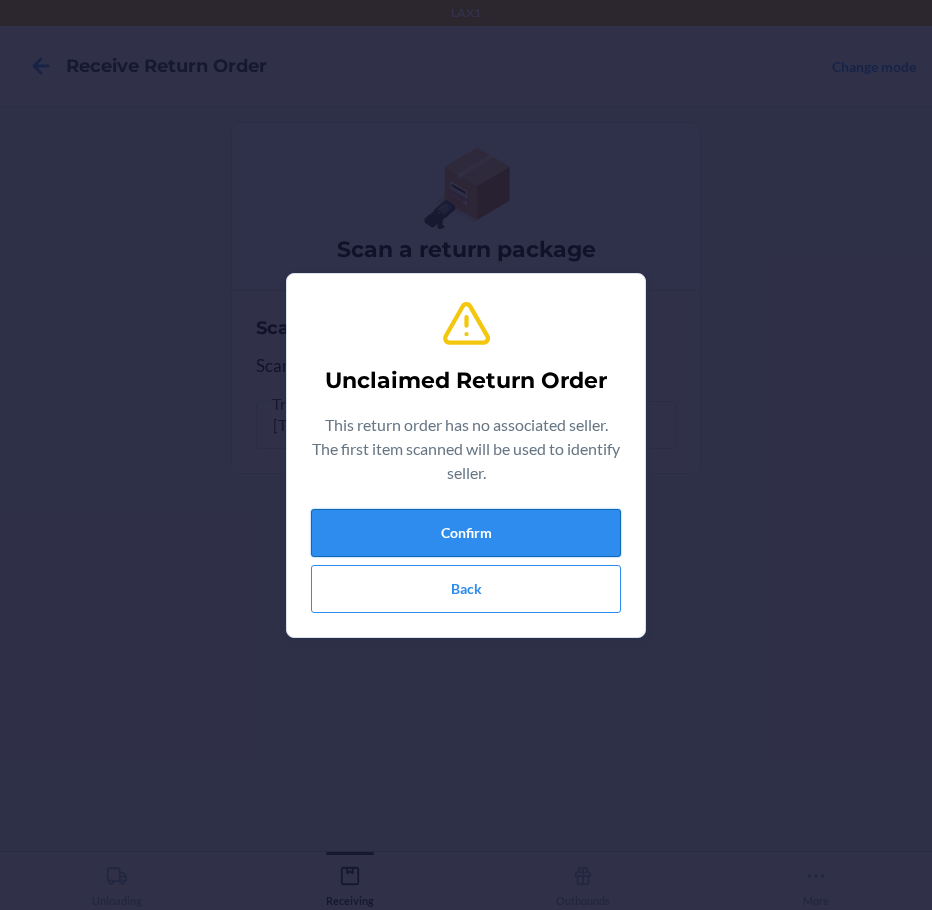 click on "Confirm" at bounding box center (466, 533) 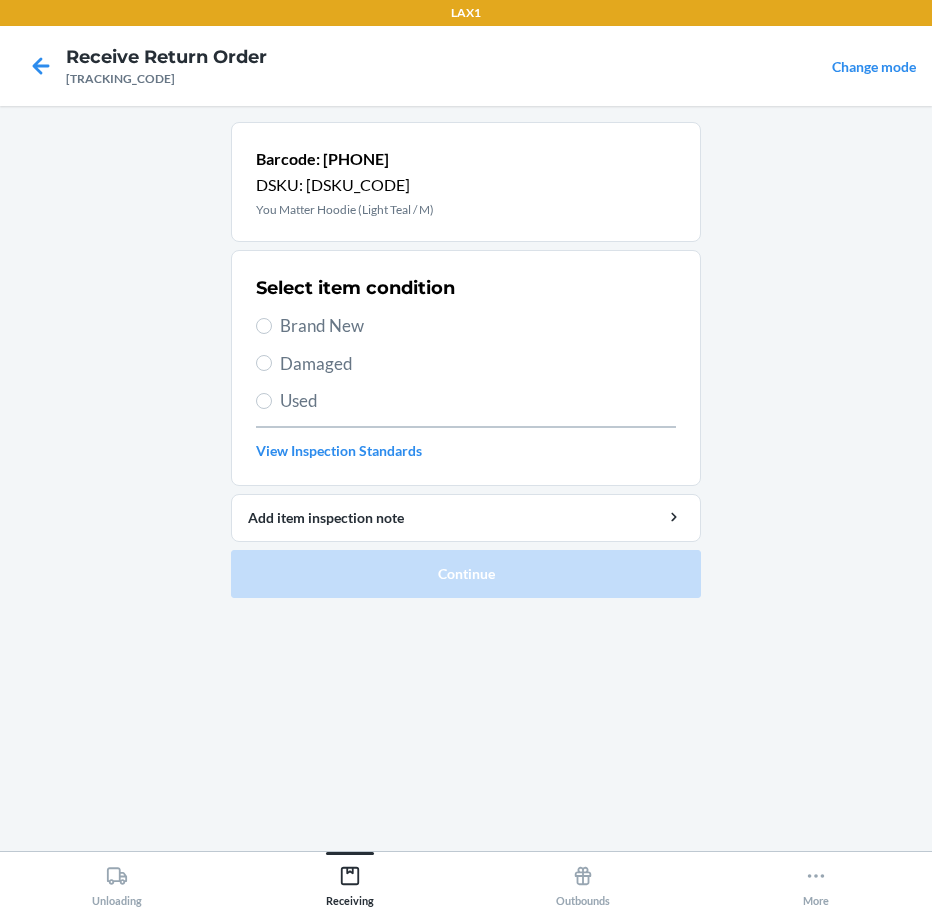 click on "Brand New" at bounding box center (478, 326) 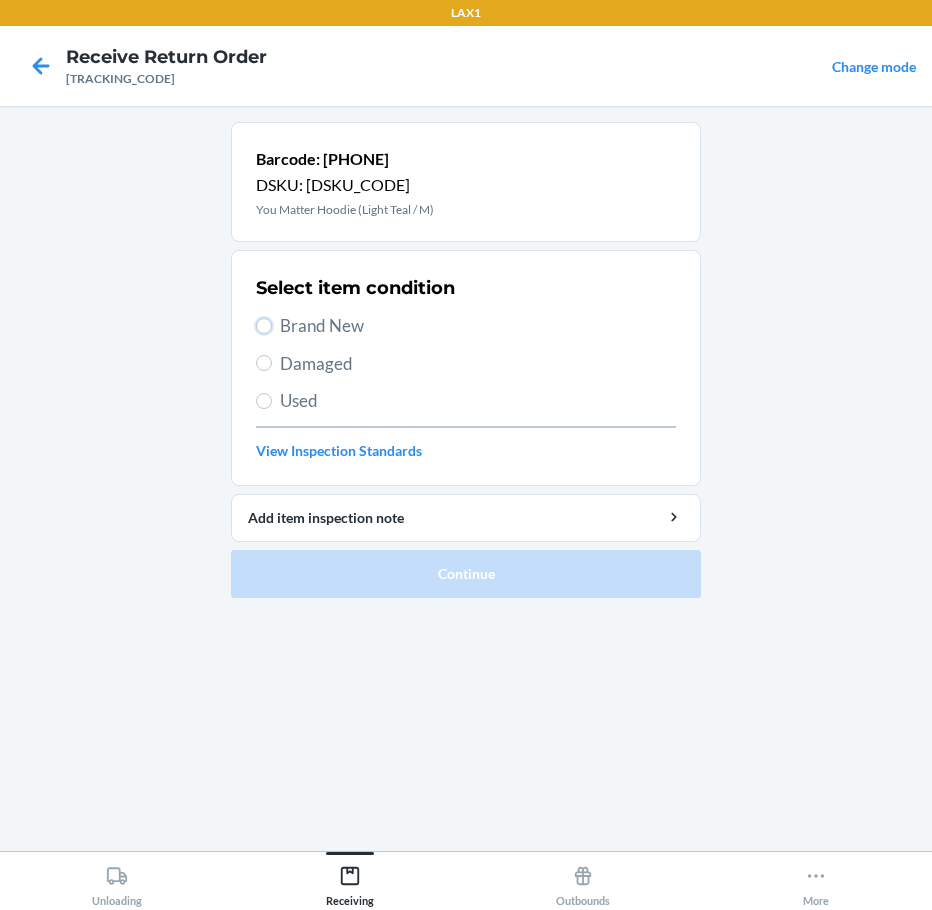 click on "Brand New" at bounding box center [264, 326] 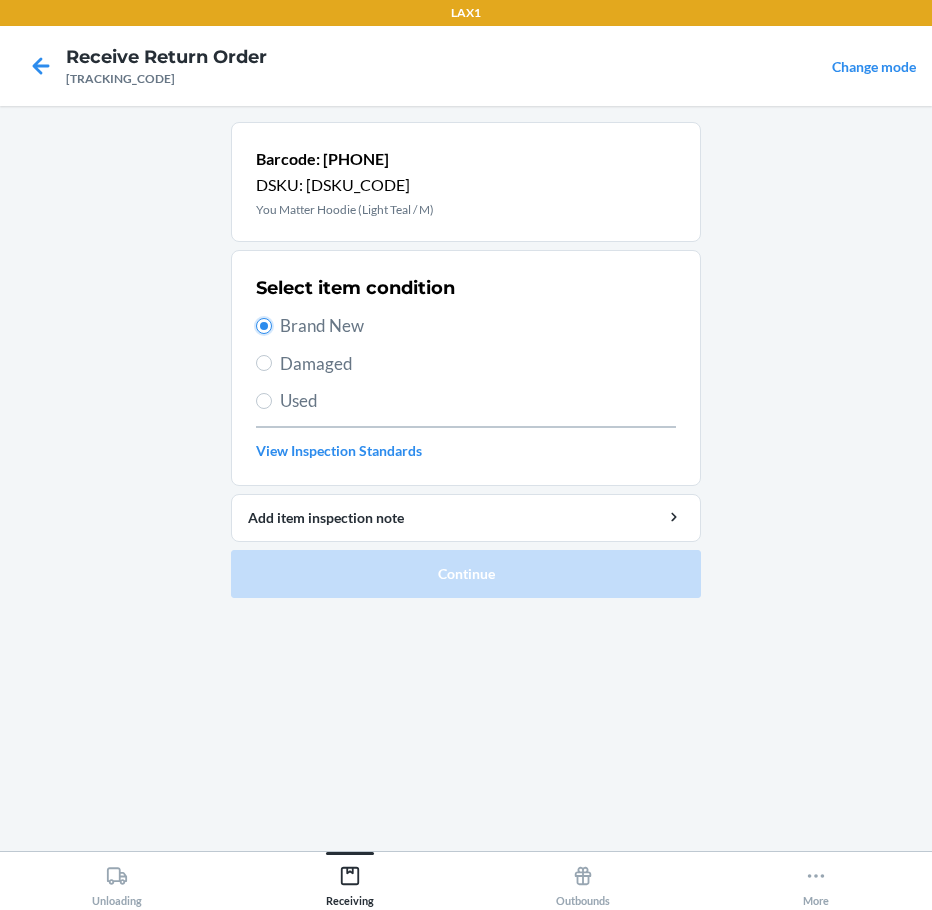 radio on "true" 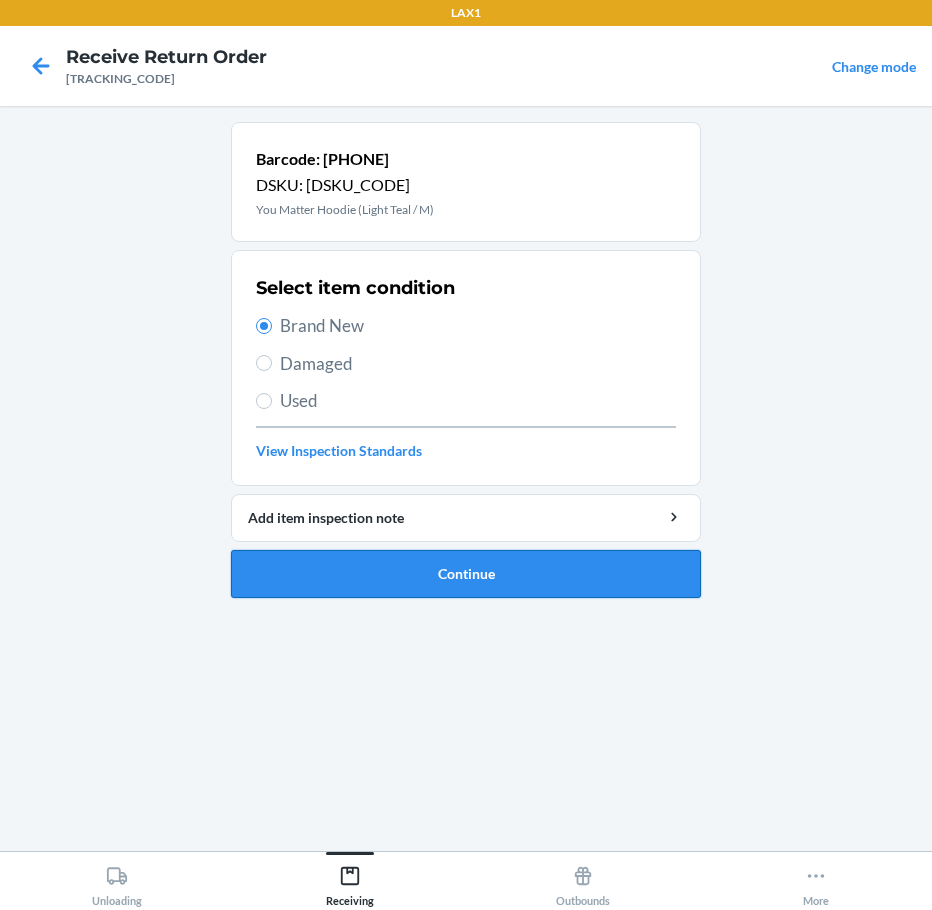 click on "Continue" at bounding box center (466, 574) 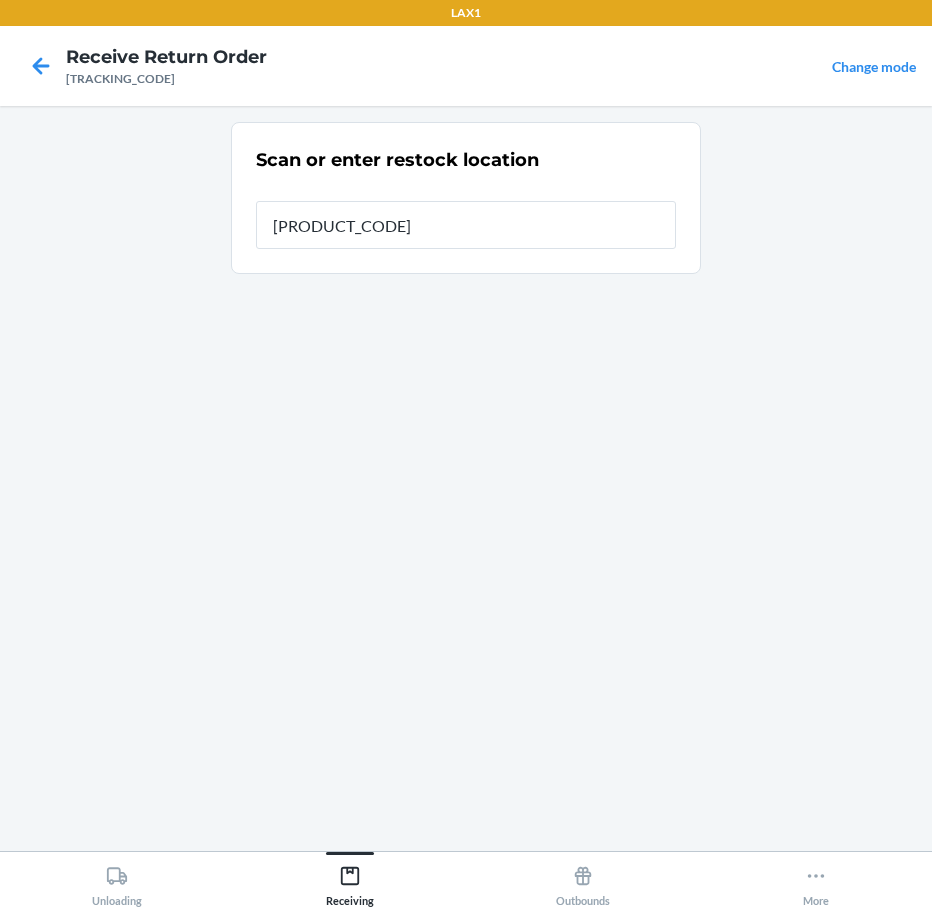 type on "[PRODUCT_CODE]" 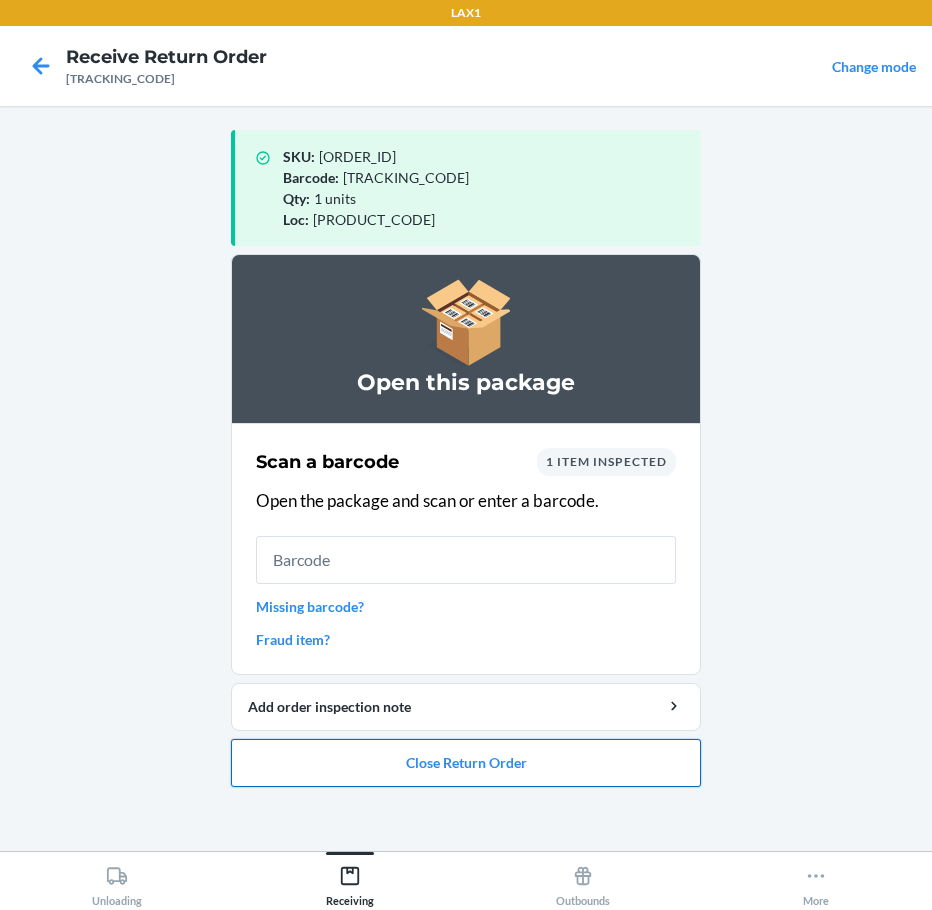 click on "Open this package Scan a barcode 1 item inspected Open the package and scan or enter a barcode. Missing barcode? Fraud item? Add order inspection note Close Return Order" at bounding box center (466, 528) 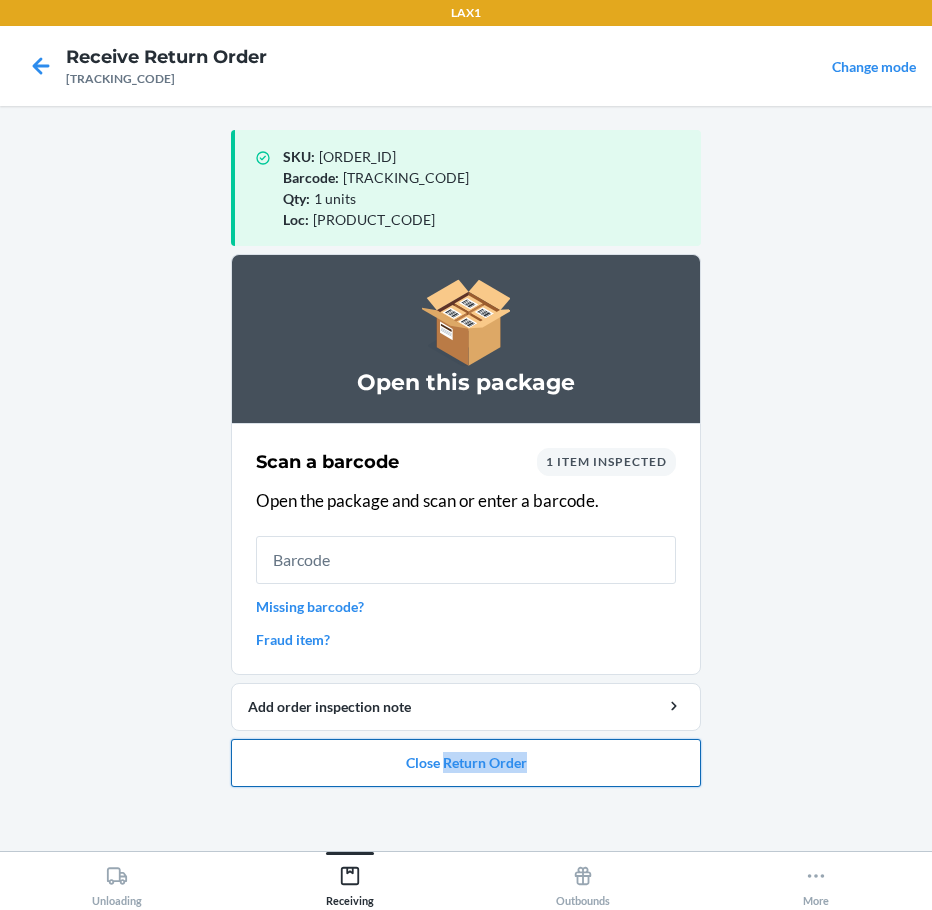 click on "Close Return Order" at bounding box center [466, 763] 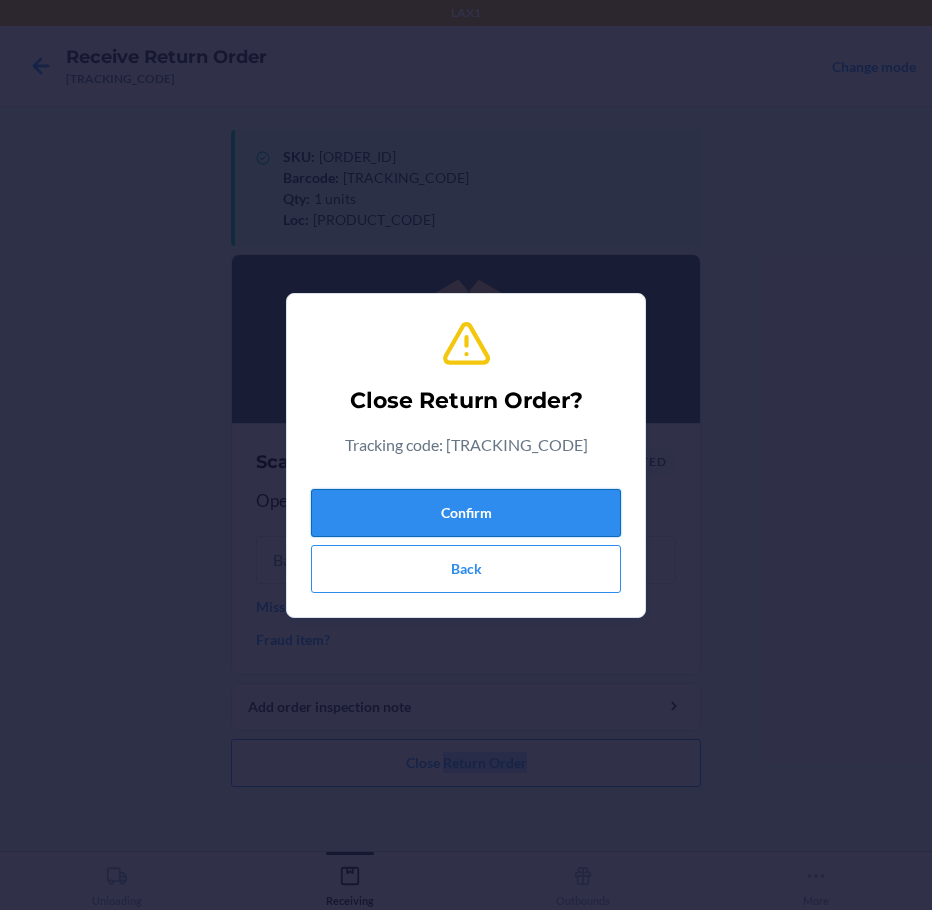 click on "Confirm" at bounding box center (466, 513) 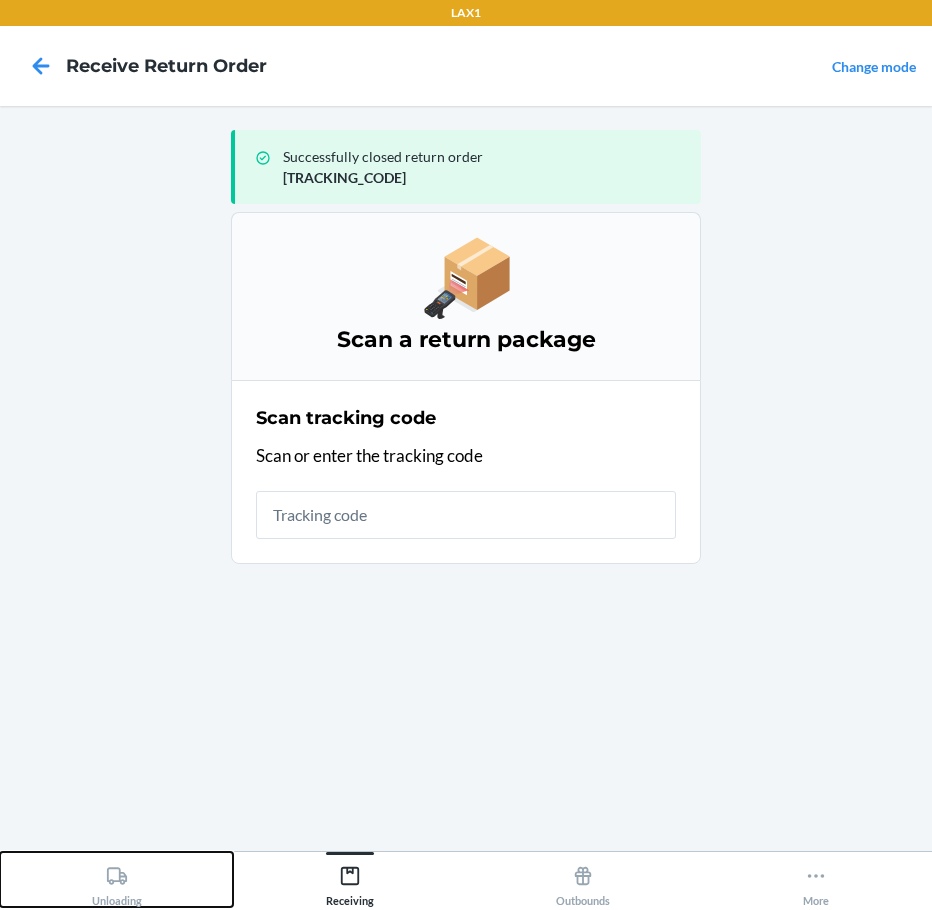 click on "Unloading" at bounding box center [117, 882] 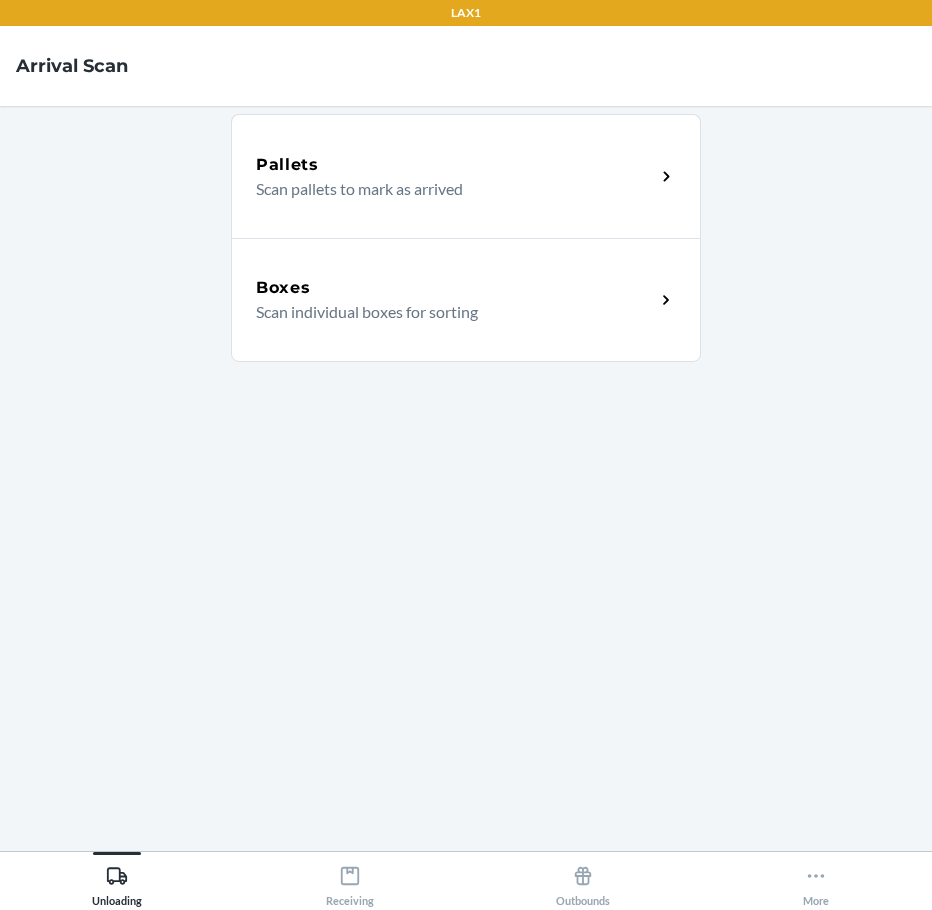 click on "Scan individual boxes for sorting" at bounding box center (447, 312) 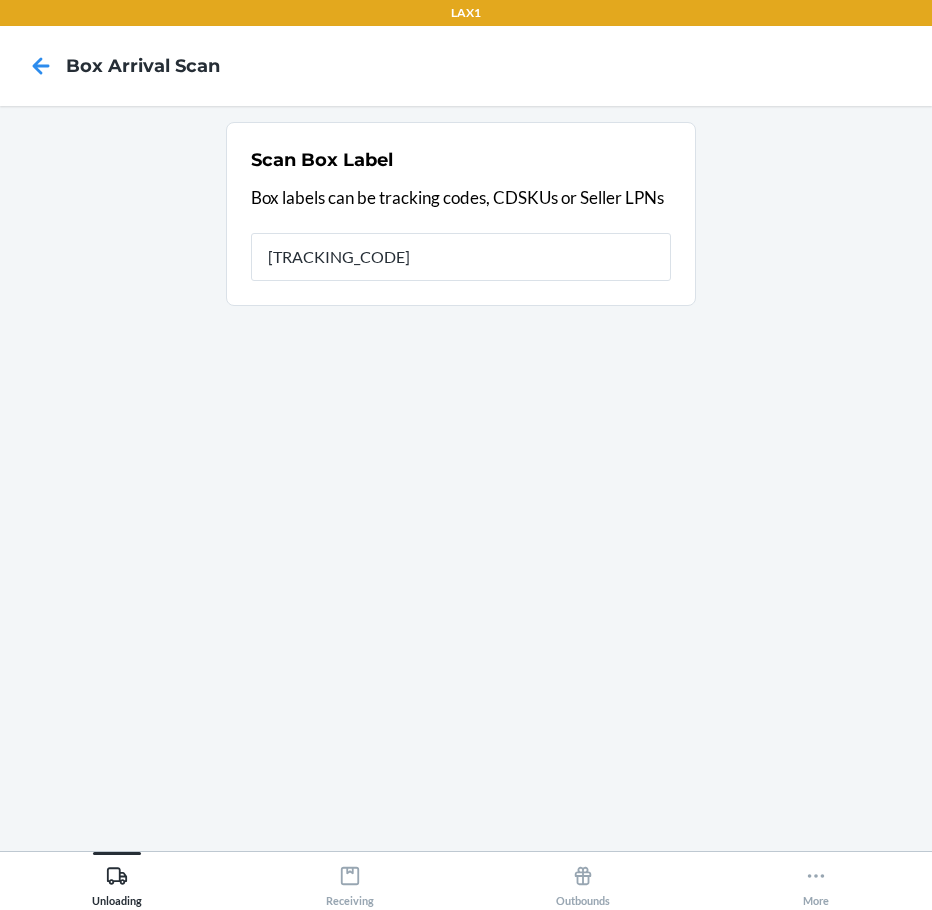 type on "[TRACKING_CODE]" 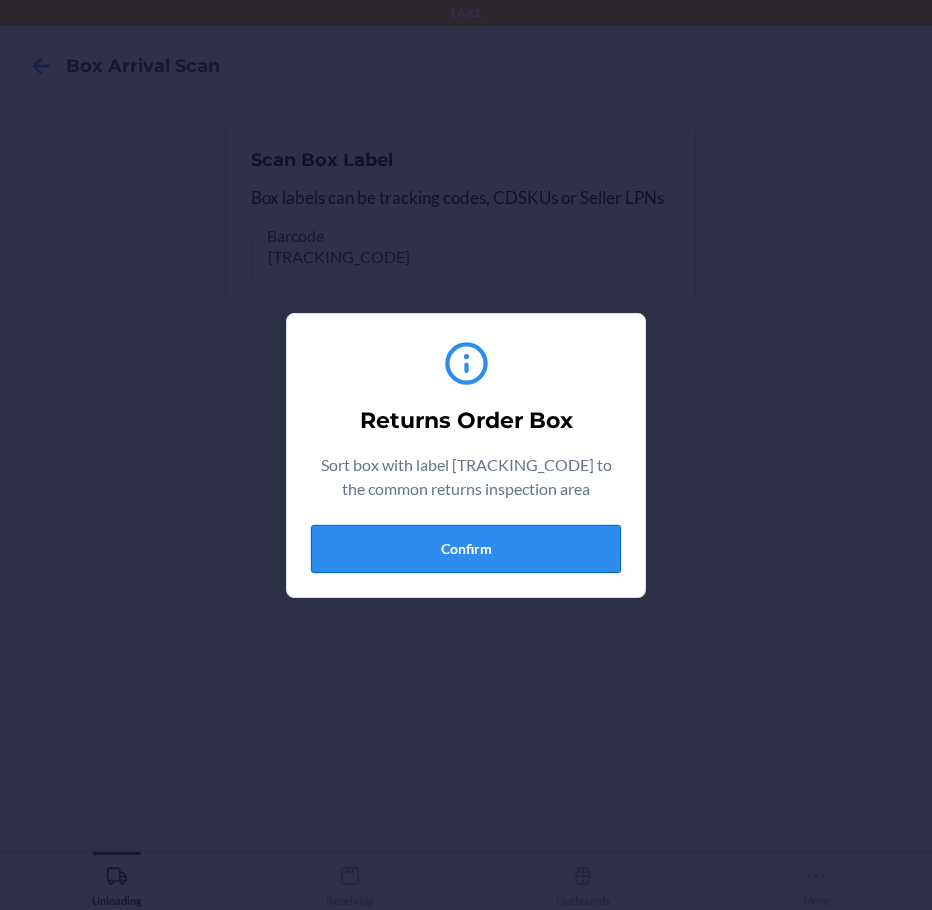 click on "Confirm" at bounding box center (466, 549) 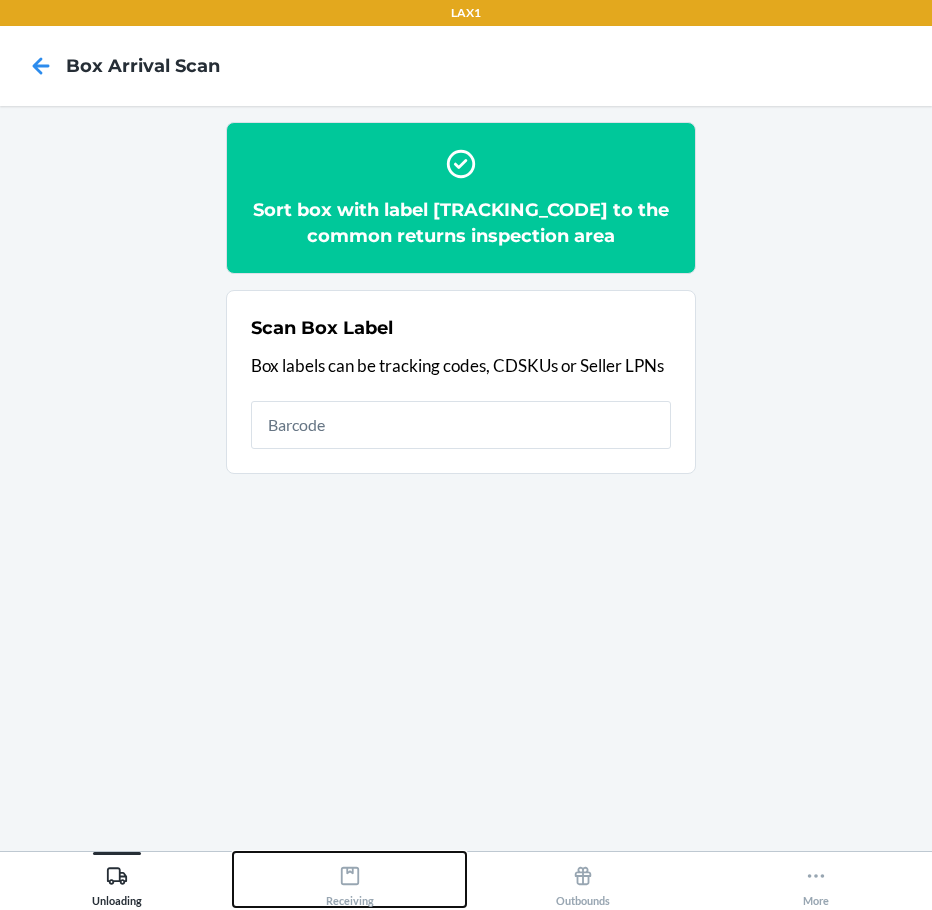 click on "Receiving" at bounding box center [349, 879] 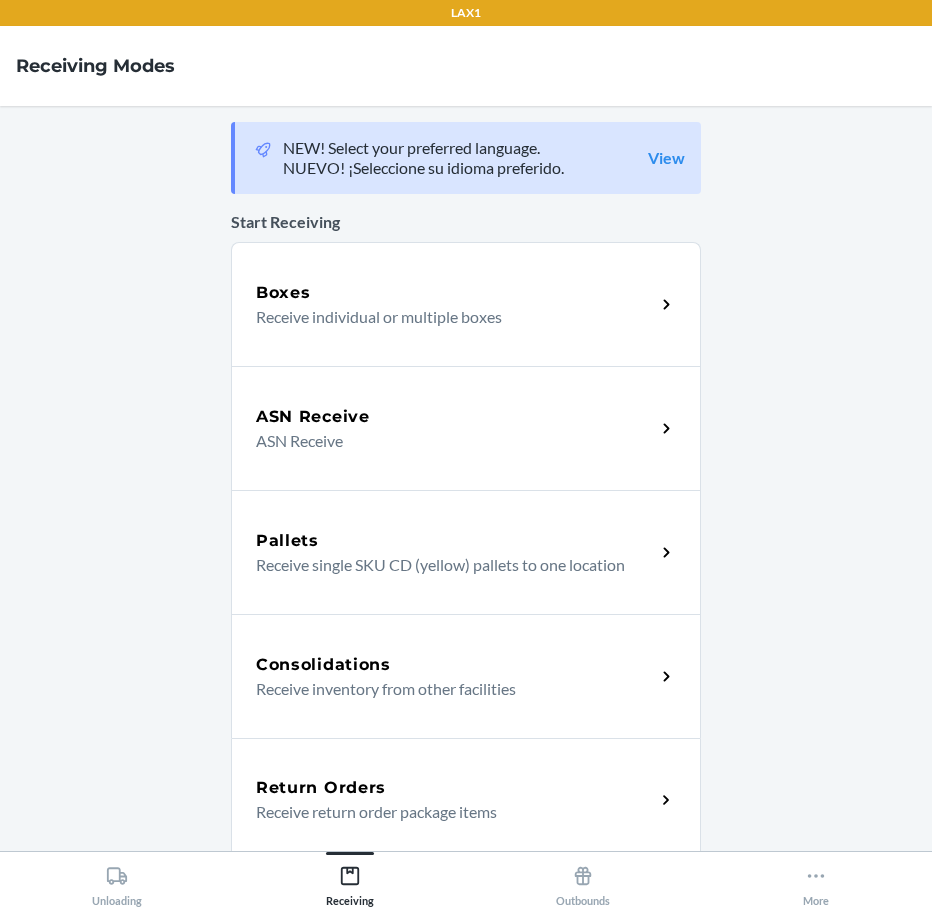 click on "Receive return order package items" at bounding box center (447, 812) 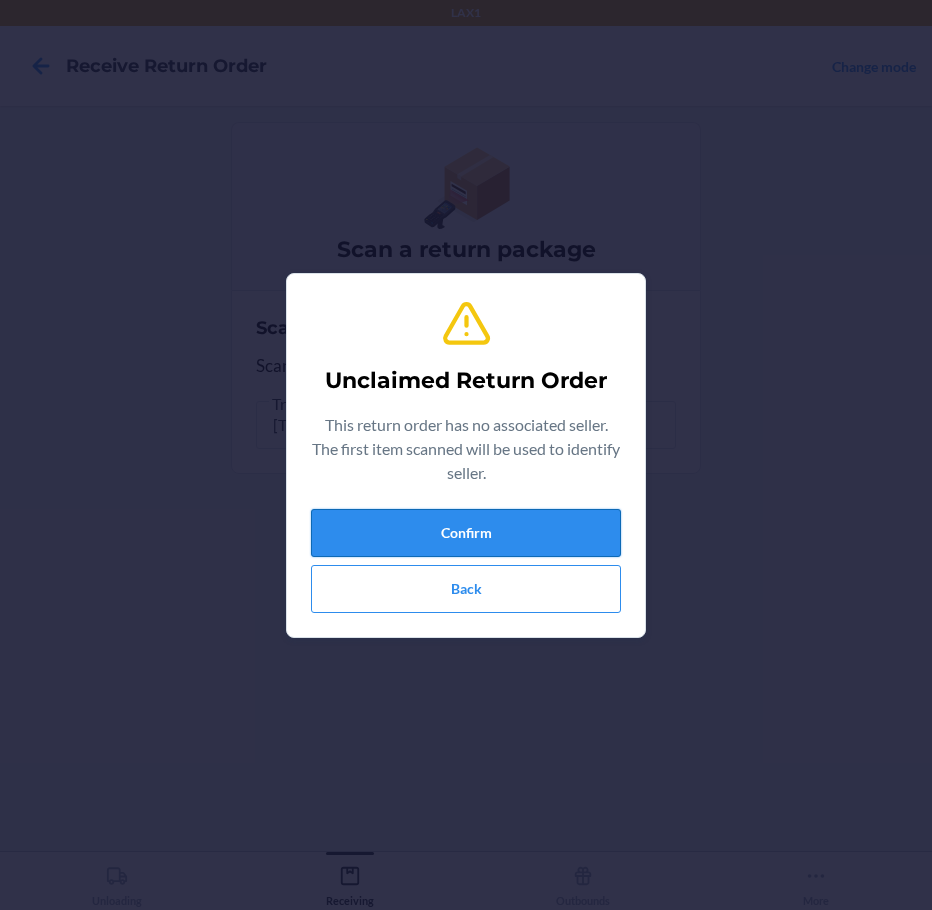 click on "Confirm" at bounding box center [466, 533] 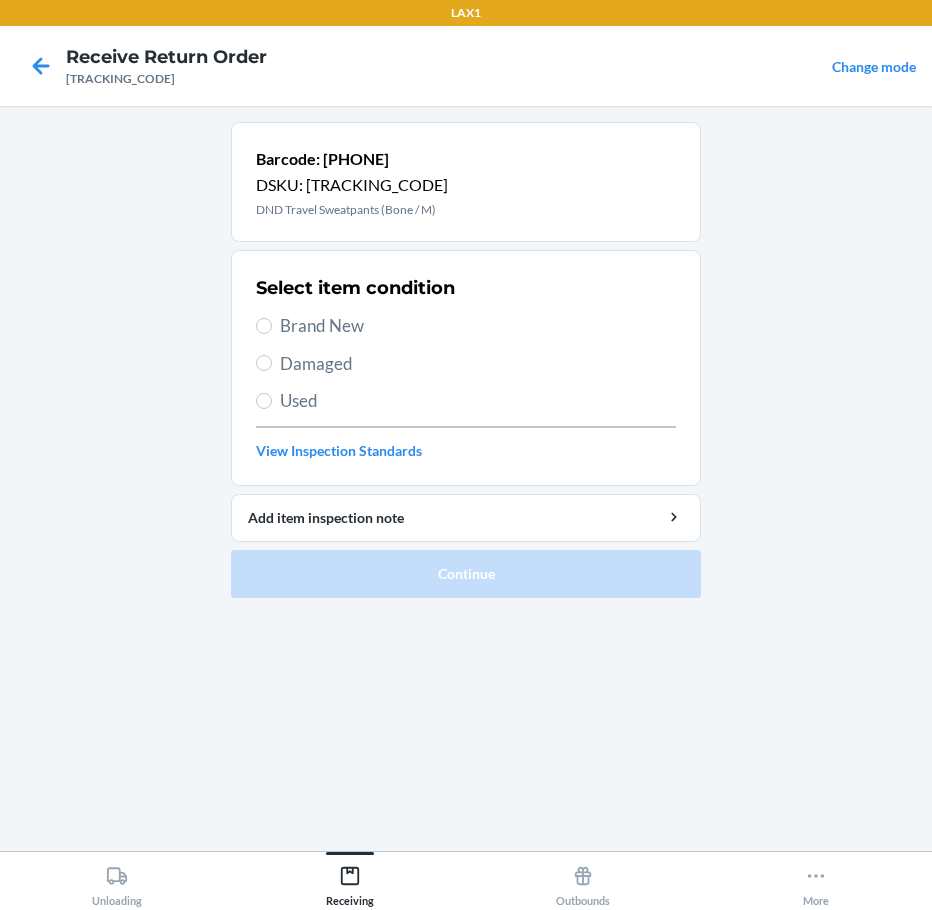 click on "Brand New" at bounding box center (478, 326) 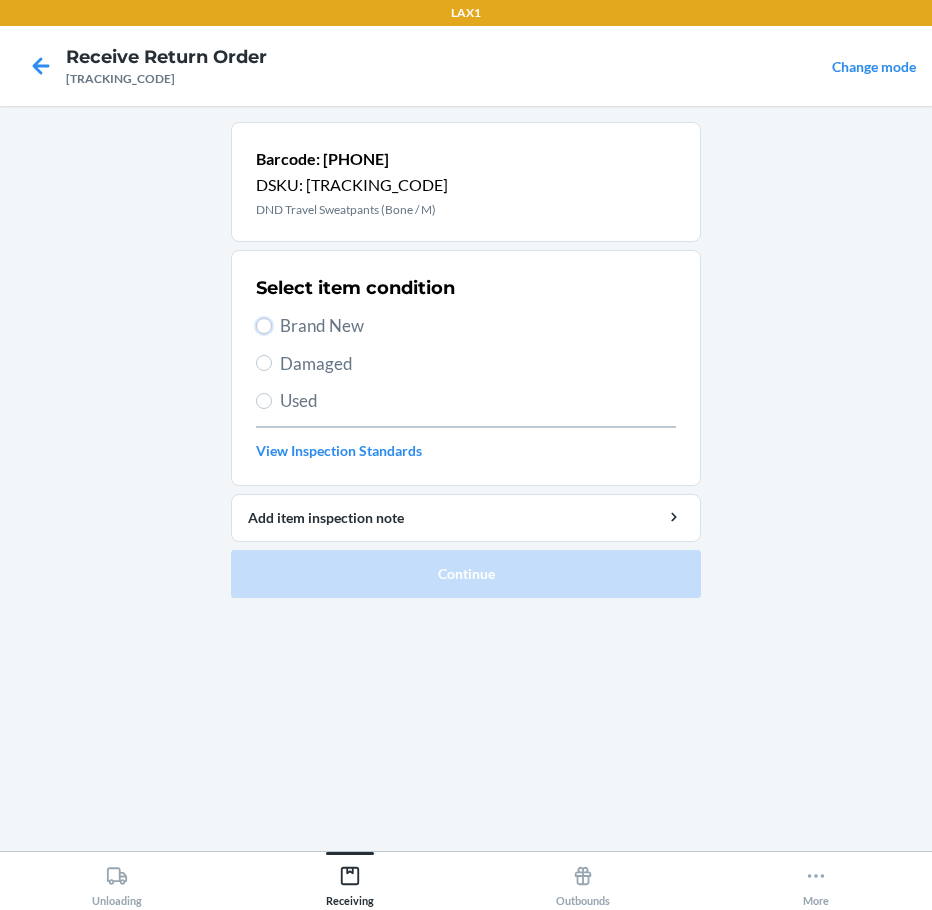 click on "Brand New" at bounding box center [264, 326] 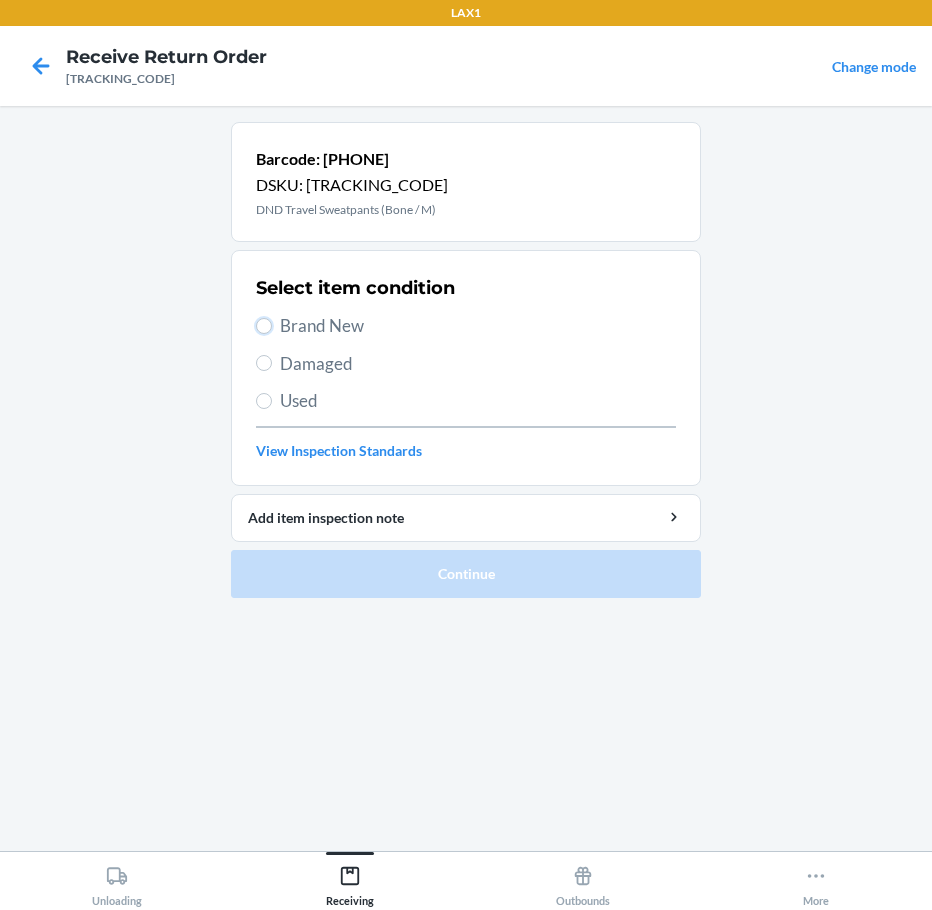 radio on "true" 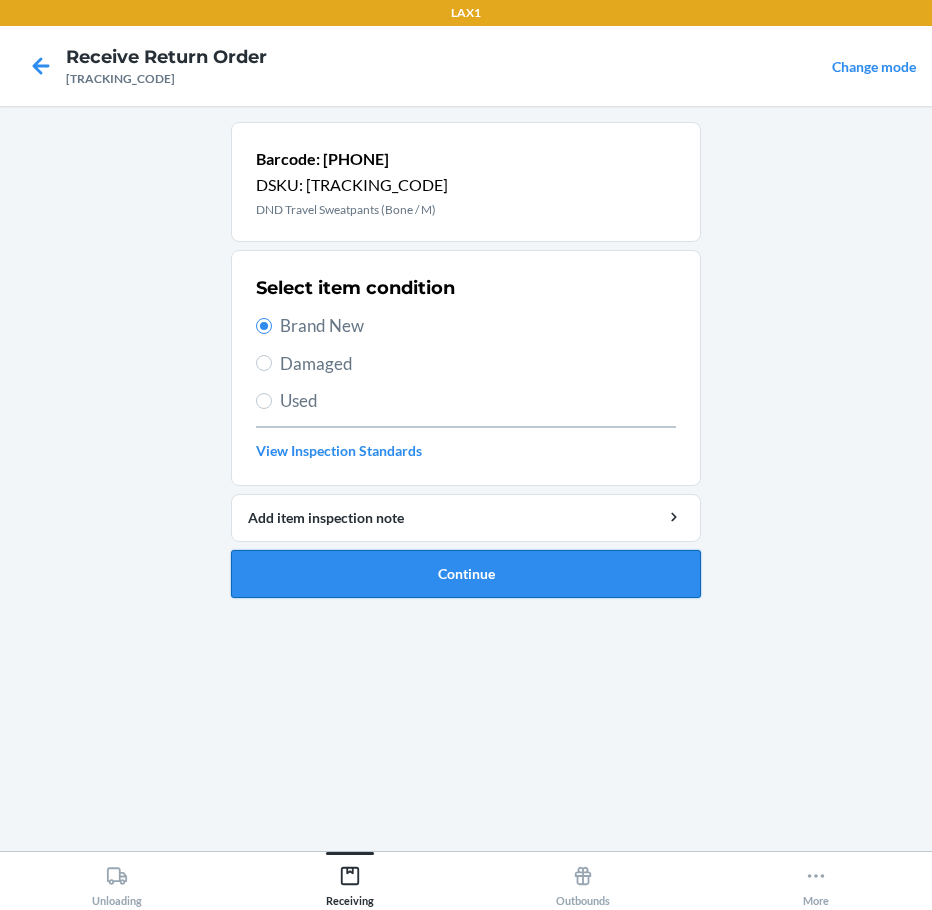 click on "Continue" at bounding box center [466, 574] 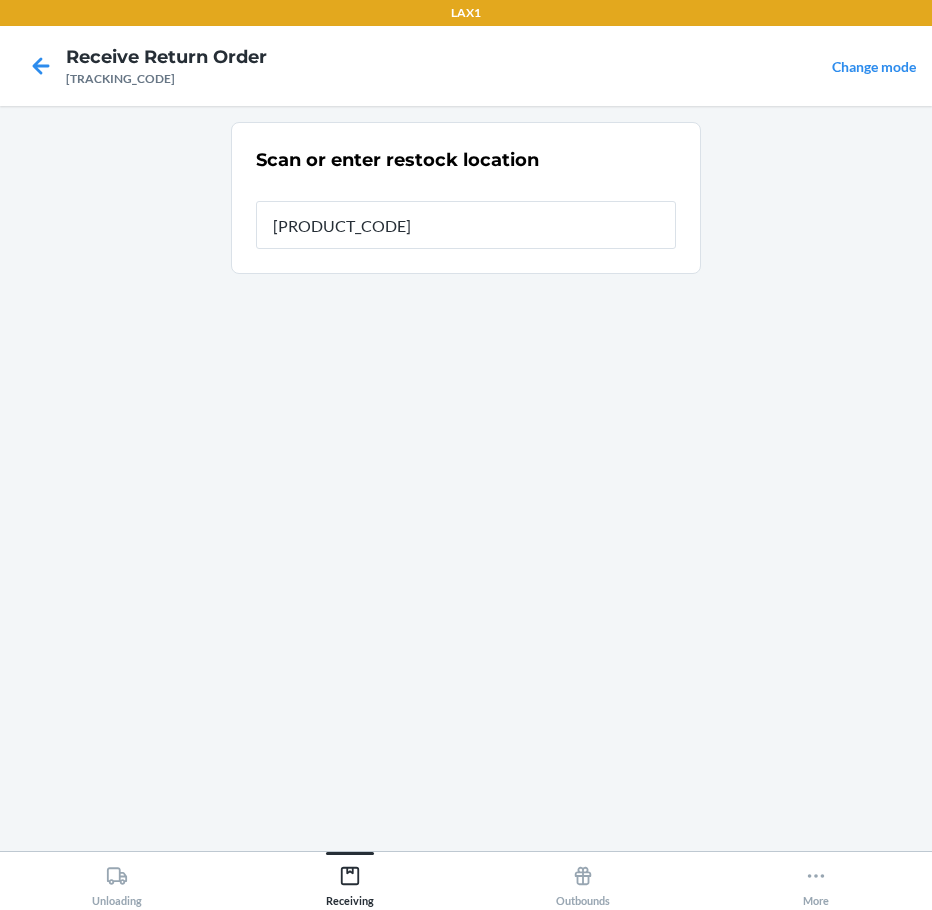 type on "[PRODUCT_CODE]" 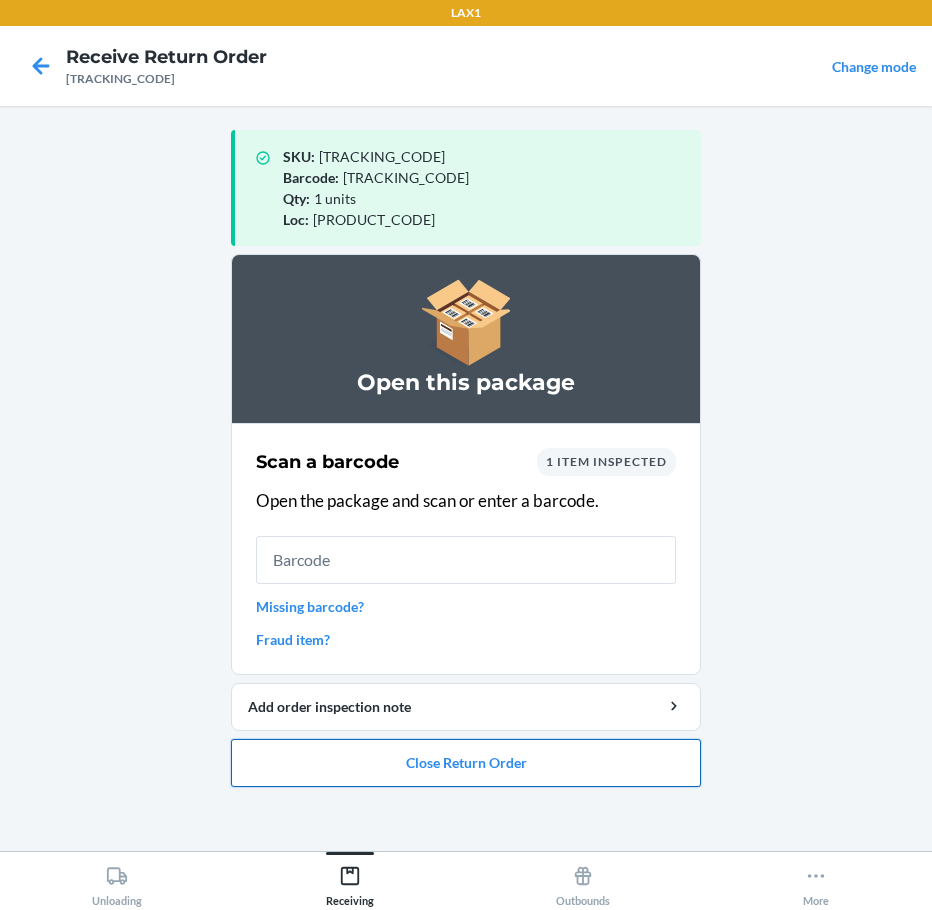 click on "Close Return Order" at bounding box center (466, 763) 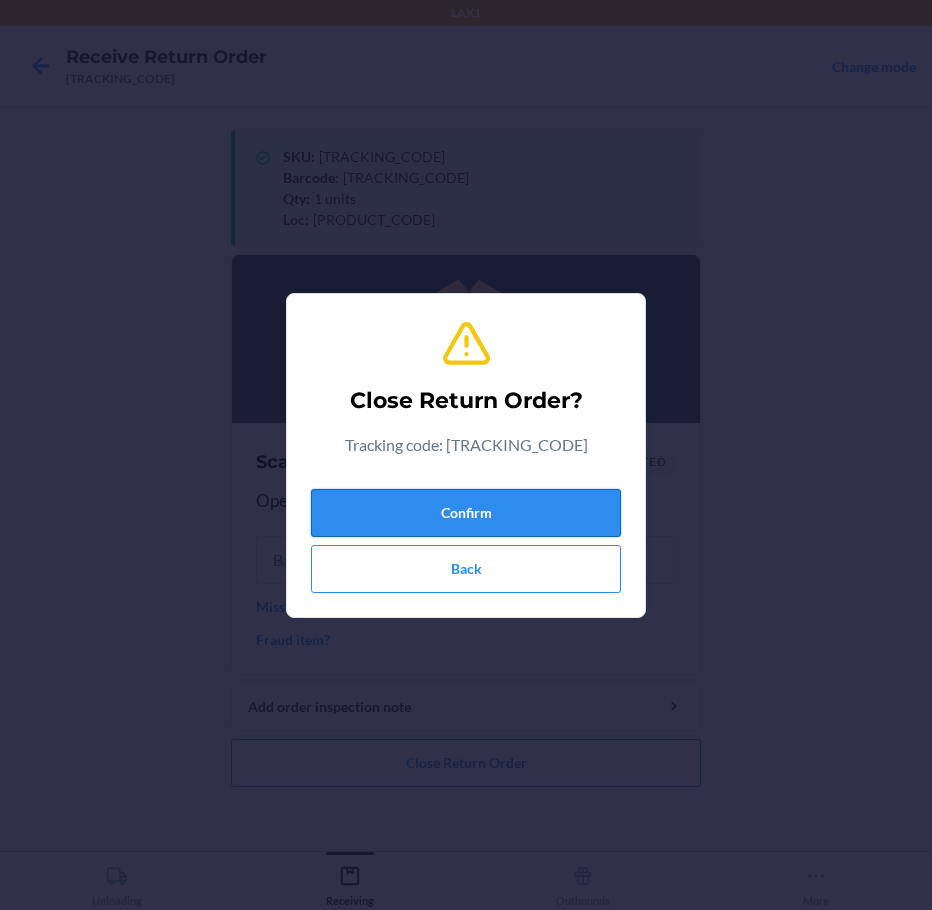 click on "Confirm" at bounding box center [466, 513] 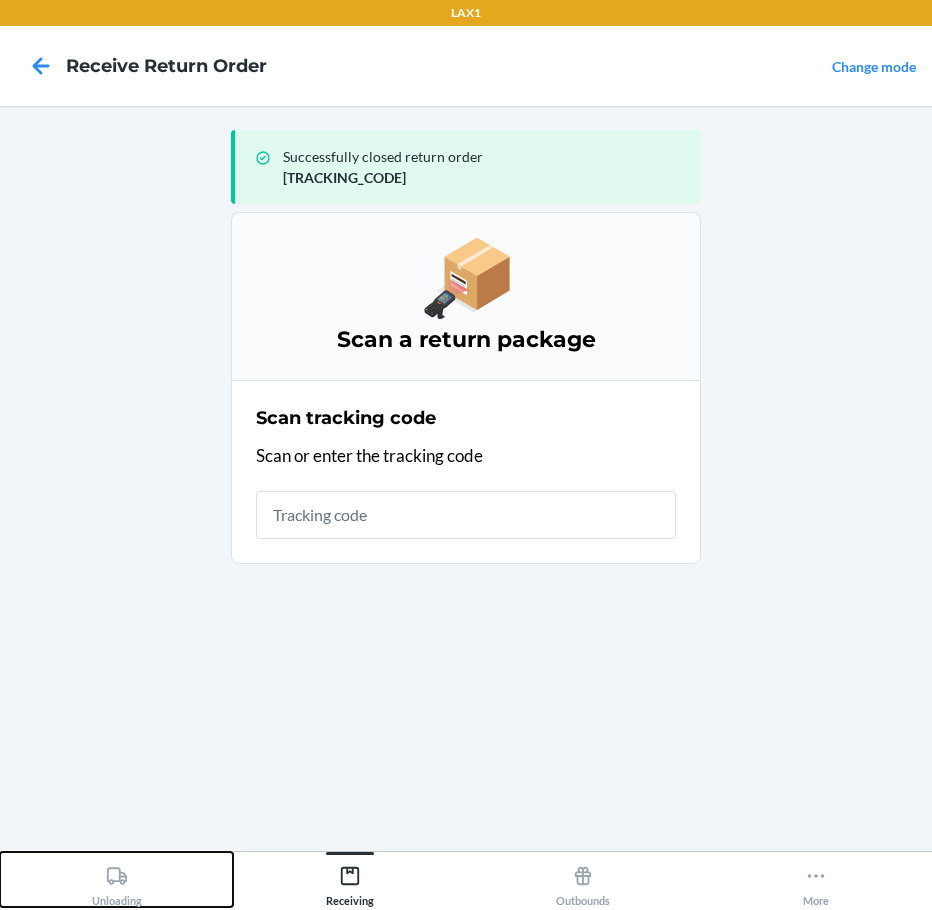 click on "Unloading" at bounding box center (116, 879) 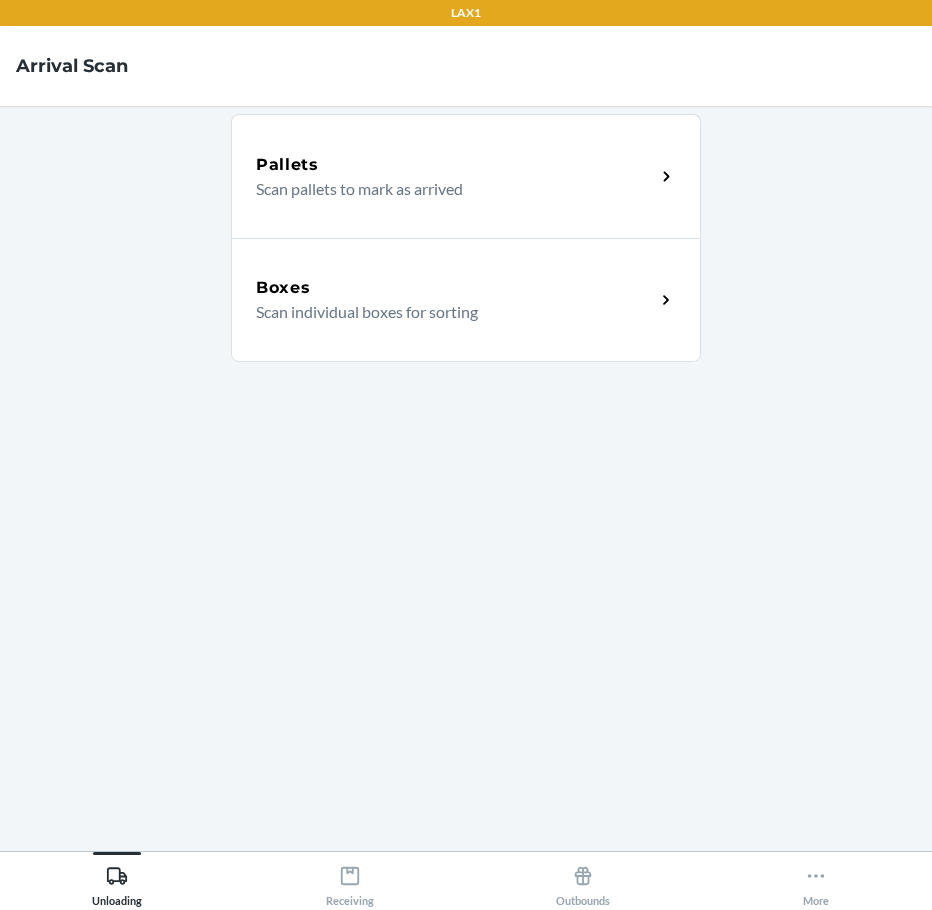 click on "Scan individual boxes for sorting" at bounding box center (447, 312) 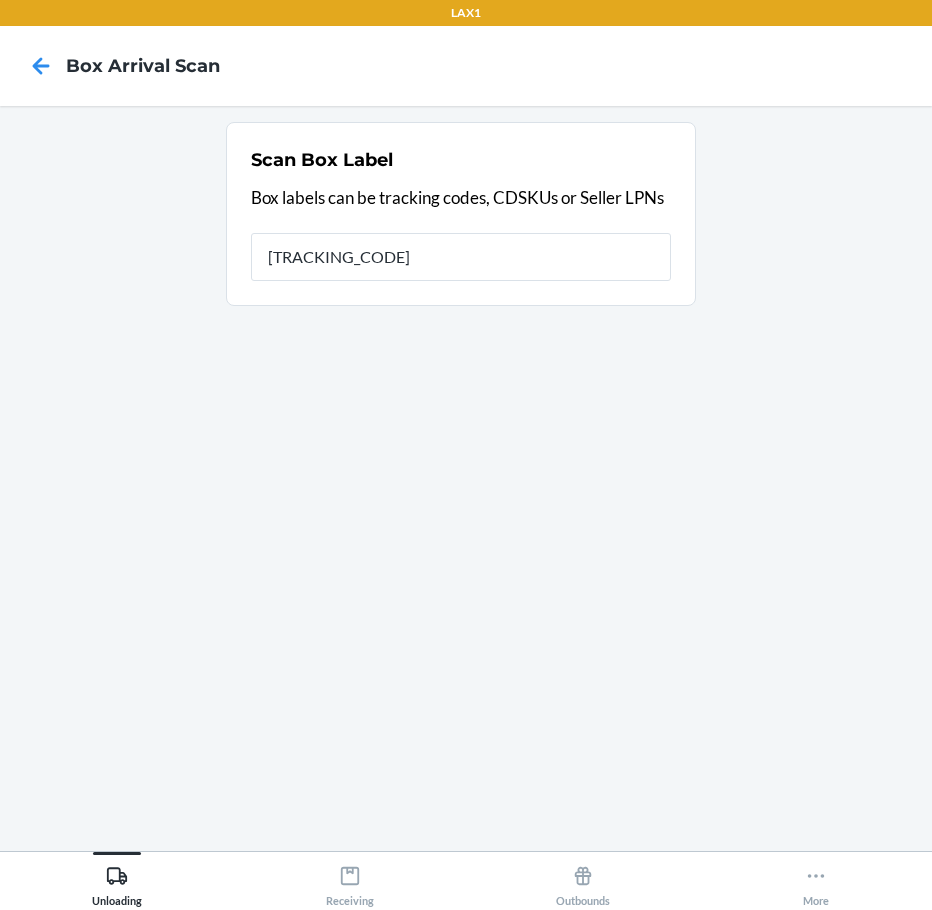 type on "[TRACKING_CODE]" 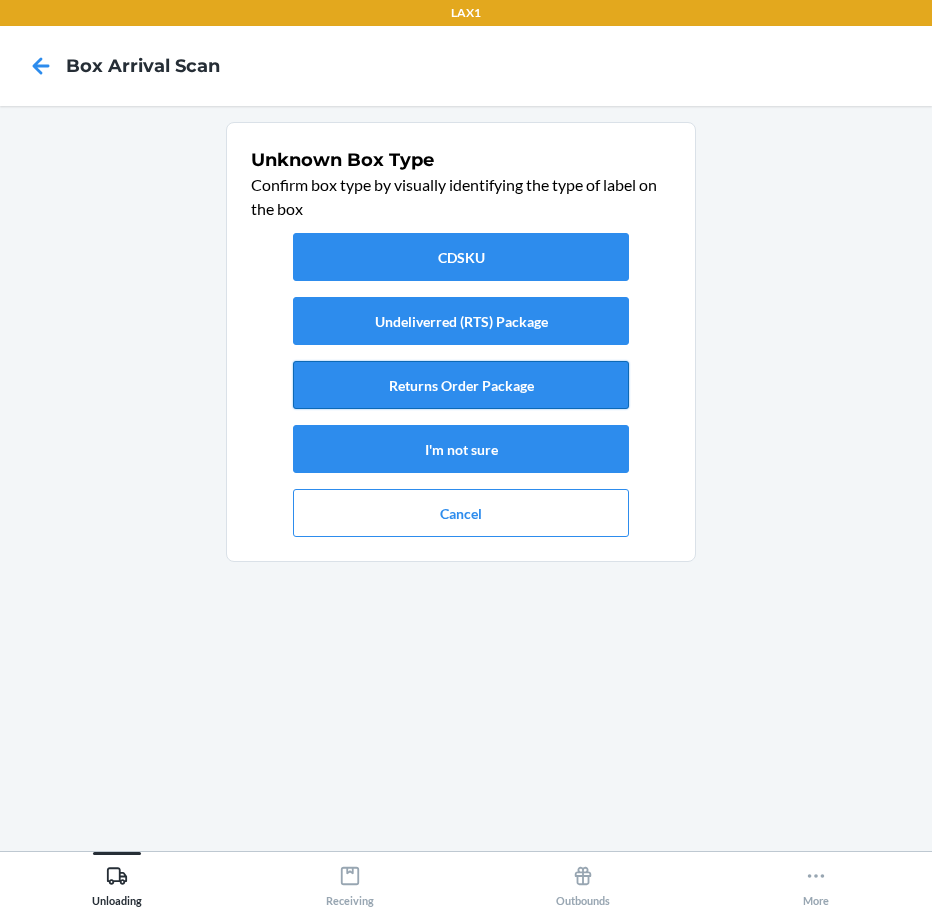 click on "Returns Order Package" at bounding box center (461, 385) 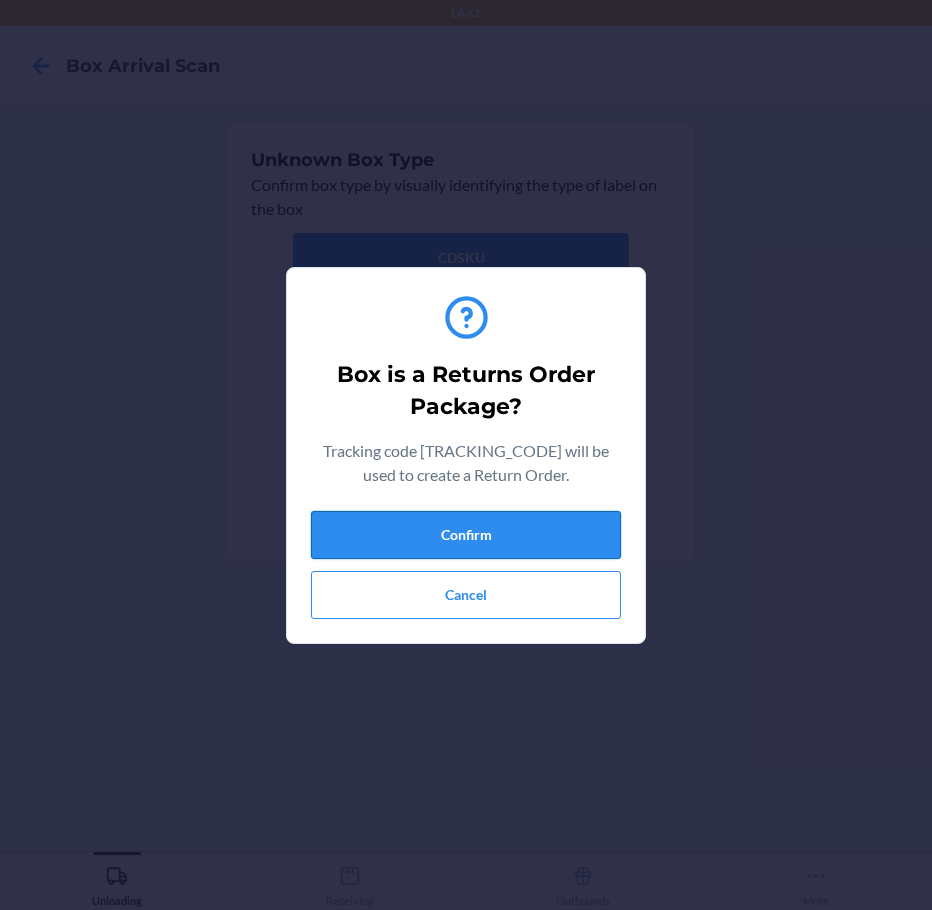 click on "Confirm" at bounding box center [466, 535] 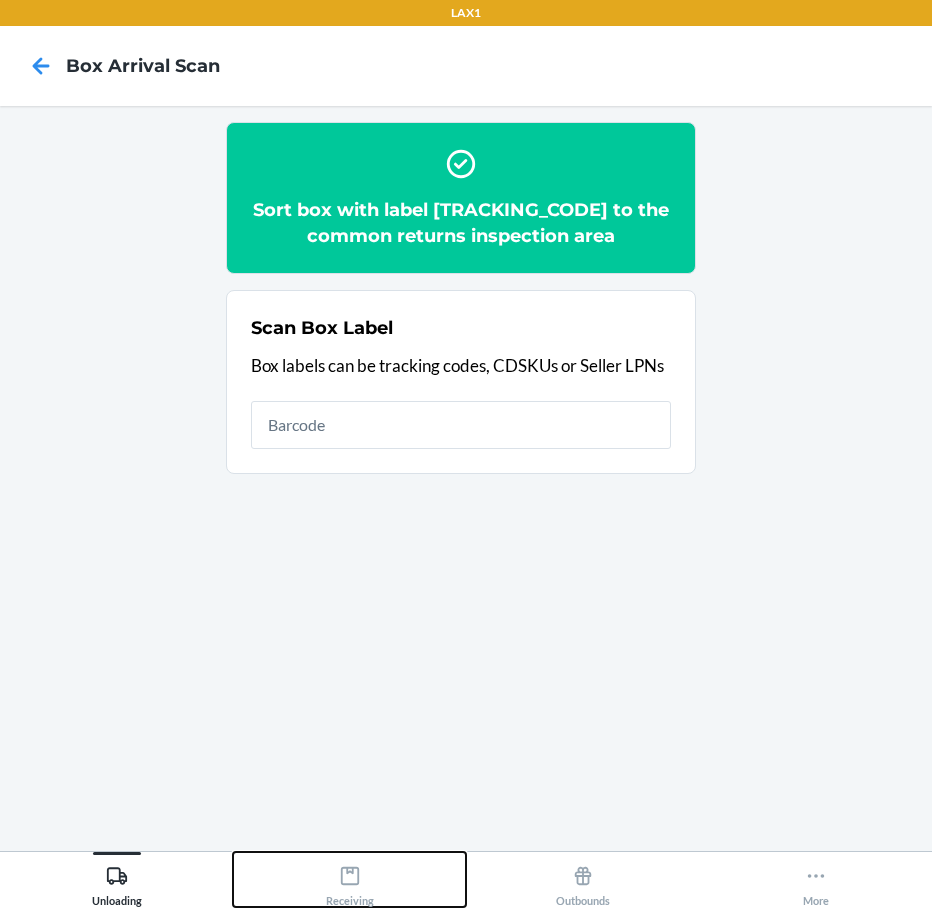 click on "Receiving" at bounding box center (349, 879) 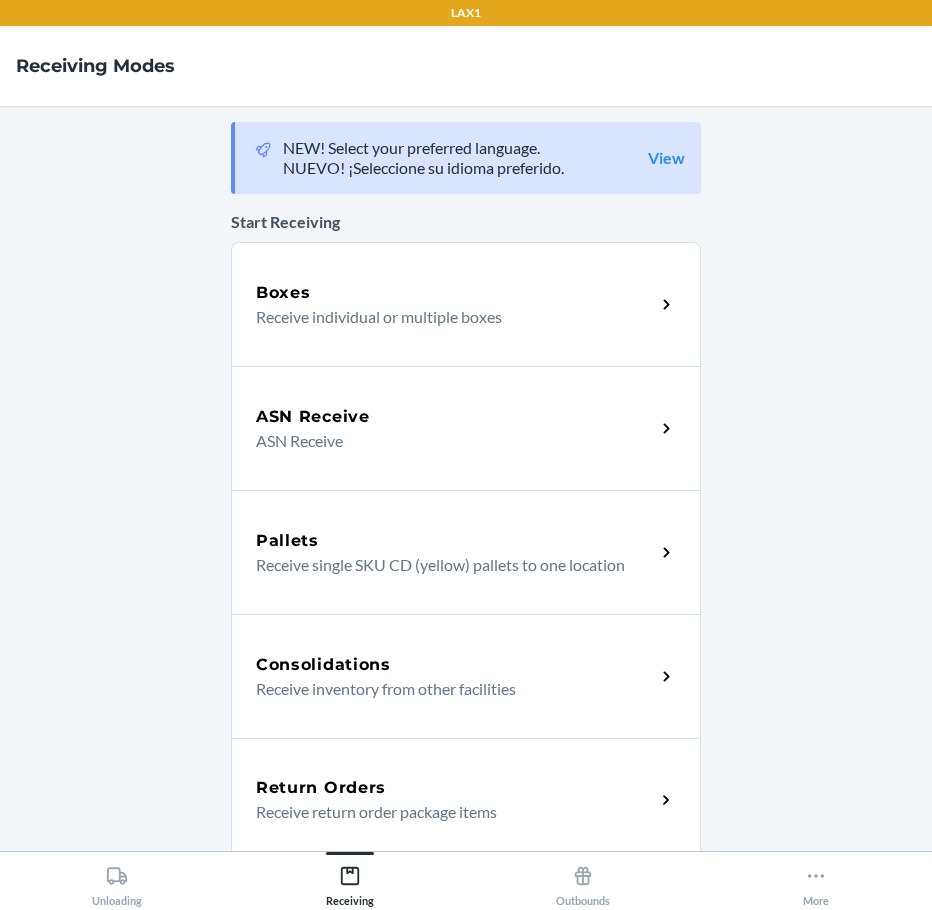 click on "Receive return order package items" at bounding box center (447, 812) 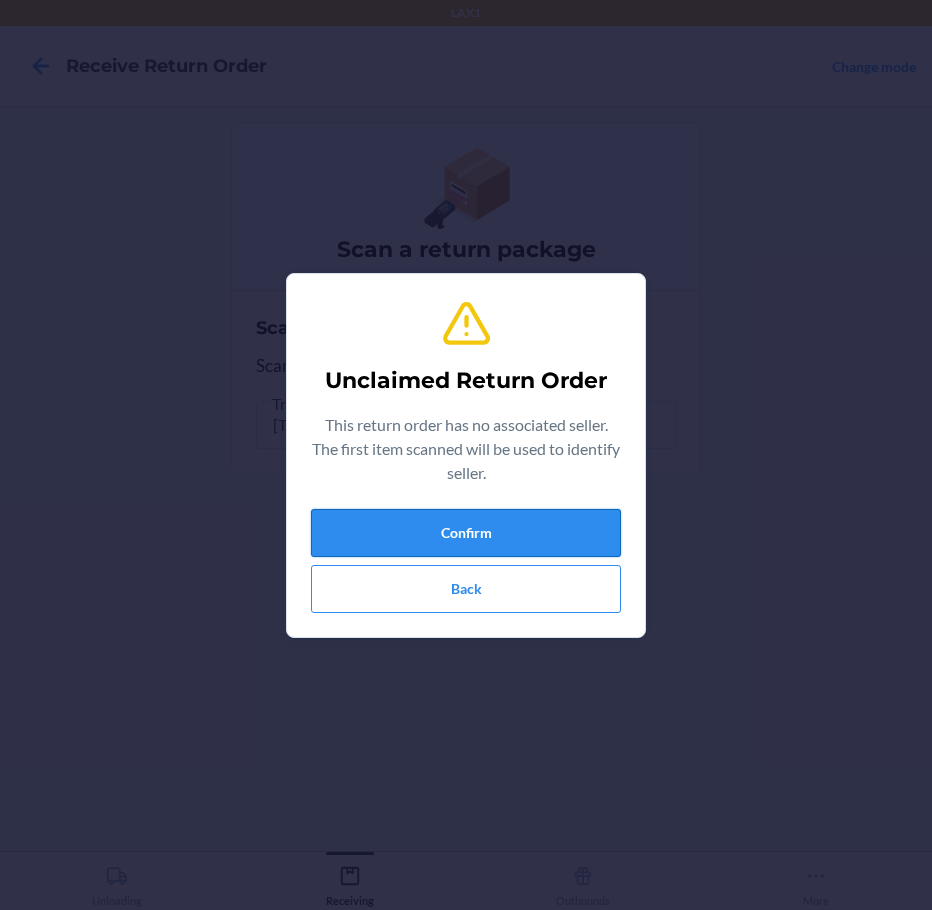 click on "Confirm" at bounding box center [466, 533] 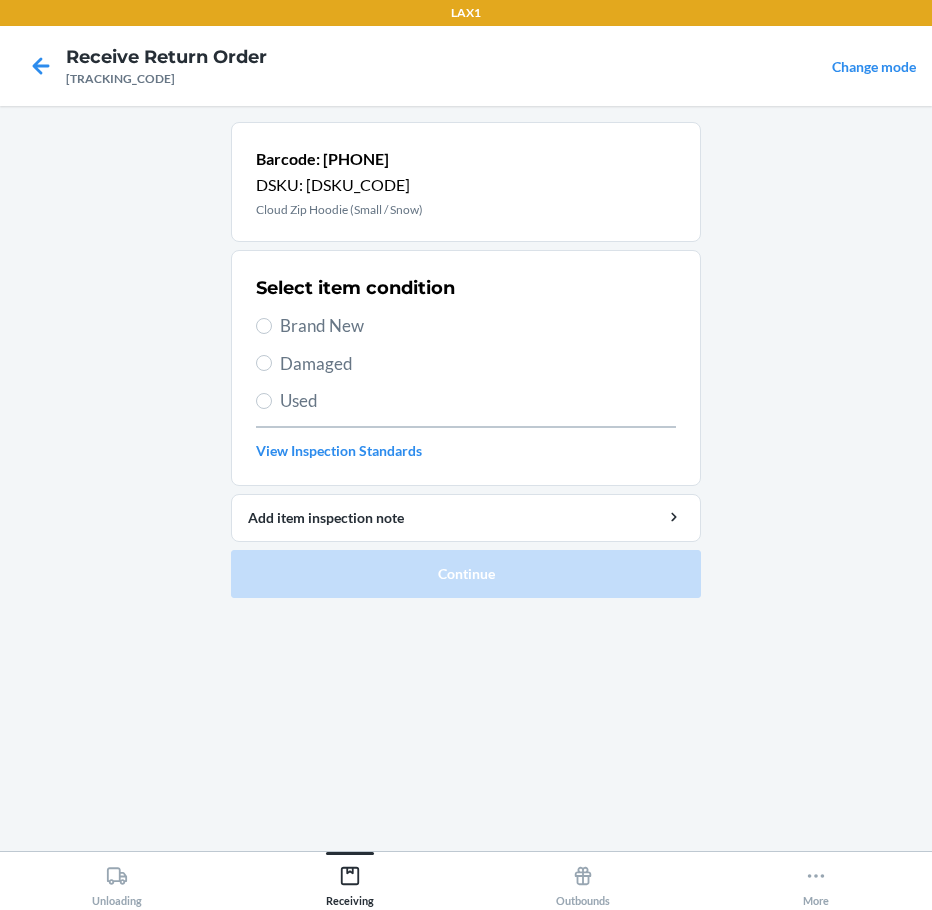 click on "Brand New" at bounding box center (478, 326) 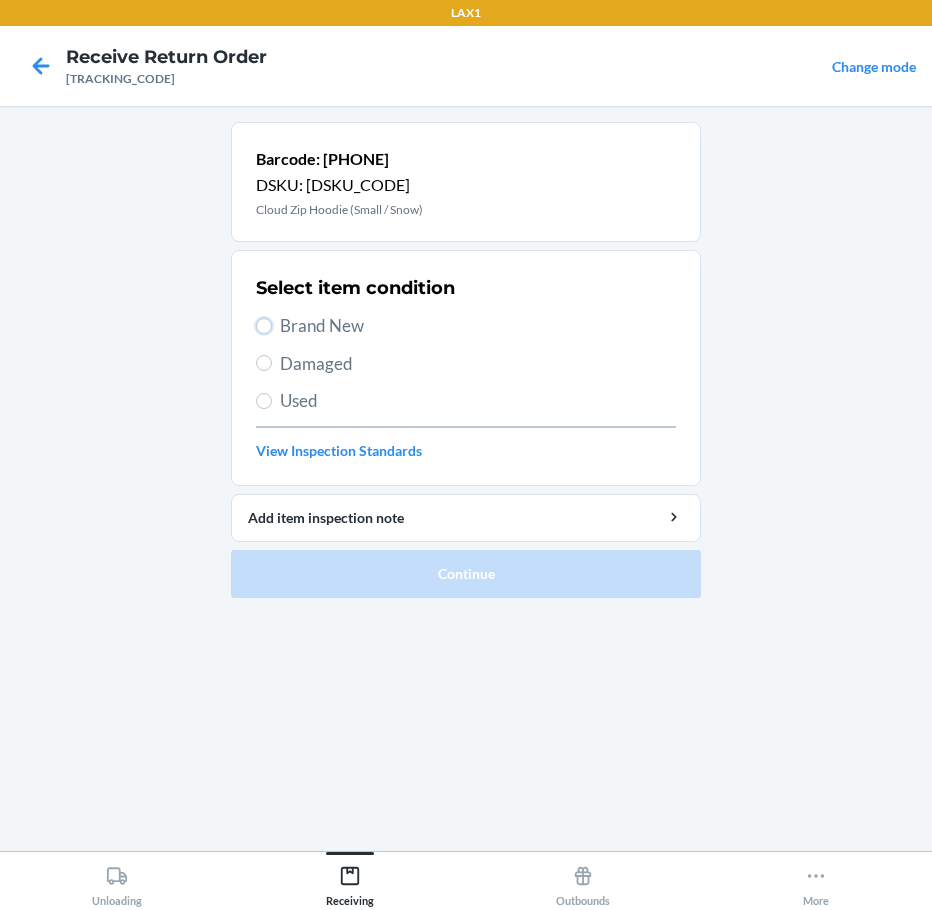 click on "Brand New" at bounding box center [264, 326] 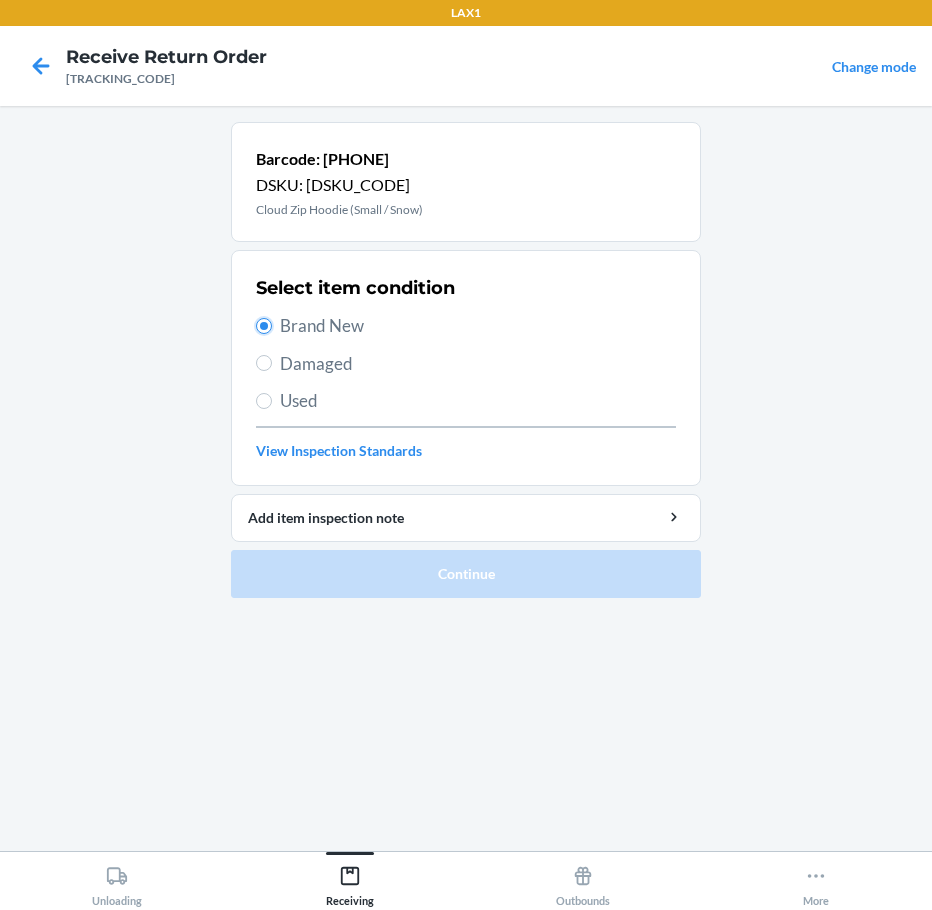radio on "true" 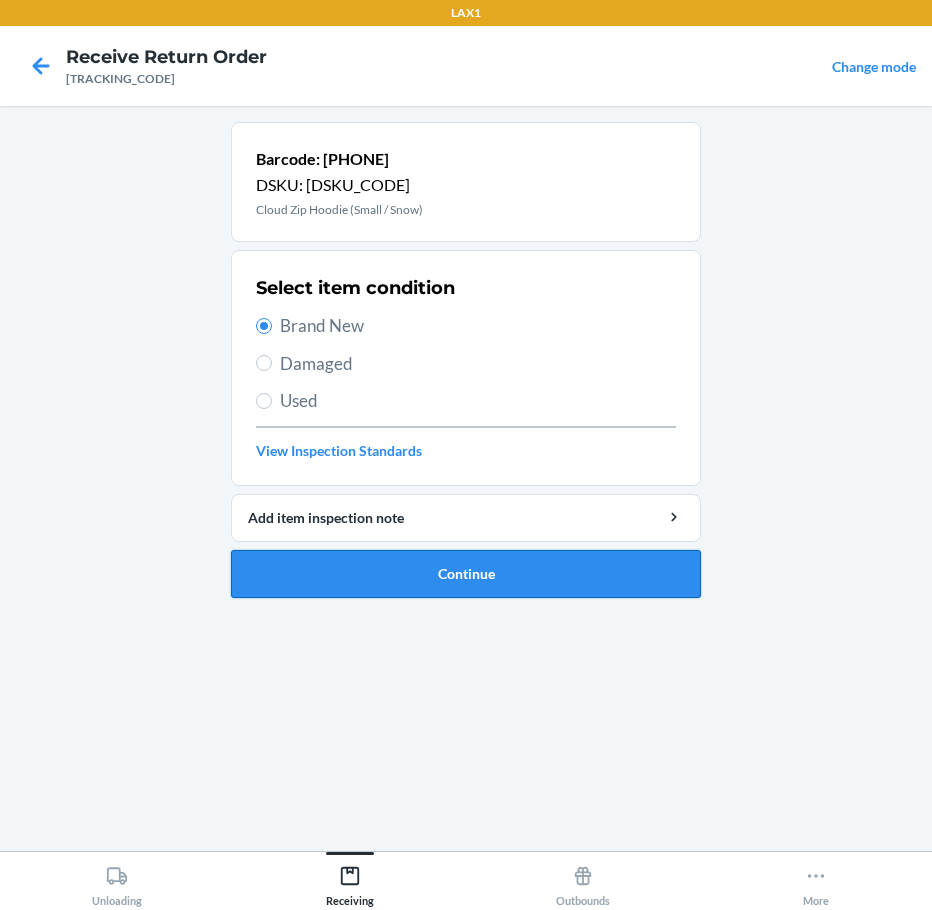 click on "Continue" at bounding box center [466, 574] 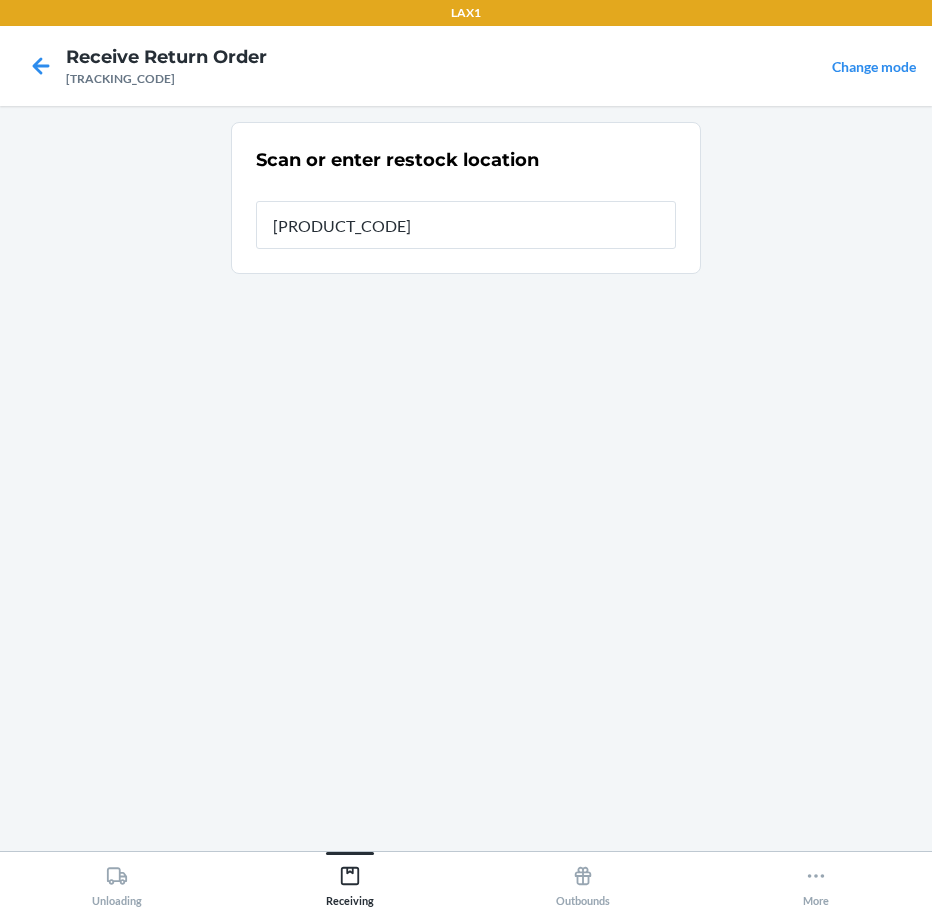 type on "[PRODUCT_CODE]" 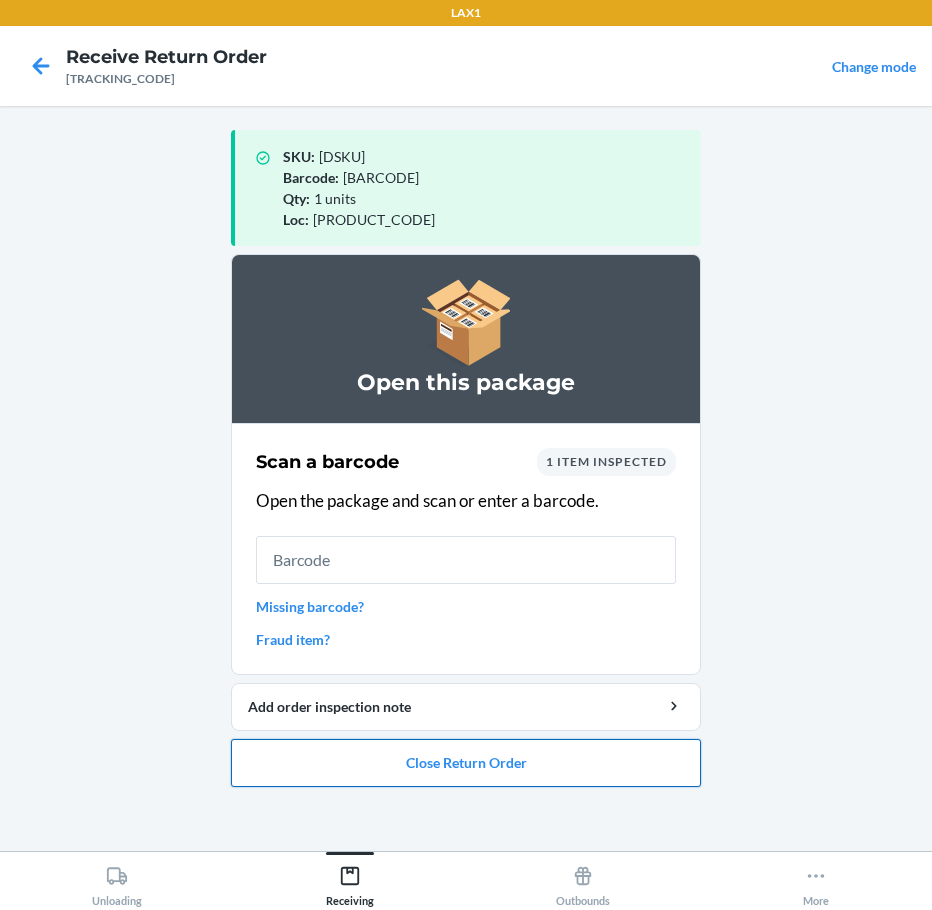 click on "Close Return Order" at bounding box center [466, 763] 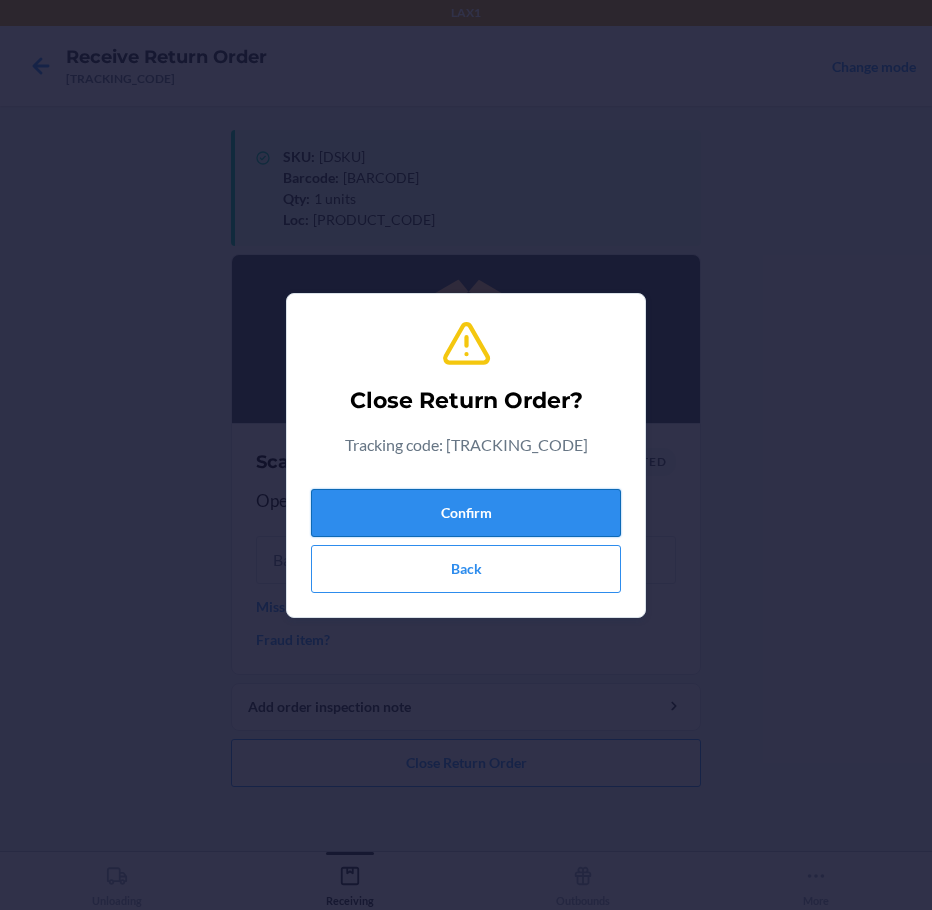 click on "Confirm" at bounding box center (466, 513) 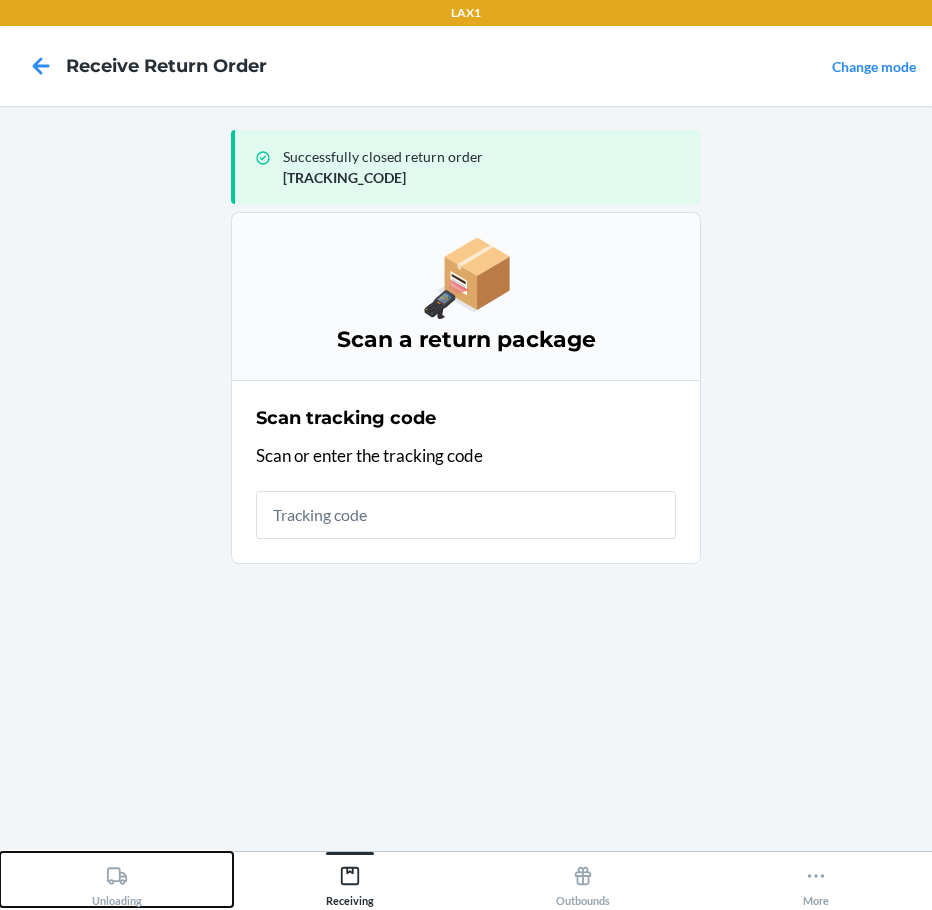 click on "Unloading" at bounding box center (117, 882) 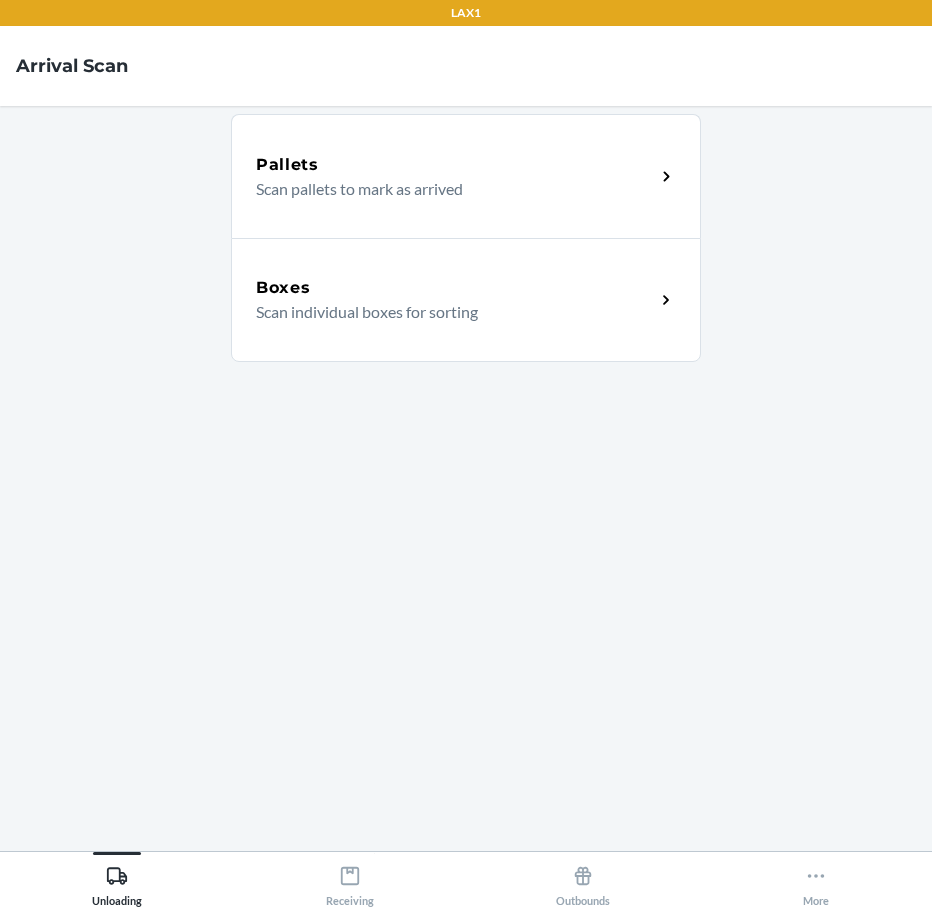 click on "Boxes Scan individual boxes for sorting" at bounding box center (466, 300) 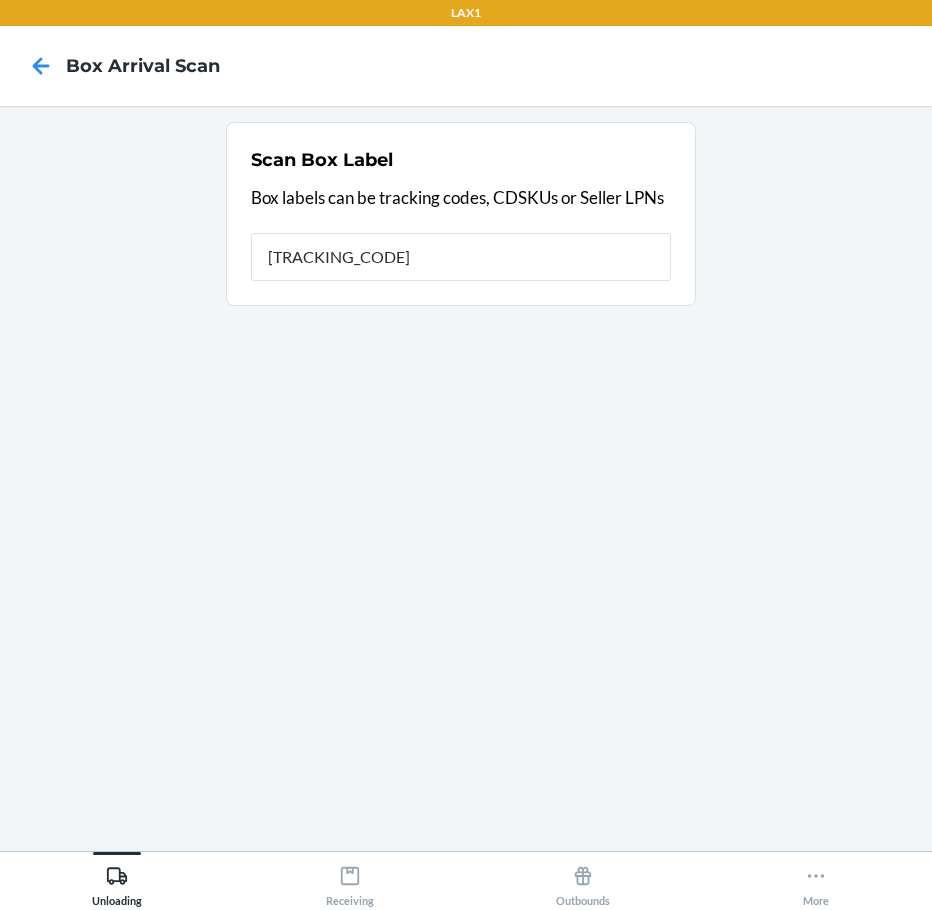 type on "[TRACKING_CODE]" 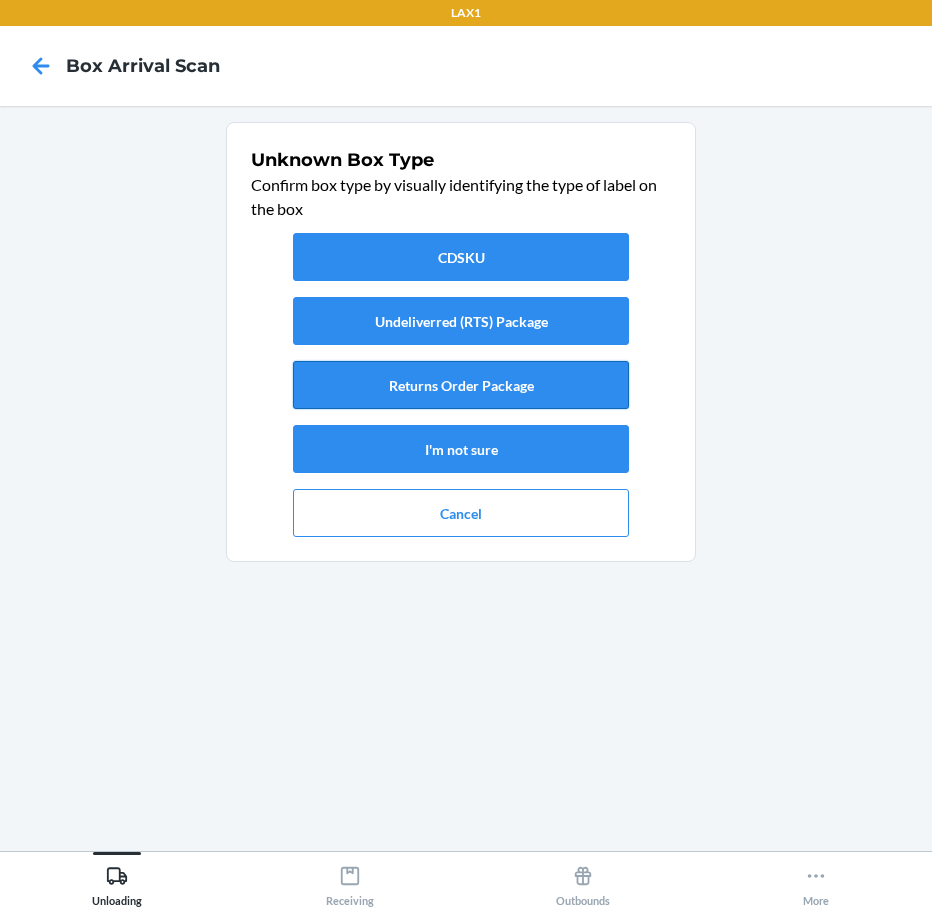click on "Returns Order Package" at bounding box center [461, 385] 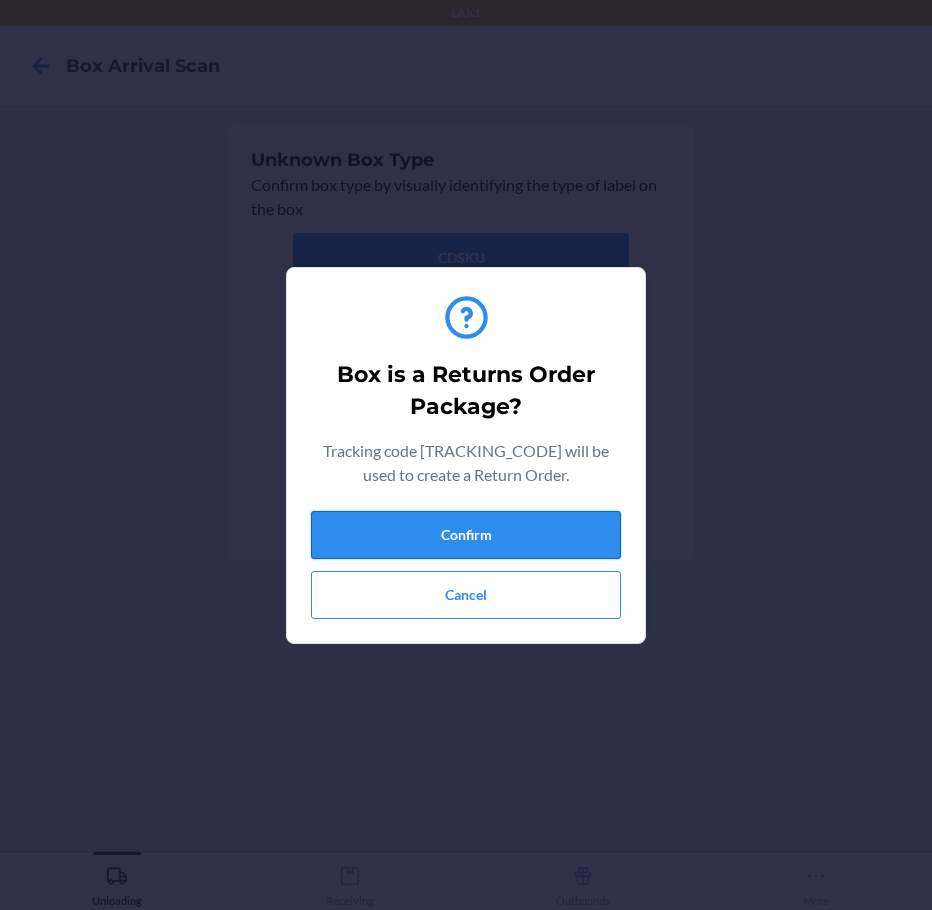 click on "Confirm" at bounding box center [466, 535] 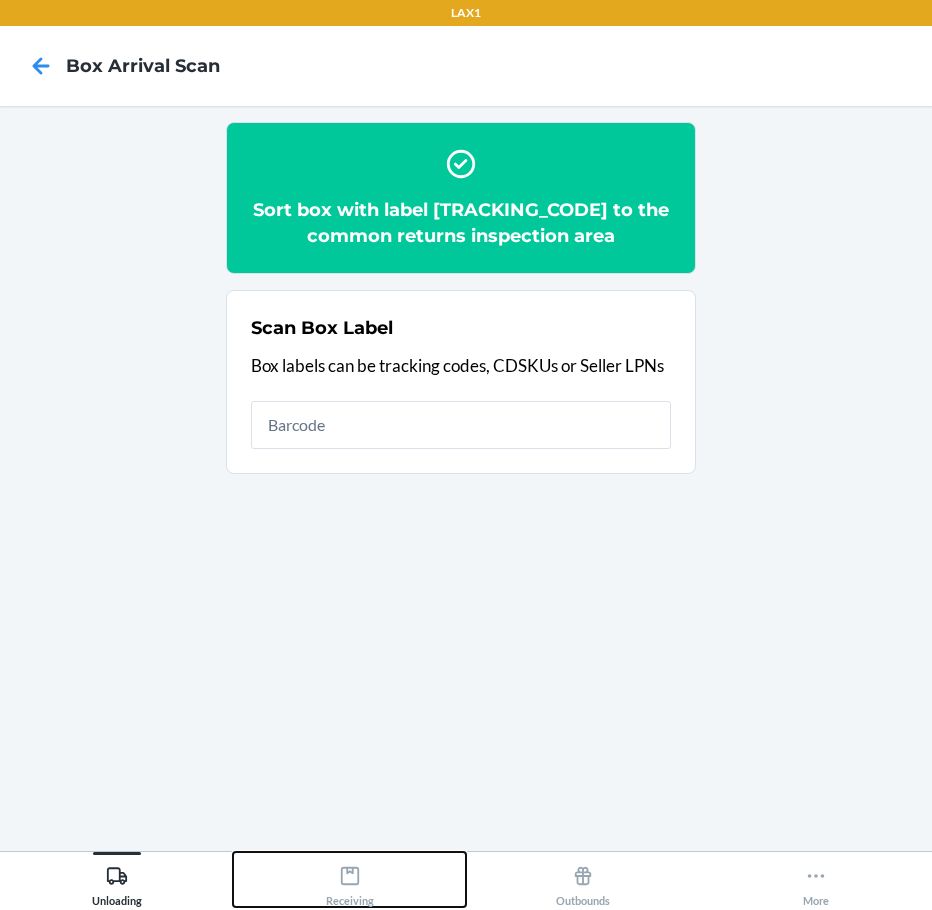 click on "Receiving" at bounding box center (350, 882) 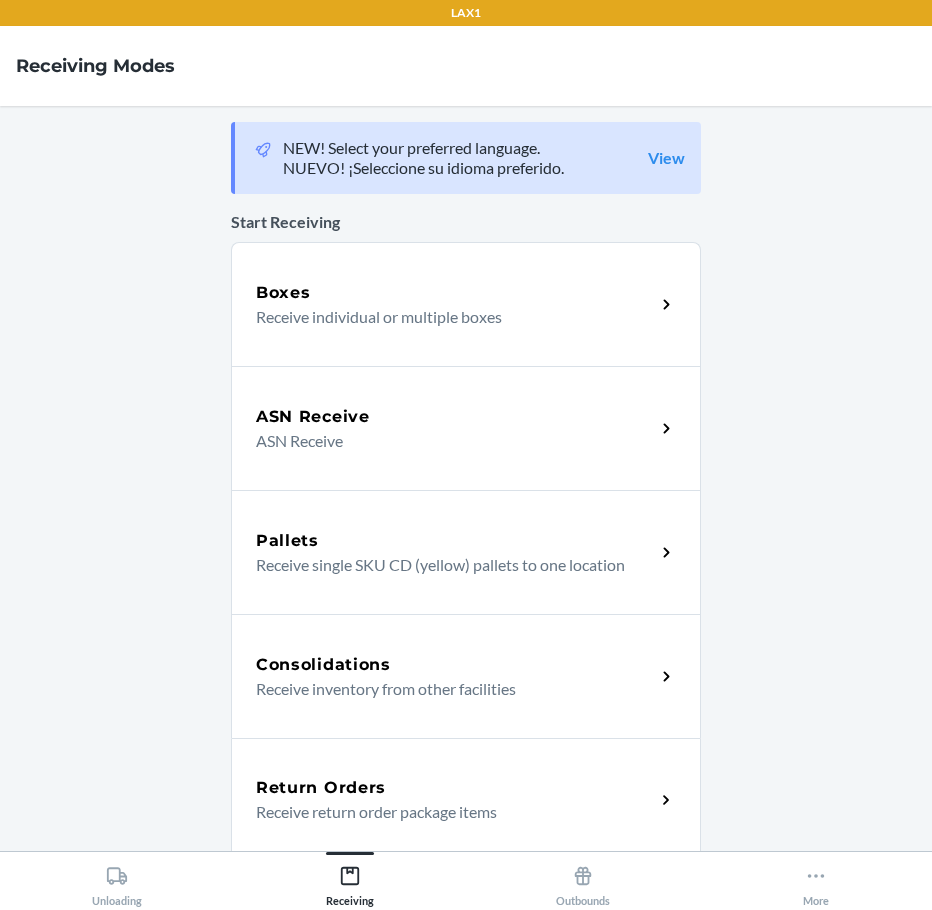 click on "Return Orders" at bounding box center (455, 788) 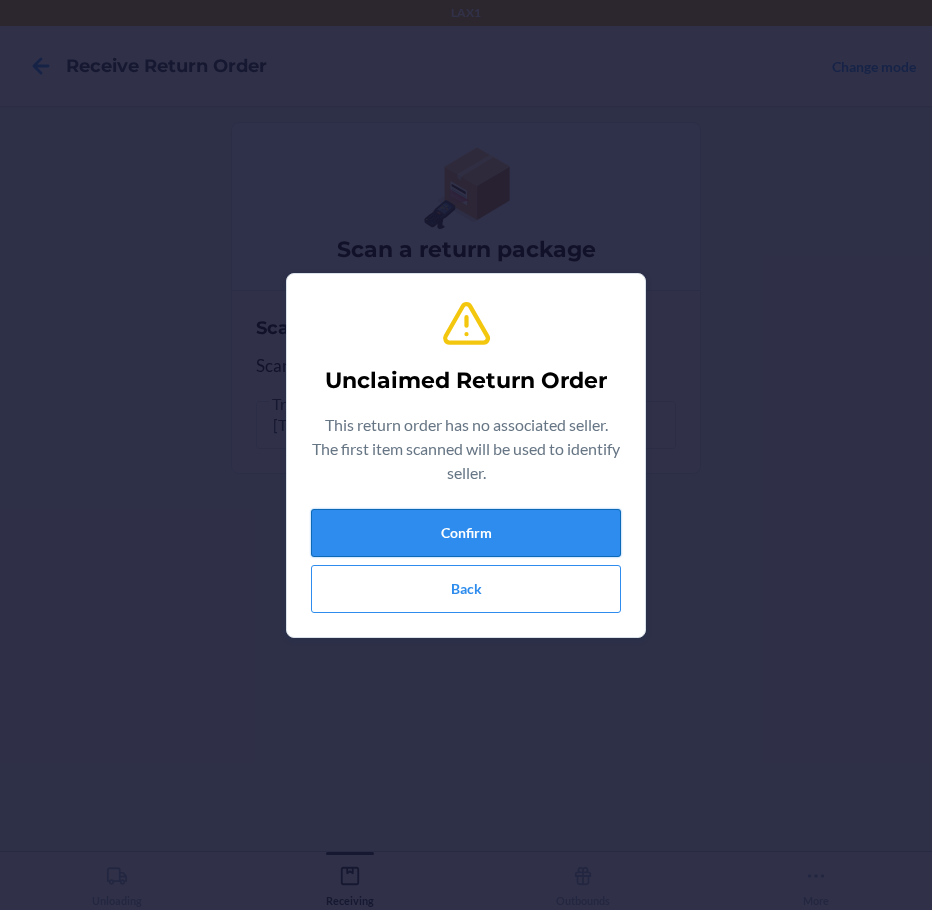 click on "Confirm" at bounding box center (466, 533) 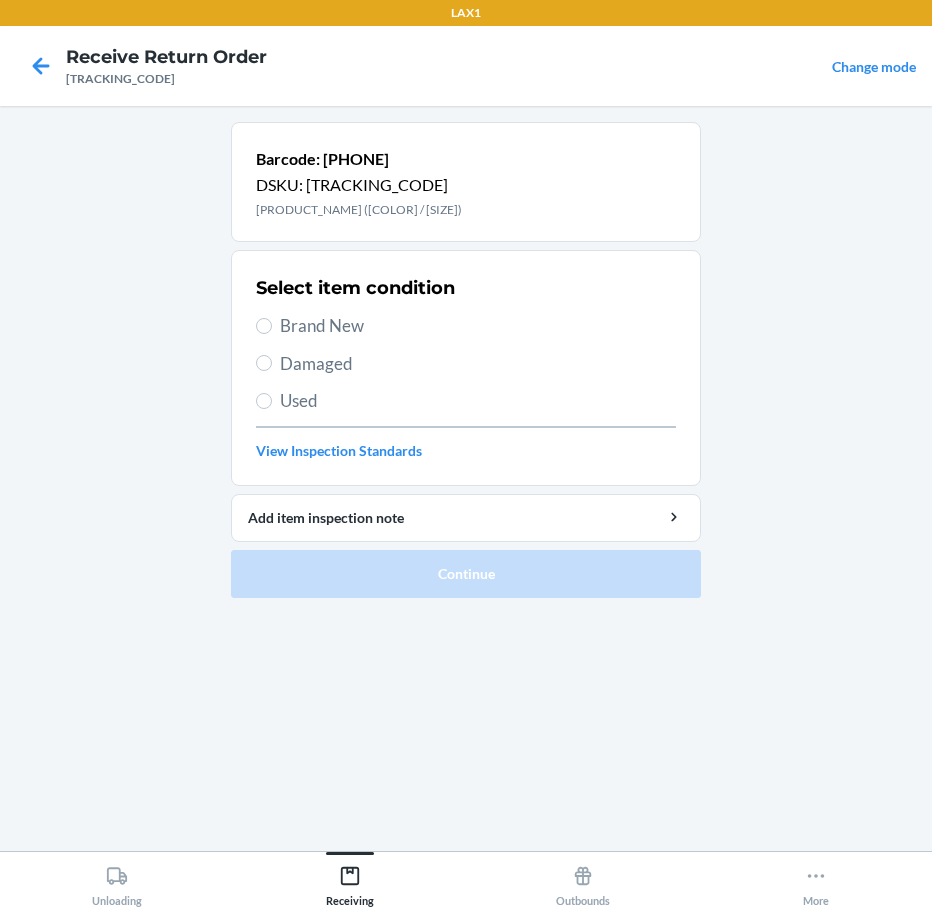 drag, startPoint x: 319, startPoint y: 315, endPoint x: 319, endPoint y: 327, distance: 12 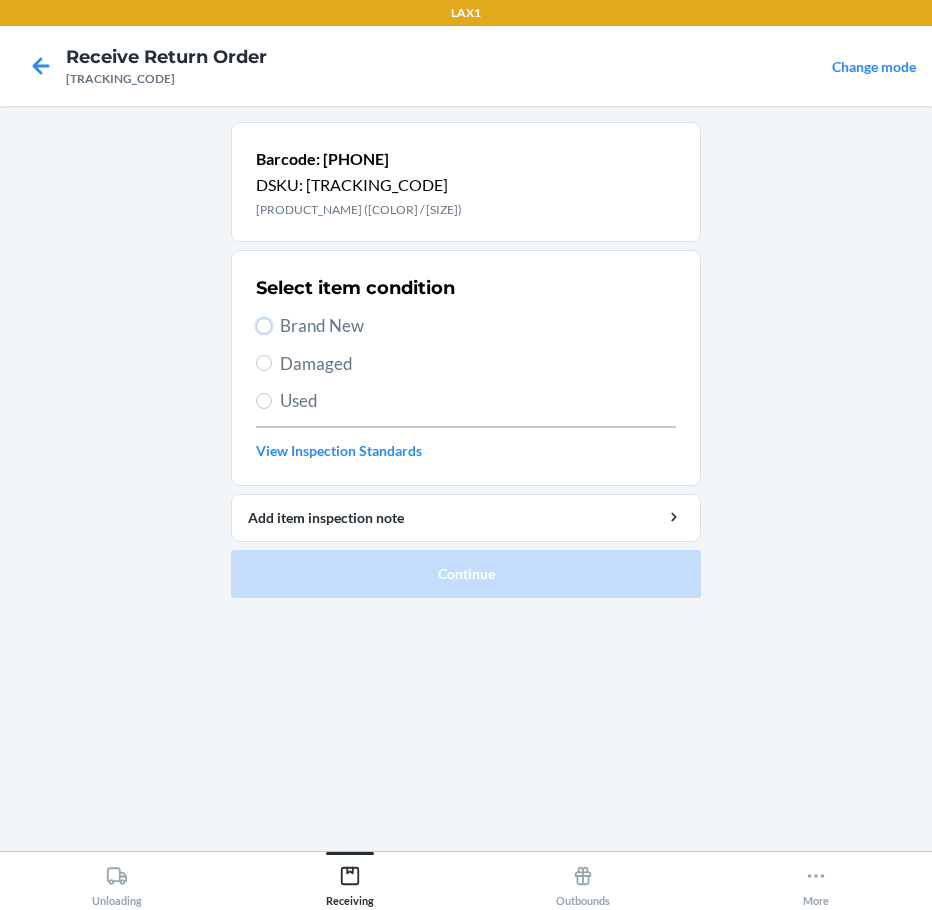 click on "Brand New" at bounding box center [264, 326] 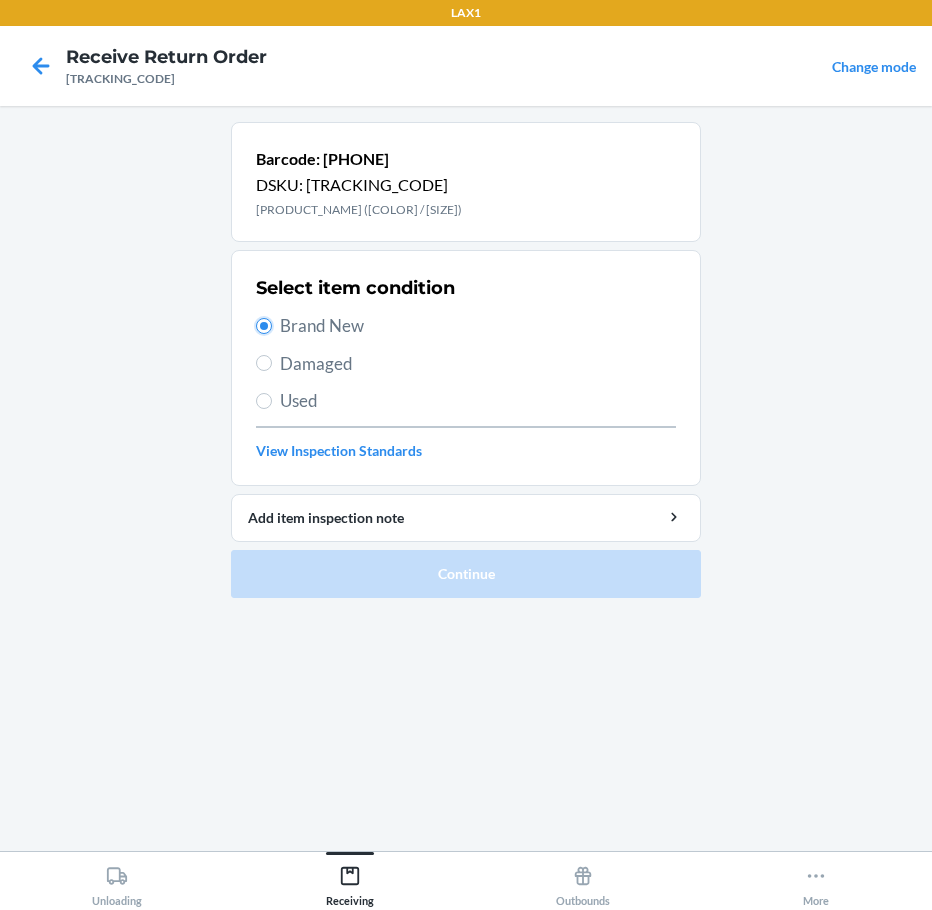 radio on "true" 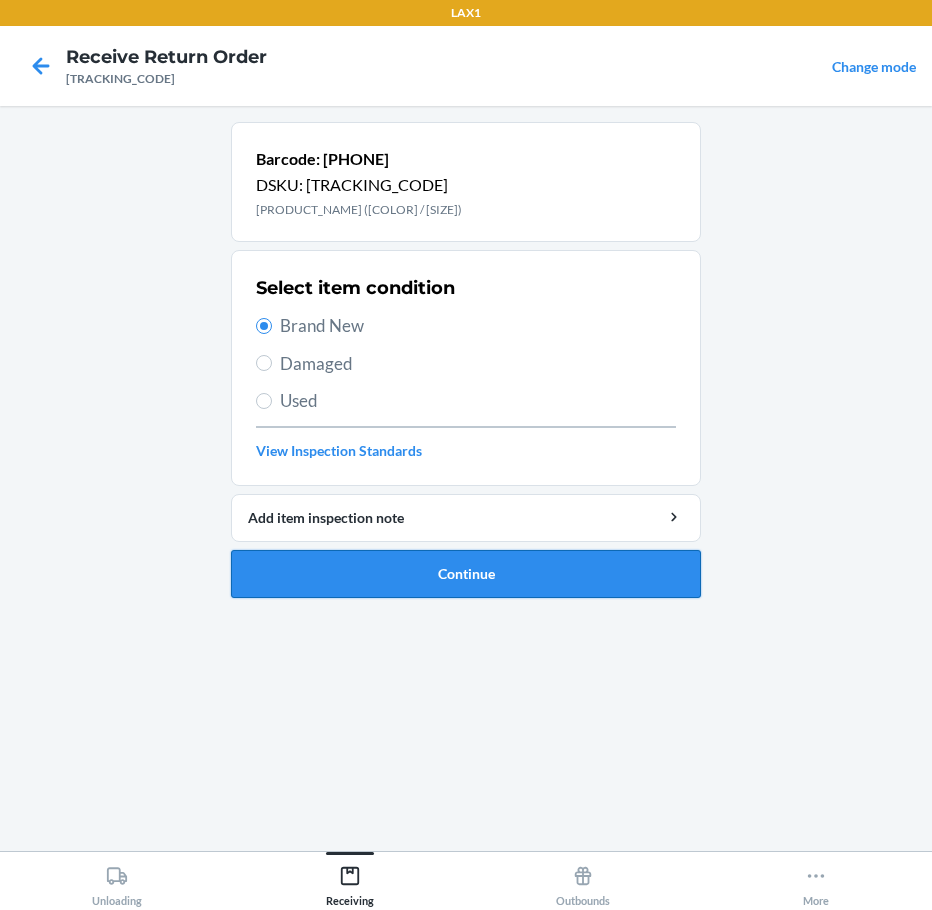 click on "Continue" at bounding box center [466, 574] 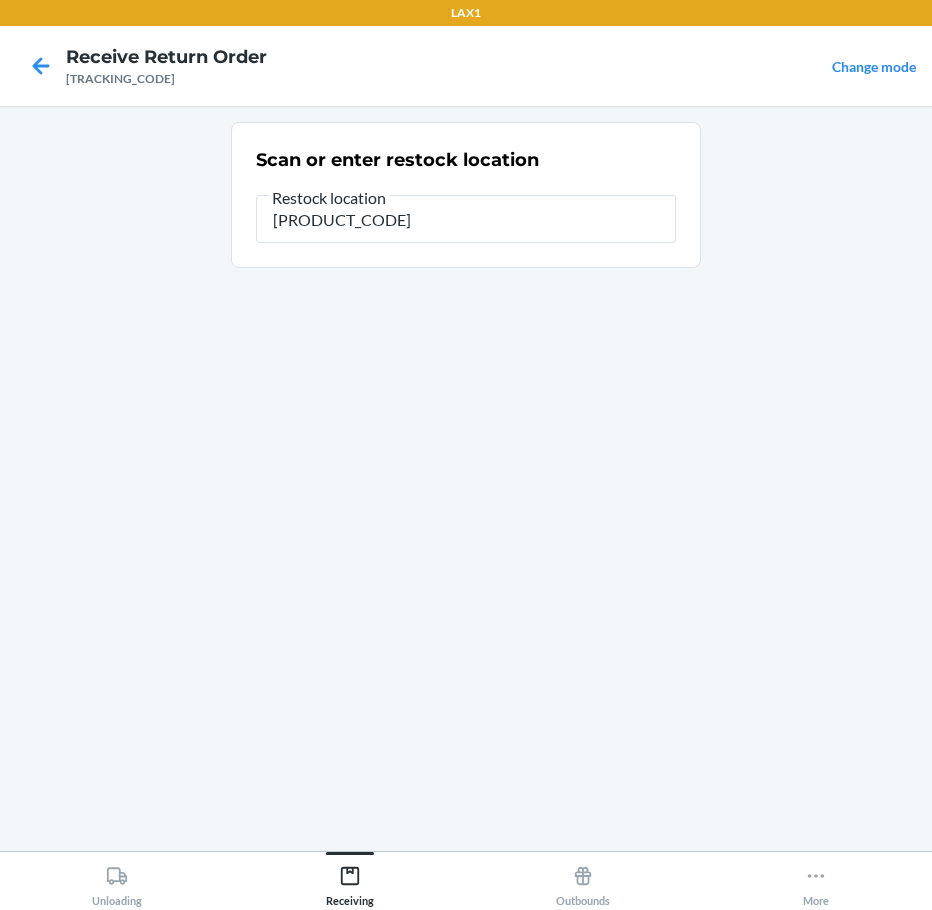 type on "[PRODUCT_CODE]" 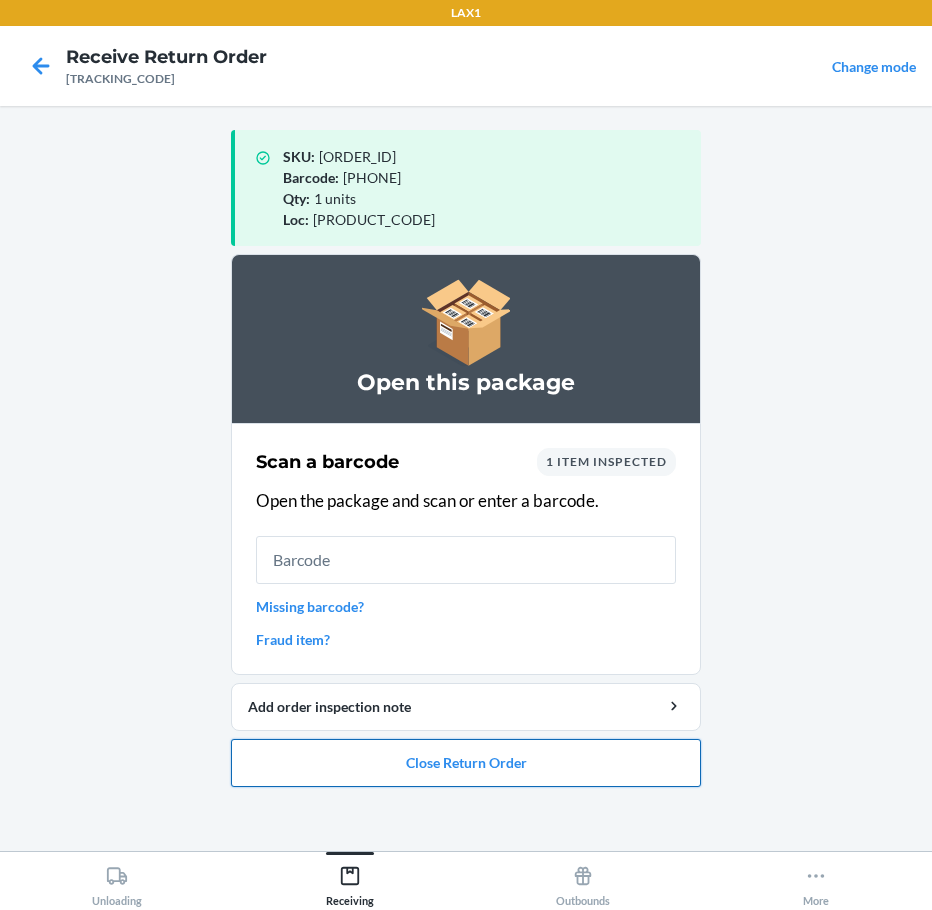 click on "Close Return Order" at bounding box center [466, 763] 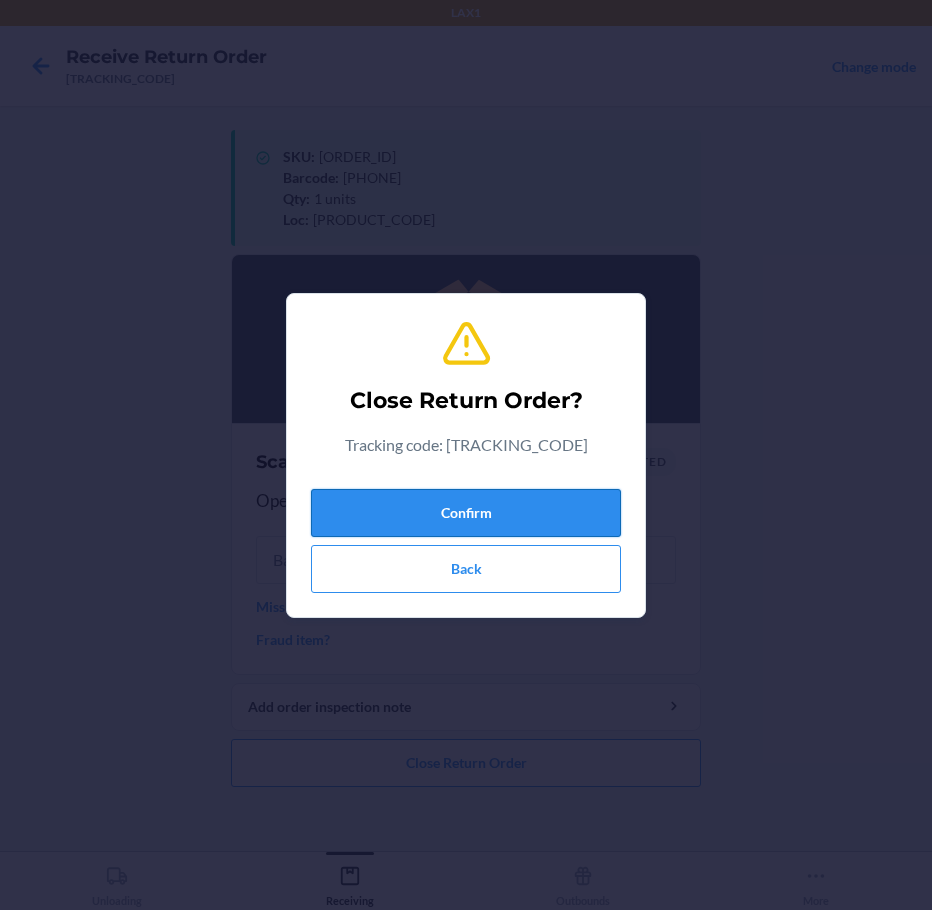 click on "Confirm" at bounding box center (466, 513) 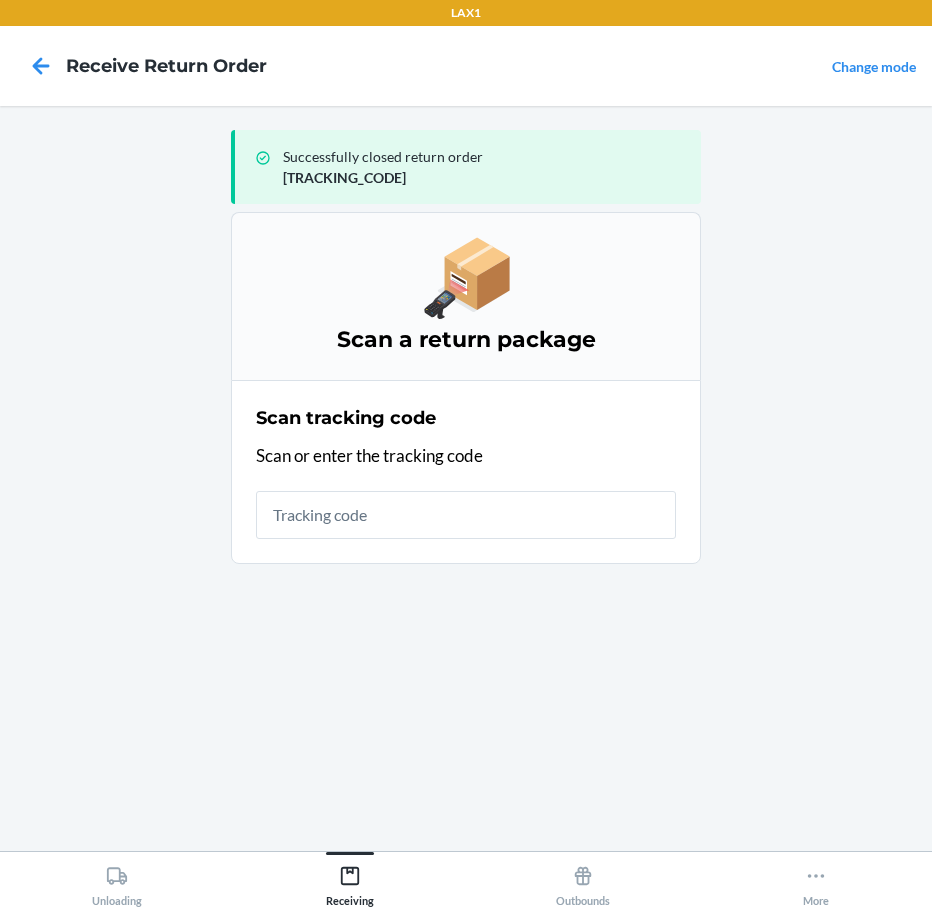 click on "LAX1 Receive Return Order Change mode Successfully closed return order [TRACKING_CODE] Scan a return package Scan tracking code Scan or enter the tracking code Unloading Receiving Outbounds More" at bounding box center (466, 455) 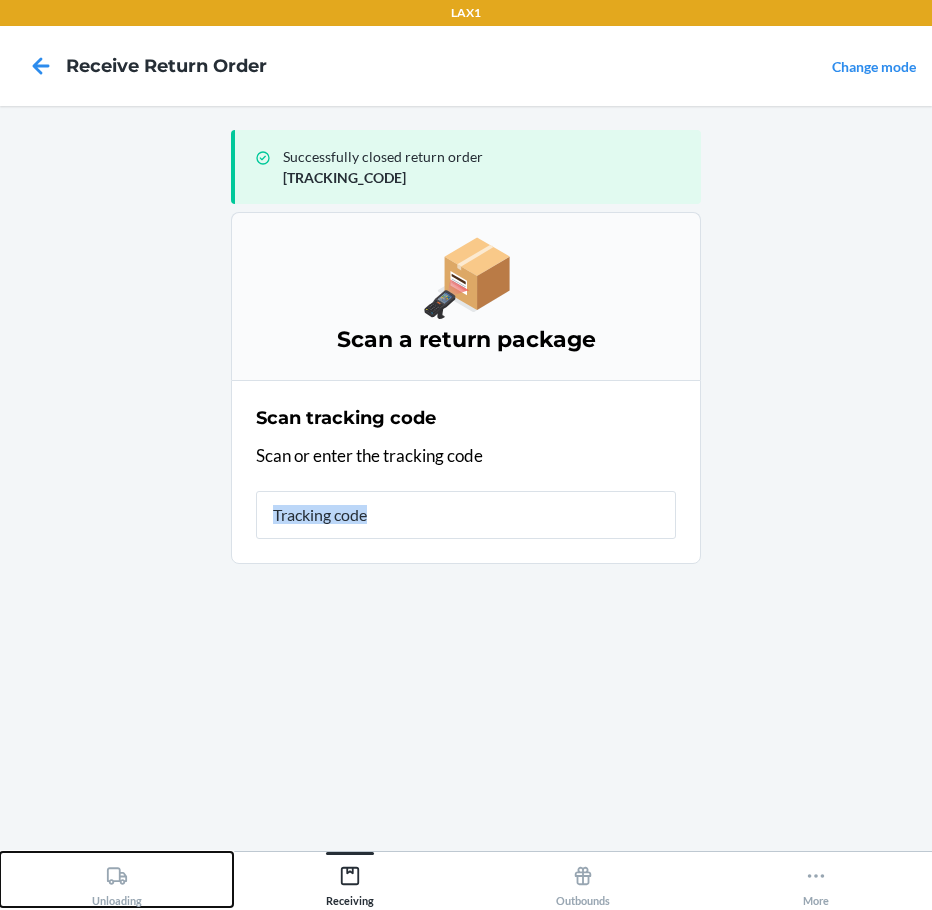 click 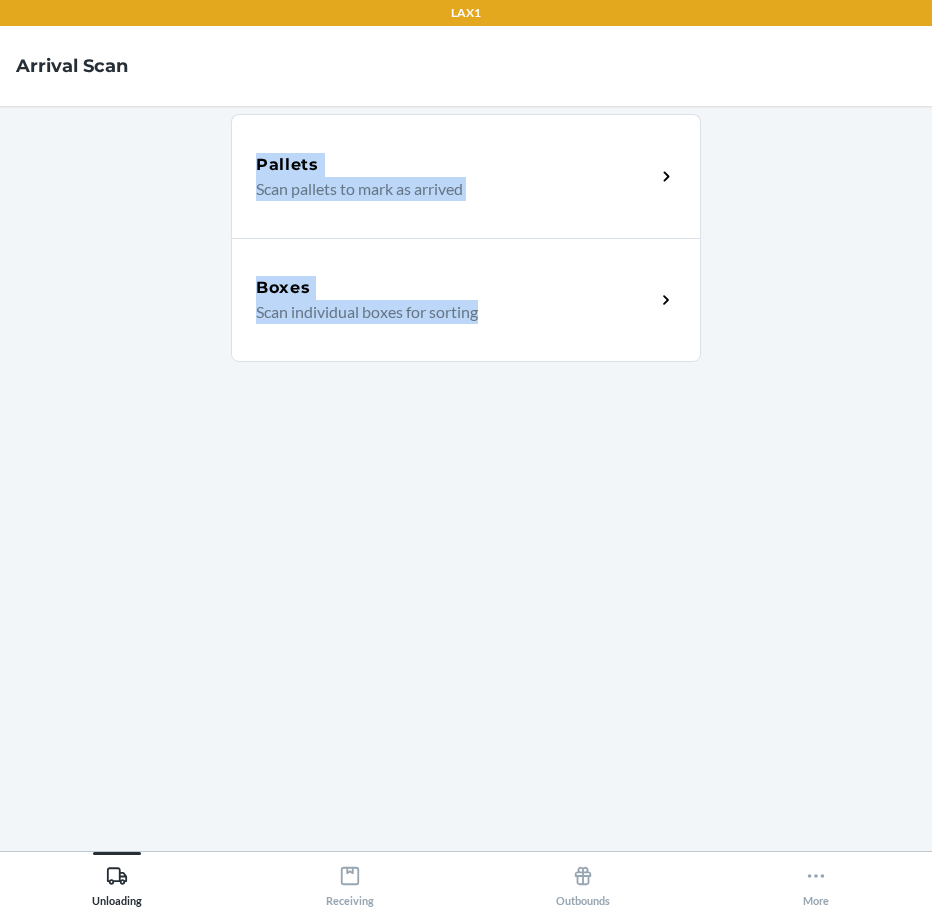 click on "Boxes Scan individual boxes for sorting" at bounding box center (466, 300) 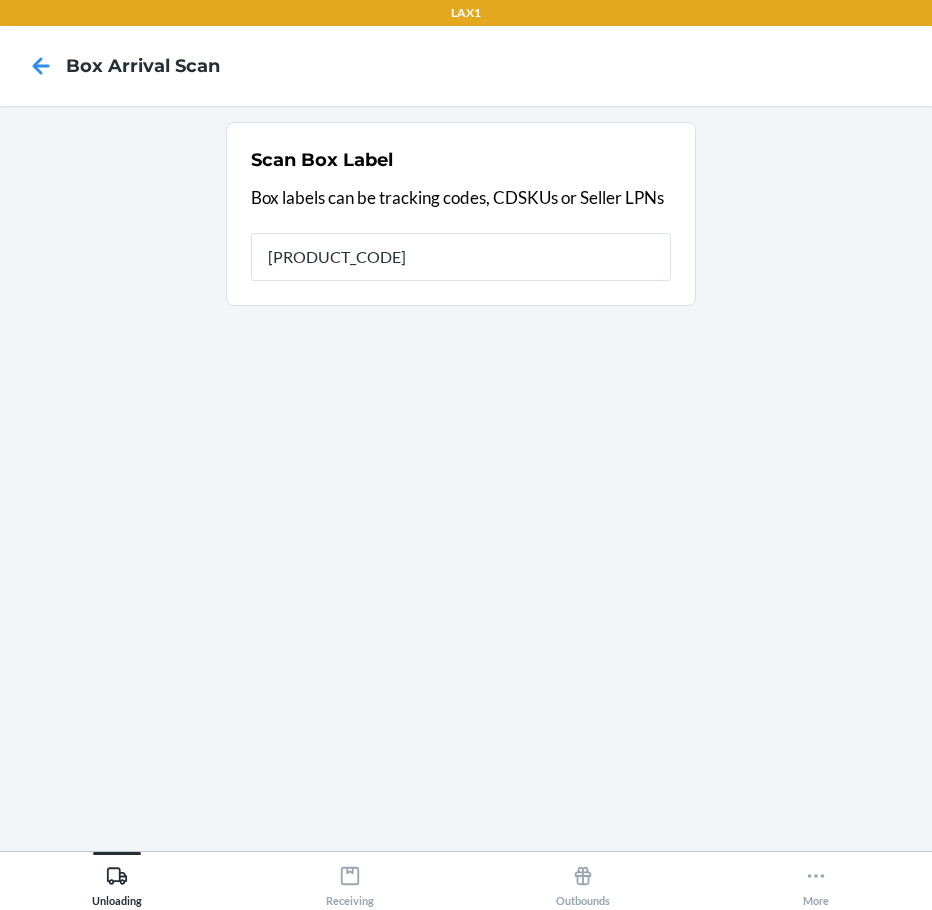 type on "[ORDER_ID]" 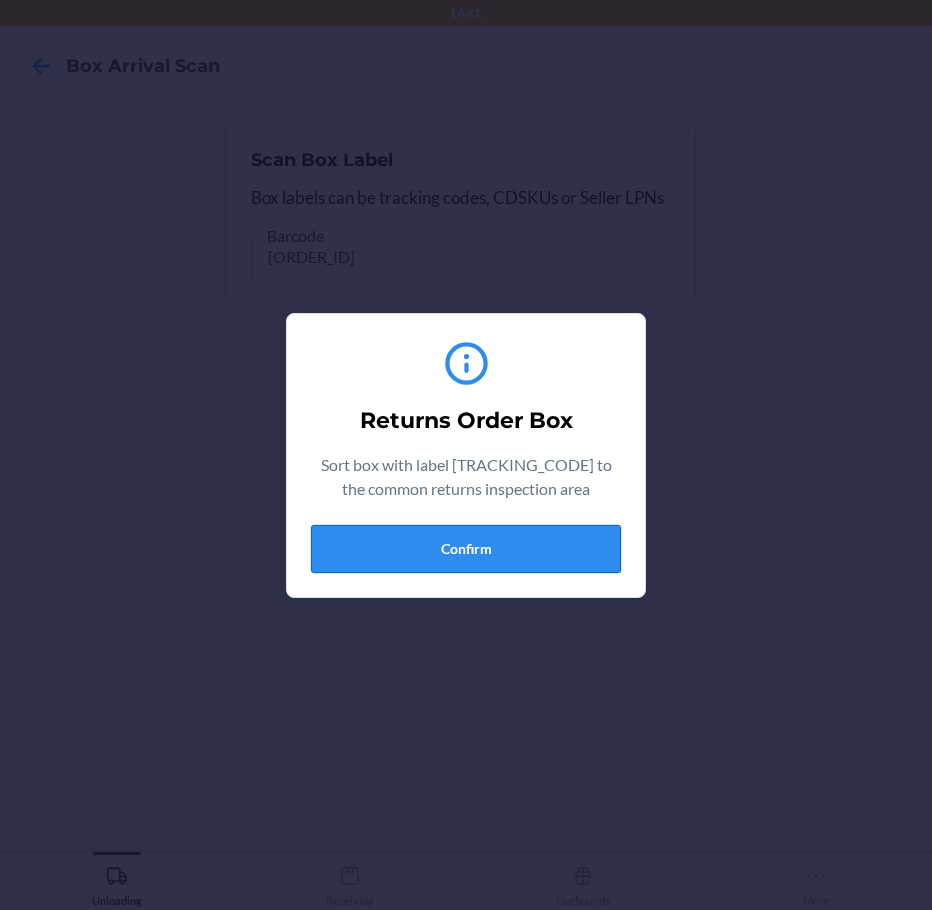 click on "Confirm" at bounding box center (466, 549) 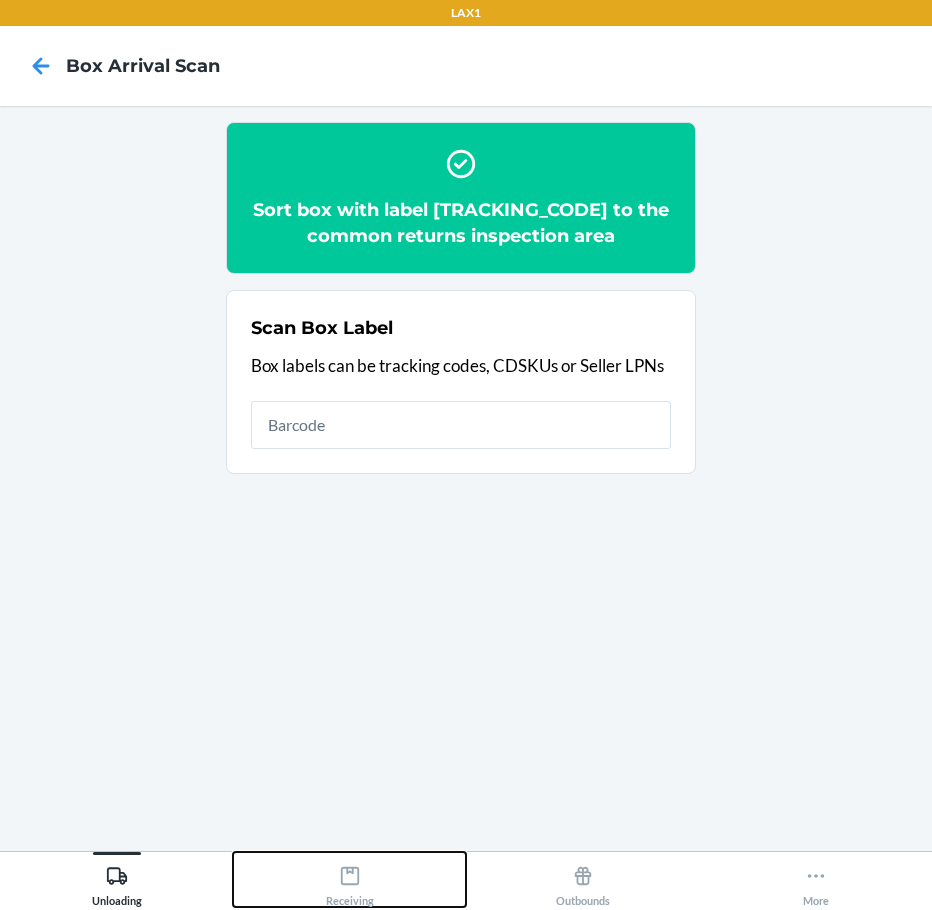 click on "Receiving" at bounding box center [349, 879] 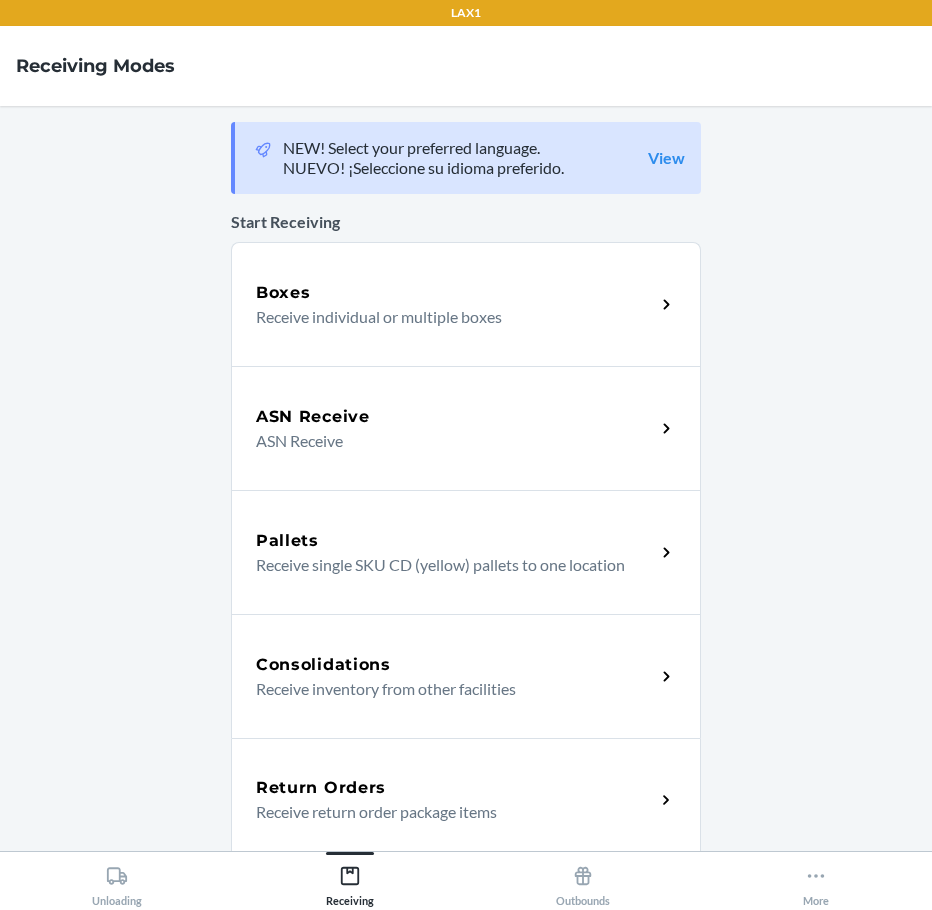 click on "Return Orders" at bounding box center (455, 788) 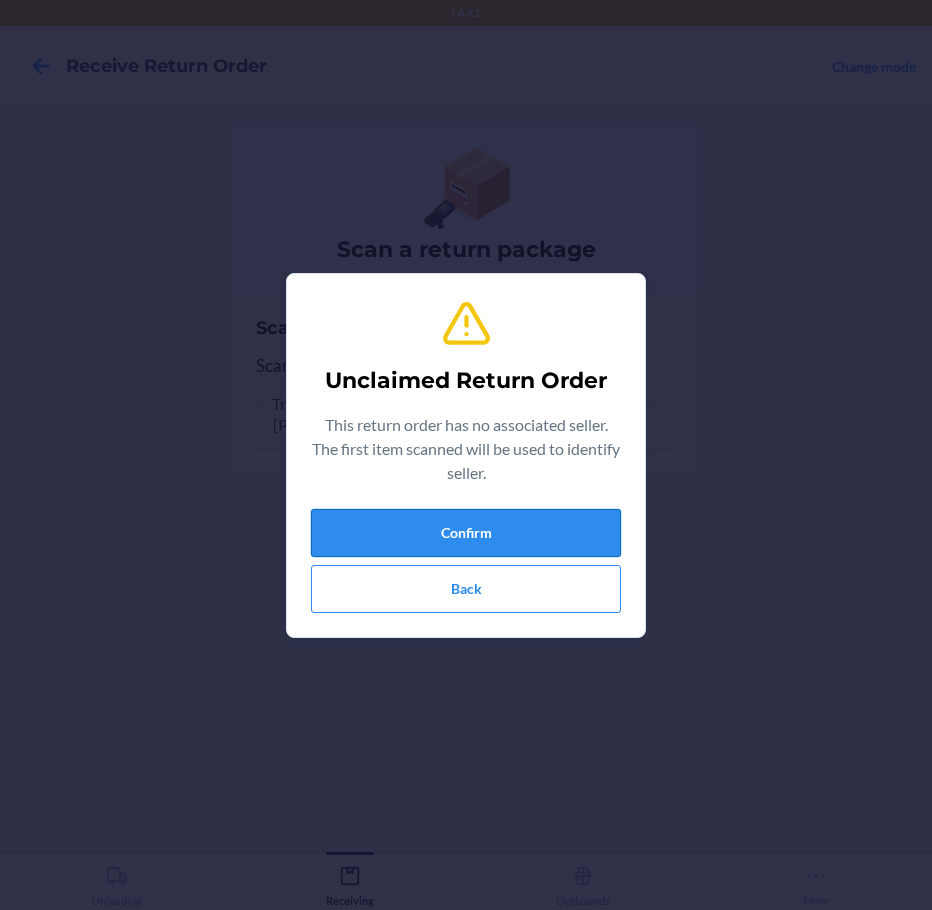 click on "Confirm" at bounding box center [466, 533] 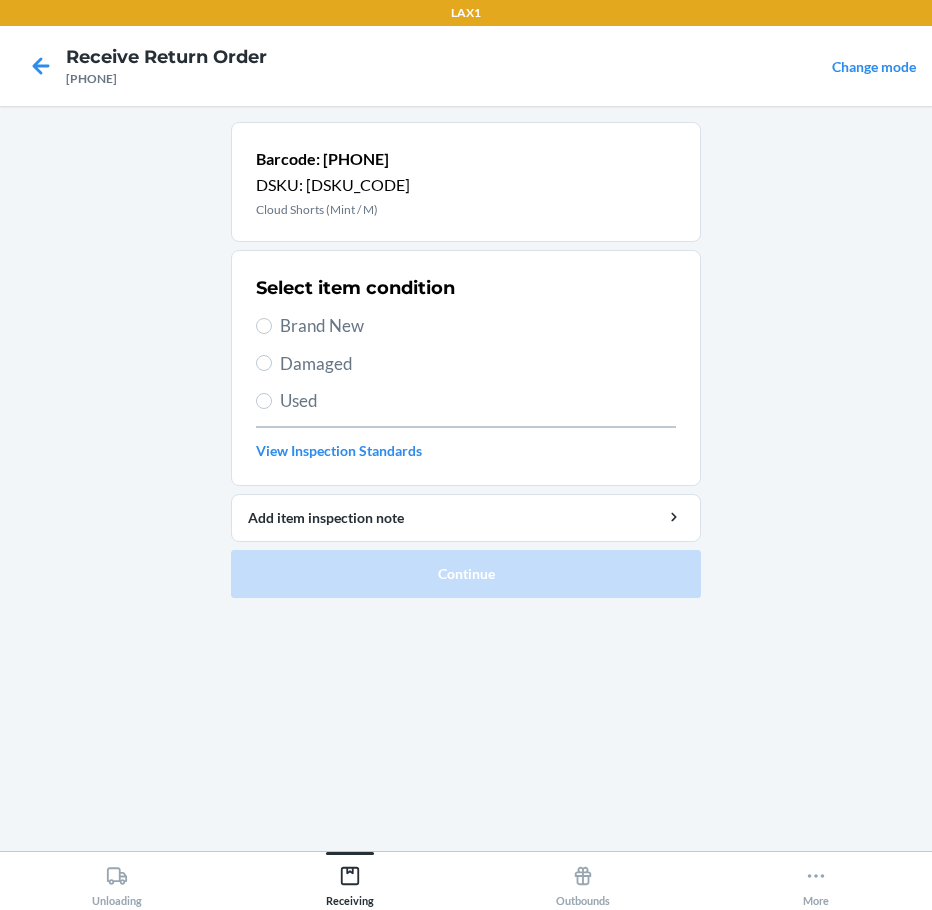 click on "Brand New" at bounding box center (478, 326) 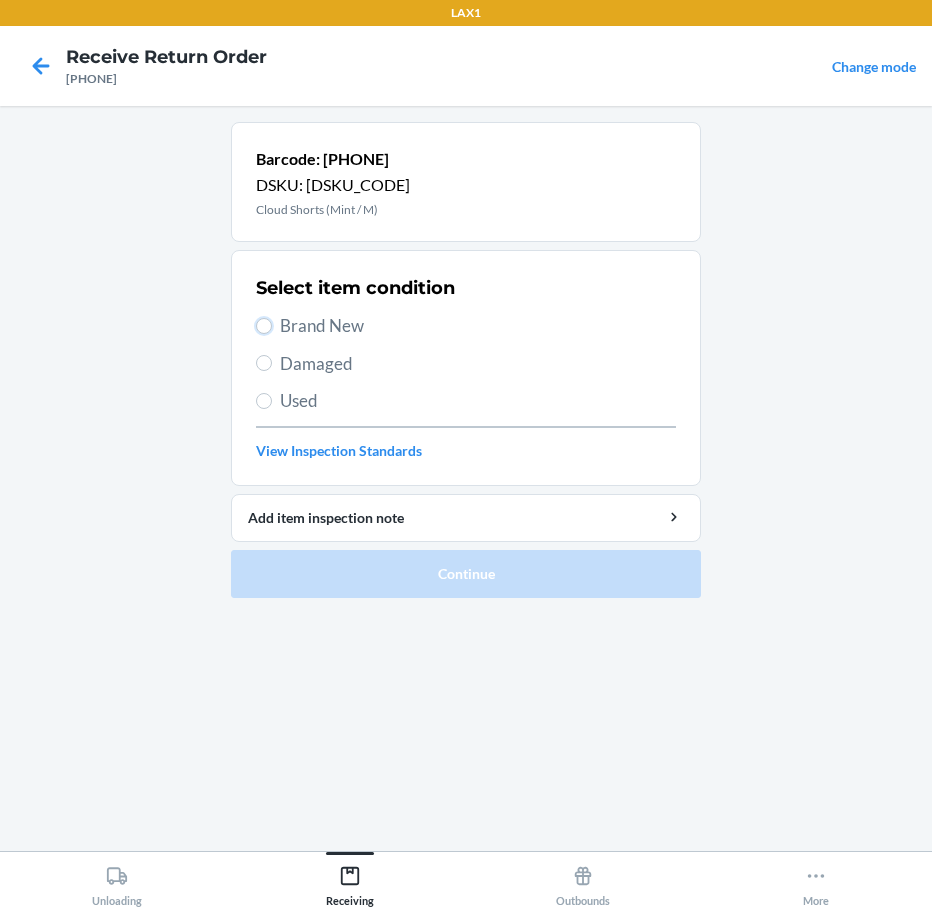 click on "Brand New" at bounding box center (264, 326) 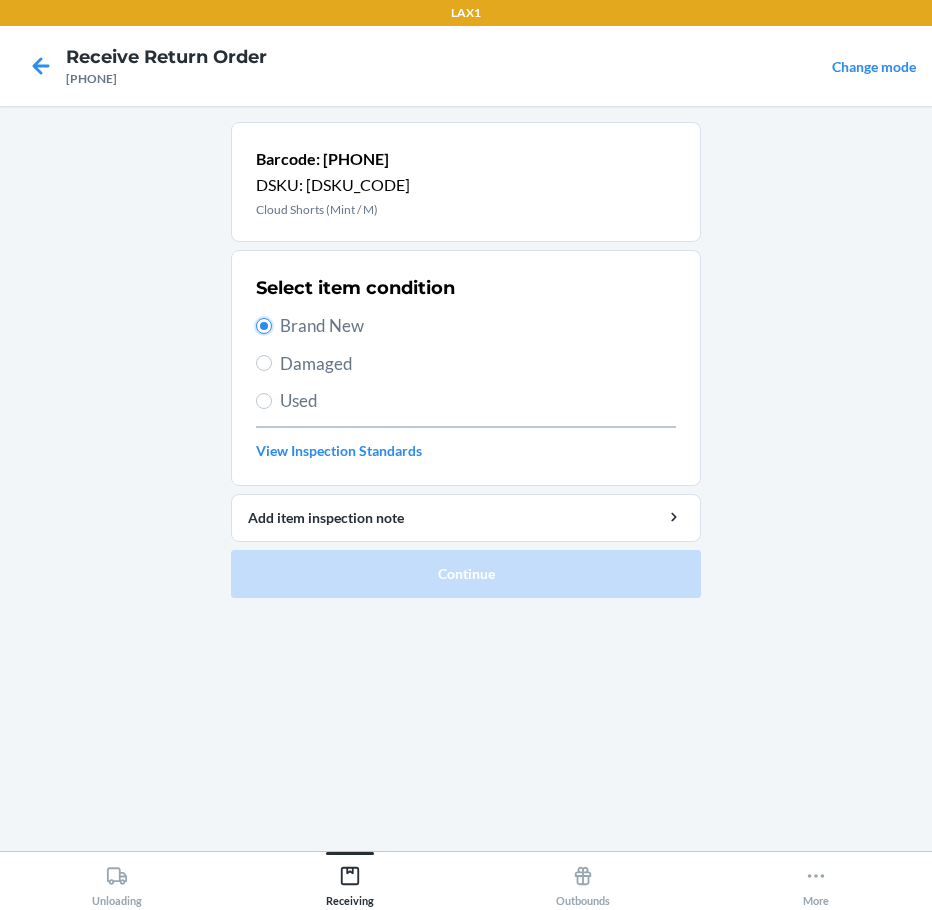 radio on "true" 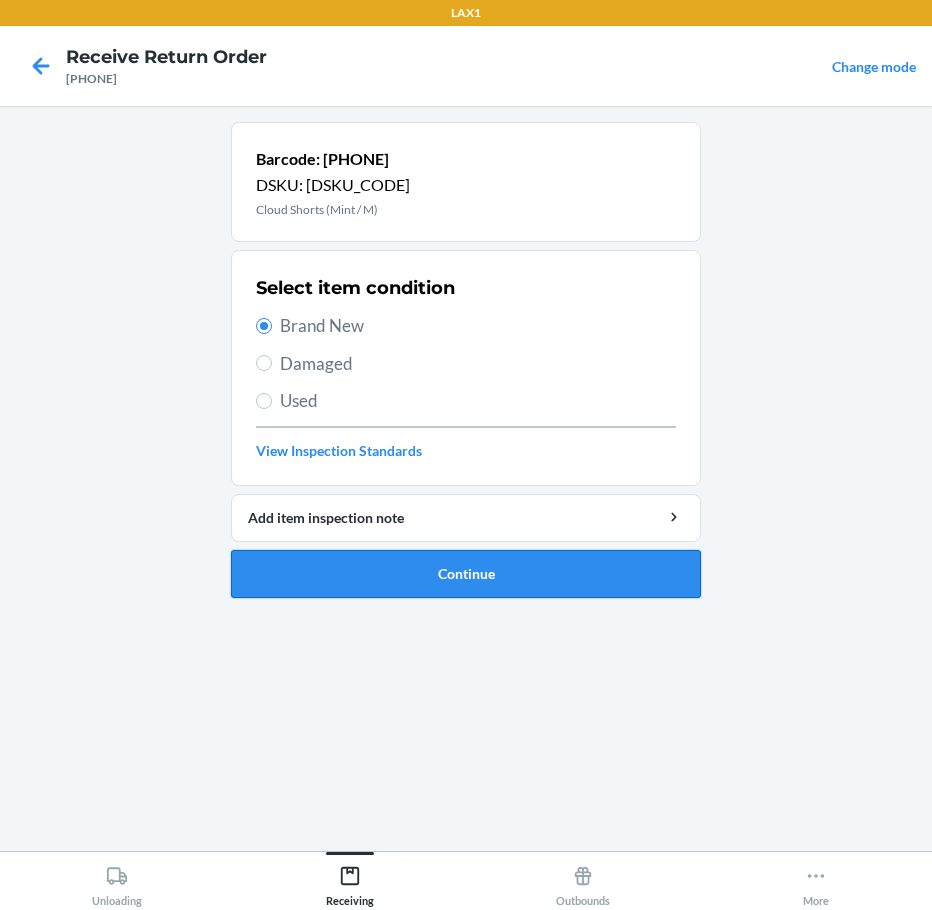 click on "Continue" at bounding box center [466, 574] 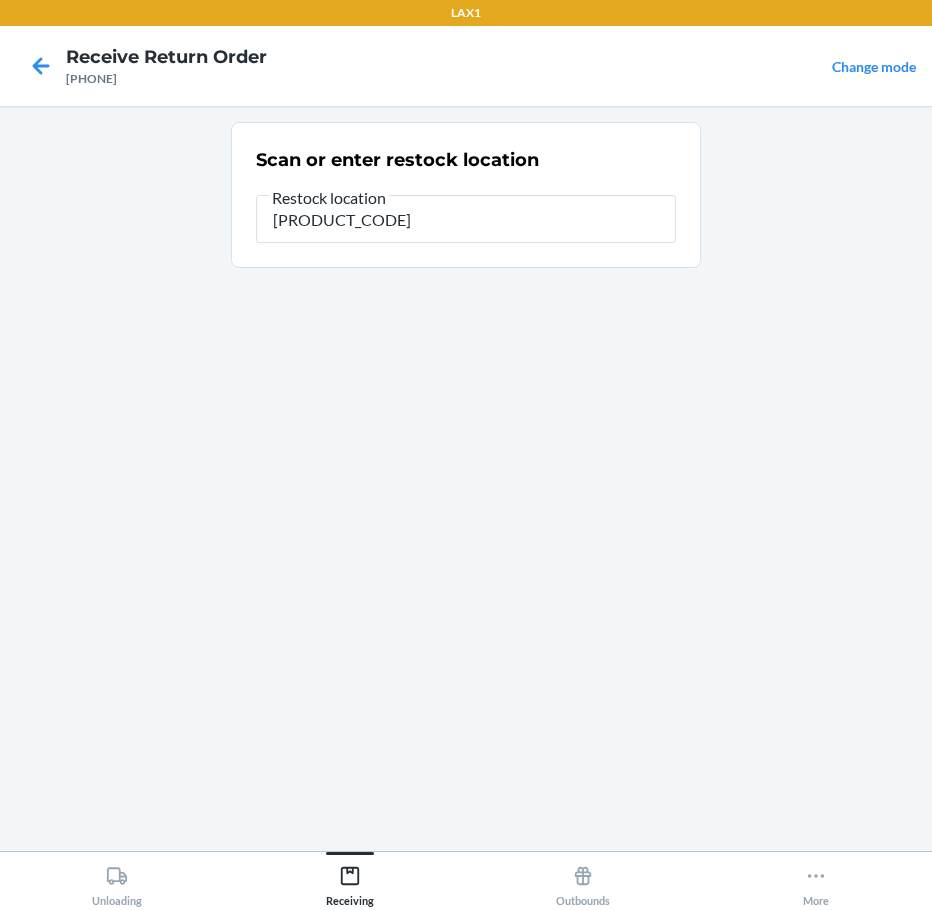type on "[PRODUCT_CODE]" 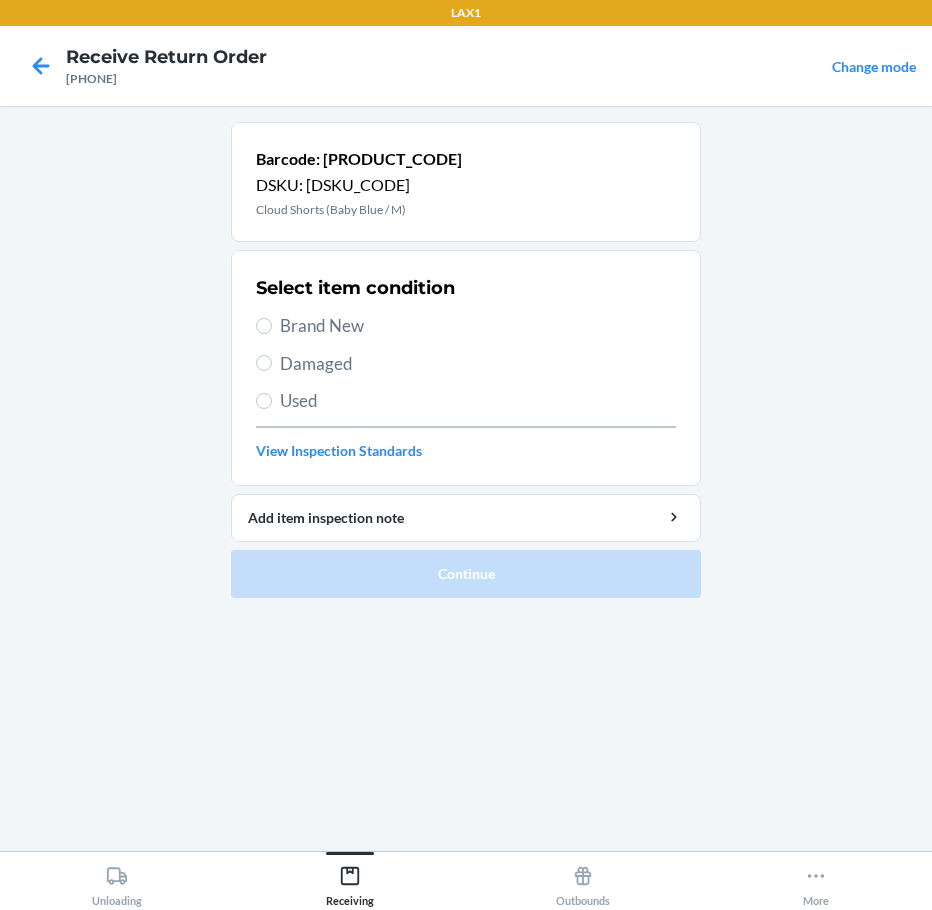 click on "Brand New" at bounding box center (478, 326) 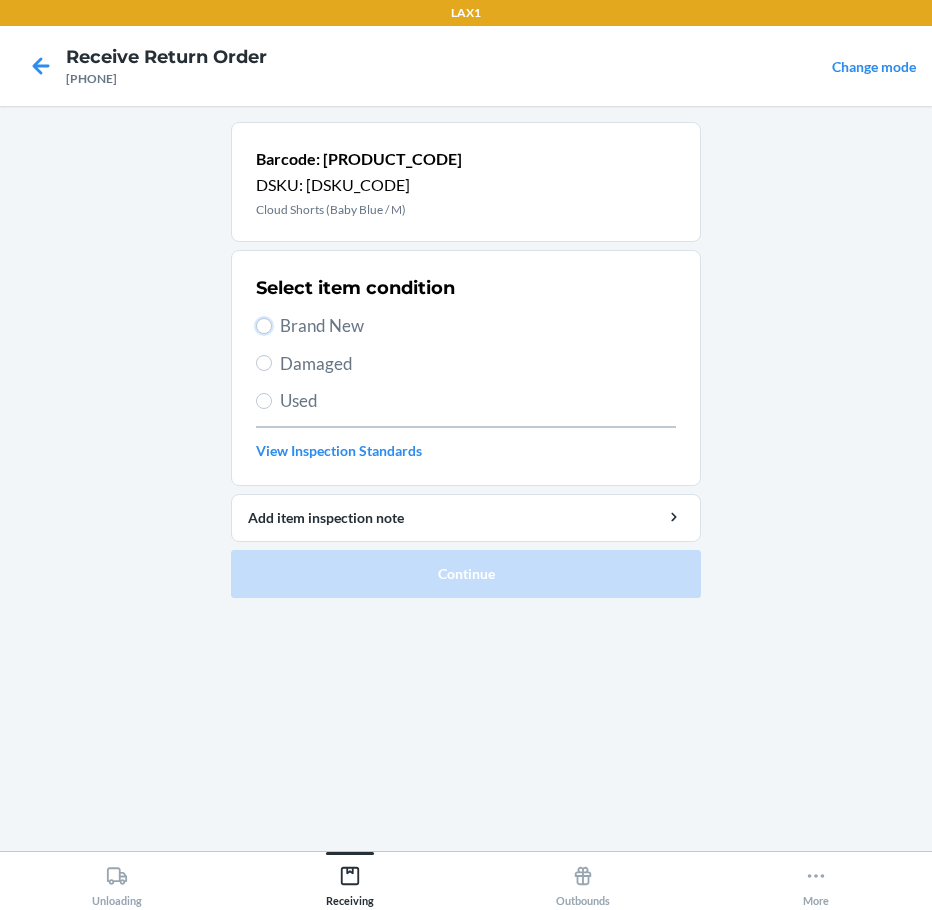 click on "Brand New" at bounding box center [264, 326] 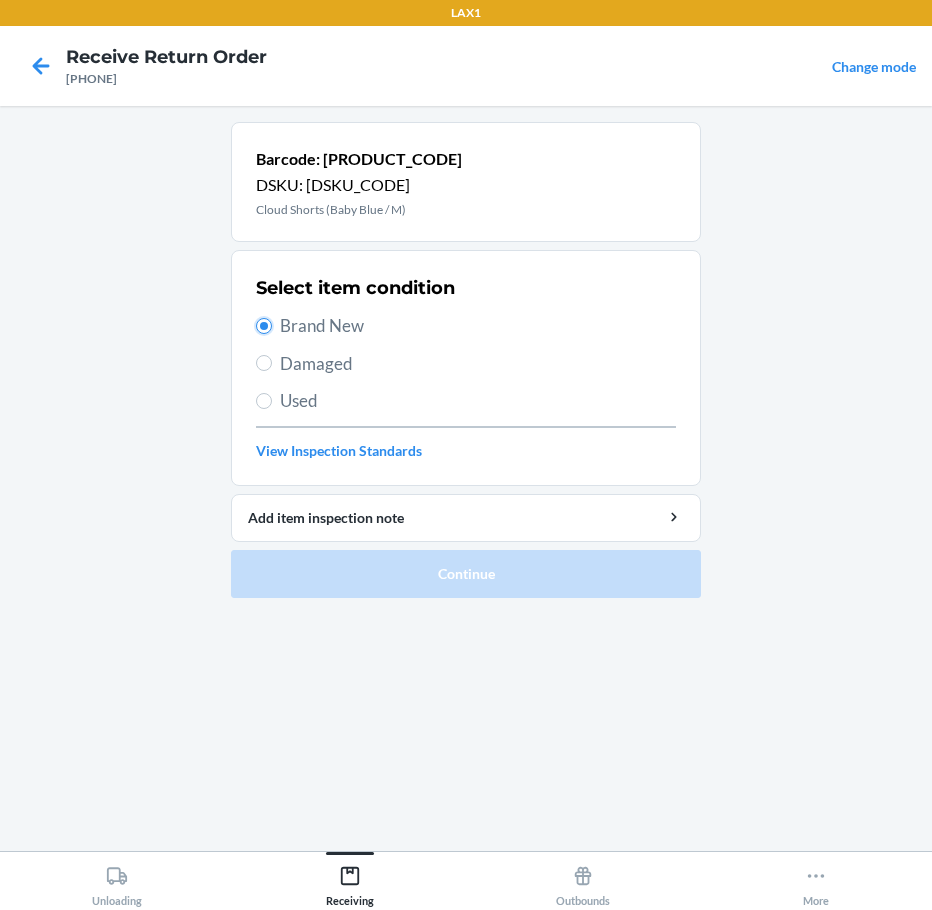 radio on "true" 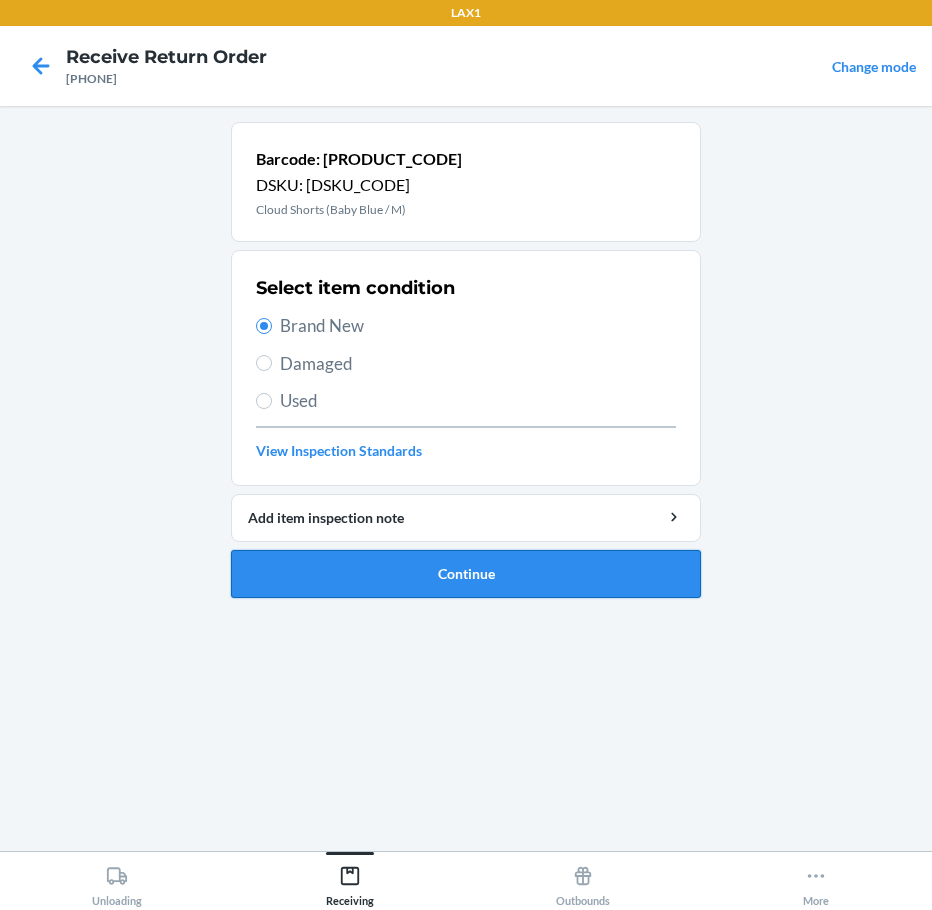 click on "Continue" at bounding box center (466, 574) 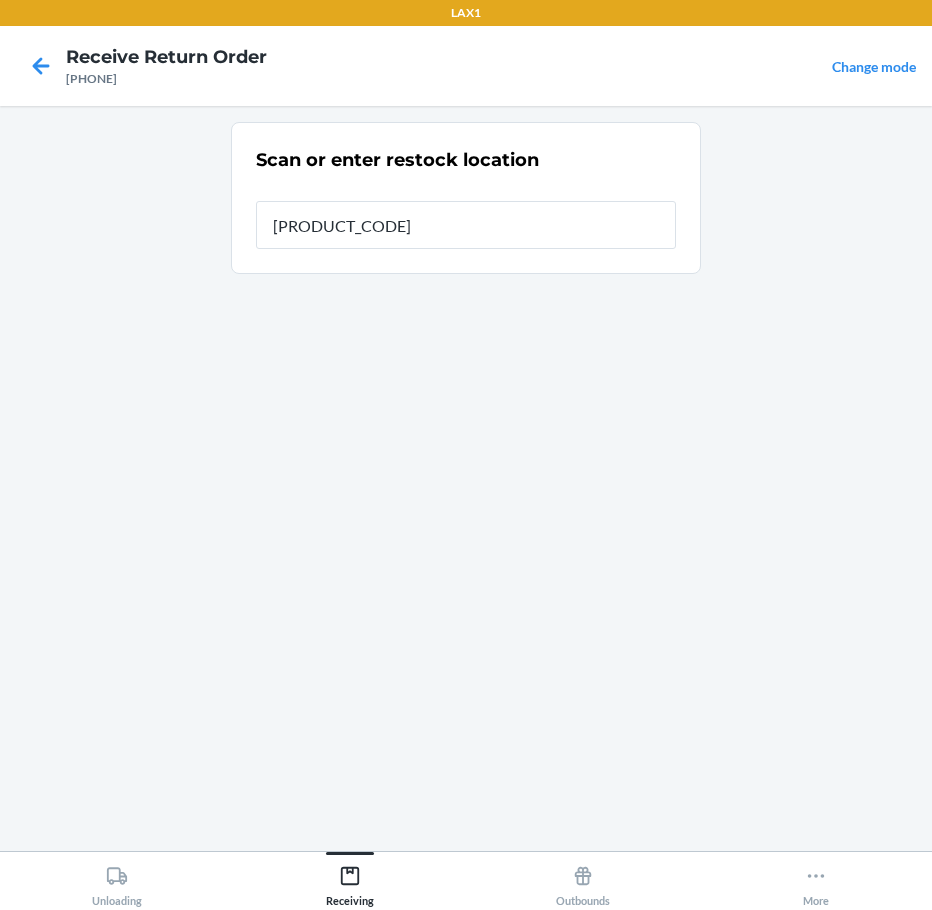 type on "[PRODUCT_CODE]" 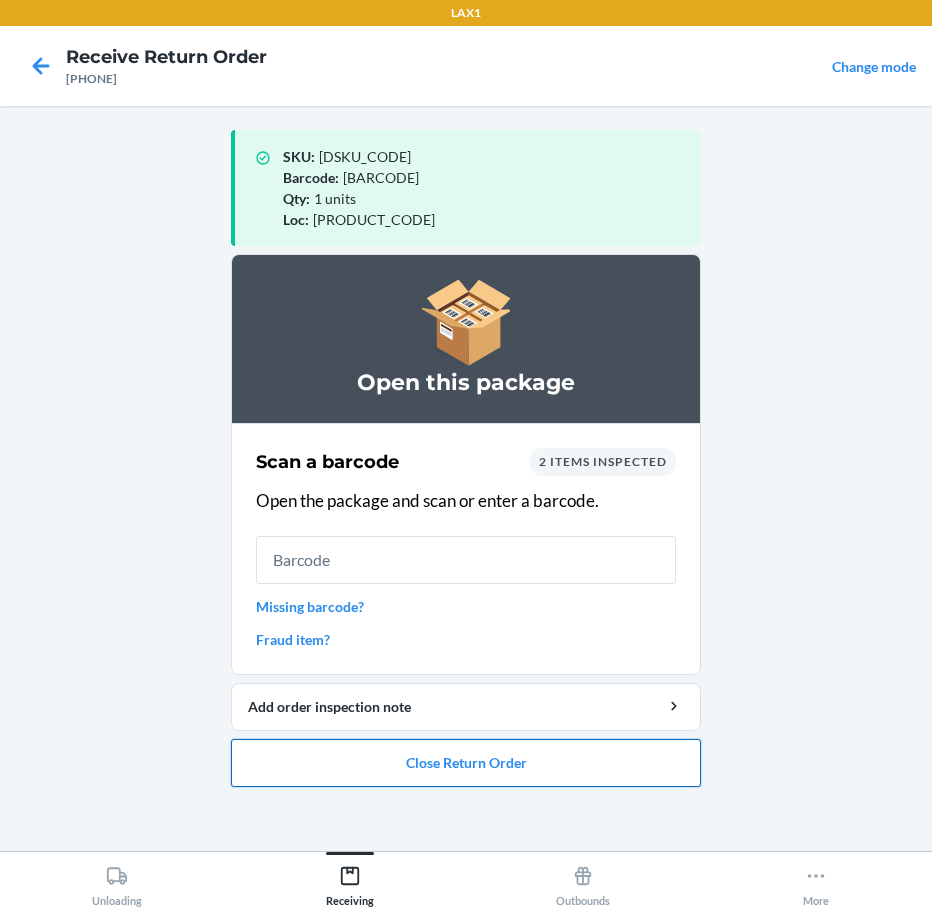 click on "Close Return Order" at bounding box center (466, 763) 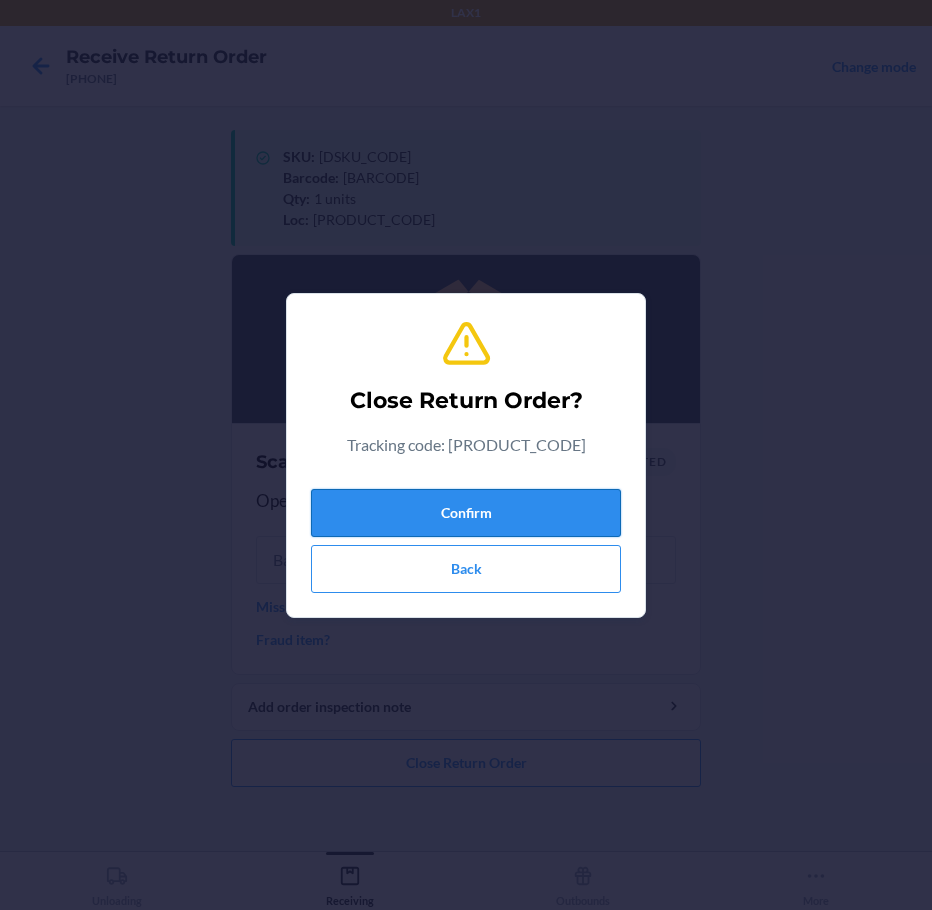 click on "Confirm" at bounding box center [466, 513] 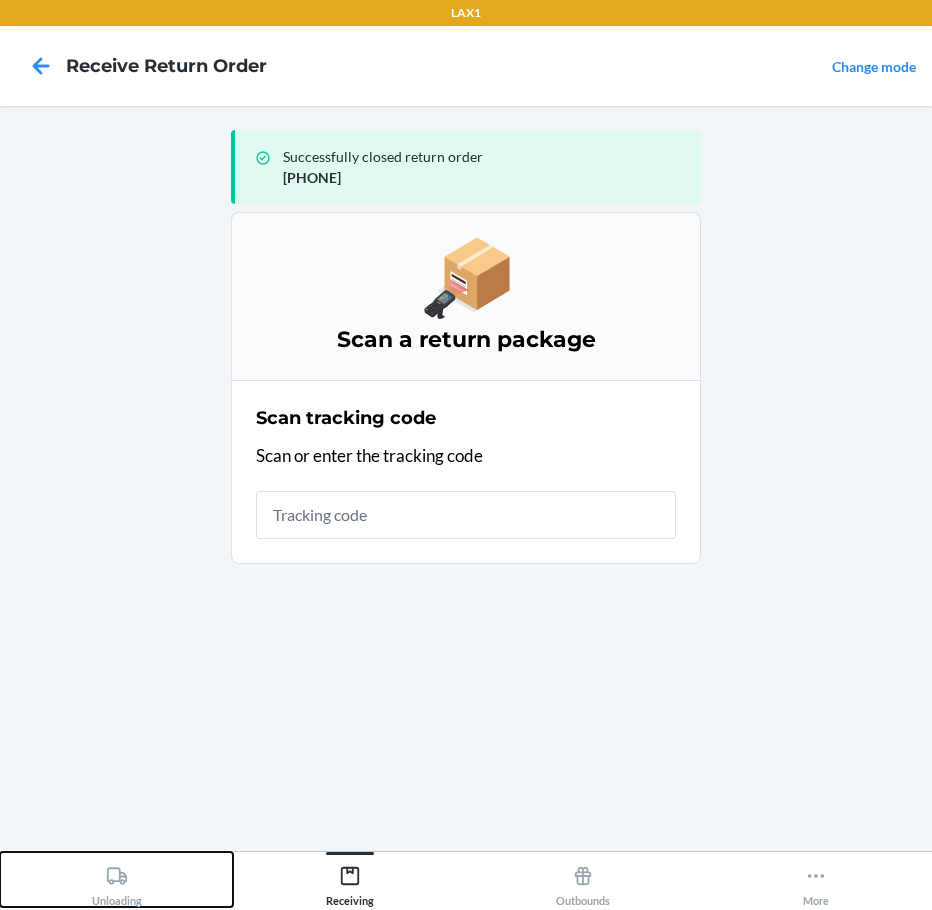 click on "Unloading" at bounding box center (116, 879) 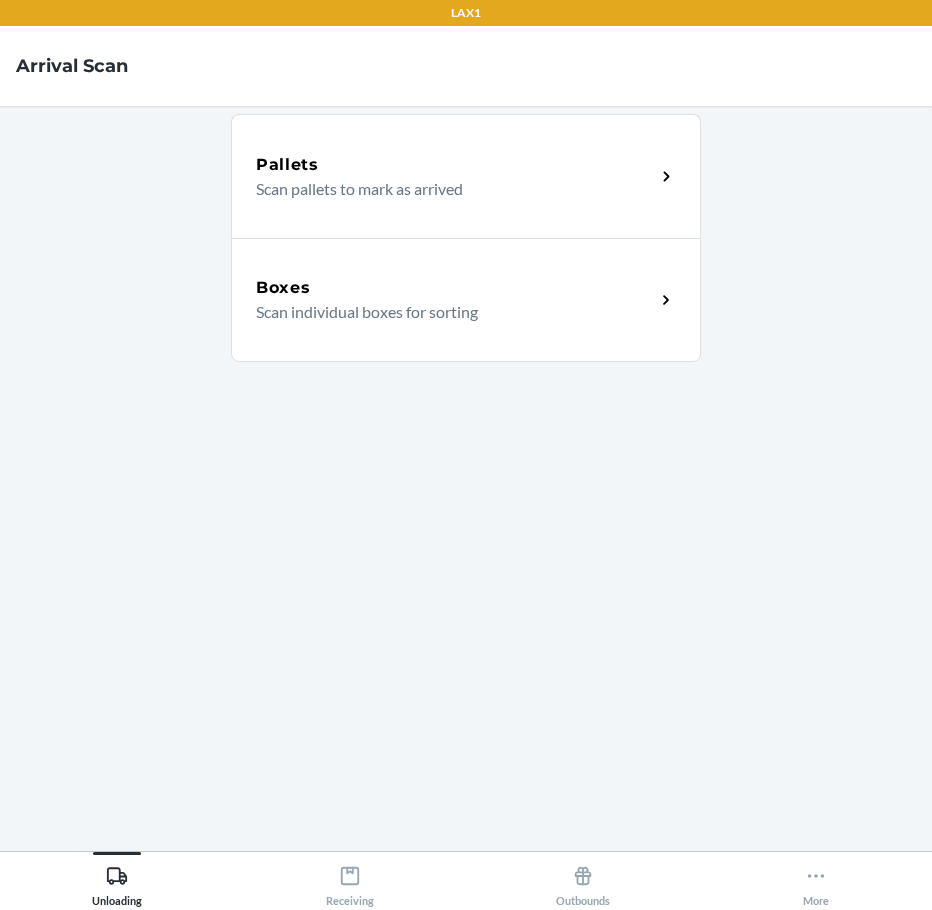 click on "Boxes Scan individual boxes for sorting" at bounding box center (466, 300) 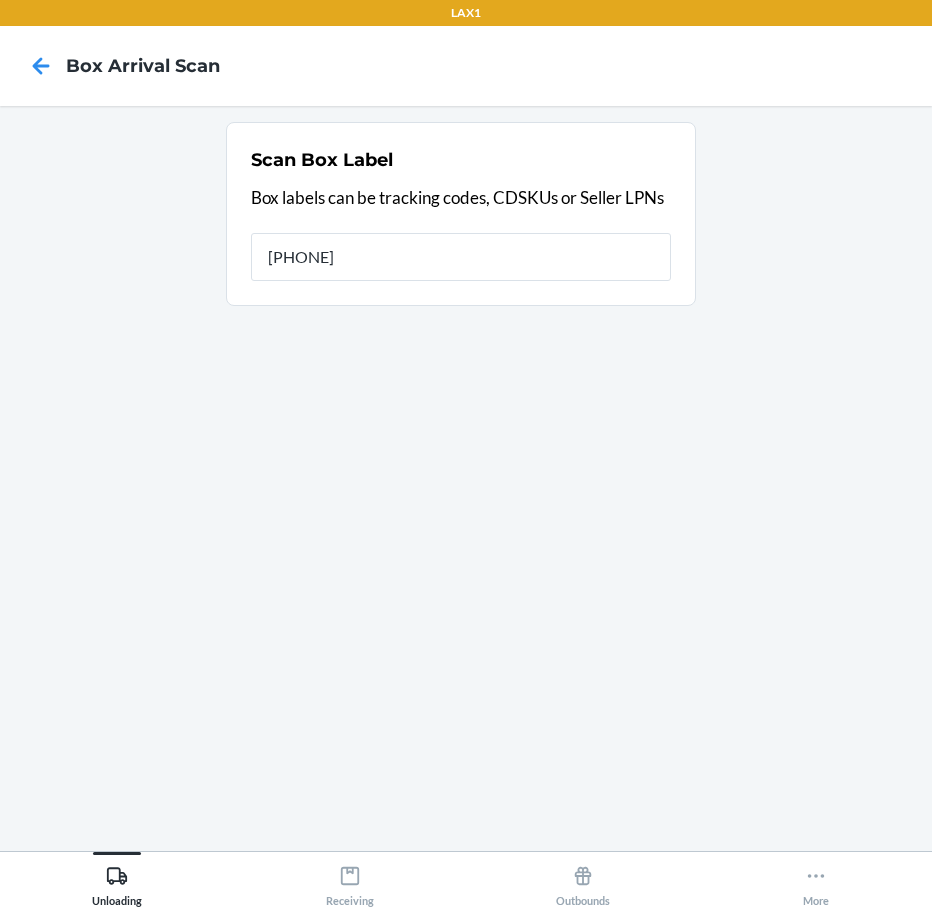 type on "[PHONE]" 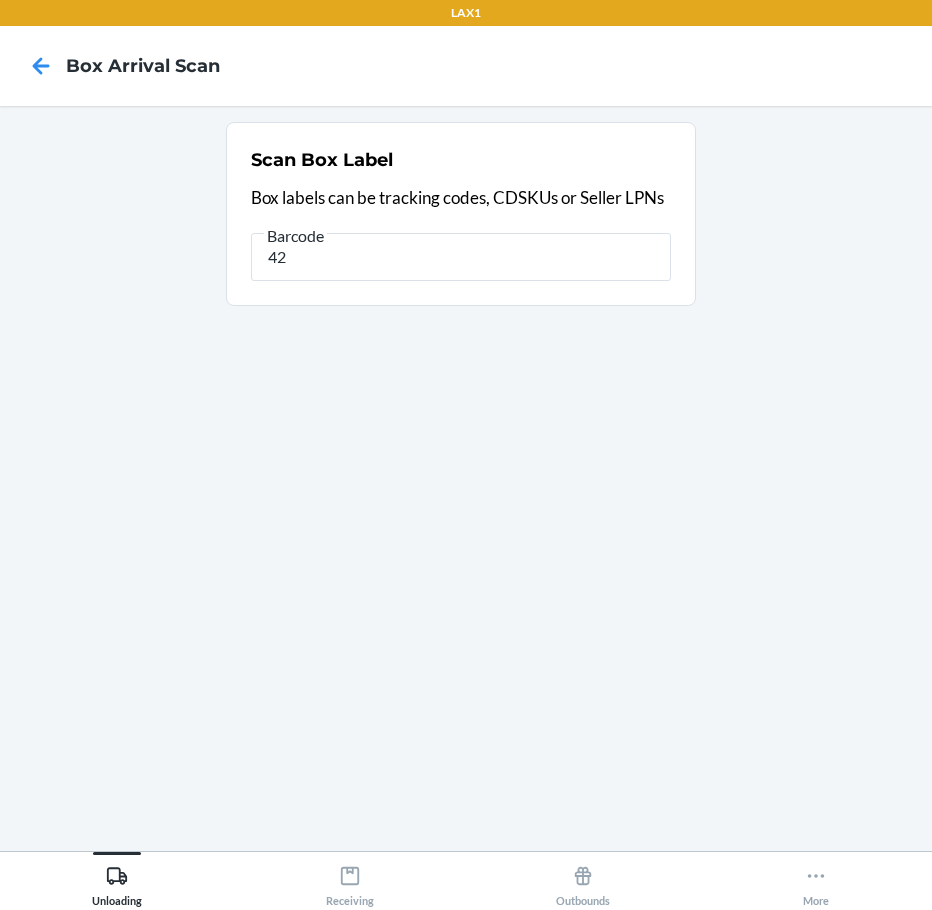 type on "4" 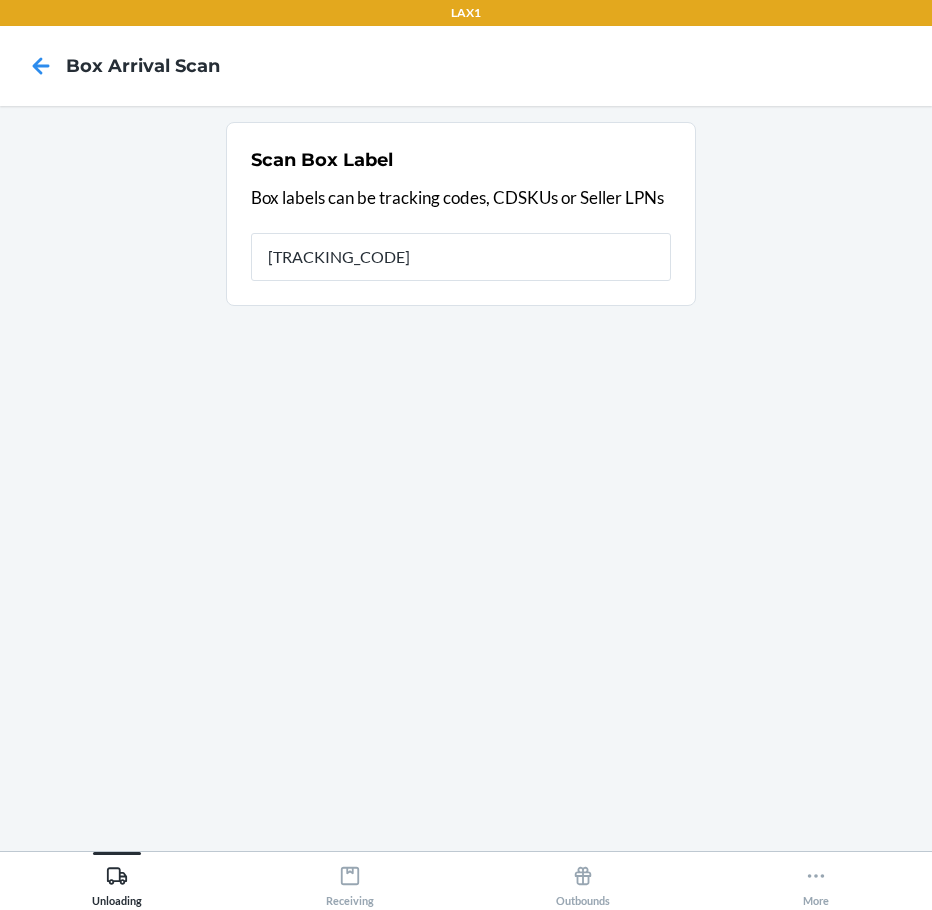type on "[TRACKING_CODE]" 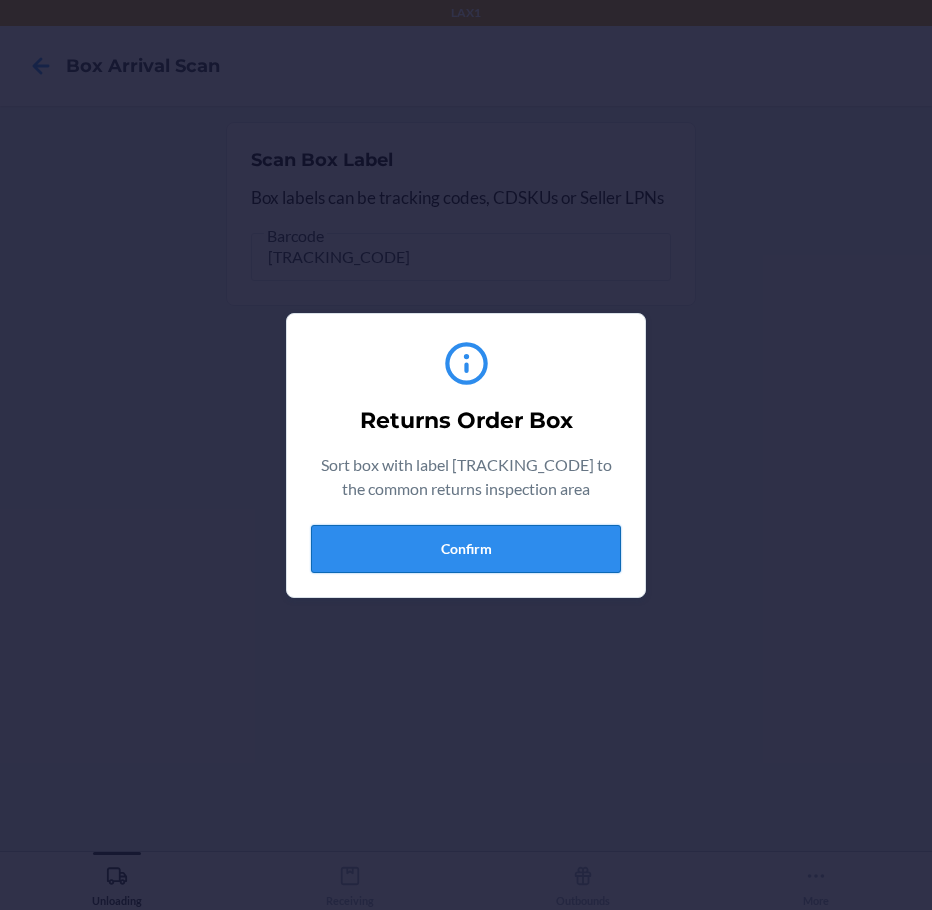 click on "Confirm" at bounding box center (466, 549) 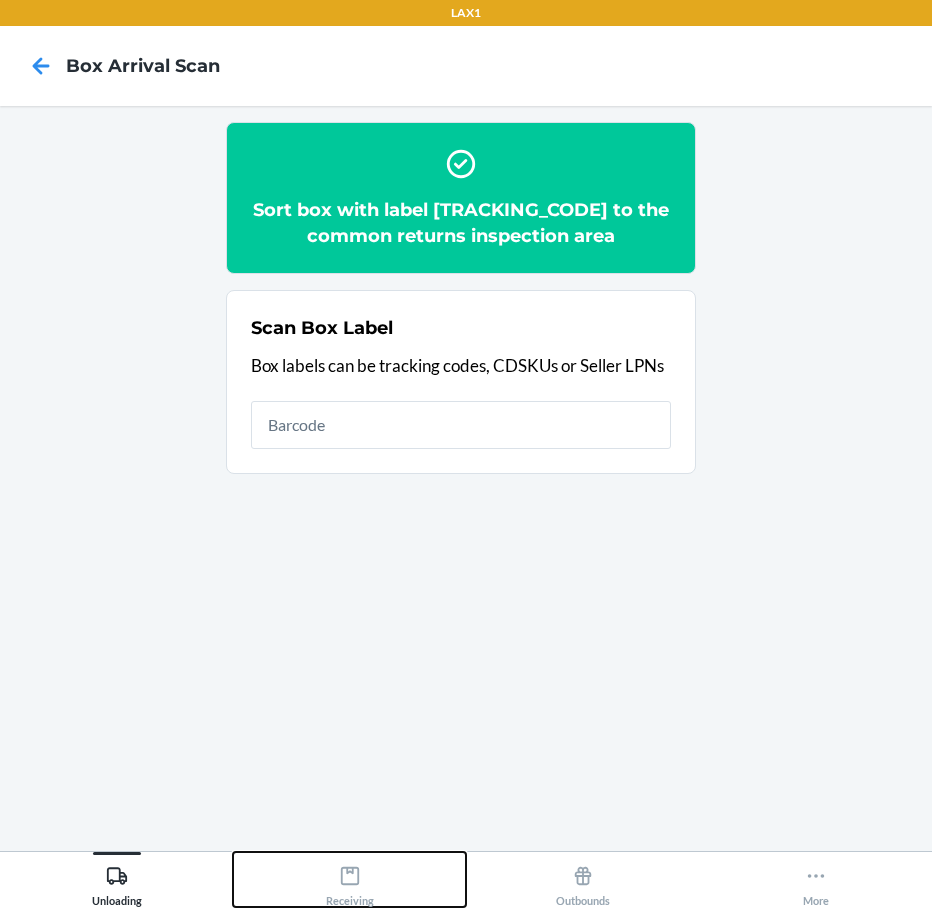 click 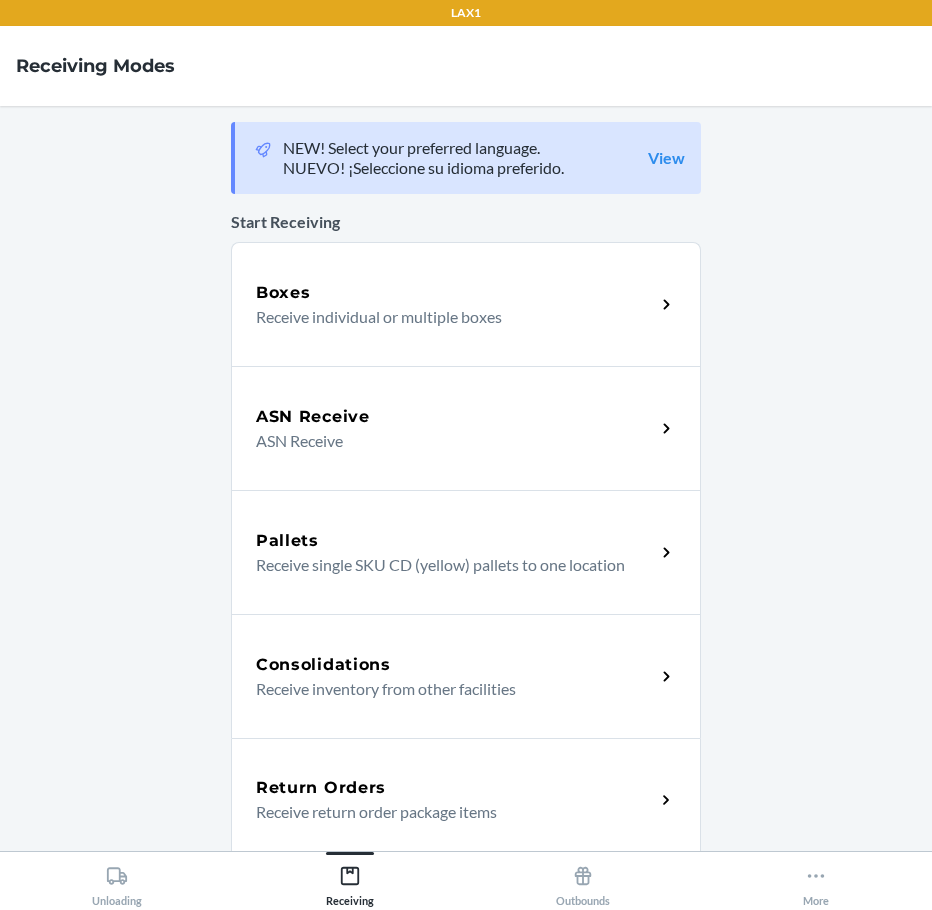 click on "Return Orders" at bounding box center (455, 788) 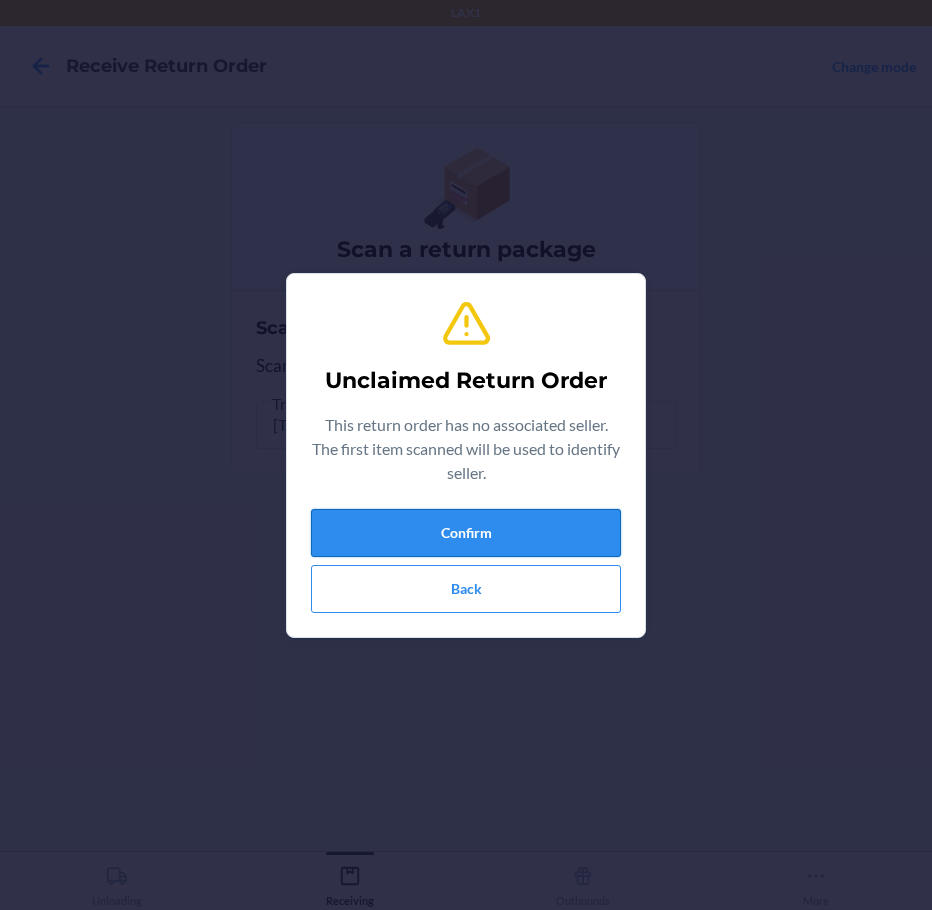 click on "Confirm" at bounding box center (466, 533) 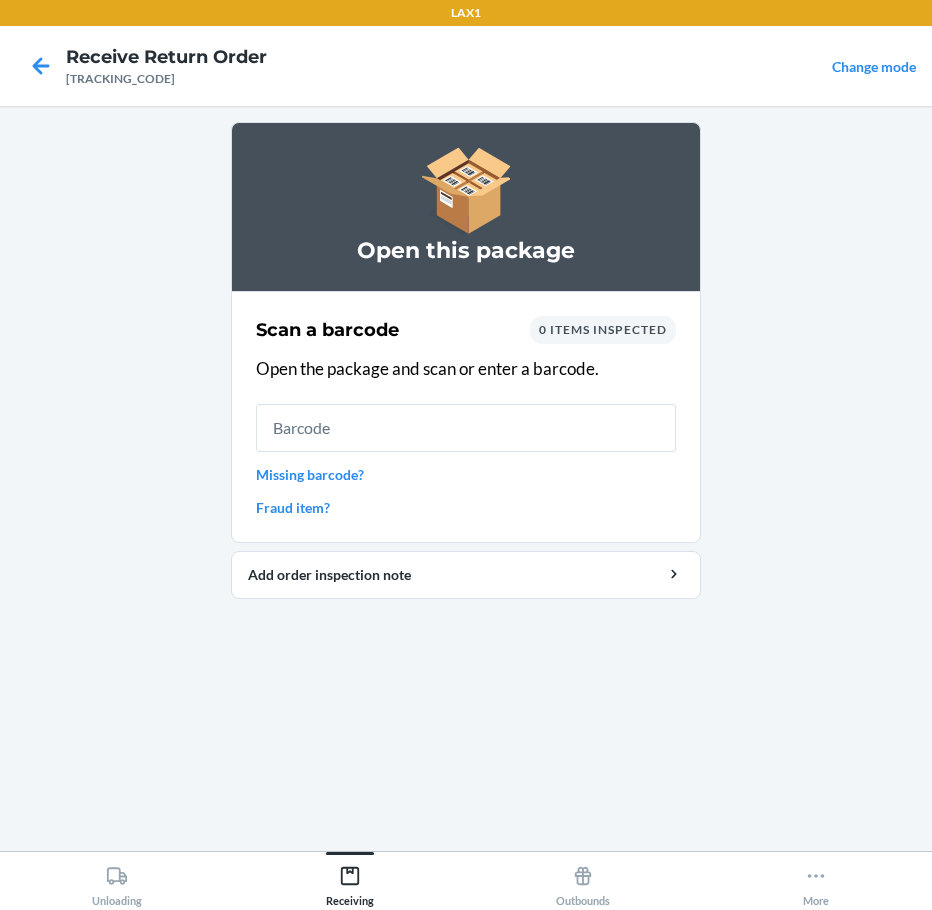 click on "Missing barcode?" at bounding box center [466, 474] 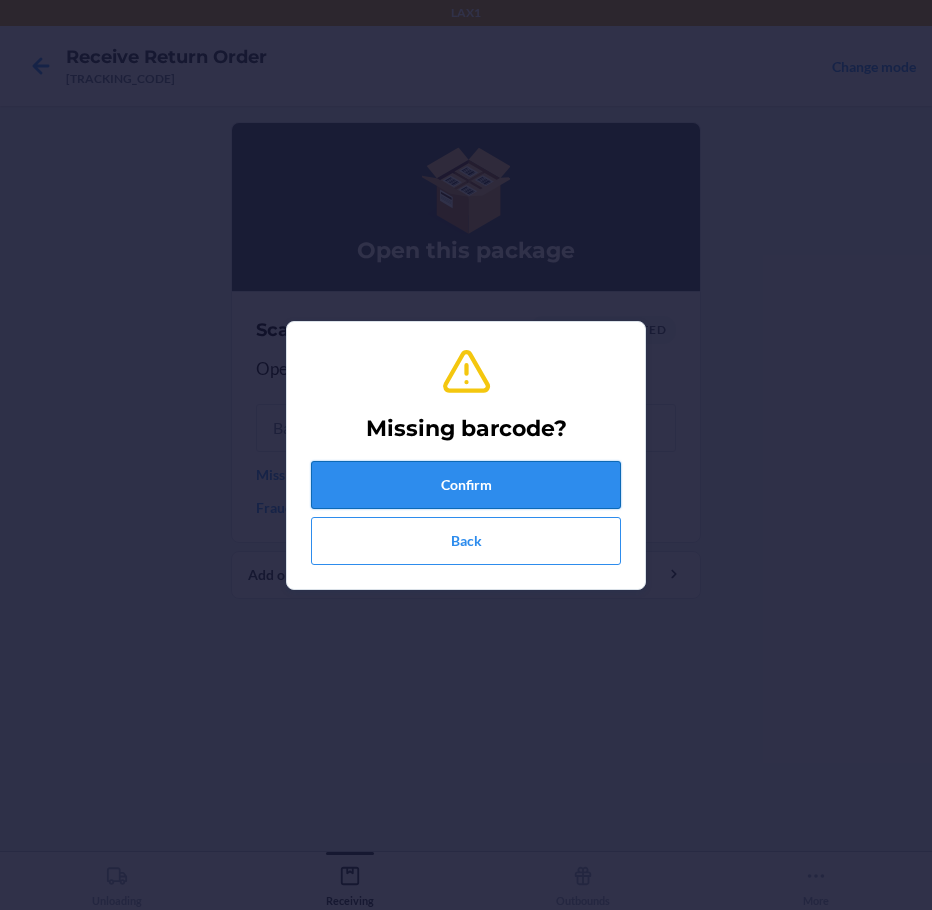 click on "Confirm" at bounding box center [466, 485] 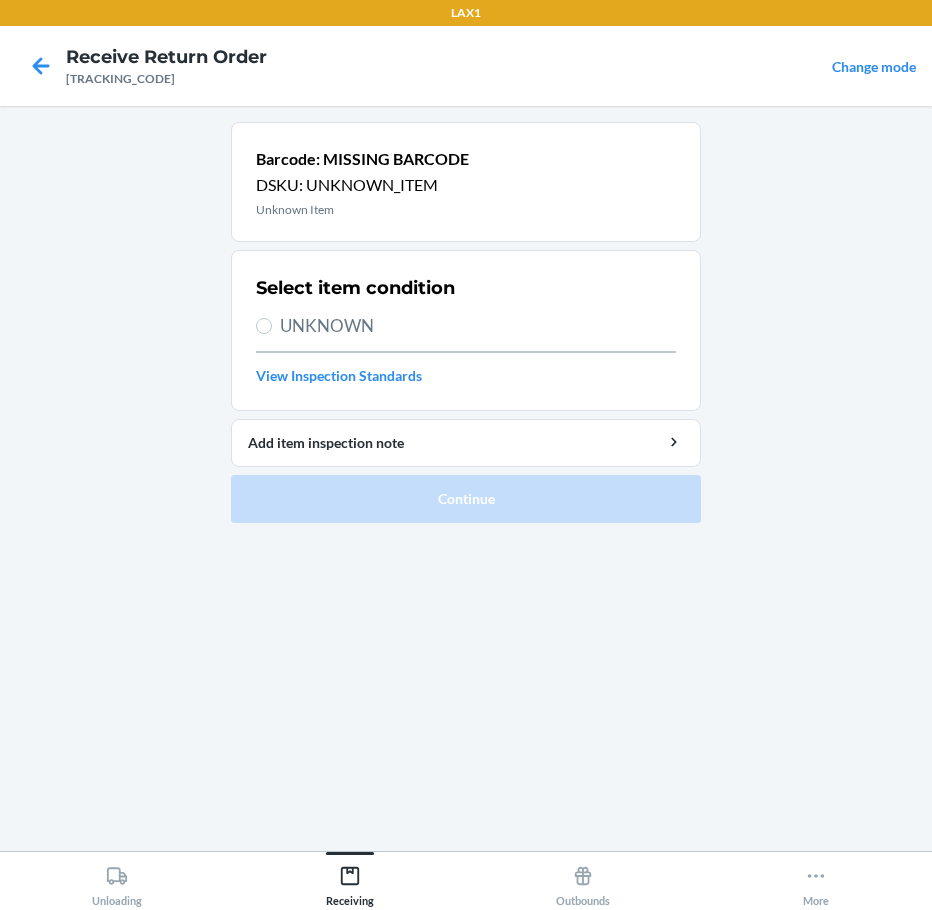 click on "UNKNOWN" at bounding box center (478, 326) 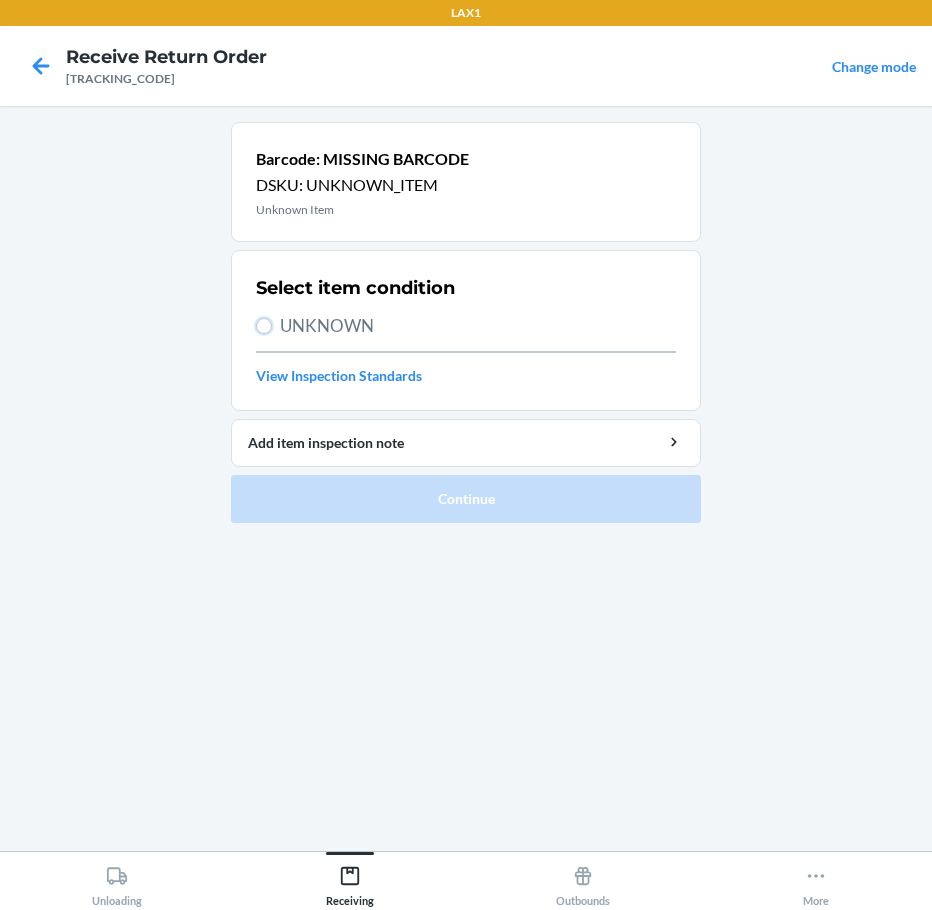 radio on "true" 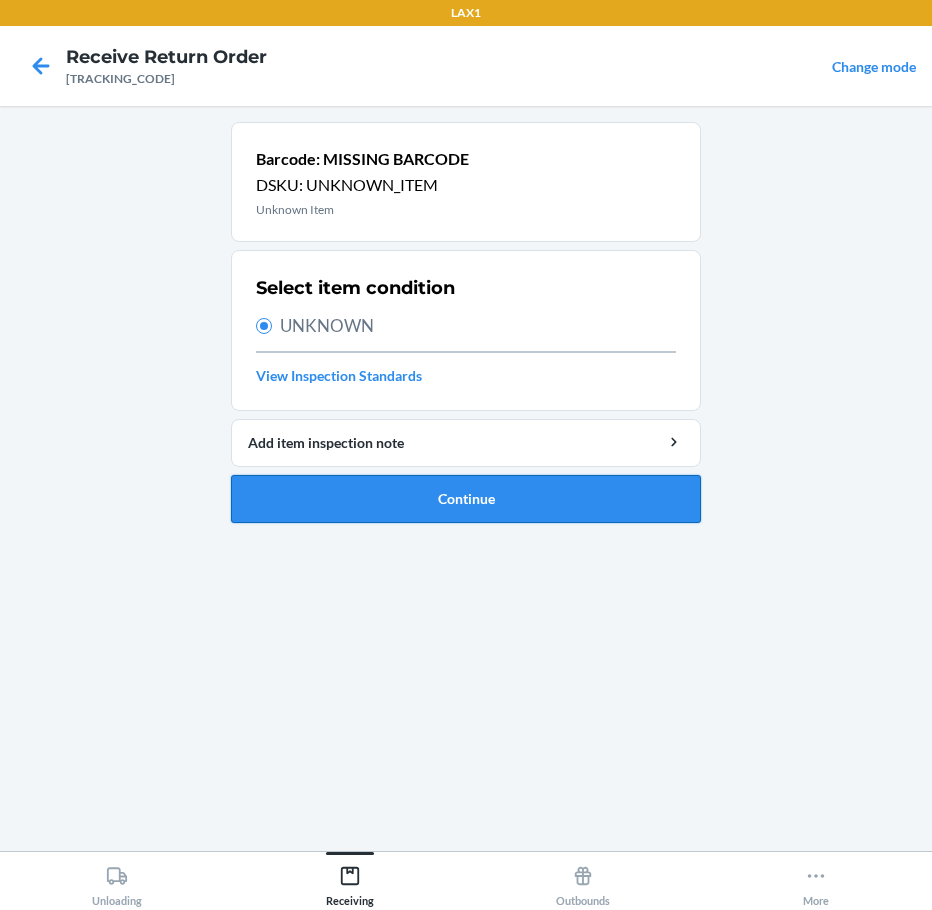 click on "Continue" at bounding box center [466, 499] 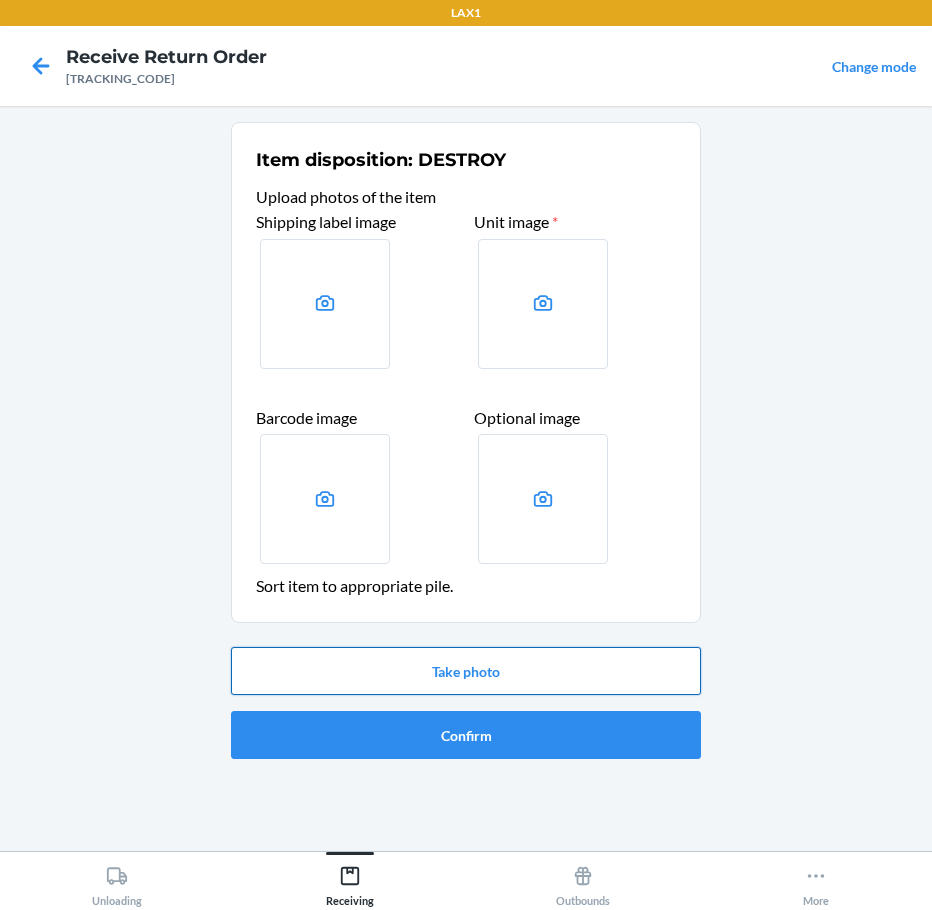 click on "Take photo" at bounding box center (466, 671) 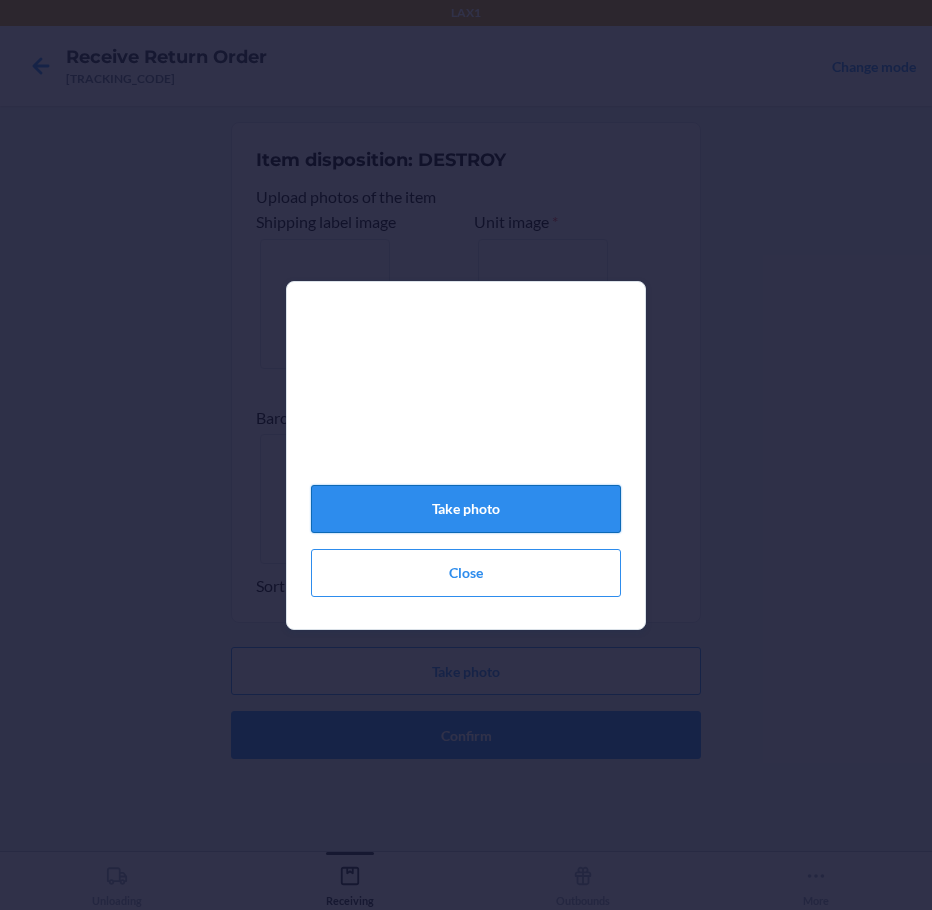 click on "Take photo" 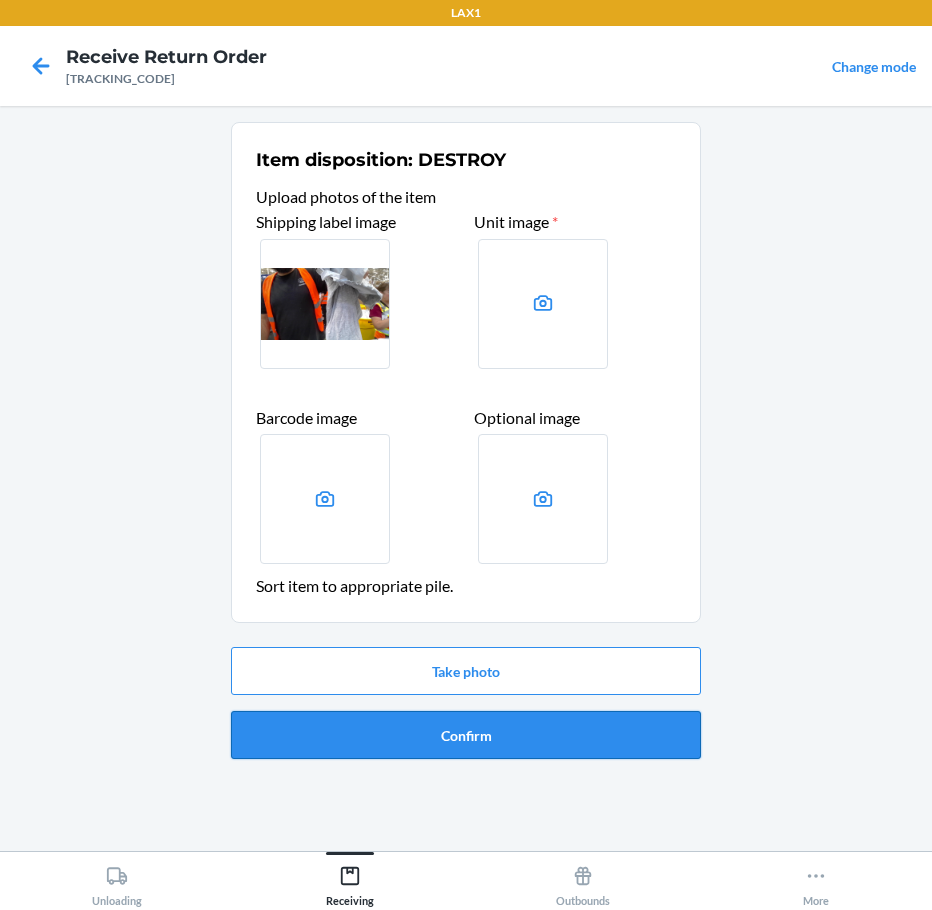 click on "Confirm" at bounding box center (466, 735) 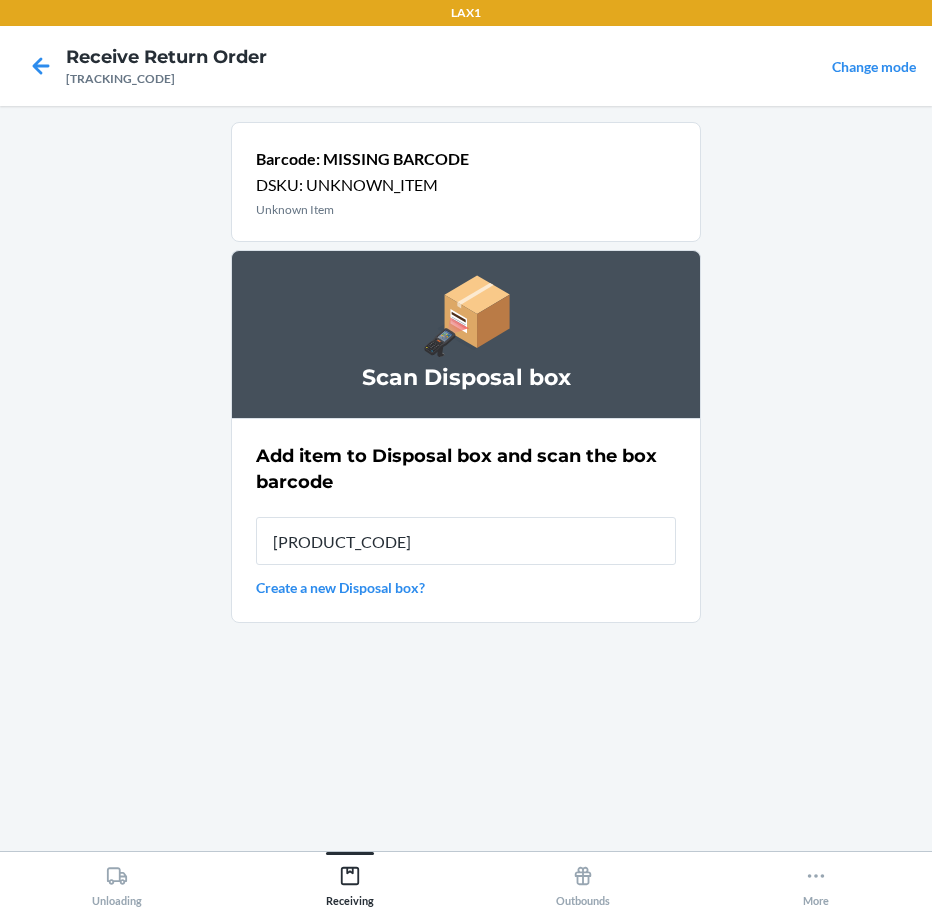 type on "[TRACKING_CODE]" 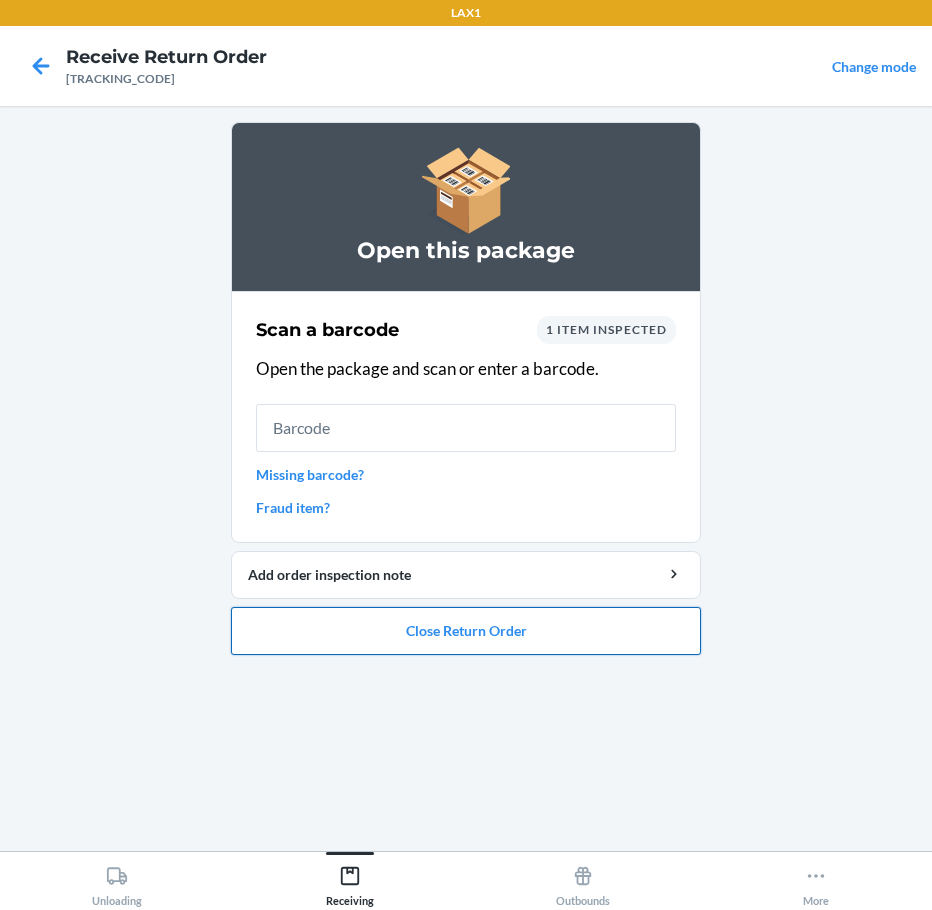 click on "Close Return Order" at bounding box center (466, 631) 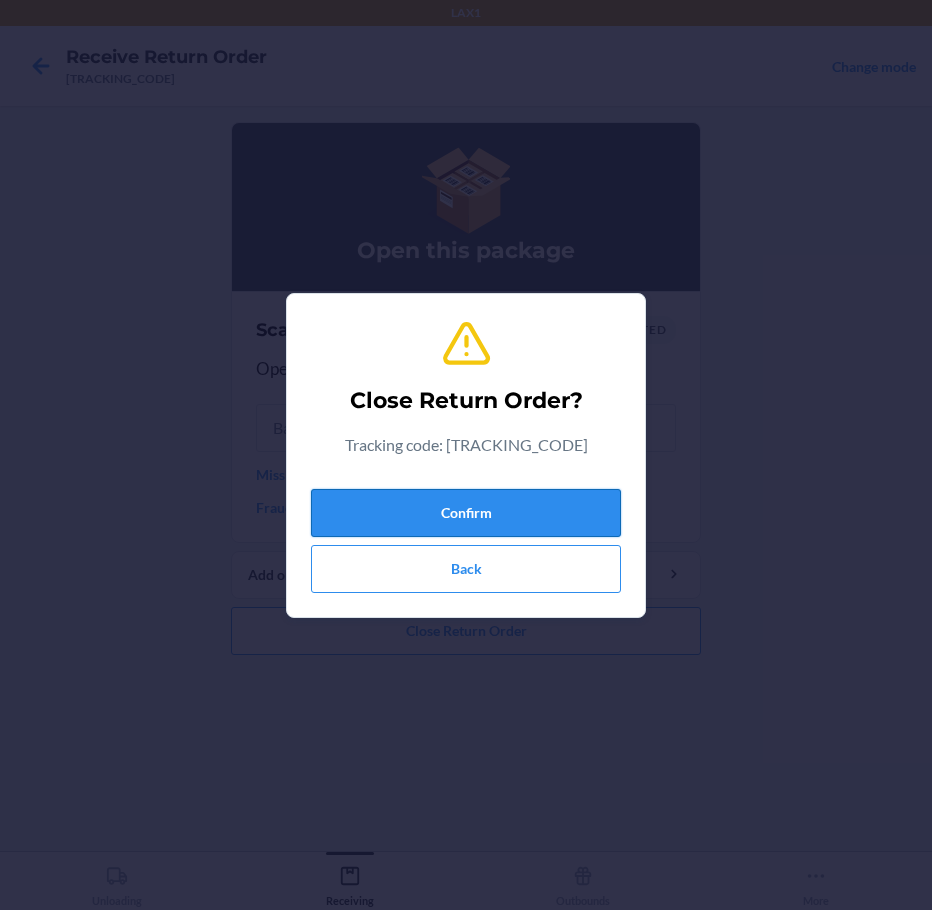 click on "Confirm" at bounding box center [466, 513] 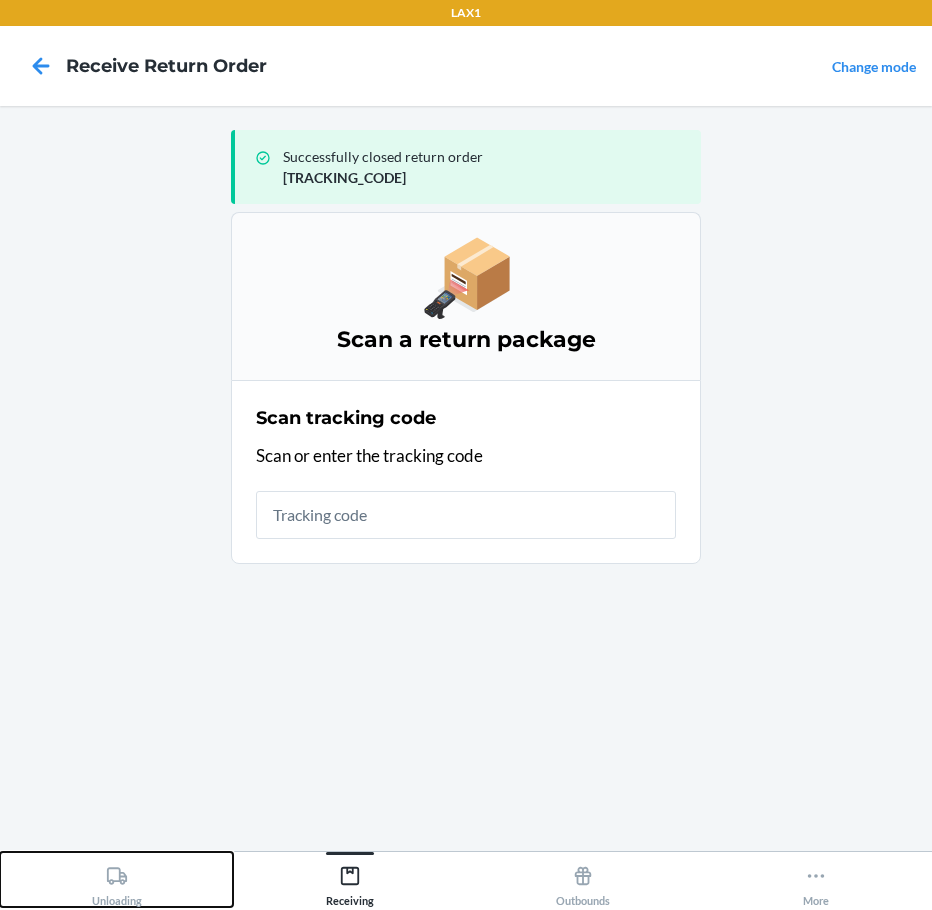 click on "Unloading" at bounding box center [117, 882] 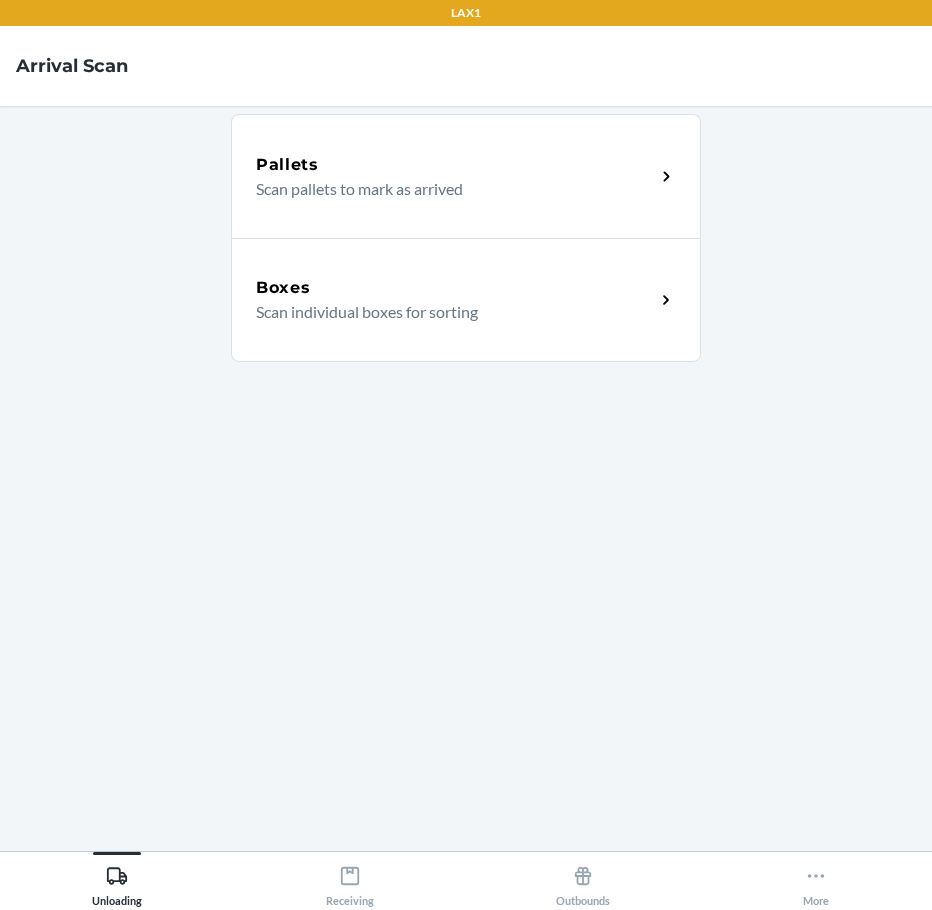 click on "Boxes" at bounding box center [455, 288] 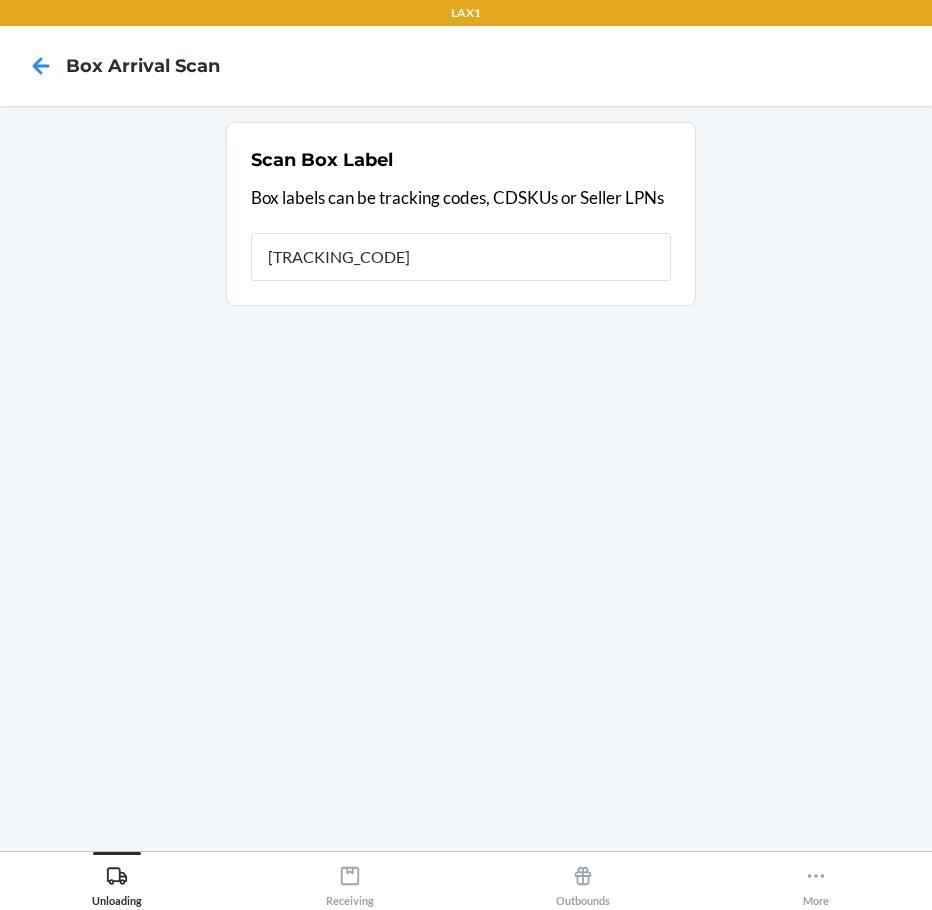 type on "[TRACKING_CODE]" 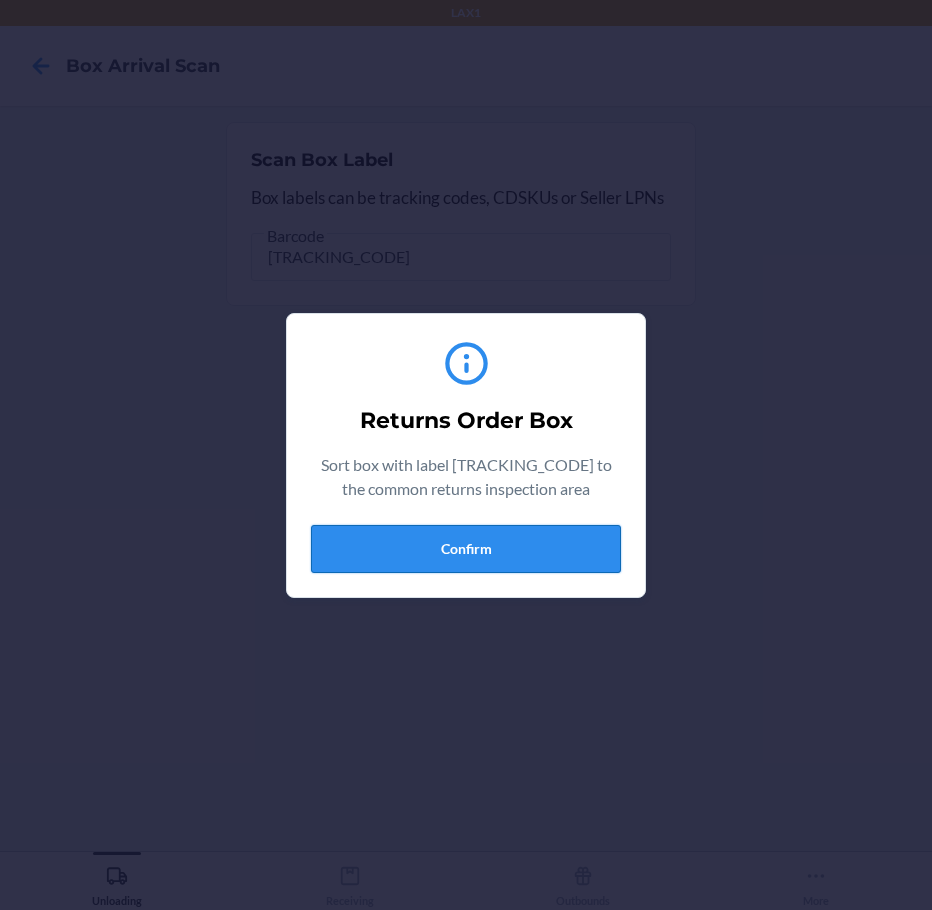 click on "Confirm" at bounding box center [466, 549] 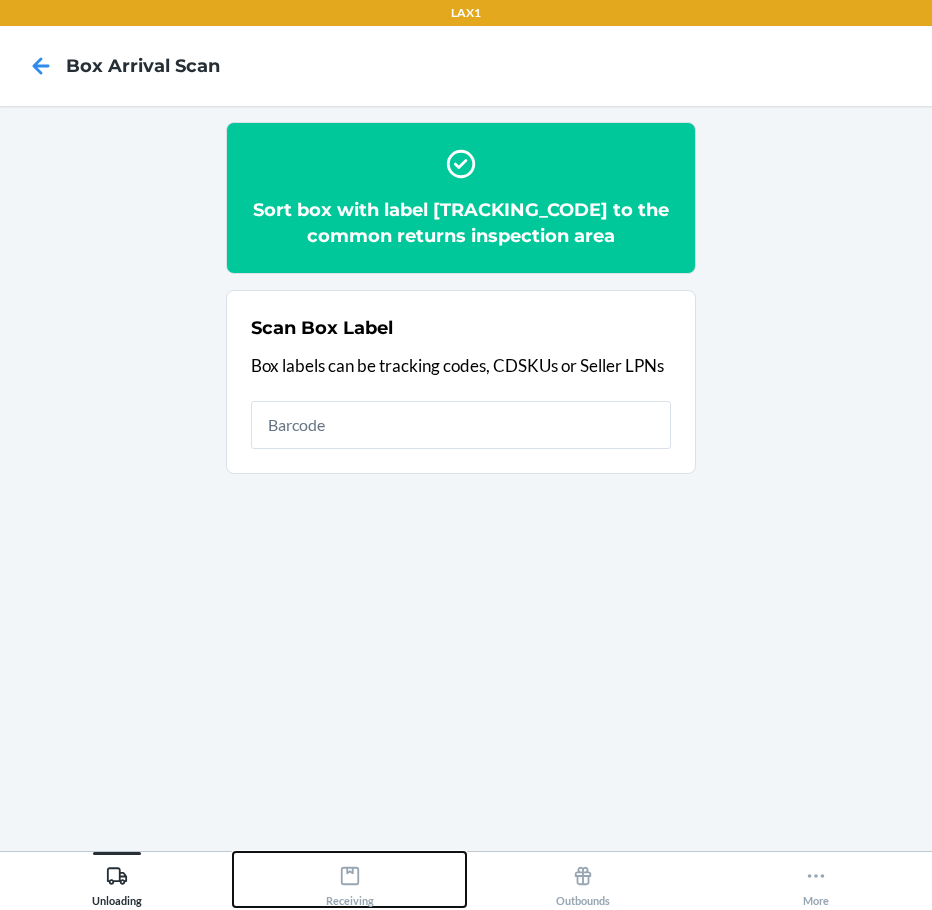 click on "Receiving" at bounding box center [350, 882] 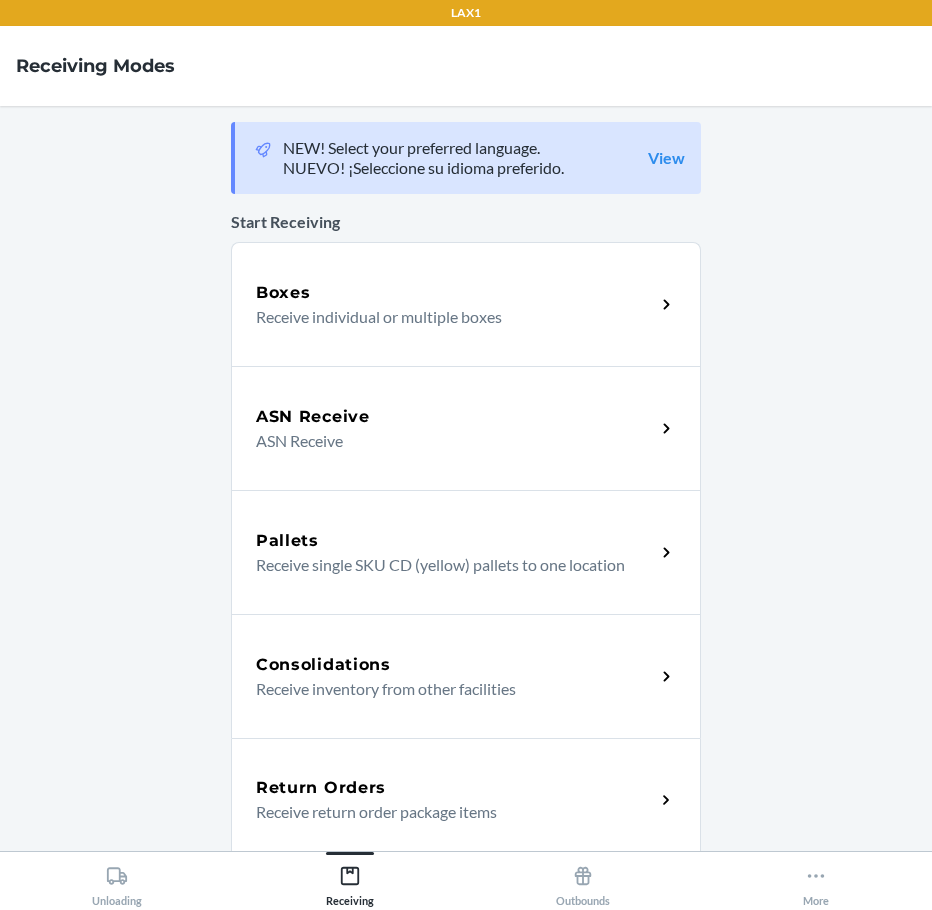 click on "Receive return order package items" at bounding box center (447, 812) 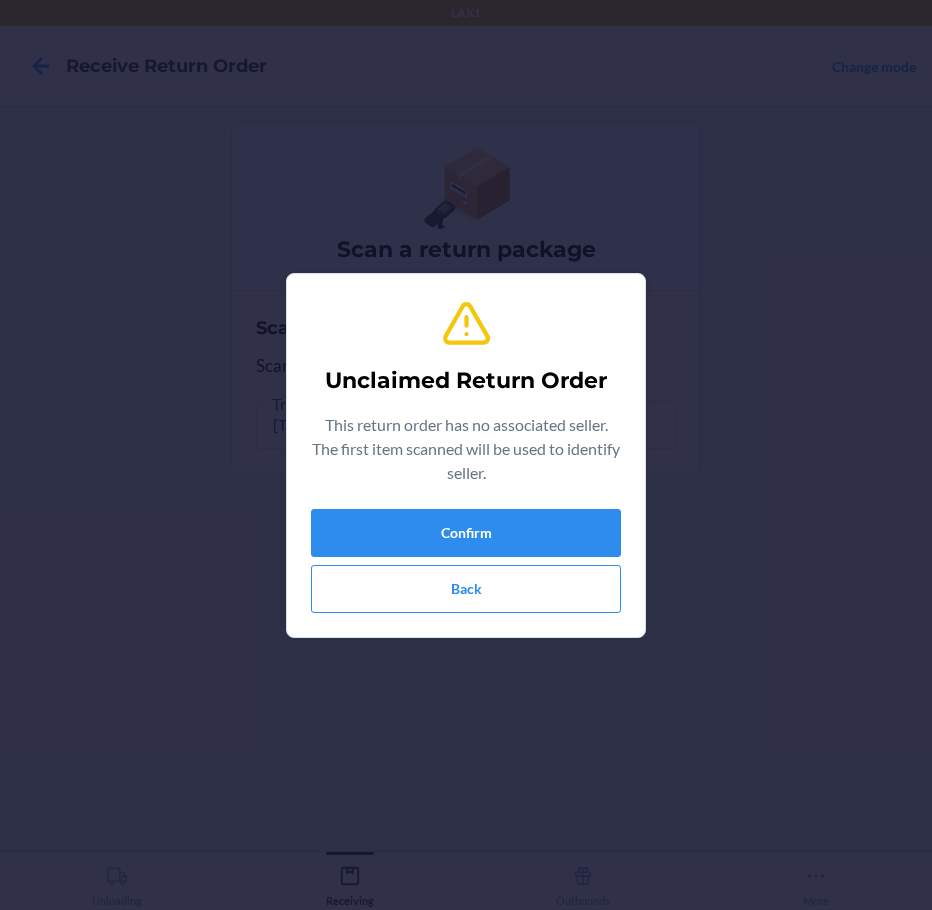 click on "Unclaimed Return Order This return order has no associated seller. The first item scanned will be used to identify seller. Confirm Back" at bounding box center [466, 455] 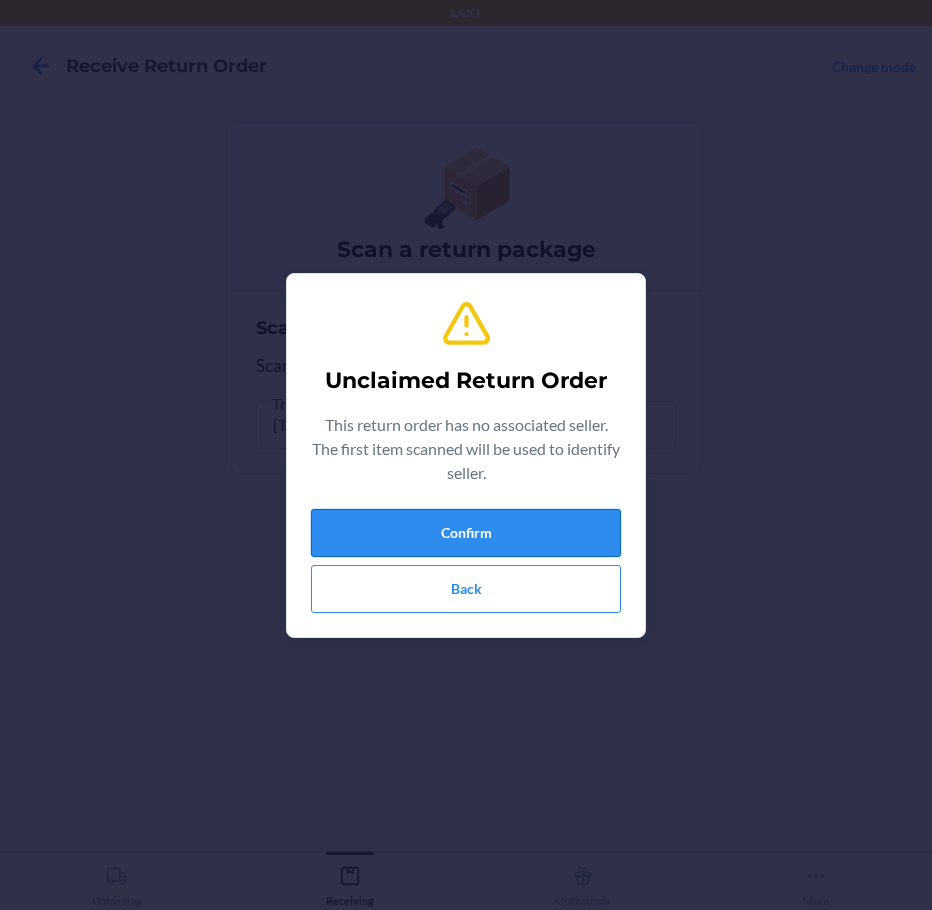 click on "Confirm" at bounding box center [466, 533] 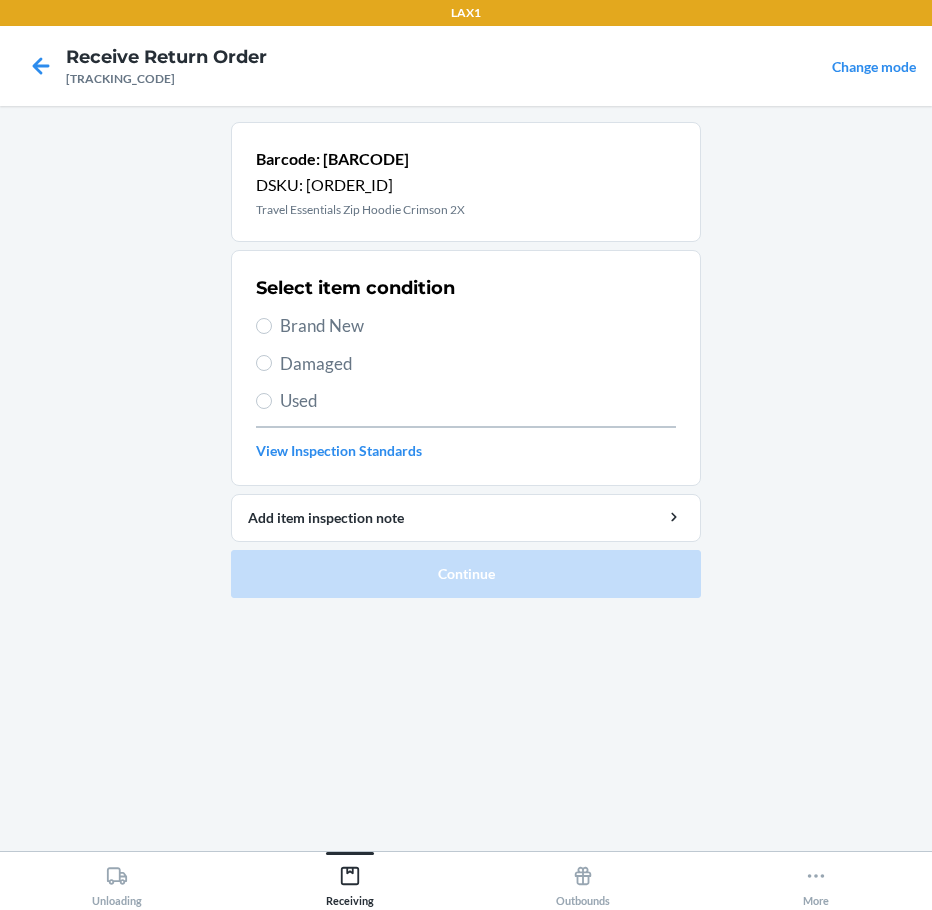 click on "Brand New" at bounding box center [478, 326] 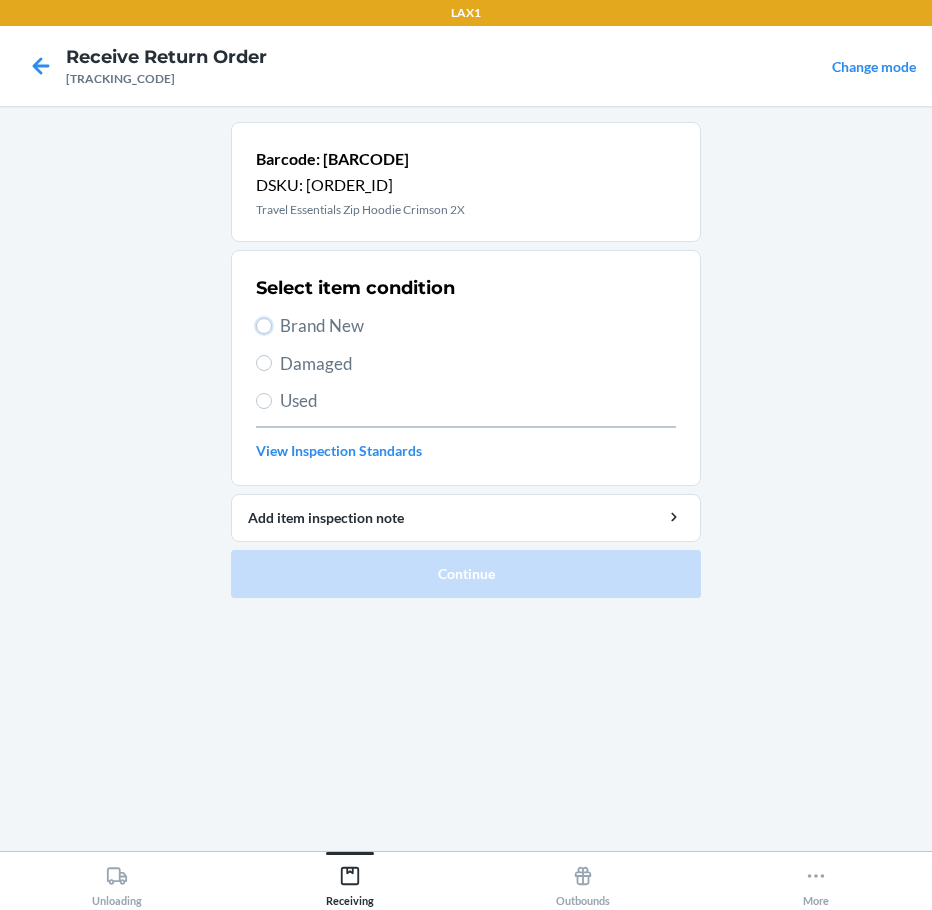 click on "Brand New" at bounding box center (264, 326) 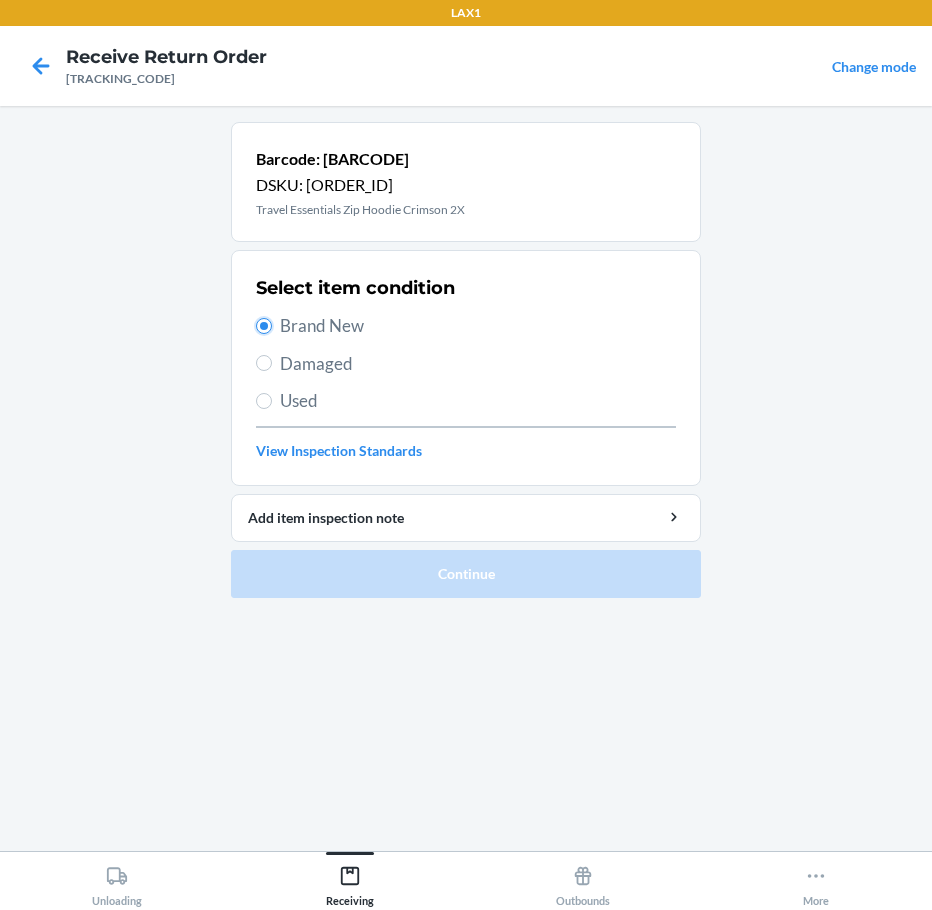 radio on "true" 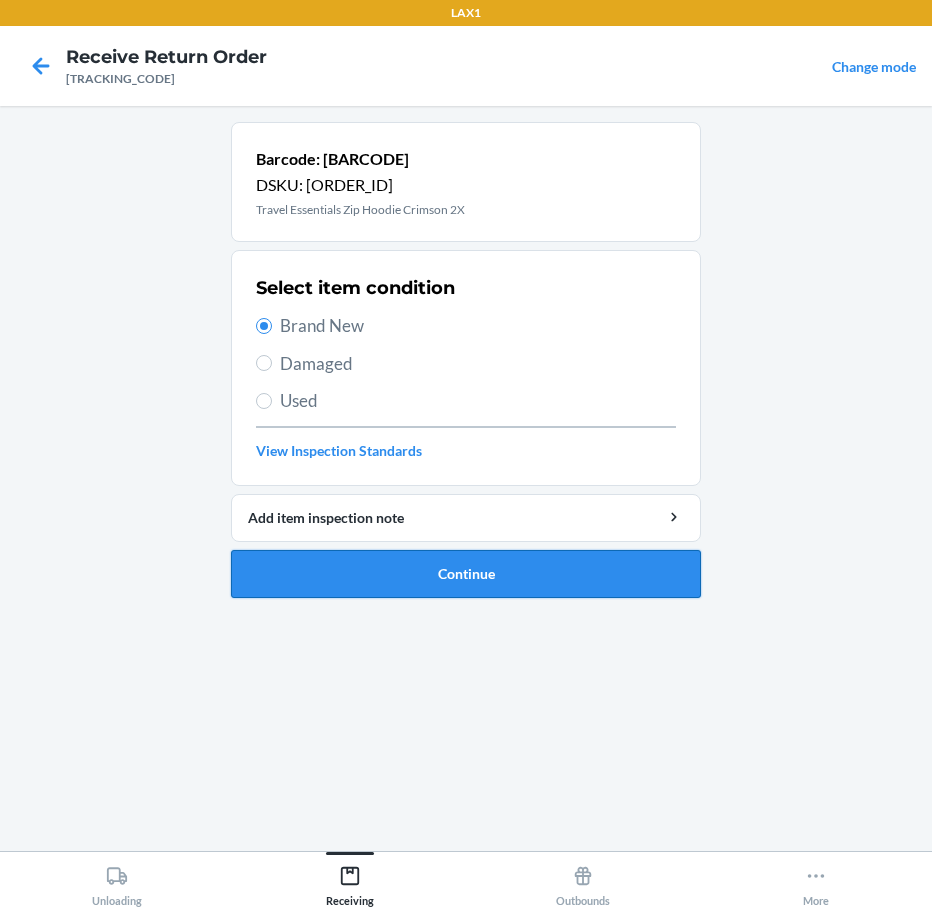click on "Continue" at bounding box center [466, 574] 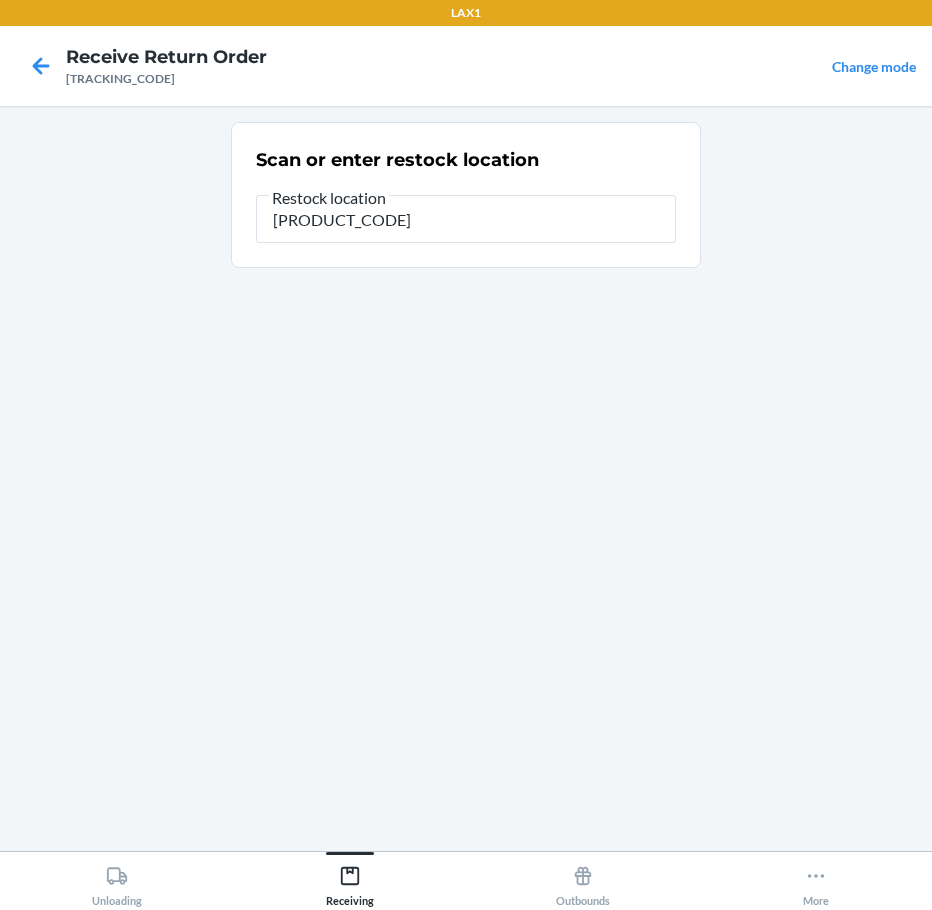 type on "[PRODUCT_CODE]" 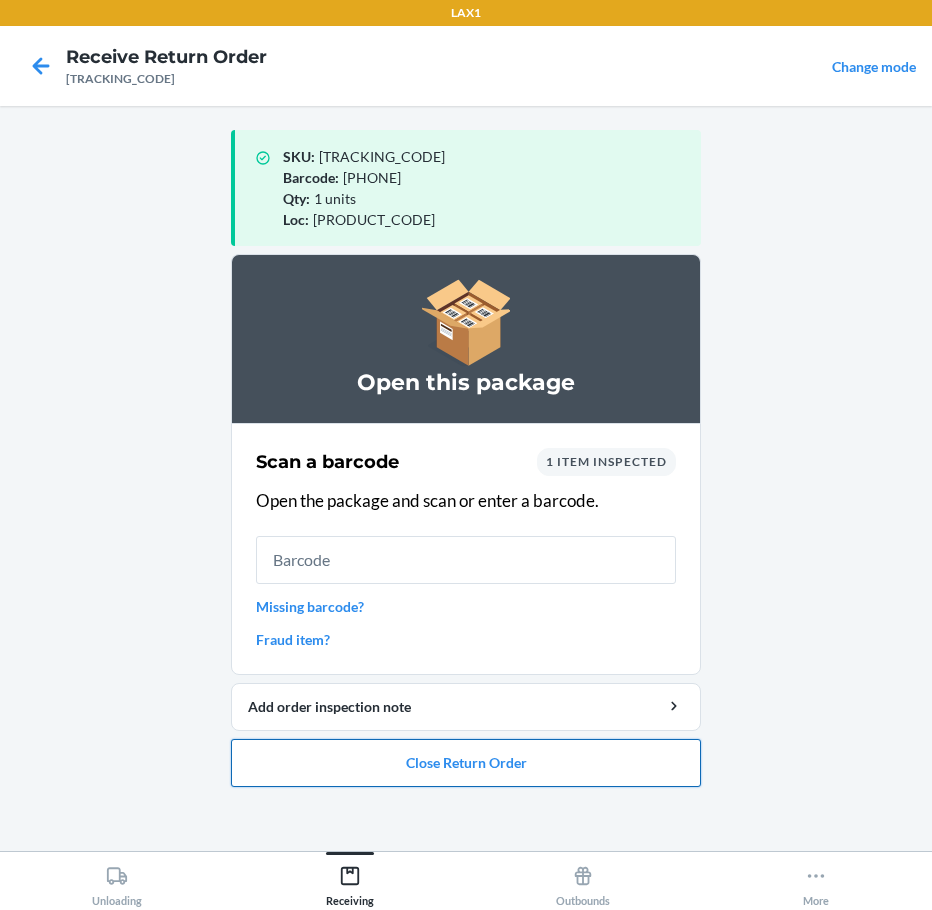 click on "Close Return Order" at bounding box center (466, 763) 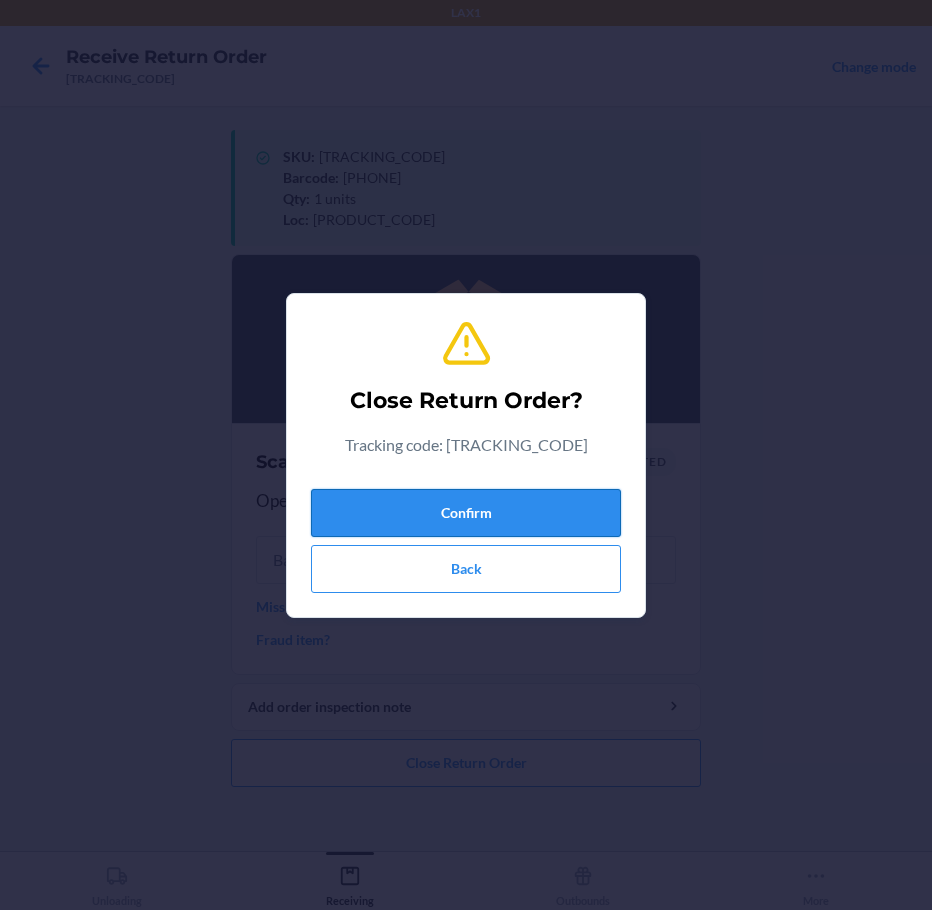 click on "Confirm" at bounding box center [466, 513] 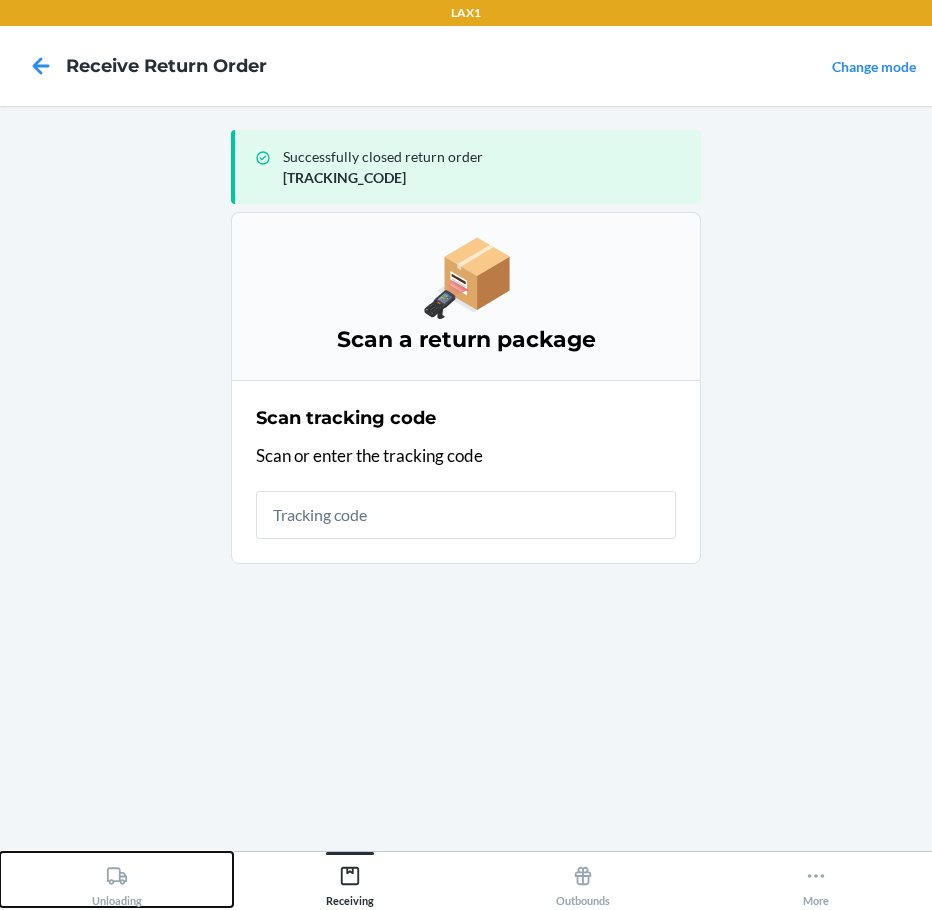 click on "Unloading" at bounding box center (117, 882) 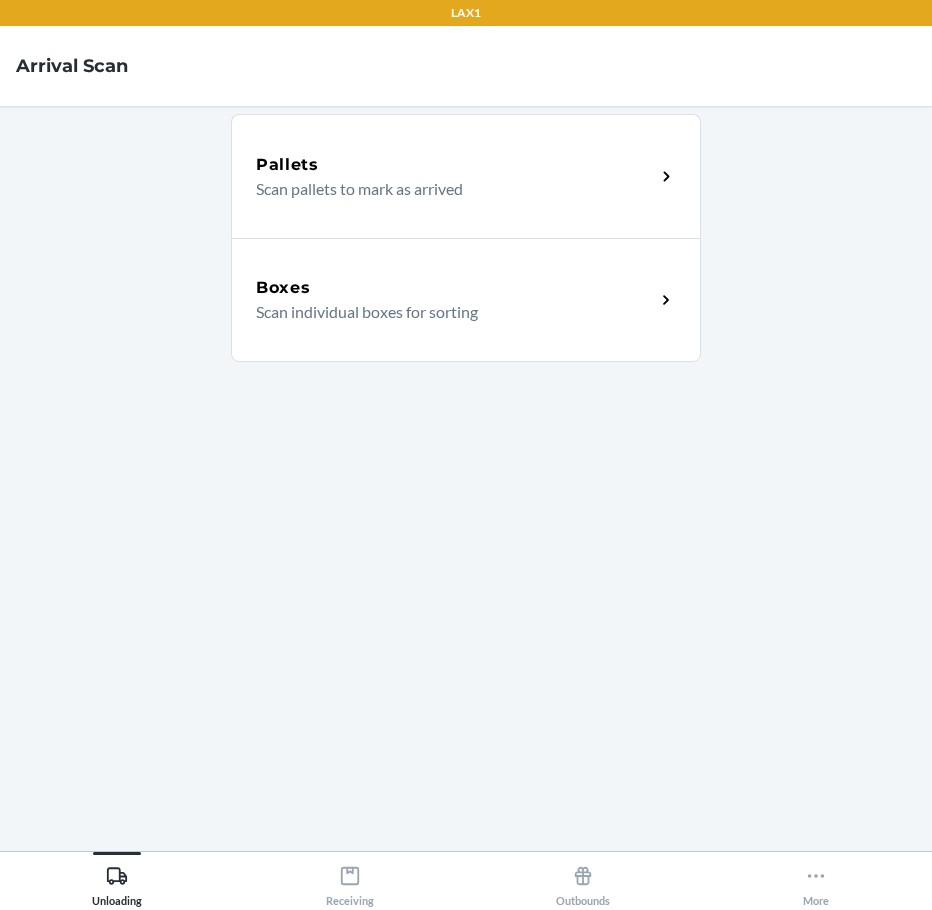 click on "Boxes Scan individual boxes for sorting" at bounding box center (466, 300) 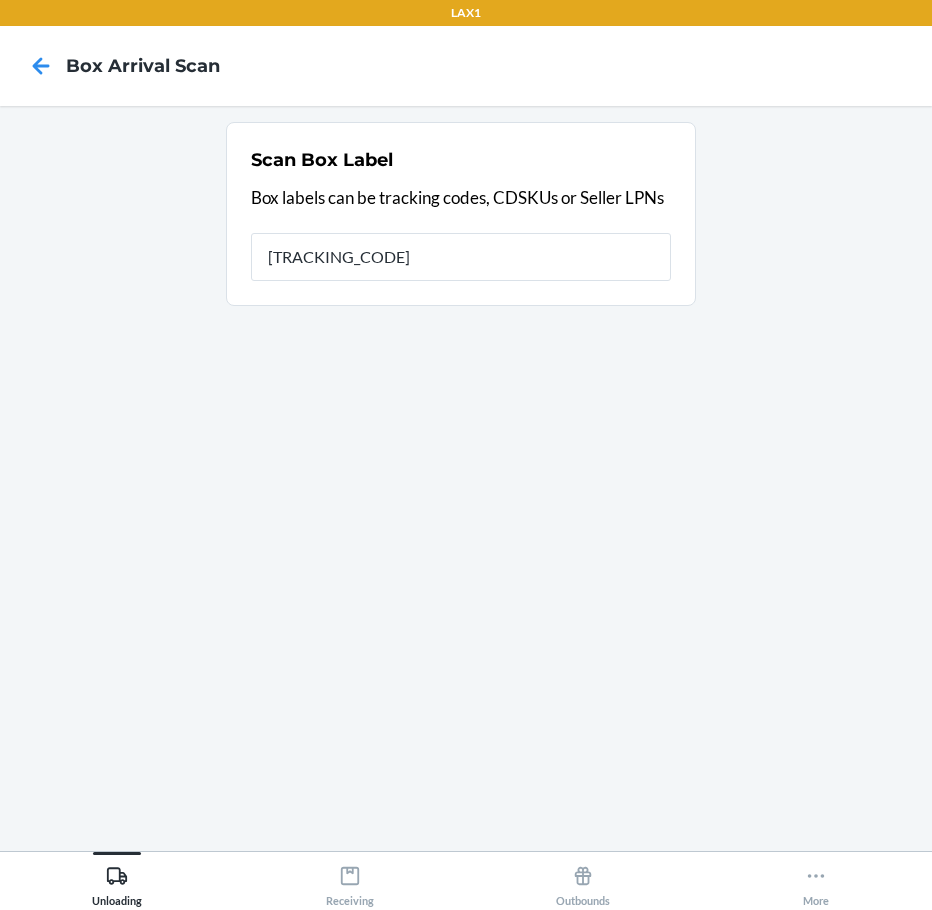 type on "[TRACKING_CODE]" 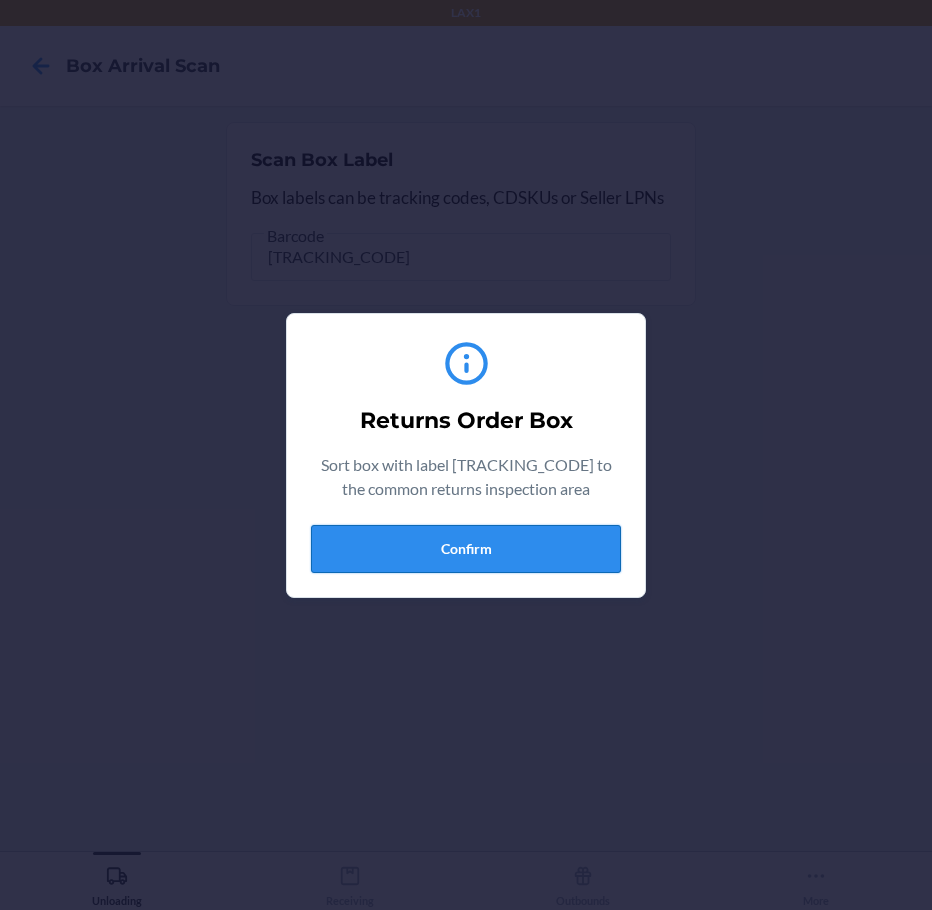 click on "Confirm" at bounding box center [466, 549] 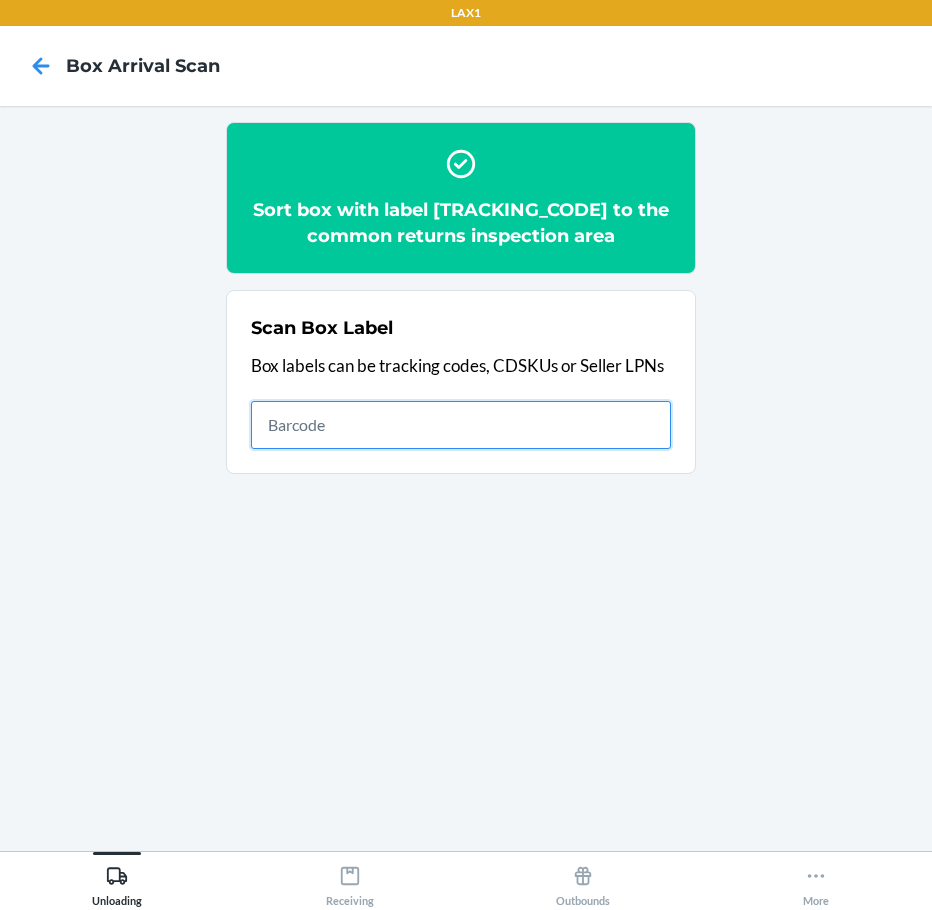 click at bounding box center [461, 425] 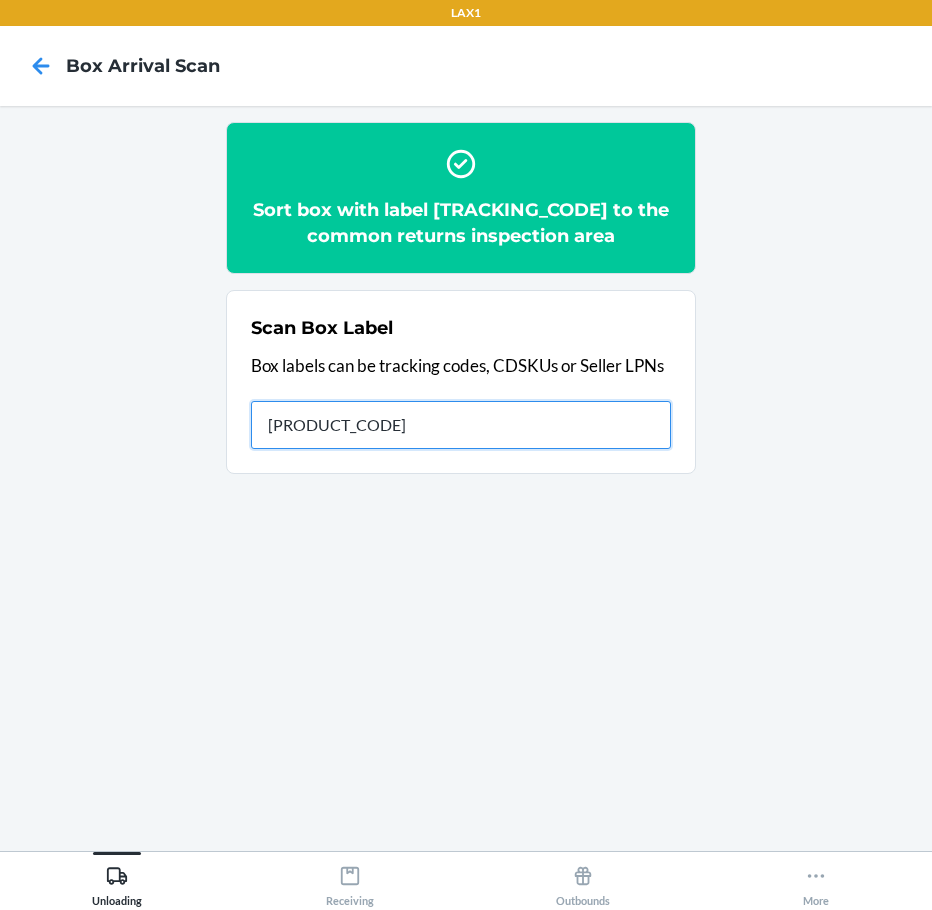 type on "[BARCODE]" 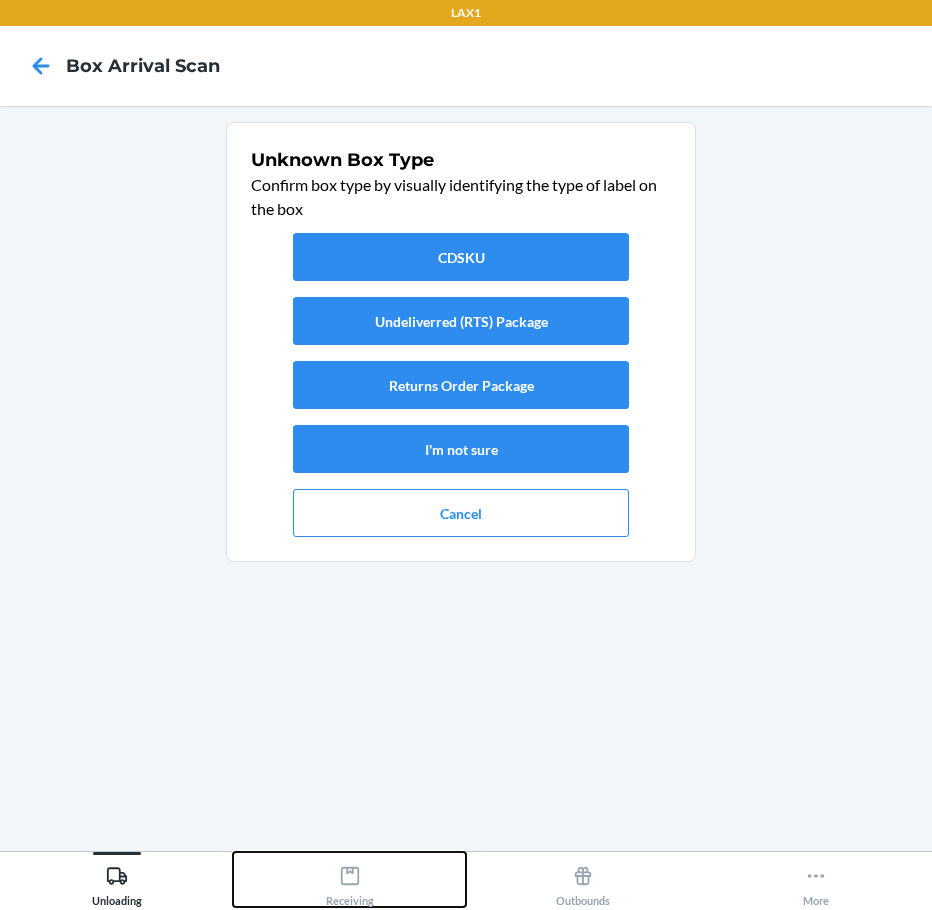 click on "Receiving" at bounding box center [350, 882] 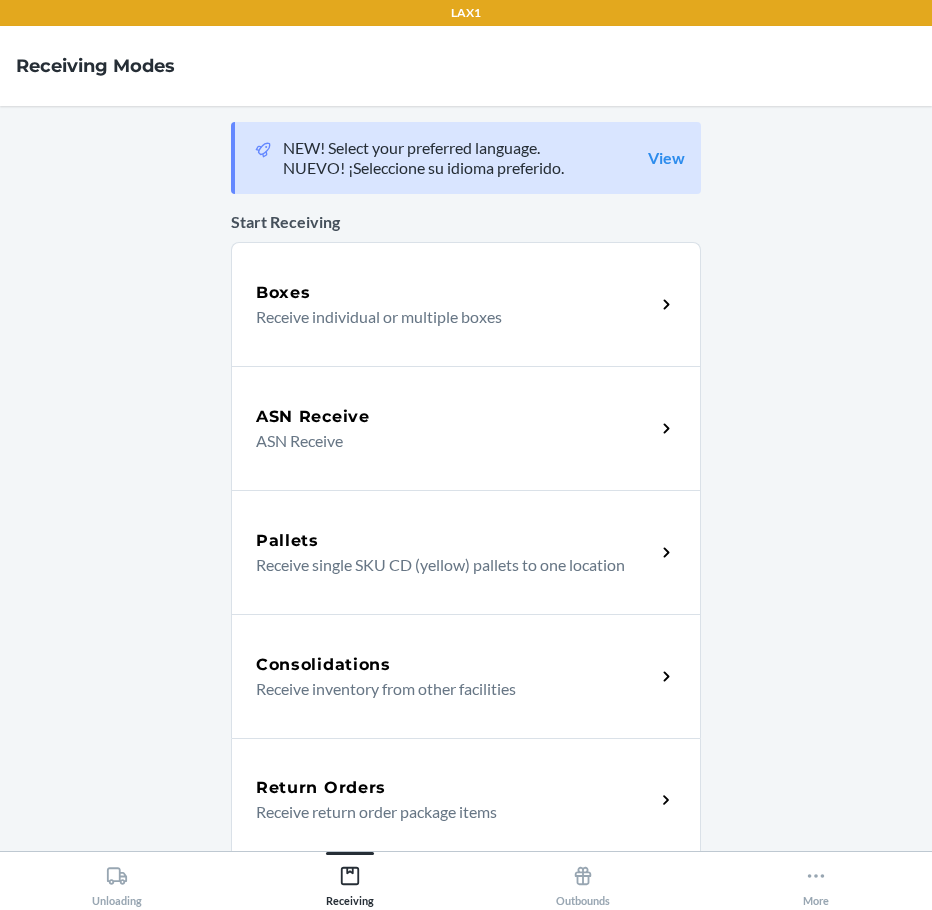 click on "Return Orders" at bounding box center [455, 788] 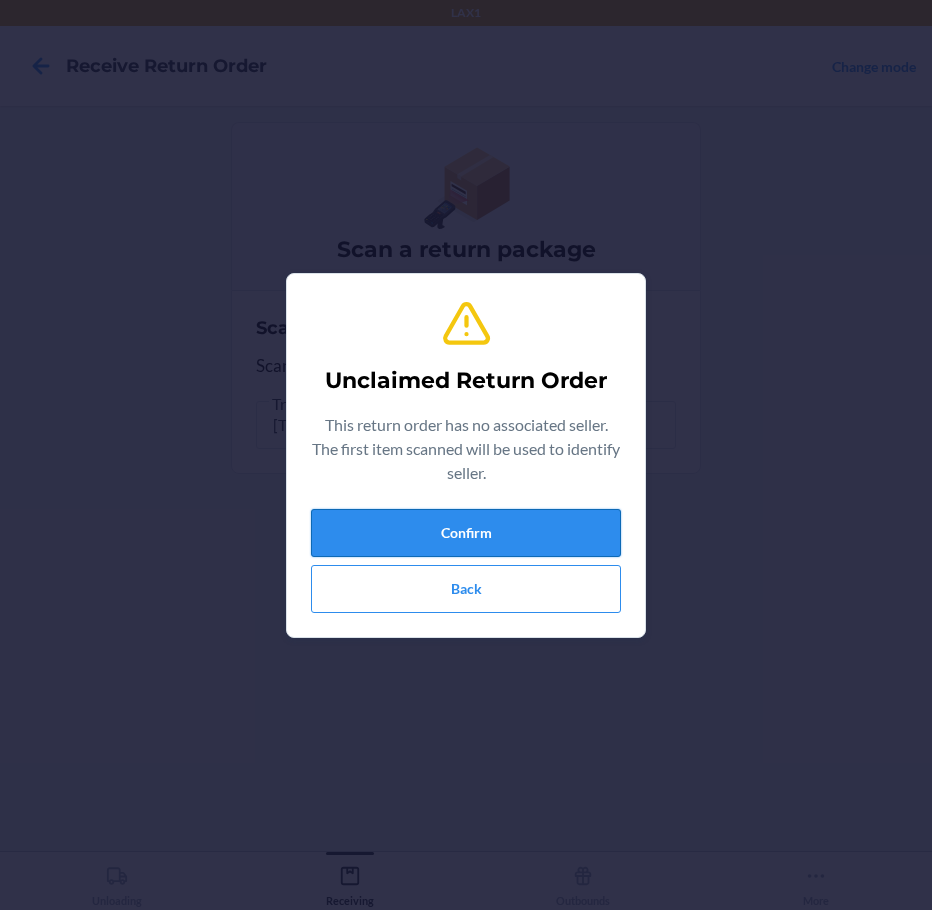 click on "Confirm" at bounding box center (466, 533) 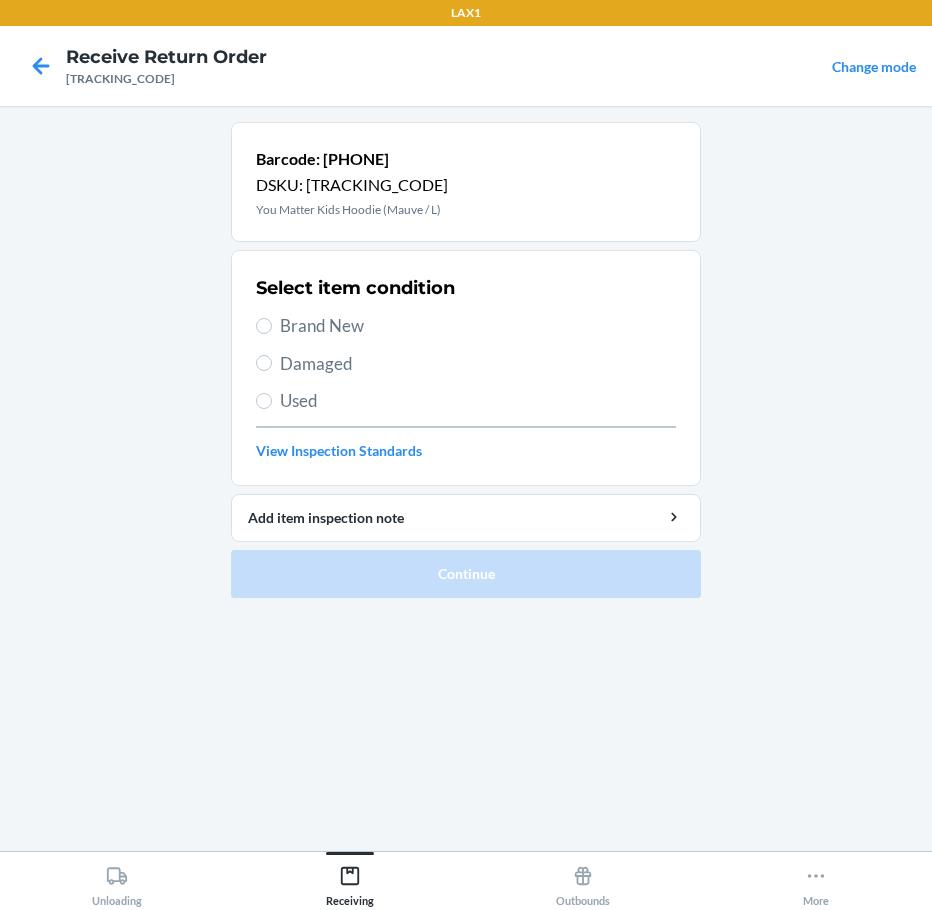 click on "Select item condition Brand New Damaged Used View Inspection Standards" at bounding box center (466, 368) 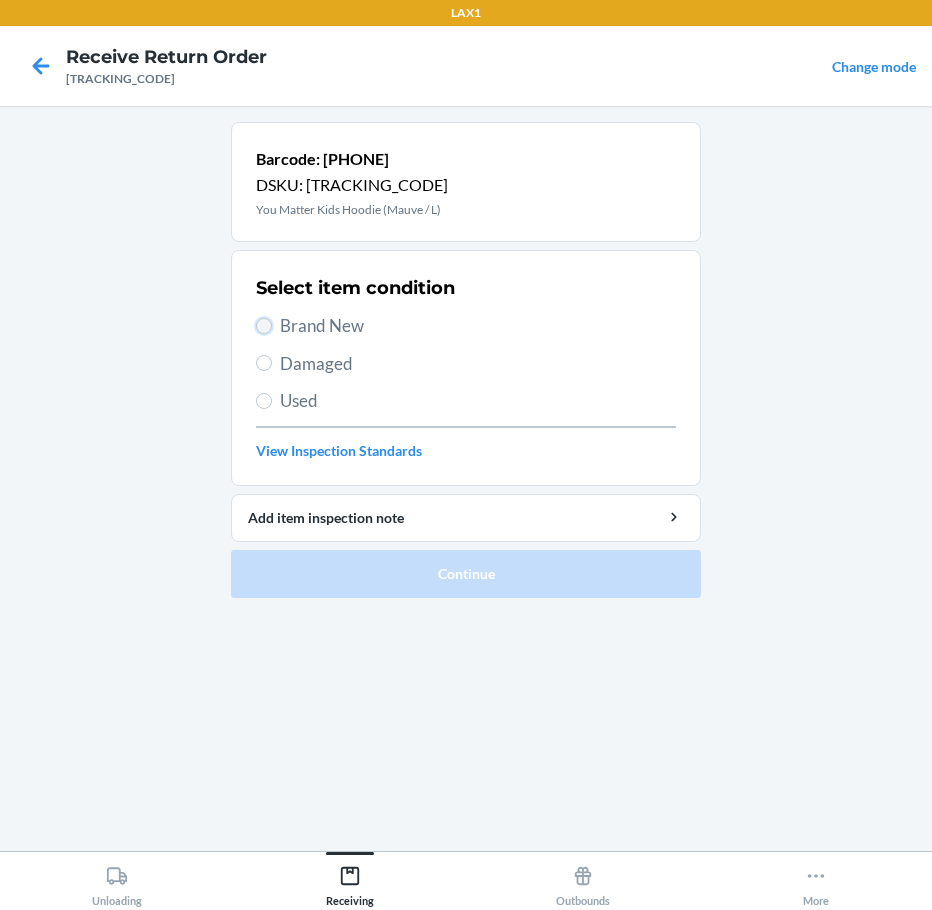 click on "Brand New" at bounding box center [264, 326] 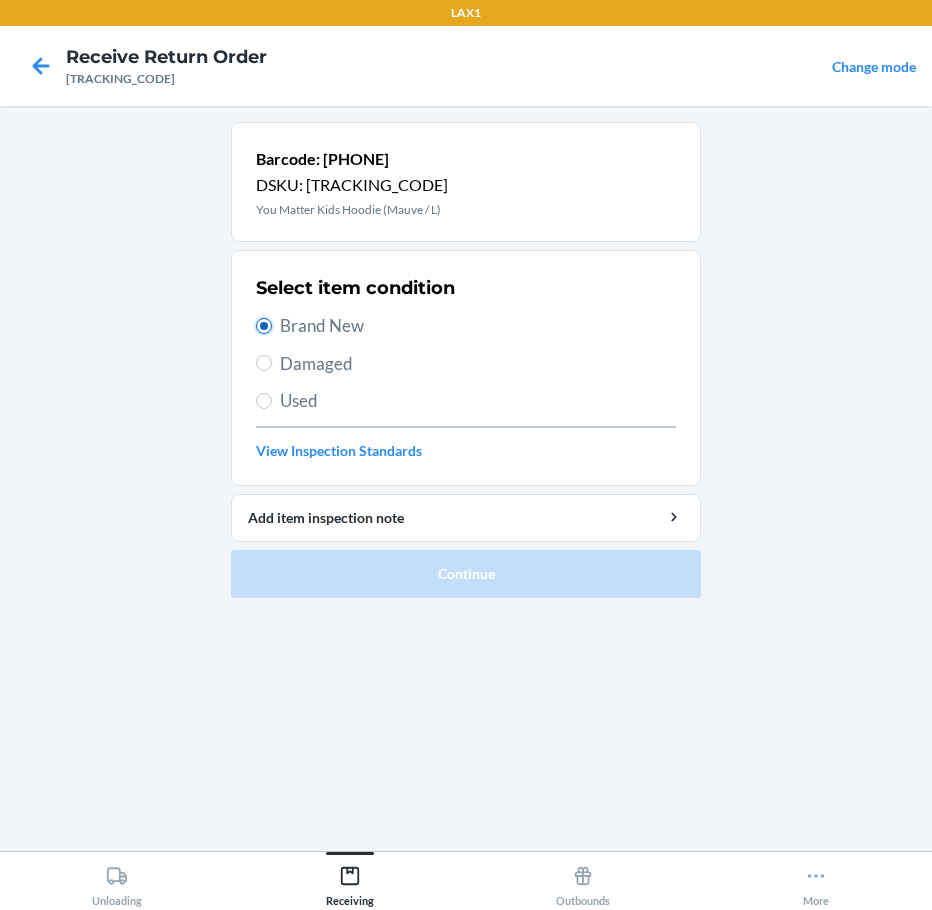 radio on "true" 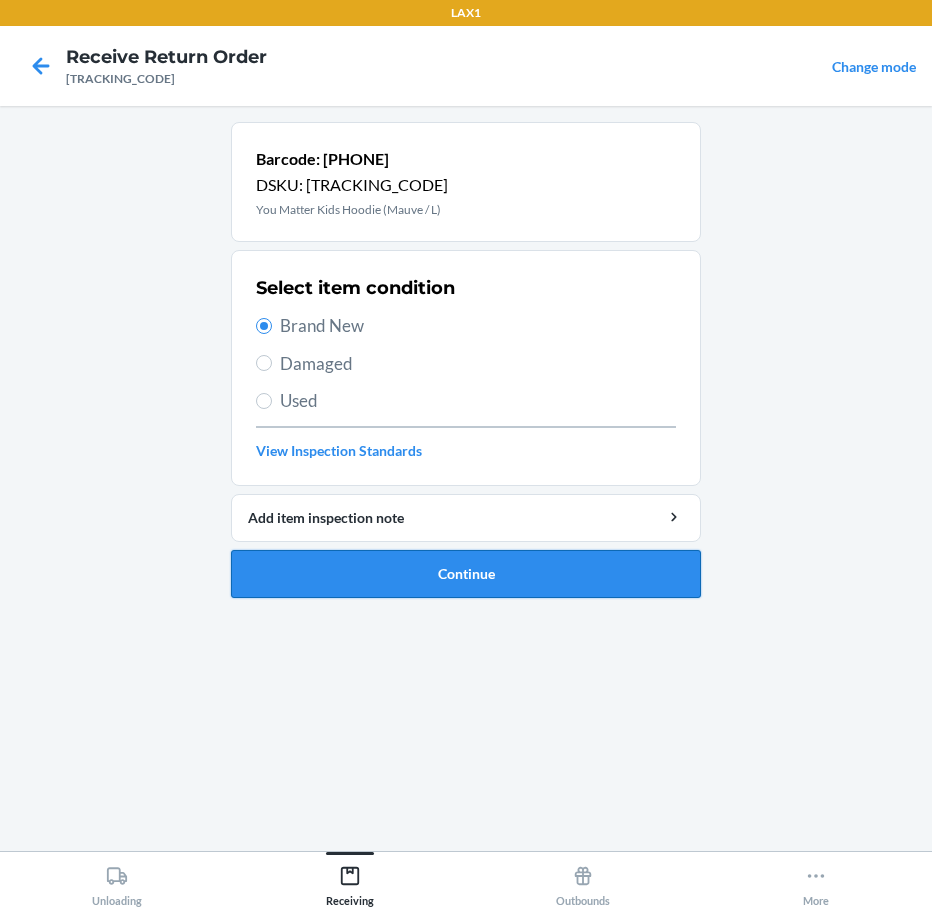 click on "Continue" at bounding box center (466, 574) 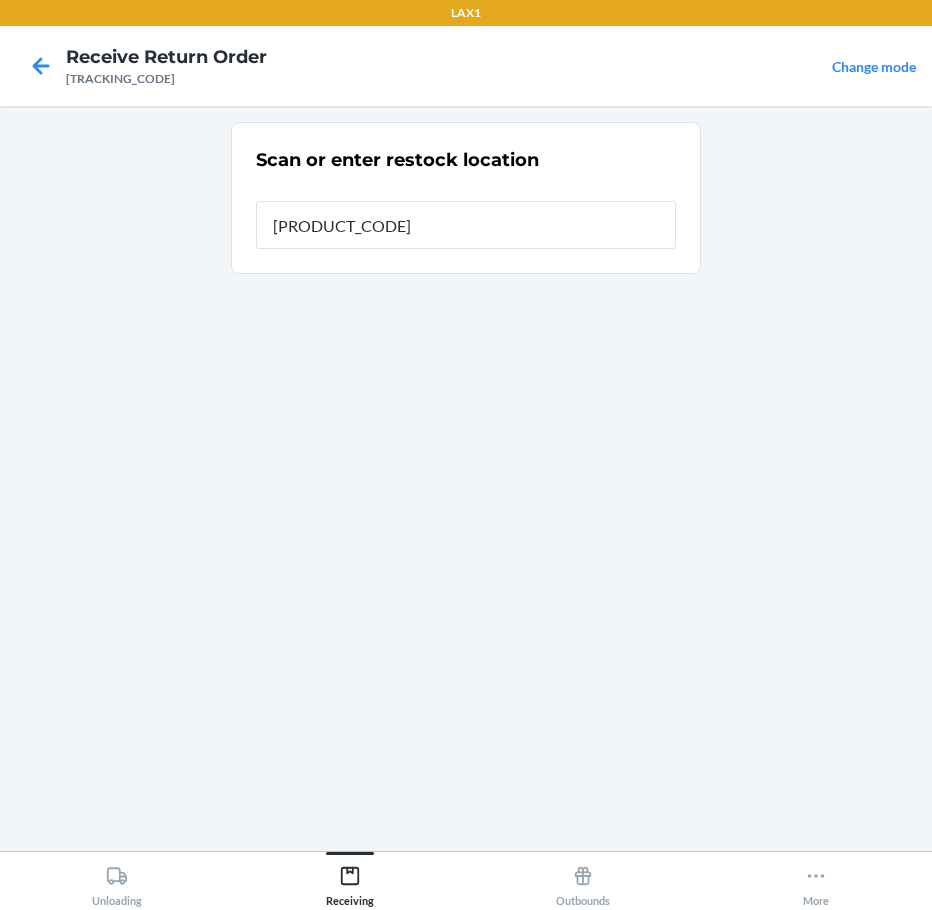 type on "[PRODUCT_CODE]" 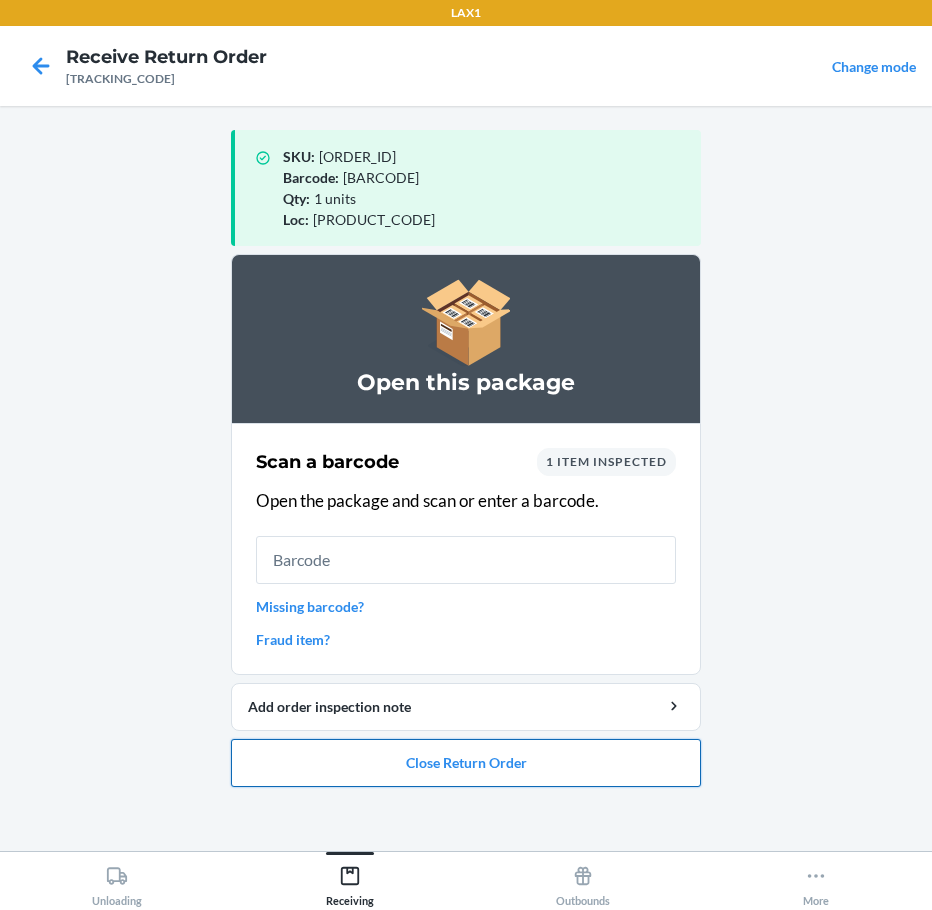 click on "Close Return Order" at bounding box center (466, 763) 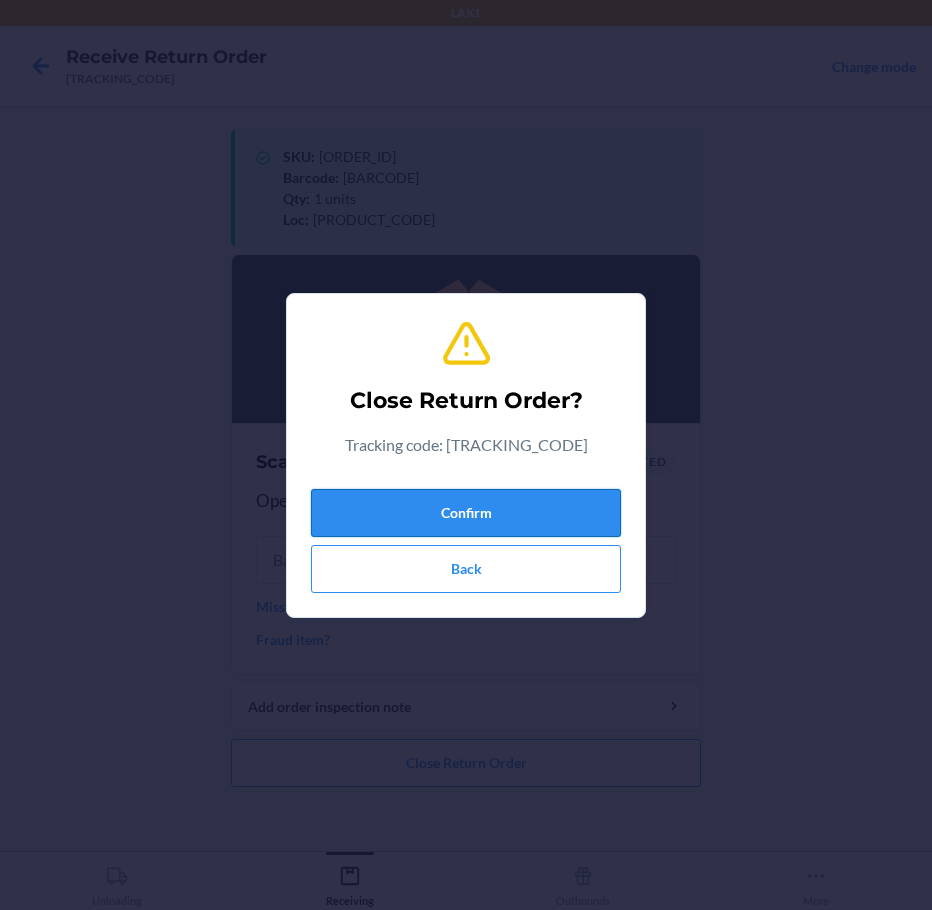 click on "Confirm" at bounding box center [466, 513] 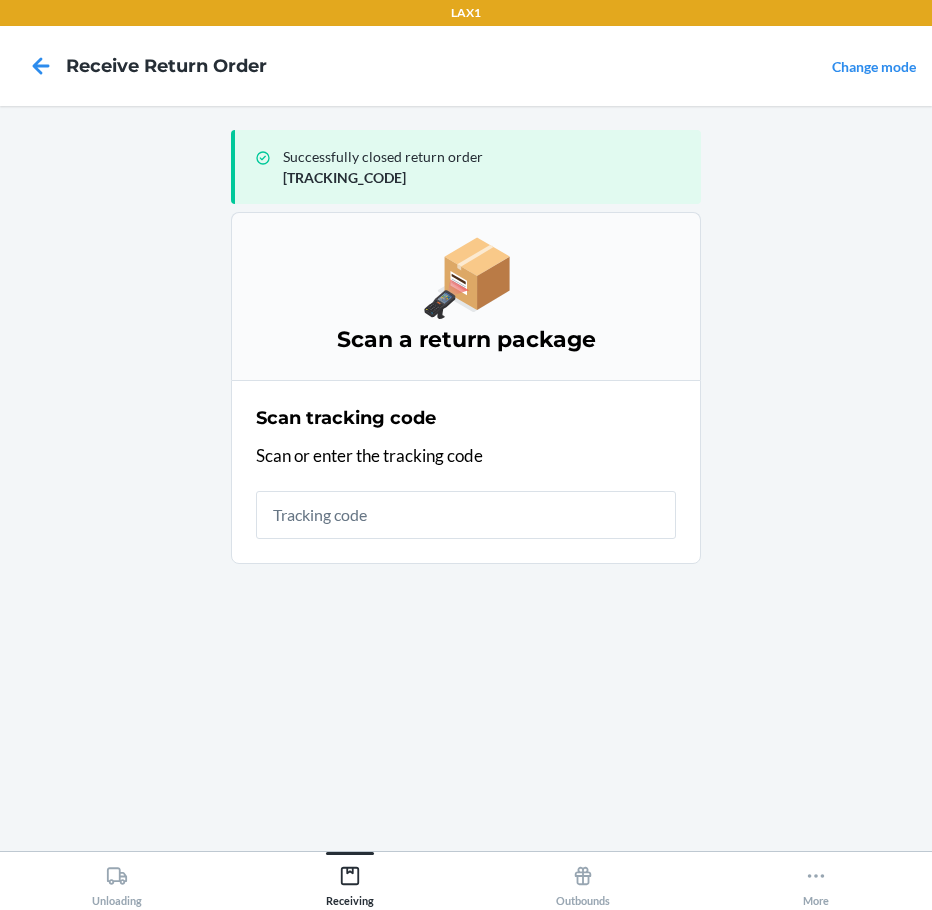 click at bounding box center (466, 515) 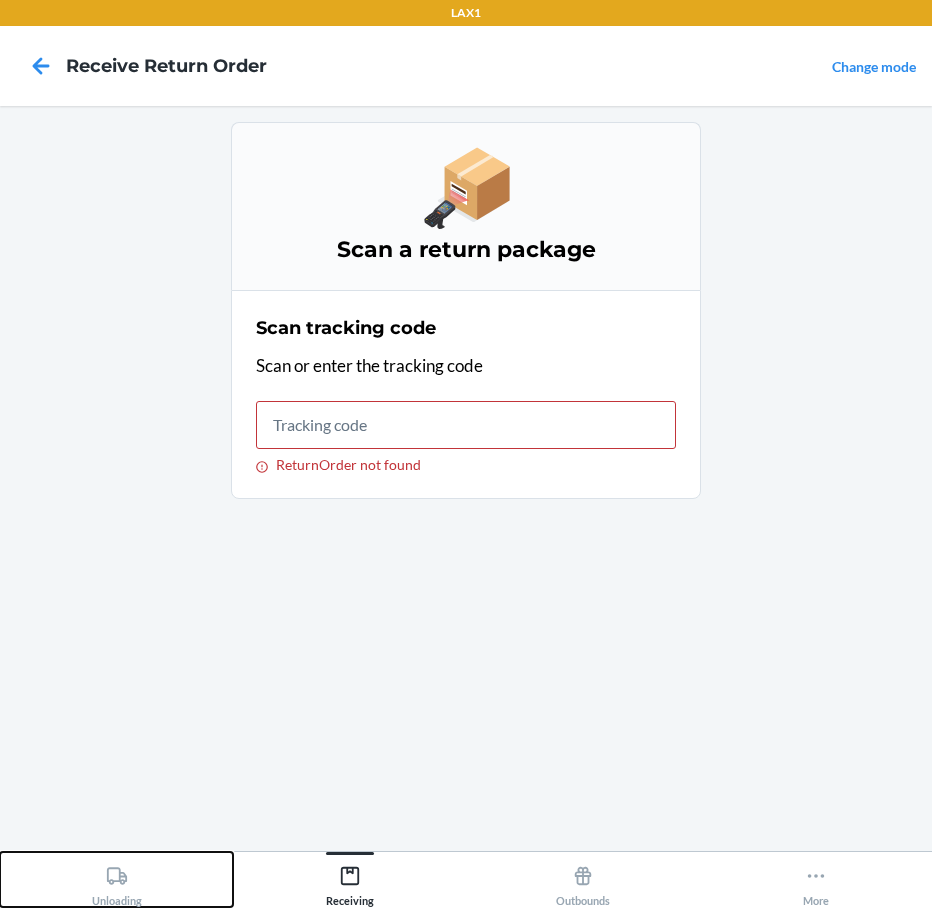 click on "Unloading" at bounding box center (116, 879) 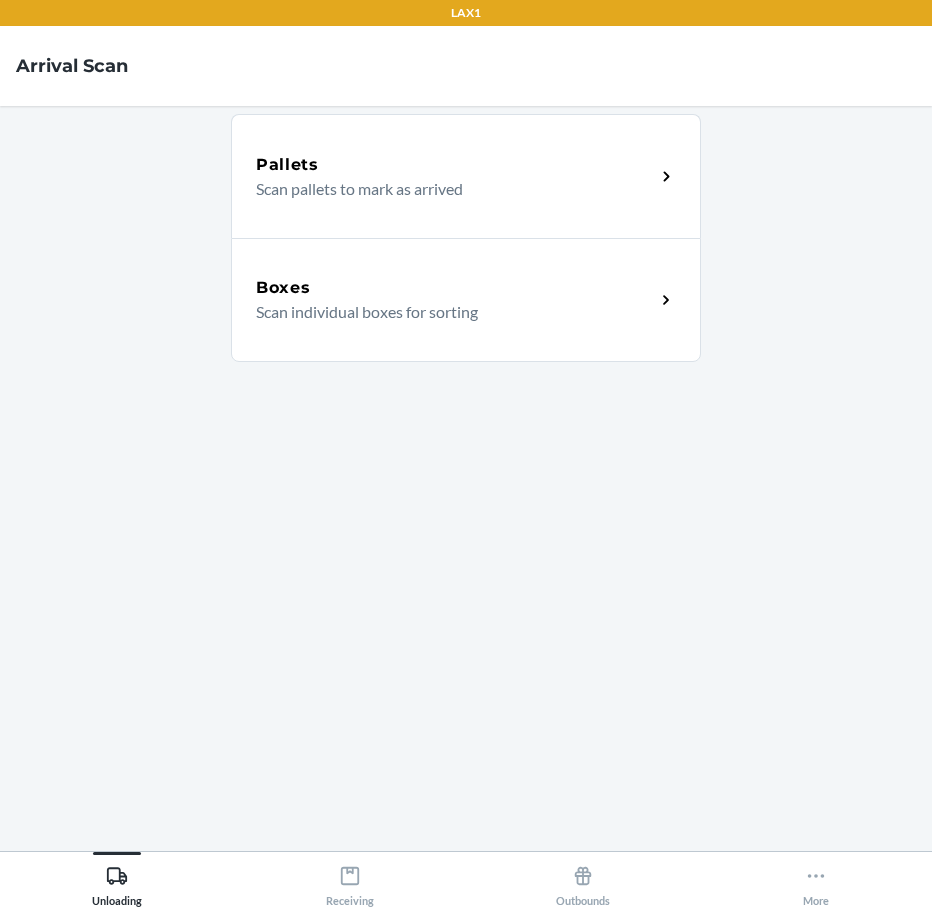 click on "Boxes Scan individual boxes for sorting" at bounding box center [466, 300] 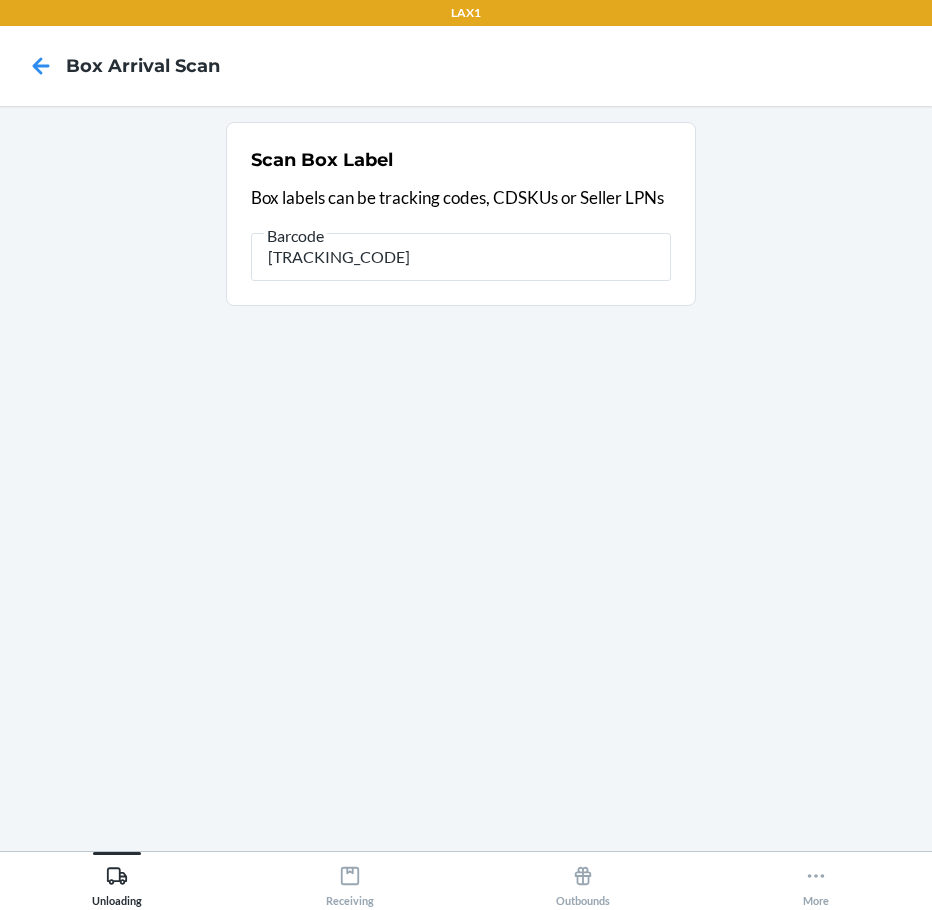 type on "[TRACKING_CODE]" 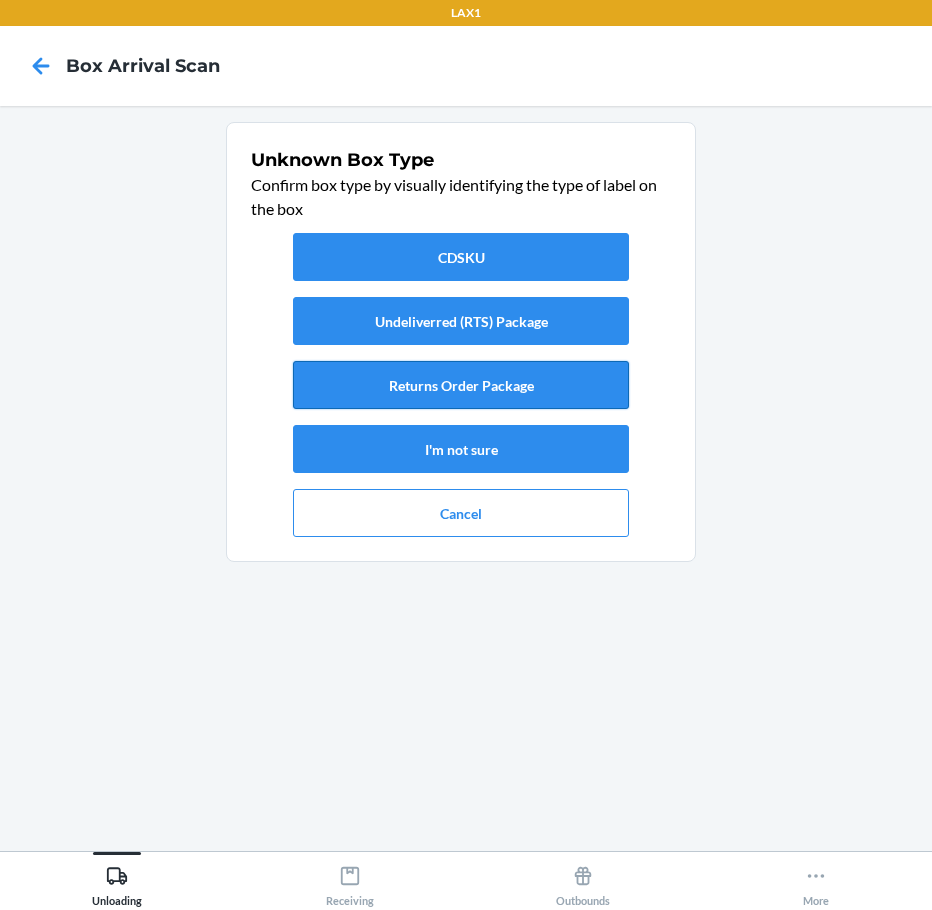 click on "Returns Order Package" at bounding box center [461, 385] 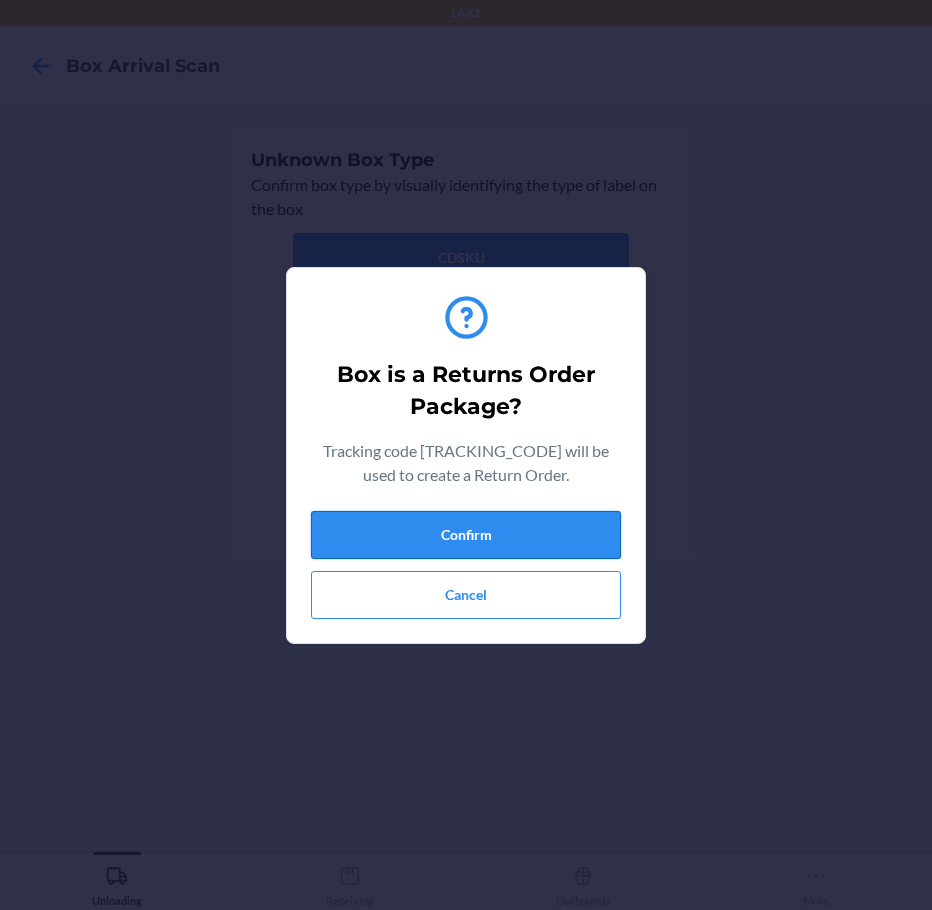 click on "Confirm" at bounding box center [466, 535] 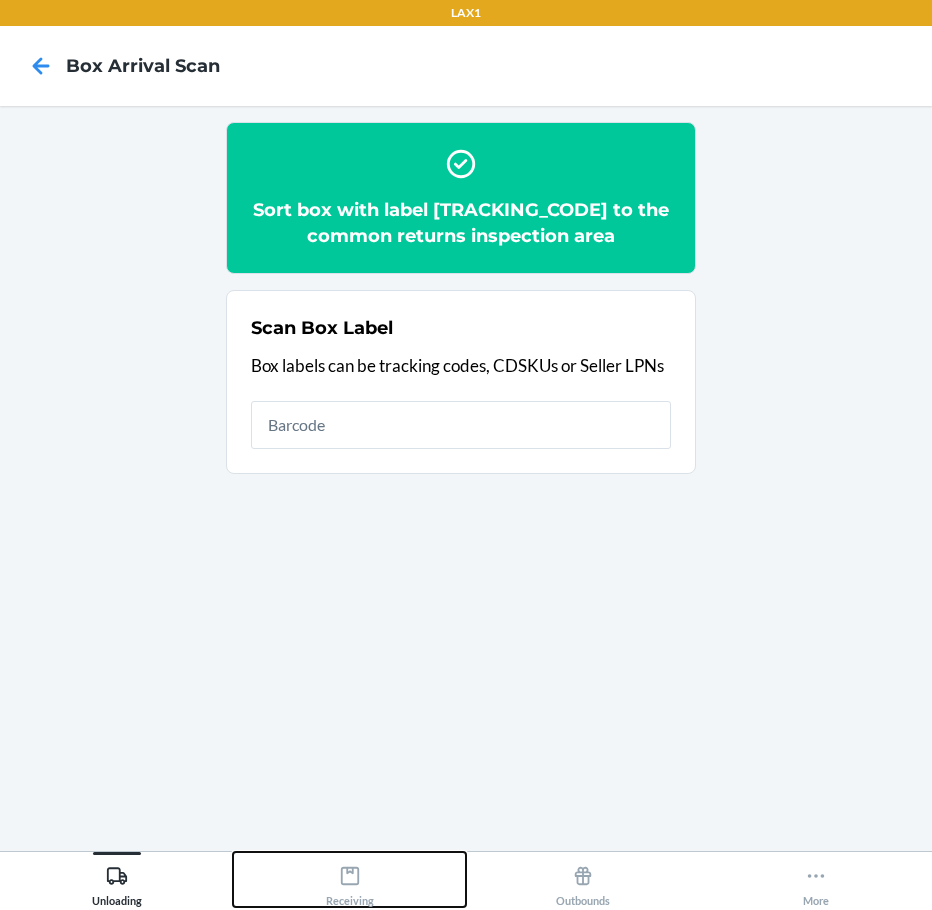 click on "Receiving" at bounding box center [350, 882] 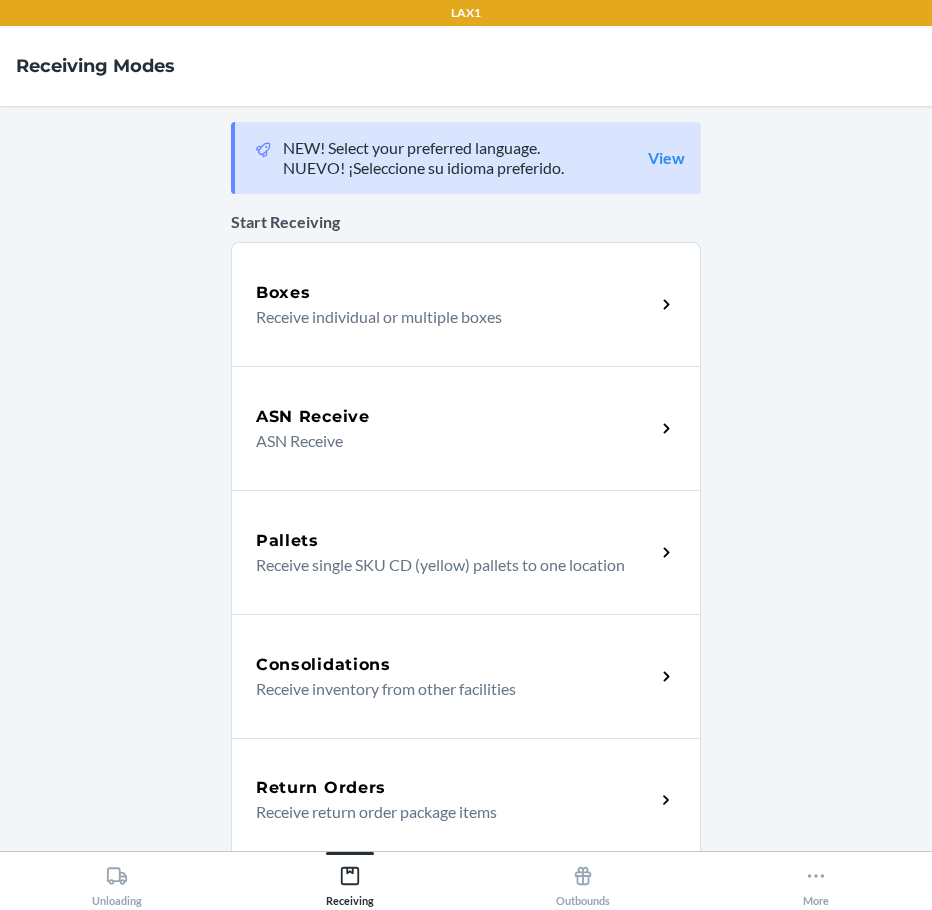 click on "Return Orders" at bounding box center (455, 788) 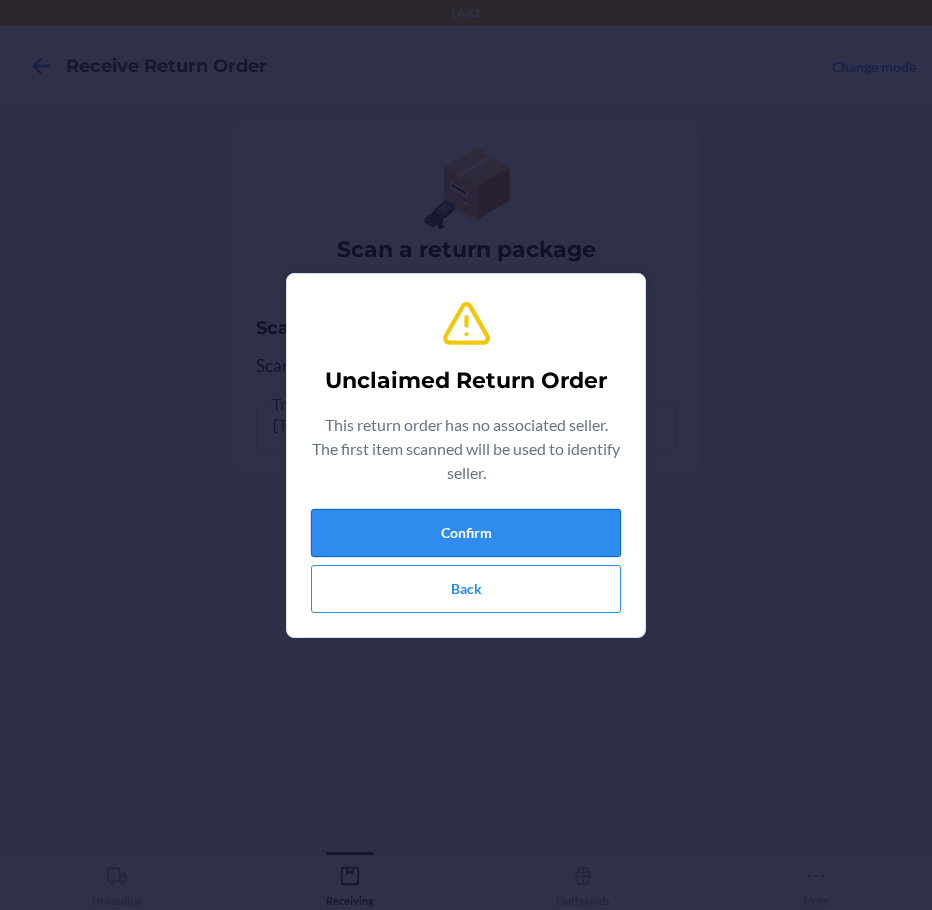 click on "Confirm" at bounding box center (466, 533) 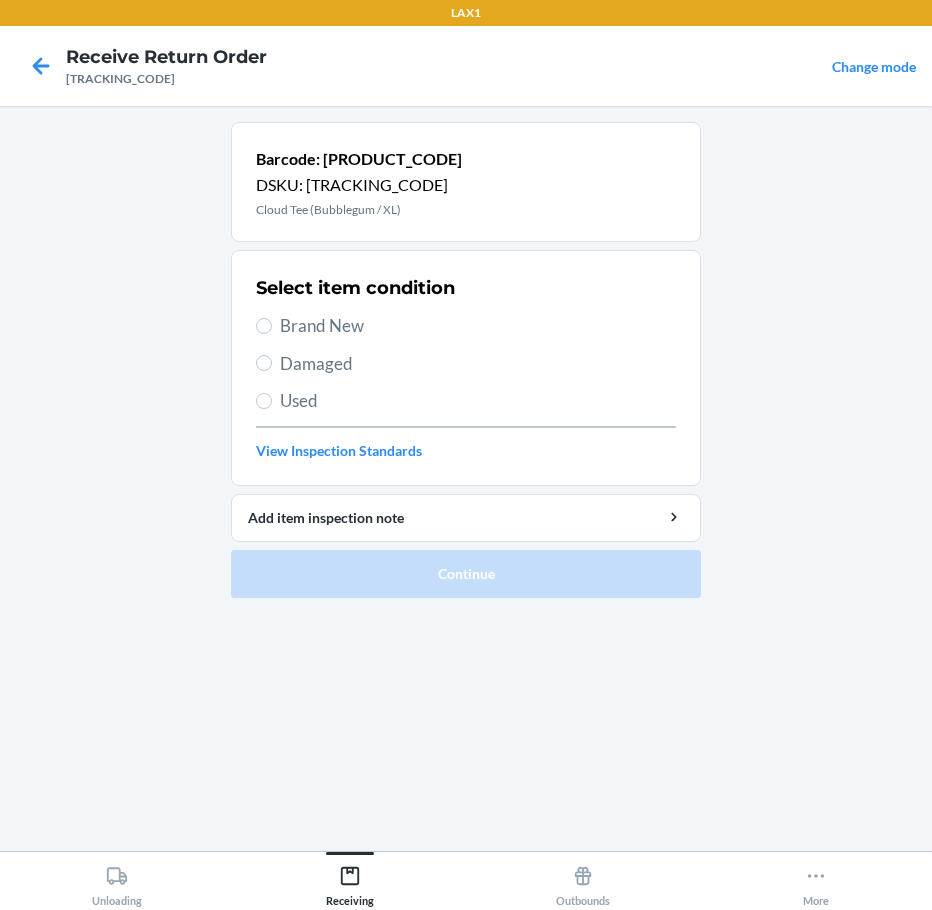 click on "Brand New" at bounding box center [478, 326] 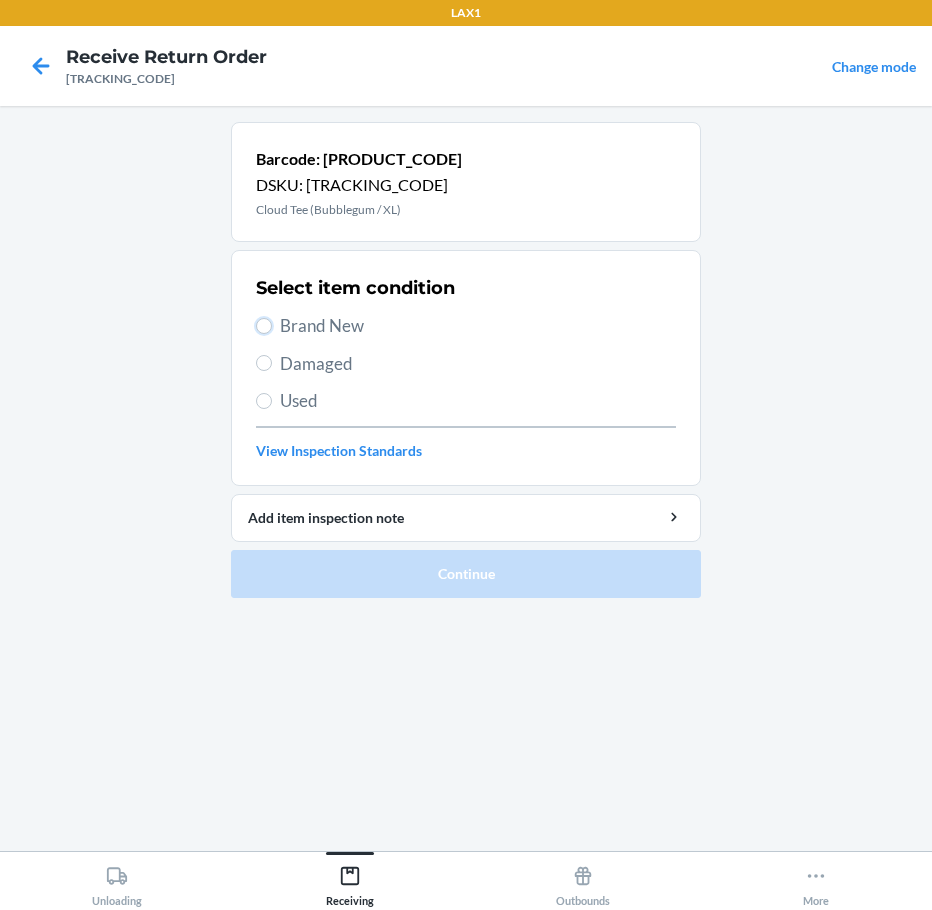 click on "Brand New" at bounding box center (264, 326) 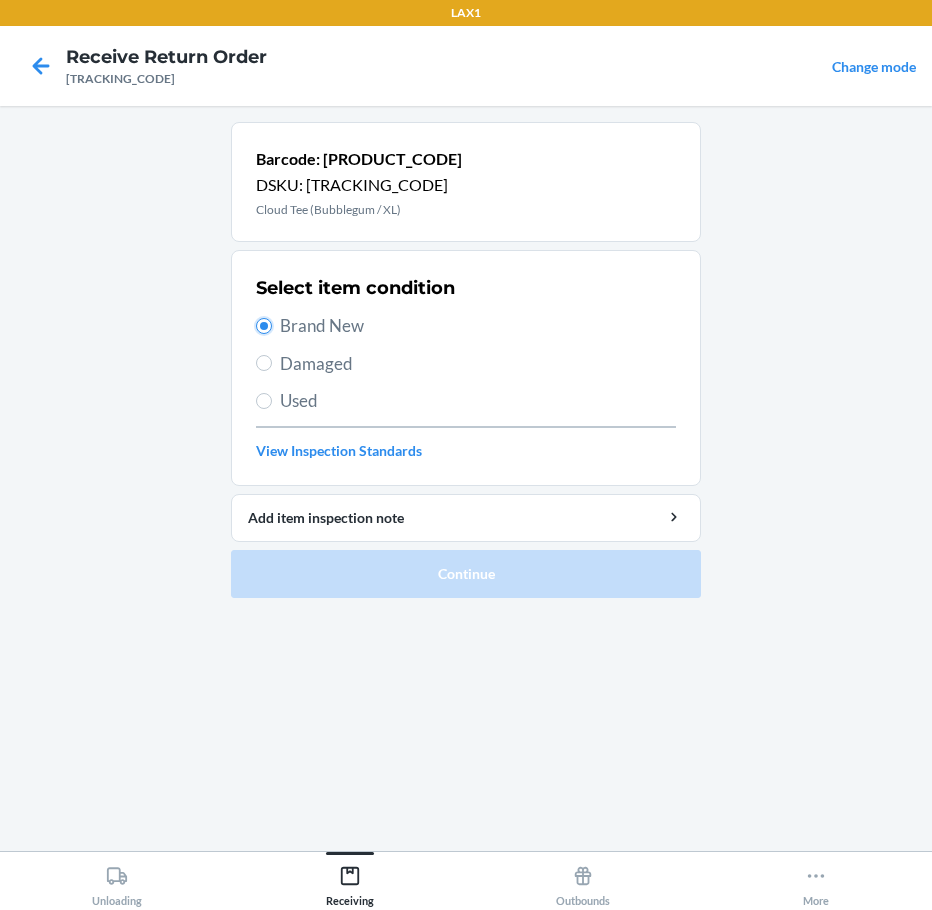 radio on "true" 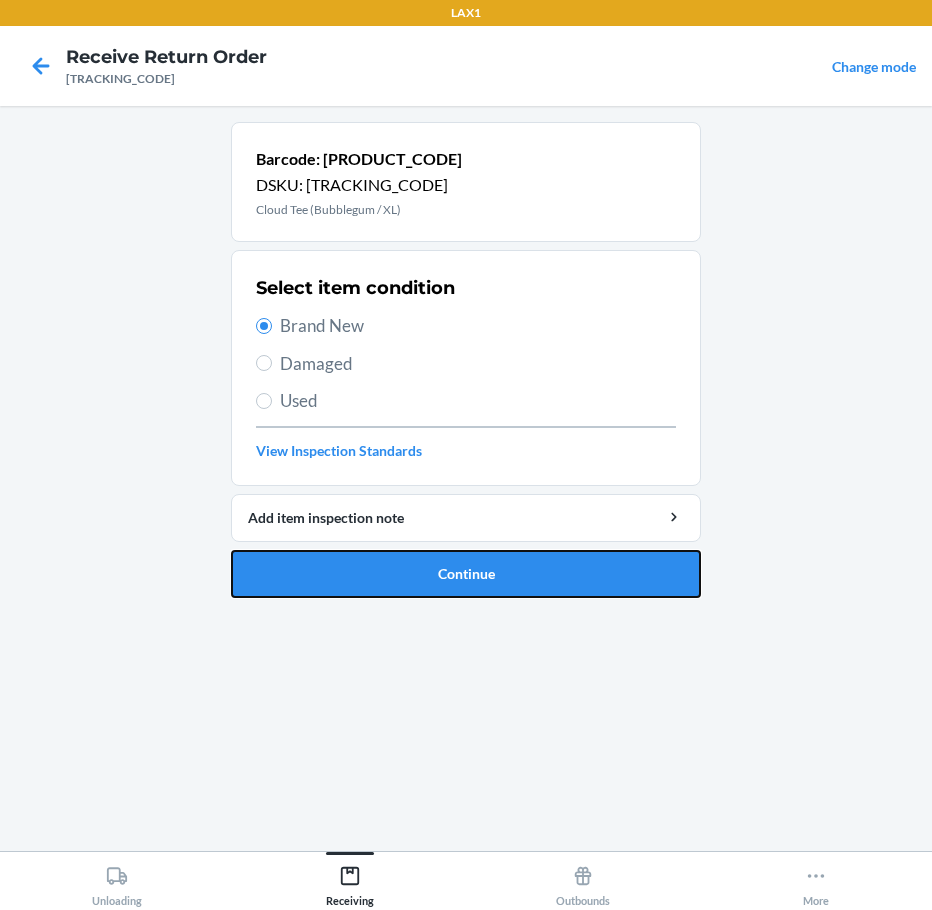 click on "Continue" at bounding box center (466, 574) 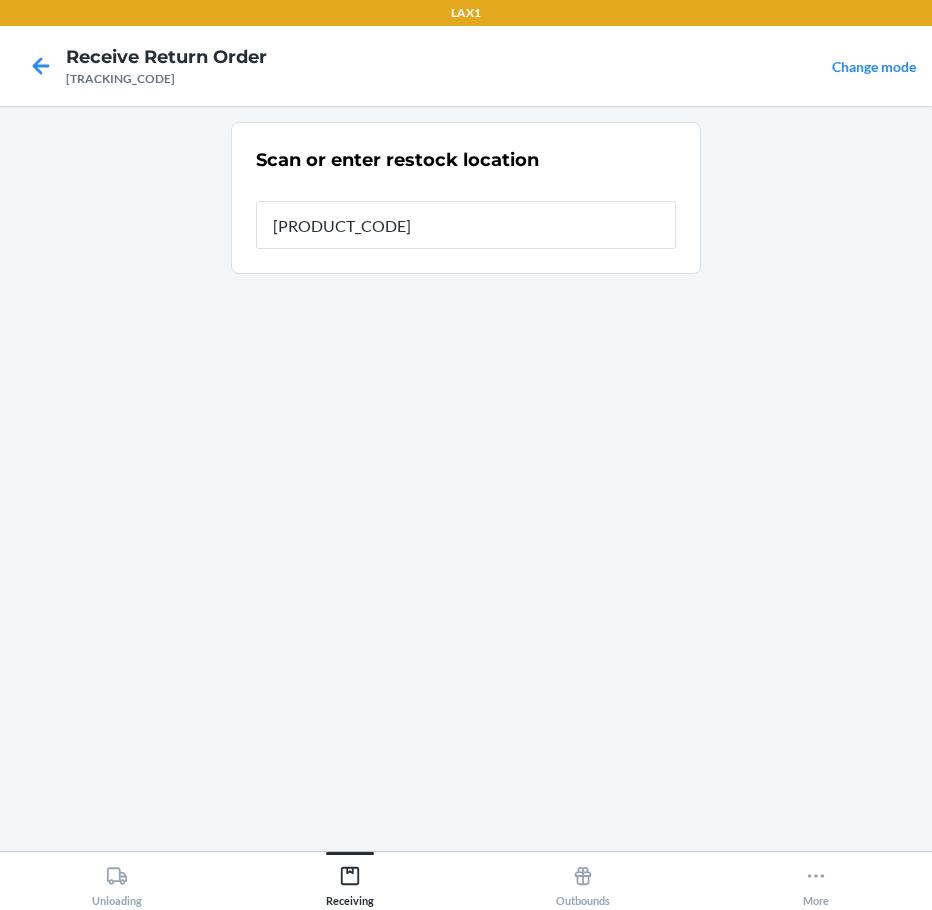 type on "[PRODUCT_CODE]" 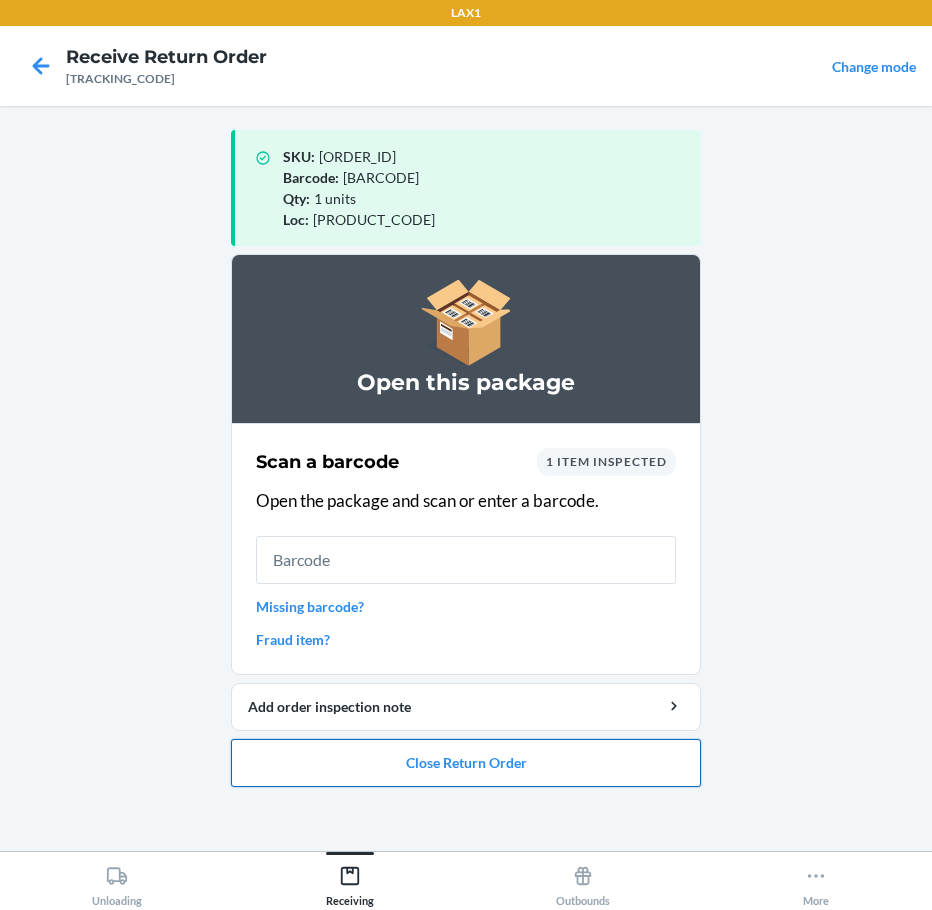 click on "Close Return Order" at bounding box center (466, 763) 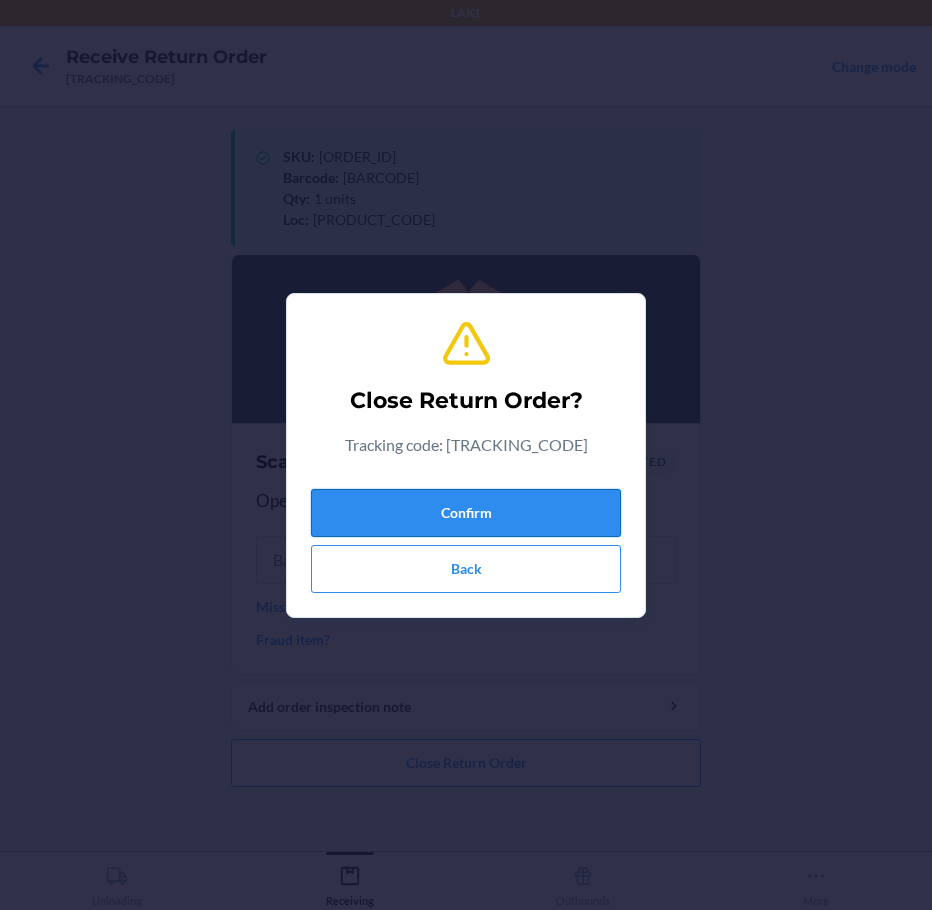 click on "Confirm" at bounding box center [466, 513] 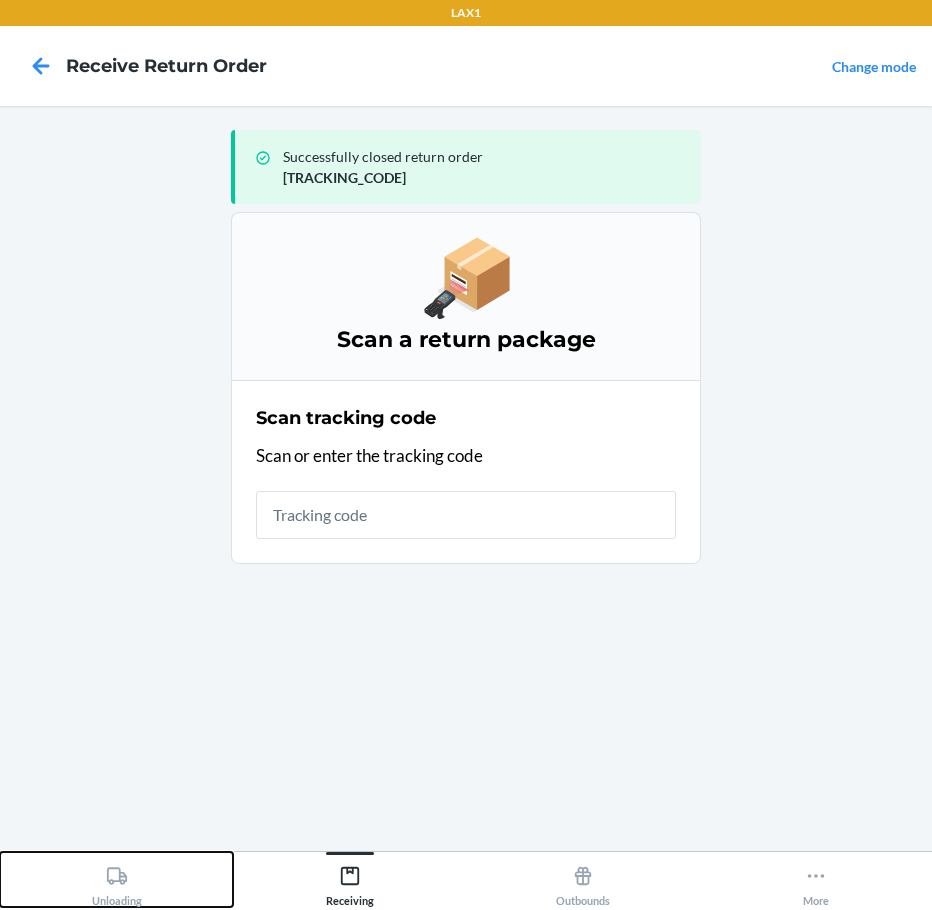 click on "Unloading" at bounding box center [117, 882] 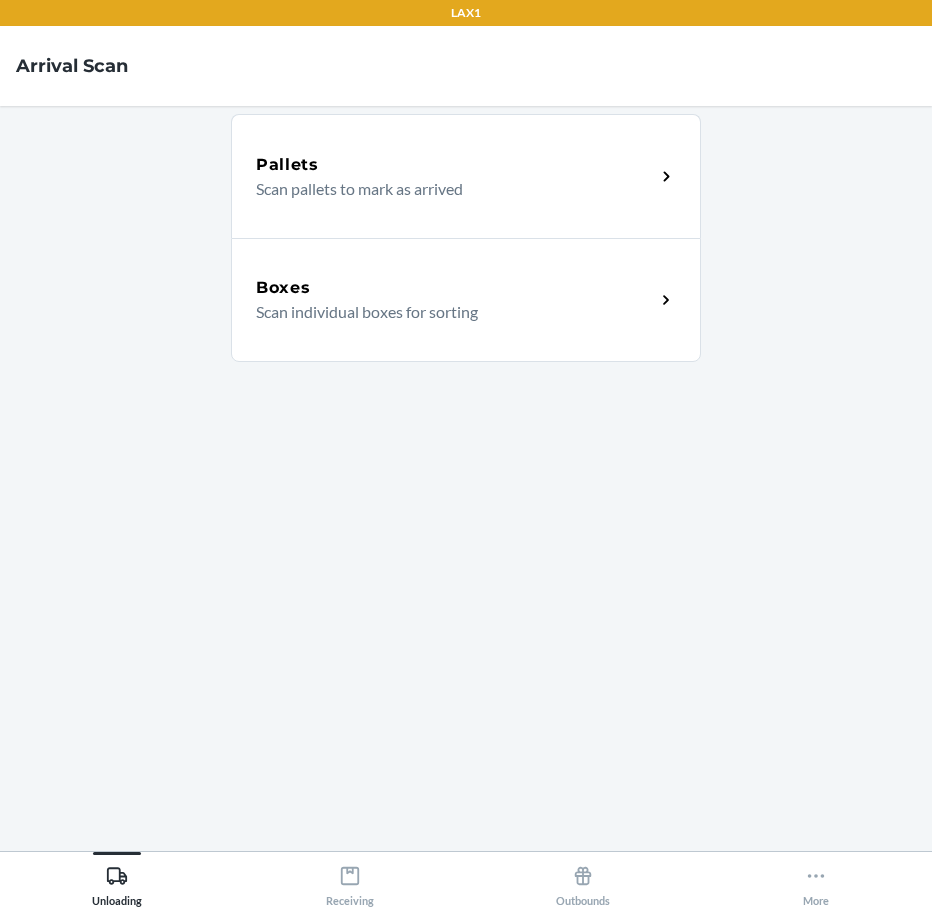 click on "Scan individual boxes for sorting" at bounding box center (447, 312) 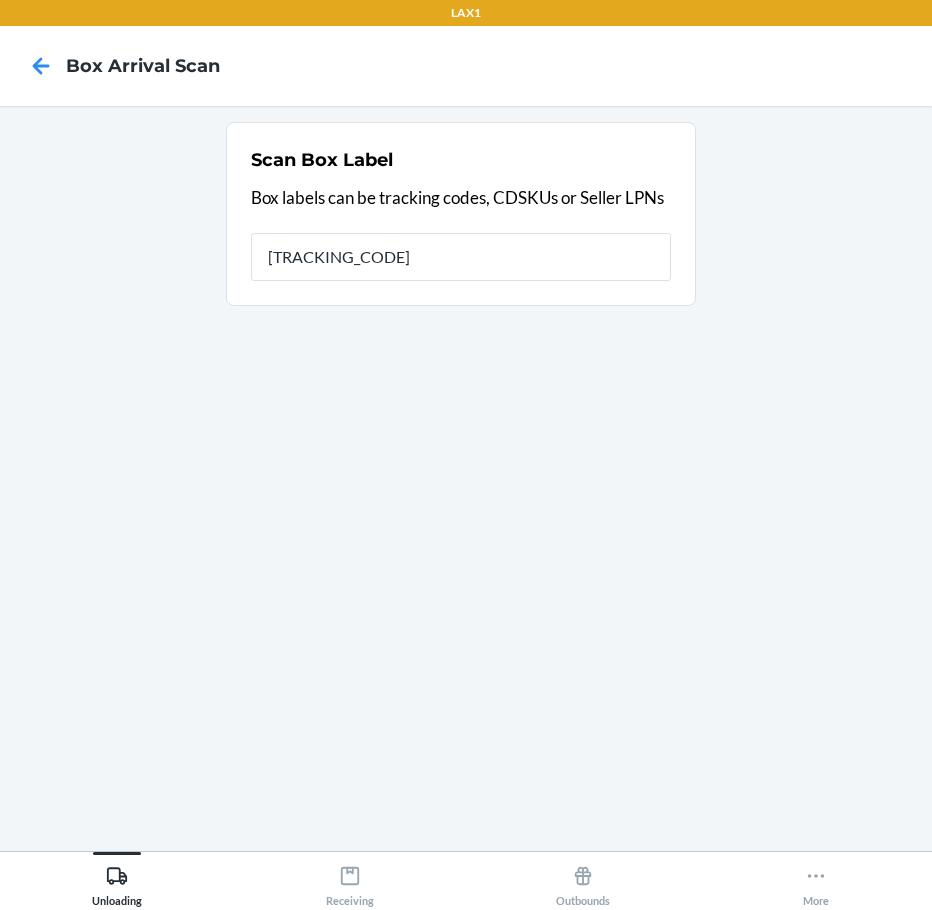 type on "[TRACKING_CODE]" 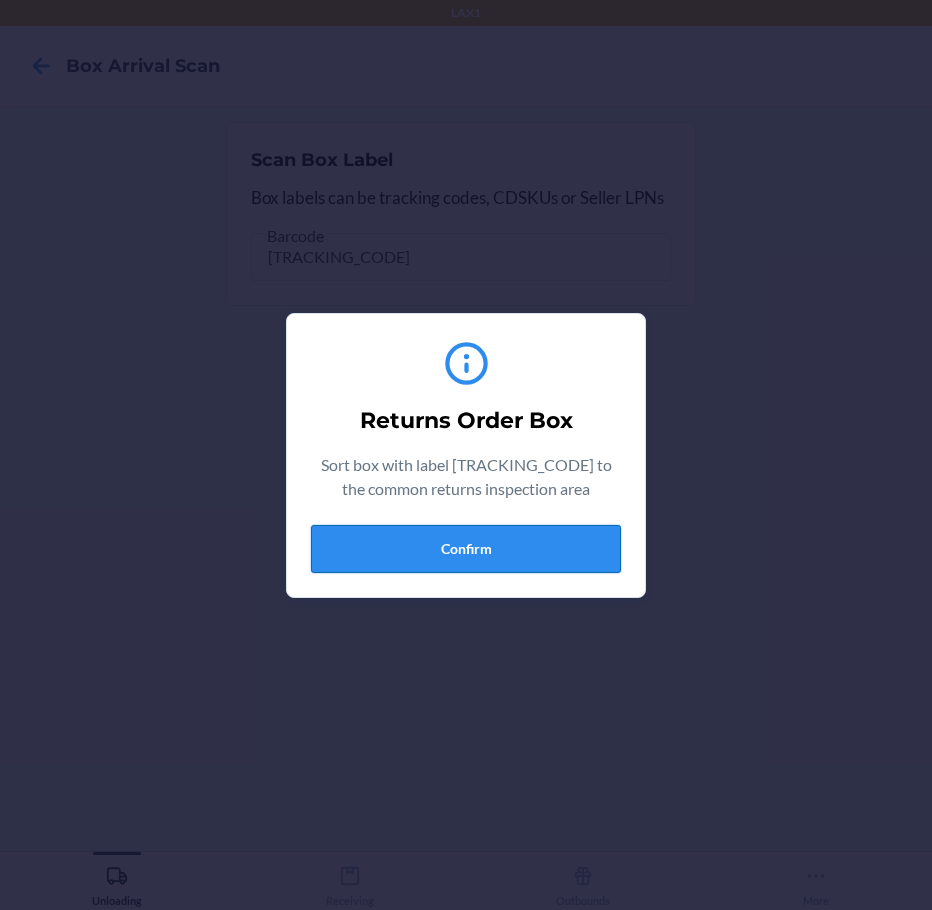 click on "Confirm" at bounding box center (466, 549) 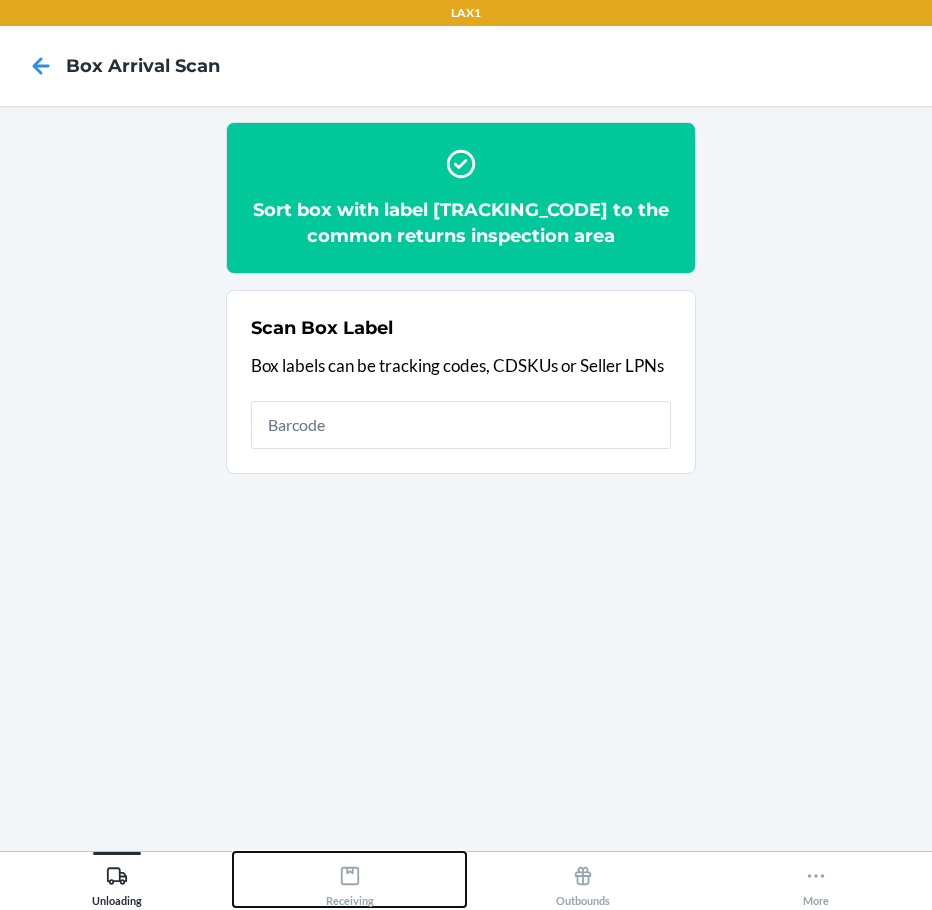 click on "Receiving" at bounding box center (350, 882) 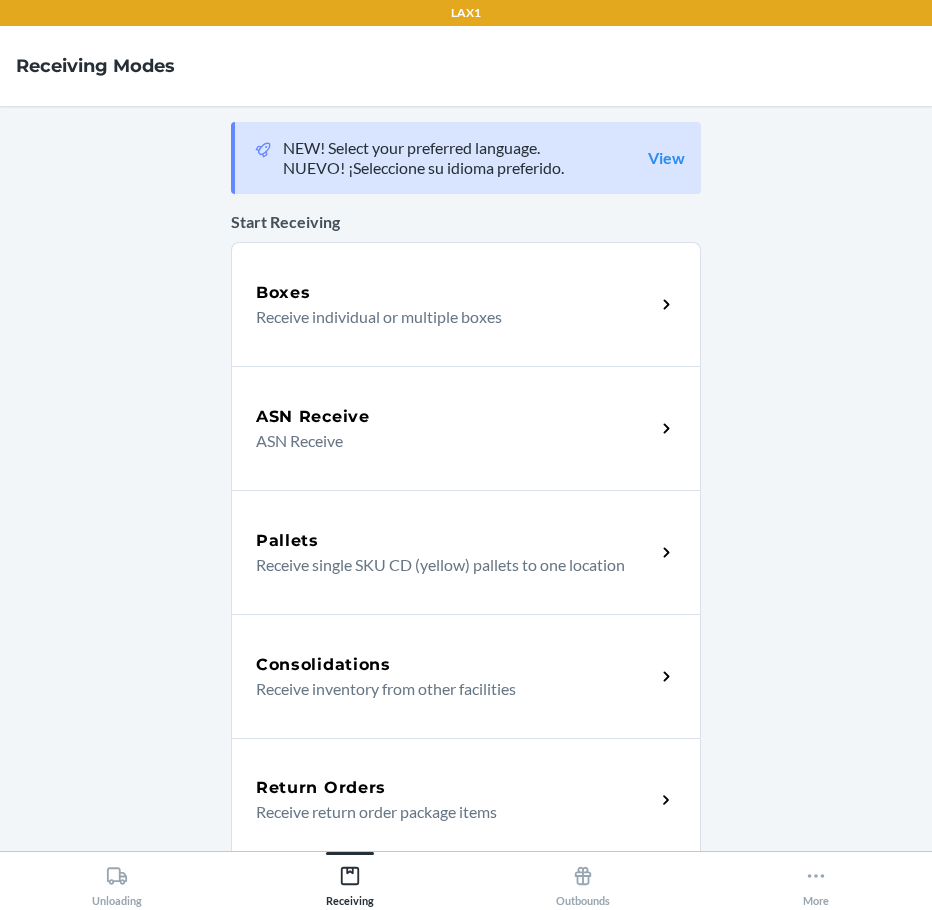 click on "Return Orders" at bounding box center (455, 788) 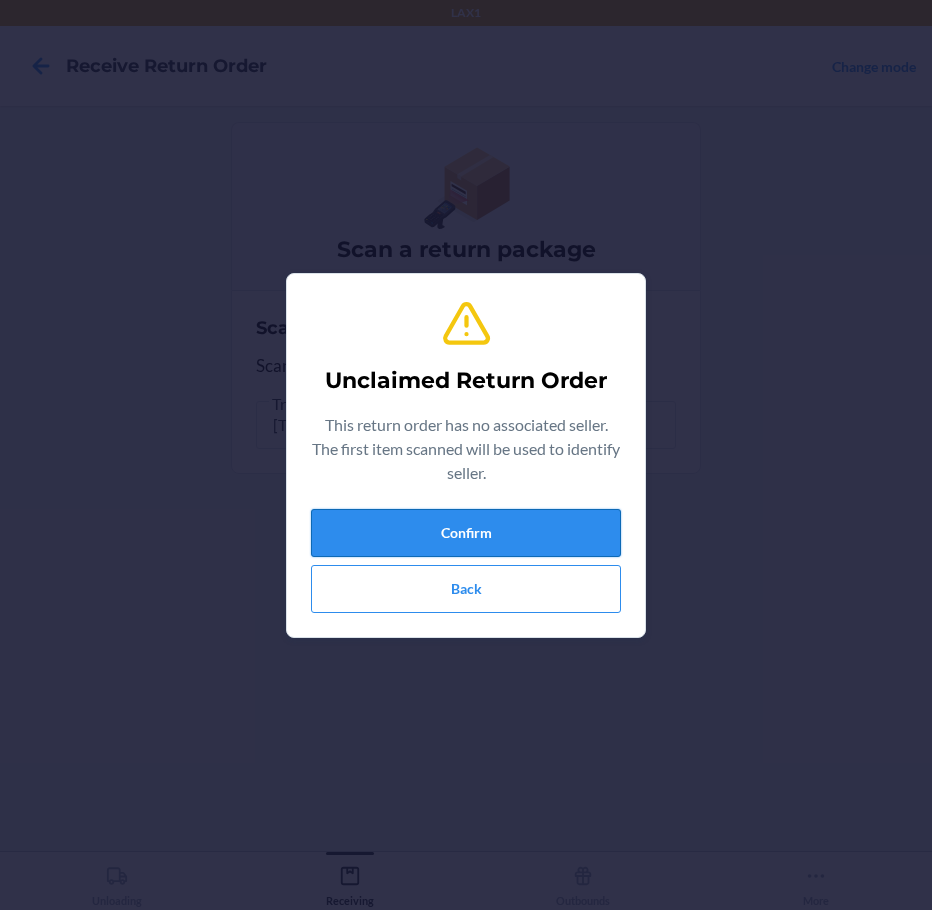 click on "Confirm" at bounding box center (466, 533) 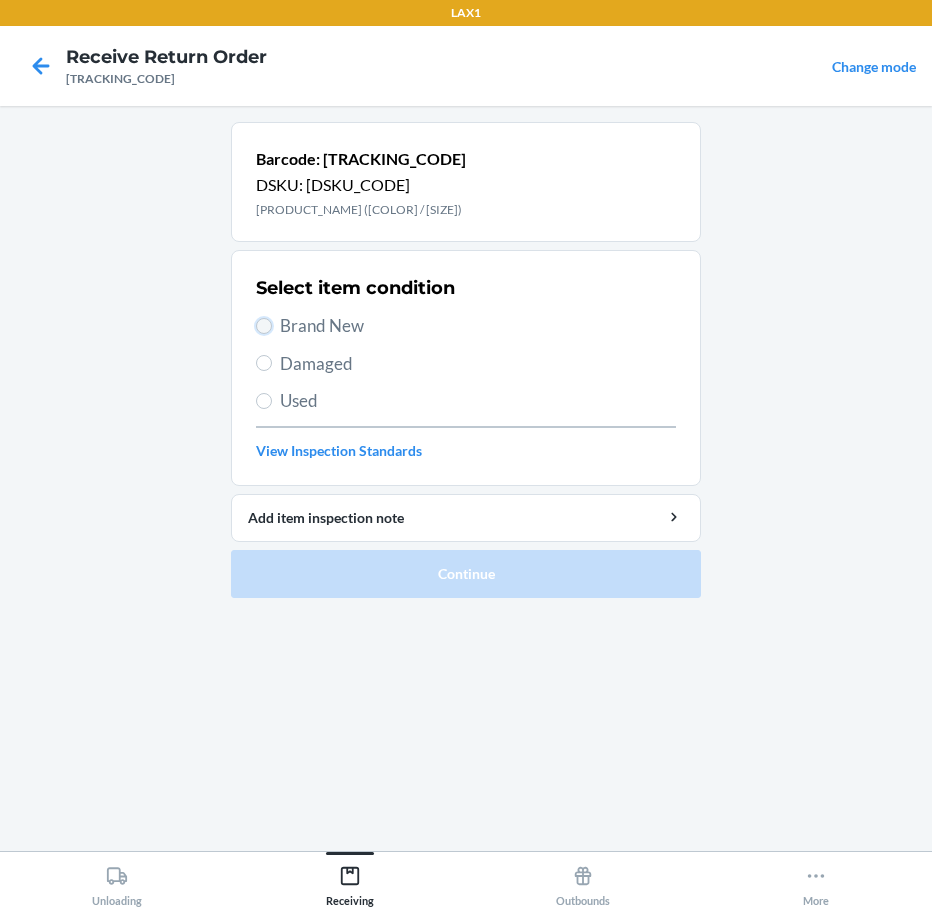 click on "Brand New" at bounding box center [264, 326] 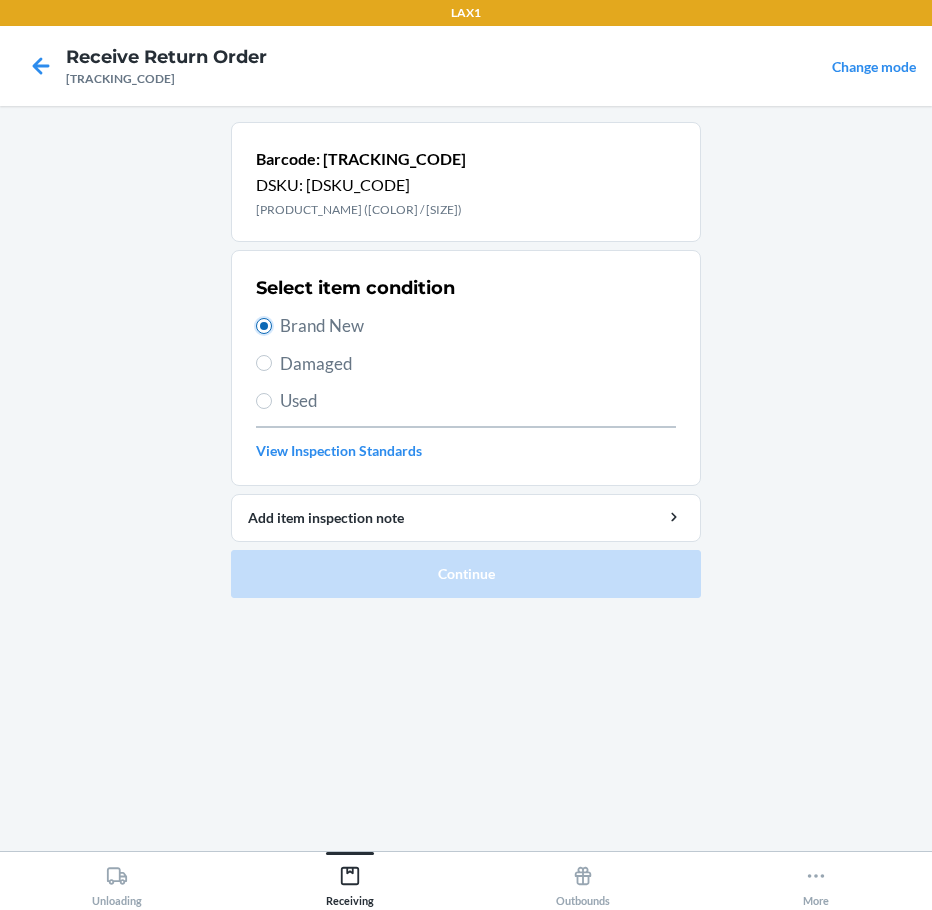 radio on "true" 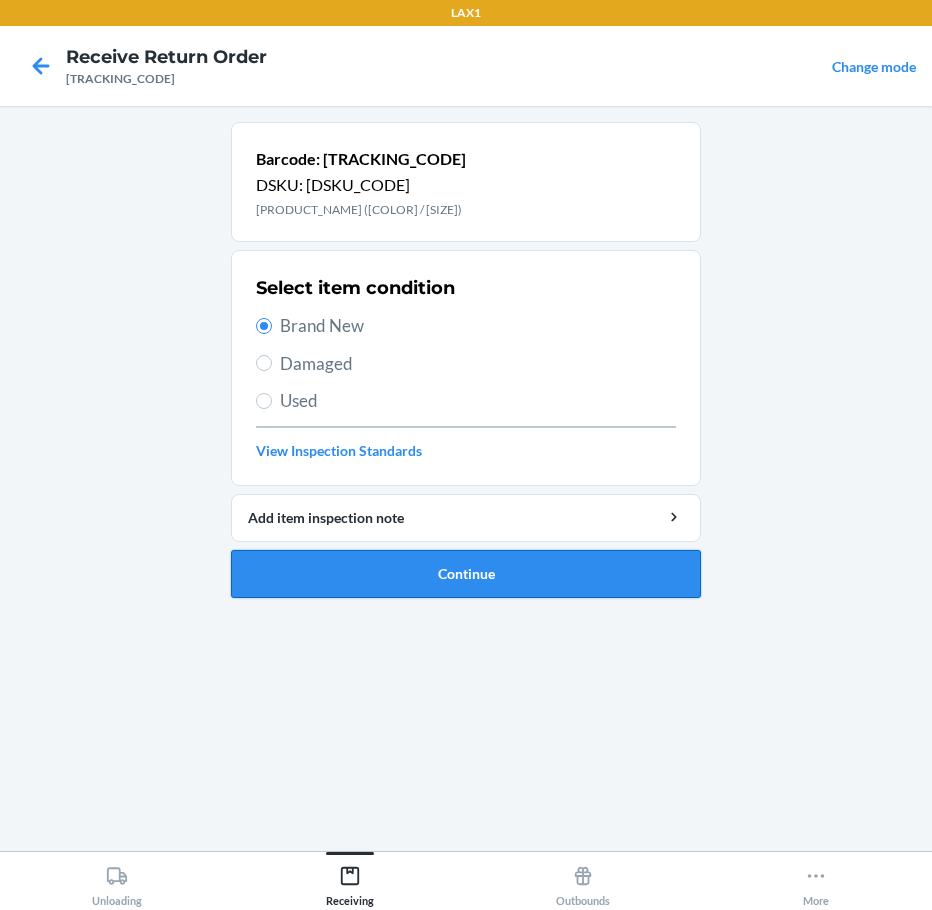 click on "Continue" at bounding box center [466, 574] 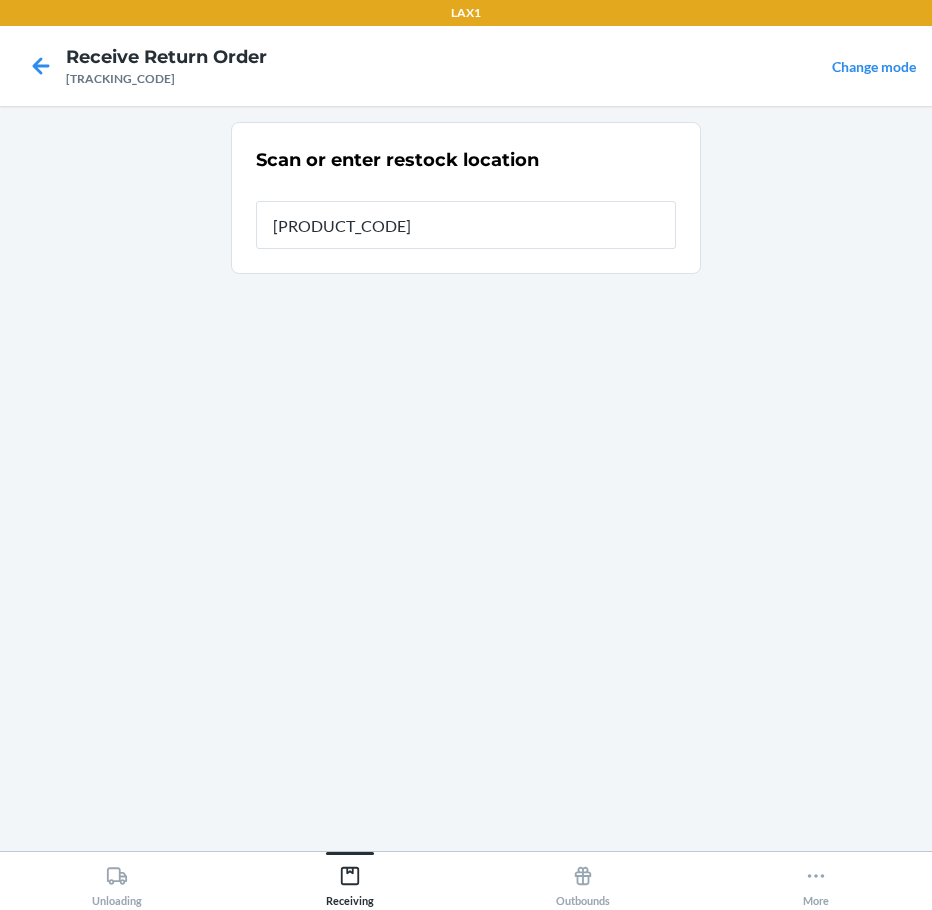 type on "[PRODUCT_CODE]" 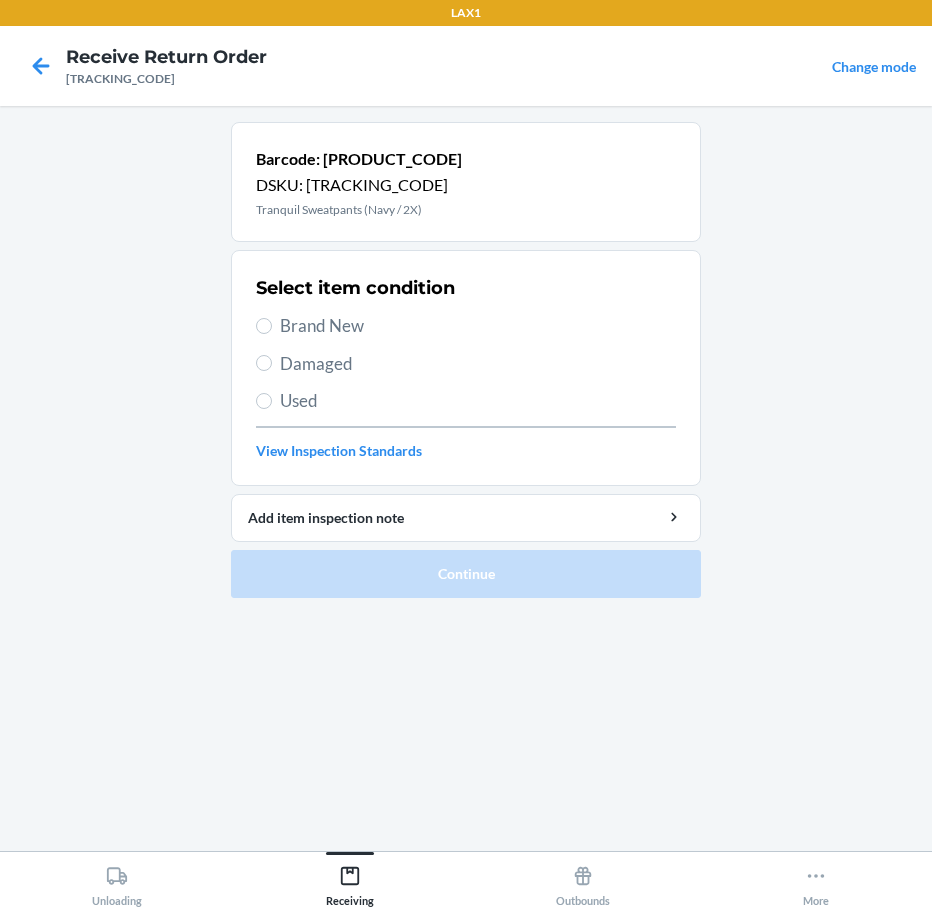 click on "Brand New" at bounding box center (478, 326) 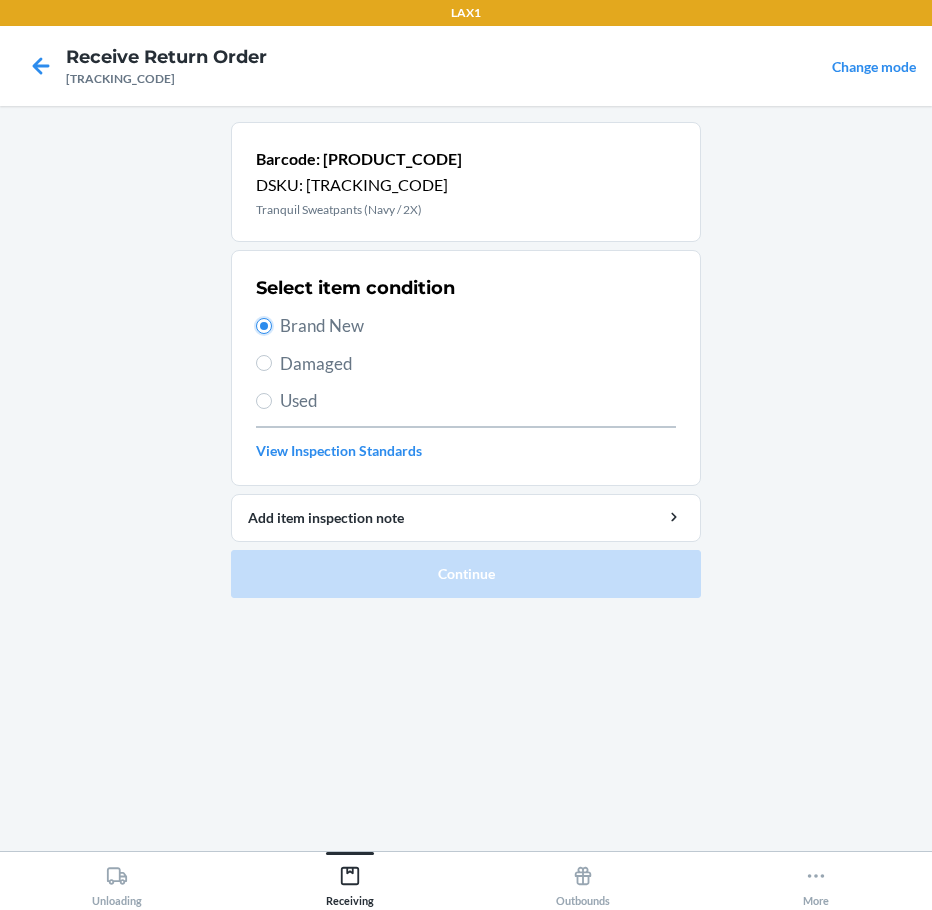 radio on "true" 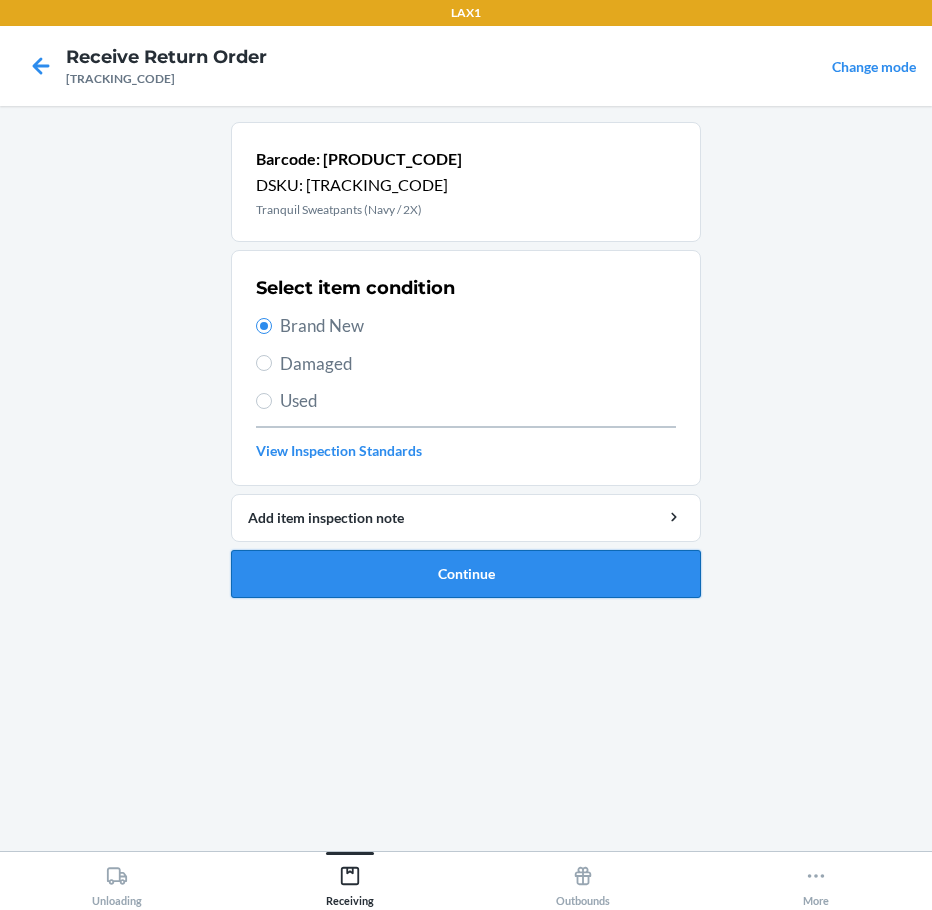 click on "Continue" at bounding box center (466, 574) 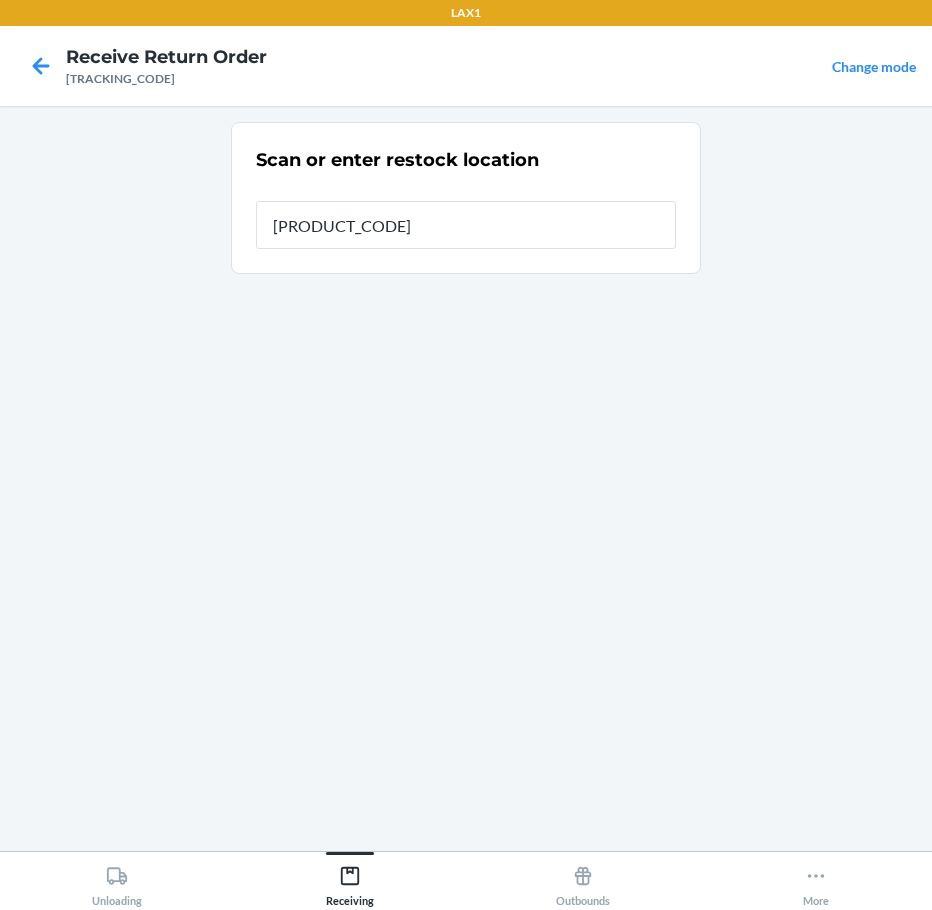 type on "[PRODUCT_CODE]" 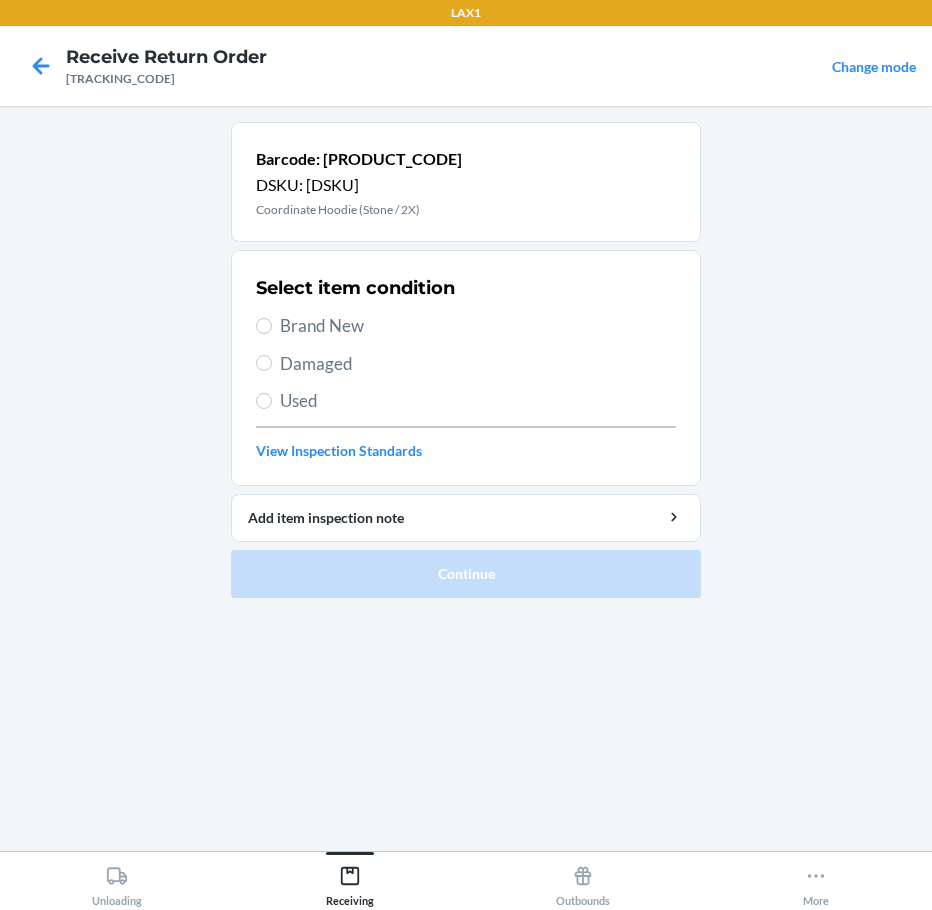 click on "Brand New" at bounding box center [478, 326] 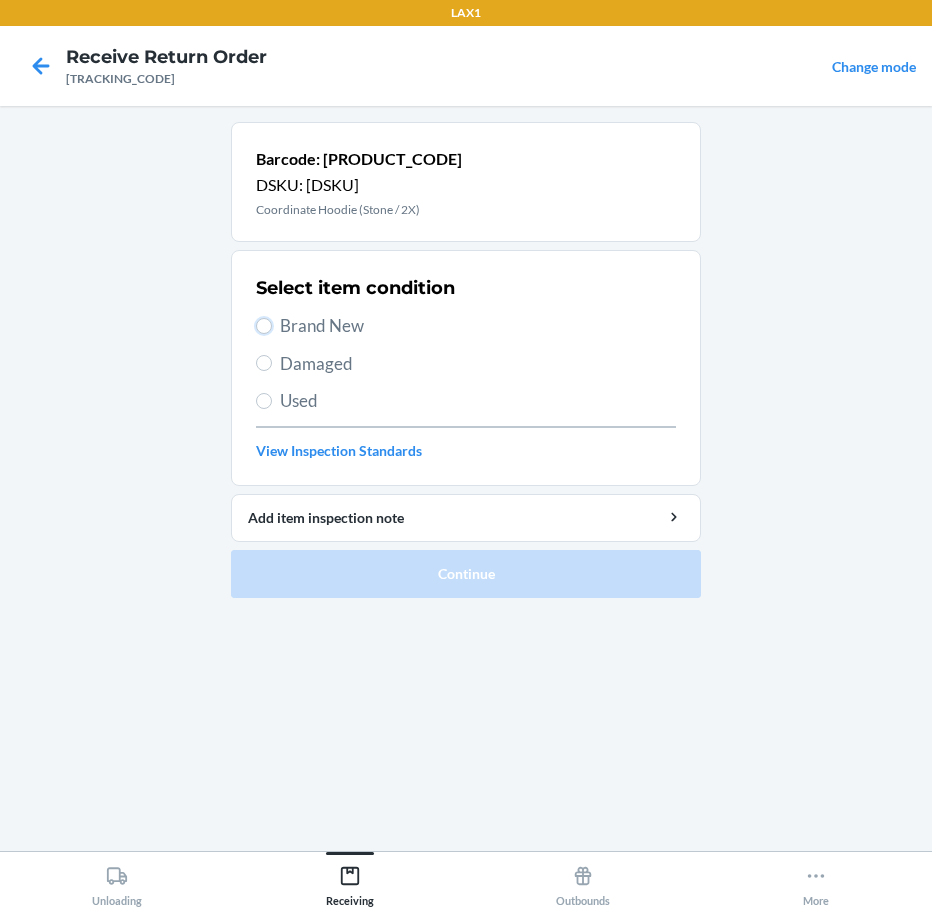 click on "Brand New" at bounding box center (264, 326) 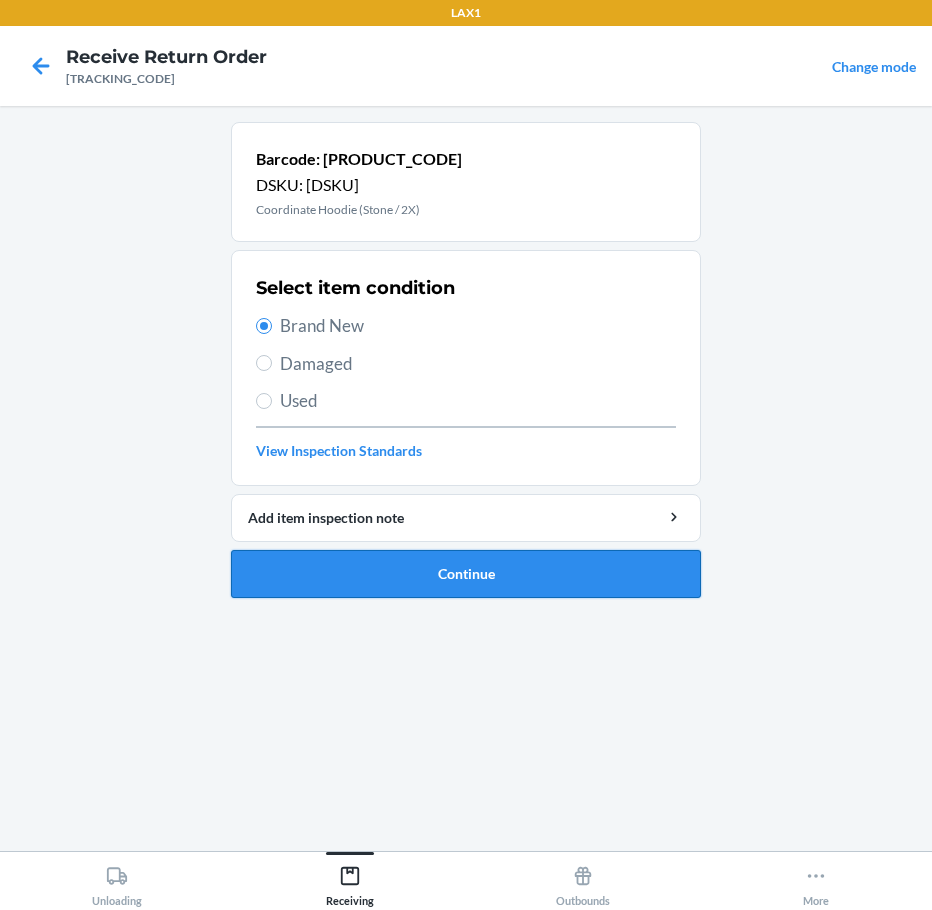 click on "Continue" at bounding box center (466, 574) 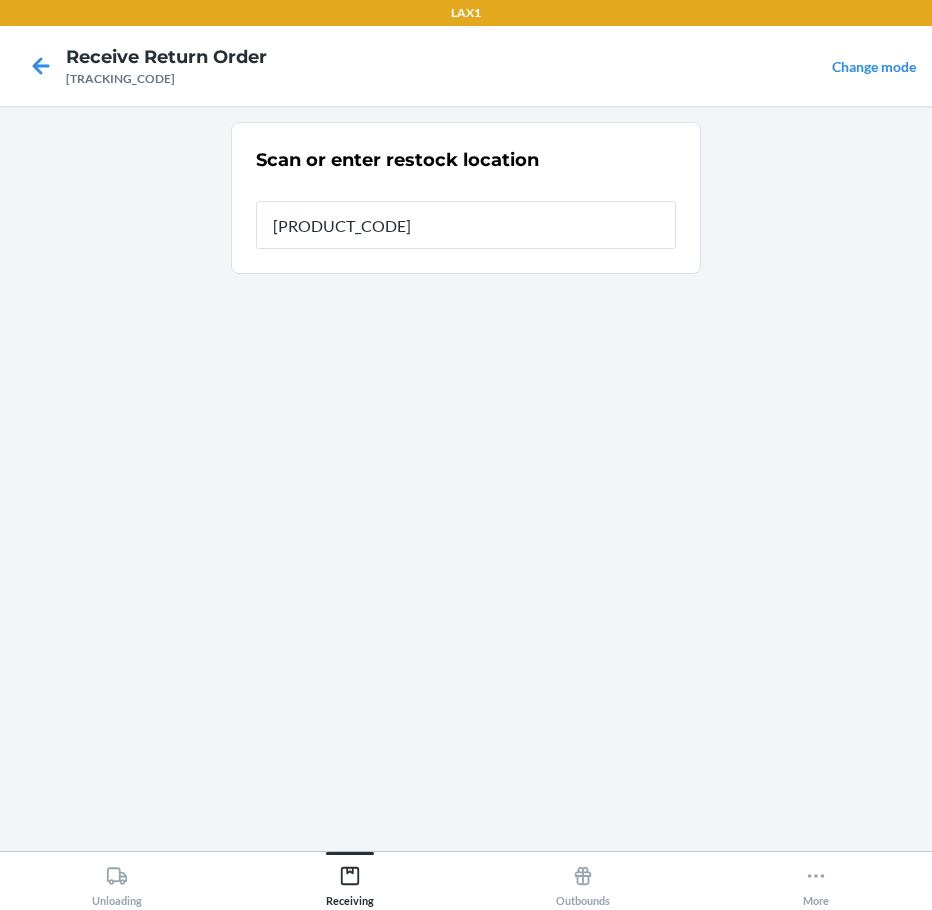 type on "[PRODUCT_CODE]" 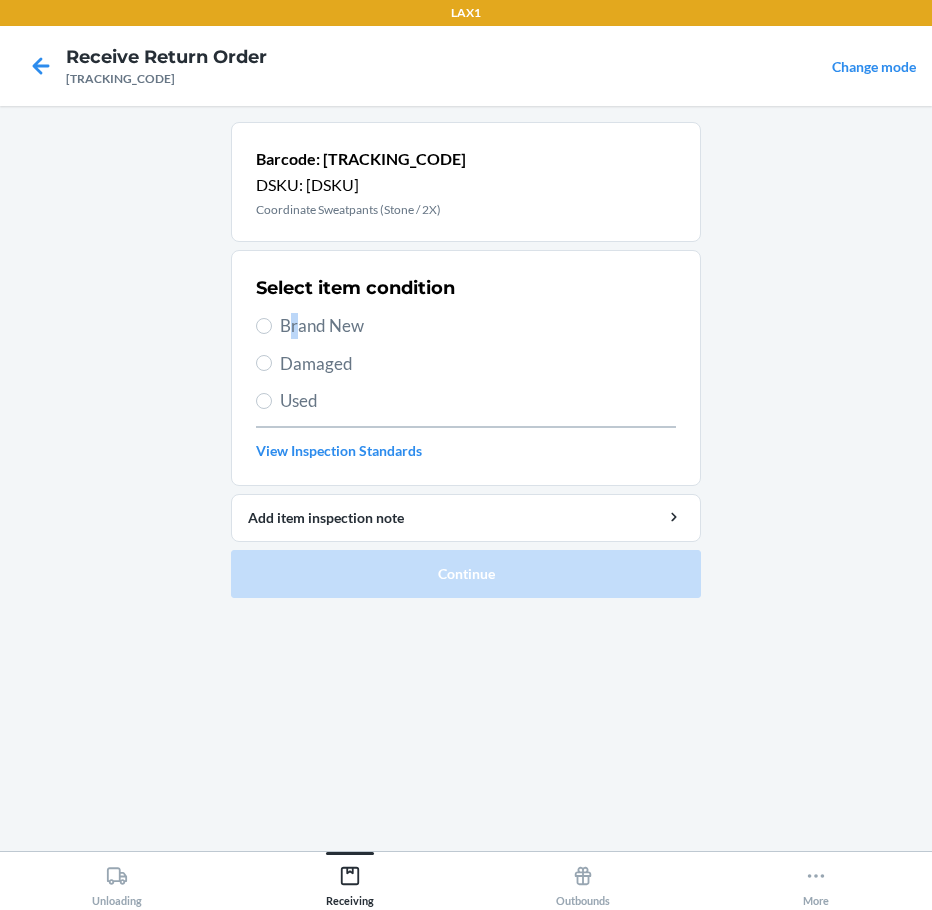 click on "Brand New" at bounding box center [478, 326] 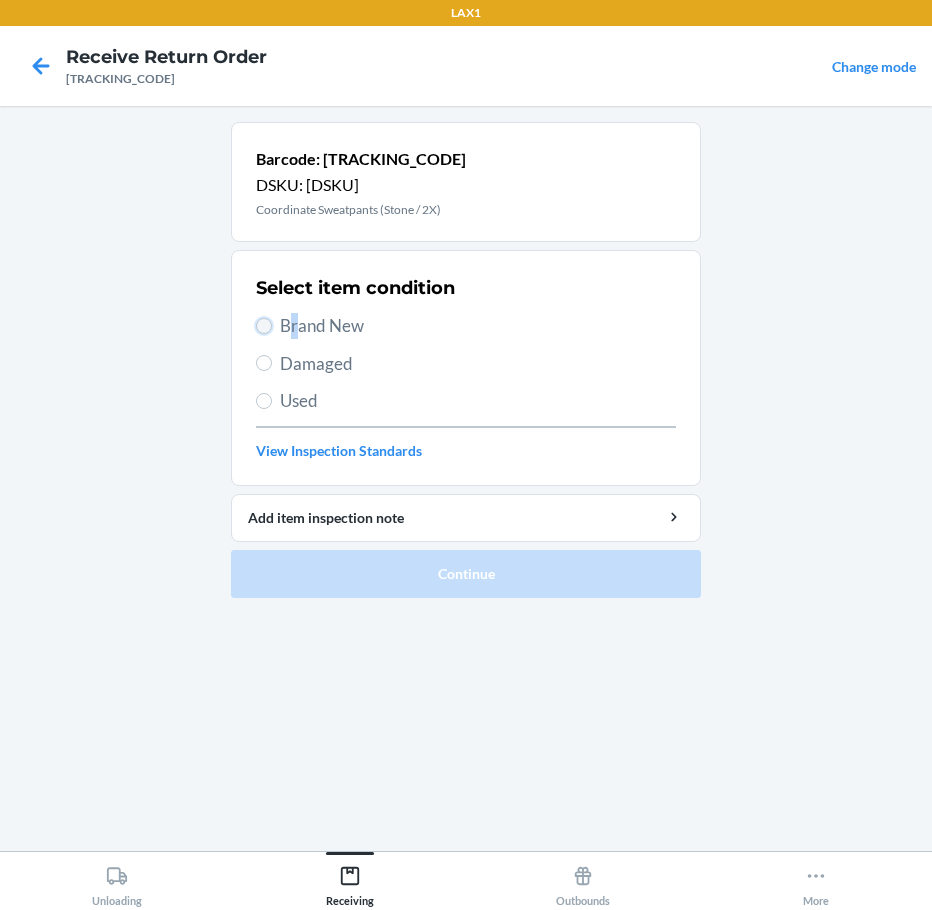 click on "Brand New" at bounding box center (264, 326) 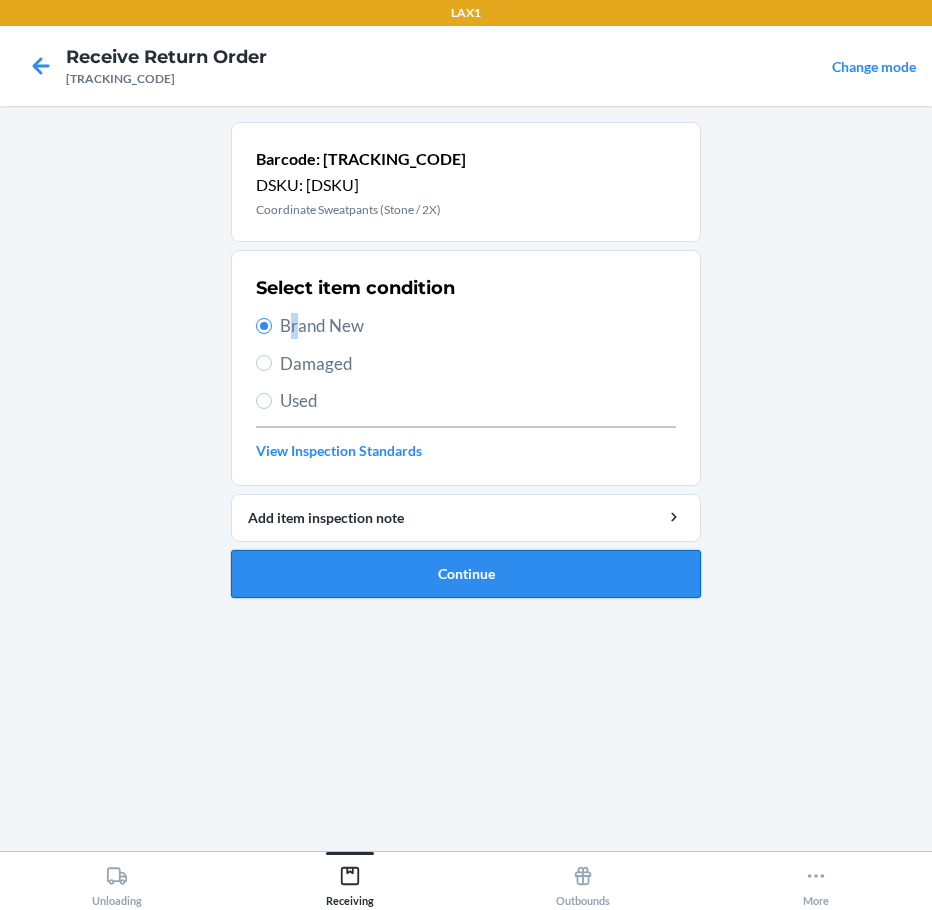 click on "Continue" at bounding box center [466, 574] 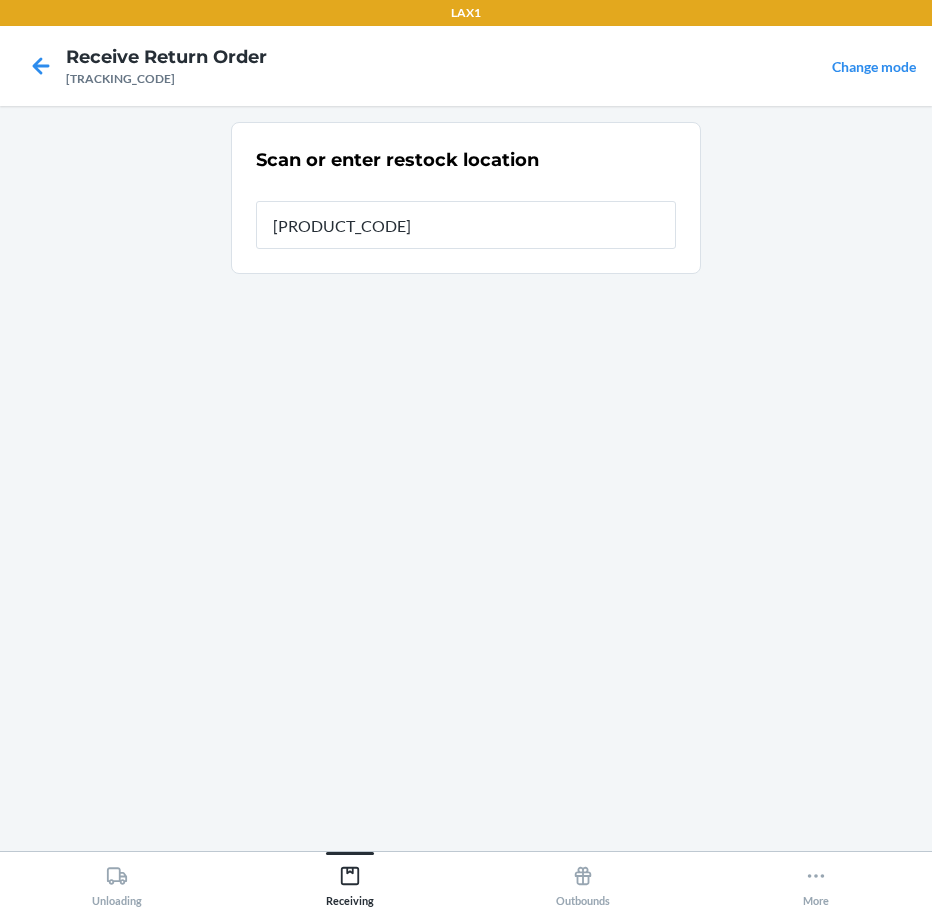 type on "[PRODUCT_CODE]" 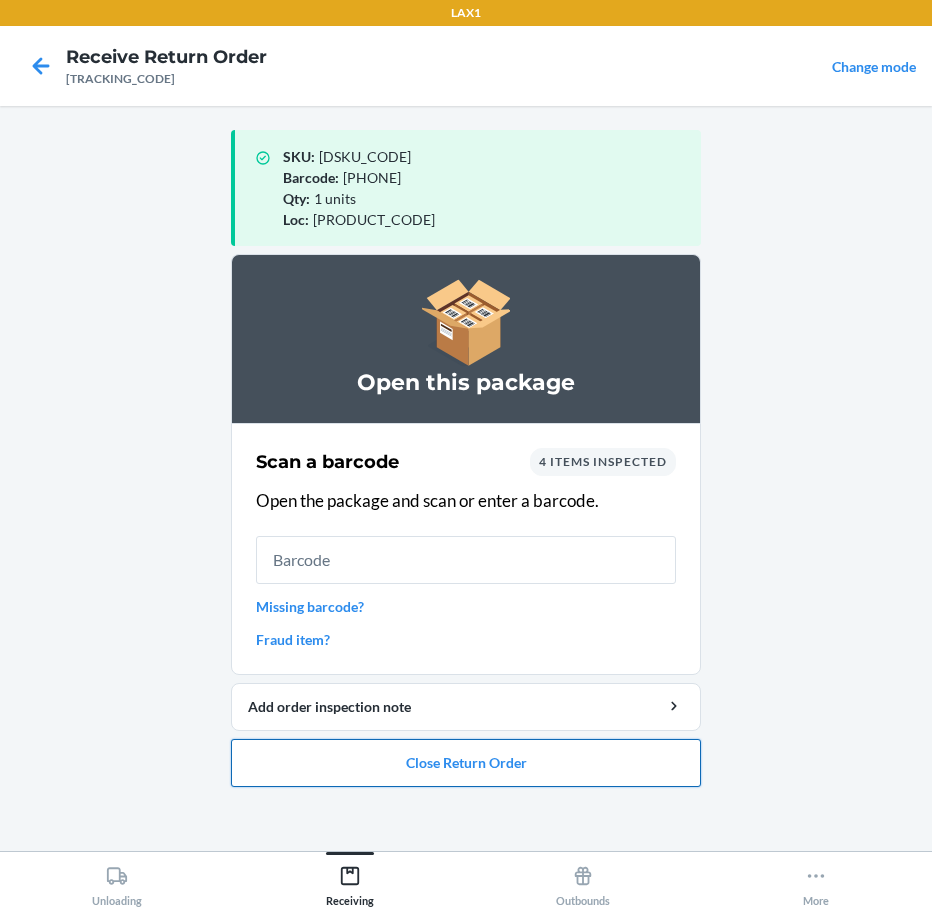 click on "Close Return Order" at bounding box center [466, 763] 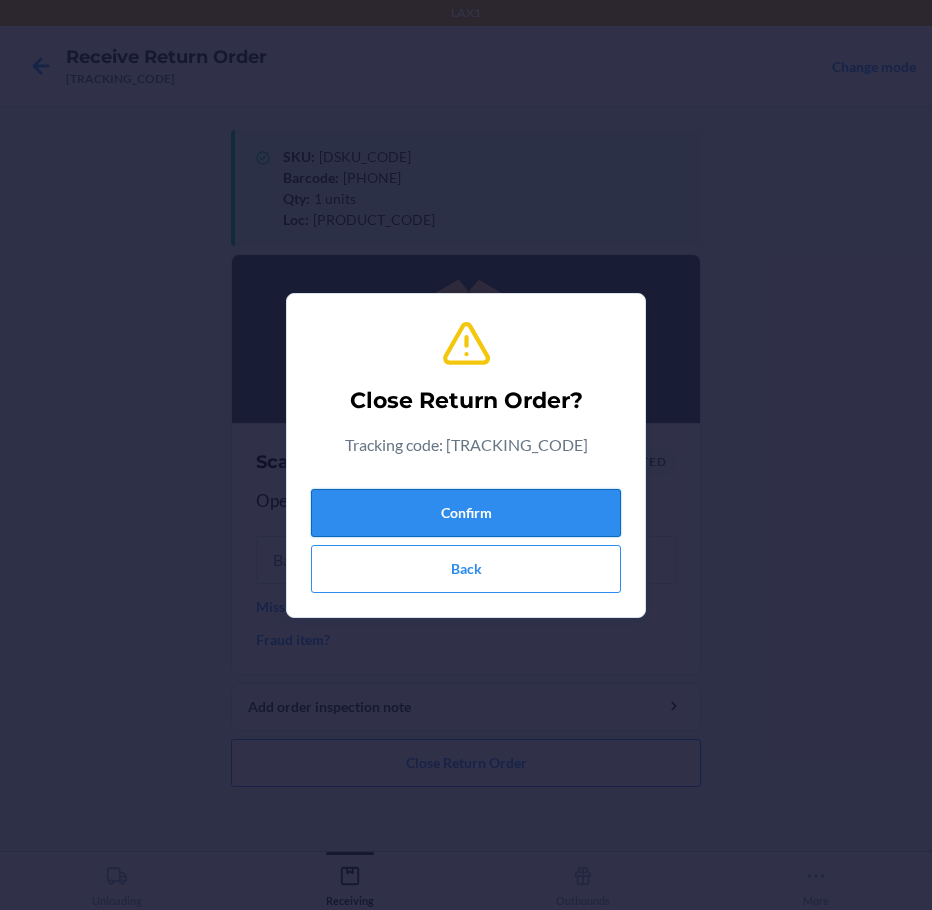 click on "Confirm" at bounding box center [466, 513] 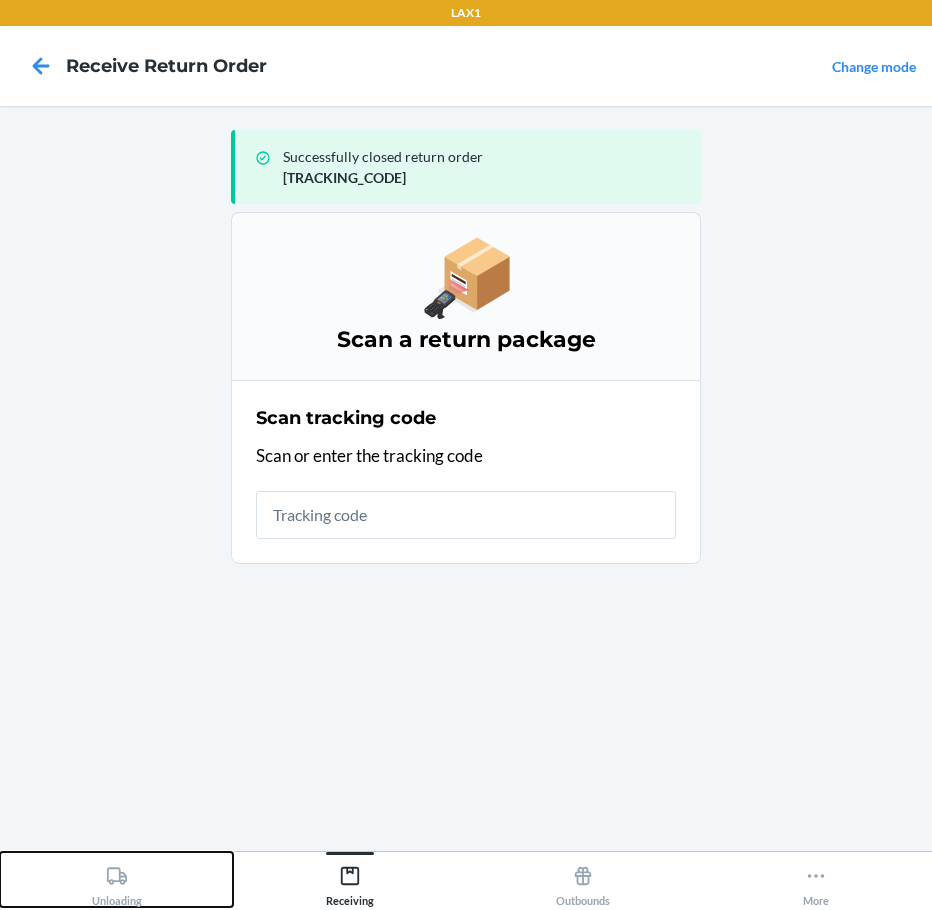 click 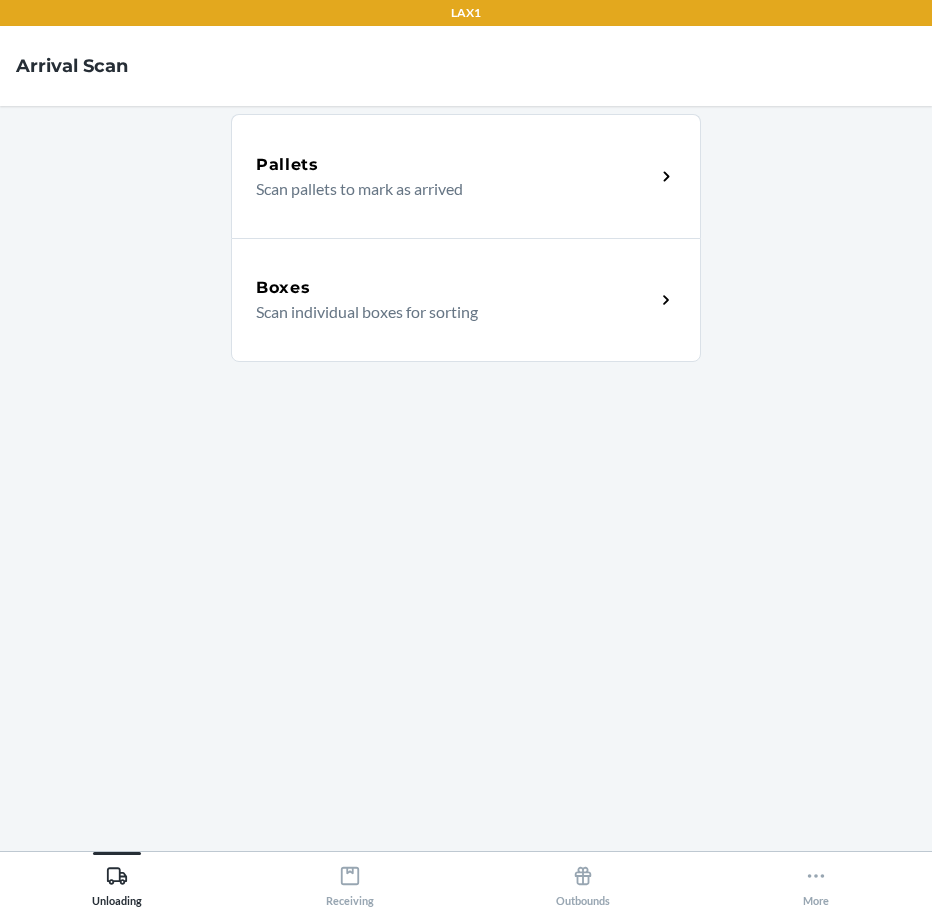 click on "Boxes Scan individual boxes for sorting" at bounding box center [466, 300] 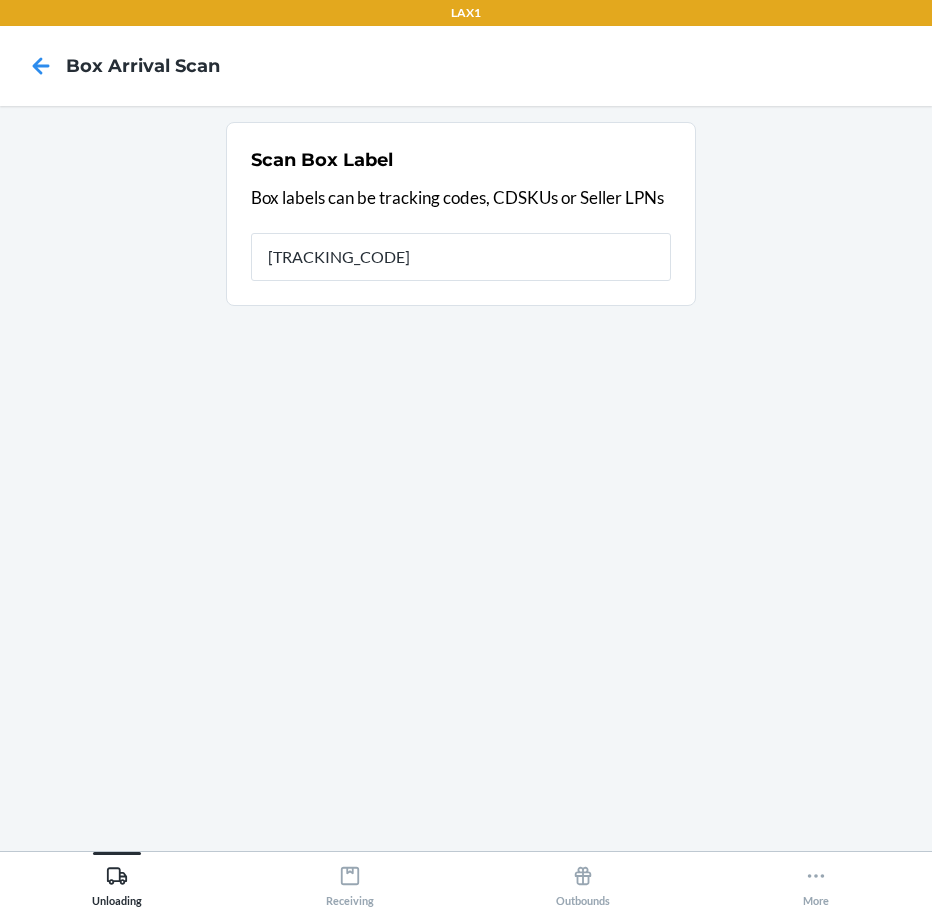 type on "[TRACKING_CODE]" 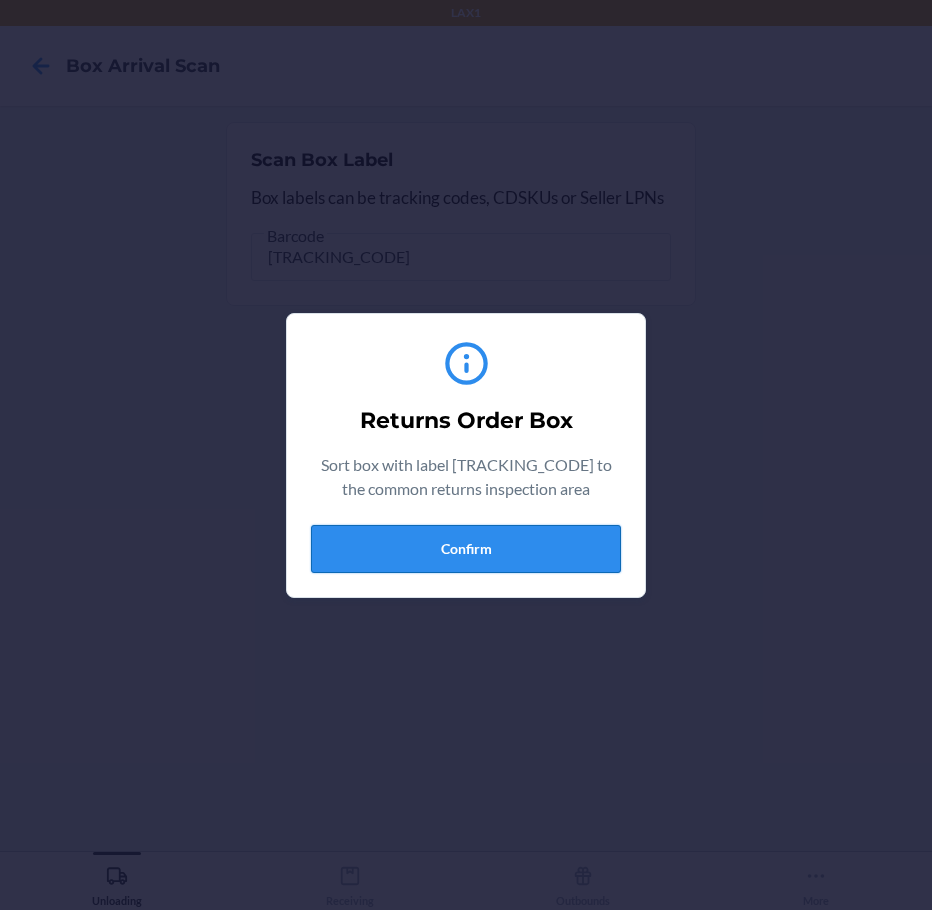 click on "Confirm" at bounding box center (466, 549) 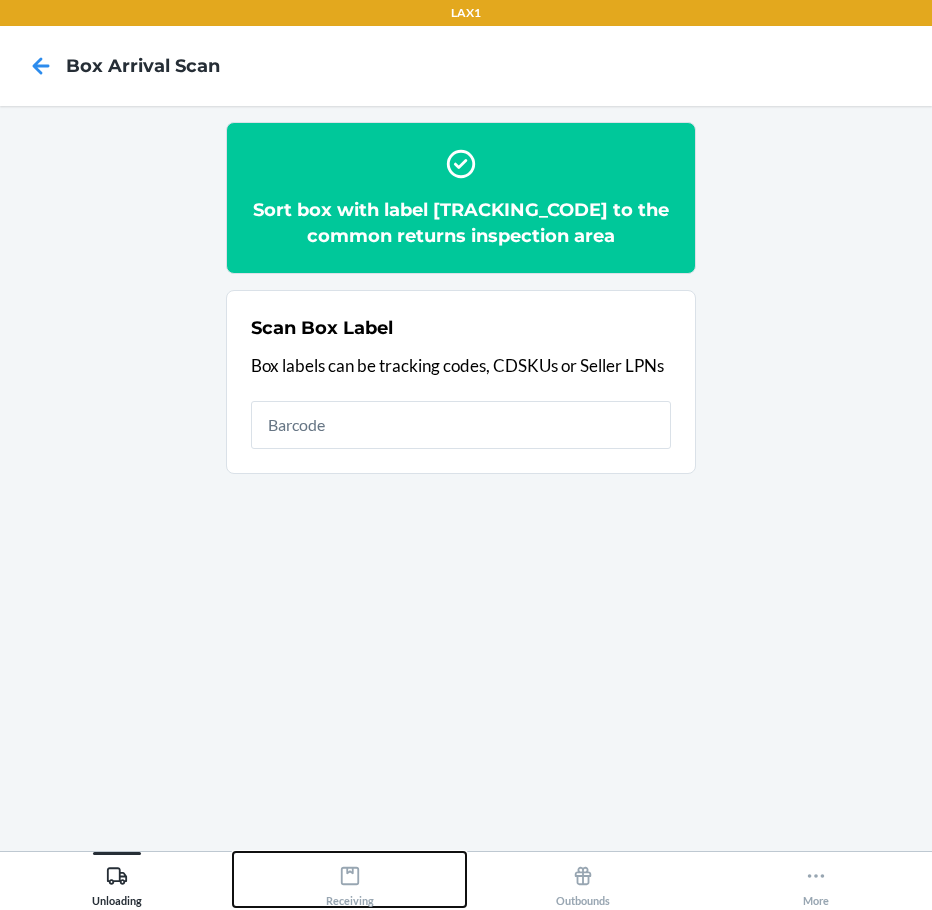 click on "Receiving" at bounding box center [350, 882] 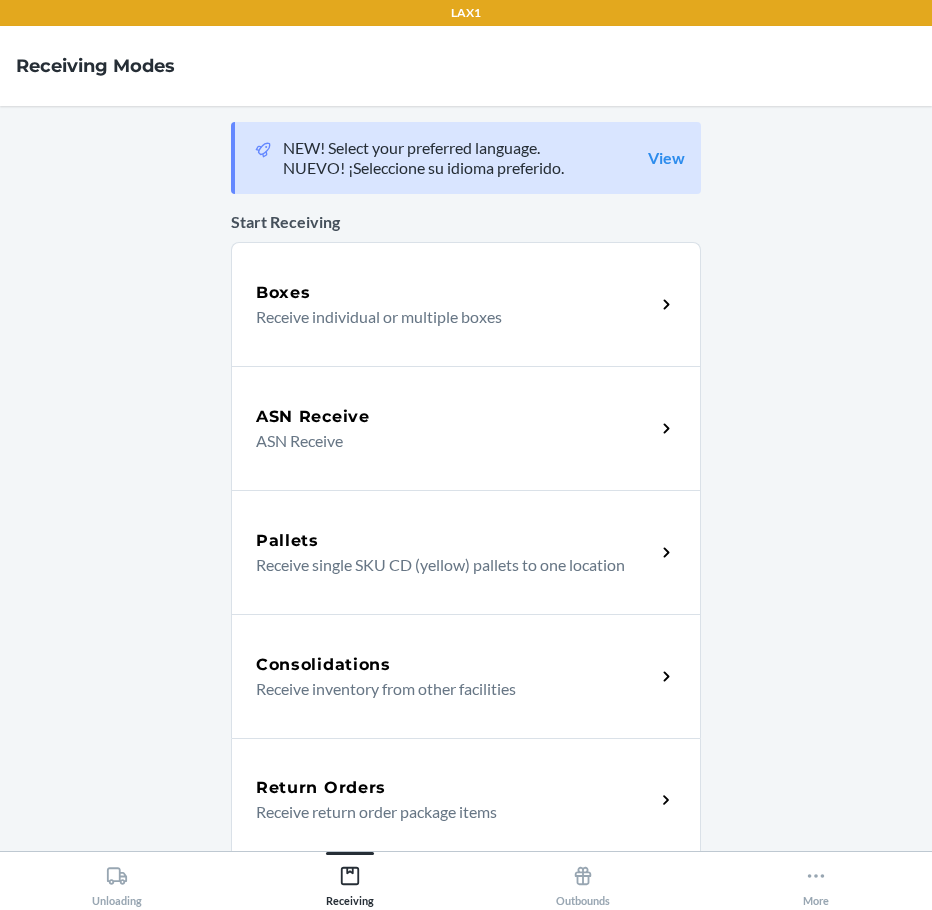 click on "Return Orders" at bounding box center (455, 788) 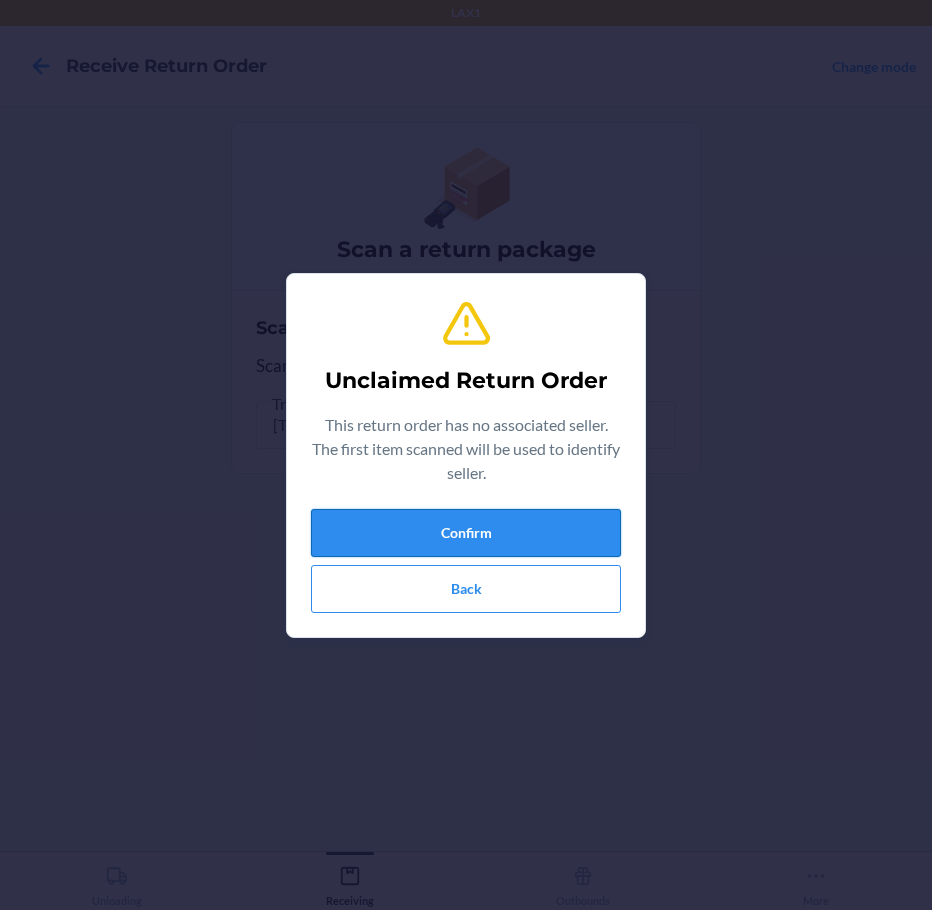 click on "Confirm" at bounding box center (466, 533) 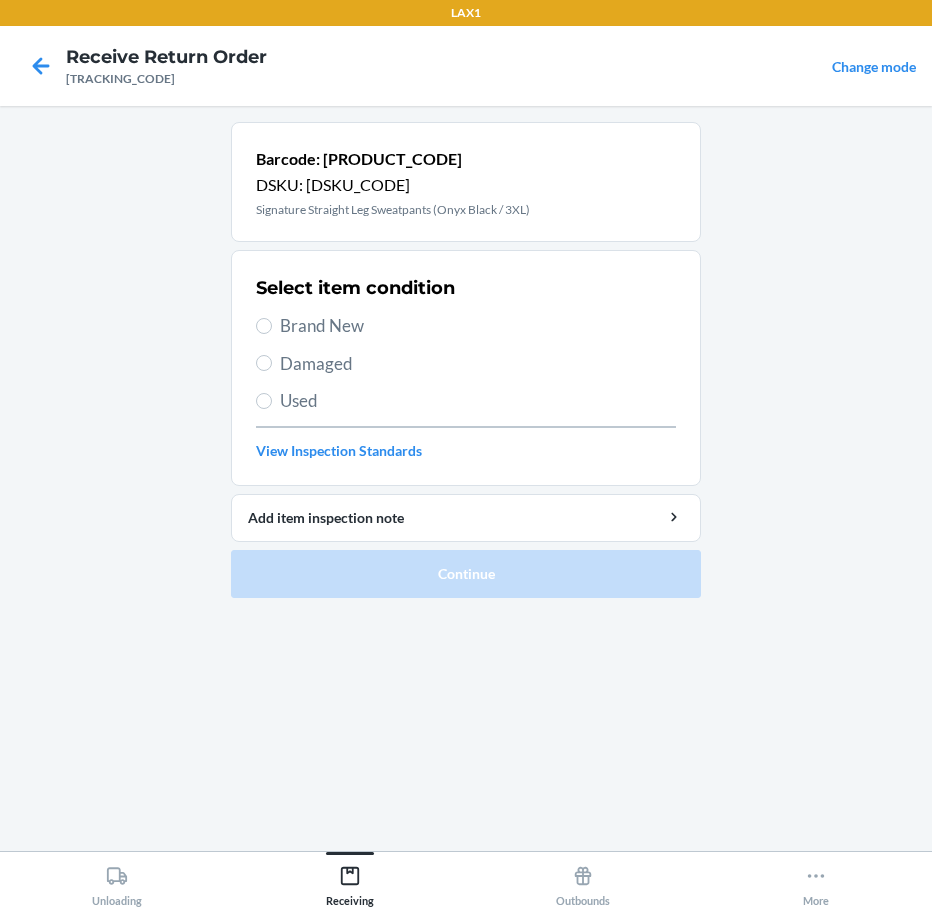 click on "Damaged" at bounding box center [478, 364] 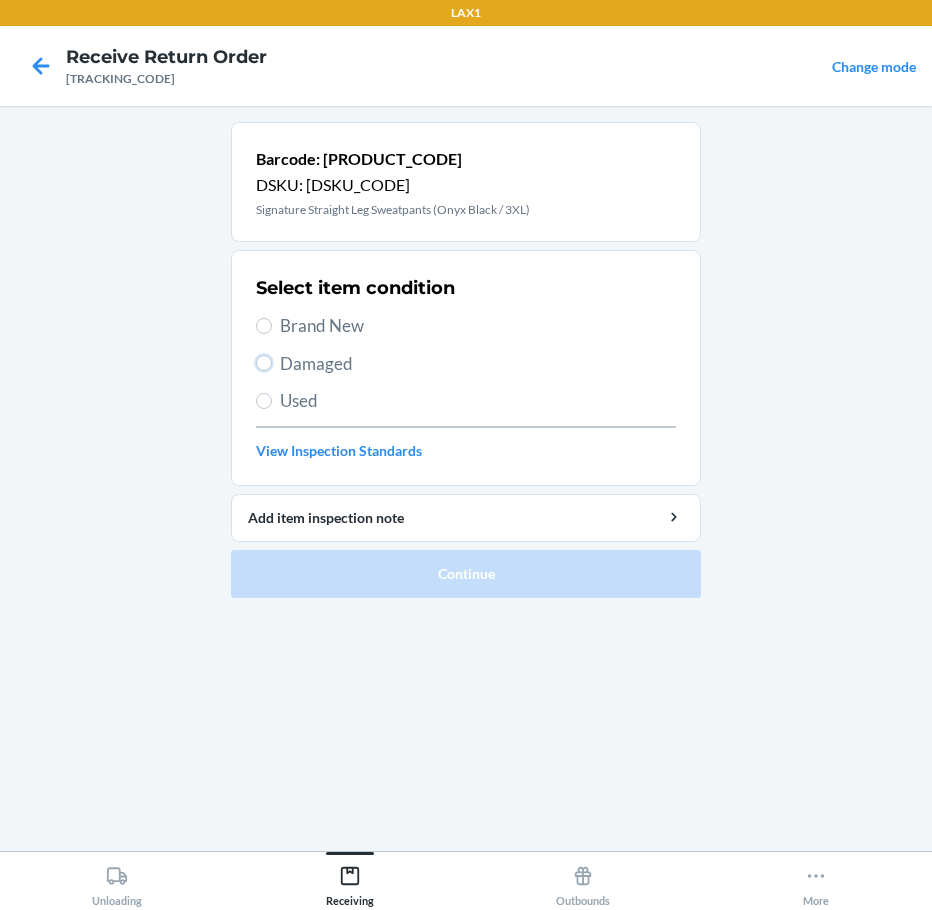 click on "Damaged" at bounding box center [264, 363] 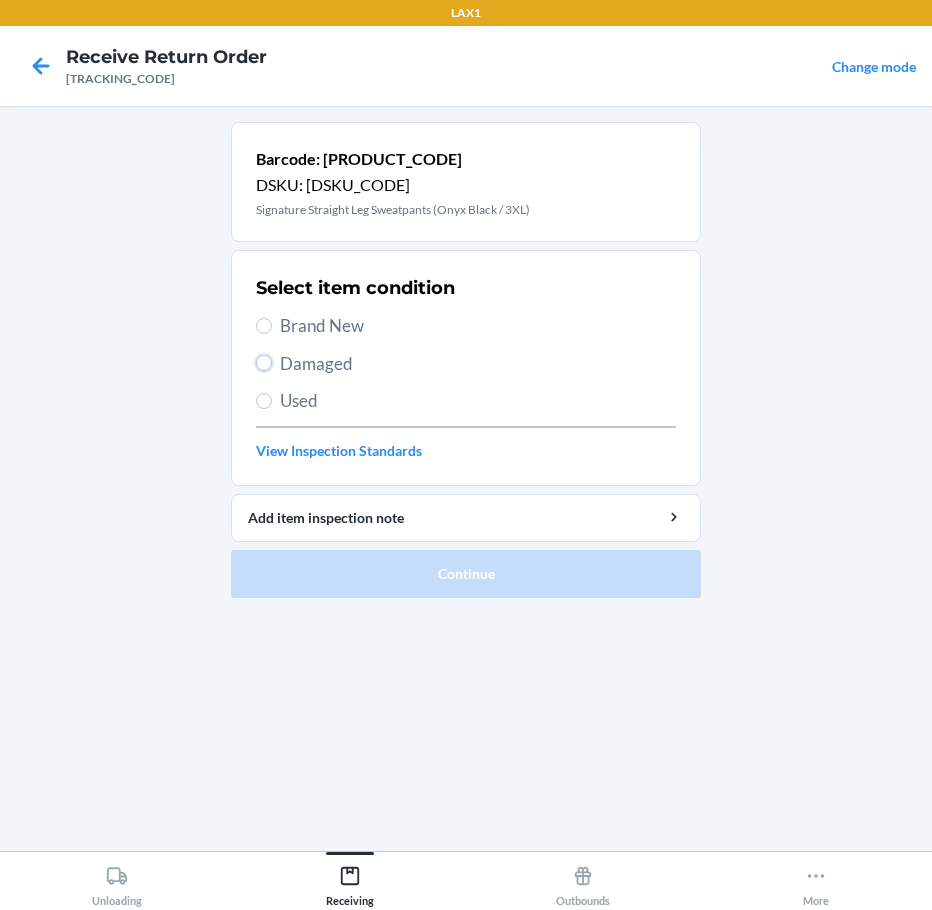 radio on "true" 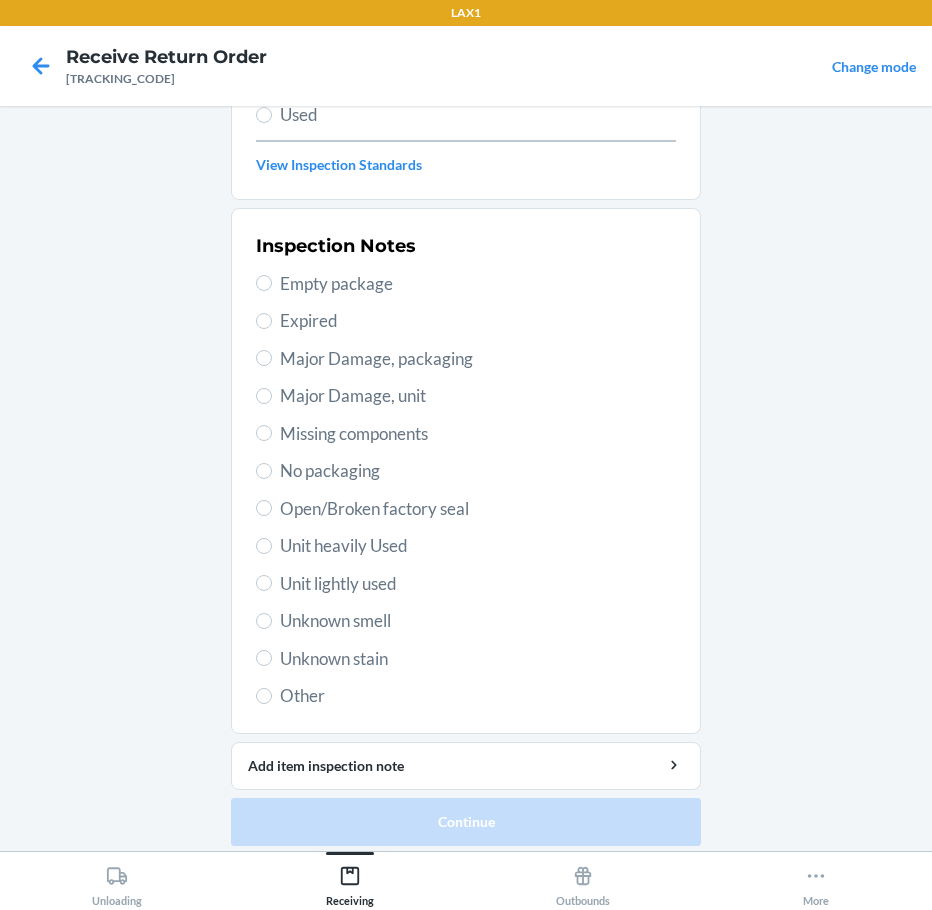 scroll, scrollTop: 297, scrollLeft: 0, axis: vertical 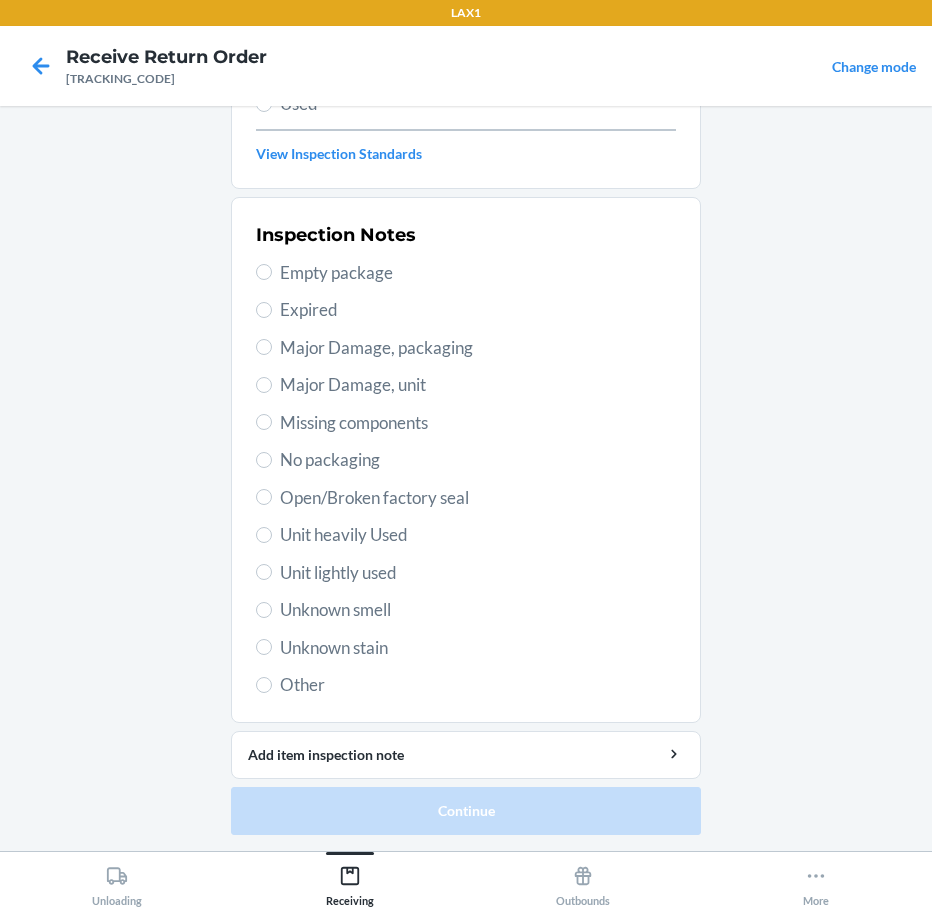 drag, startPoint x: 347, startPoint y: 404, endPoint x: 353, endPoint y: 415, distance: 12.529964 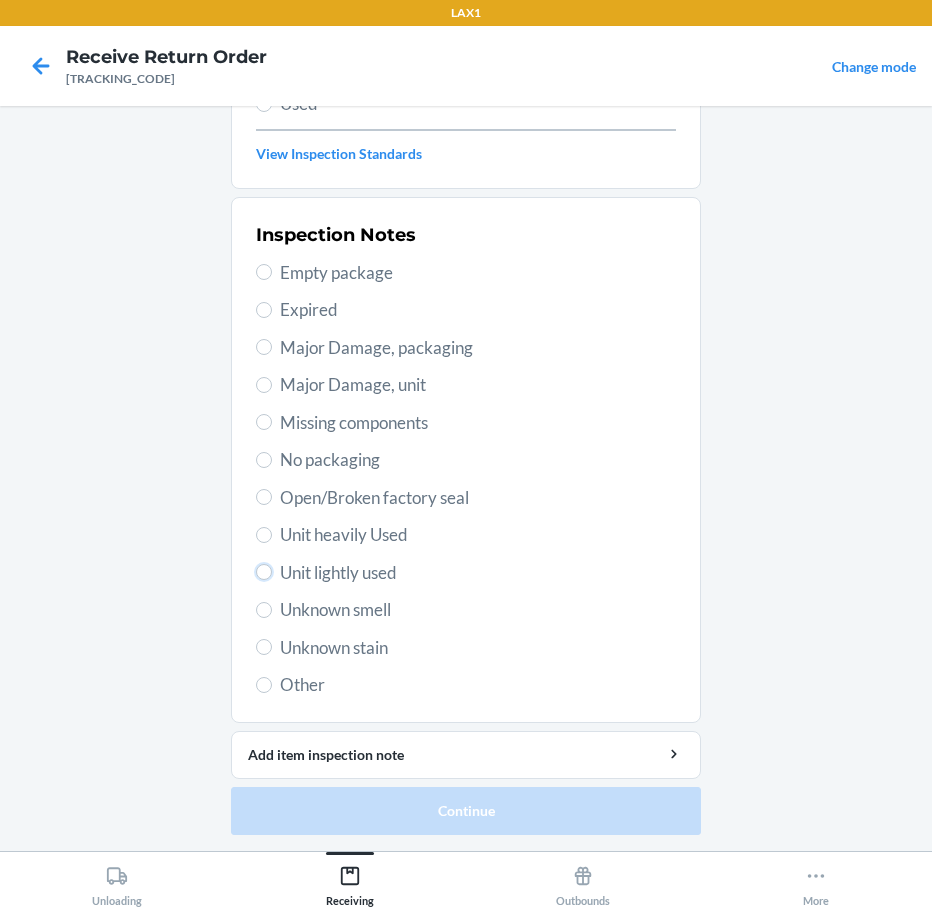 click on "Unit lightly used" at bounding box center (264, 572) 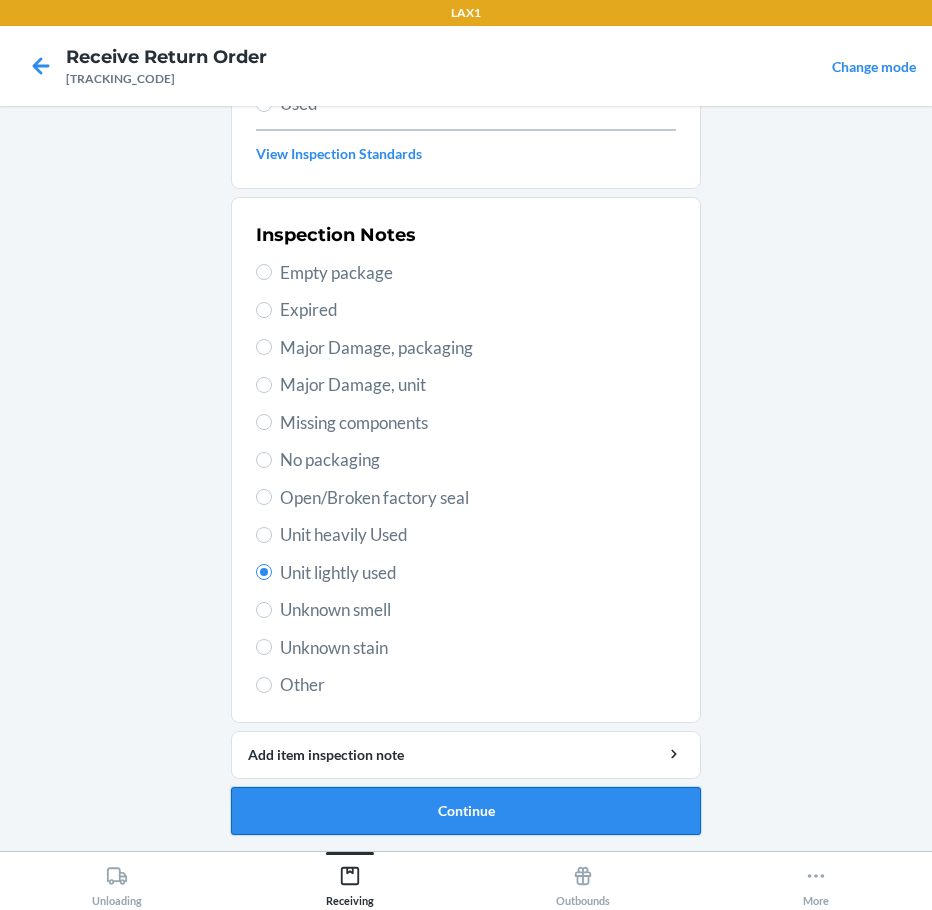click on "Continue" at bounding box center [466, 811] 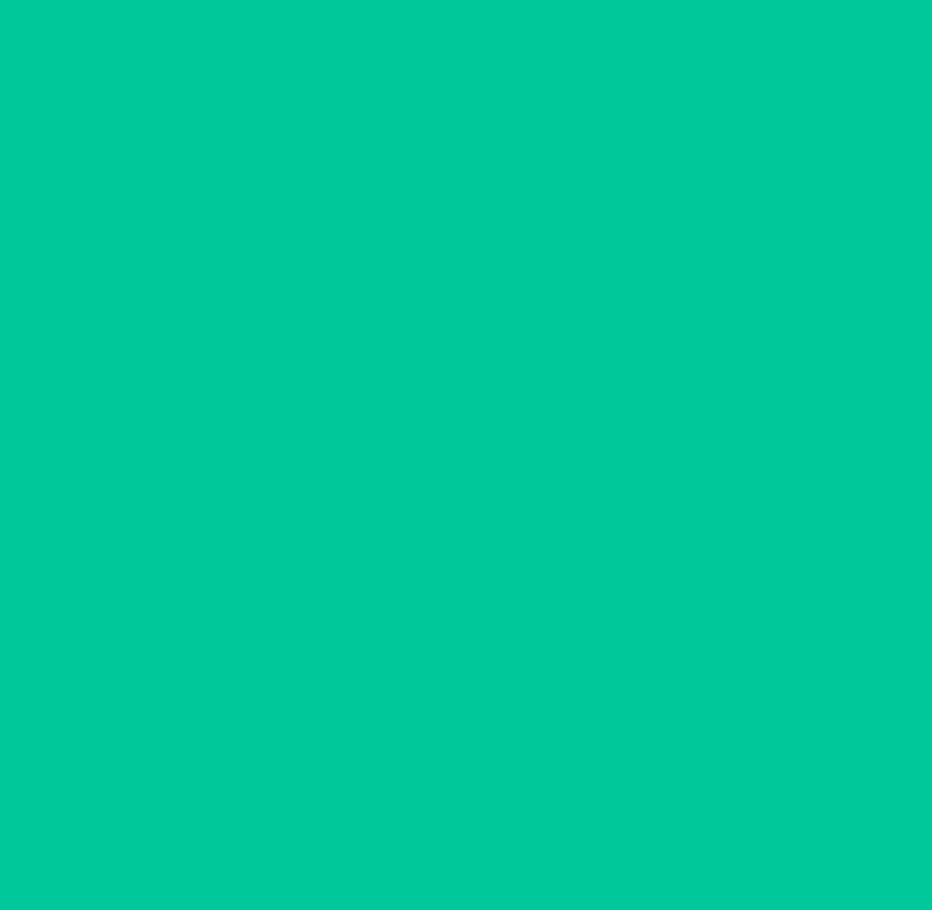 scroll, scrollTop: 120, scrollLeft: 0, axis: vertical 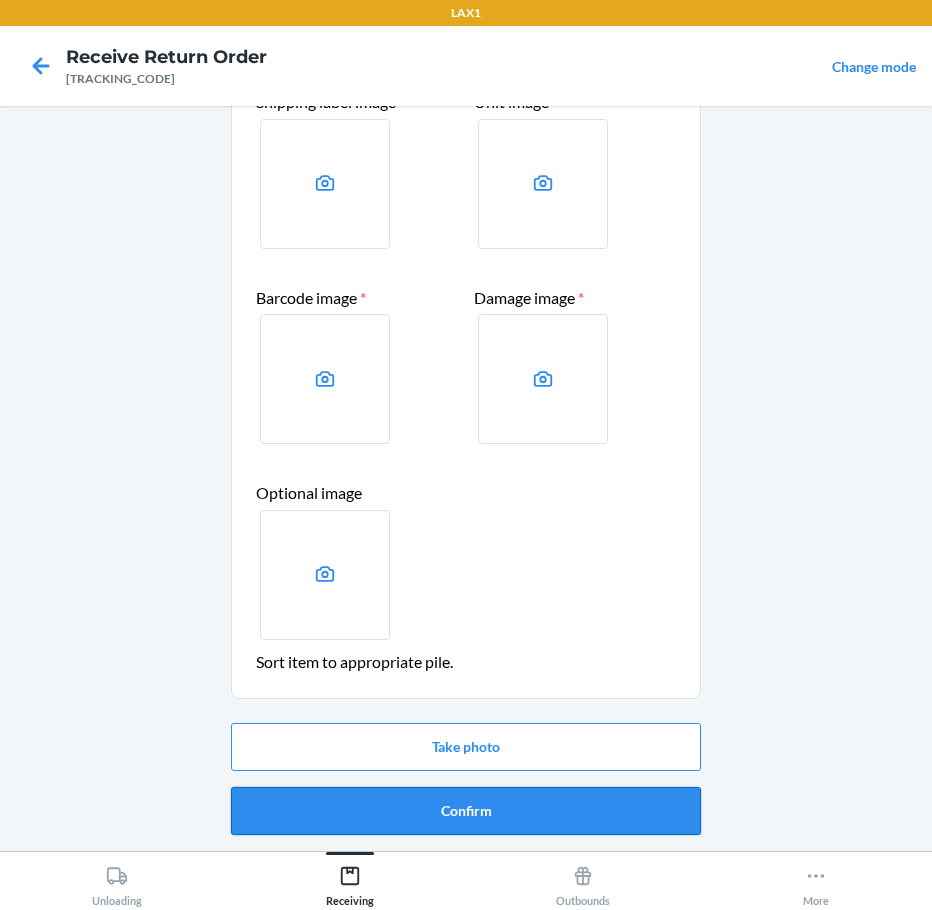 click on "Confirm" at bounding box center [466, 811] 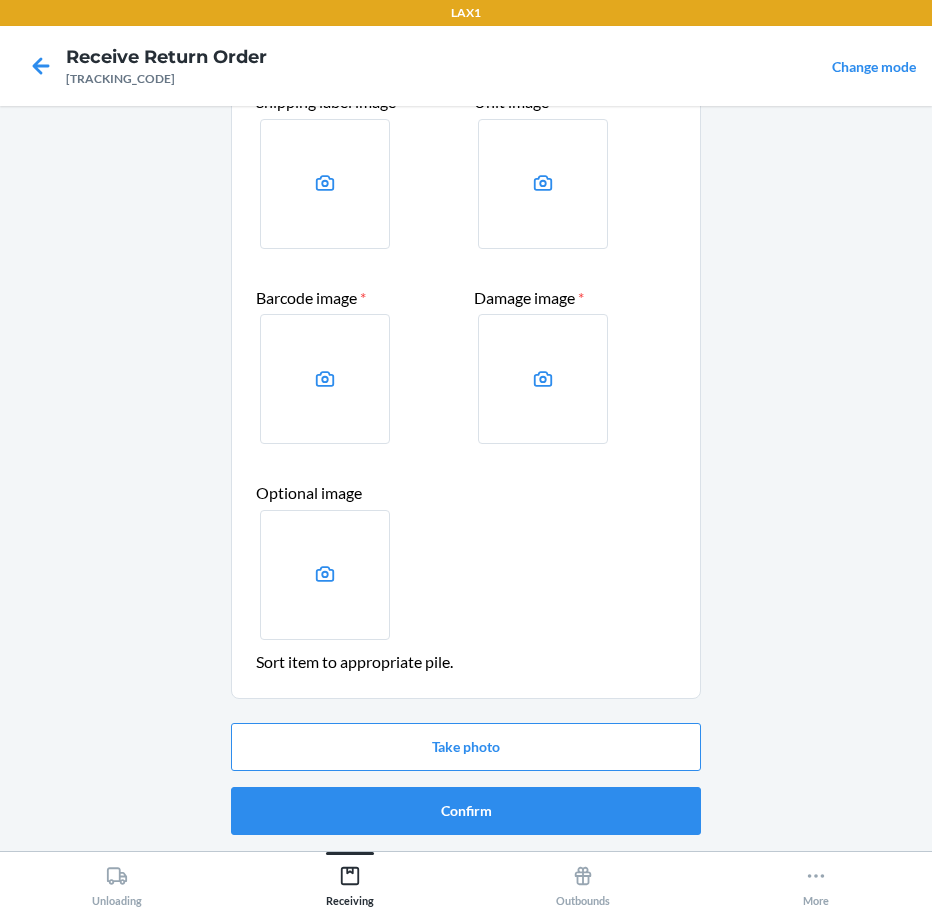 scroll, scrollTop: 0, scrollLeft: 0, axis: both 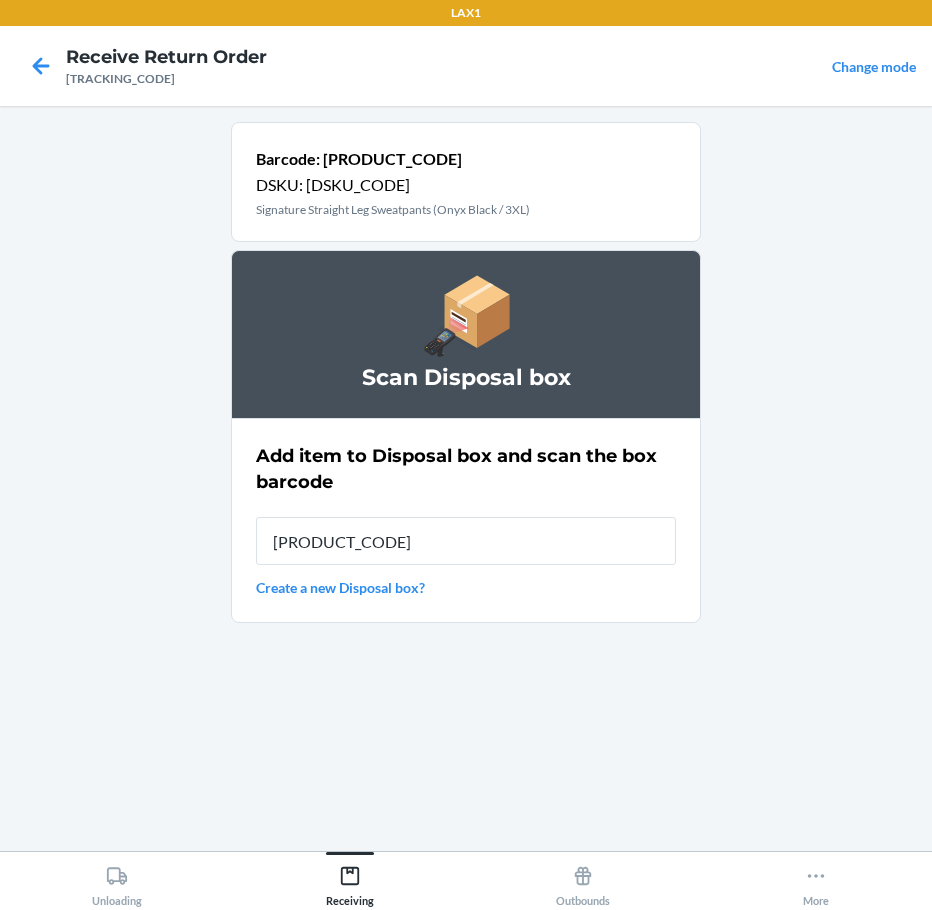 type on "[PRODUCT_CODE]" 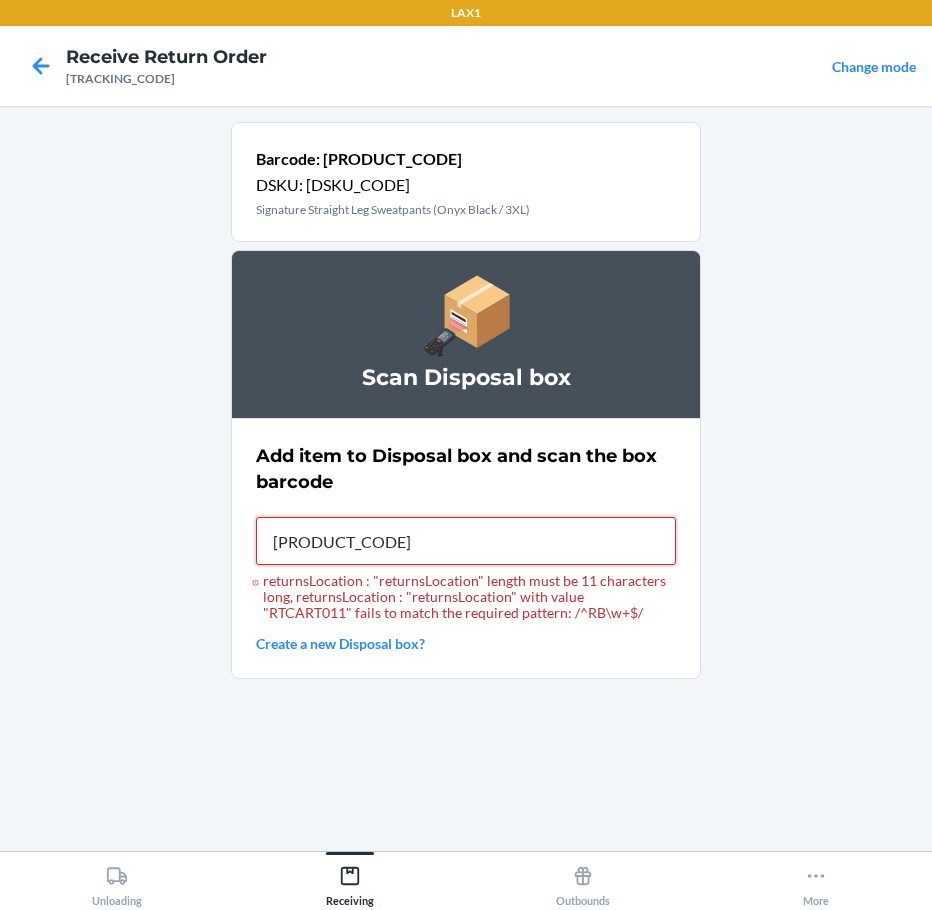type on "[TRACKING_CODE]" 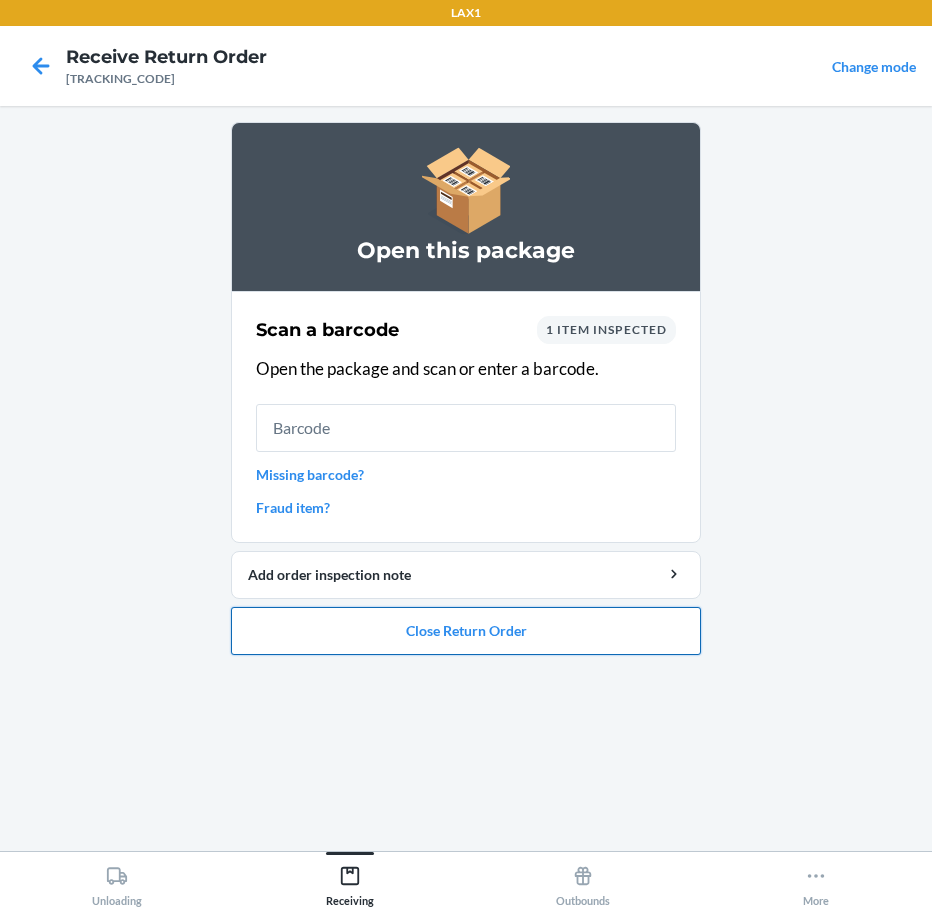 click on "Close Return Order" at bounding box center [466, 631] 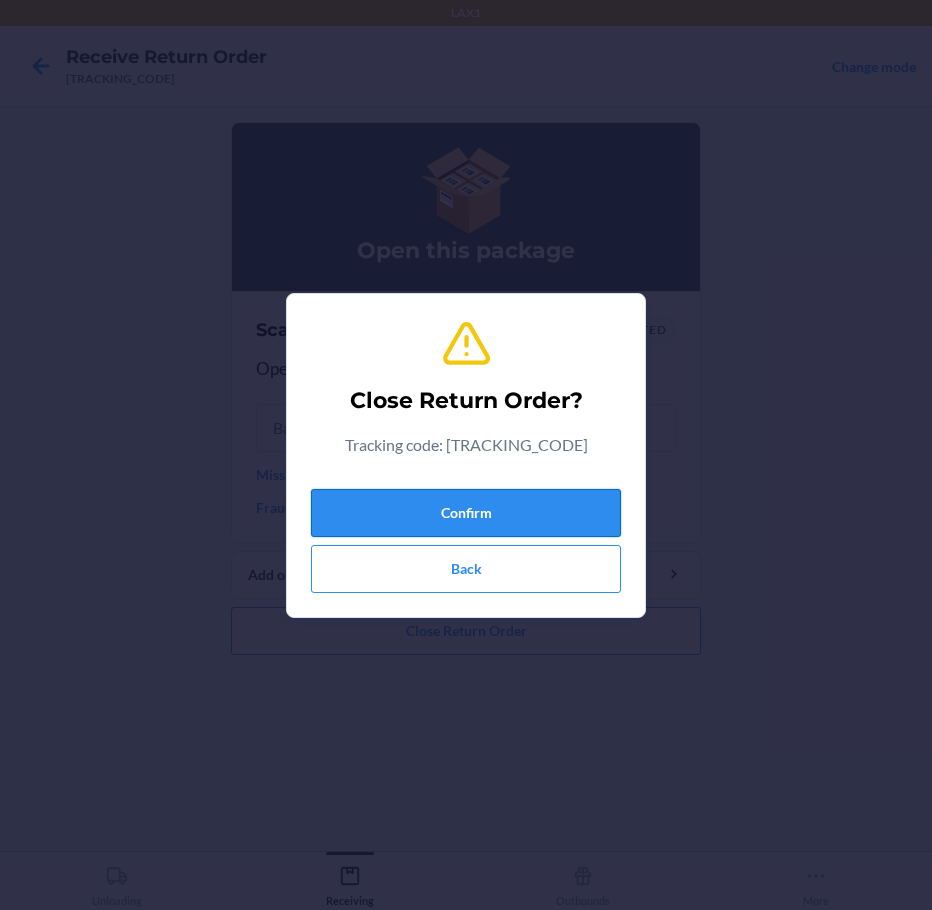 click on "Confirm" at bounding box center (466, 513) 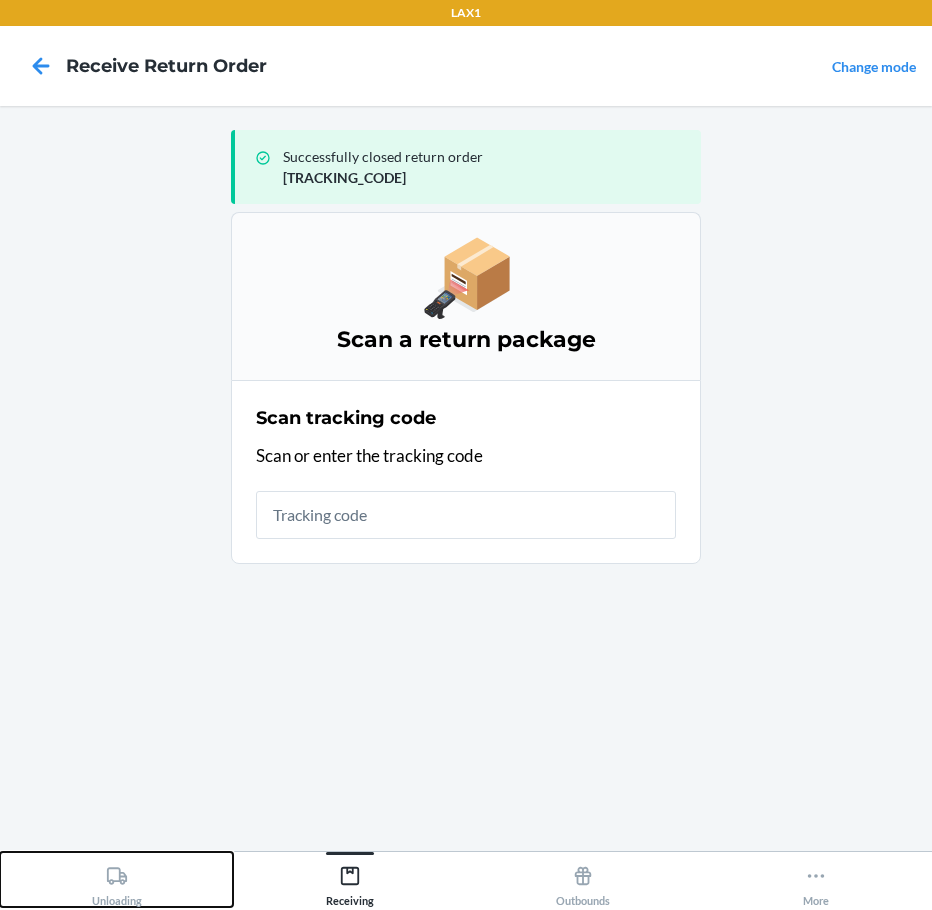 click 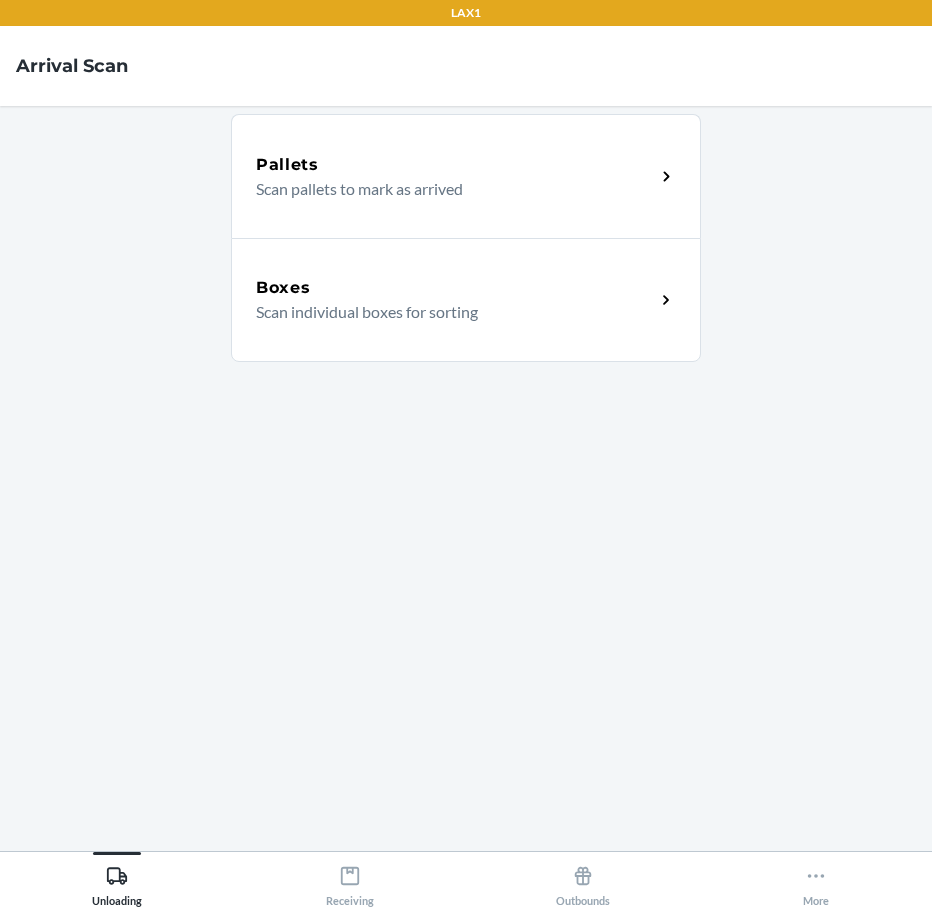 click on "Scan individual boxes for sorting" at bounding box center (447, 312) 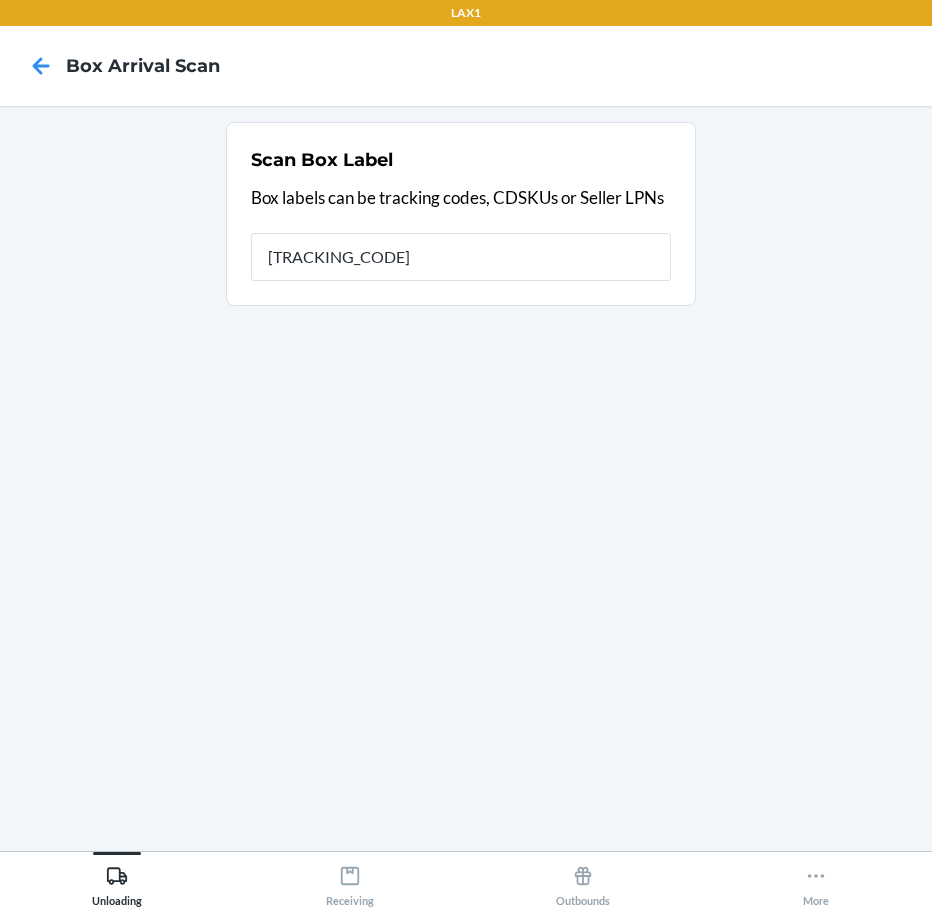 type on "[TRACKING_CODE]" 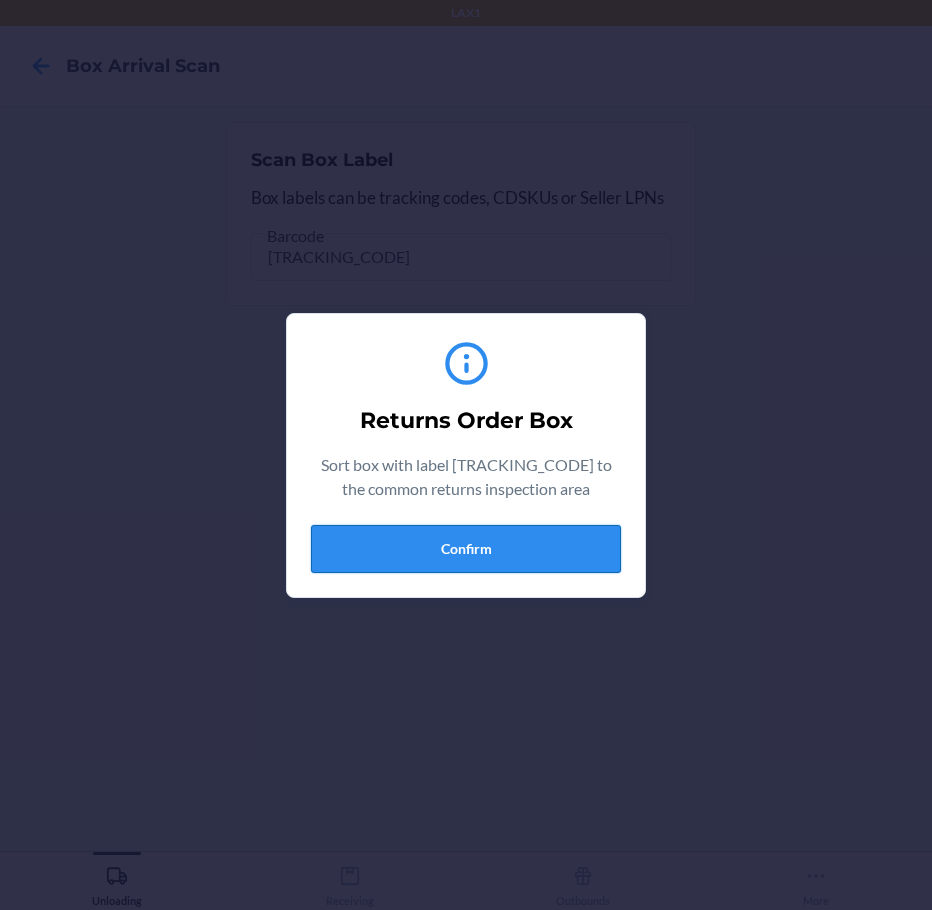 click on "Confirm" at bounding box center (466, 549) 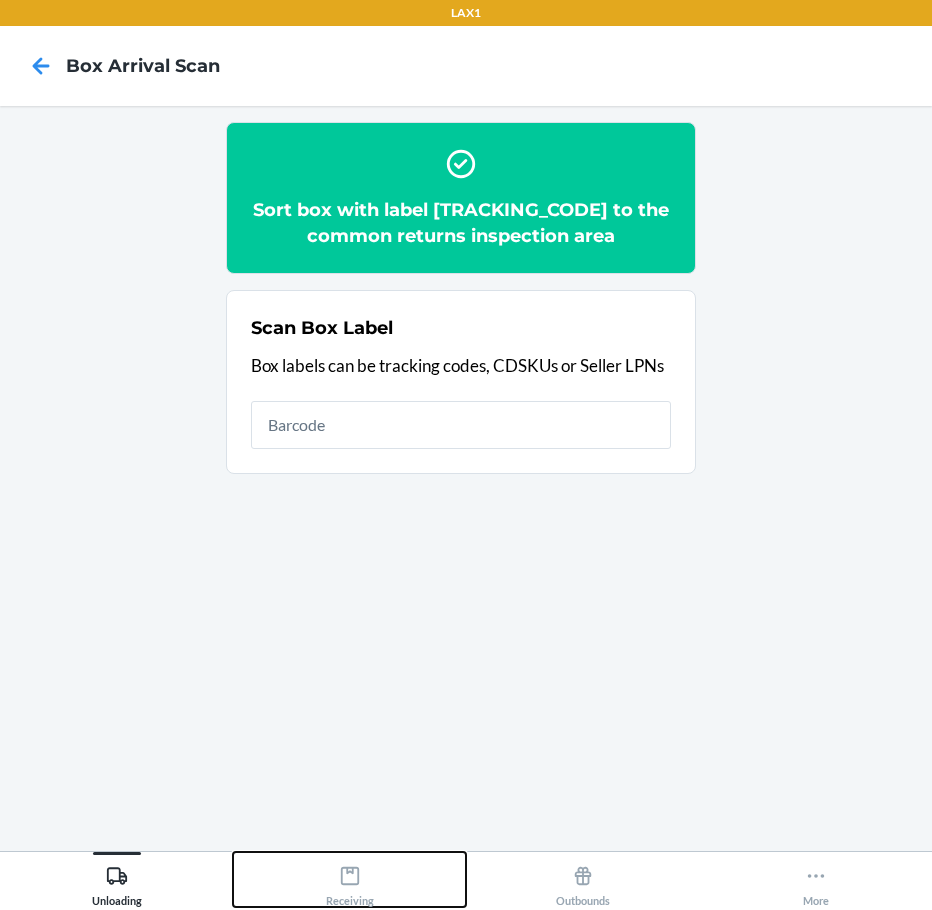 click 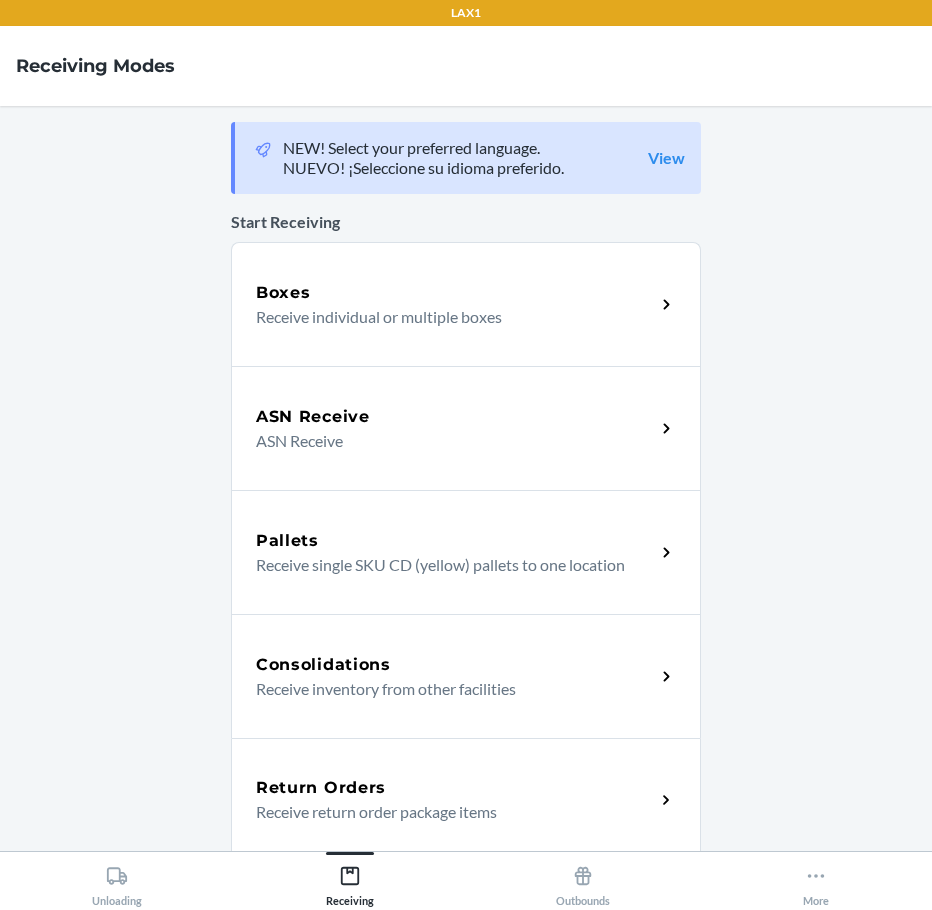 click on "Receive return order package items" at bounding box center (447, 812) 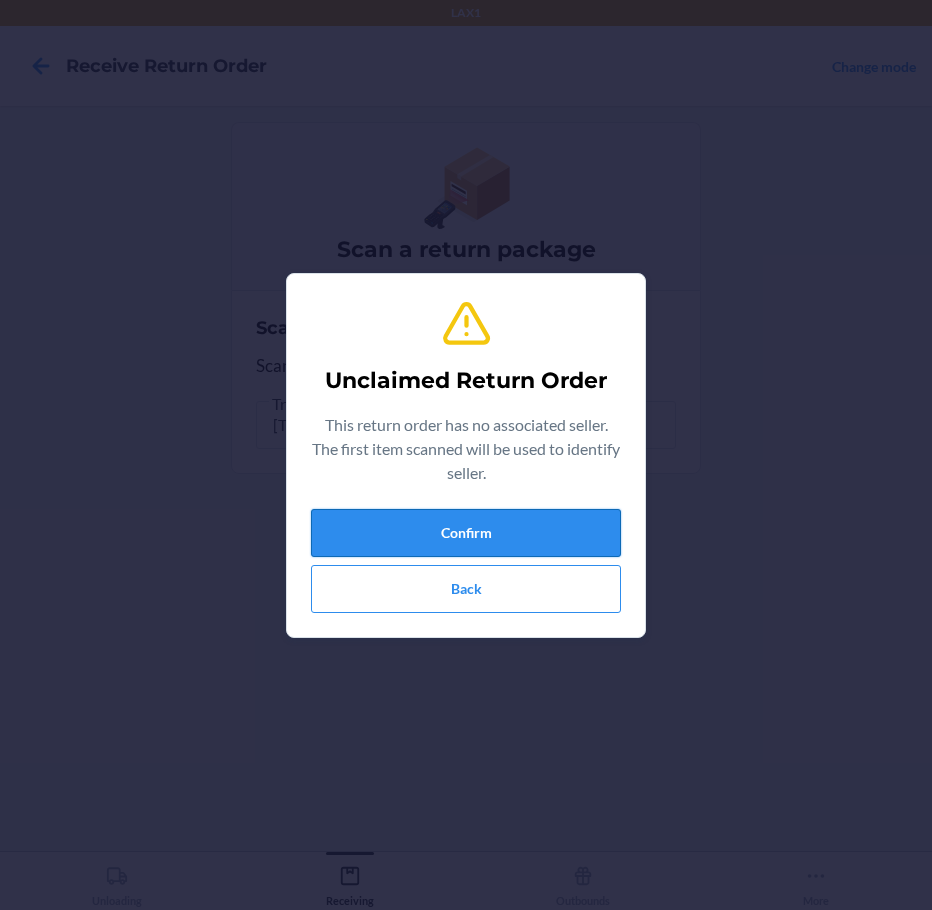 click on "Confirm" at bounding box center [466, 533] 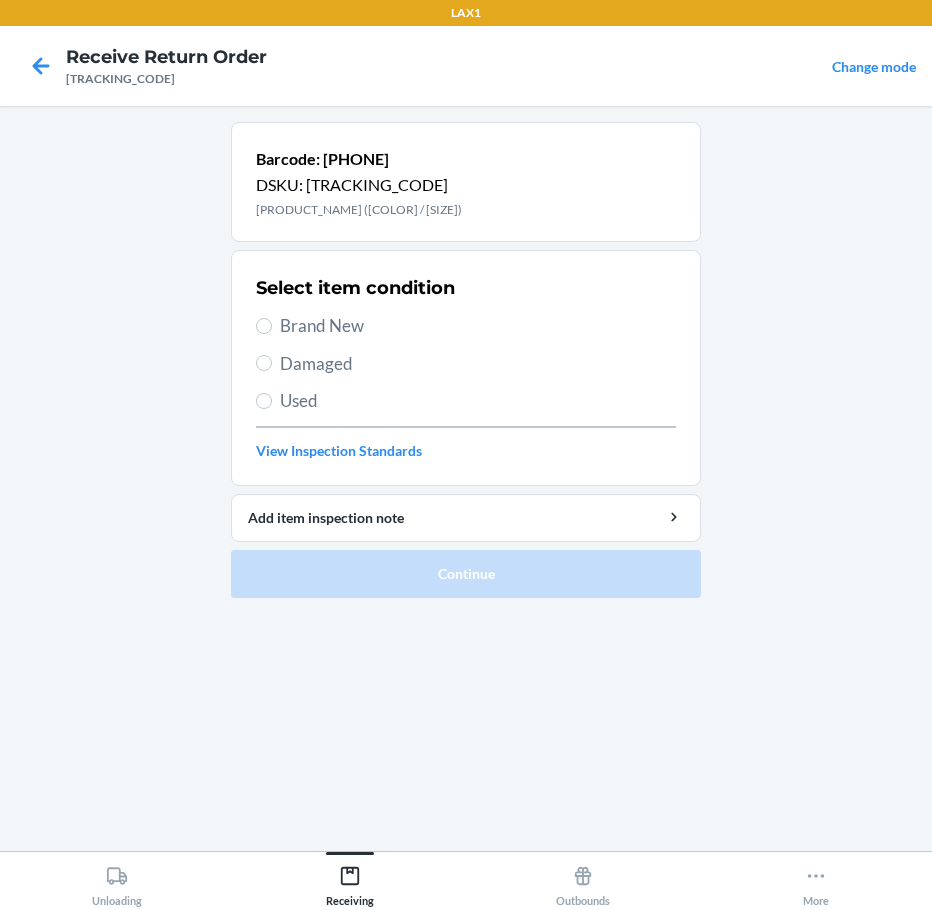 click on "Brand New" at bounding box center [478, 326] 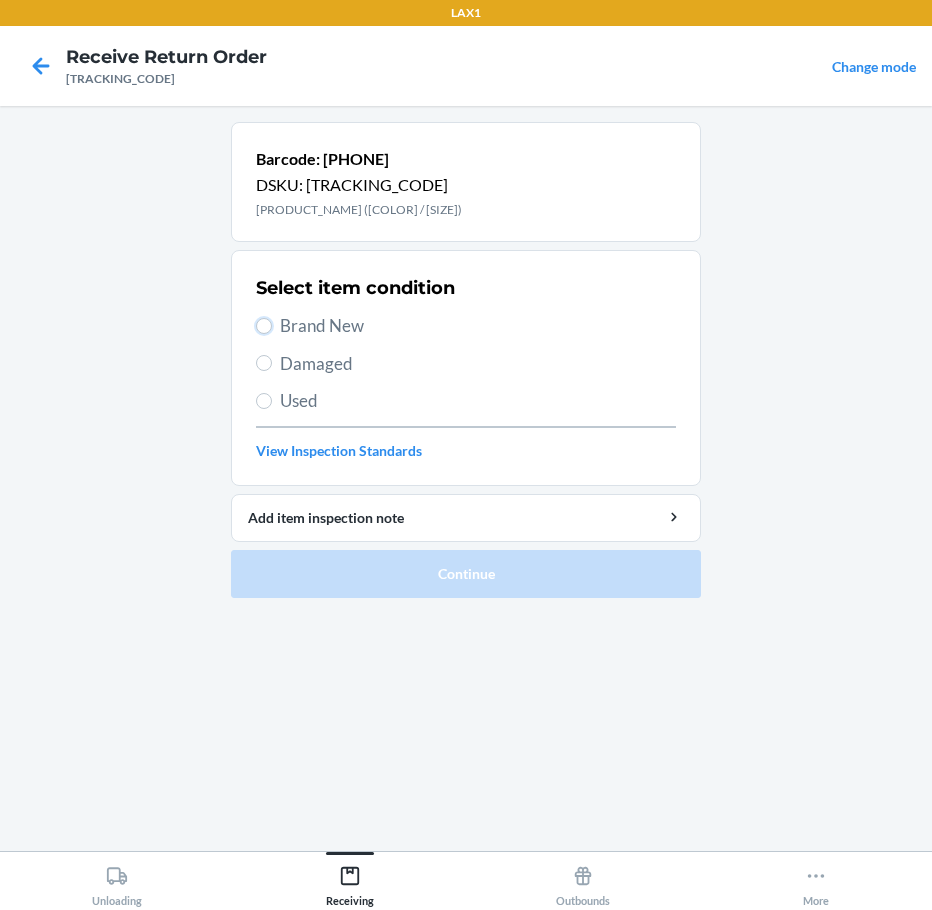 click on "Brand New" at bounding box center (264, 326) 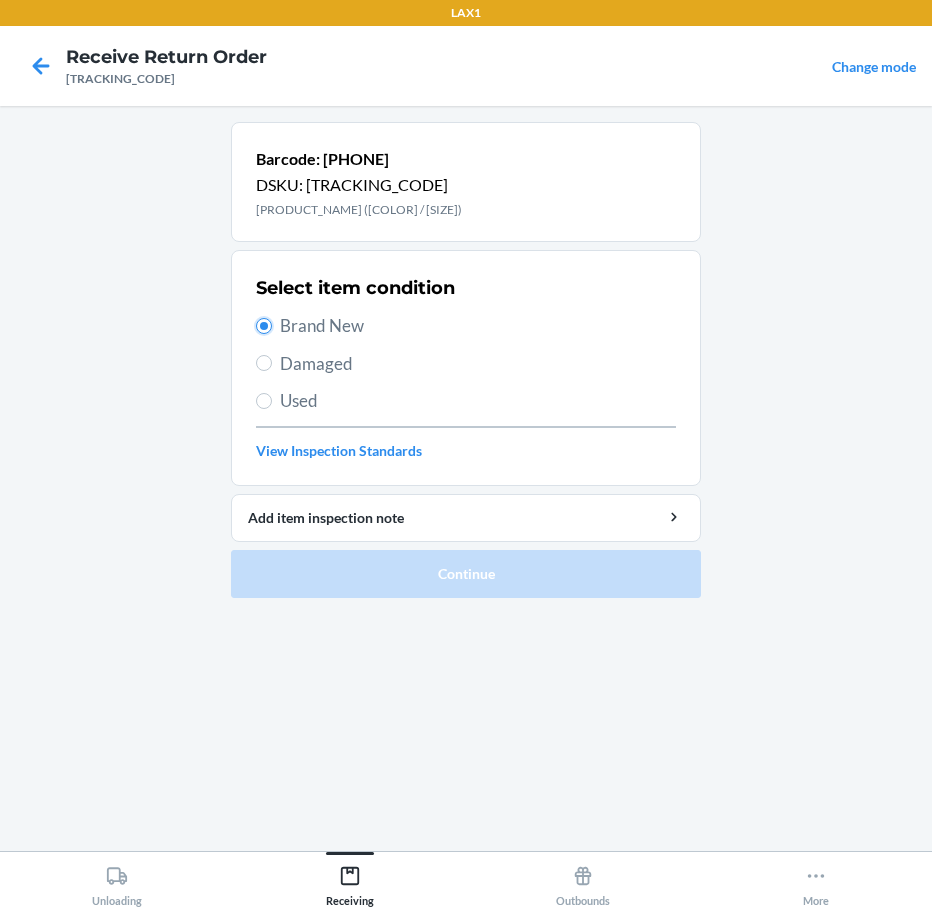 radio on "true" 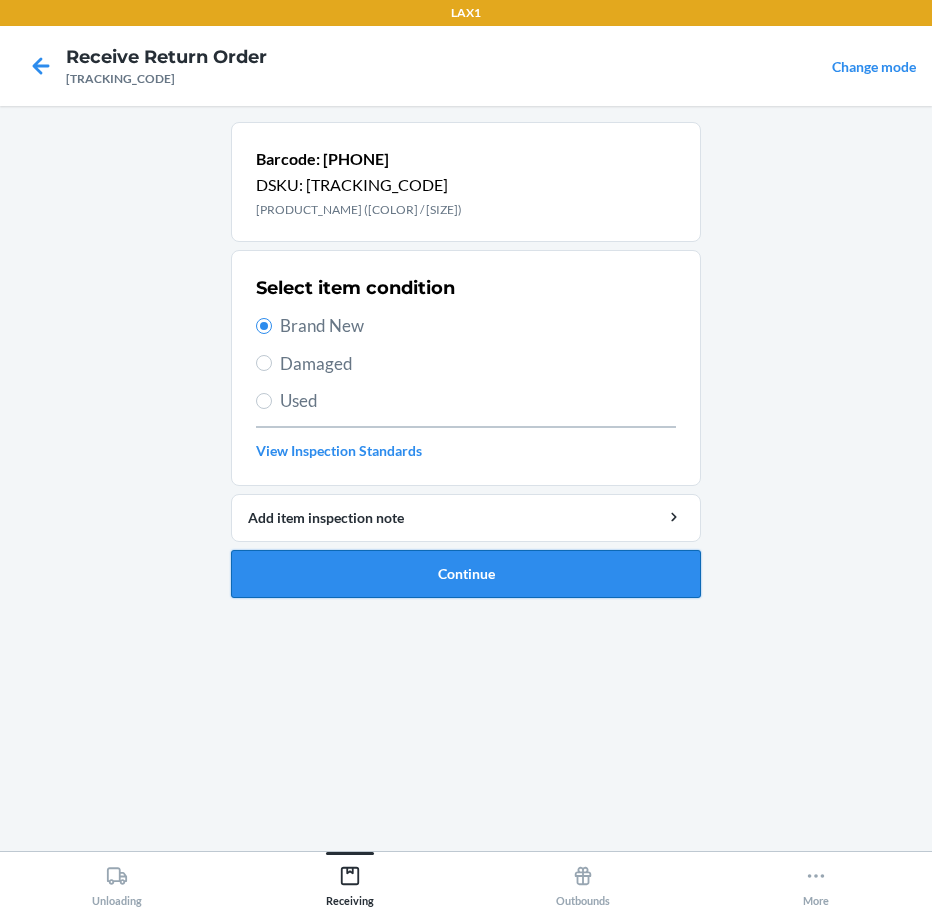 click on "Continue" at bounding box center (466, 574) 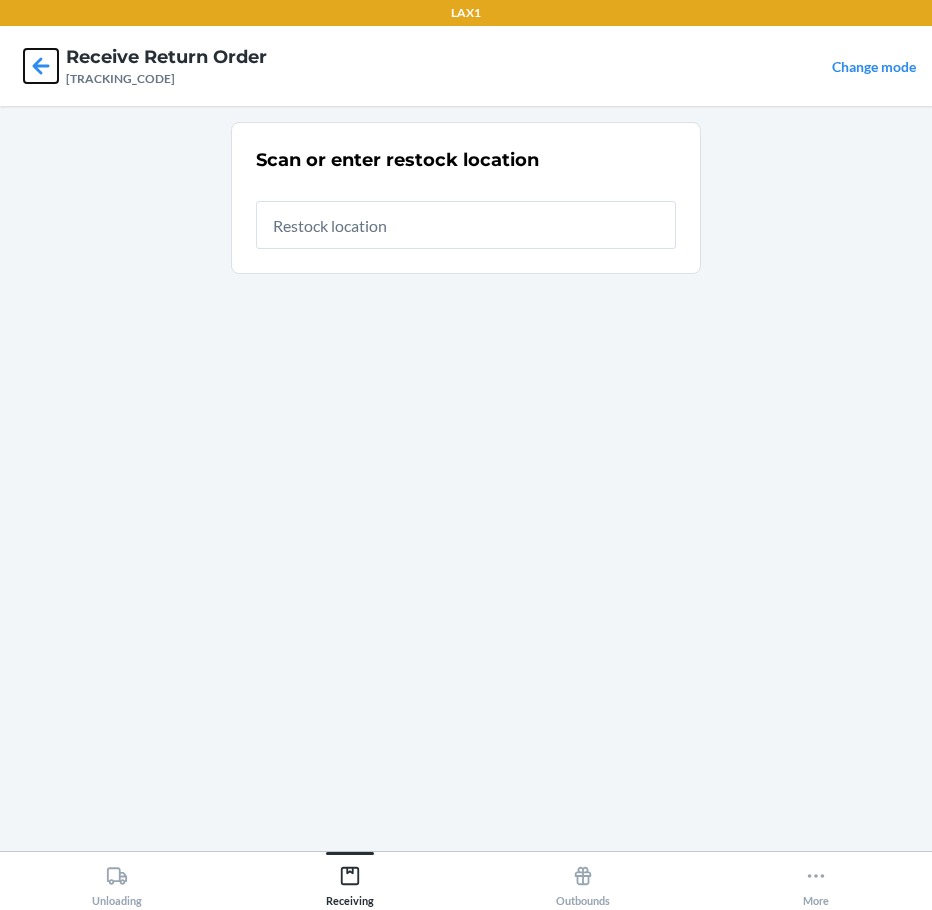click 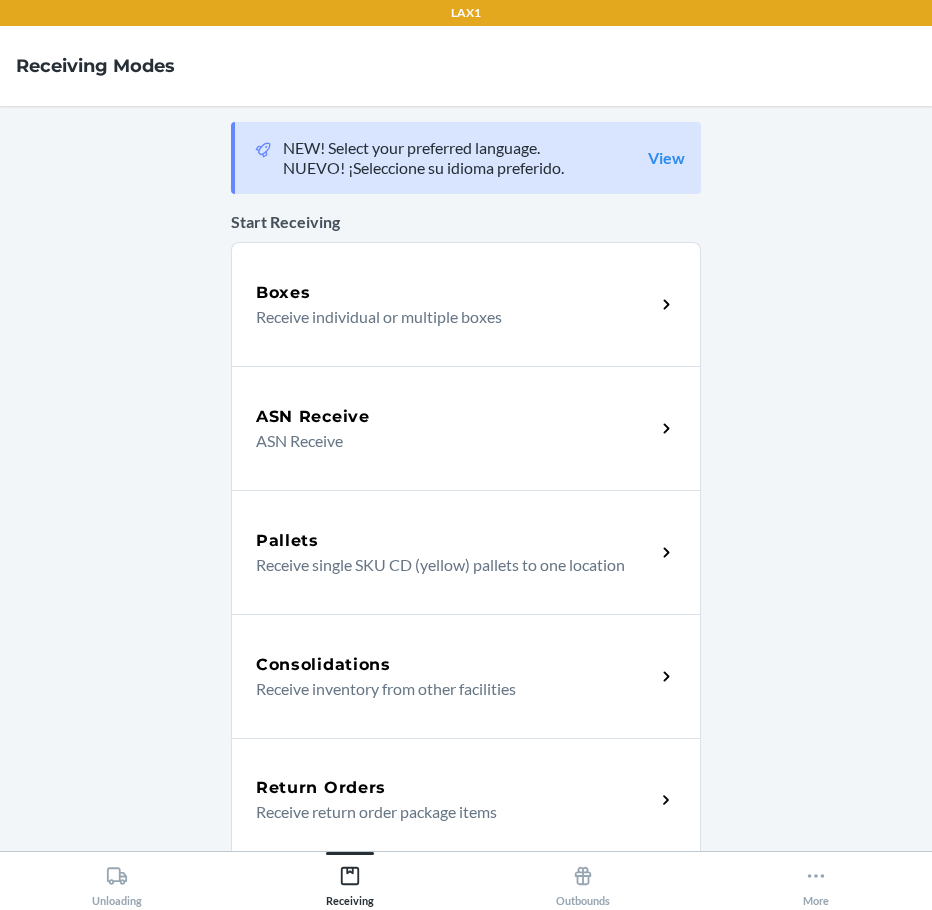 click on "Return Orders" at bounding box center (455, 788) 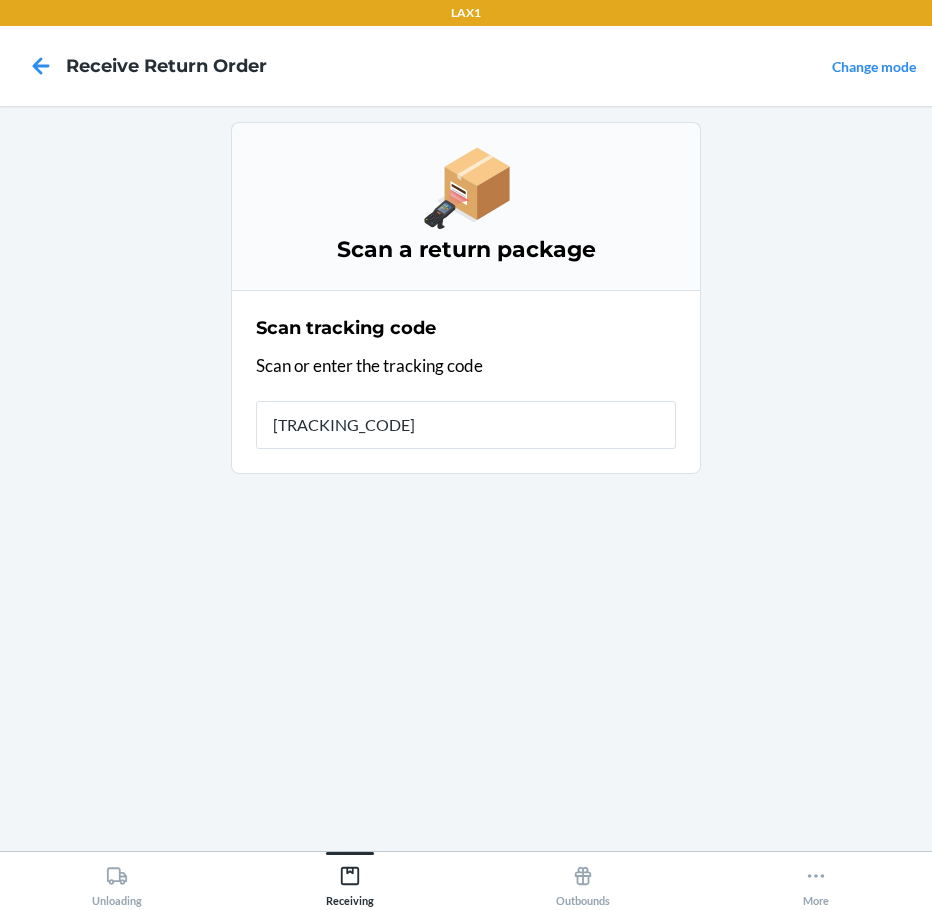 type on "[TRACKING_CODE]" 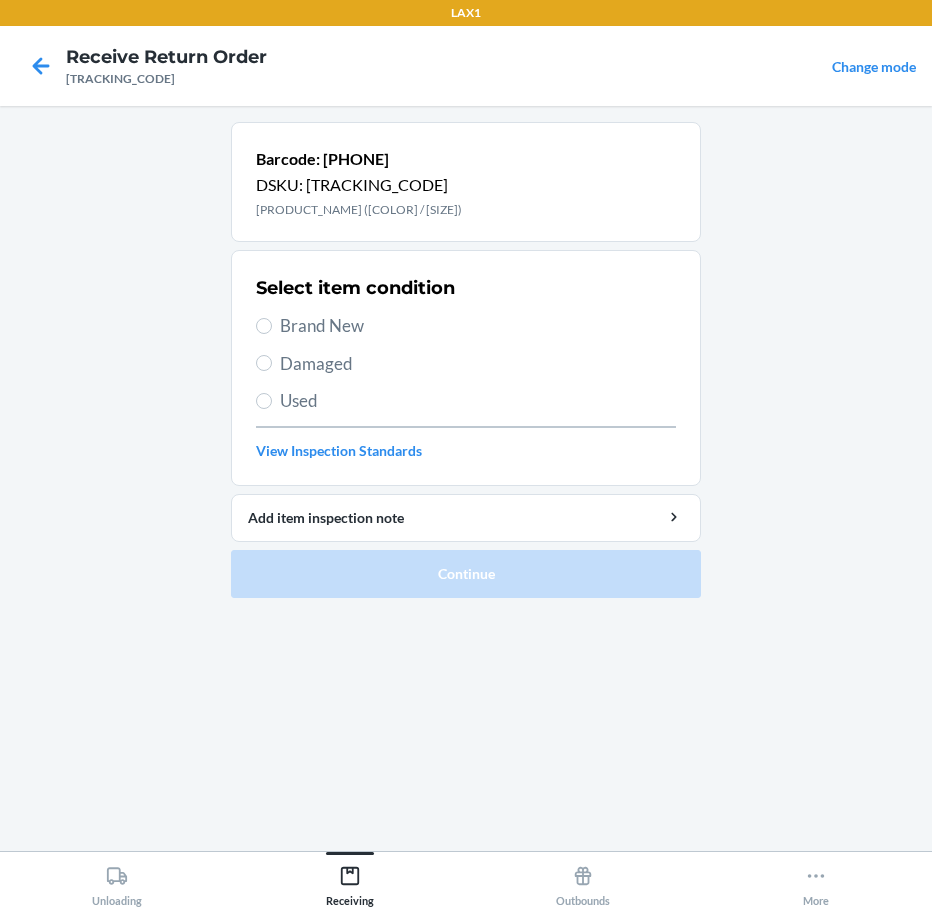 click on "Damaged" at bounding box center [478, 364] 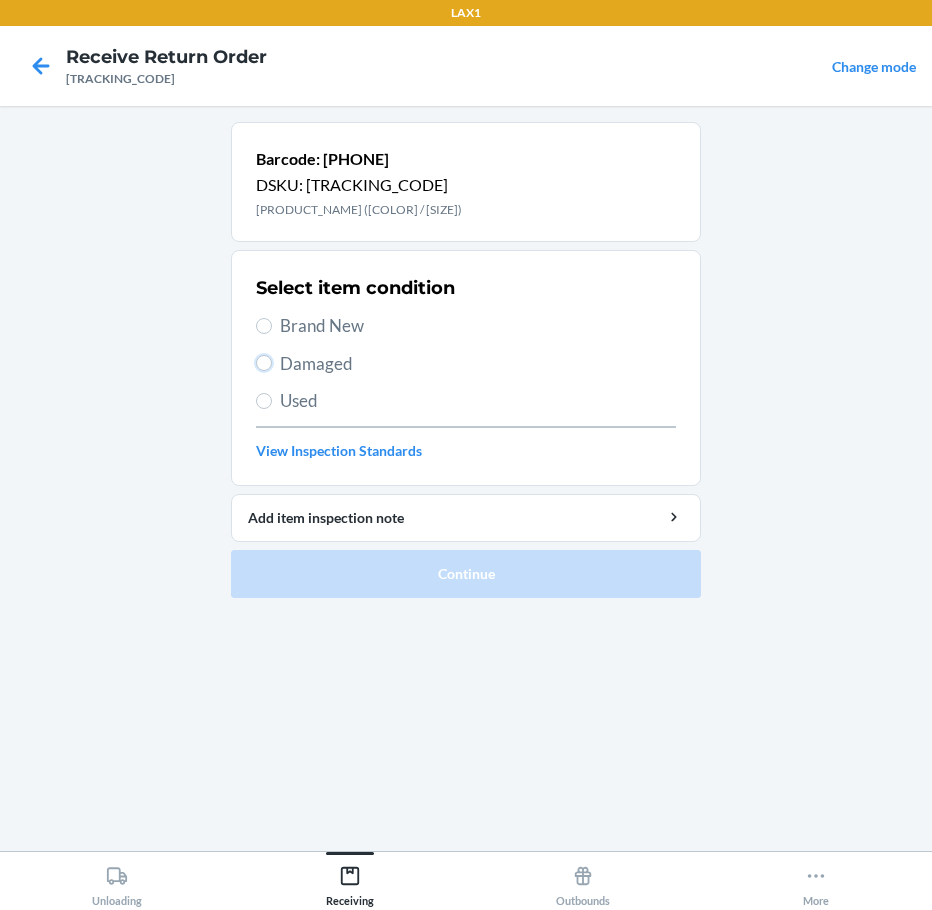 click on "Damaged" at bounding box center [264, 363] 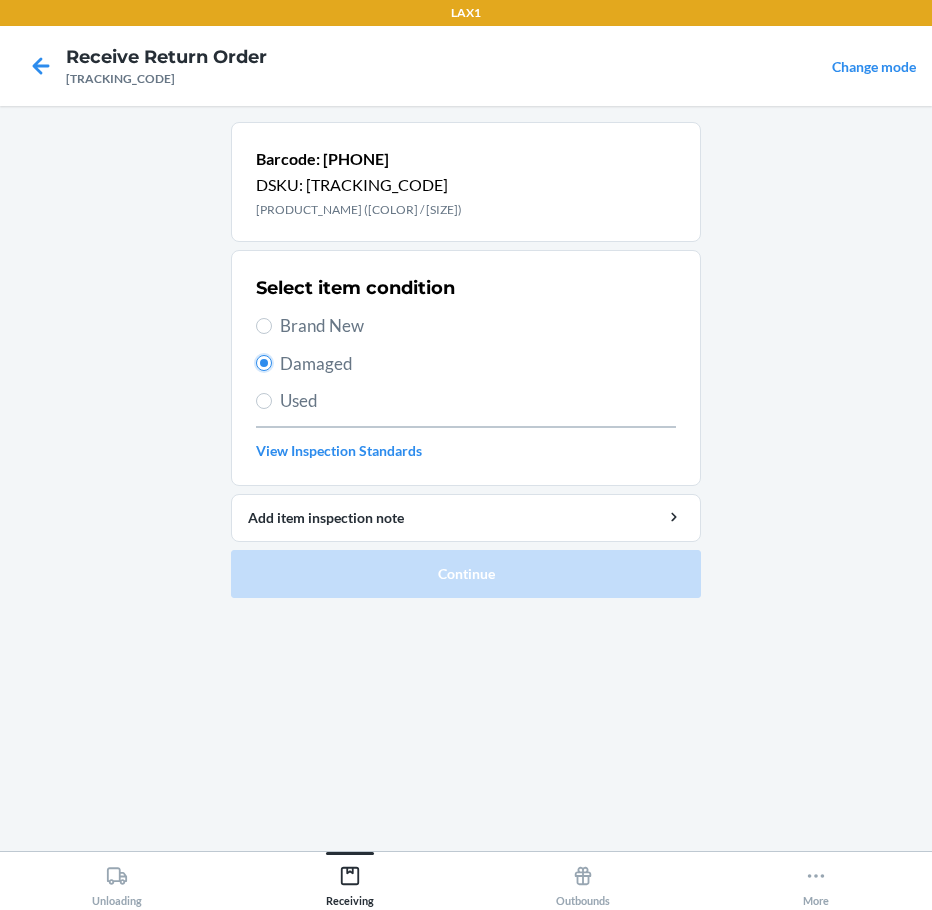 radio on "true" 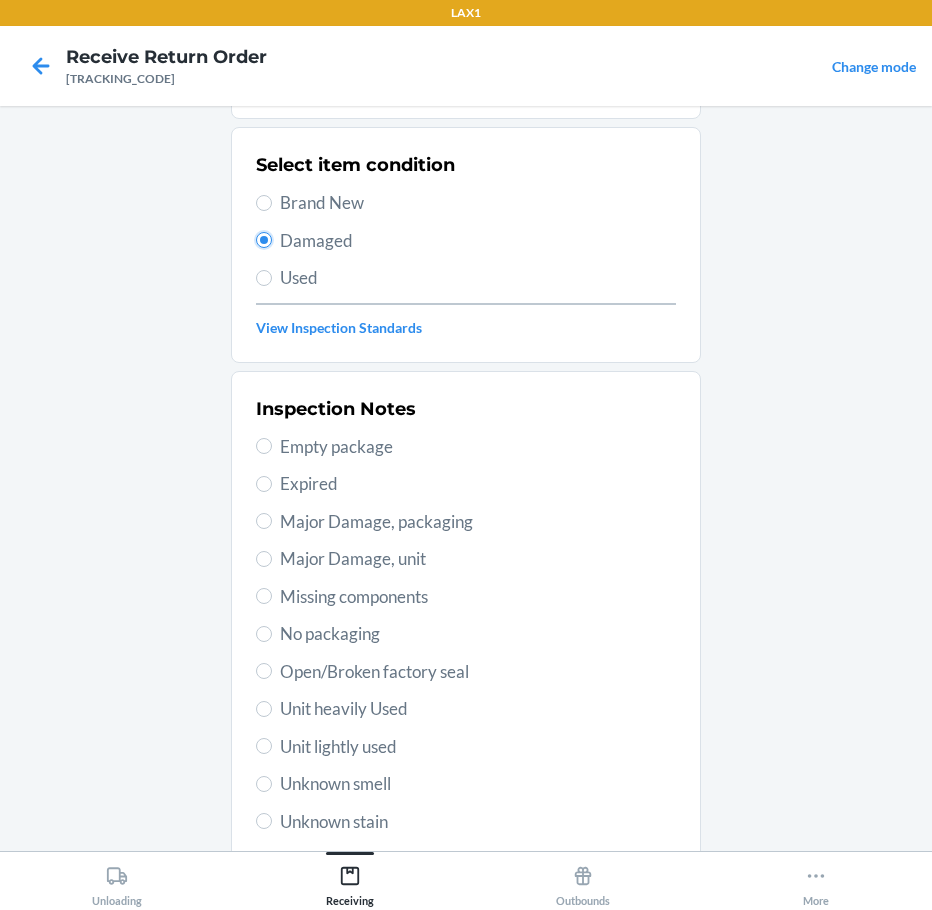 scroll, scrollTop: 297, scrollLeft: 0, axis: vertical 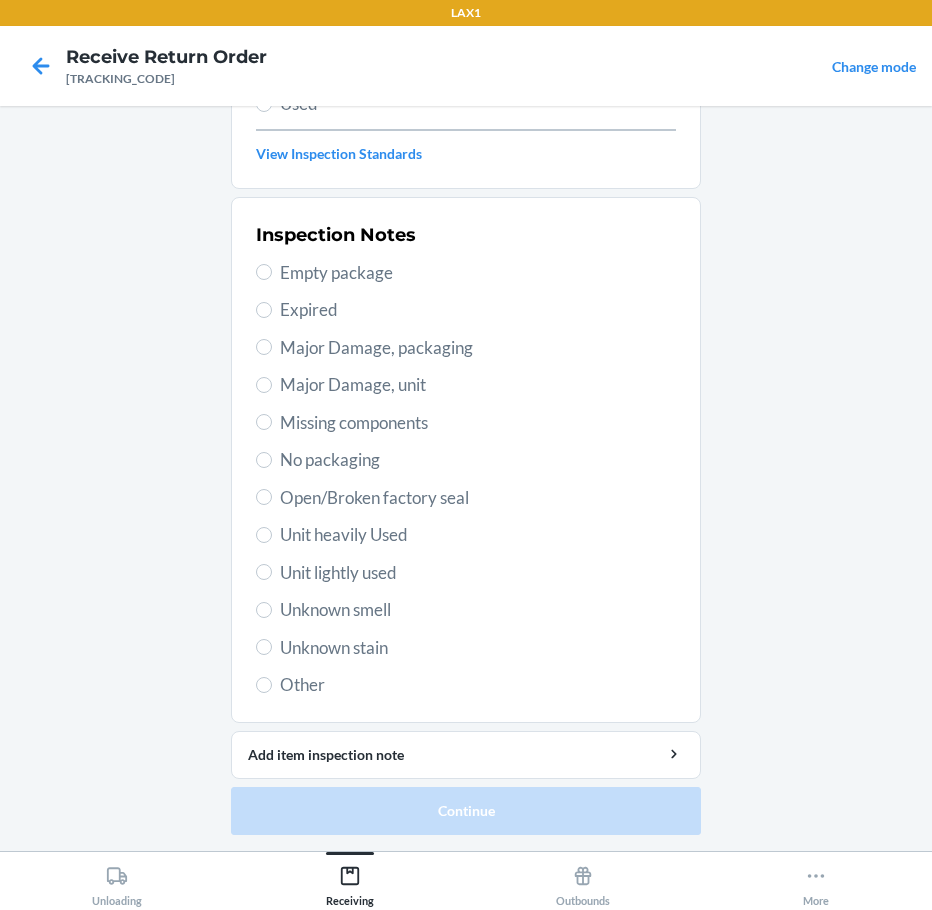 click on "Unknown stain" at bounding box center (478, 648) 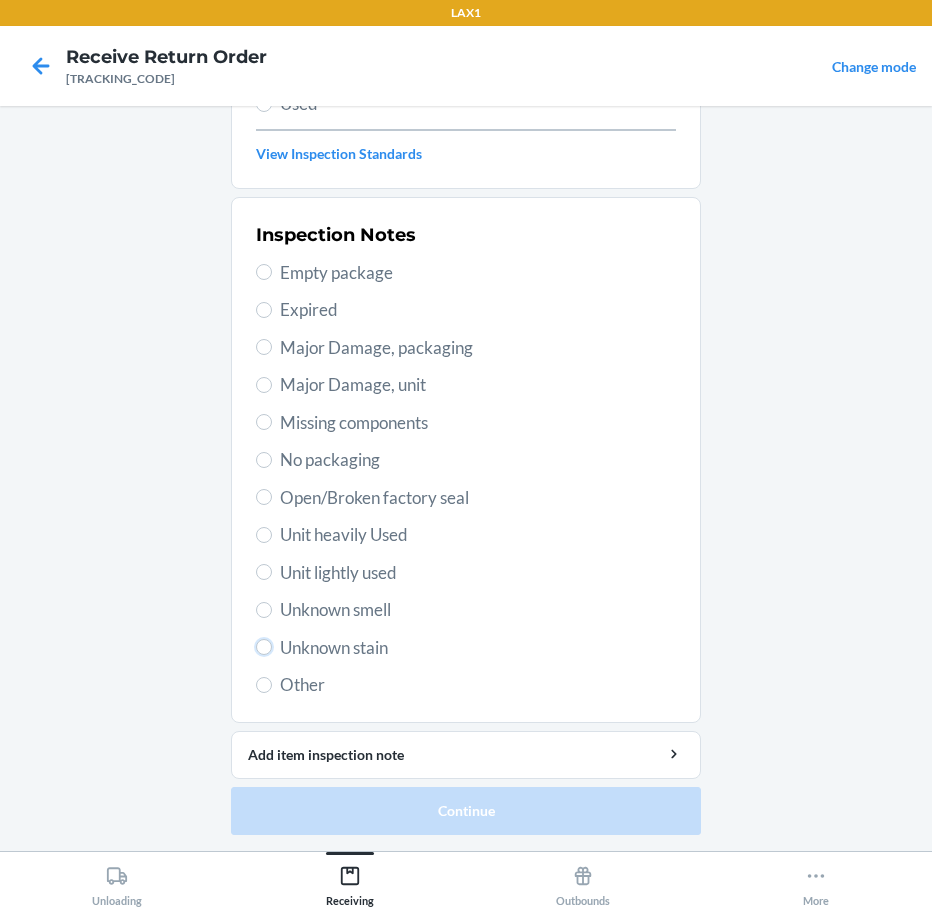 click on "Unknown stain" at bounding box center (264, 647) 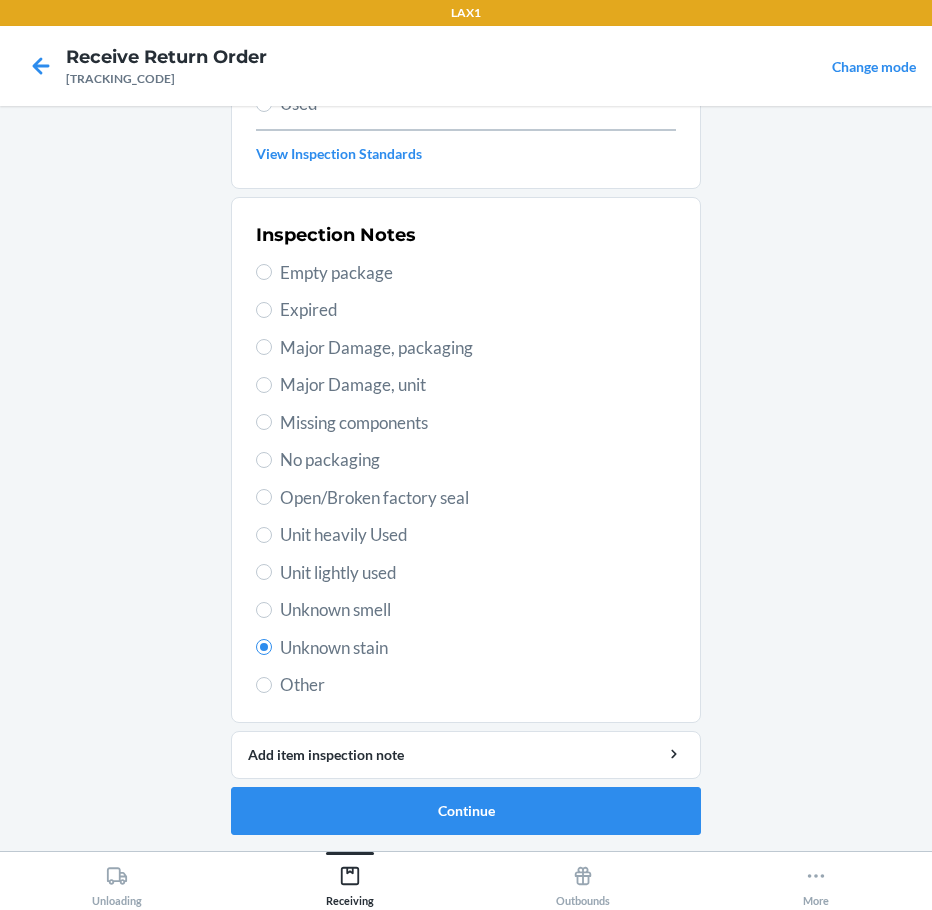 click on "Unit lightly used" at bounding box center [478, 573] 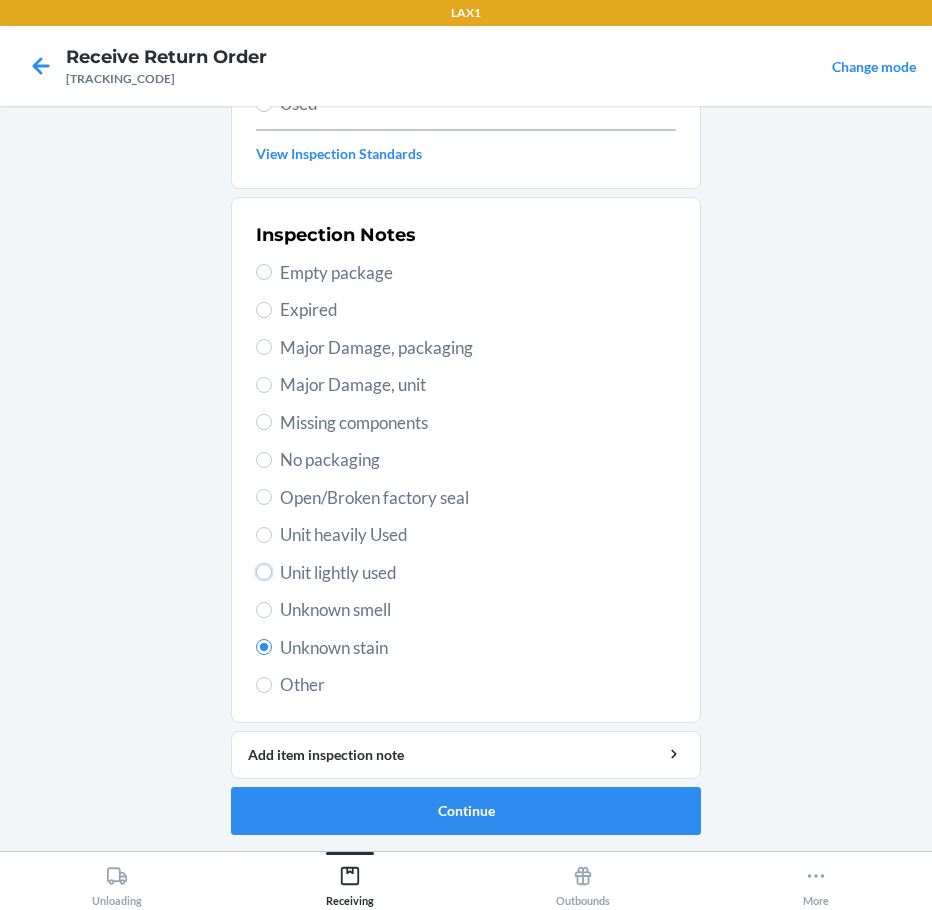click on "Unit lightly used" at bounding box center [264, 572] 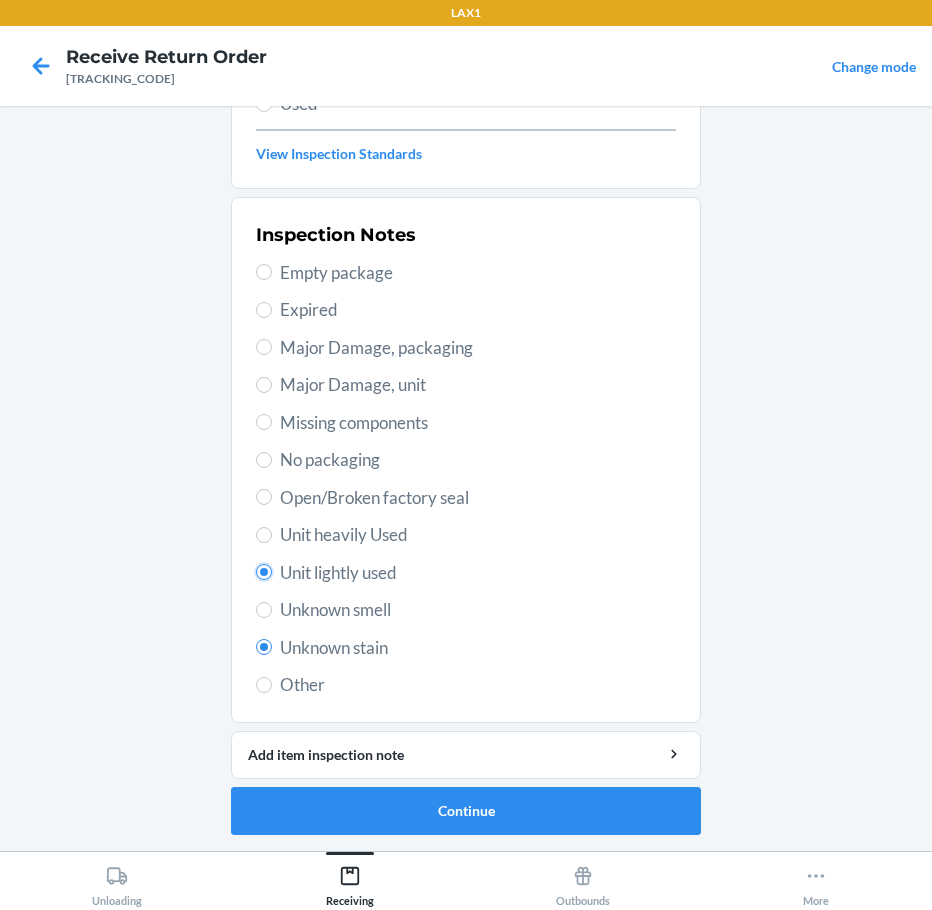 radio on "false" 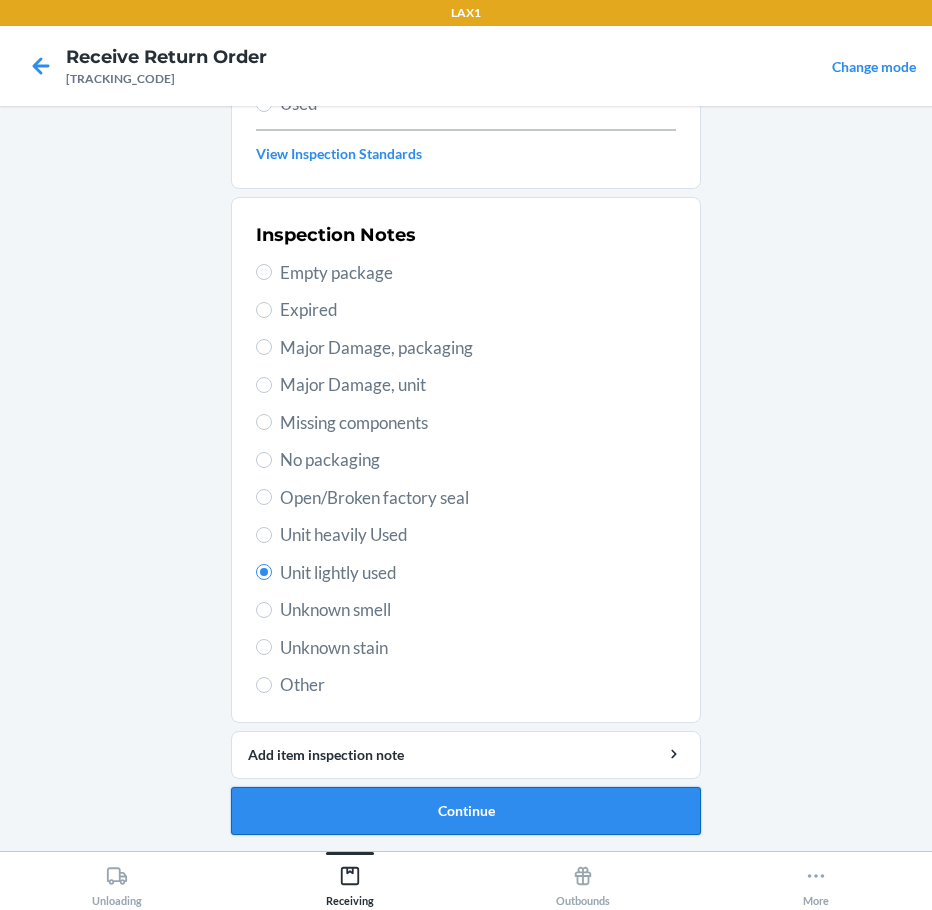 click on "Continue" at bounding box center (466, 811) 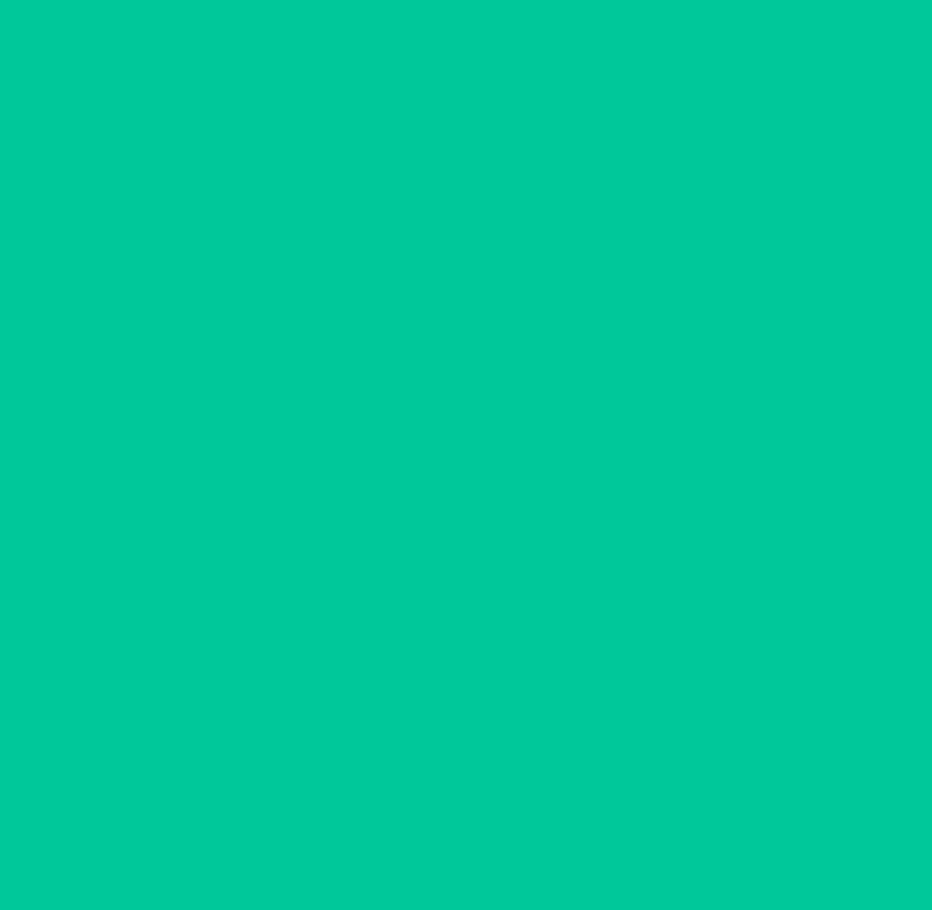 scroll, scrollTop: 120, scrollLeft: 0, axis: vertical 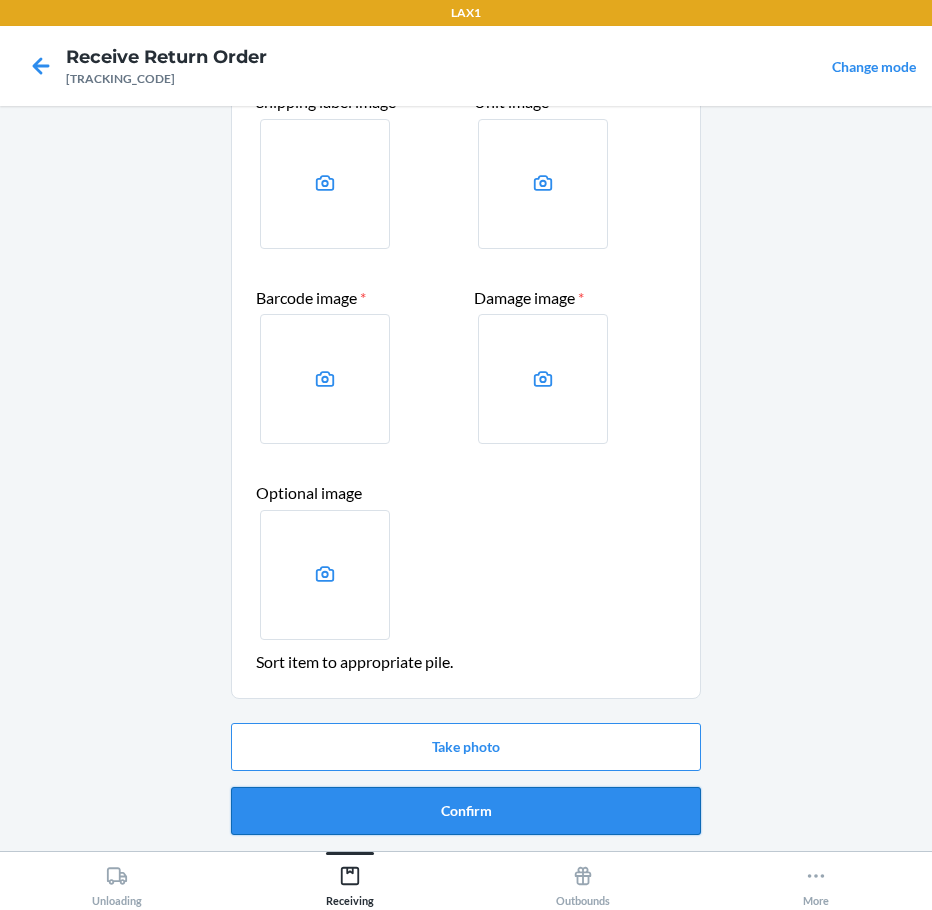 click on "Confirm" at bounding box center [466, 811] 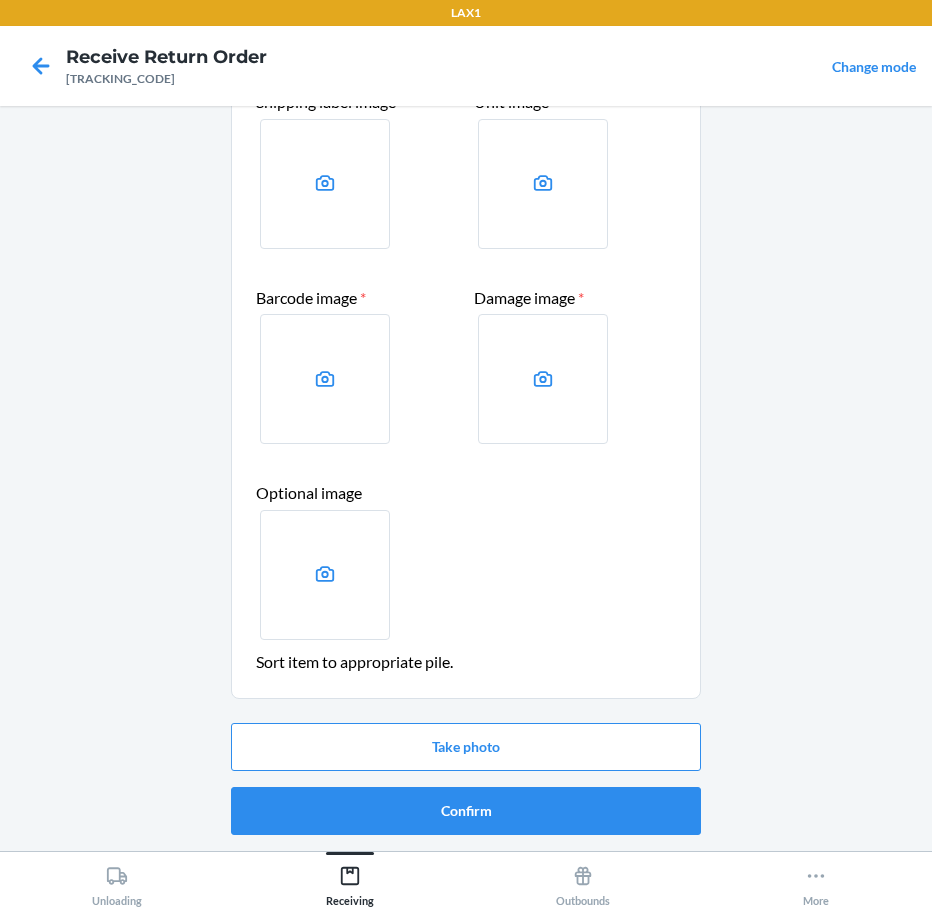 scroll, scrollTop: 0, scrollLeft: 0, axis: both 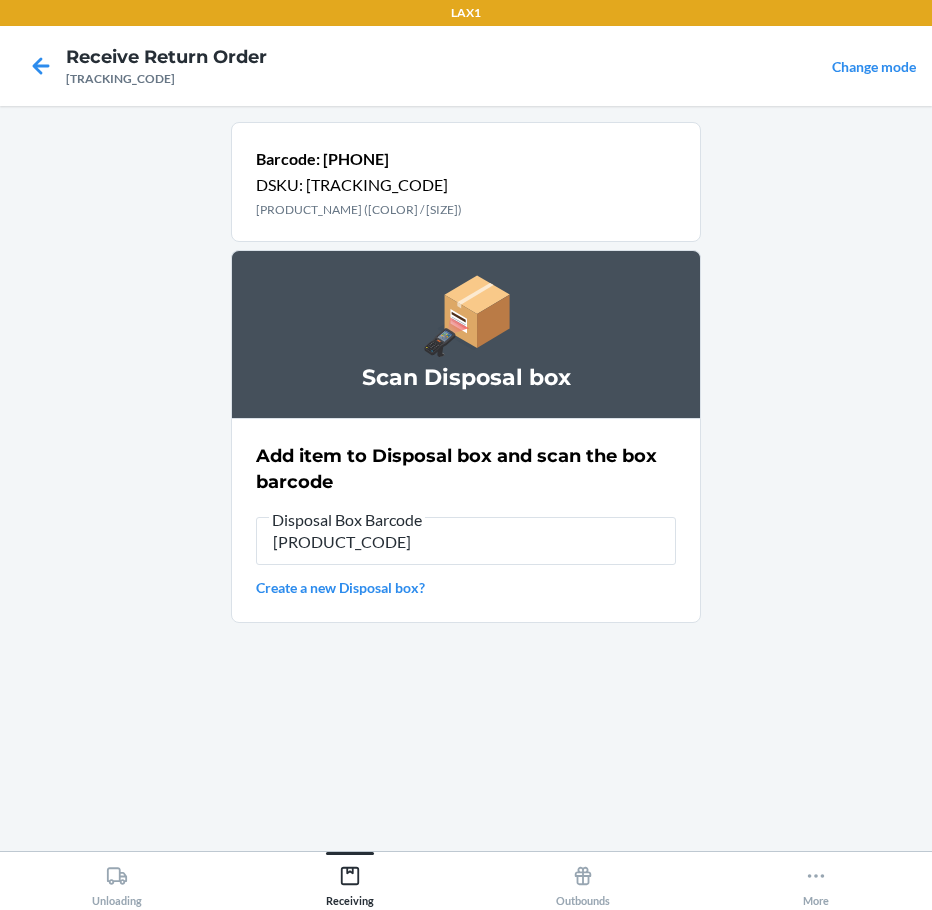 type on "[TRACKING_CODE]" 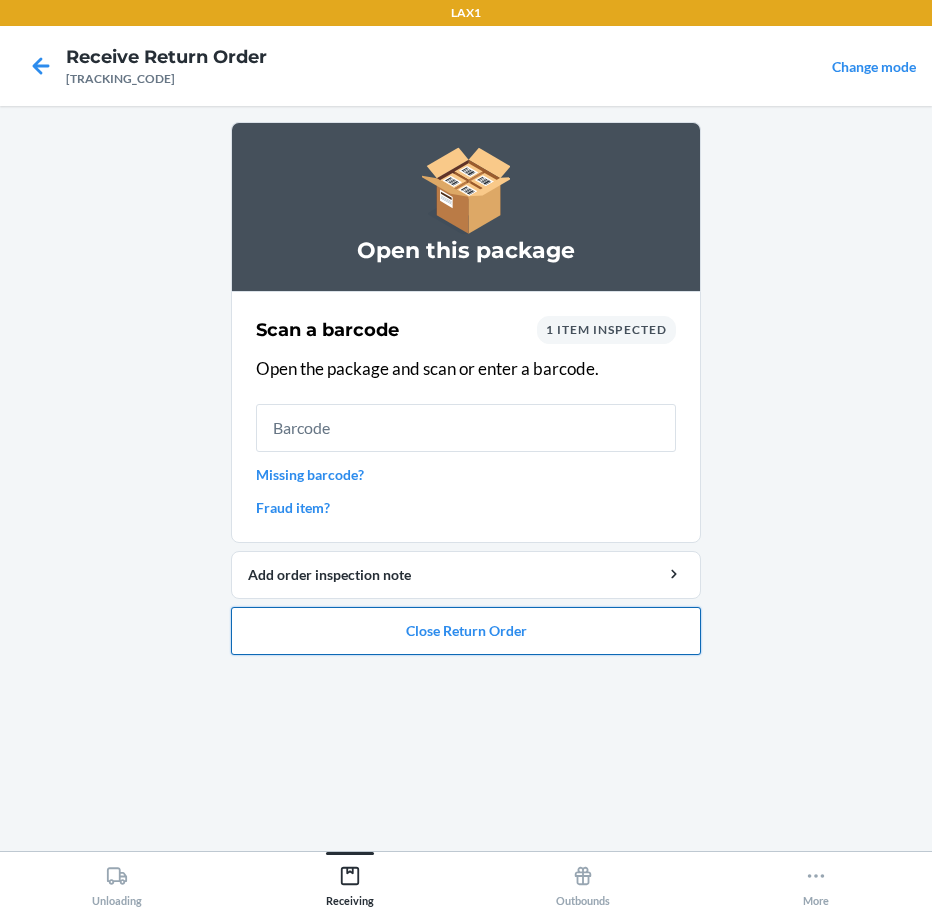 click on "Close Return Order" at bounding box center (466, 631) 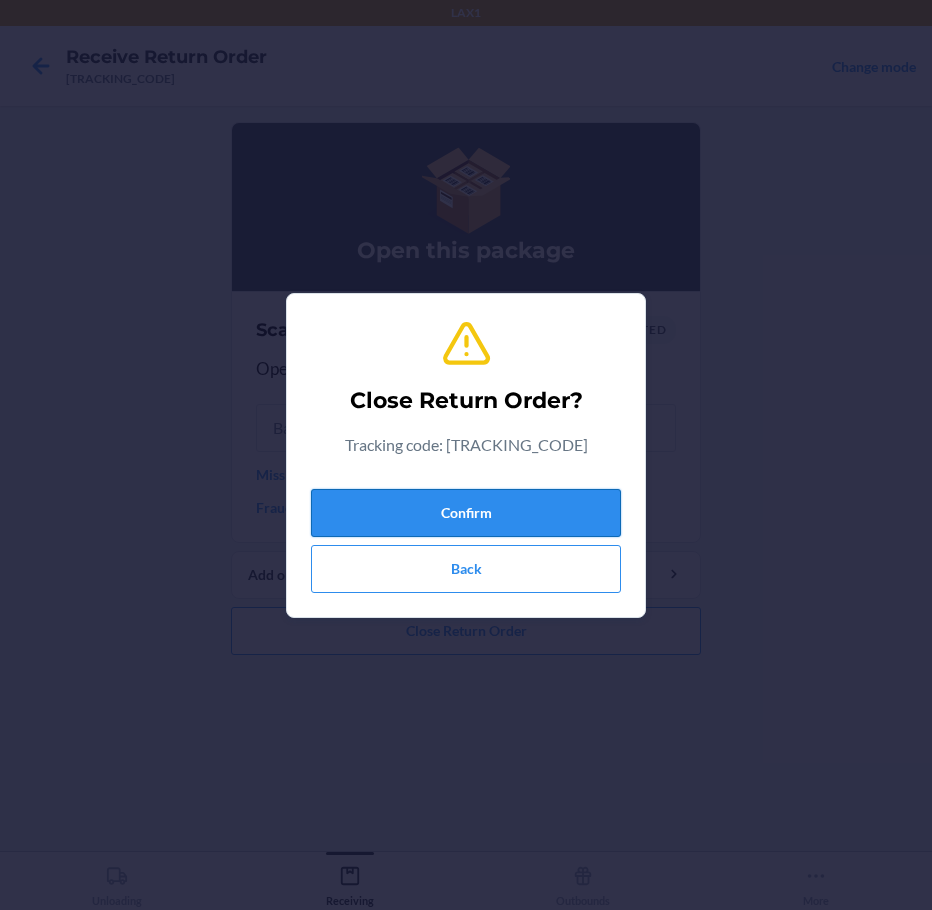 drag, startPoint x: 586, startPoint y: 527, endPoint x: 586, endPoint y: 505, distance: 22 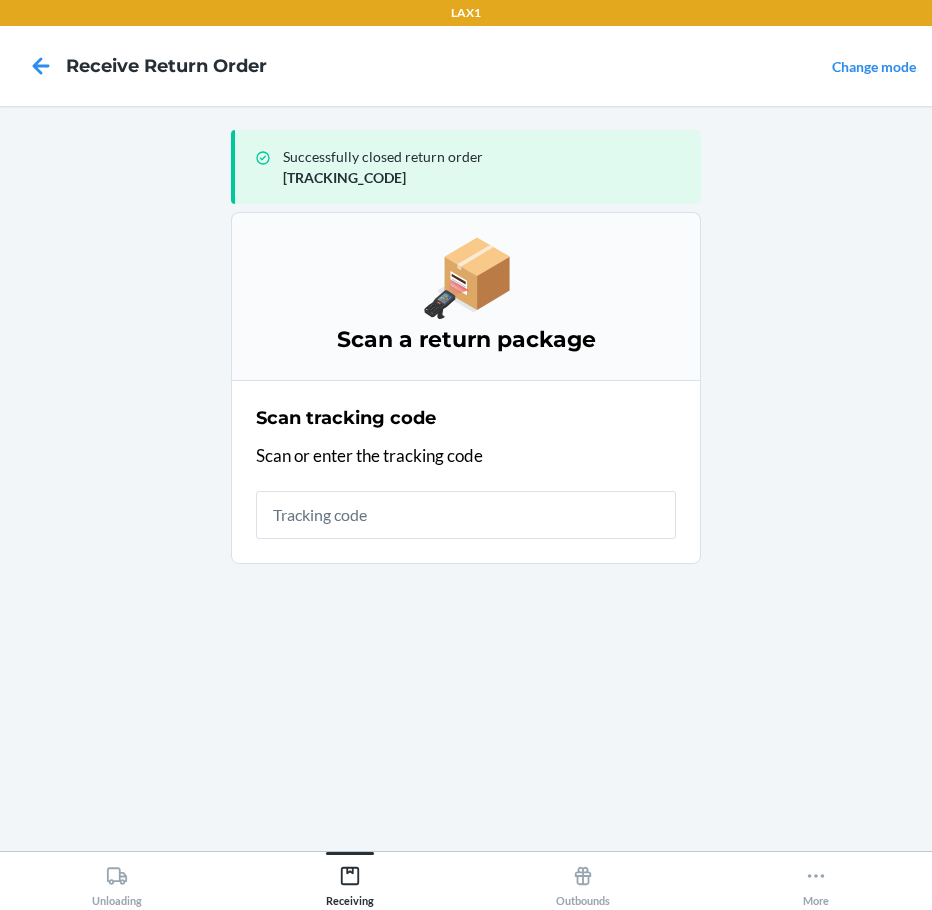 click on "Unloading Receiving Outbounds More" at bounding box center (466, 880) 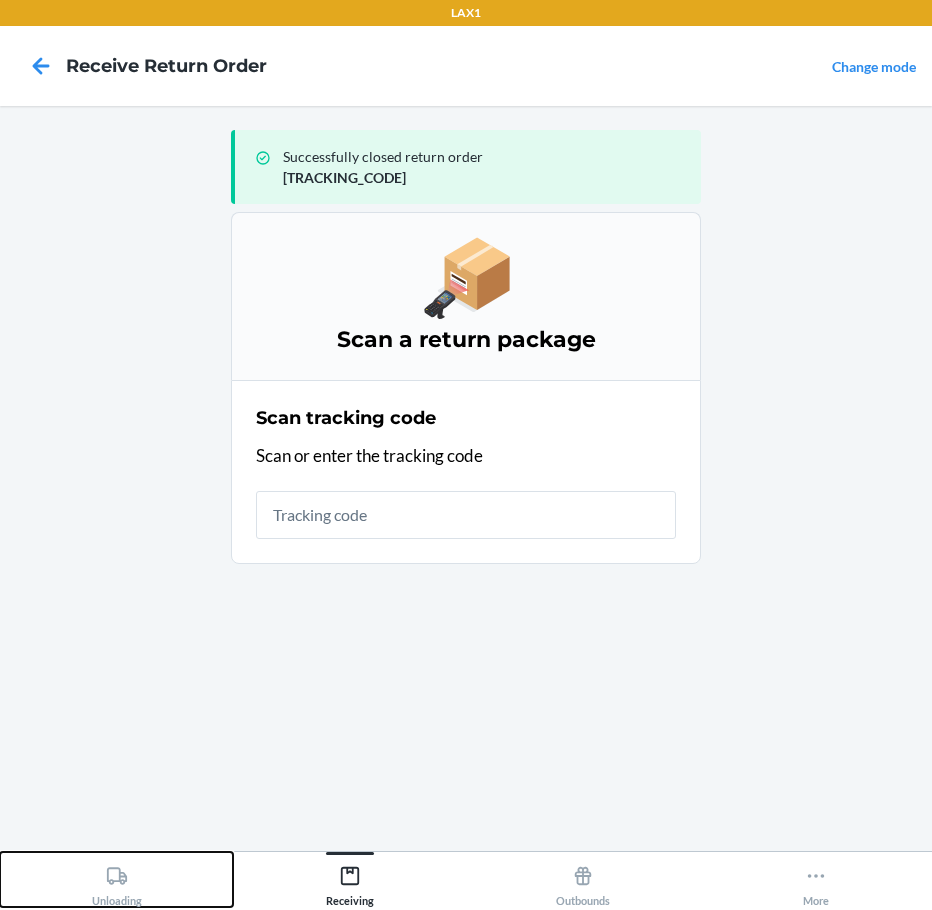 click on "Unloading" at bounding box center [117, 882] 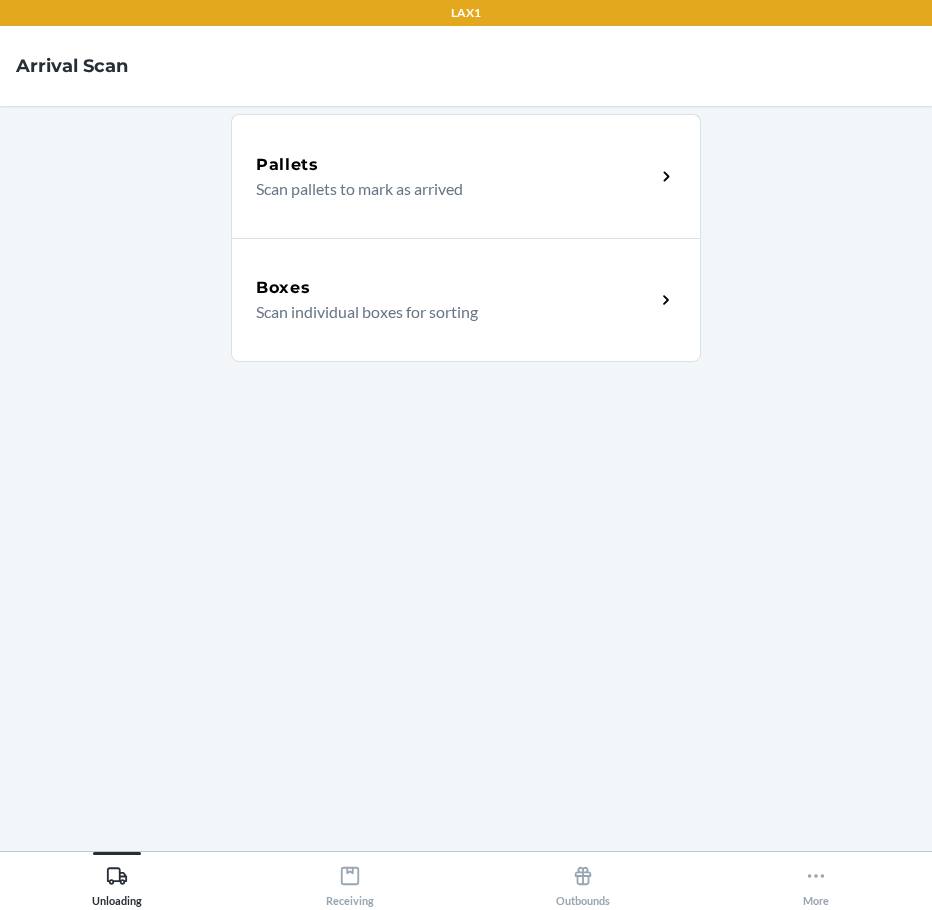 click on "Scan individual boxes for sorting" at bounding box center (447, 312) 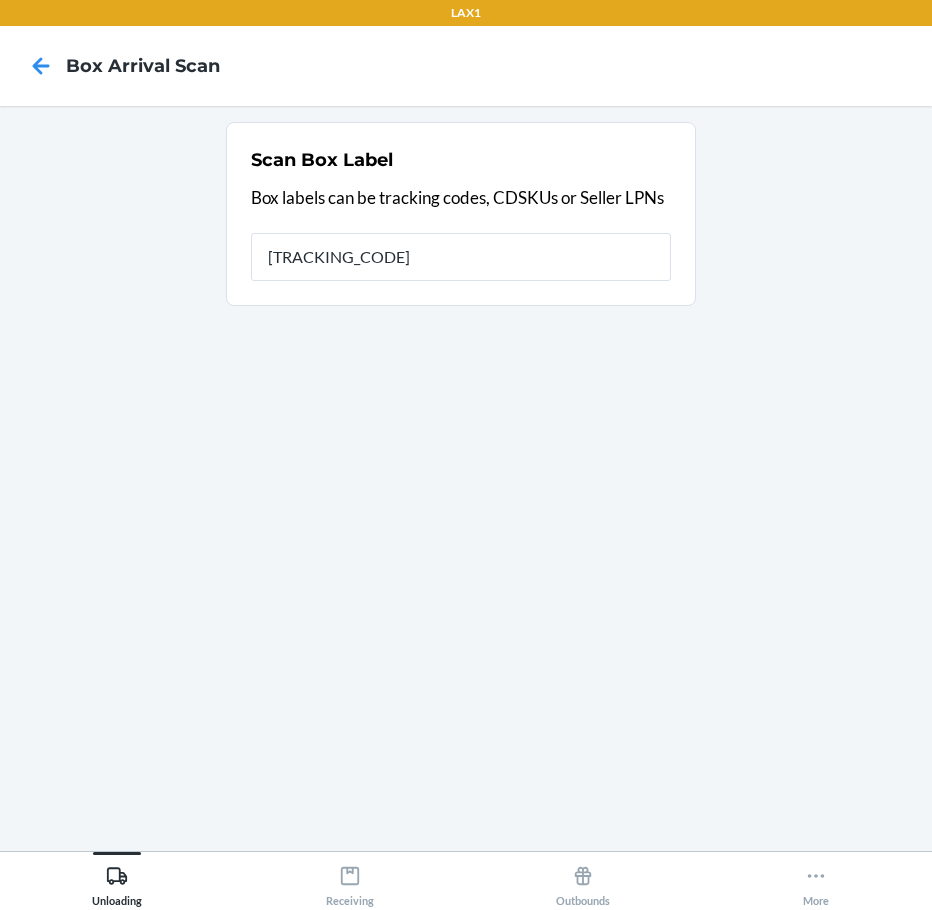 type on "[TRACKING_CODE]" 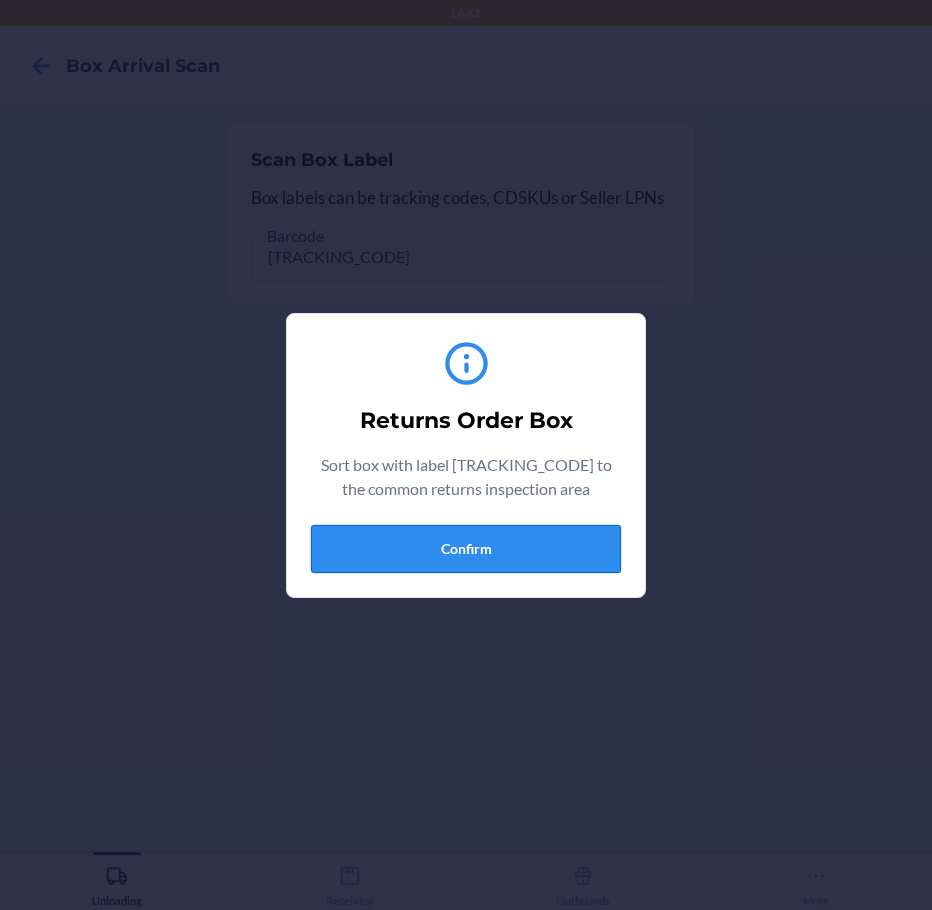 click on "Confirm" at bounding box center (466, 549) 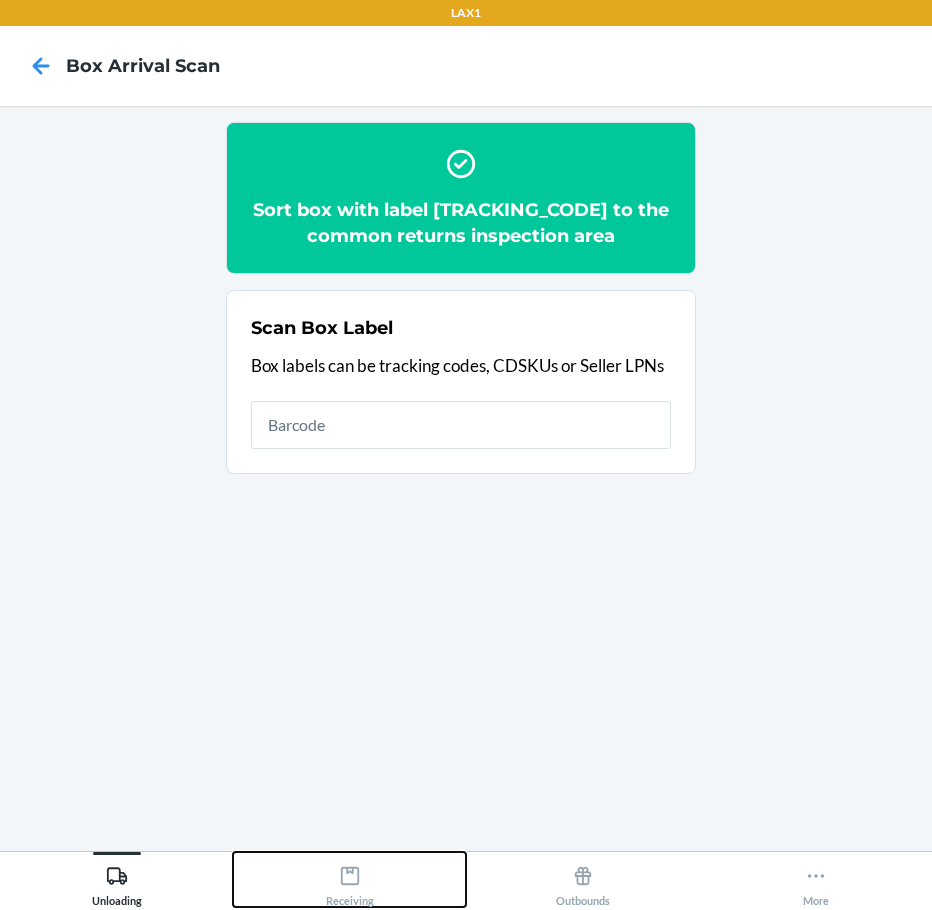 click on "Receiving" at bounding box center (350, 882) 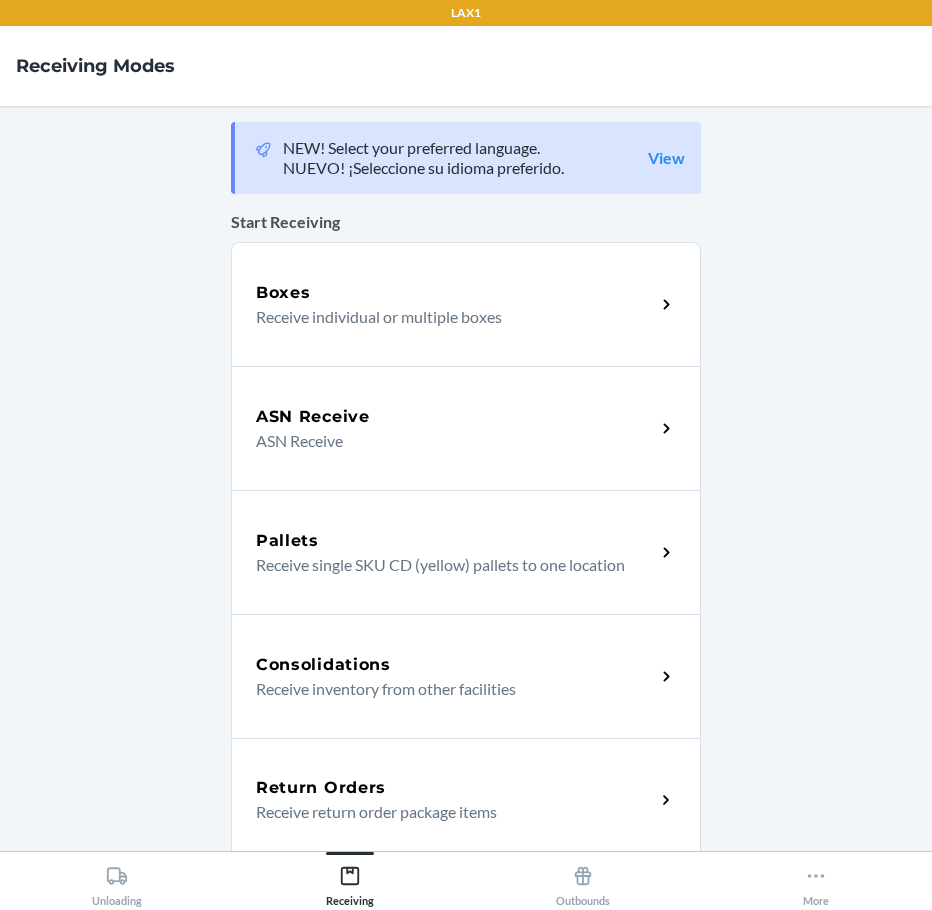 click on "Return Orders" at bounding box center [321, 788] 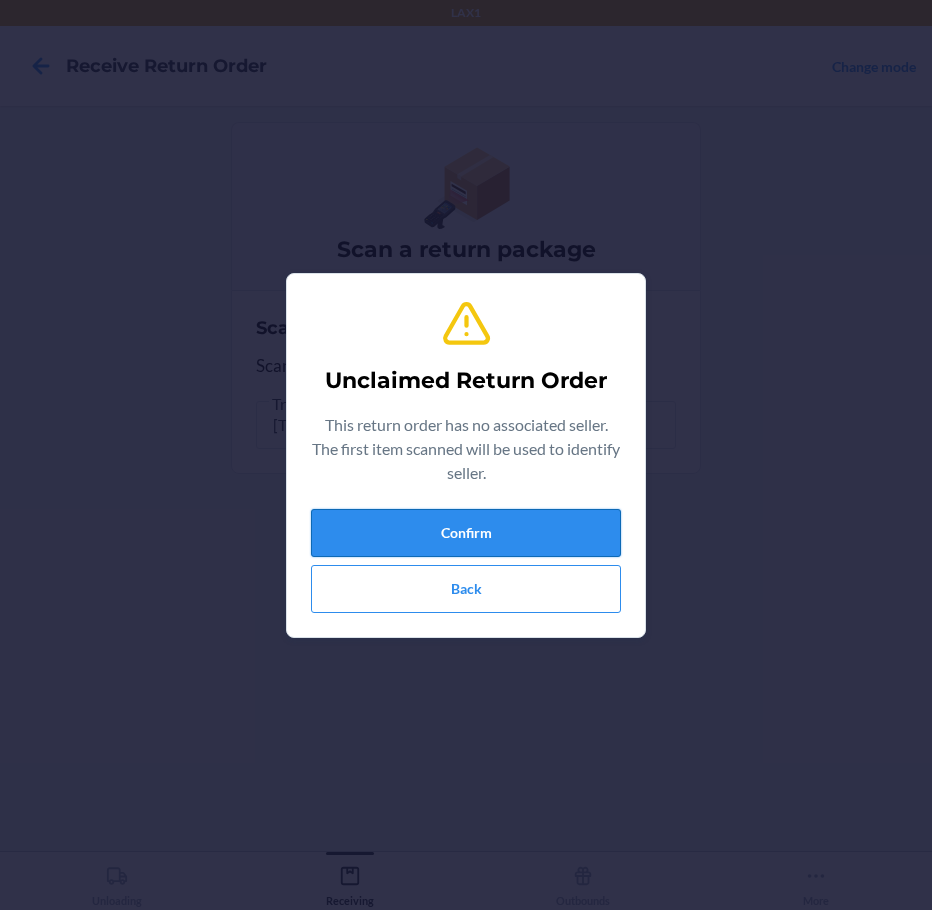 click on "Confirm" at bounding box center [466, 533] 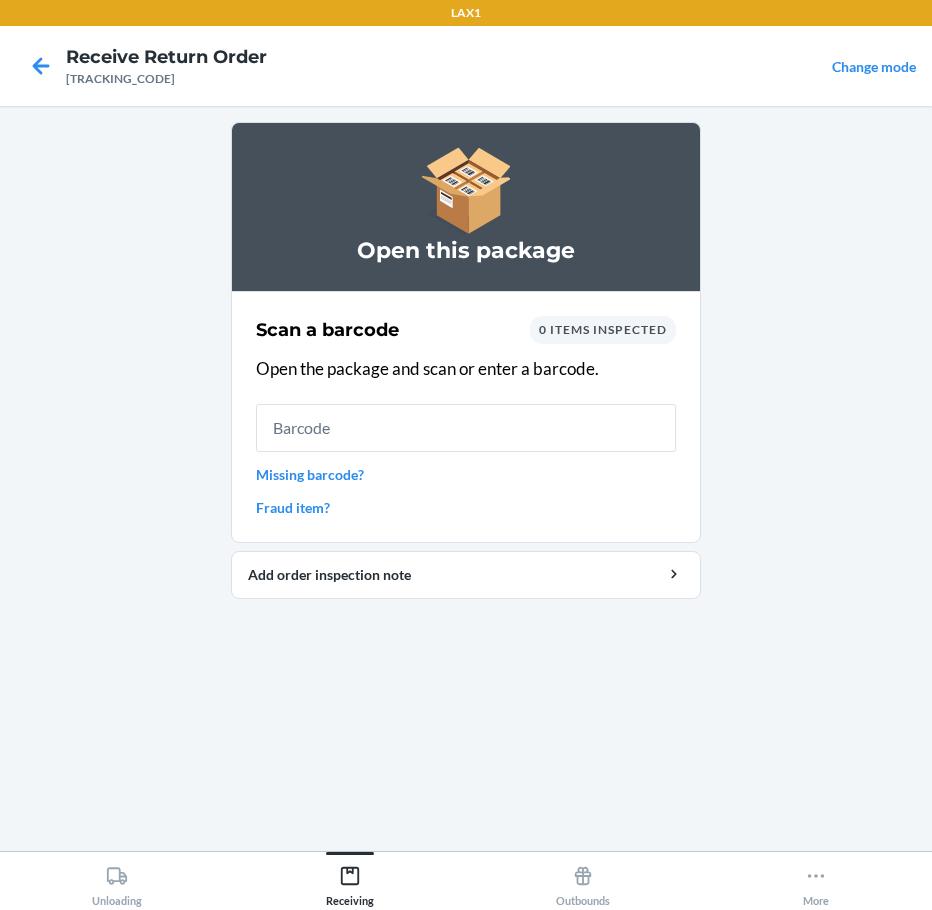 type 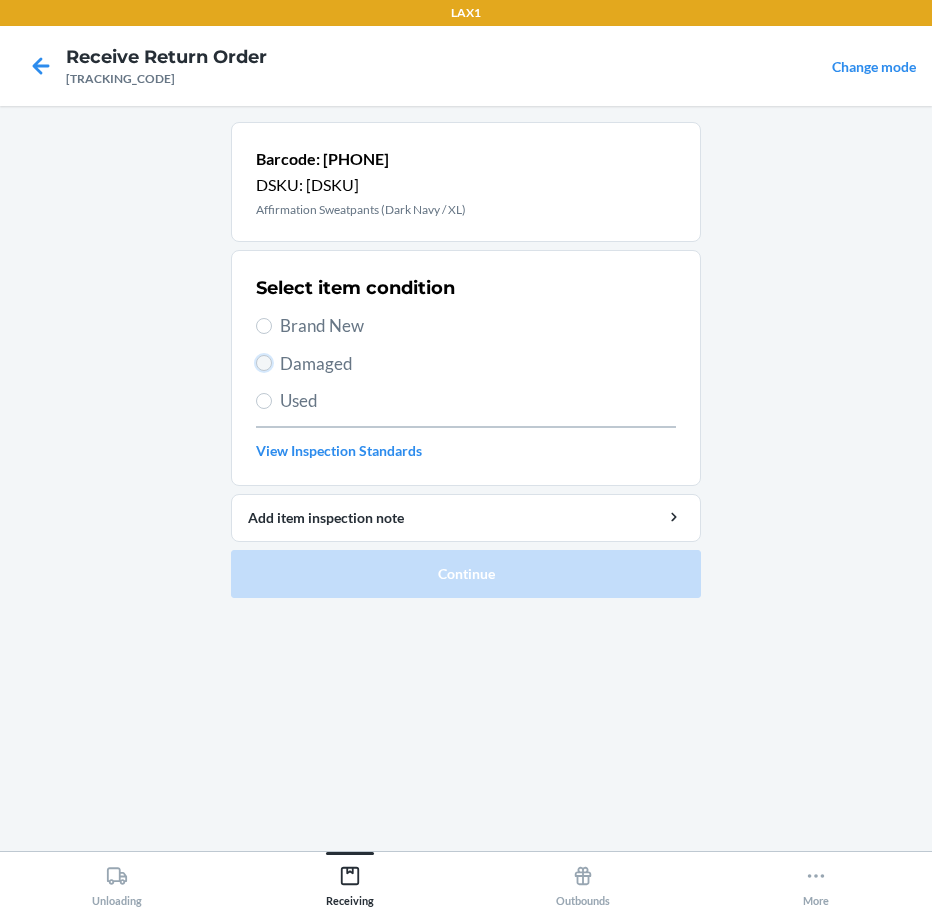 click on "Damaged" at bounding box center [264, 363] 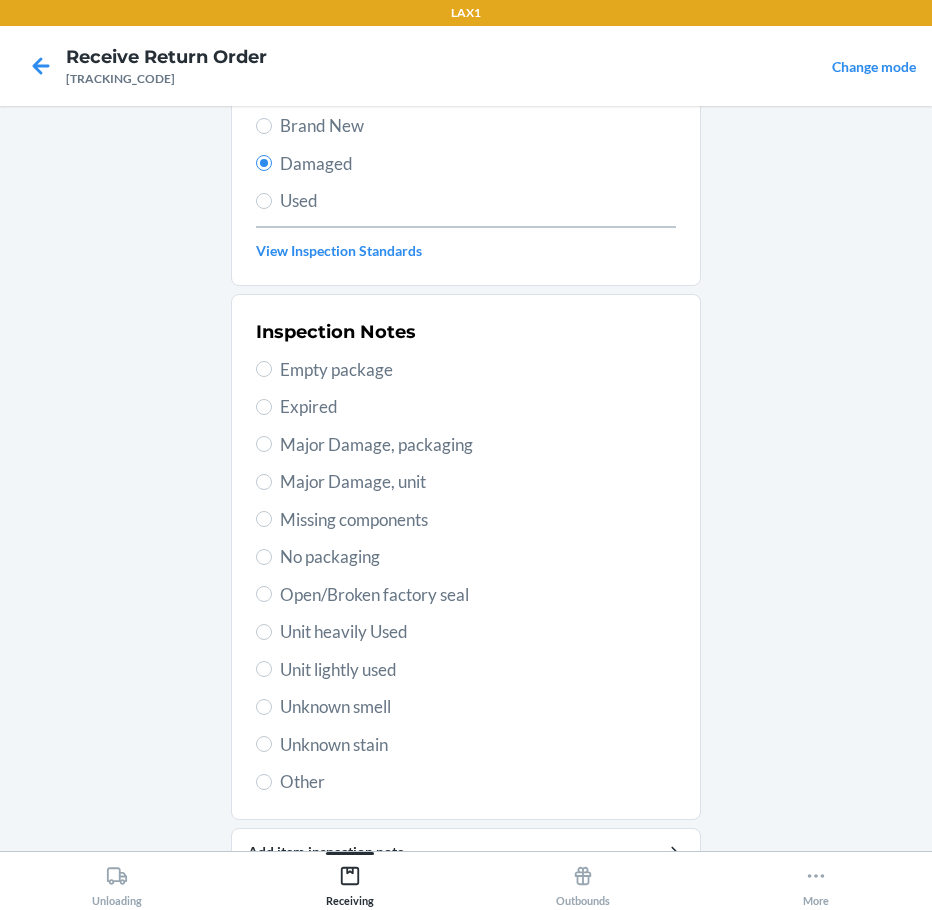 click on "Inspection Notes Empty package Expired Major Damage, packaging Major Damage, unit Missing components No packaging Open/Broken factory seal Unit heavily Used Unit lightly used Unknown smell Unknown stain Other" at bounding box center (466, 557) 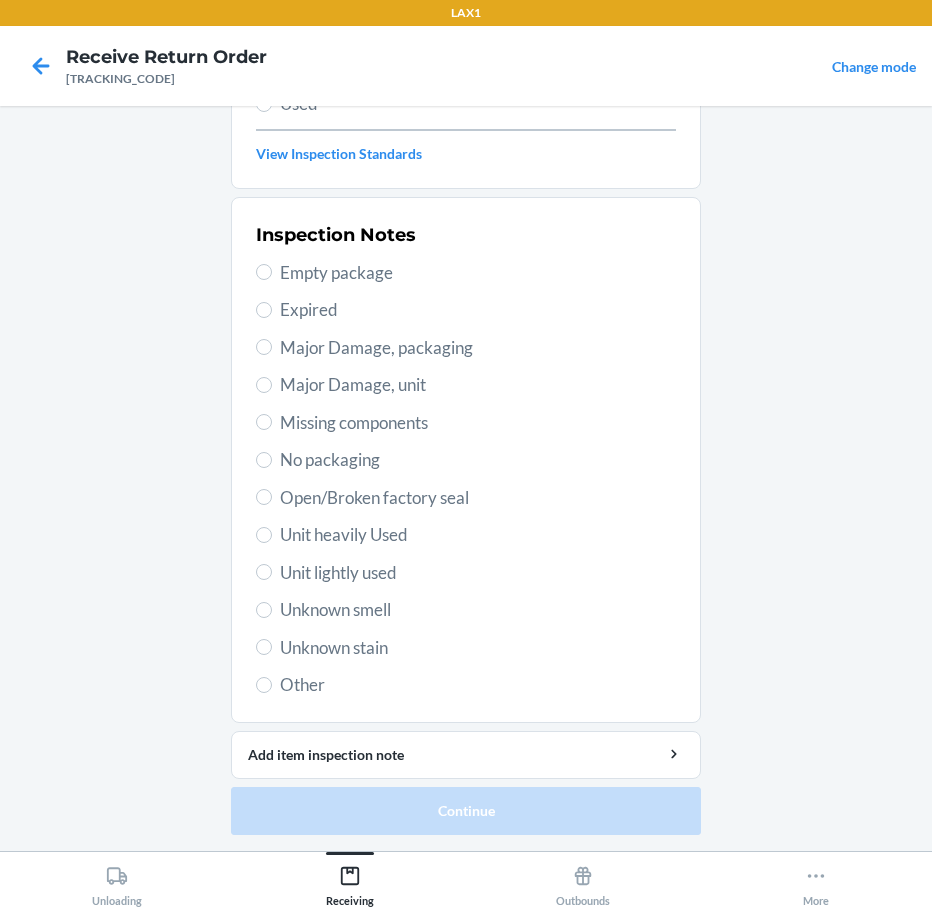 click on "Unit lightly used" at bounding box center [478, 573] 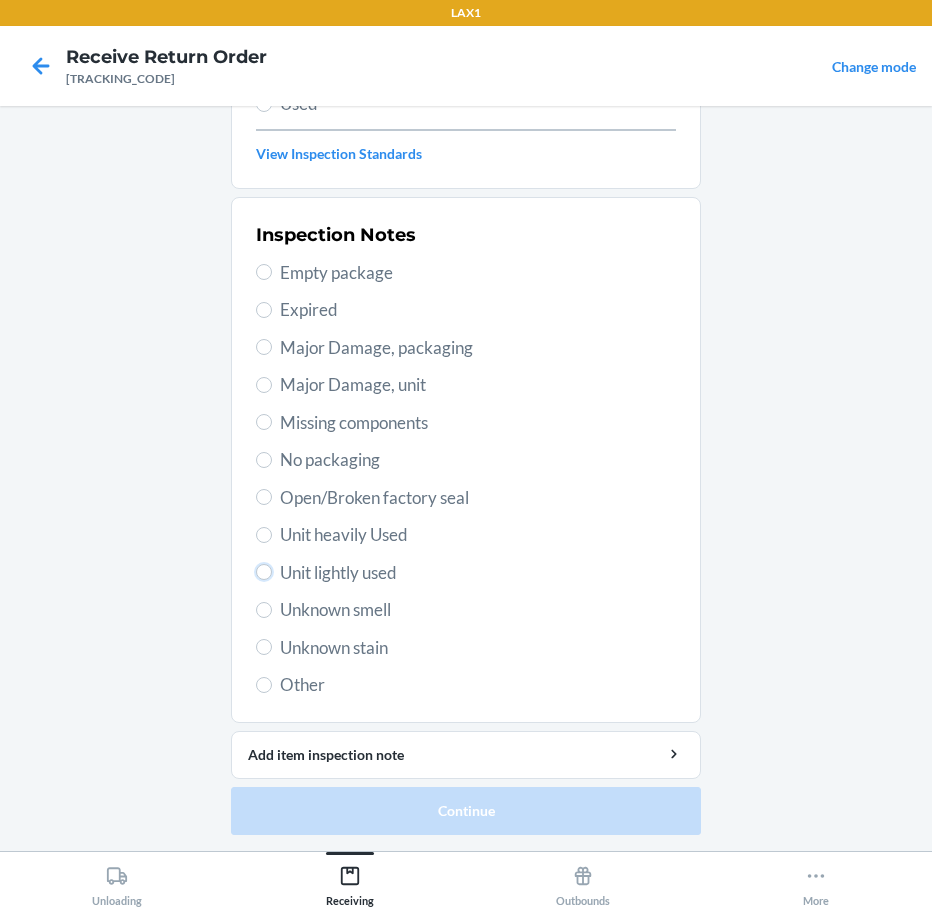 click on "Unit lightly used" at bounding box center (264, 572) 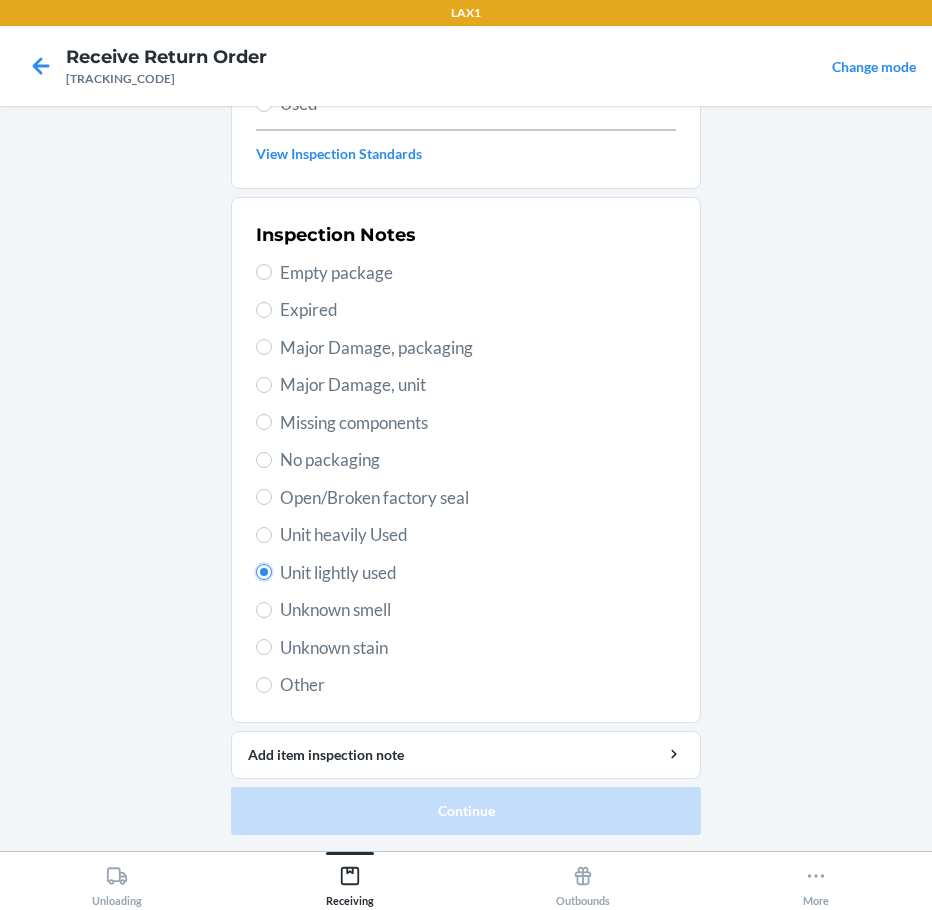 radio on "true" 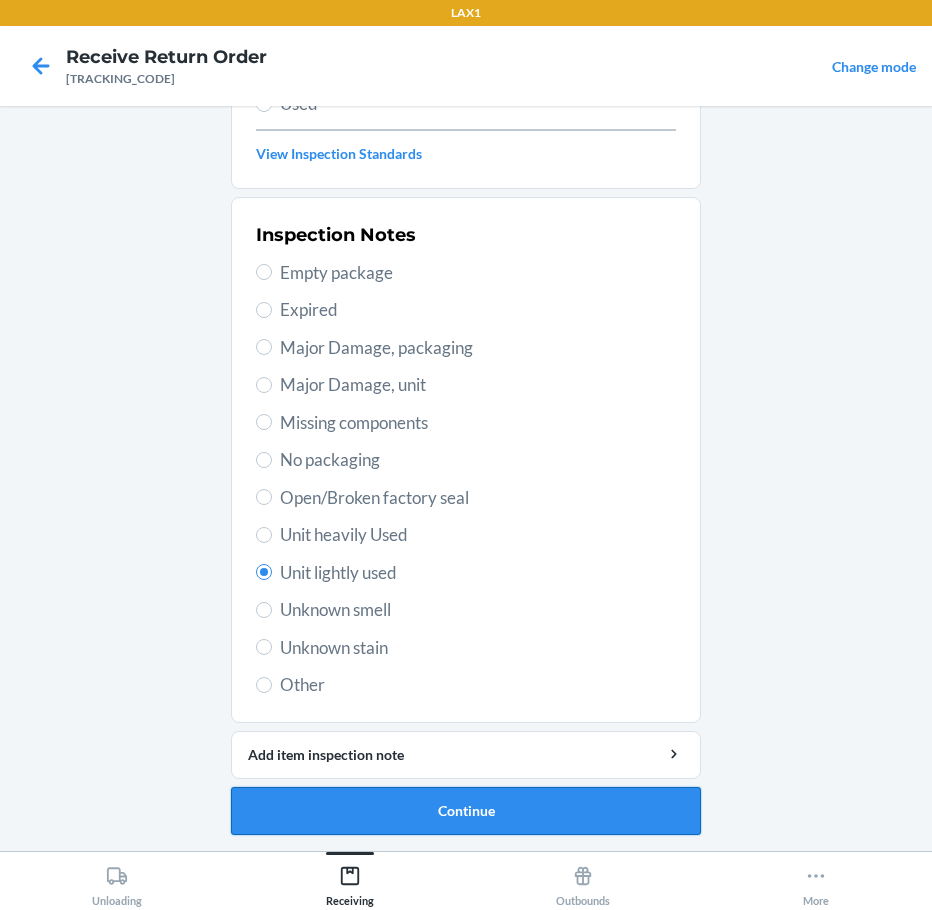 type 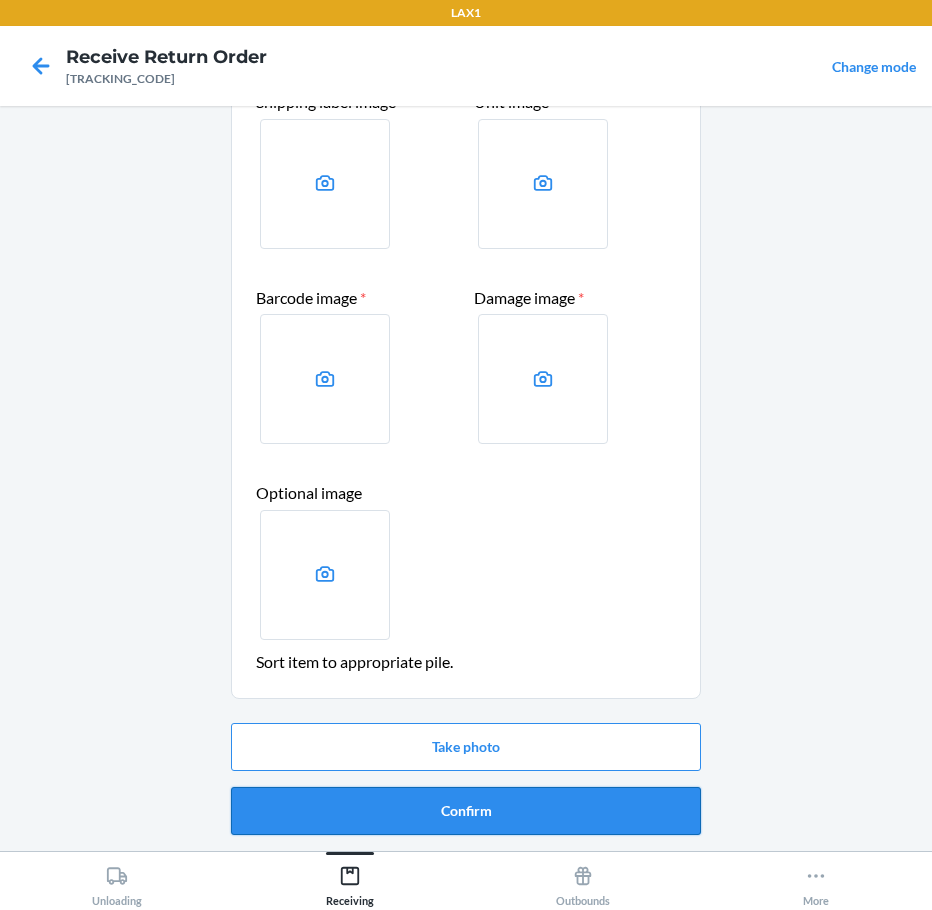 type 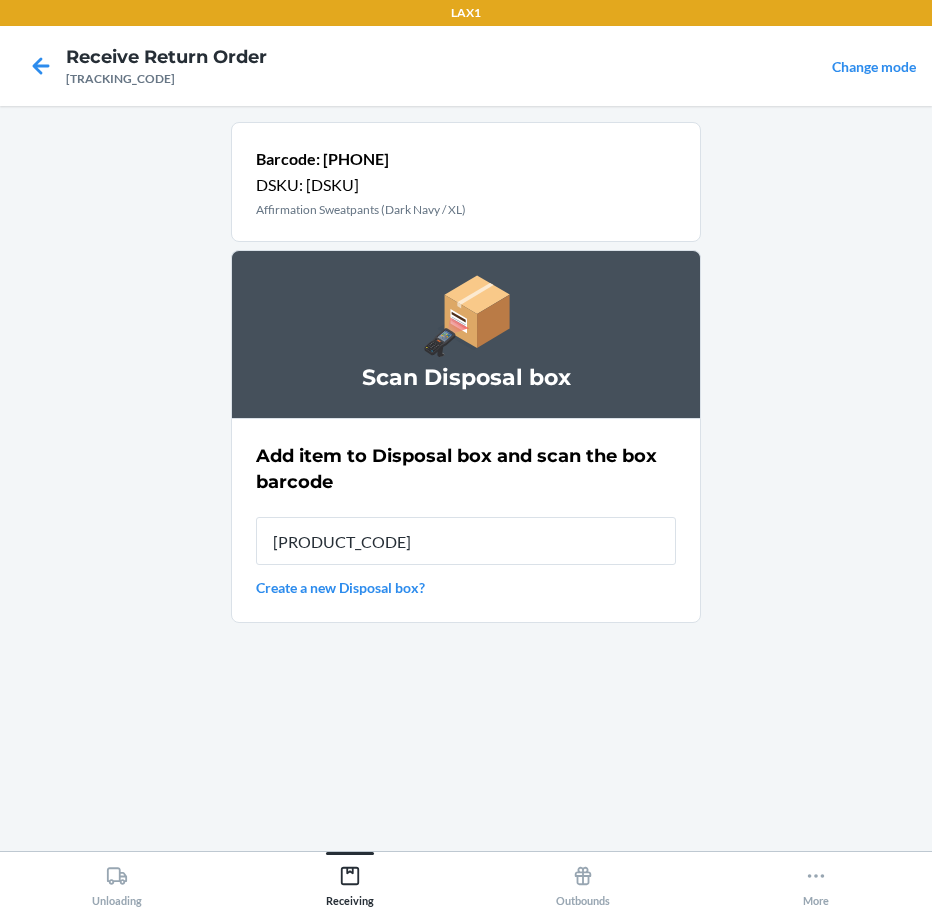 type on "[TRACKING_CODE]" 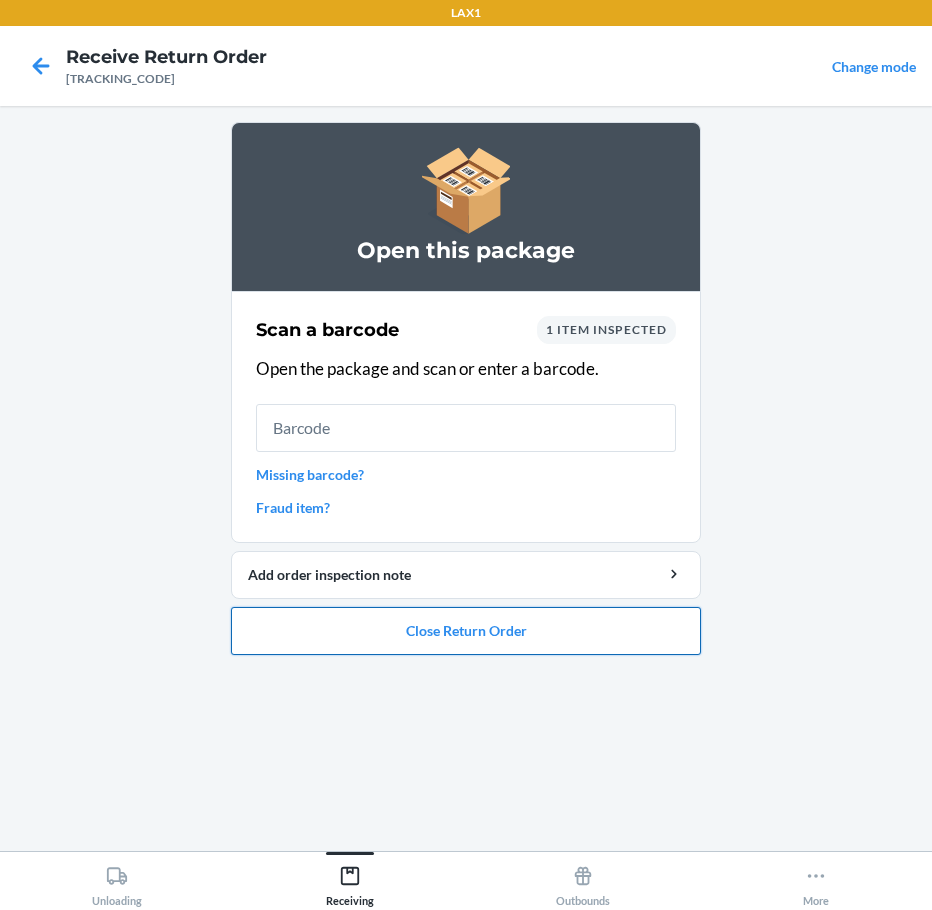click on "Close Return Order" at bounding box center (466, 631) 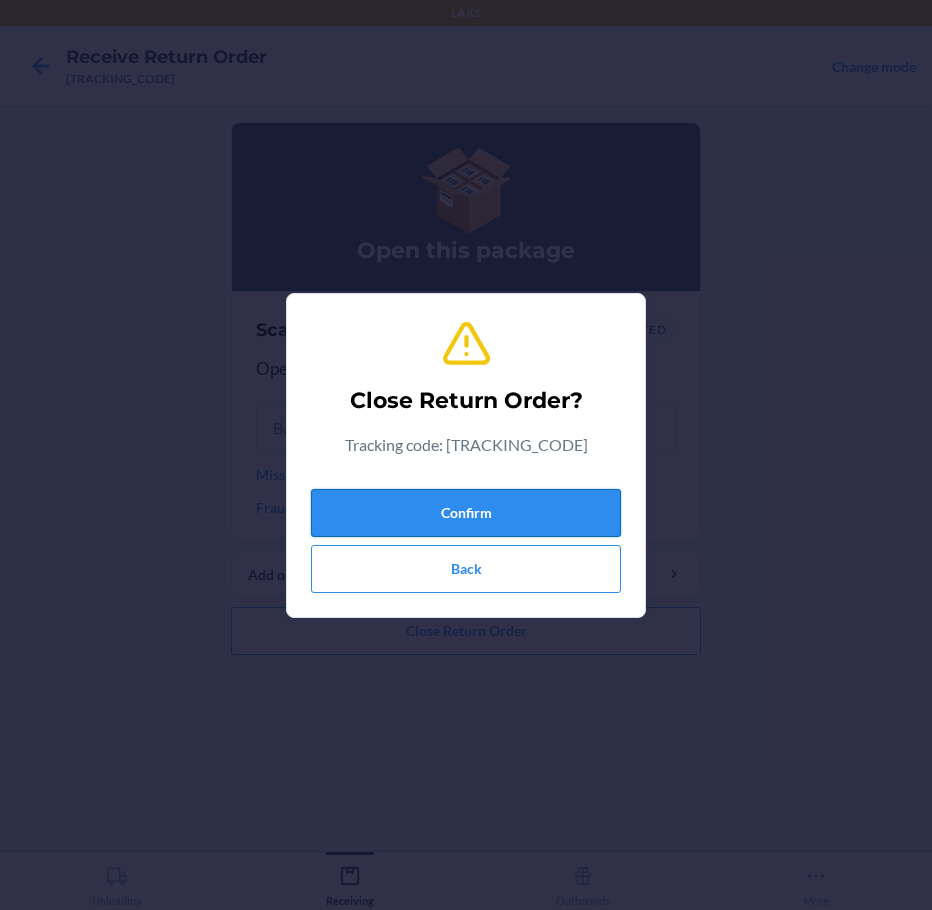 click on "Confirm" at bounding box center [466, 513] 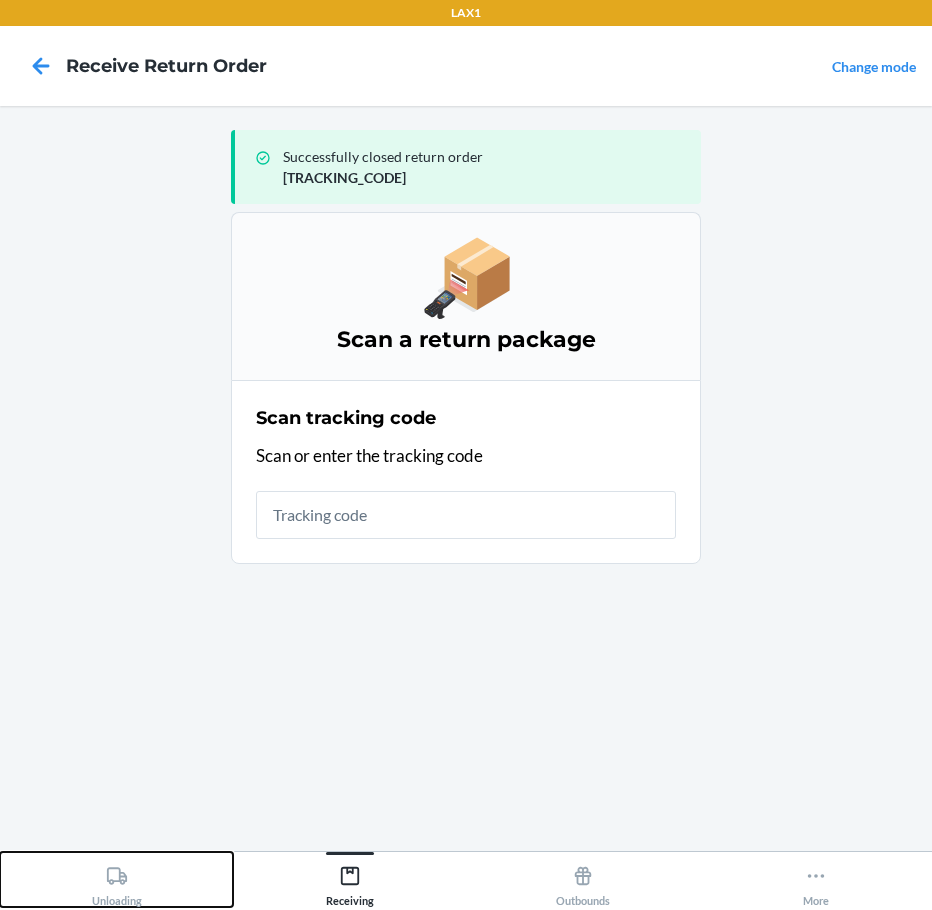 click on "Unloading" at bounding box center (116, 879) 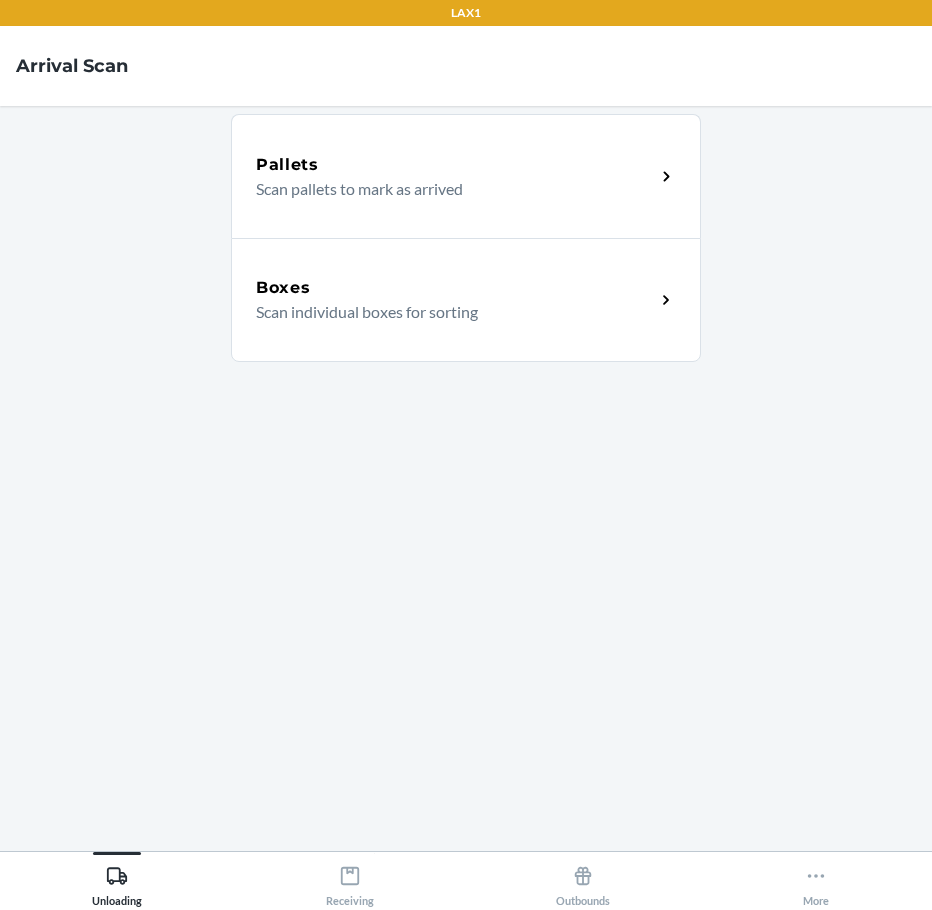 click on "Scan individual boxes for sorting" at bounding box center (447, 312) 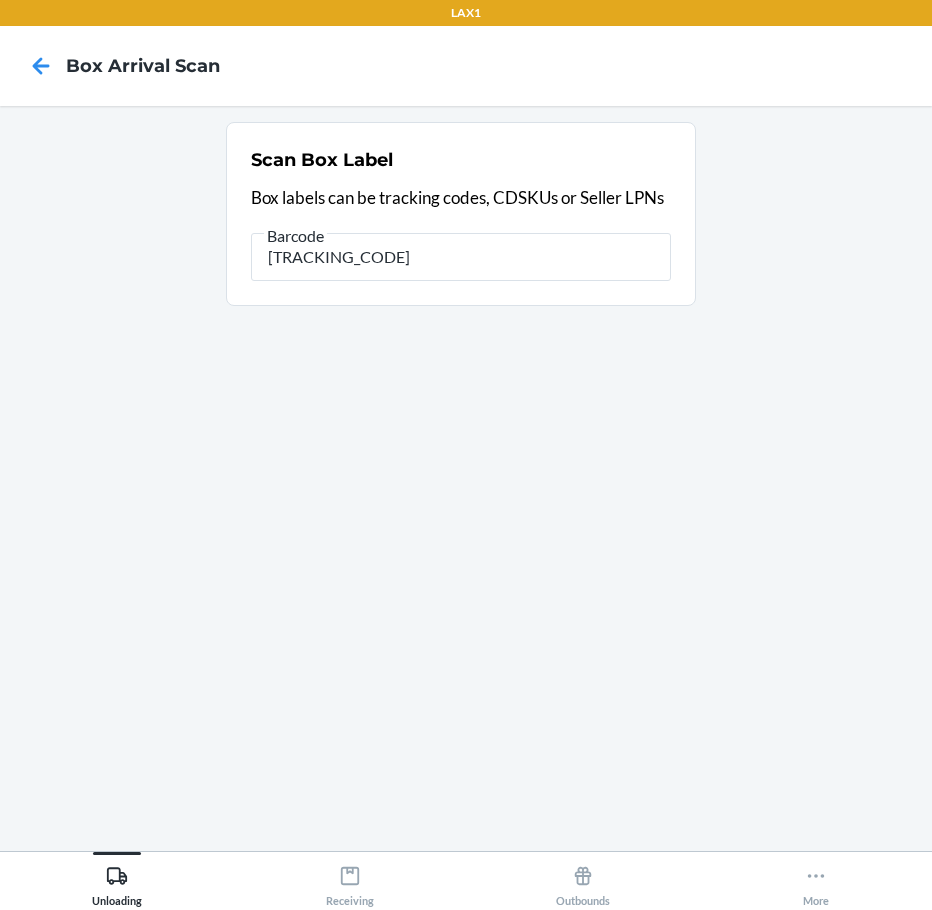 type on "[TRACKING_CODE]" 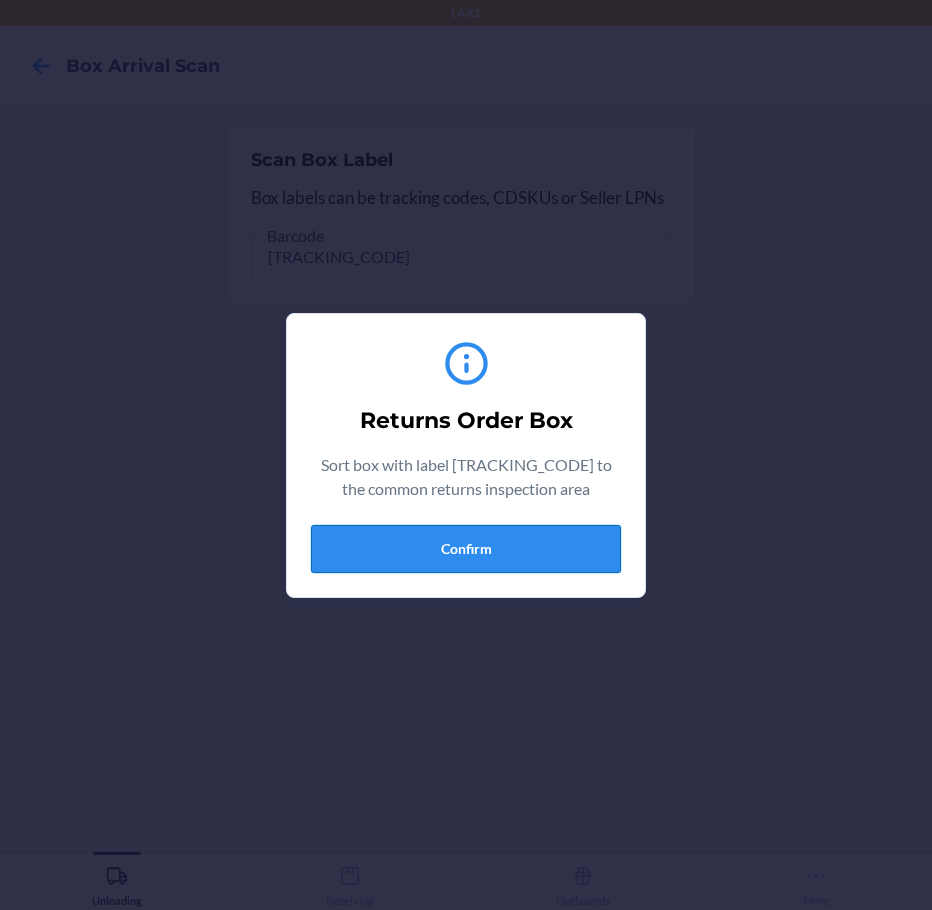 click on "Confirm" at bounding box center (466, 549) 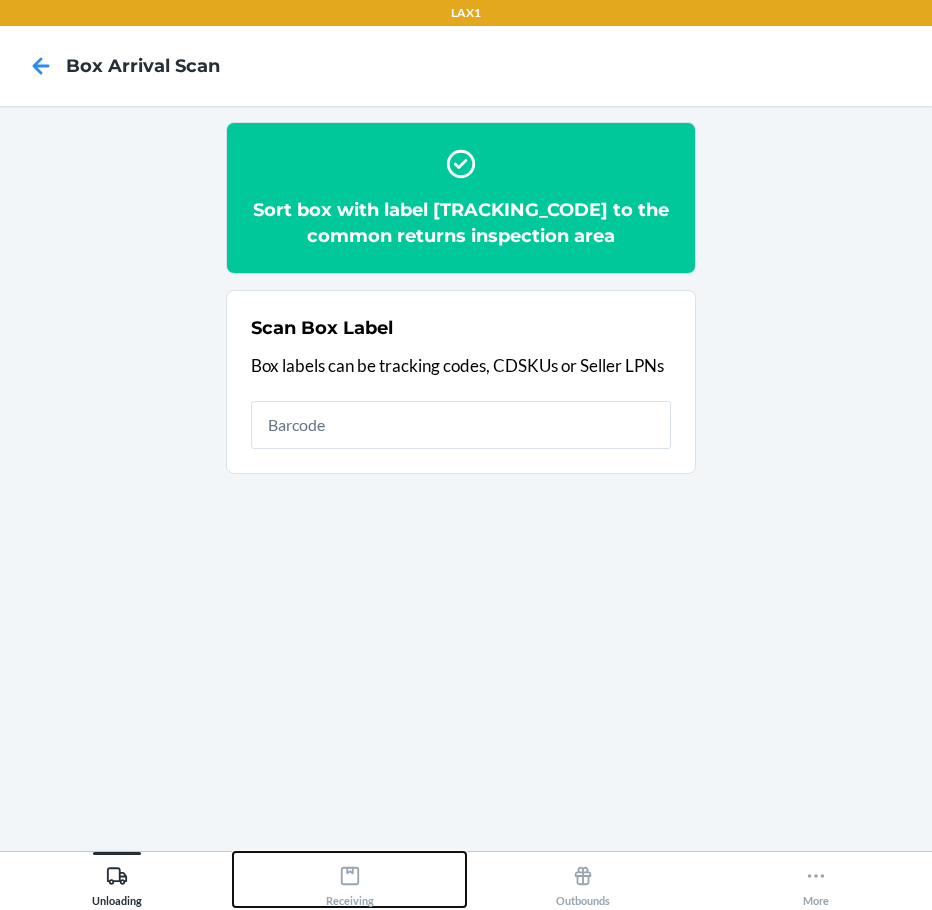 drag, startPoint x: 363, startPoint y: 898, endPoint x: 366, endPoint y: 888, distance: 10.440307 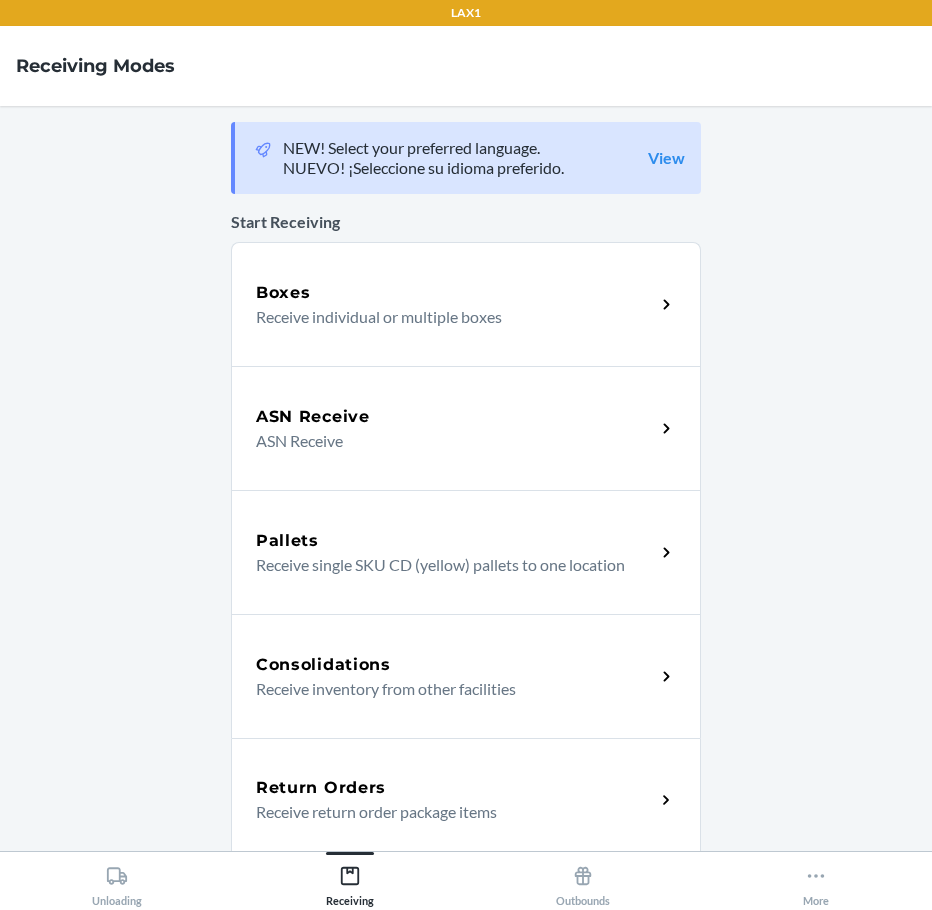 click on "Return Orders" at bounding box center [455, 788] 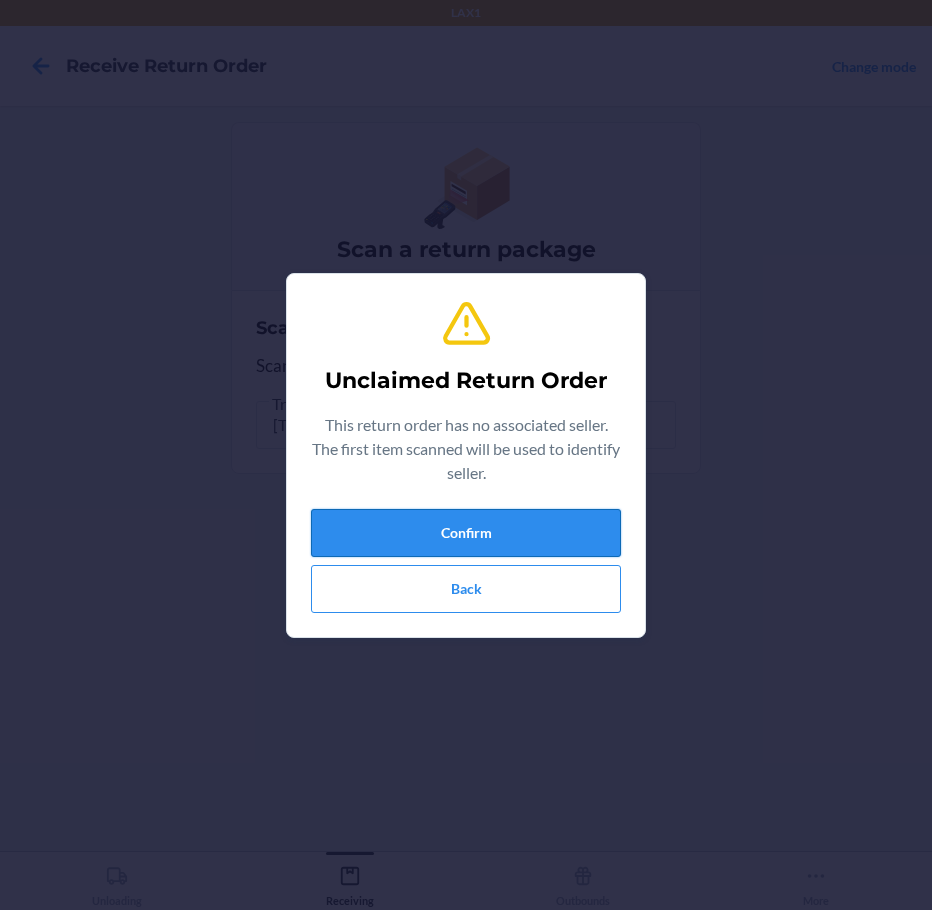 click on "Confirm" at bounding box center [466, 533] 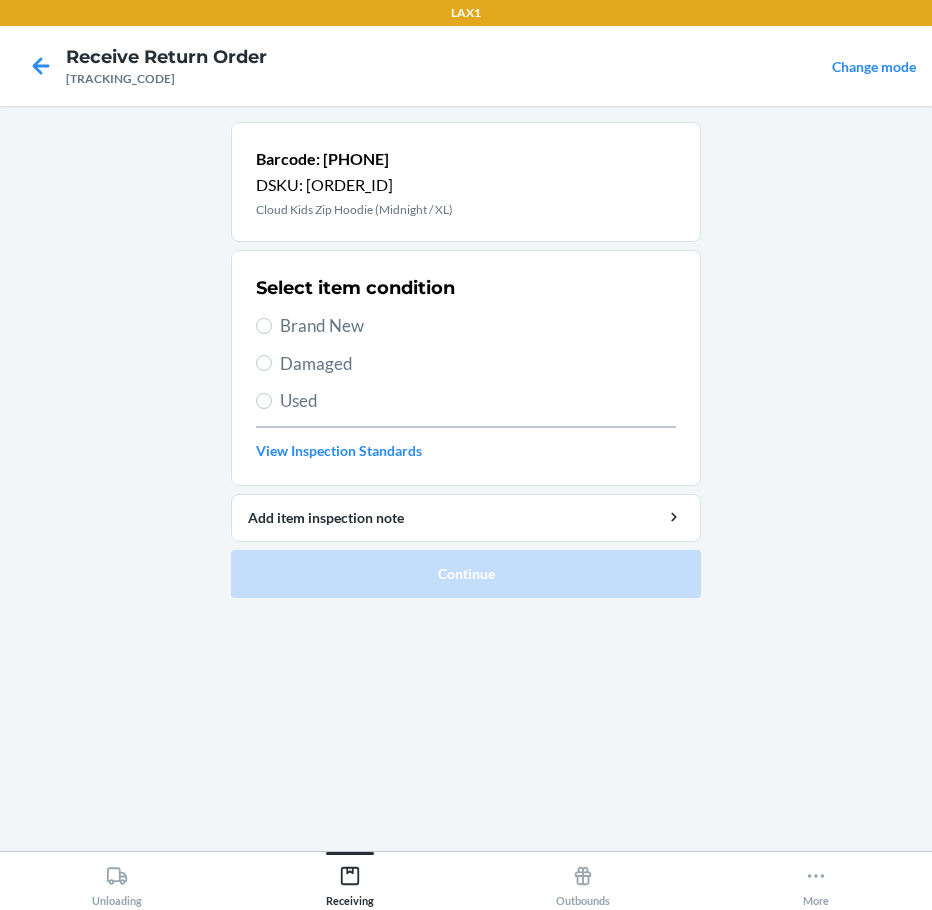 click on "Brand New" at bounding box center [478, 326] 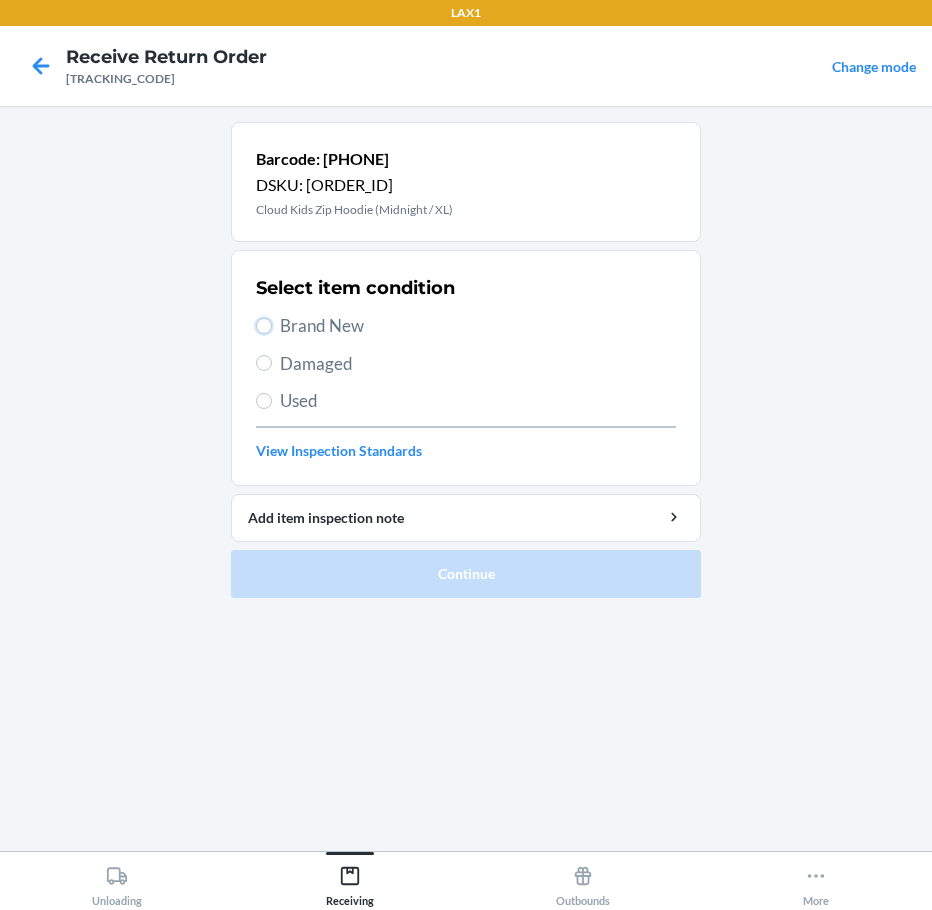 click on "Brand New" at bounding box center (264, 326) 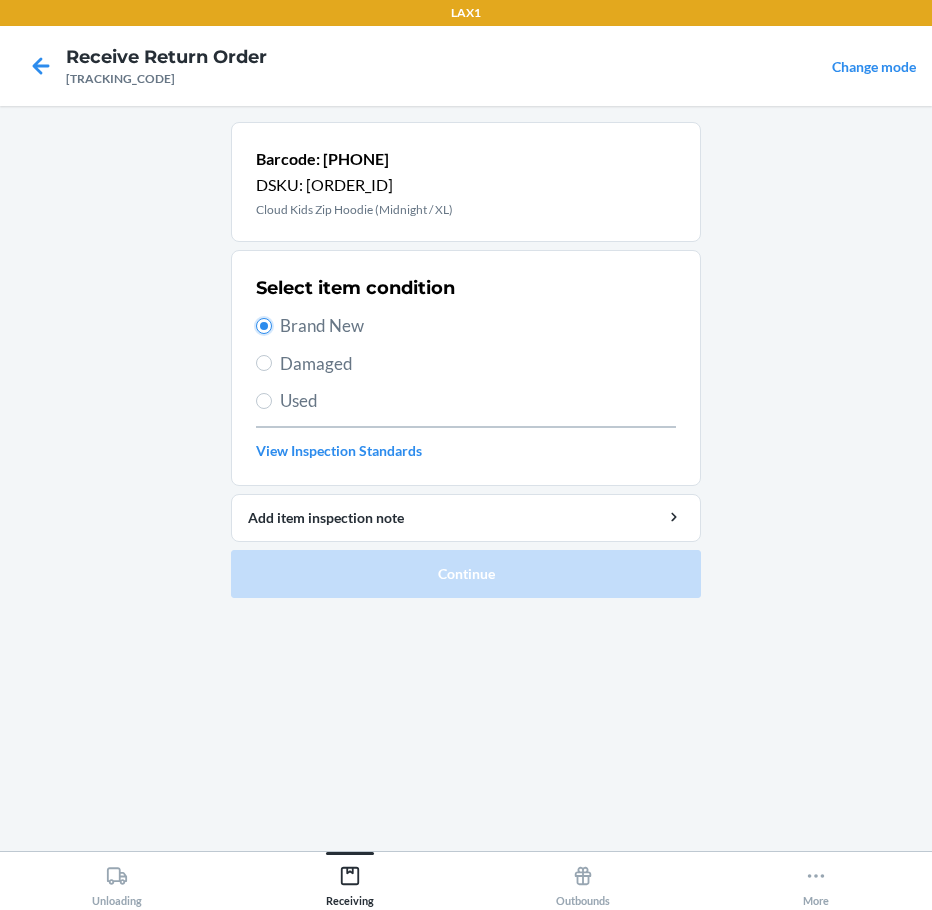 radio on "true" 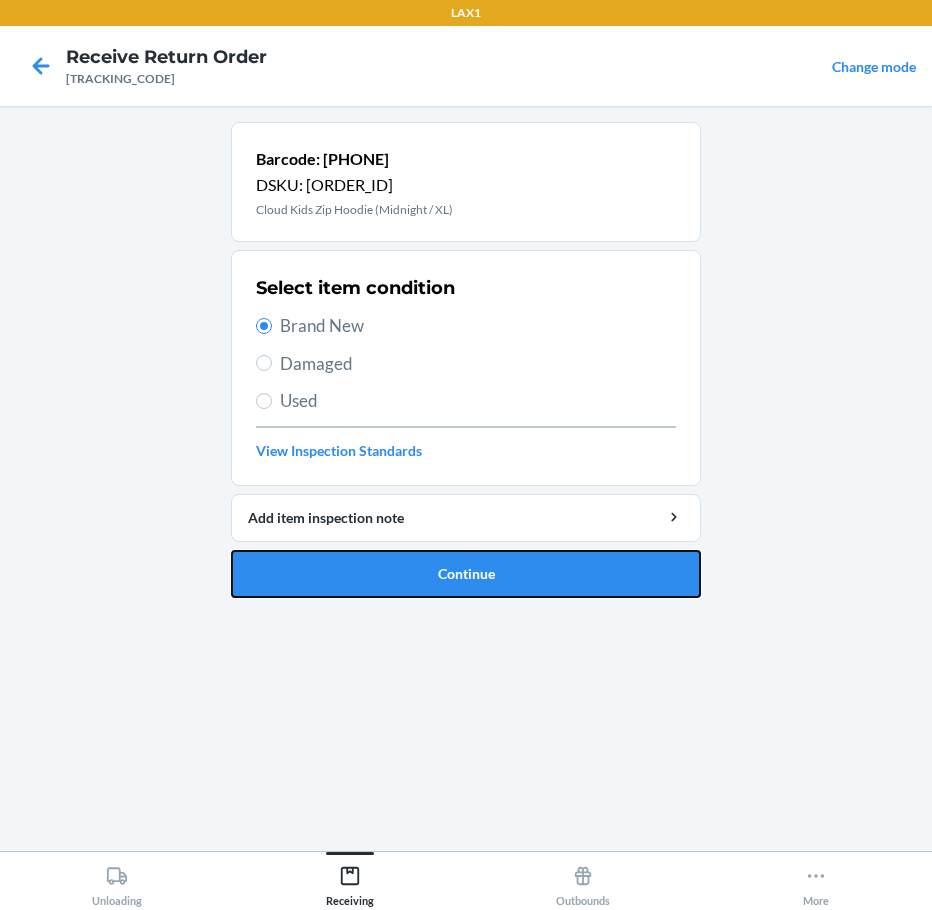 drag, startPoint x: 443, startPoint y: 586, endPoint x: 448, endPoint y: 557, distance: 29.427877 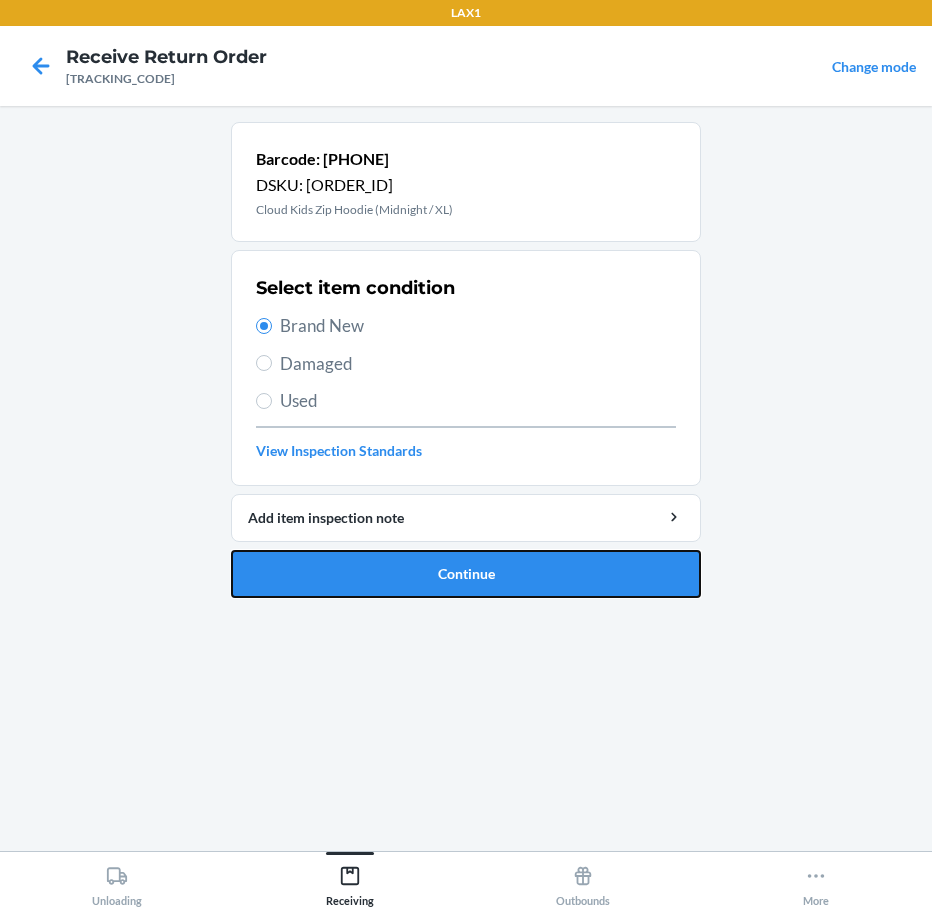 click on "Continue" at bounding box center (466, 574) 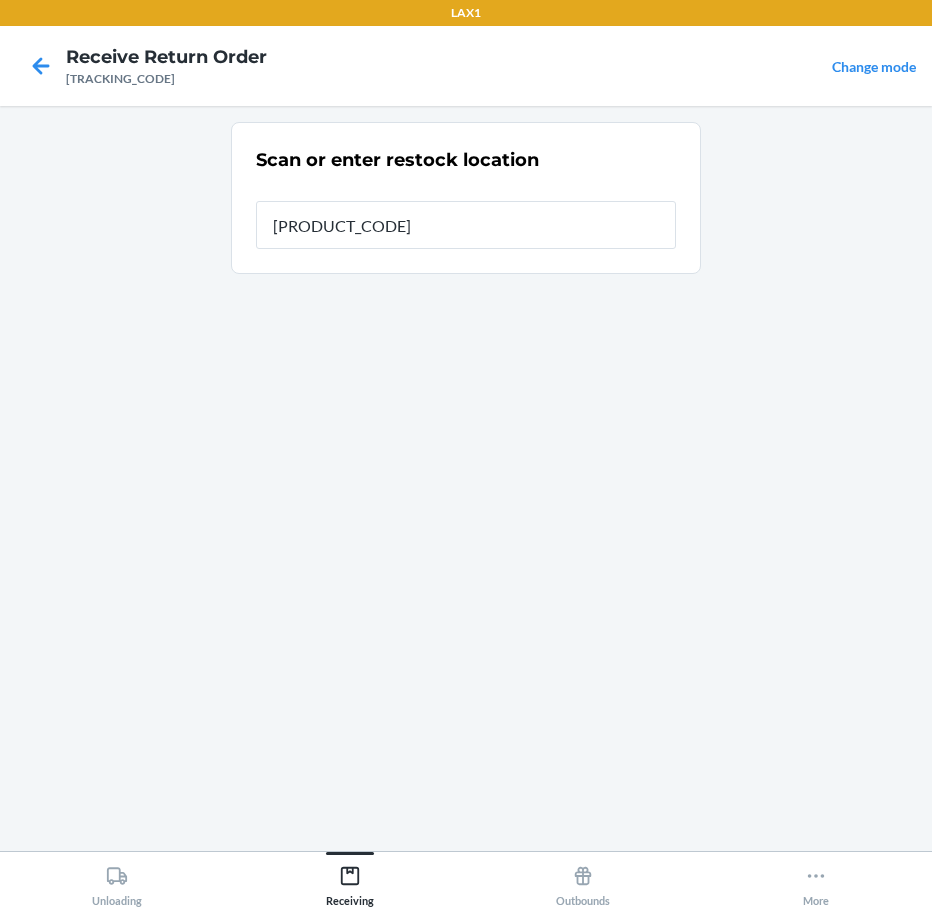 type on "[PRODUCT_CODE]" 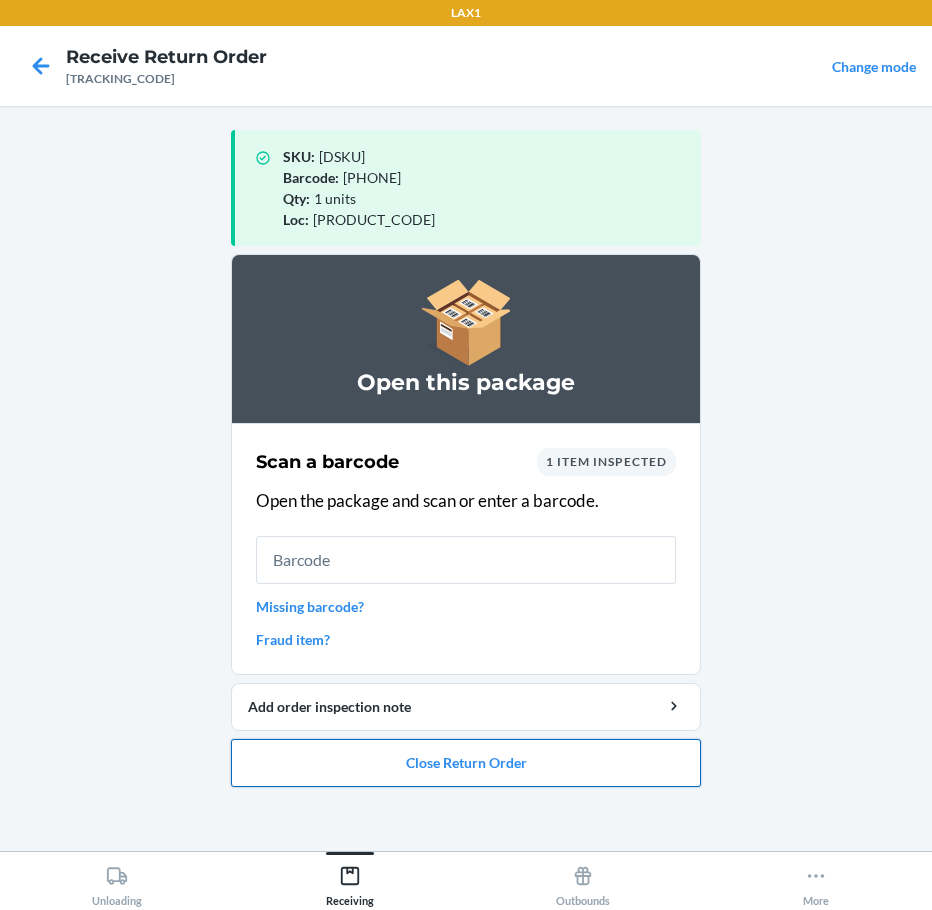 click on "Close Return Order" at bounding box center (466, 763) 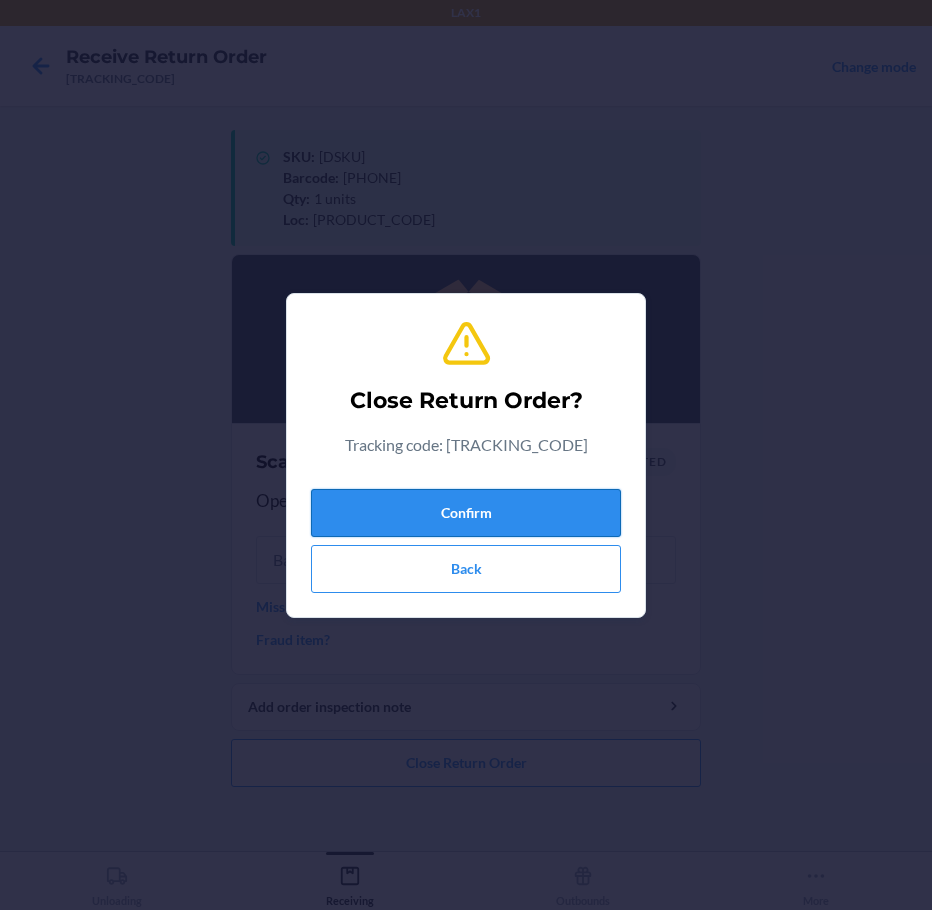 click on "Confirm" at bounding box center (466, 513) 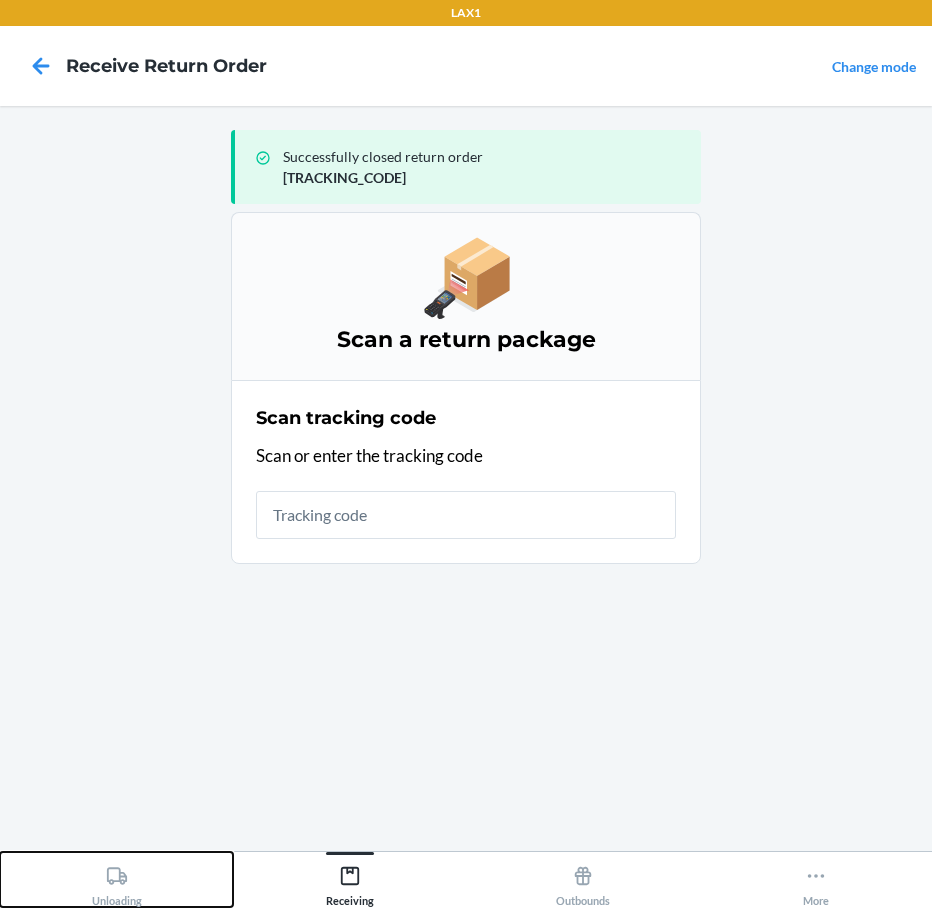 click 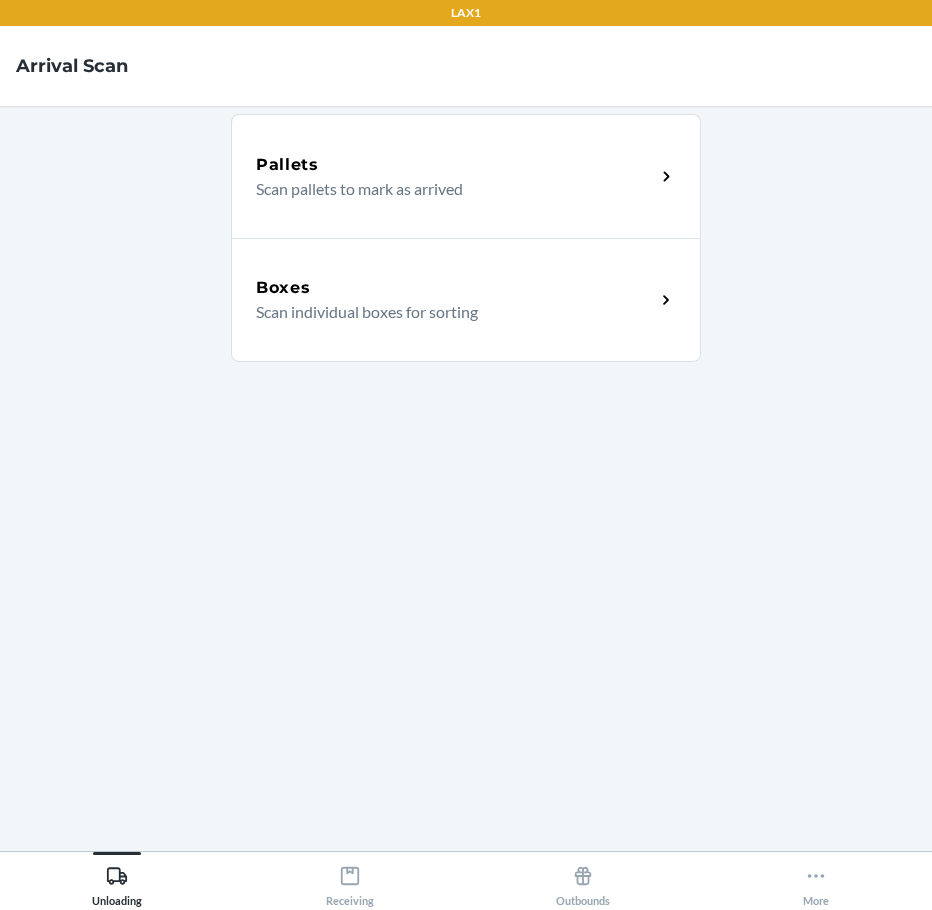 click on "Boxes" at bounding box center (455, 288) 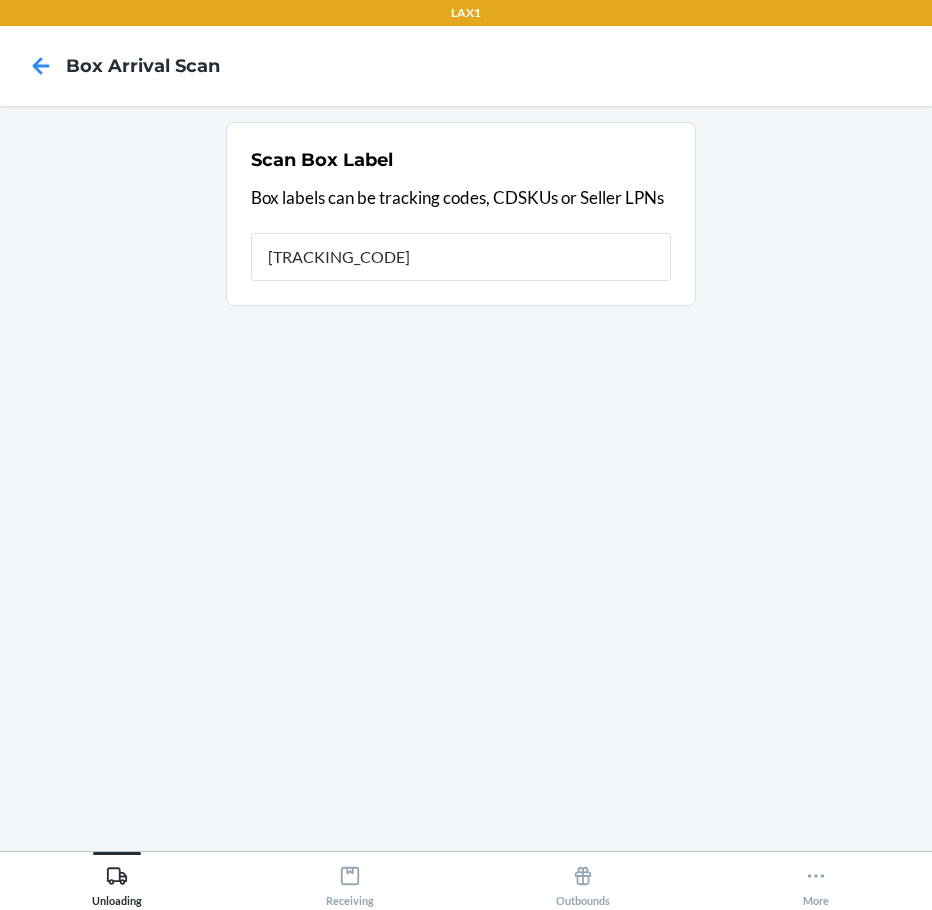 type on "[TRACKING_CODE]" 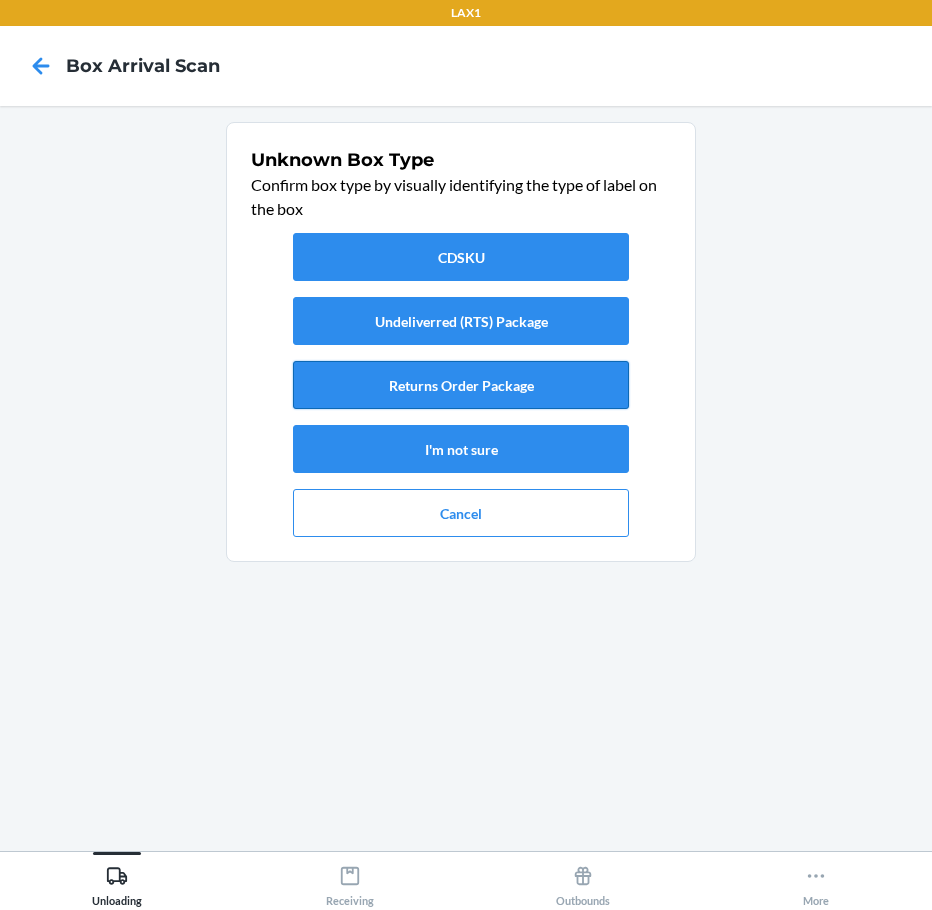 click on "Returns Order Package" at bounding box center [461, 385] 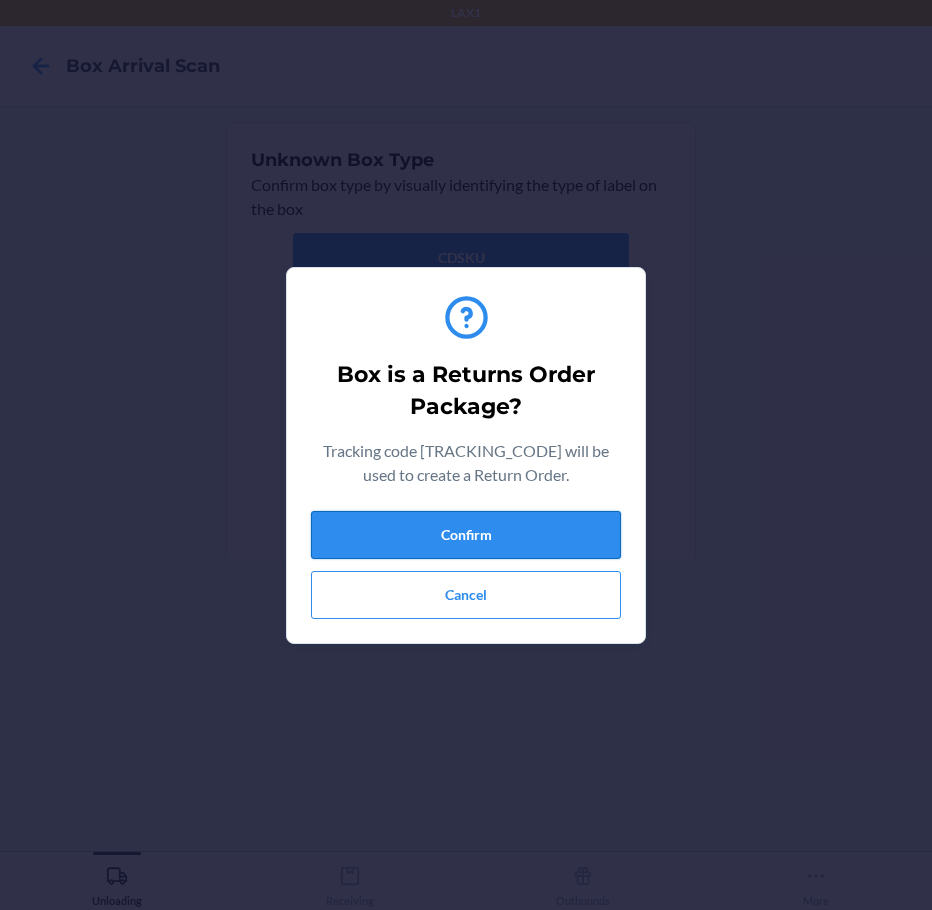 click on "Confirm" at bounding box center [466, 535] 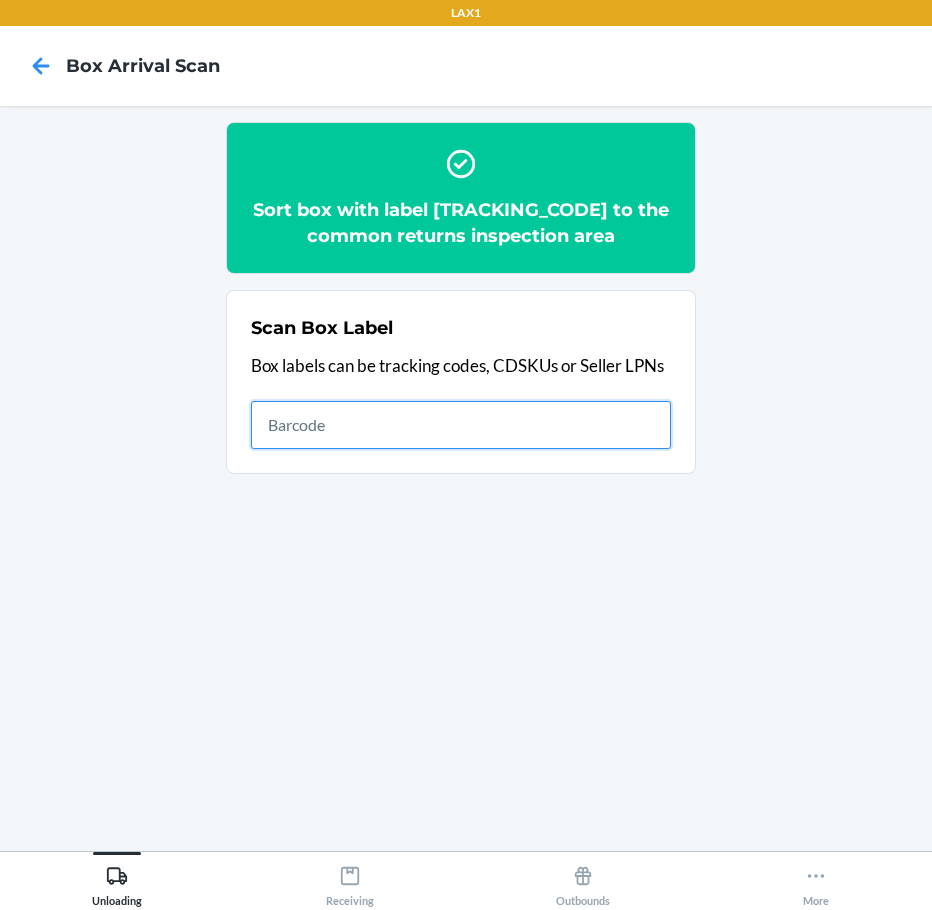 click on "Receiving" at bounding box center (349, 879) 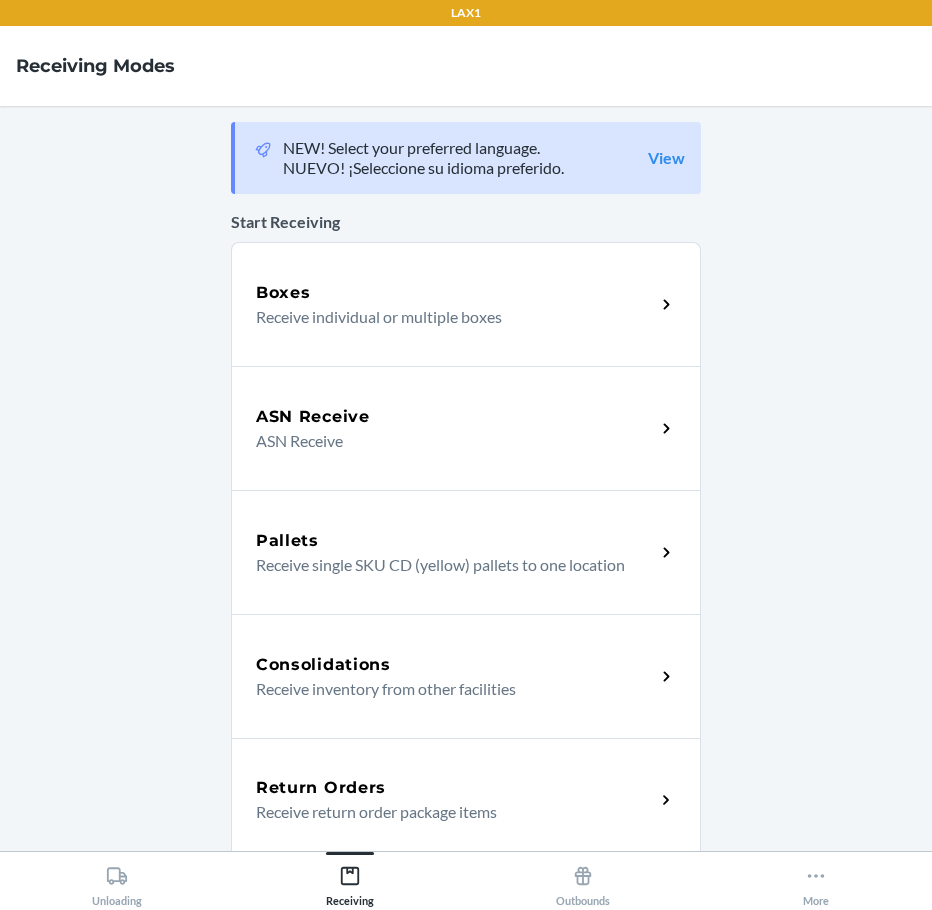 click on "Return Orders" at bounding box center [455, 788] 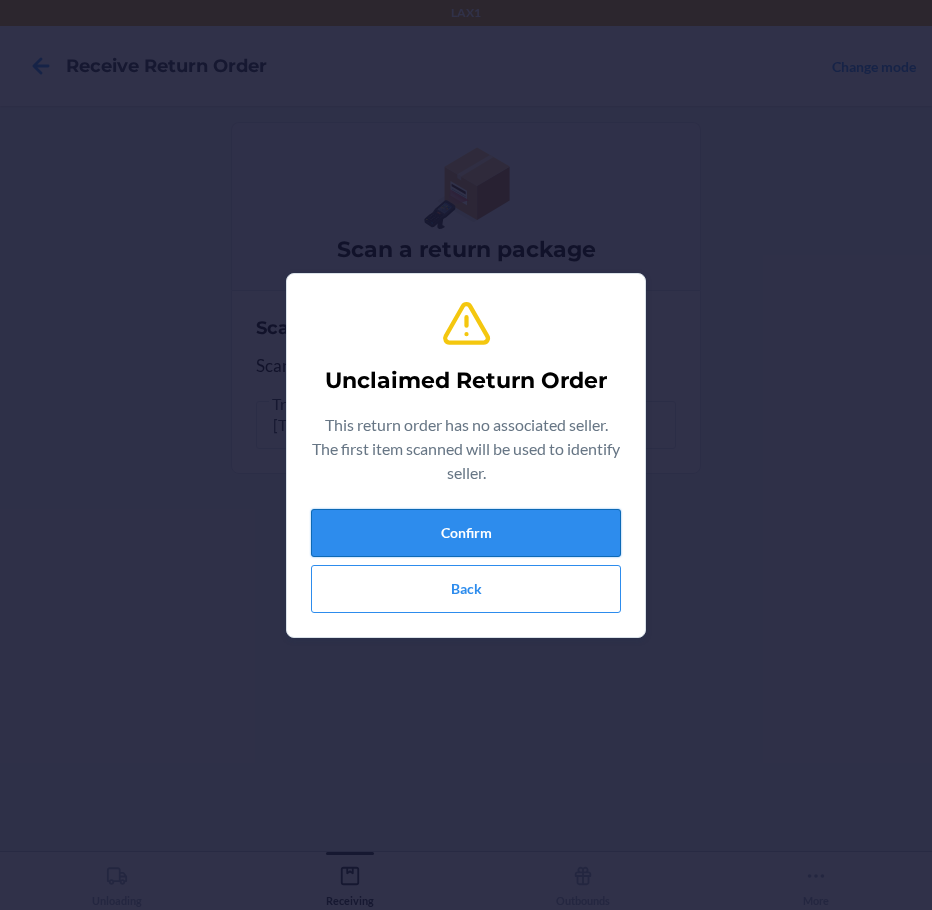 click on "Confirm" at bounding box center (466, 533) 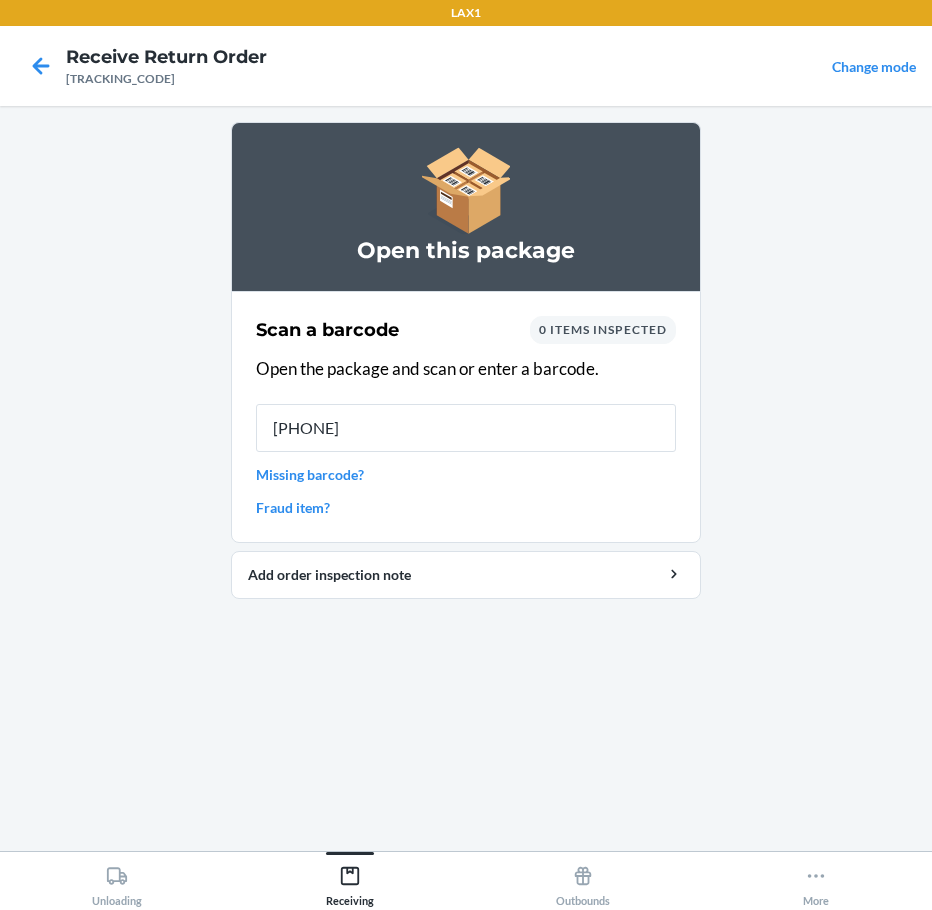 type on "[TRACKING_CODE]" 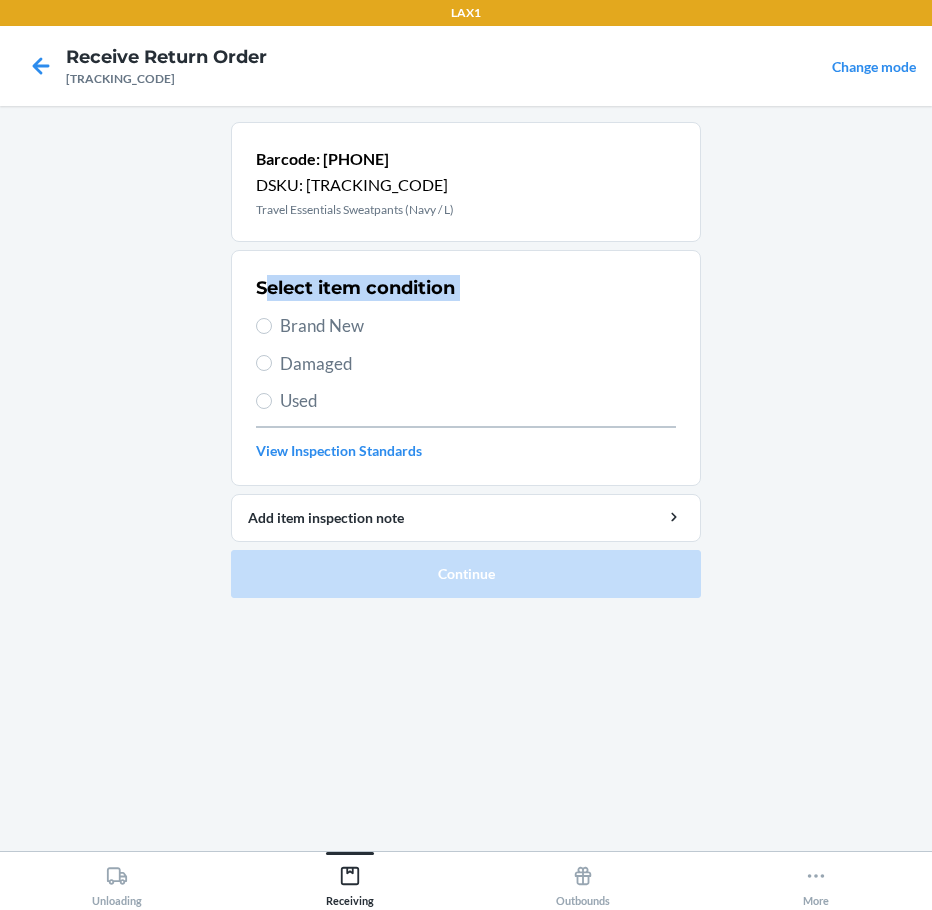 drag, startPoint x: 270, startPoint y: 300, endPoint x: 277, endPoint y: 319, distance: 20.248457 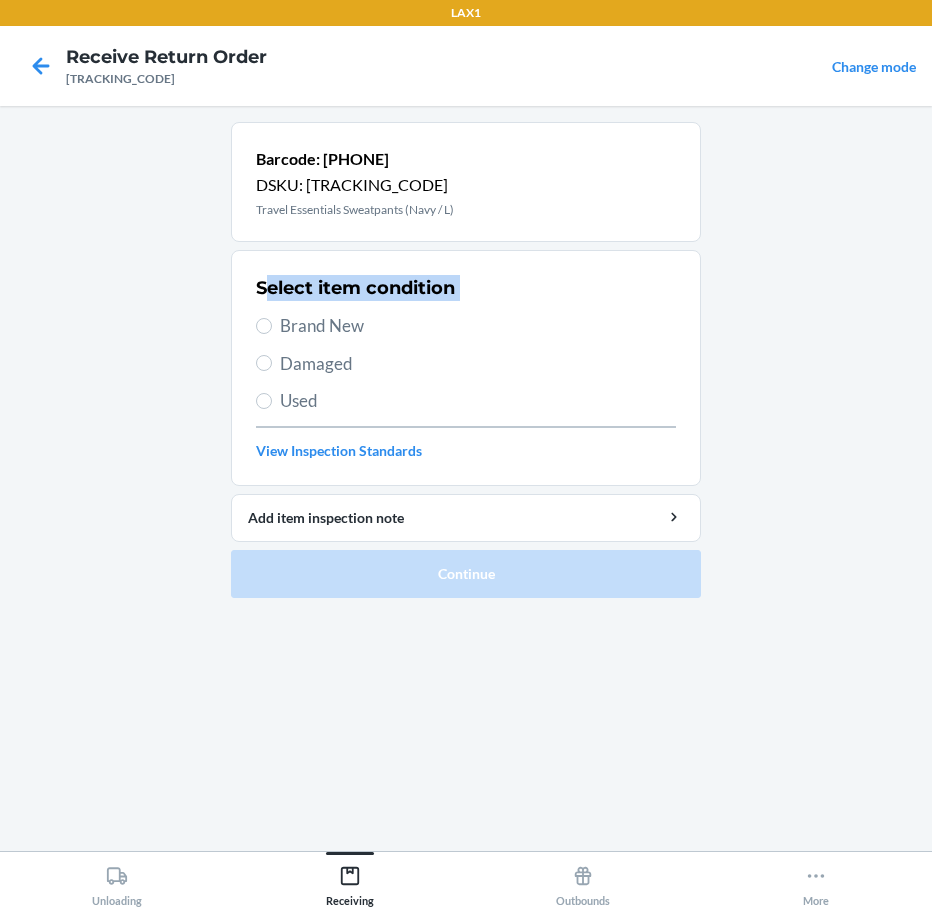 click on "Select item condition Brand New Damaged Used View Inspection Standards" at bounding box center (466, 368) 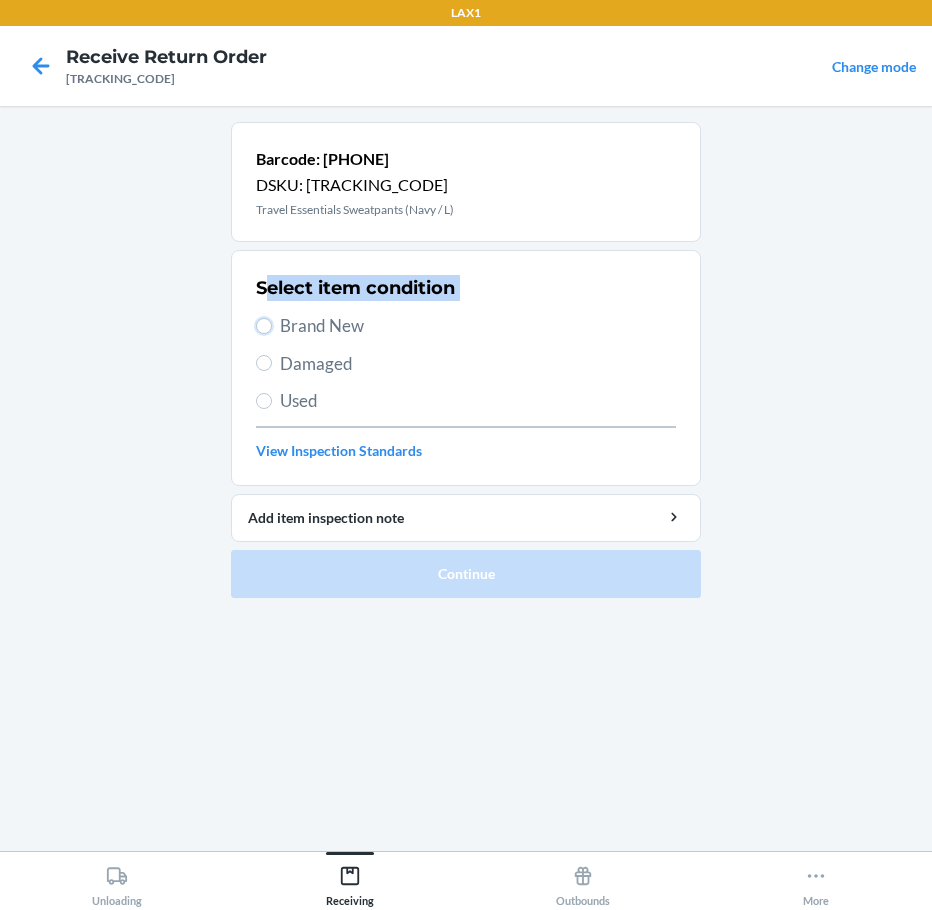 click on "Brand New" at bounding box center (264, 326) 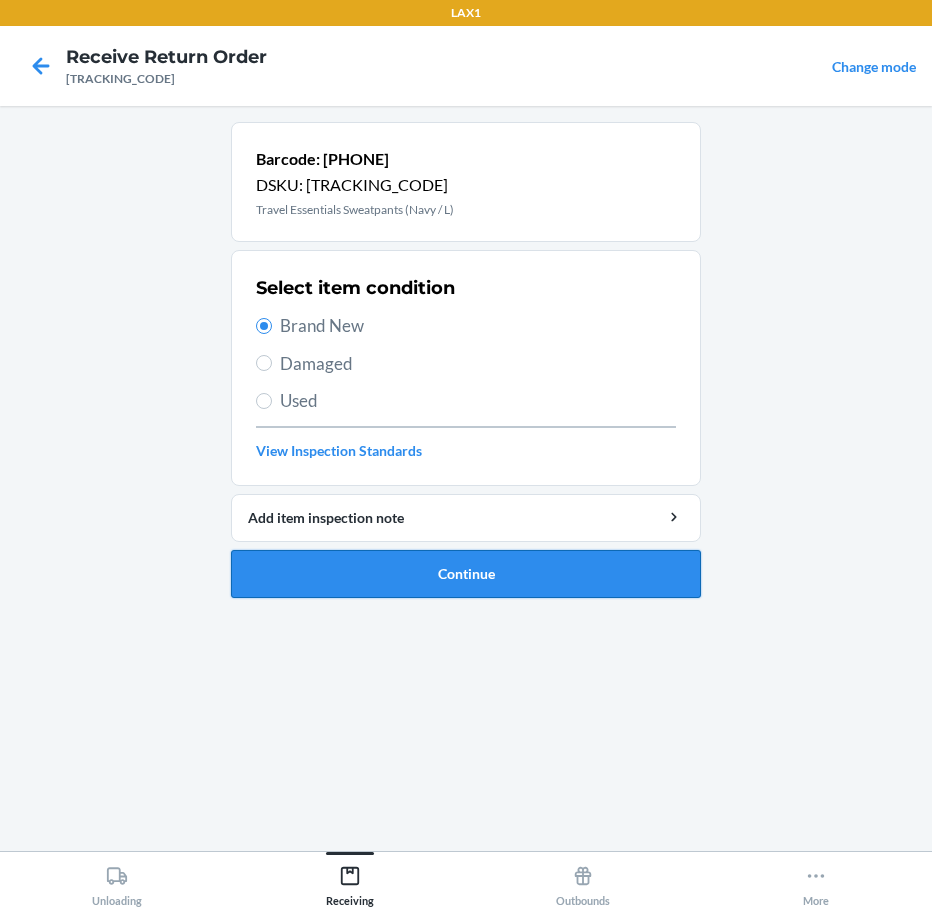 click on "Continue" at bounding box center (466, 574) 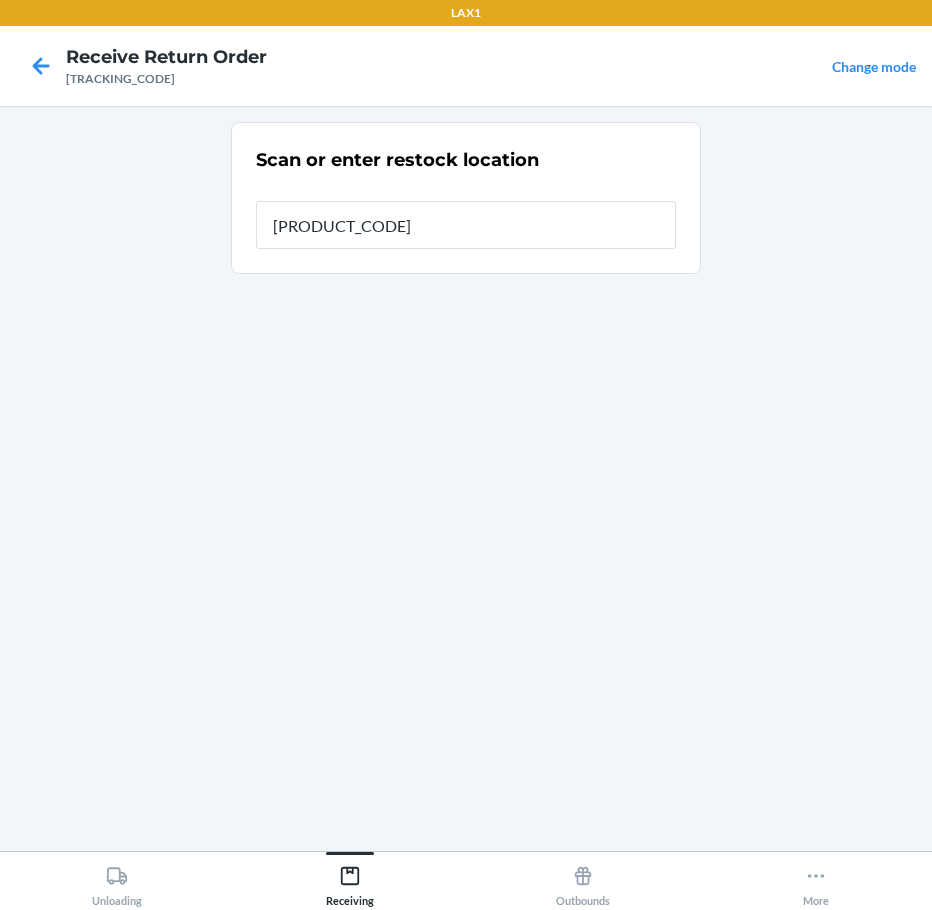 type on "[PRODUCT_CODE]" 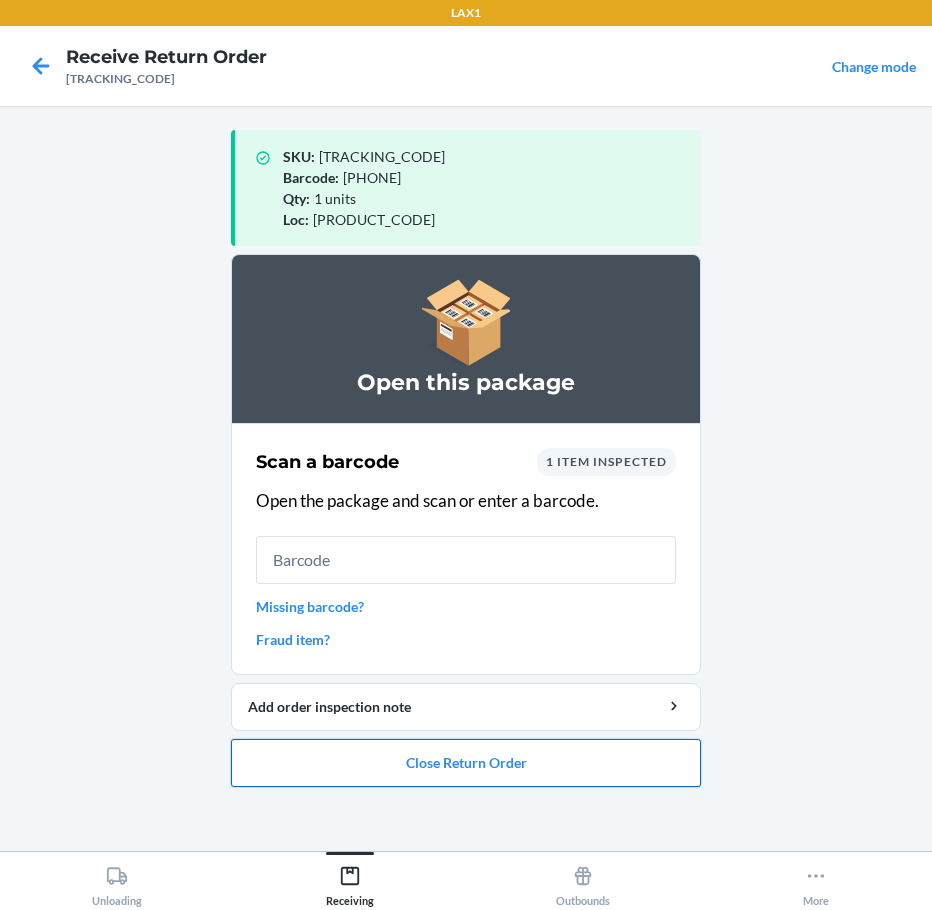 click on "Close Return Order" at bounding box center (466, 763) 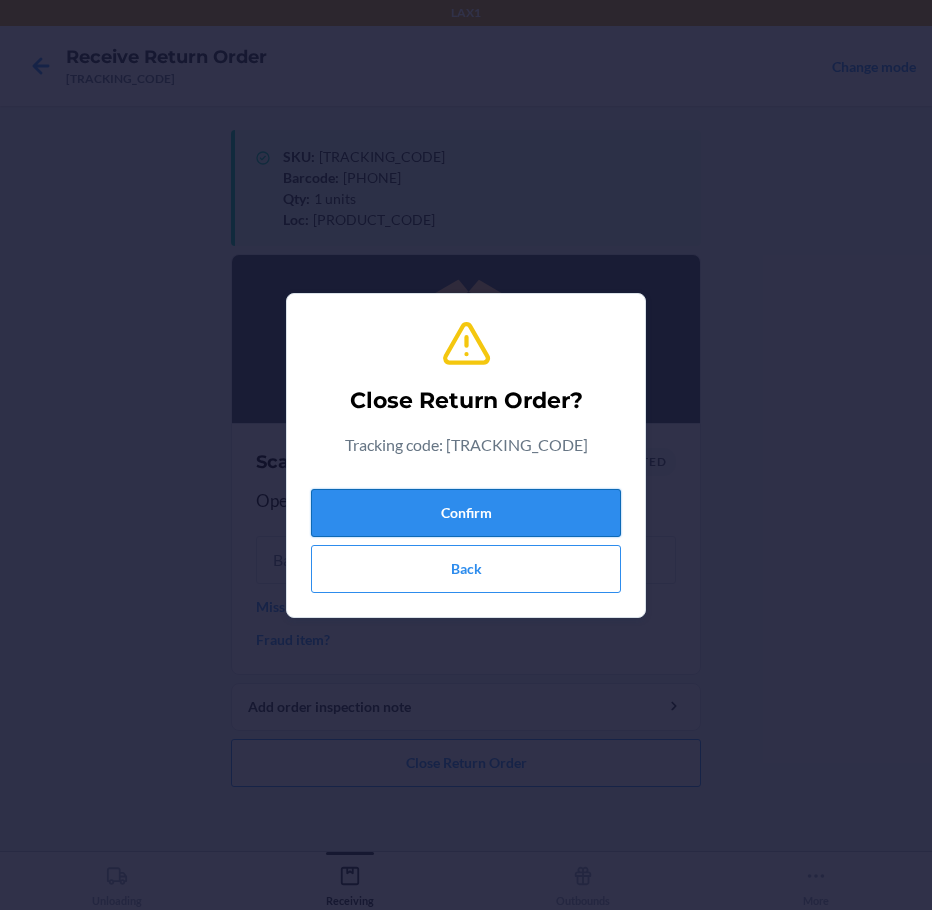 click on "Confirm" at bounding box center (466, 513) 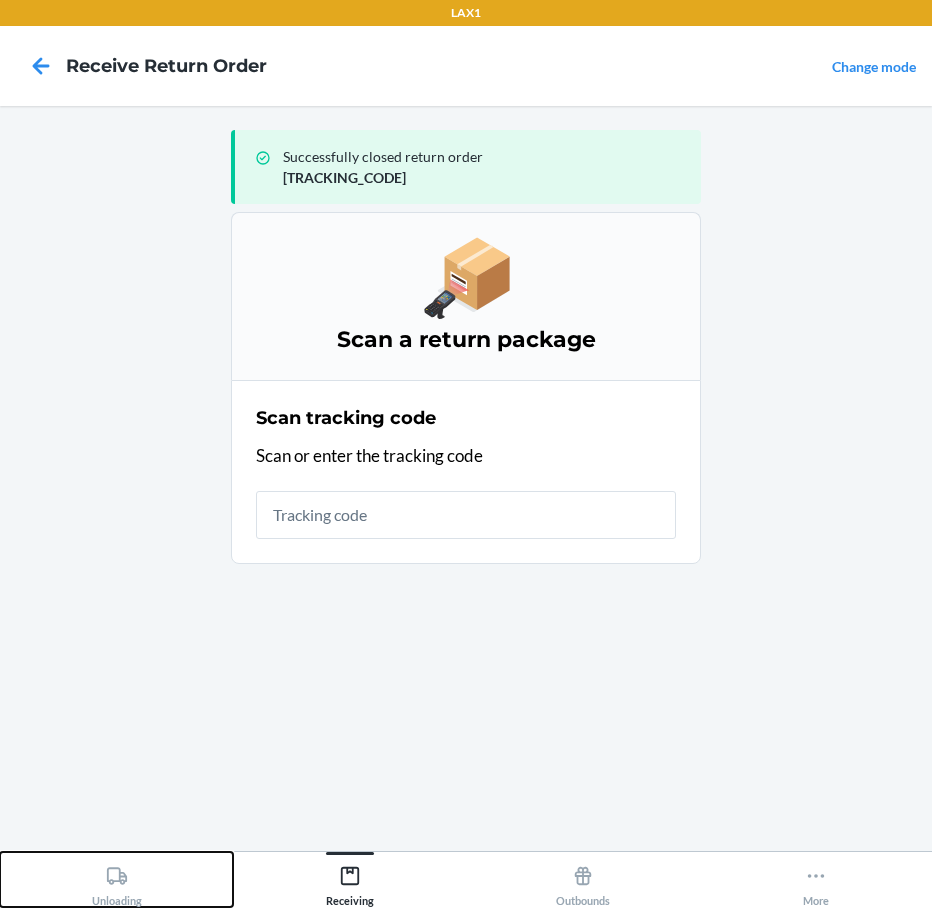 click on "Unloading" at bounding box center (117, 882) 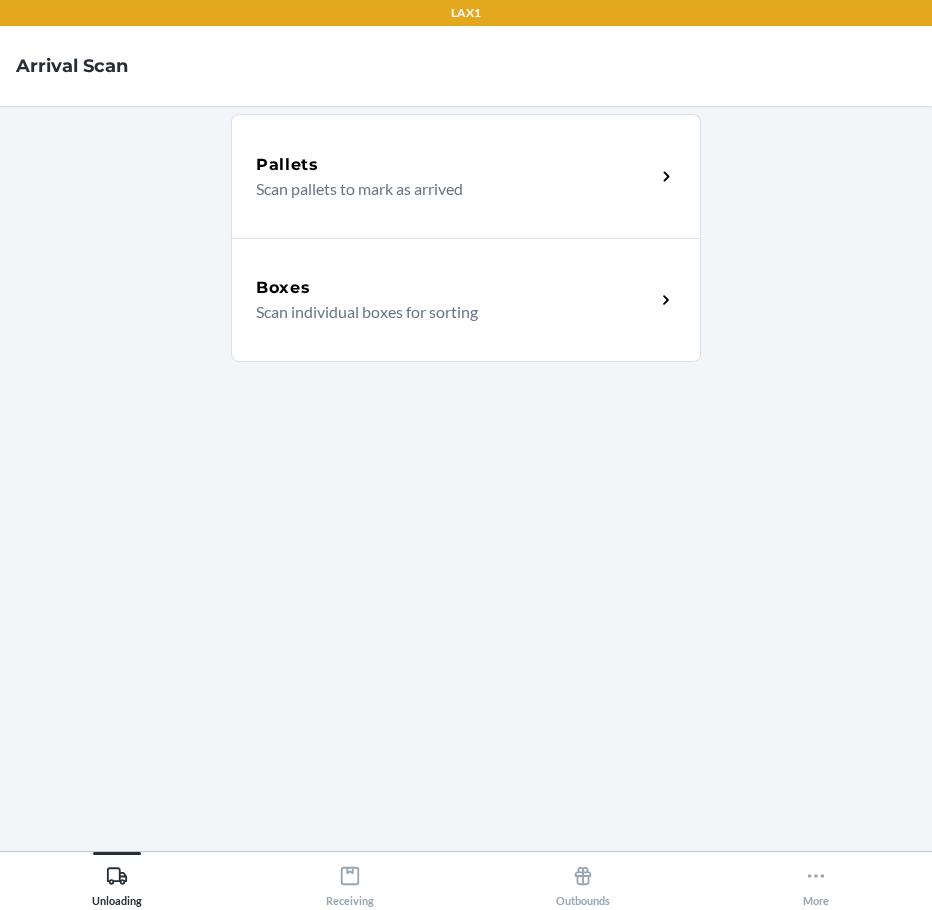 click on "Boxes Scan individual boxes for sorting" at bounding box center [466, 300] 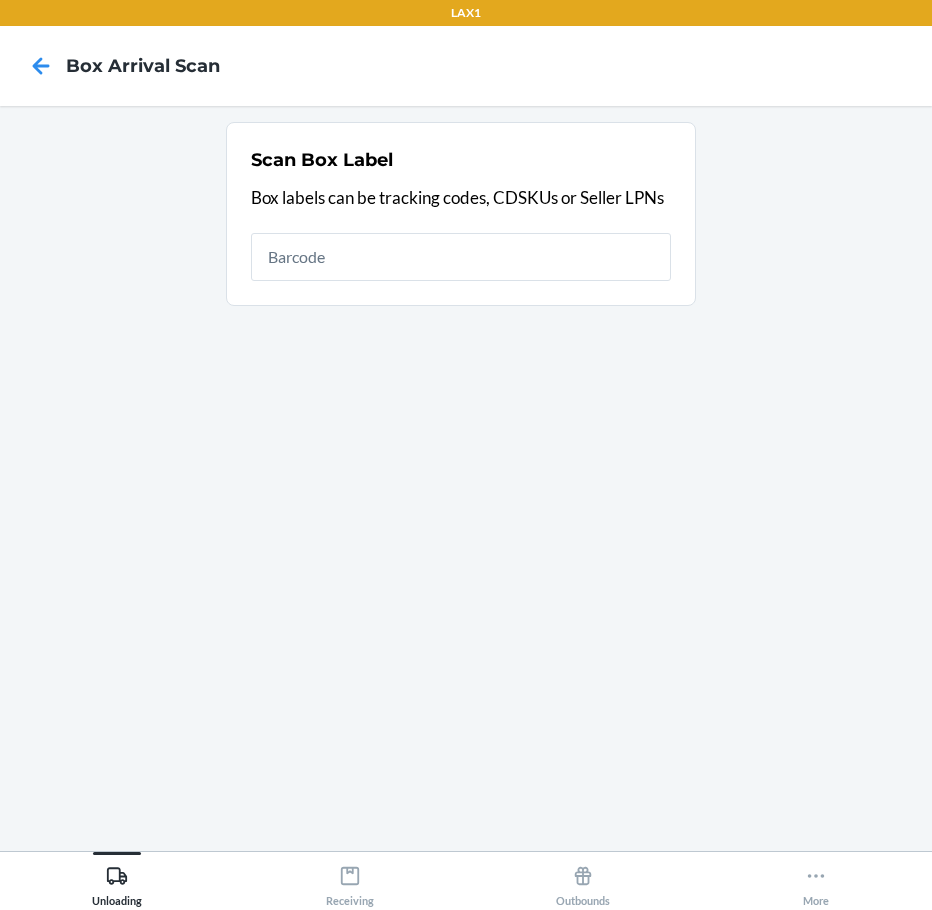 click at bounding box center [461, 257] 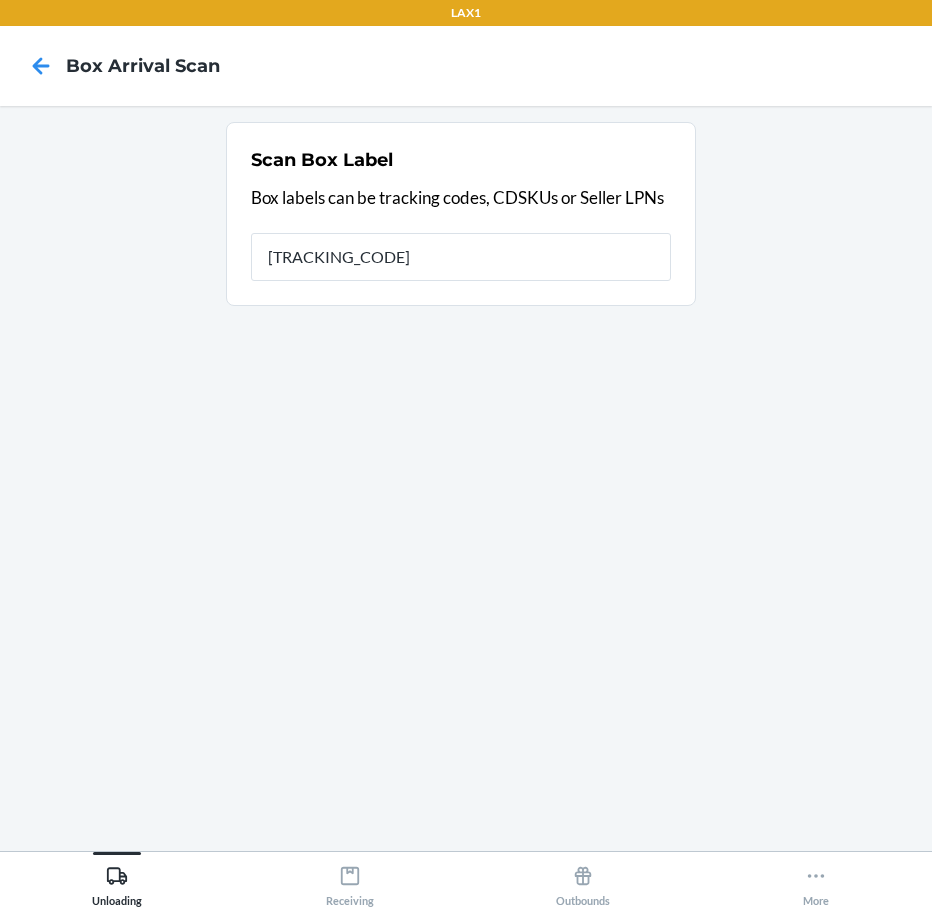 type on "[TRACKING_CODE]" 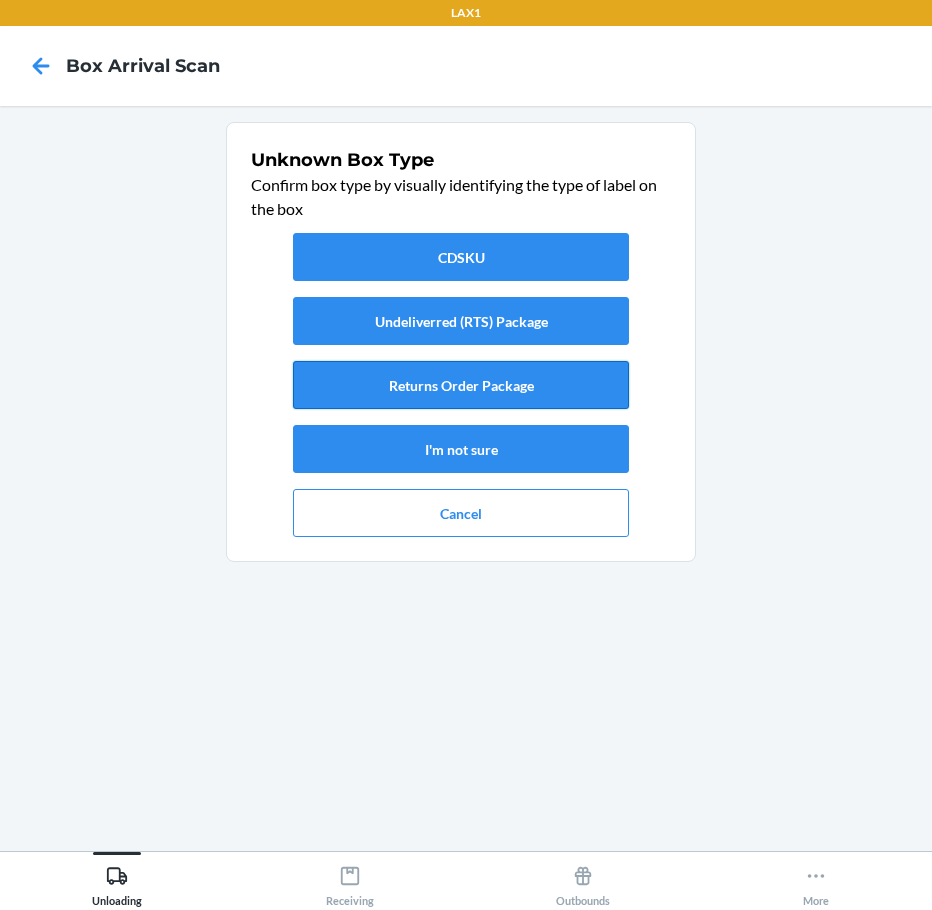 click on "Returns Order Package" at bounding box center (461, 385) 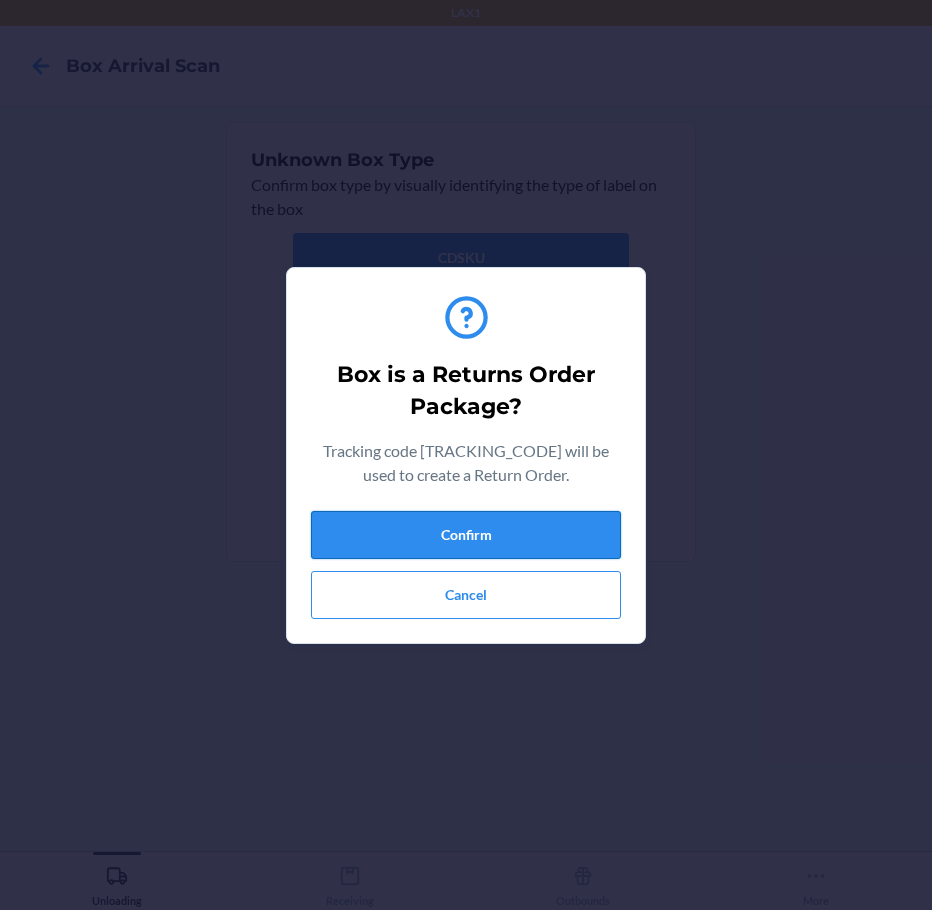 click on "Confirm" at bounding box center [466, 535] 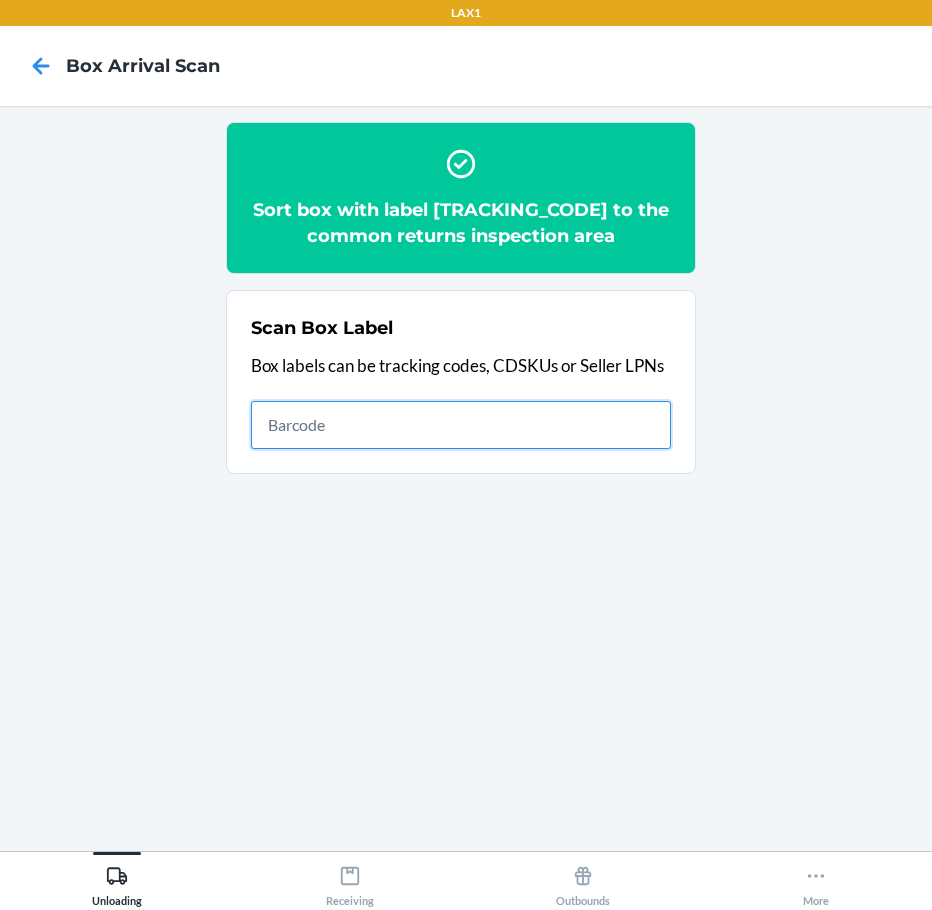 click on "Receiving" at bounding box center [349, 879] 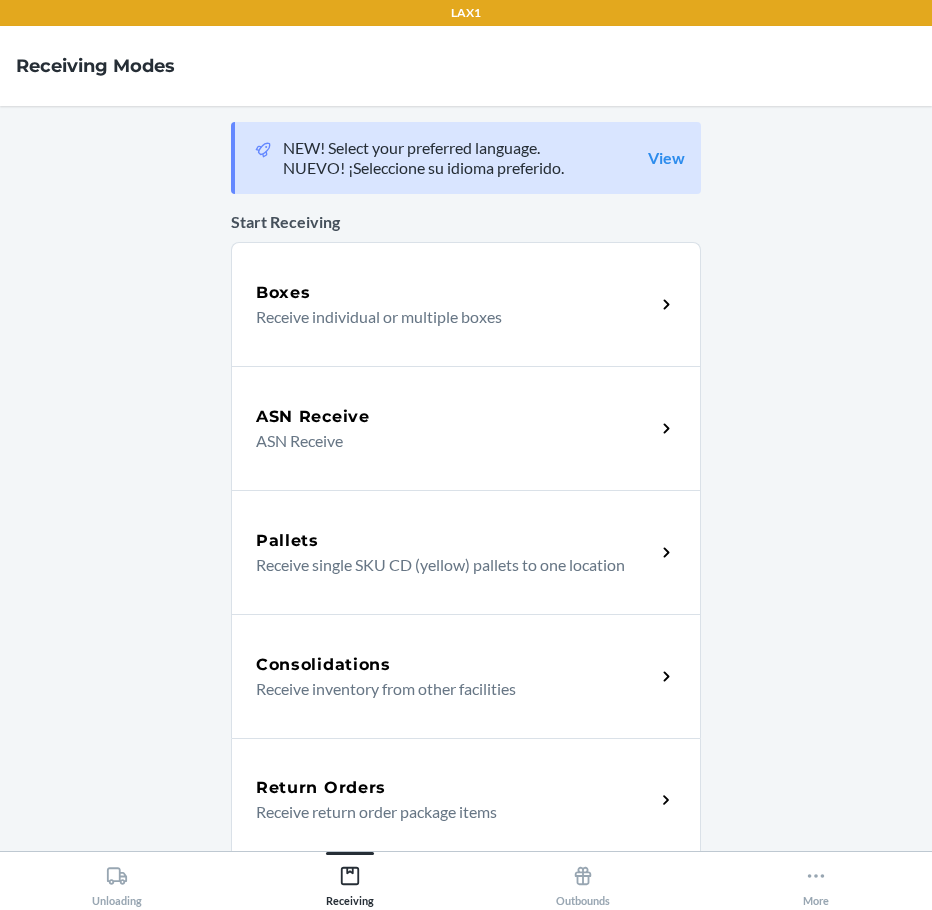 drag, startPoint x: 389, startPoint y: 777, endPoint x: 389, endPoint y: 764, distance: 13 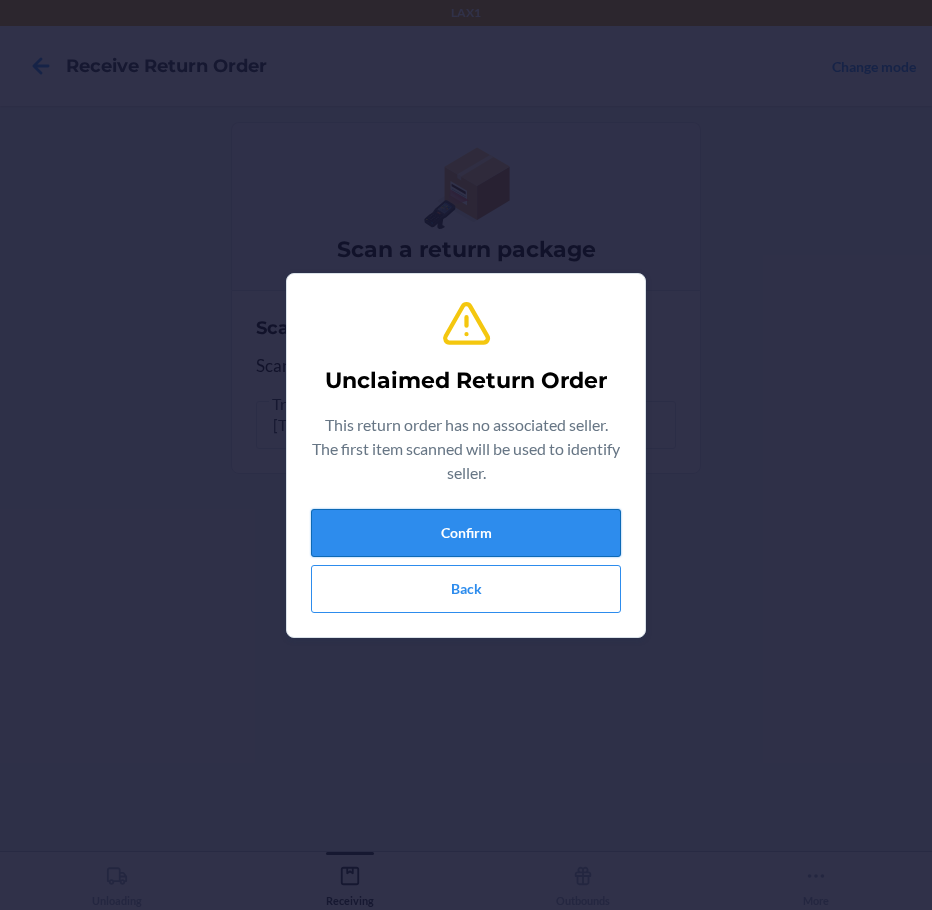 click on "Confirm" at bounding box center [466, 533] 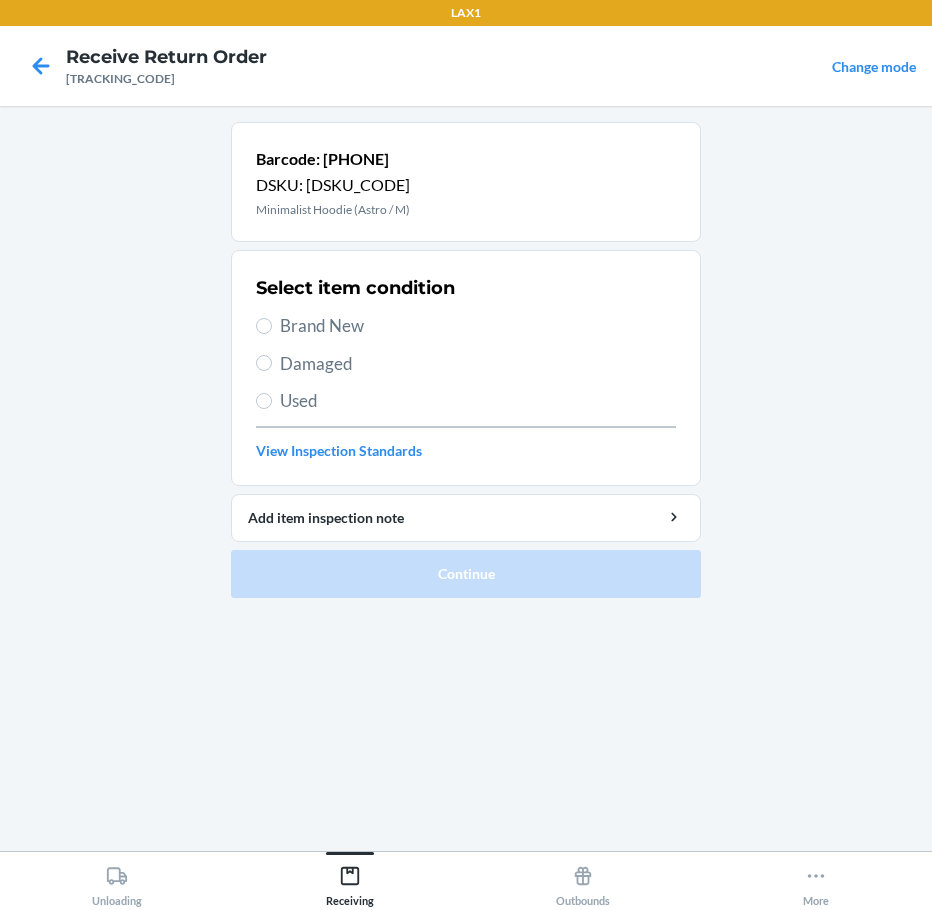 click on "Brand New" at bounding box center (478, 326) 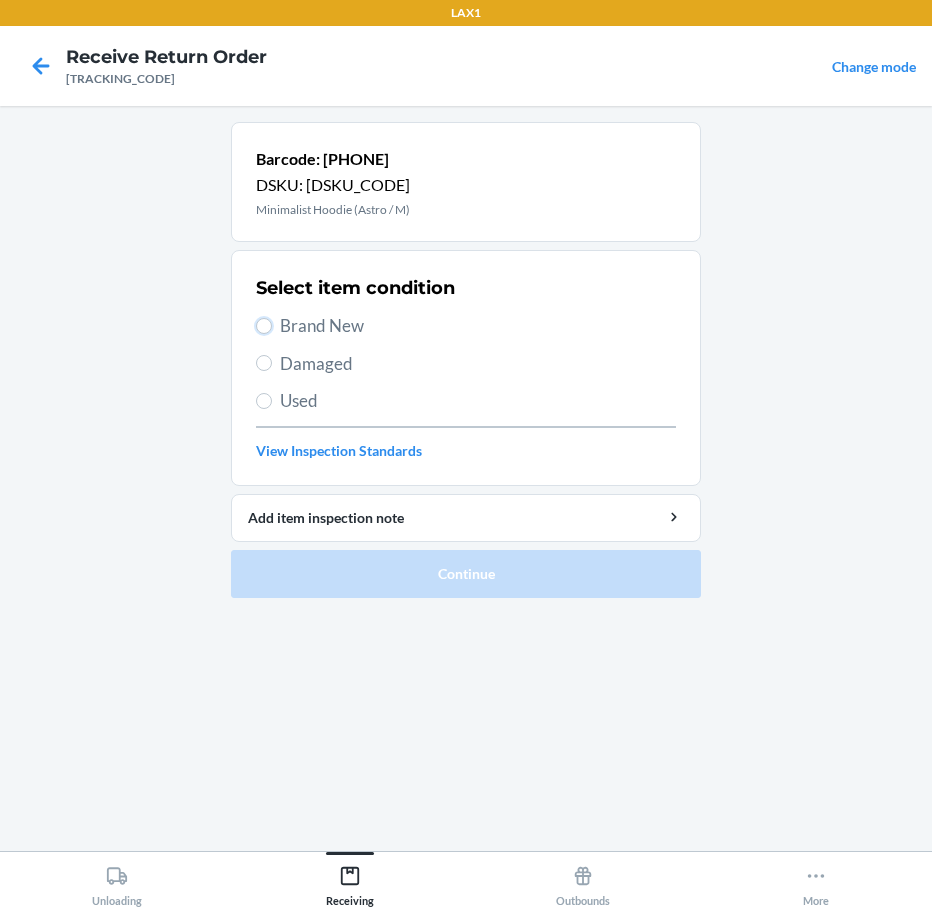 click on "Brand New" at bounding box center [264, 326] 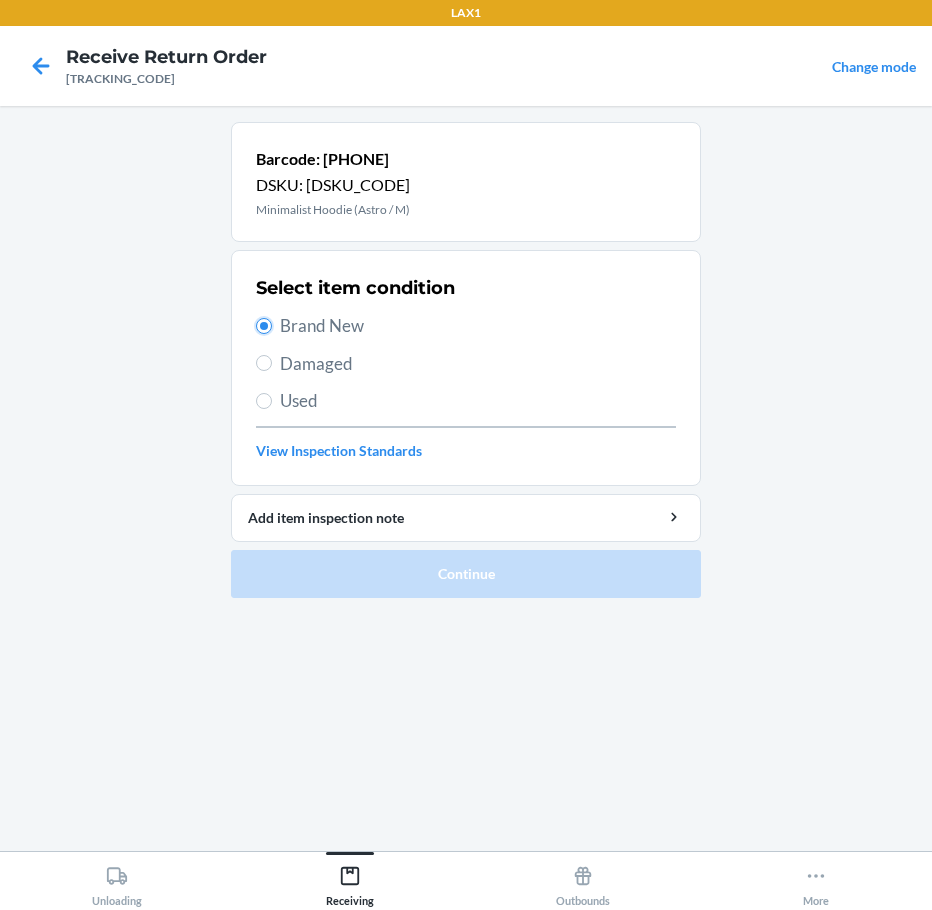 radio on "true" 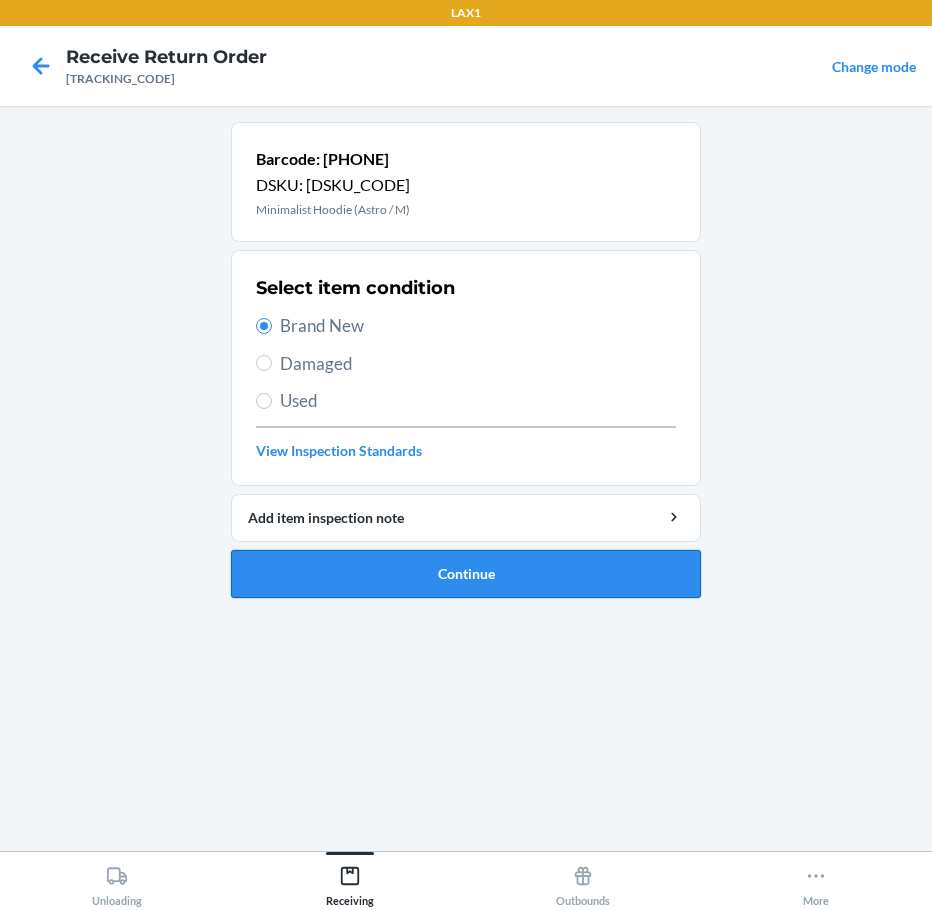 click on "Continue" at bounding box center (466, 574) 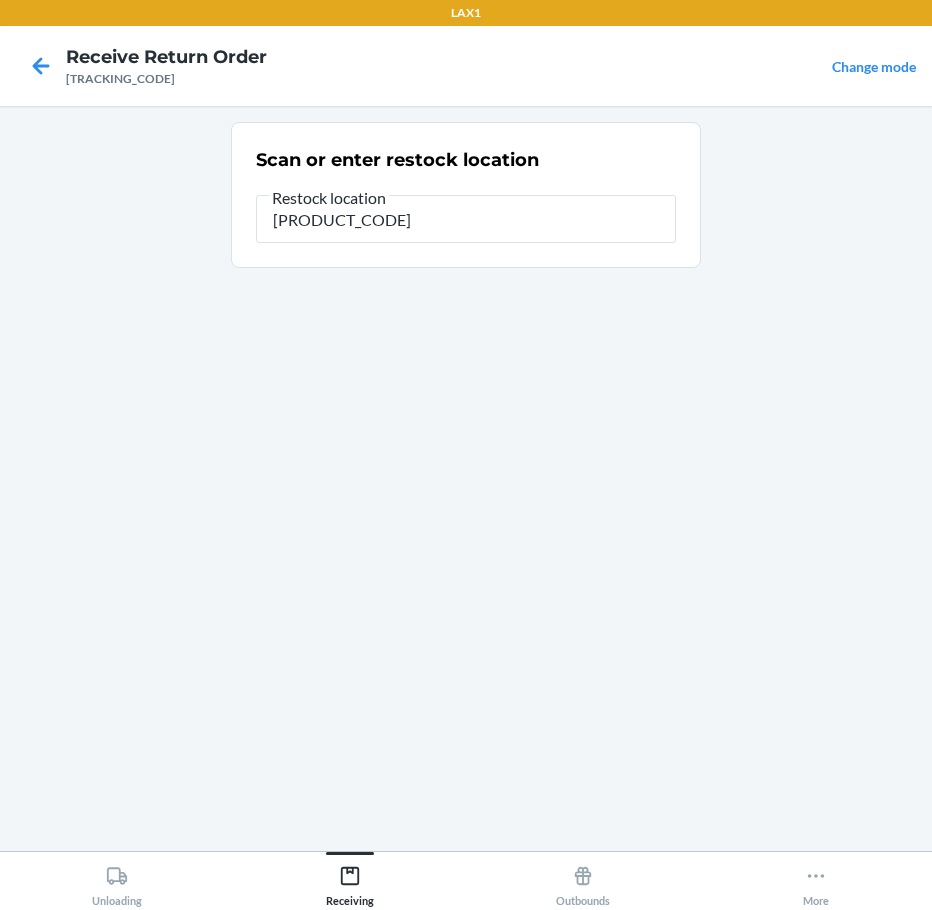 type on "[PRODUCT_CODE]" 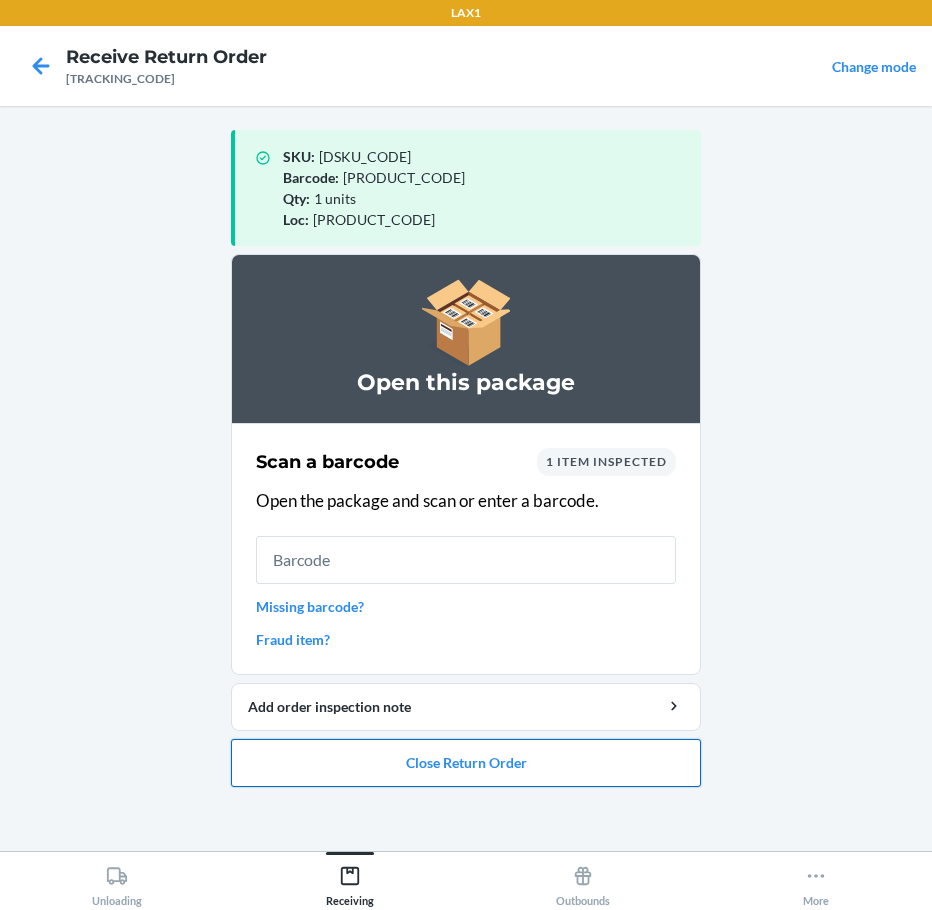 click on "Close Return Order" at bounding box center (466, 763) 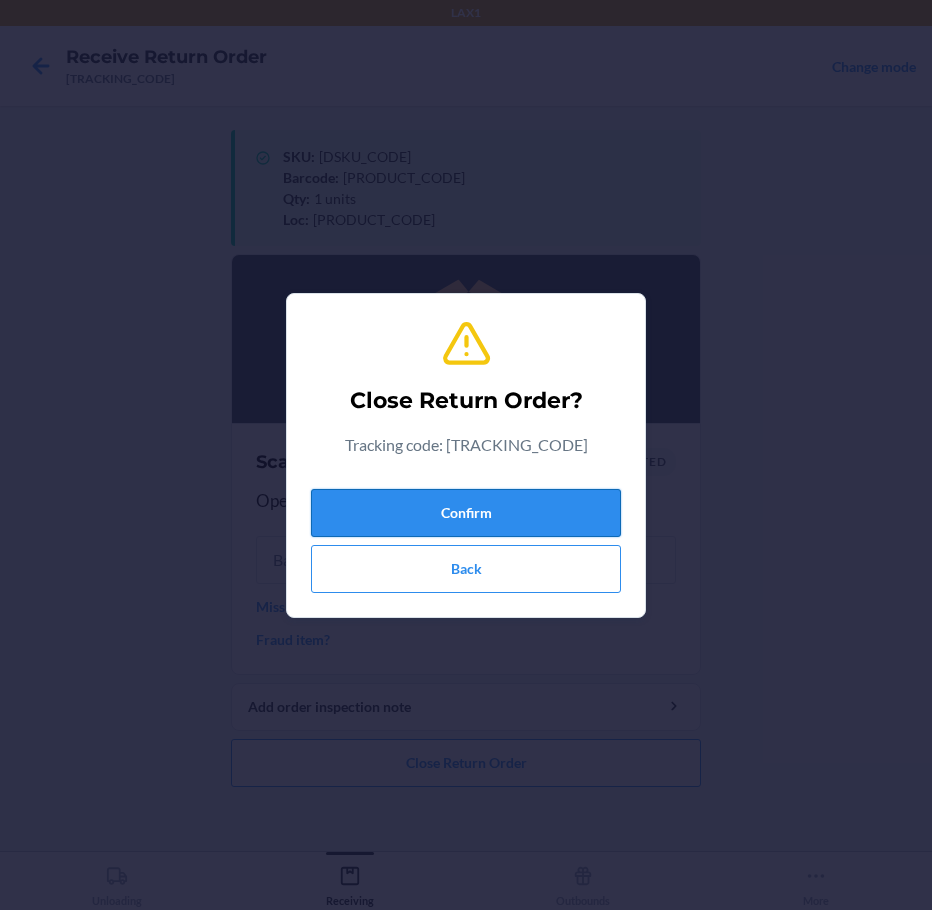 click on "Confirm" at bounding box center (466, 513) 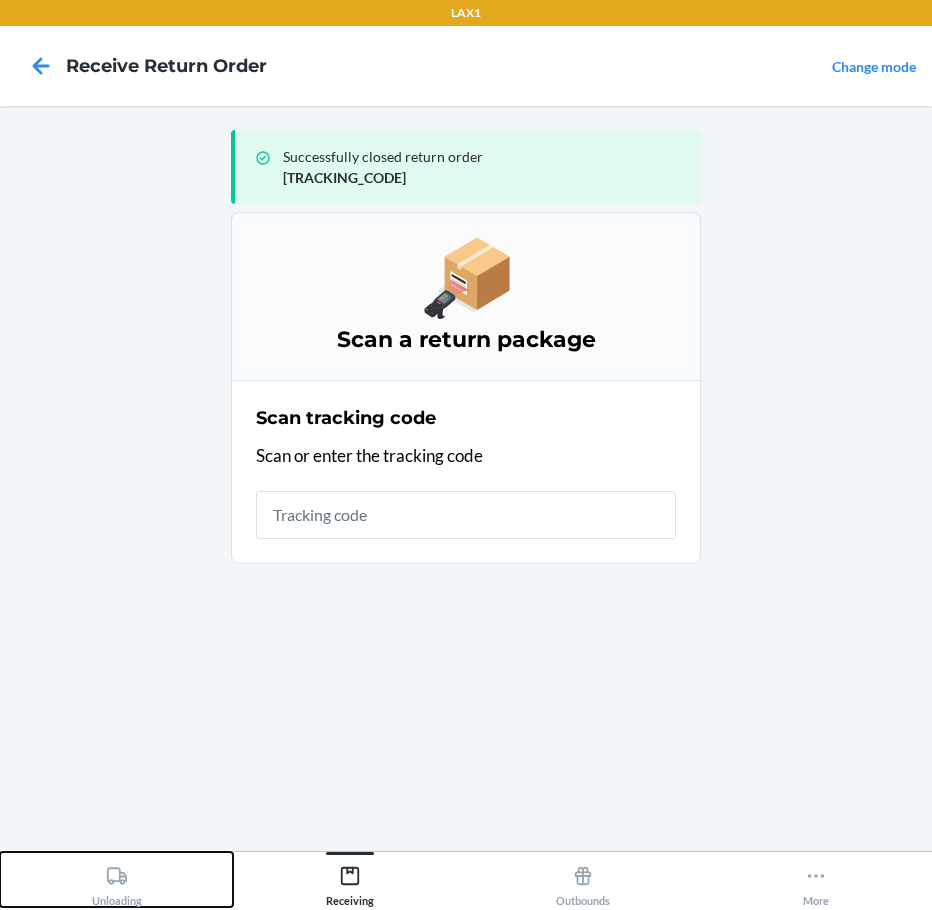 drag, startPoint x: 113, startPoint y: 880, endPoint x: 137, endPoint y: 866, distance: 27.784887 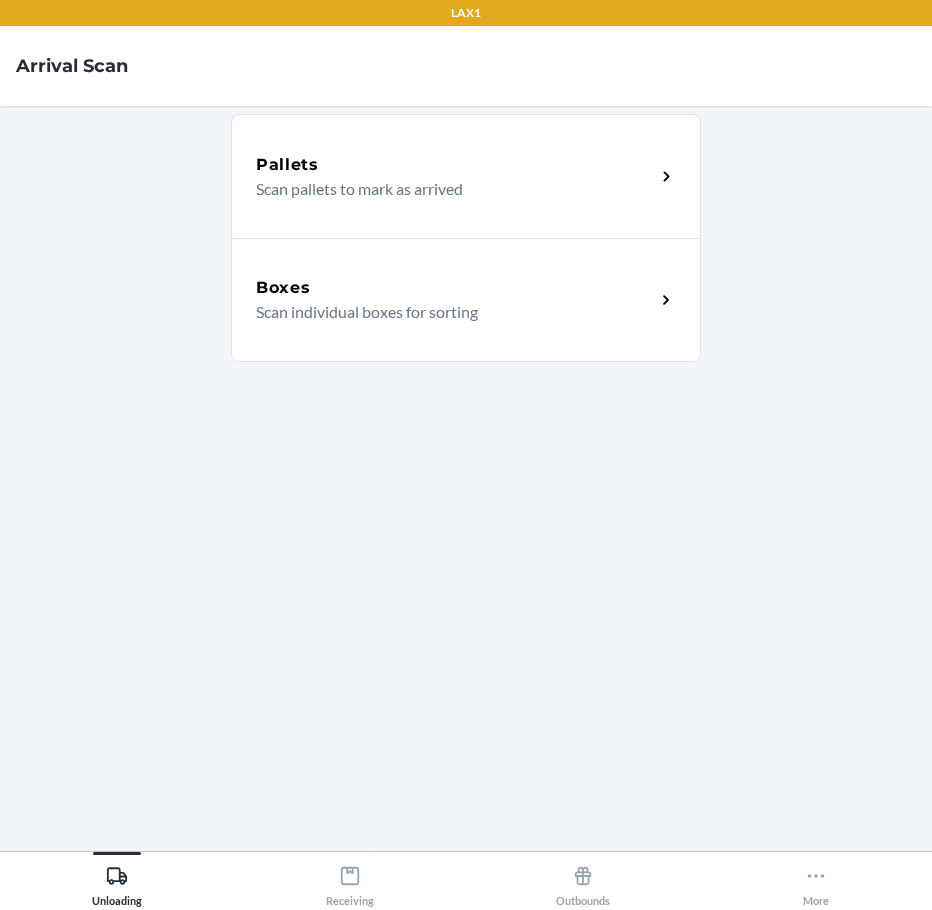 click on "Scan individual boxes for sorting" at bounding box center [447, 312] 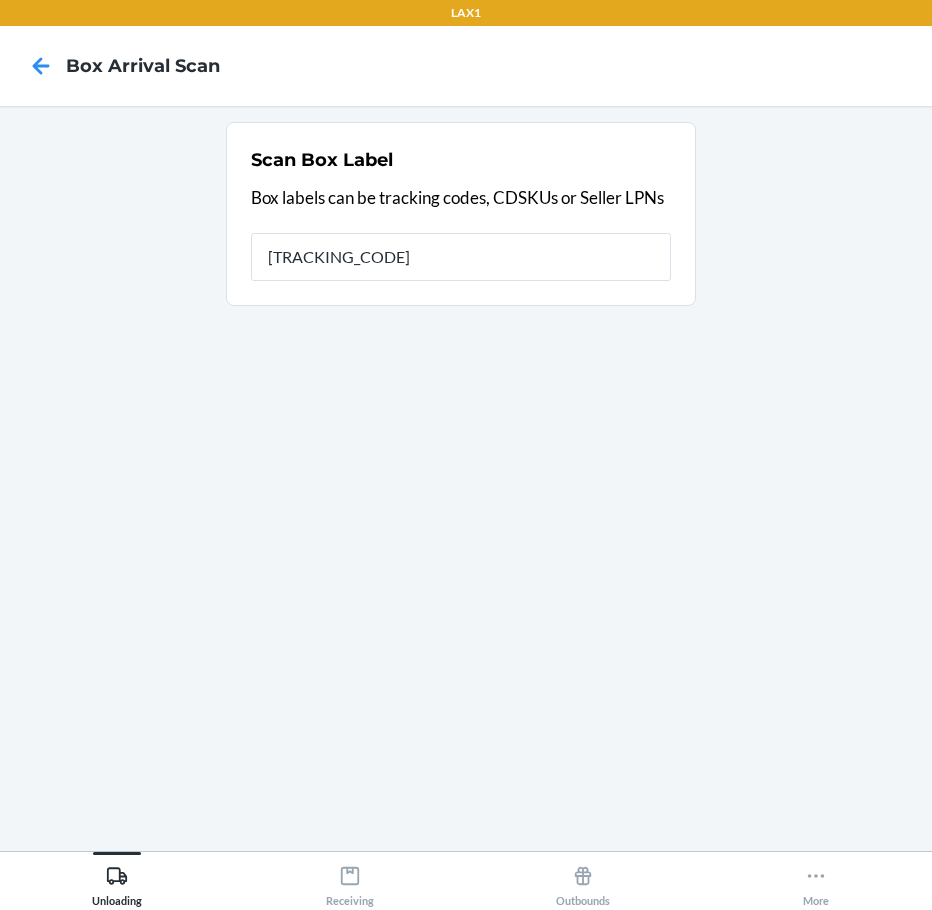 type on "[TRACKING_CODE]" 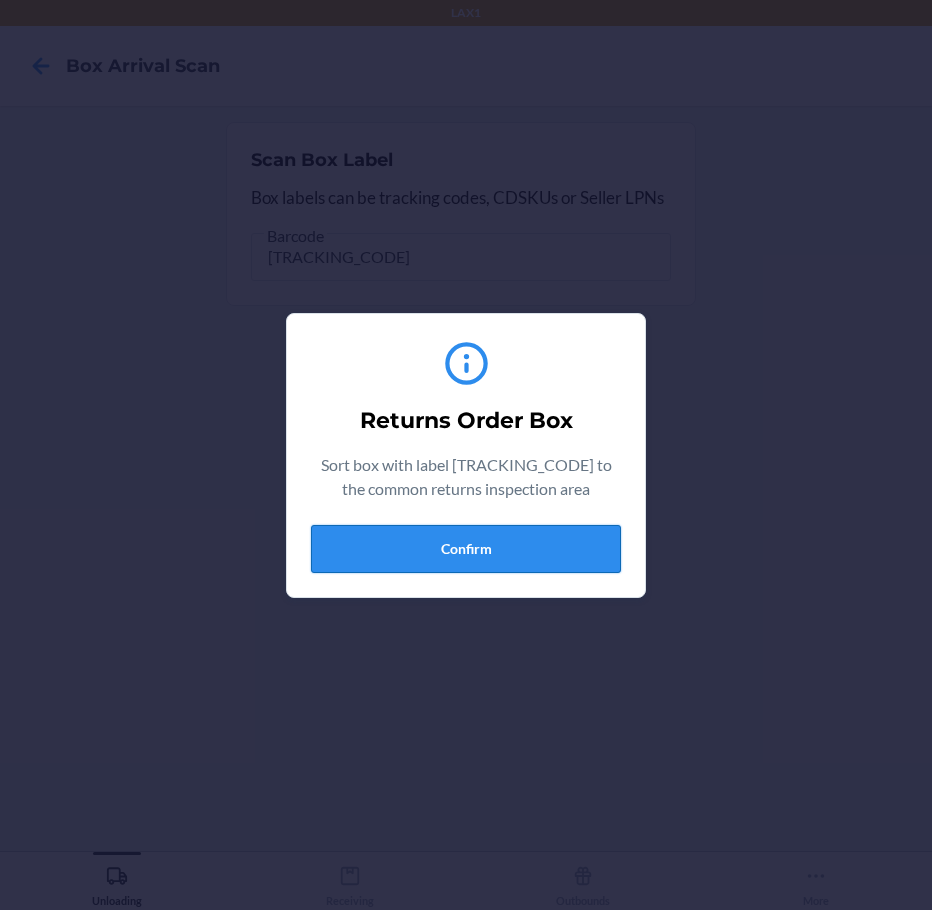 click on "Confirm" at bounding box center [466, 549] 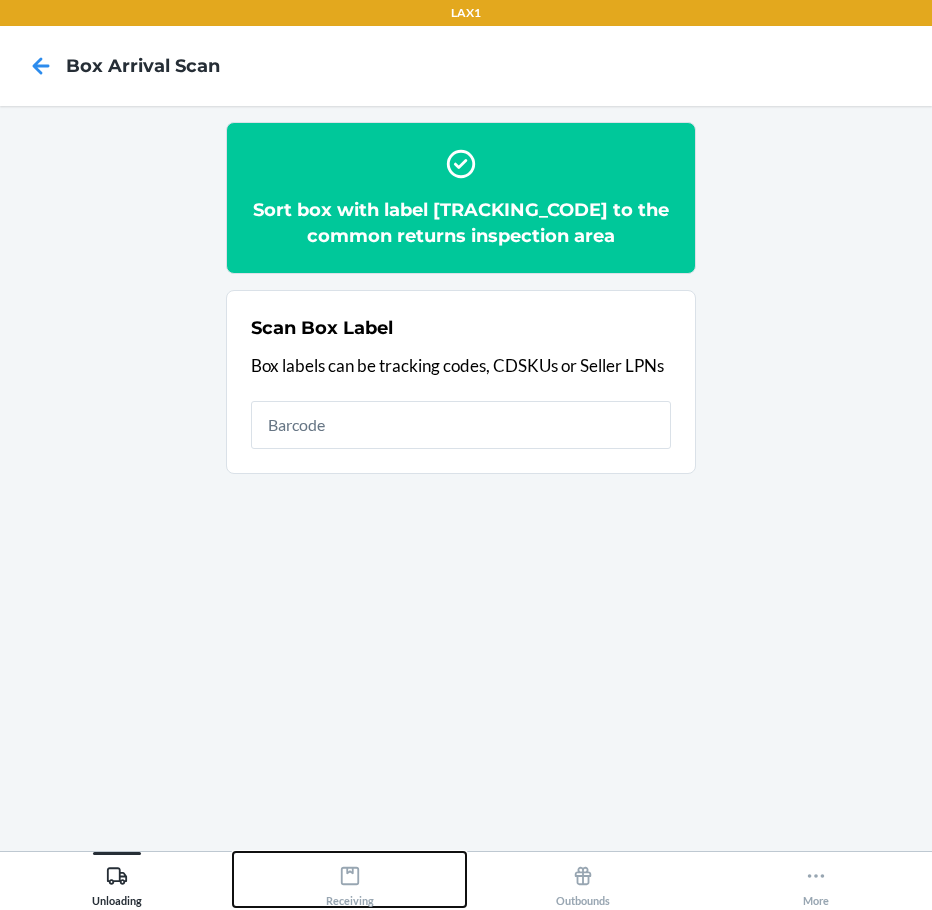click on "Receiving" at bounding box center [350, 882] 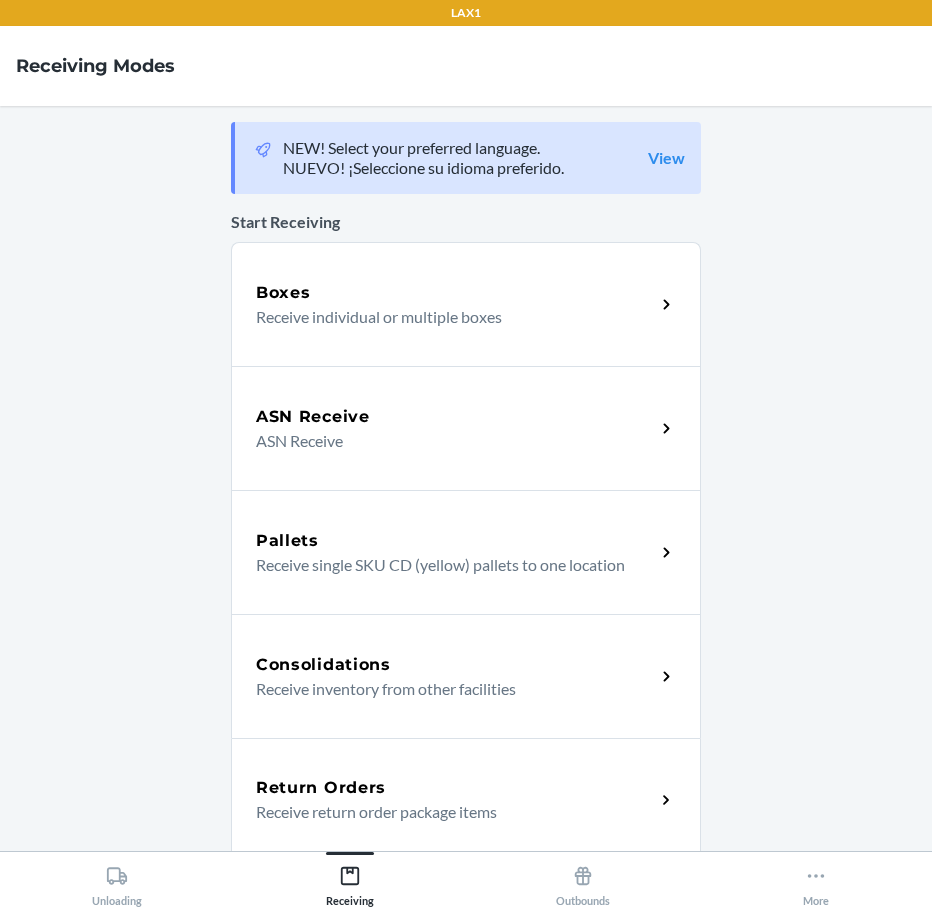click on "Return Orders" at bounding box center (455, 788) 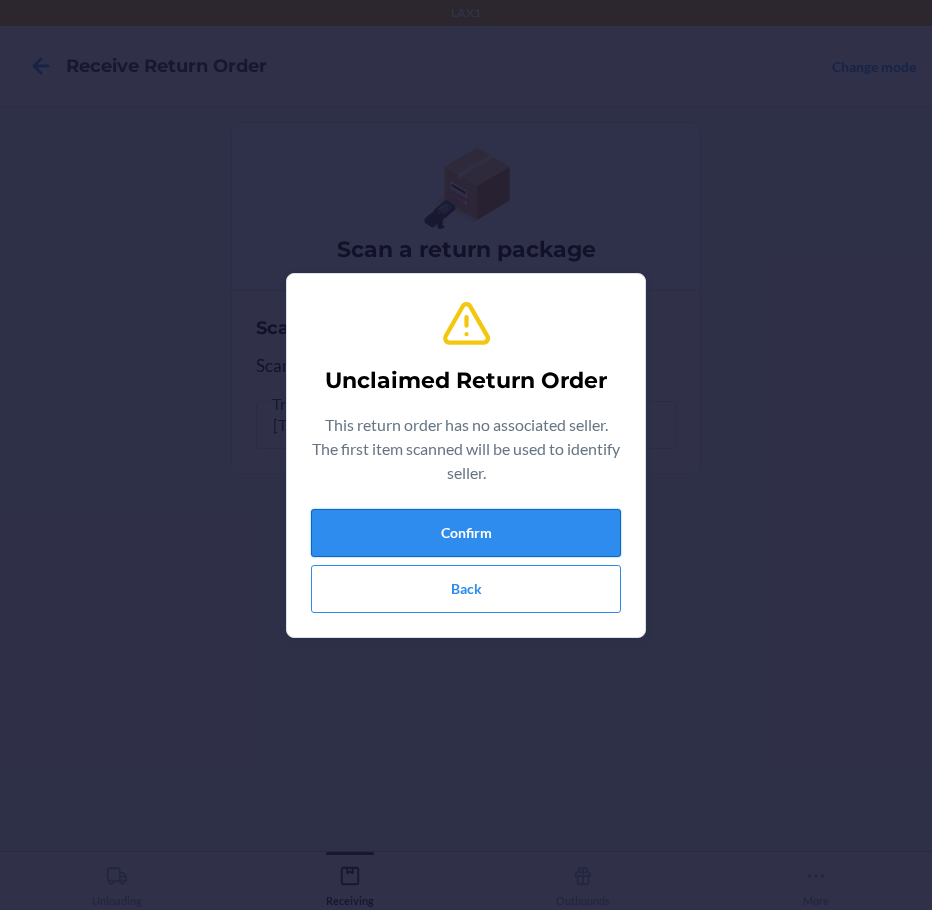 click on "Confirm" at bounding box center (466, 533) 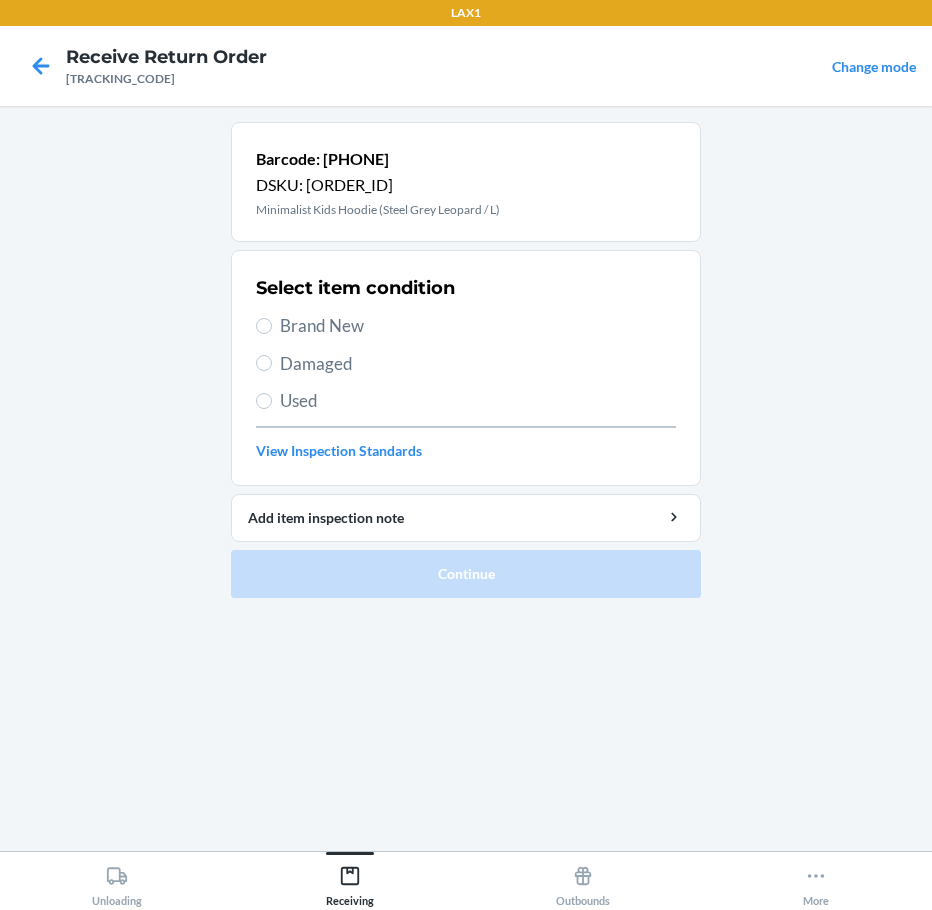 click on "Brand New" at bounding box center [478, 326] 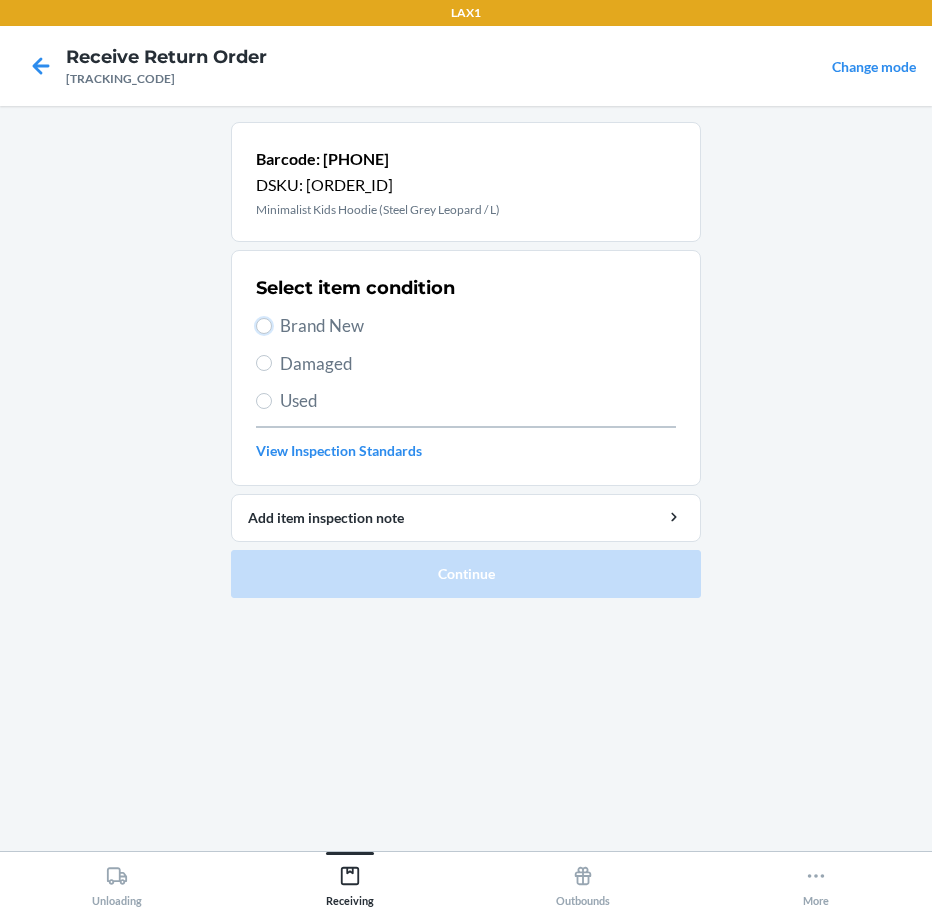 click on "Brand New" at bounding box center [264, 326] 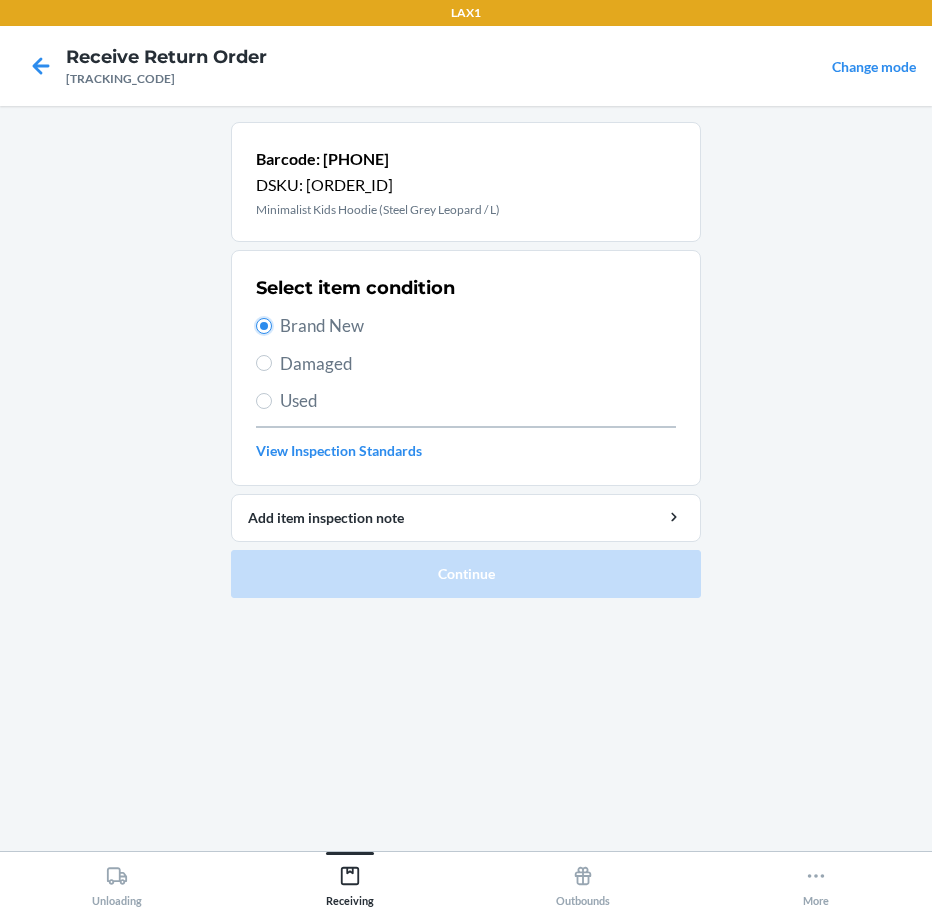 radio on "true" 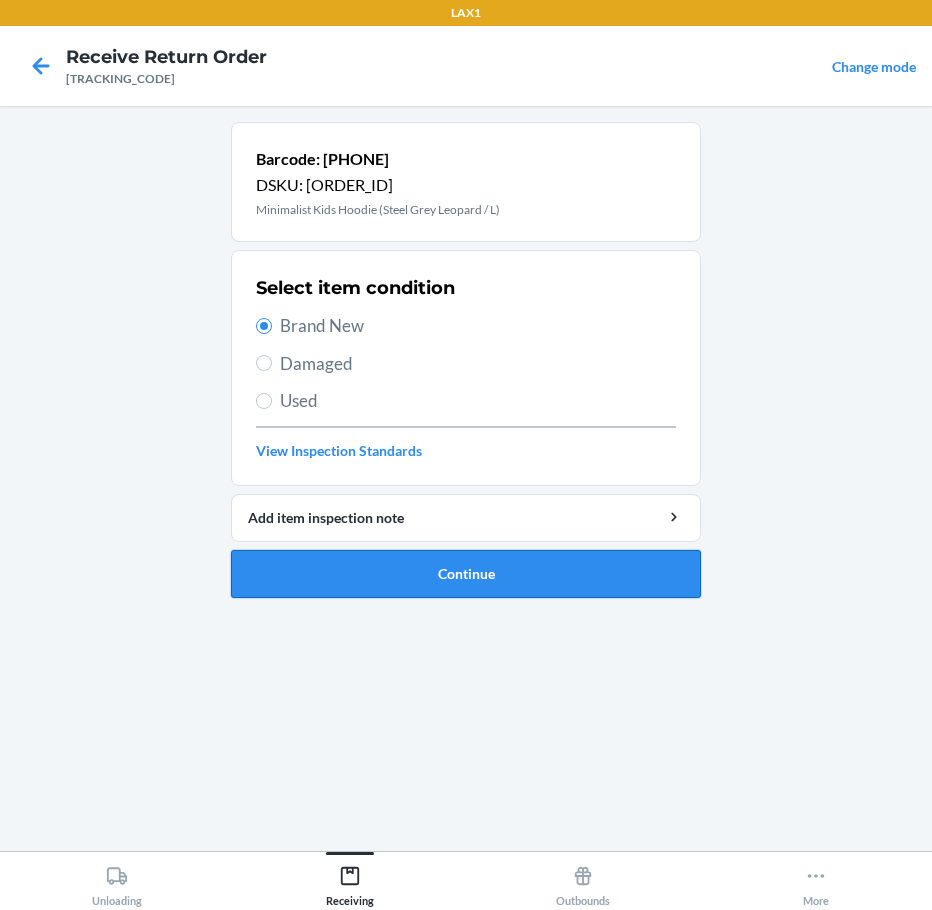 click on "Continue" at bounding box center [466, 574] 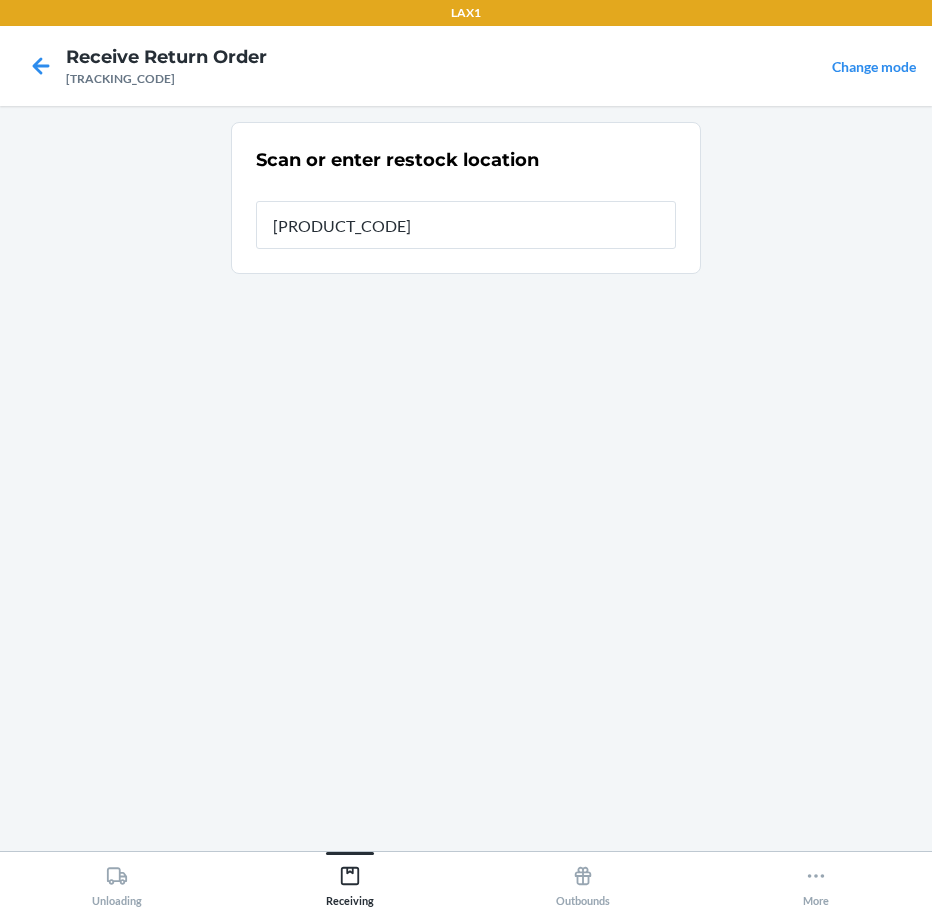 type on "[PRODUCT_CODE]" 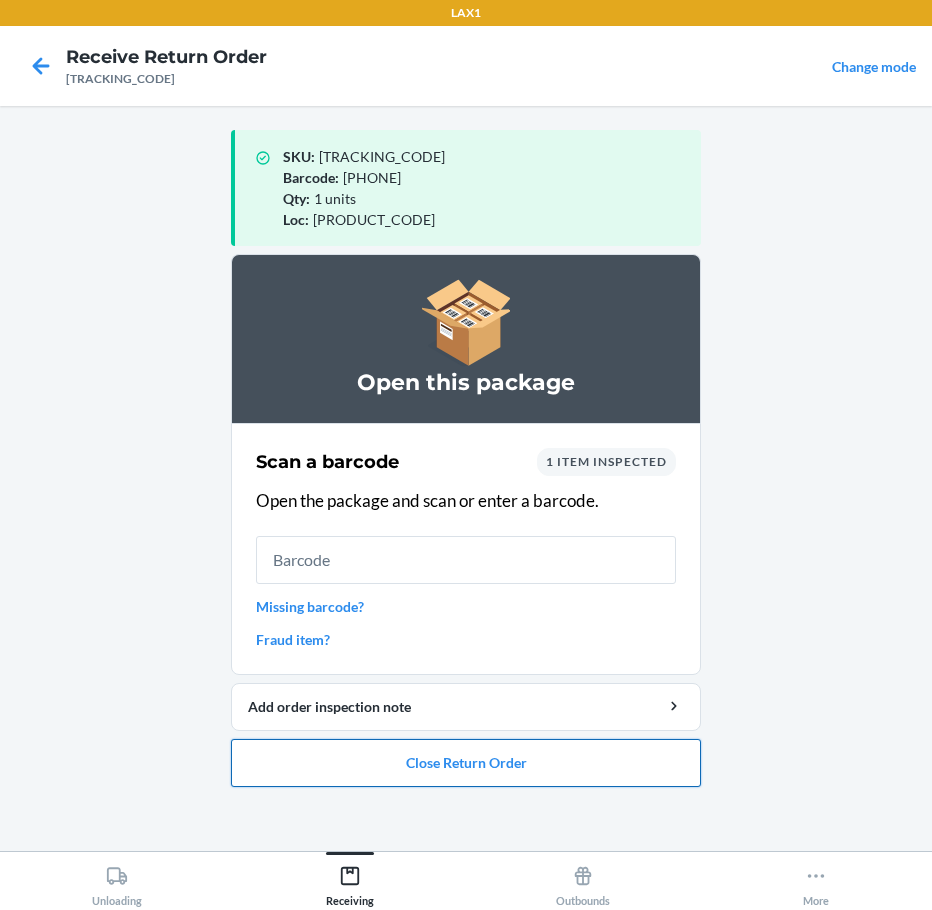 drag, startPoint x: 471, startPoint y: 752, endPoint x: 477, endPoint y: 770, distance: 18.973665 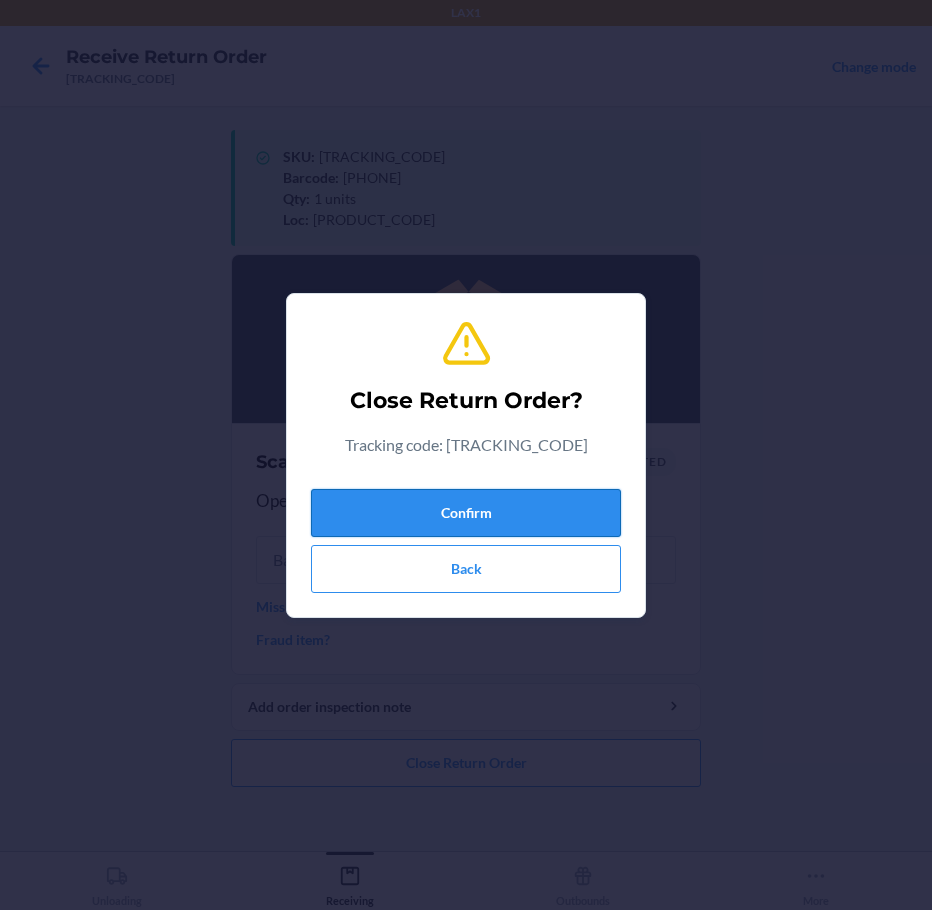 click on "Confirm" at bounding box center [466, 513] 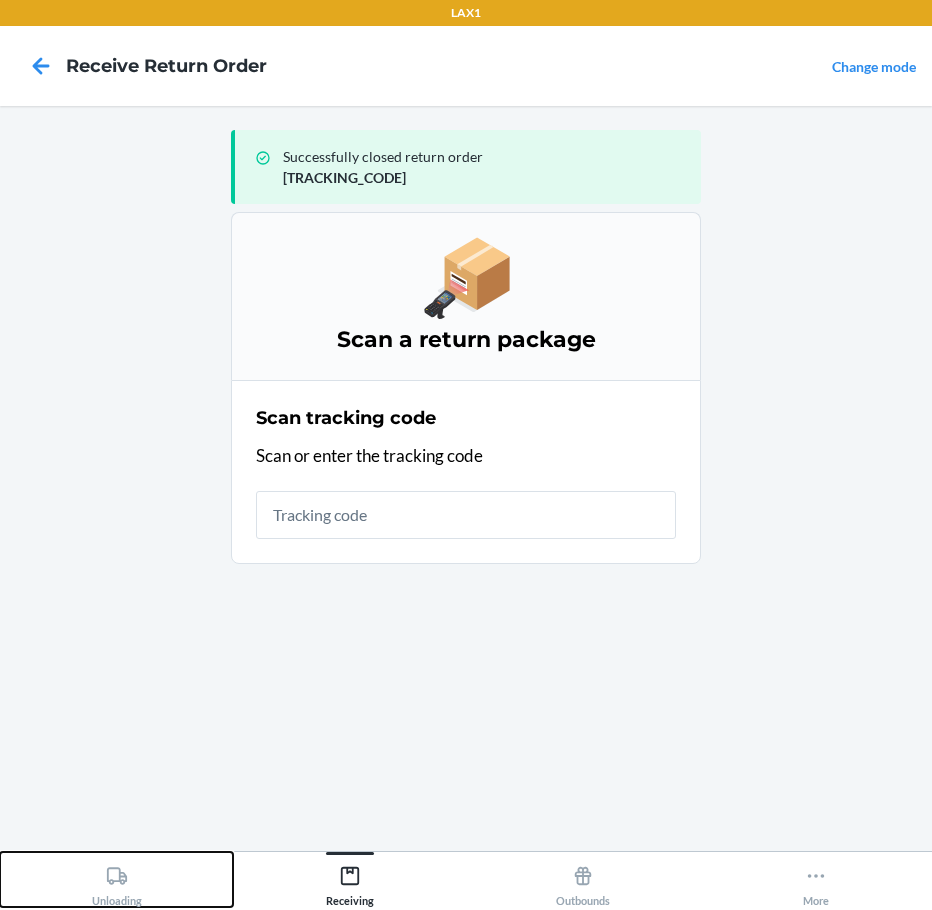 click on "Unloading" at bounding box center (117, 882) 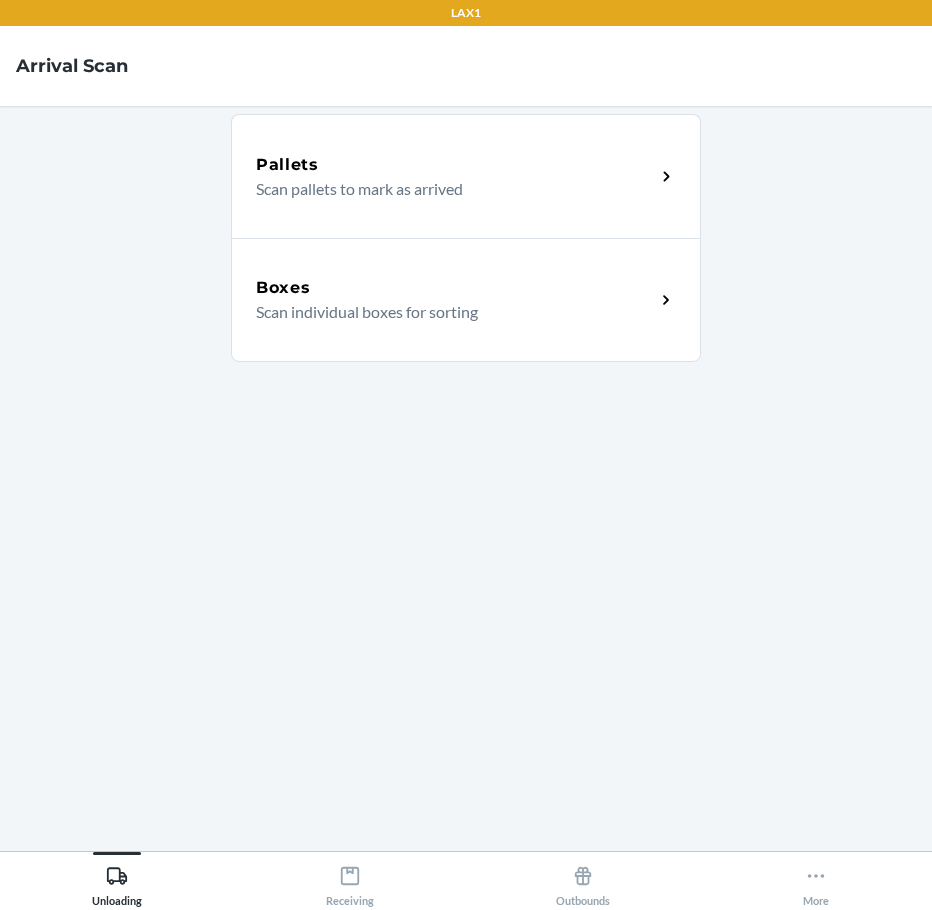 click on "Scan individual boxes for sorting" at bounding box center [447, 312] 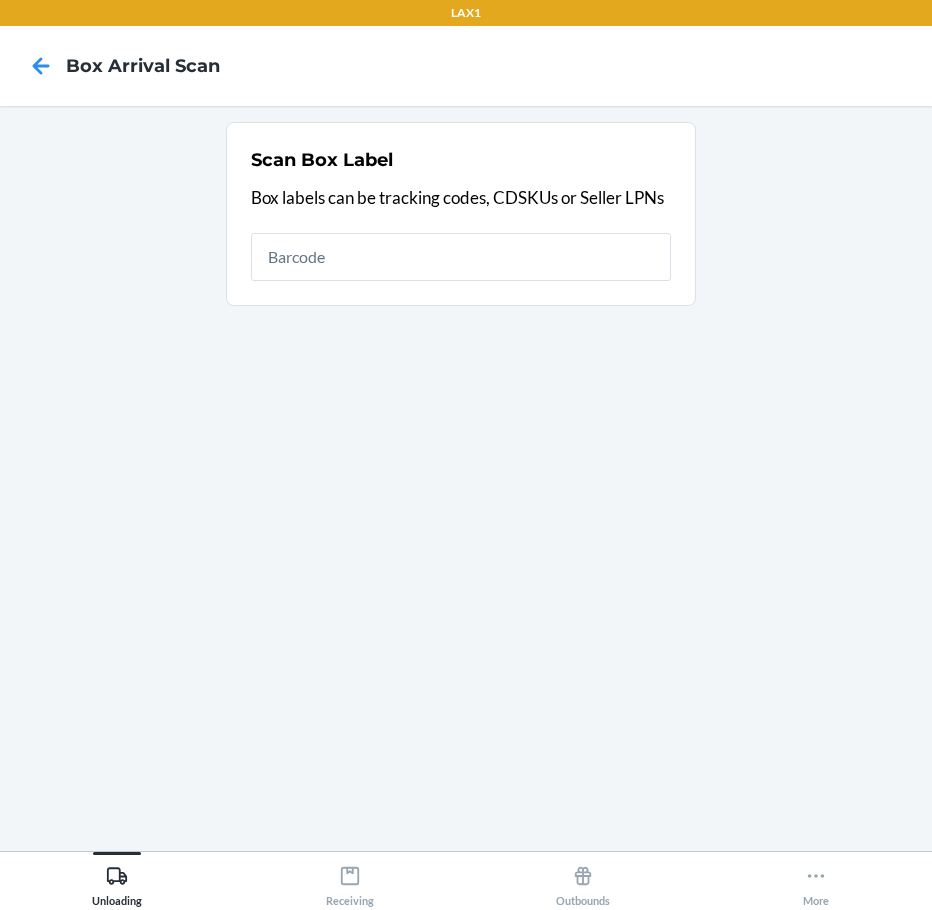 click at bounding box center [461, 257] 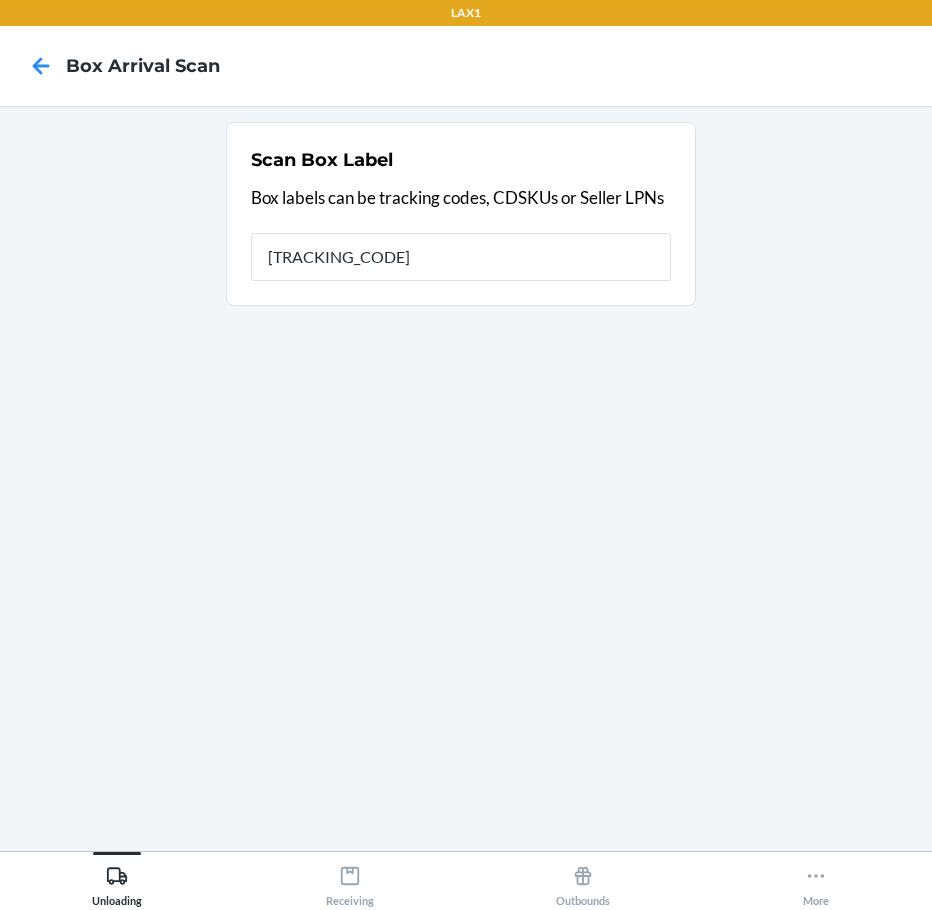 type on "[TRACKING_CODE]" 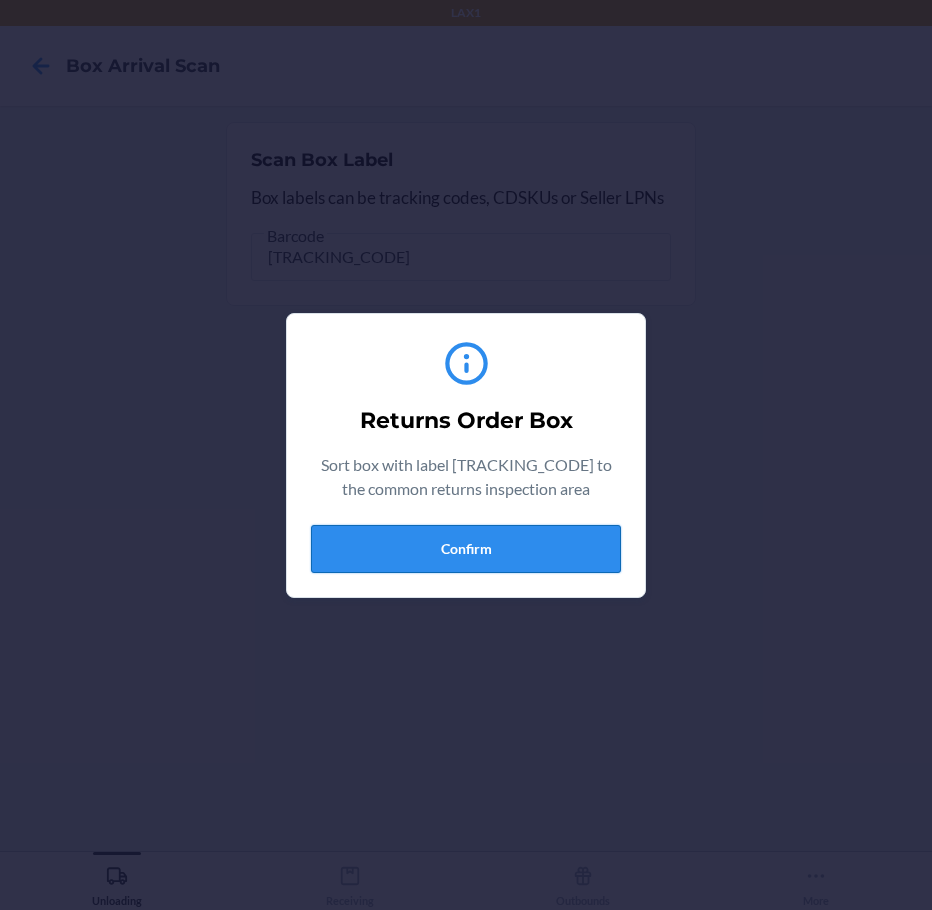 click on "Confirm" at bounding box center [466, 549] 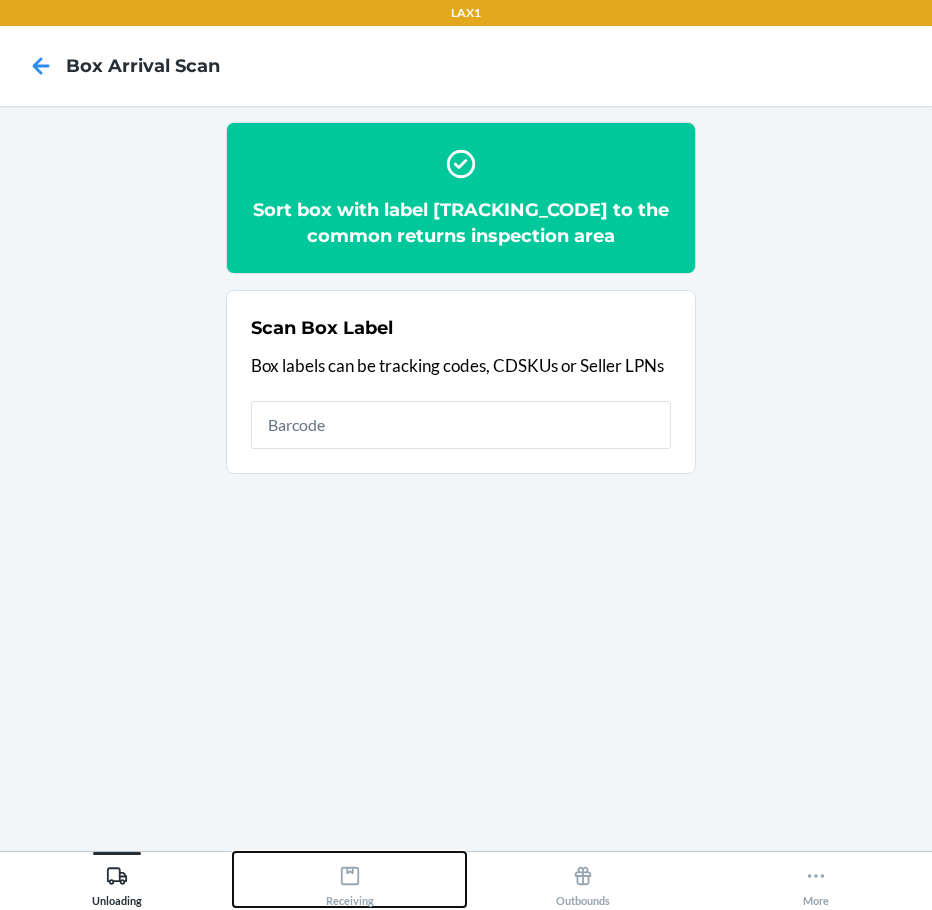 click on "Receiving" at bounding box center (350, 882) 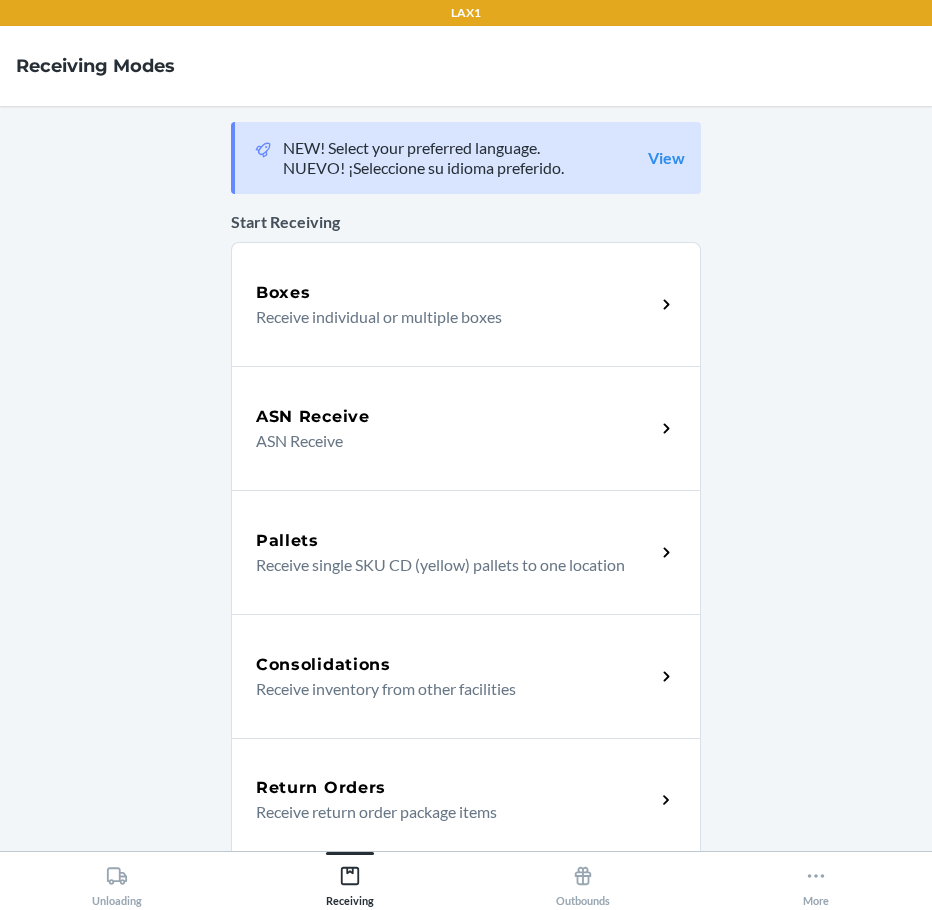 click on "Return Orders Receive return order package items" at bounding box center (466, 800) 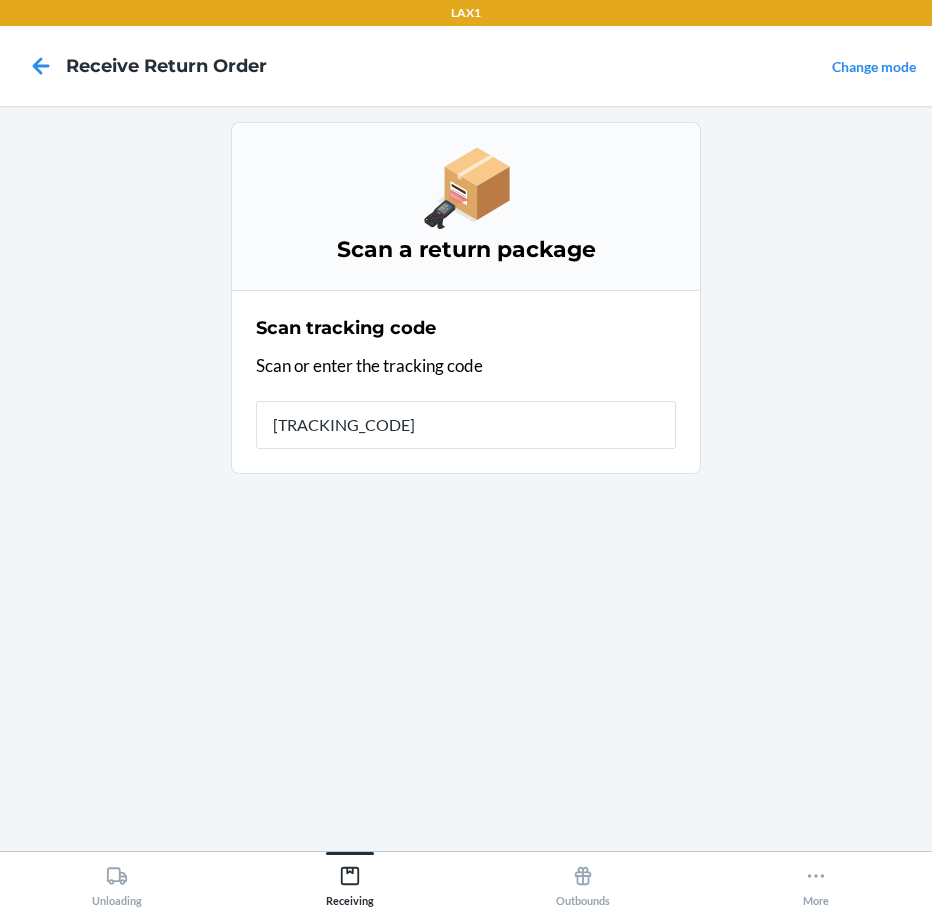 type on "[TRACKING_CODE]" 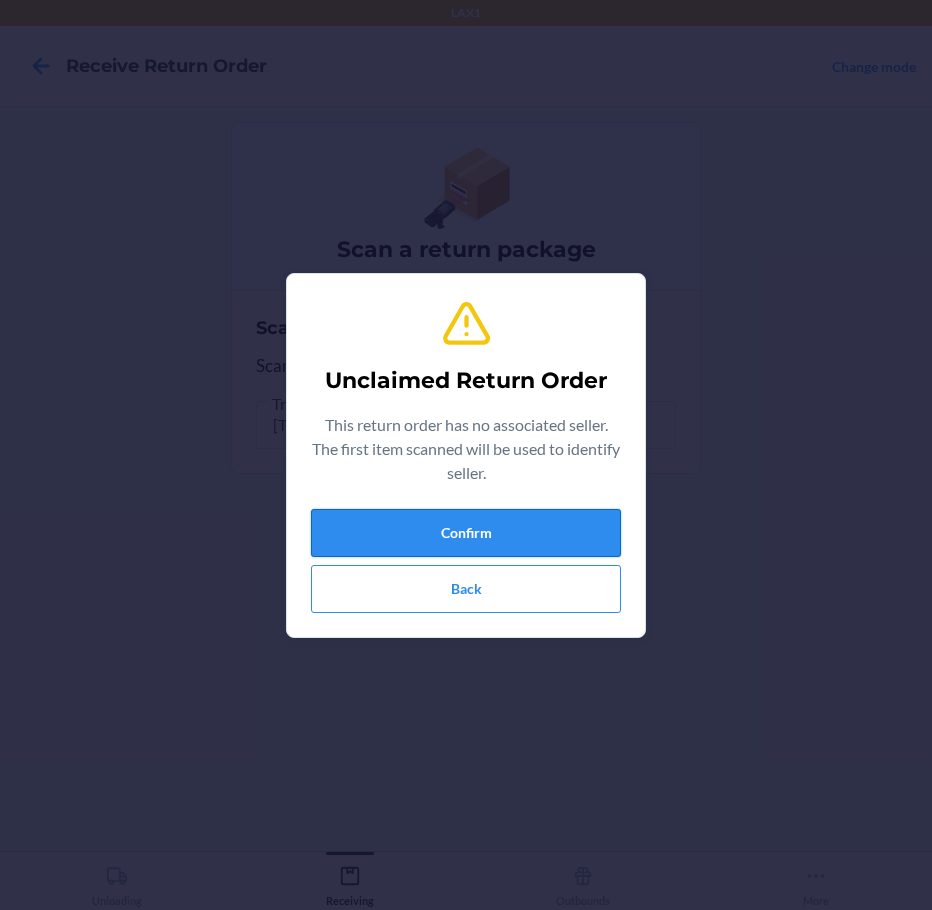 click on "Confirm" at bounding box center [466, 533] 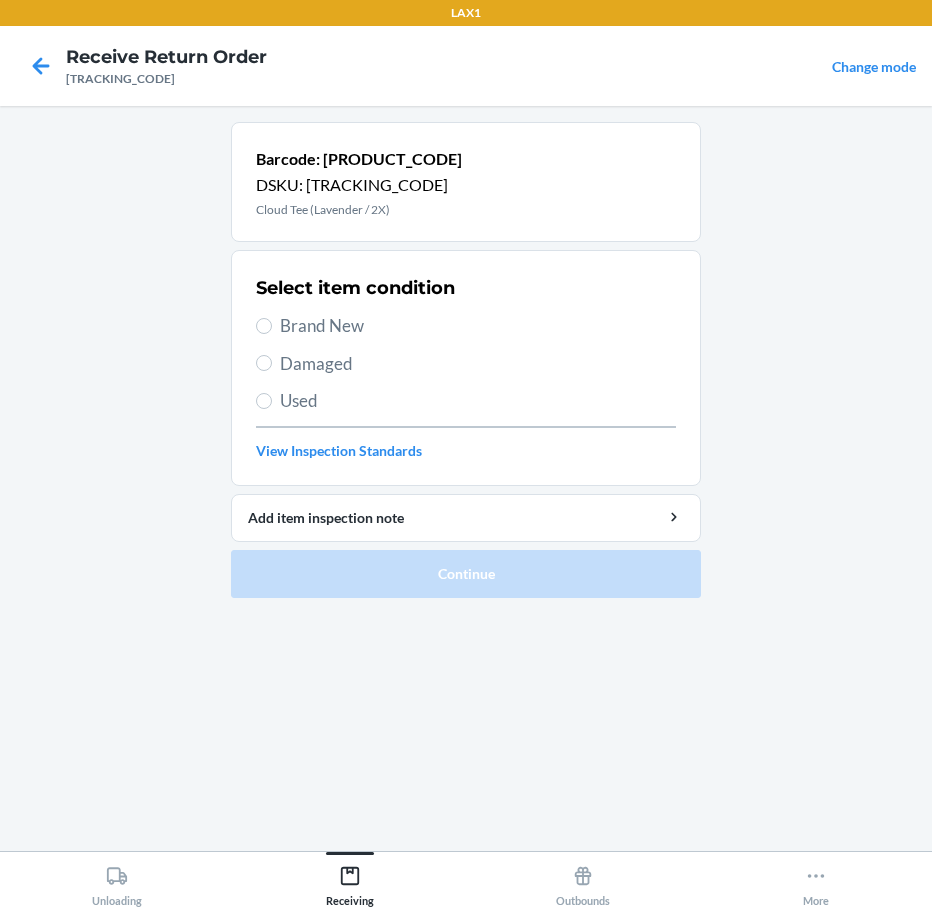 click on "Brand New" at bounding box center [478, 326] 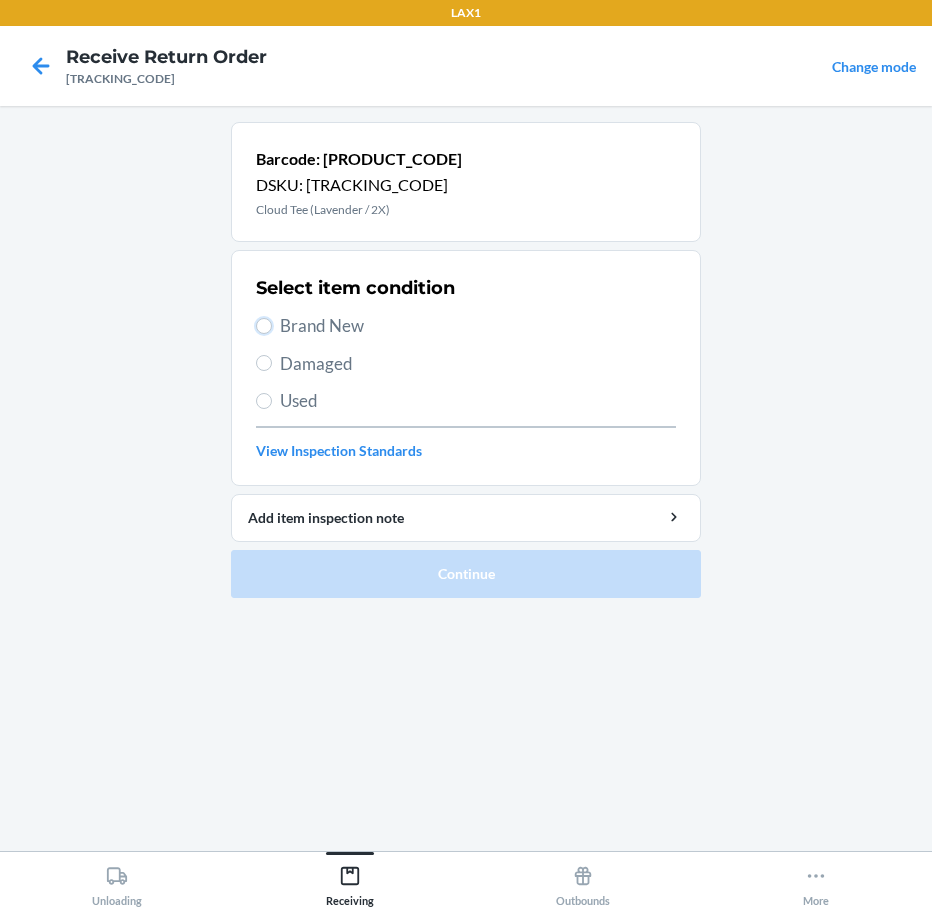 click on "Brand New" at bounding box center (264, 326) 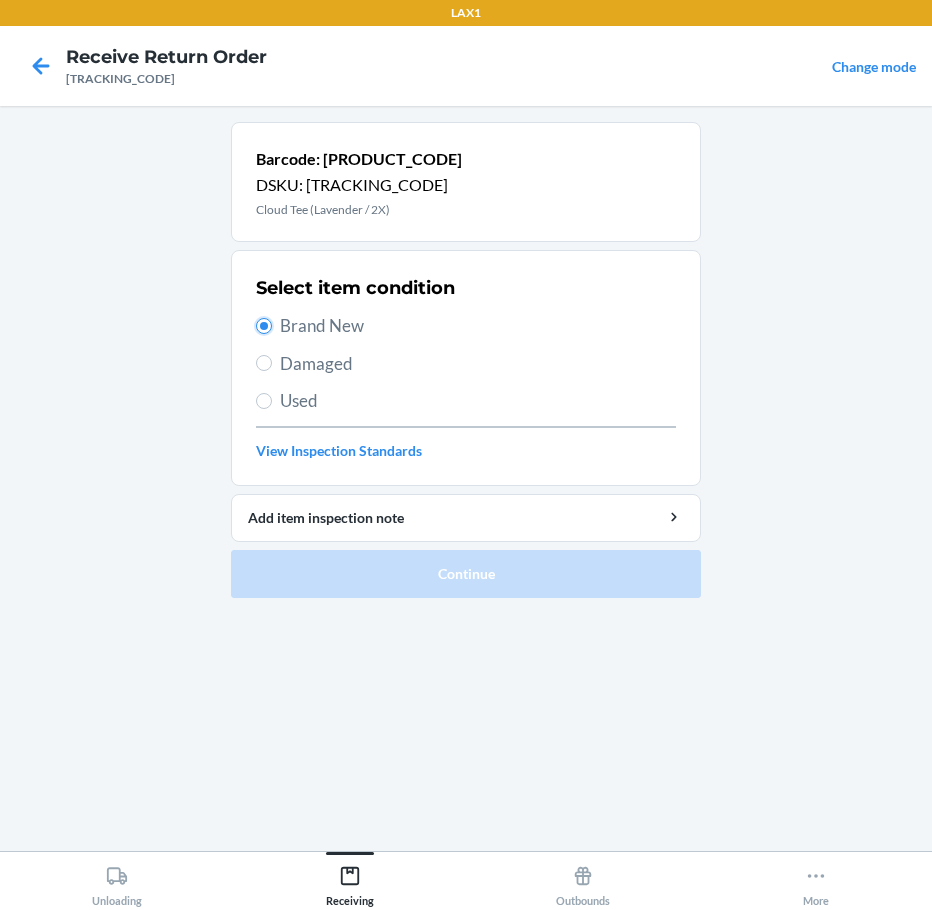radio on "true" 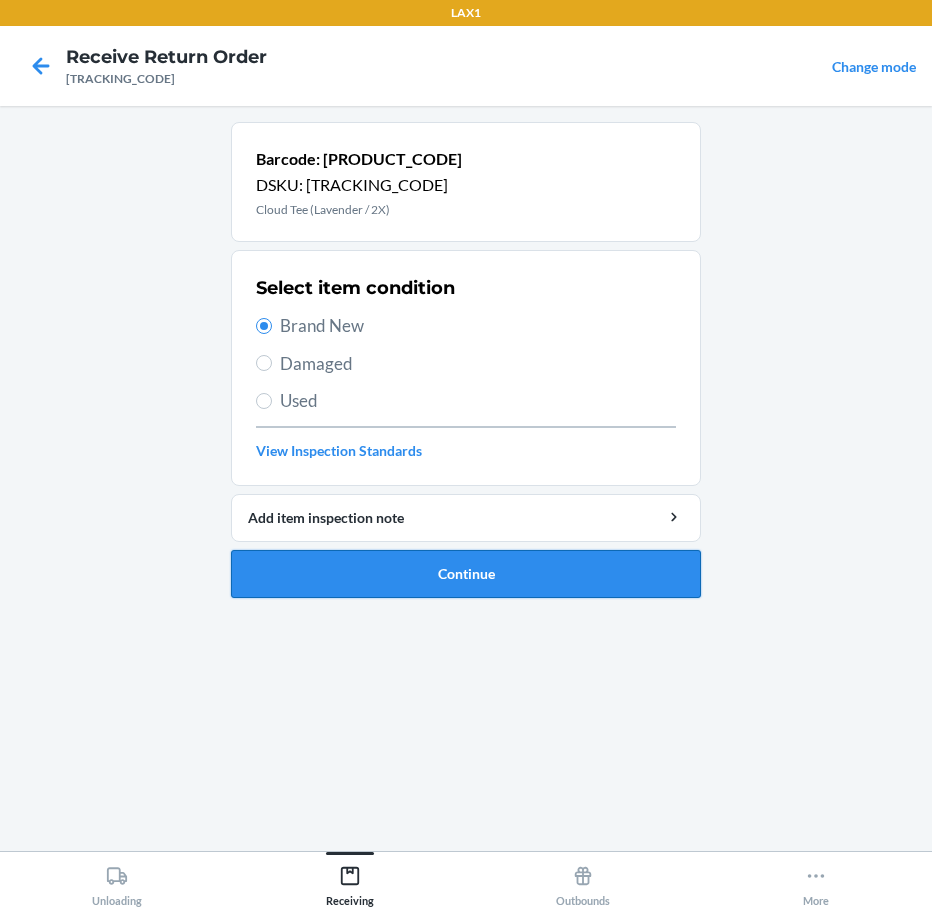 click on "Continue" at bounding box center (466, 574) 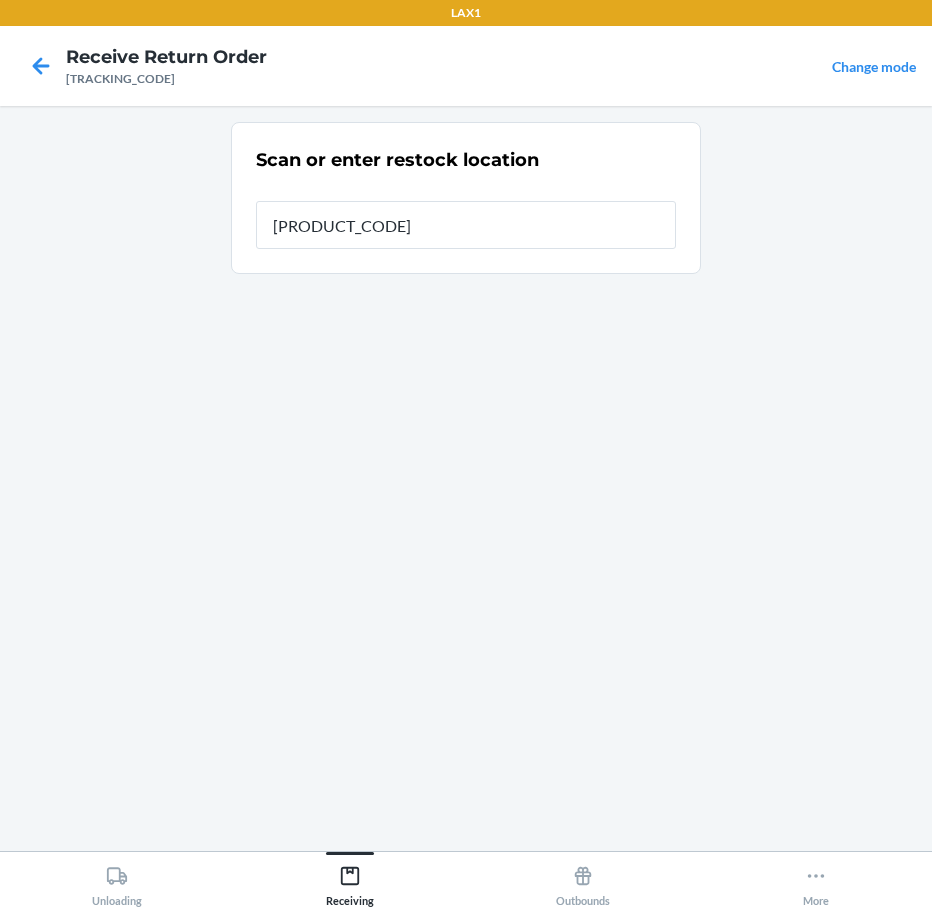 type on "[PRODUCT_CODE]" 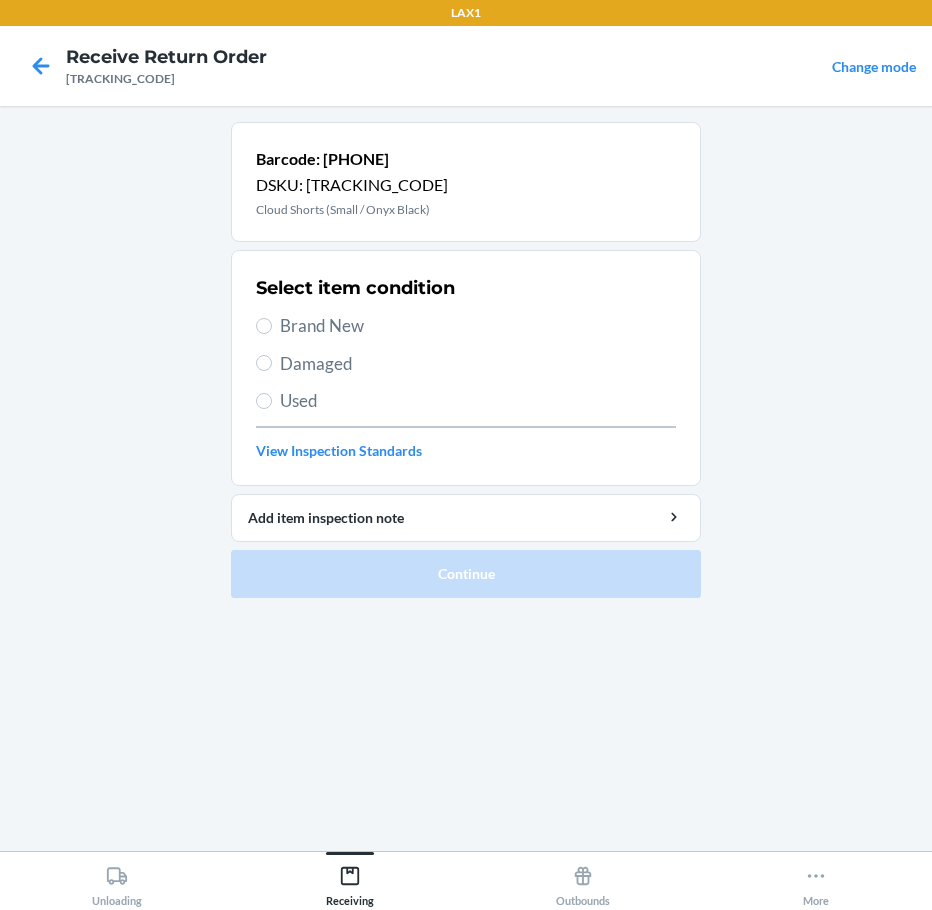 click on "Brand New" at bounding box center (478, 326) 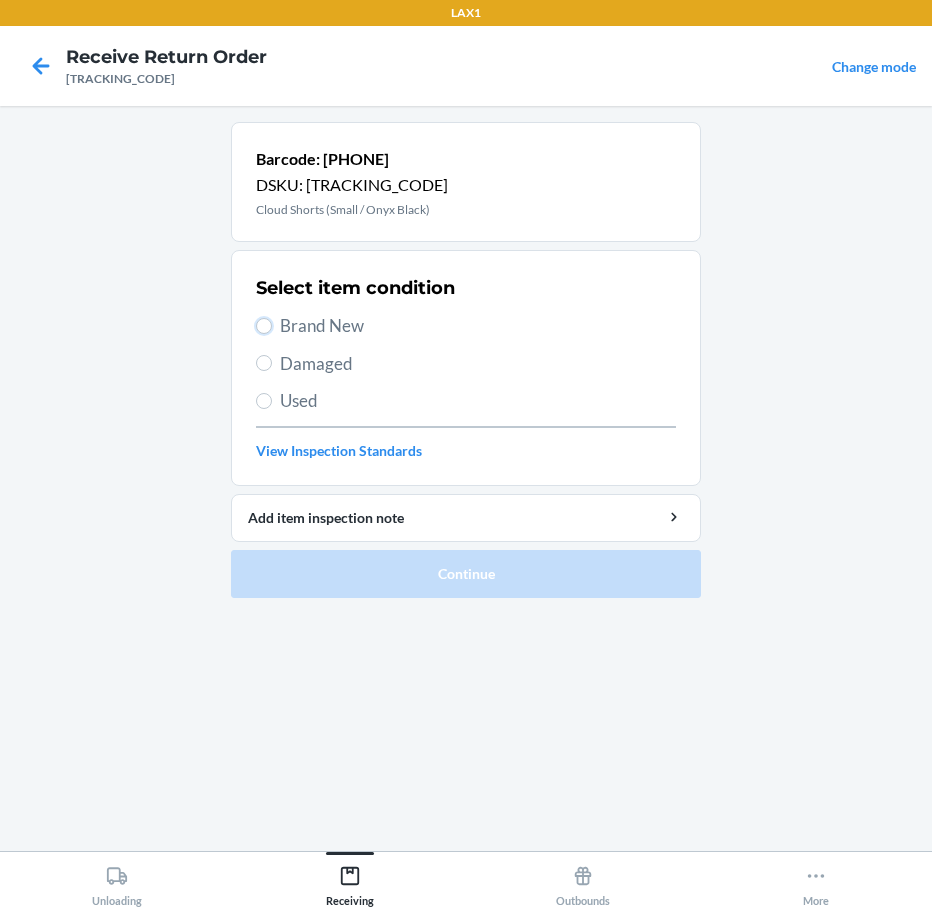 click on "Brand New" at bounding box center (264, 326) 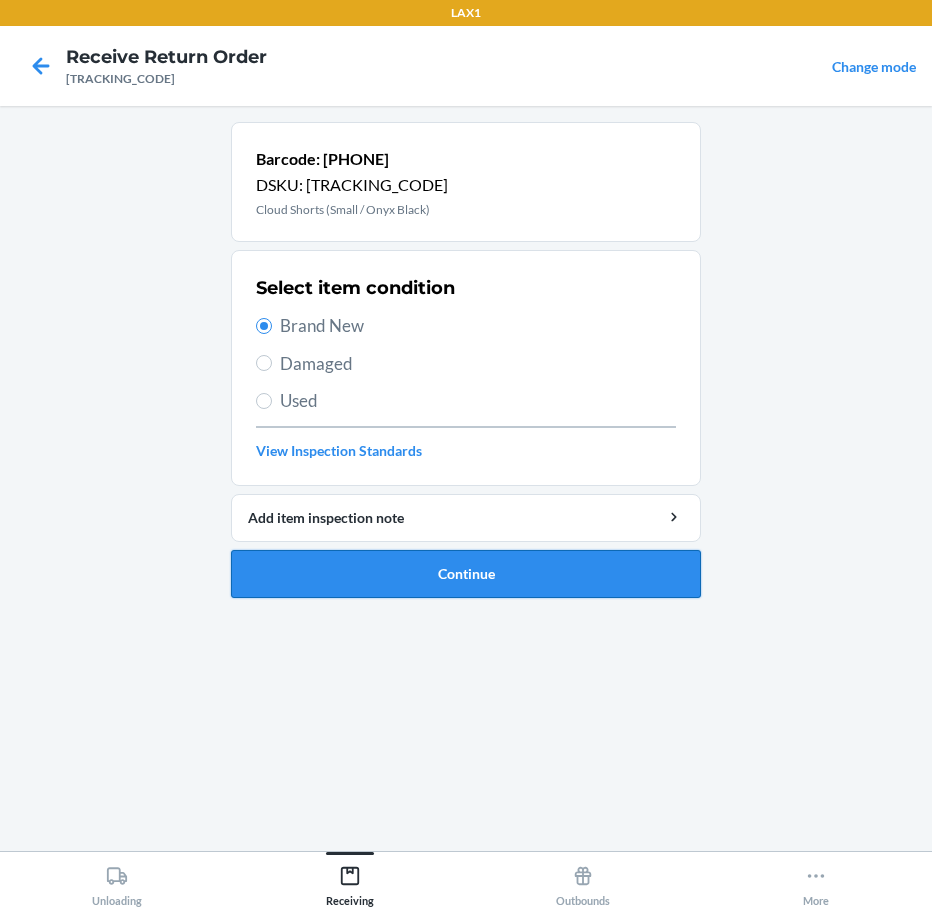 click on "Continue" at bounding box center (466, 574) 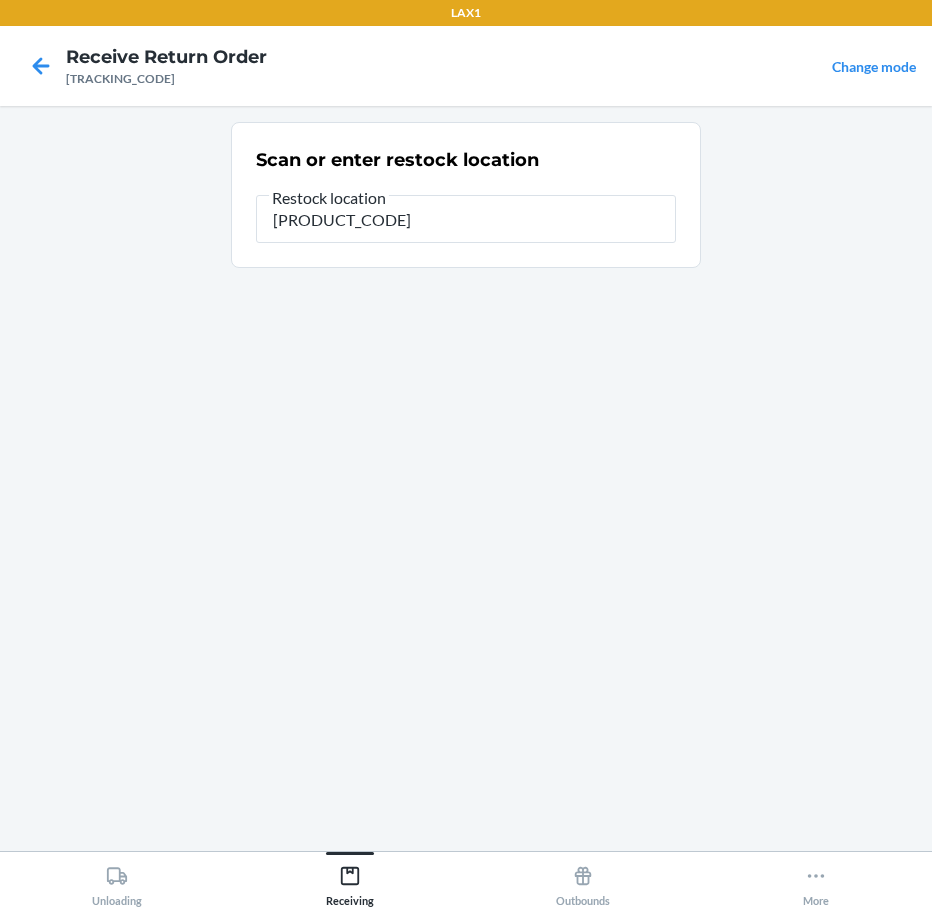type on "[PRODUCT_CODE]" 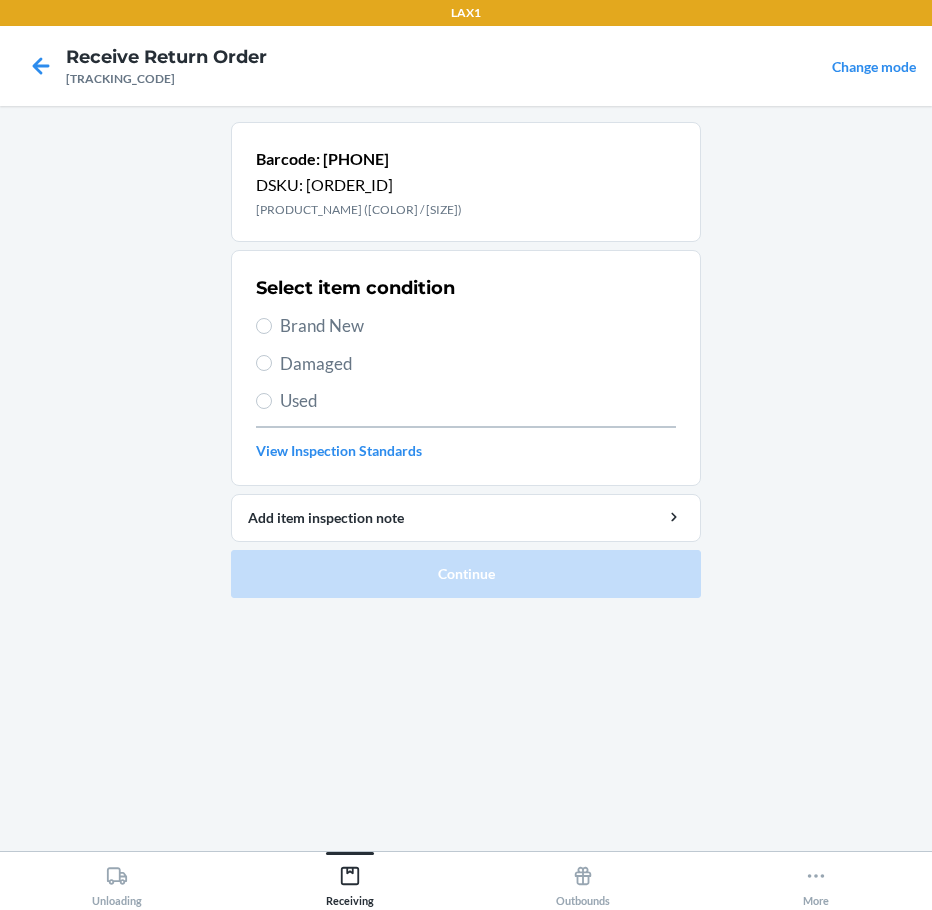 click on "Brand New" at bounding box center (466, 326) 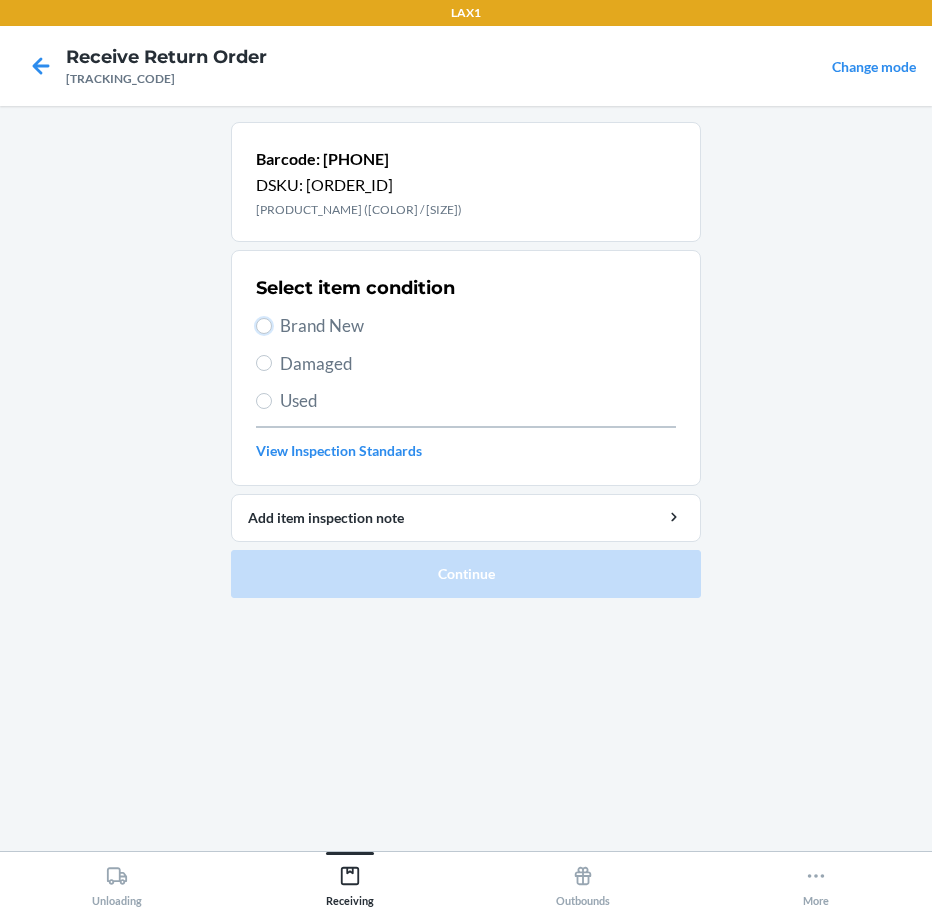 click on "Brand New" at bounding box center [264, 326] 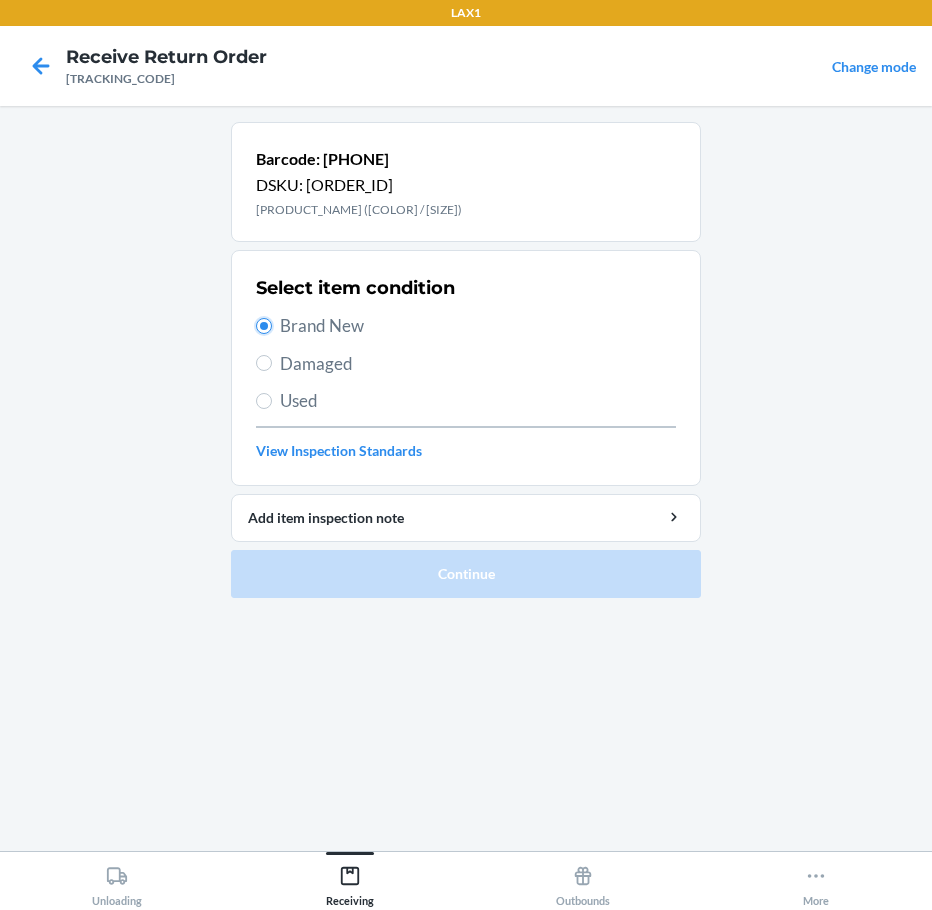 radio on "true" 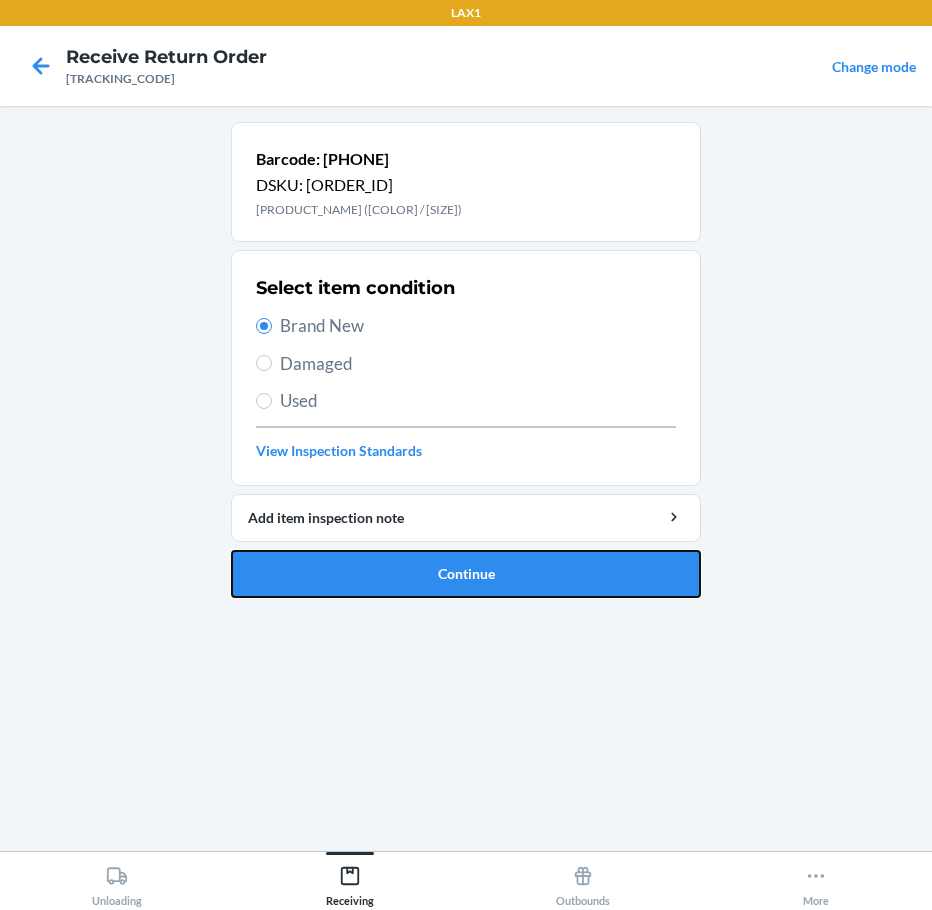 click on "Continue" at bounding box center (466, 574) 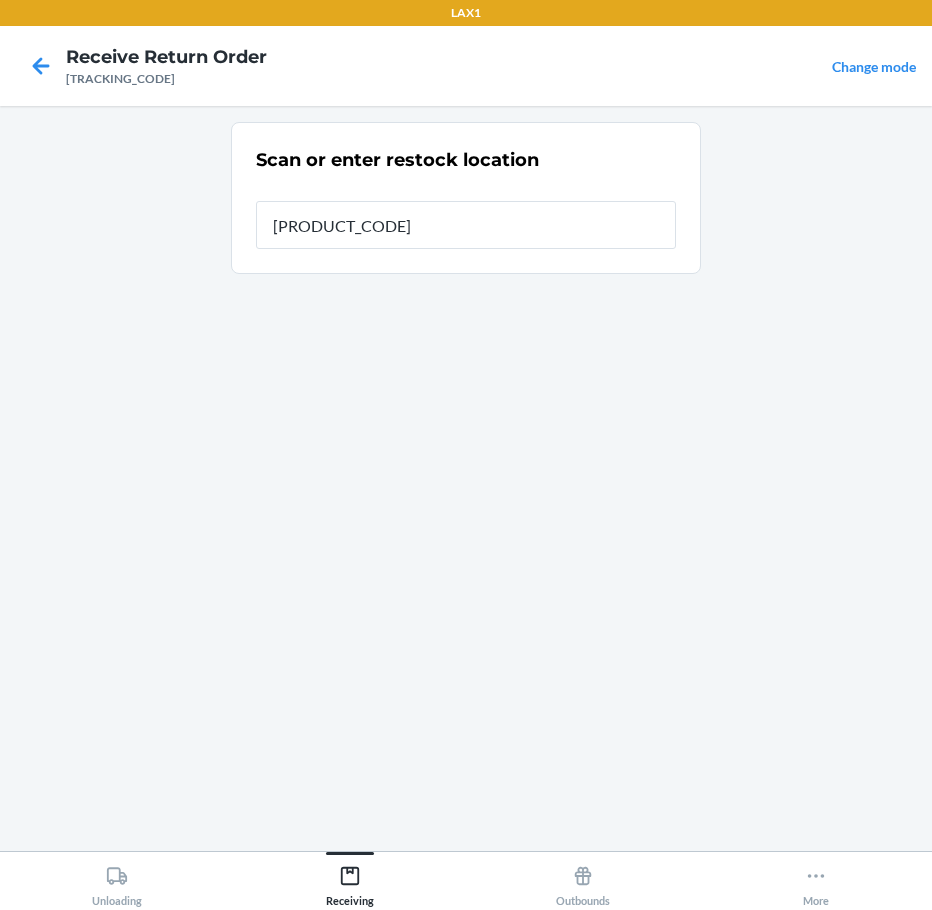 type on "[PRODUCT_CODE]" 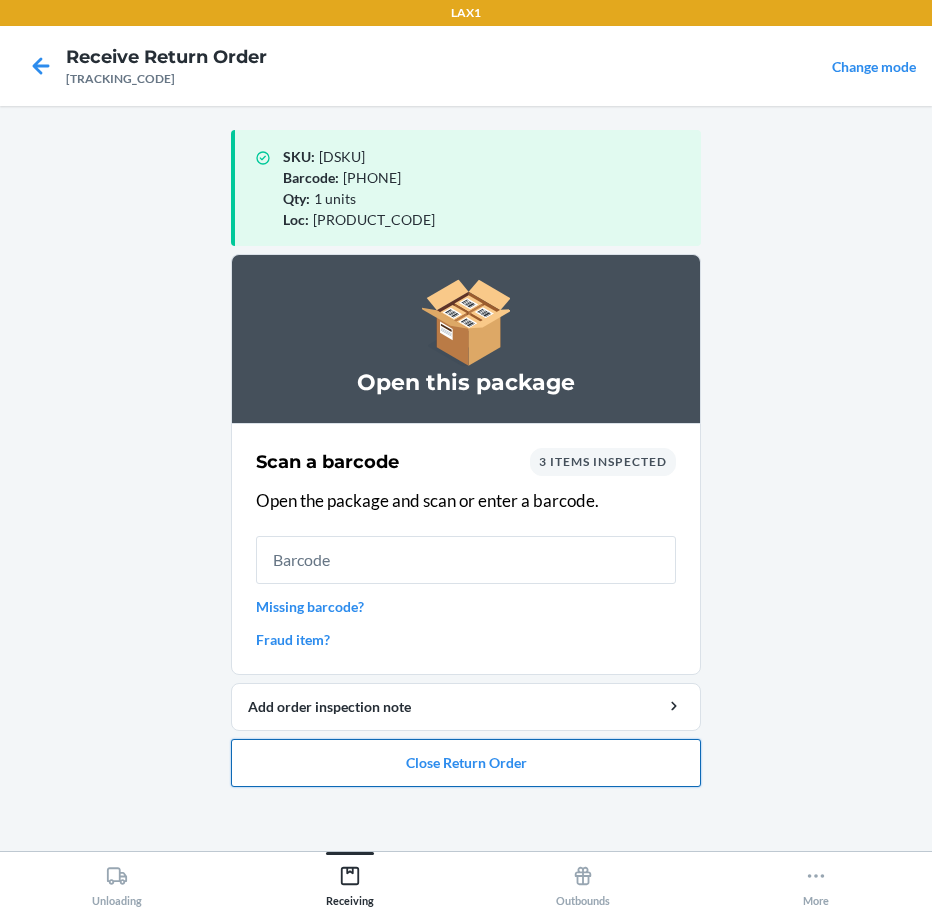 click on "Close Return Order" at bounding box center (466, 763) 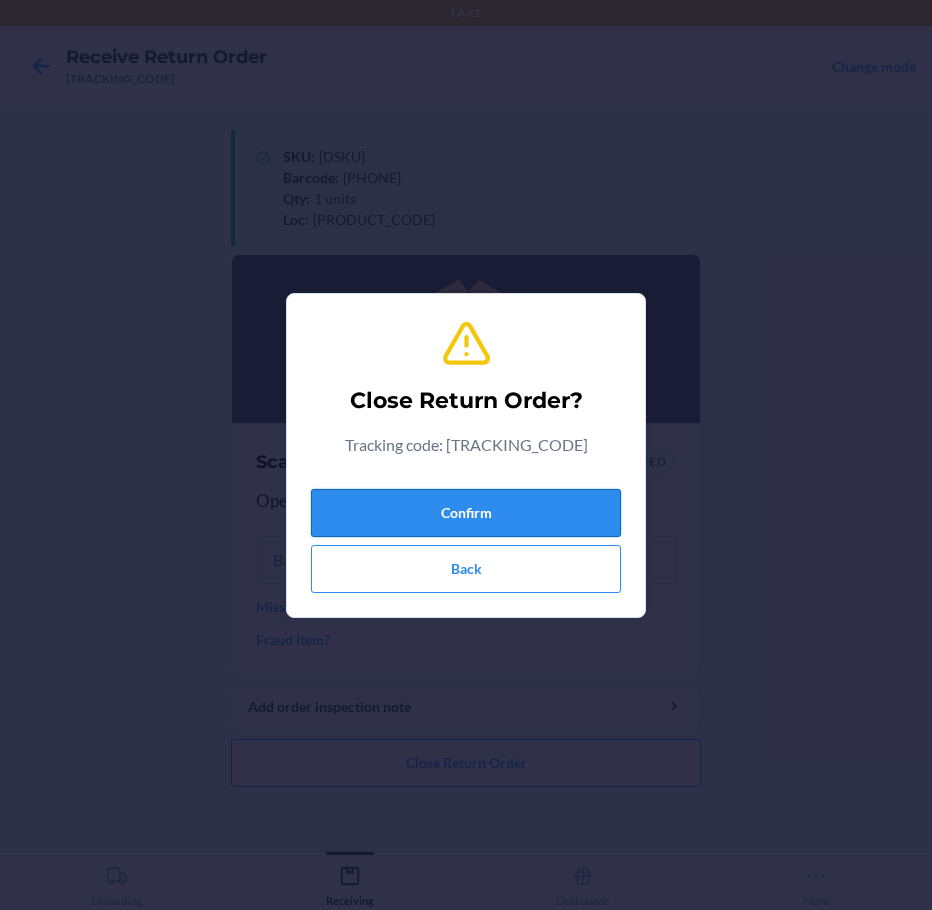 click on "Confirm" at bounding box center (466, 513) 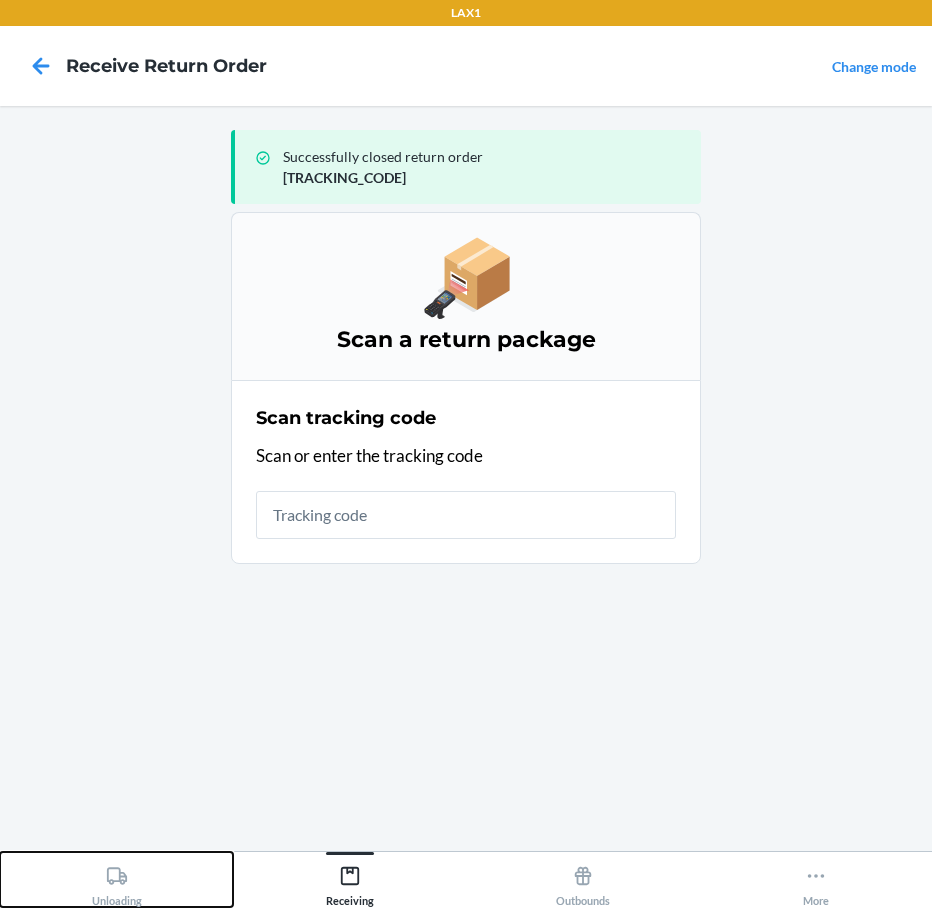 click on "Unloading" at bounding box center (116, 879) 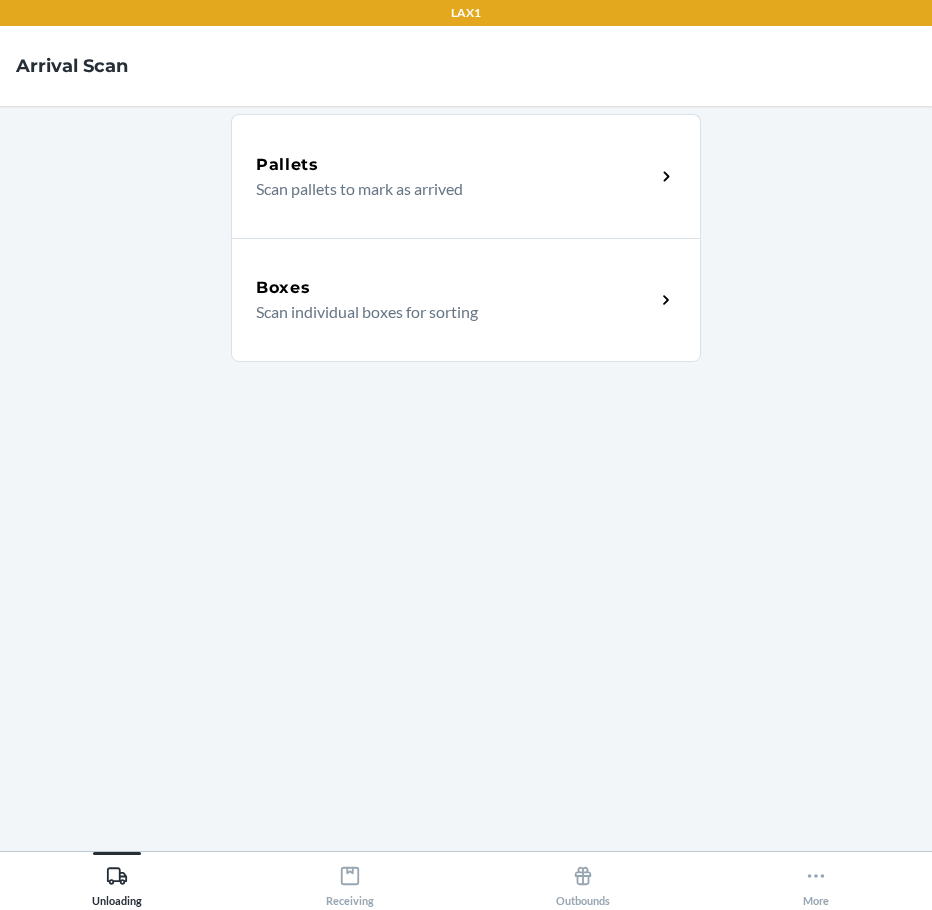 click on "Boxes Scan individual boxes for sorting" at bounding box center [466, 300] 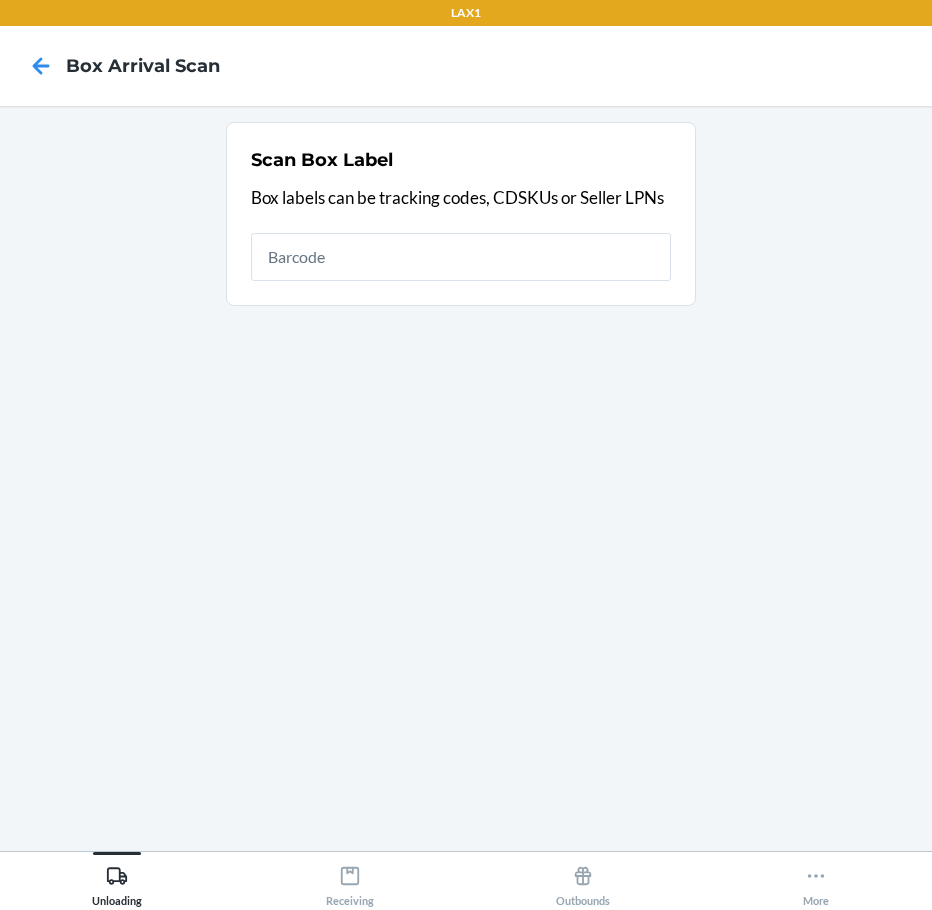 click at bounding box center (461, 257) 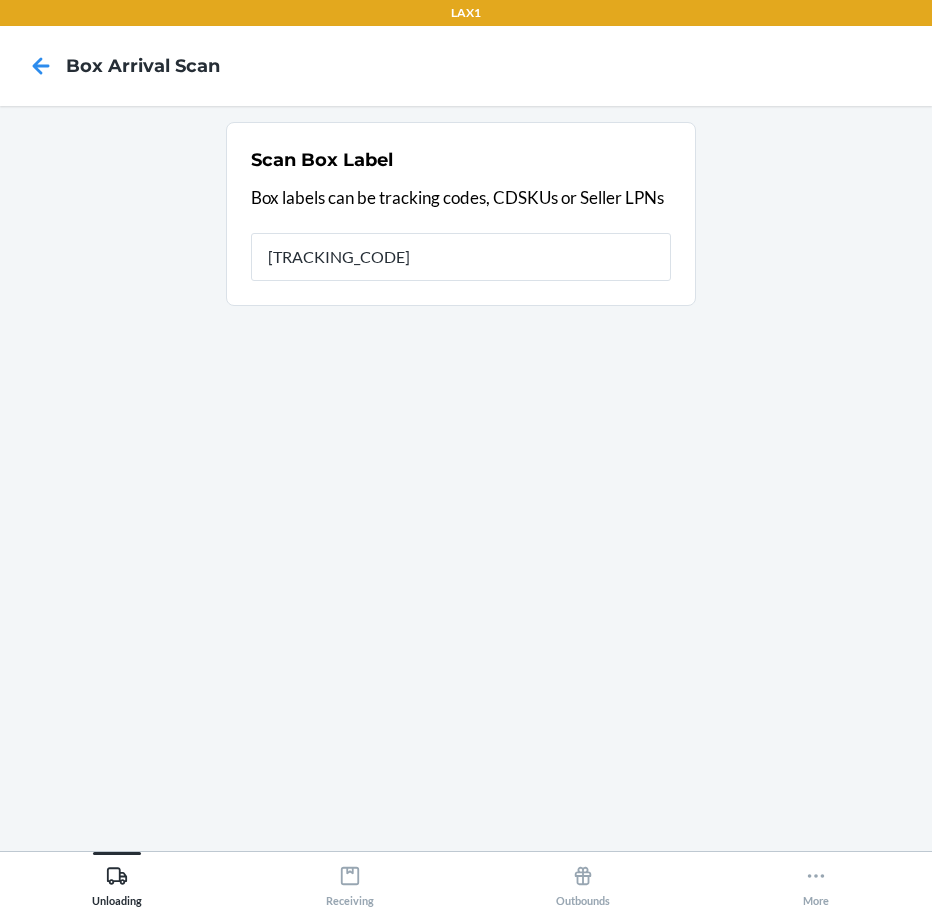 type on "[TRACKING_CODE]" 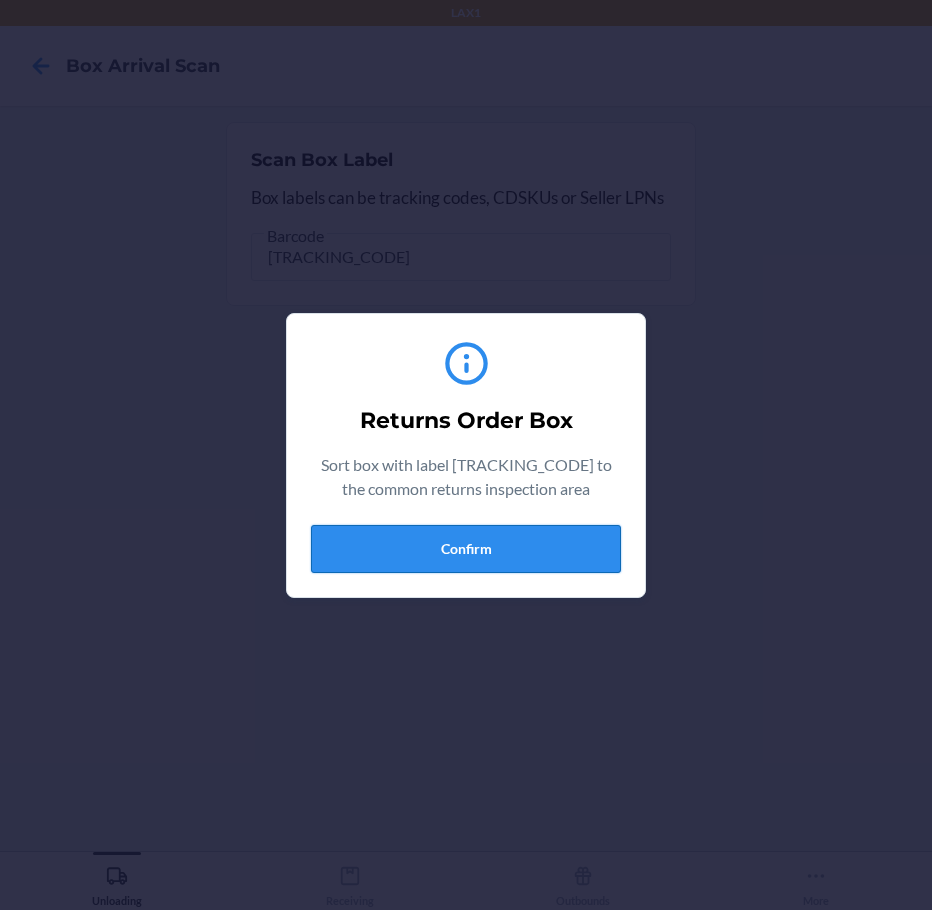 click on "Confirm" at bounding box center (466, 549) 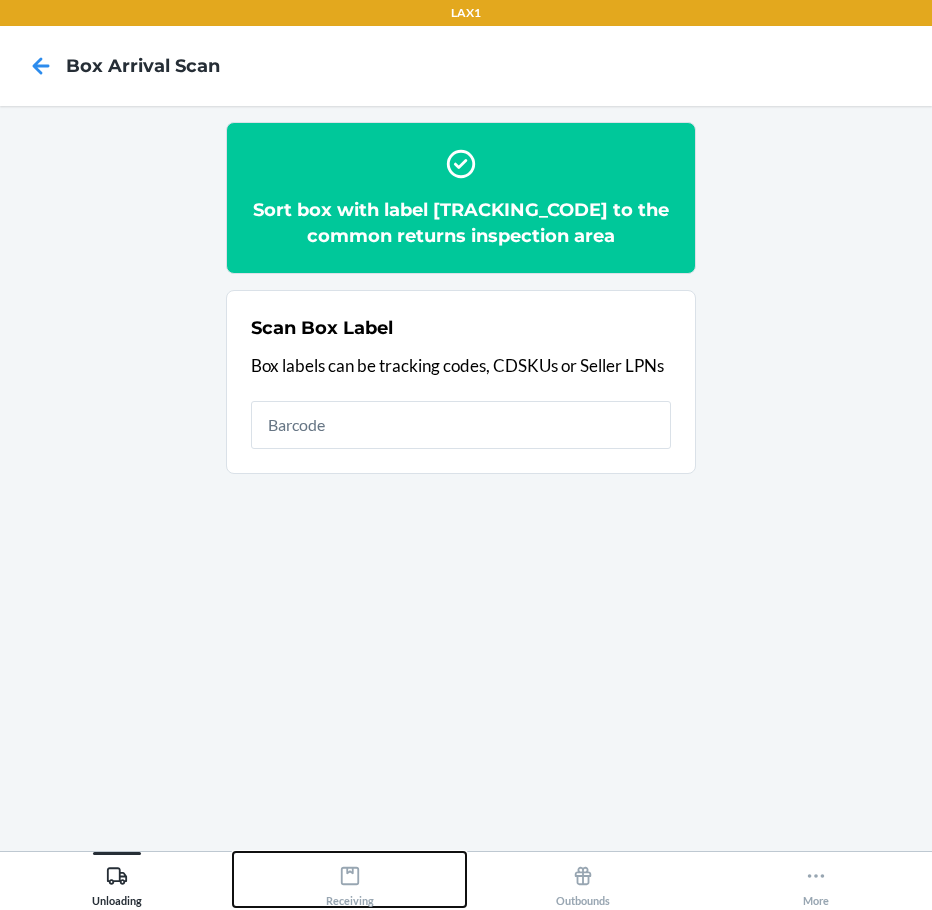 drag, startPoint x: 345, startPoint y: 865, endPoint x: 356, endPoint y: 857, distance: 13.601471 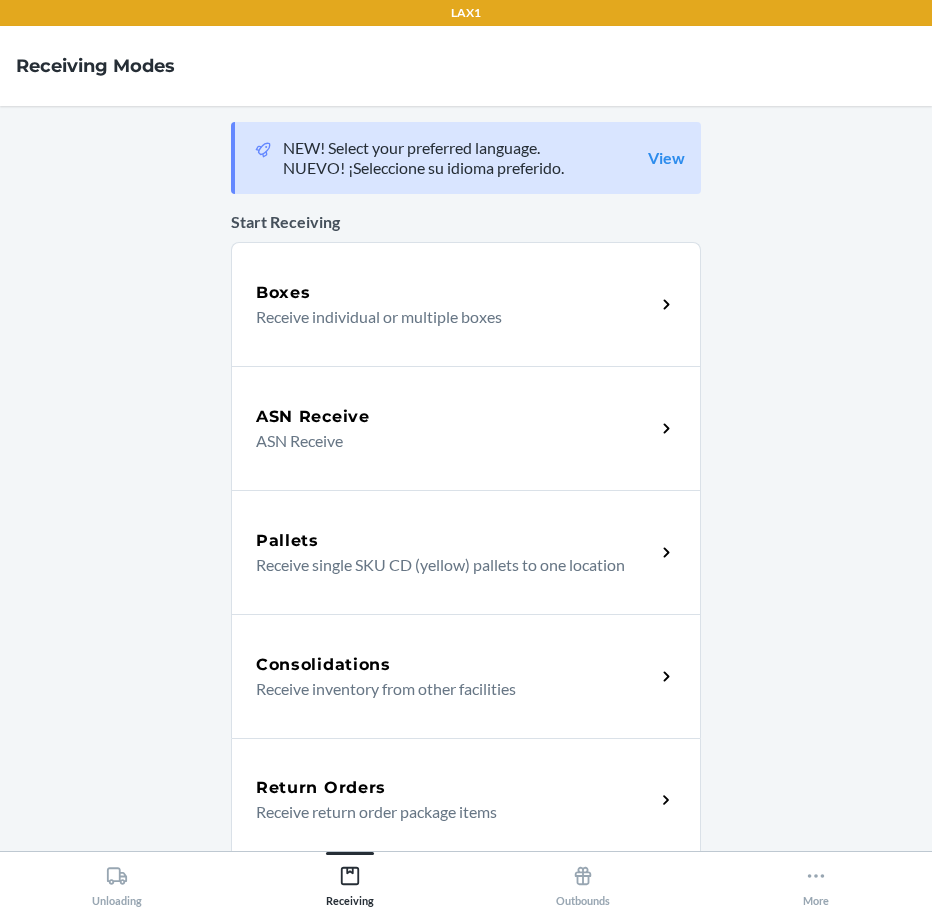 click on "Return Orders" at bounding box center [455, 788] 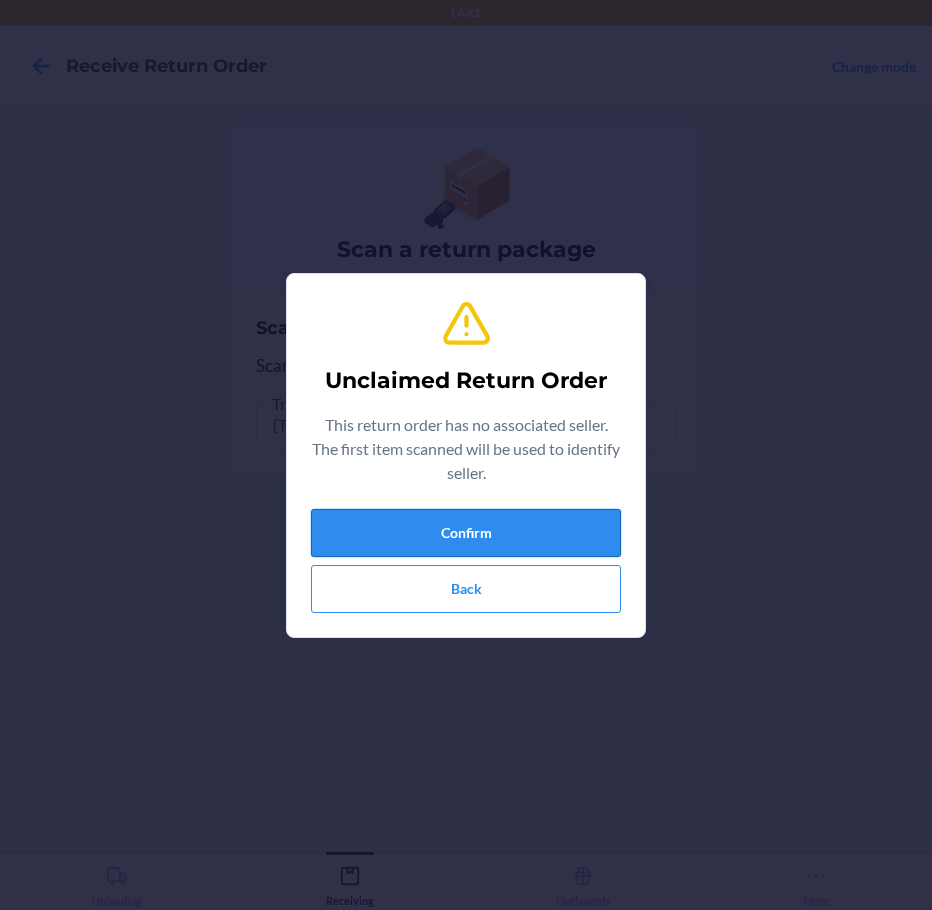click on "Confirm" at bounding box center (466, 533) 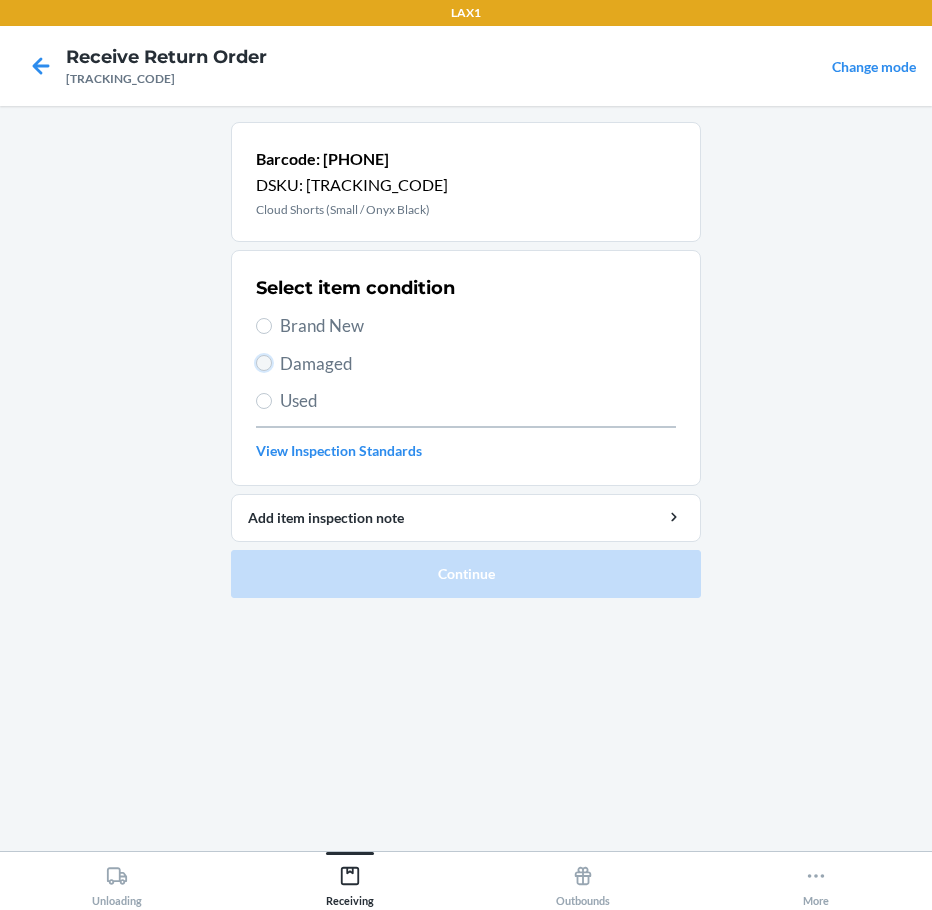 click on "Damaged" at bounding box center [264, 363] 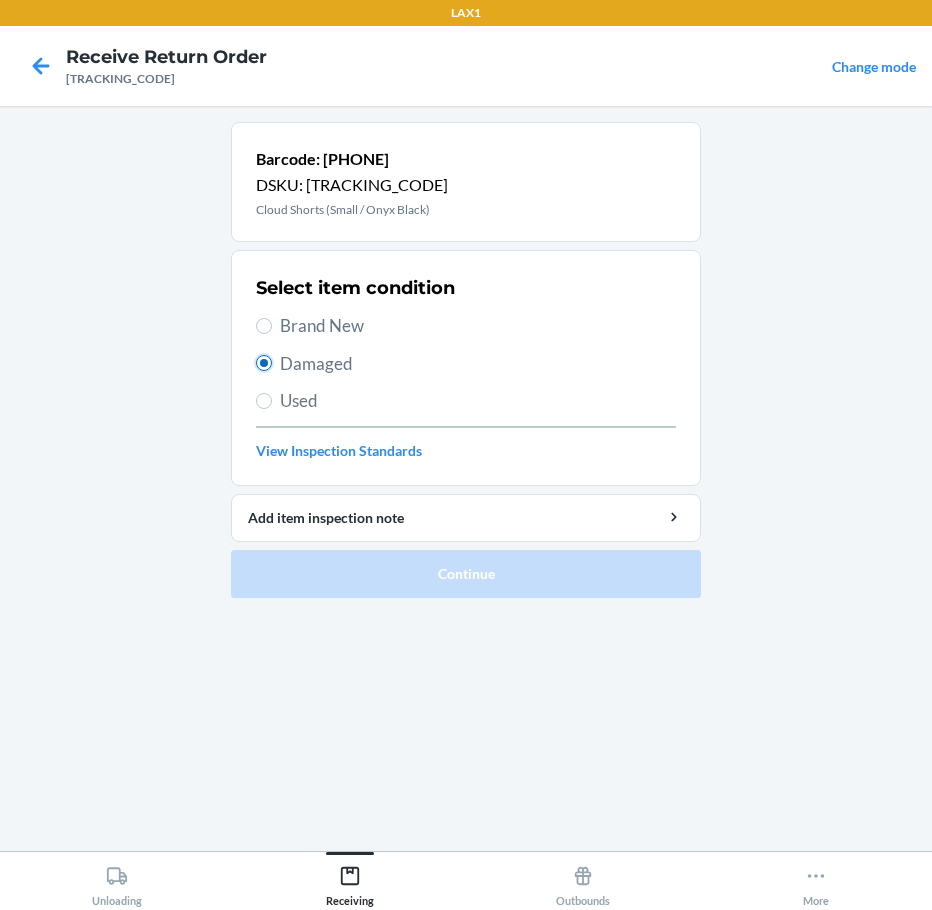 radio on "true" 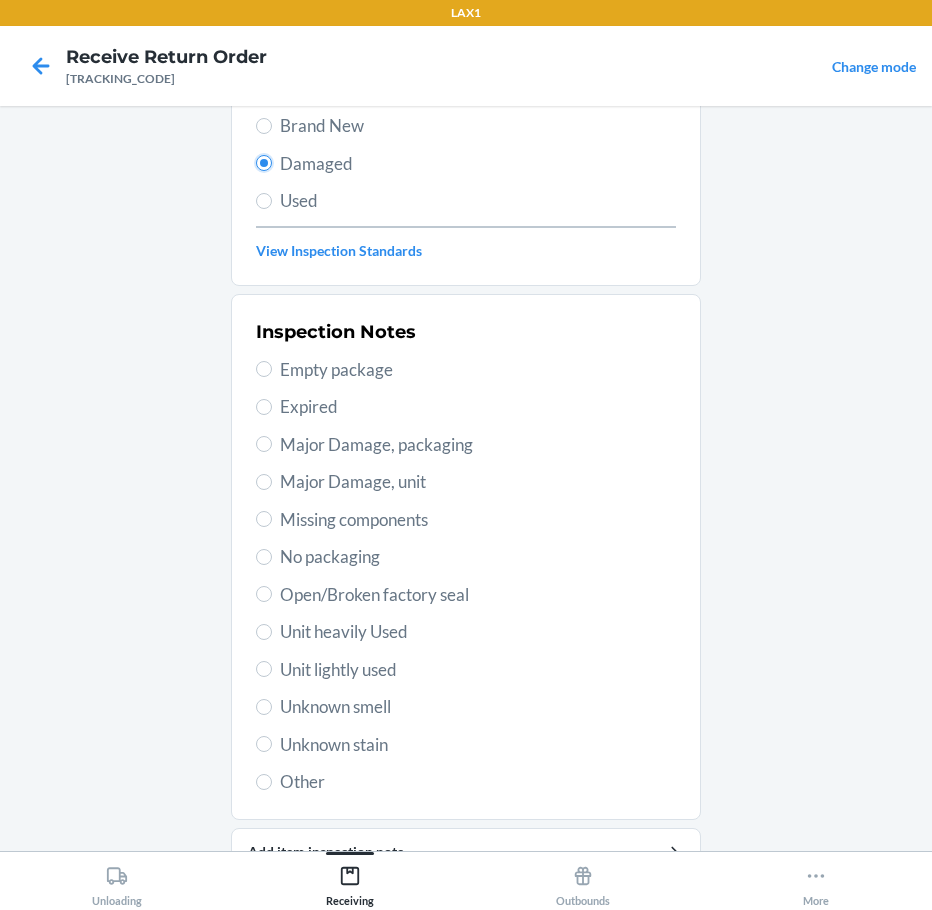 scroll, scrollTop: 297, scrollLeft: 0, axis: vertical 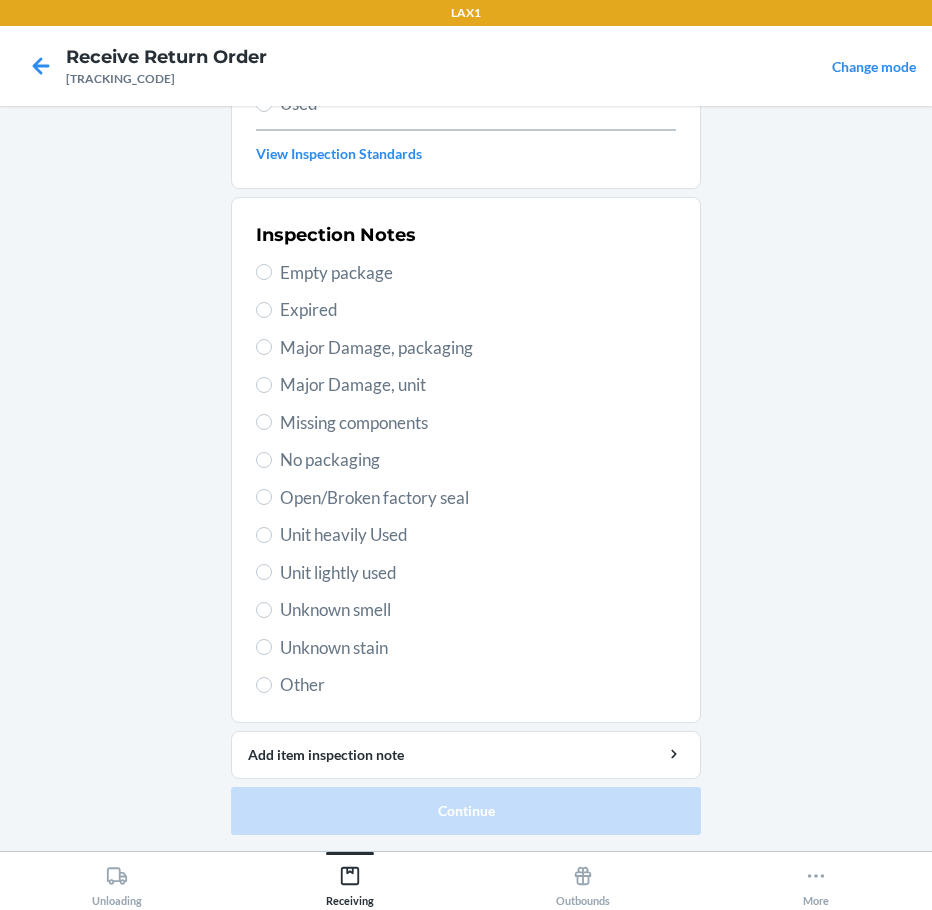 click on "Unit lightly used" at bounding box center [478, 573] 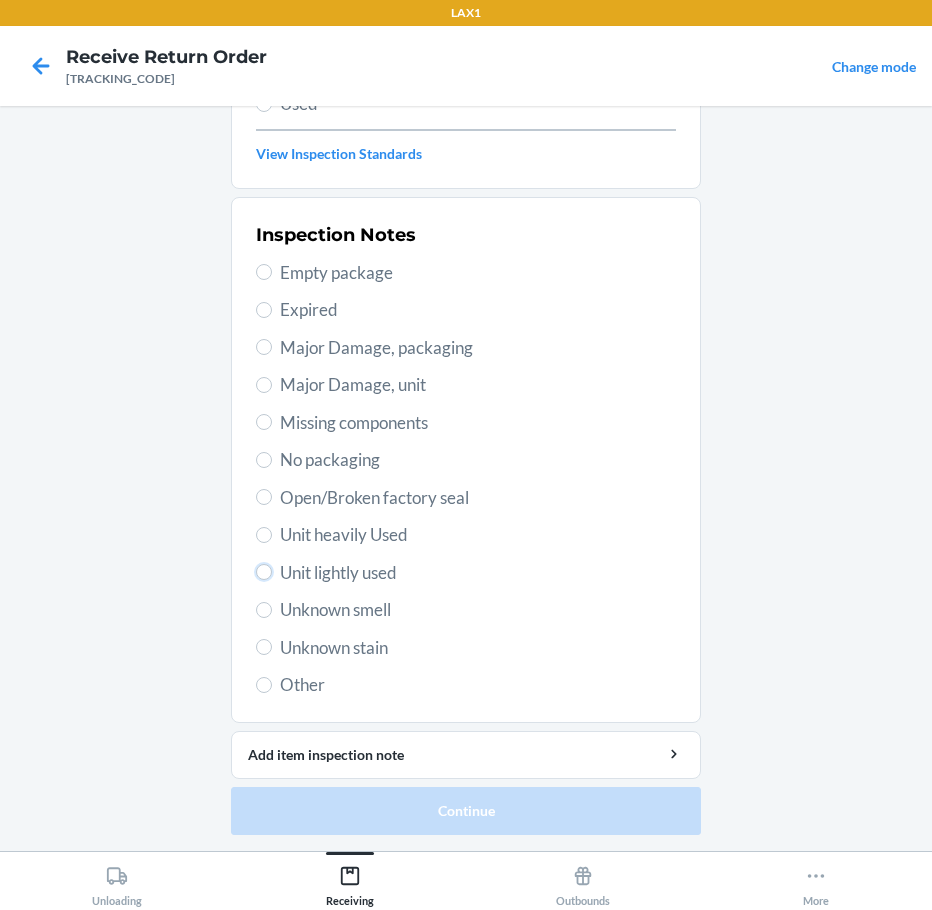 click on "Unit lightly used" at bounding box center [264, 572] 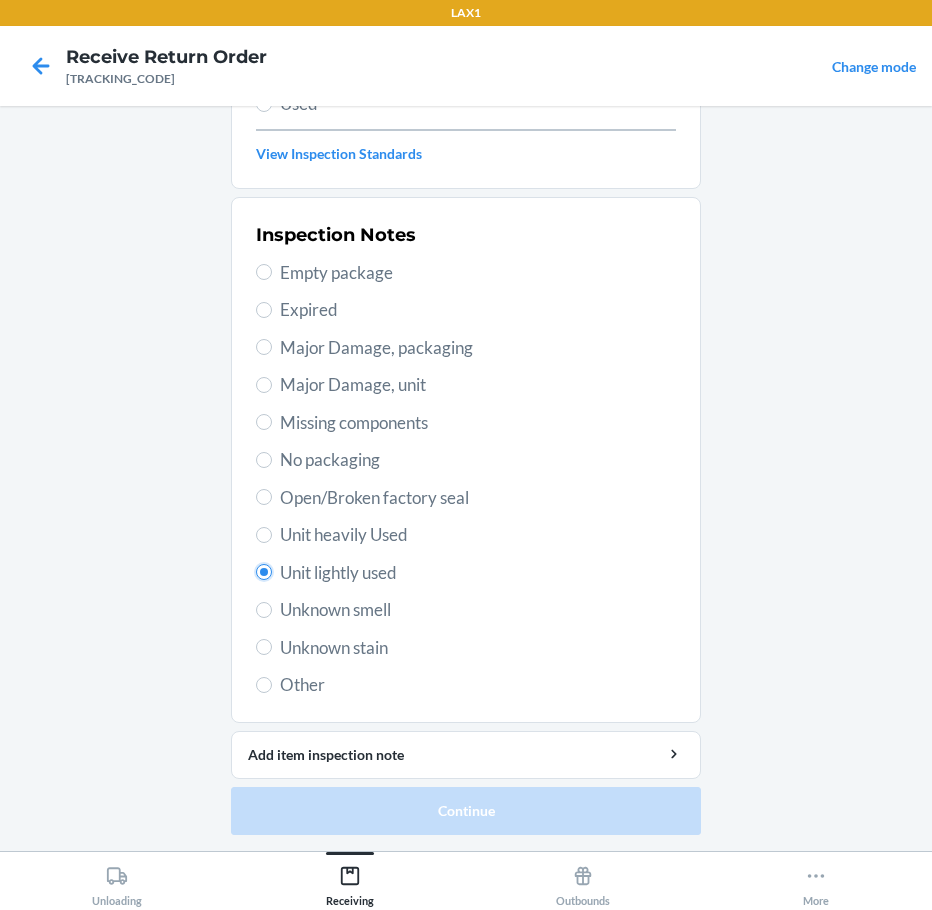 radio on "true" 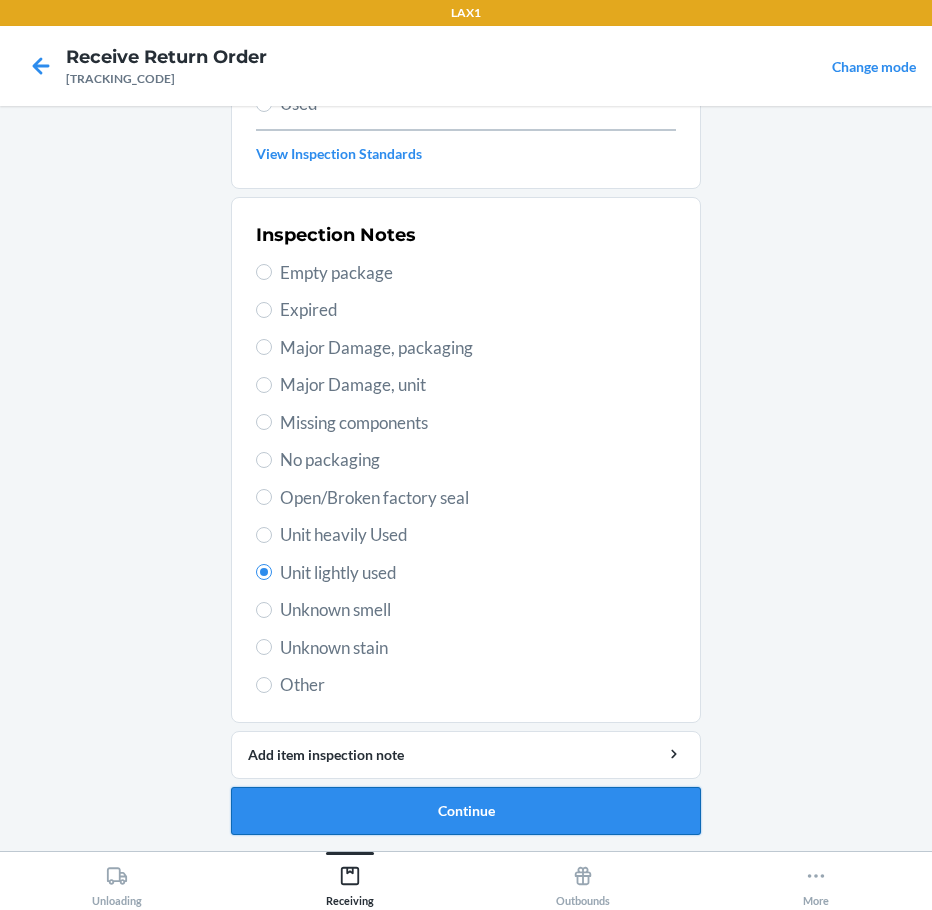 click on "Continue" at bounding box center (466, 811) 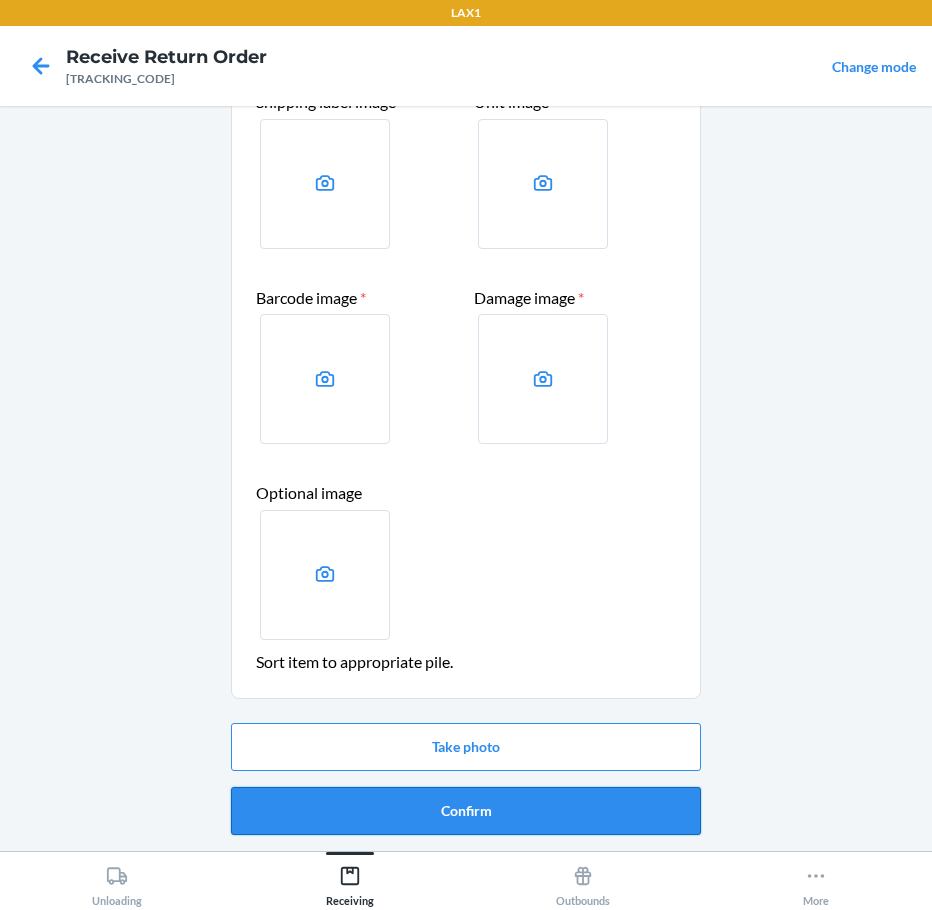 click on "Confirm" at bounding box center [466, 811] 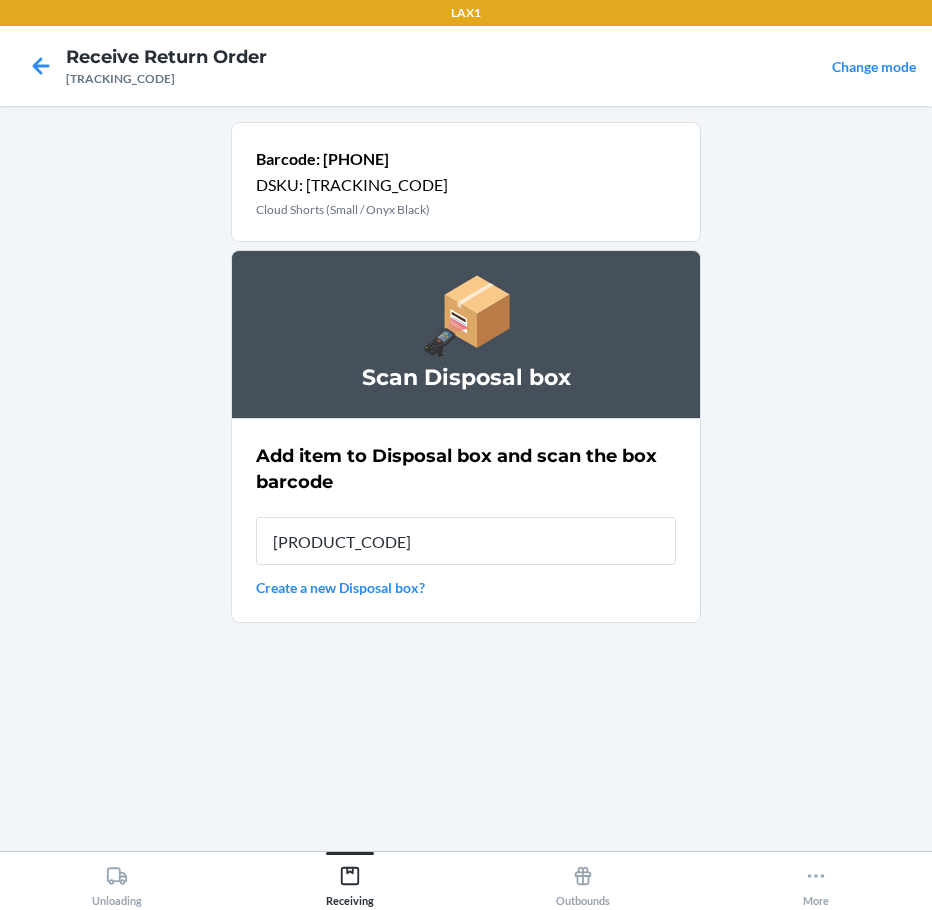 type on "[TRACKING_CODE]" 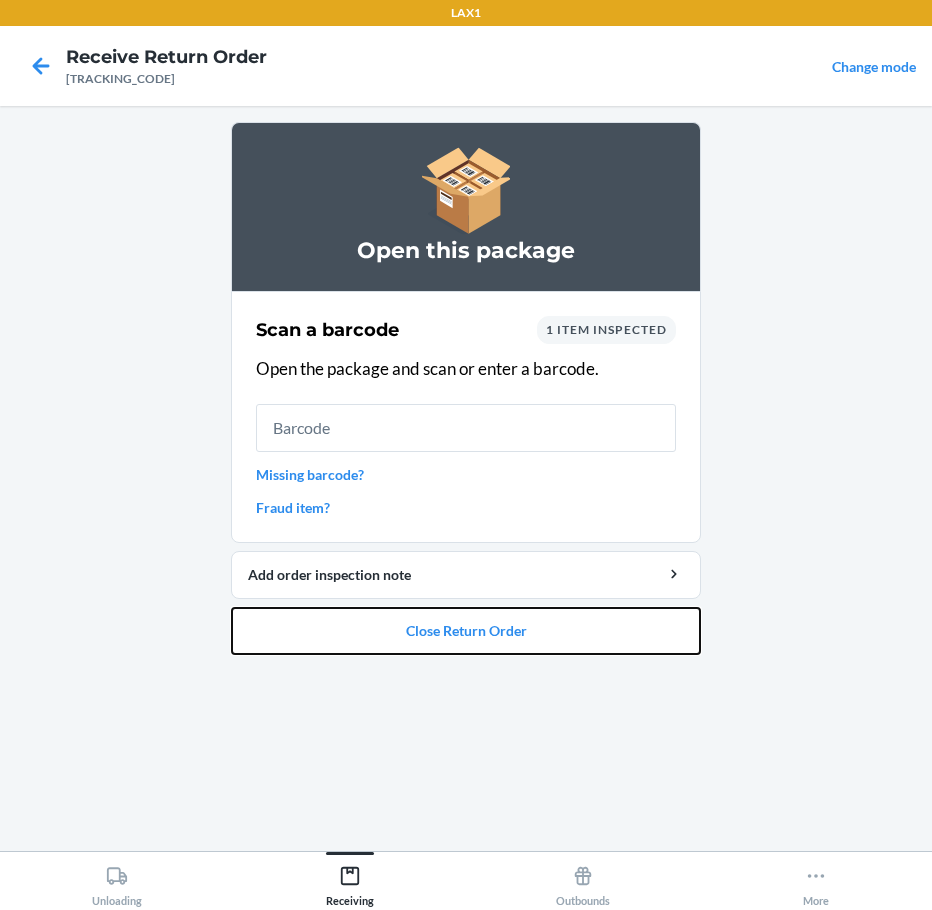 click on "Close Return Order" at bounding box center (466, 631) 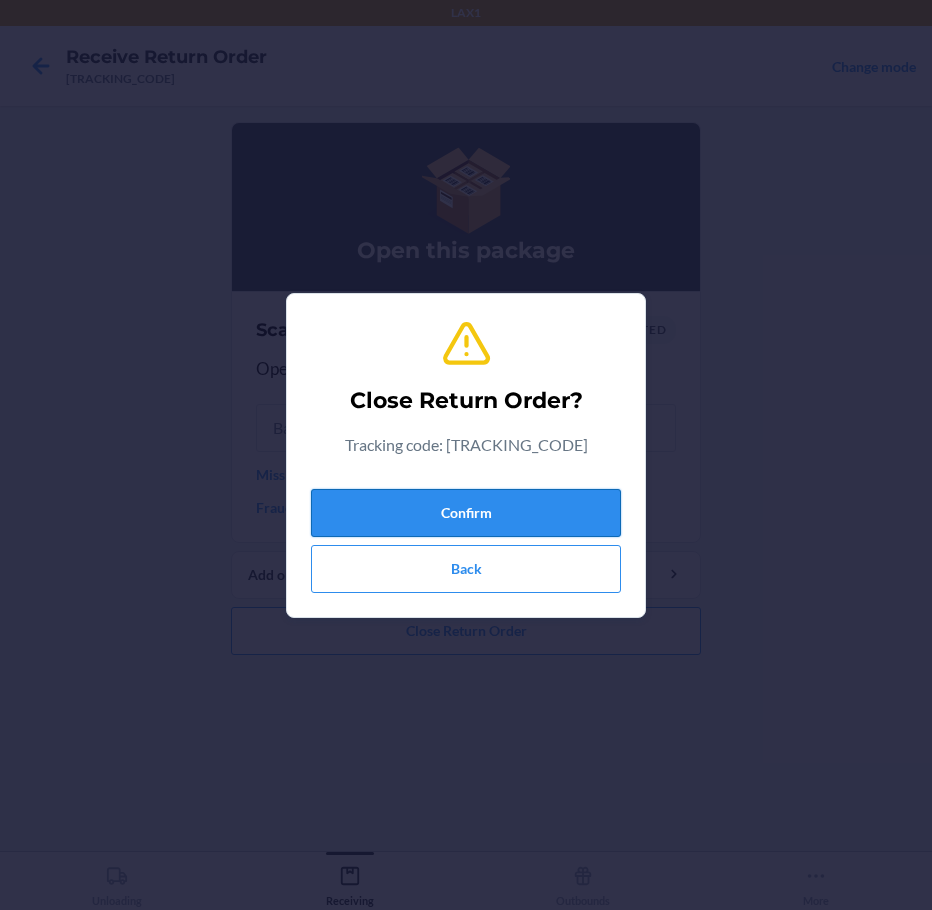 click on "Confirm" at bounding box center (466, 513) 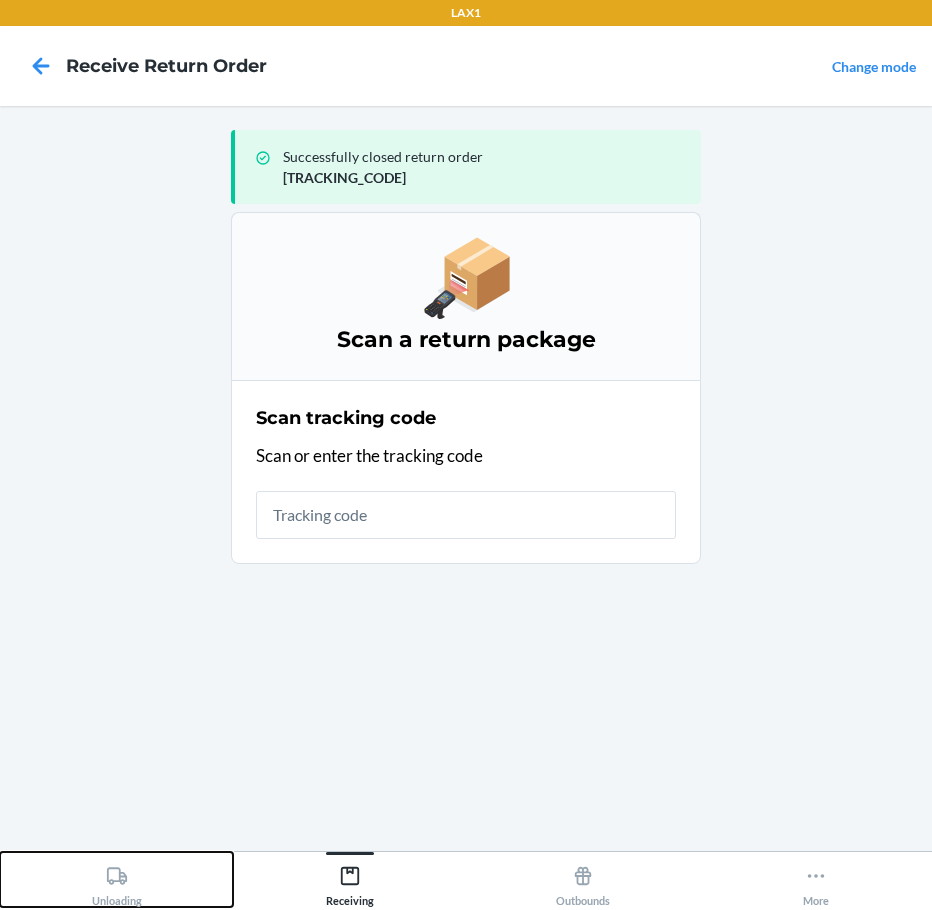 click on "Unloading" at bounding box center [116, 879] 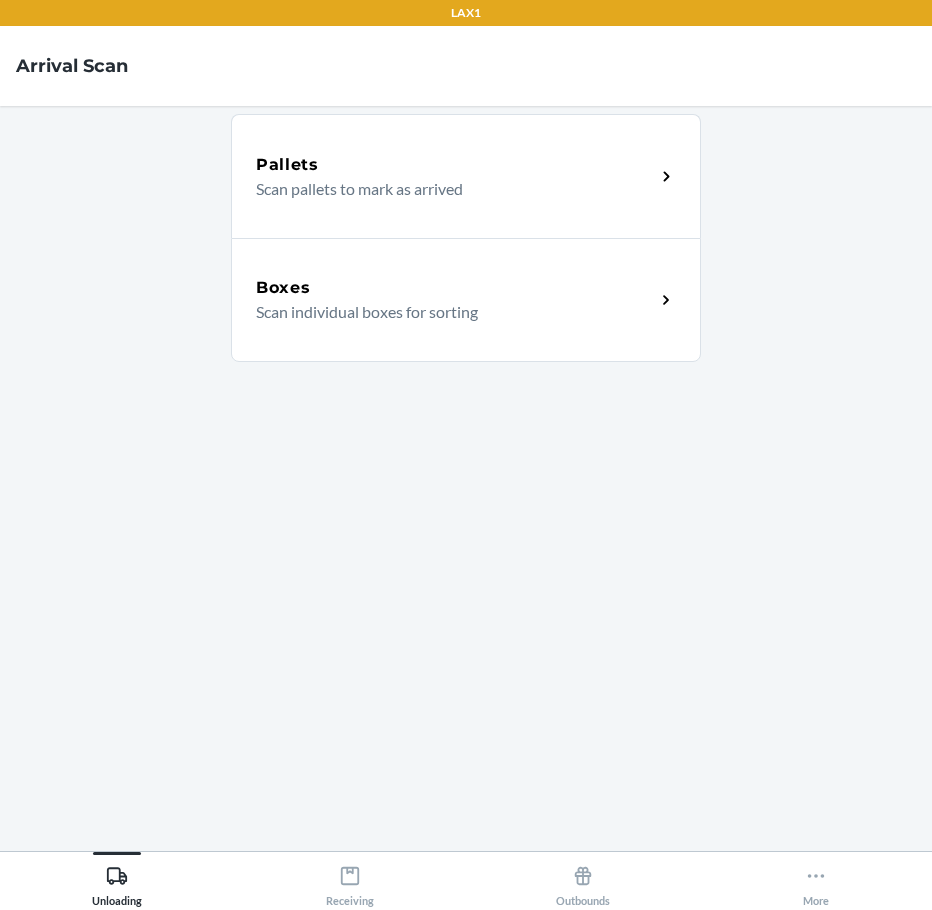 click on "Scan individual boxes for sorting" at bounding box center [447, 312] 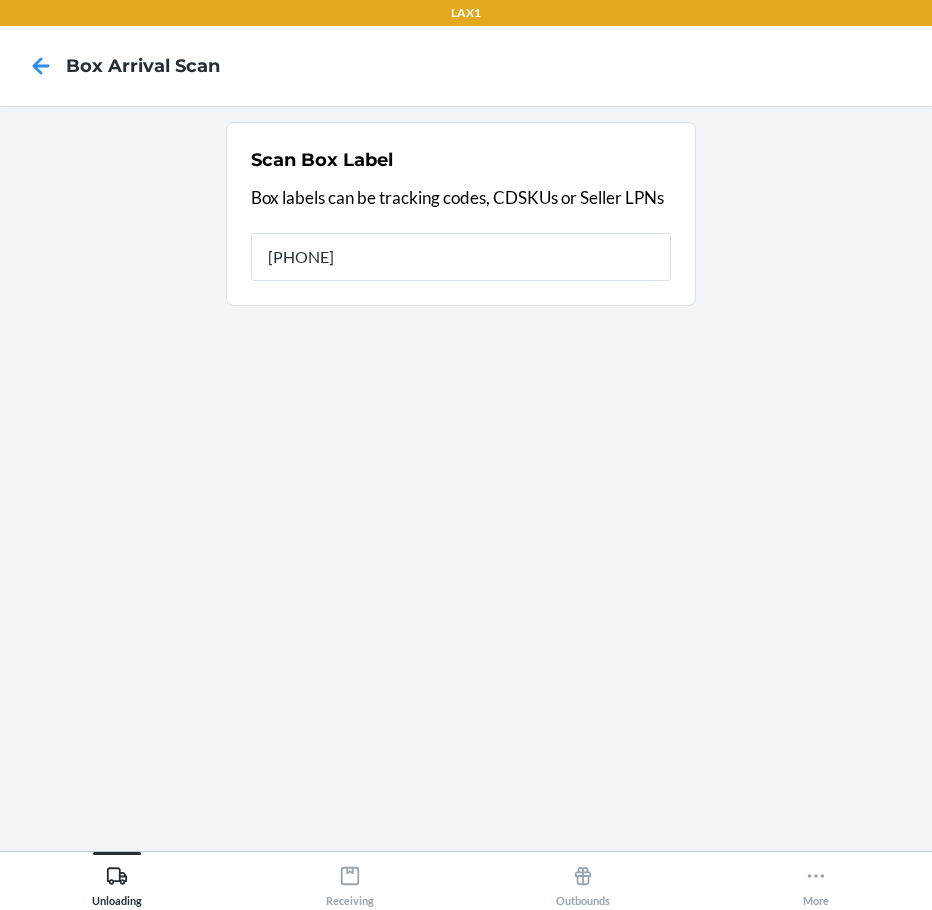 type on "[PHONE]" 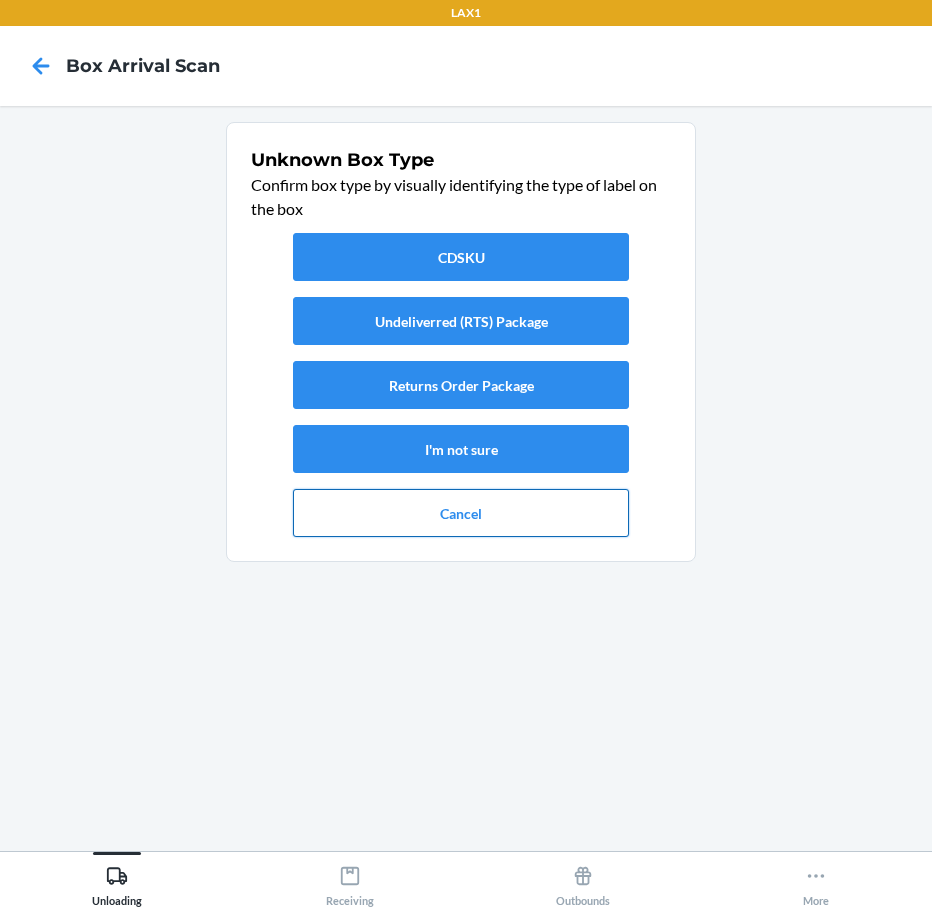 click on "Cancel" at bounding box center [461, 513] 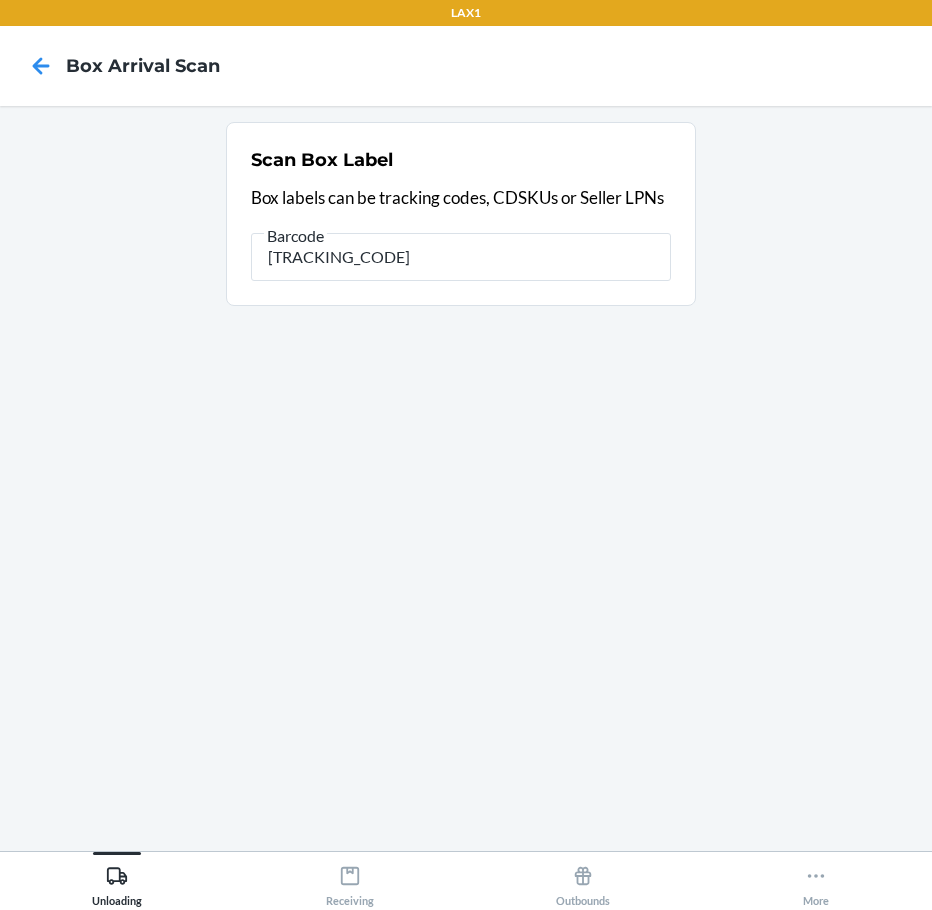 type on "[TRACKING_CODE]" 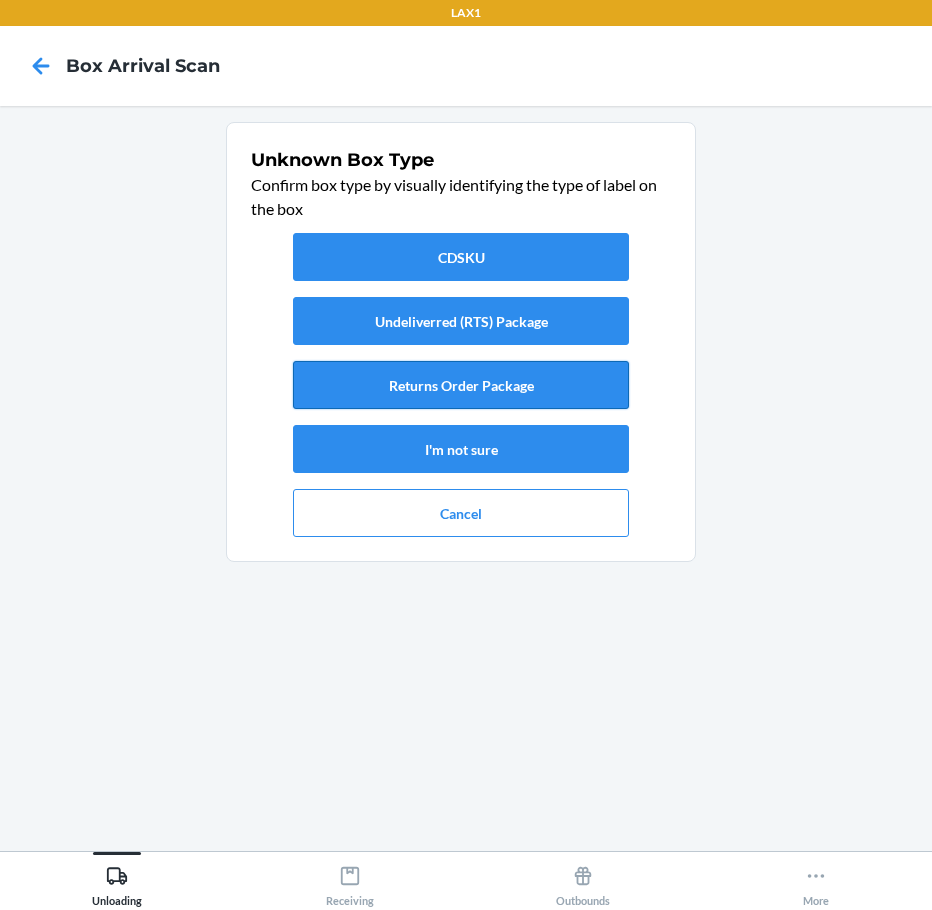 click on "Returns Order Package" at bounding box center (461, 385) 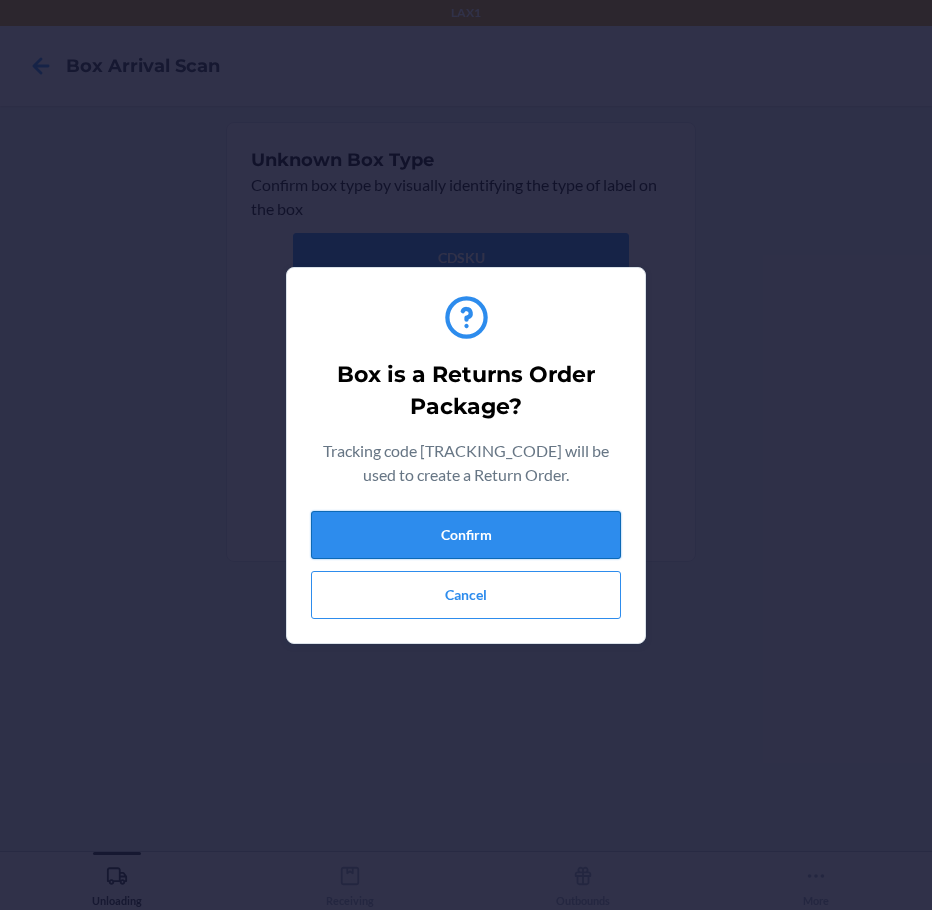 click on "Confirm" at bounding box center [466, 535] 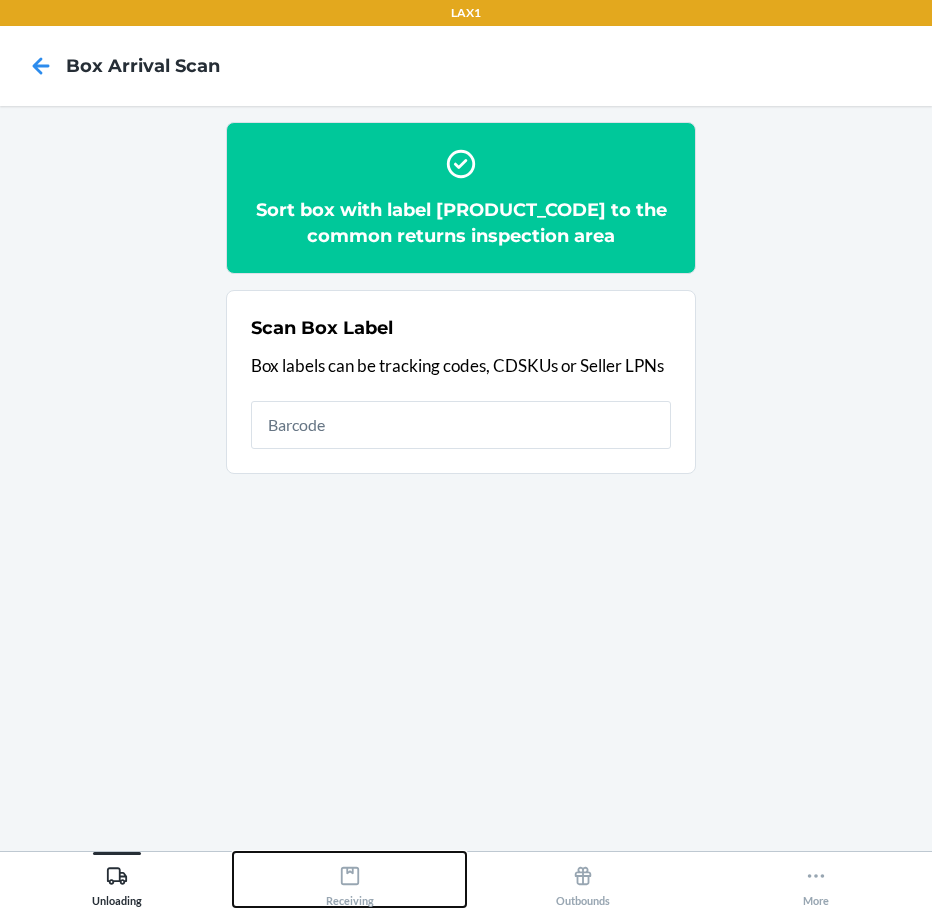 click 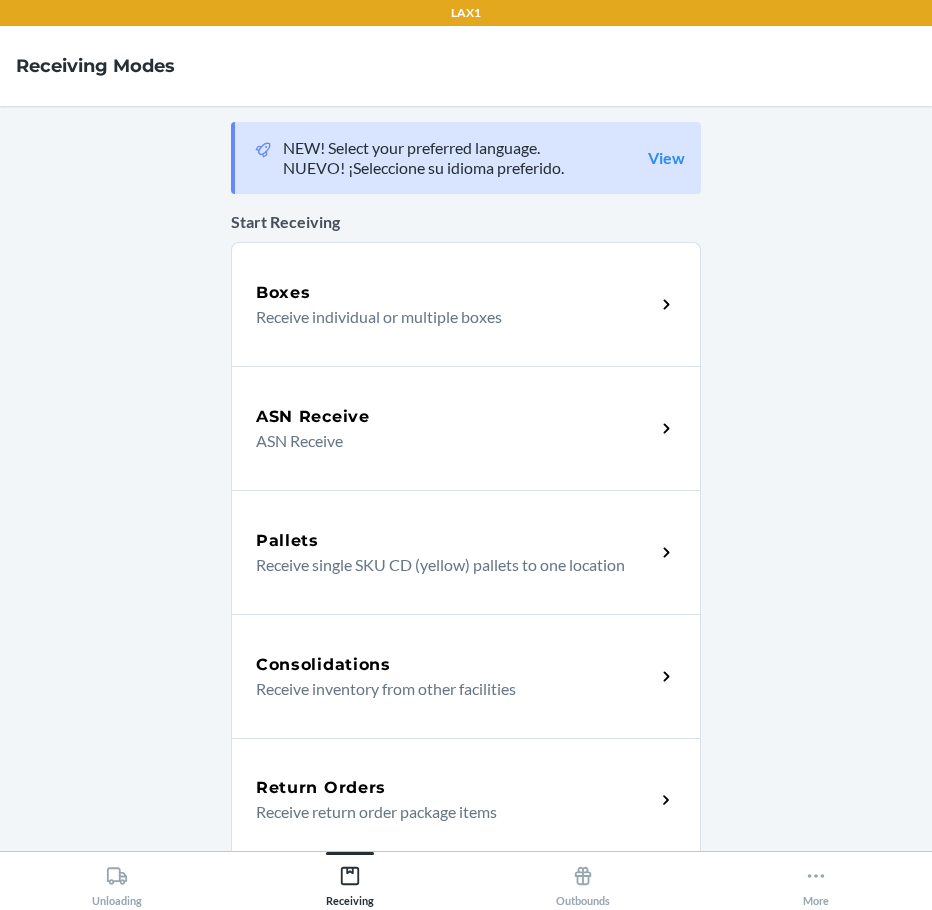 click on "Return Orders Receive return order package items" at bounding box center (466, 800) 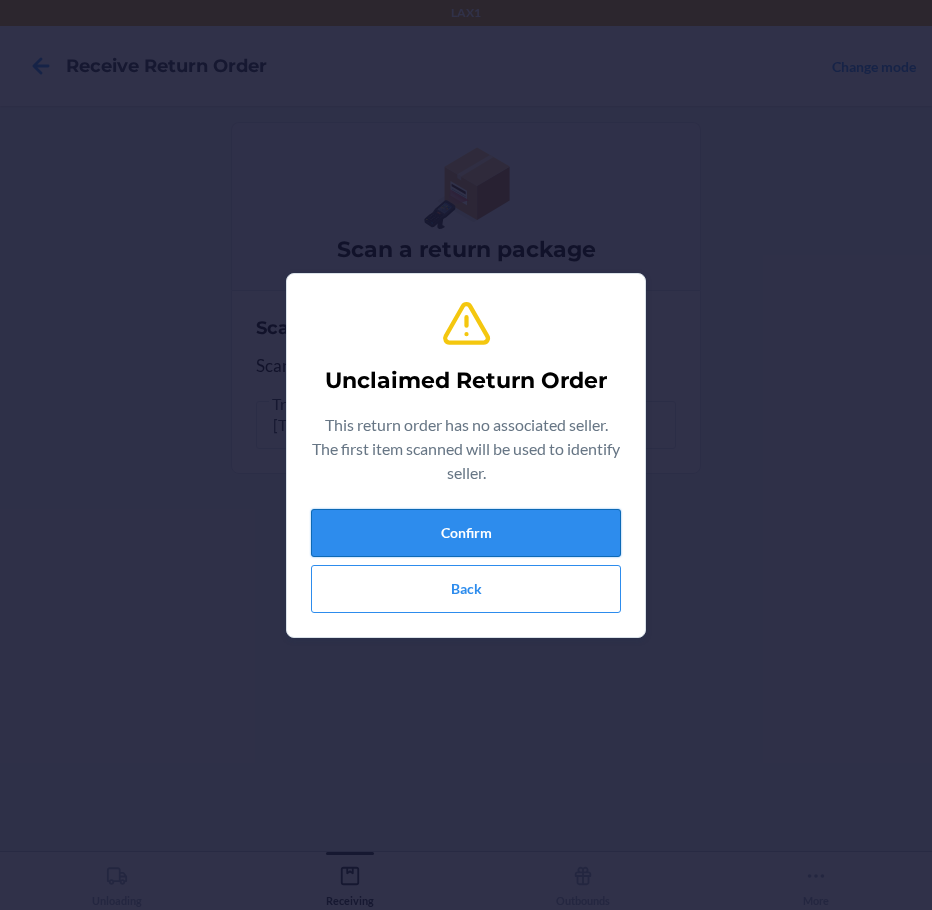click on "Confirm" at bounding box center (466, 533) 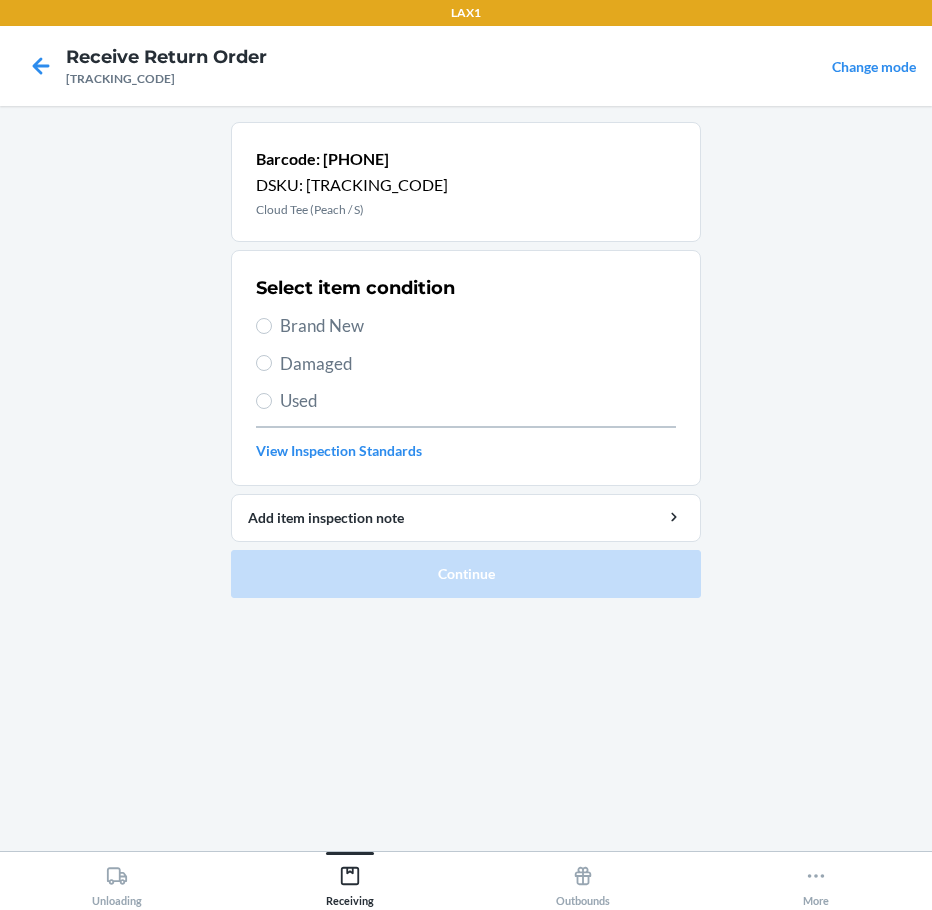click on "Brand New" at bounding box center [478, 326] 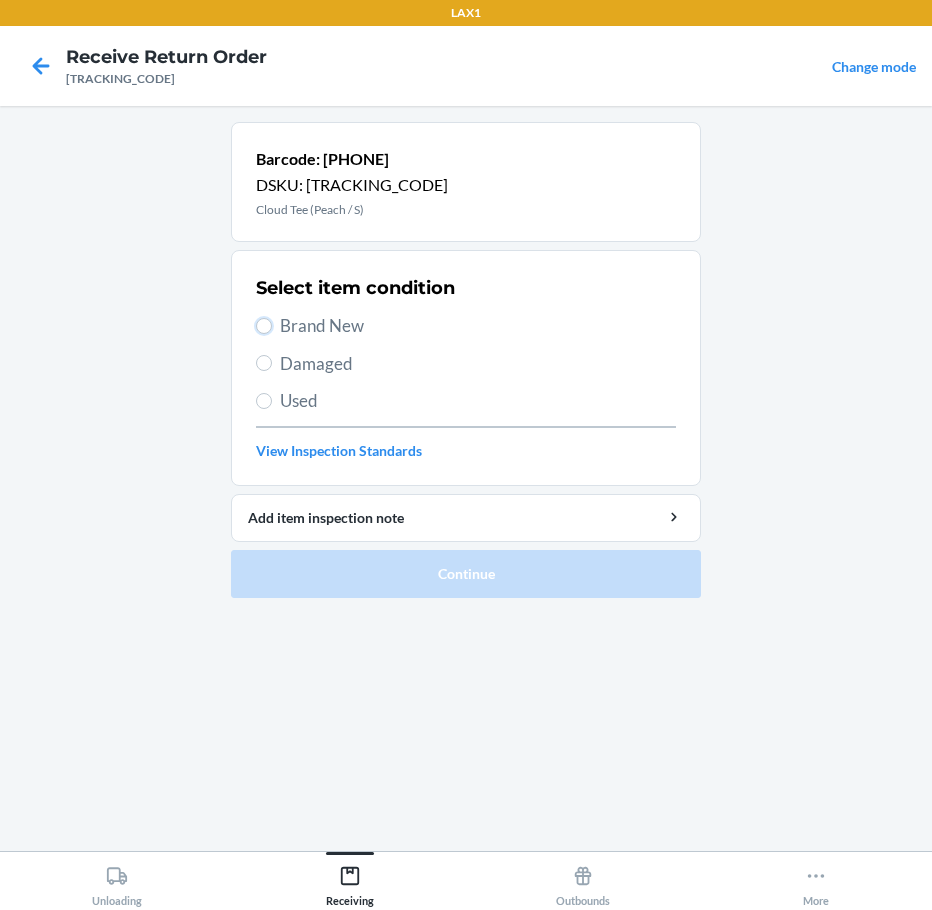 click on "Brand New" at bounding box center [264, 326] 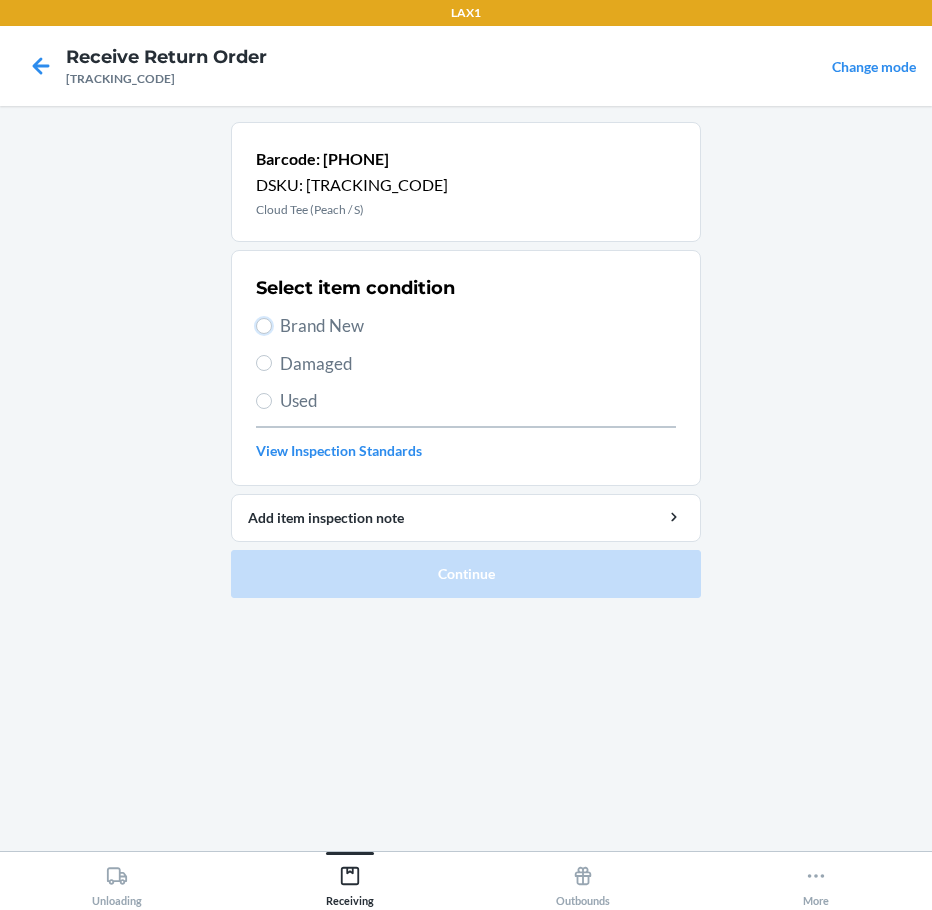 radio on "true" 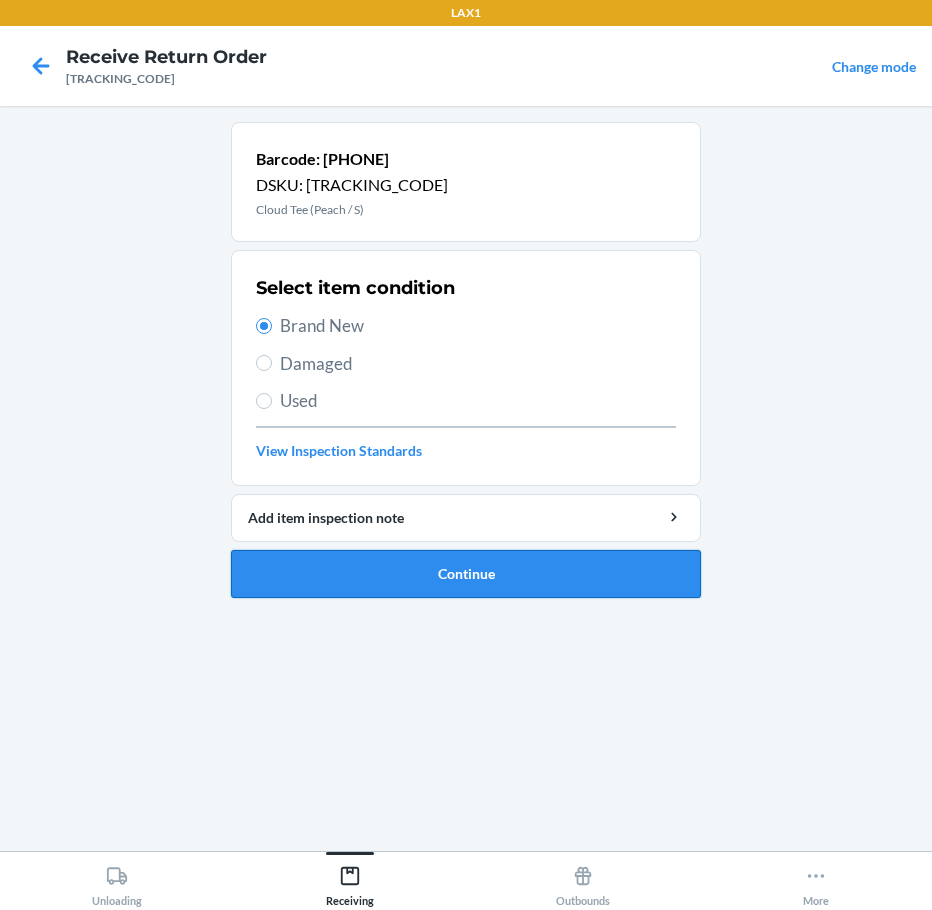 click on "Continue" at bounding box center (466, 574) 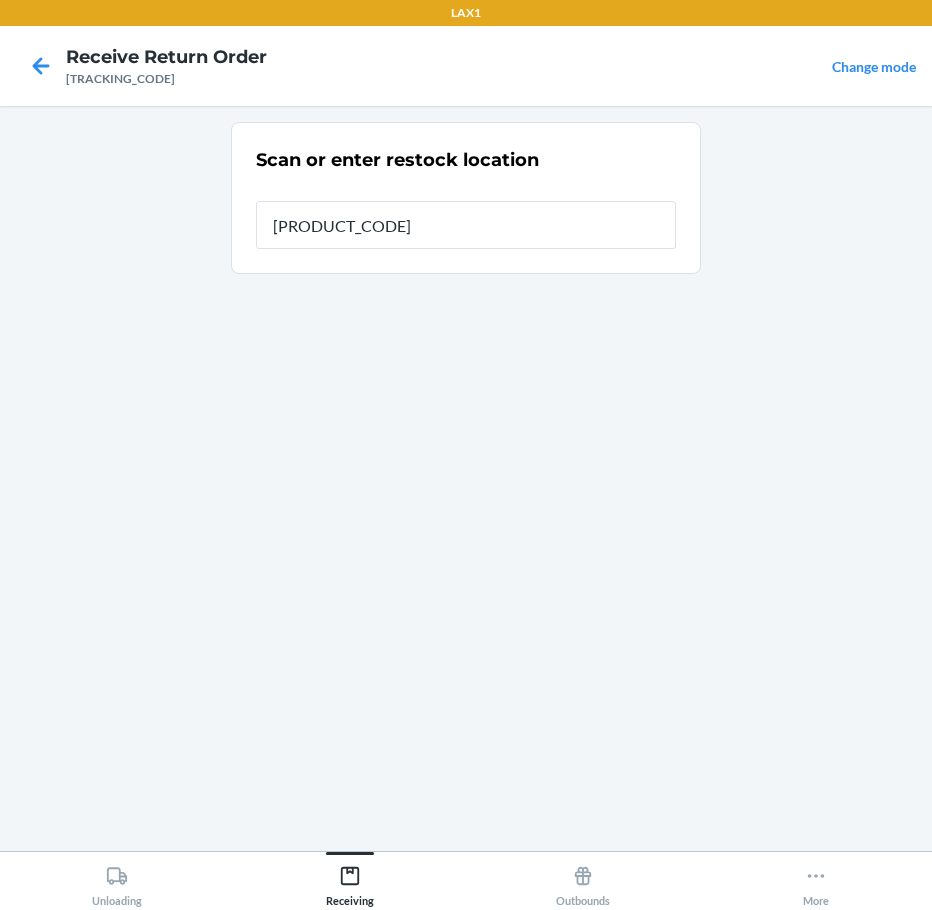type on "[PRODUCT_CODE]" 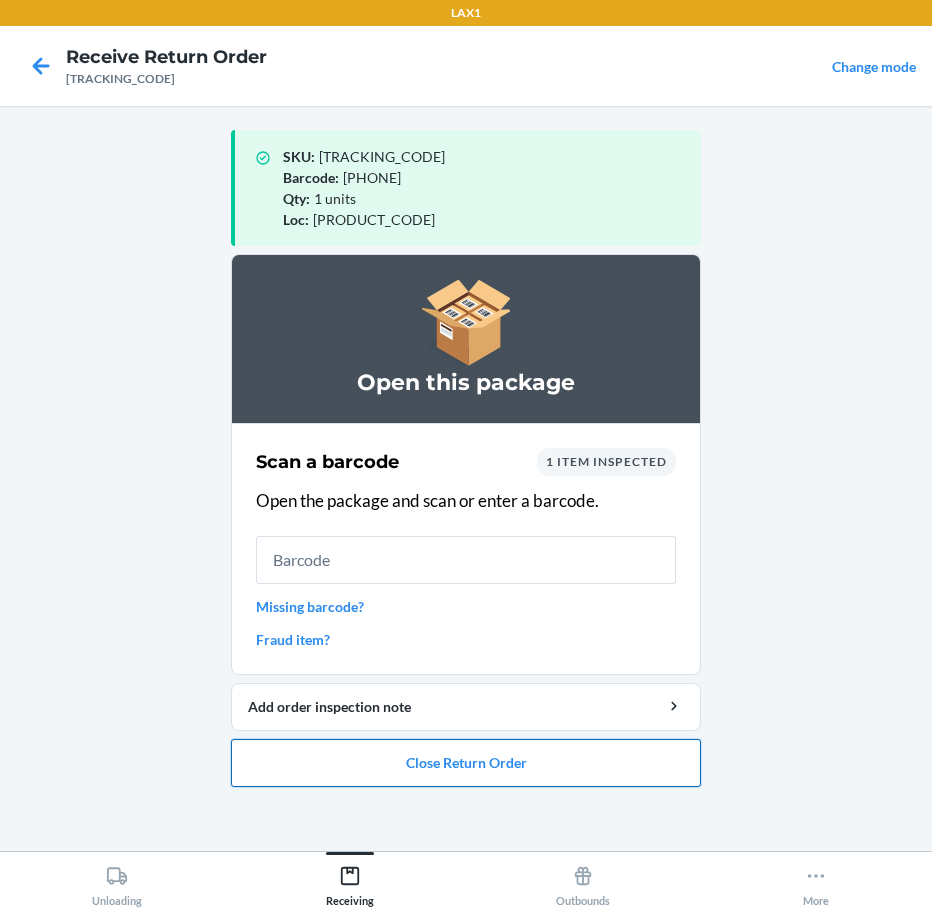 click on "Close Return Order" at bounding box center [466, 763] 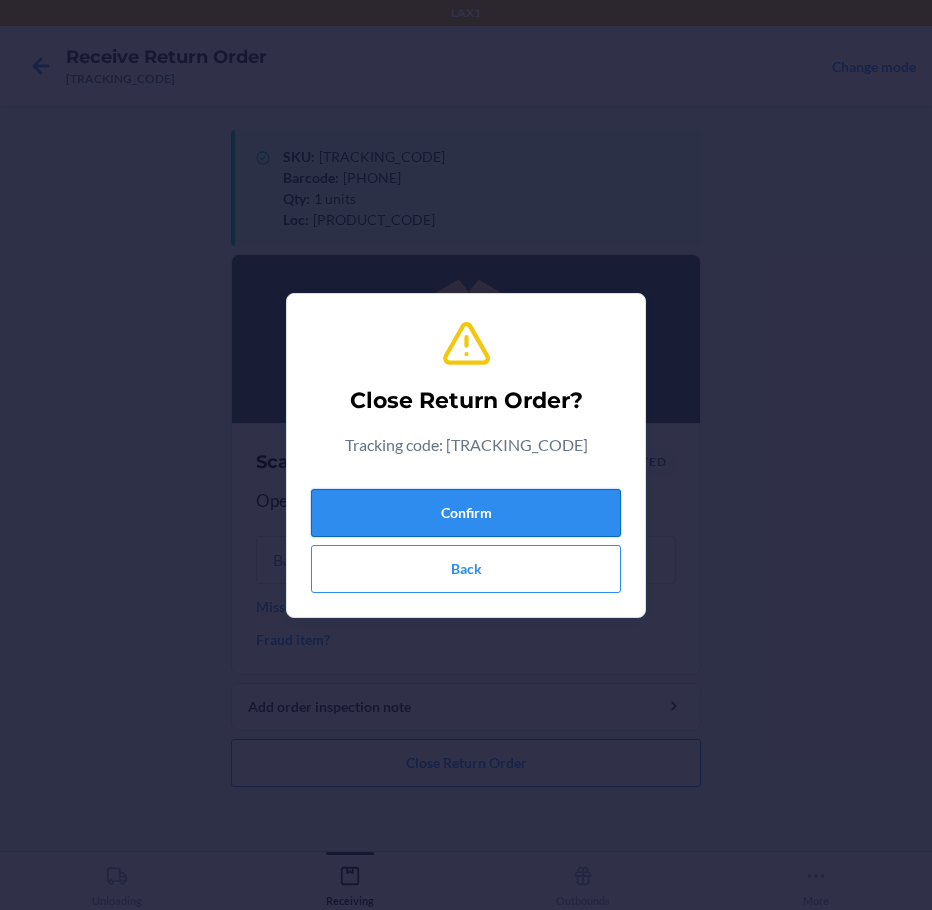 click on "Confirm" at bounding box center [466, 513] 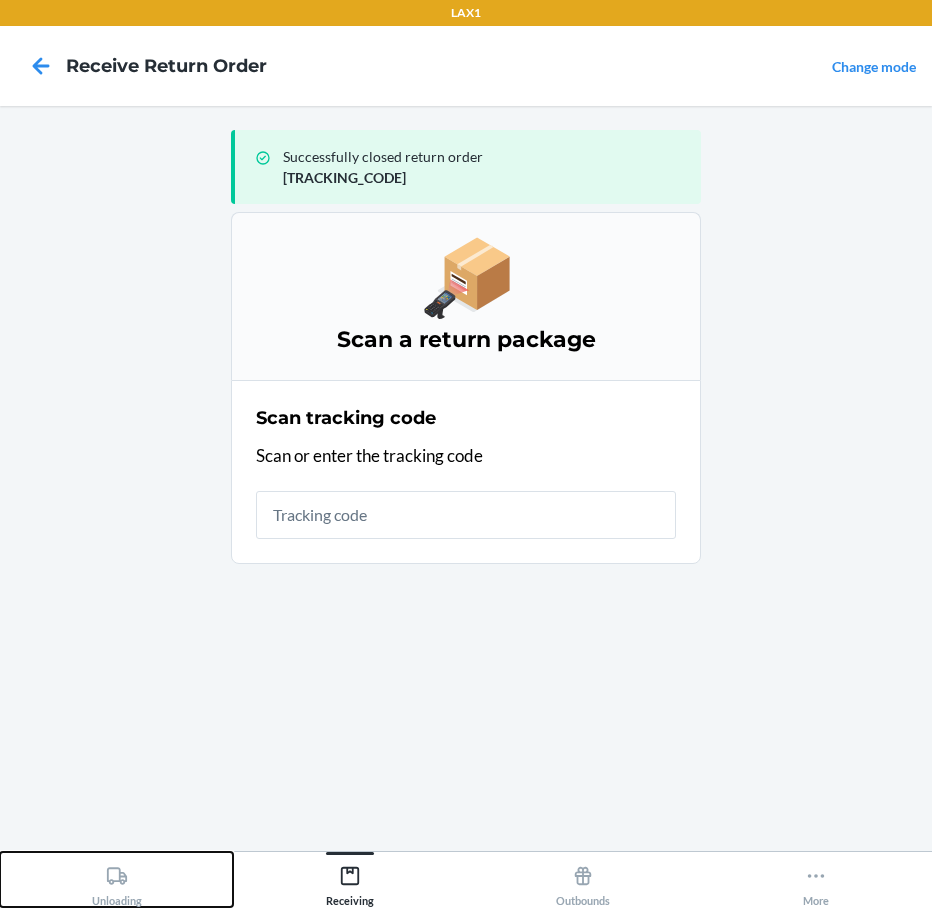 click 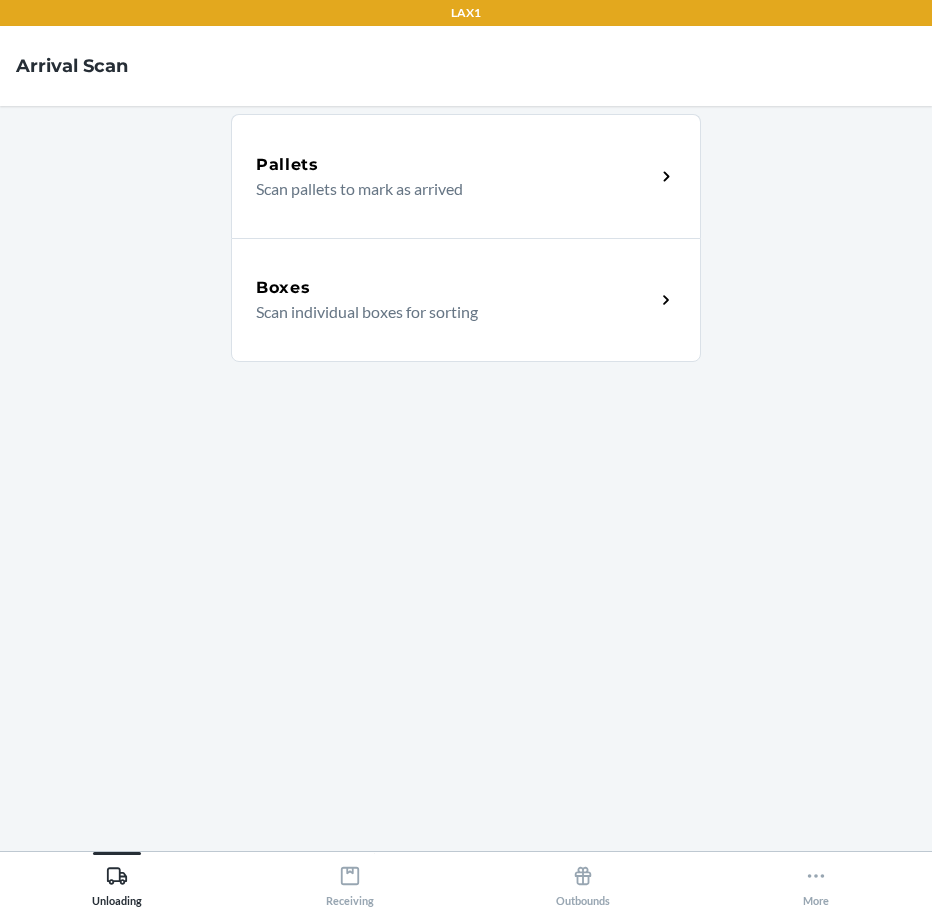 click on "Boxes Scan individual boxes for sorting" at bounding box center [466, 300] 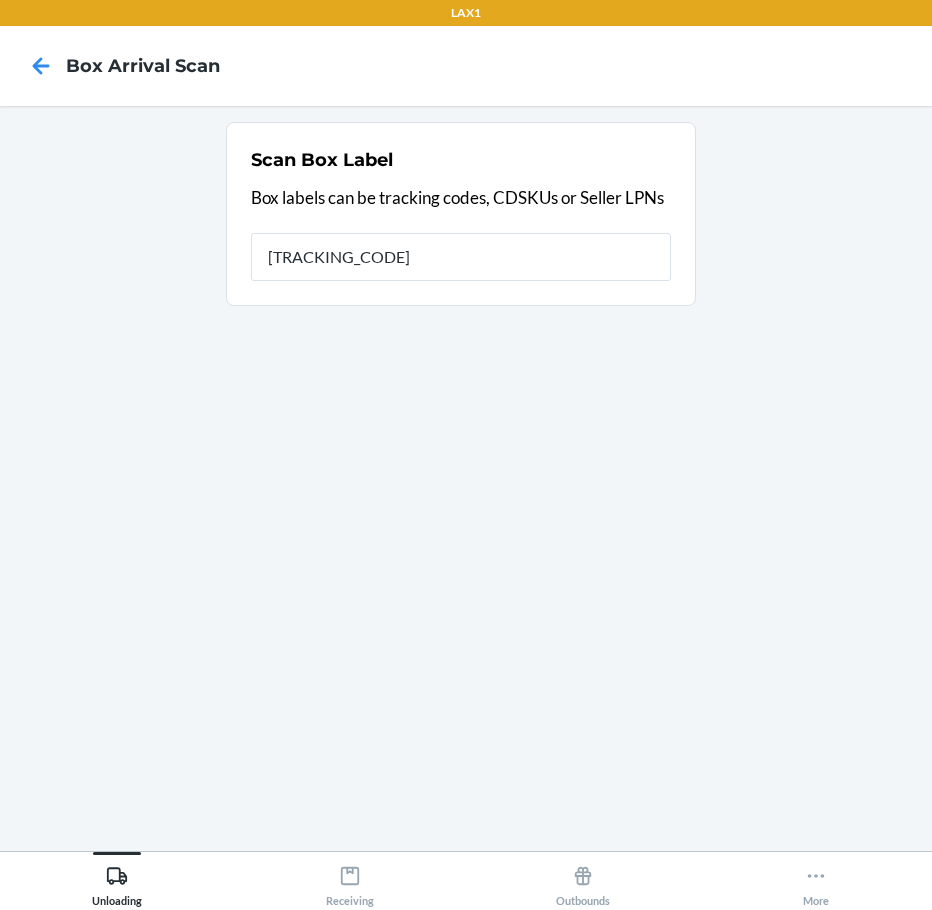 type on "[TRACKING_CODE]" 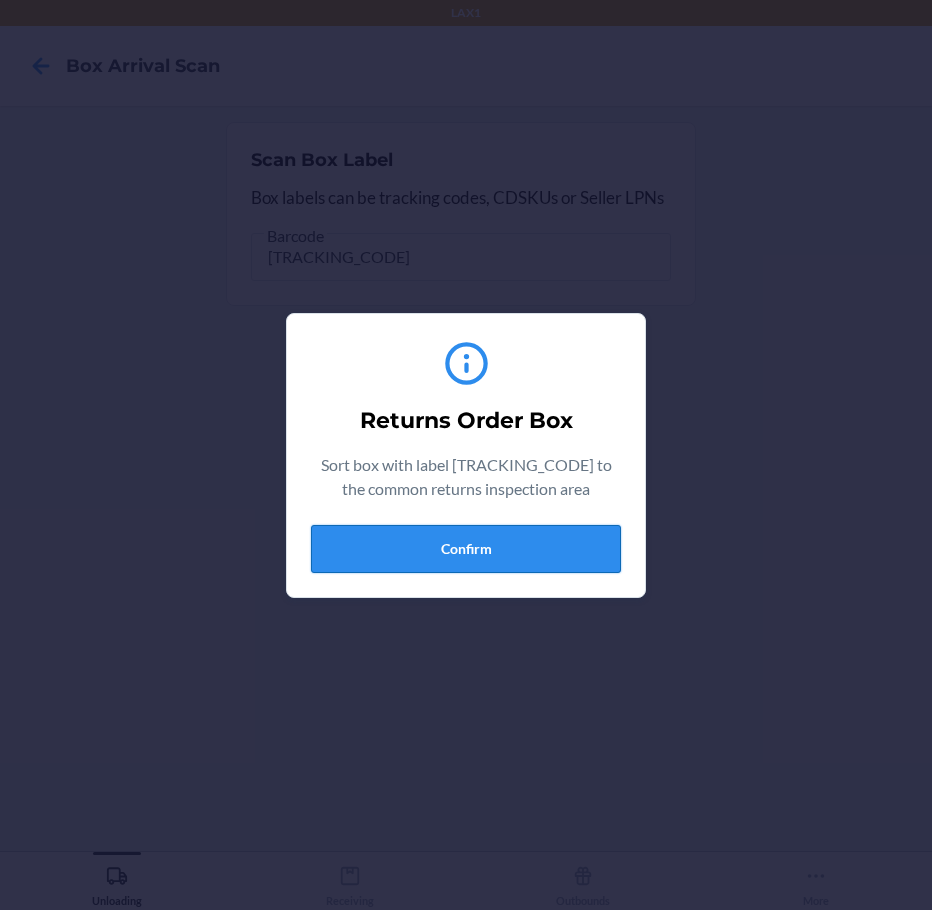 click on "Confirm" at bounding box center [466, 549] 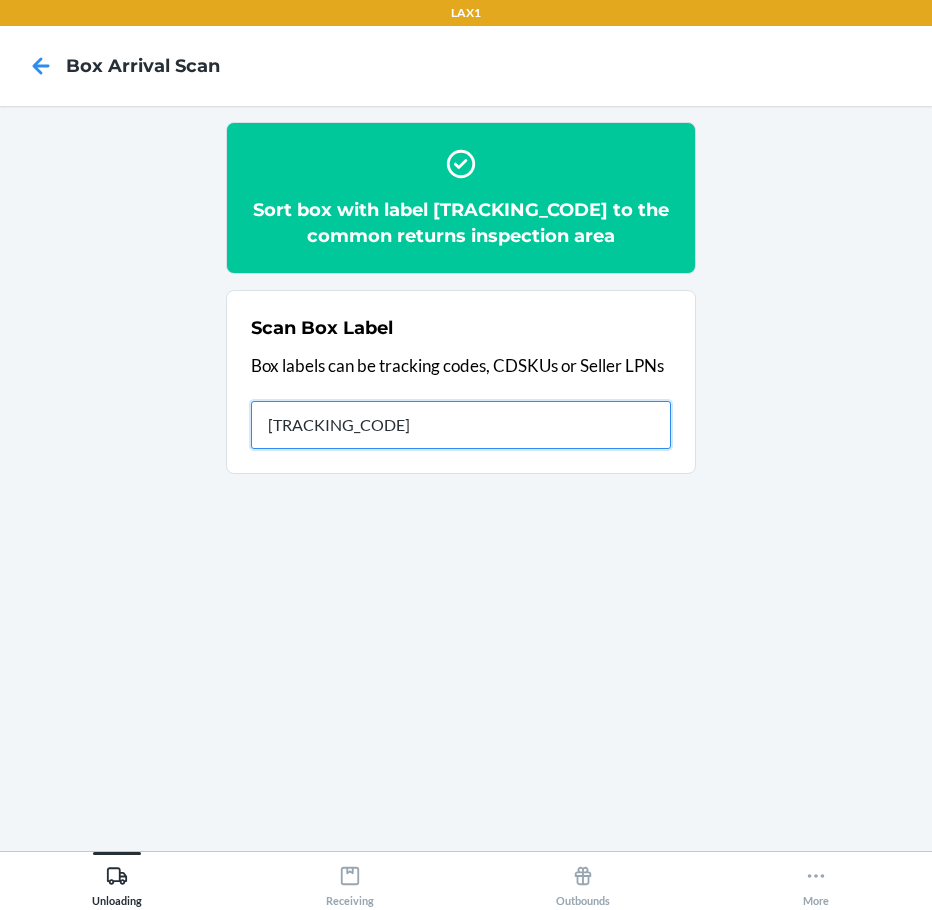 type on "[PRODUCT_CODE]" 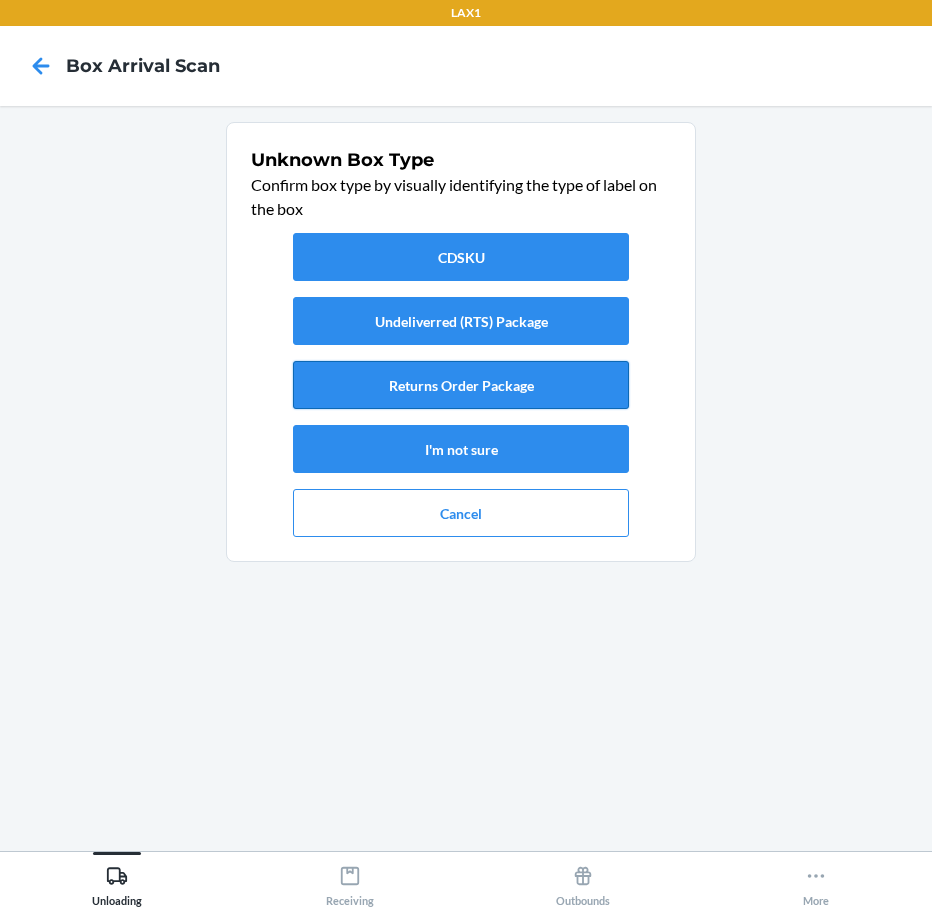 click on "Returns Order Package" at bounding box center (461, 385) 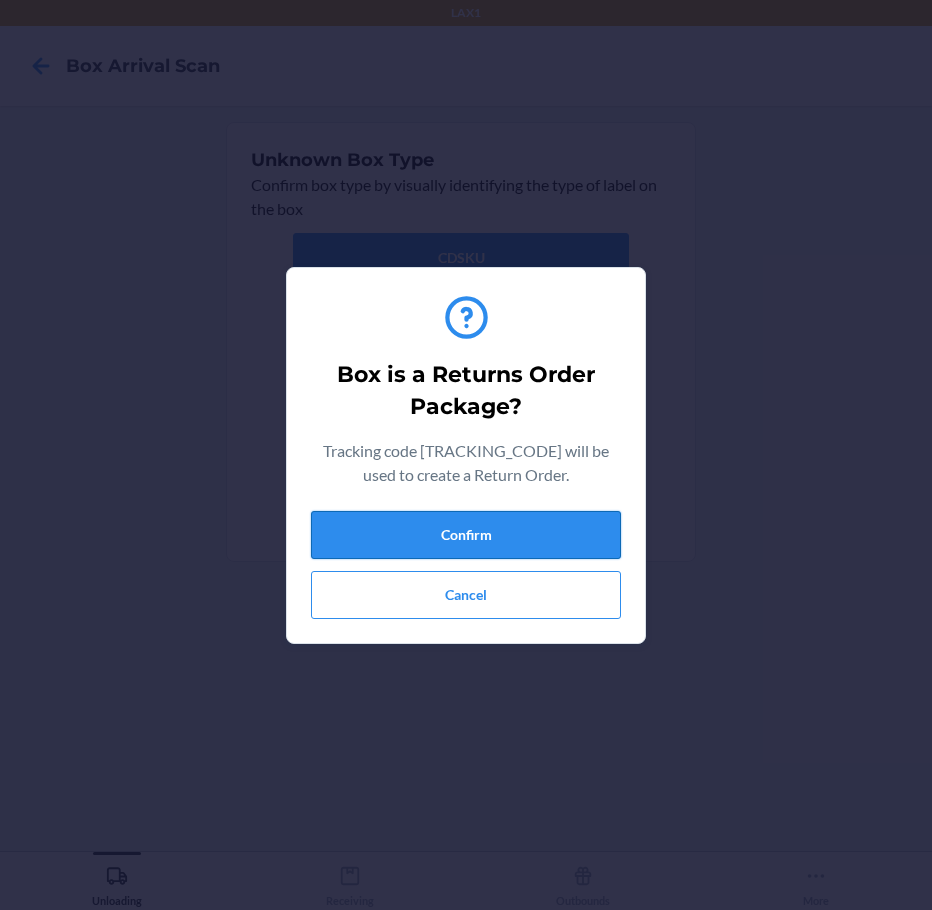 click on "Confirm" at bounding box center (466, 535) 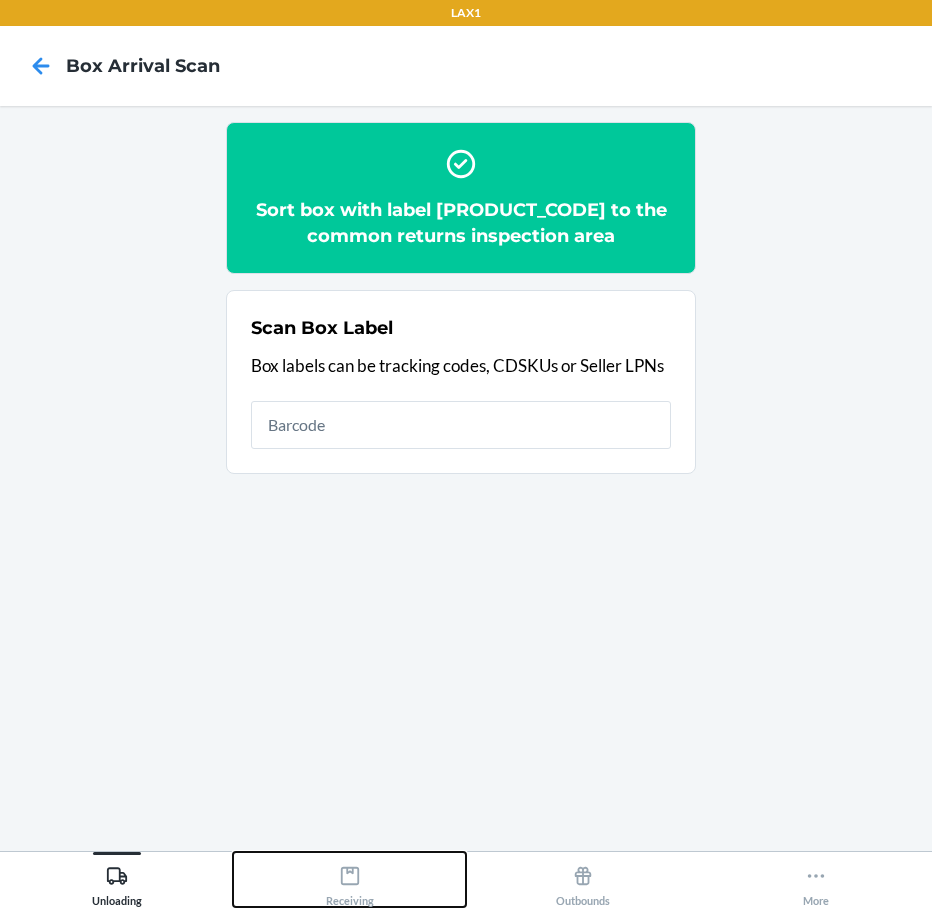 click on "Receiving" at bounding box center [349, 879] 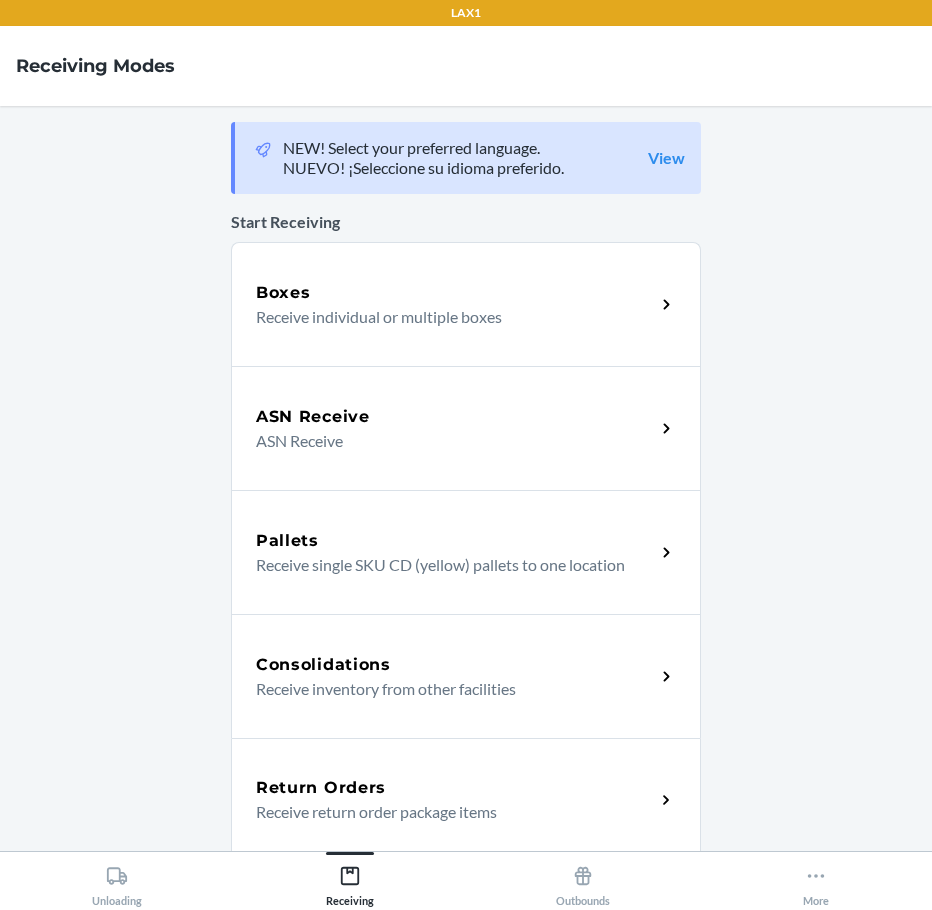 click on "Return Orders" at bounding box center (455, 788) 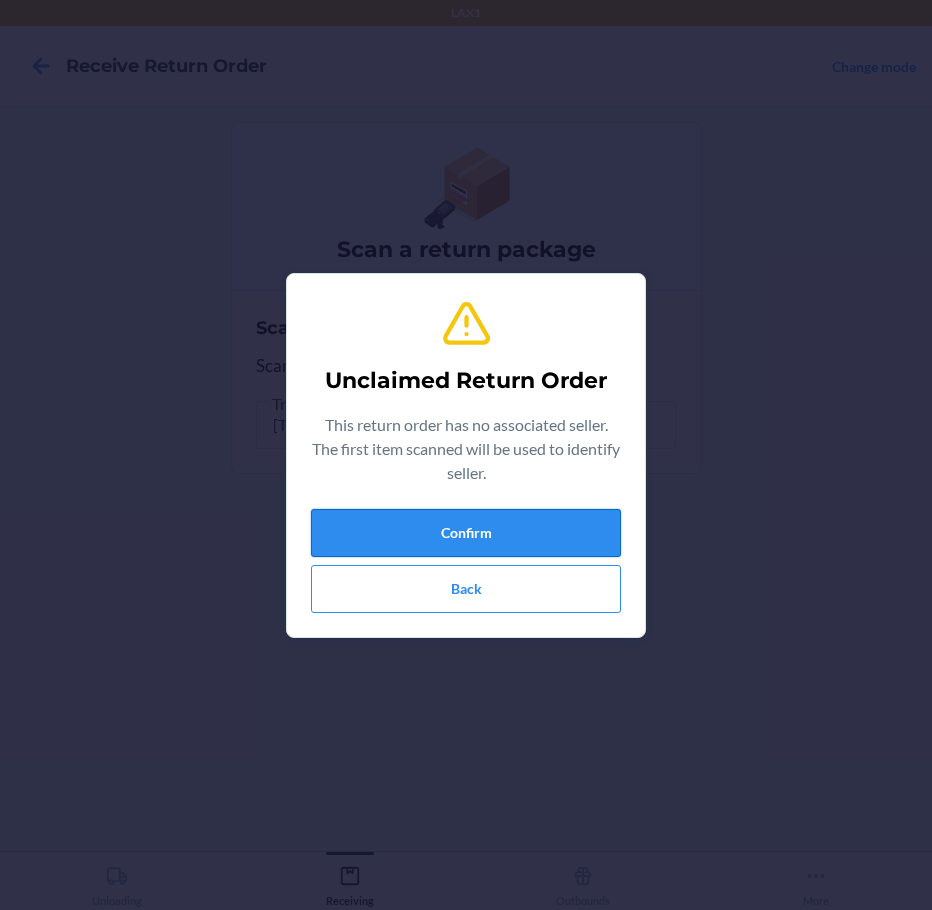 click on "Confirm" at bounding box center (466, 533) 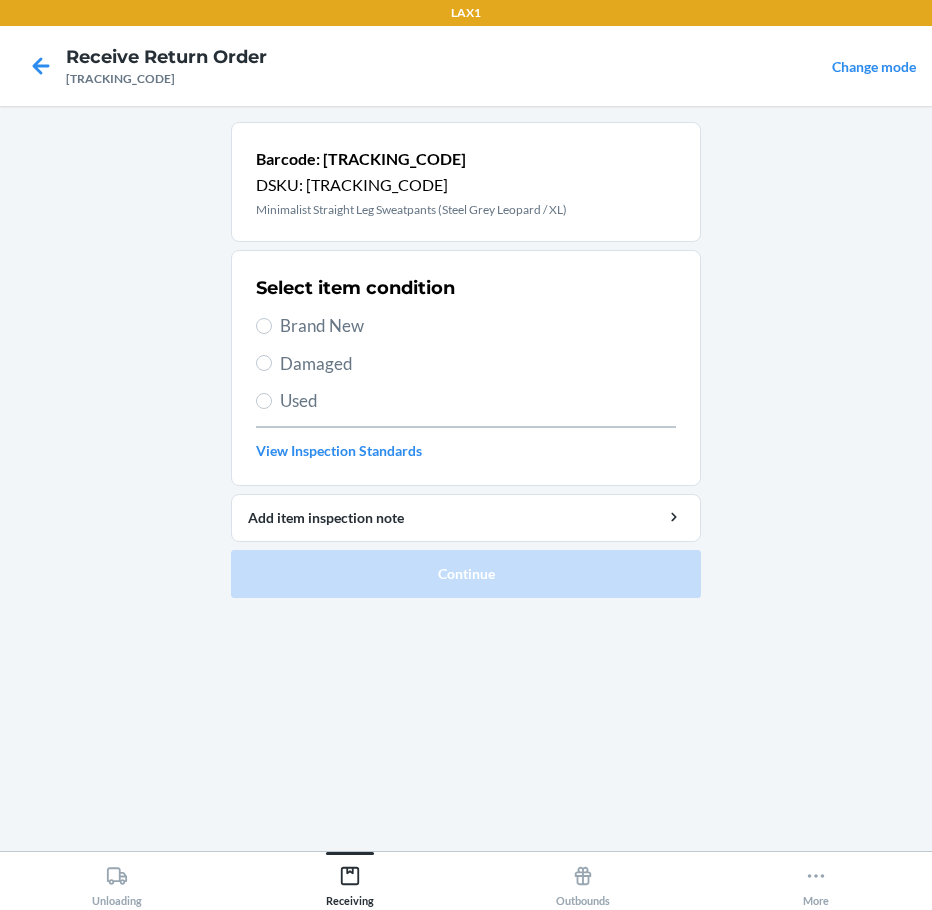 click on "Brand New" at bounding box center [478, 326] 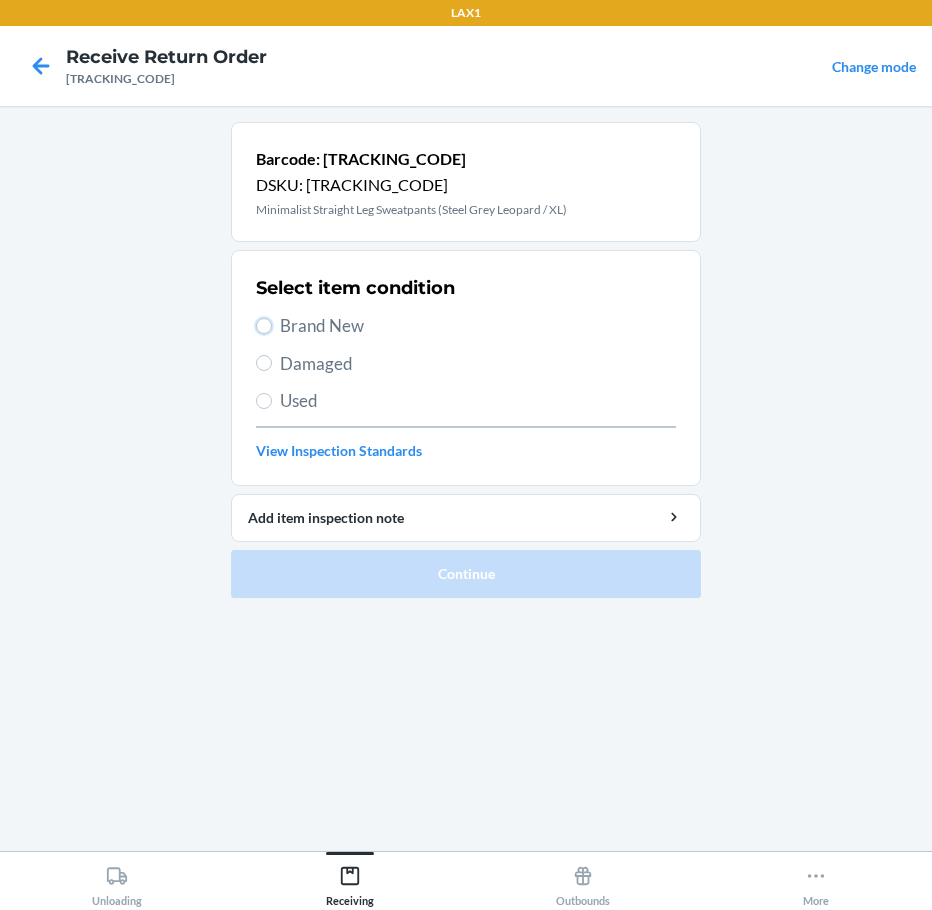 click on "Brand New" at bounding box center [264, 326] 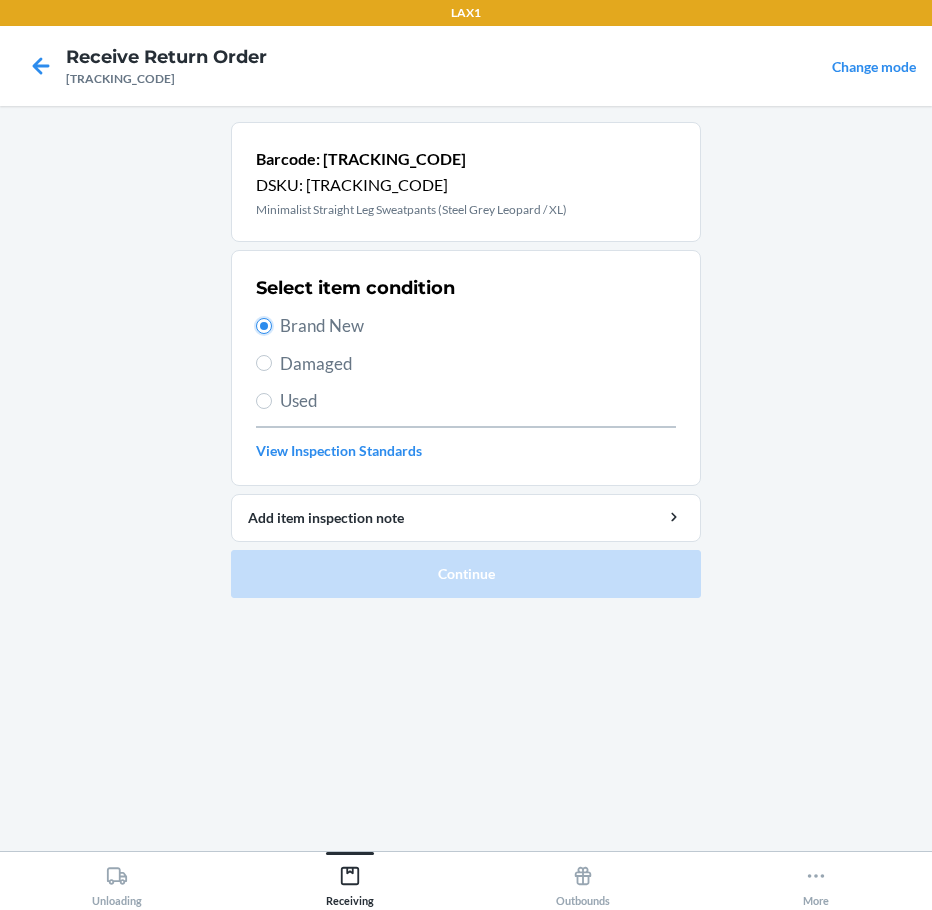 radio on "true" 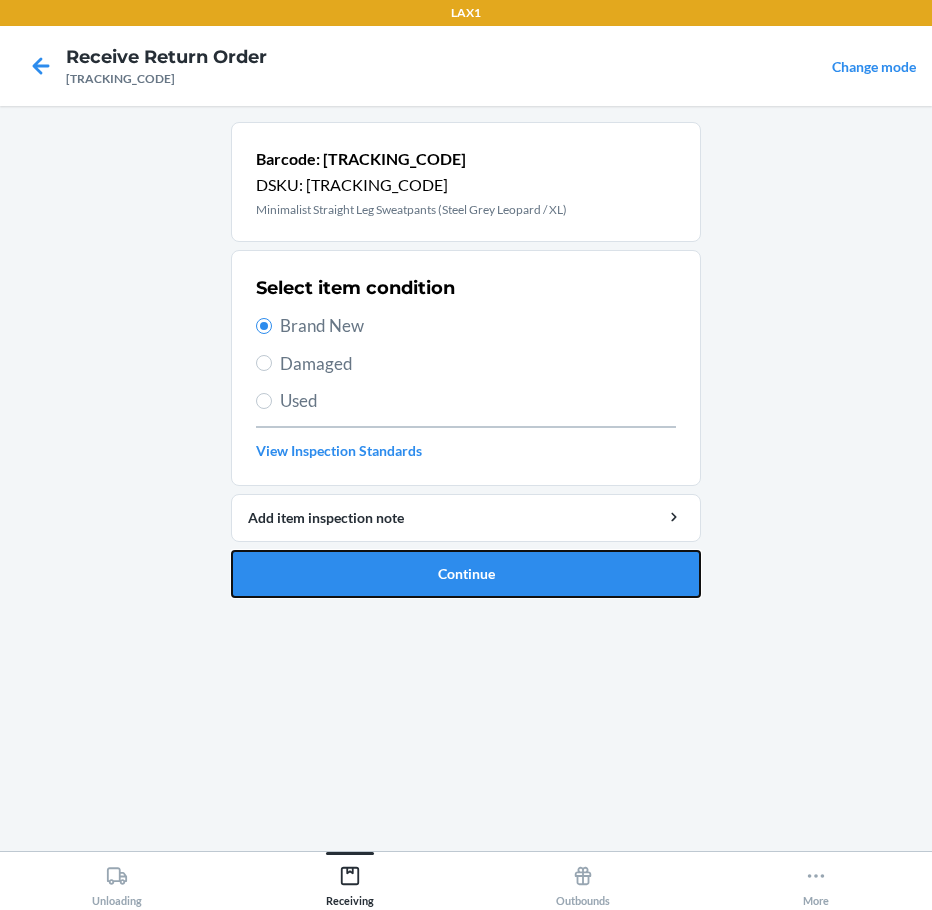 click on "Continue" at bounding box center [466, 574] 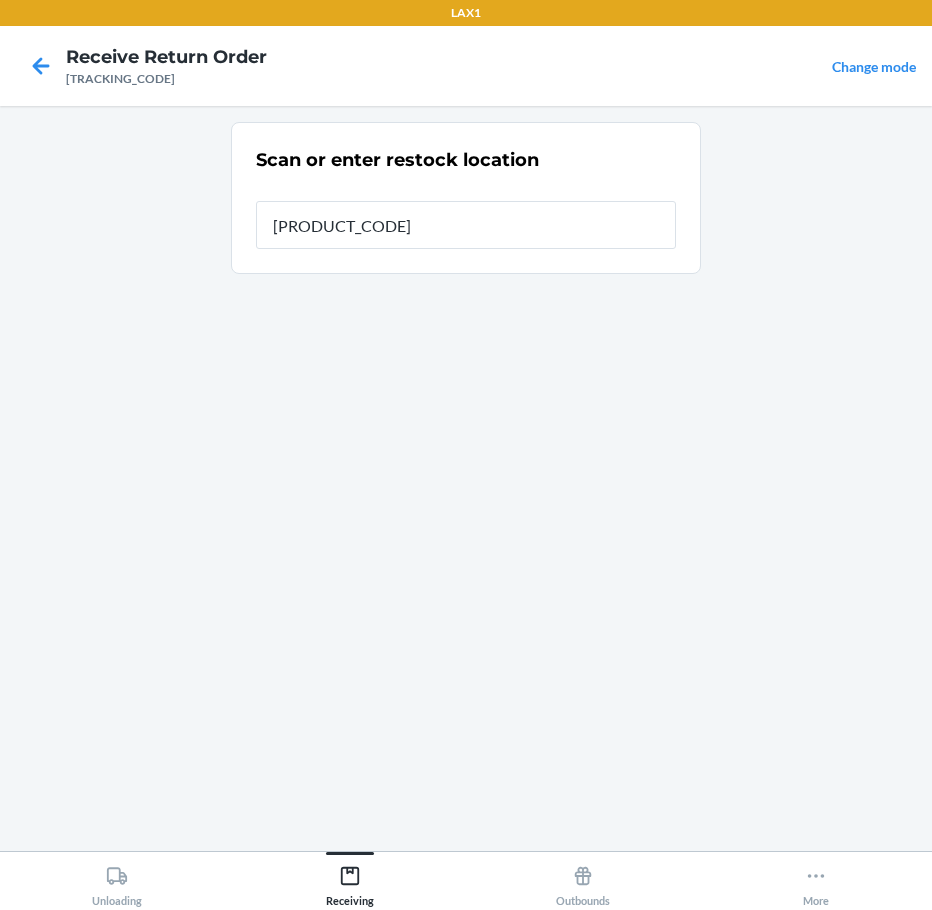 type on "[PRODUCT_CODE]" 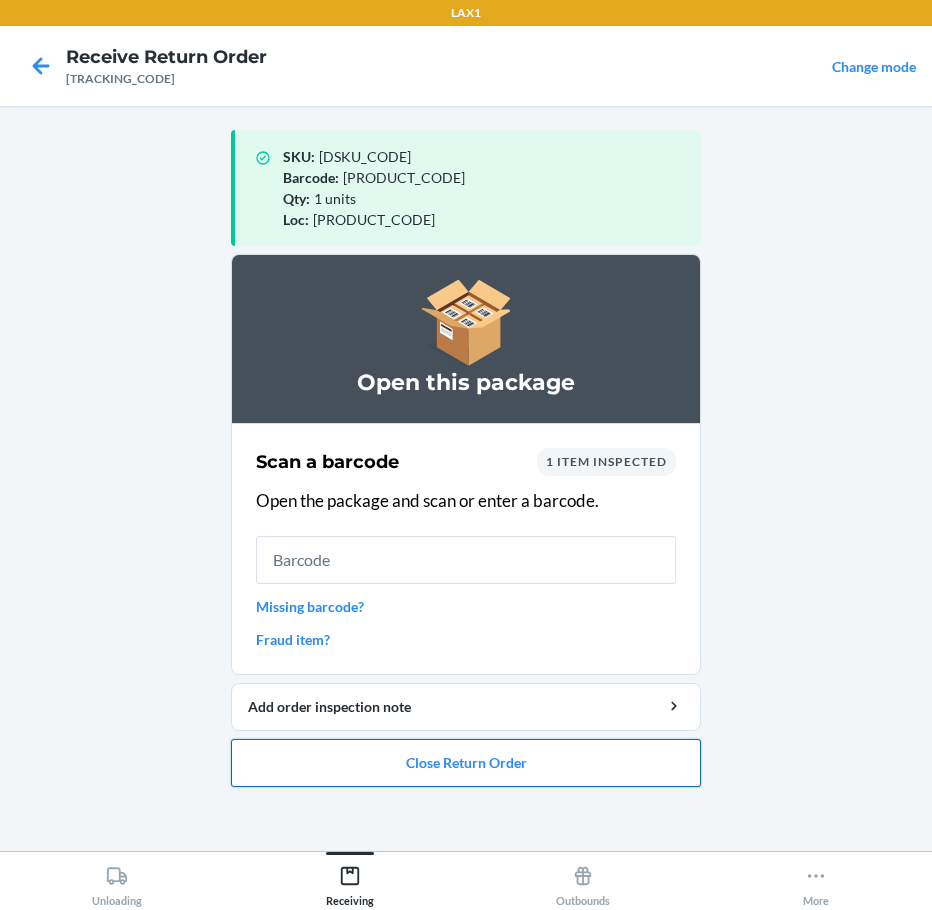 click on "Close Return Order" at bounding box center [466, 763] 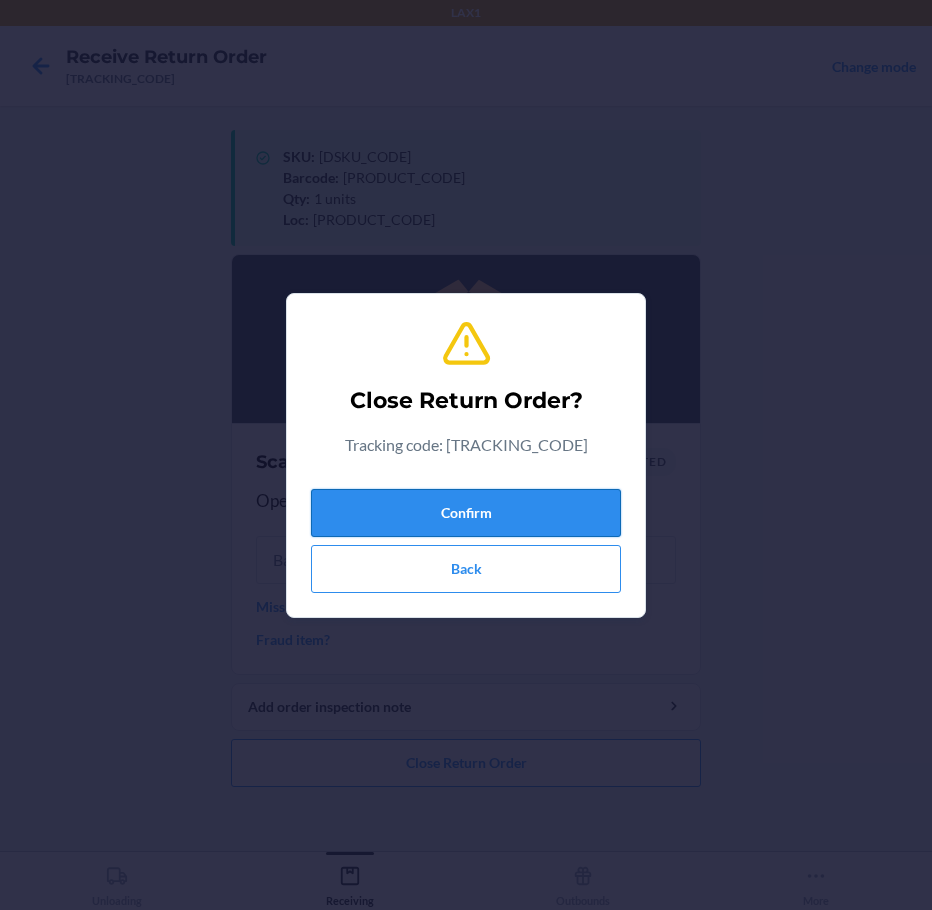 click on "Confirm" at bounding box center [466, 513] 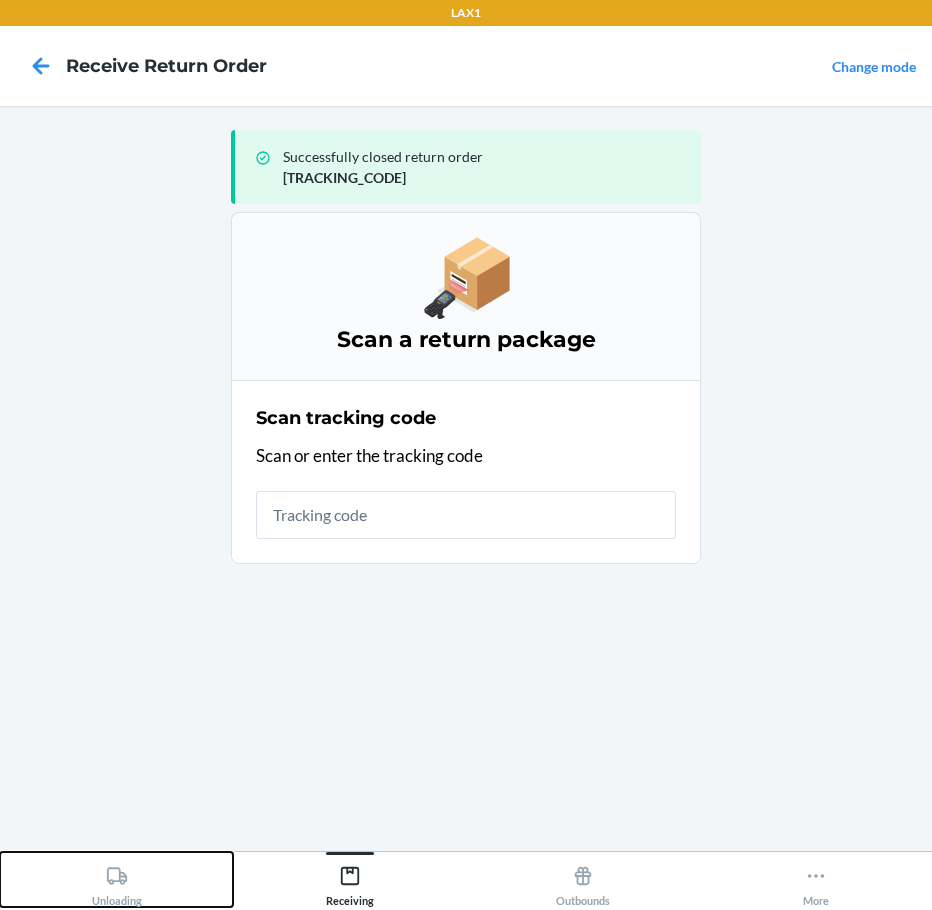 click on "Unloading" at bounding box center (117, 882) 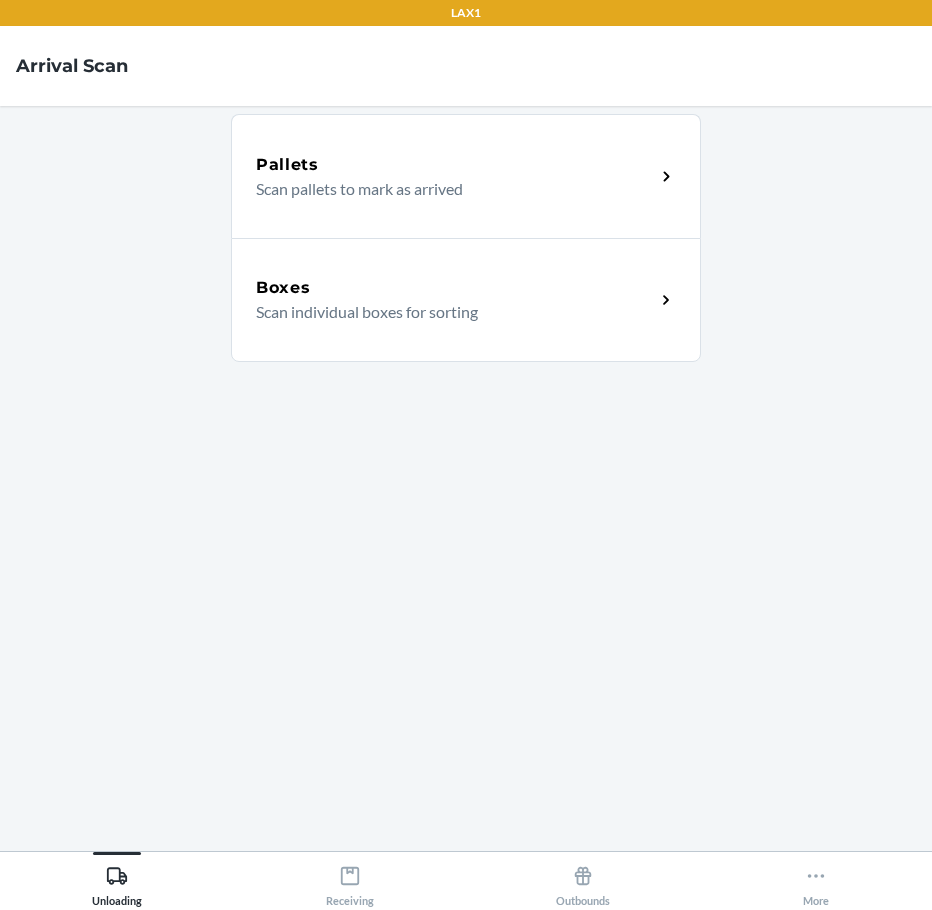 click on "Scan individual boxes for sorting" at bounding box center [447, 312] 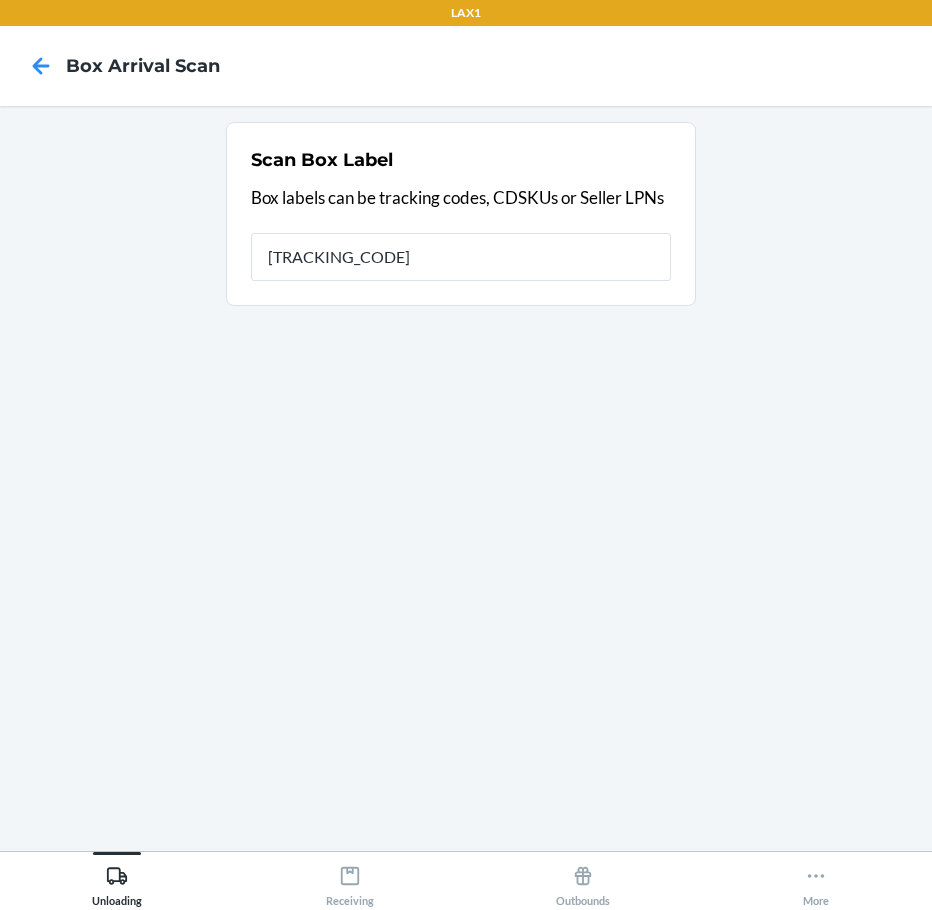 type on "[TRACKING_CODE]" 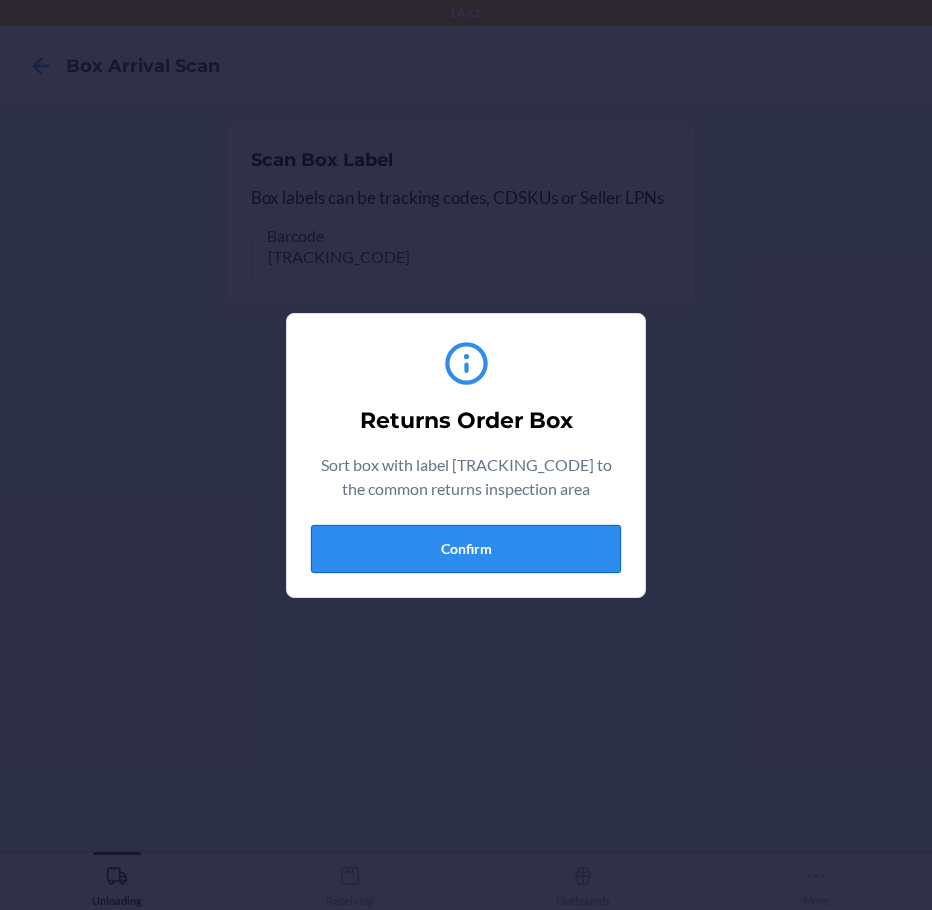 click on "Confirm" at bounding box center (466, 549) 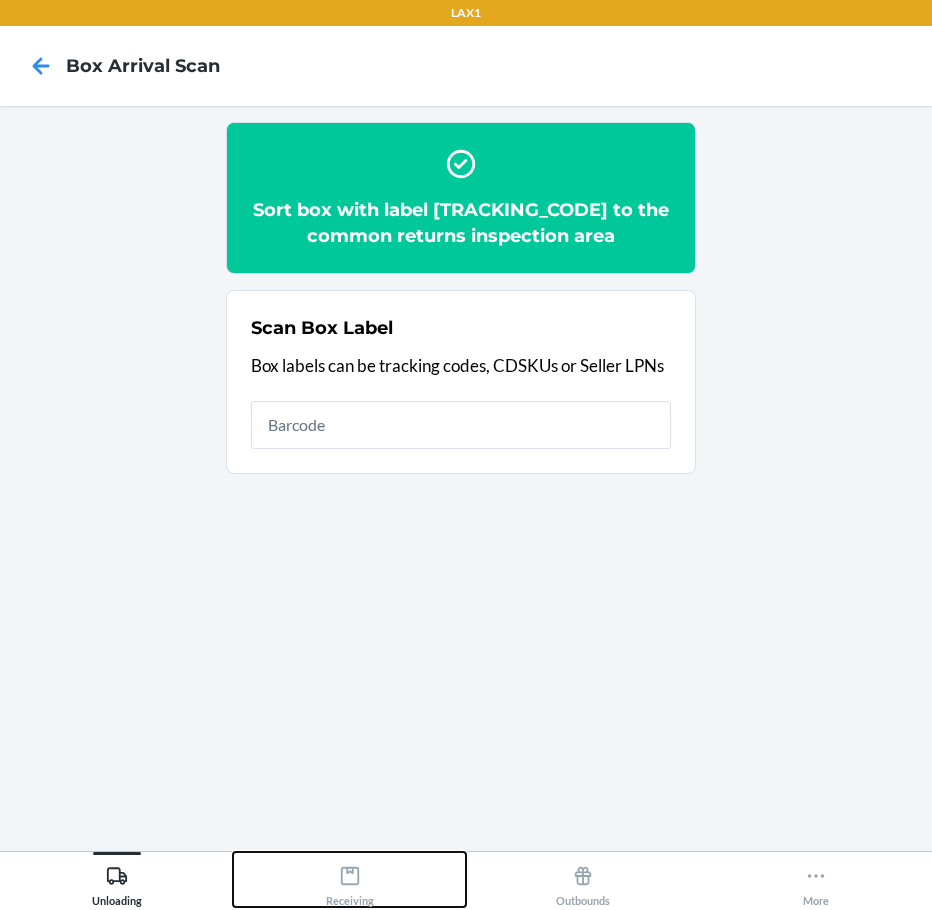drag, startPoint x: 341, startPoint y: 873, endPoint x: 319, endPoint y: 855, distance: 28.42534 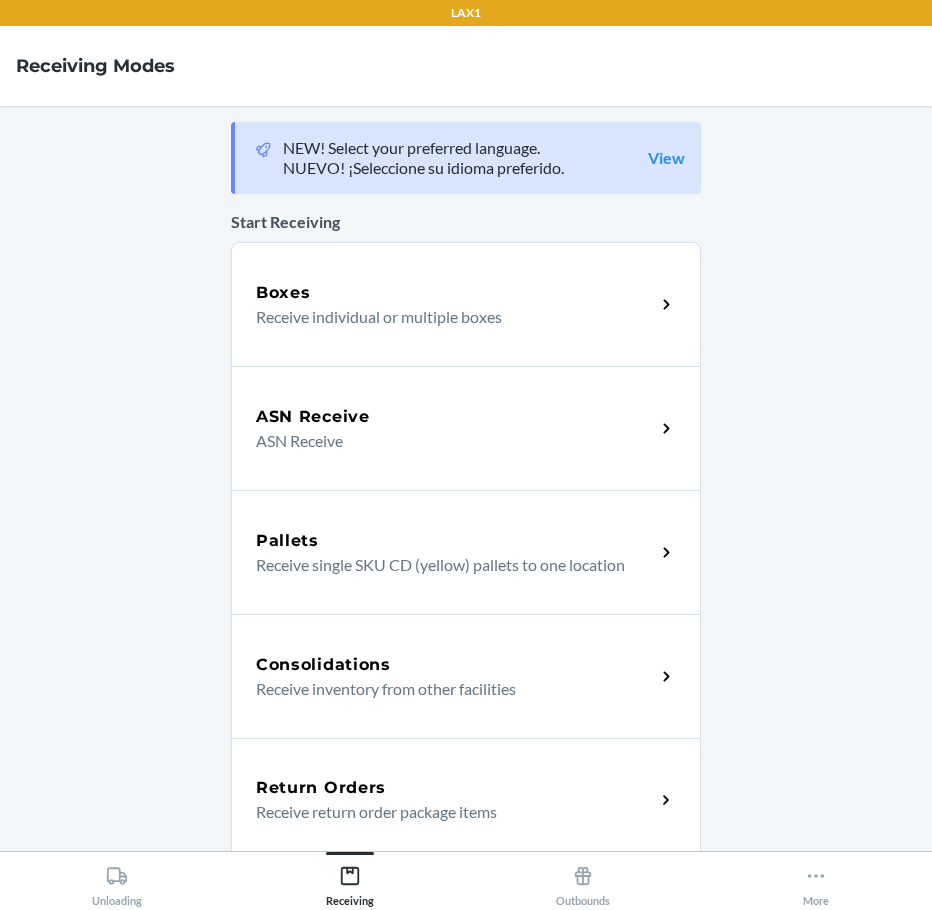 click on "Receive return order package items" at bounding box center (447, 812) 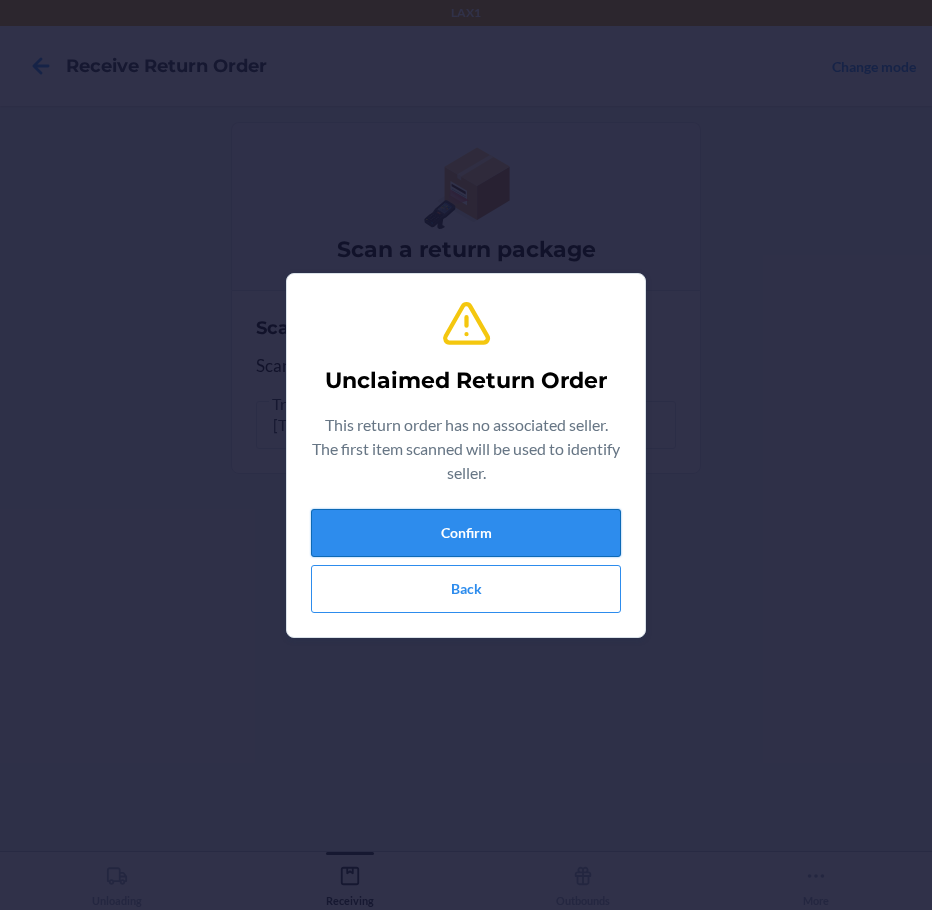 click on "Confirm" at bounding box center (466, 533) 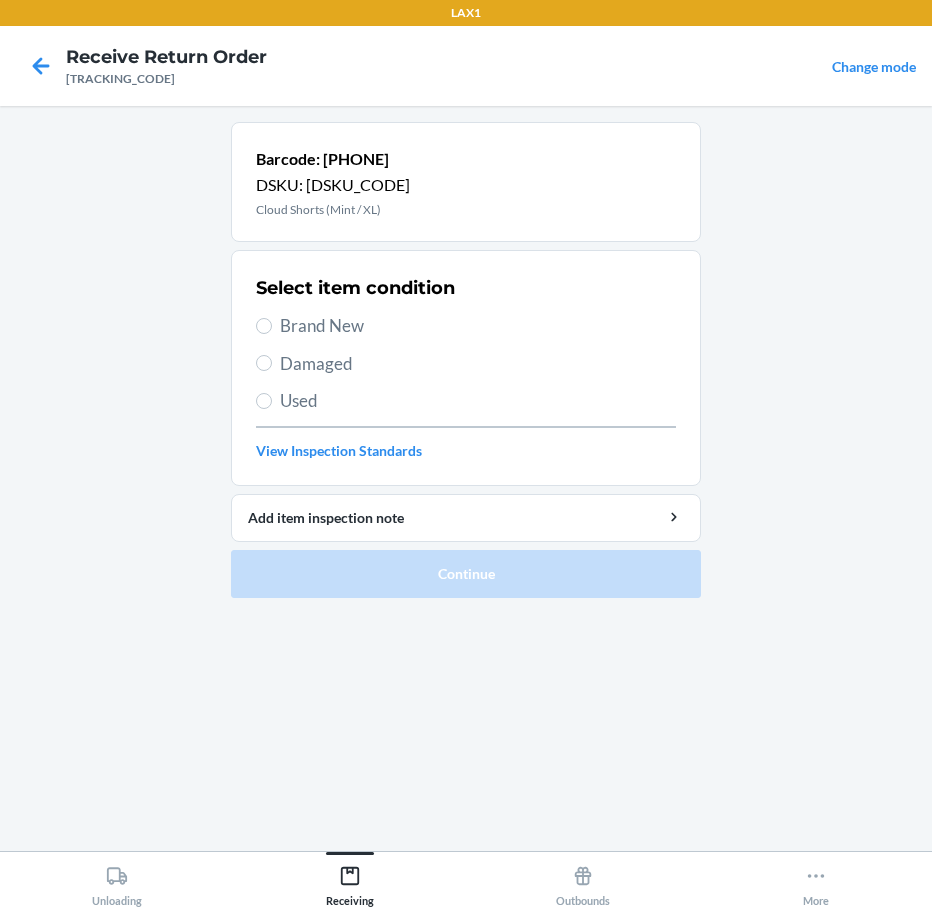 click on "Brand New" at bounding box center [478, 326] 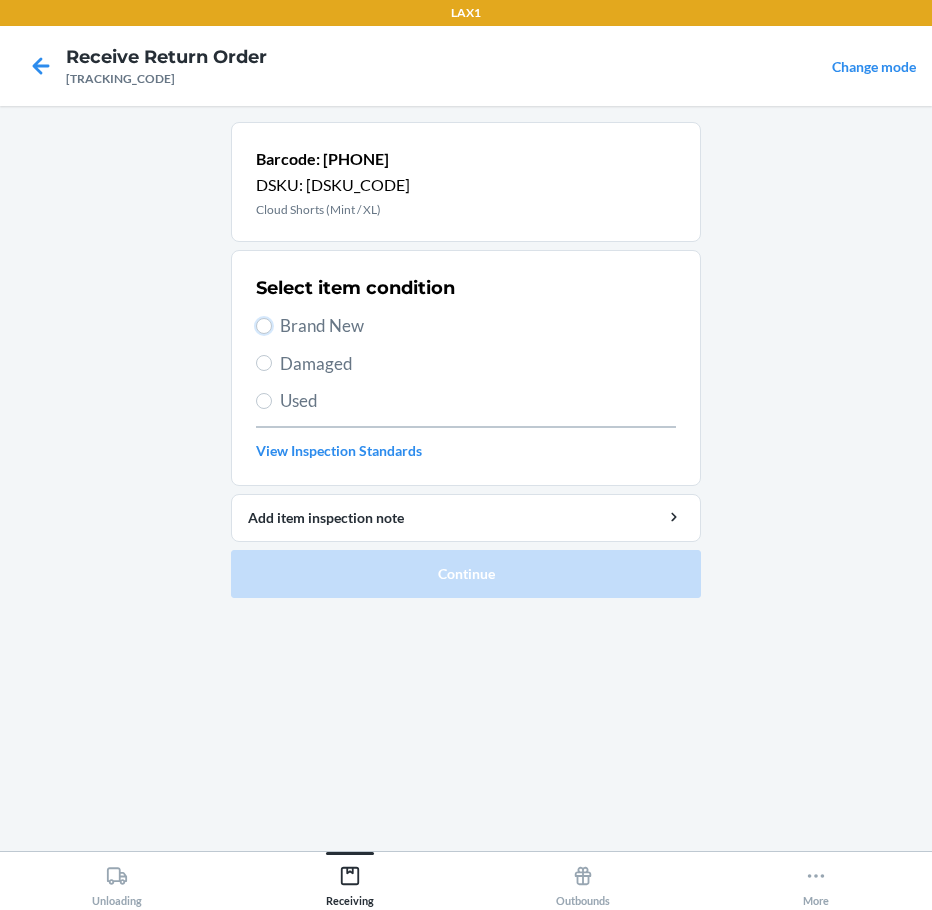 click on "Brand New" at bounding box center [264, 326] 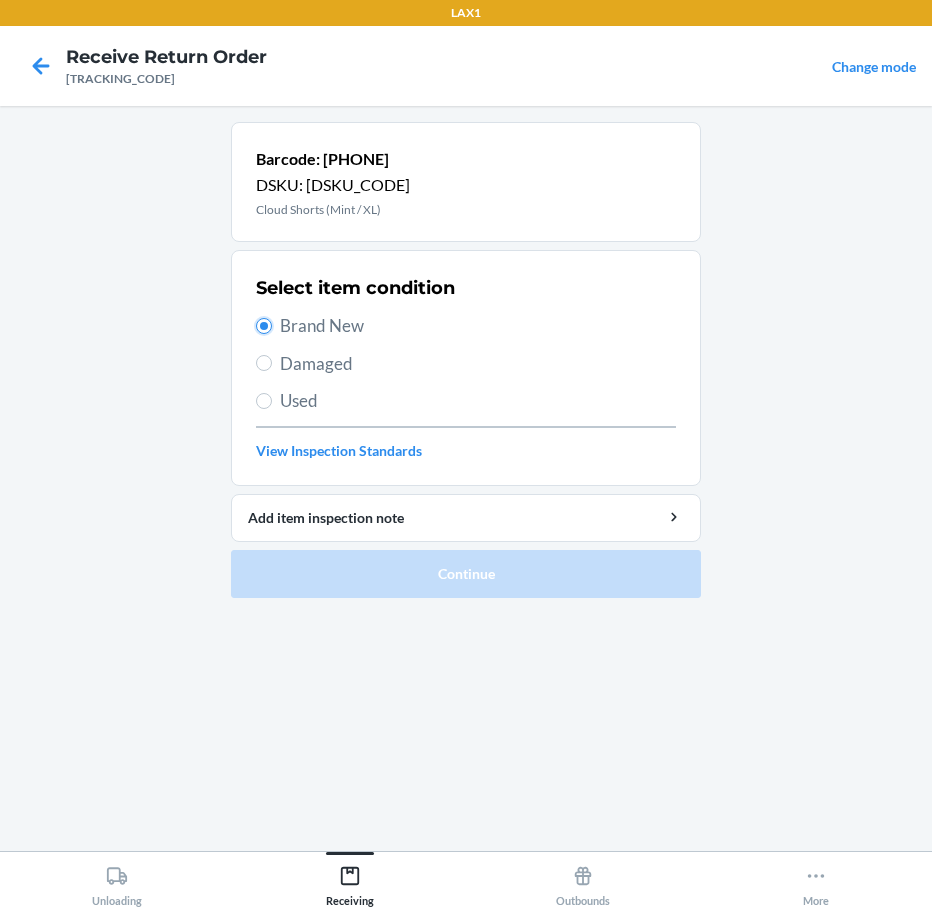 radio on "true" 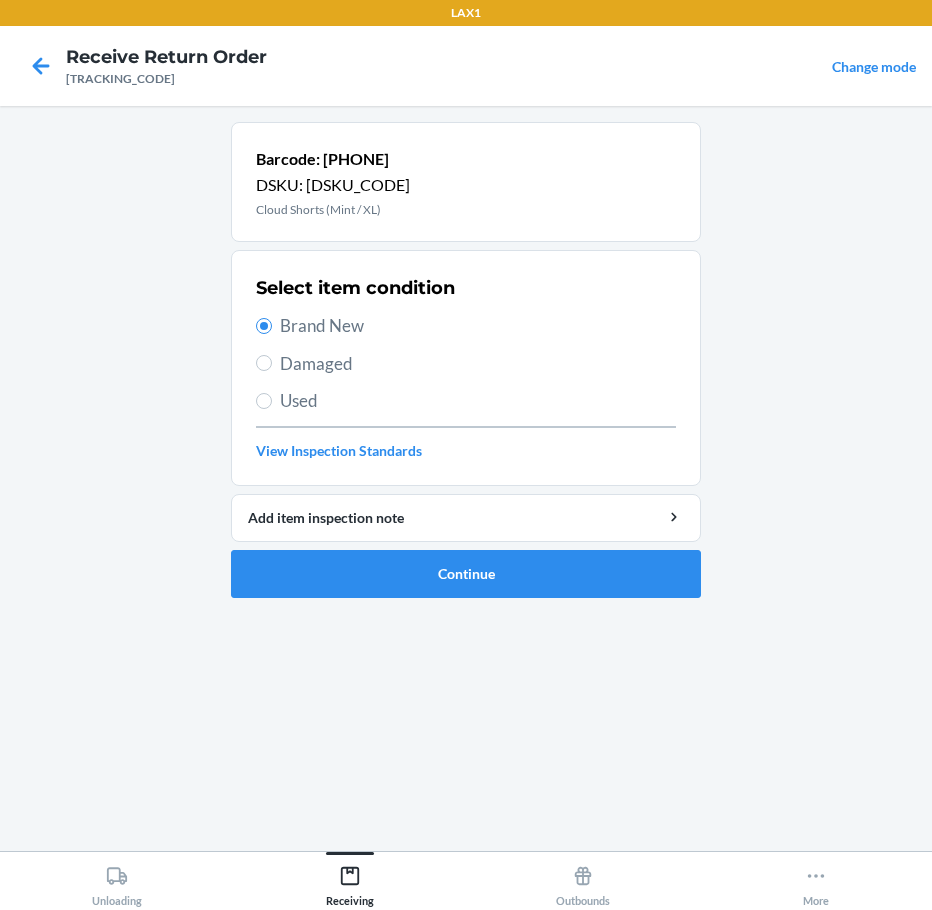 click on "Damaged" at bounding box center [478, 364] 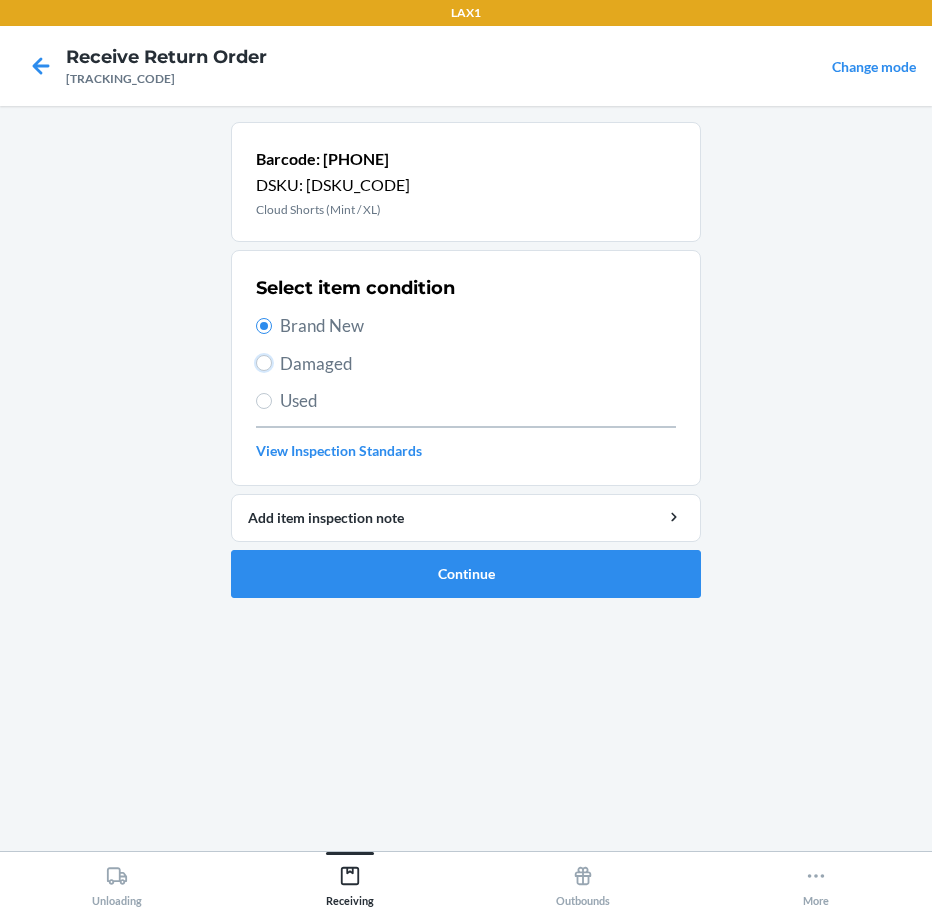 click on "Damaged" at bounding box center [264, 363] 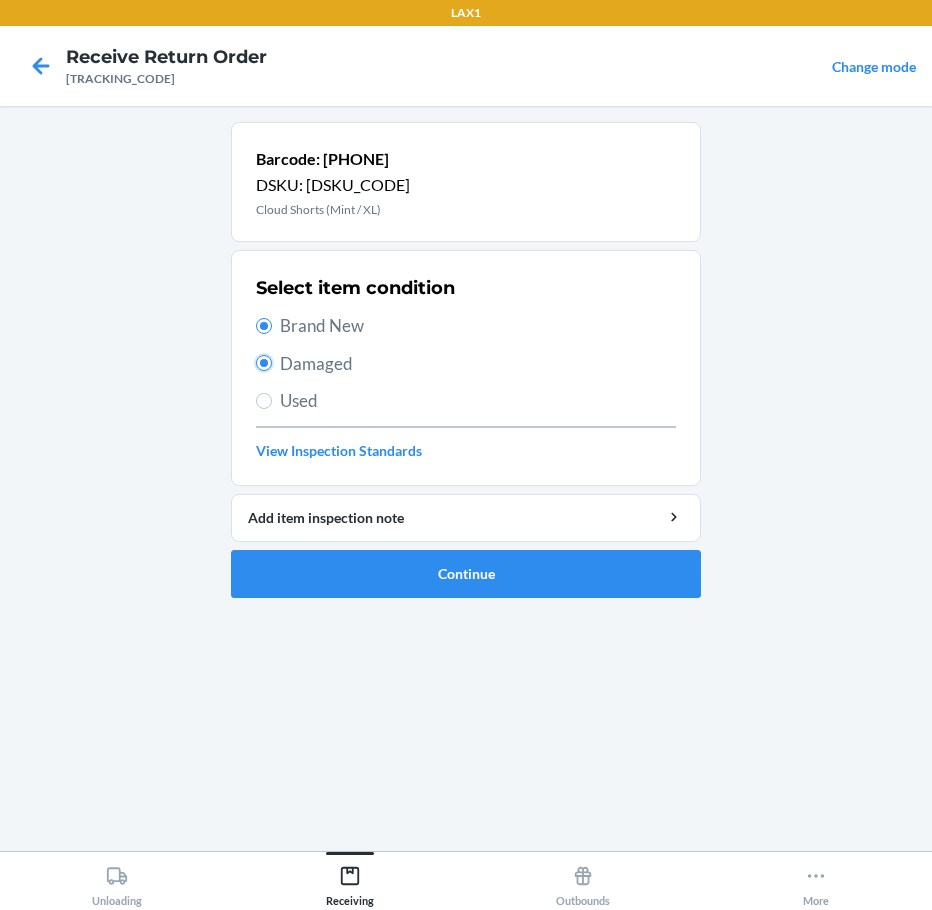 radio on "false" 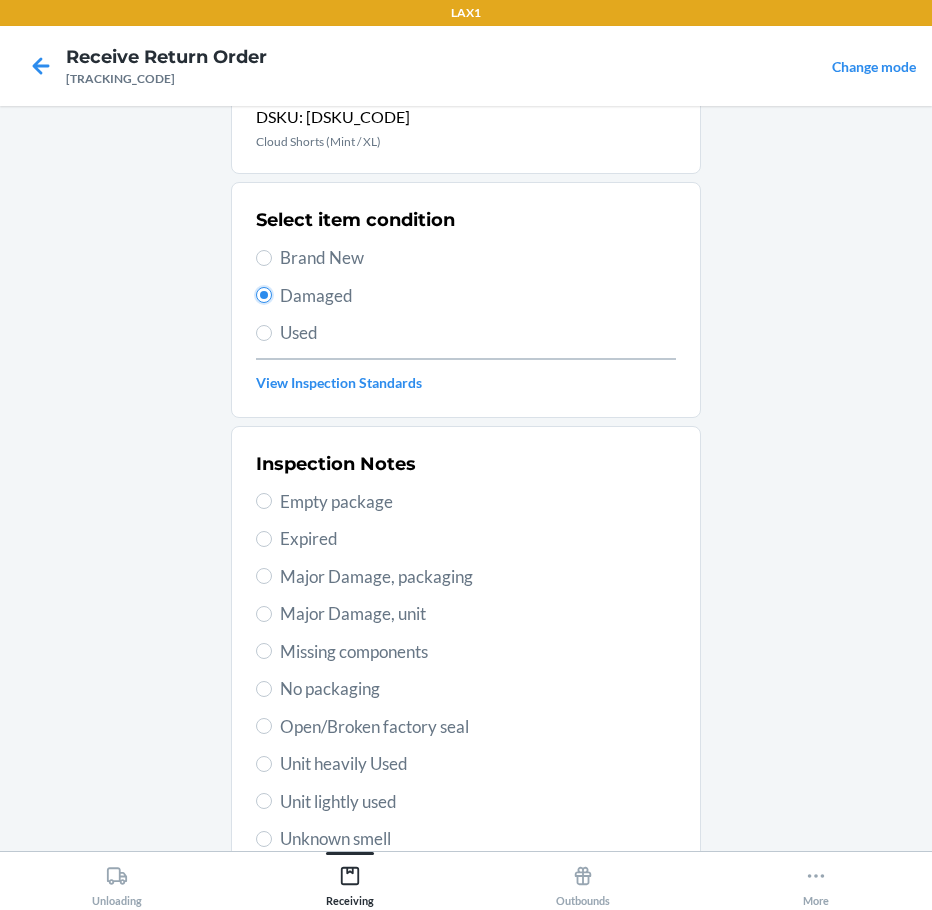 scroll, scrollTop: 200, scrollLeft: 0, axis: vertical 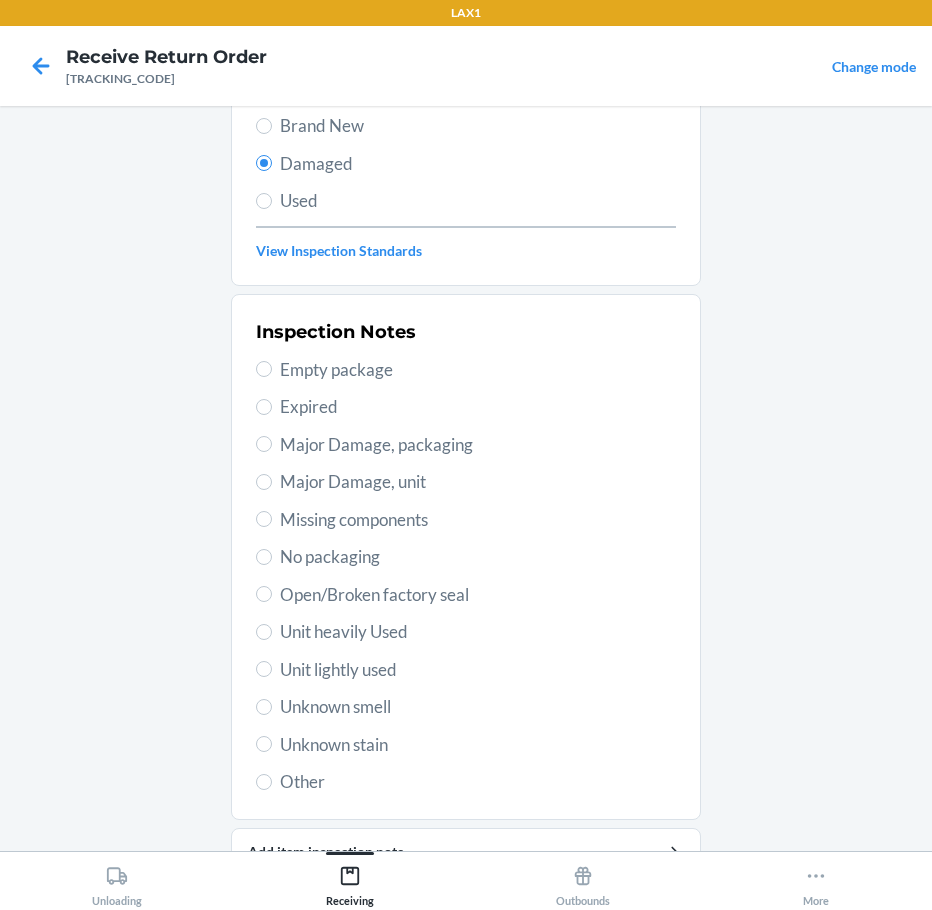 click on "Unit lightly used" at bounding box center (478, 670) 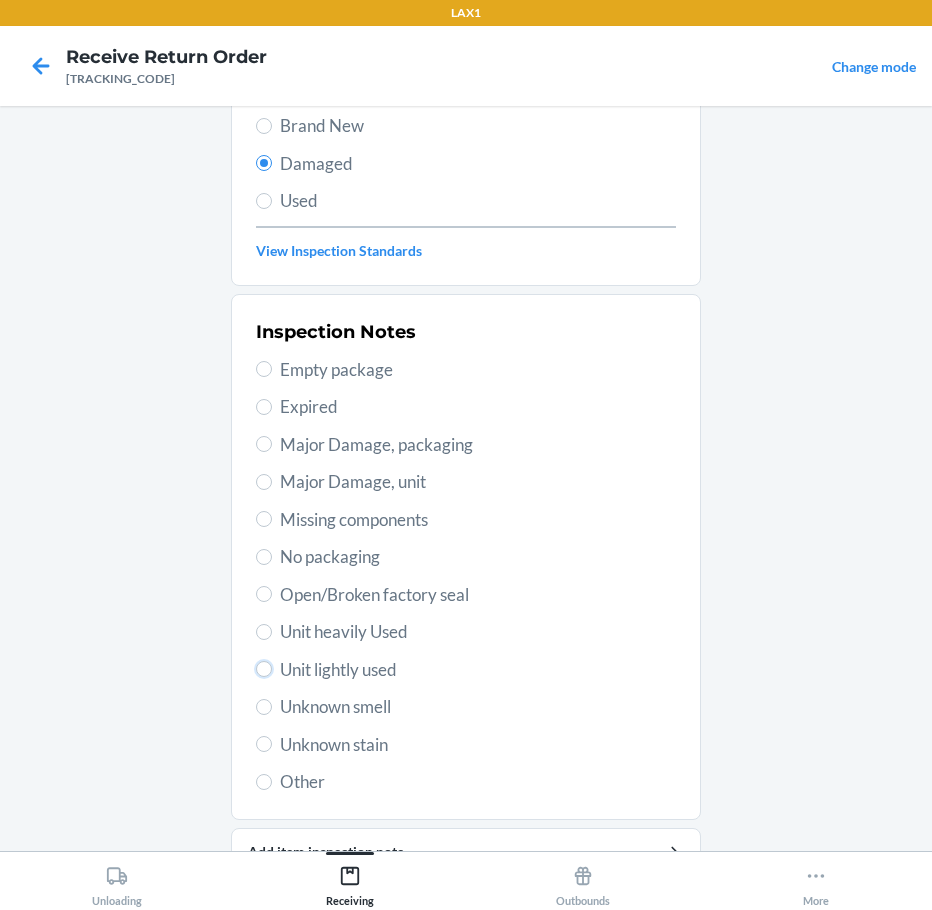 click on "Unit lightly used" at bounding box center [264, 669] 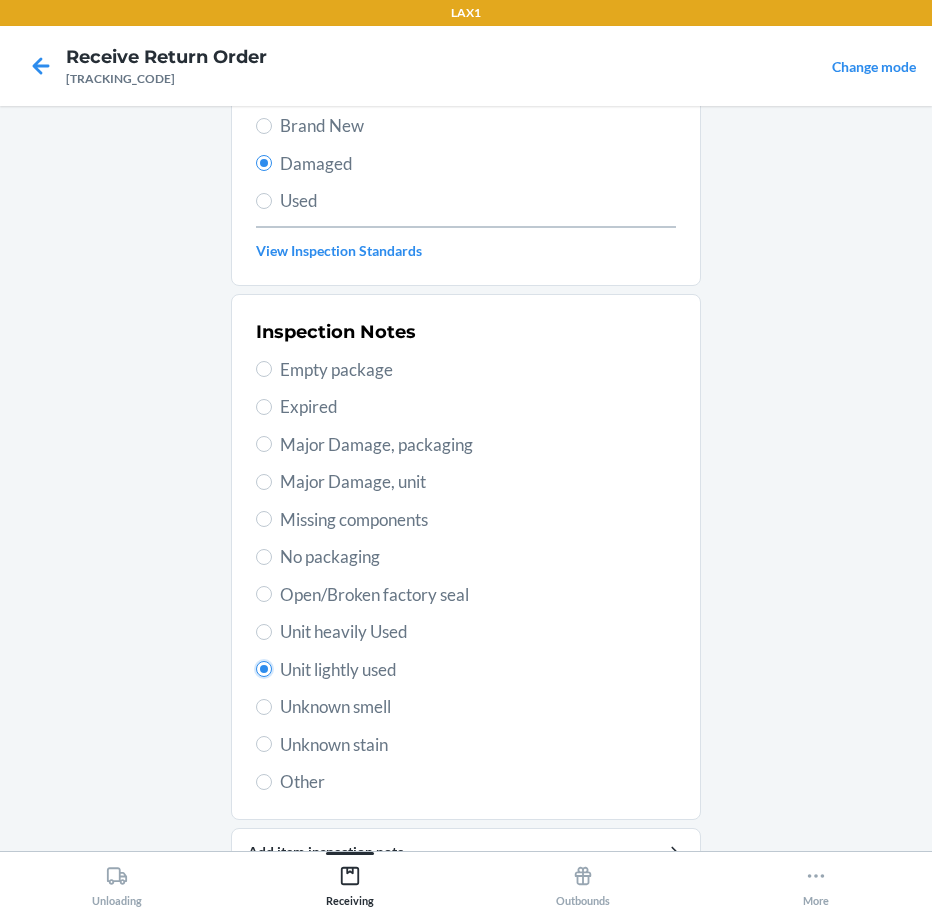radio on "true" 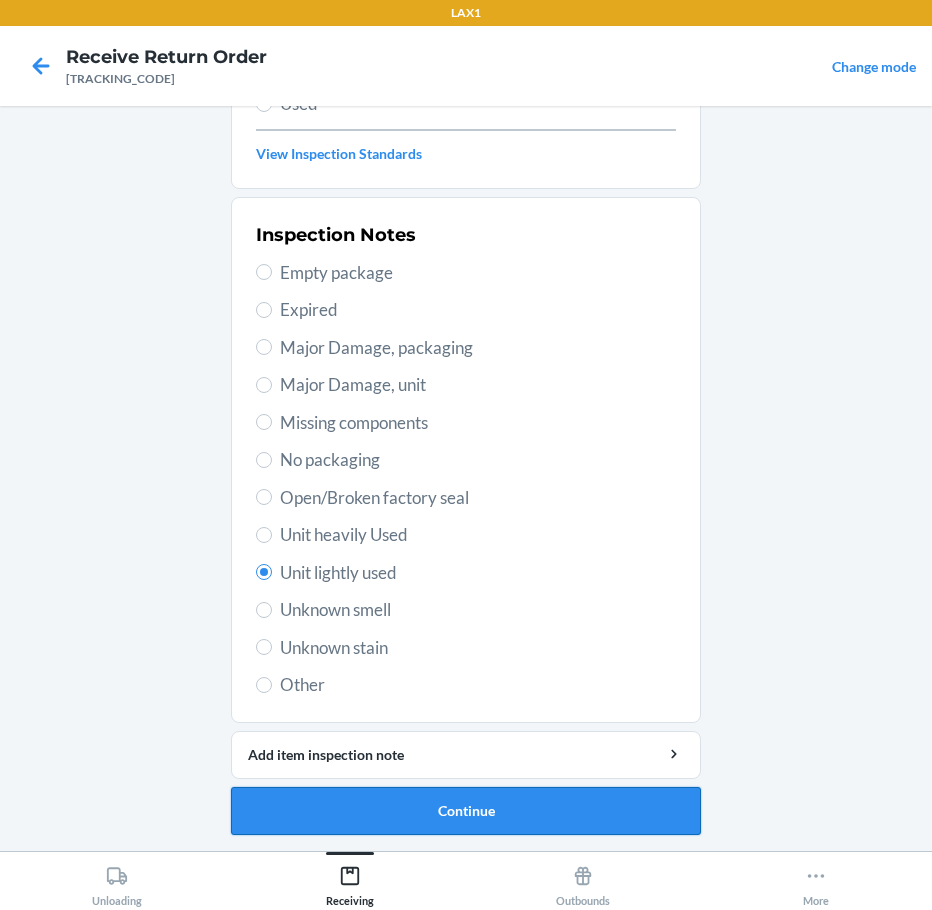 click on "Continue" at bounding box center [466, 811] 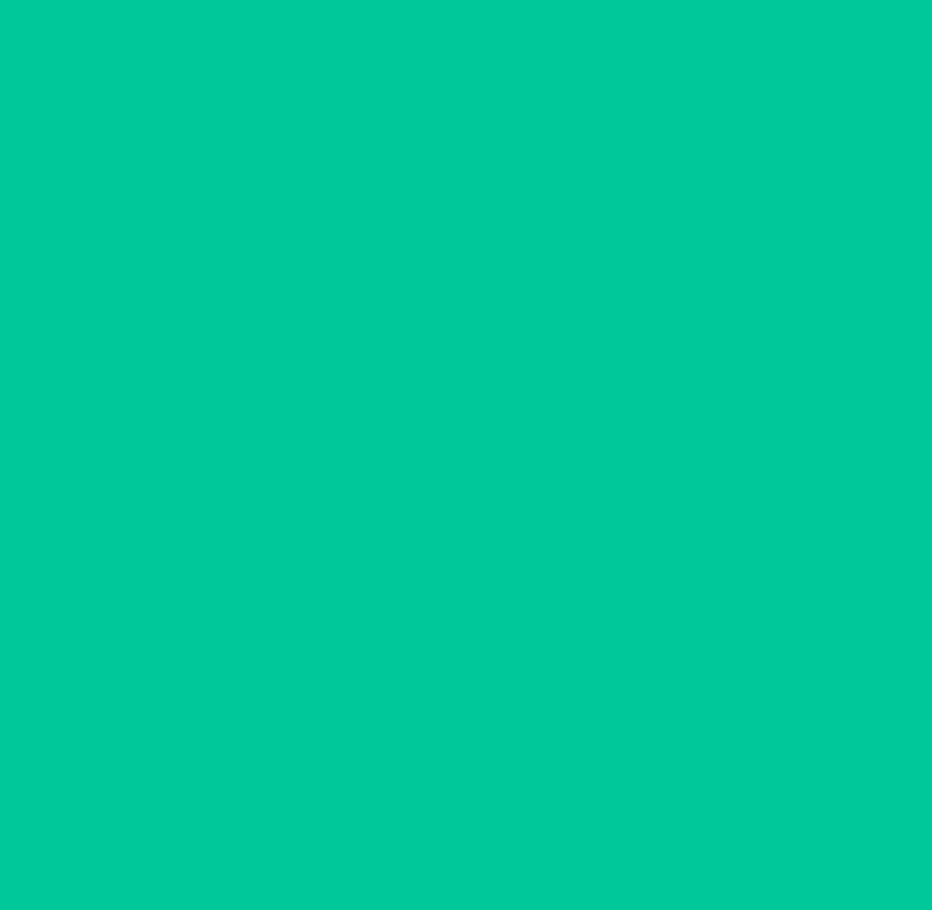 scroll, scrollTop: 120, scrollLeft: 0, axis: vertical 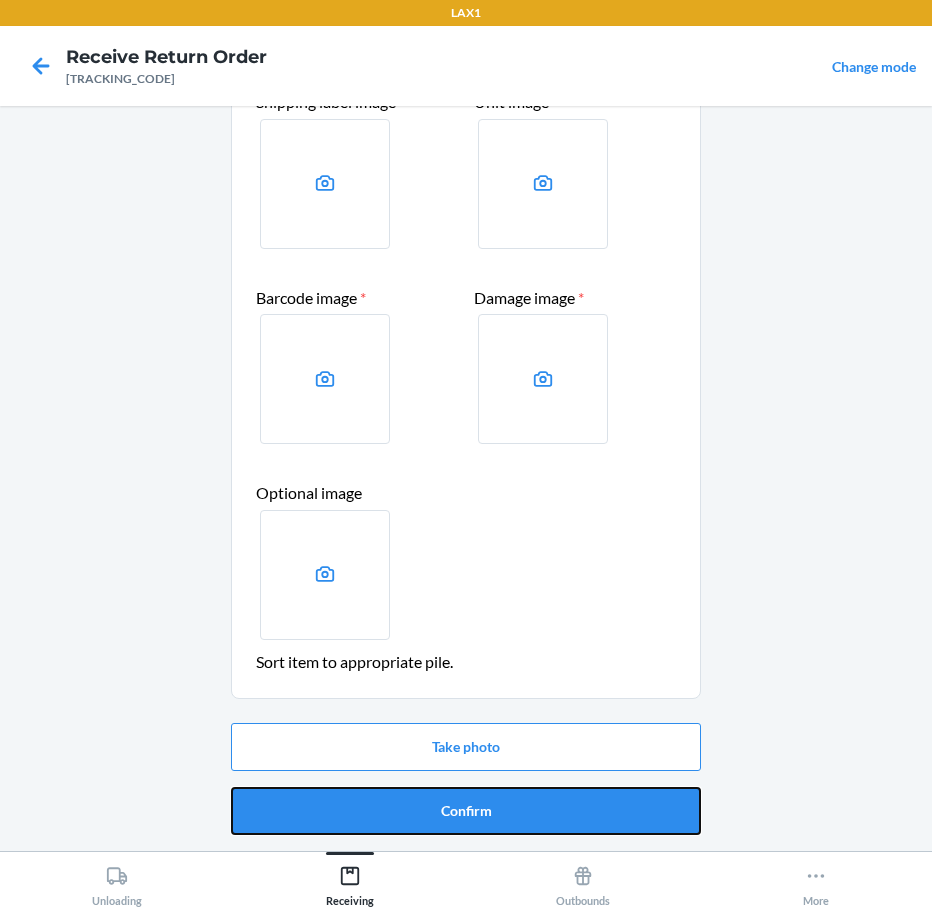 click on "Confirm" at bounding box center (466, 811) 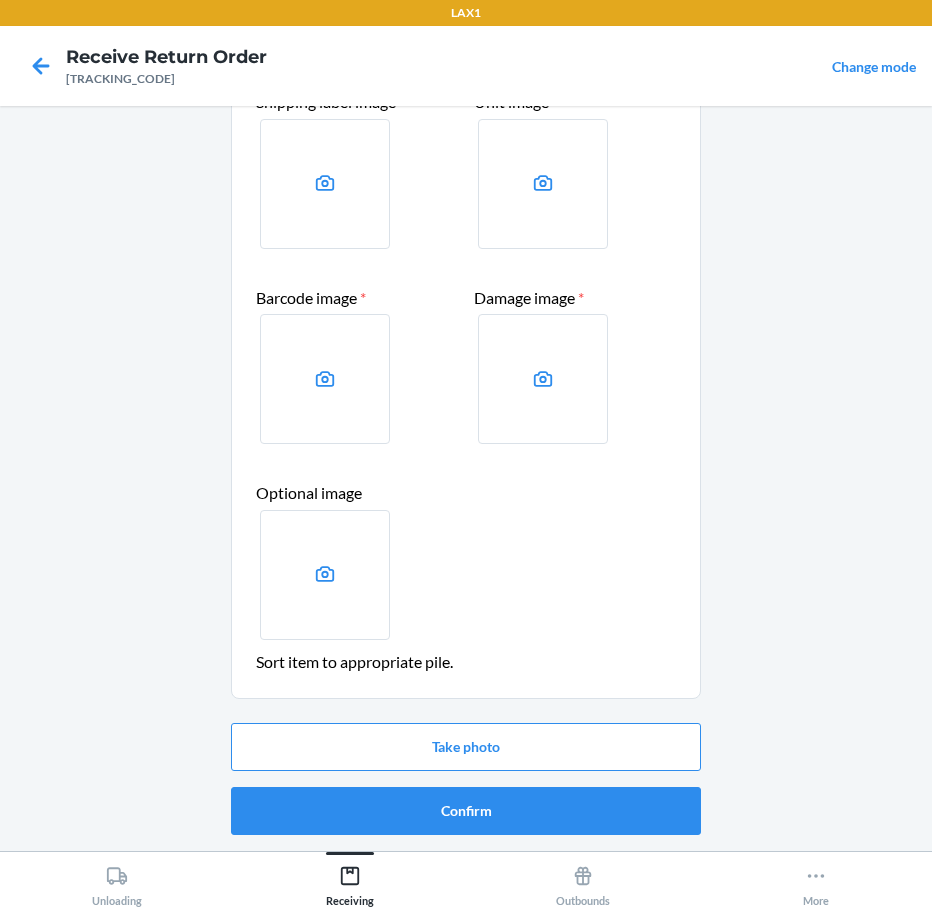 scroll, scrollTop: 0, scrollLeft: 0, axis: both 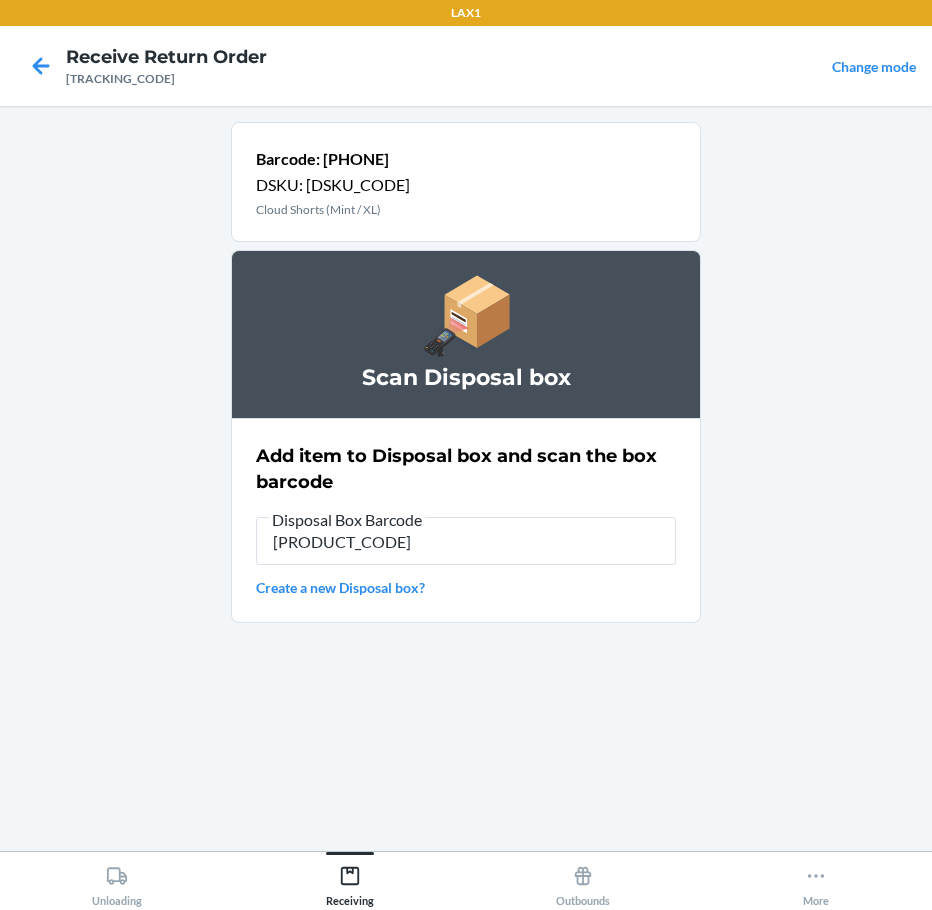type on "[TRACKING_CODE]" 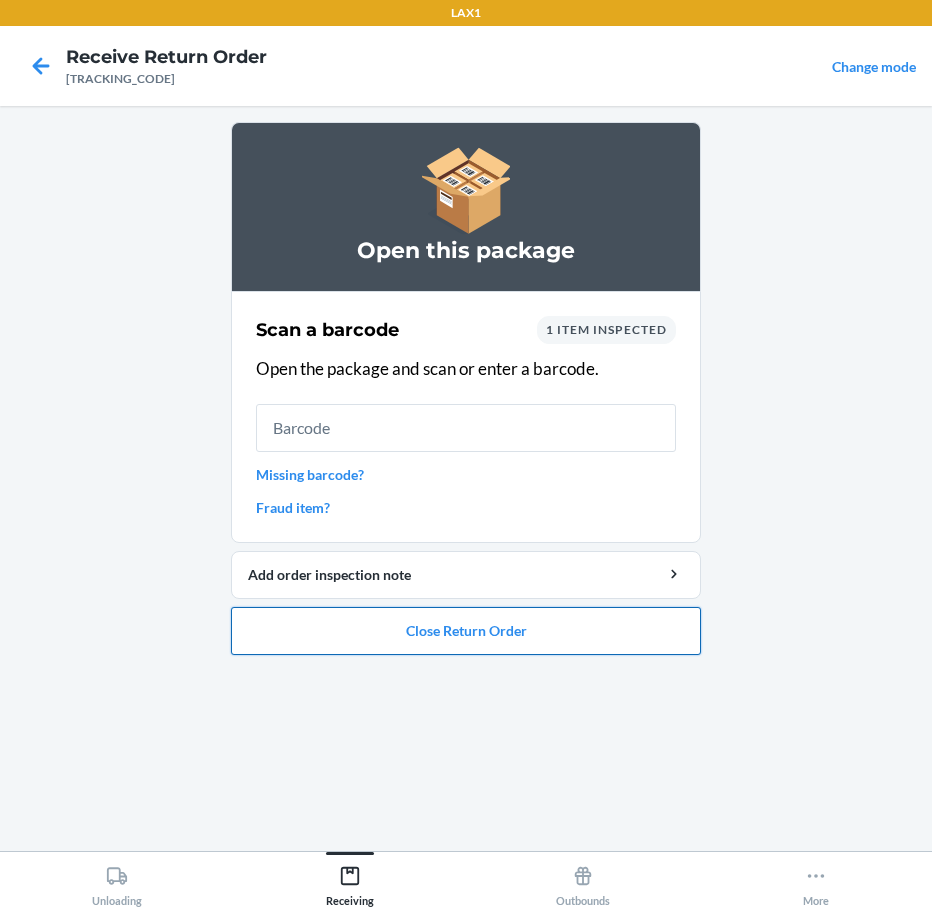 click on "Close Return Order" at bounding box center [466, 631] 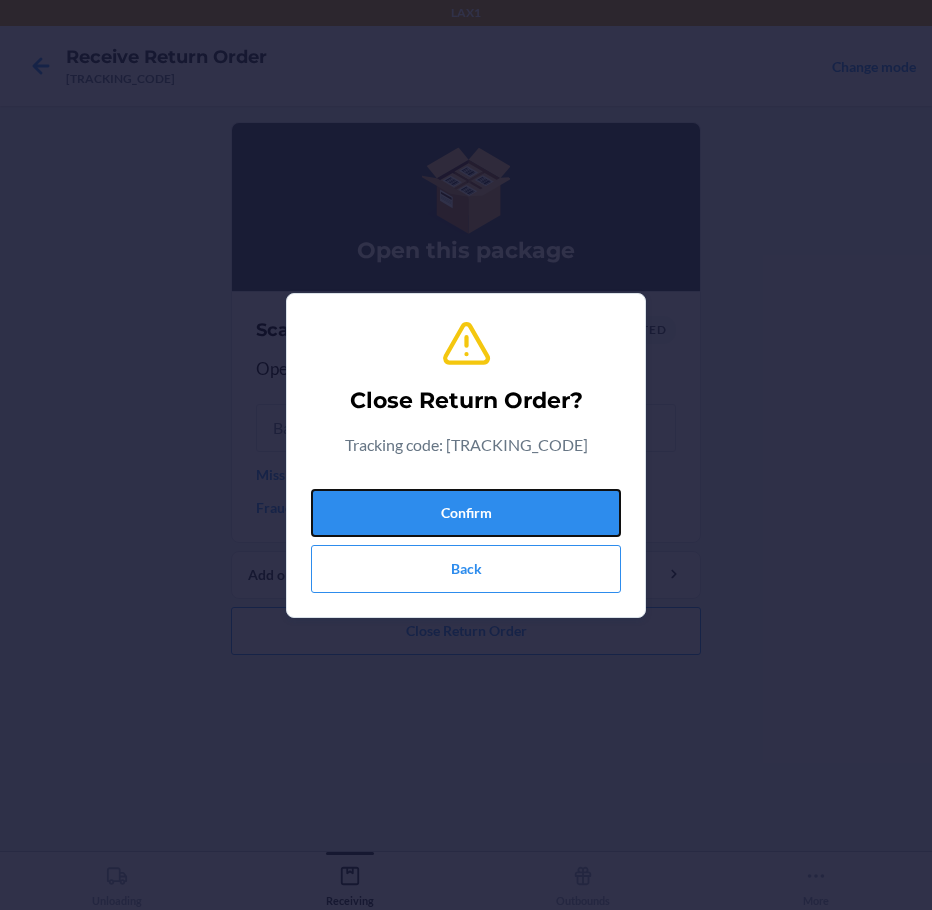 drag, startPoint x: 620, startPoint y: 509, endPoint x: 626, endPoint y: 497, distance: 13.416408 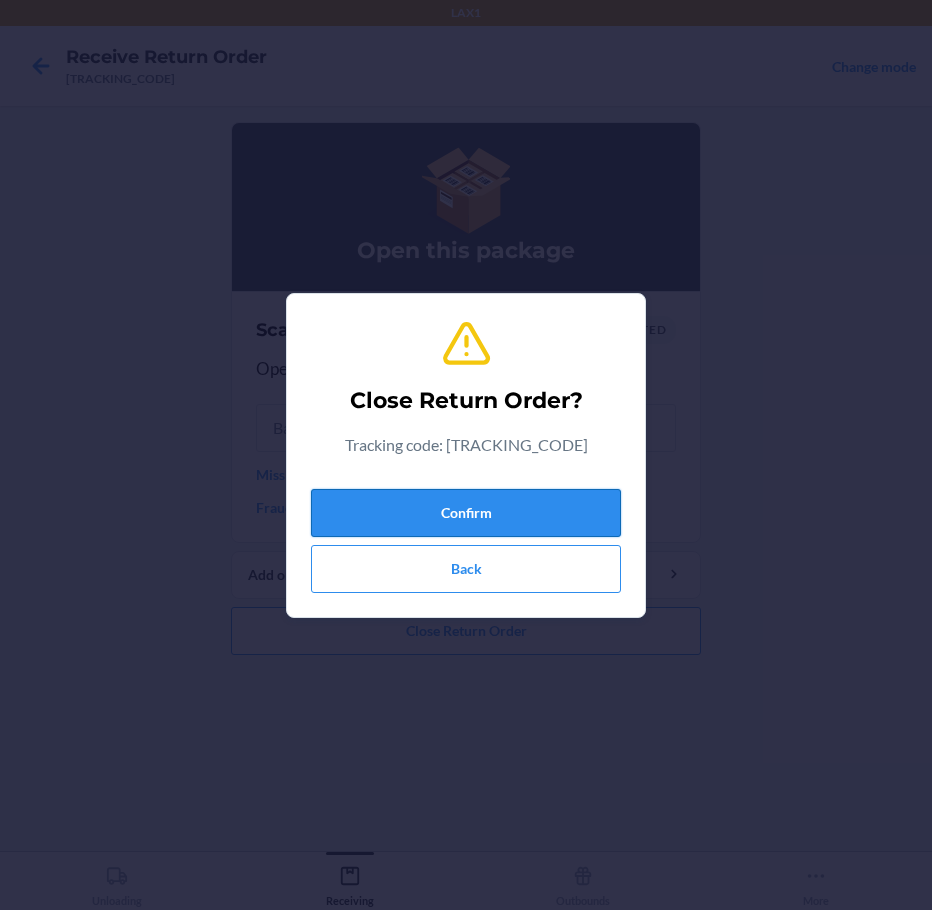 click on "Confirm" at bounding box center (466, 513) 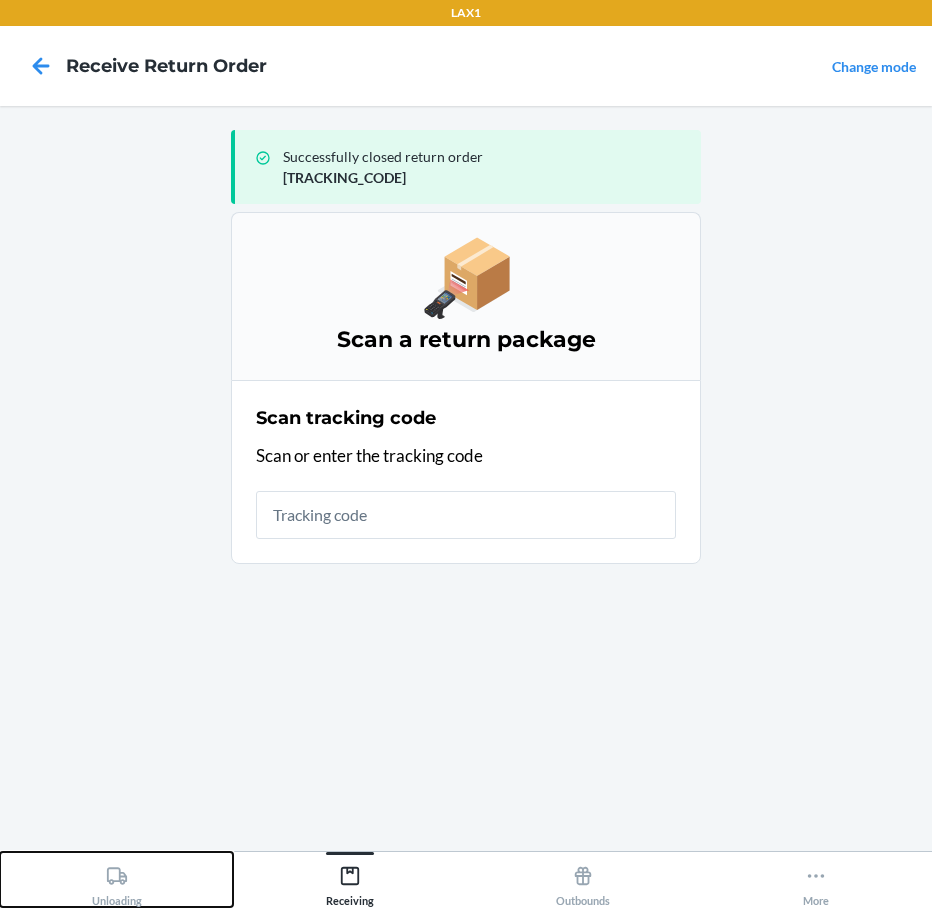 click on "Unloading" at bounding box center [117, 882] 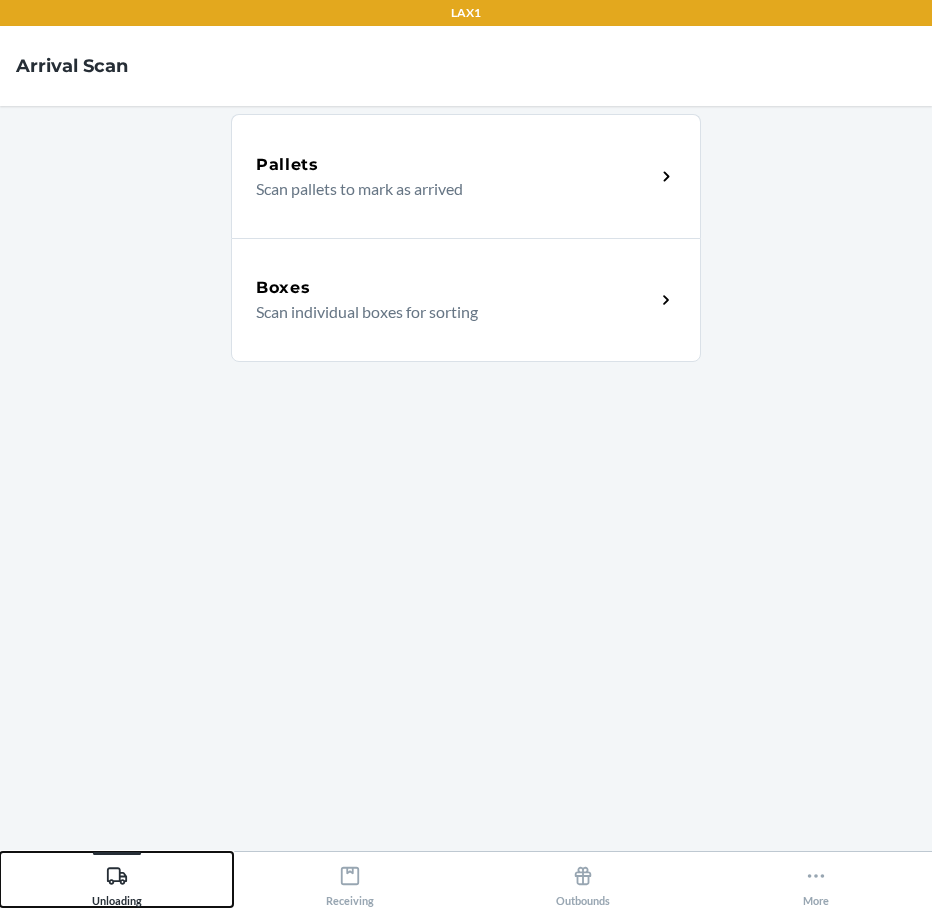 type 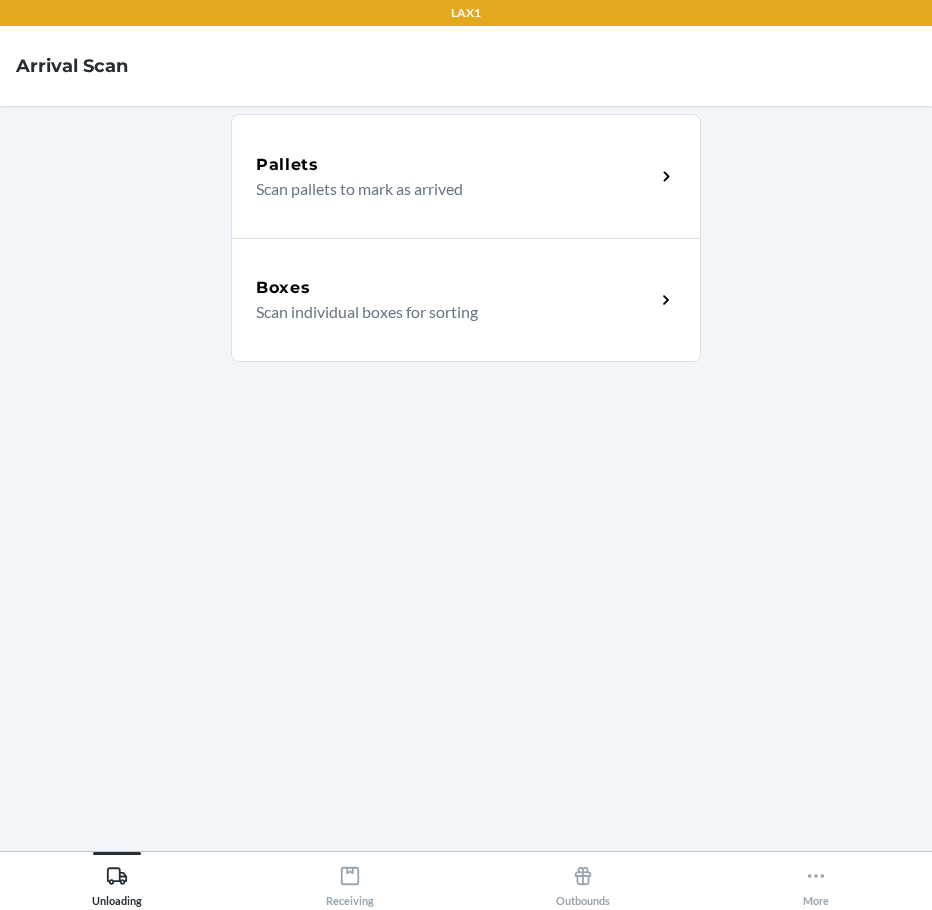 click on "Scan individual boxes for sorting" at bounding box center (447, 312) 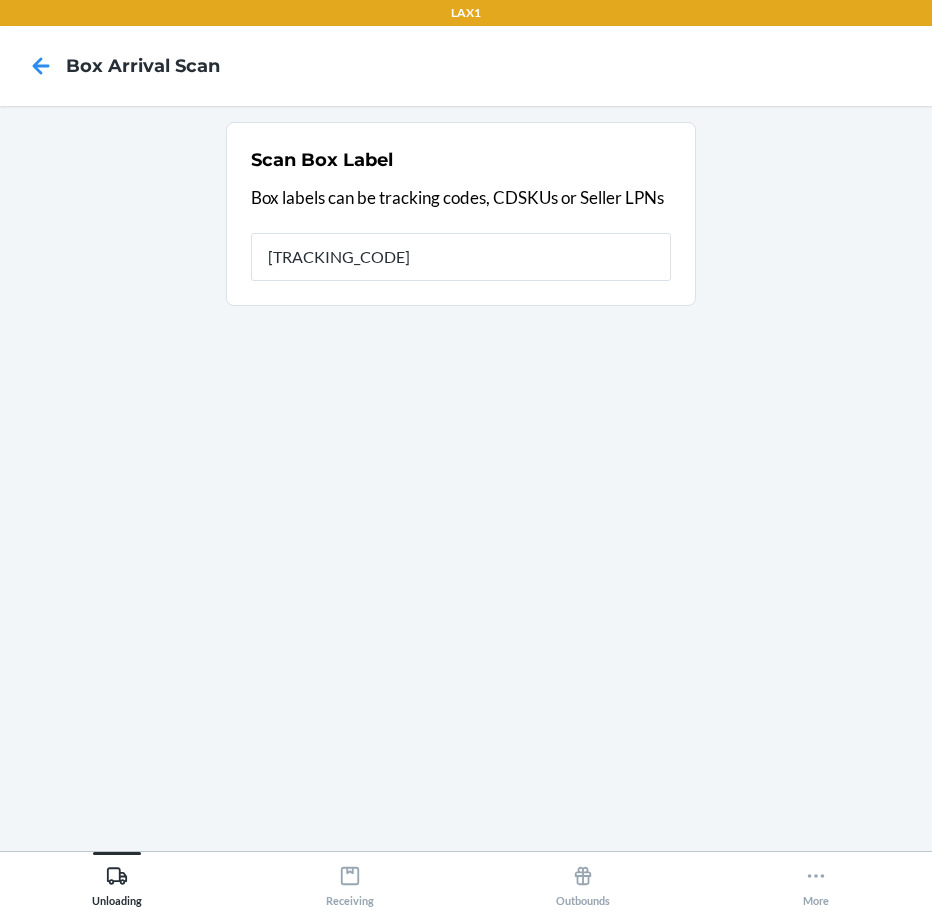 type on "[TRACKING_CODE]" 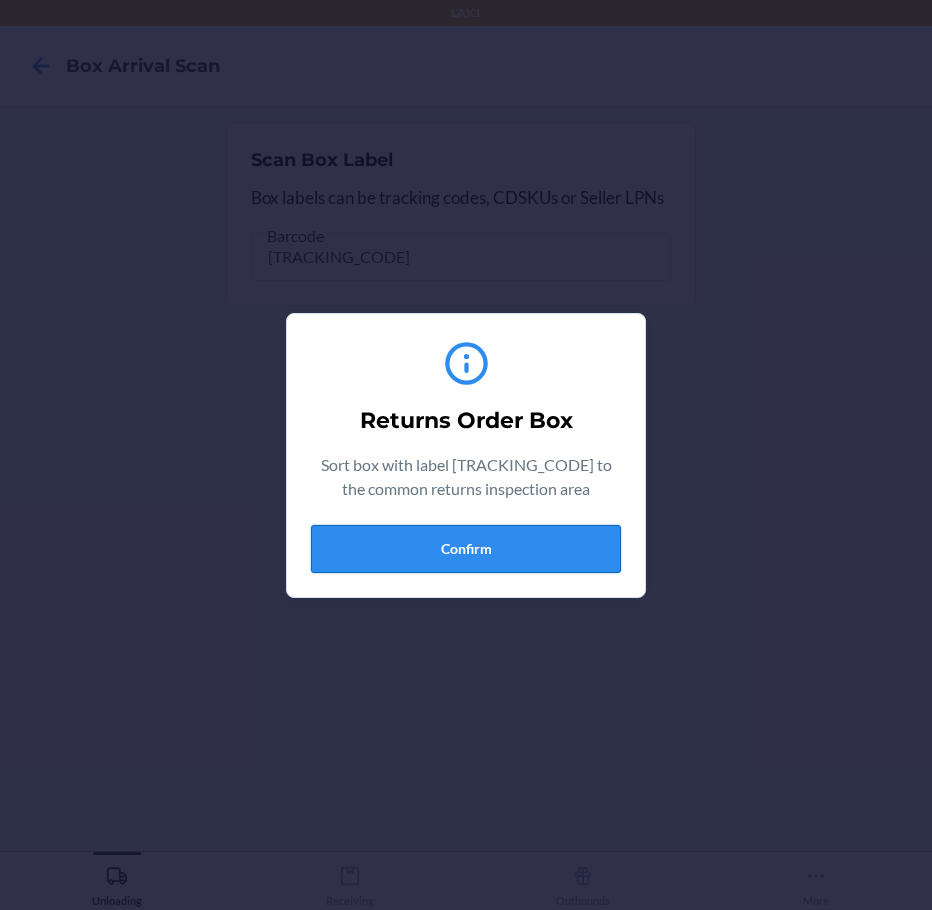 click on "Returns Order Box Sort box with label [TRACKING_CODE] to the common returns inspection area Confirm" at bounding box center (466, 455) 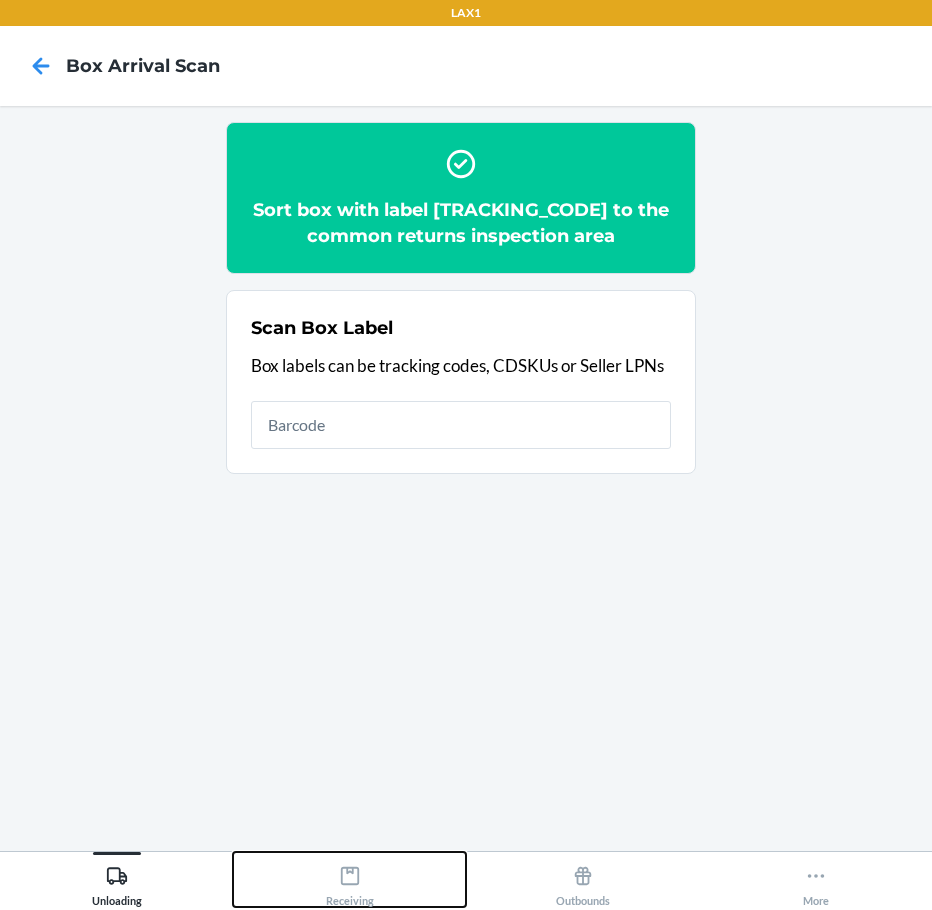 click 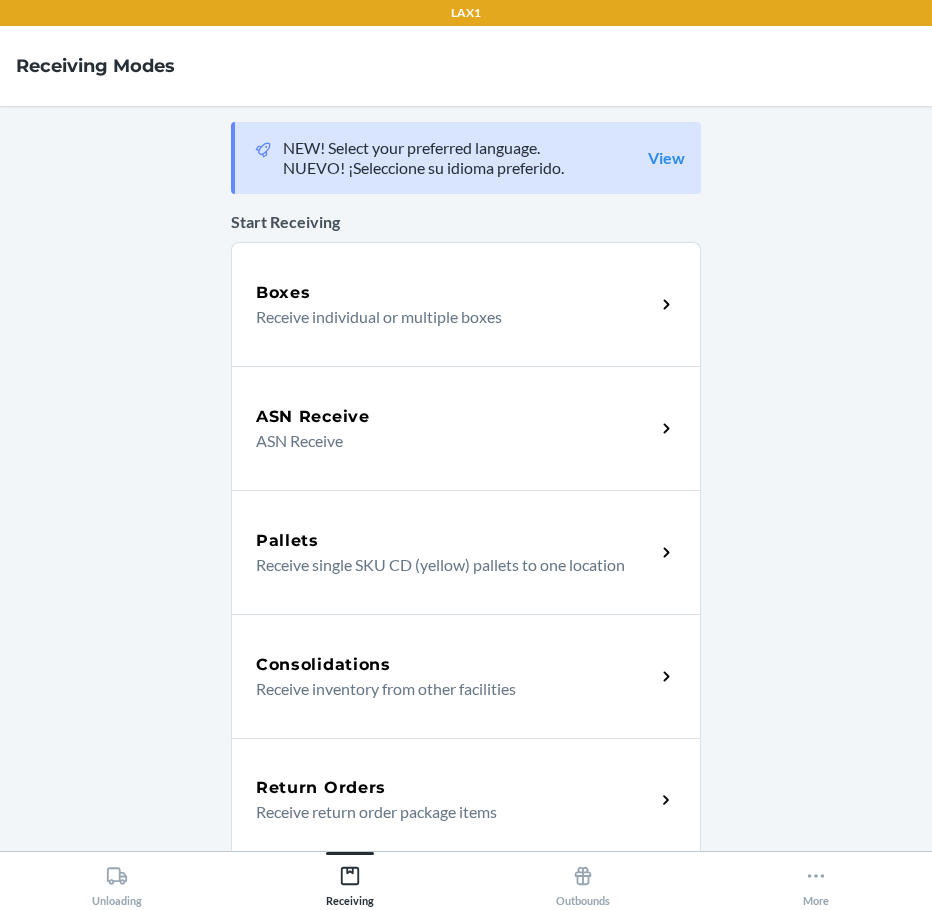 click on "Receive return order package items" at bounding box center [447, 812] 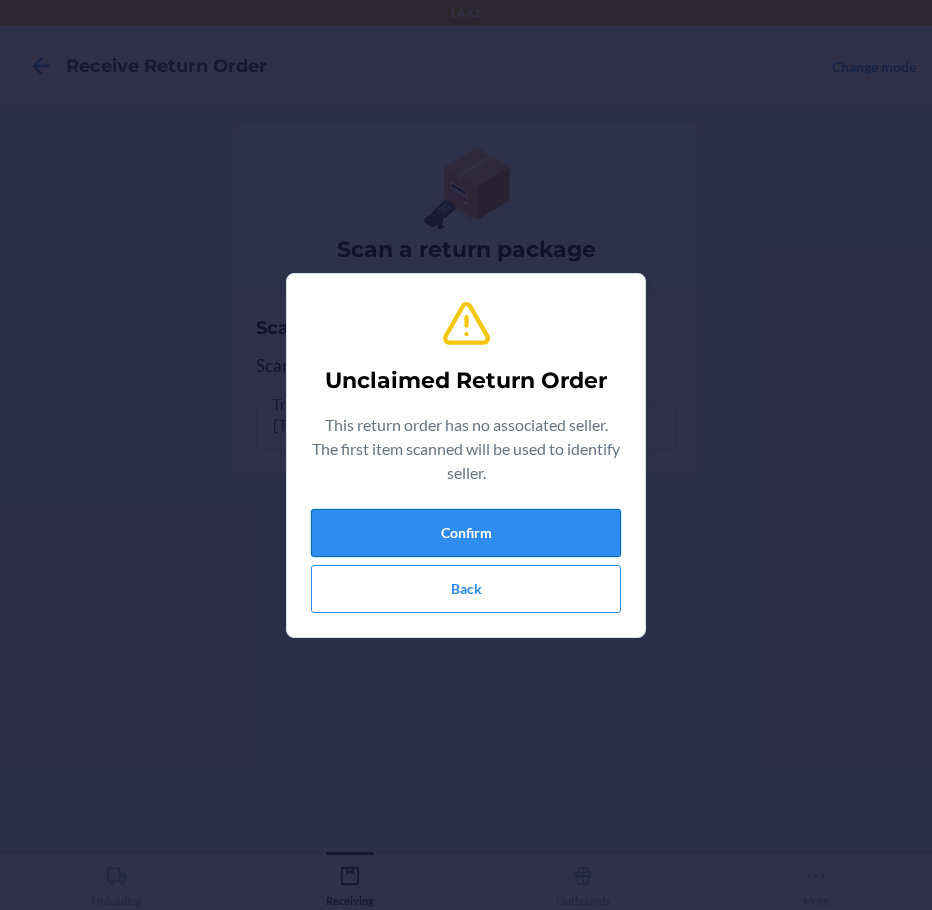 click on "Confirm" at bounding box center [466, 533] 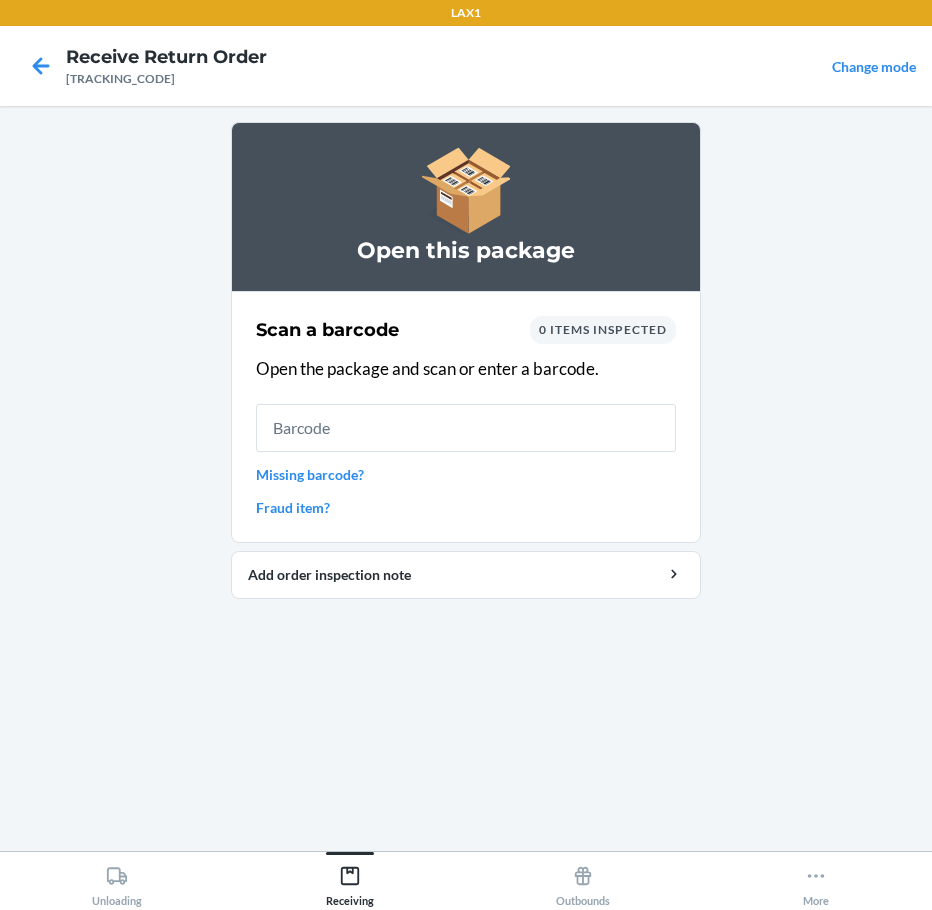 click on "Missing barcode?" at bounding box center (466, 474) 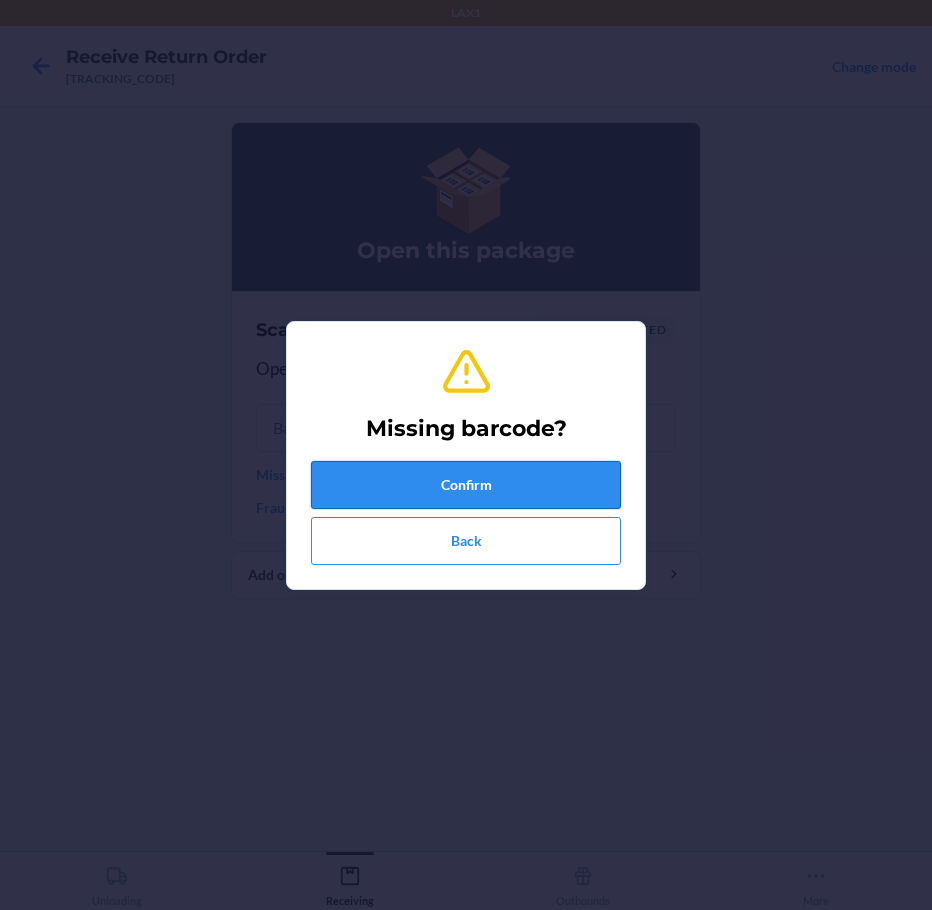 click on "Confirm" at bounding box center (466, 485) 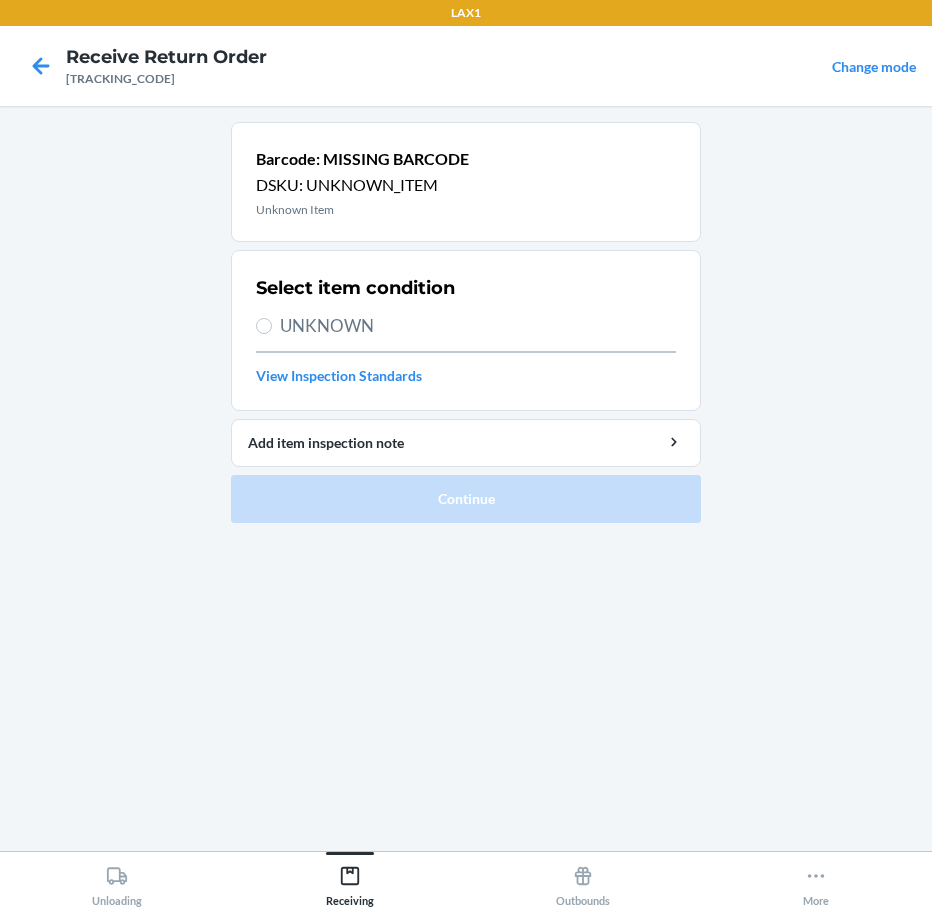 click on "UNKNOWN" at bounding box center [478, 326] 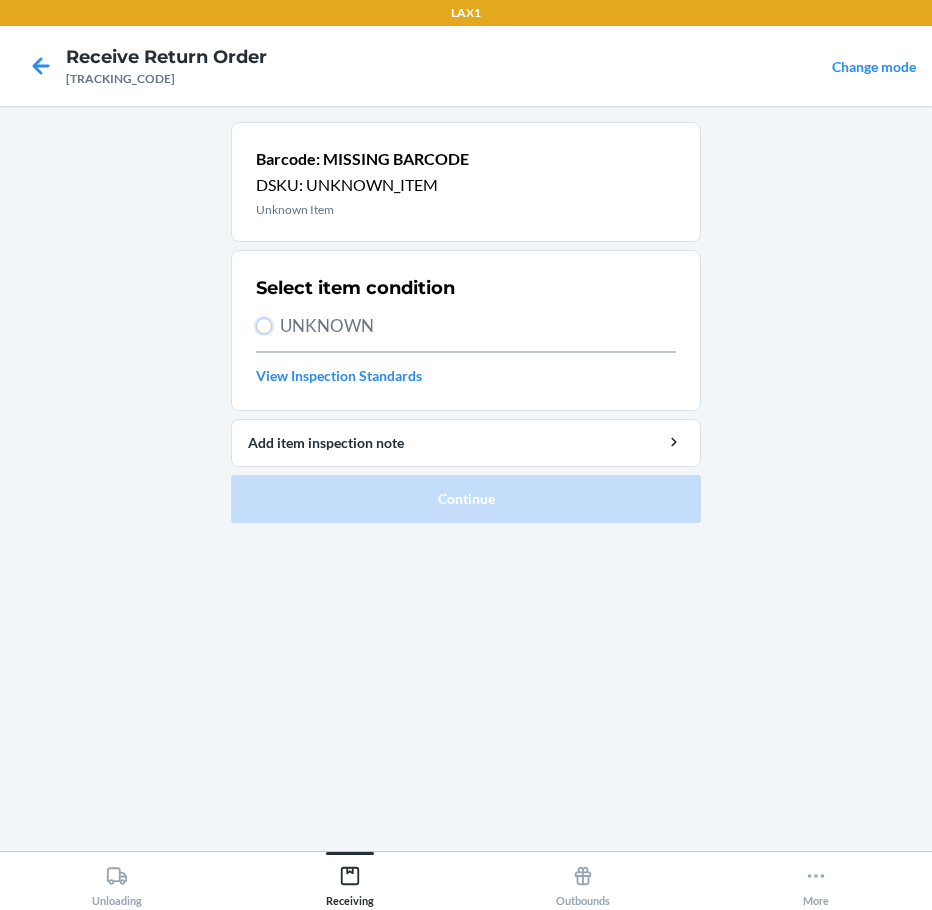 radio on "true" 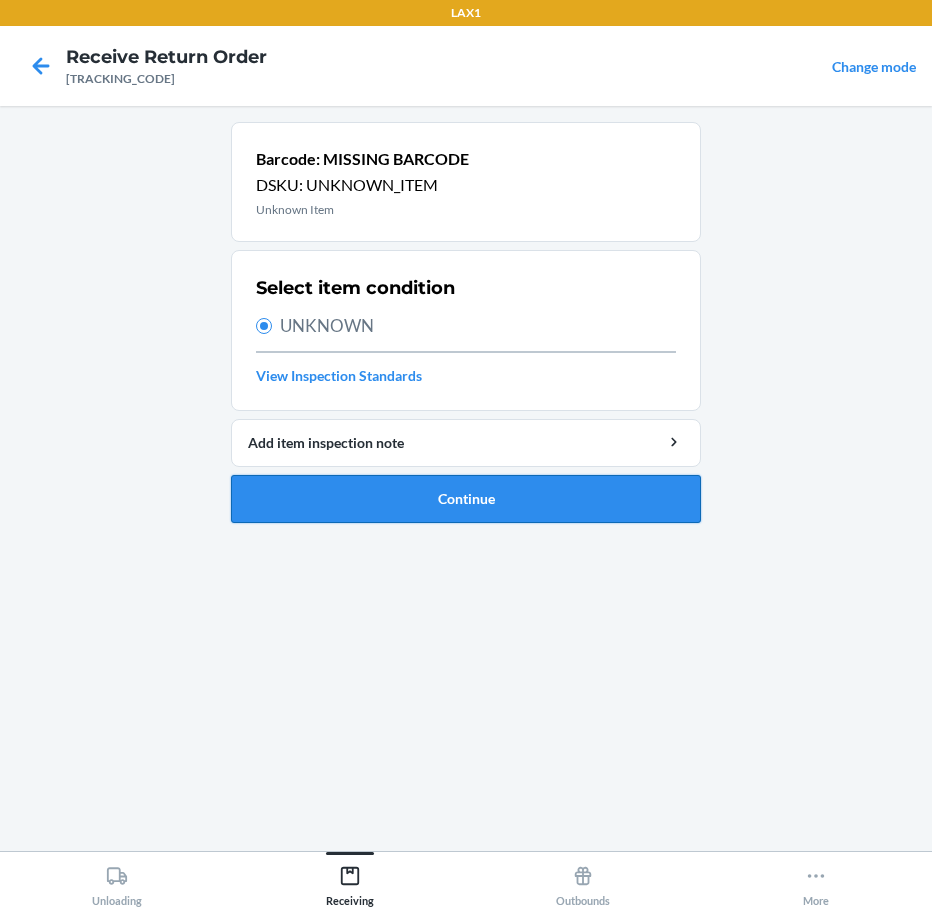 click on "Continue" at bounding box center [466, 499] 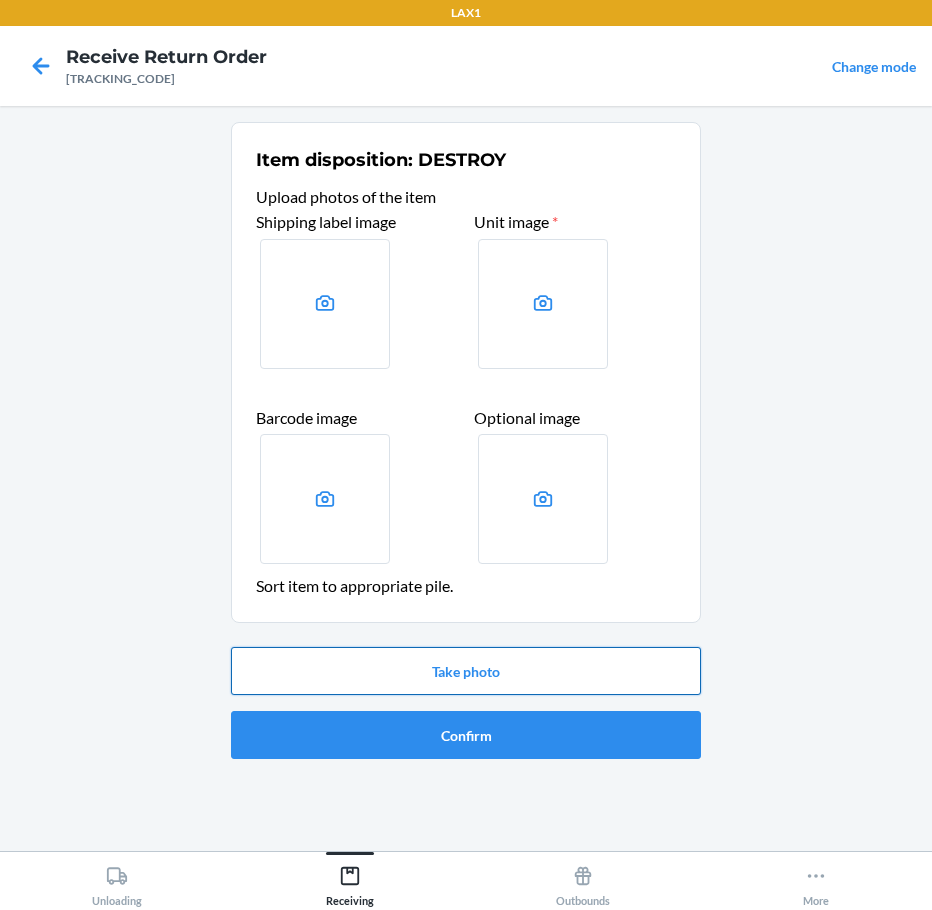click on "Take photo" at bounding box center (466, 671) 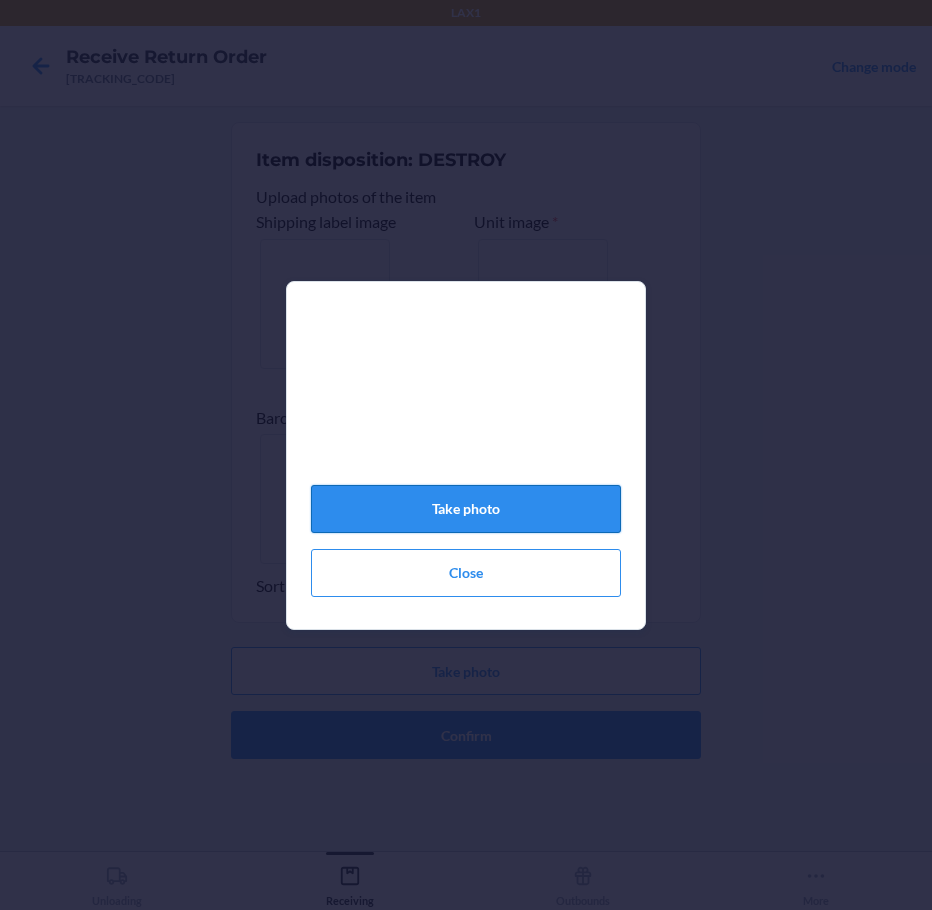 click on "Take photo" 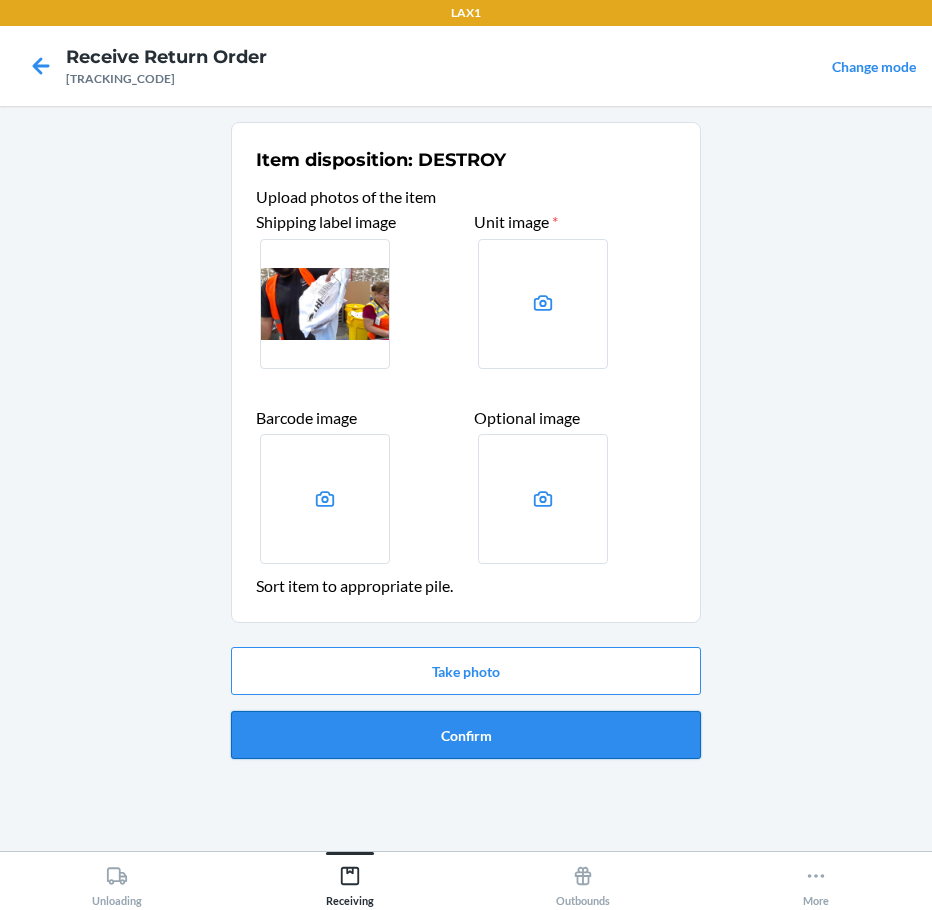 click on "Confirm" at bounding box center [466, 735] 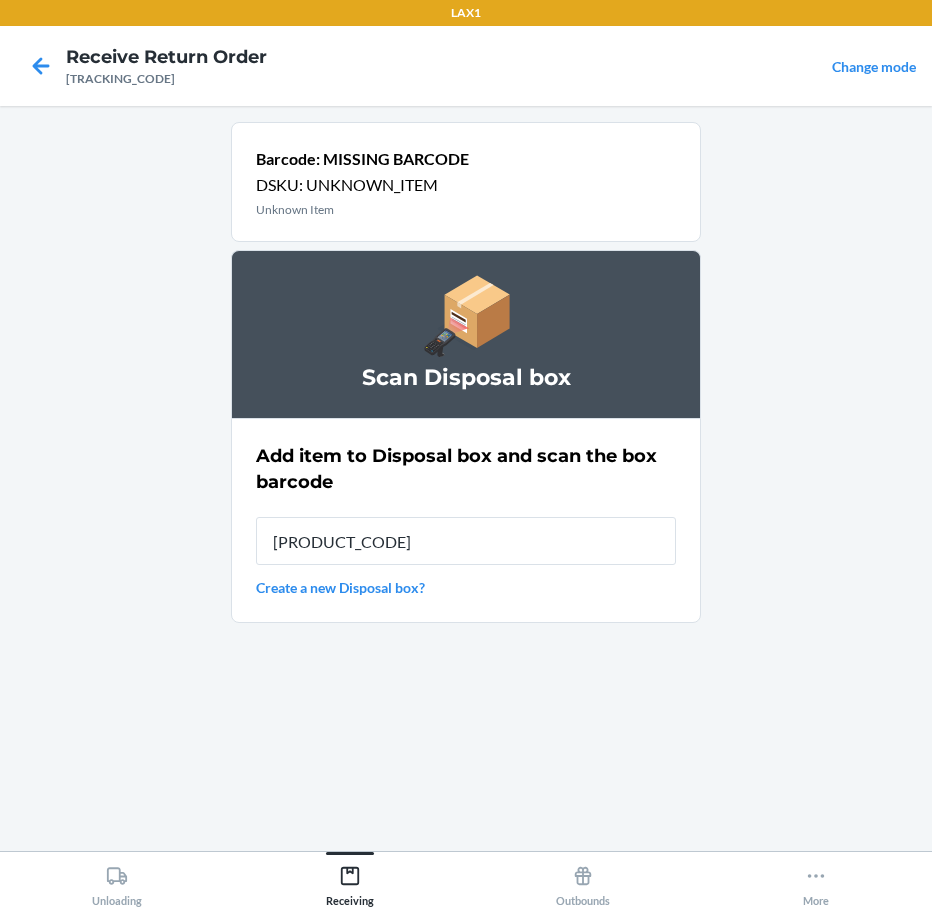 type on "[TRACKING_CODE]" 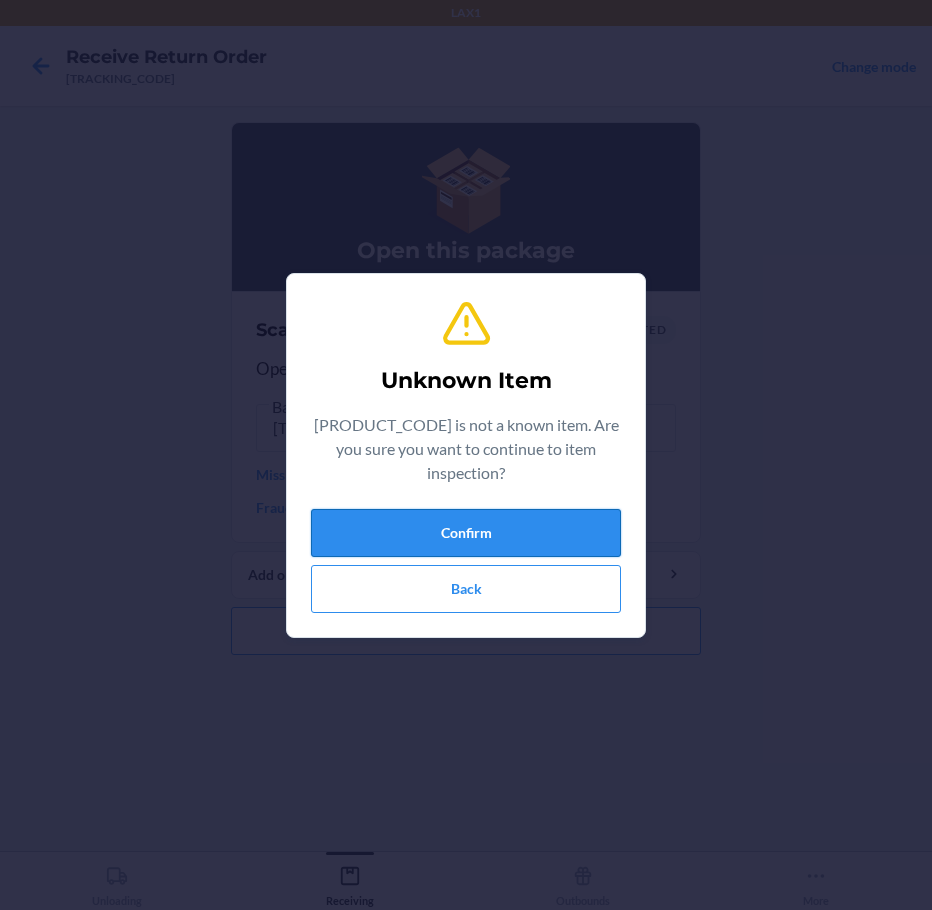 click on "Confirm" at bounding box center (466, 533) 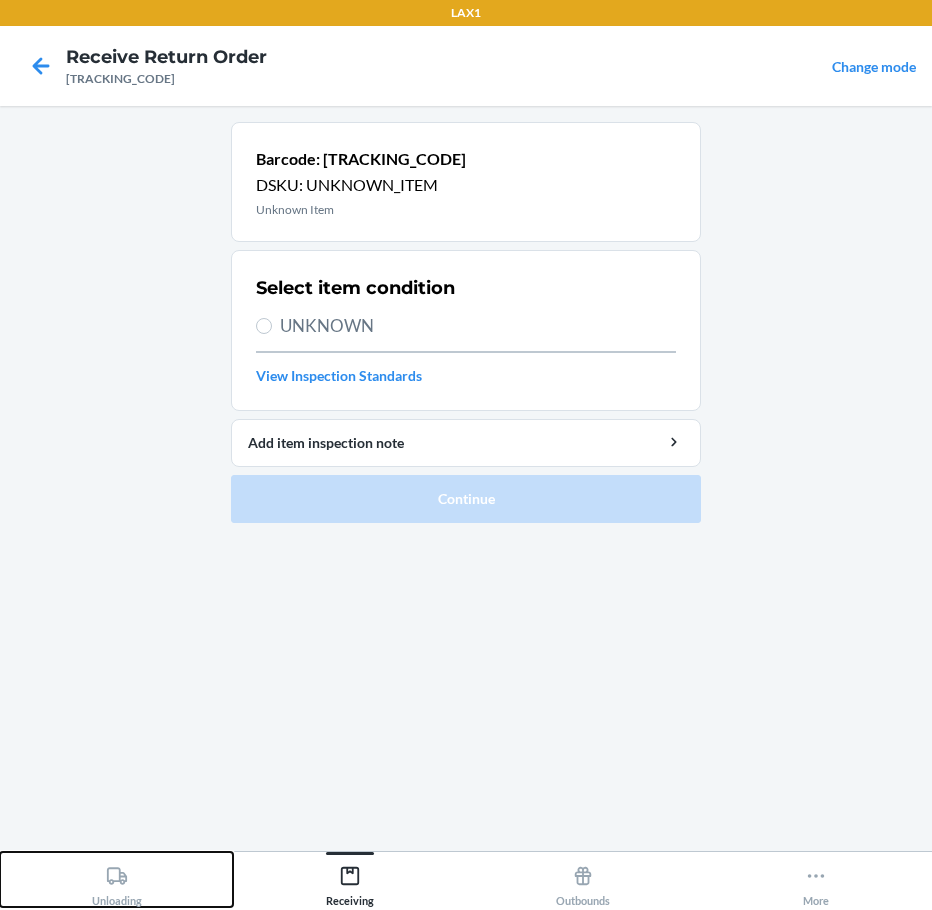 click on "Unloading" at bounding box center (117, 882) 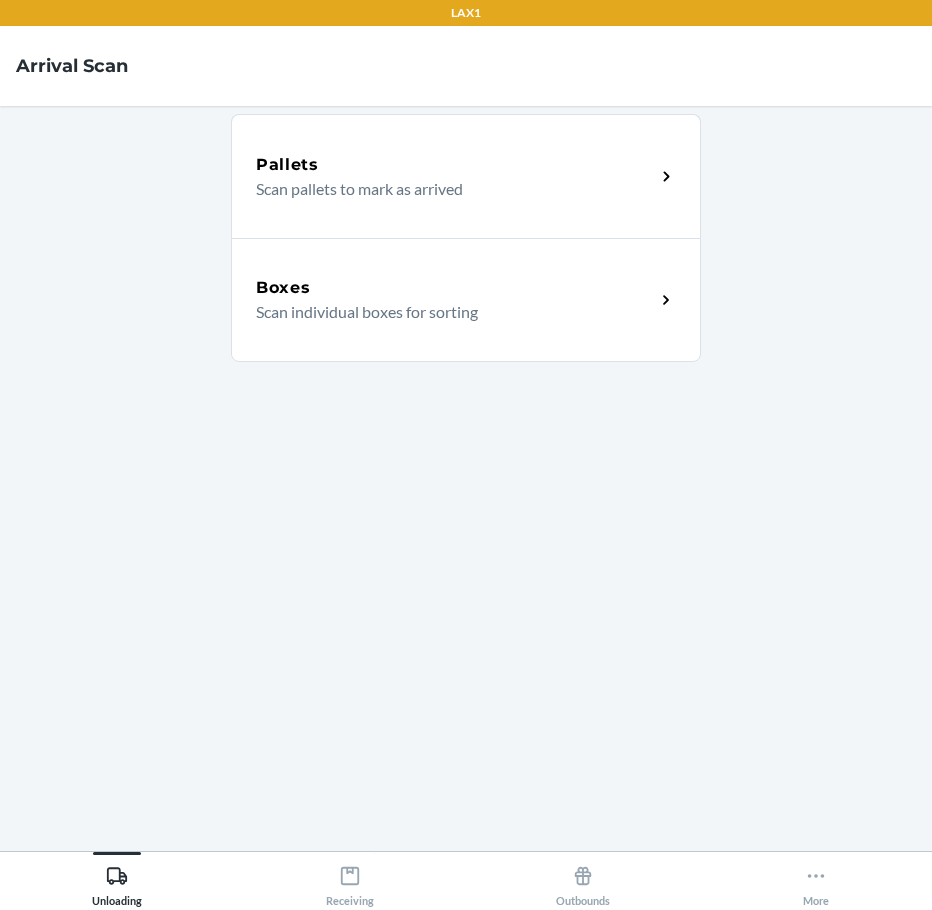 click on "Boxes" at bounding box center [455, 288] 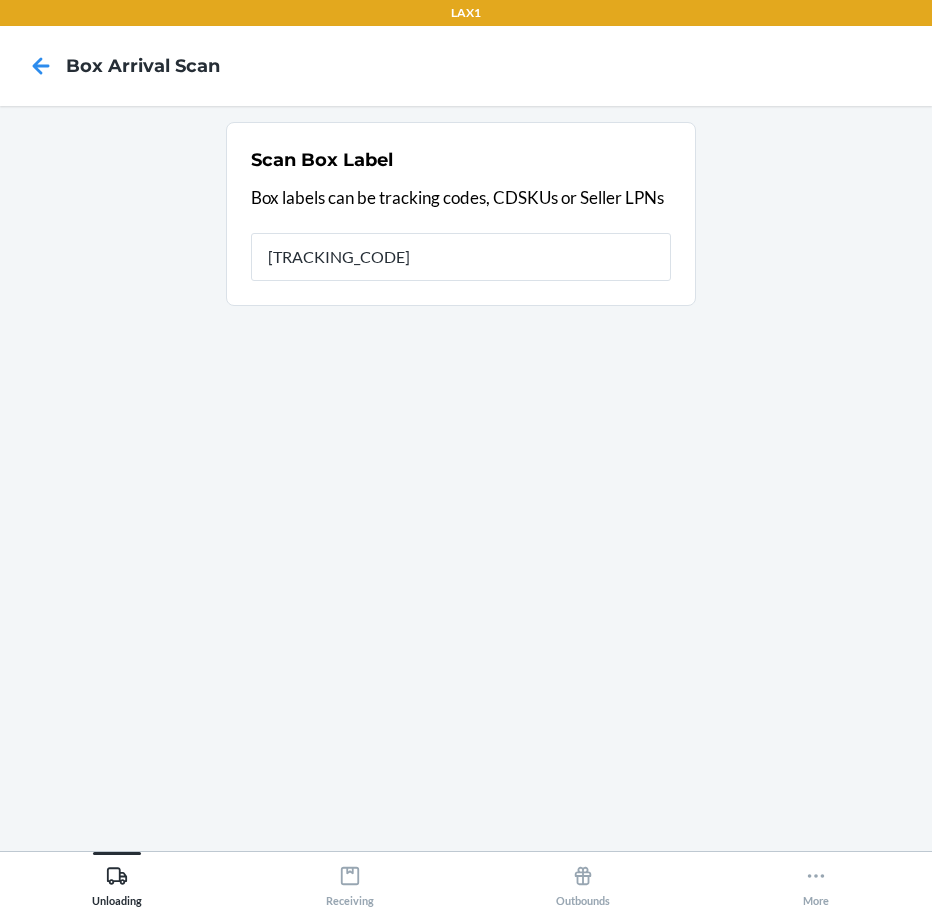 type on "[TRACKING_CODE]" 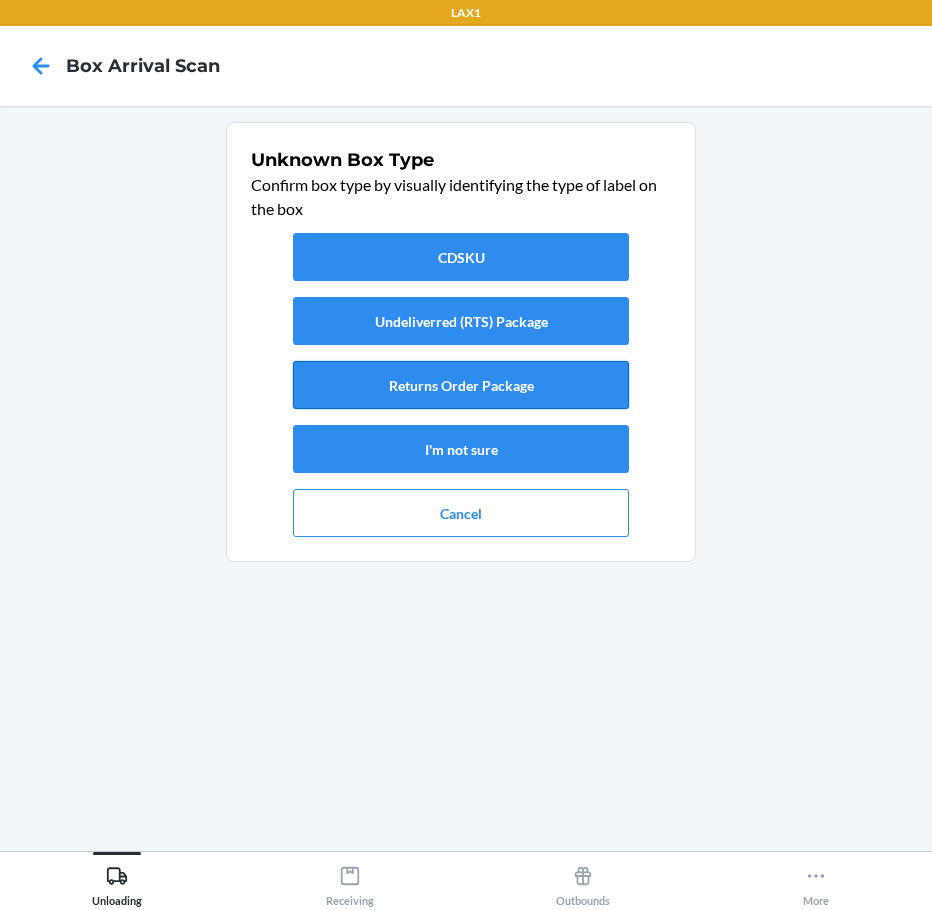 click on "Returns Order Package" at bounding box center [461, 385] 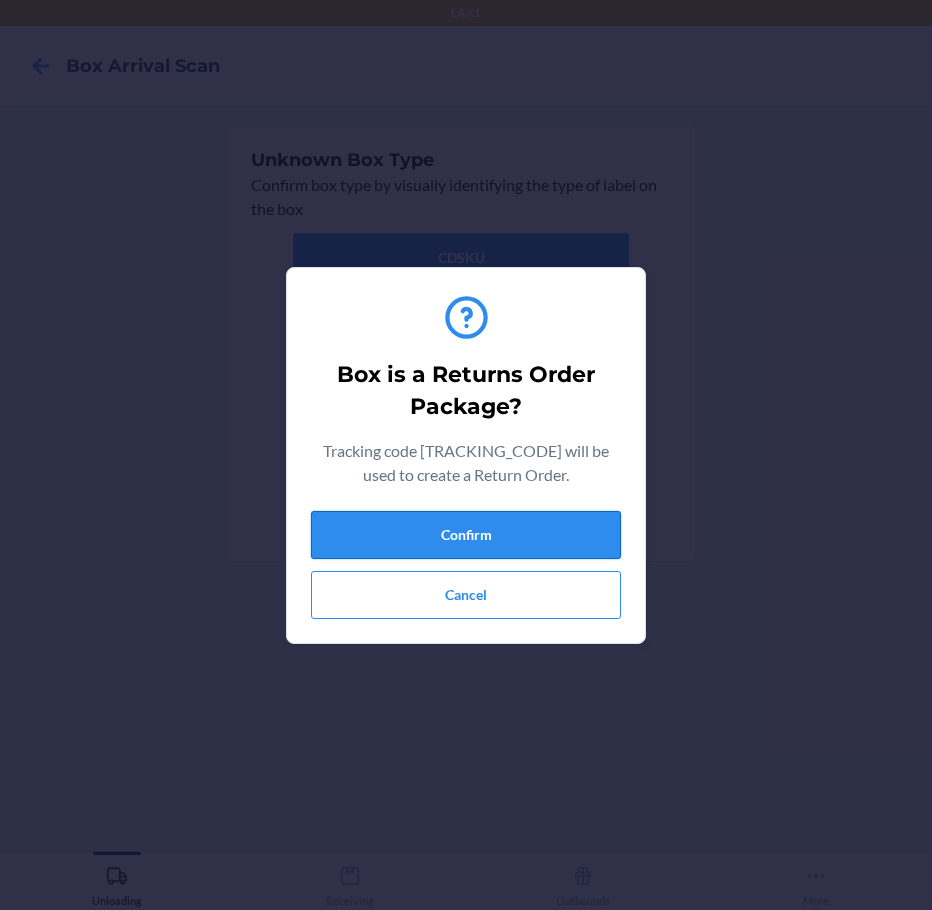 click on "Confirm" at bounding box center [466, 535] 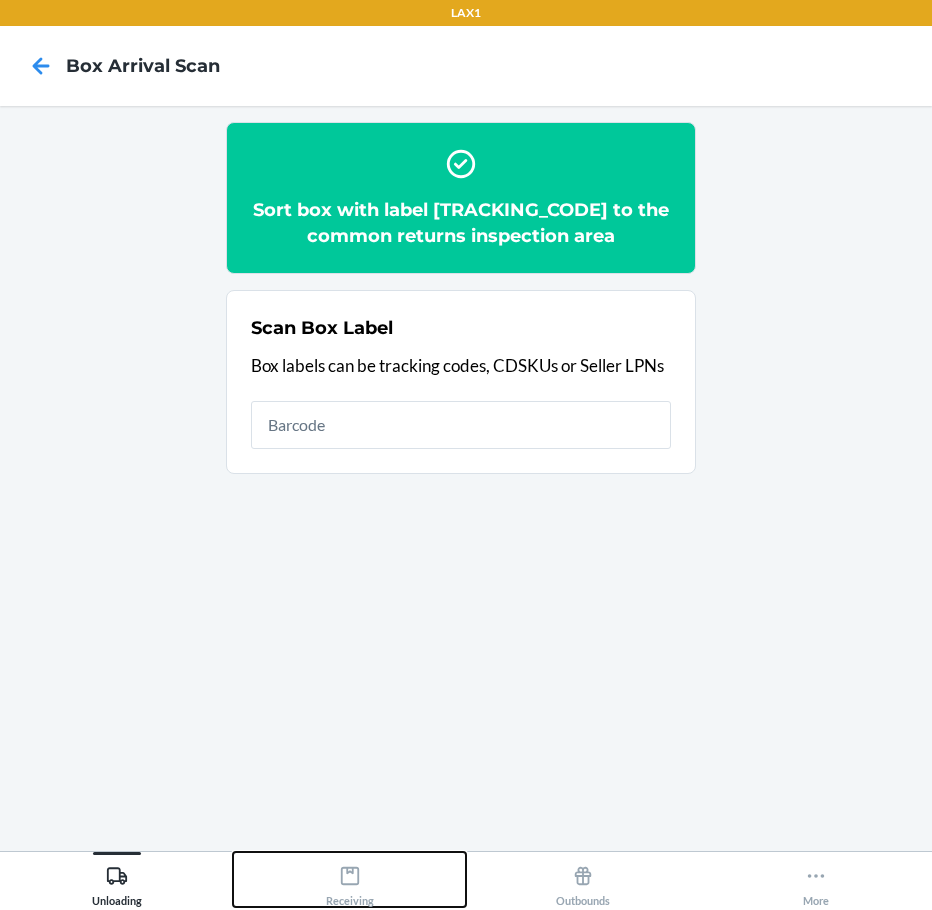 drag, startPoint x: 416, startPoint y: 886, endPoint x: 422, endPoint y: 856, distance: 30.594116 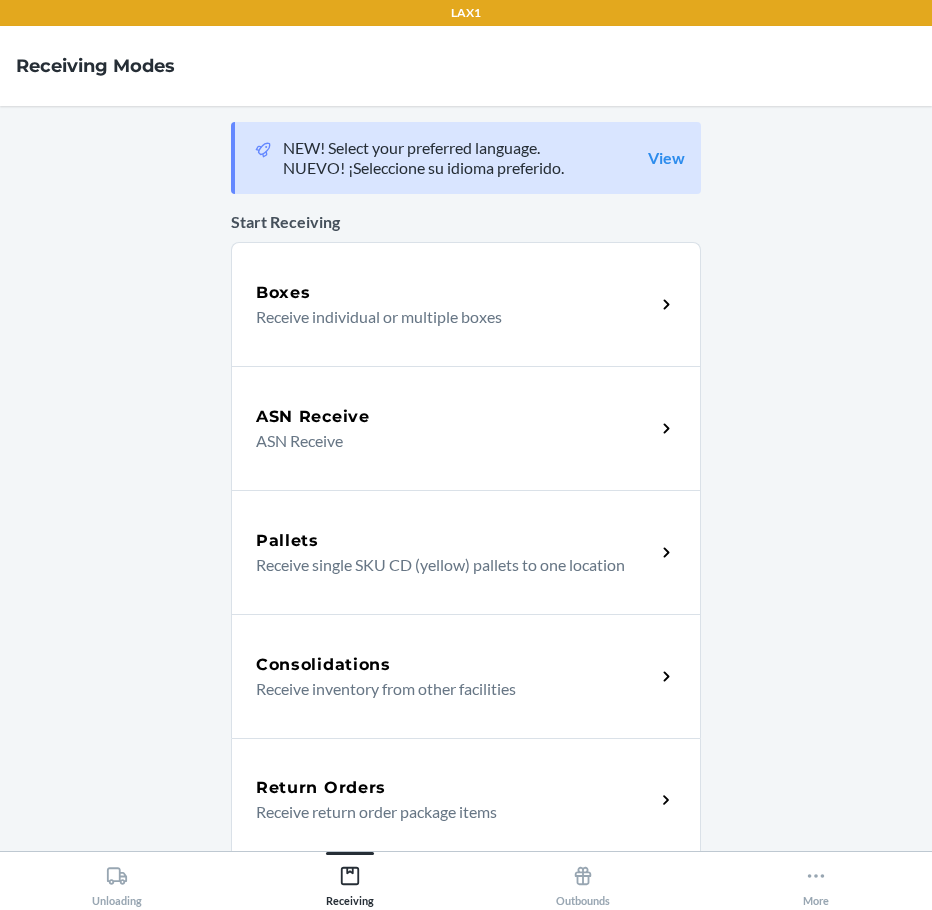 click on "Receive return order package items" at bounding box center (447, 812) 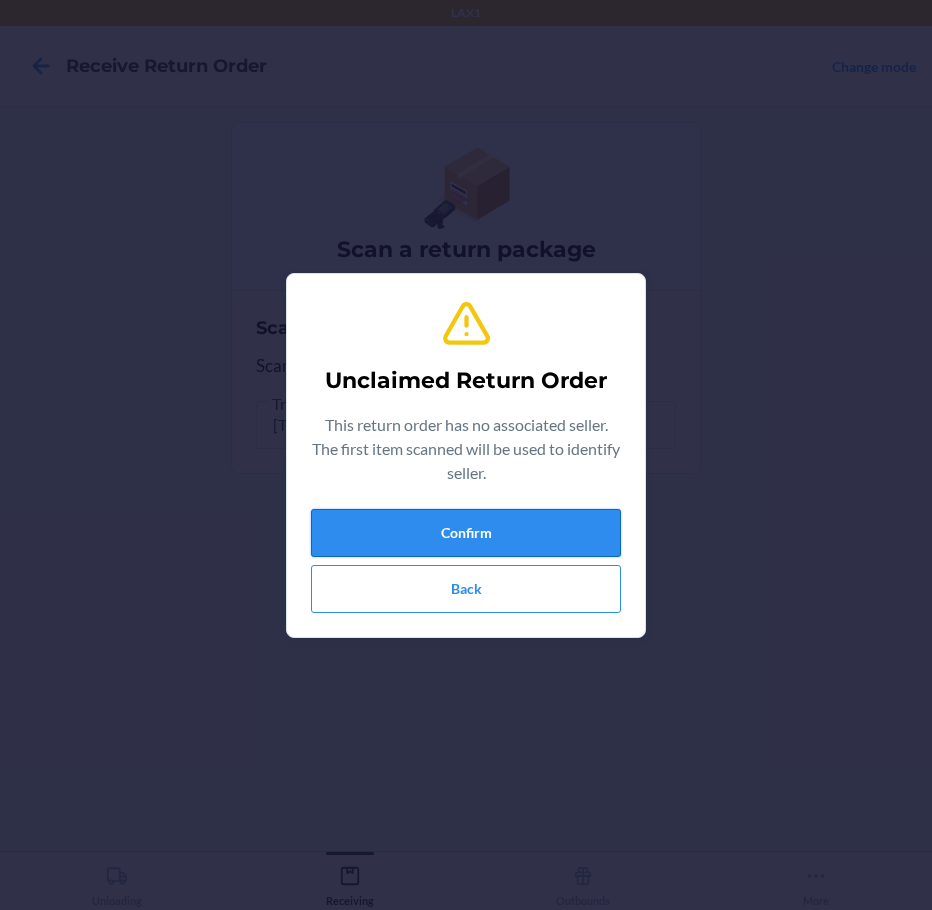 click on "Confirm" at bounding box center (466, 533) 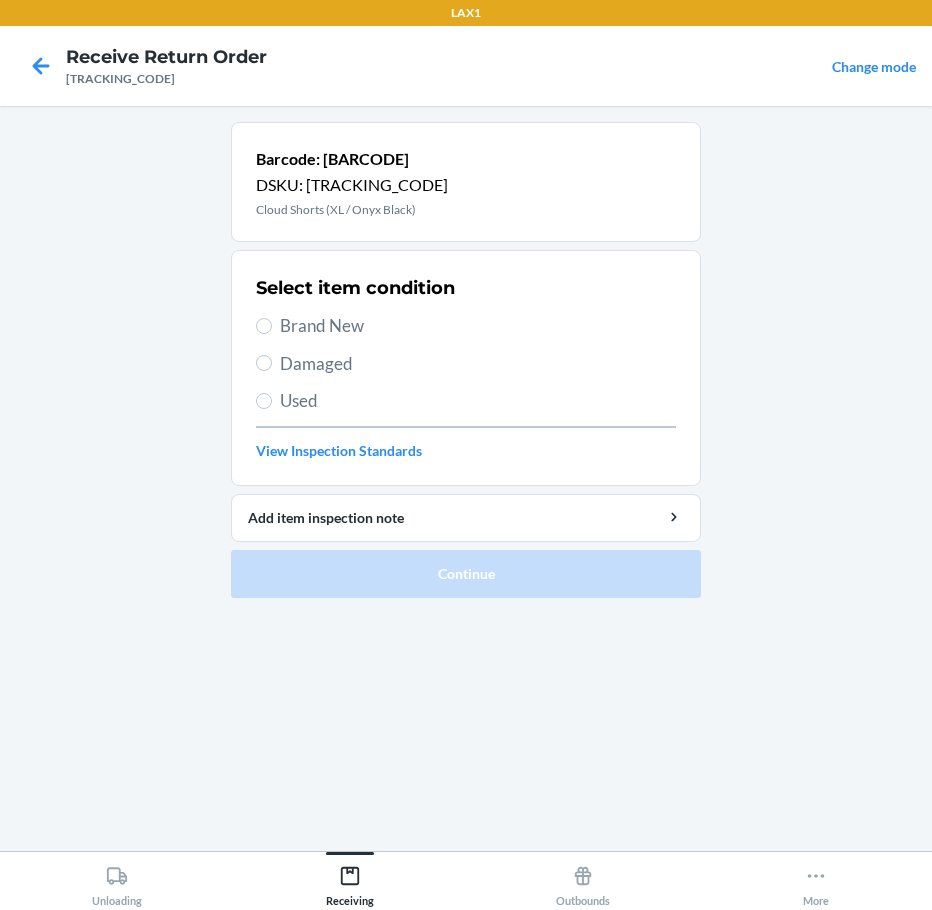 click on "Select item condition Brand New Damaged Used View Inspection Standards" at bounding box center [466, 368] 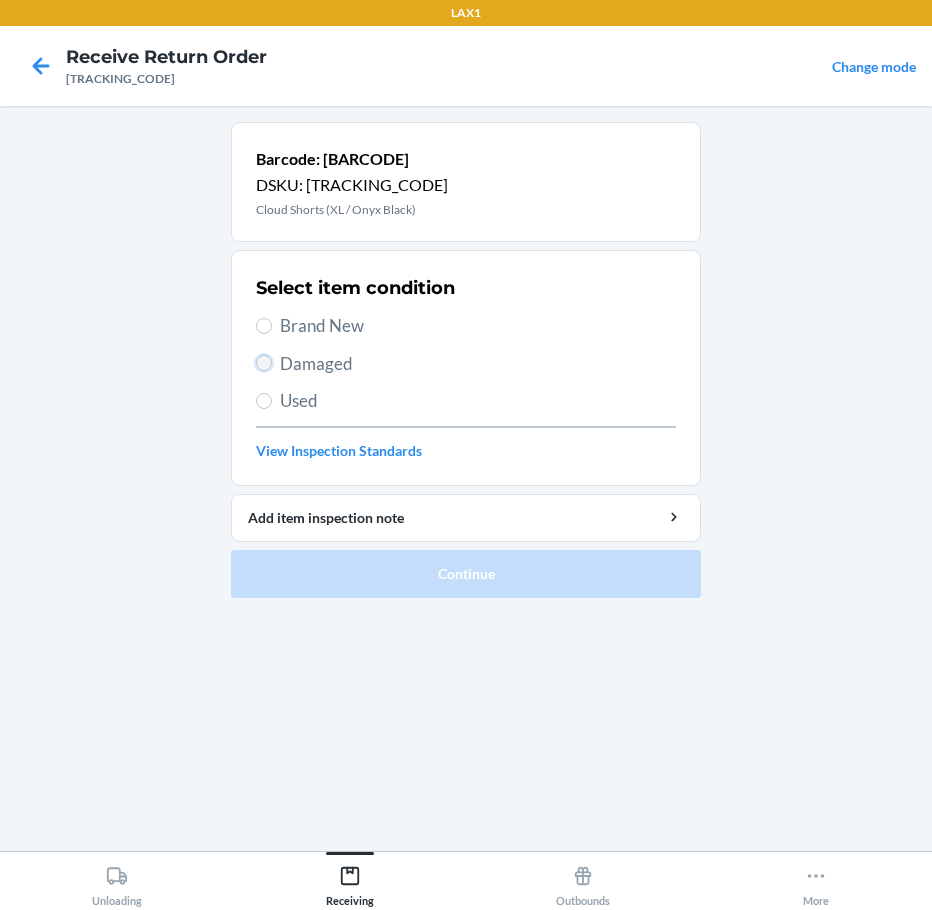 click on "Damaged" at bounding box center (264, 363) 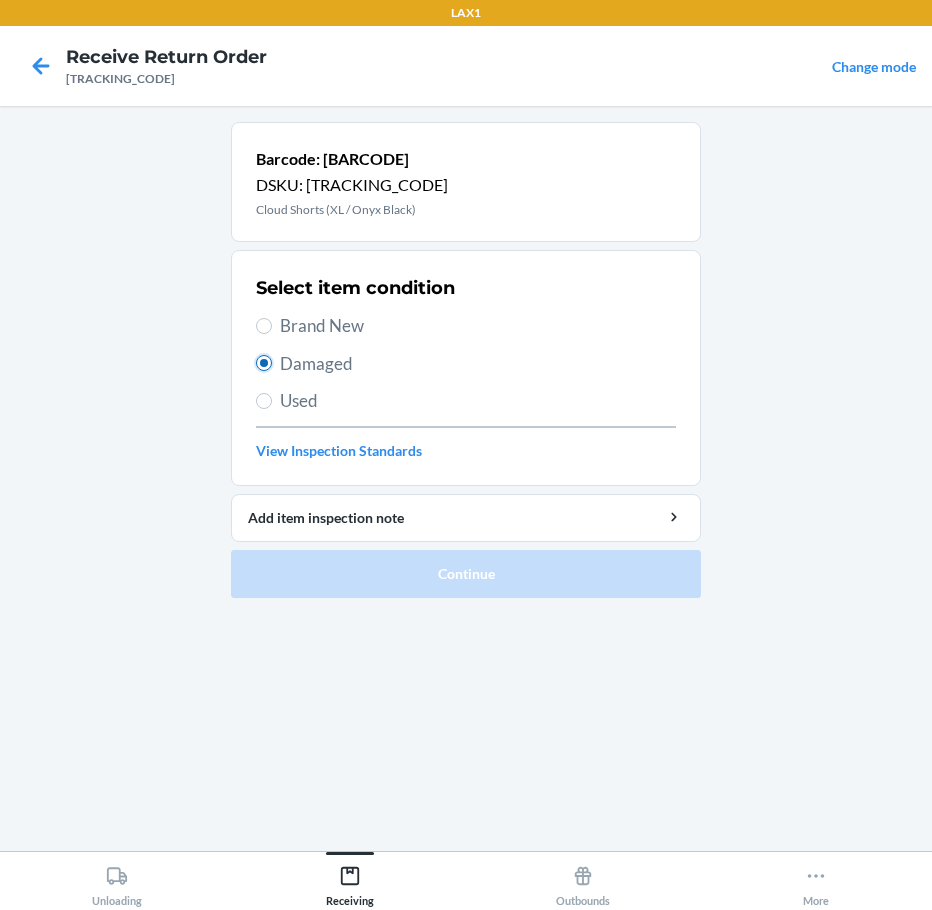 radio on "true" 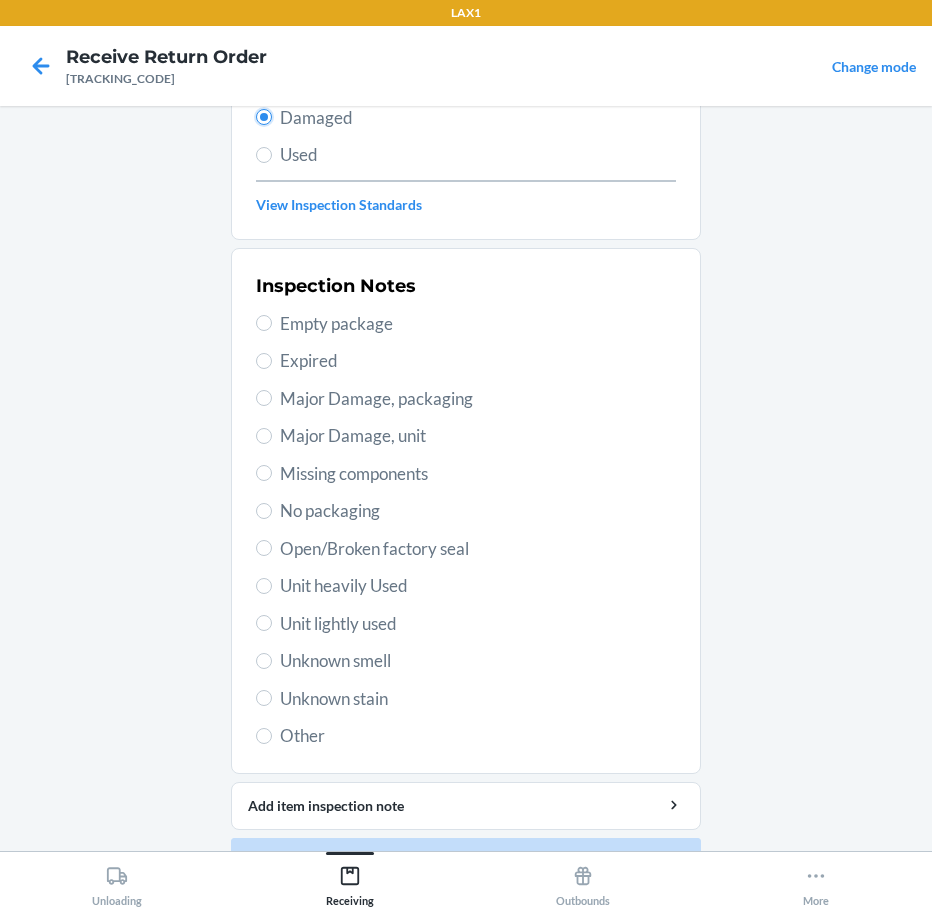 scroll, scrollTop: 297, scrollLeft: 0, axis: vertical 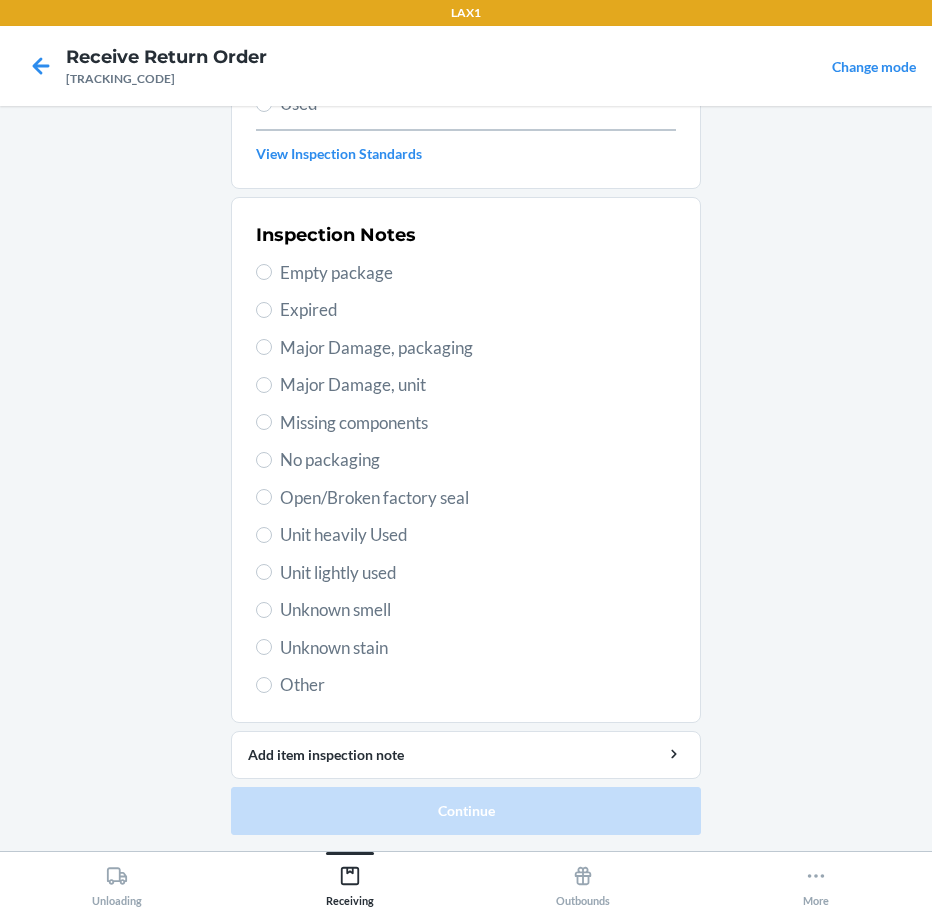 click on "Unit lightly used" at bounding box center (478, 573) 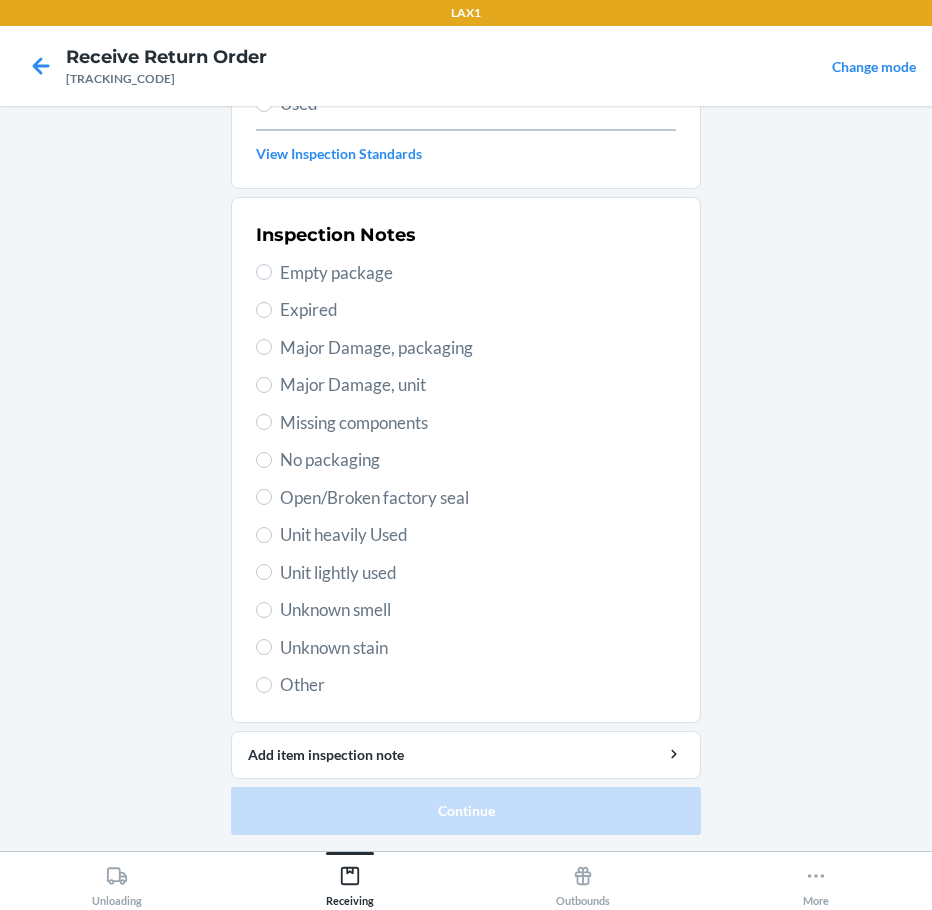 click on "Unit lightly used" at bounding box center [264, 572] 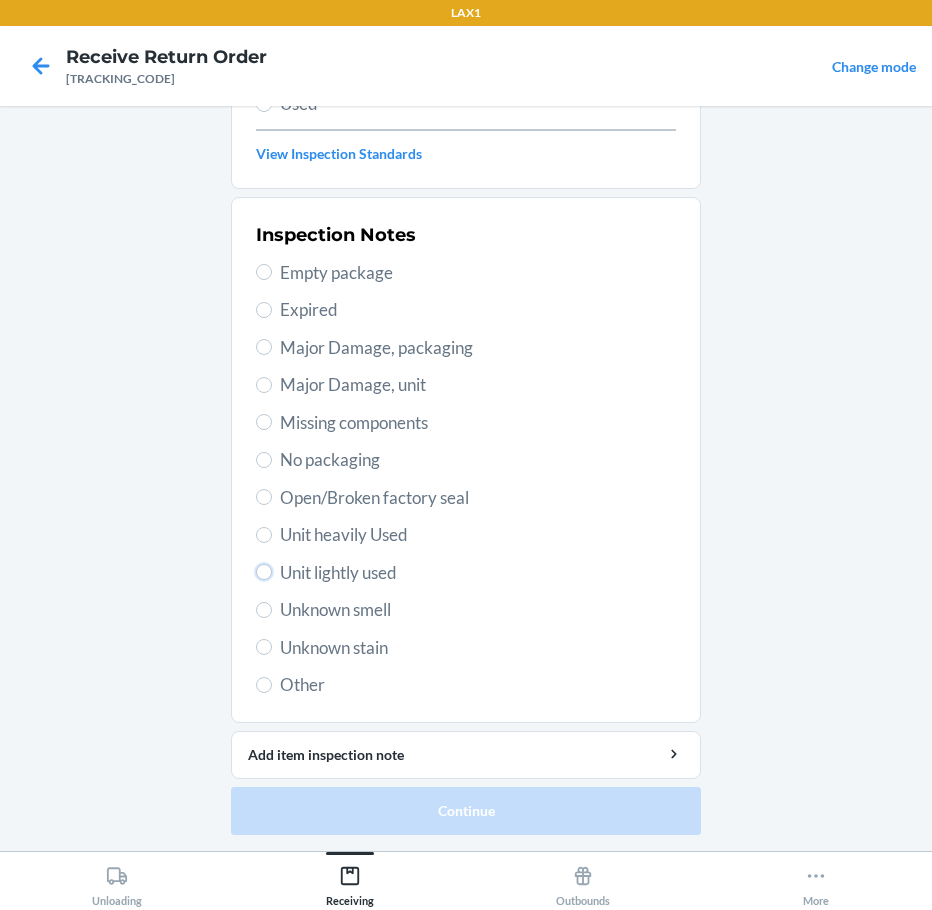 radio on "true" 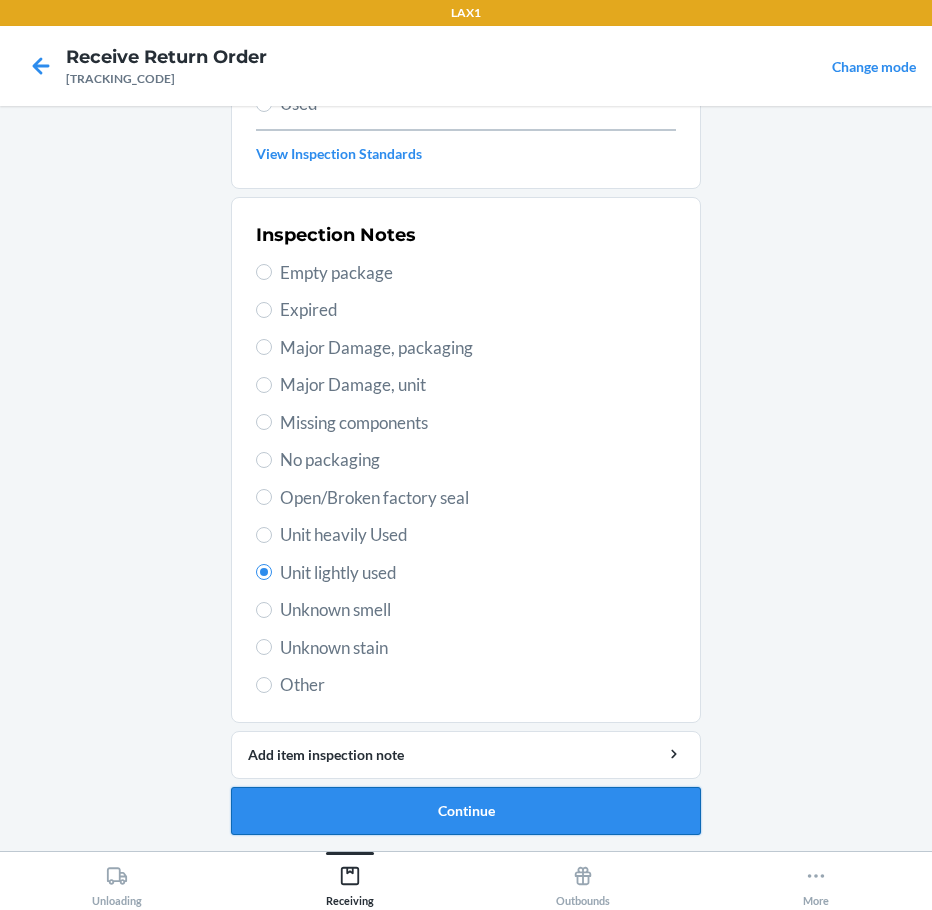 click on "Continue" at bounding box center [466, 811] 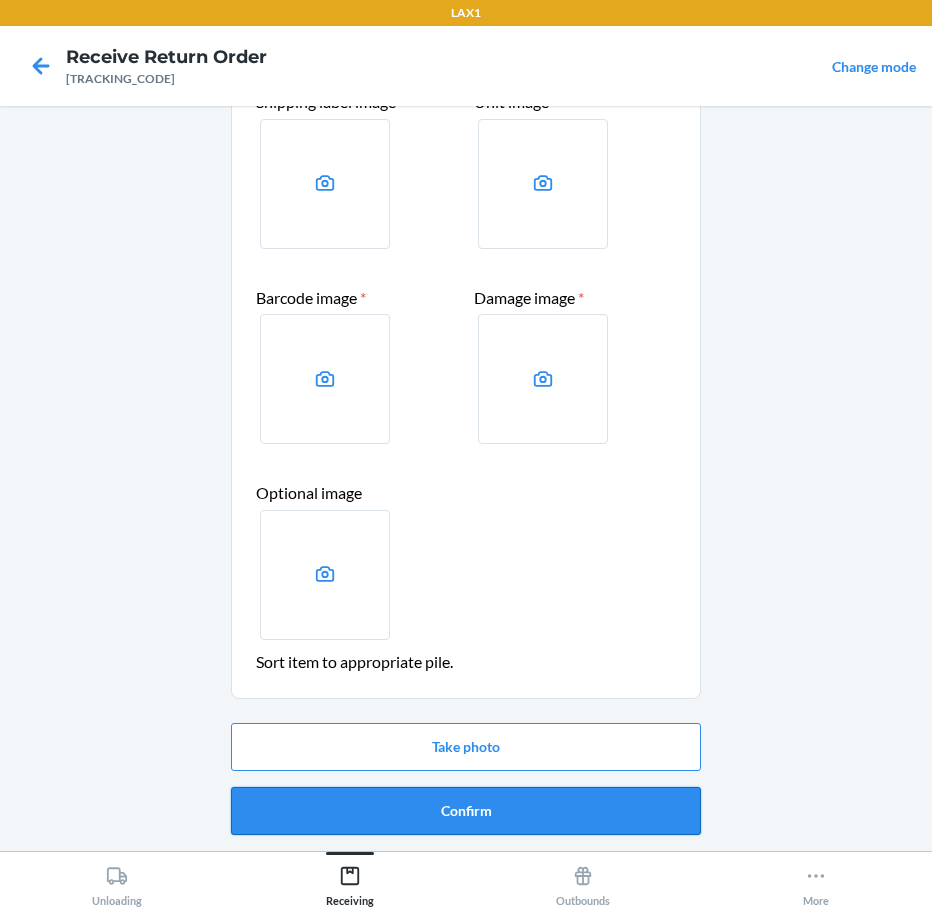 click on "Confirm" at bounding box center [466, 811] 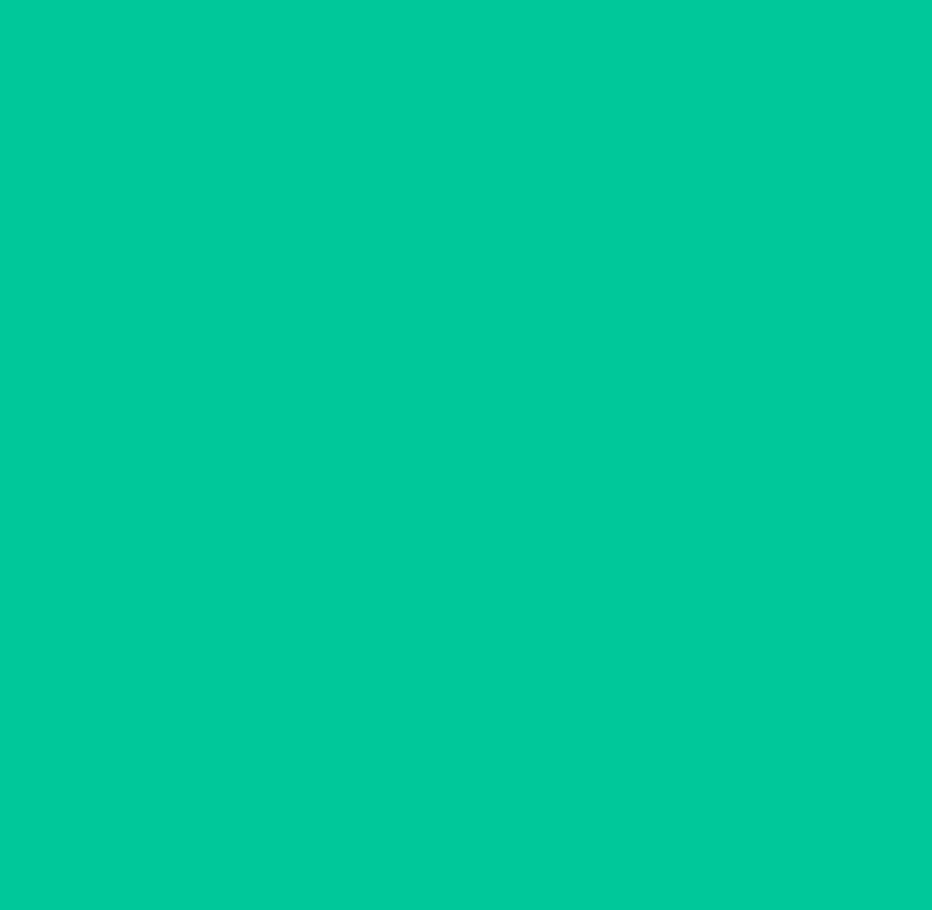 scroll, scrollTop: 0, scrollLeft: 0, axis: both 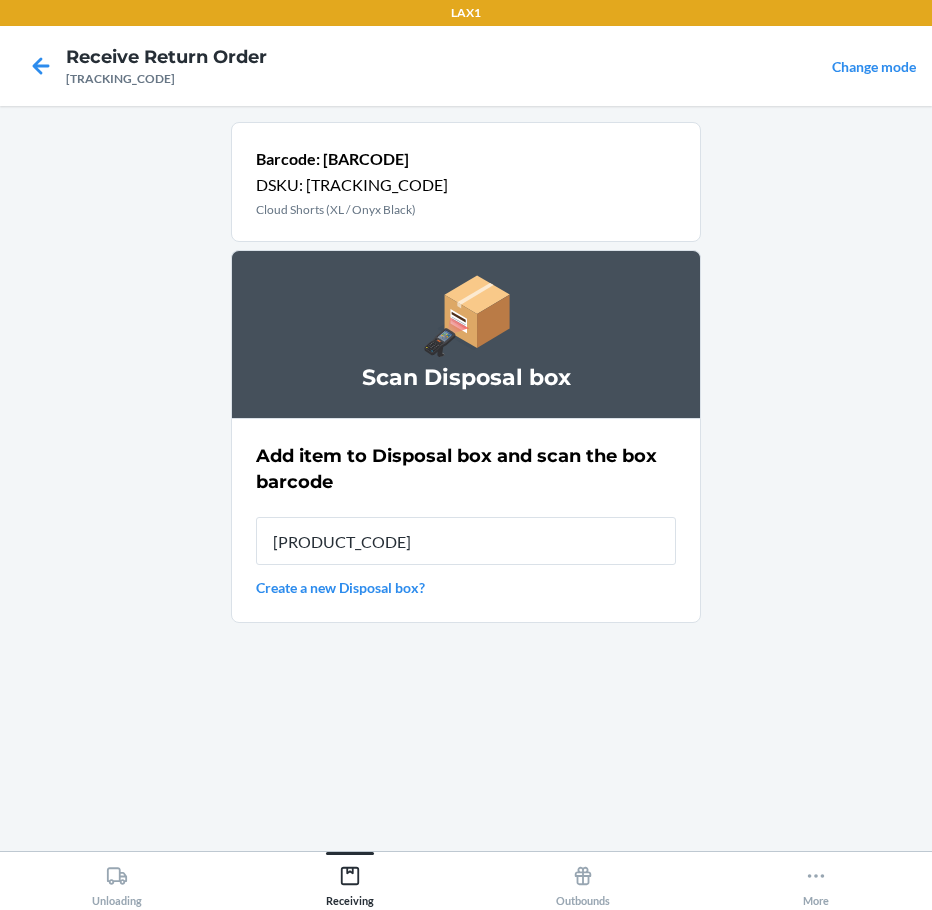 type on "[TRACKING_CODE]" 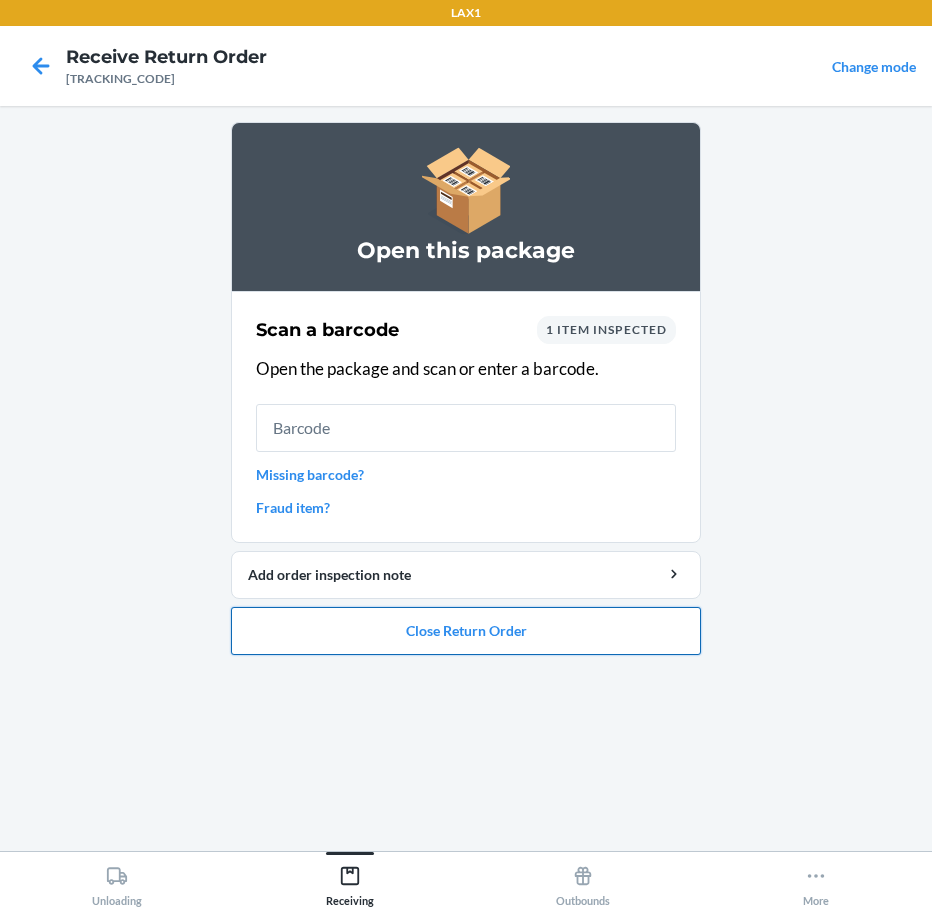 click on "Close Return Order" at bounding box center [466, 631] 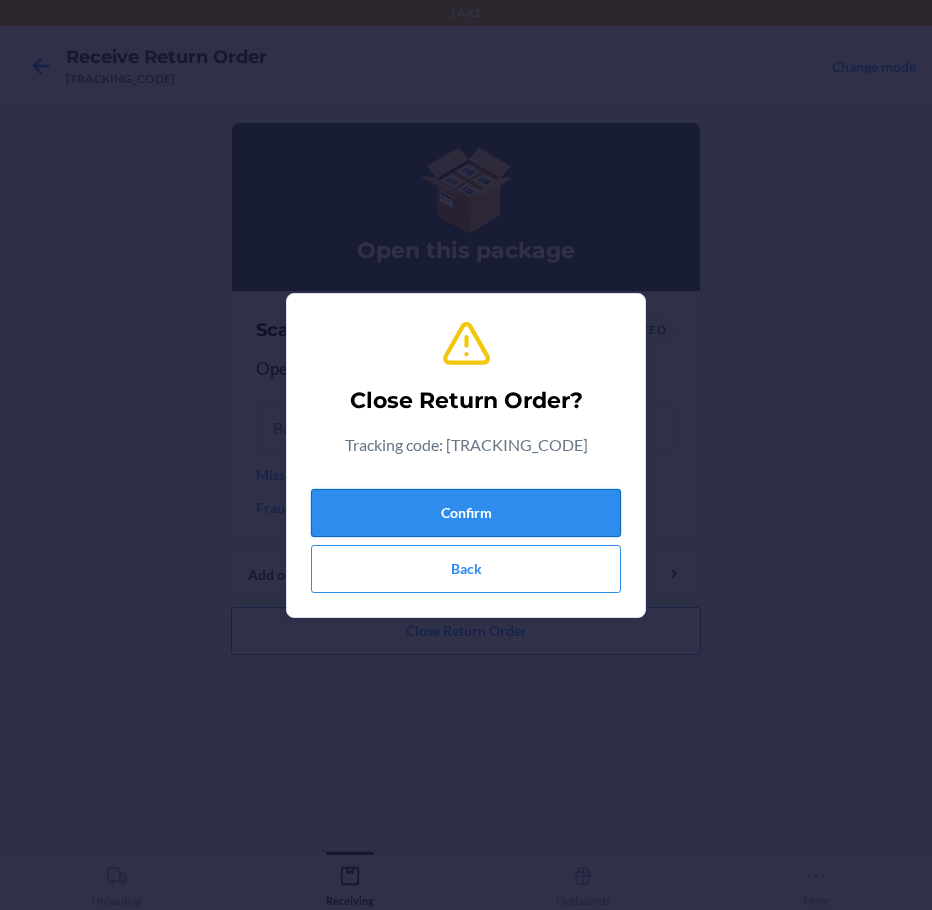 click on "Confirm" at bounding box center (466, 513) 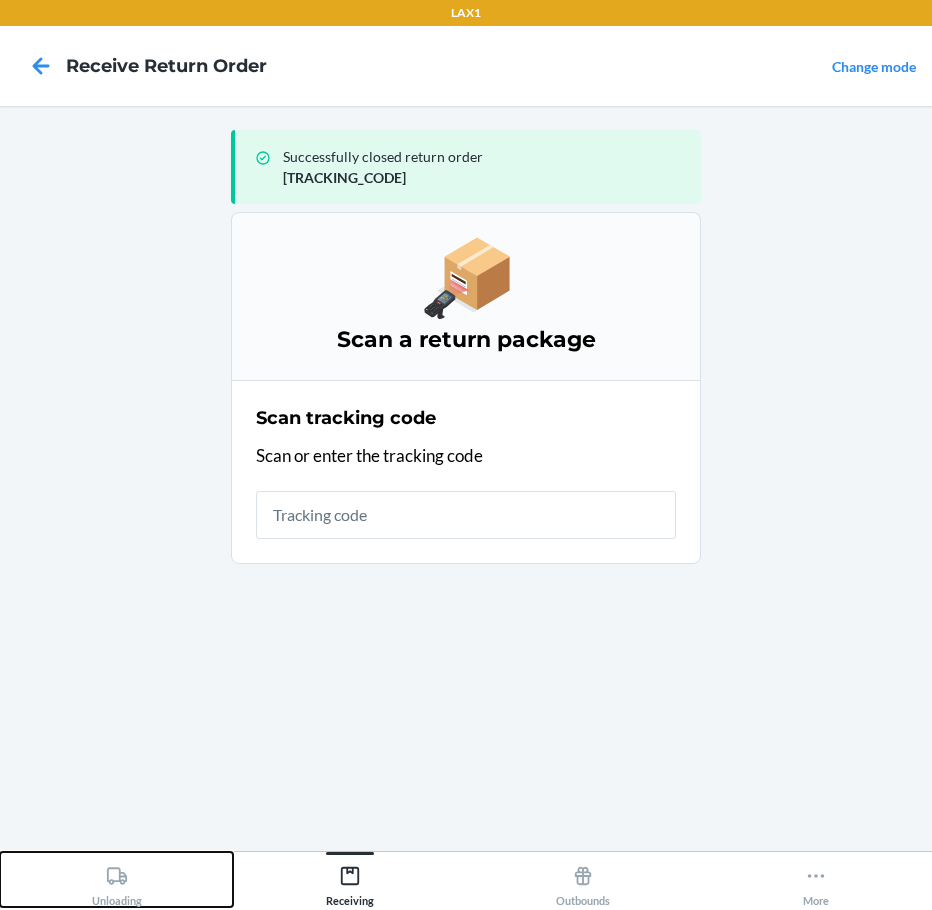click 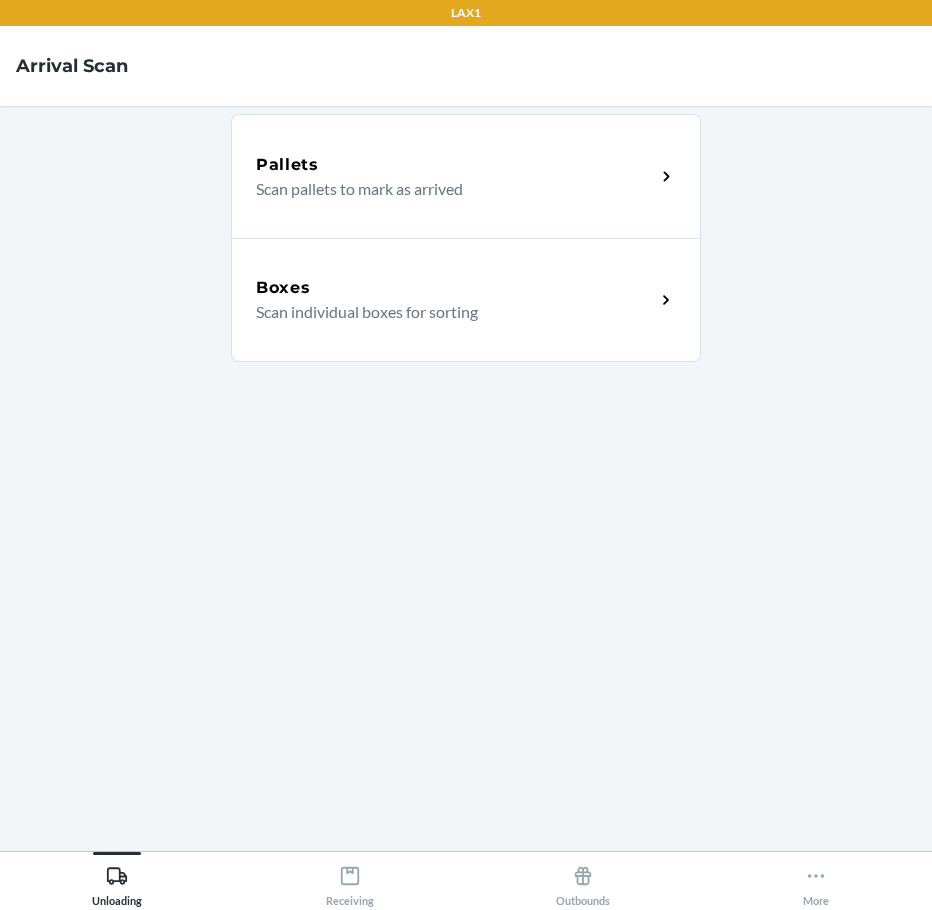 click on "Boxes Scan individual boxes for sorting" at bounding box center (466, 300) 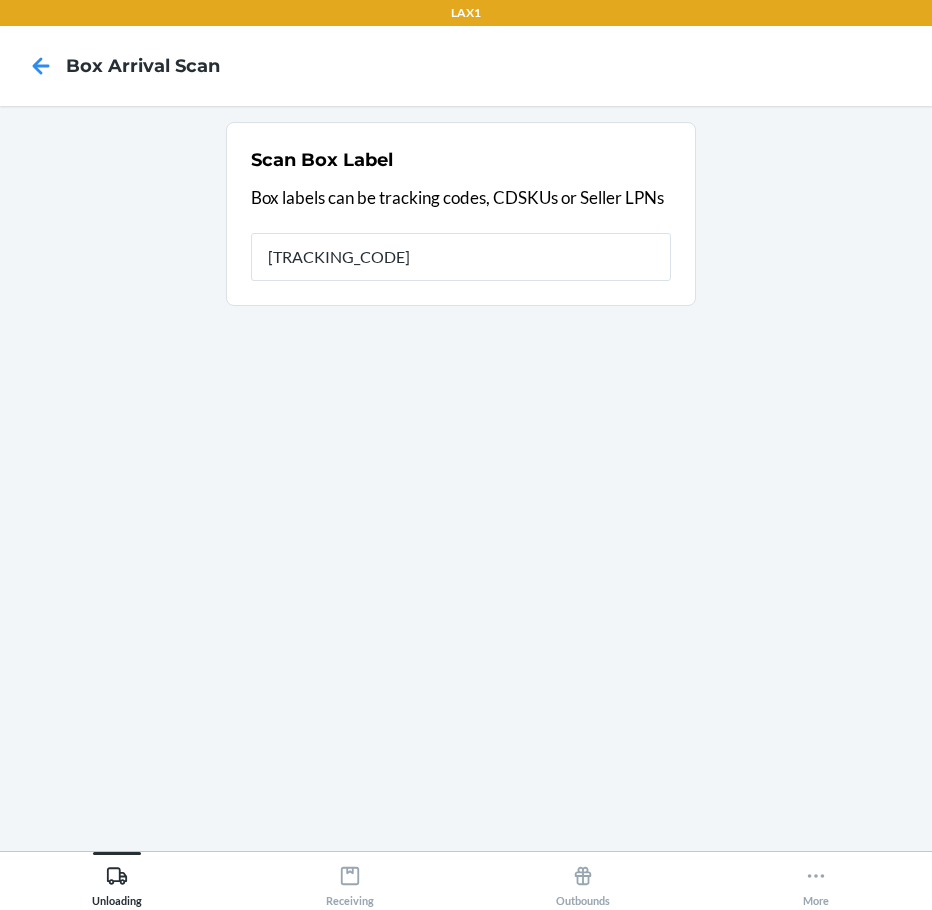 type on "[TRACKING_CODE]" 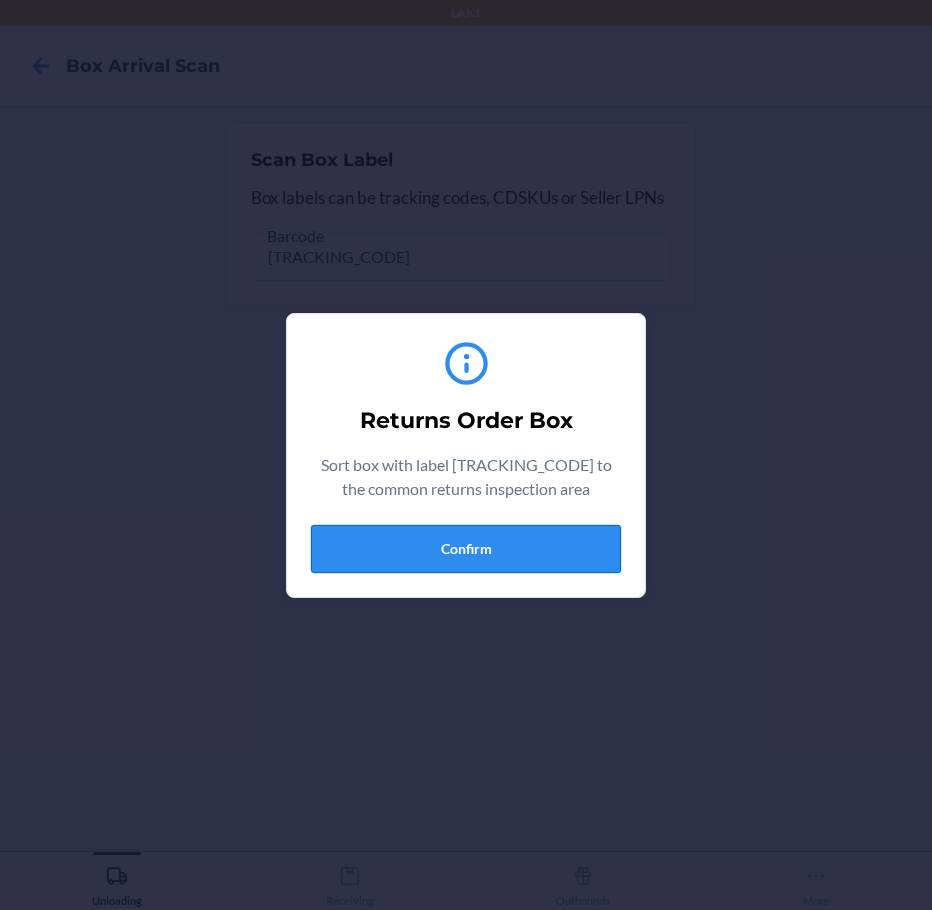 click on "Confirm" at bounding box center [466, 549] 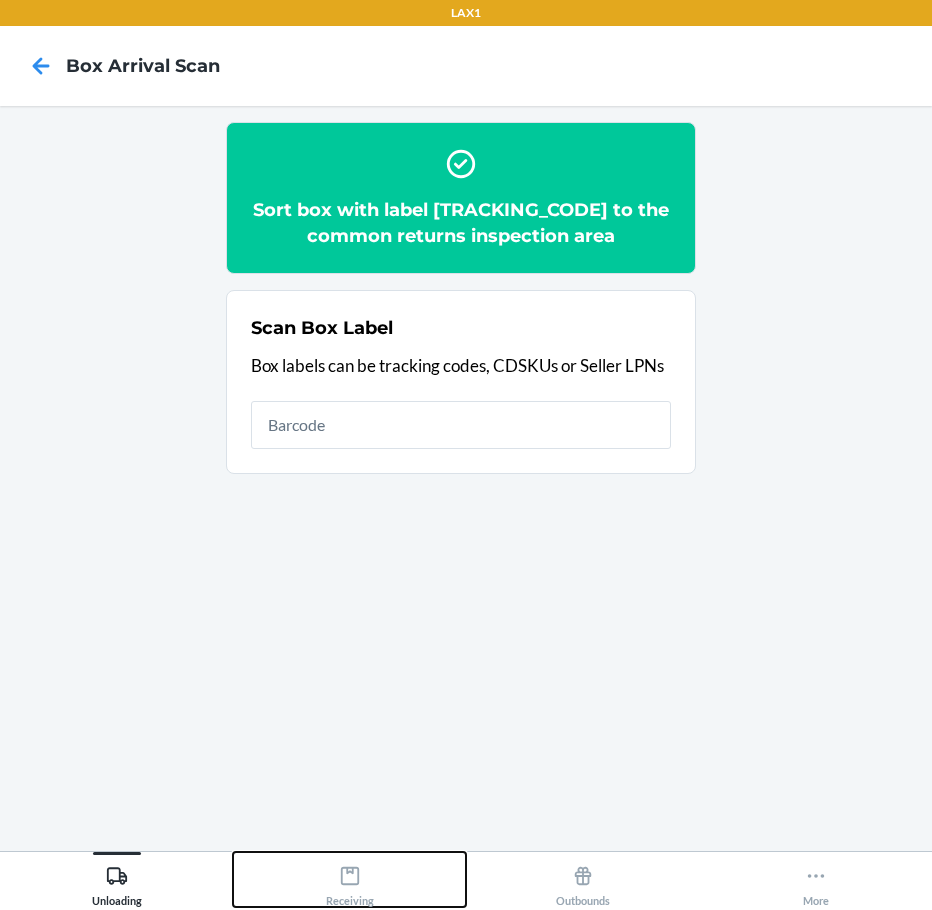 click 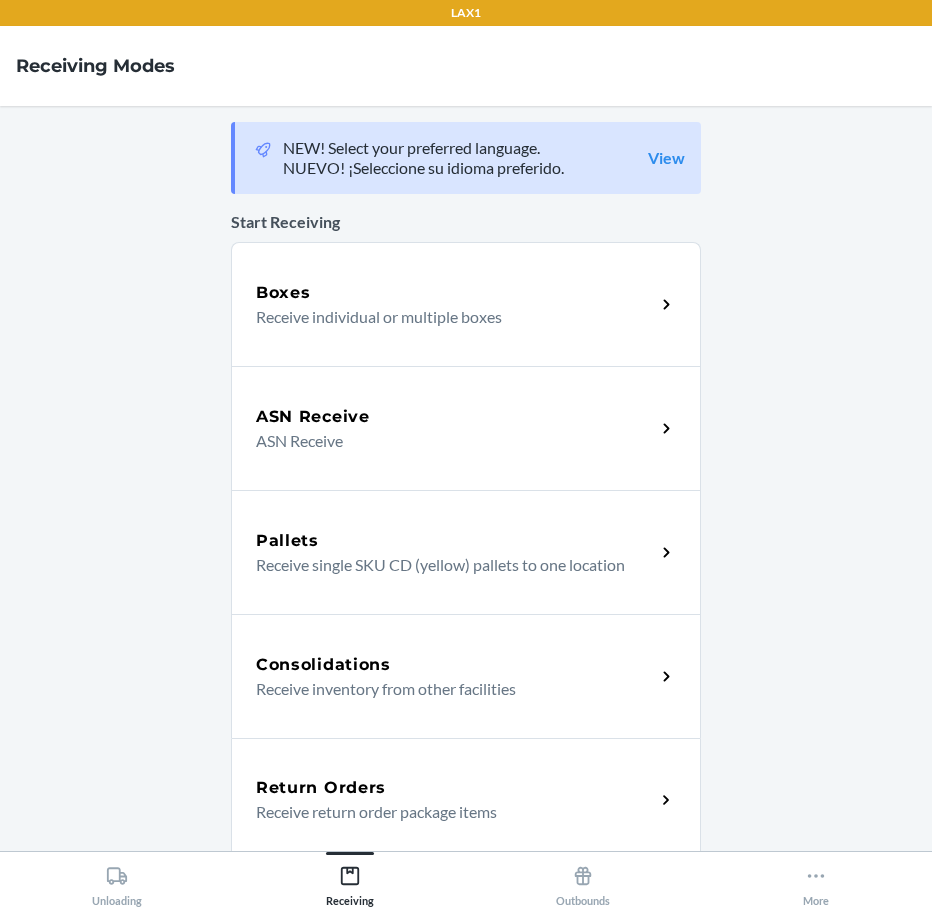 click on "Return Orders Receive return order package items" at bounding box center (466, 800) 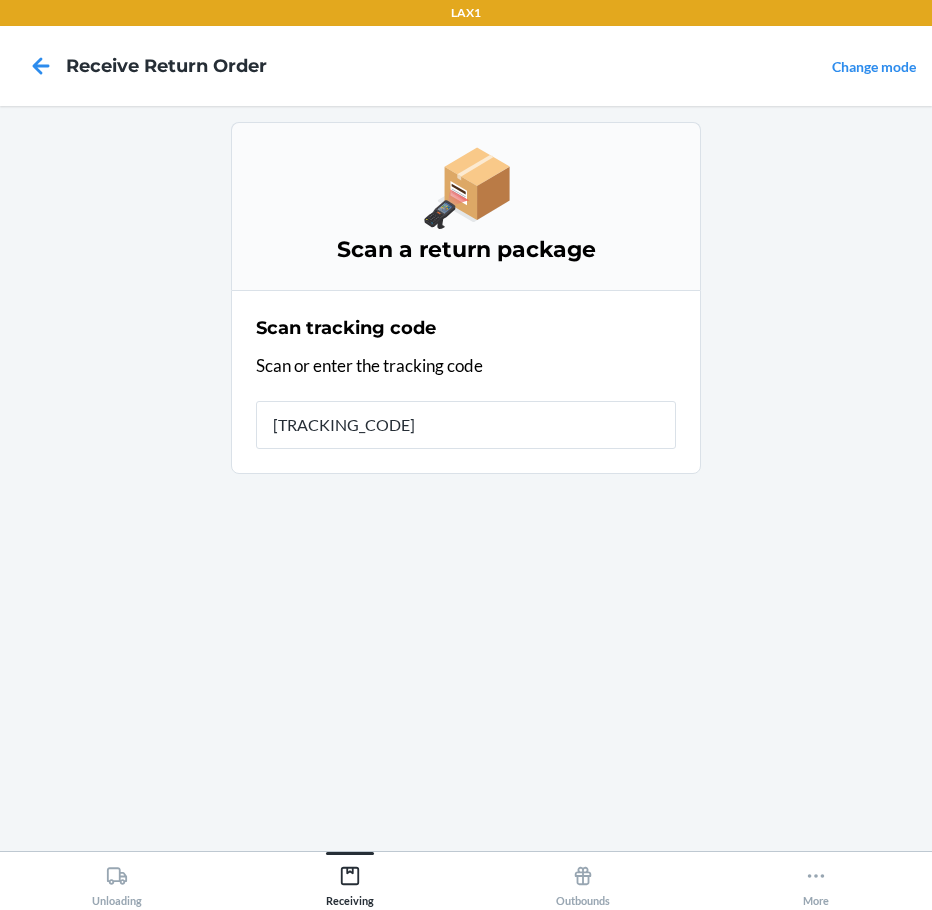 type on "[TRACKING_CODE]" 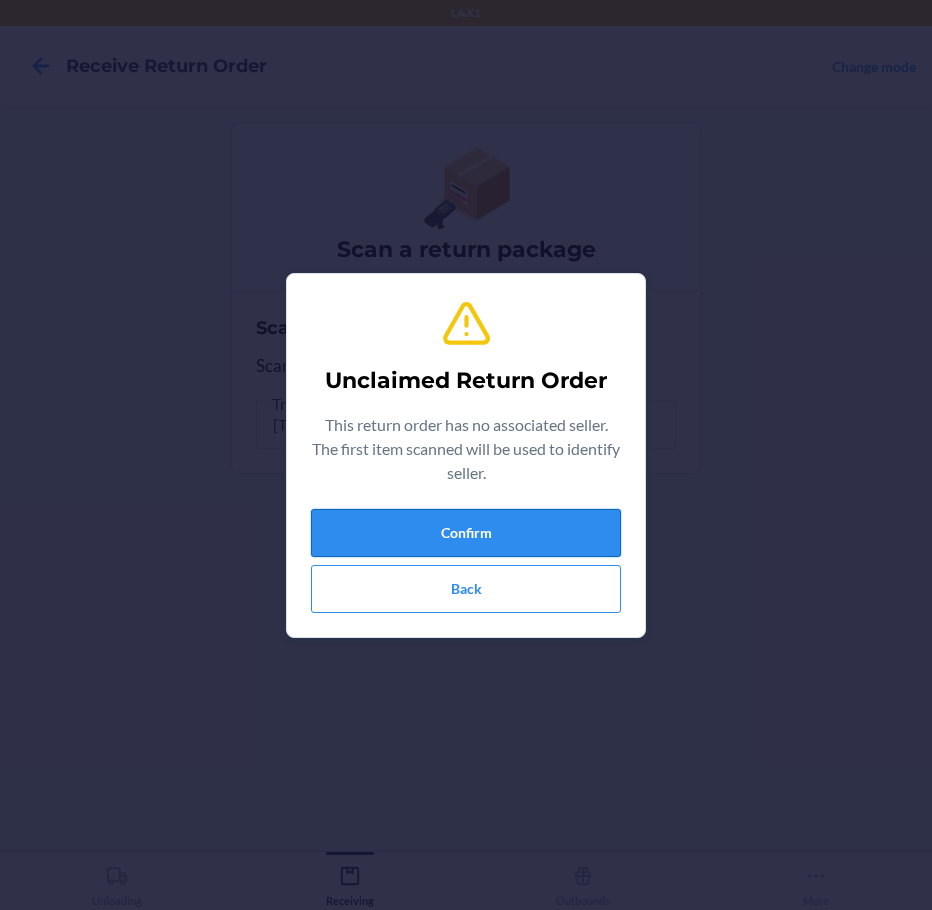 click on "Confirm" at bounding box center (466, 533) 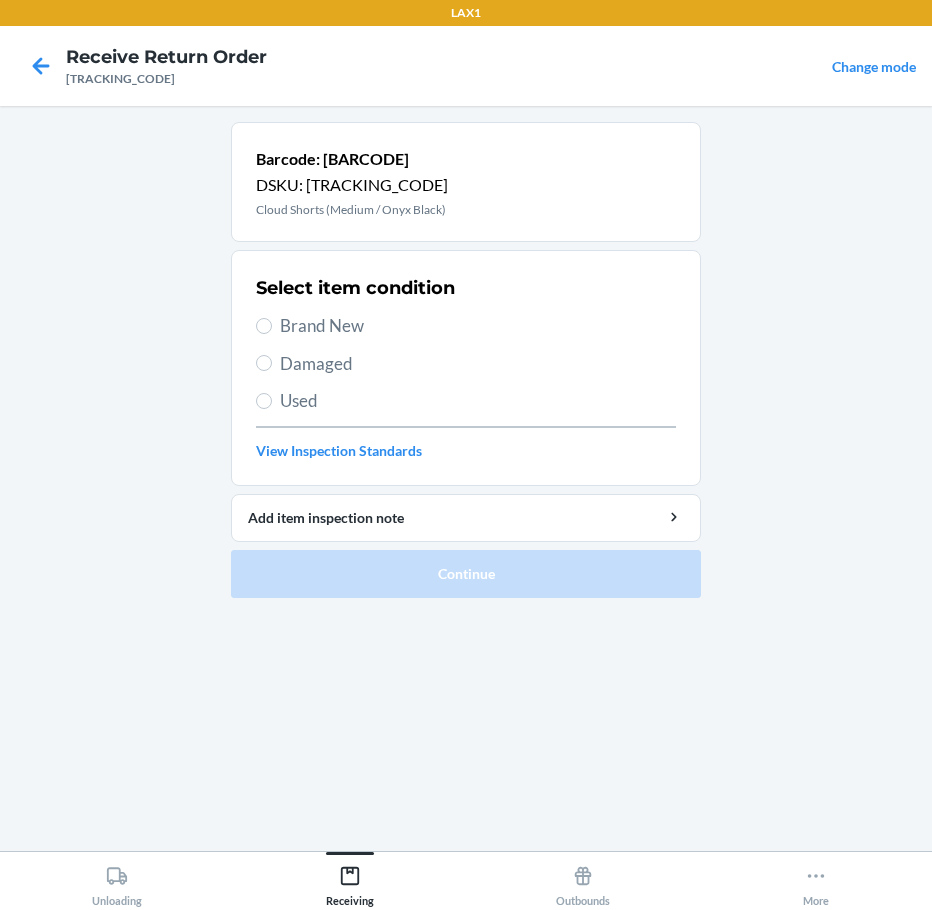 click on "Brand New" at bounding box center [478, 326] 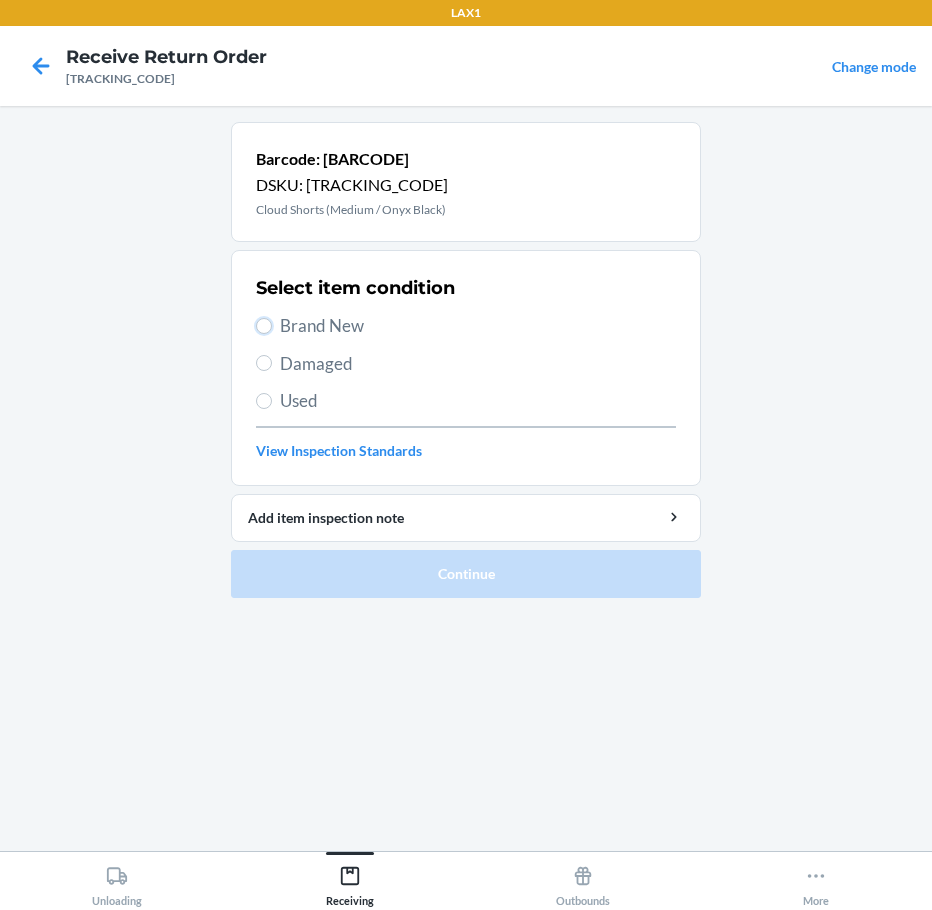 click on "Brand New" at bounding box center (264, 326) 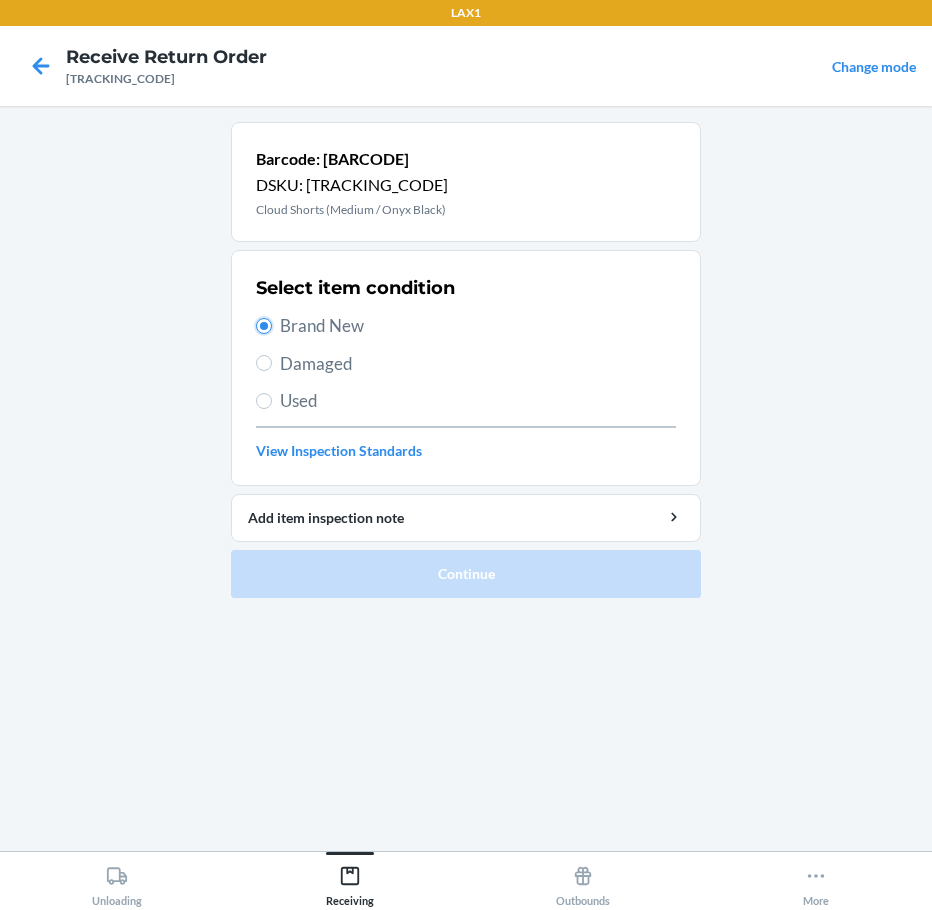 radio on "true" 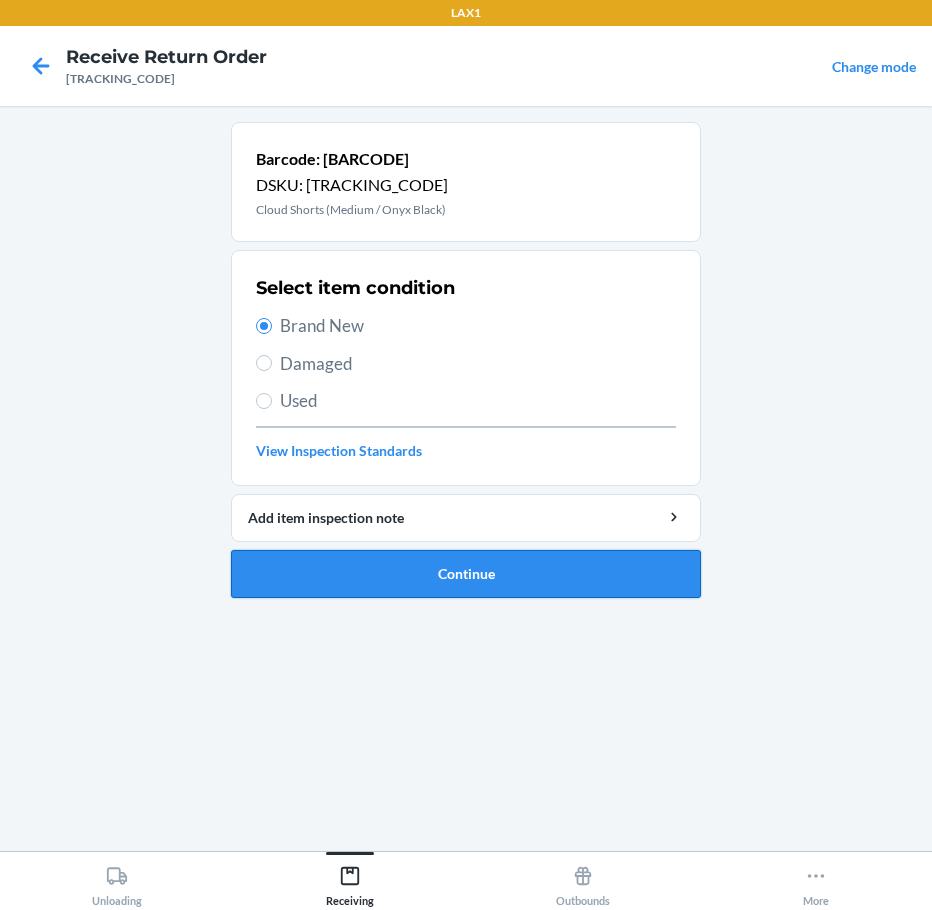 click on "Continue" at bounding box center (466, 574) 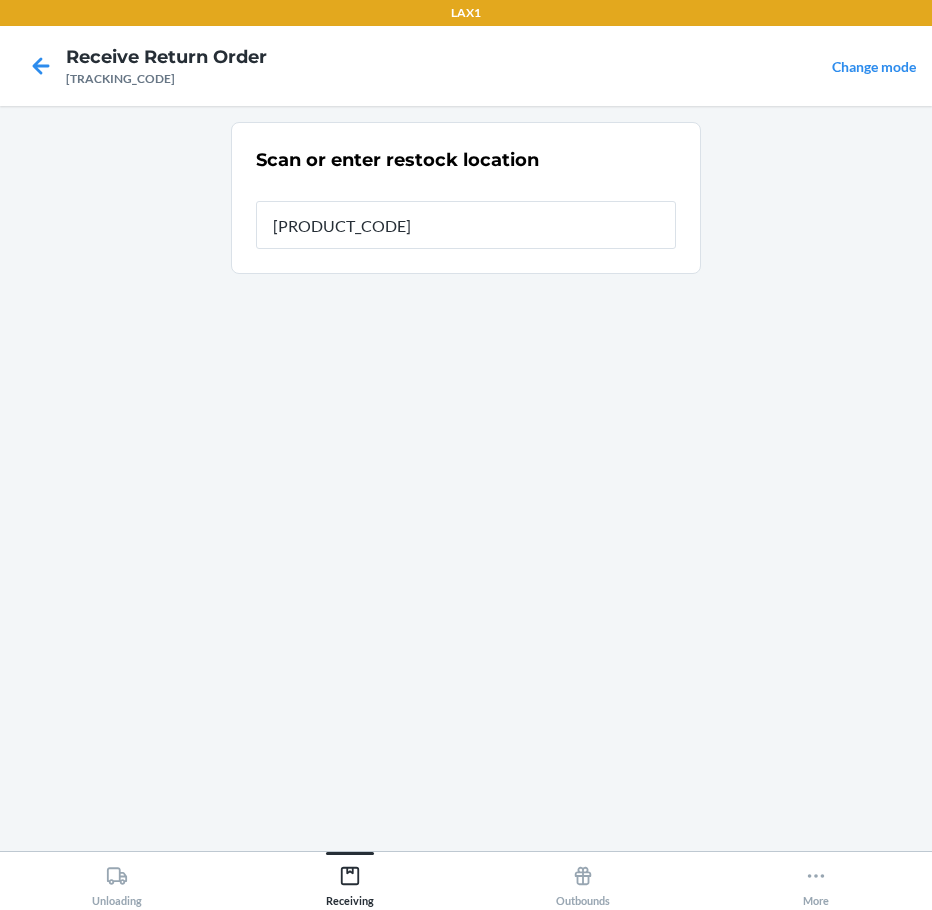 type on "[PRODUCT_CODE]" 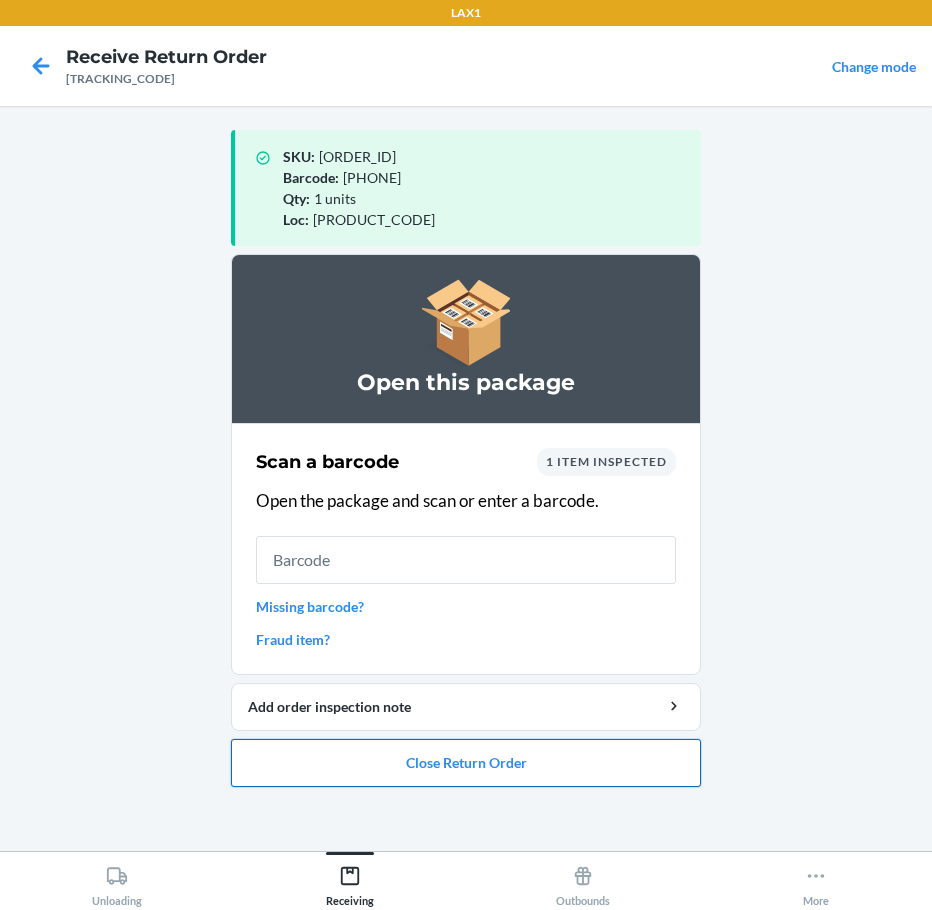 click on "Close Return Order" at bounding box center [466, 763] 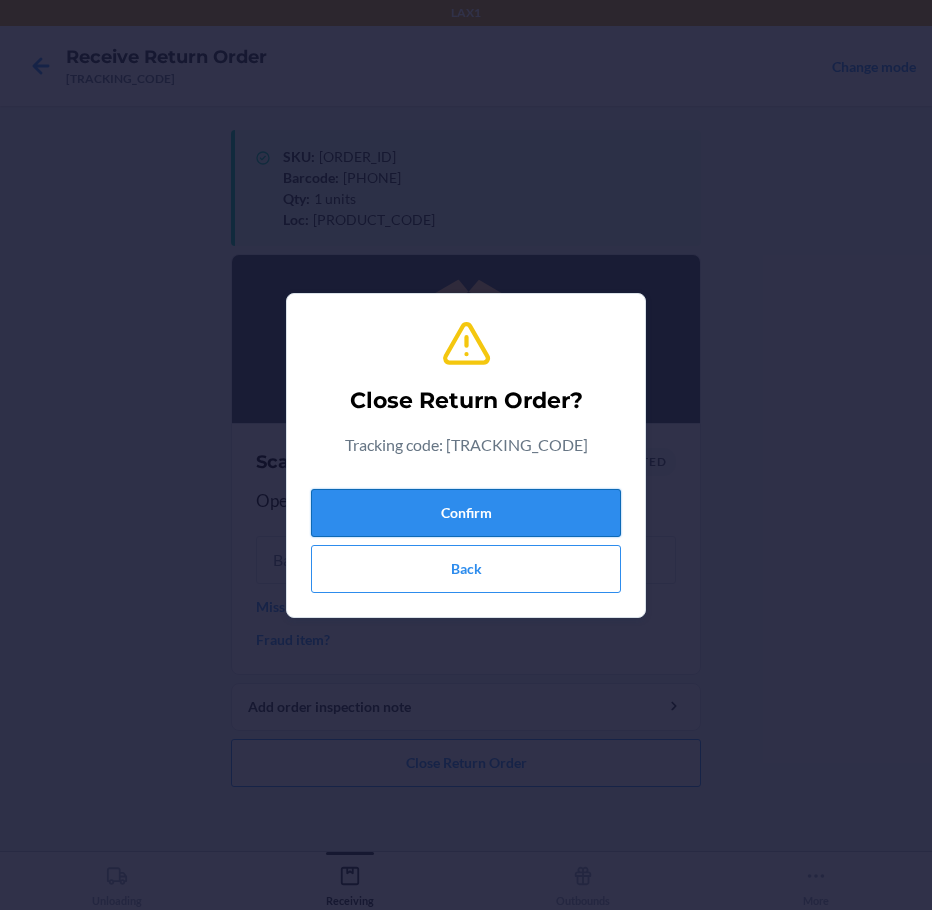 click on "Confirm" at bounding box center [466, 513] 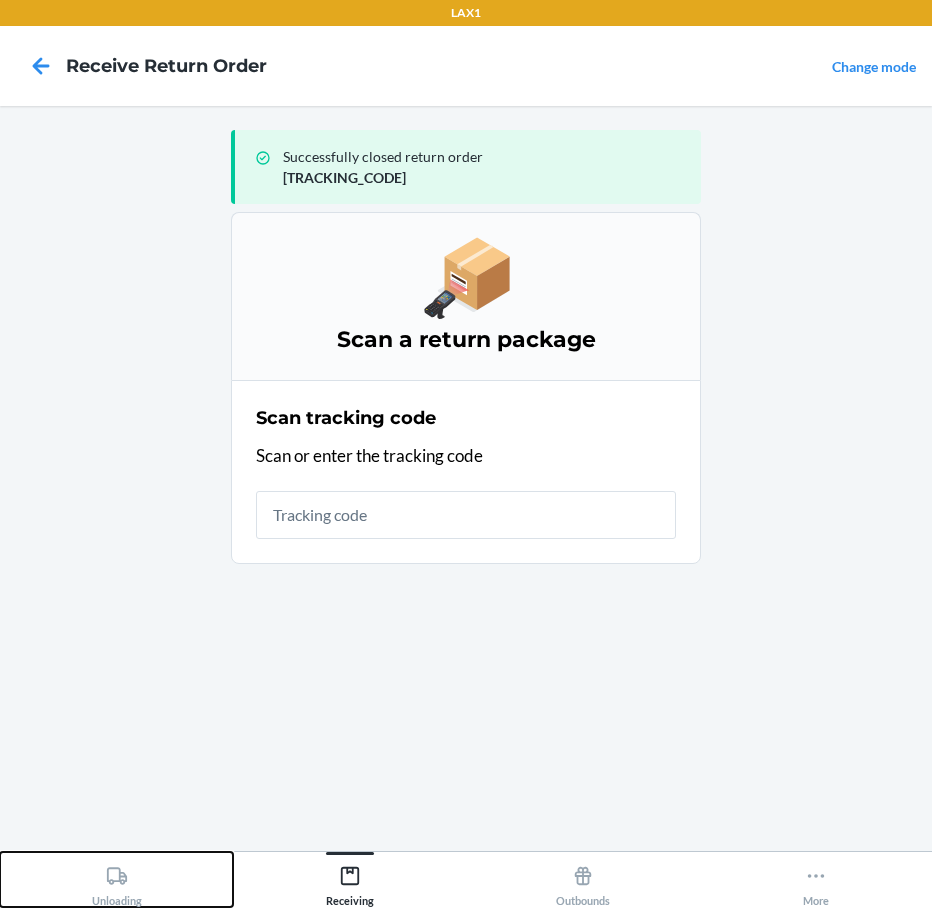 drag, startPoint x: 103, startPoint y: 900, endPoint x: 146, endPoint y: 807, distance: 102.45975 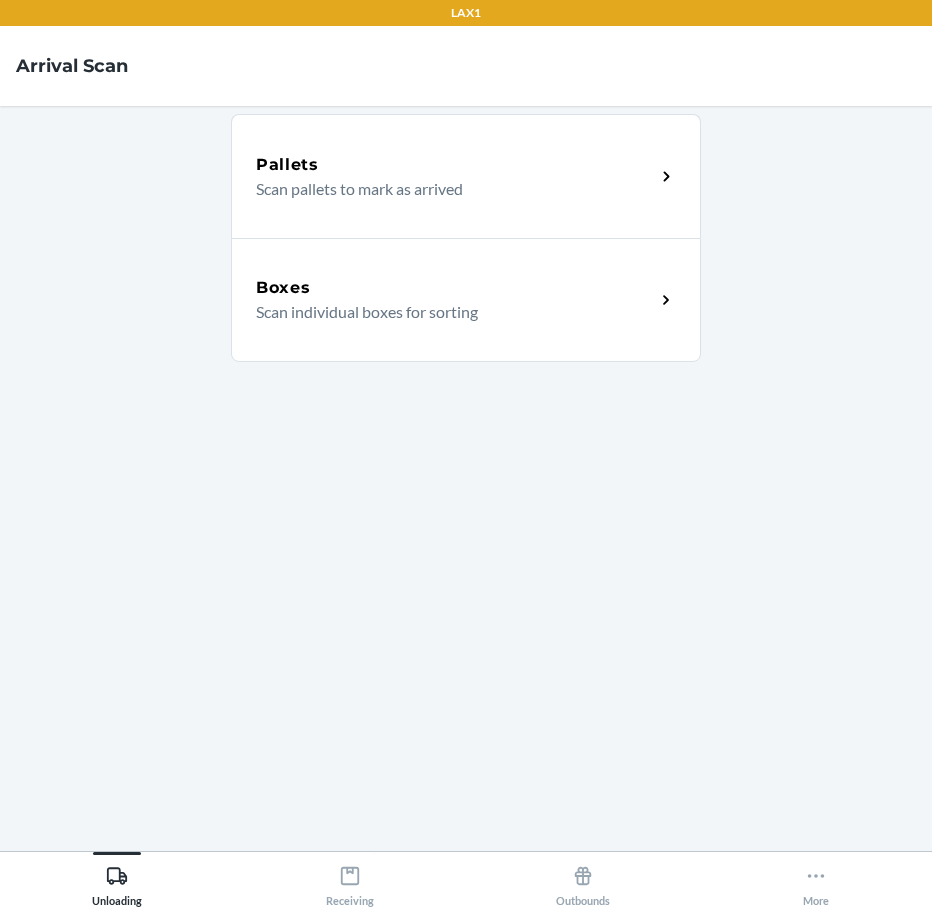 click on "Boxes Scan individual boxes for sorting" at bounding box center (466, 300) 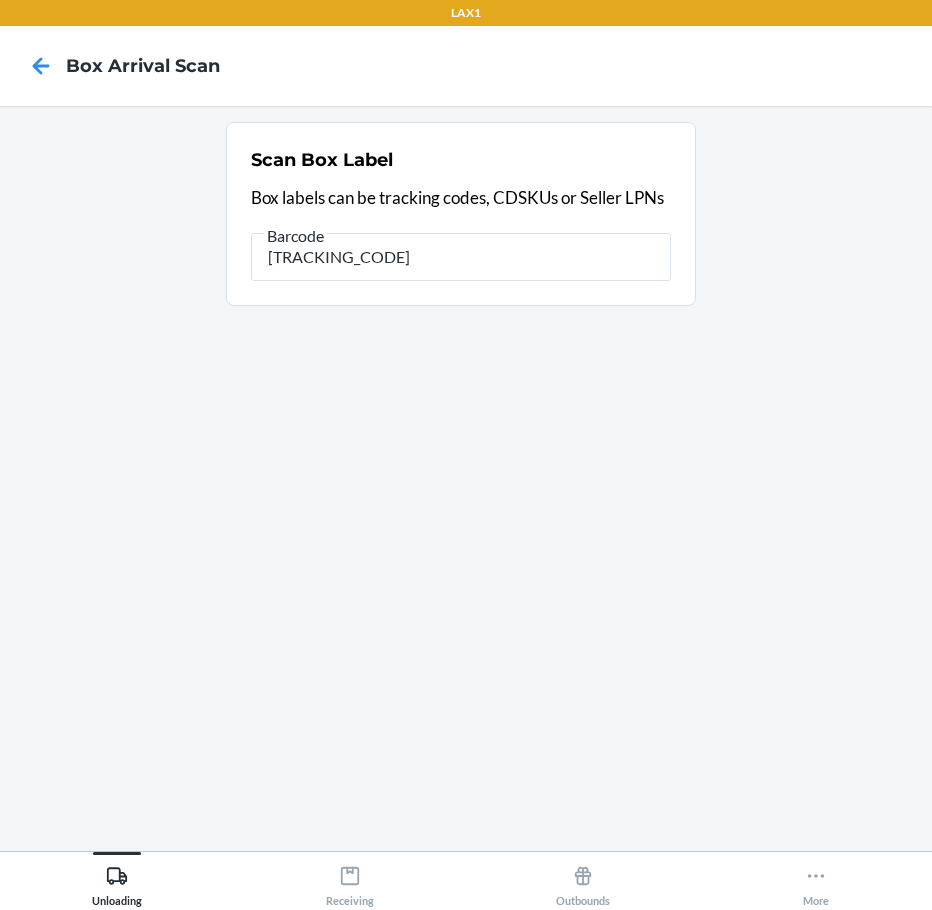 type on "[TRACKING_CODE]" 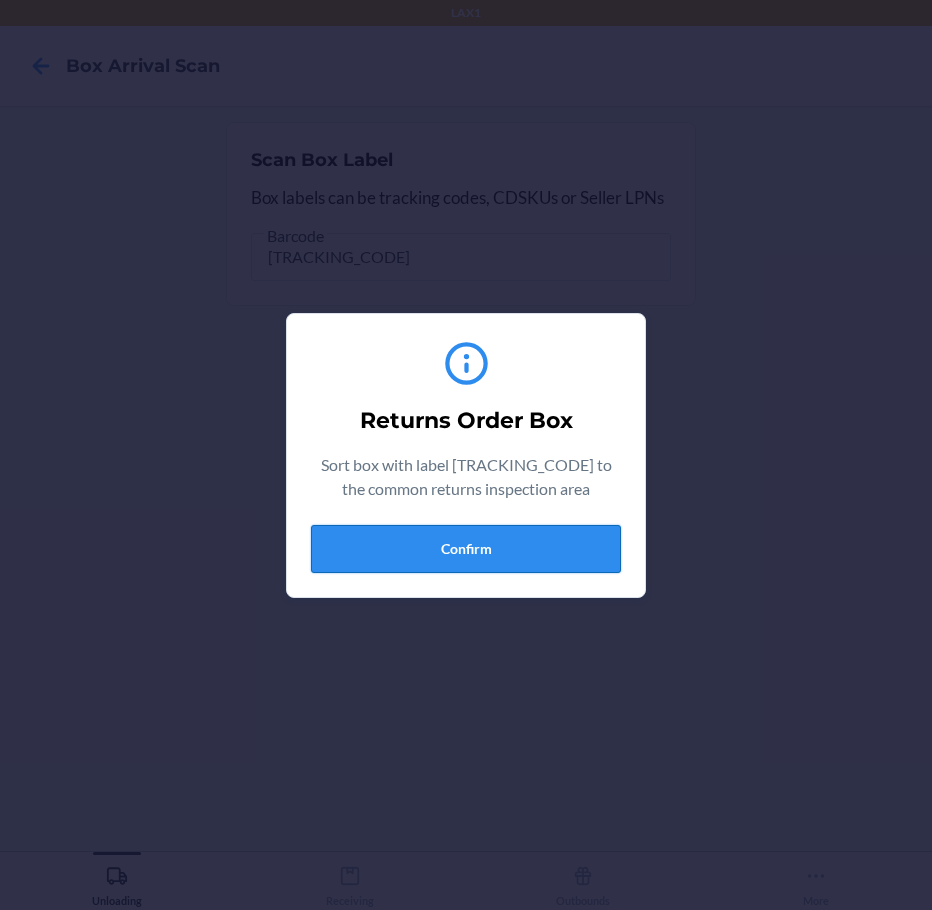 click on "Confirm" at bounding box center (466, 549) 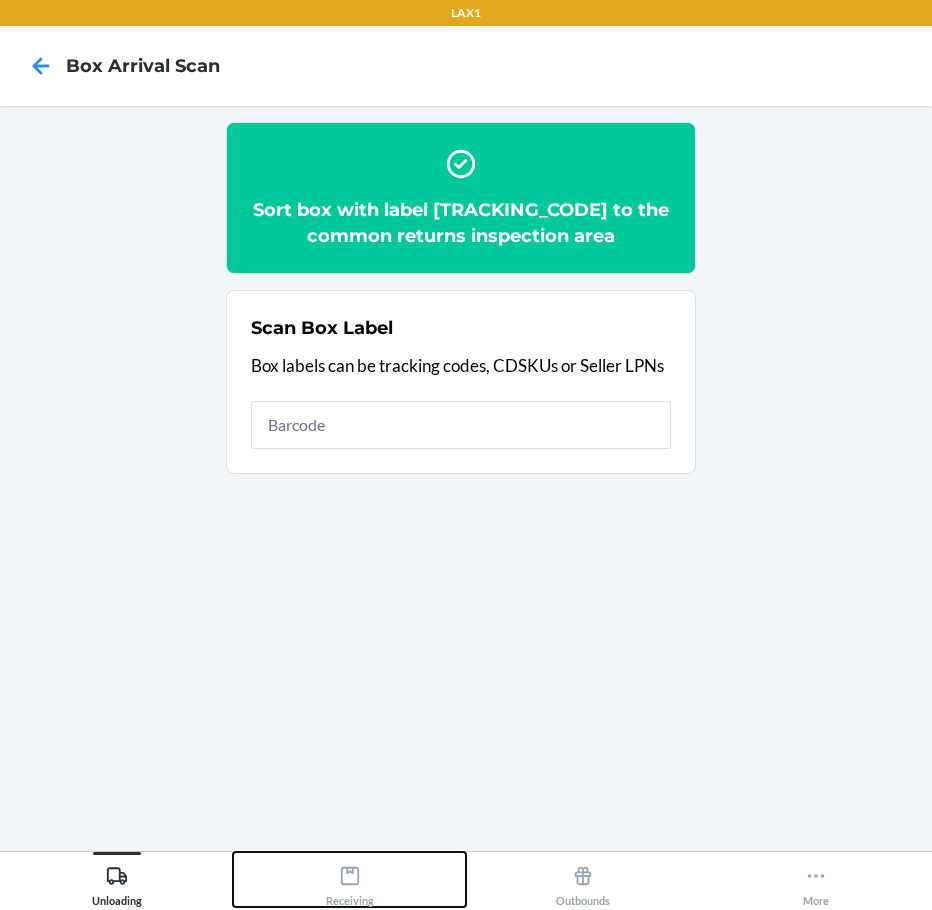 click 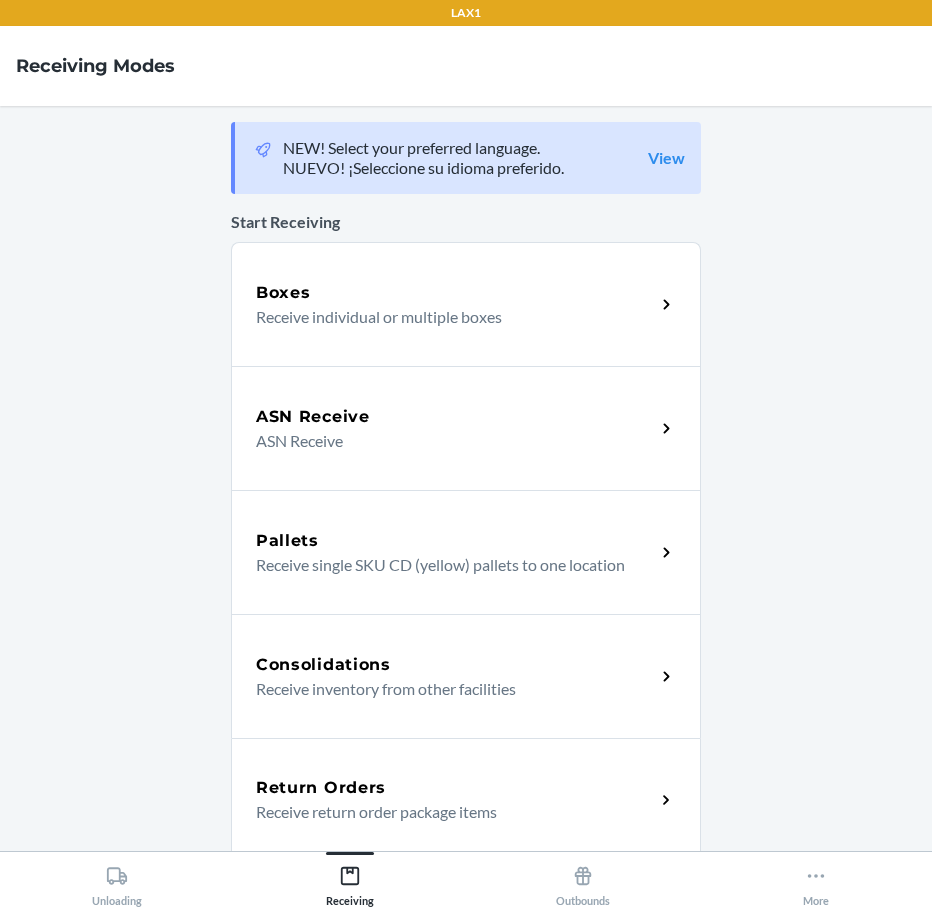 click on "Return Orders Receive return order package items" at bounding box center [466, 800] 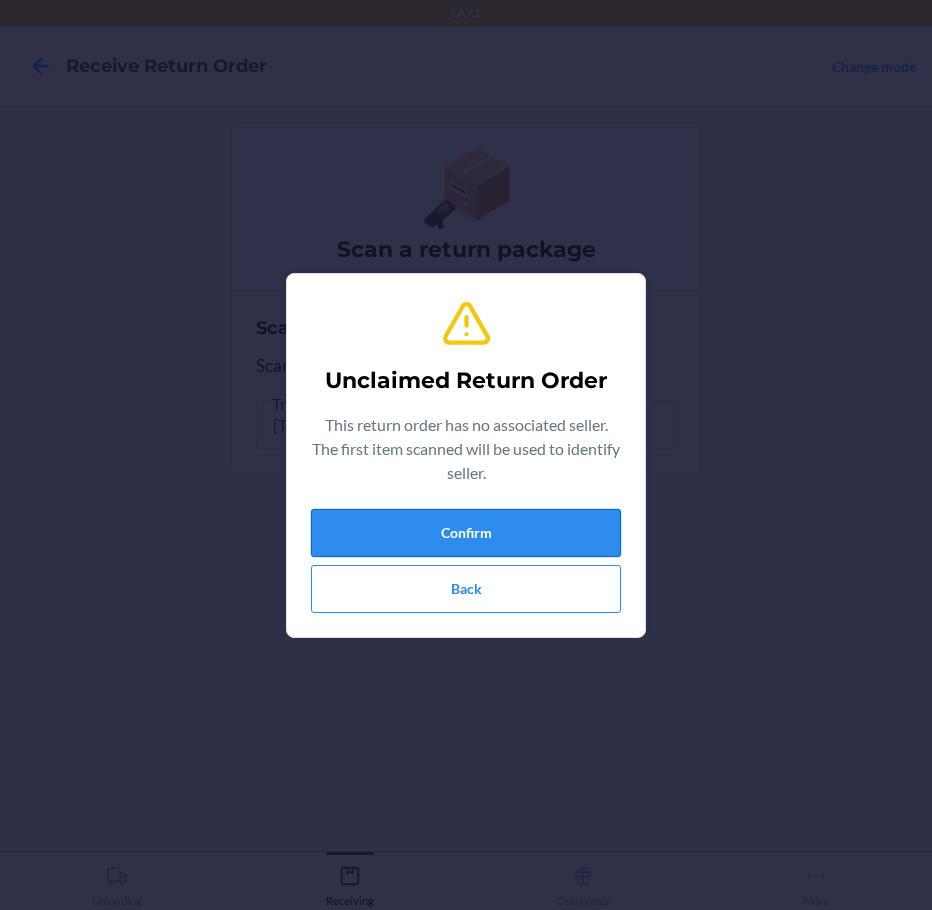 click on "Confirm" at bounding box center [466, 533] 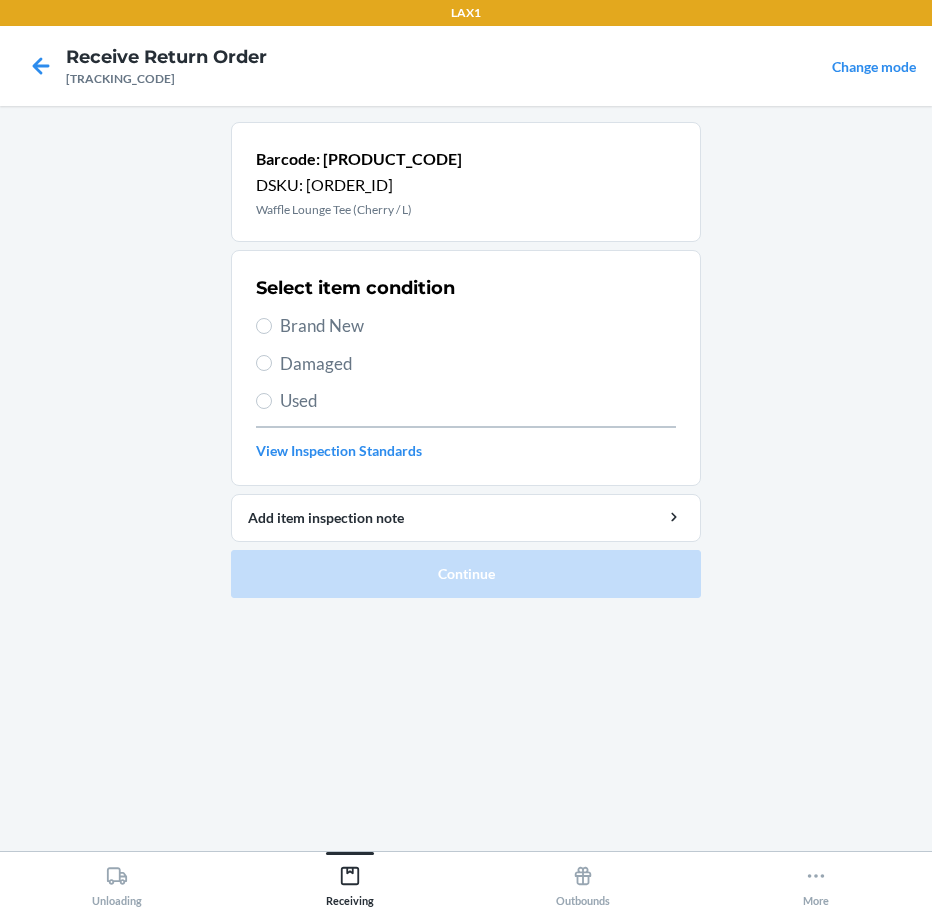 click on "Brand New" at bounding box center [478, 326] 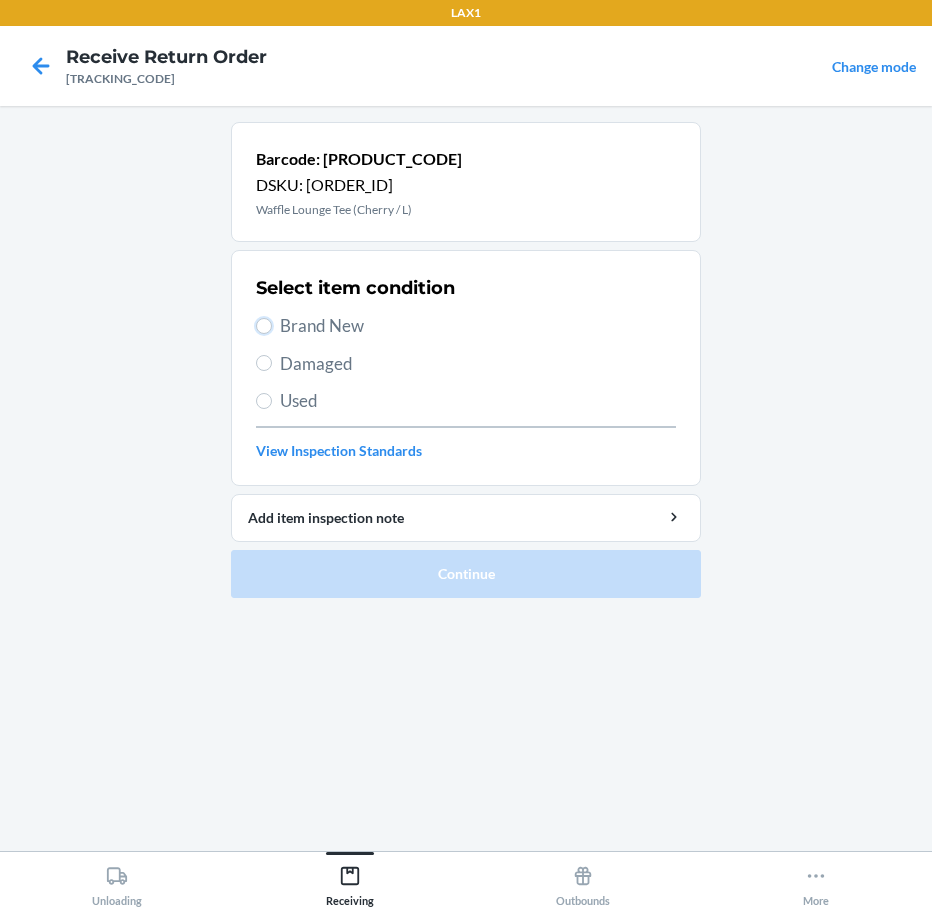 click on "Brand New" at bounding box center [264, 326] 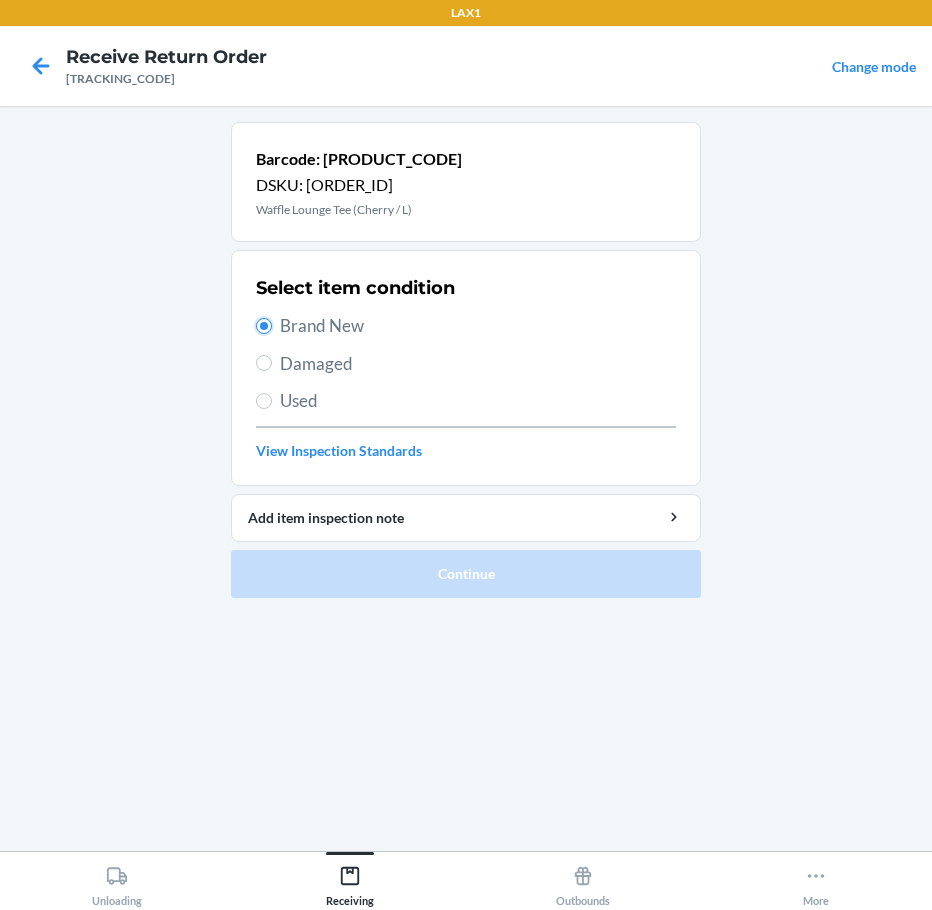 radio on "true" 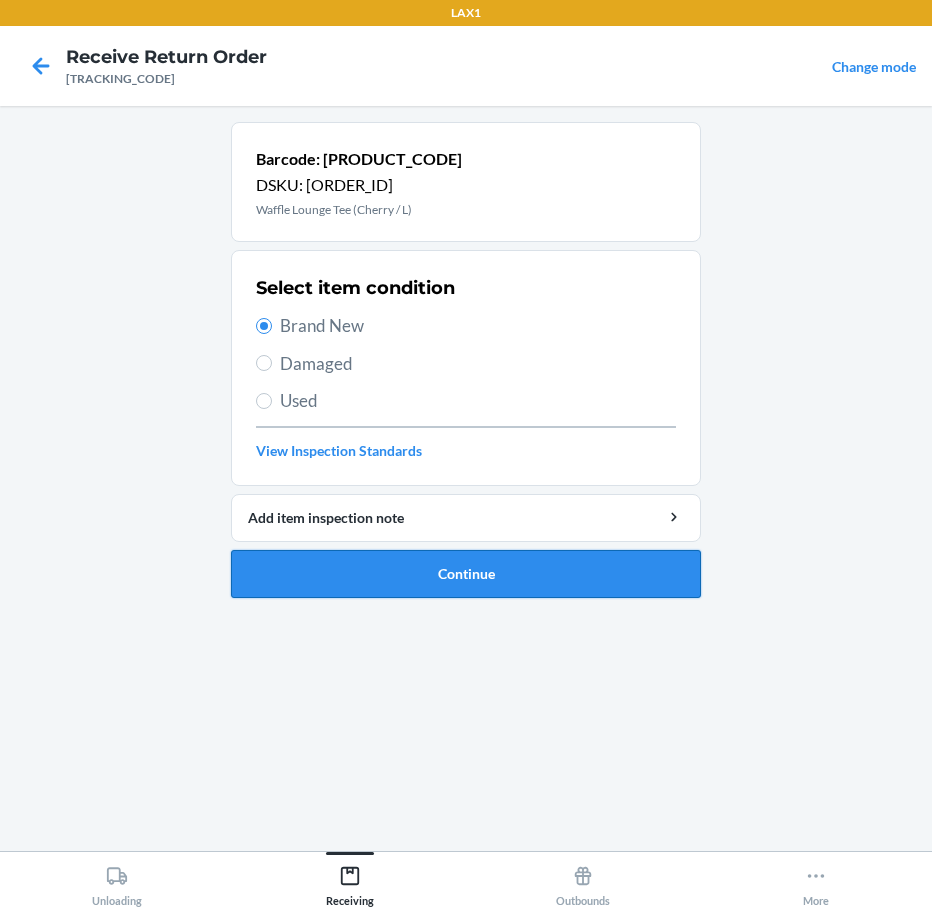 click on "Continue" at bounding box center [466, 574] 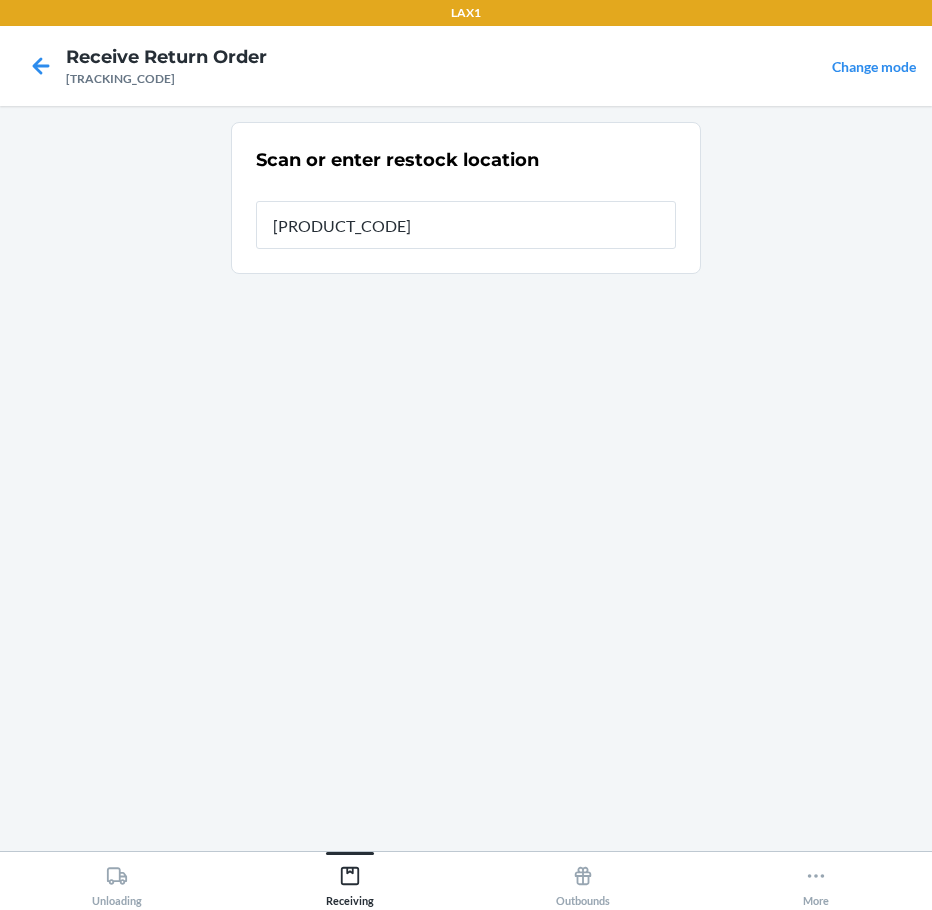 type on "[PRODUCT_CODE]" 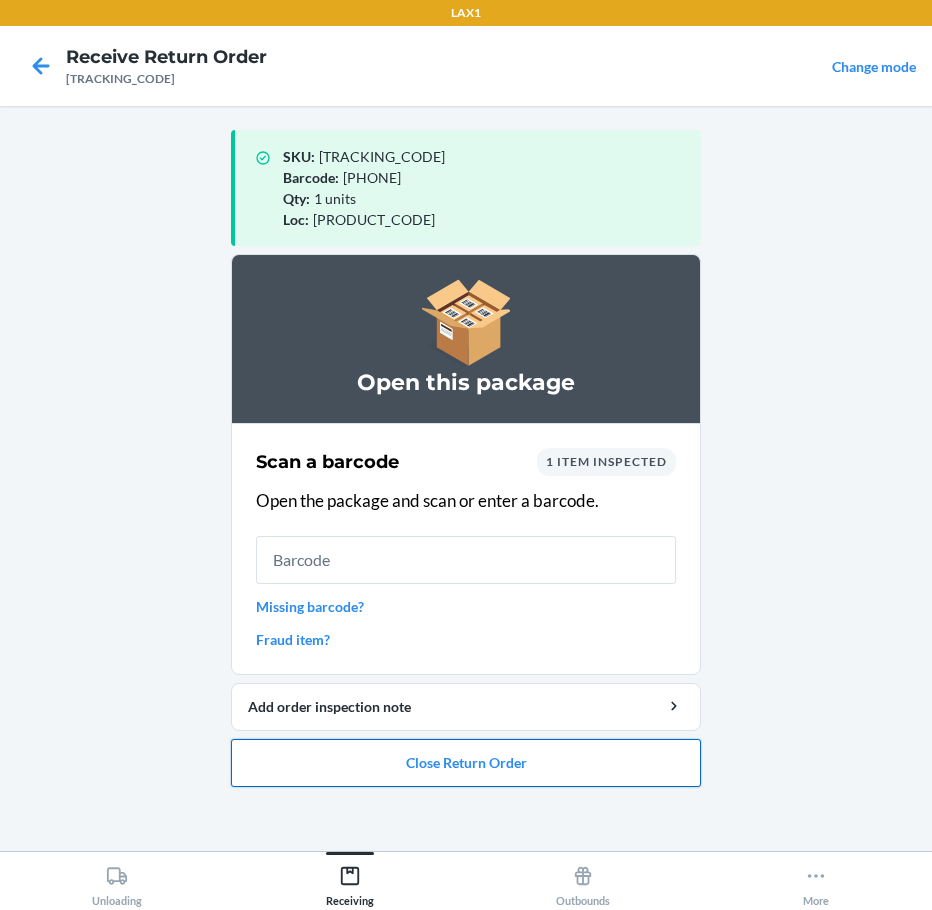 click on "Close Return Order" at bounding box center (466, 763) 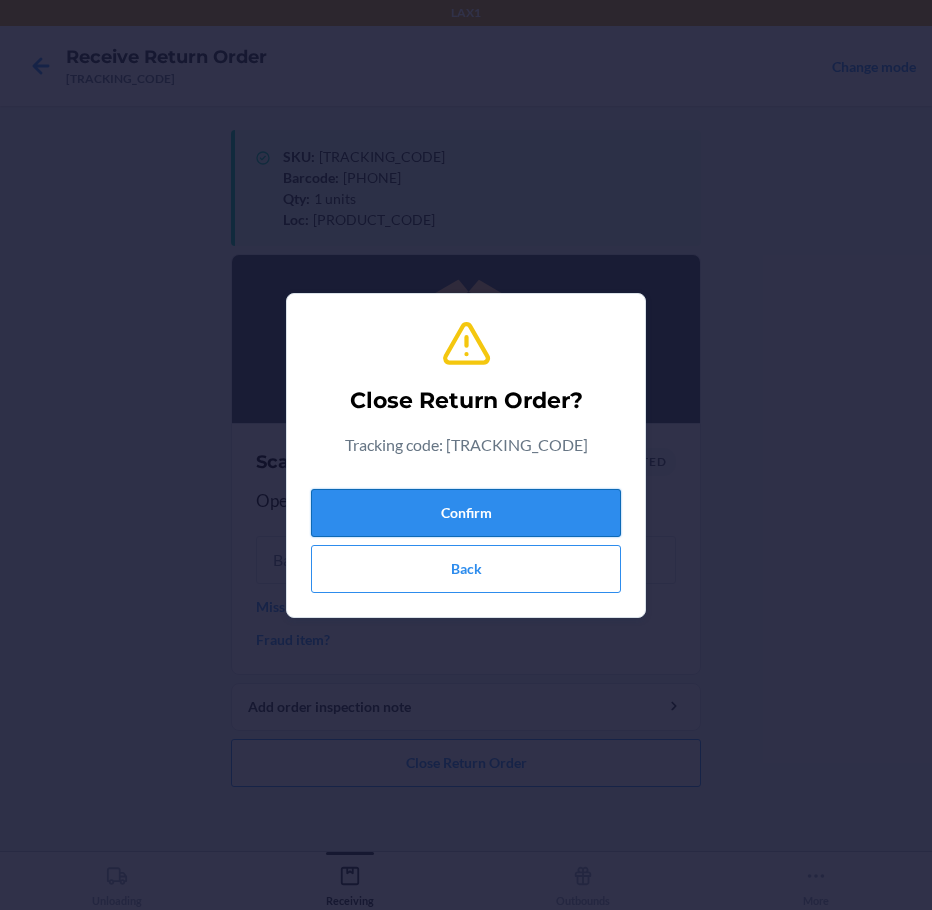 click on "Confirm" at bounding box center [466, 513] 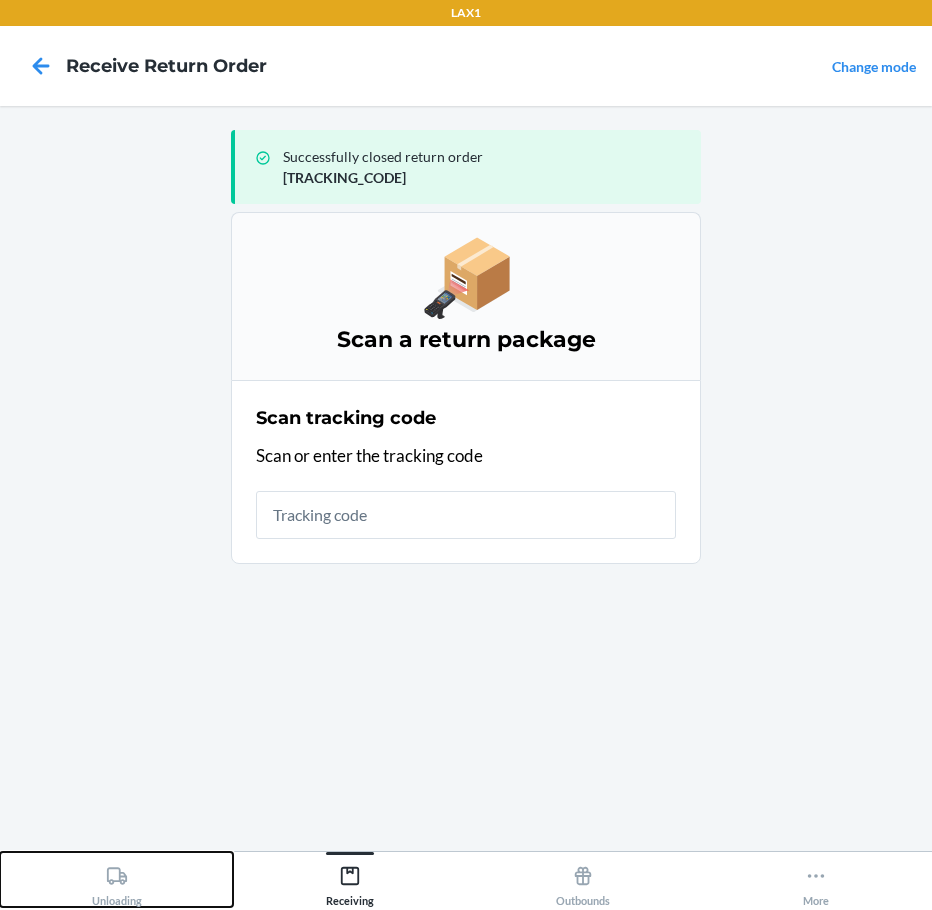 click on "Unloading" at bounding box center [117, 882] 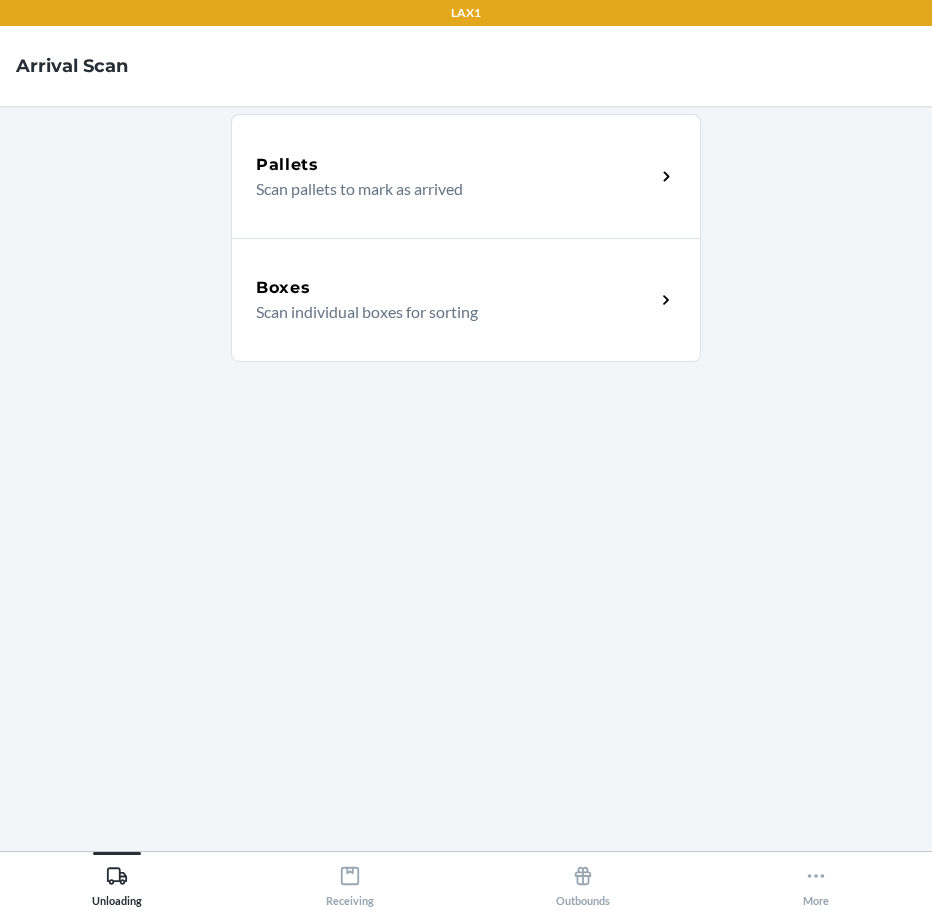 click on "Boxes Scan individual boxes for sorting" at bounding box center (466, 300) 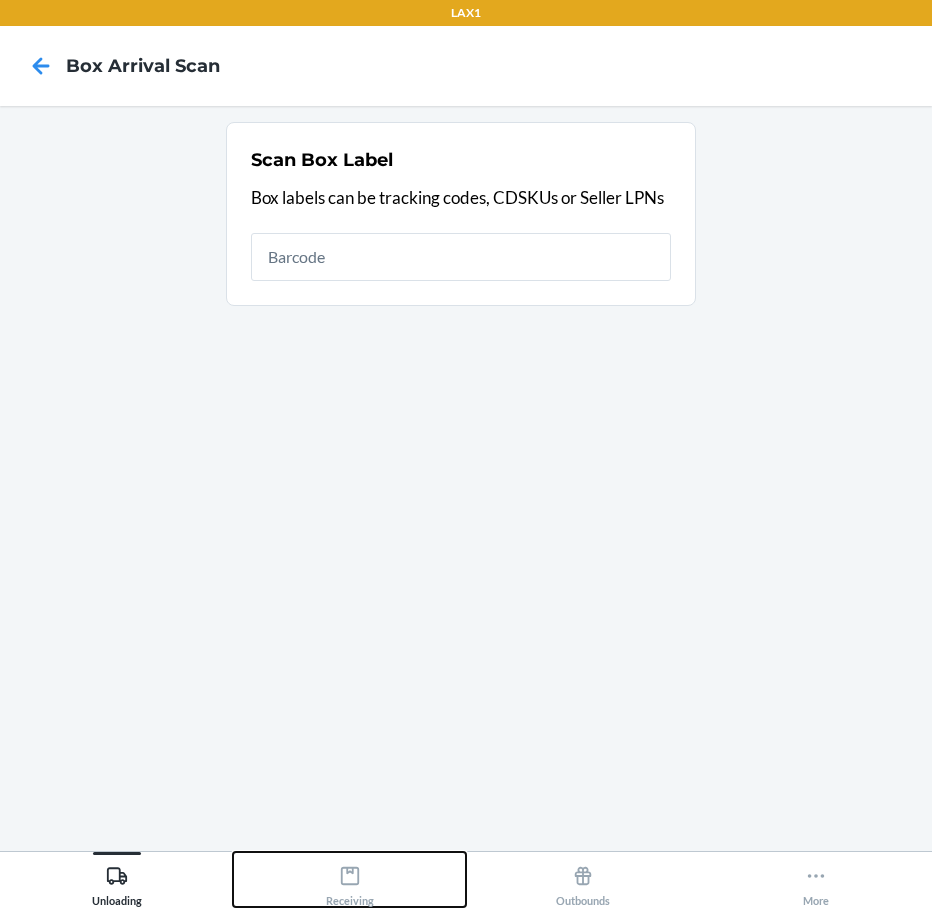 click on "Receiving" at bounding box center [349, 879] 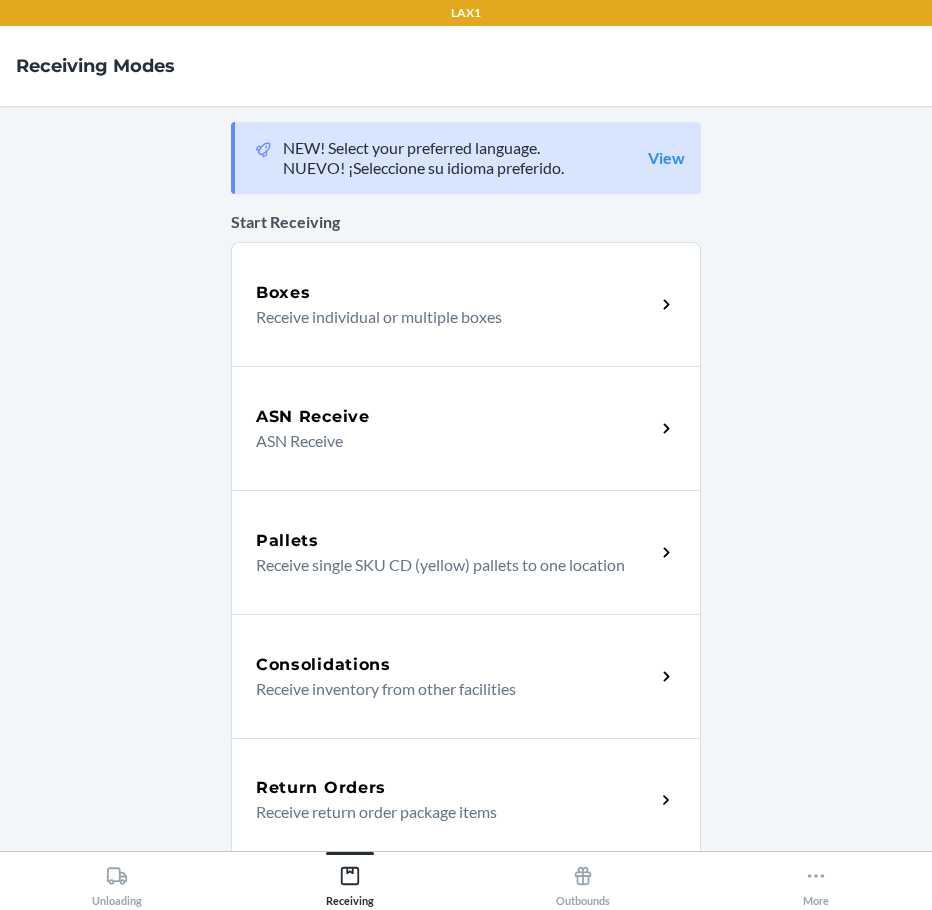 click on "Receive return order package items" at bounding box center [447, 812] 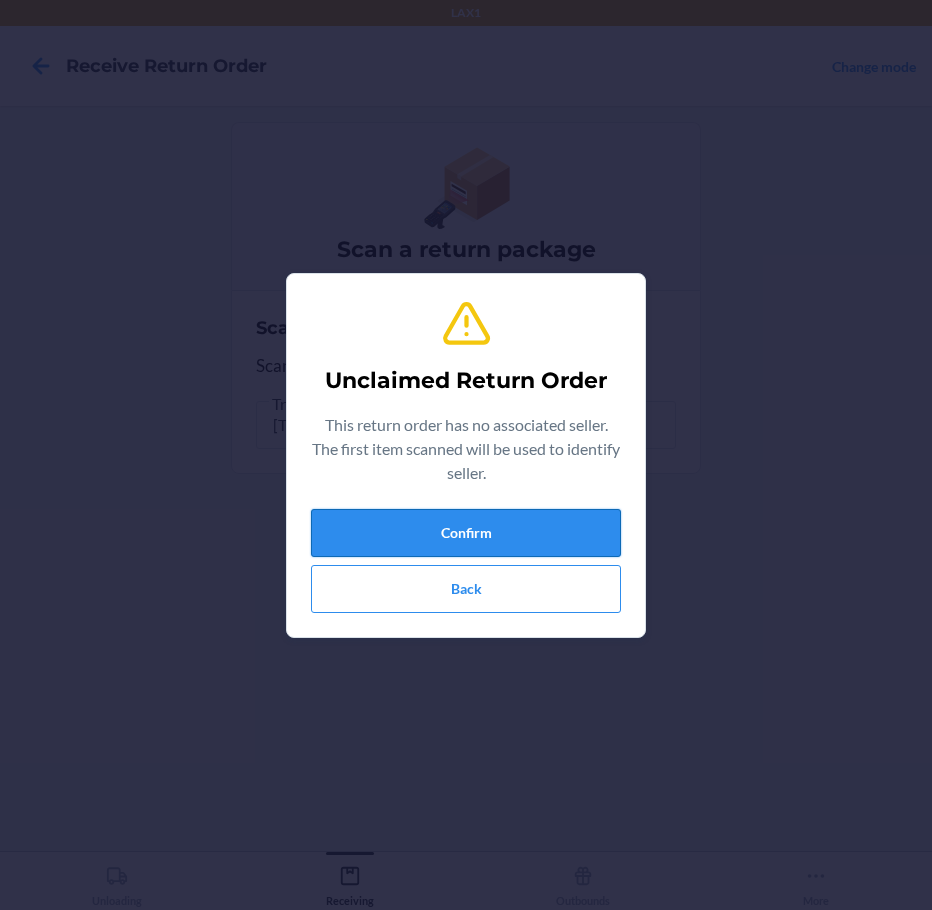 click on "Confirm" at bounding box center [466, 533] 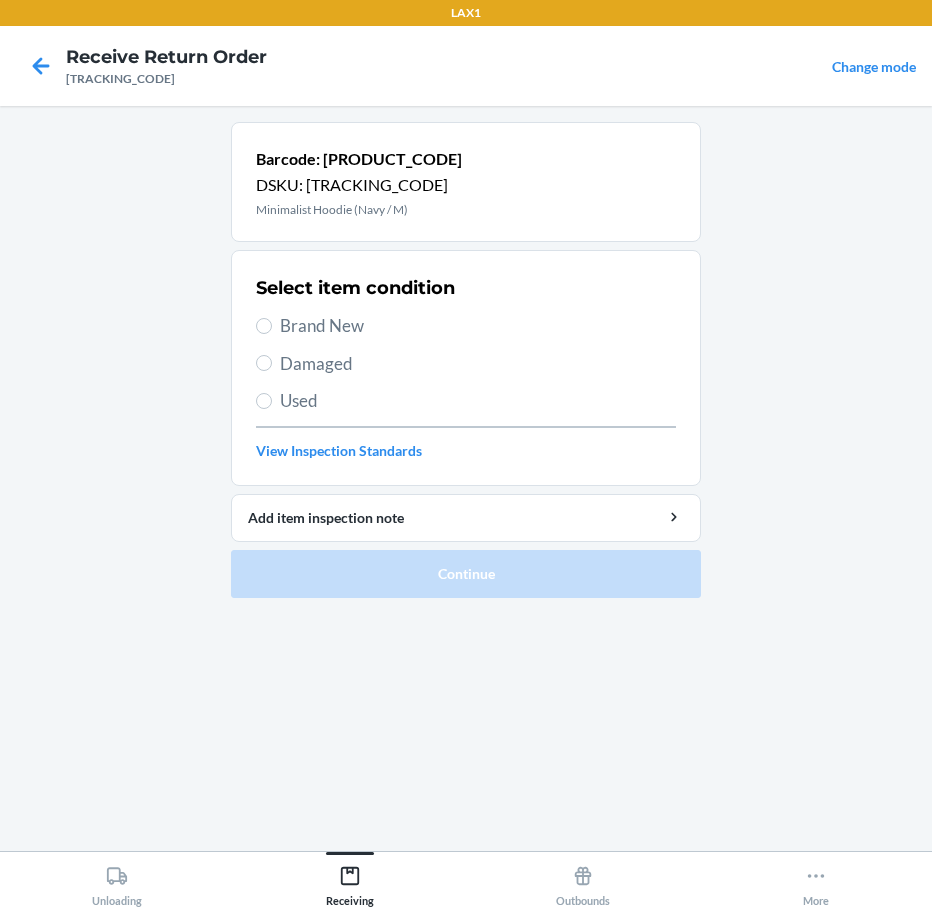 click on "Damaged" at bounding box center (478, 364) 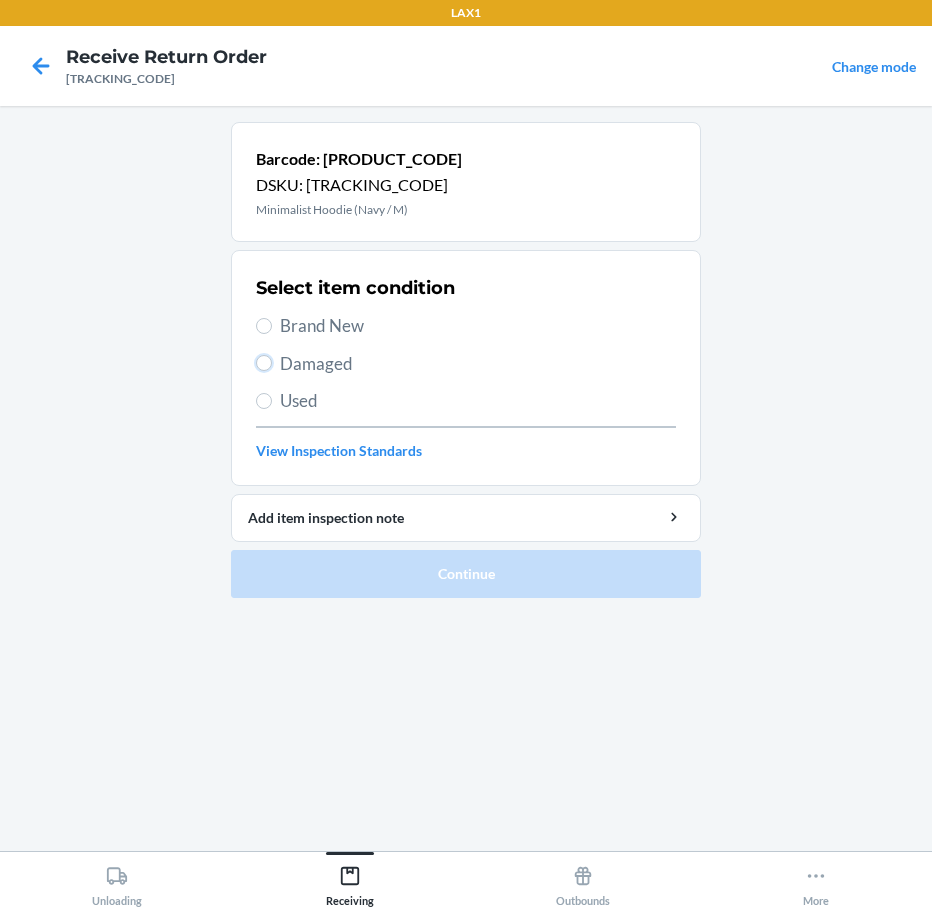 click on "Damaged" at bounding box center (264, 363) 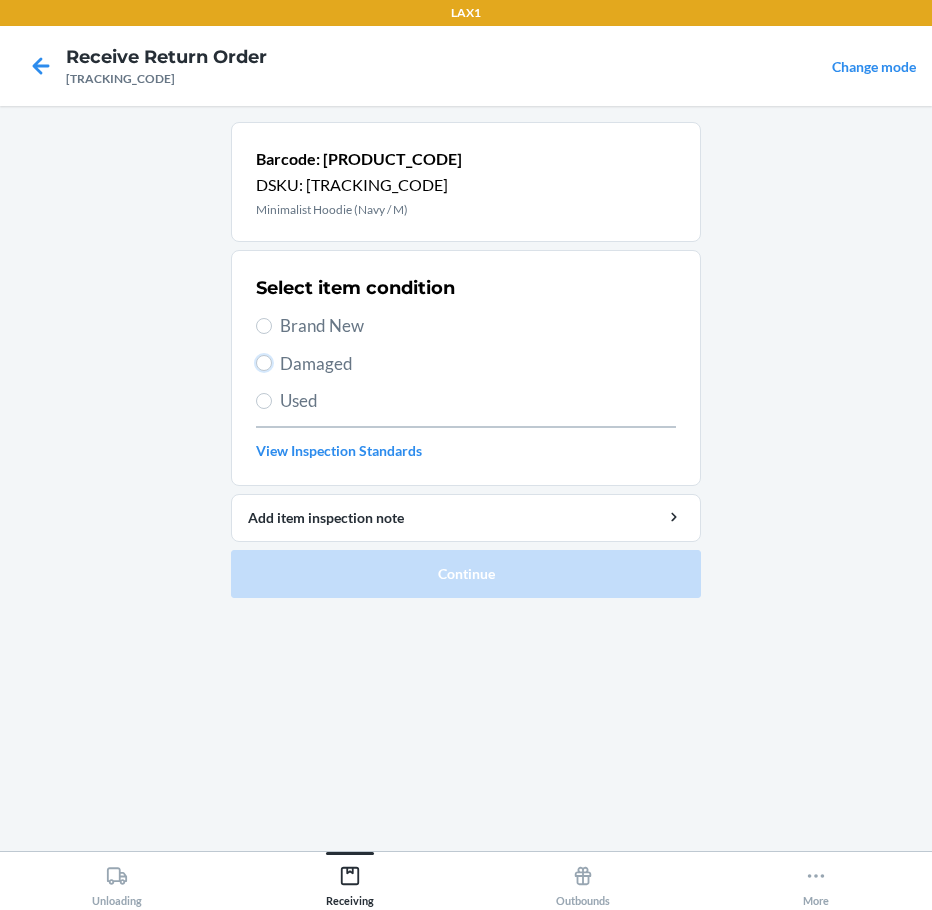 type 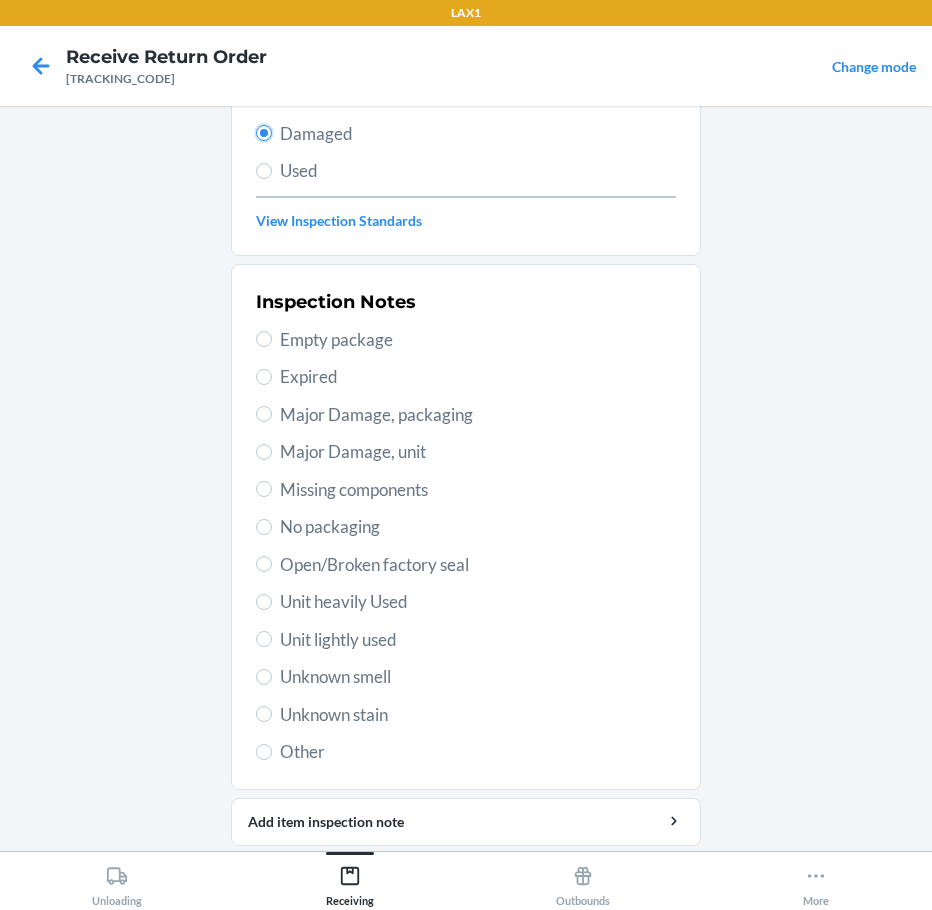scroll, scrollTop: 297, scrollLeft: 0, axis: vertical 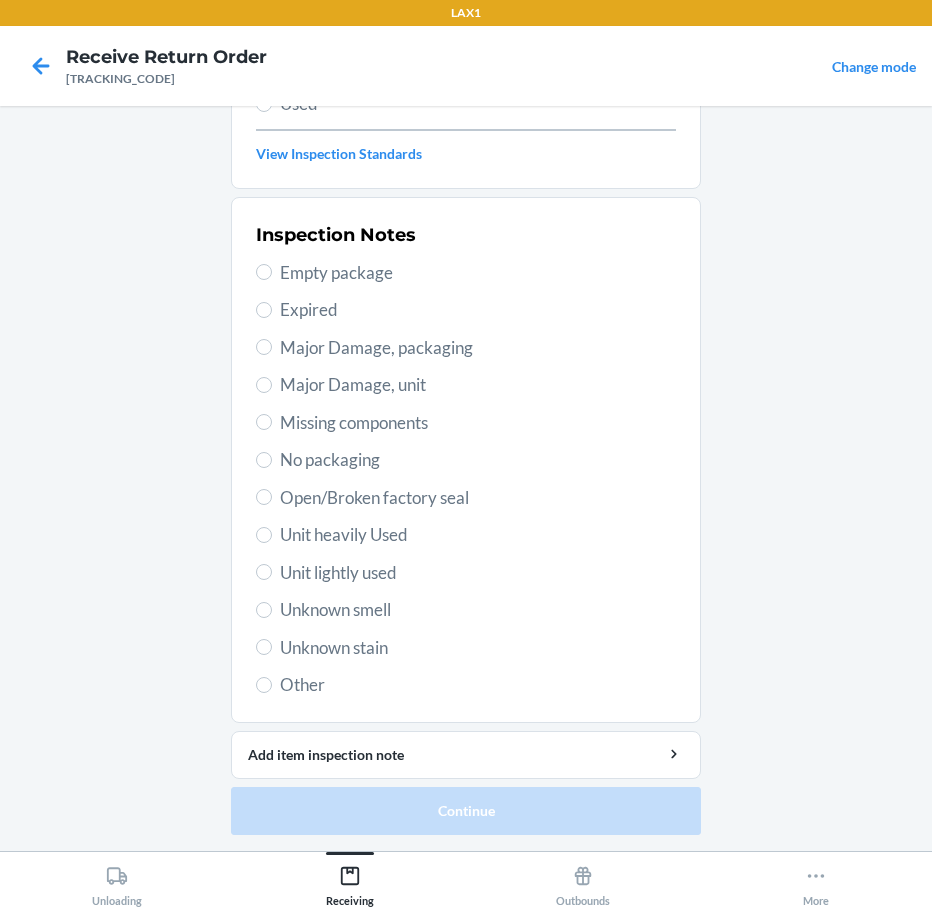 click on "Unit lightly used" at bounding box center (478, 573) 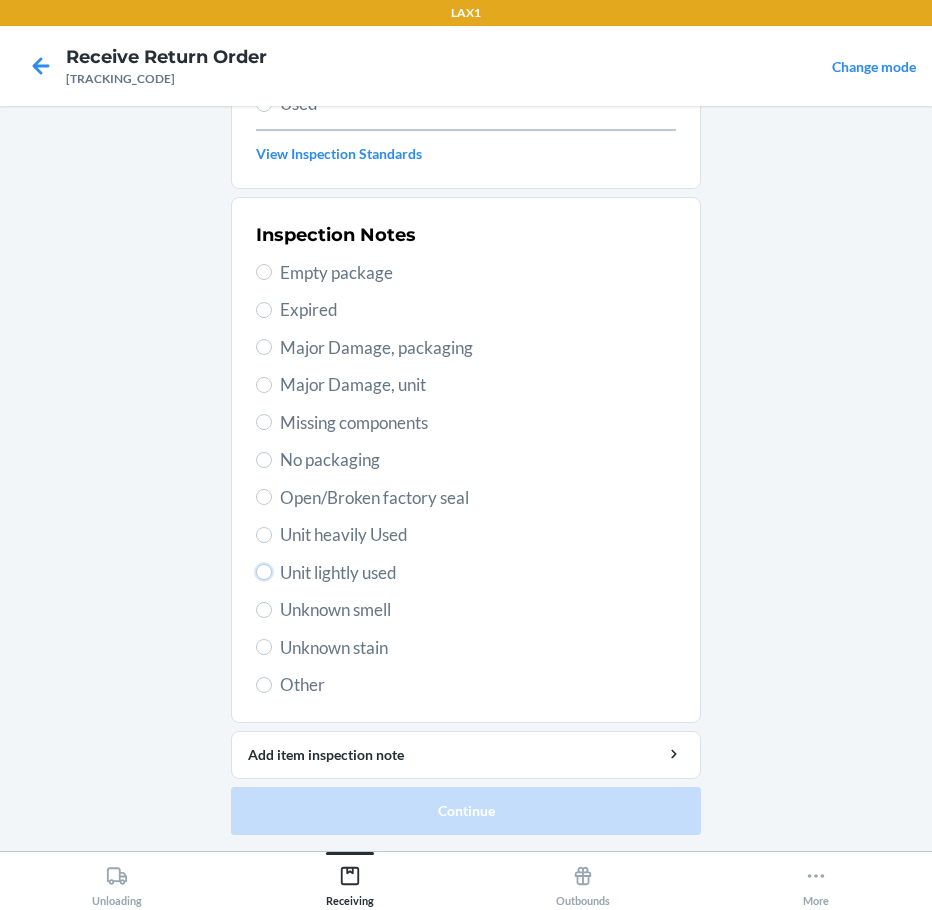 click on "Unit lightly used" at bounding box center (264, 572) 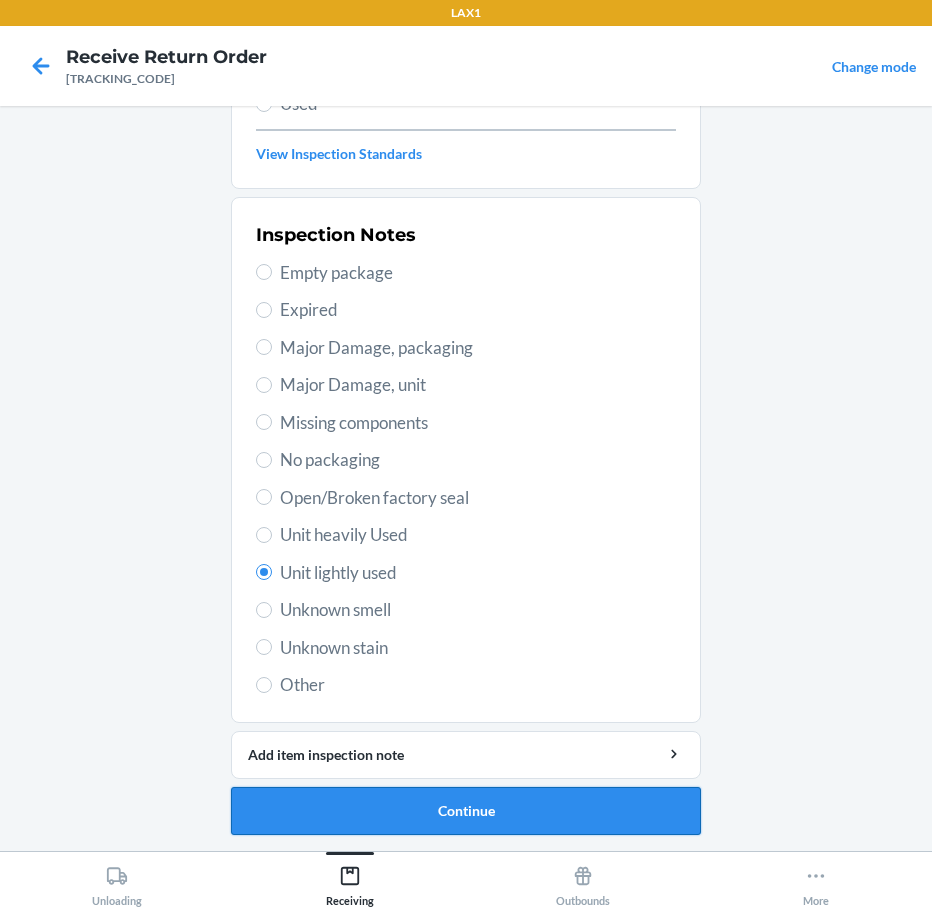 click on "Continue" at bounding box center (466, 811) 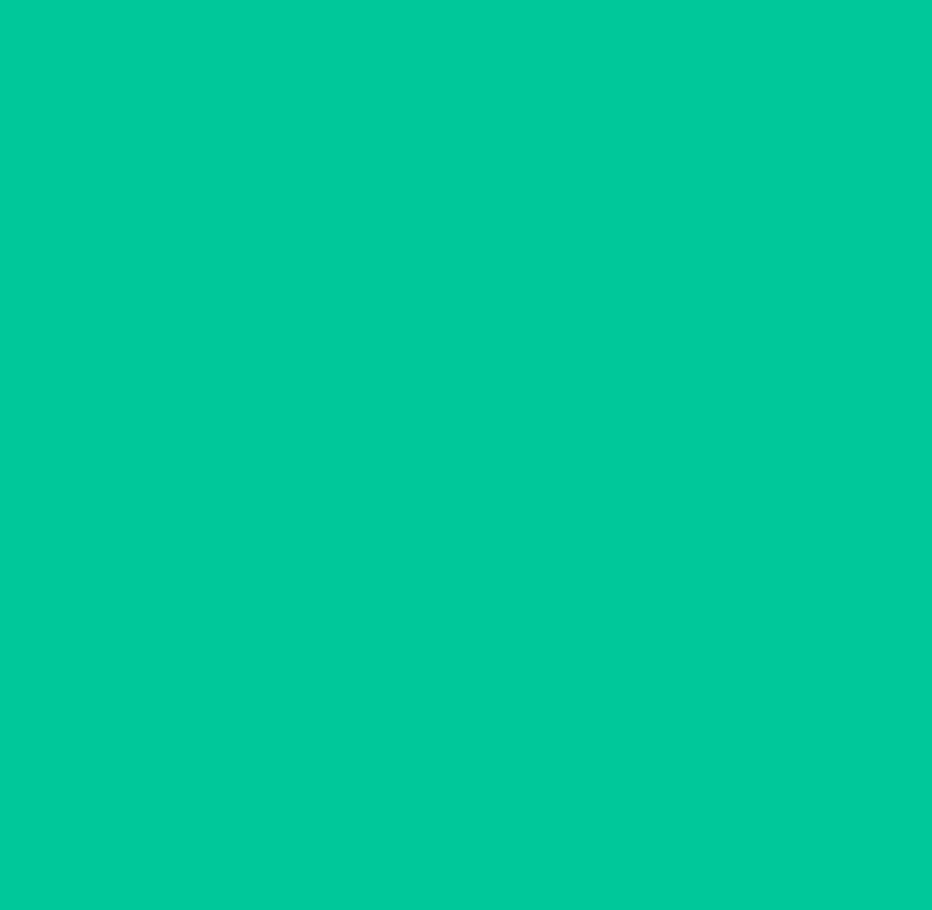 scroll, scrollTop: 120, scrollLeft: 0, axis: vertical 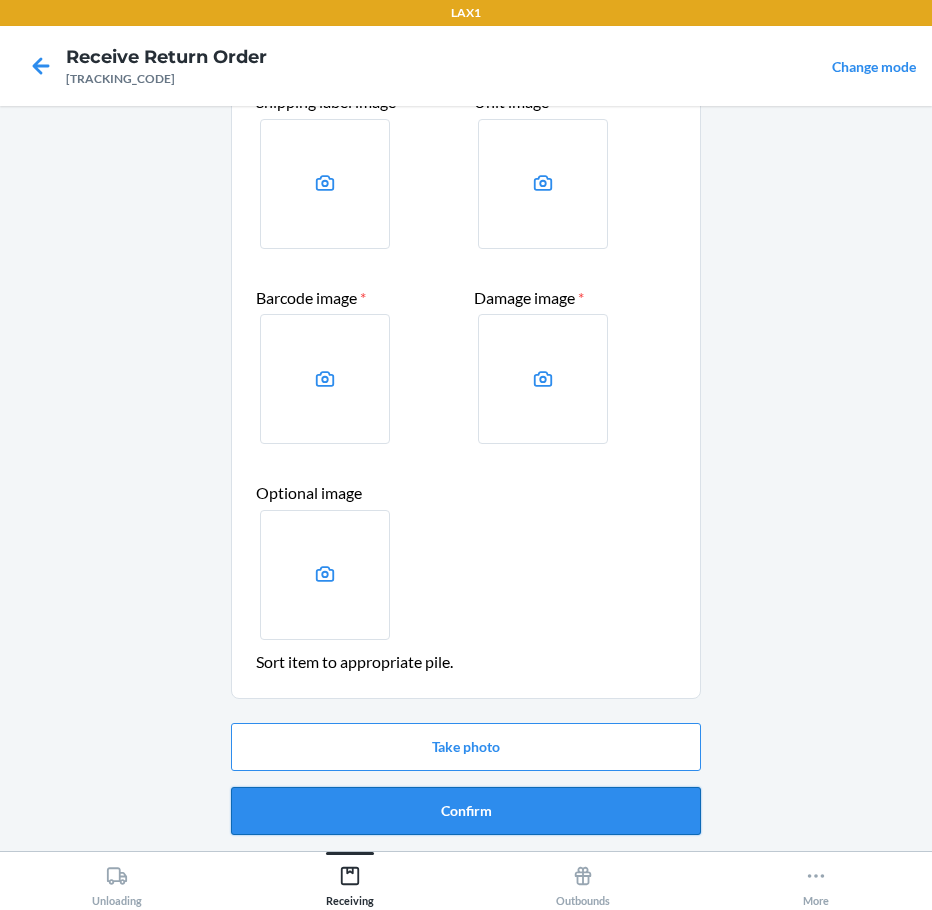click on "Confirm" at bounding box center [466, 811] 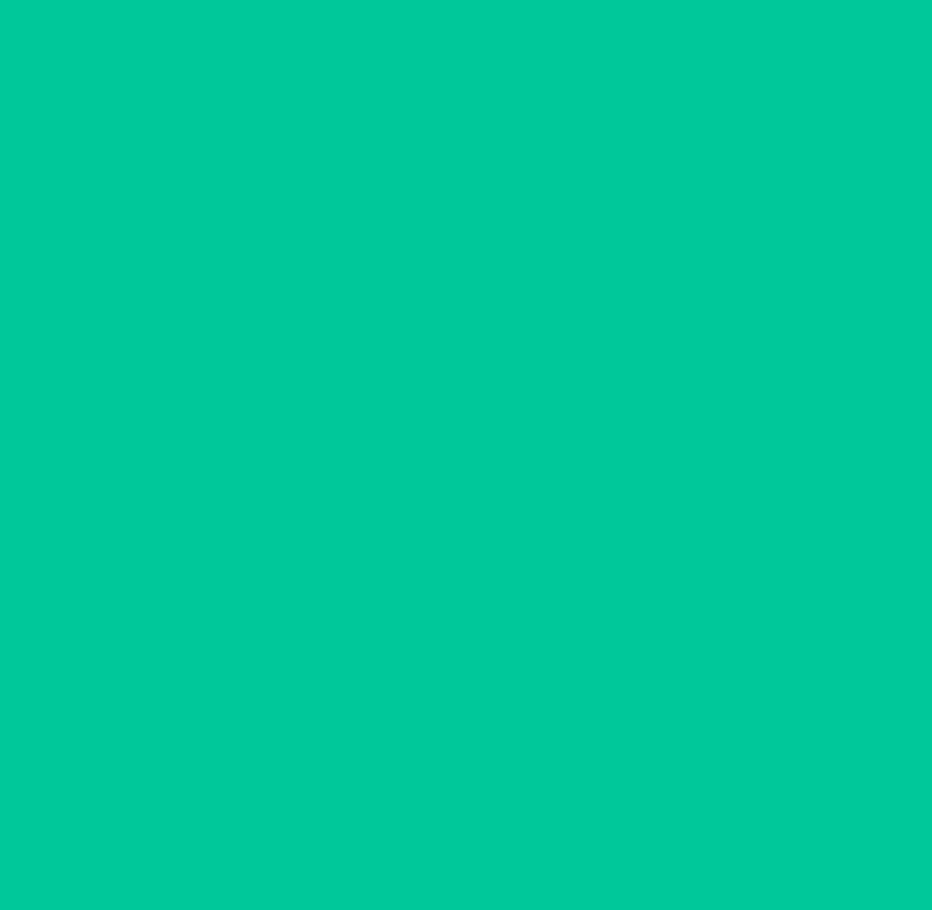 scroll, scrollTop: 0, scrollLeft: 0, axis: both 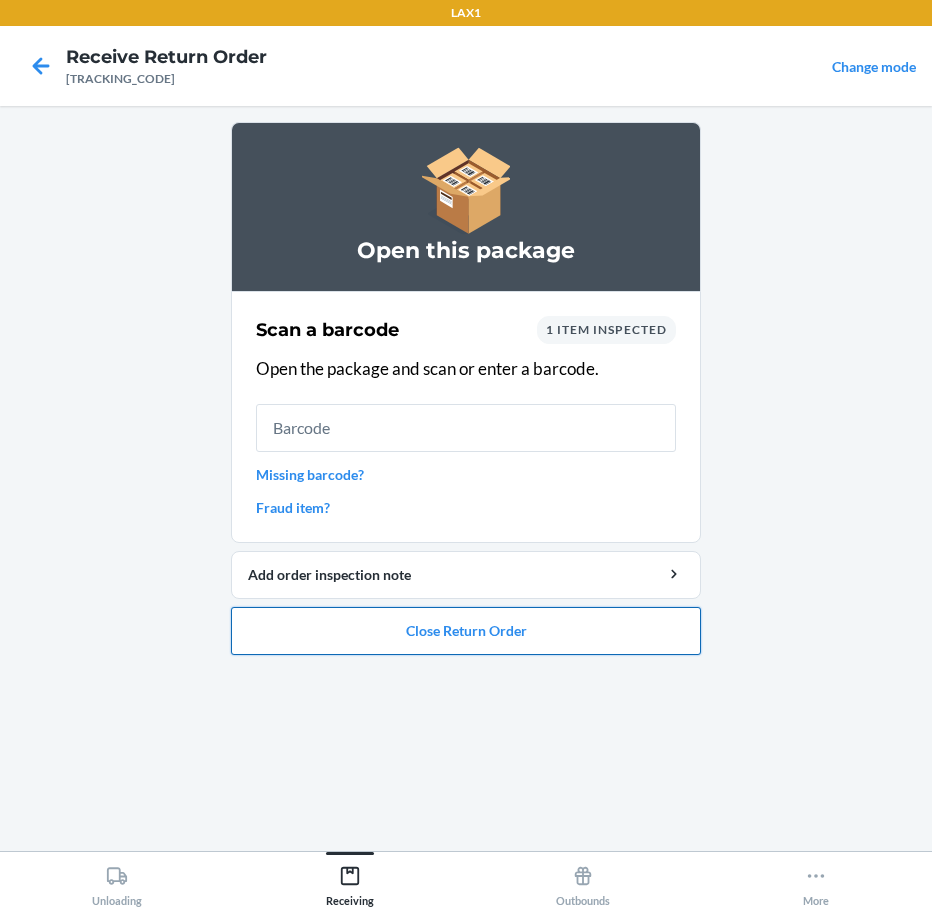 click on "Close Return Order" at bounding box center [466, 631] 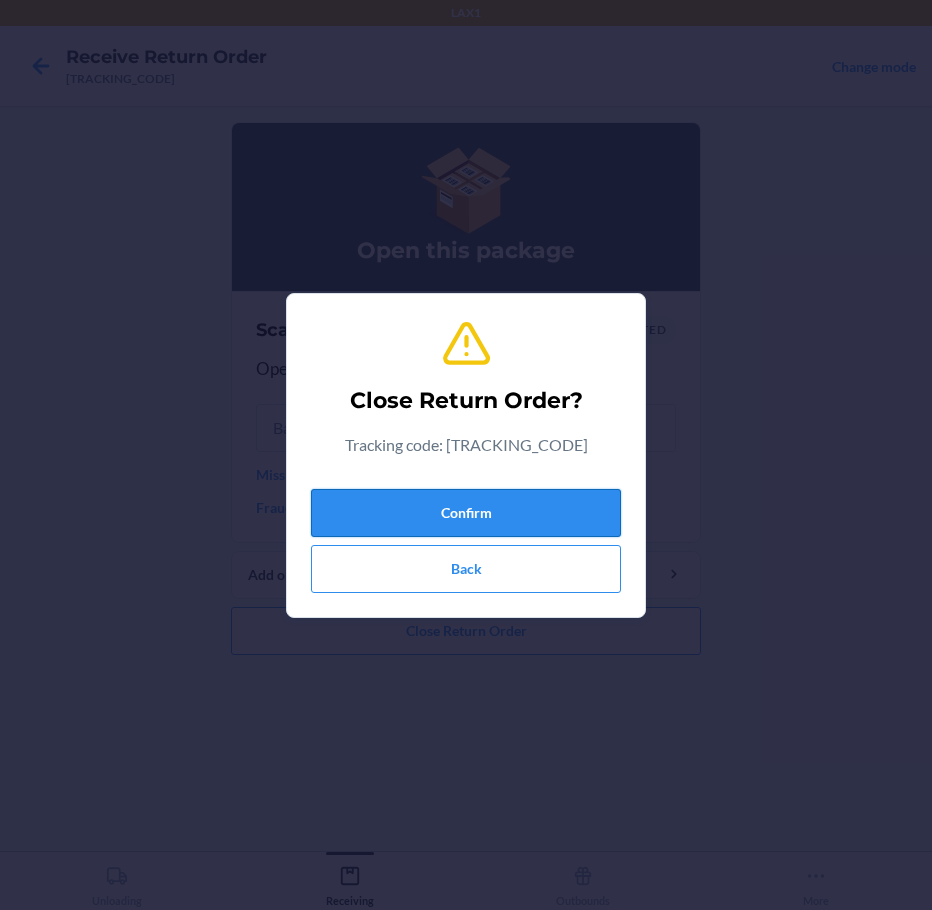 click on "Confirm" at bounding box center (466, 513) 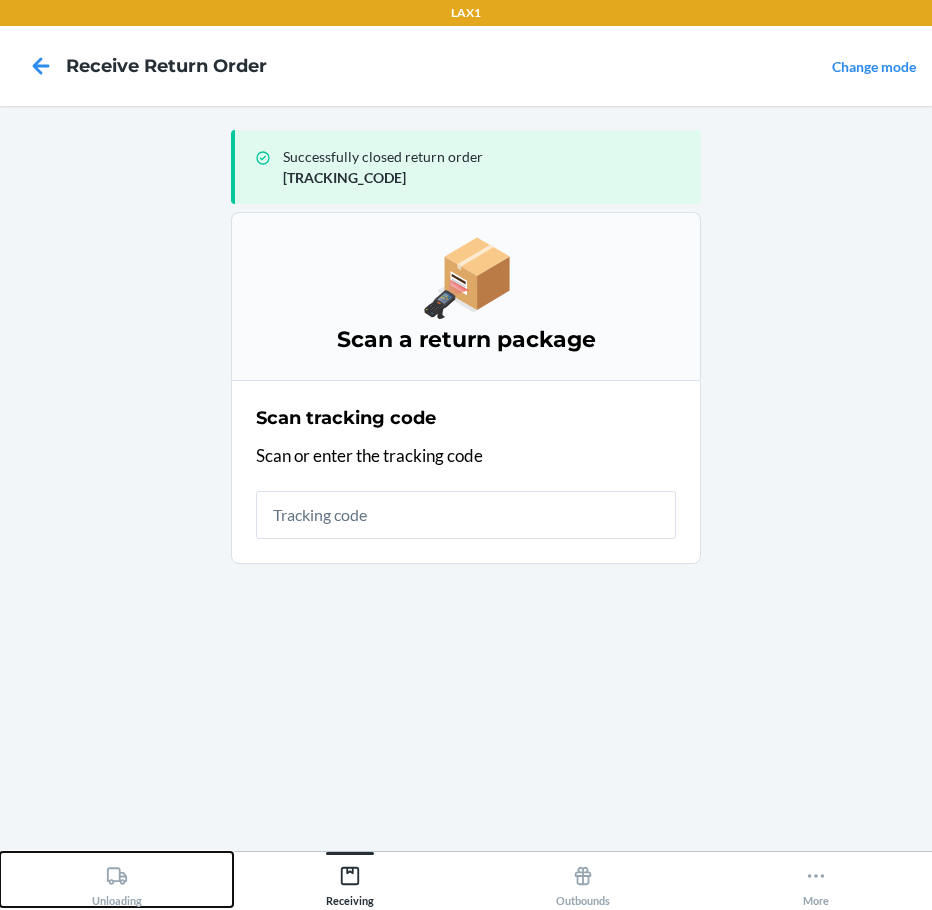 click on "Unloading" at bounding box center [116, 879] 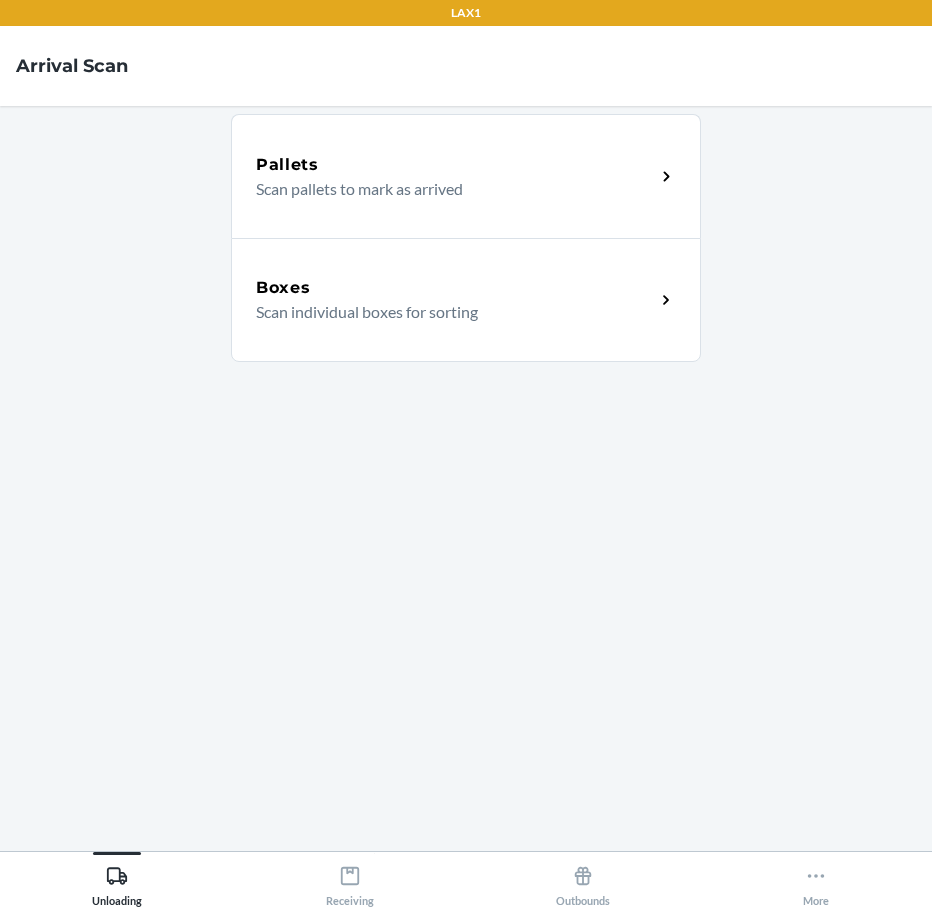 click on "Boxes" at bounding box center (455, 288) 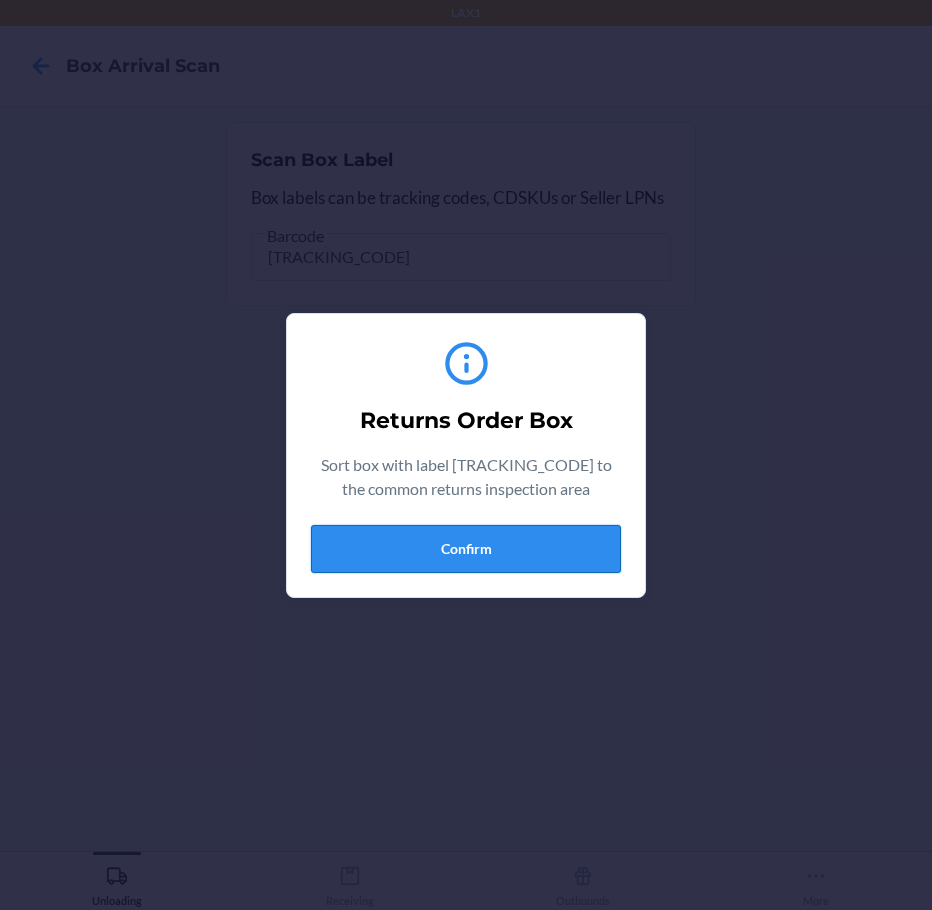 click on "Confirm" at bounding box center (466, 549) 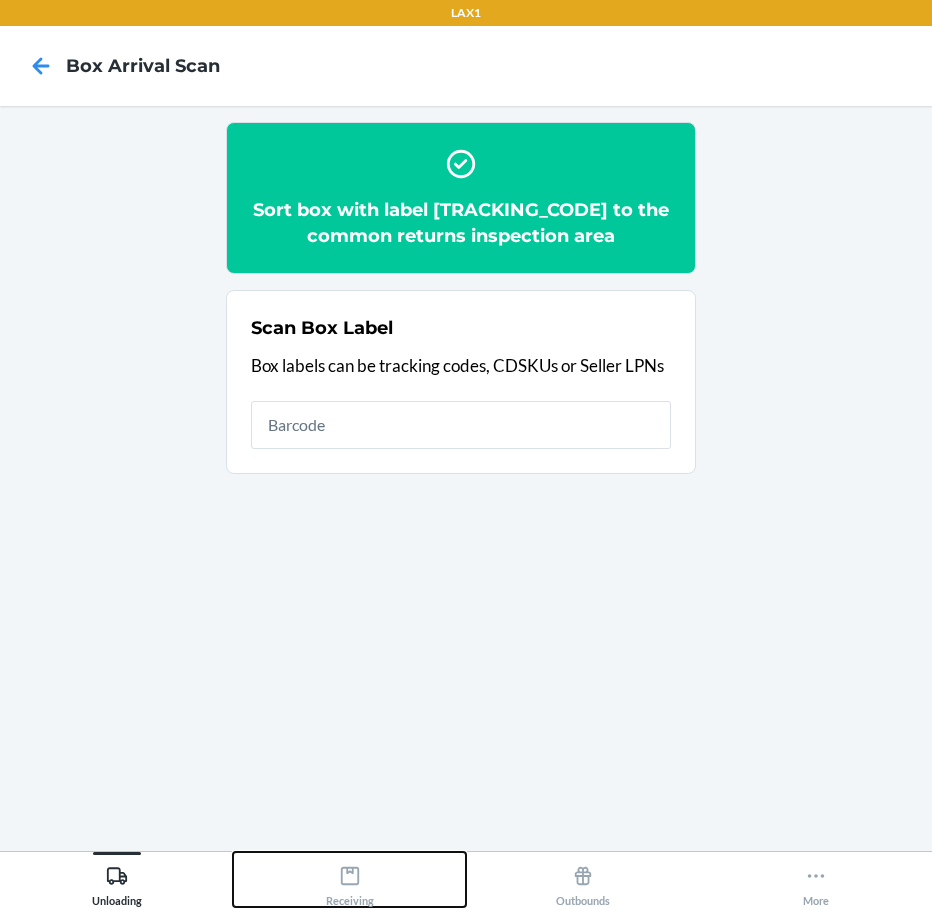 click on "Receiving" at bounding box center [349, 879] 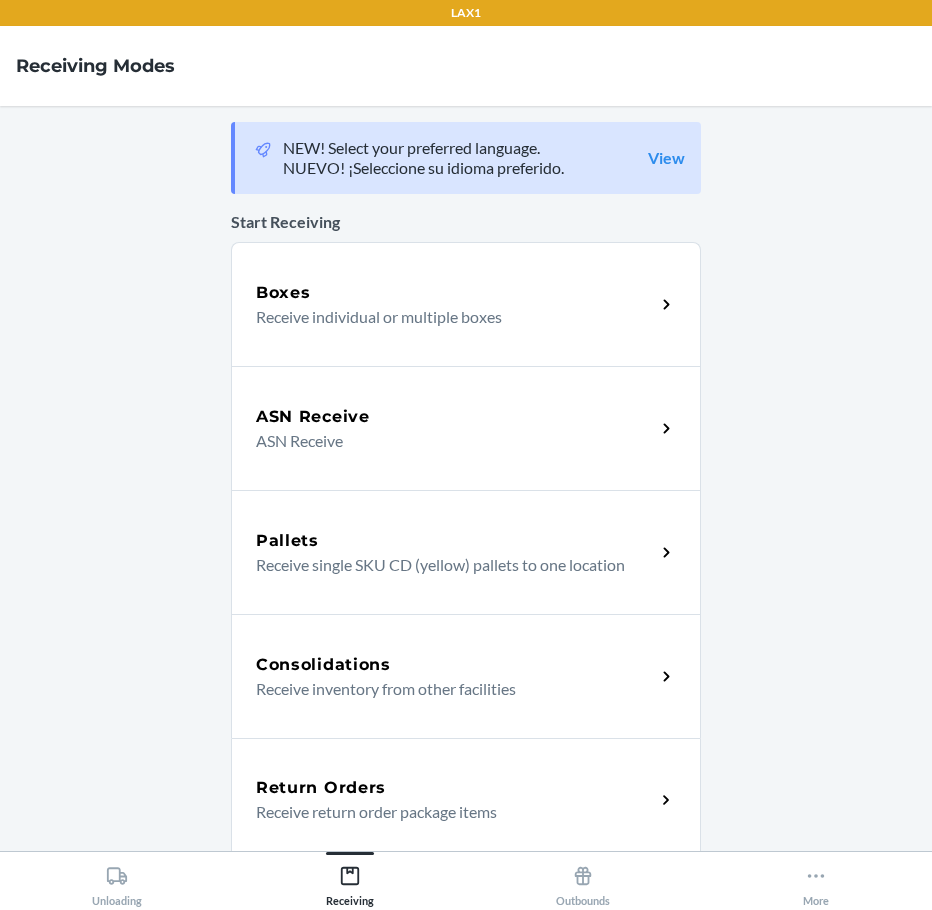 click on "Receive return order package items" at bounding box center (447, 812) 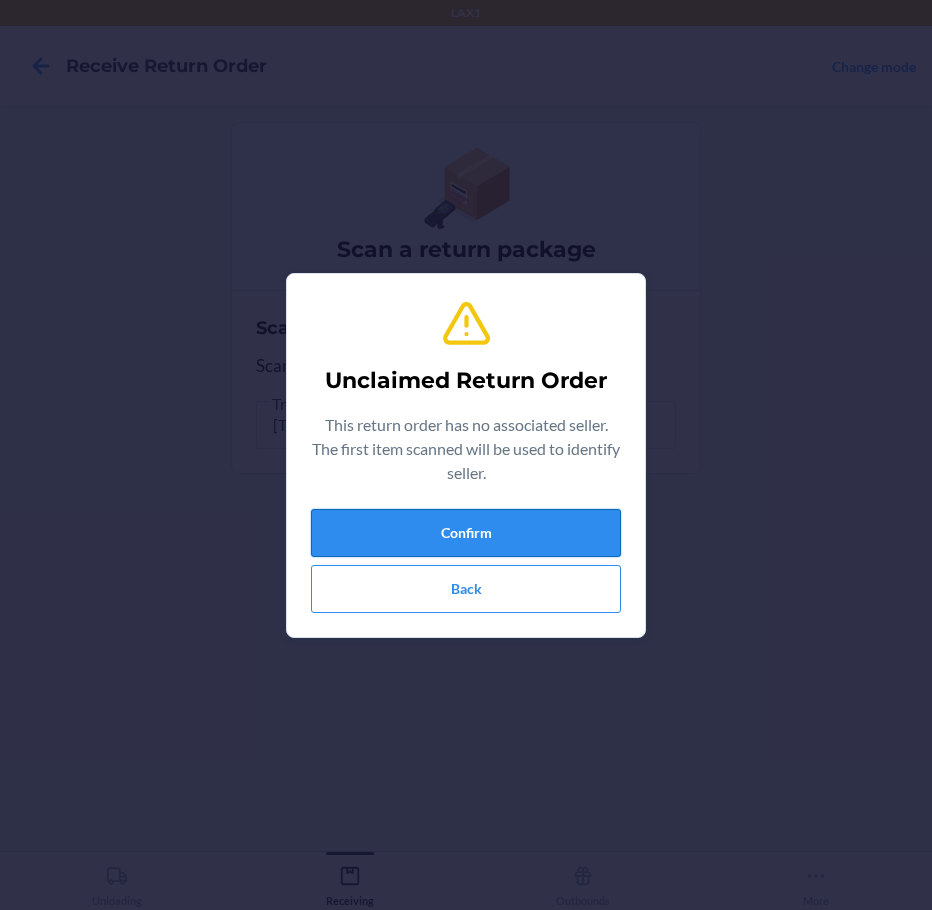 click on "Confirm" at bounding box center [466, 533] 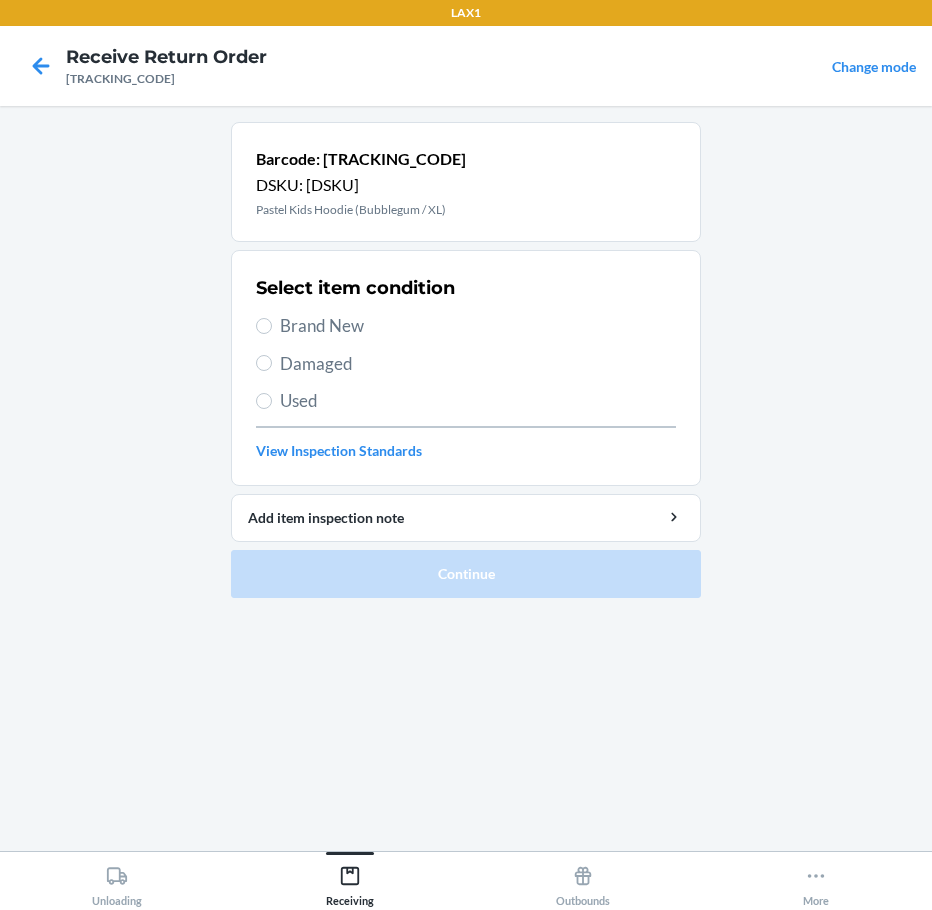 click on "Brand New" at bounding box center (478, 326) 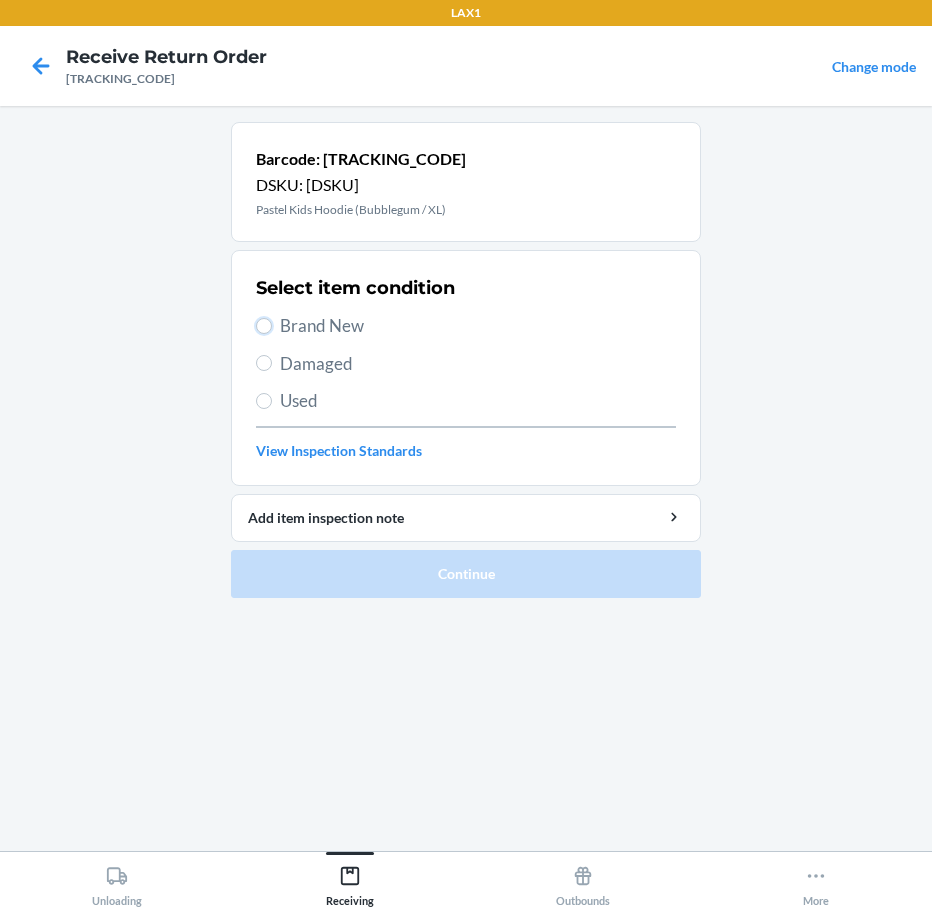 click on "Brand New" at bounding box center (264, 326) 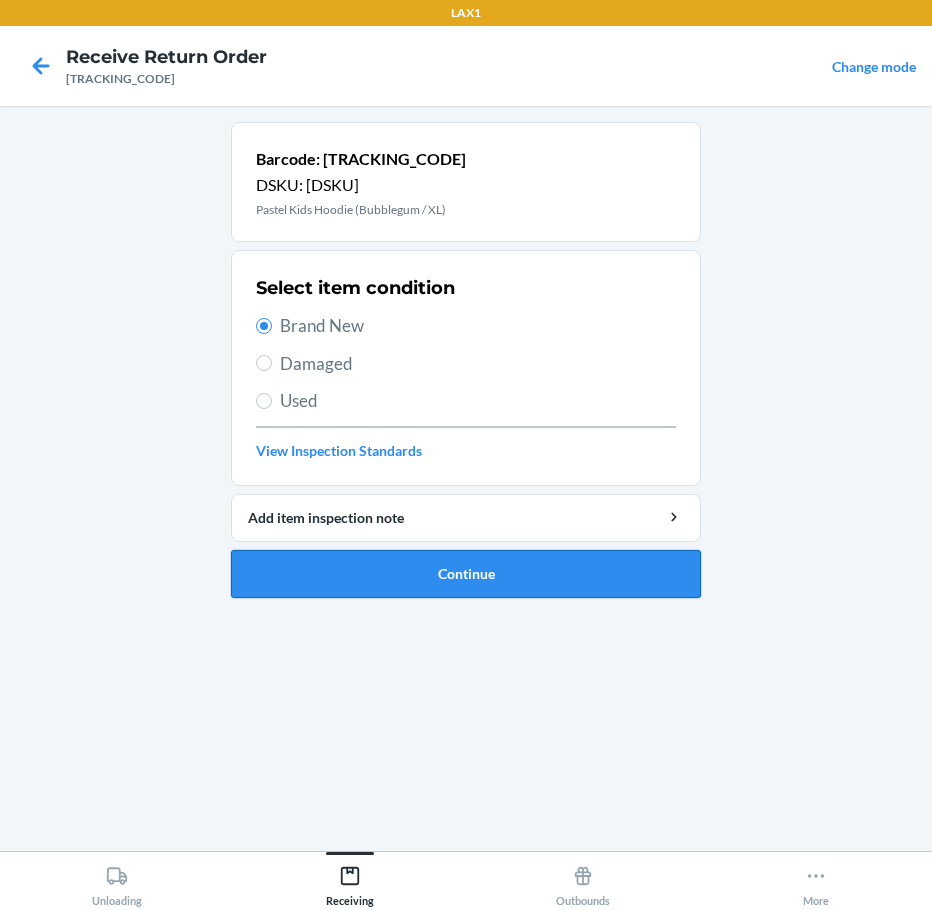 click on "Continue" at bounding box center (466, 574) 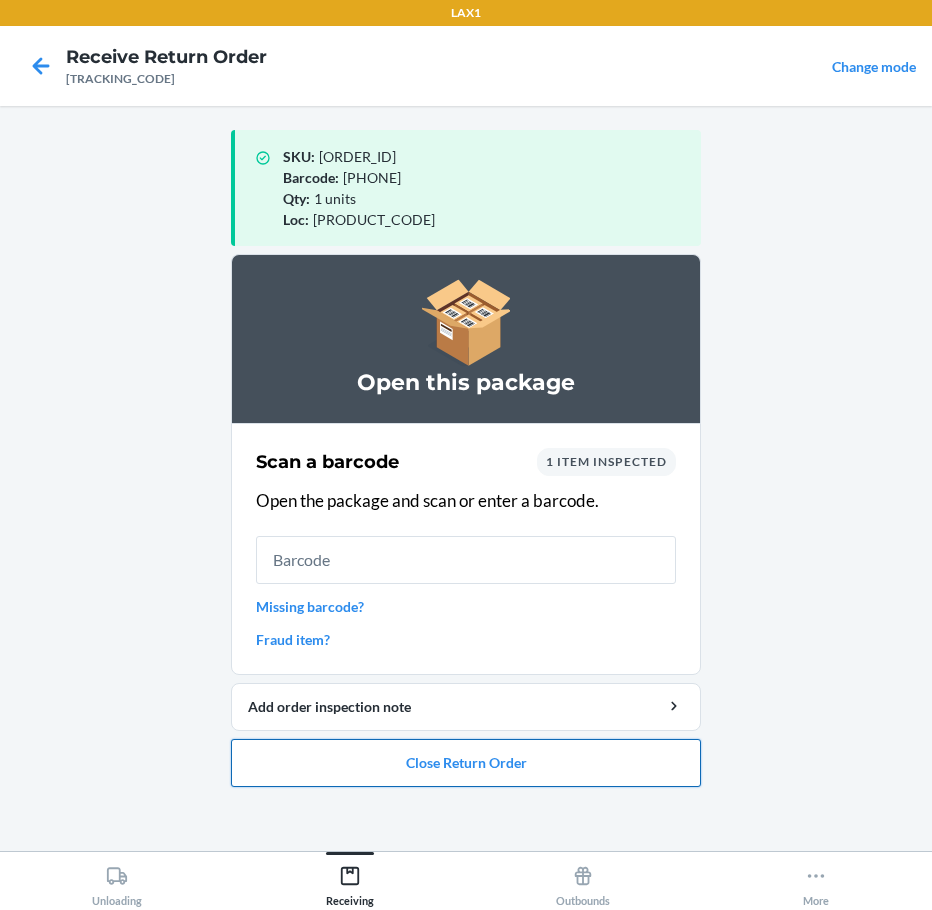 click on "Close Return Order" at bounding box center [466, 763] 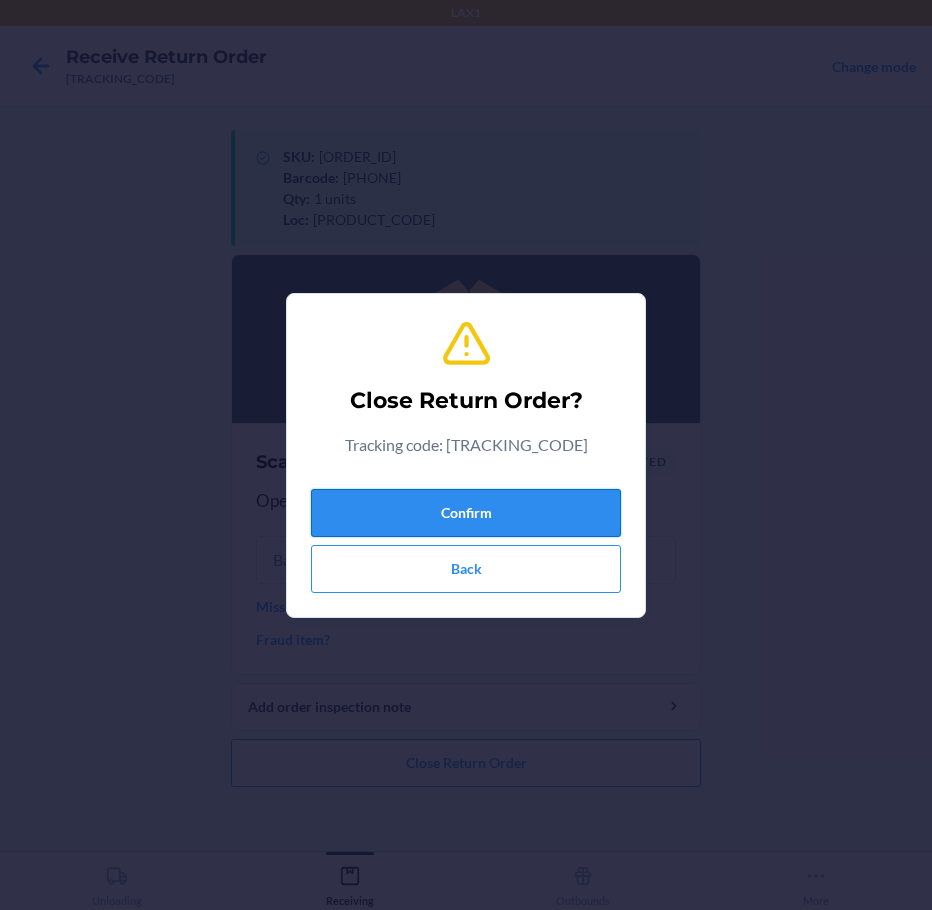 click on "Confirm" at bounding box center [466, 513] 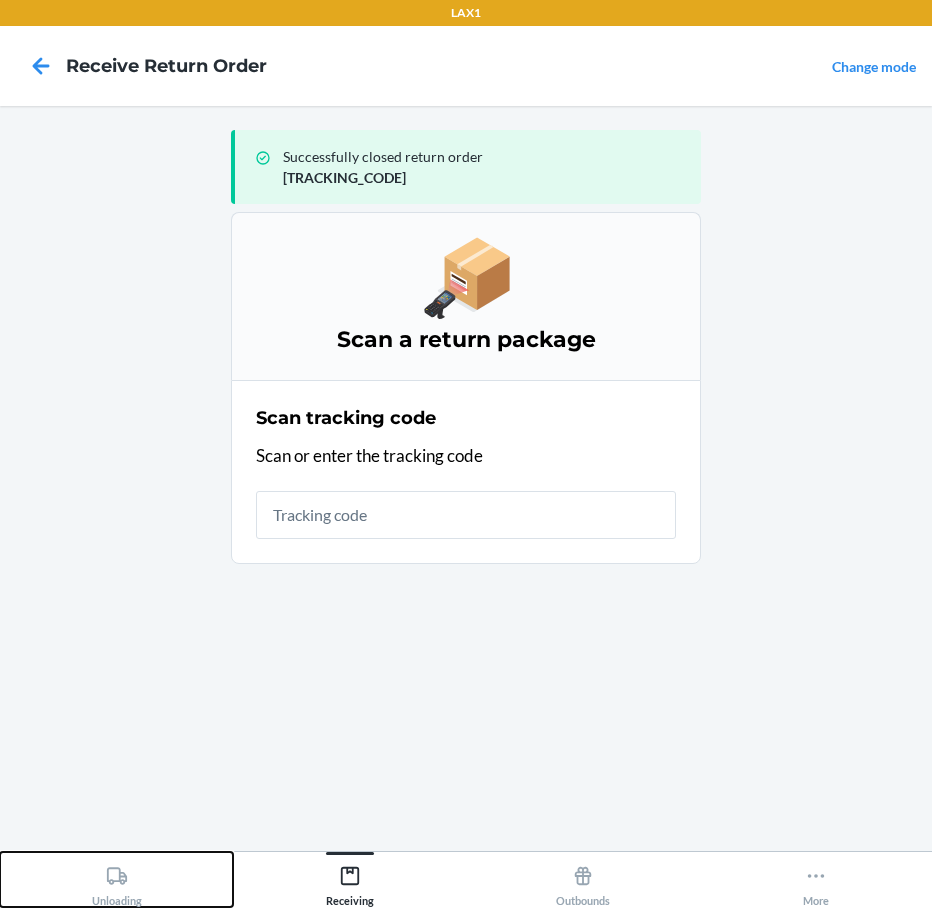 click on "Unloading" at bounding box center [116, 879] 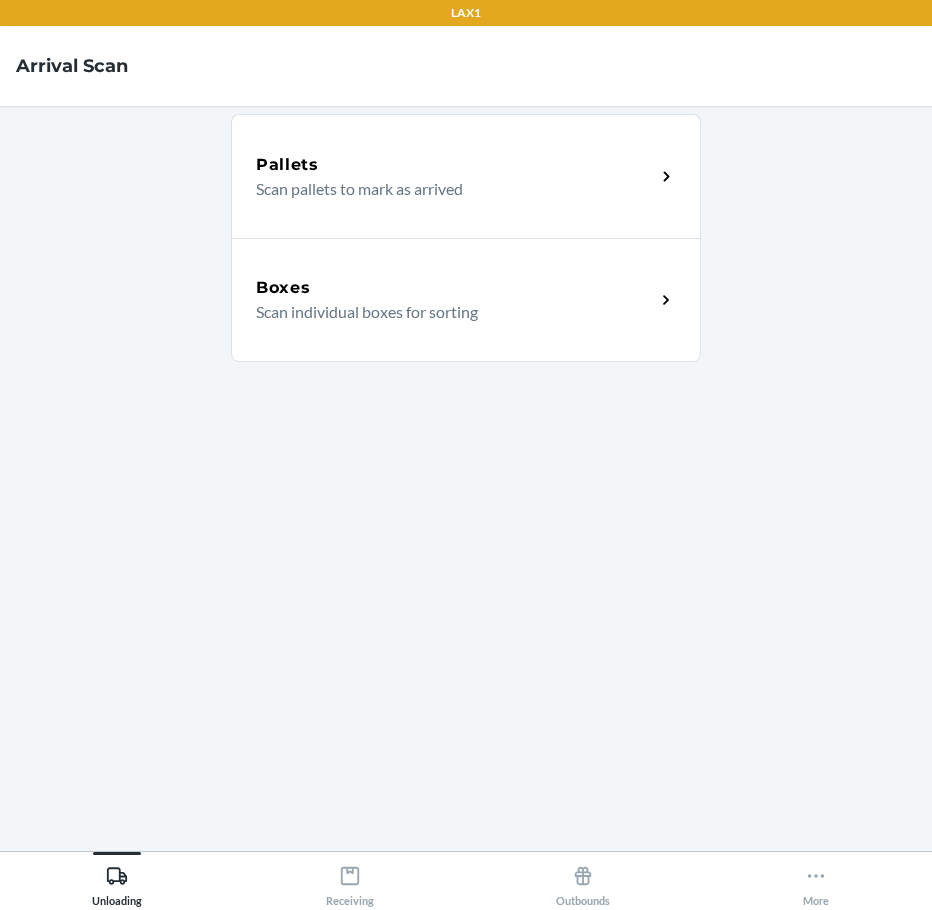 click on "Boxes Scan individual boxes for sorting" at bounding box center [466, 300] 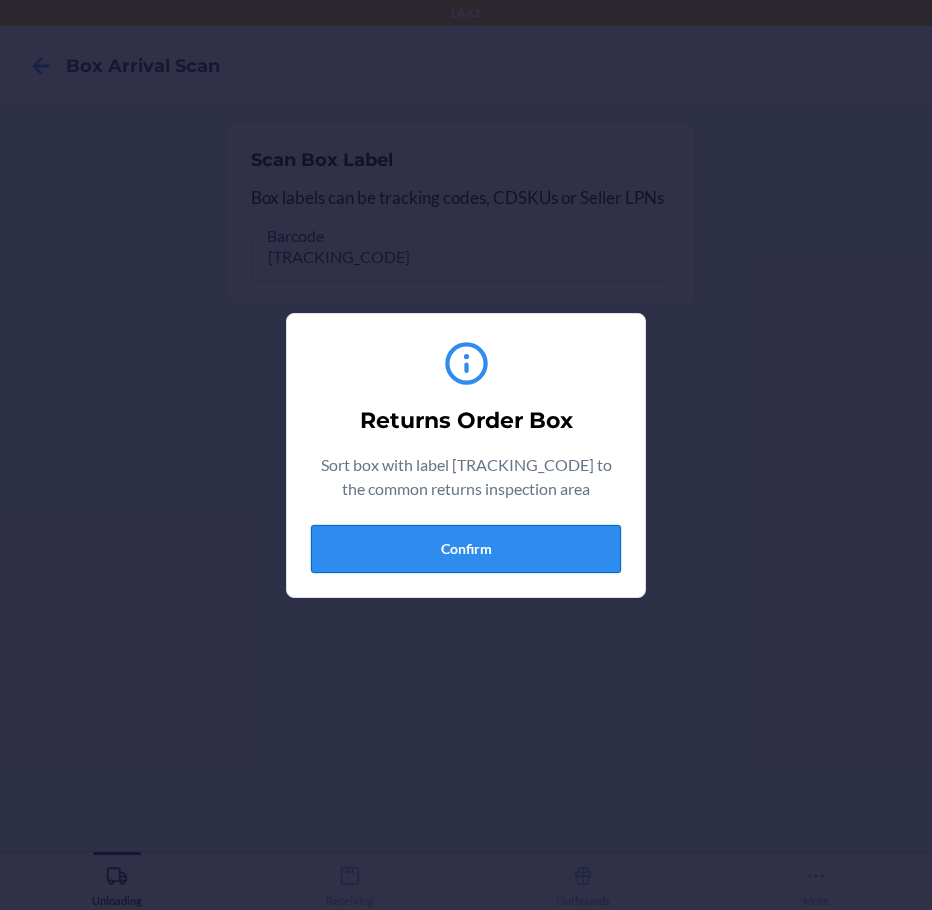 click on "Confirm" at bounding box center [466, 549] 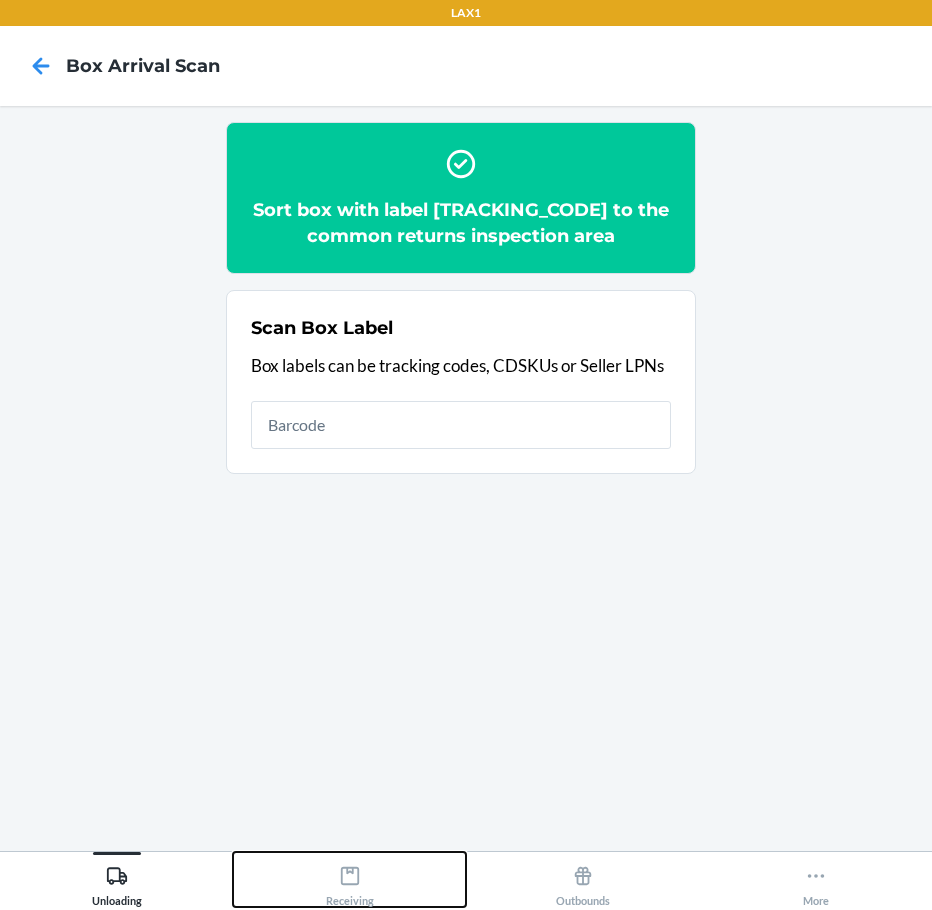 click on "Receiving" at bounding box center [349, 879] 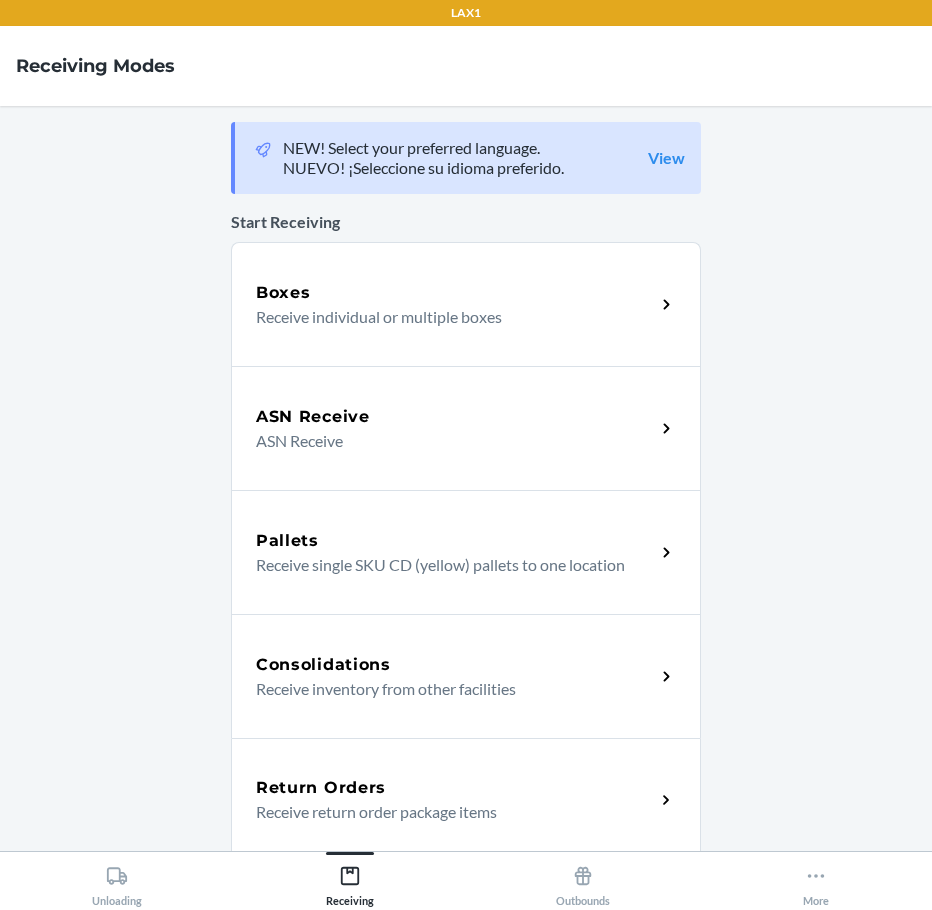 click on "Return Orders Receive return order package items" at bounding box center (466, 800) 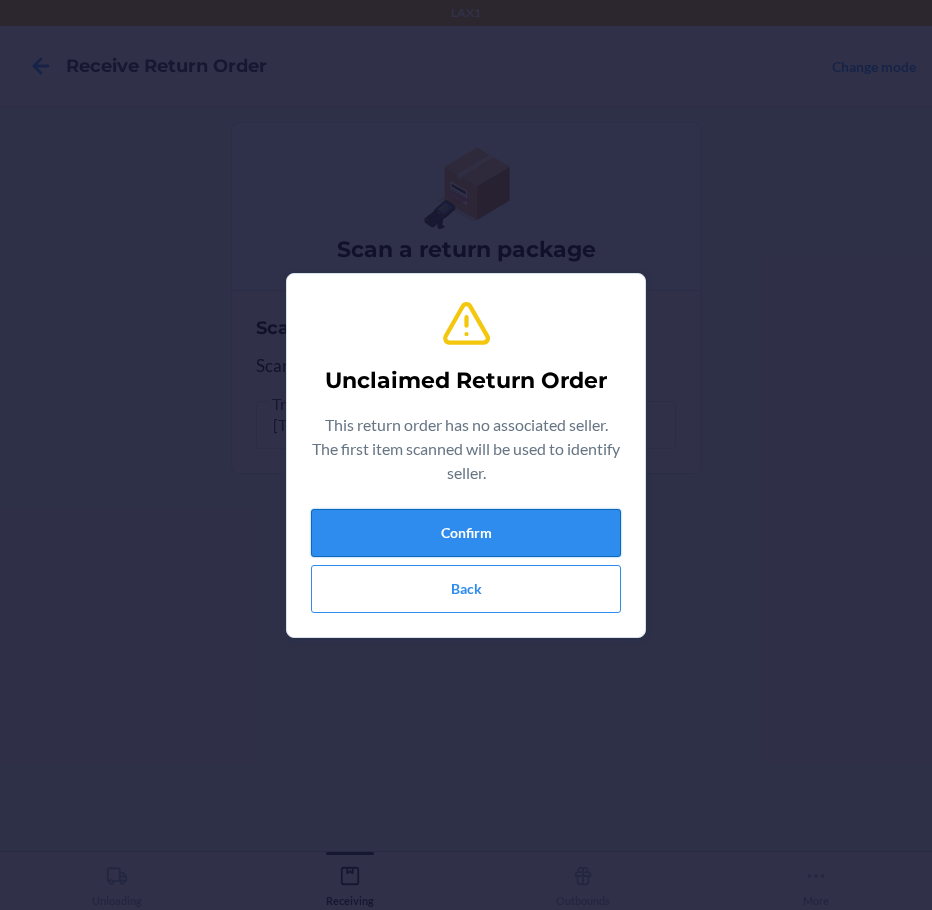 click on "Confirm" at bounding box center [466, 533] 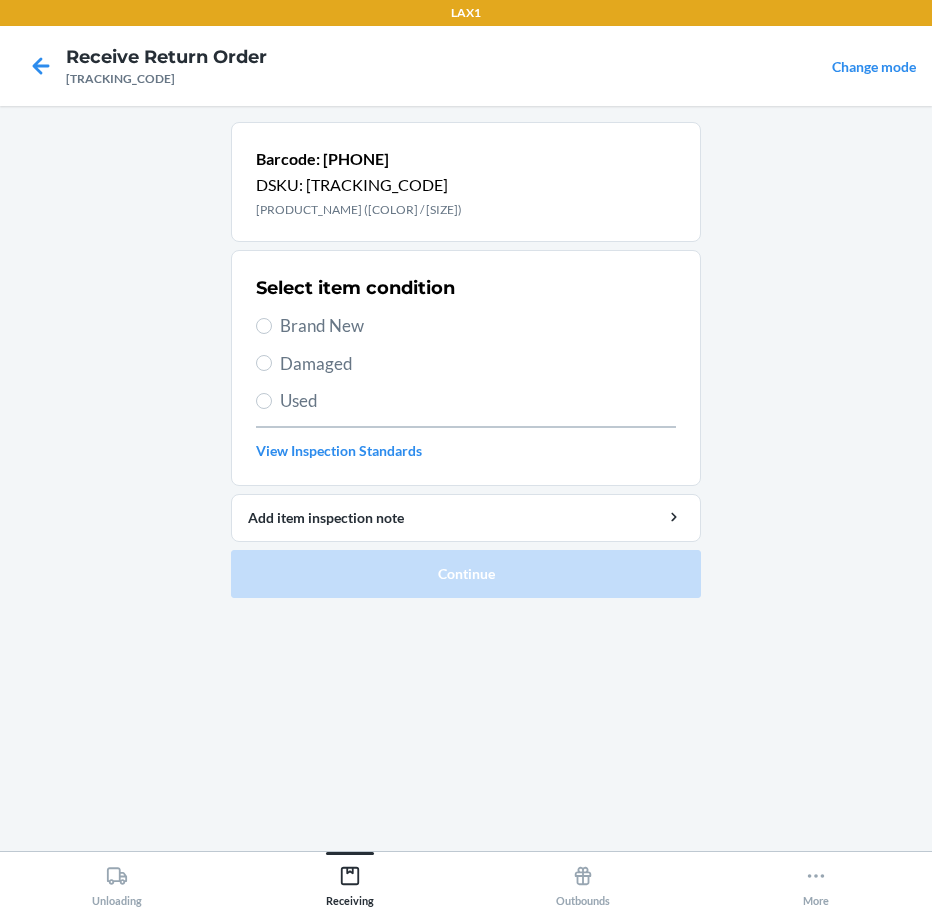 click on "Brand New" at bounding box center [478, 326] 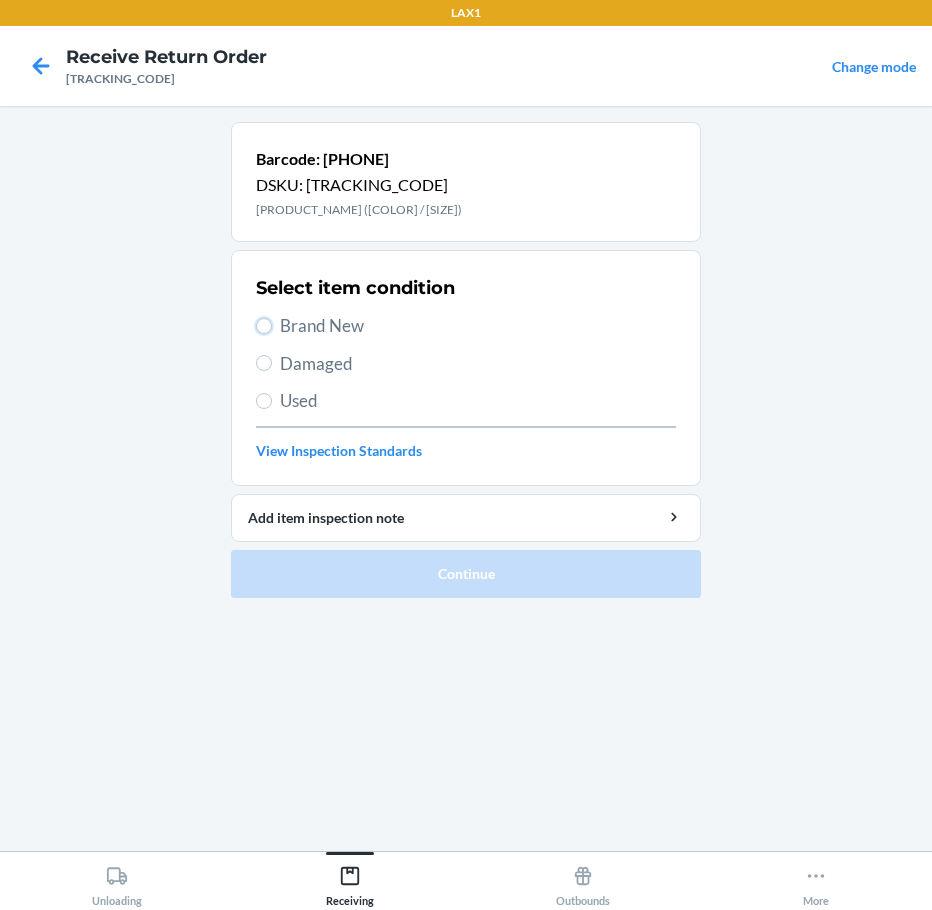 click on "Brand New" at bounding box center (264, 326) 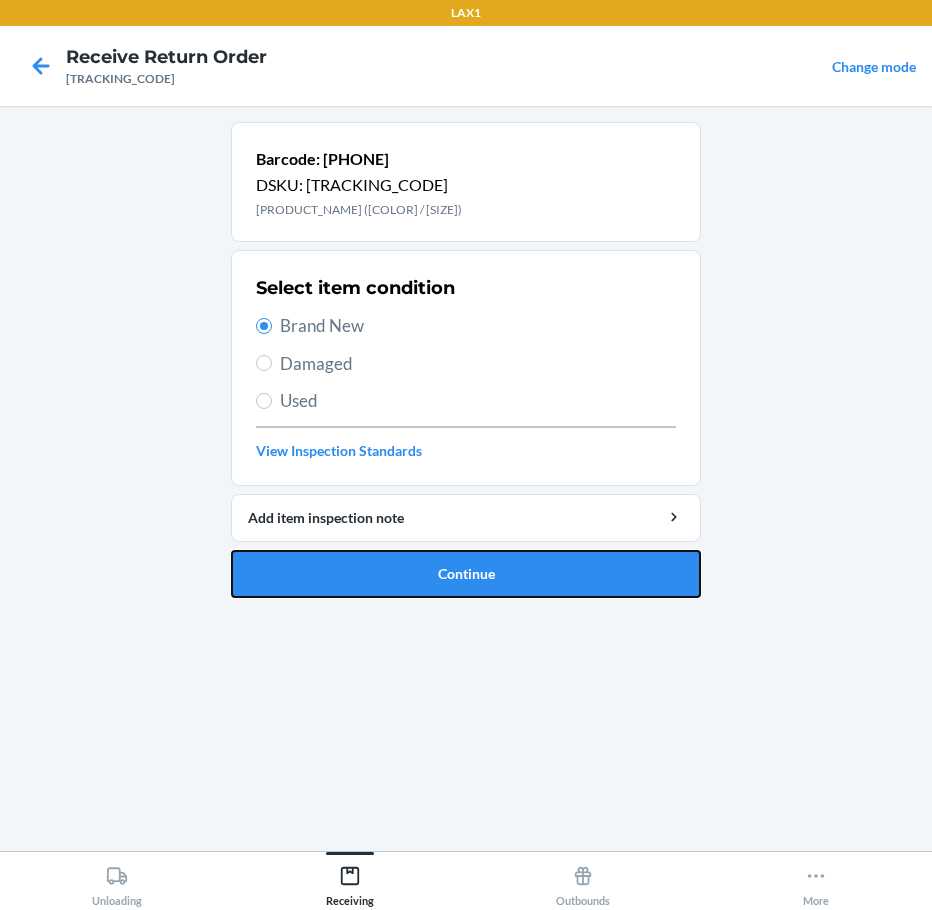 drag, startPoint x: 383, startPoint y: 579, endPoint x: 383, endPoint y: 551, distance: 28 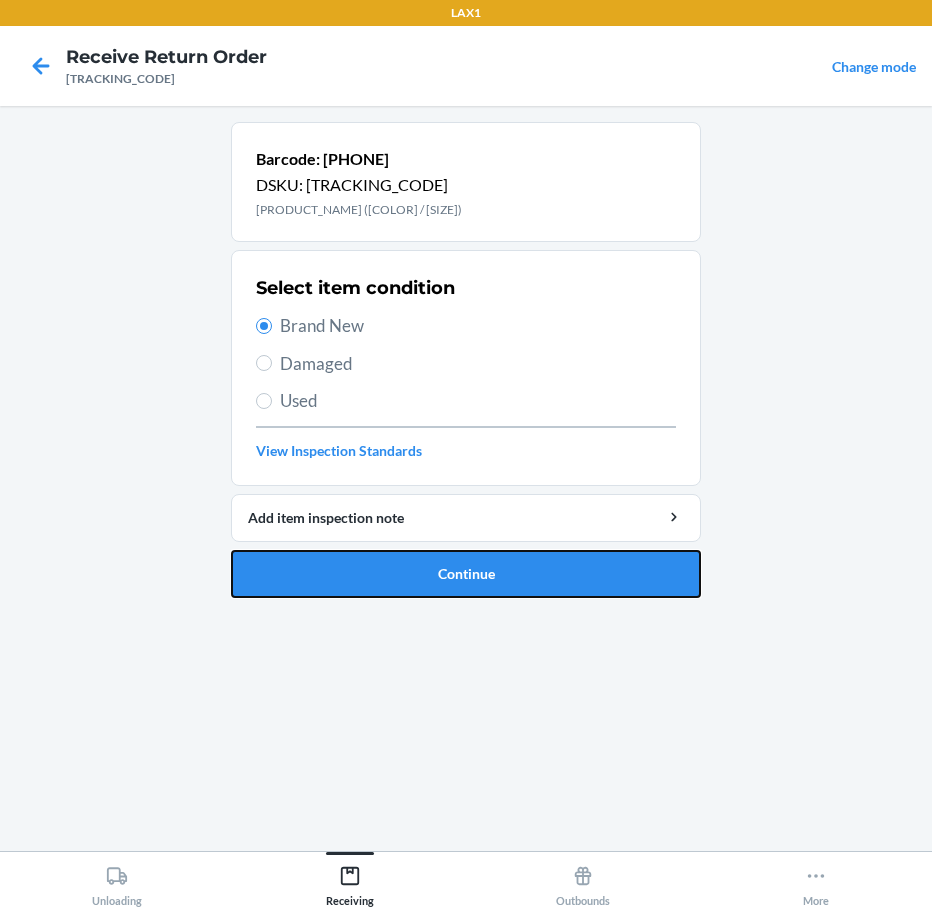 click on "Continue" at bounding box center (466, 574) 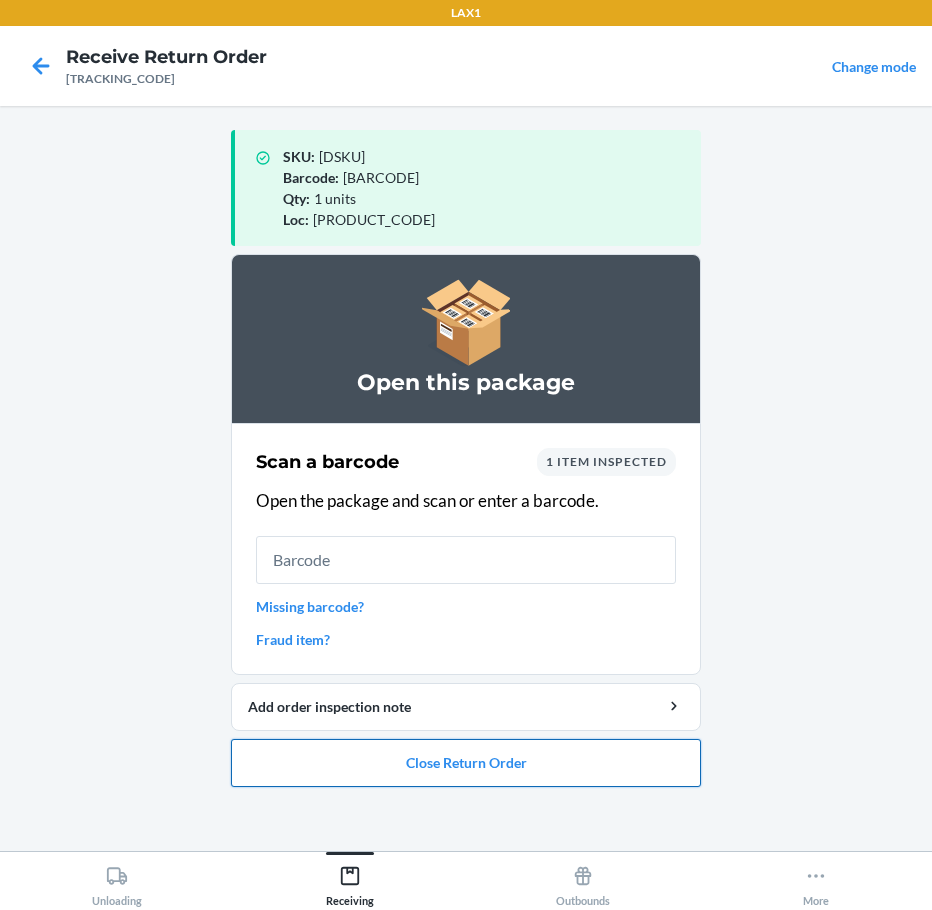 click on "Close Return Order" at bounding box center (466, 763) 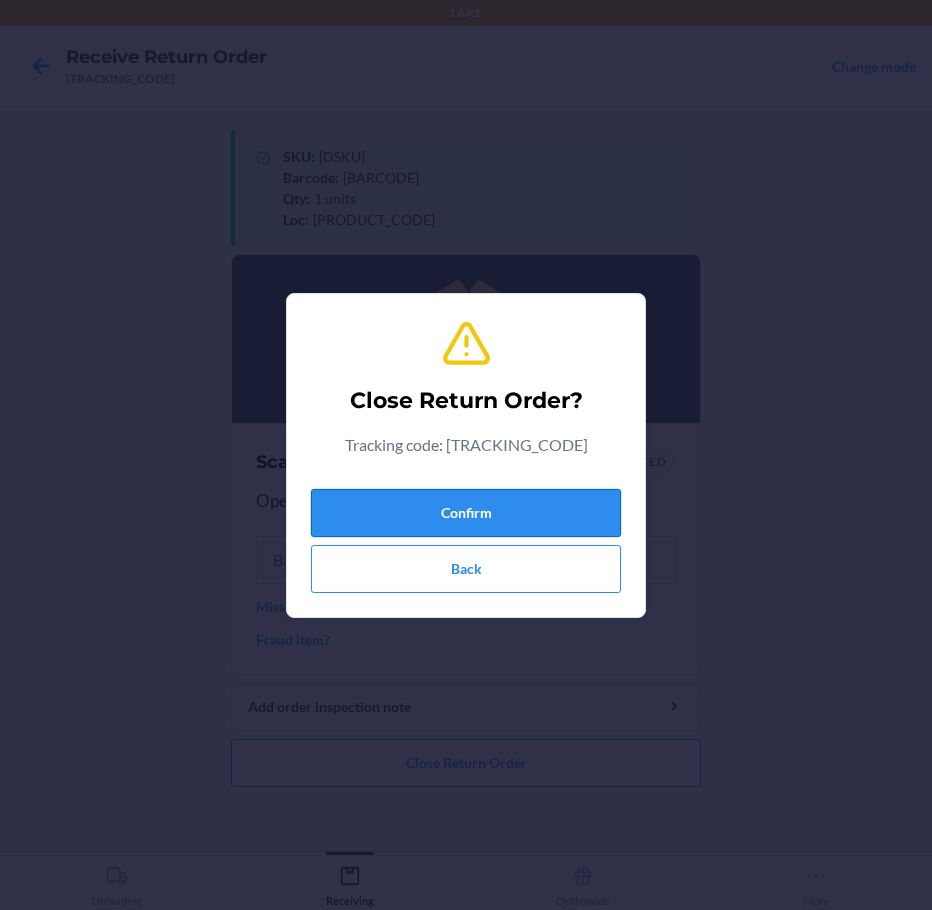 click on "Confirm" at bounding box center (466, 513) 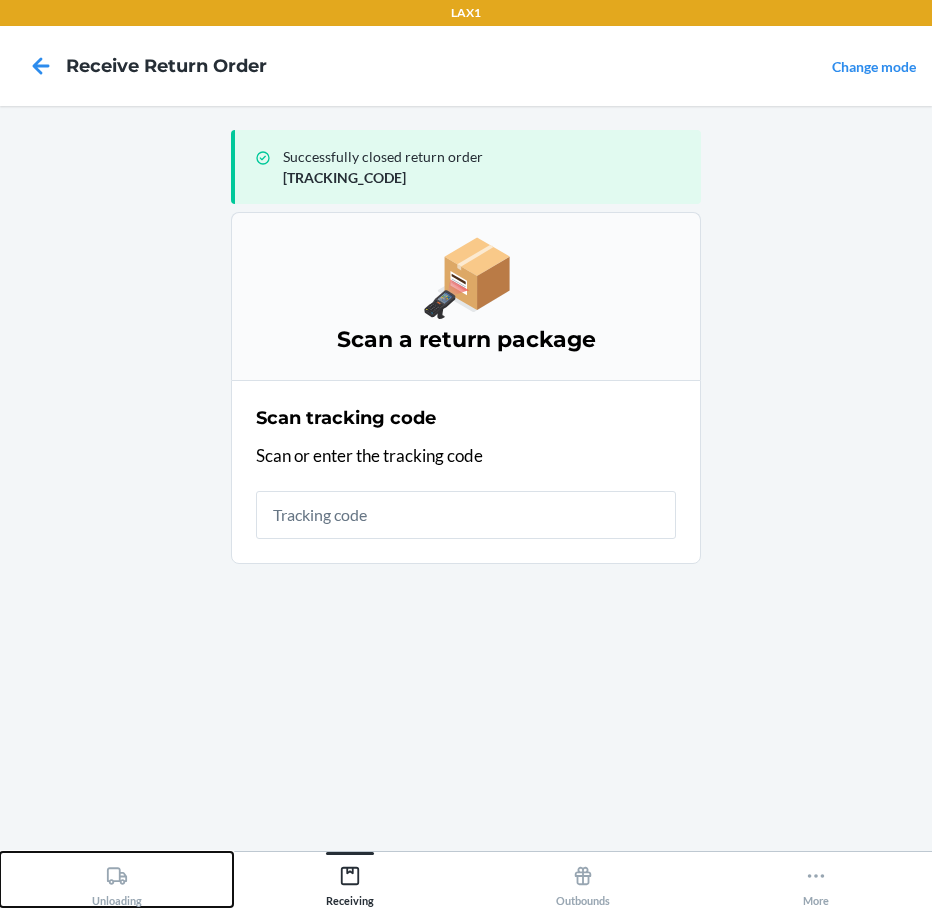 click on "Unloading" at bounding box center [117, 882] 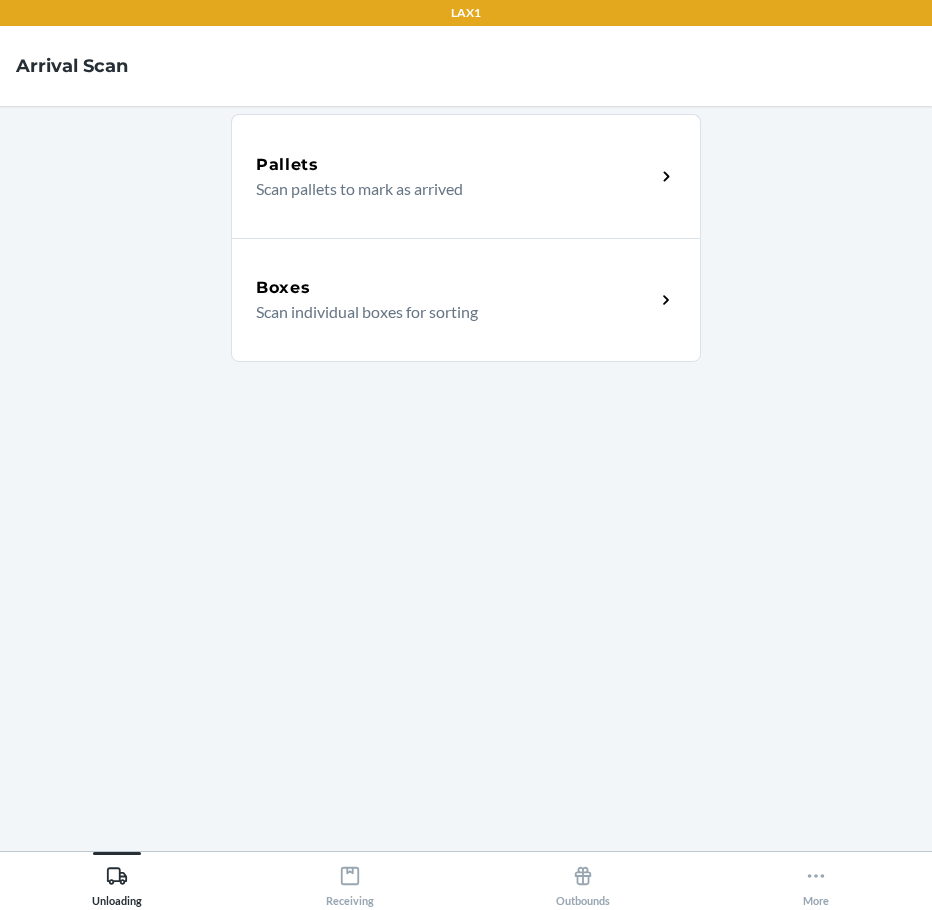 click on "Boxes Scan individual boxes for sorting" at bounding box center [466, 300] 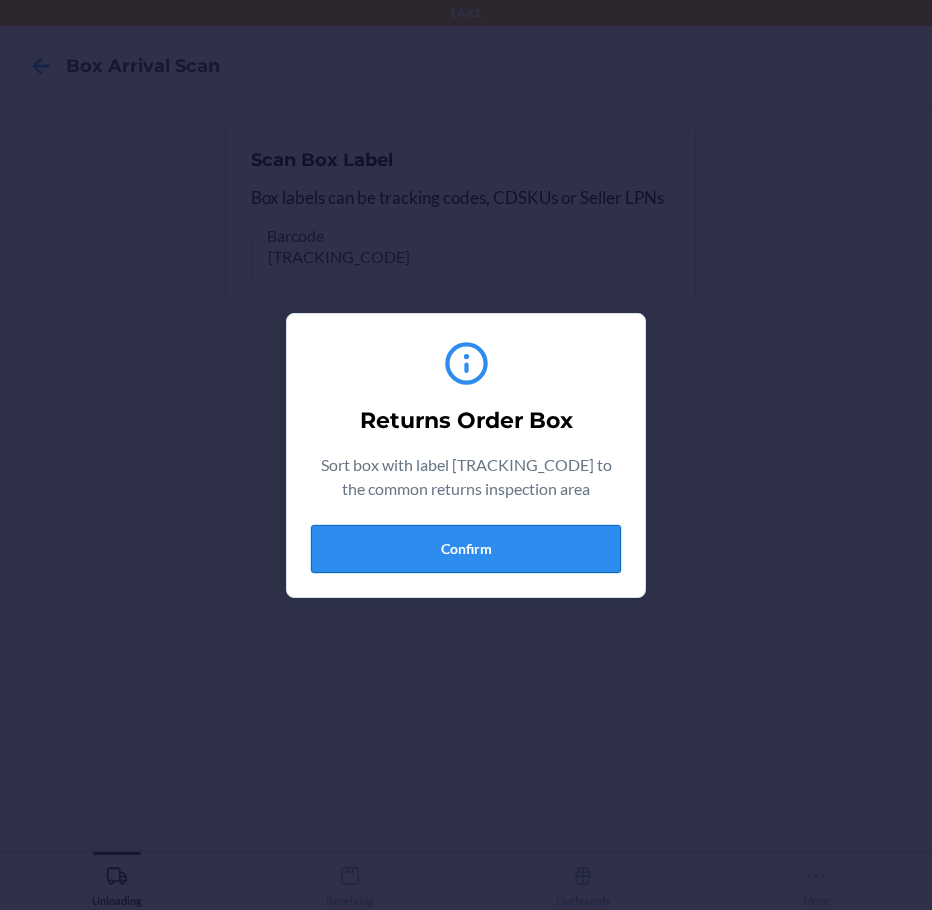 click on "Confirm" at bounding box center [466, 549] 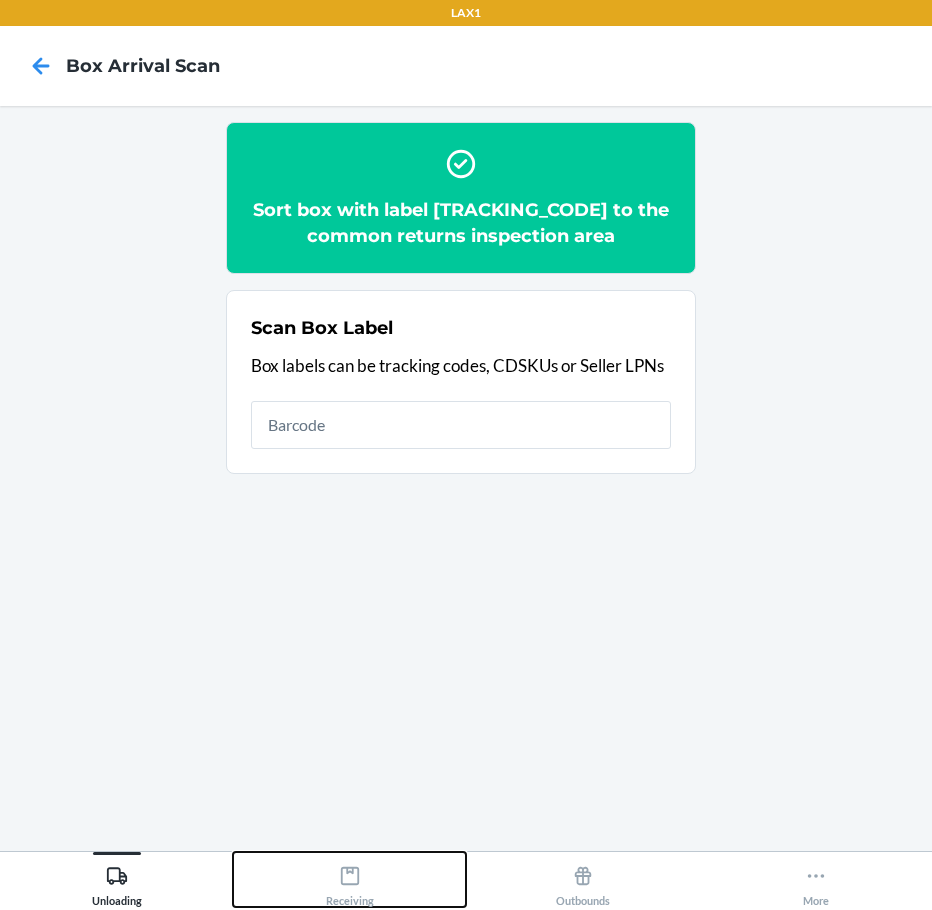 click on "Receiving" at bounding box center [350, 882] 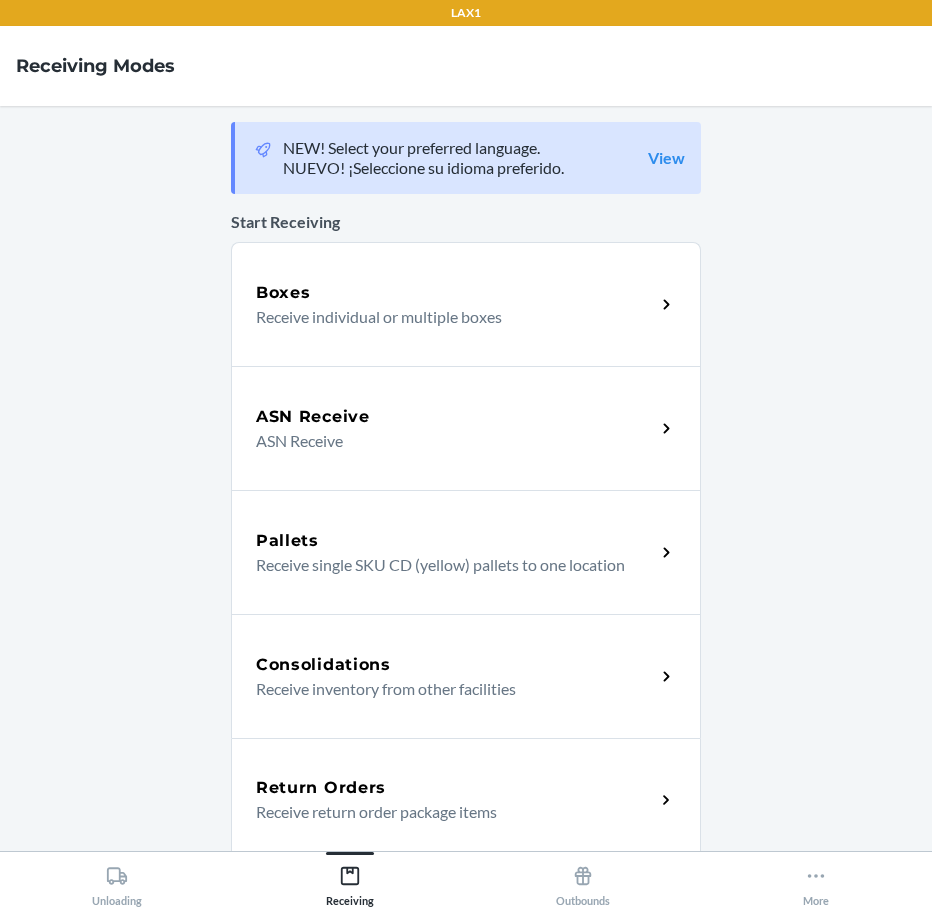 click on "Return Orders" at bounding box center [455, 788] 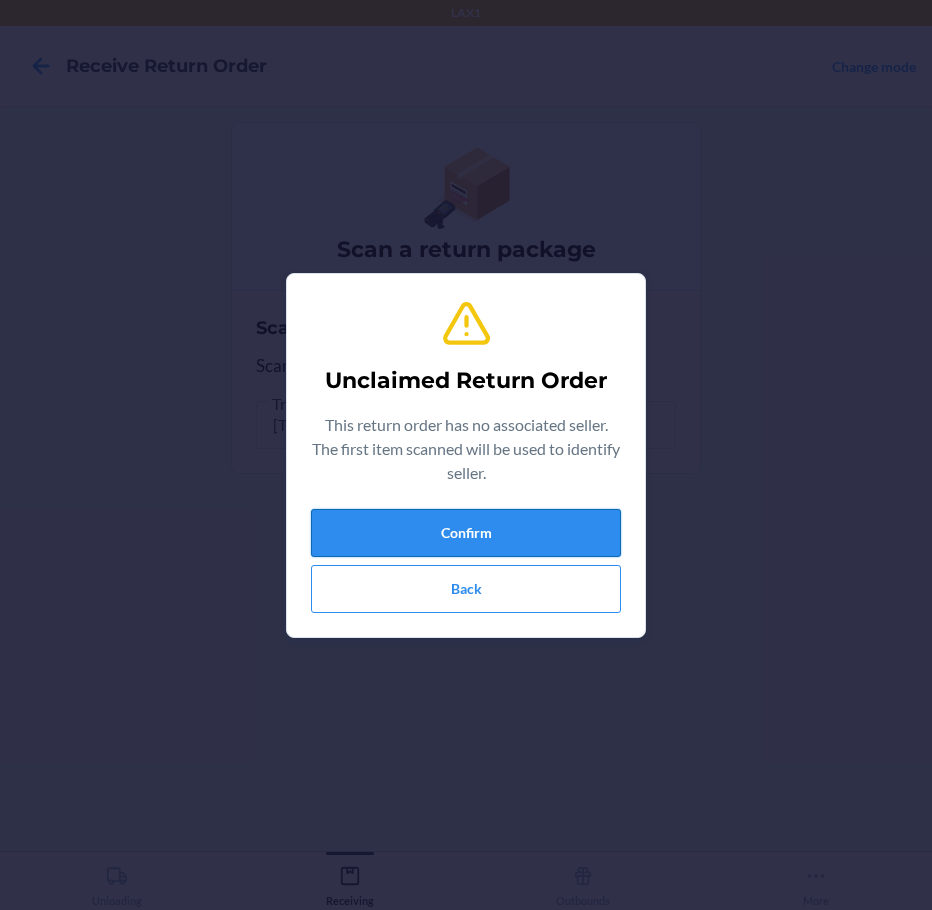 click on "Confirm" at bounding box center (466, 533) 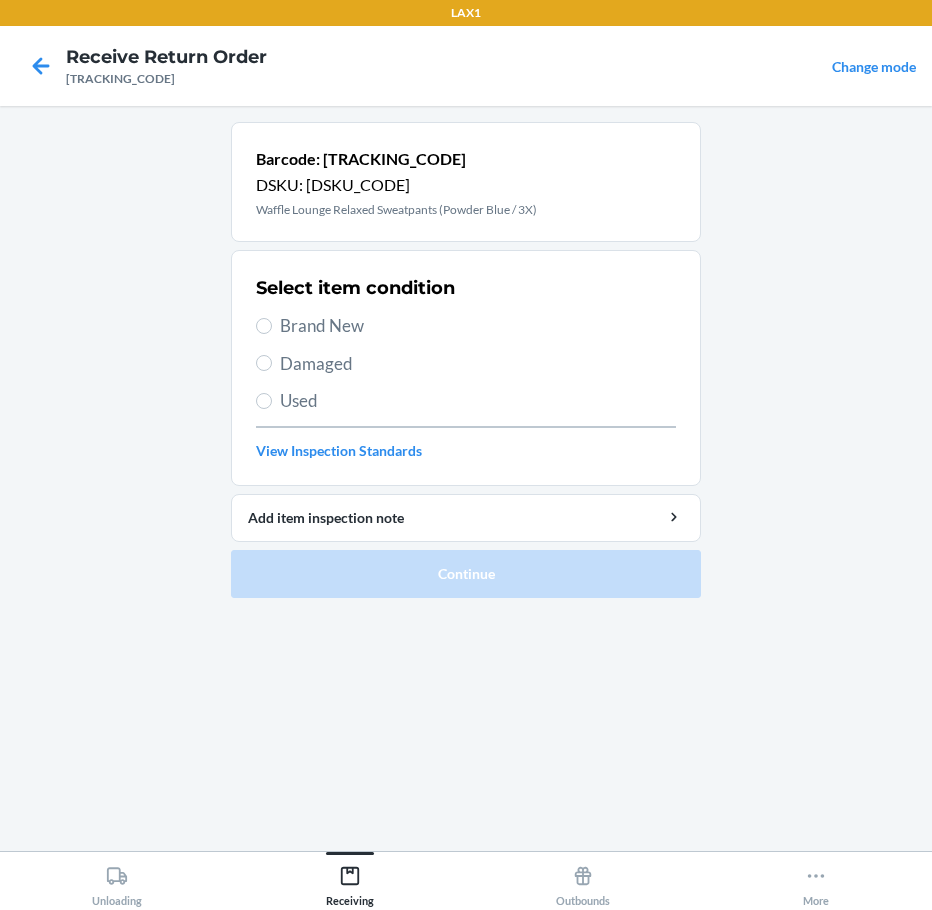 click on "Brand New" at bounding box center [478, 326] 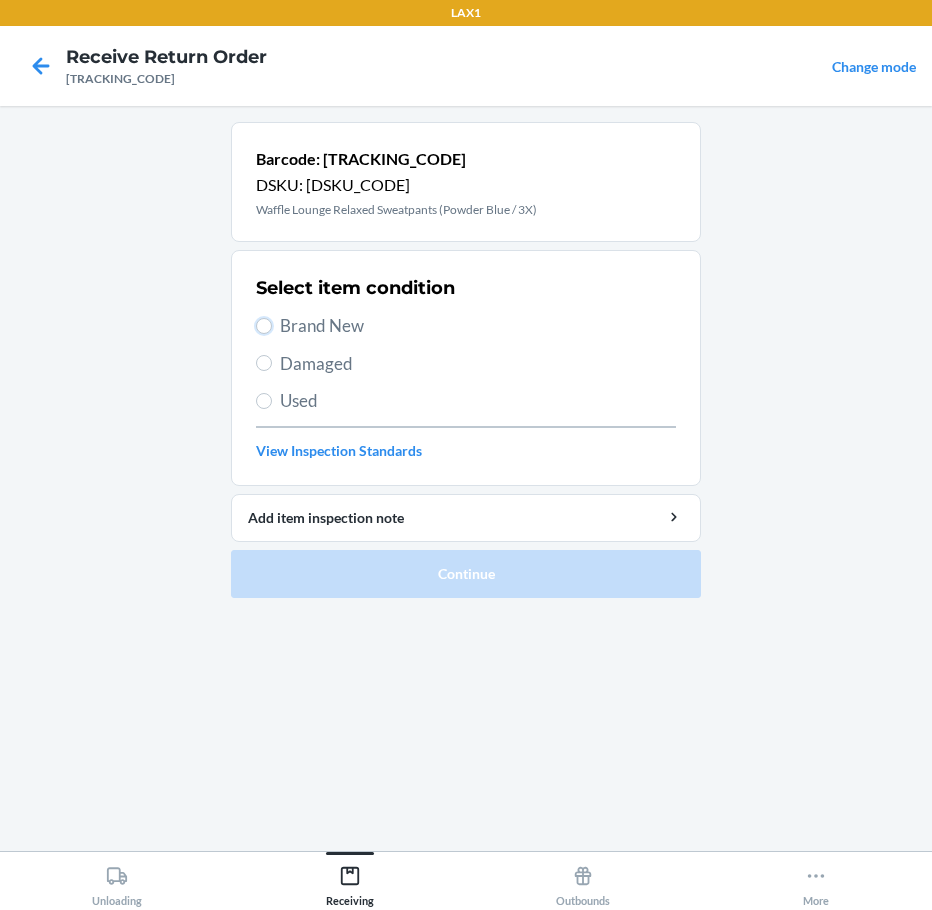 click on "Brand New" at bounding box center [264, 326] 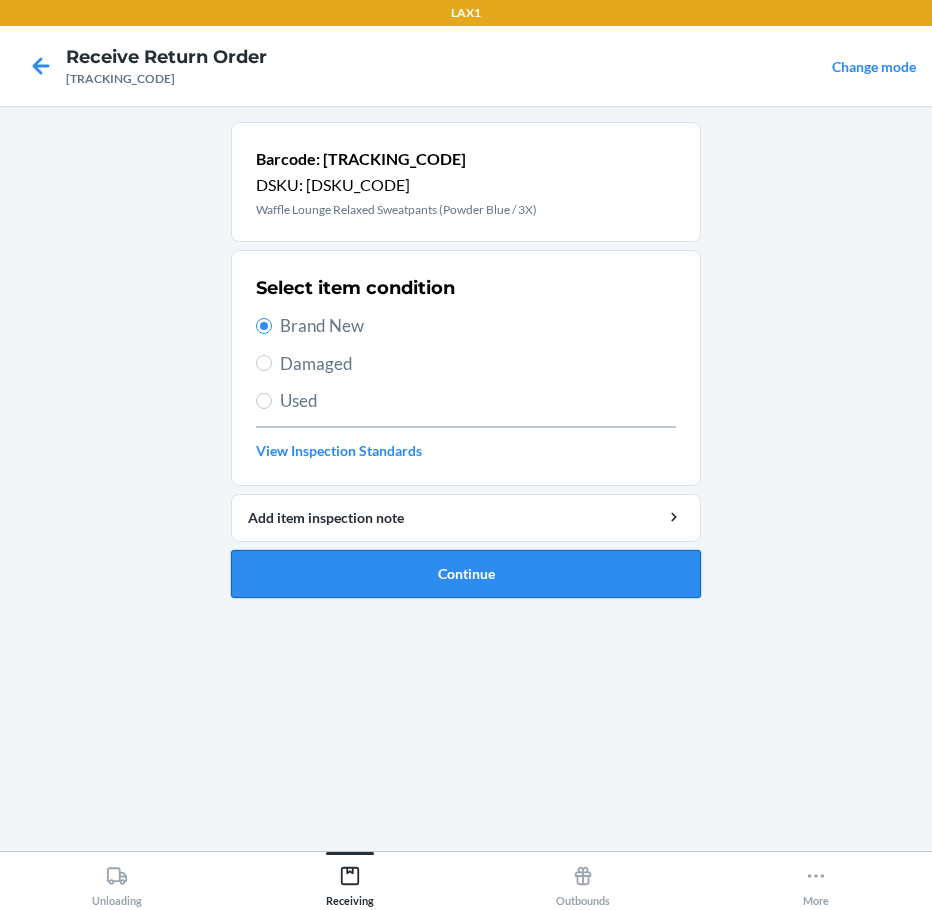 click on "Continue" at bounding box center (466, 574) 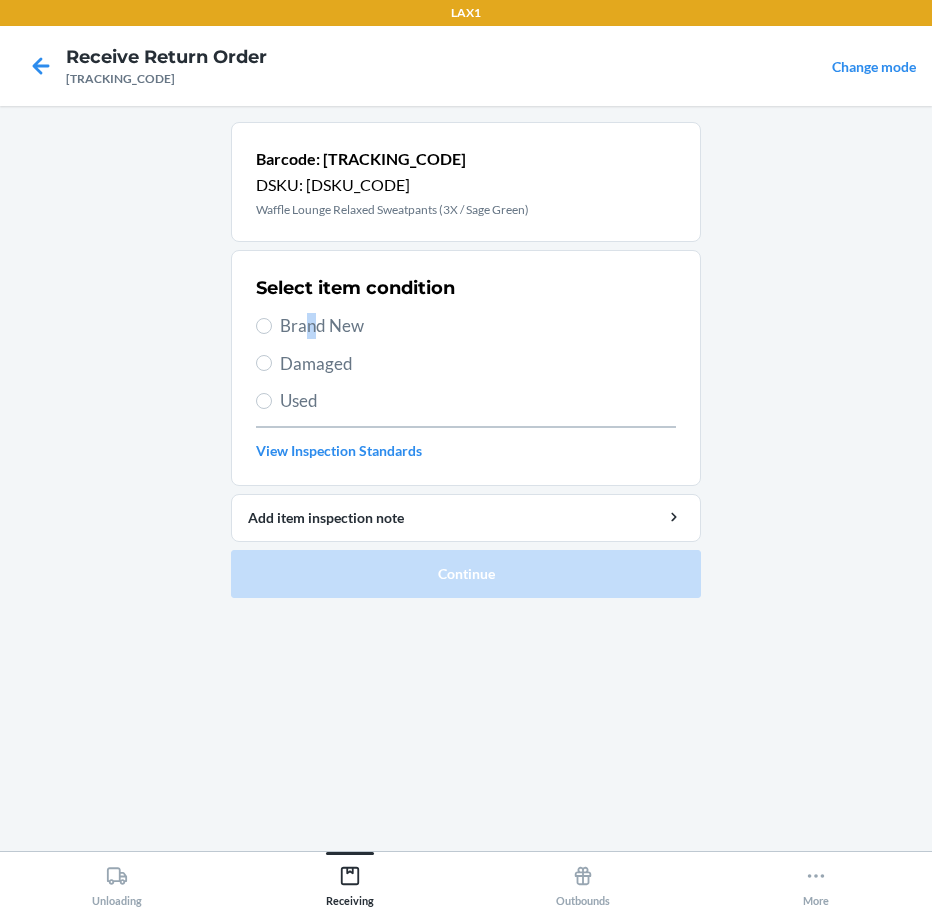 click on "Brand New" at bounding box center (478, 326) 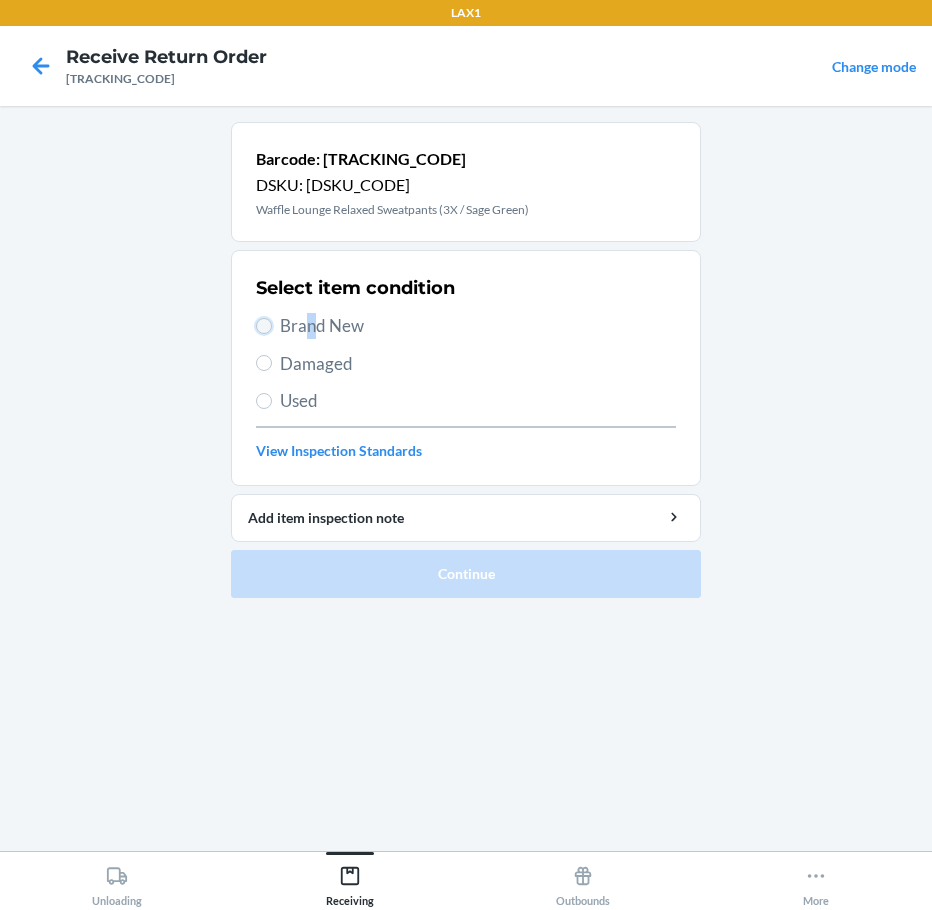 click on "Brand New" at bounding box center [264, 326] 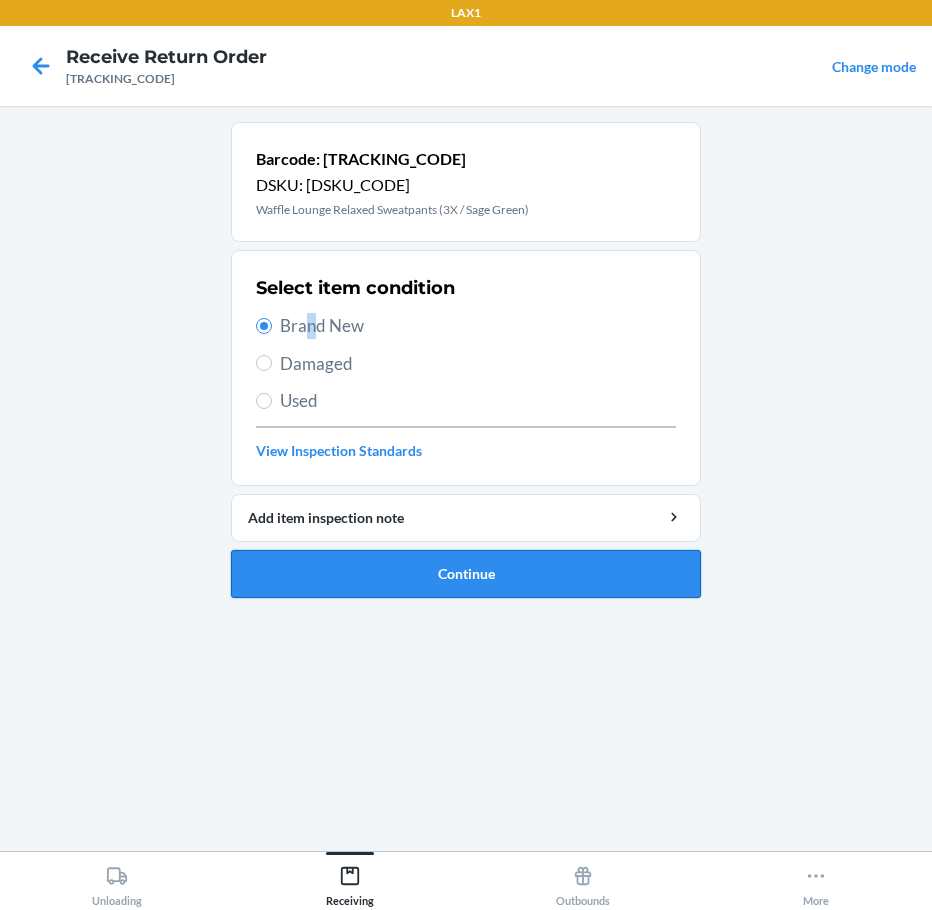 click on "Continue" at bounding box center (466, 574) 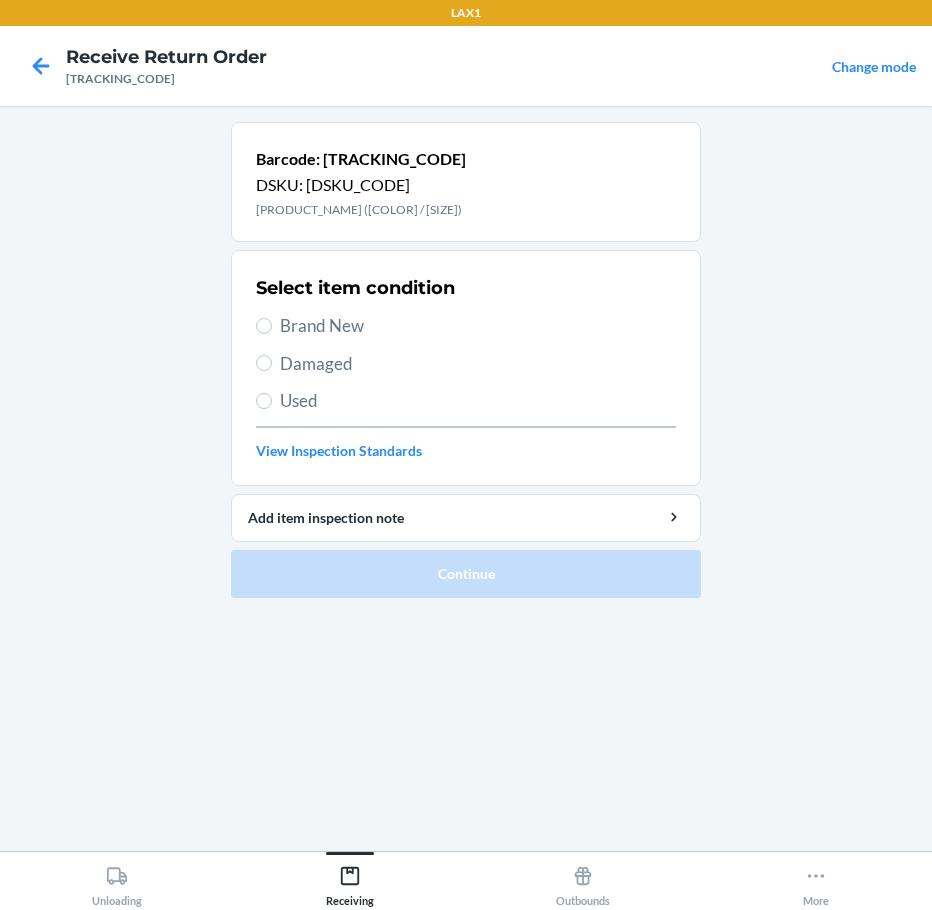 click on "Brand New" at bounding box center [478, 326] 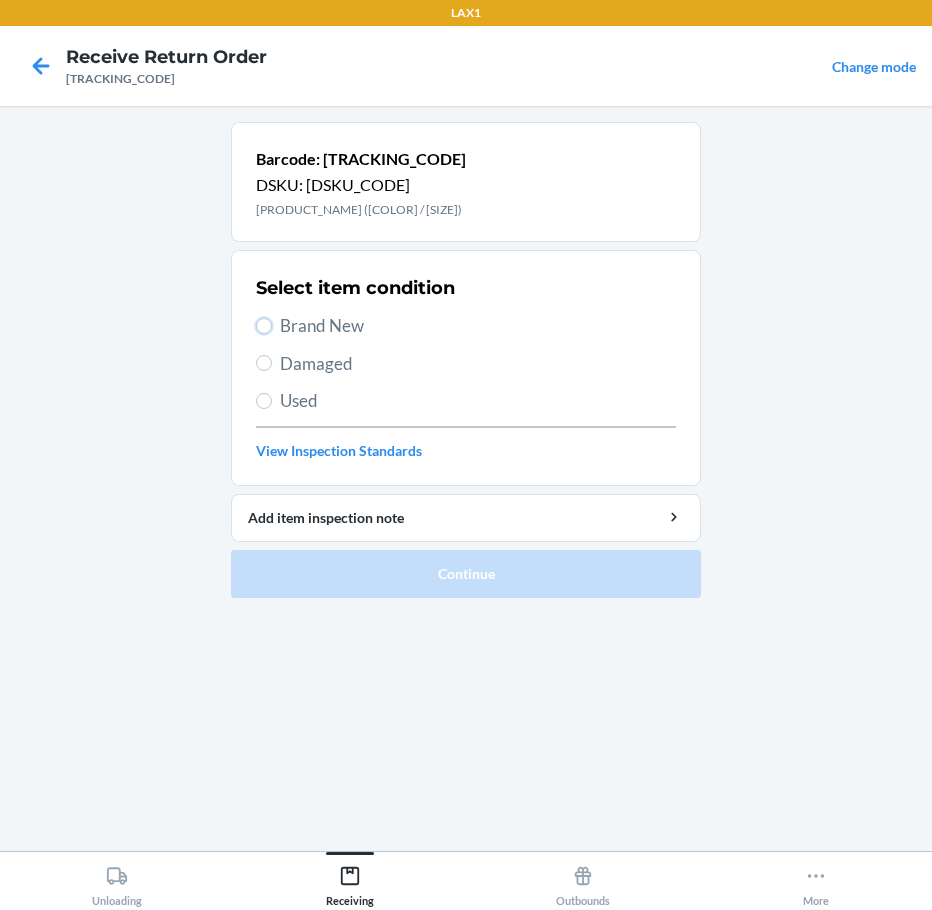 click on "Brand New" at bounding box center [264, 326] 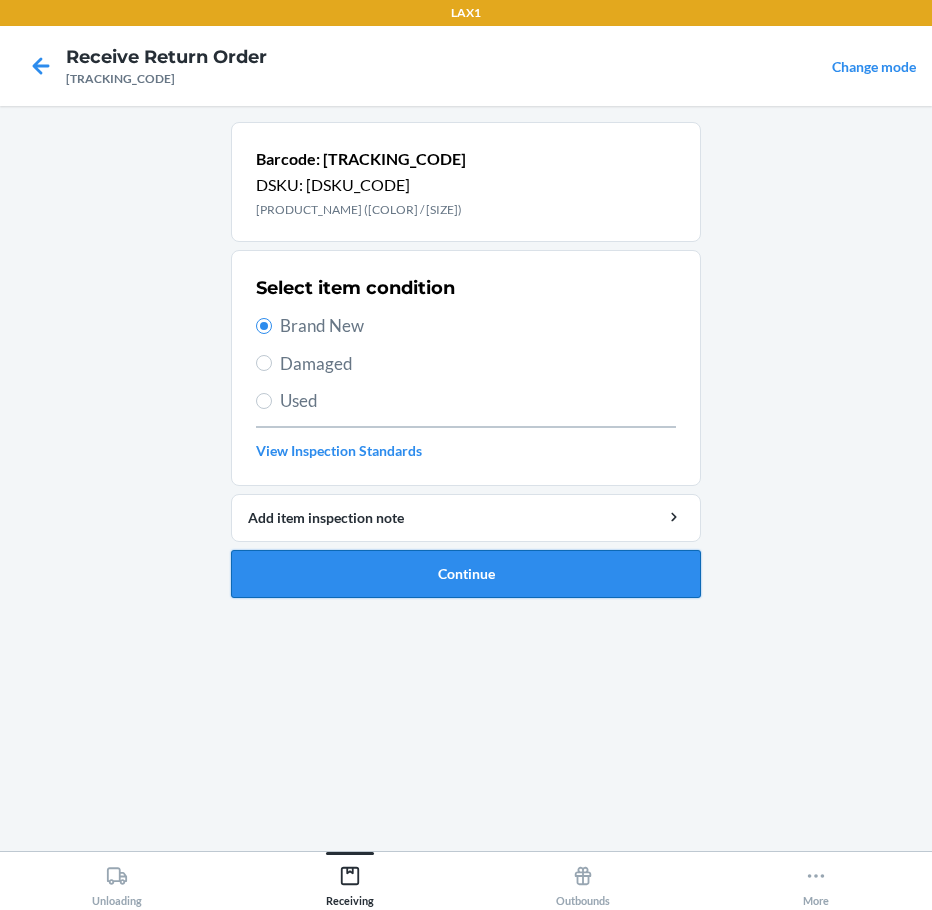 click on "Continue" at bounding box center (466, 574) 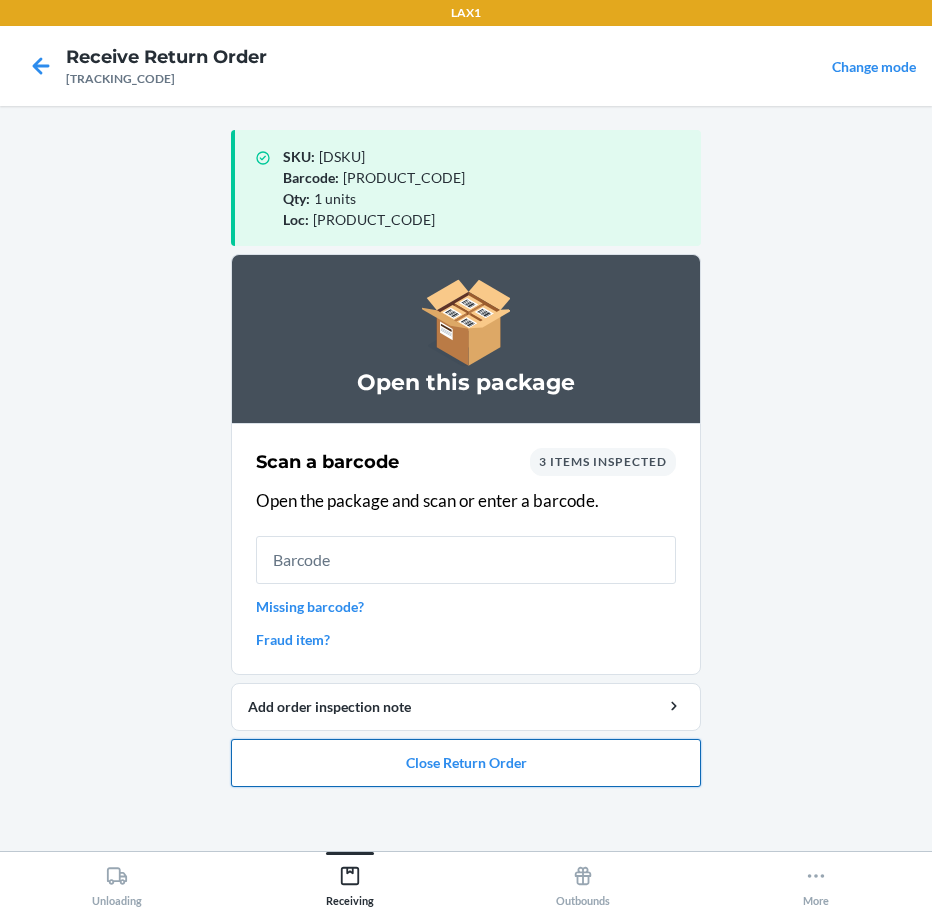 click on "Close Return Order" at bounding box center (466, 763) 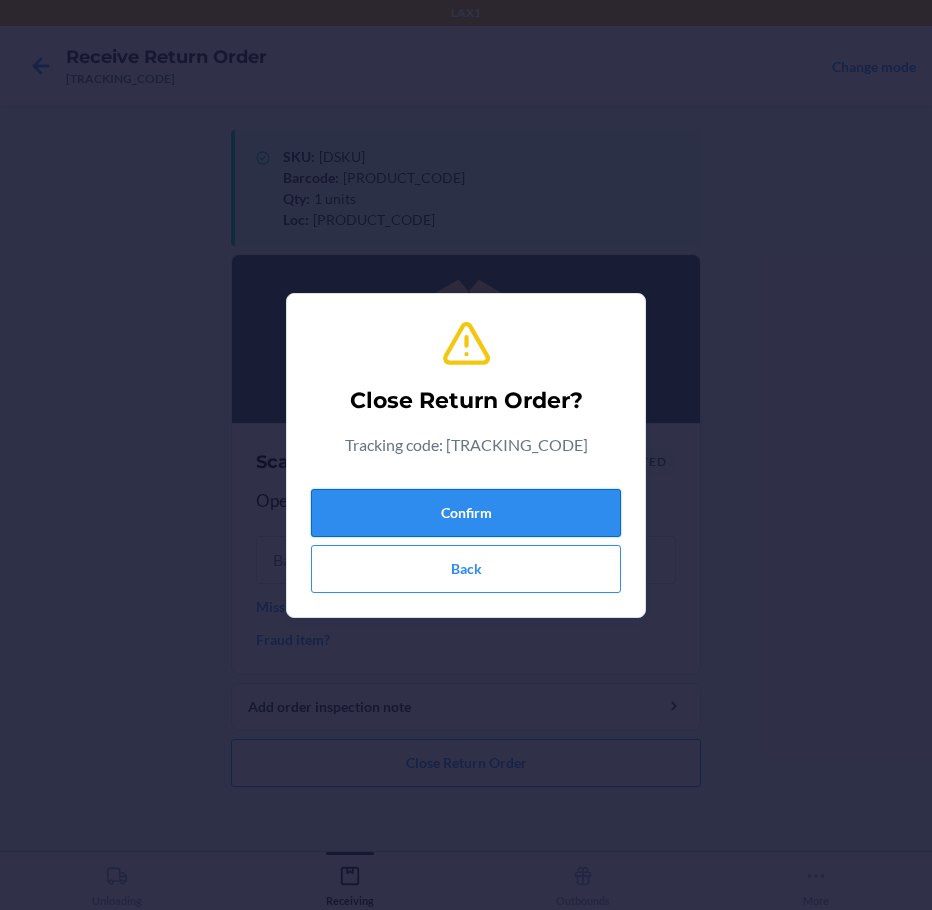 click on "Confirm" at bounding box center (466, 513) 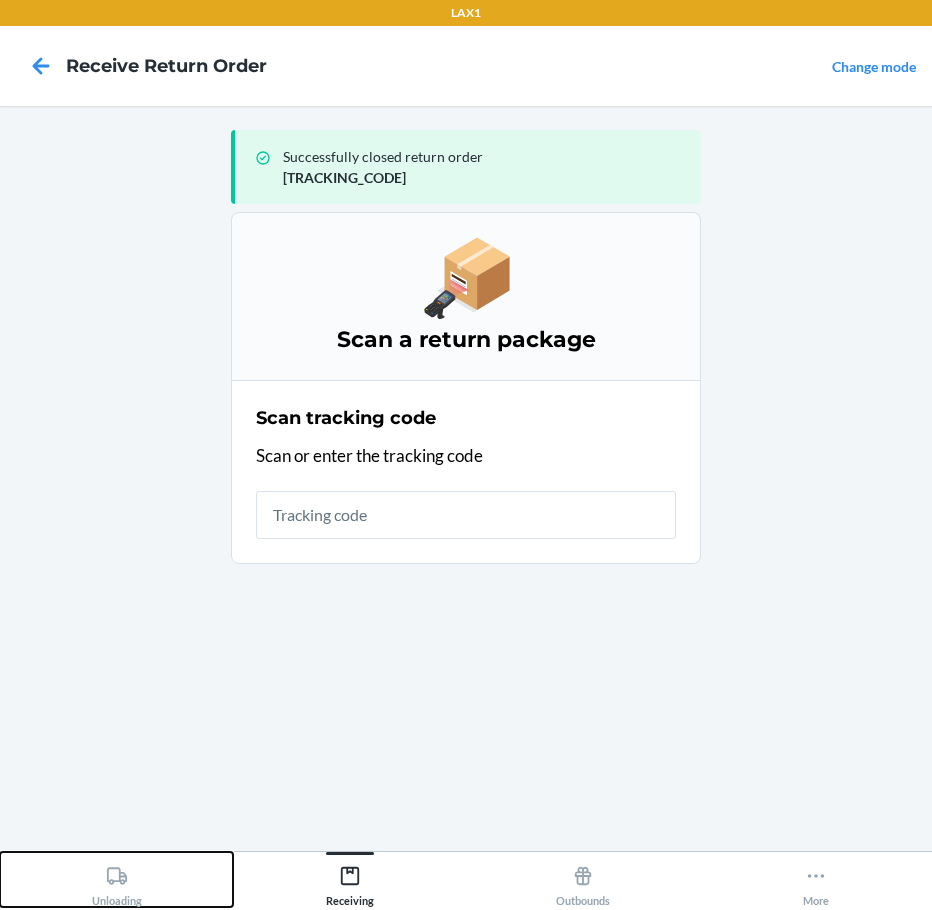 click on "Unloading" at bounding box center [116, 879] 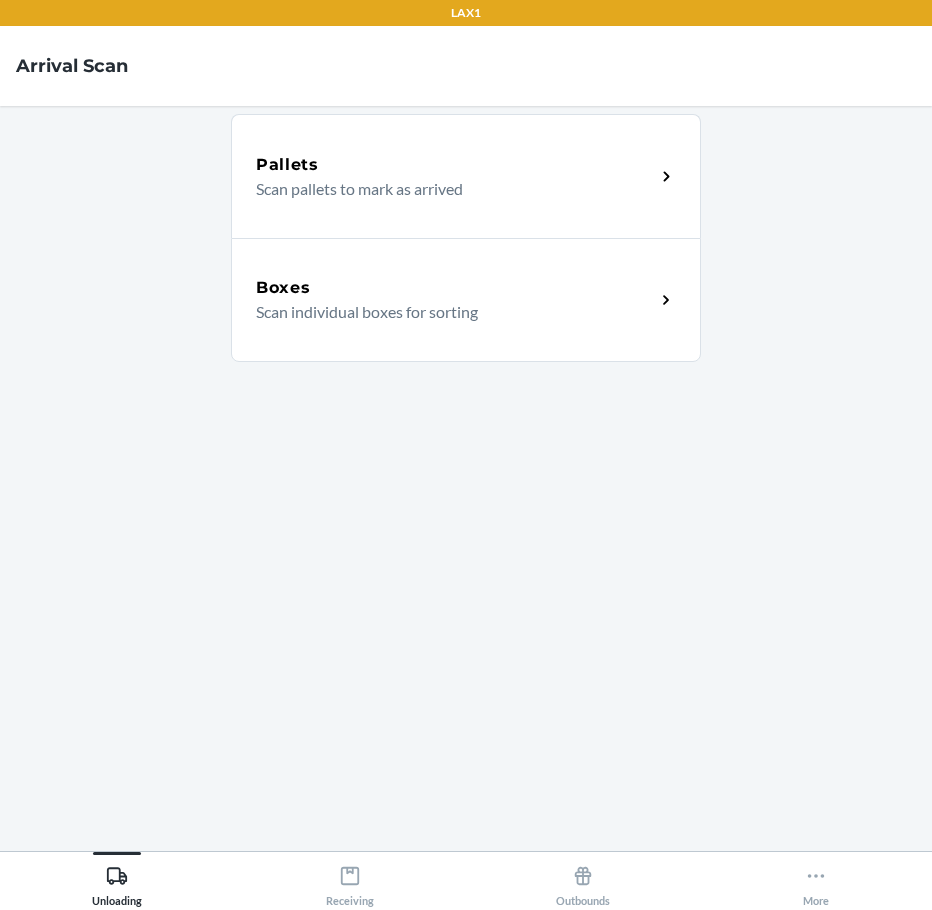 click on "Scan individual boxes for sorting" at bounding box center (447, 312) 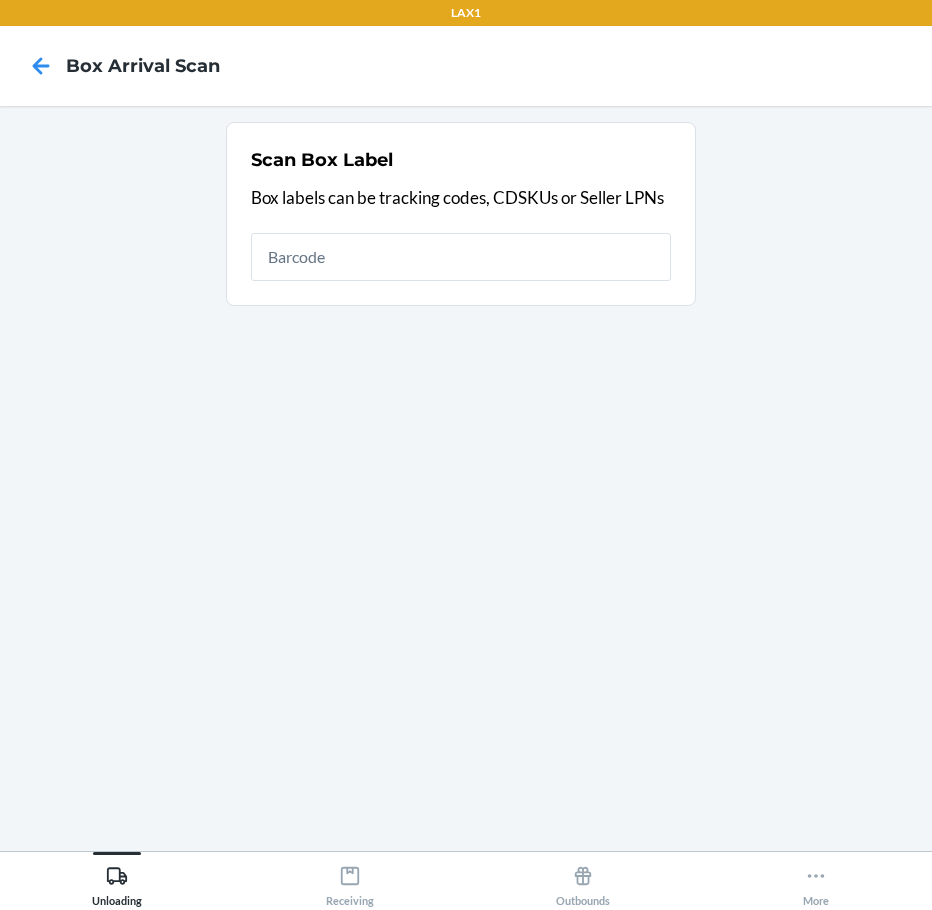 click at bounding box center (461, 257) 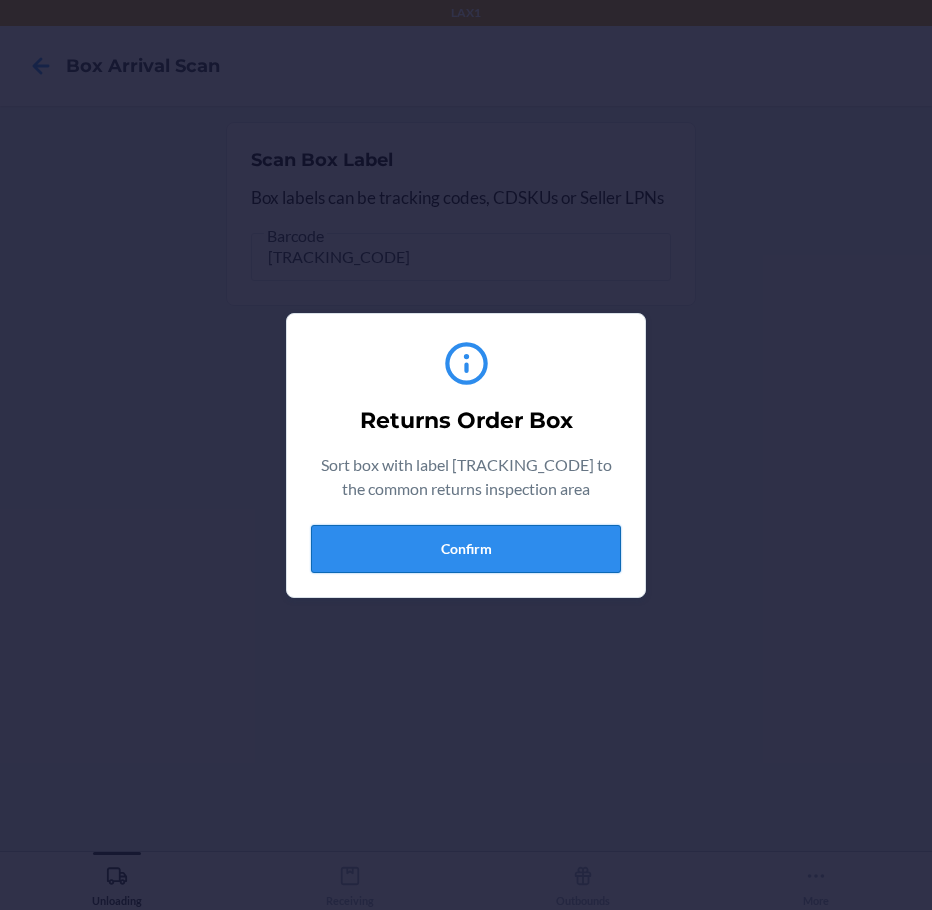 click on "Confirm" at bounding box center (466, 549) 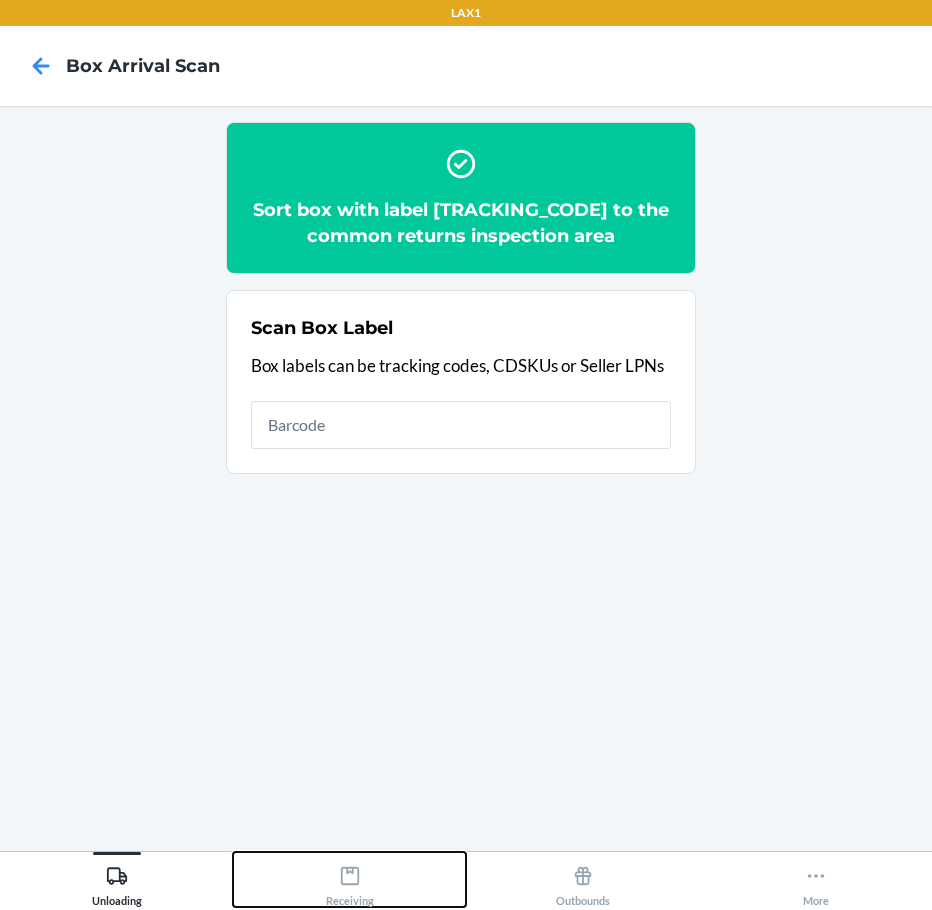 click on "Receiving" at bounding box center (349, 879) 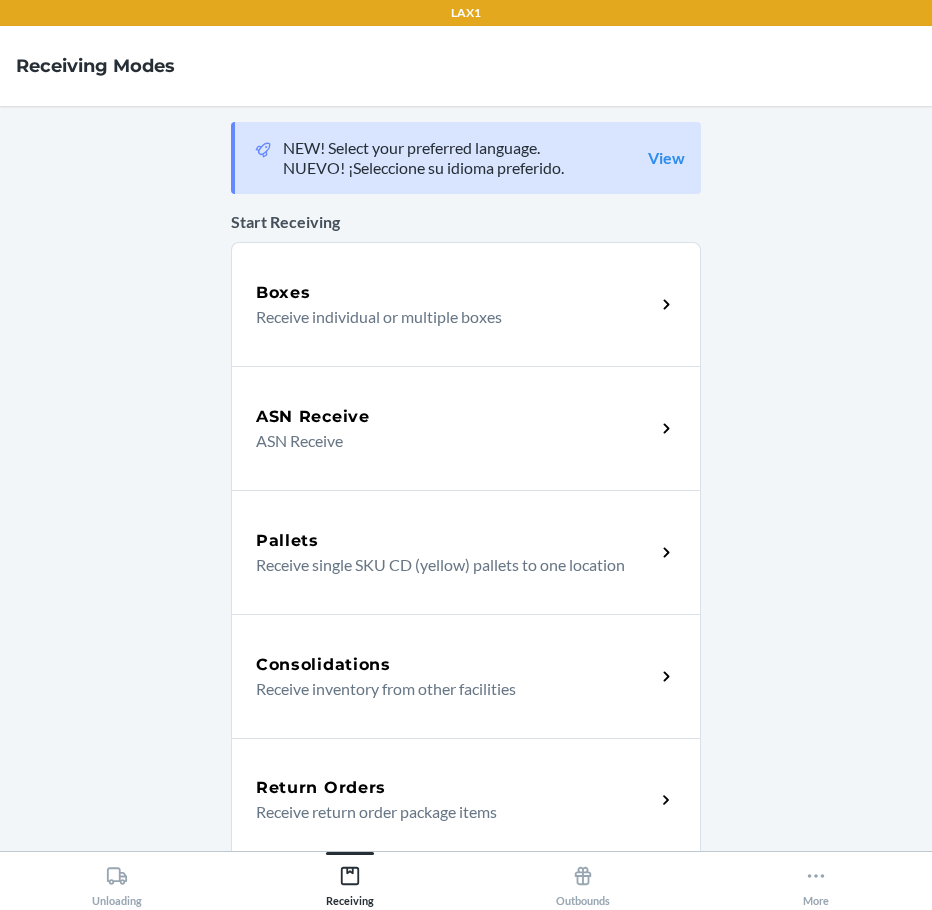 click on "Receive return order package items" at bounding box center [447, 812] 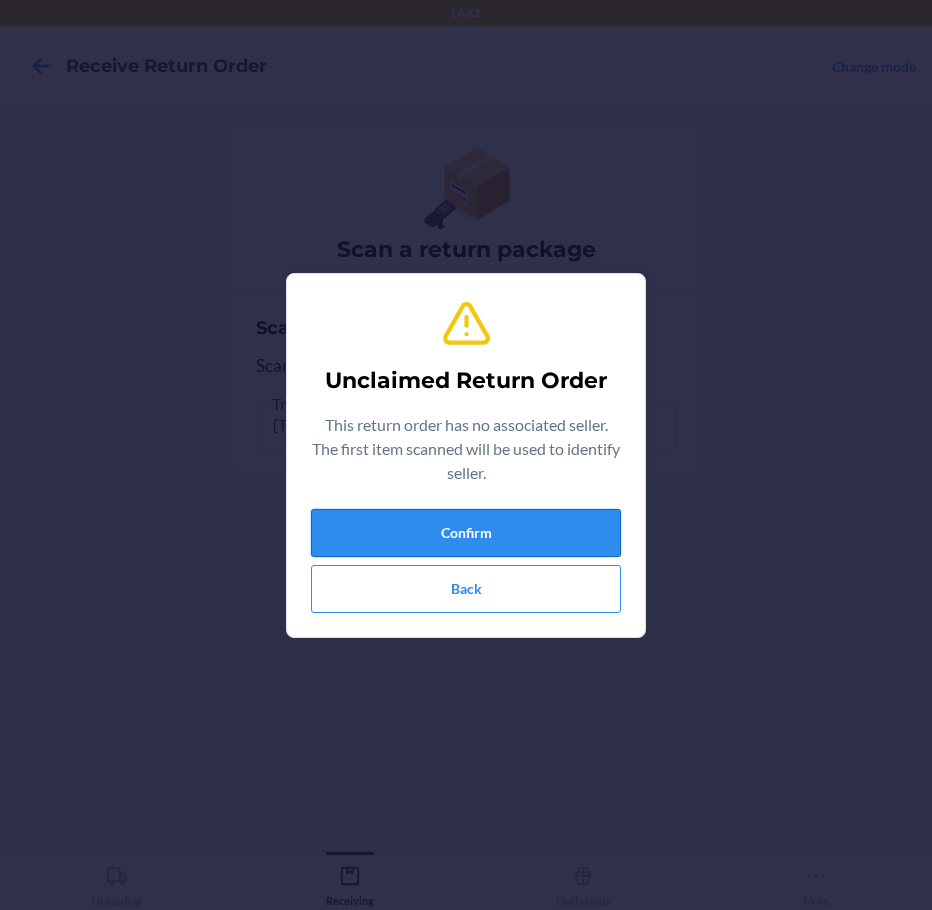 click on "Confirm" at bounding box center [466, 533] 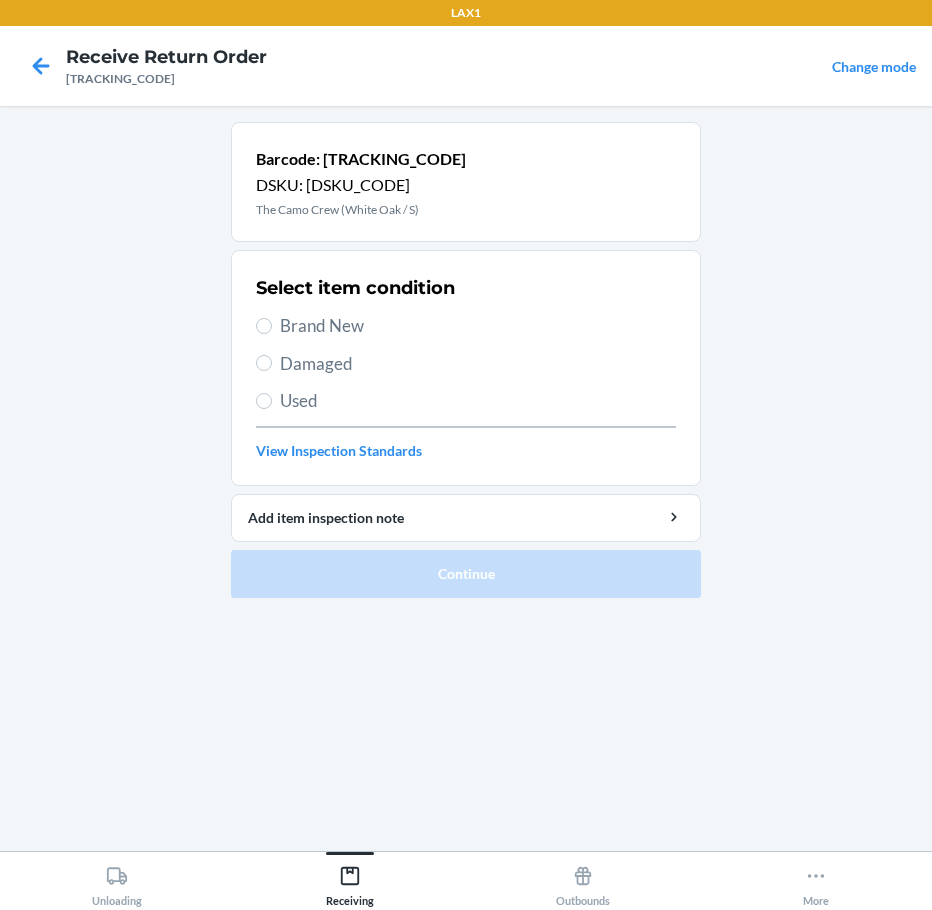 click on "Brand New" at bounding box center (478, 326) 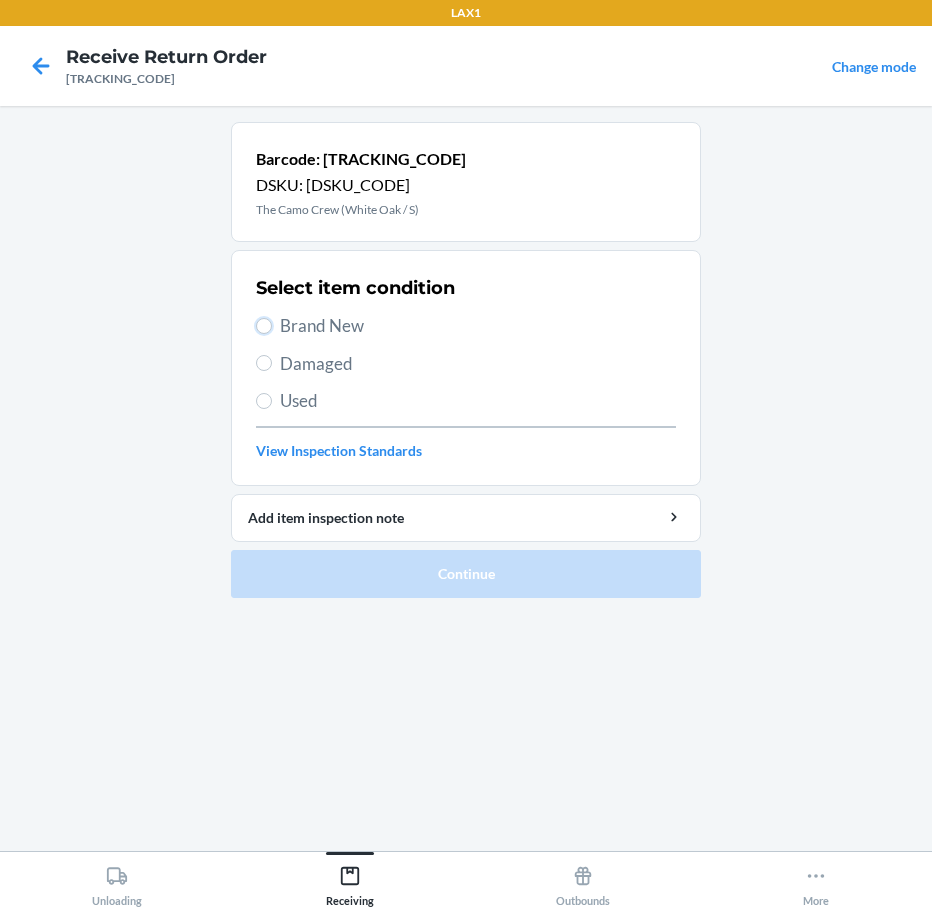 click on "Brand New" at bounding box center (264, 326) 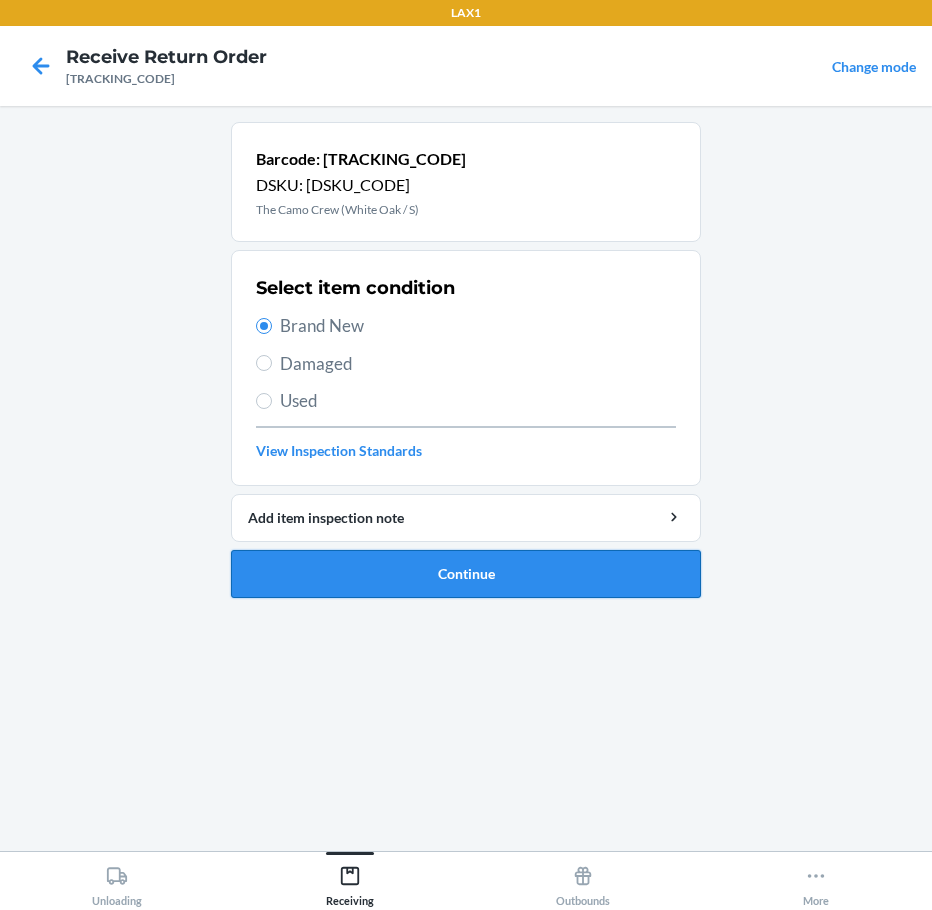 click on "Continue" at bounding box center (466, 574) 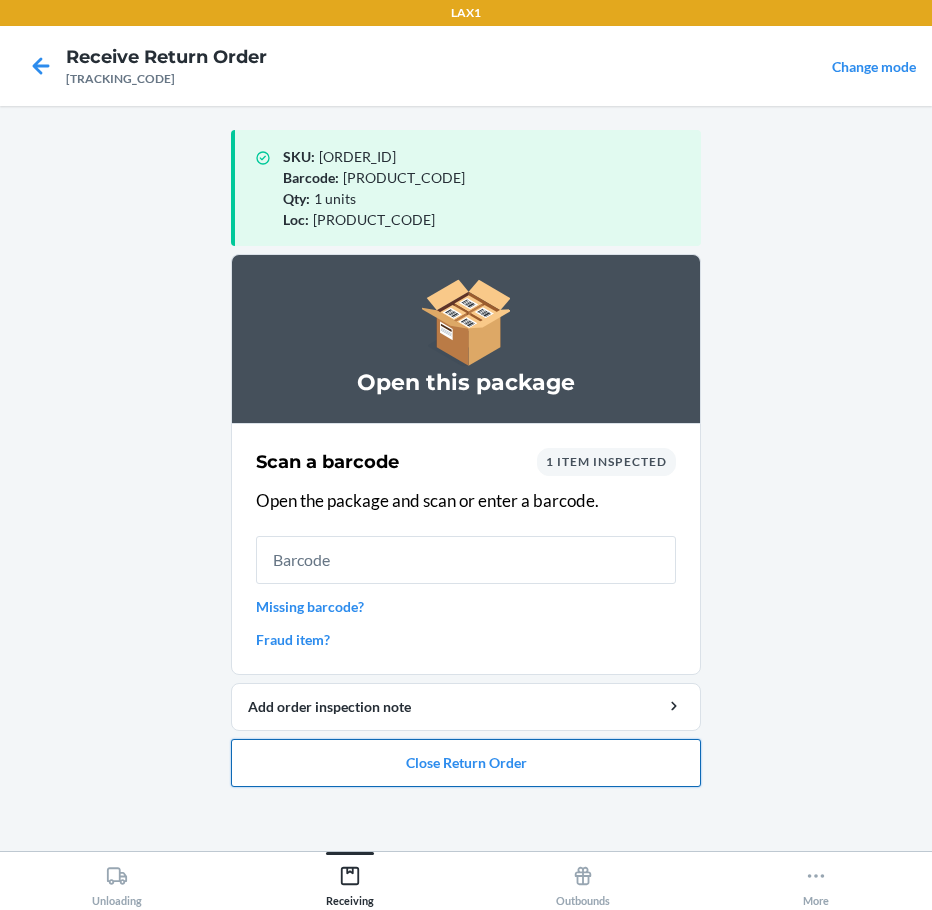 click on "Close Return Order" at bounding box center [466, 763] 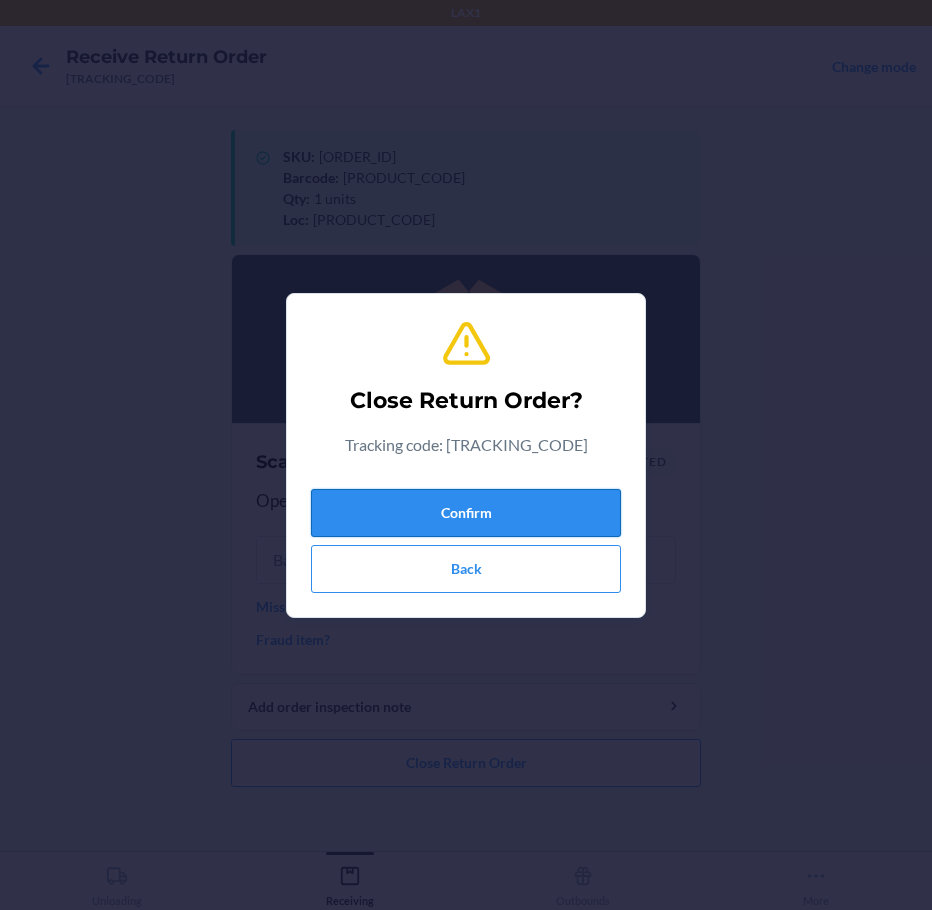 click on "Confirm" at bounding box center [466, 513] 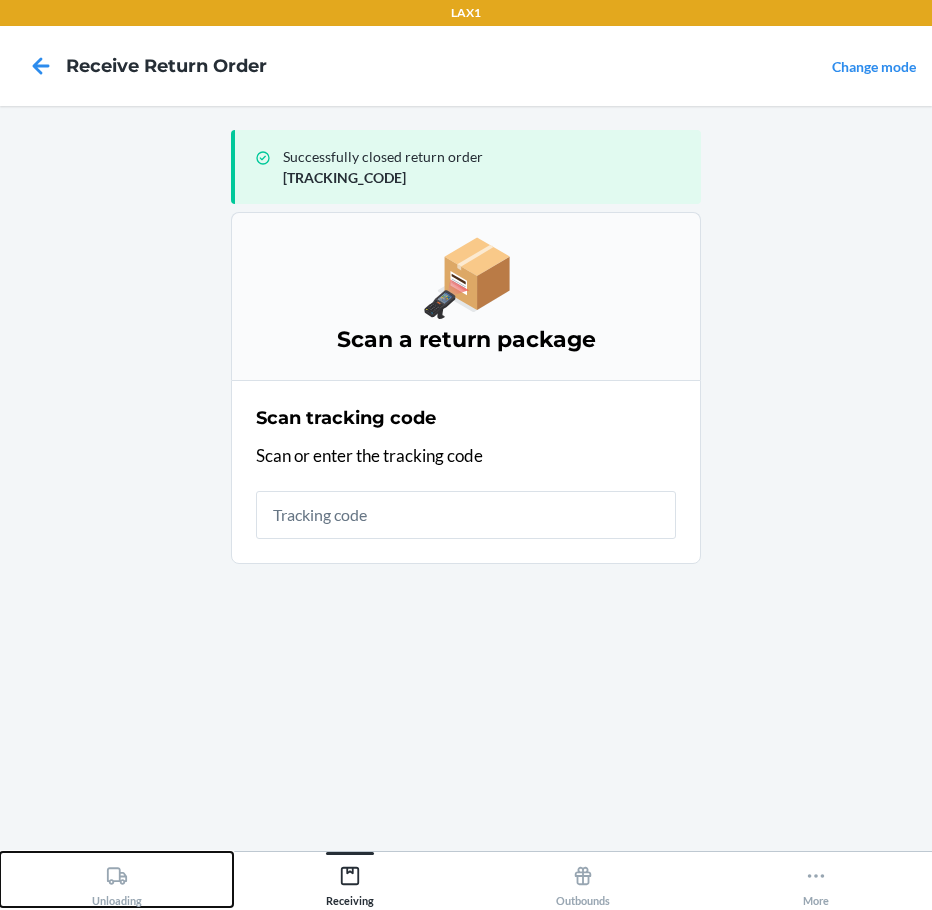 click on "Unloading" at bounding box center [116, 879] 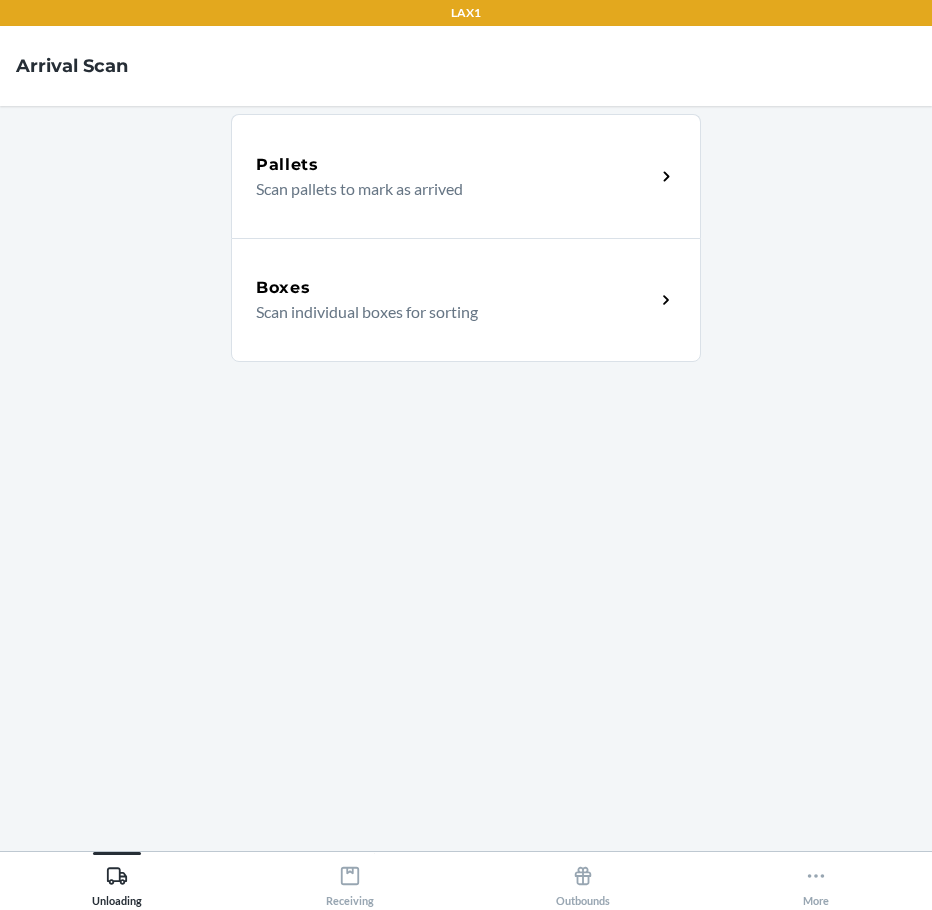 click on "Boxes" at bounding box center [455, 288] 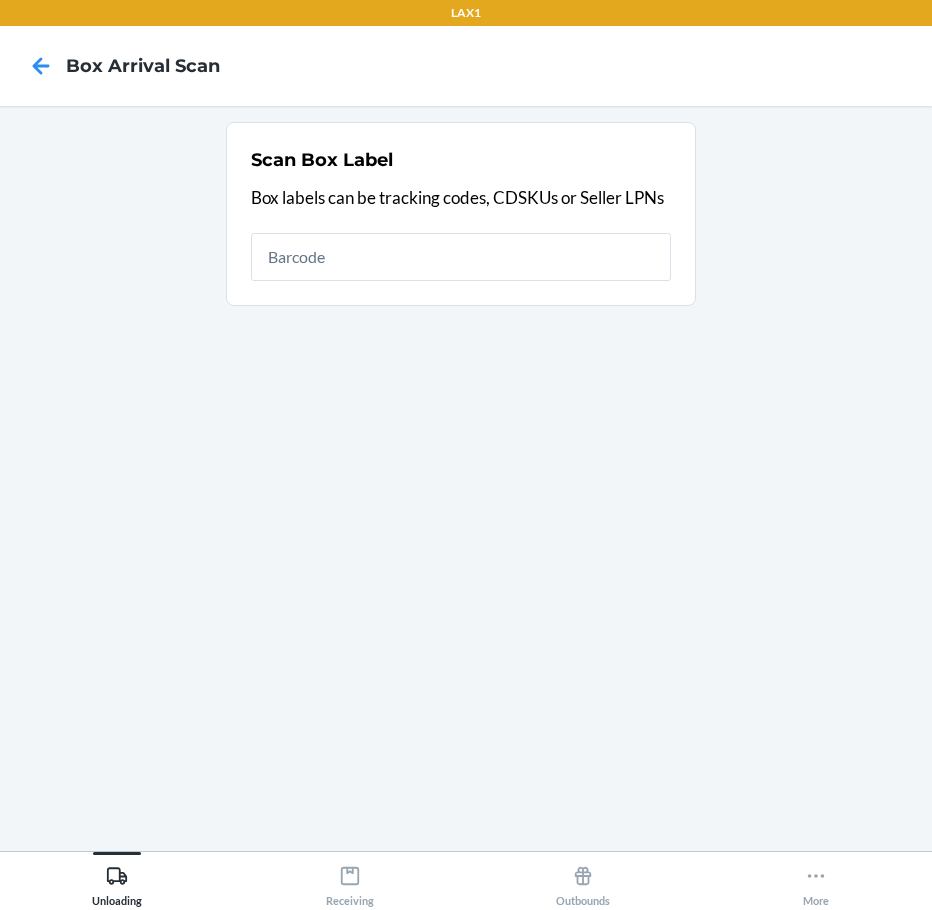click at bounding box center [461, 257] 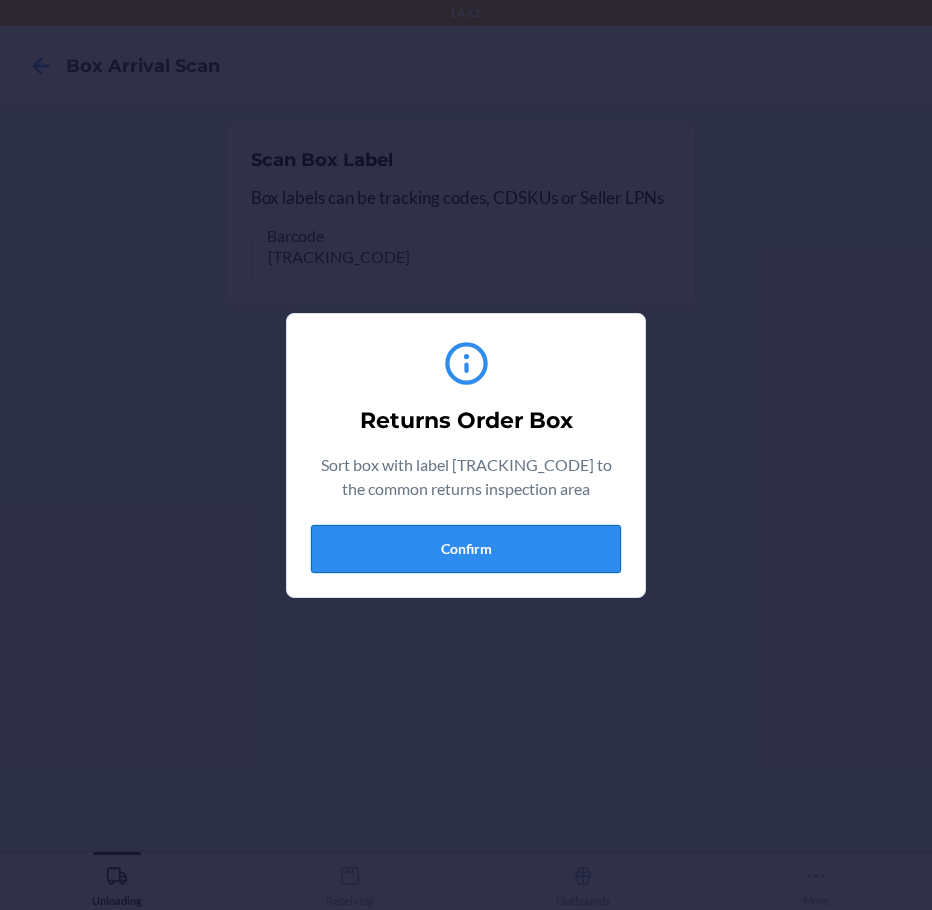 click on "Confirm" at bounding box center [466, 549] 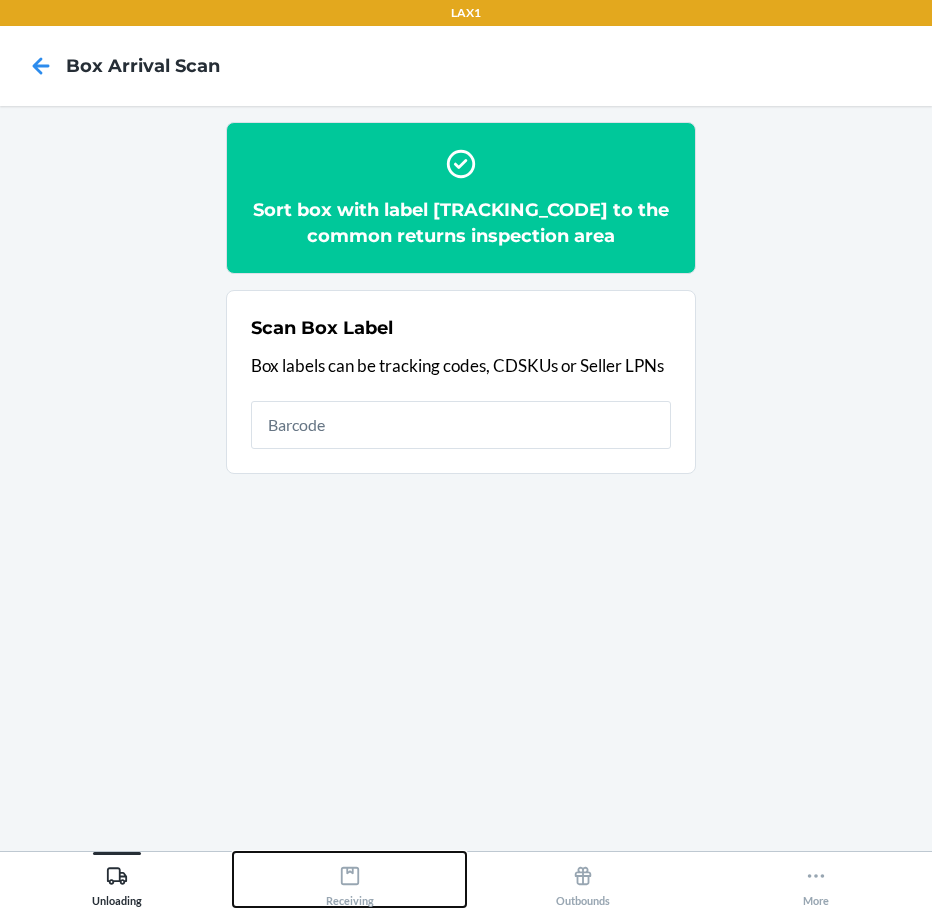 click on "Receiving" at bounding box center (349, 879) 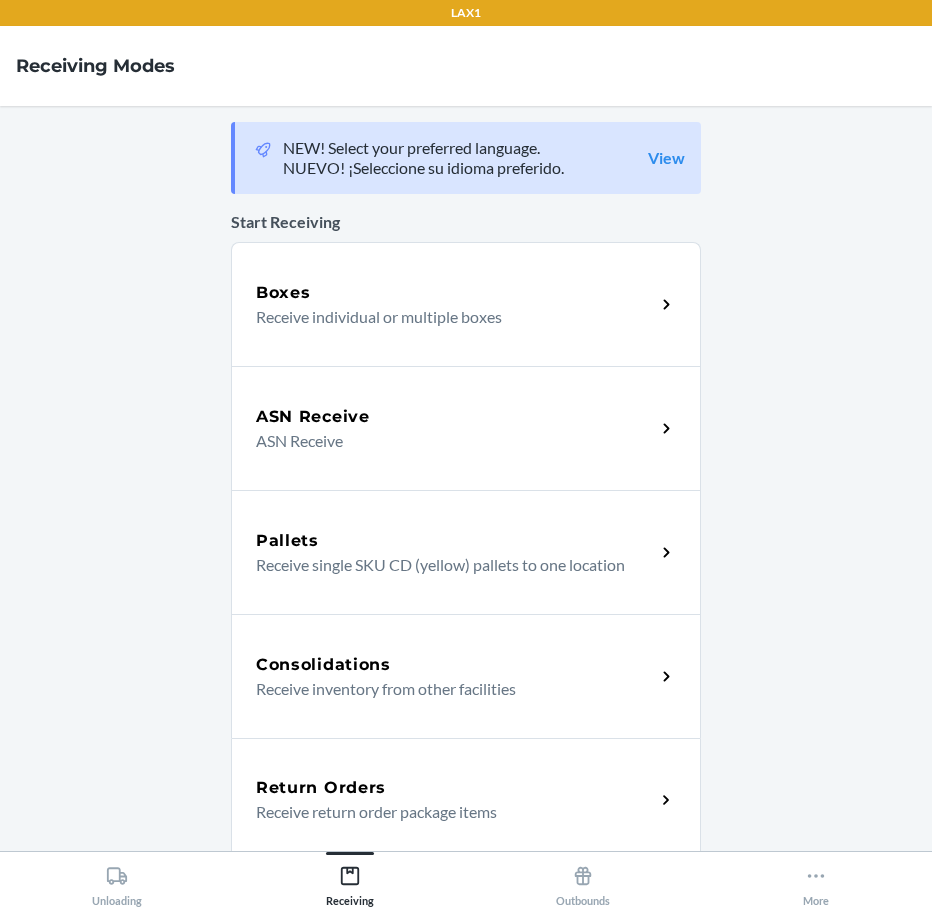 drag, startPoint x: 414, startPoint y: 795, endPoint x: 446, endPoint y: 764, distance: 44.553337 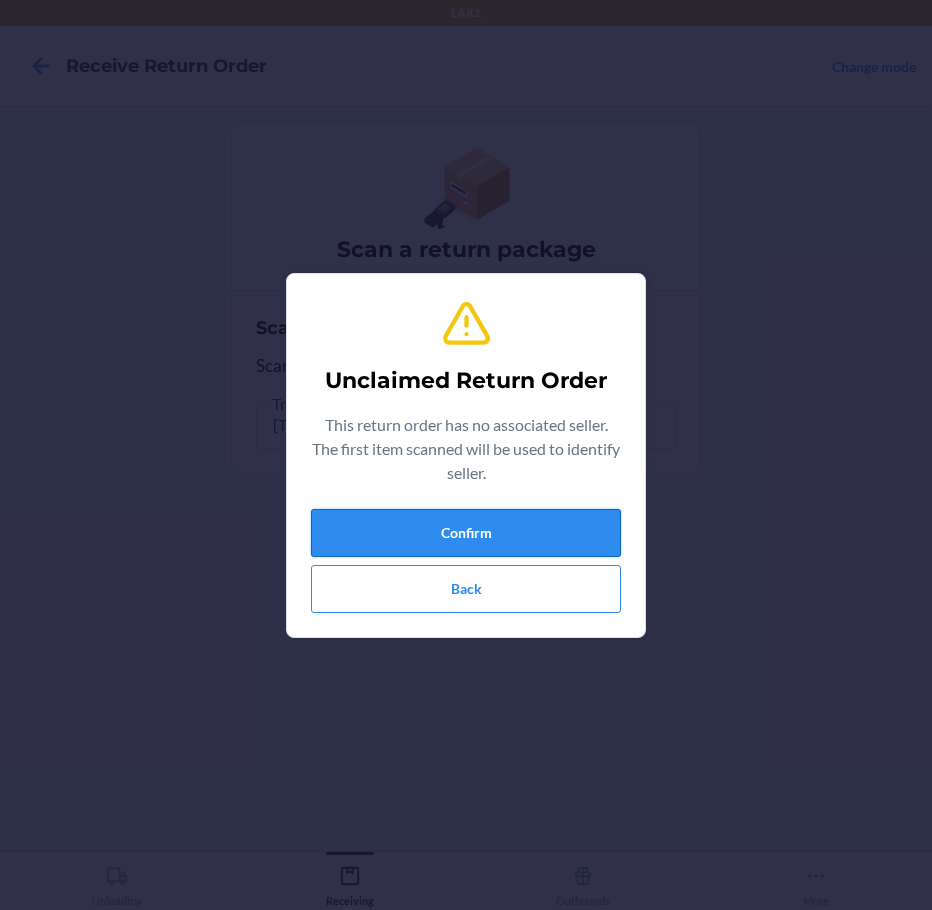 click on "Confirm" at bounding box center (466, 533) 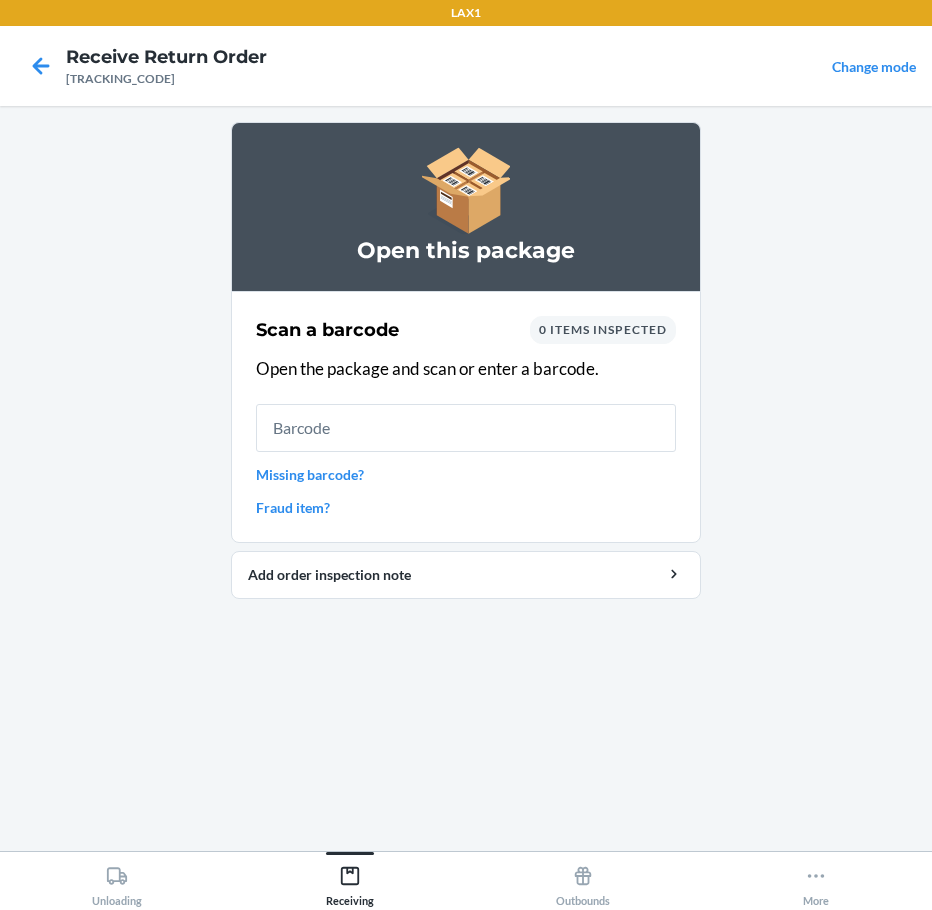 click on "Missing barcode?" at bounding box center [466, 474] 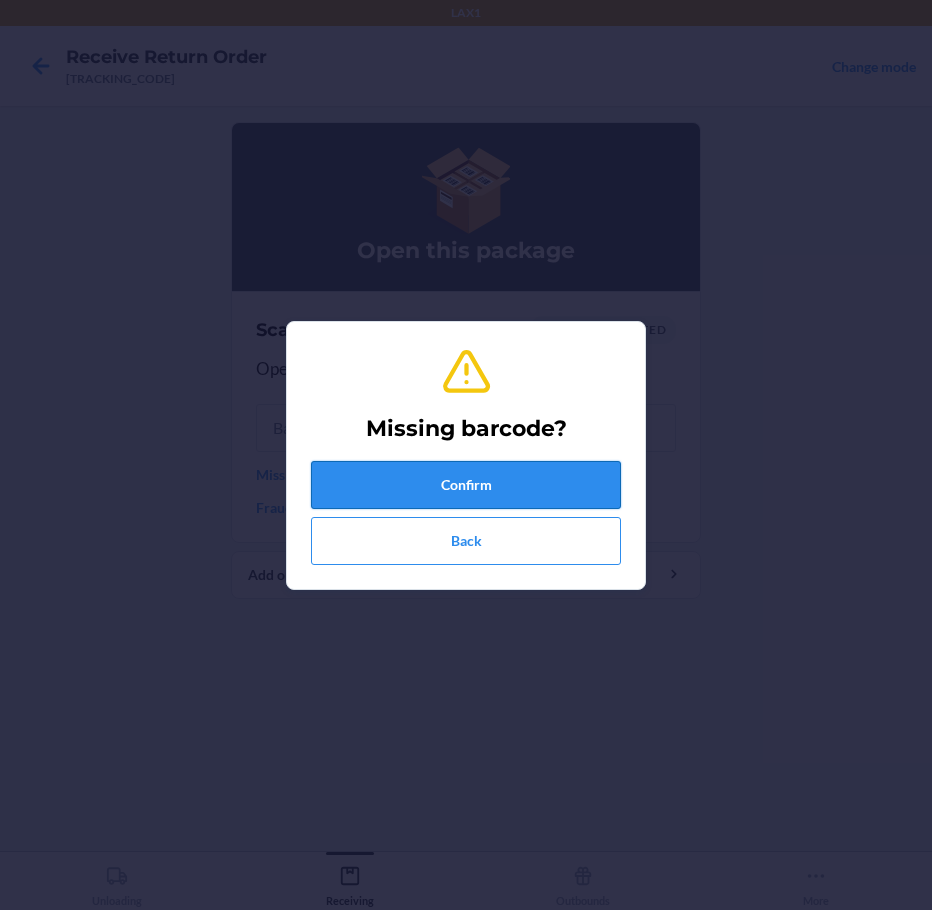 click on "Confirm" at bounding box center (466, 485) 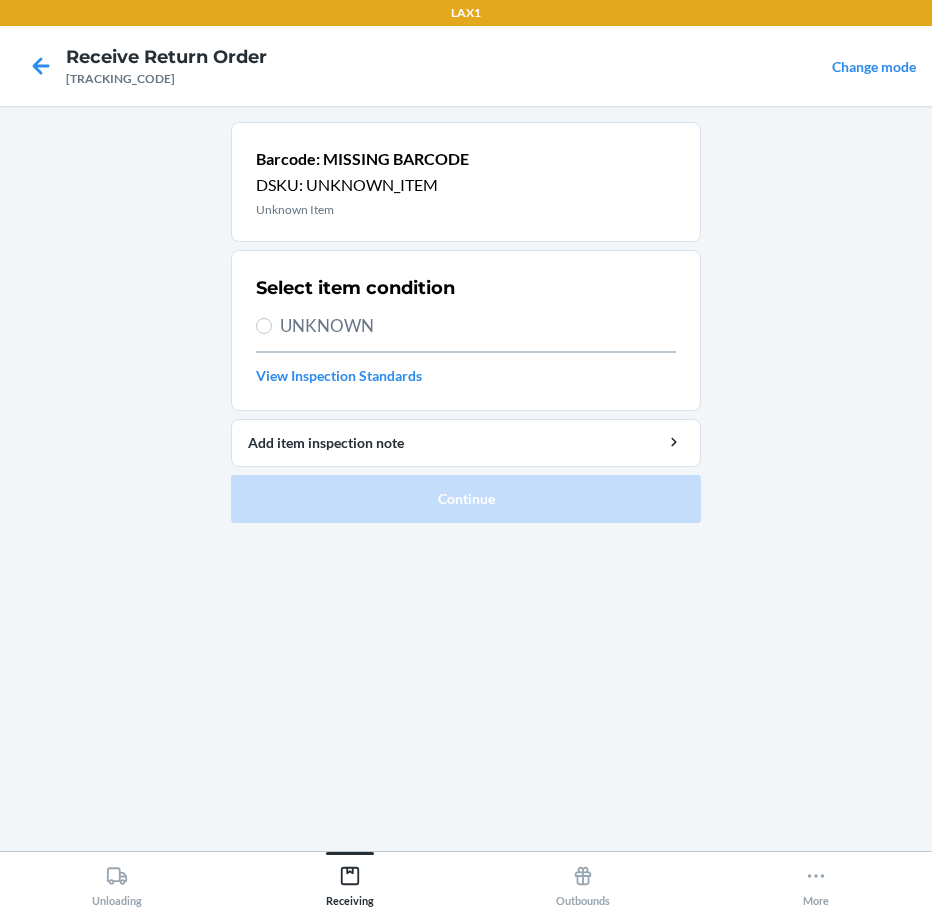 click on "UNKNOWN" at bounding box center [478, 326] 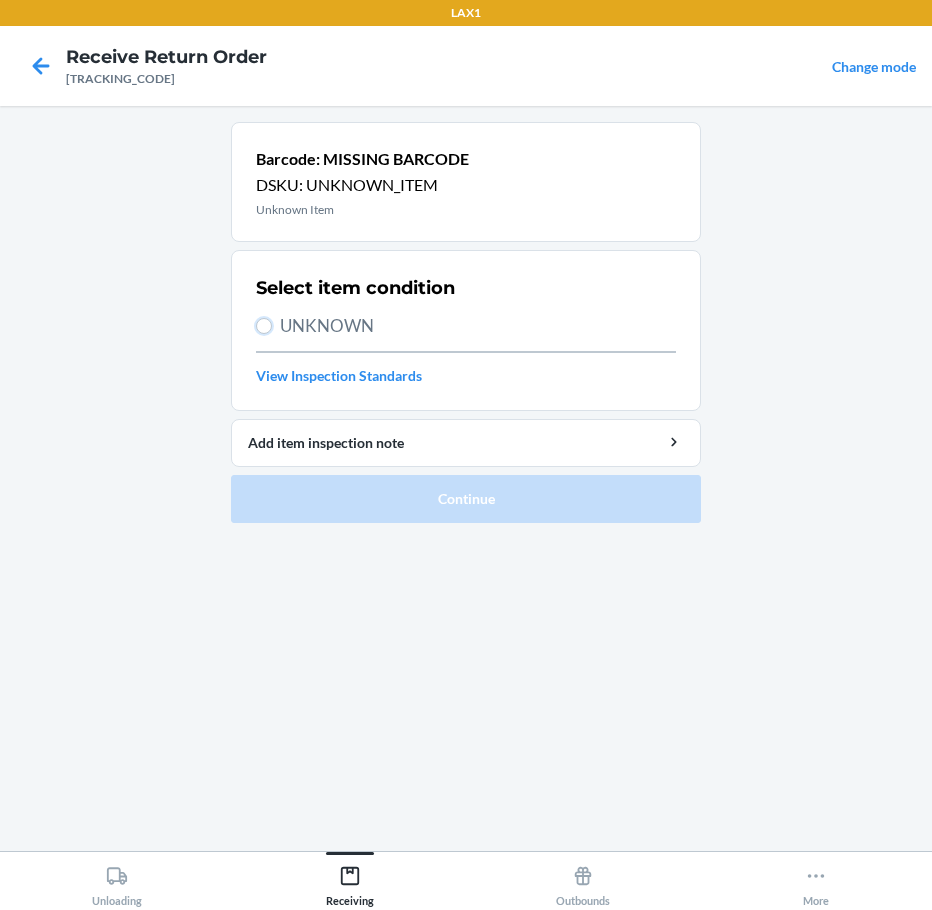 click on "UNKNOWN" at bounding box center [264, 326] 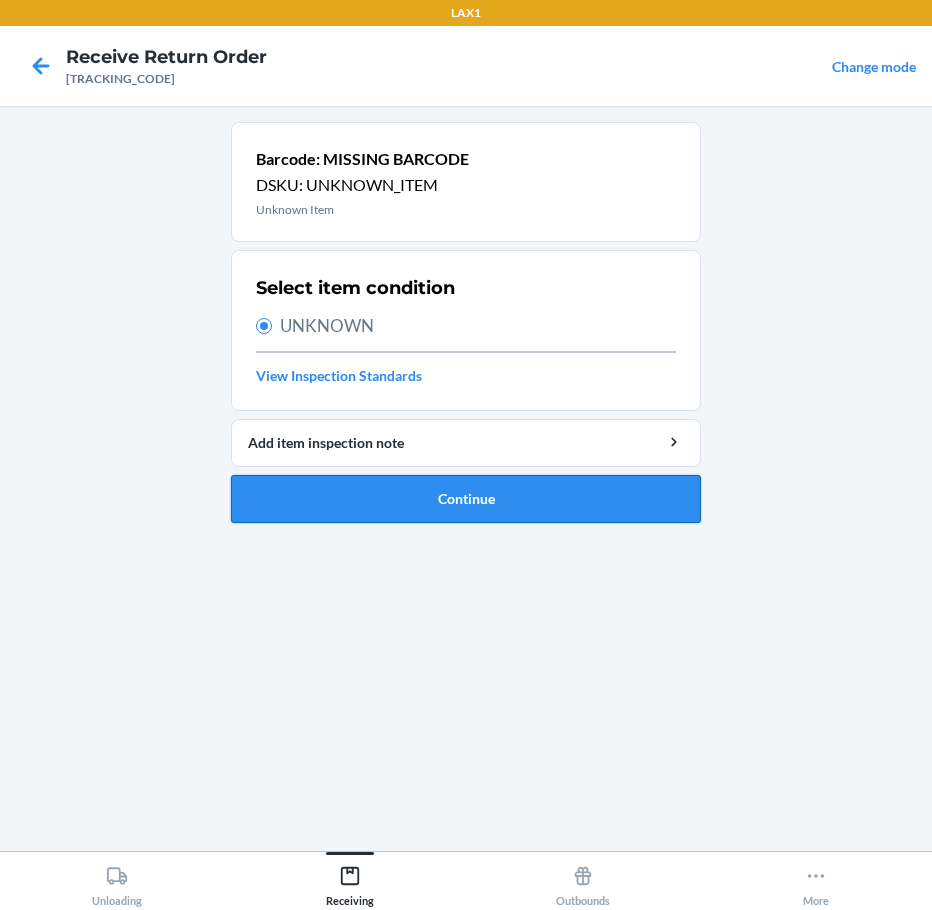 click on "Continue" at bounding box center (466, 499) 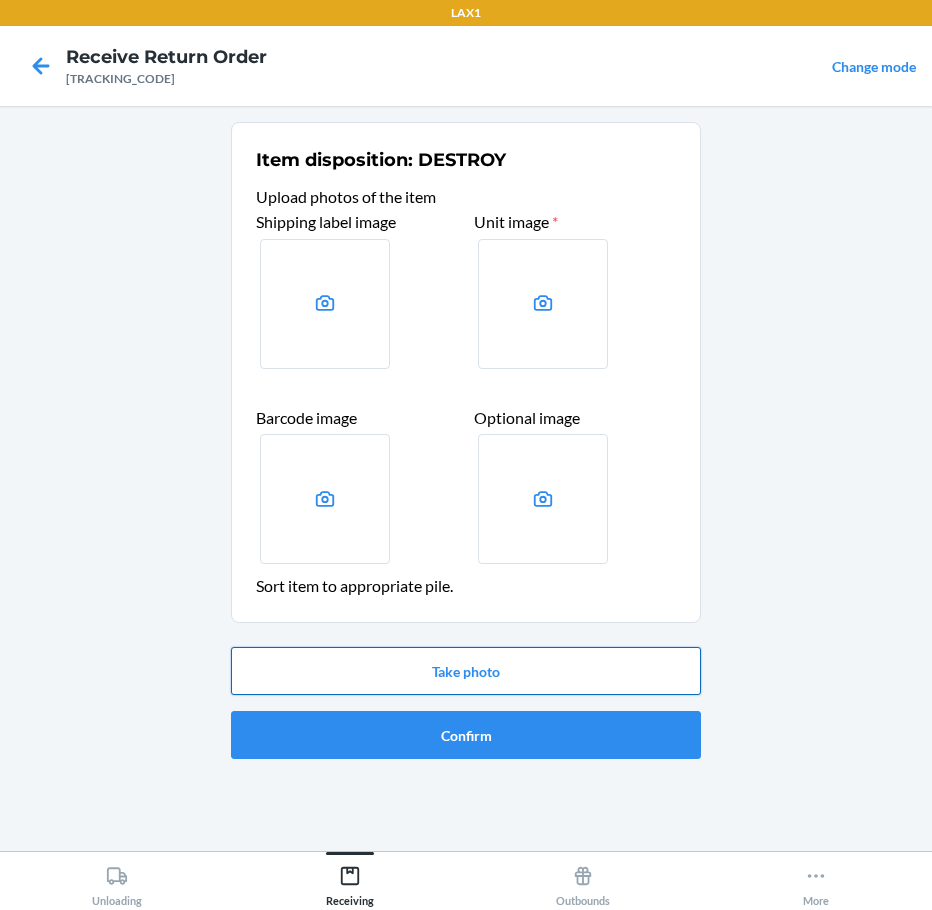 click on "Take photo" at bounding box center [466, 671] 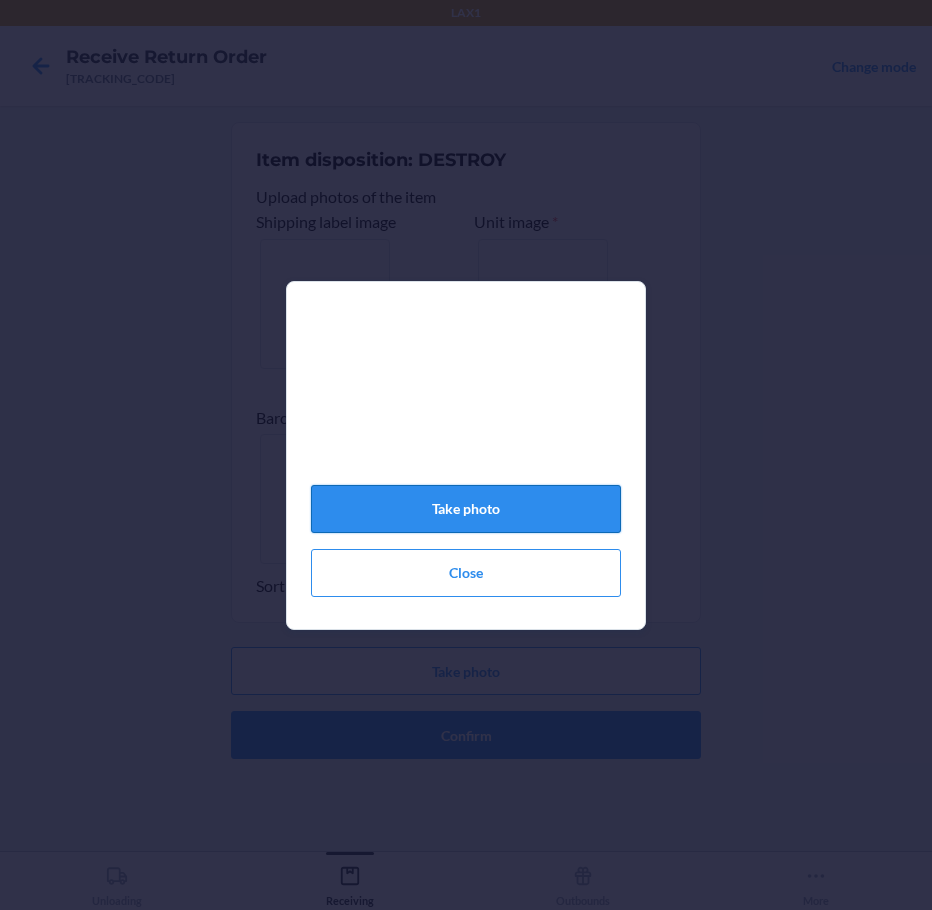 click on "Take photo" 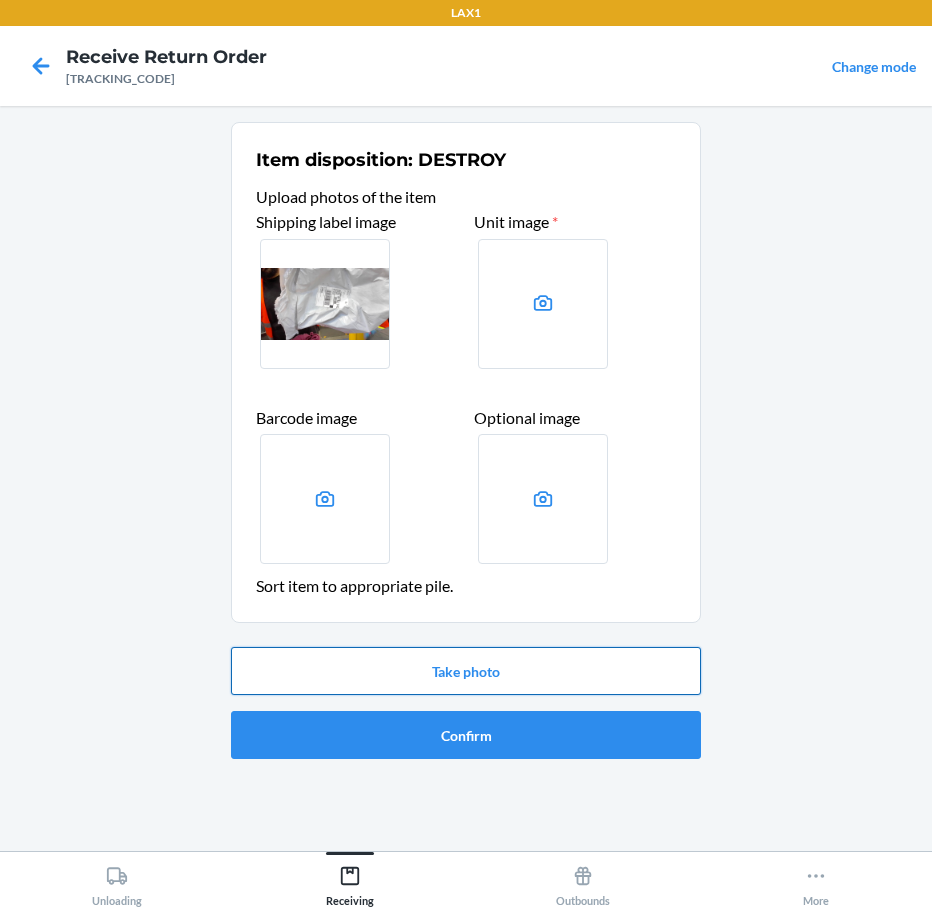 click on "Take photo" at bounding box center (466, 671) 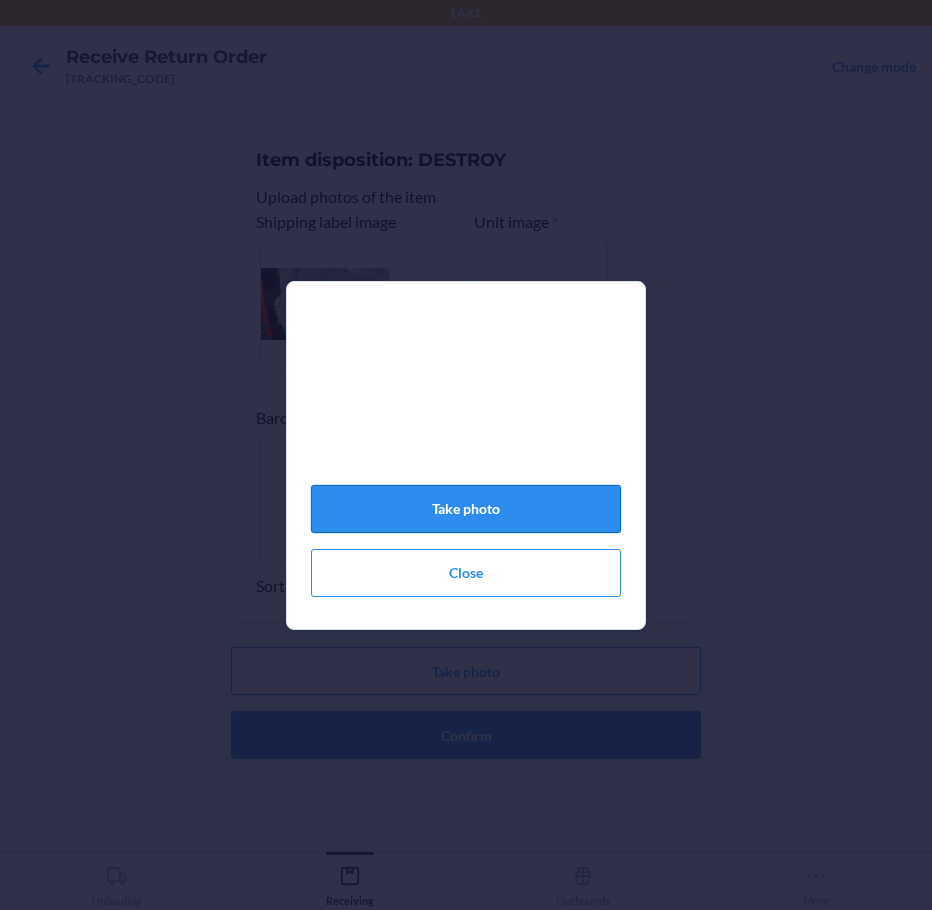 click on "Take photo" 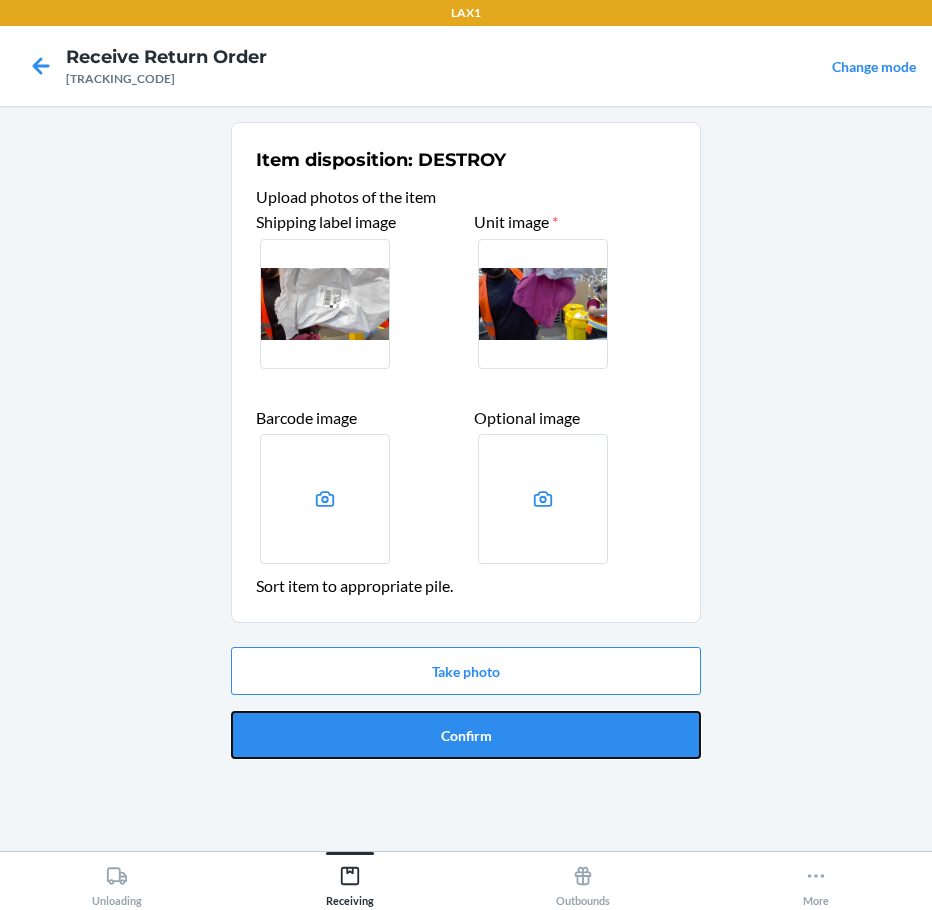 drag, startPoint x: 524, startPoint y: 734, endPoint x: 534, endPoint y: 729, distance: 11.18034 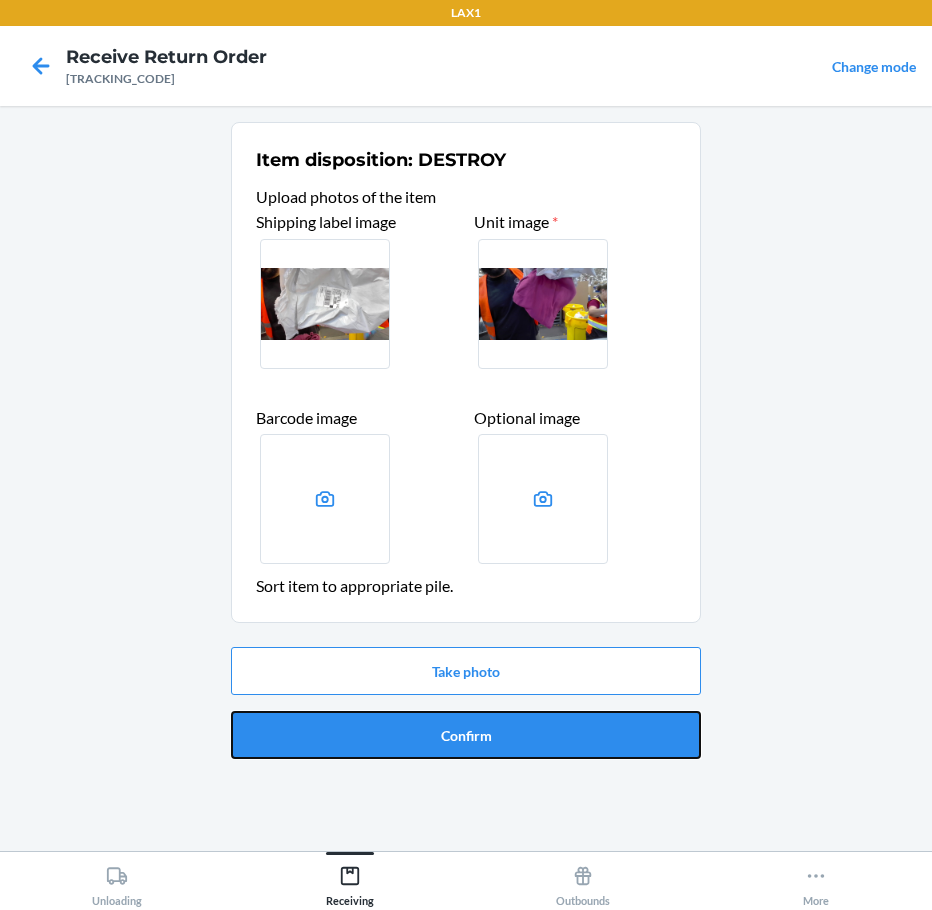 click on "Confirm" at bounding box center (466, 735) 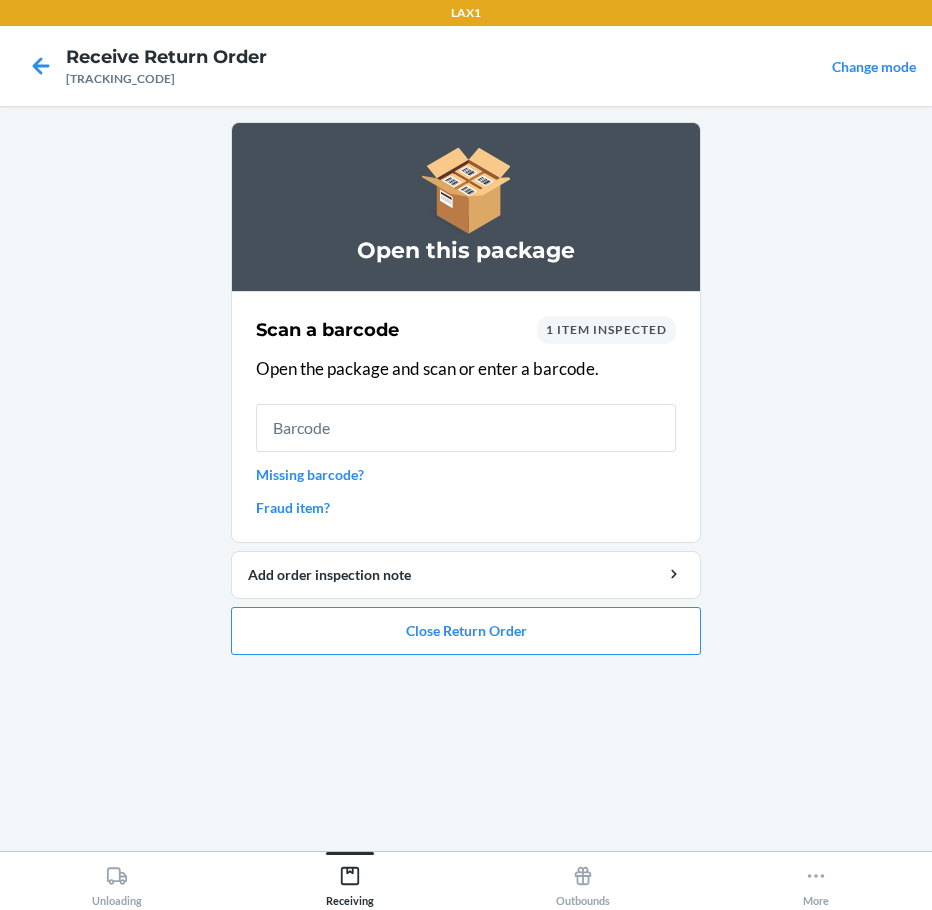 click on "Missing barcode?" at bounding box center (466, 474) 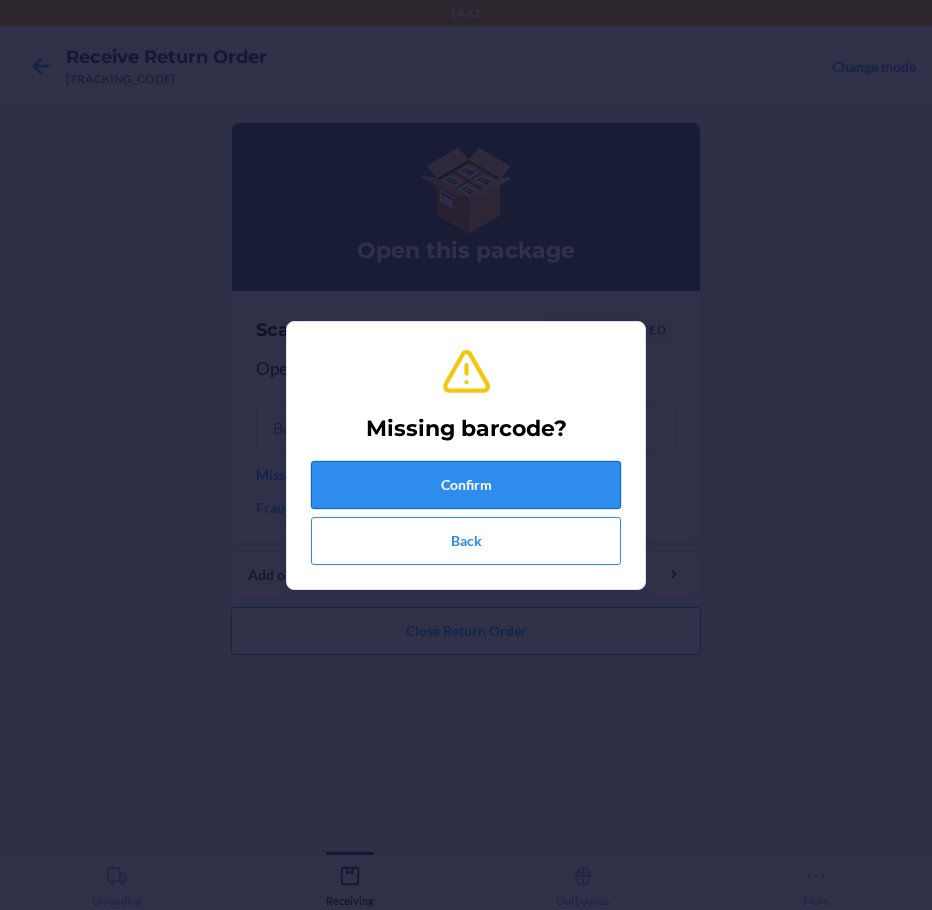 click on "Confirm" at bounding box center [466, 485] 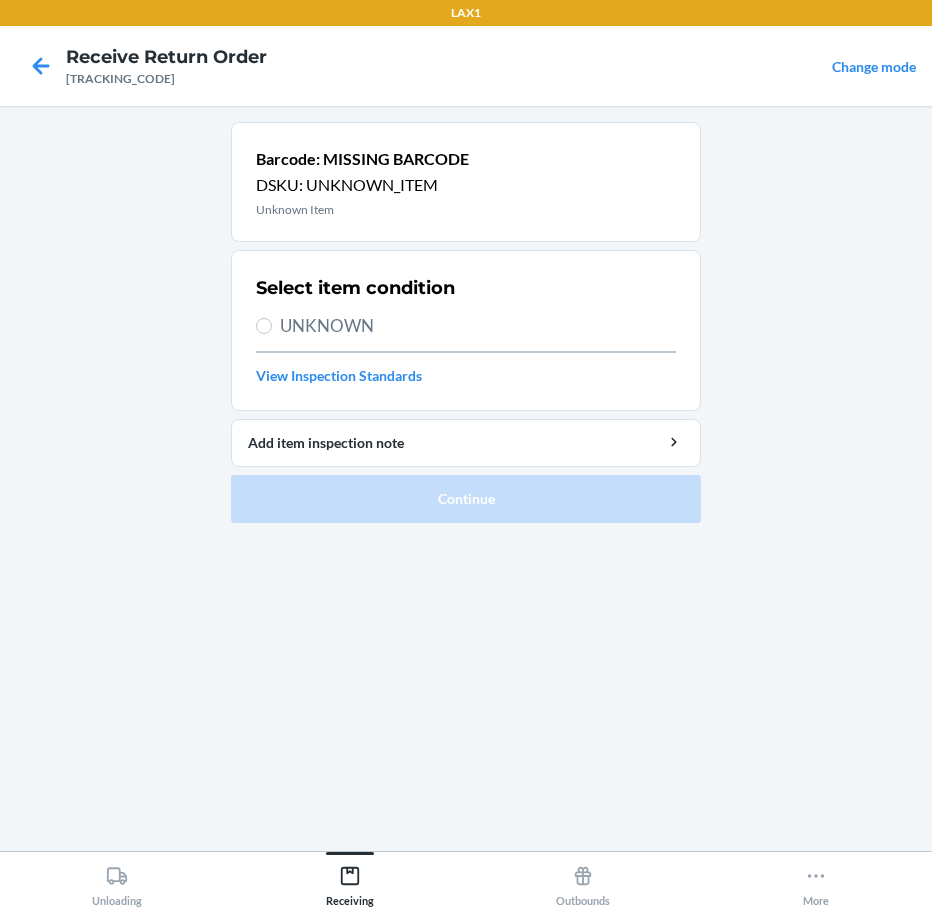 click on "UNKNOWN" at bounding box center (478, 326) 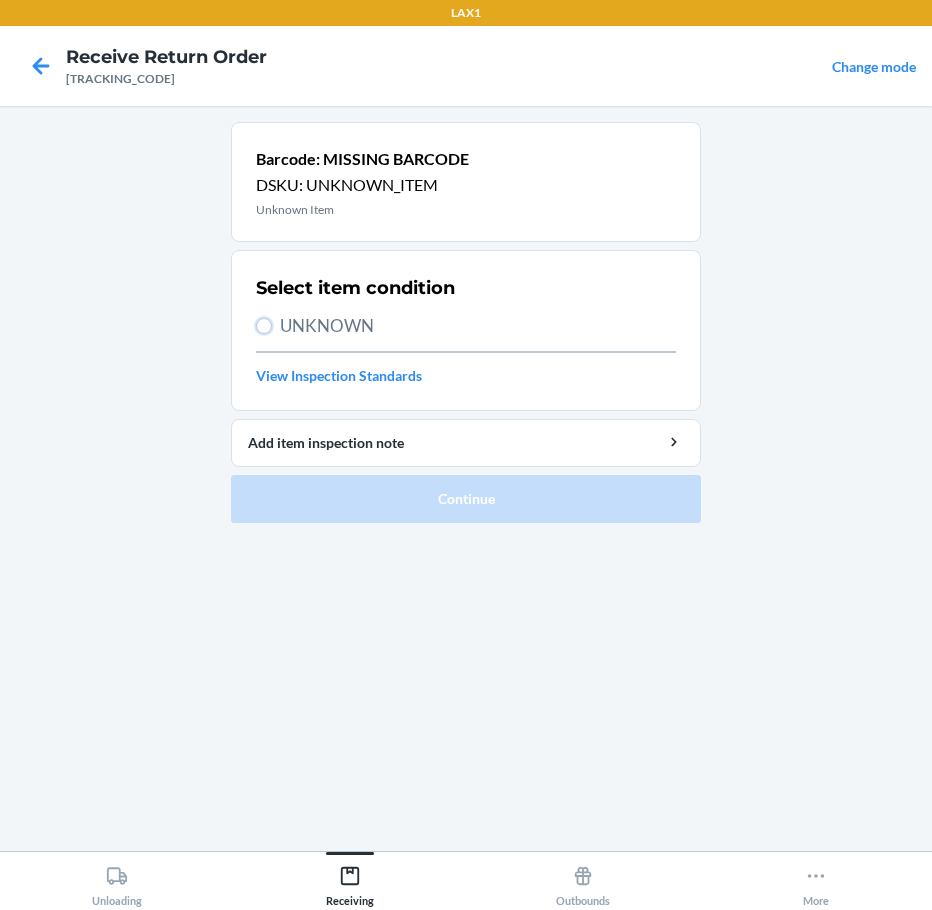 click on "UNKNOWN" at bounding box center [264, 326] 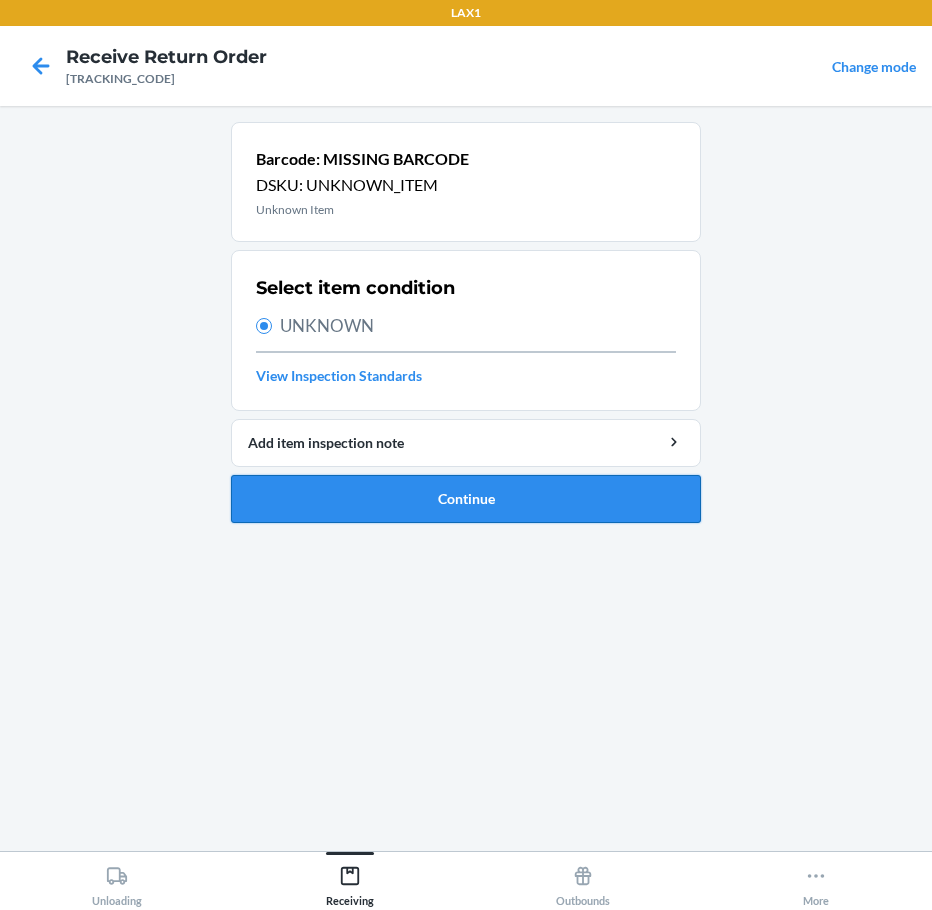 click on "Continue" at bounding box center [466, 499] 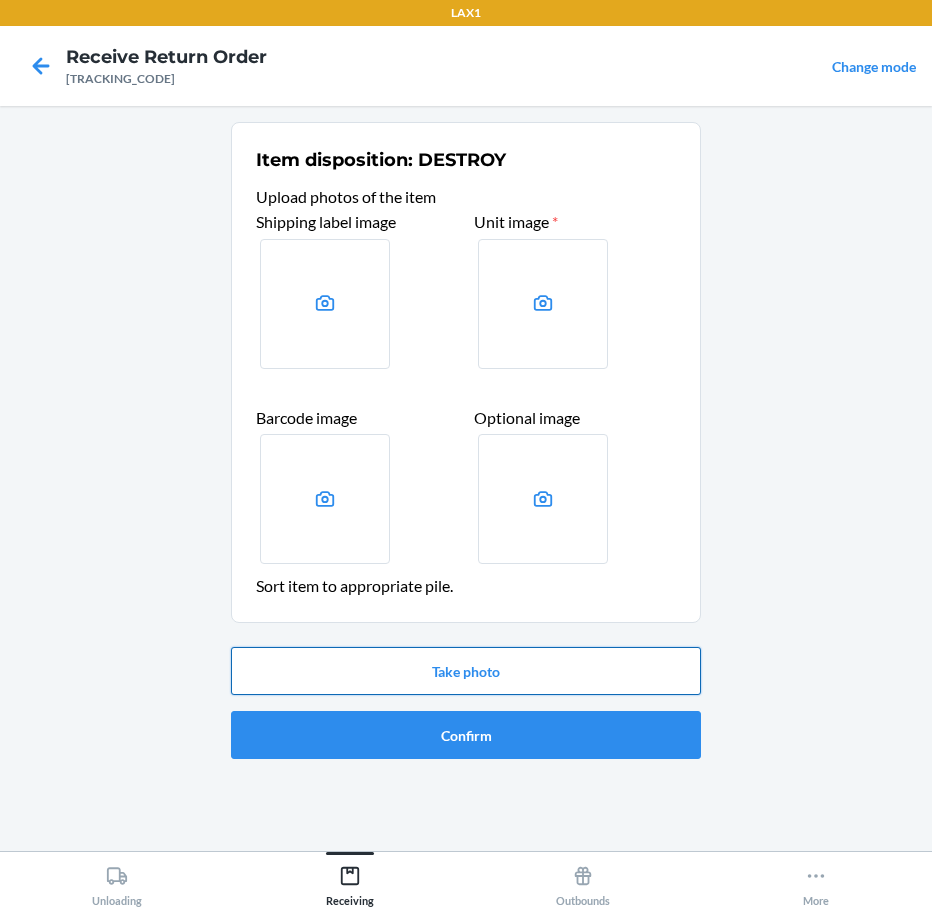 click on "Take photo" at bounding box center (466, 671) 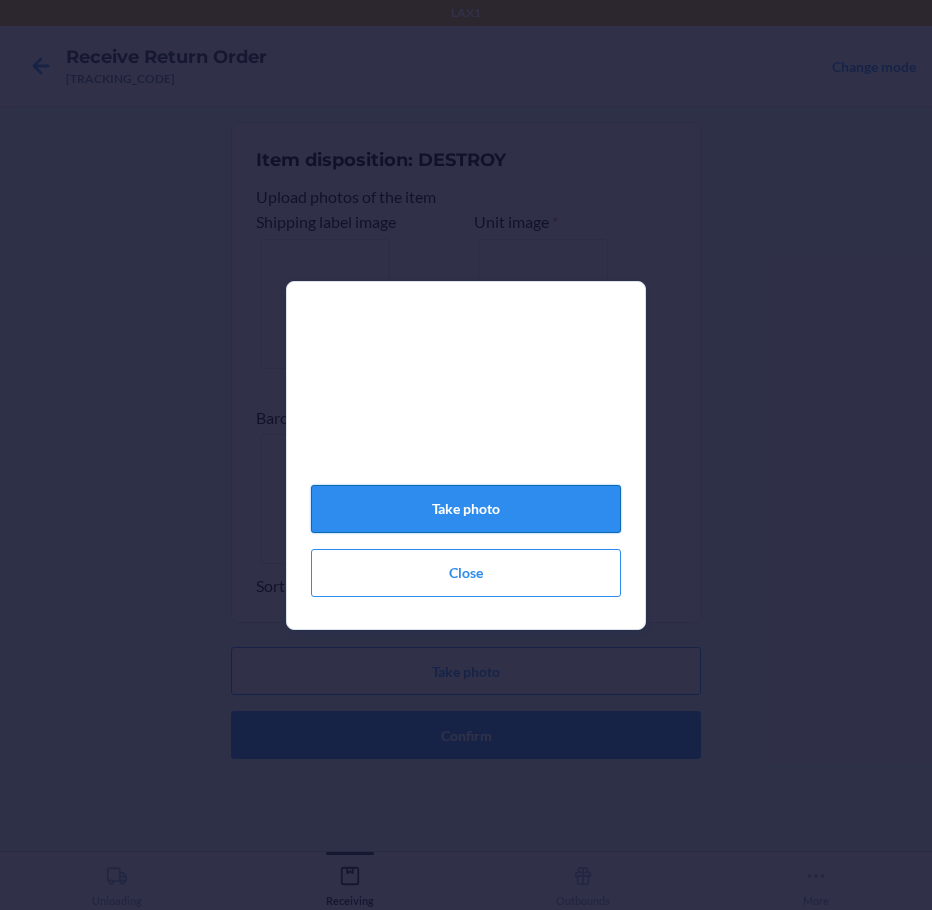 click on "Take photo" 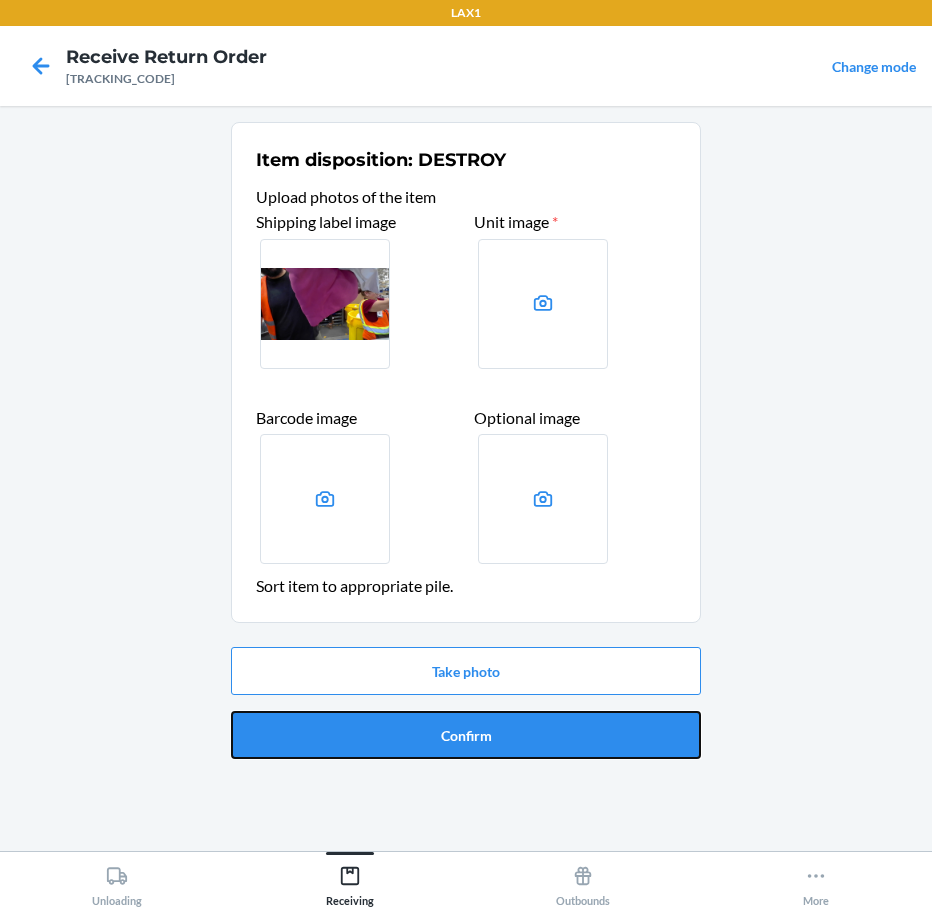 drag, startPoint x: 486, startPoint y: 505, endPoint x: 674, endPoint y: 751, distance: 309.61267 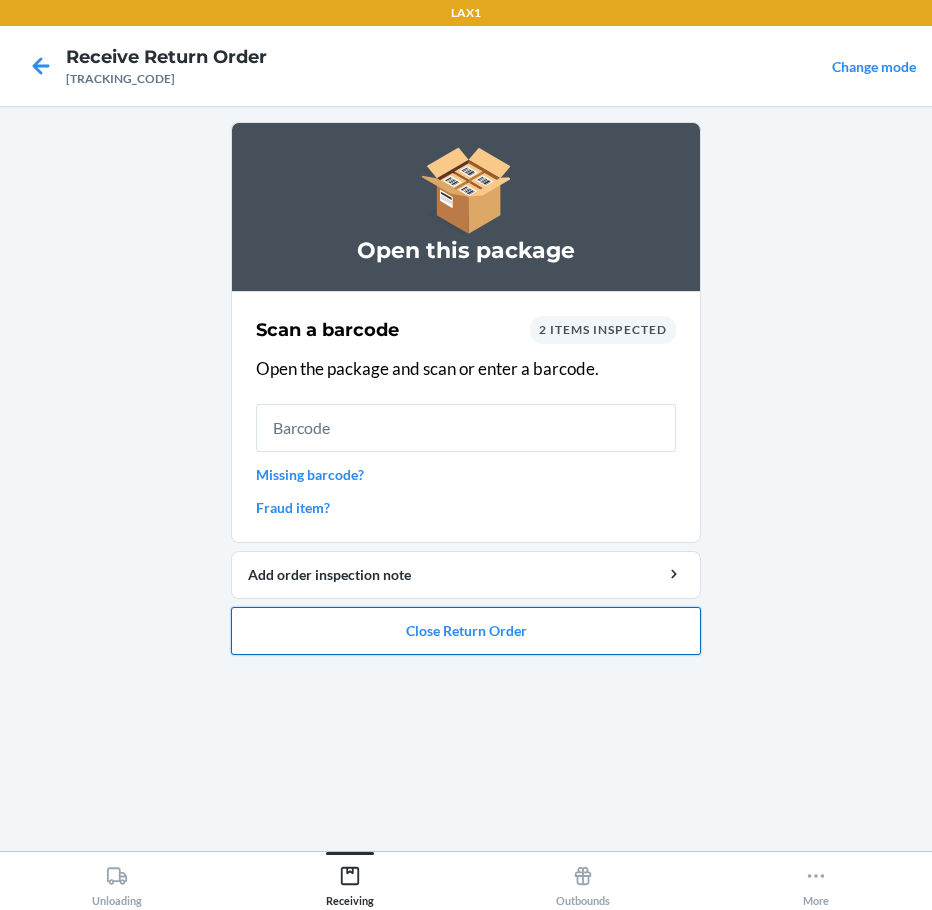 click on "Close Return Order" at bounding box center (466, 631) 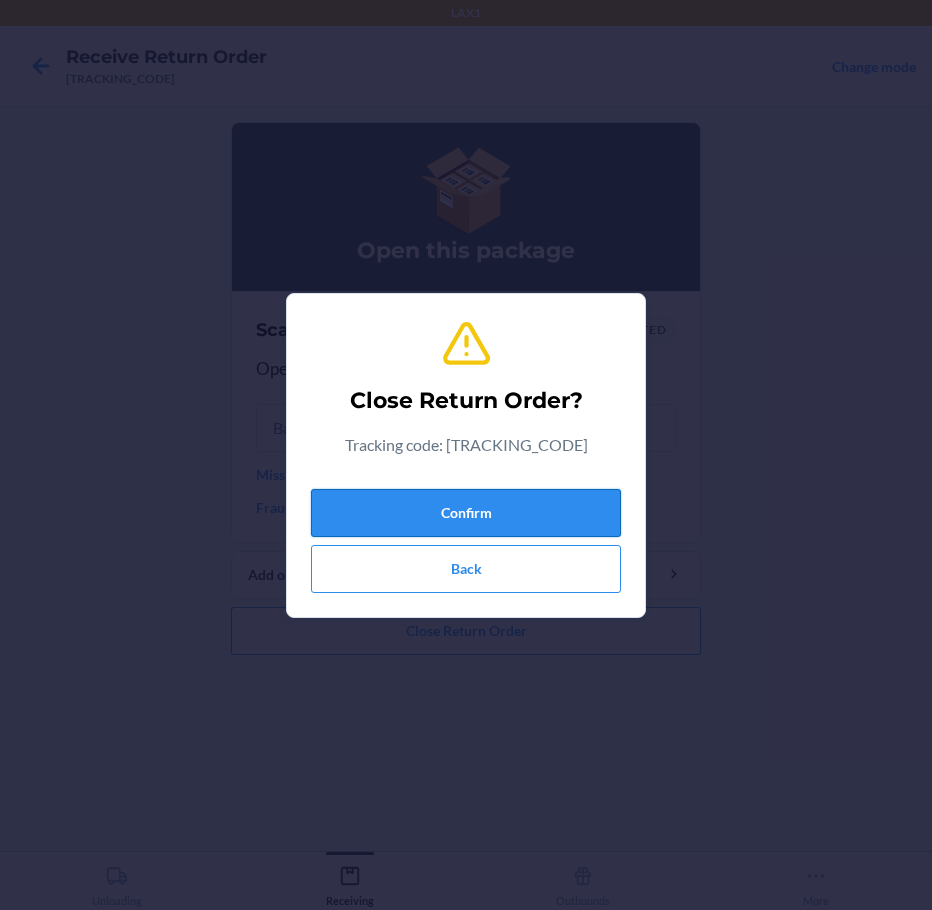 click on "Confirm" at bounding box center (466, 513) 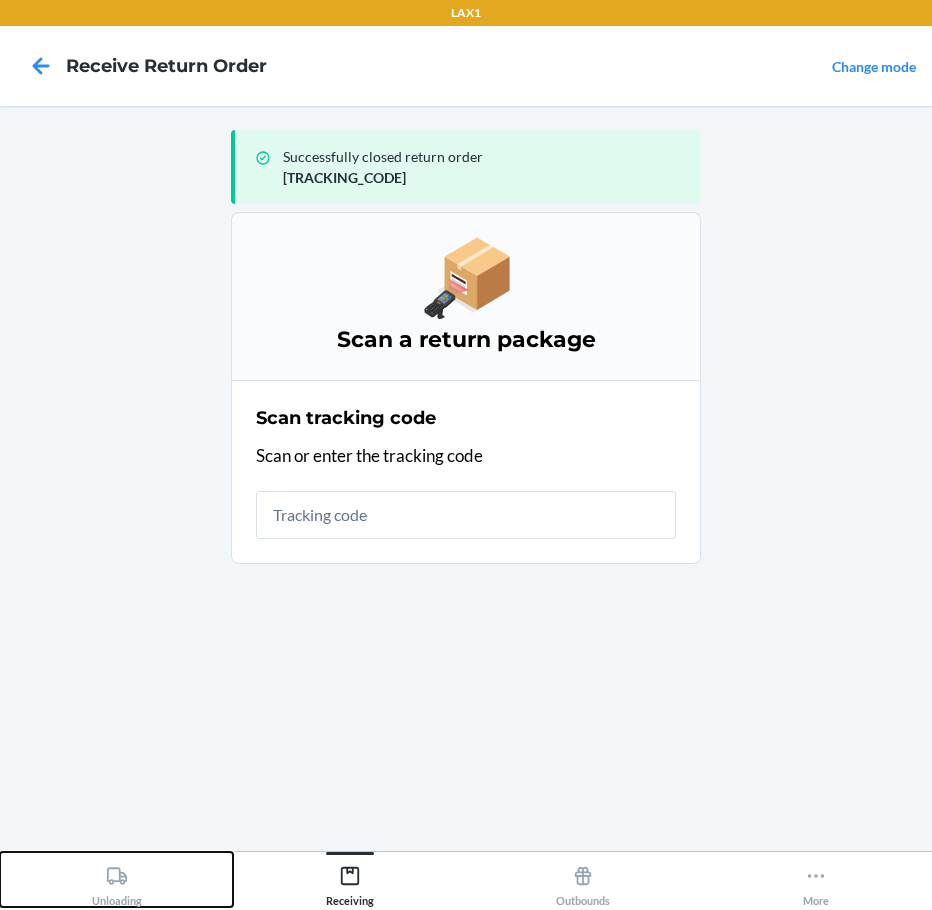 click on "Unloading" at bounding box center (116, 879) 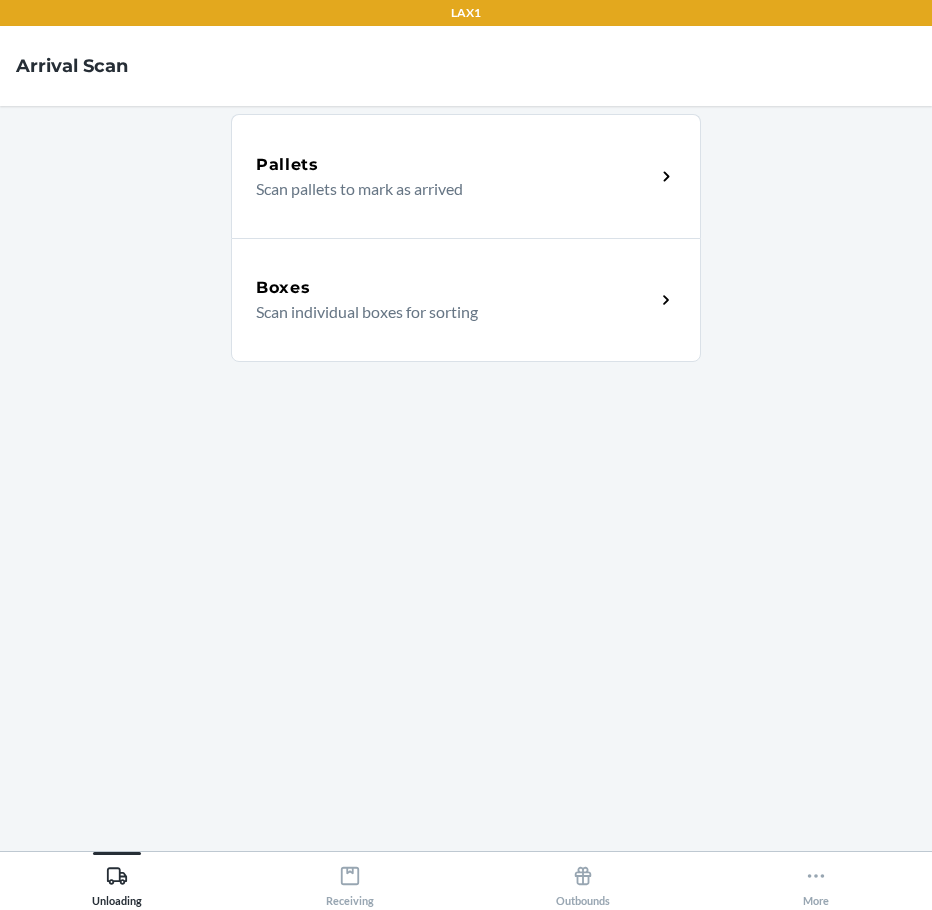 click on "Scan individual boxes for sorting" at bounding box center (447, 312) 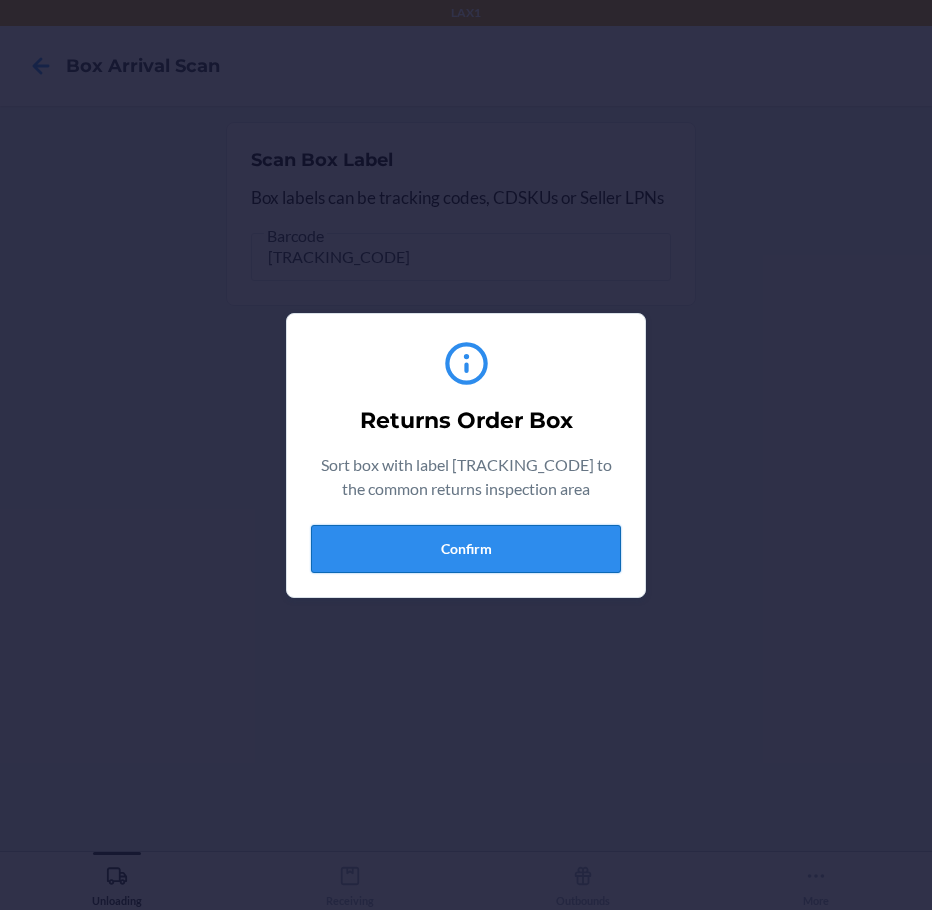 click on "Confirm" at bounding box center (466, 549) 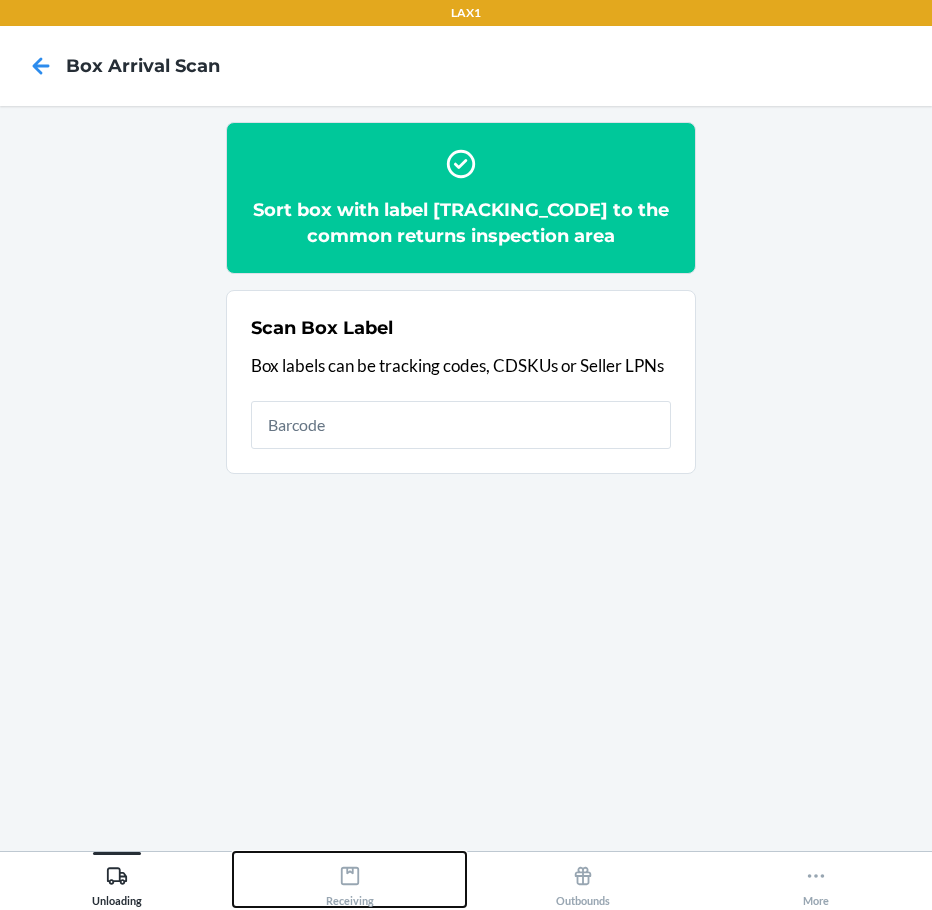 click on "Receiving" at bounding box center (349, 879) 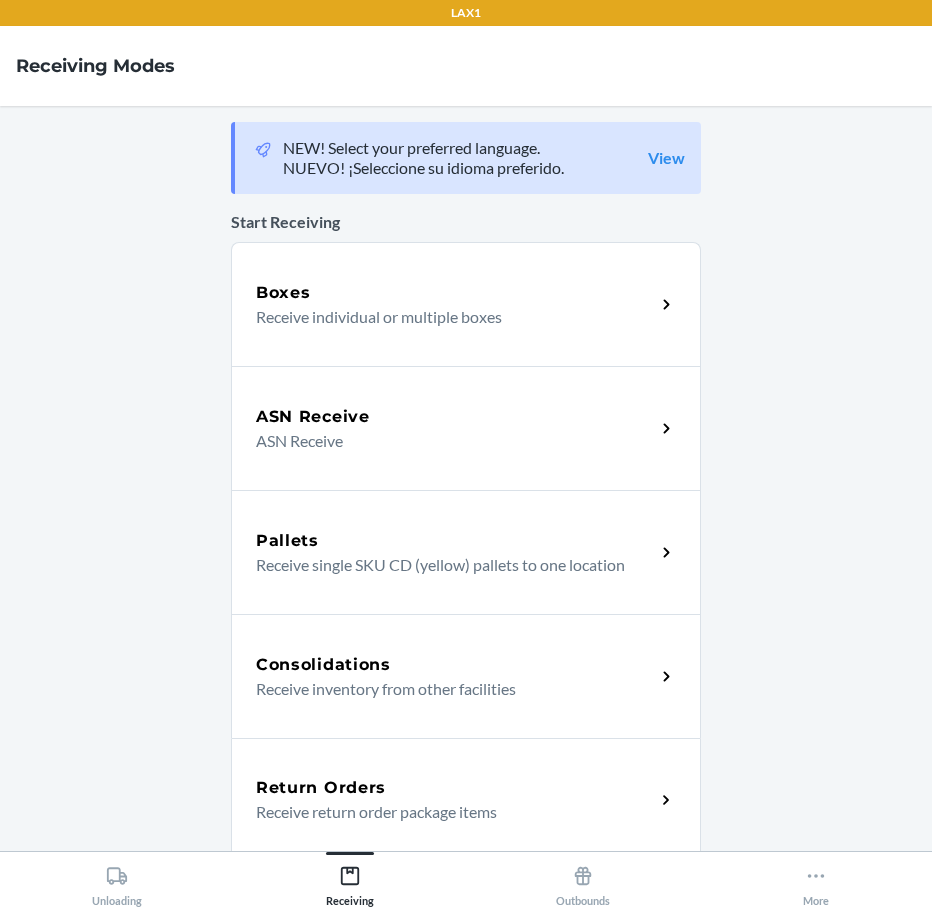 click on "Return Orders Receive return order package items" at bounding box center [466, 800] 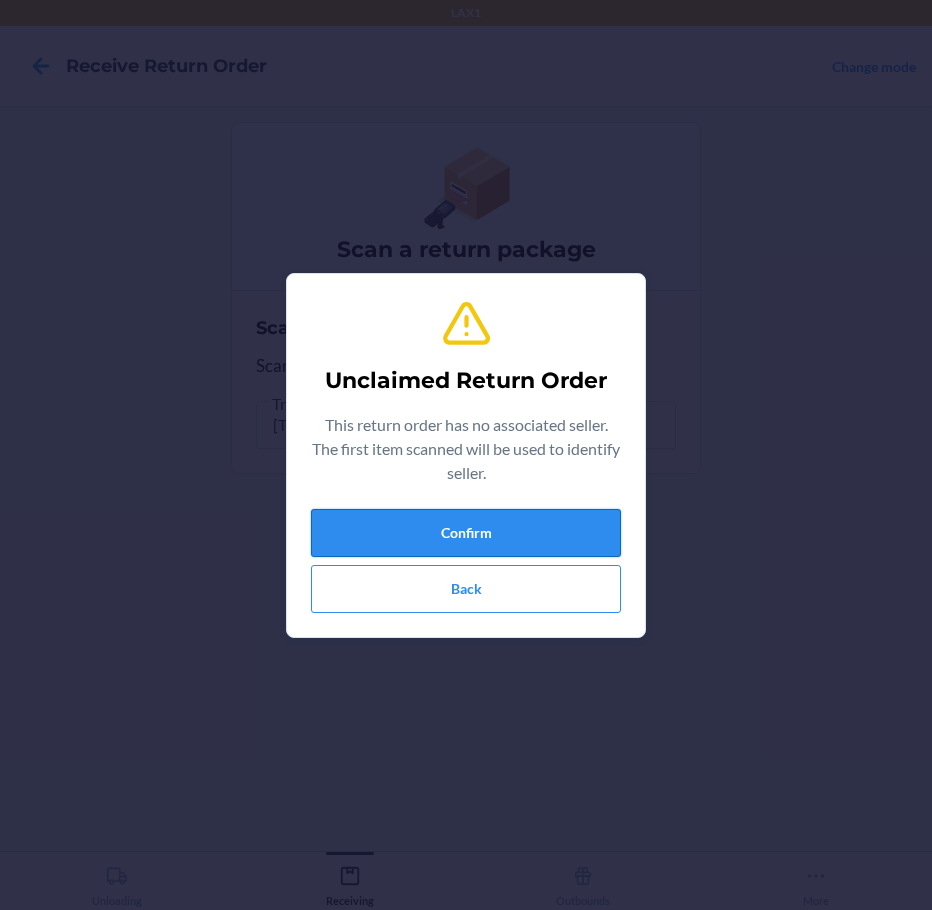click on "Confirm" at bounding box center [466, 533] 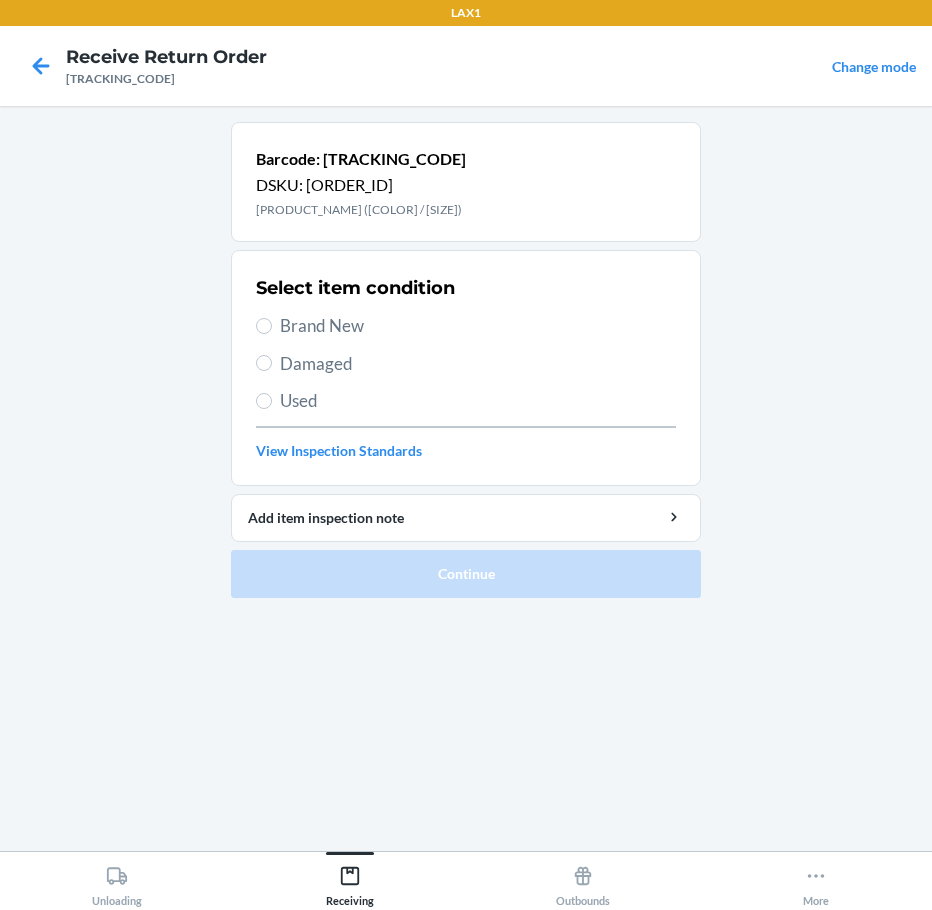click on "Select item condition Brand New Damaged Used View Inspection Standards" at bounding box center (466, 368) 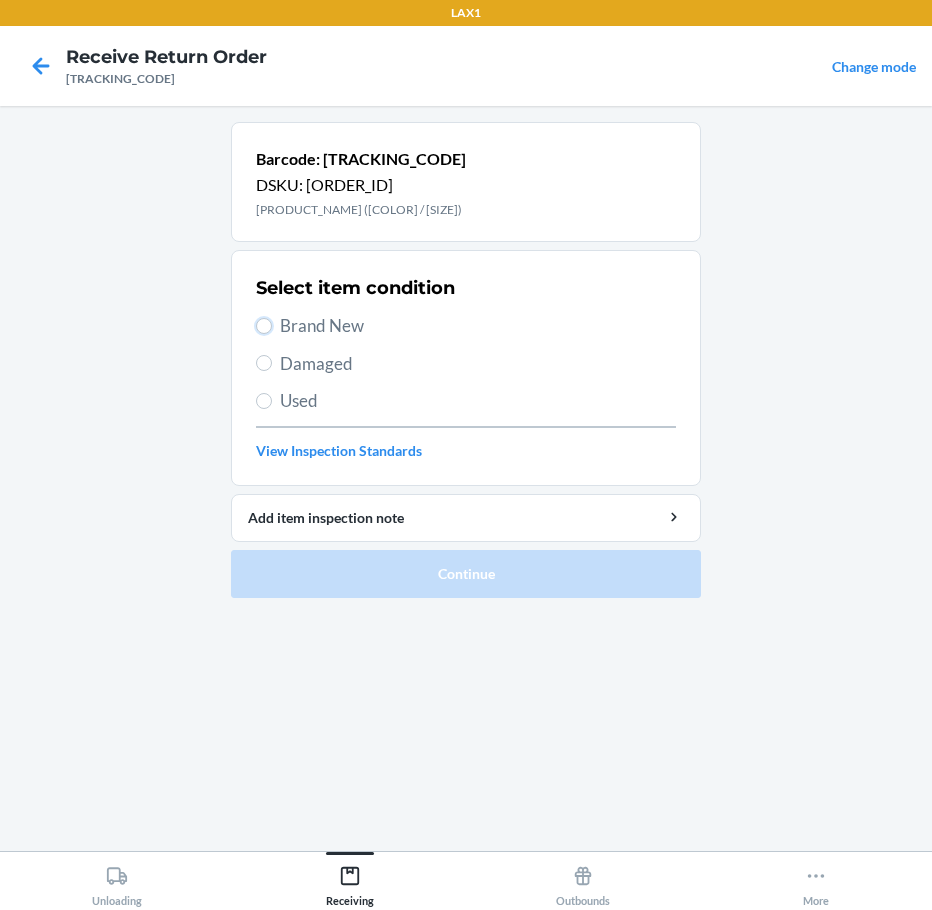 click on "Brand New" at bounding box center (264, 326) 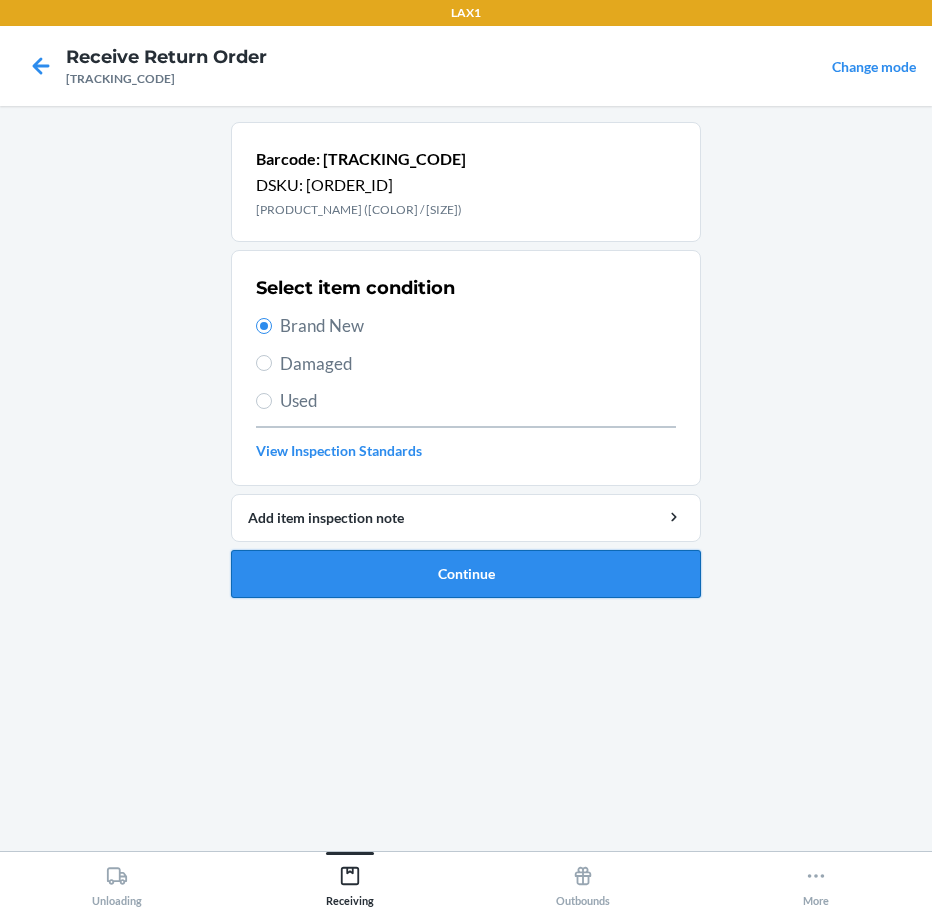 click on "Continue" at bounding box center [466, 574] 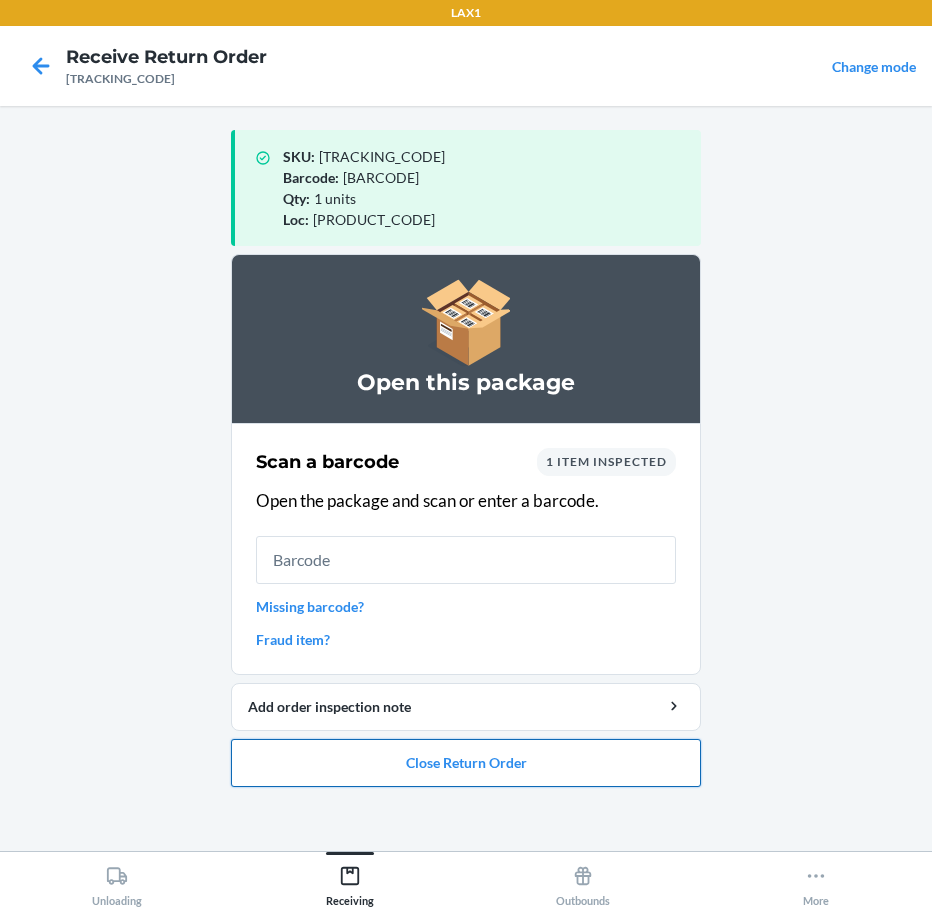 click on "Close Return Order" at bounding box center [466, 763] 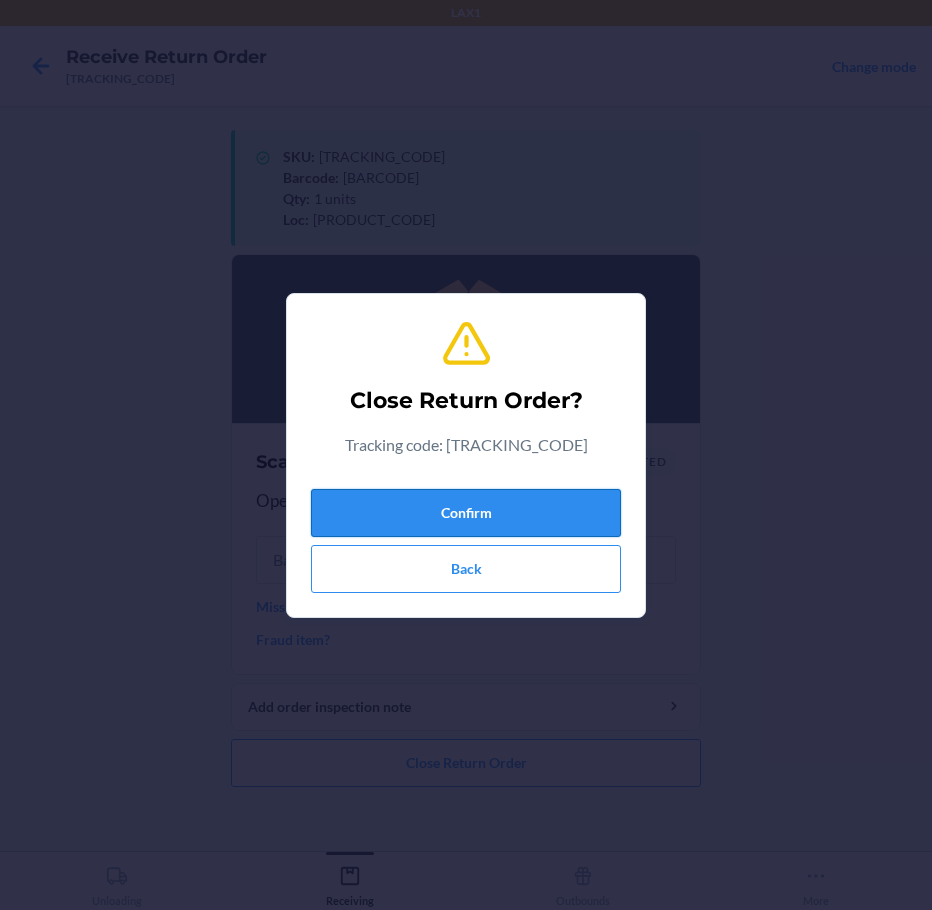 click on "Confirm" at bounding box center (466, 513) 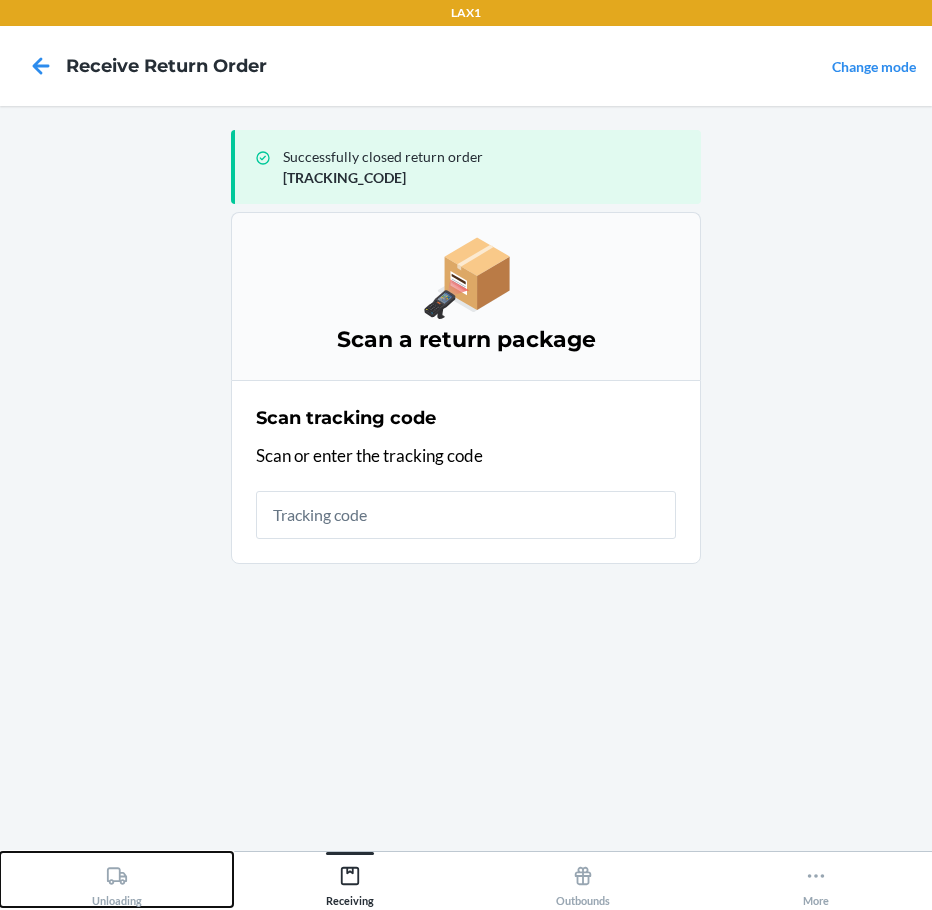 drag, startPoint x: 144, startPoint y: 880, endPoint x: 232, endPoint y: 857, distance: 90.95603 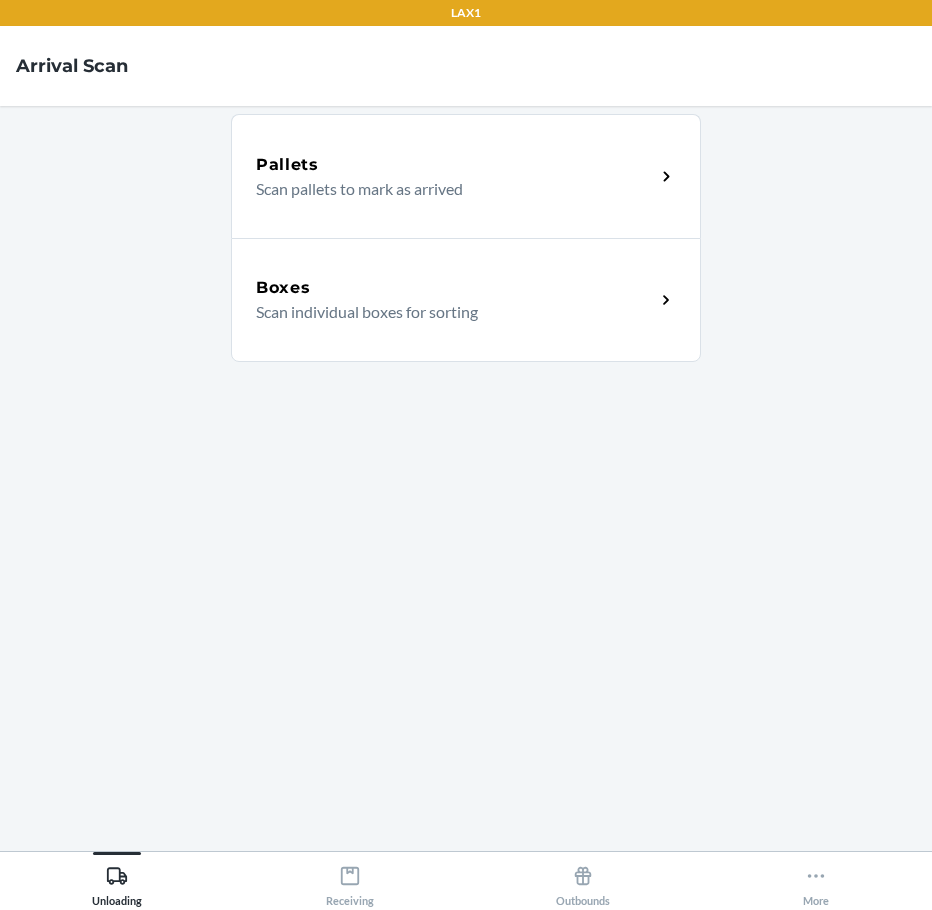 click on "Boxes" at bounding box center [455, 288] 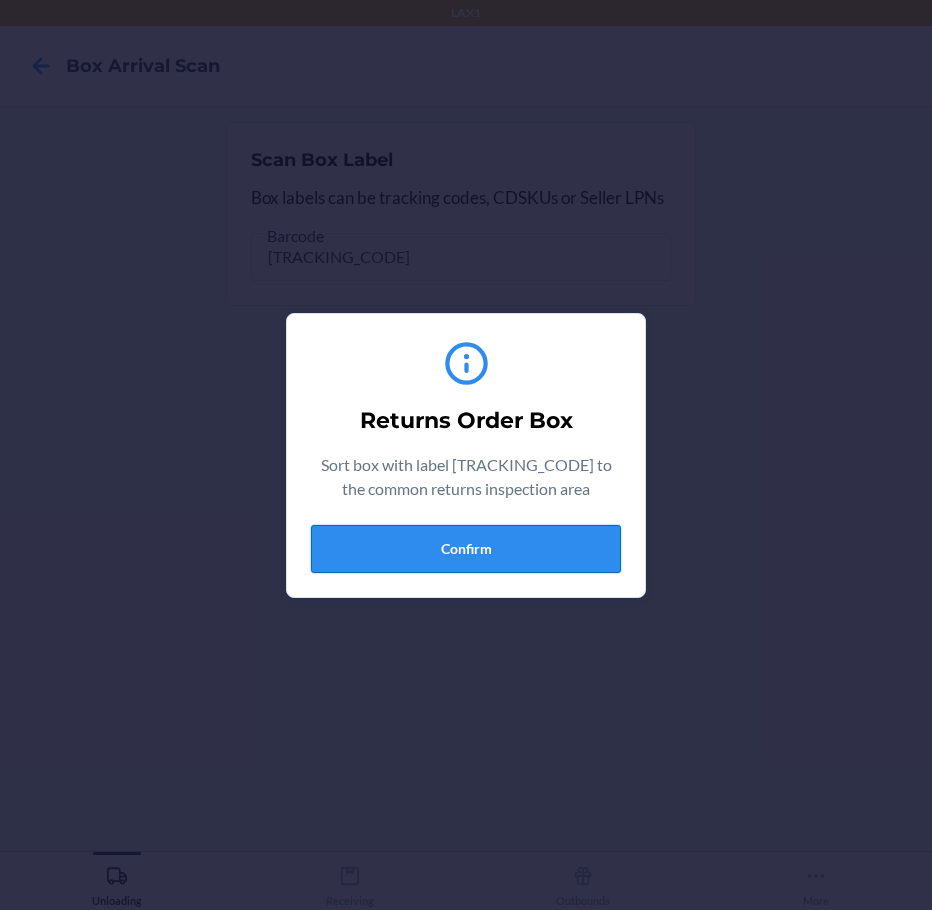 click on "Confirm" at bounding box center (466, 549) 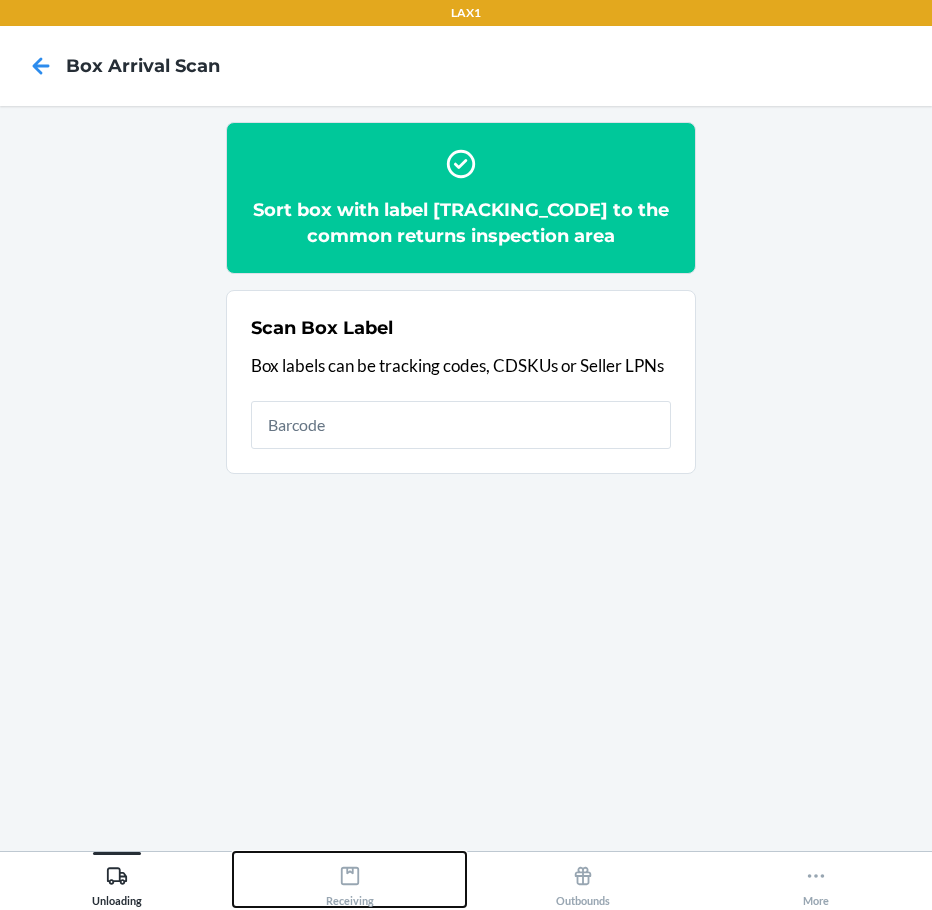 drag, startPoint x: 368, startPoint y: 896, endPoint x: 392, endPoint y: 860, distance: 43.266617 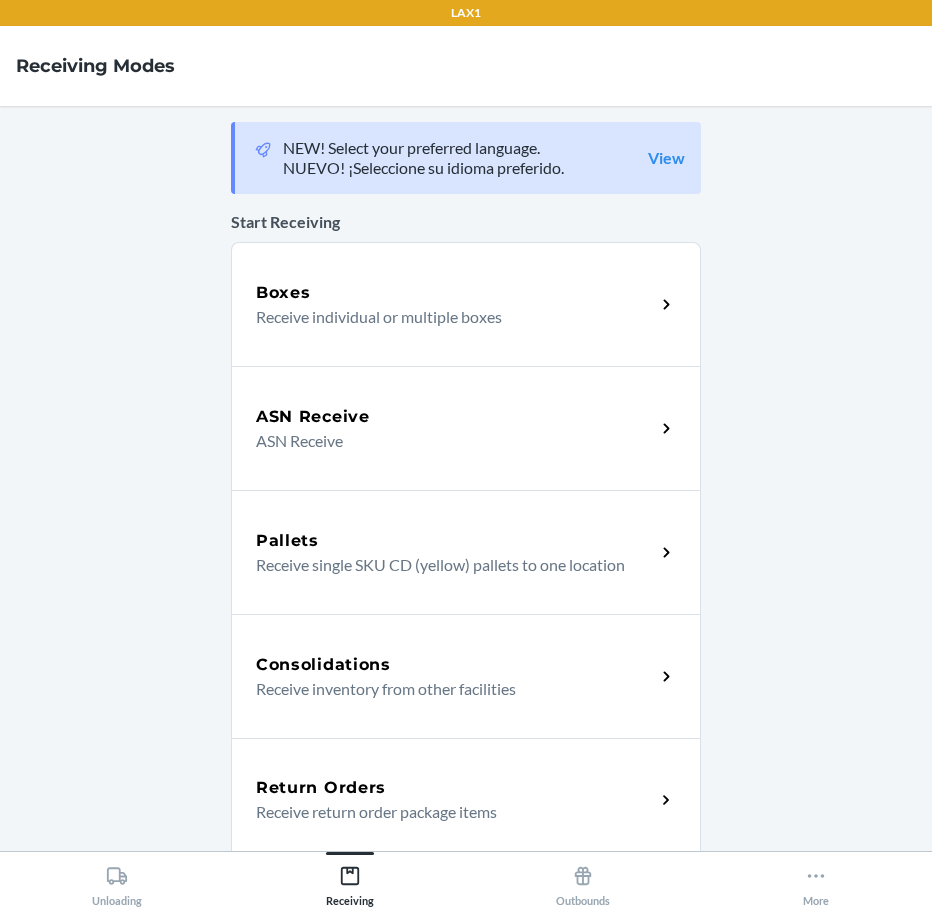 click on "Return Orders Receive return order package items" at bounding box center [466, 800] 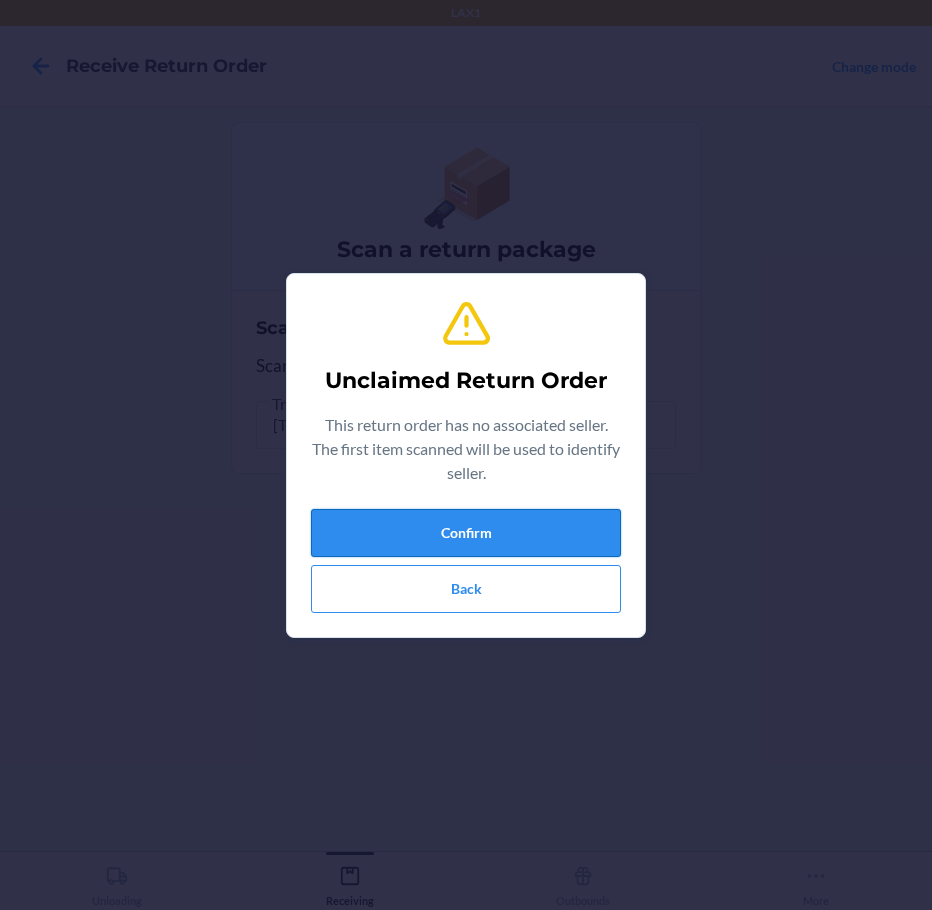 click on "Confirm" at bounding box center [466, 533] 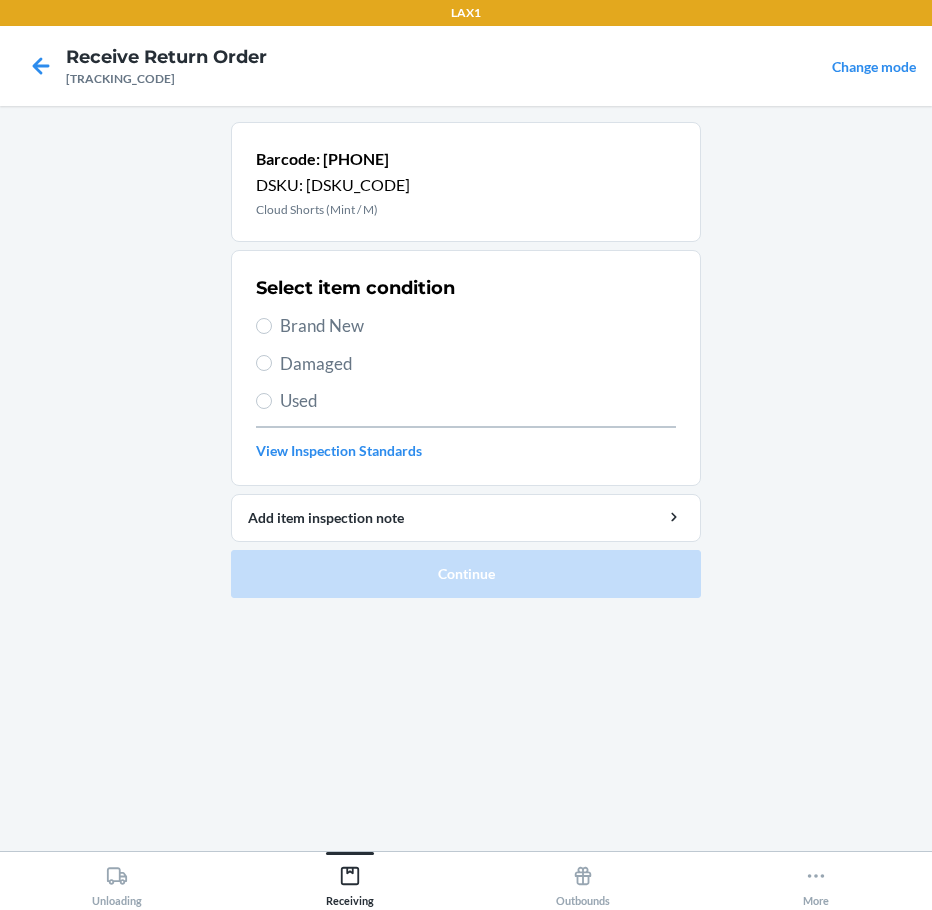 click on "Brand New" at bounding box center (478, 326) 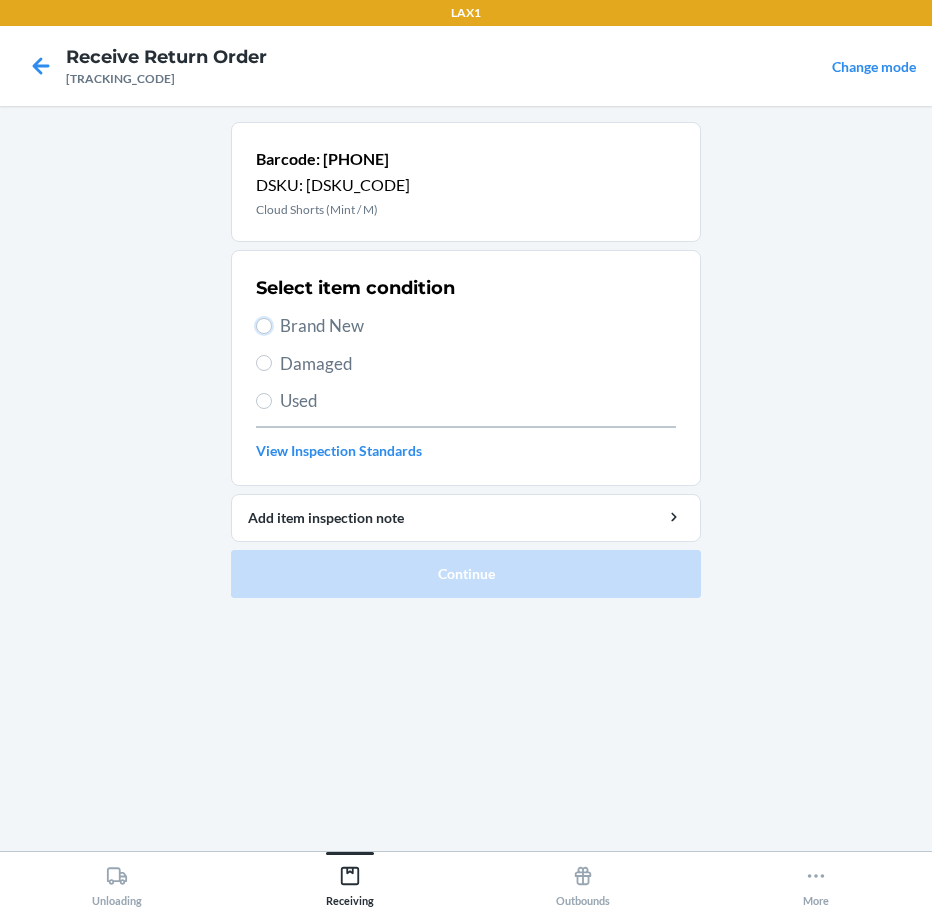 click on "Brand New" at bounding box center (264, 326) 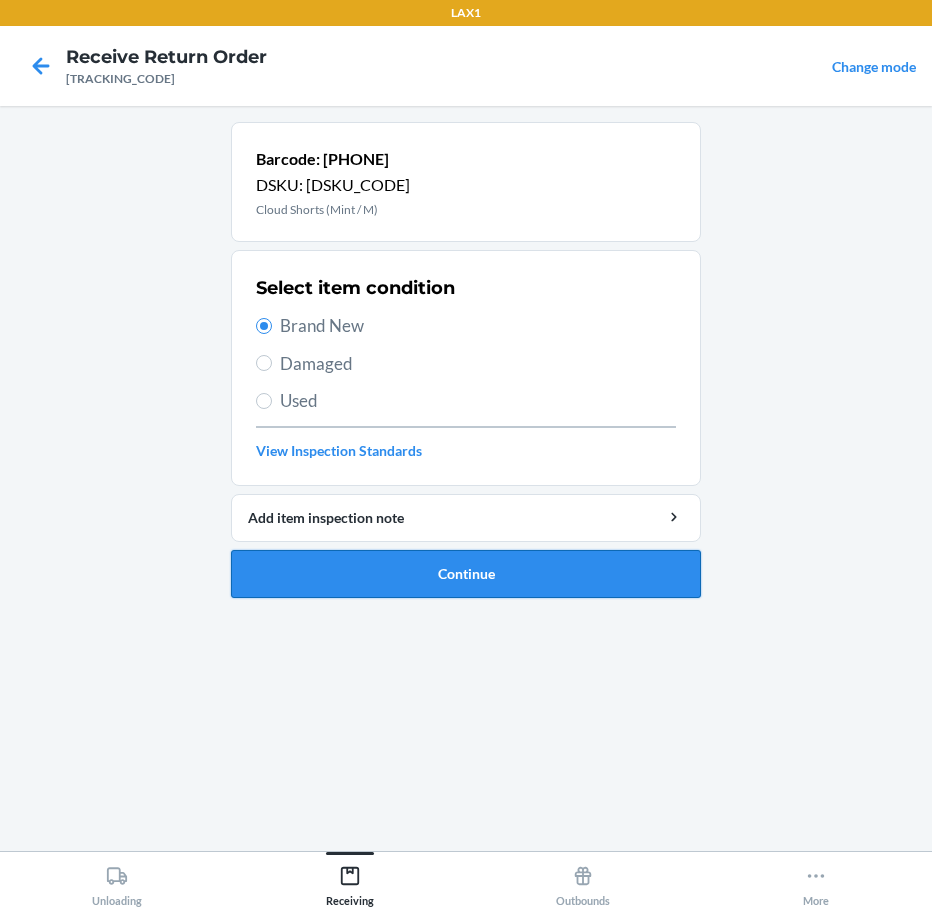 click on "Continue" at bounding box center [466, 574] 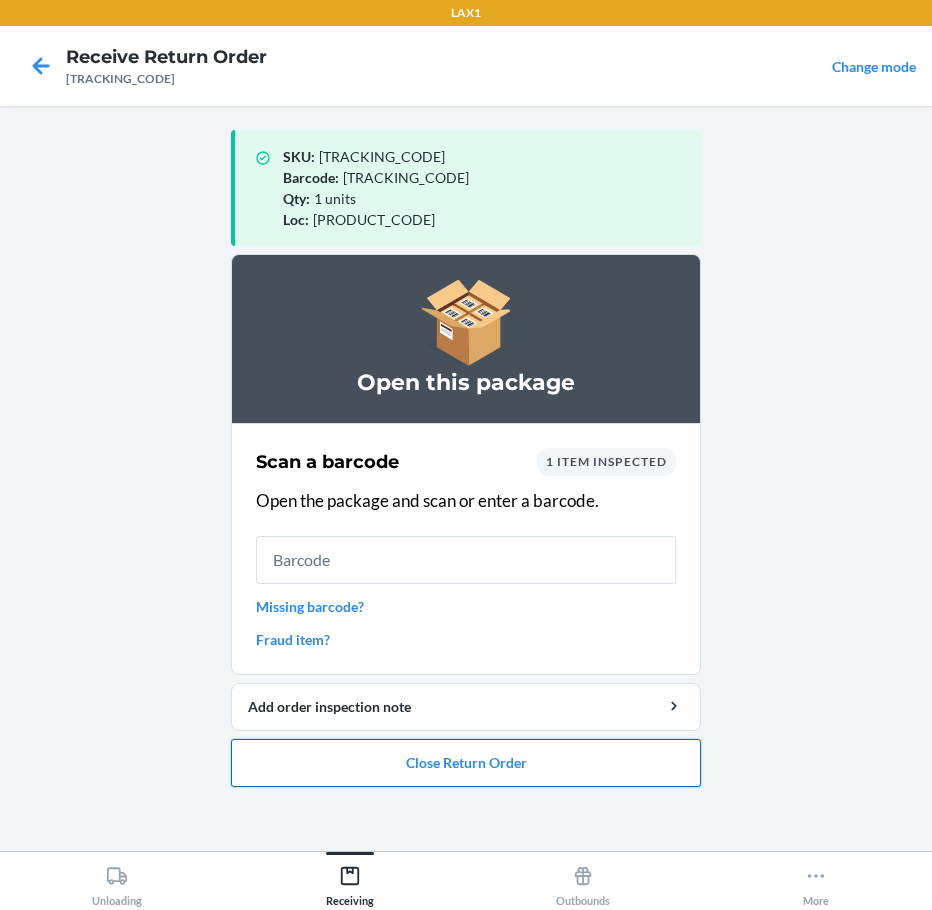 click on "Close Return Order" at bounding box center (466, 763) 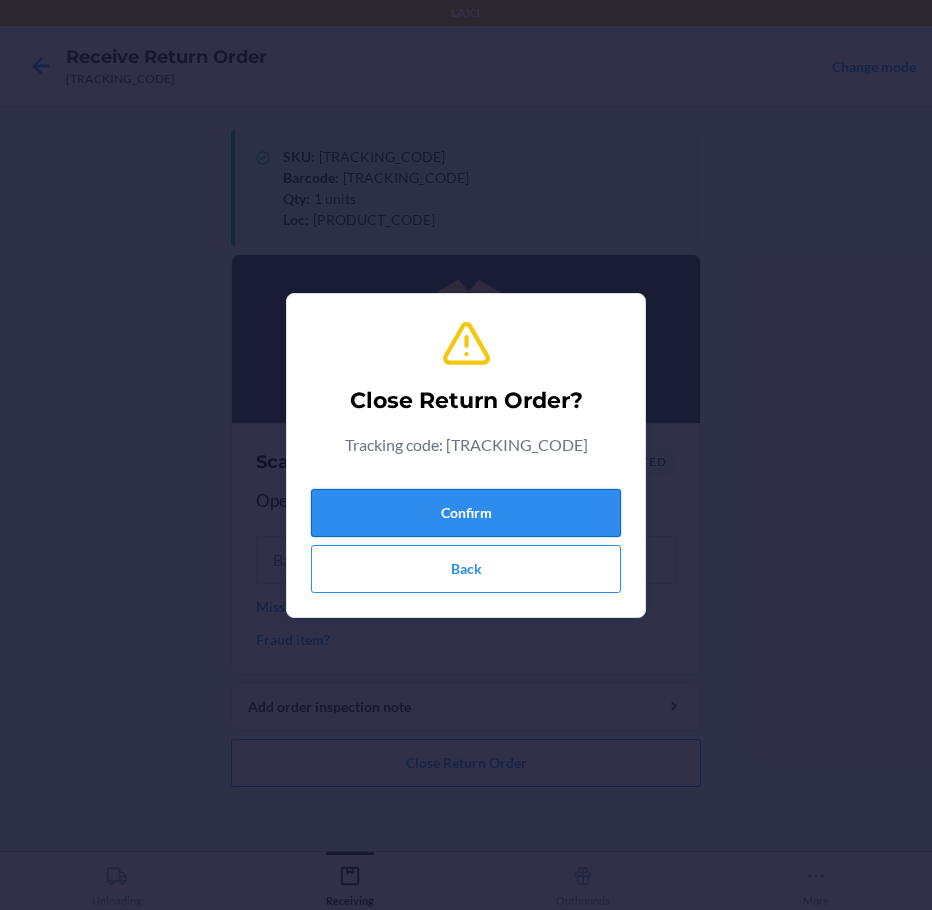 click on "Confirm" at bounding box center [466, 513] 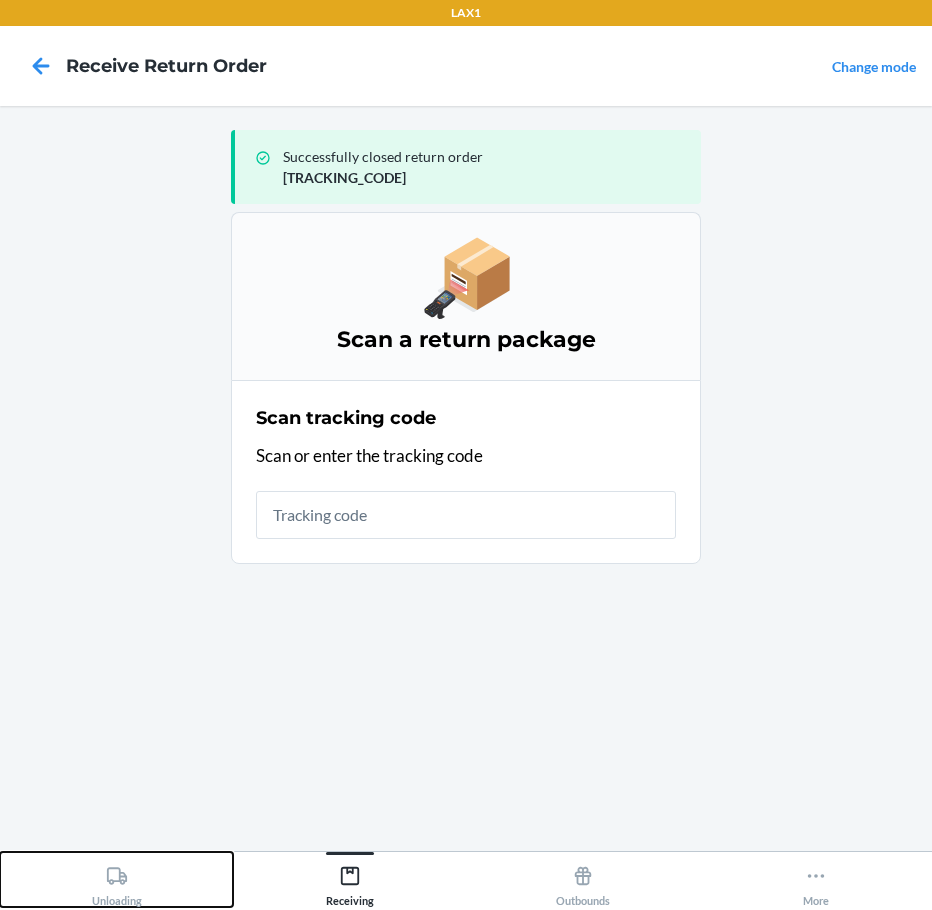 click on "Unloading" at bounding box center (116, 879) 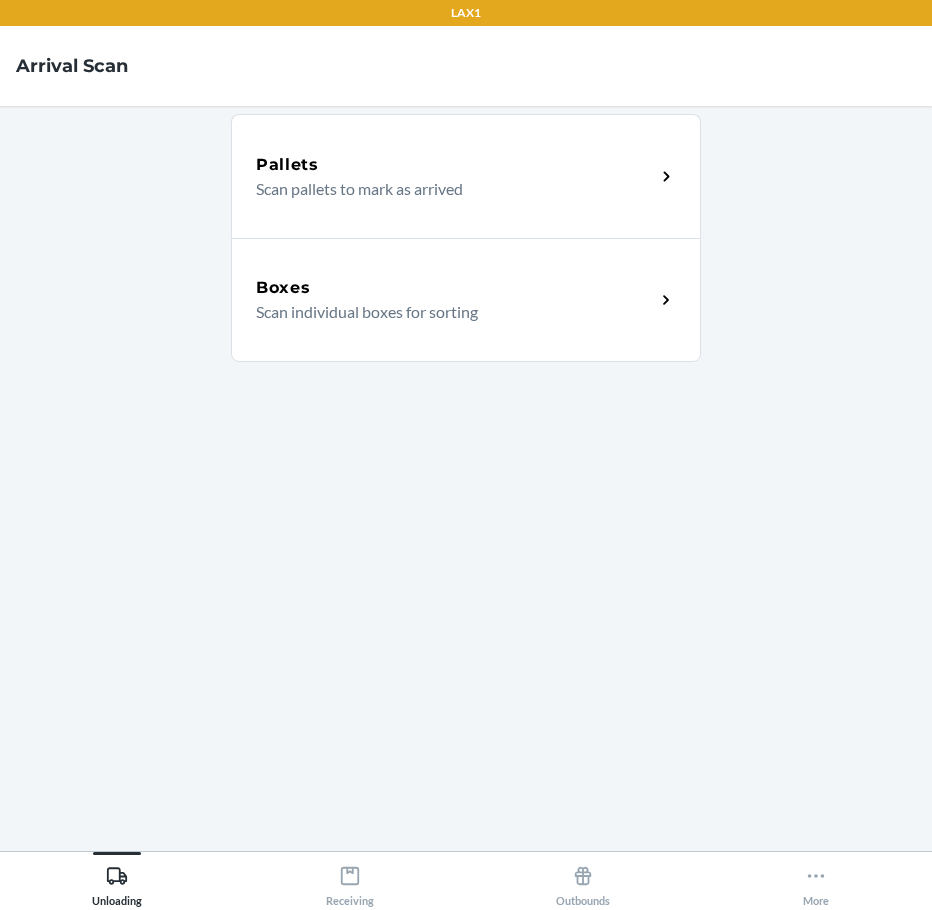 click on "Boxes Scan individual boxes for sorting" at bounding box center [466, 300] 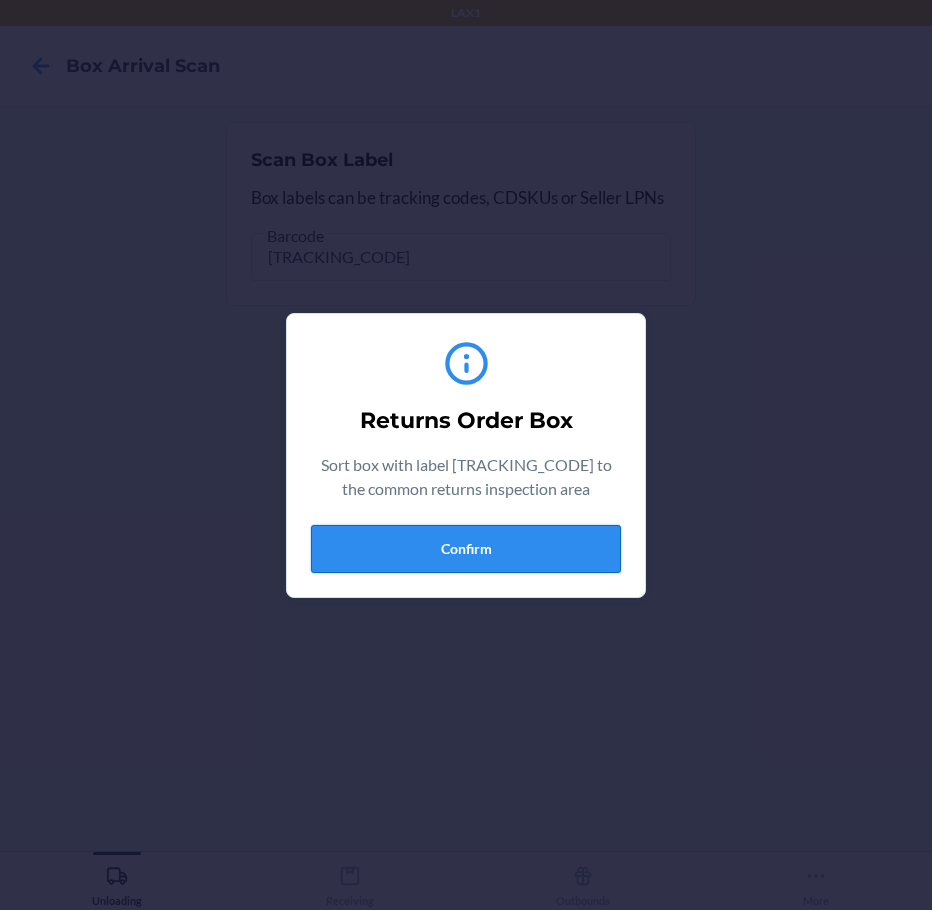 click on "Confirm" at bounding box center [466, 549] 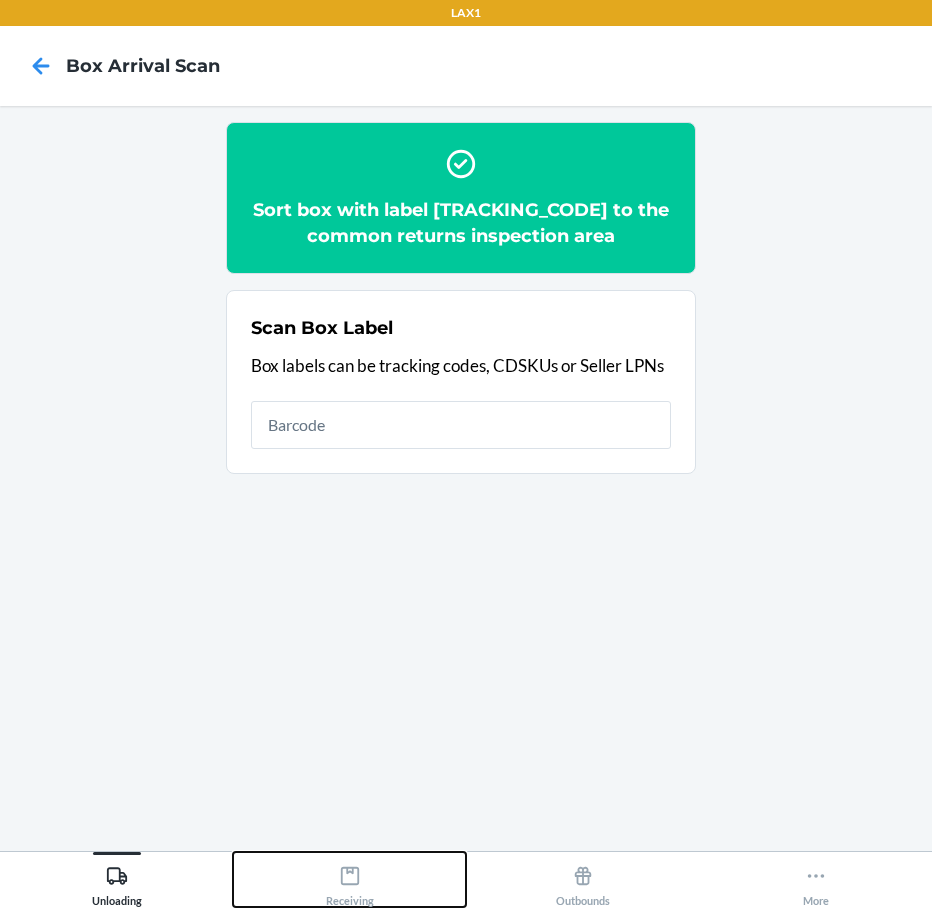 click on "Receiving" at bounding box center (350, 882) 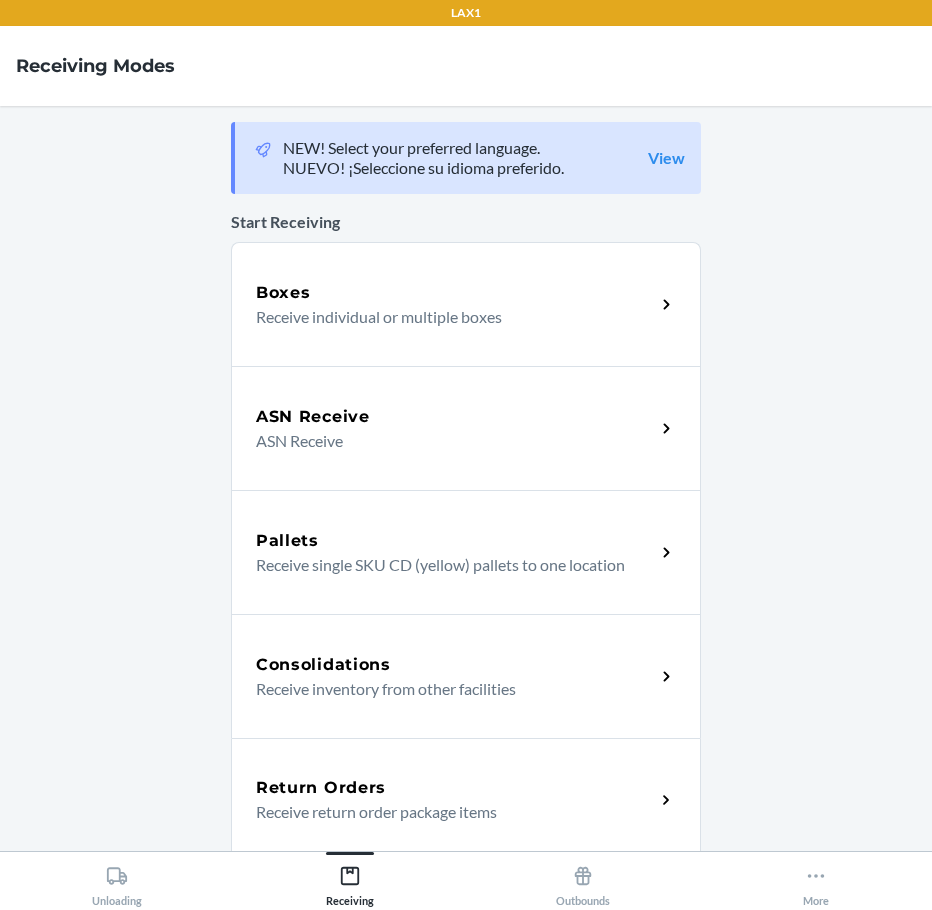 click on "Receive return order package items" at bounding box center [447, 812] 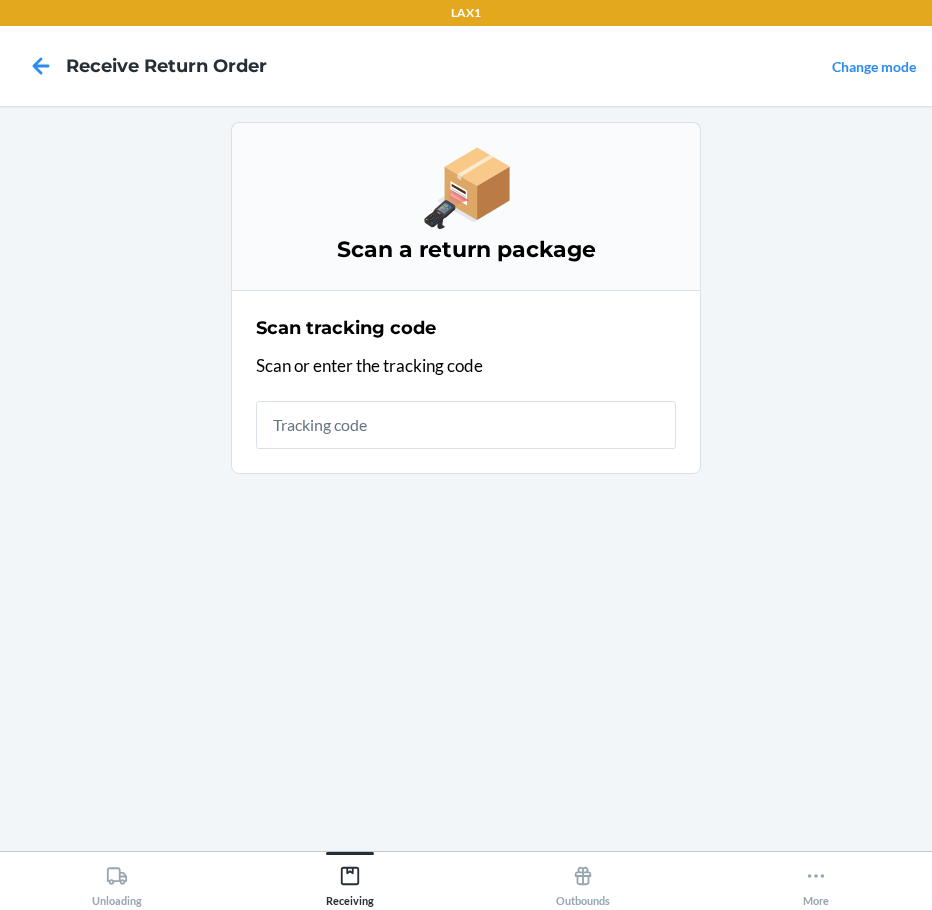 click at bounding box center (466, 425) 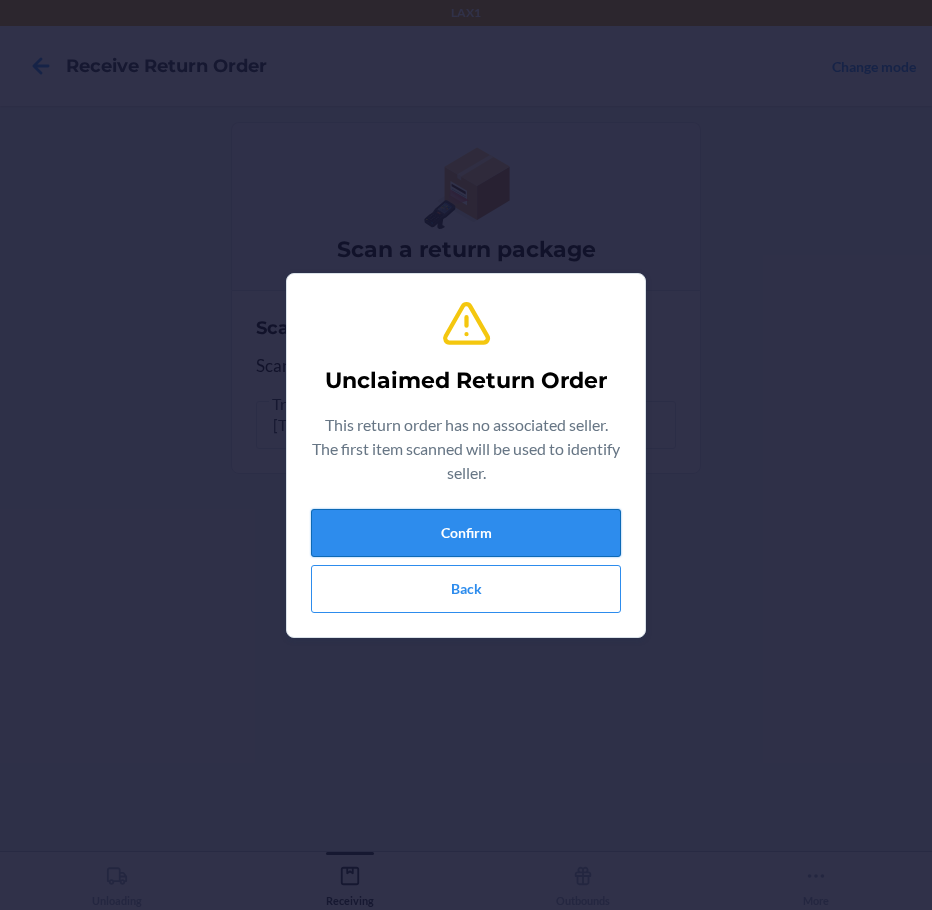 click on "Confirm" at bounding box center (466, 533) 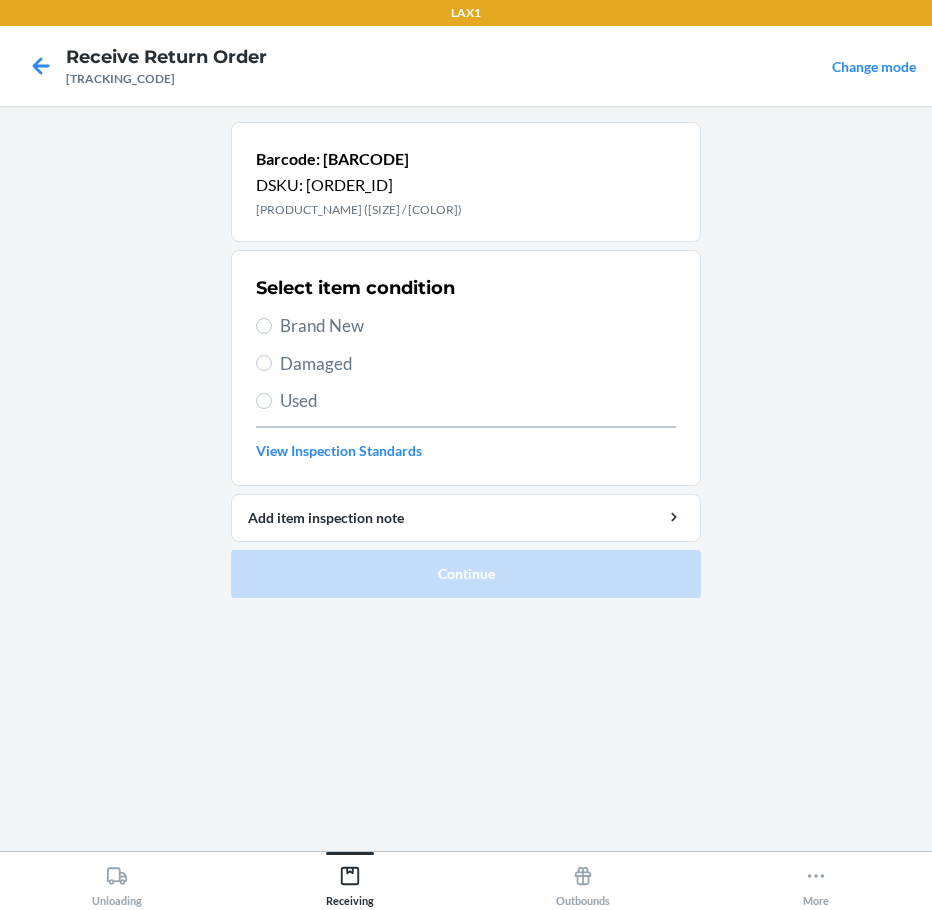 click on "Damaged" at bounding box center [478, 364] 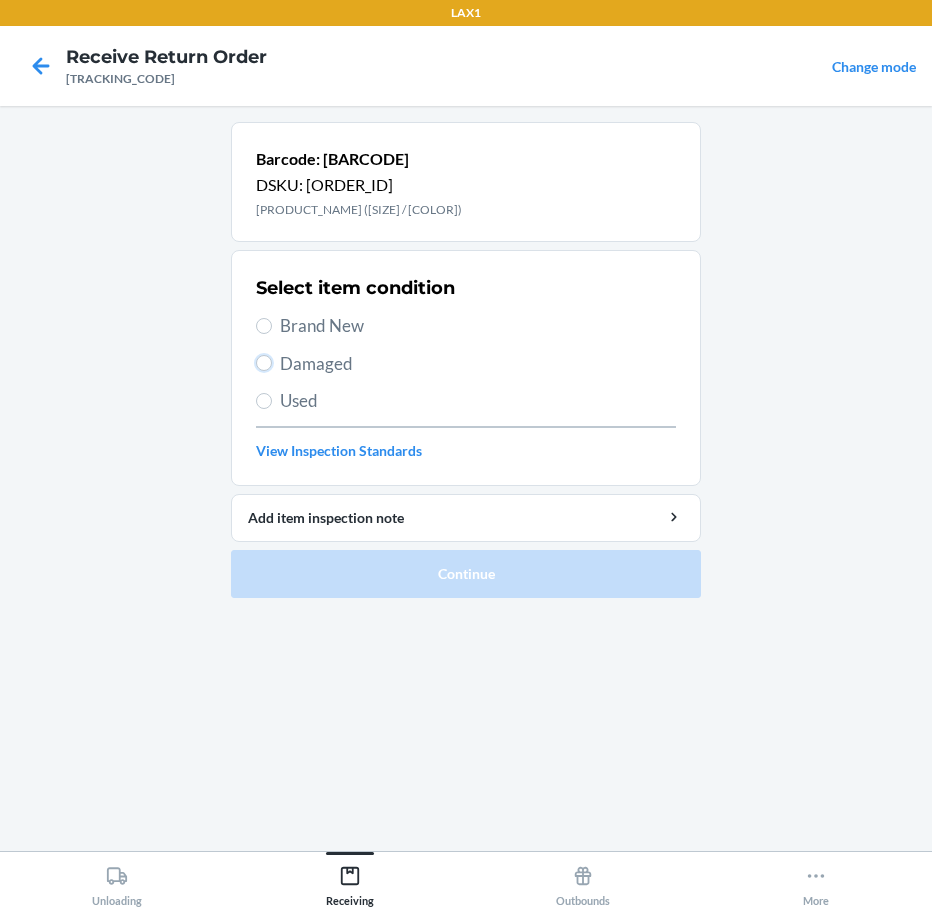 click on "Damaged" at bounding box center (264, 363) 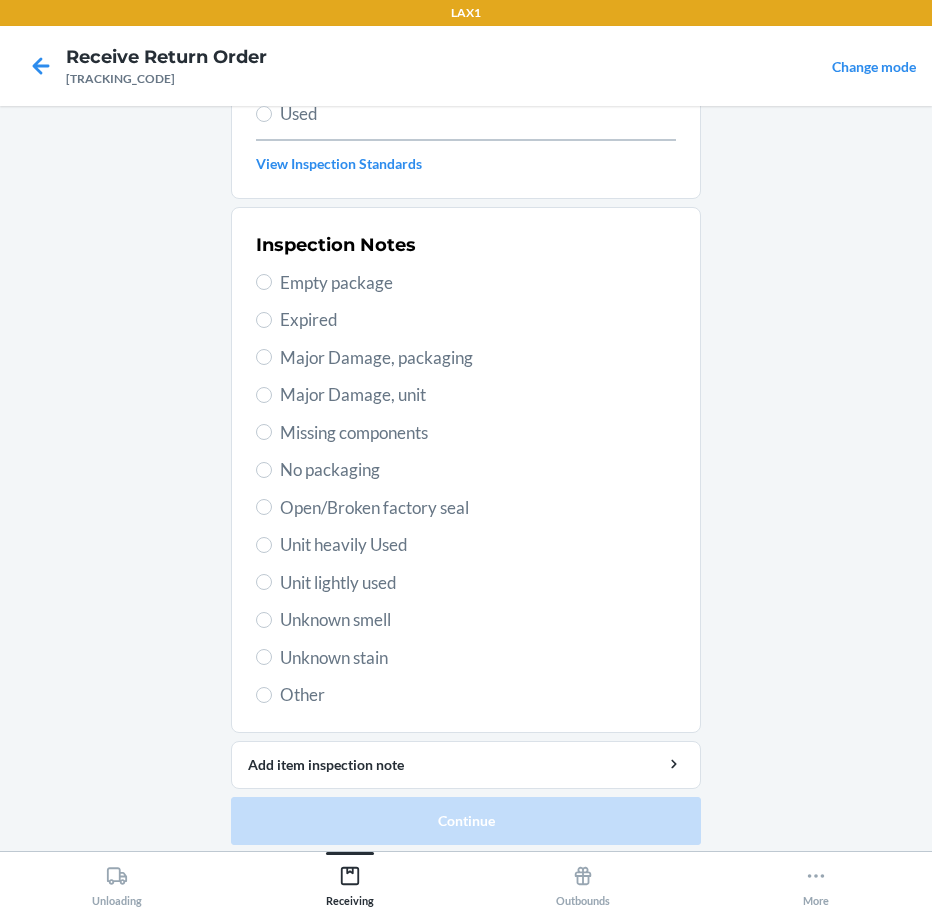 scroll, scrollTop: 297, scrollLeft: 0, axis: vertical 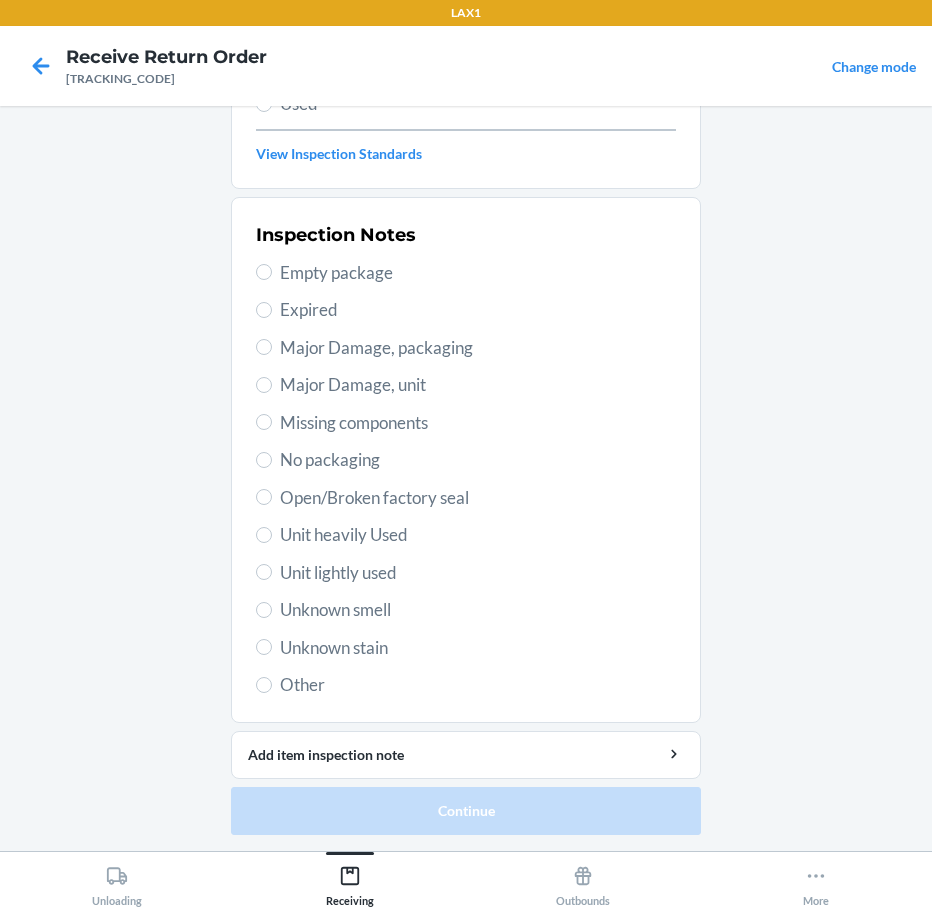 click on "Unit lightly used" at bounding box center (478, 573) 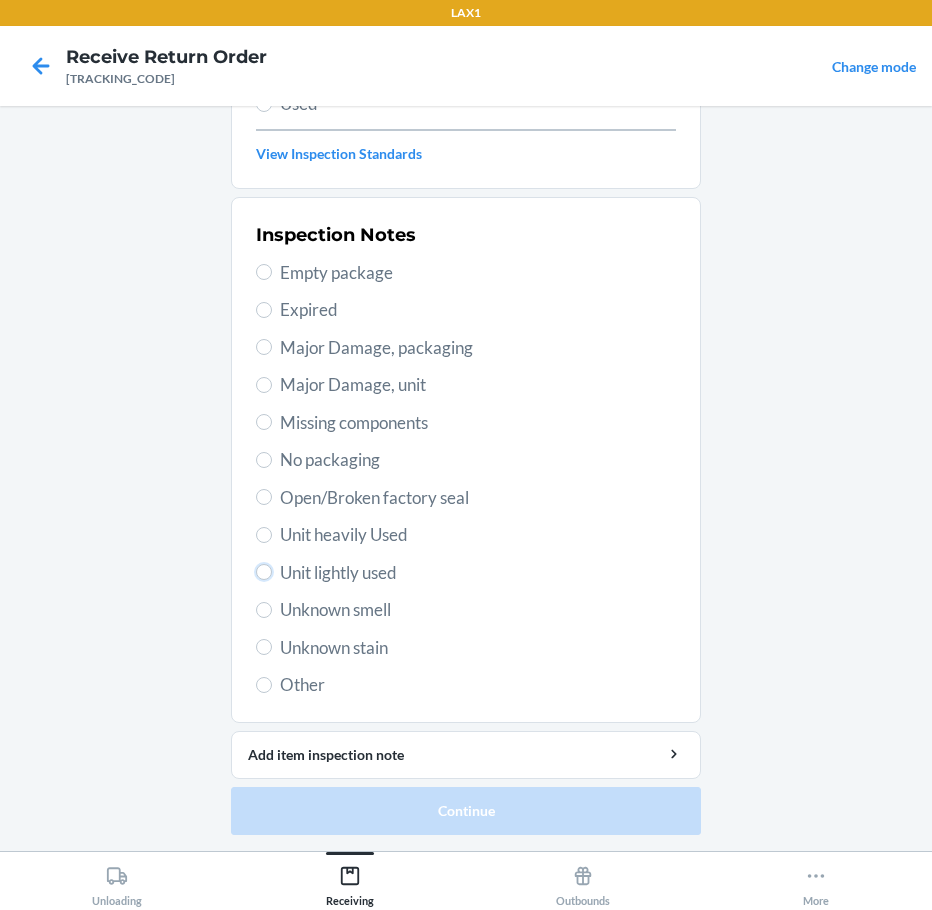 click on "Unit lightly used" at bounding box center (264, 572) 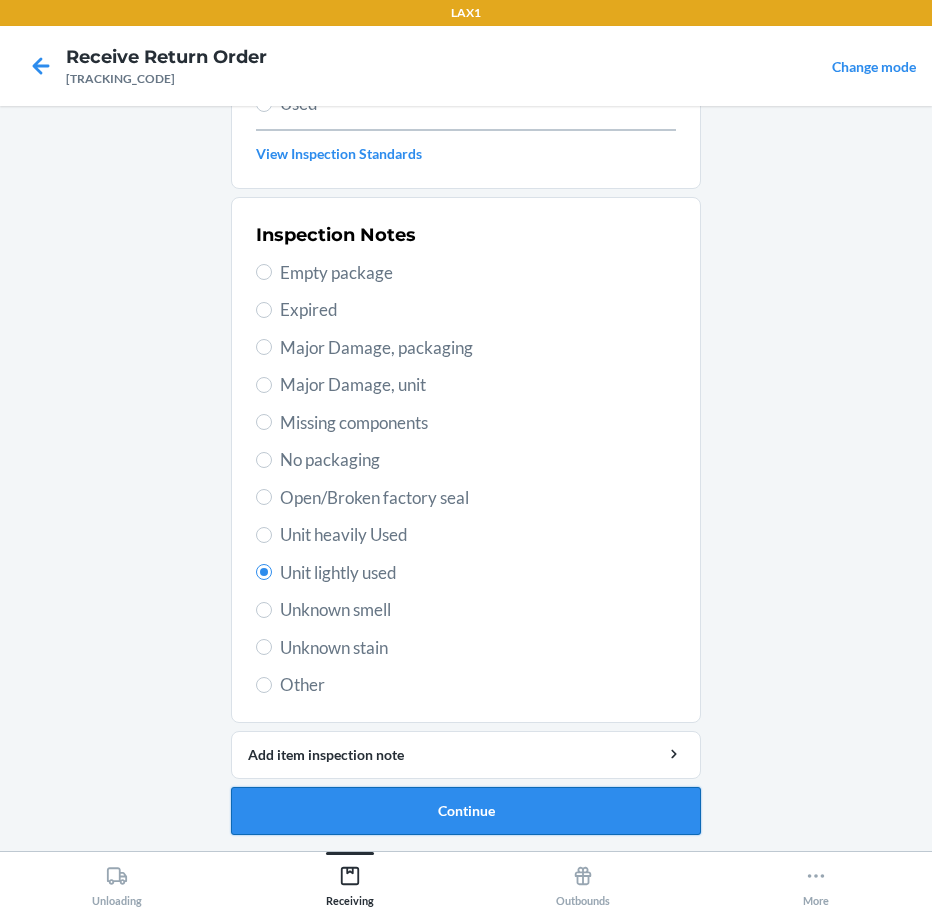 click on "Continue" at bounding box center (466, 811) 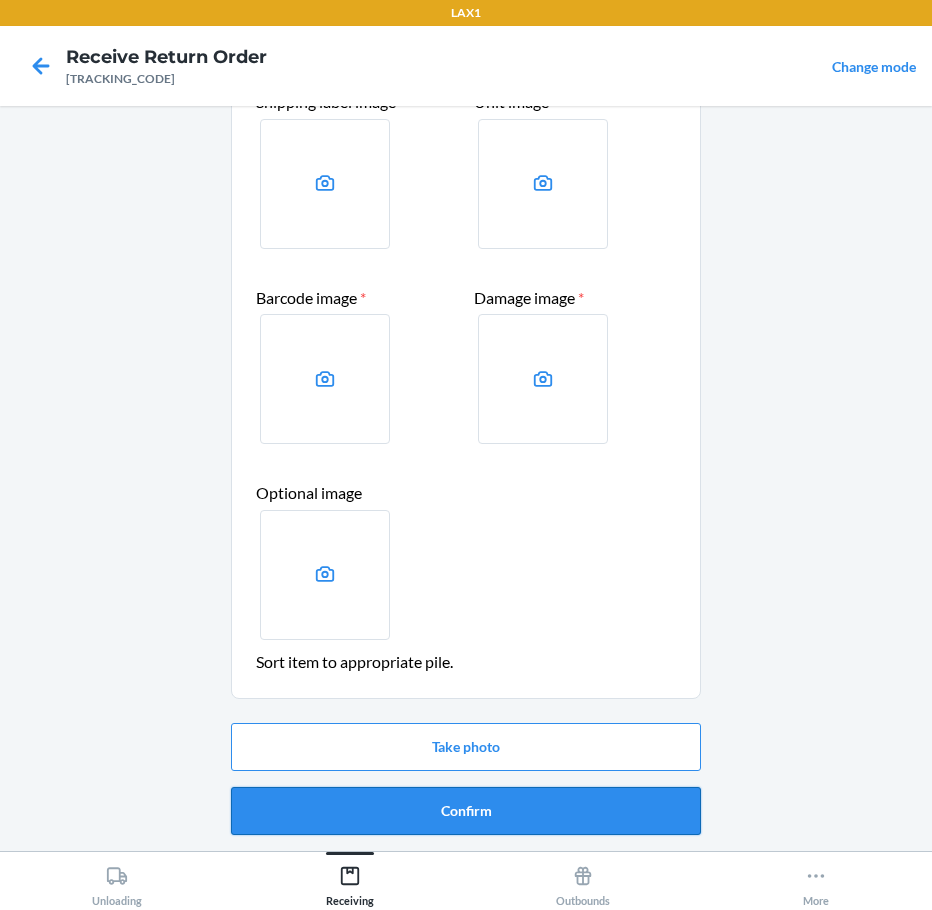 click on "Confirm" at bounding box center [466, 811] 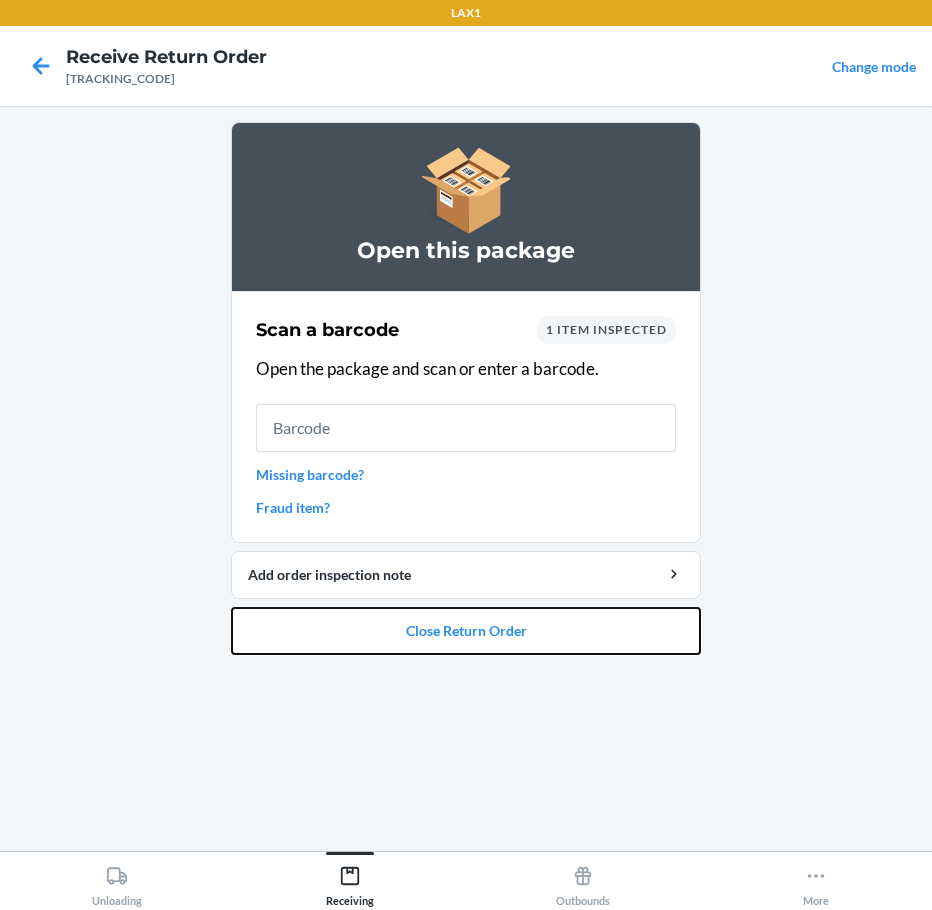 click on "Close Return Order" at bounding box center [466, 631] 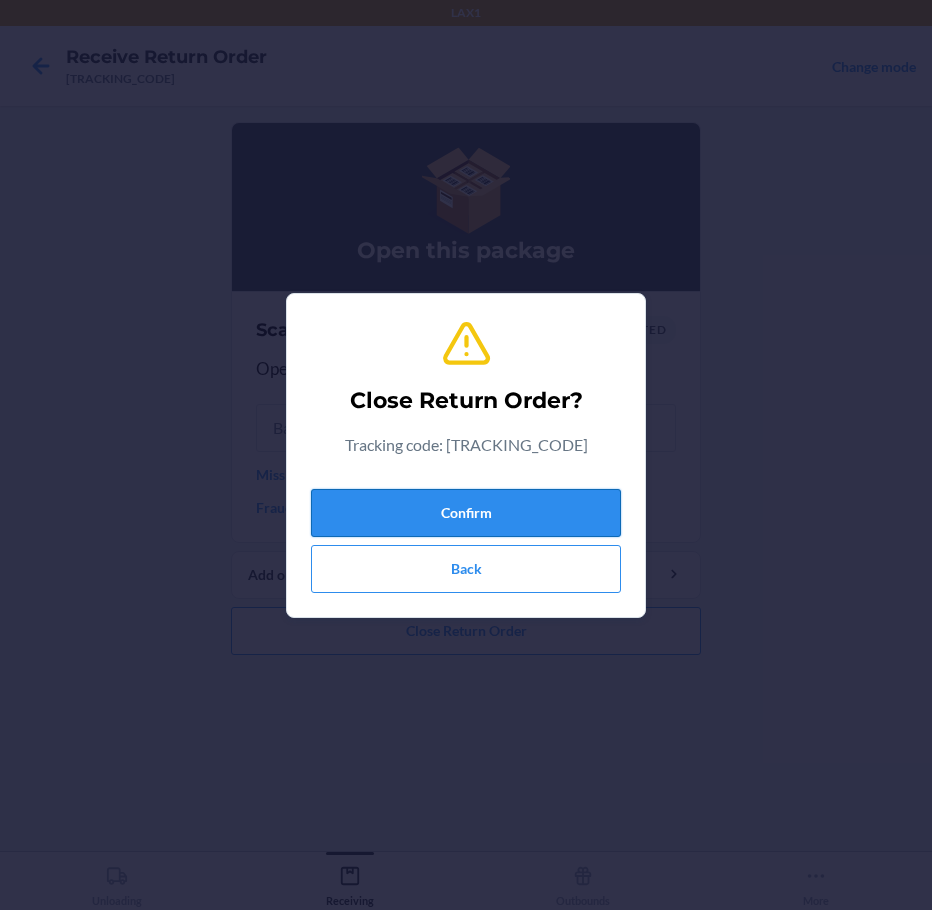 click on "Confirm" at bounding box center (466, 513) 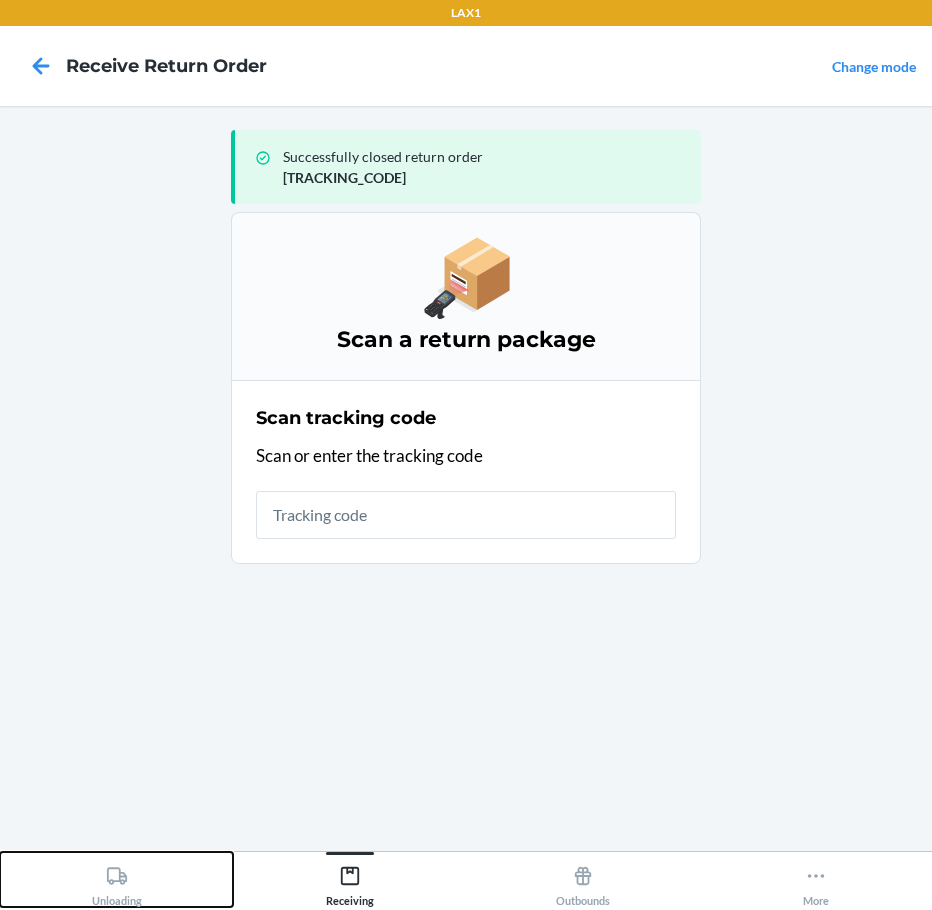 click on "Unloading" at bounding box center [117, 882] 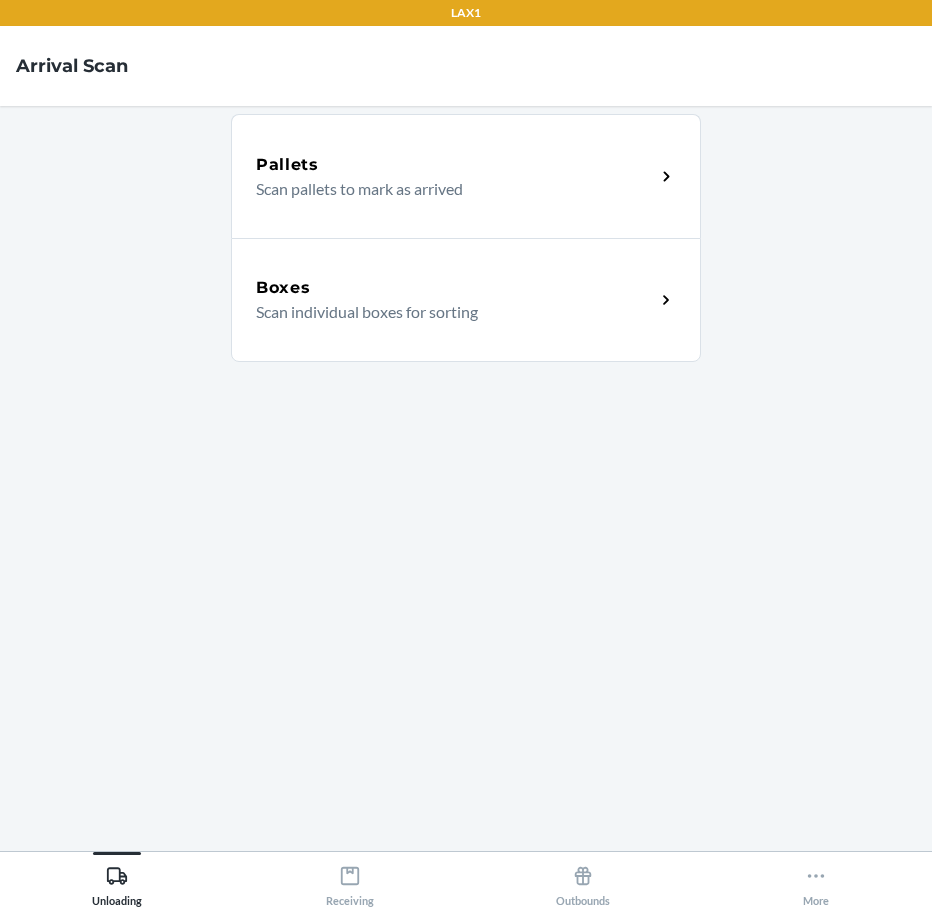 click on "Boxes Scan individual boxes for sorting" at bounding box center [466, 300] 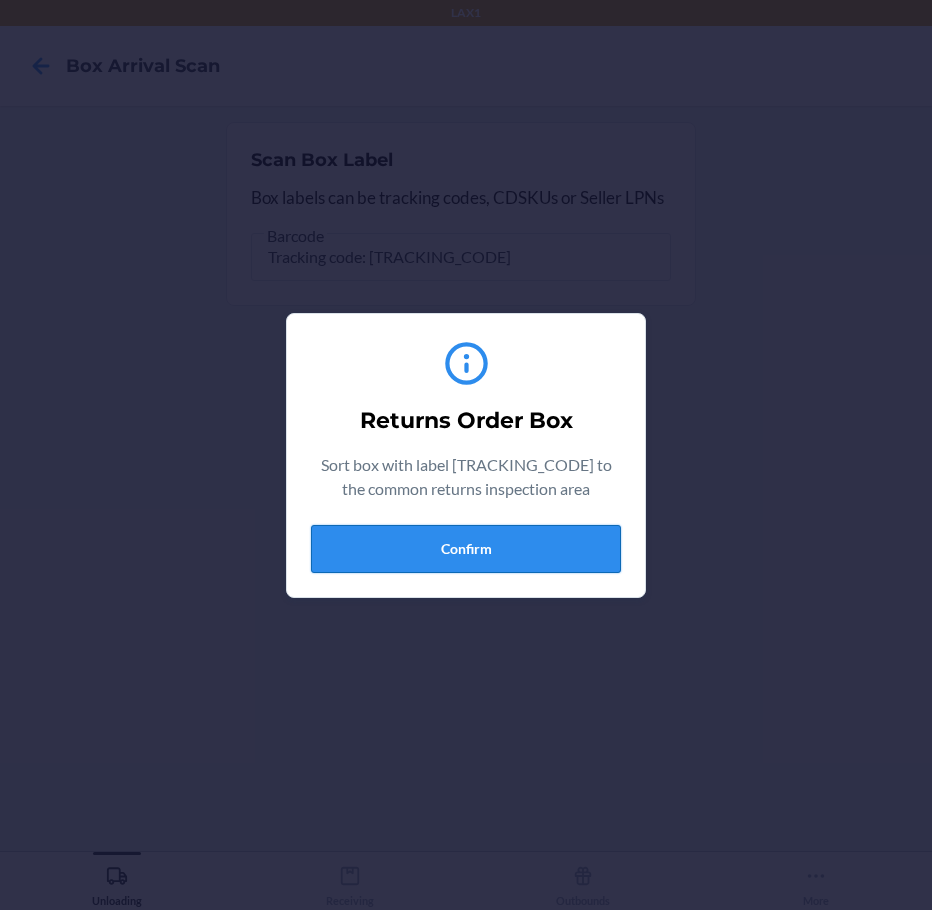 click on "Confirm" at bounding box center [466, 549] 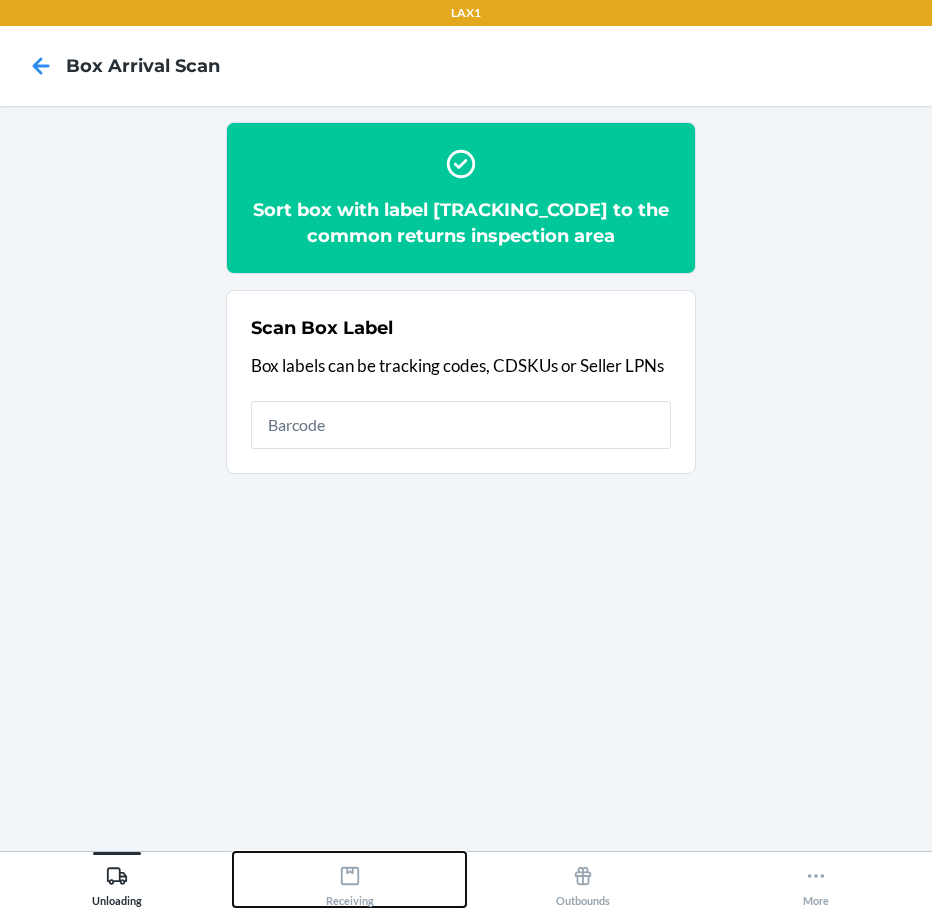 click on "Receiving" at bounding box center [349, 879] 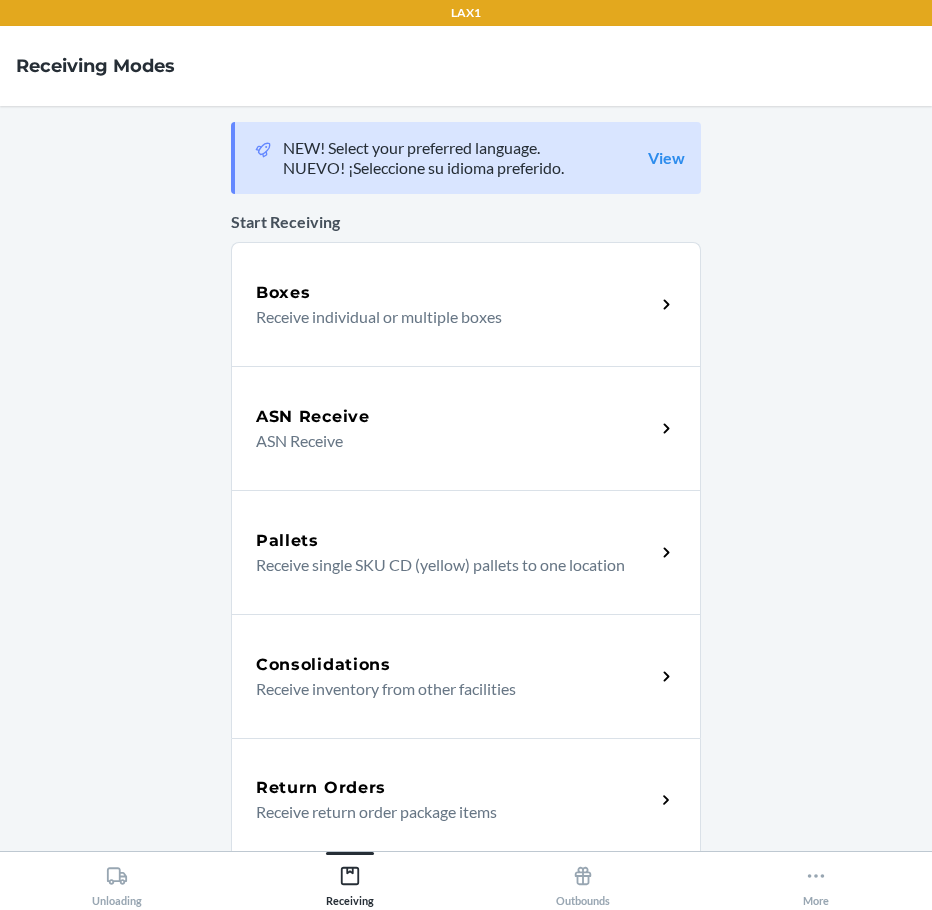 click on "Return Orders" at bounding box center [455, 788] 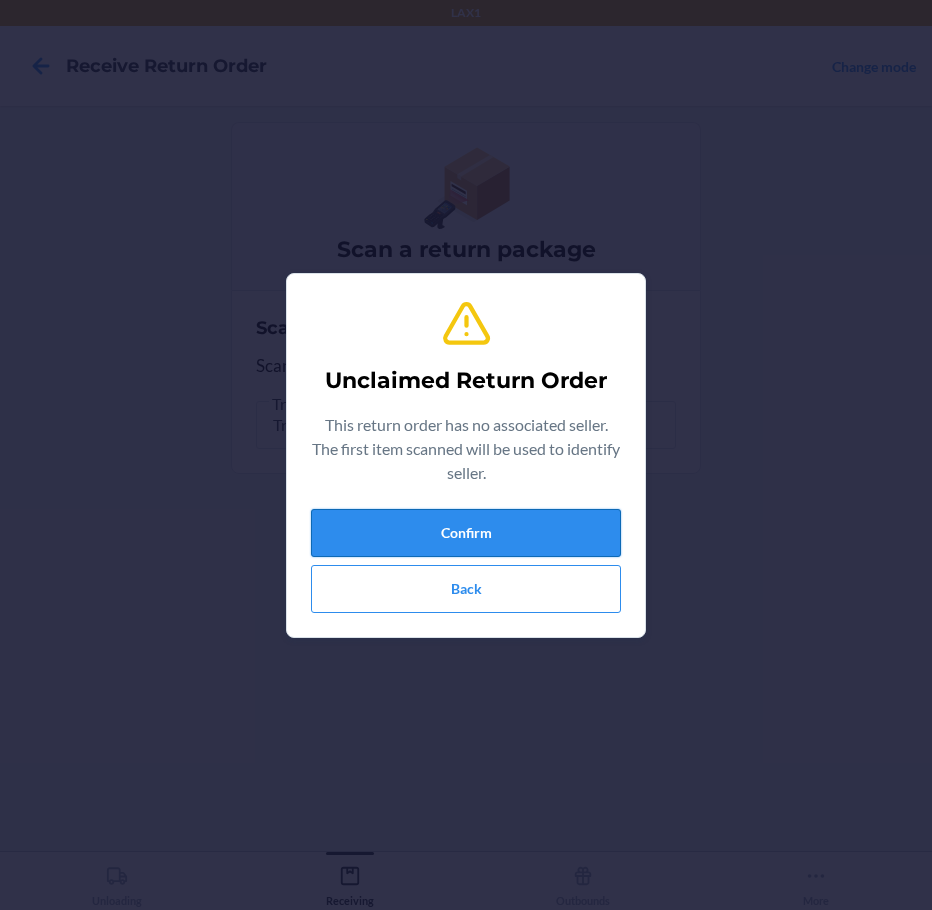 click on "Confirm" at bounding box center (466, 533) 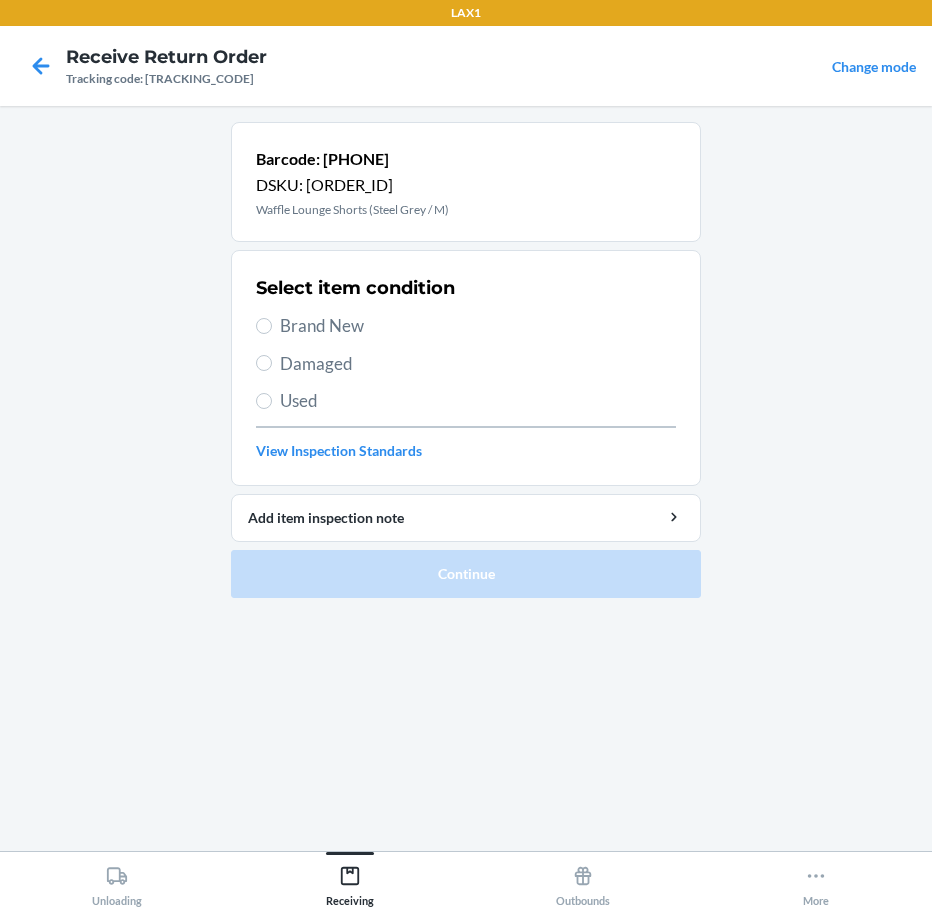 click on "Brand New" at bounding box center [478, 326] 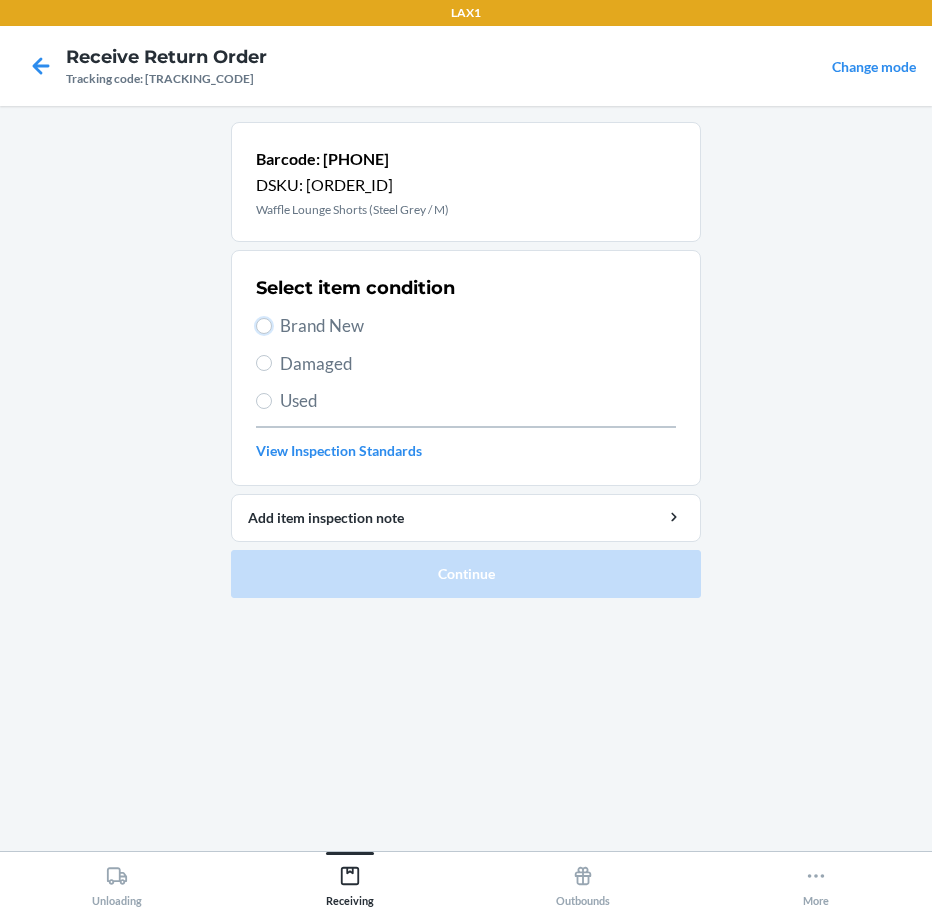 click on "Brand New" at bounding box center [264, 326] 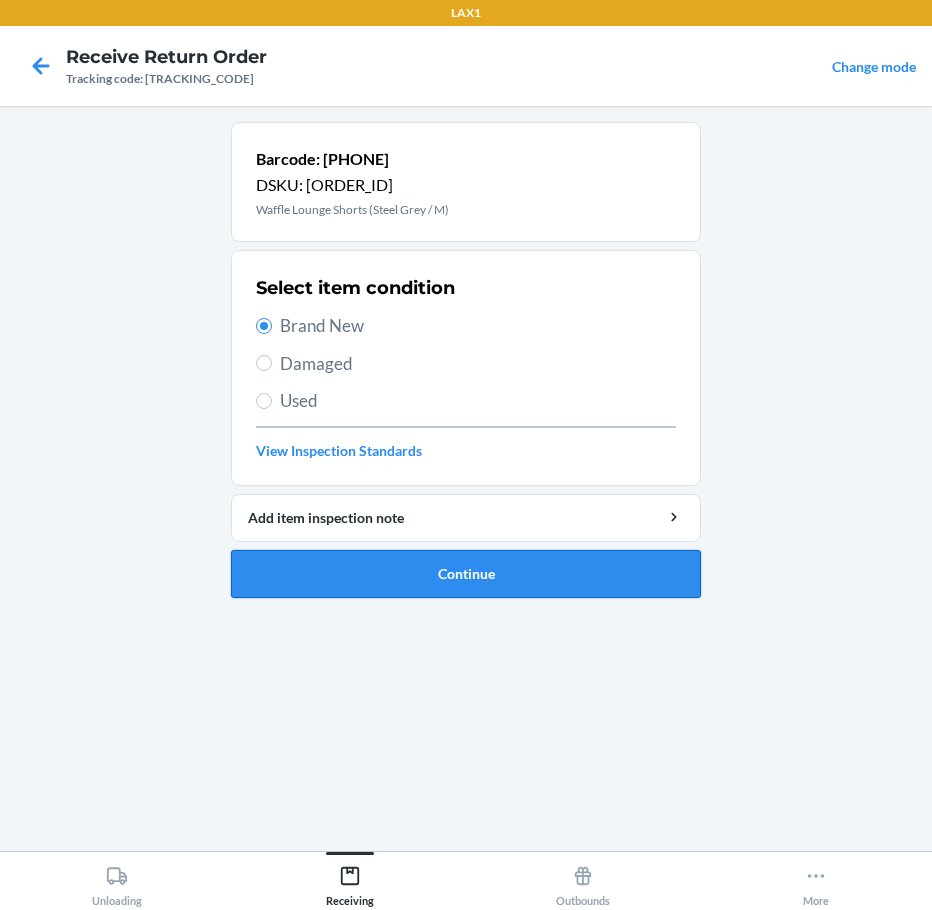 click on "Continue" at bounding box center (466, 574) 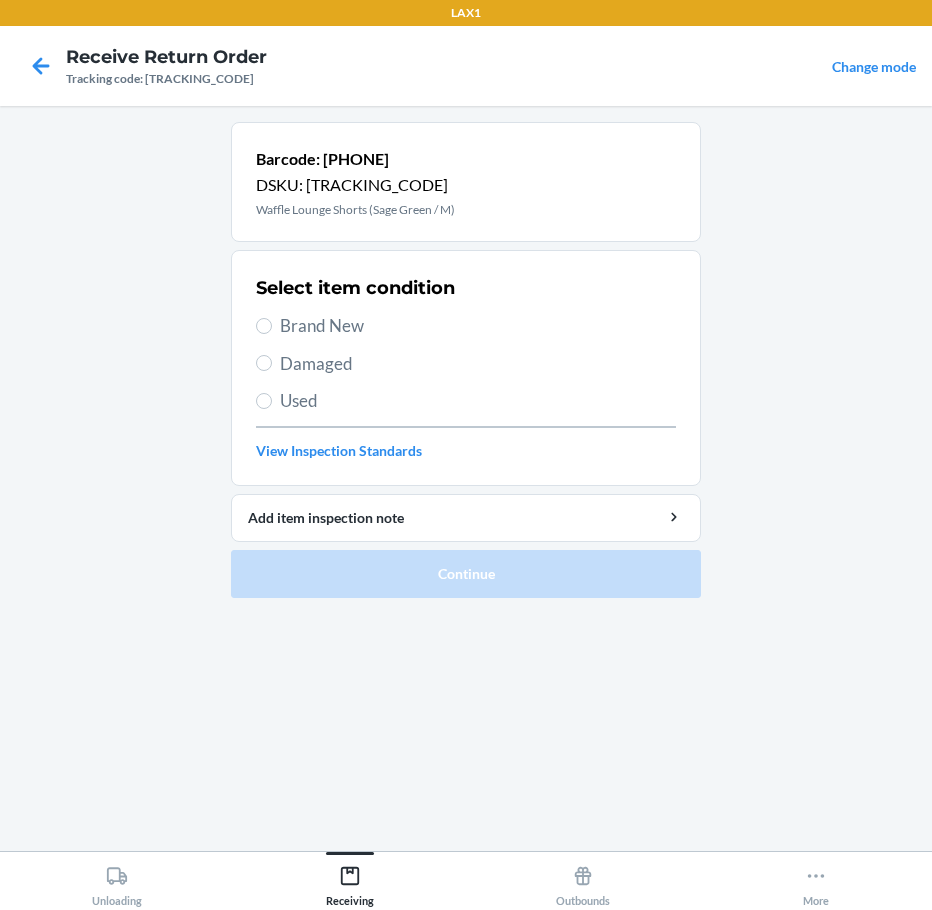 click on "Brand New" at bounding box center (478, 326) 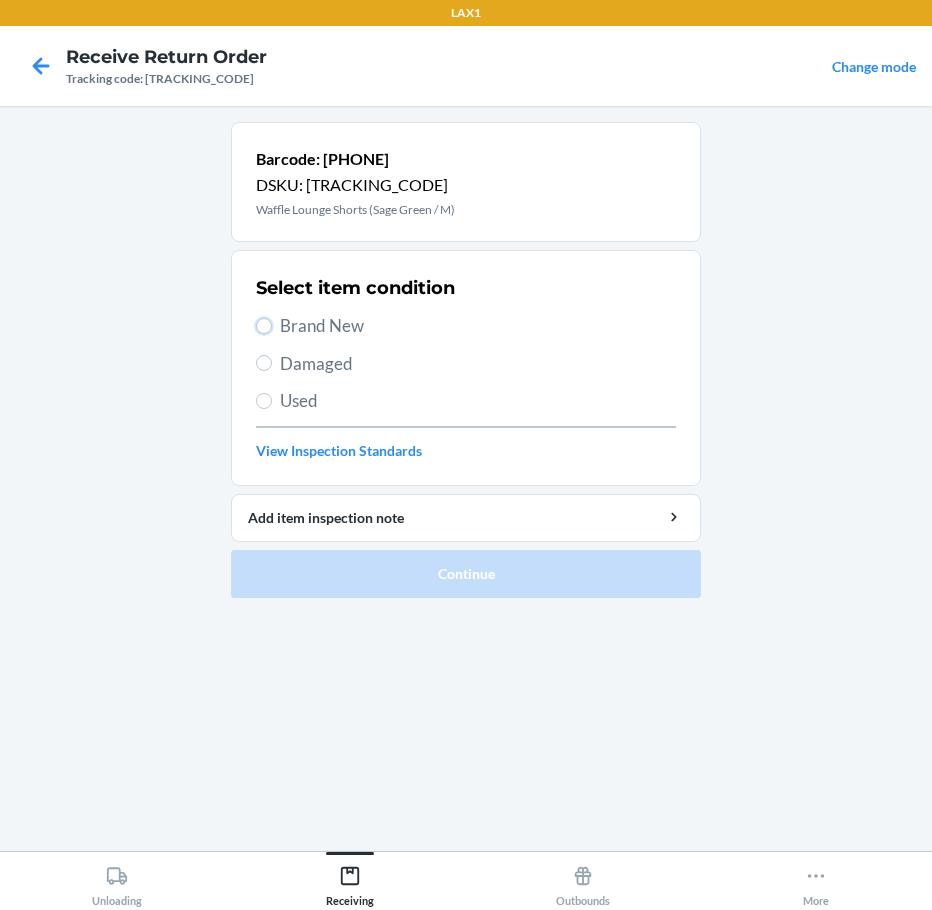 click on "Brand New" at bounding box center (264, 326) 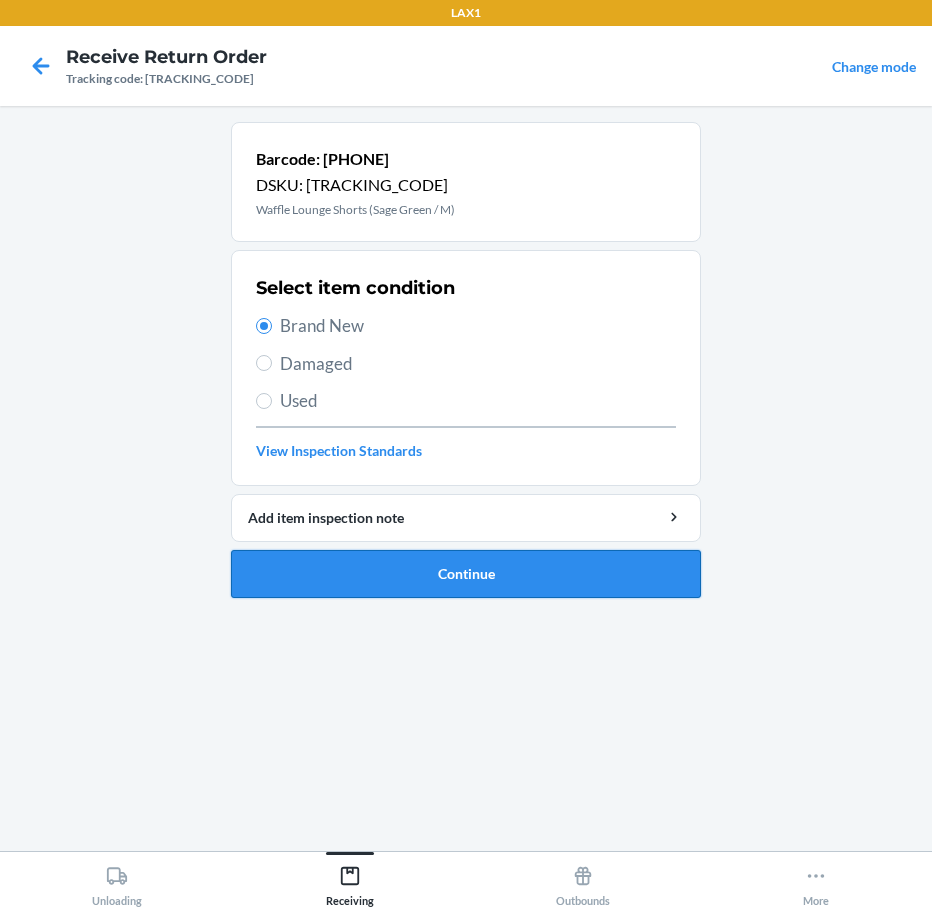 click on "Continue" at bounding box center (466, 574) 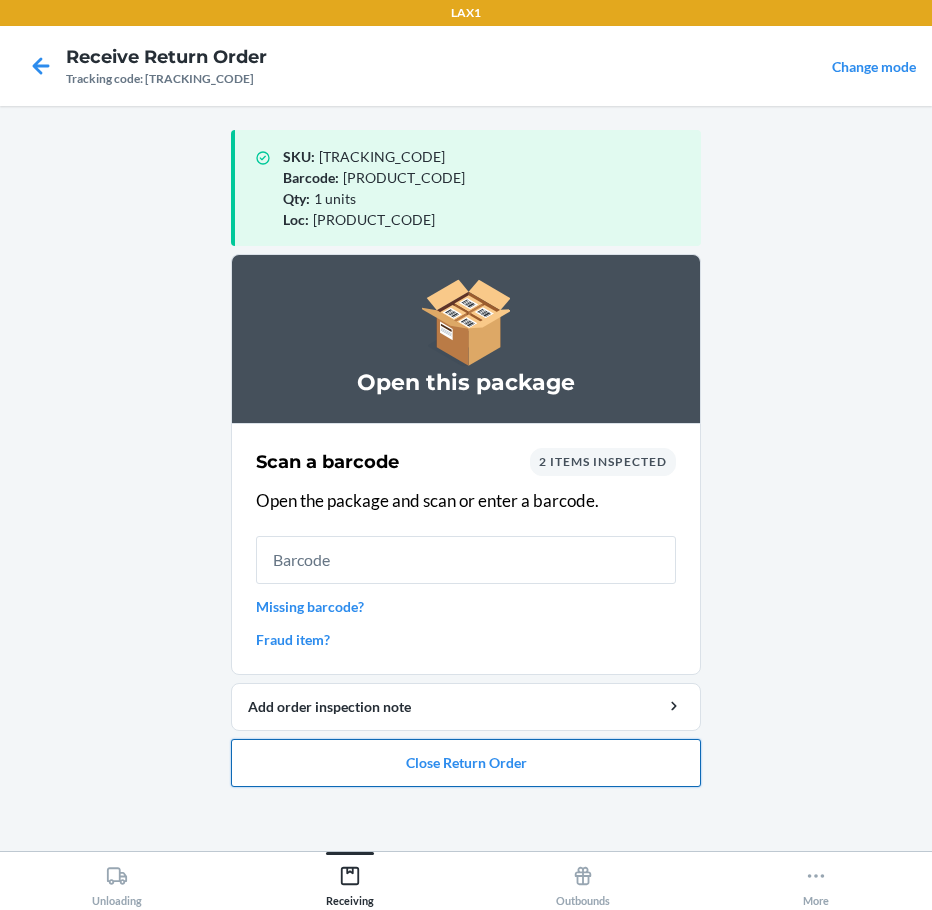 click on "Close Return Order" at bounding box center [466, 763] 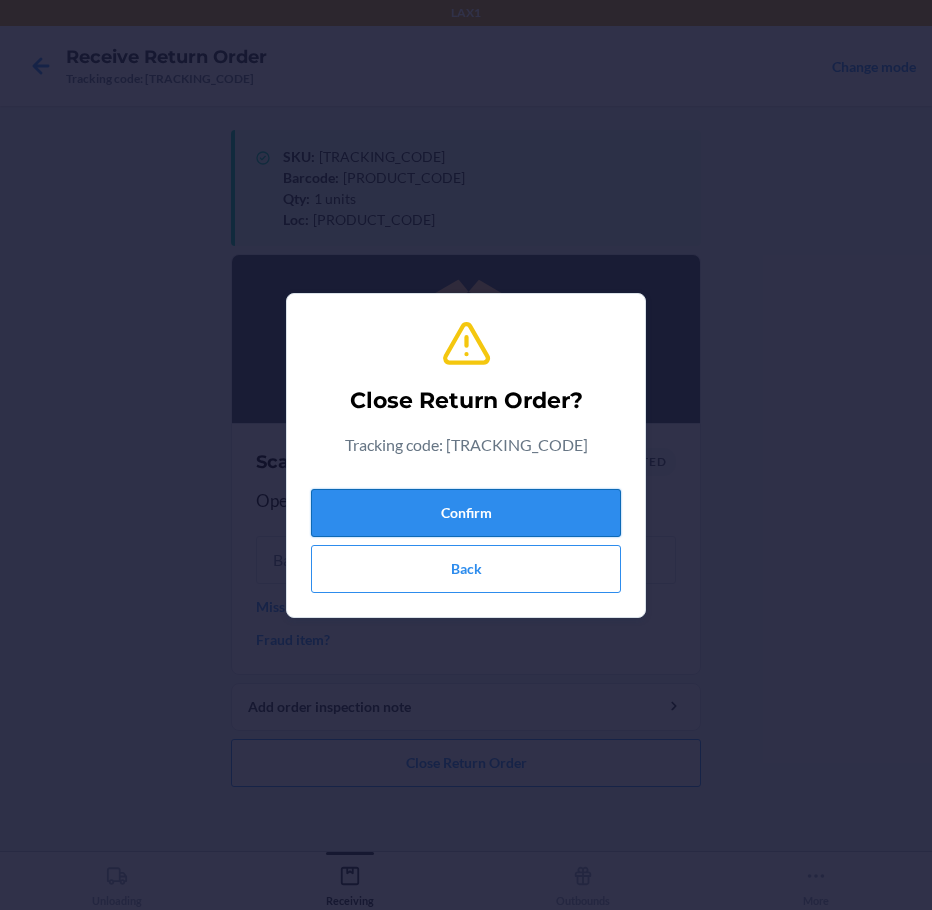 click on "Confirm" at bounding box center (466, 513) 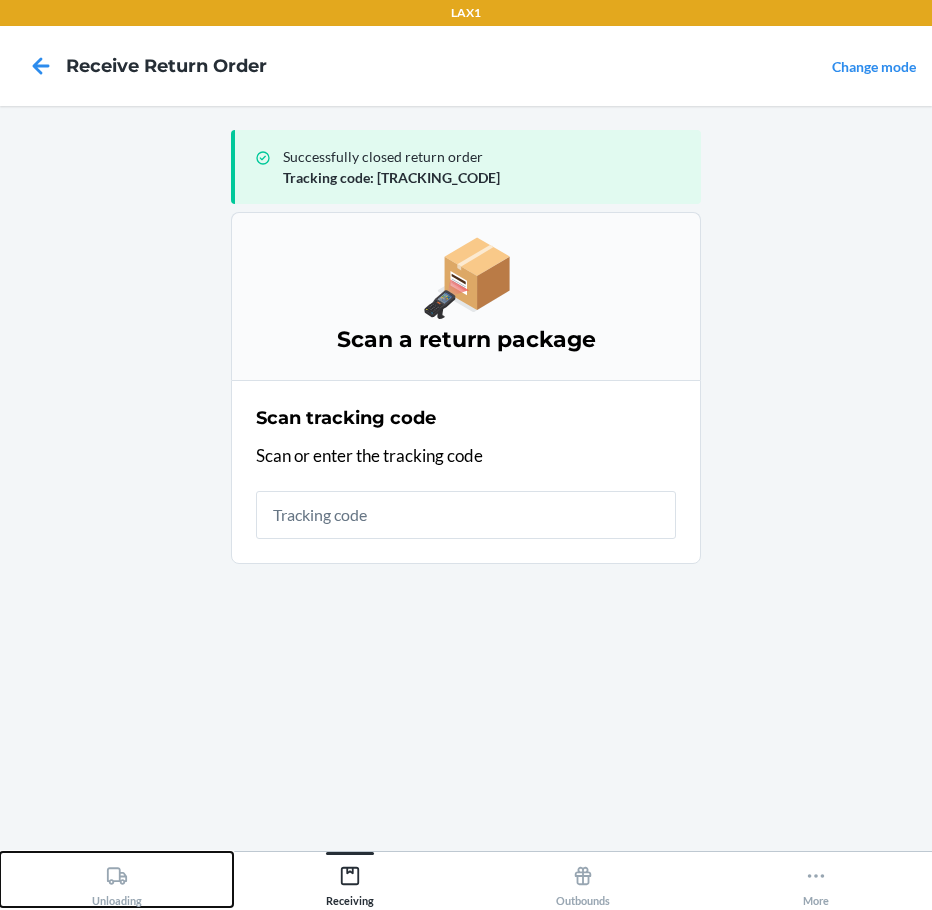 click on "Unloading" at bounding box center [116, 879] 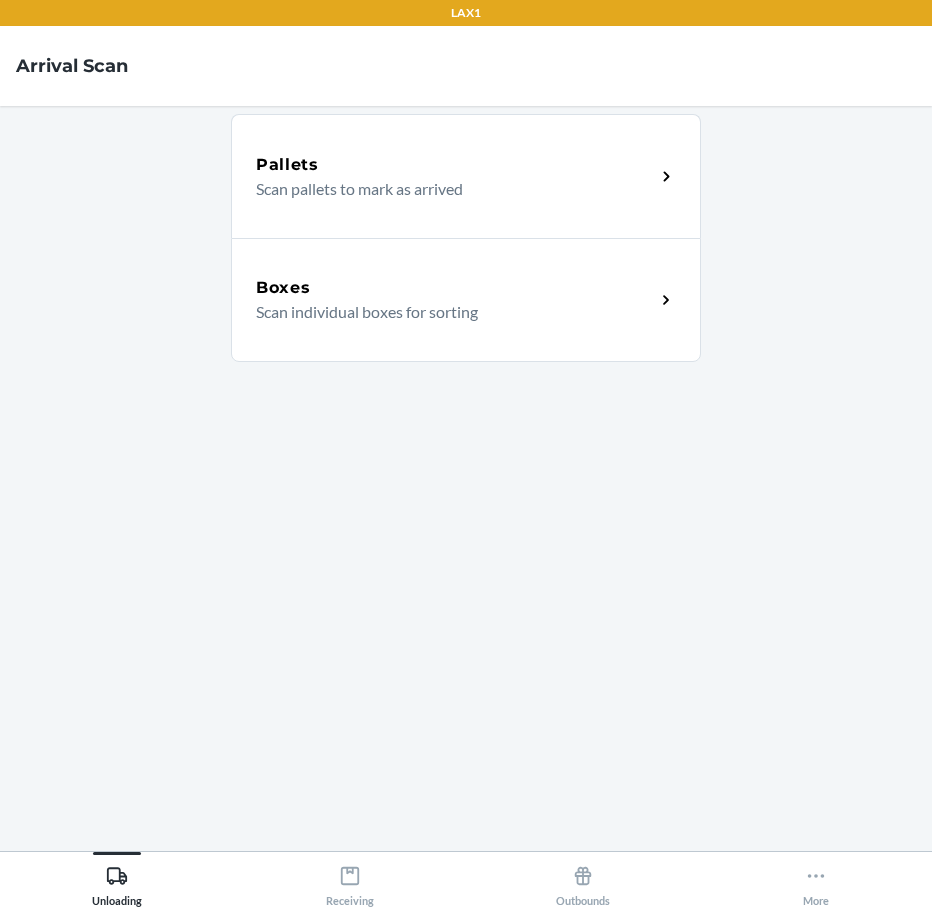 click on "Boxes Scan individual boxes for sorting" at bounding box center [466, 300] 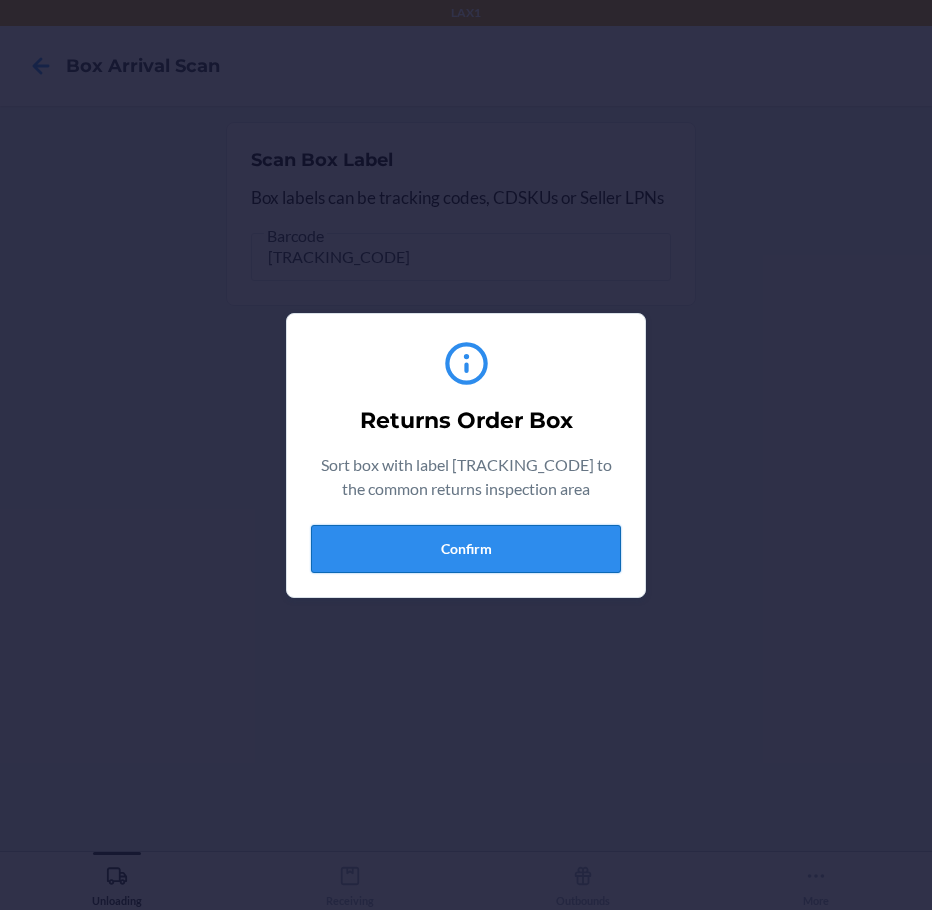 click on "Confirm" at bounding box center (466, 549) 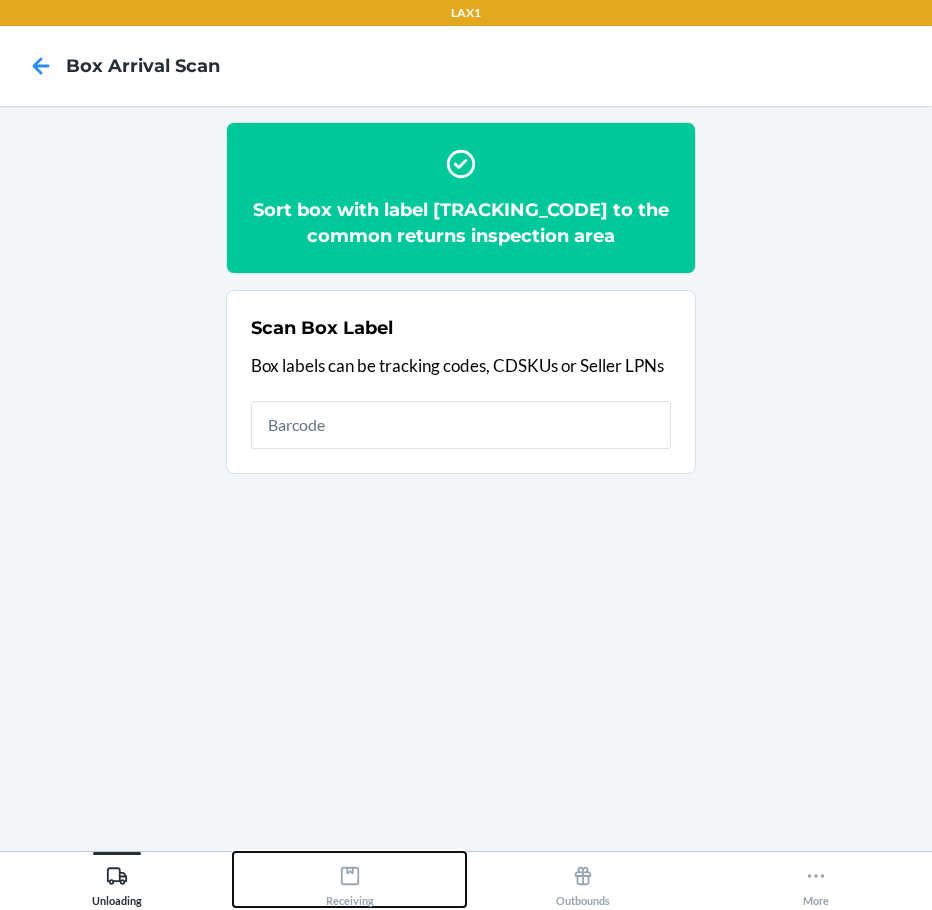 click on "Receiving" at bounding box center (349, 879) 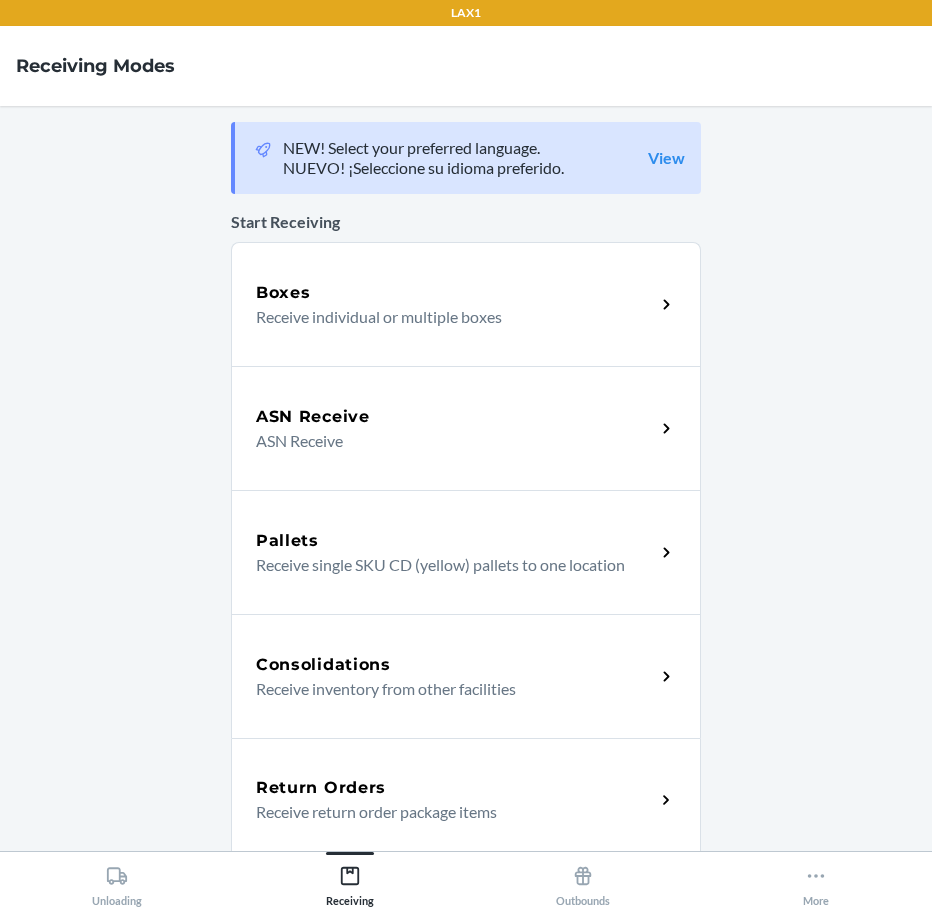 click on "Return Orders" at bounding box center [455, 788] 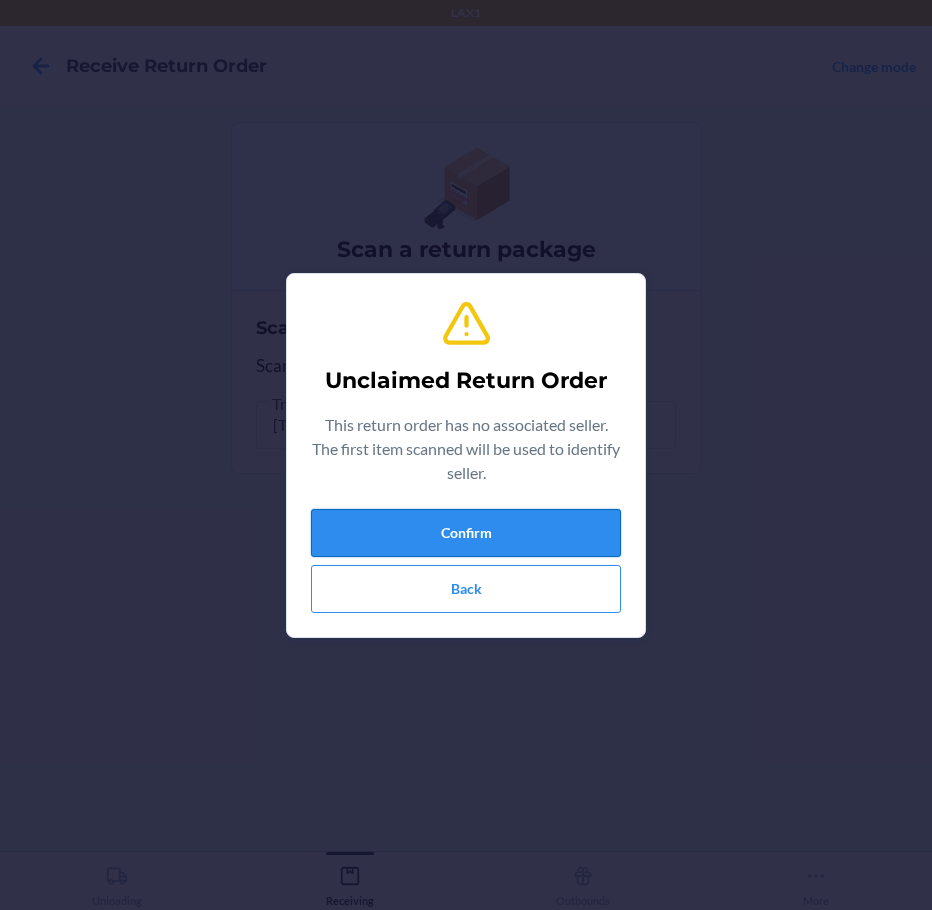 click on "Confirm" at bounding box center [466, 533] 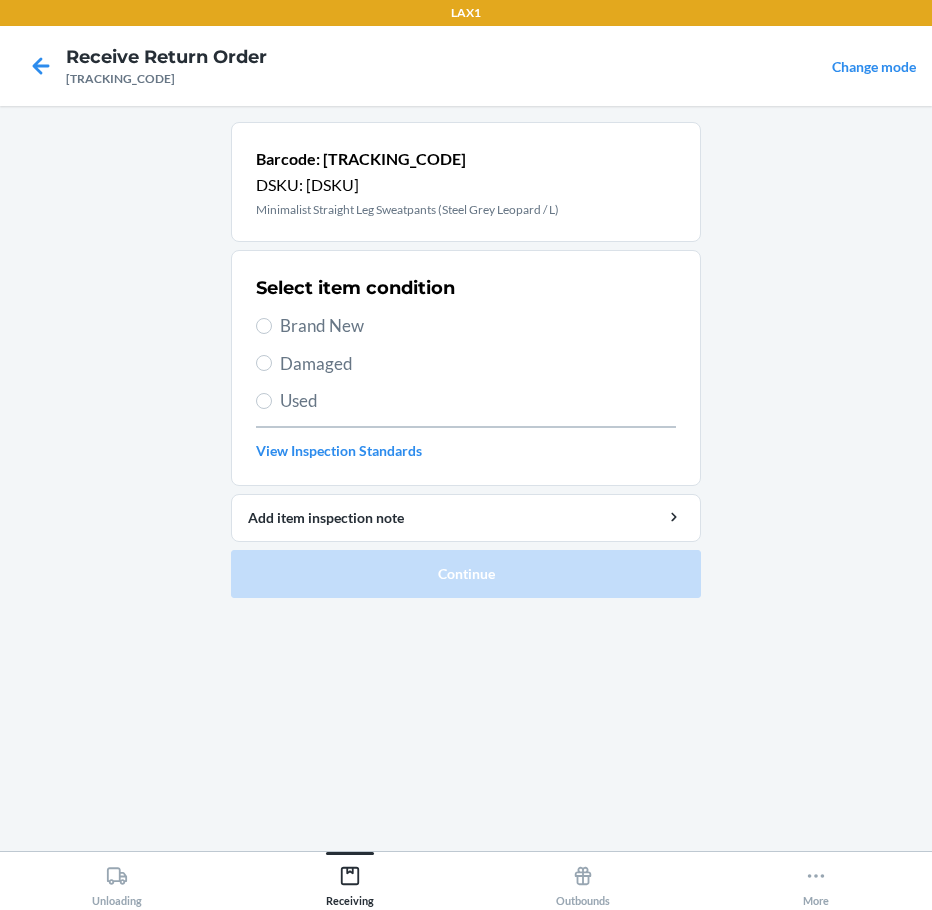 click on "Brand New" at bounding box center [478, 326] 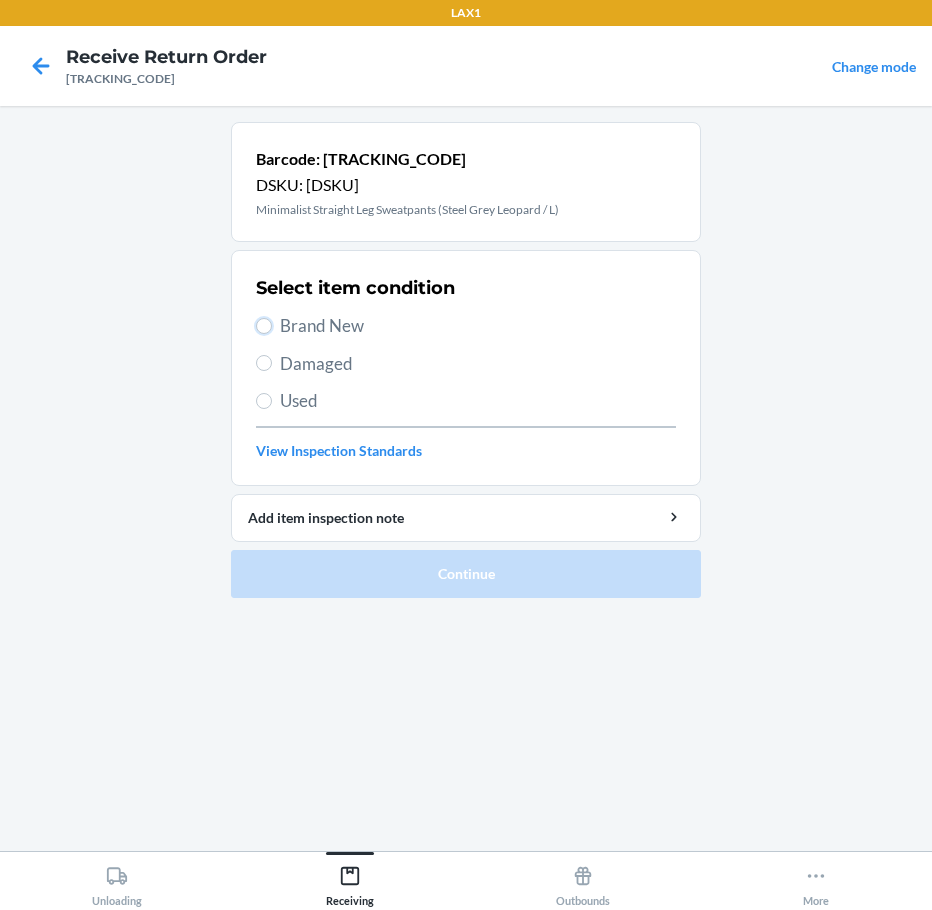 click on "Brand New" at bounding box center [264, 326] 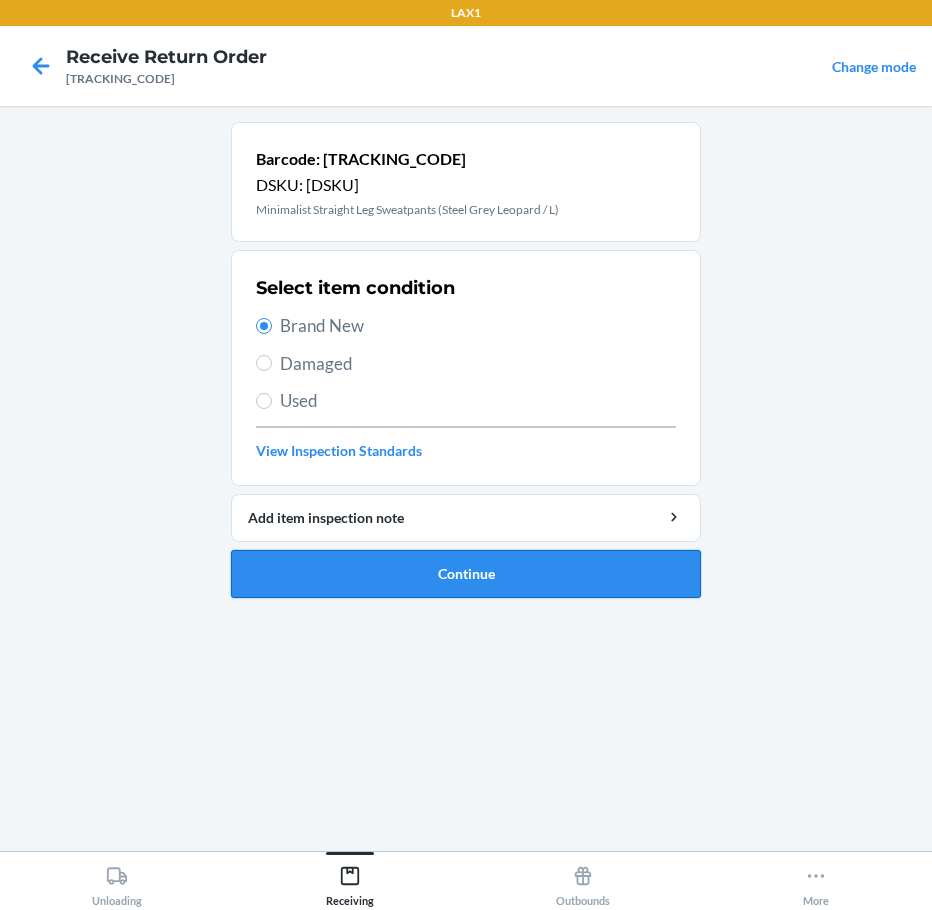 click on "Continue" at bounding box center (466, 574) 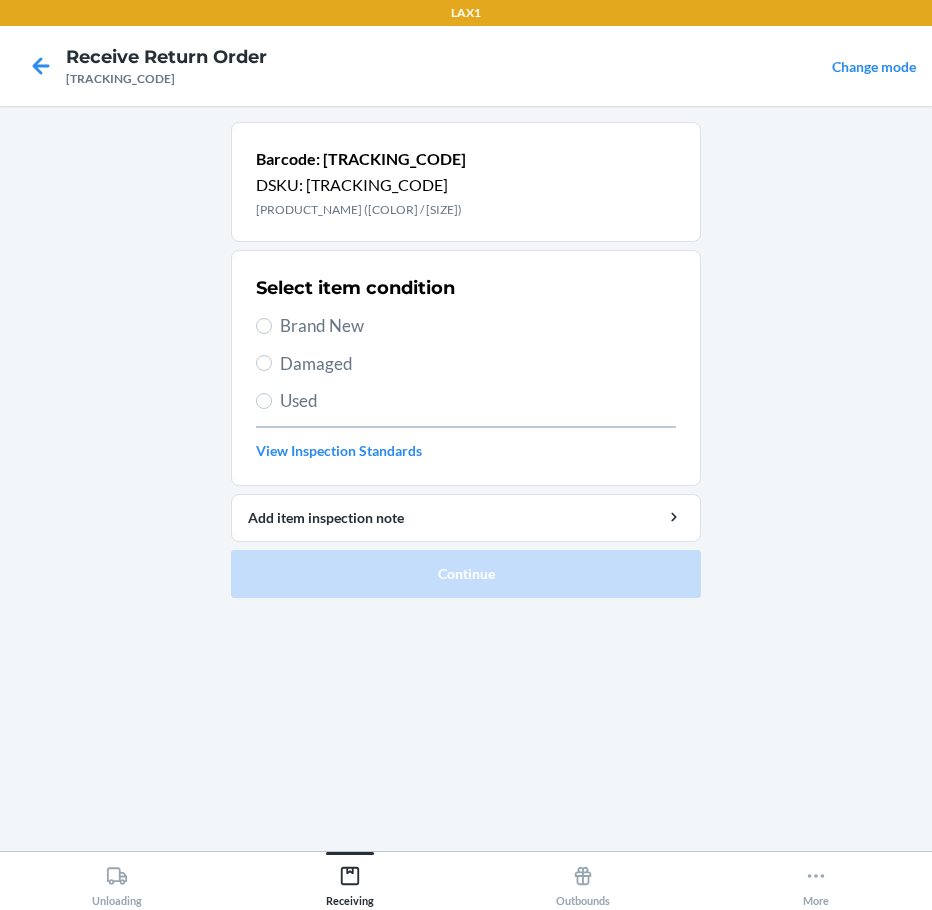 click on "Damaged" at bounding box center [478, 364] 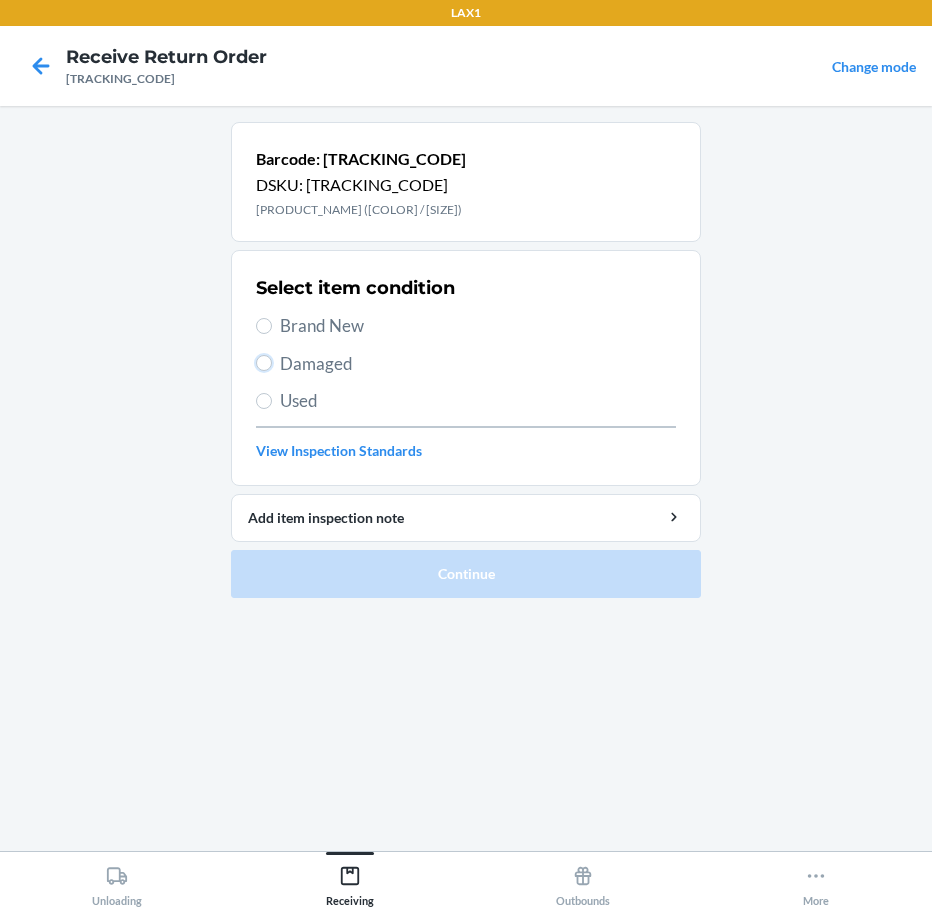 click on "Damaged" at bounding box center (264, 363) 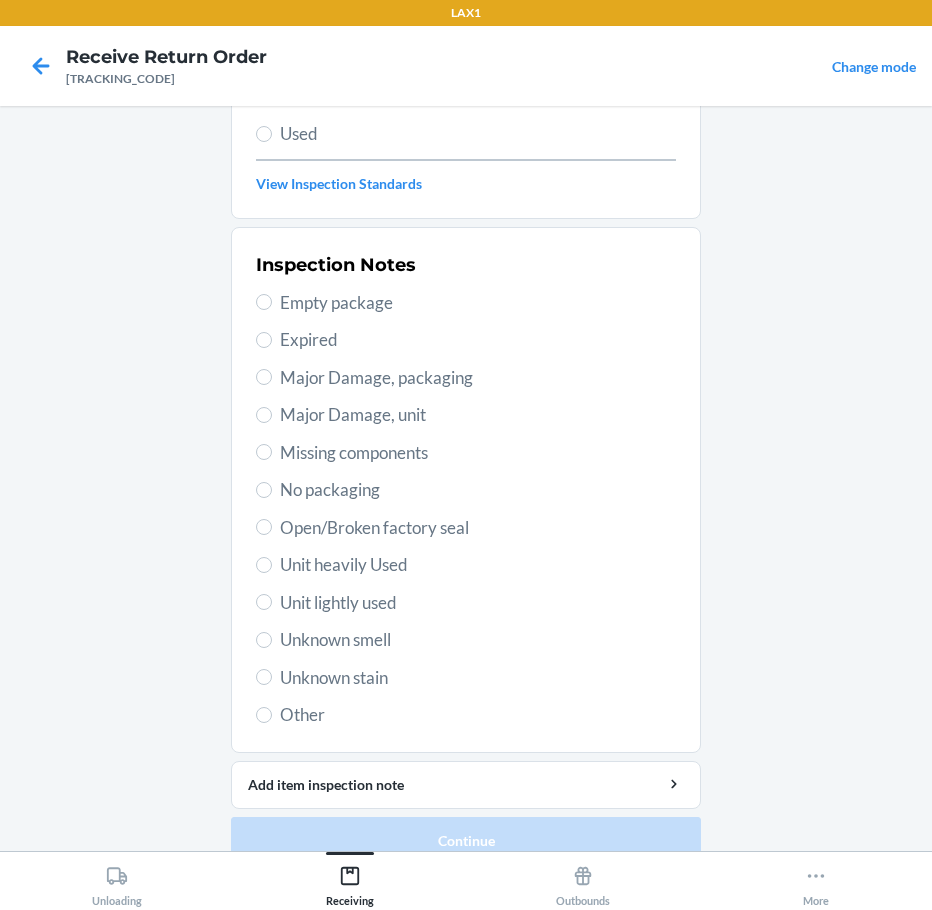 scroll, scrollTop: 297, scrollLeft: 0, axis: vertical 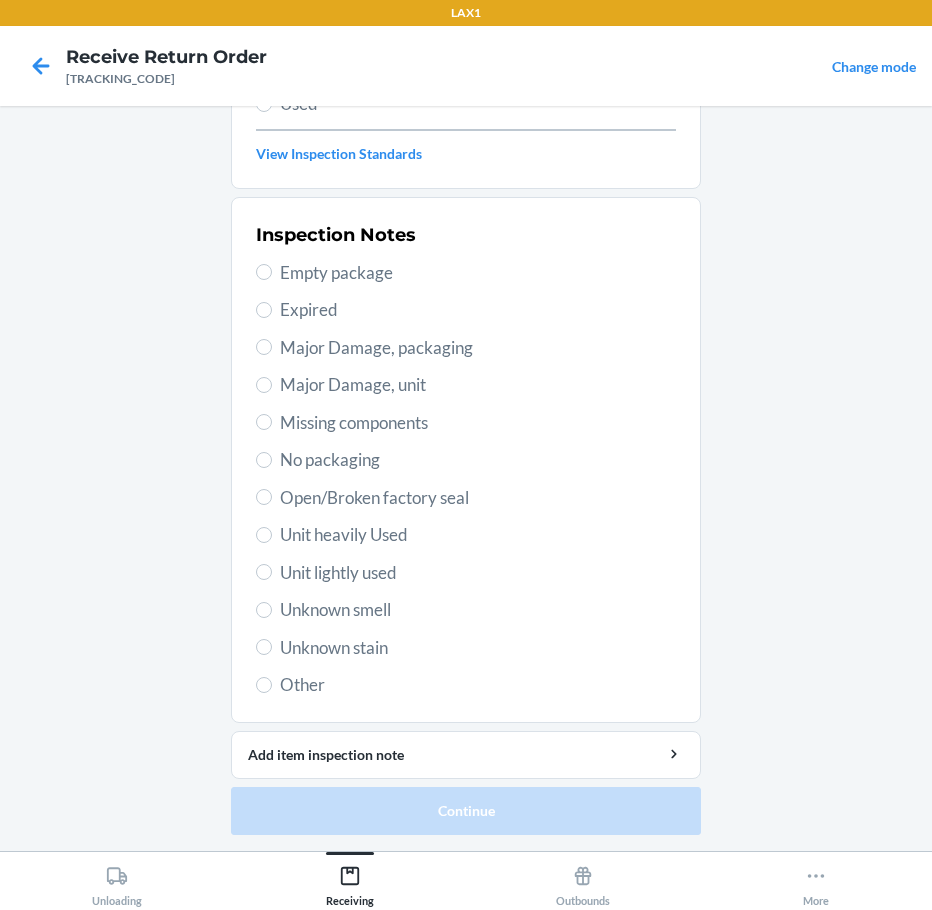 click on "Unit lightly used" at bounding box center [478, 573] 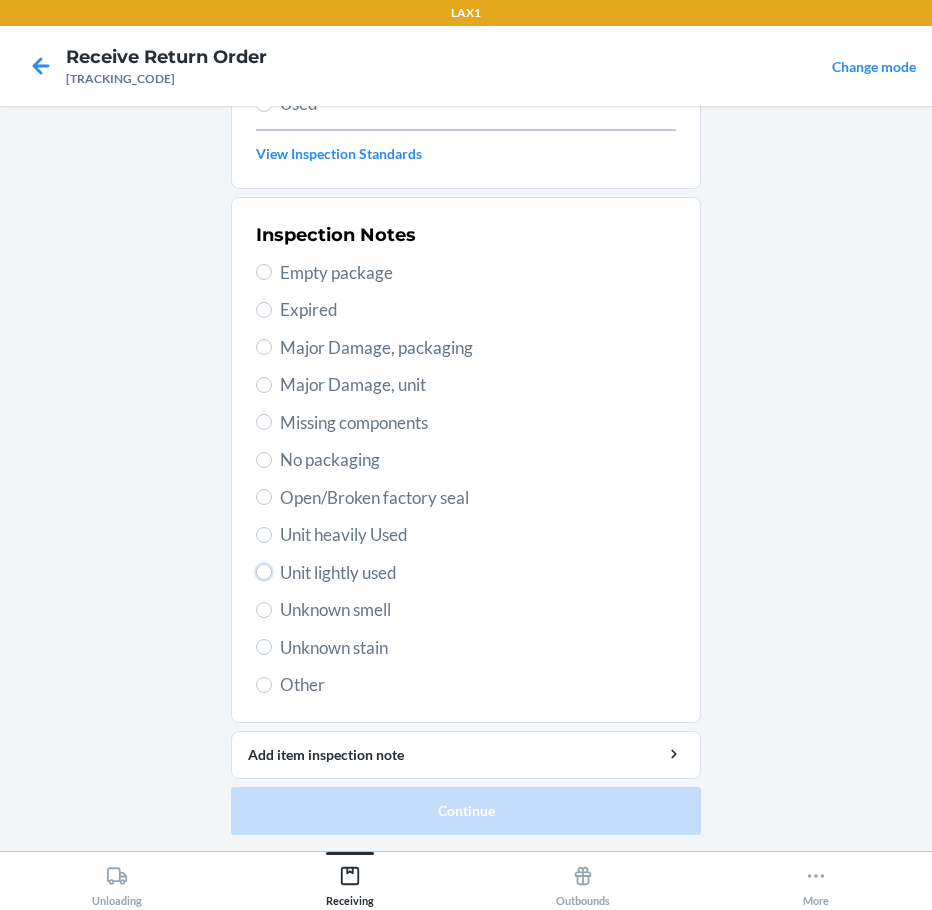 click on "Unit lightly used" at bounding box center (264, 572) 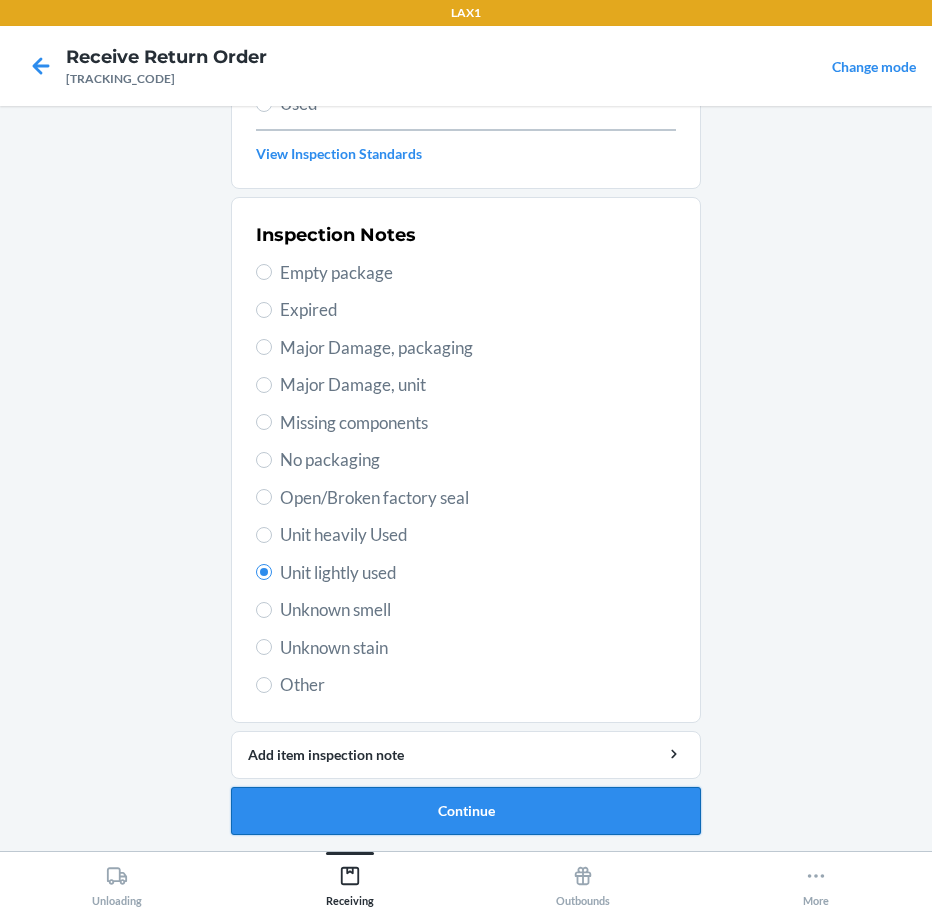 click on "Continue" at bounding box center [466, 811] 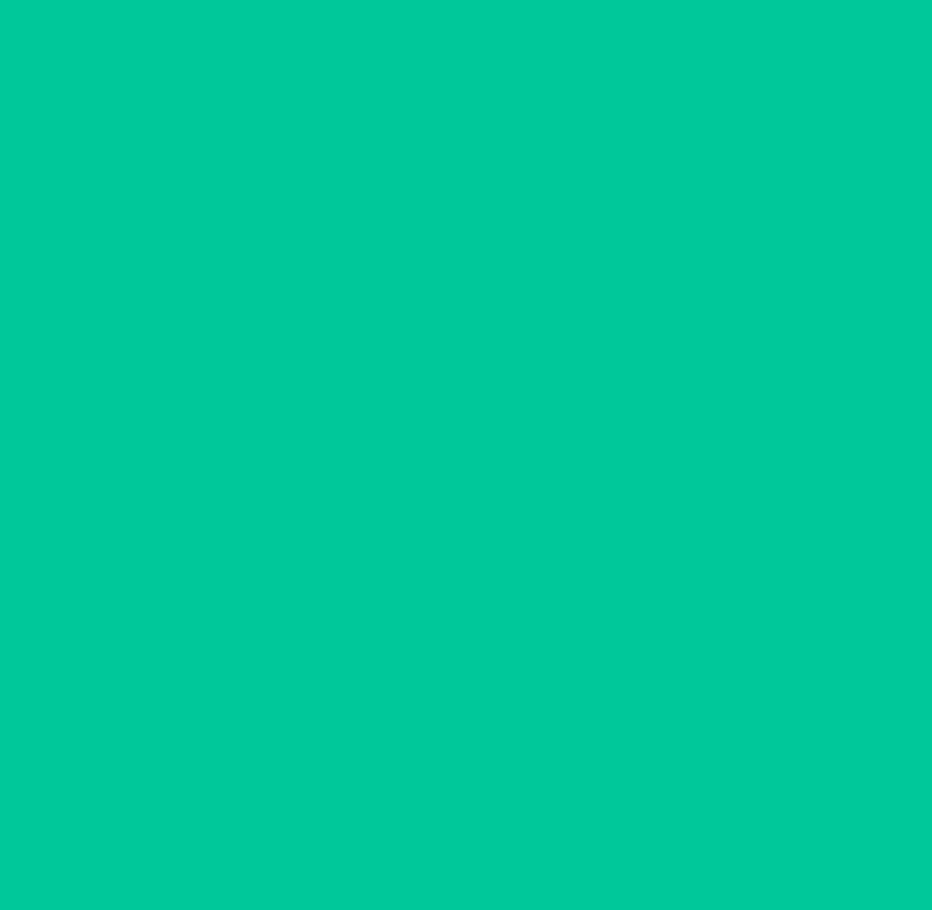 scroll, scrollTop: 120, scrollLeft: 0, axis: vertical 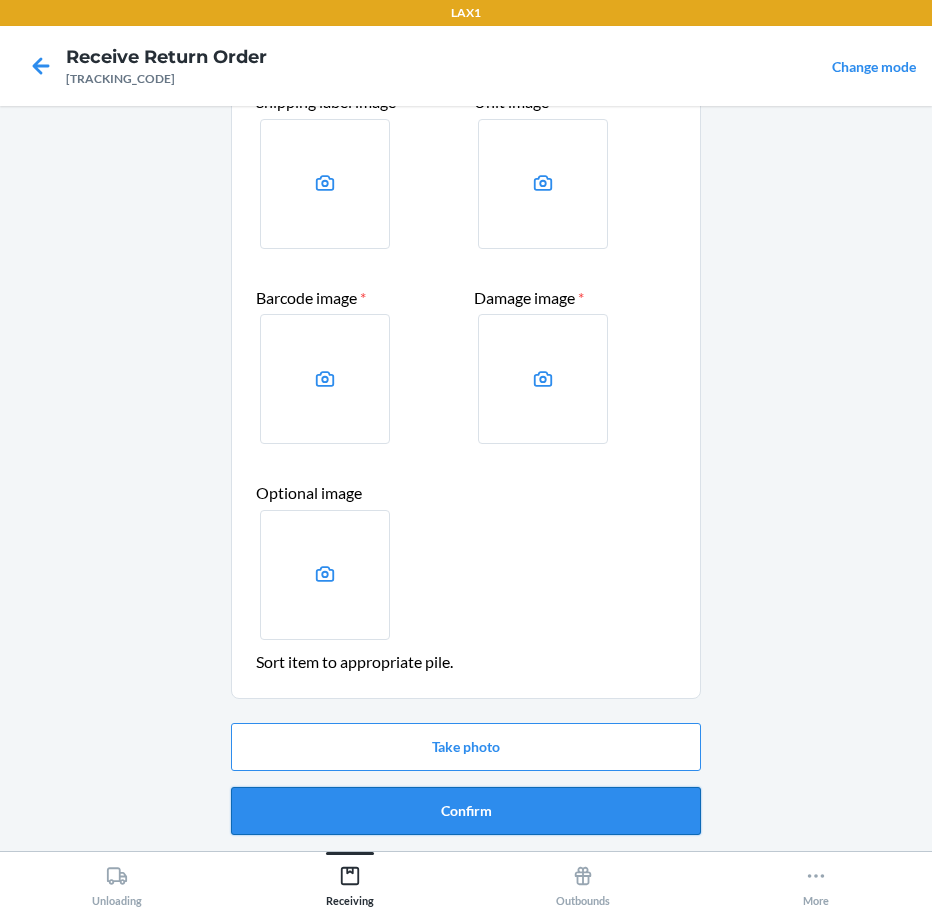 click on "Confirm" at bounding box center [466, 811] 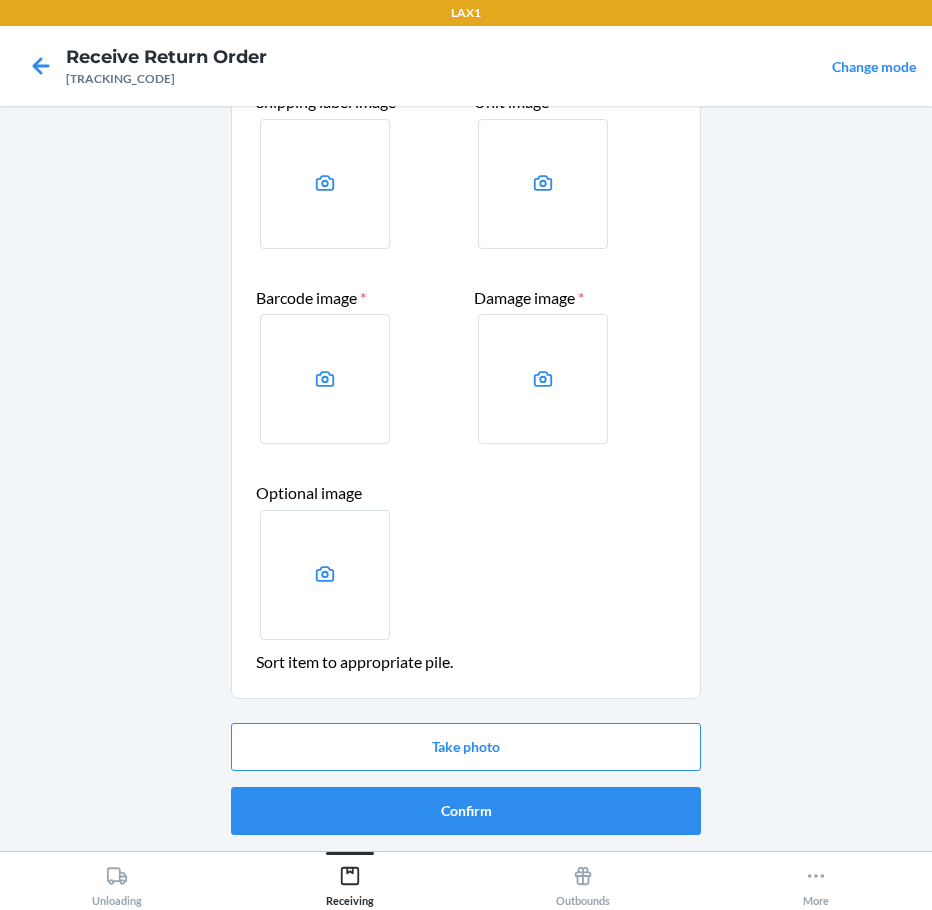 scroll, scrollTop: 0, scrollLeft: 0, axis: both 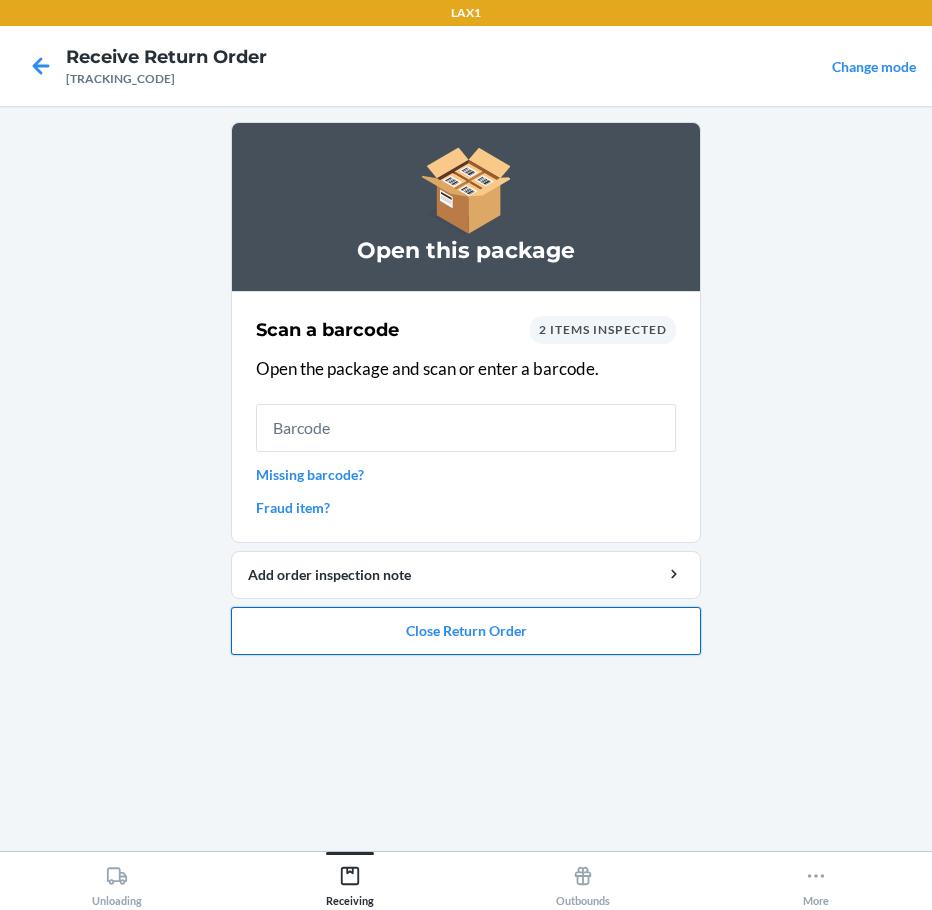 click on "Close Return Order" at bounding box center [466, 631] 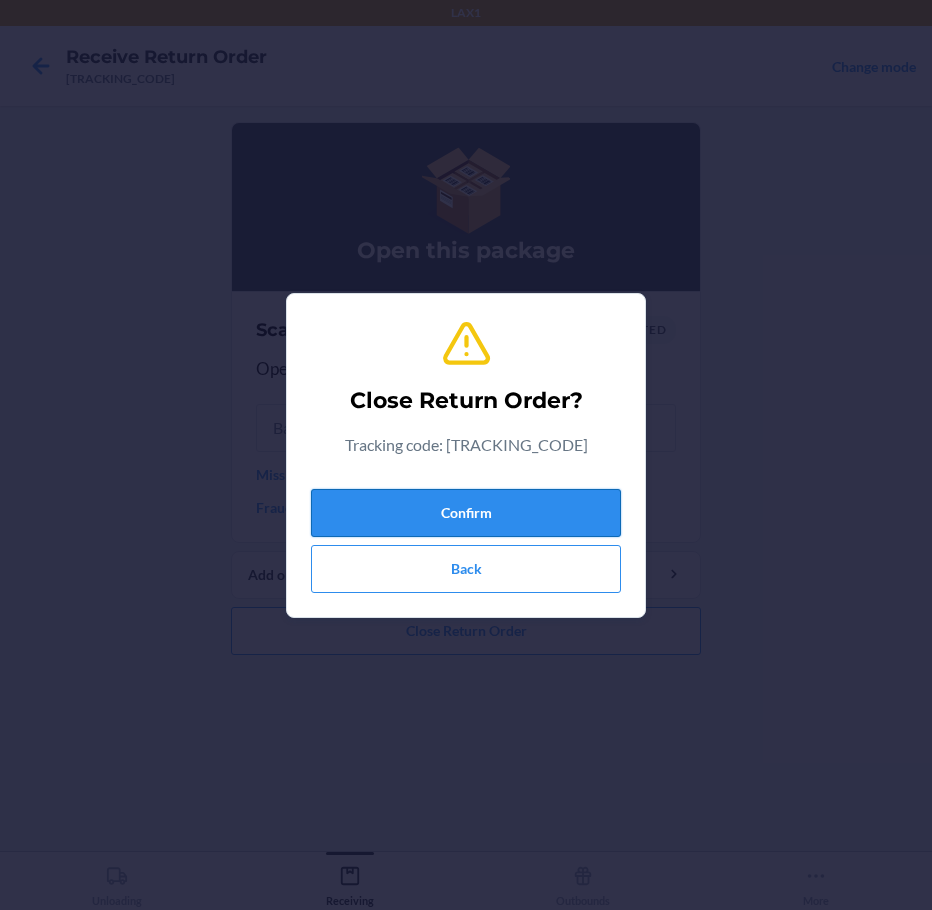 click on "Confirm" at bounding box center (466, 513) 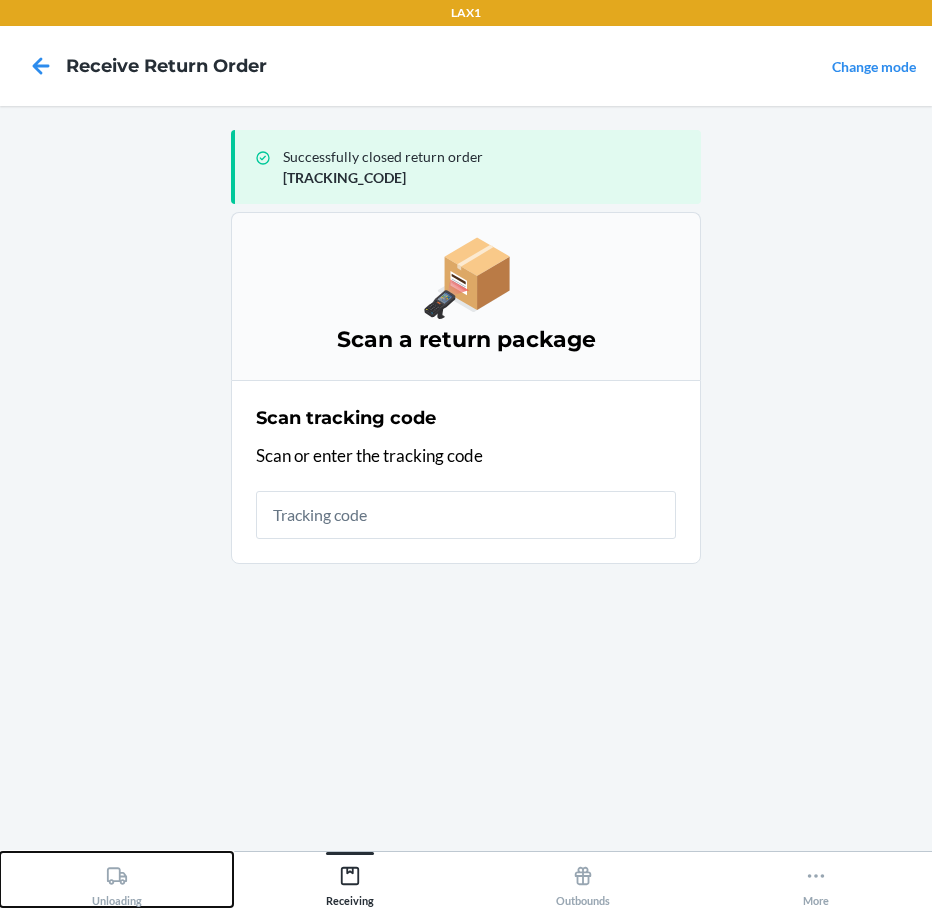 click on "Unloading" at bounding box center [117, 882] 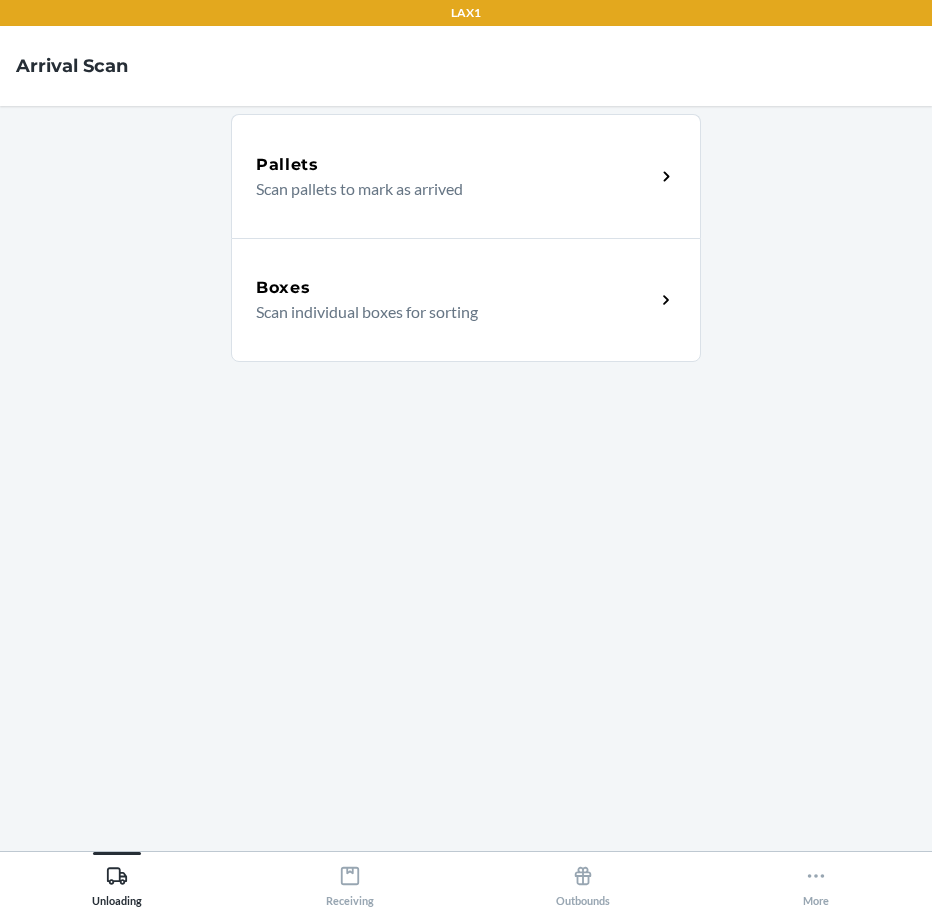 click on "Scan individual boxes for sorting" at bounding box center [447, 312] 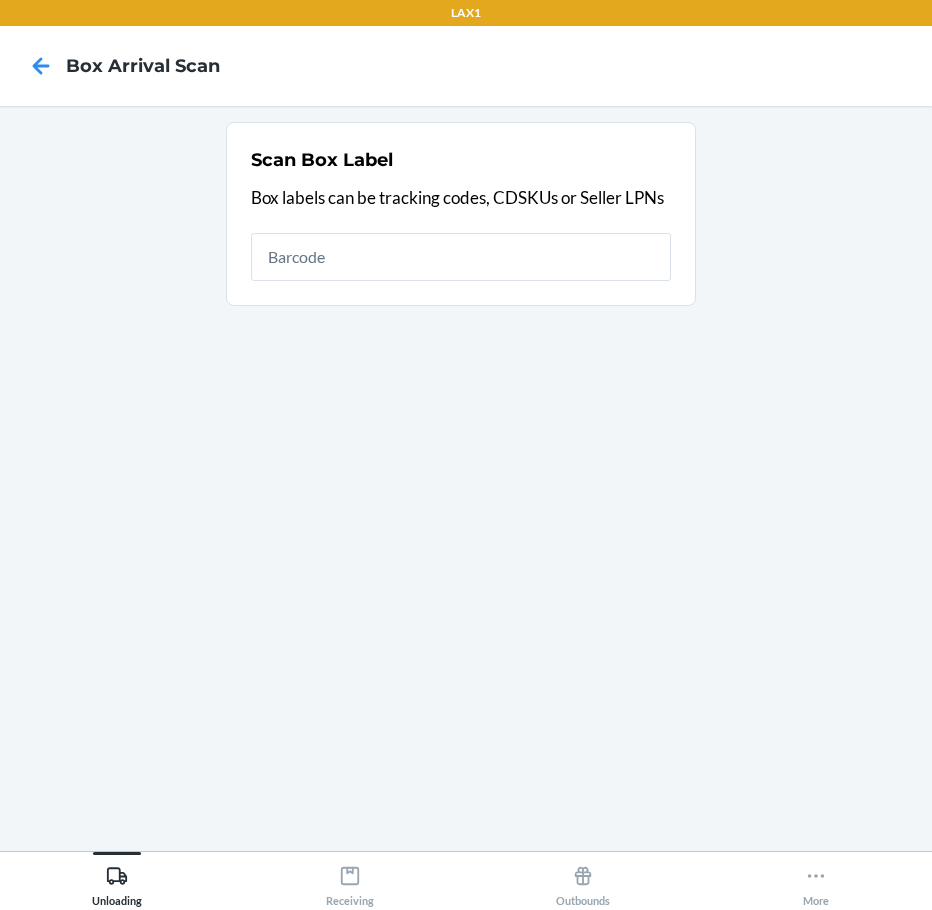 click at bounding box center (461, 257) 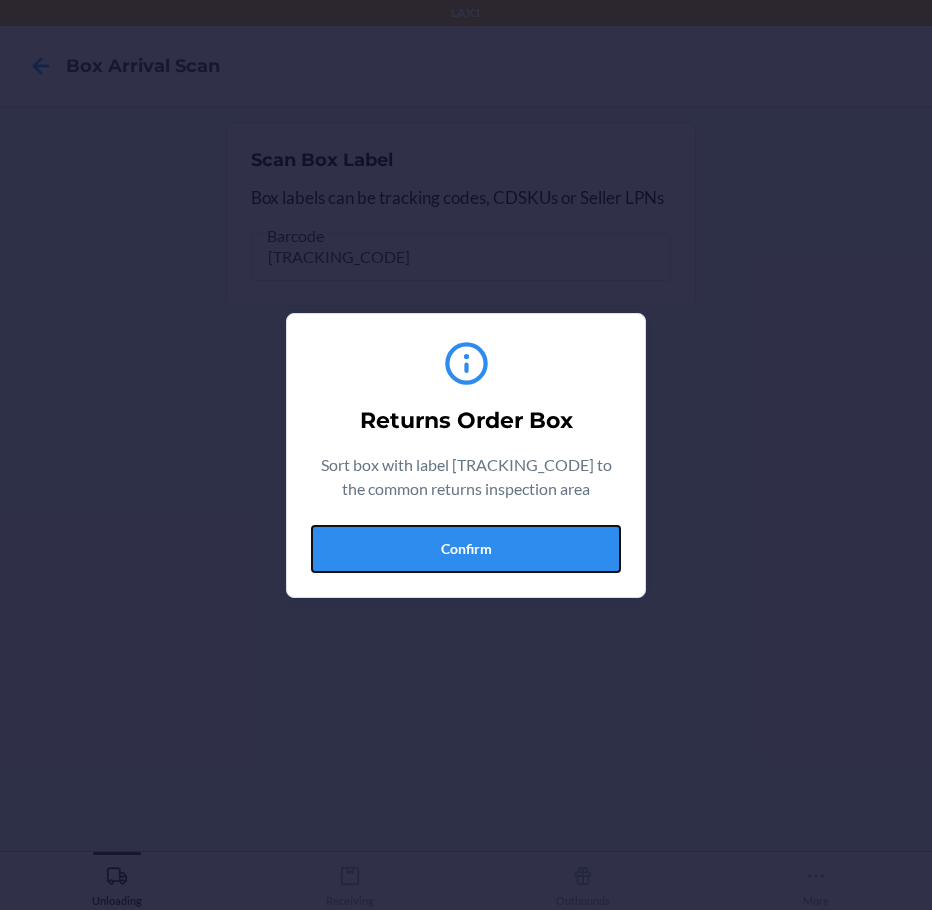 click on "Confirm" at bounding box center [466, 549] 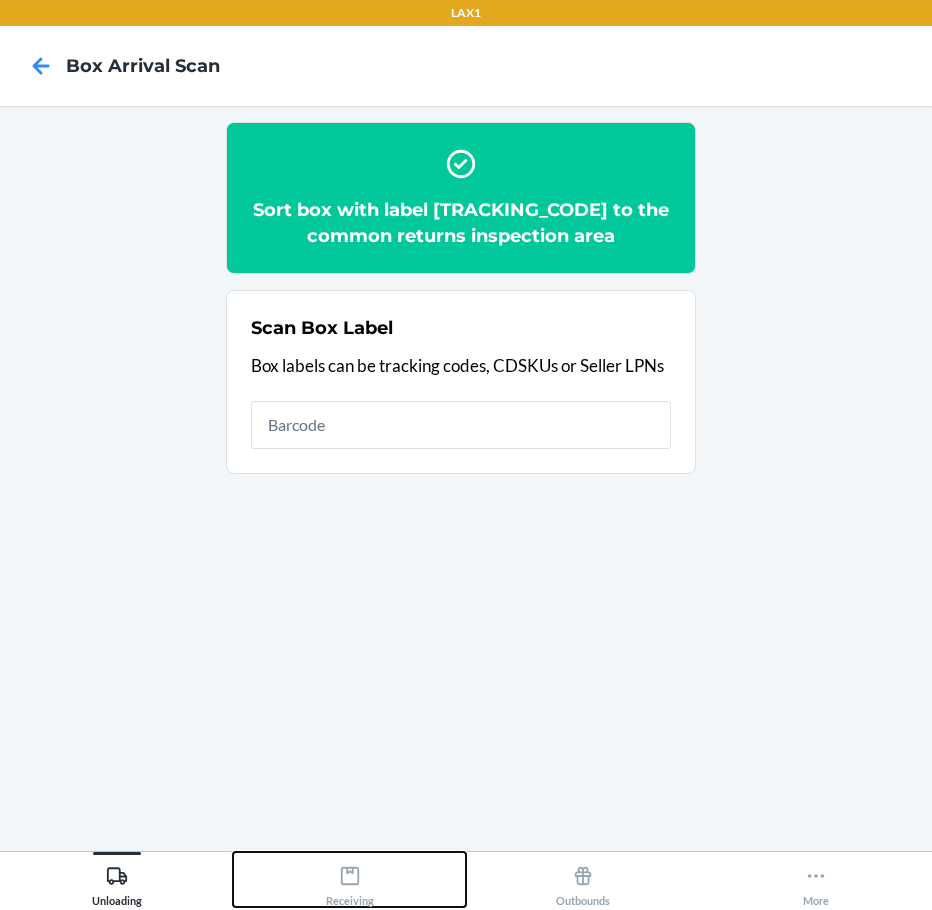 click on "Receiving" at bounding box center (350, 882) 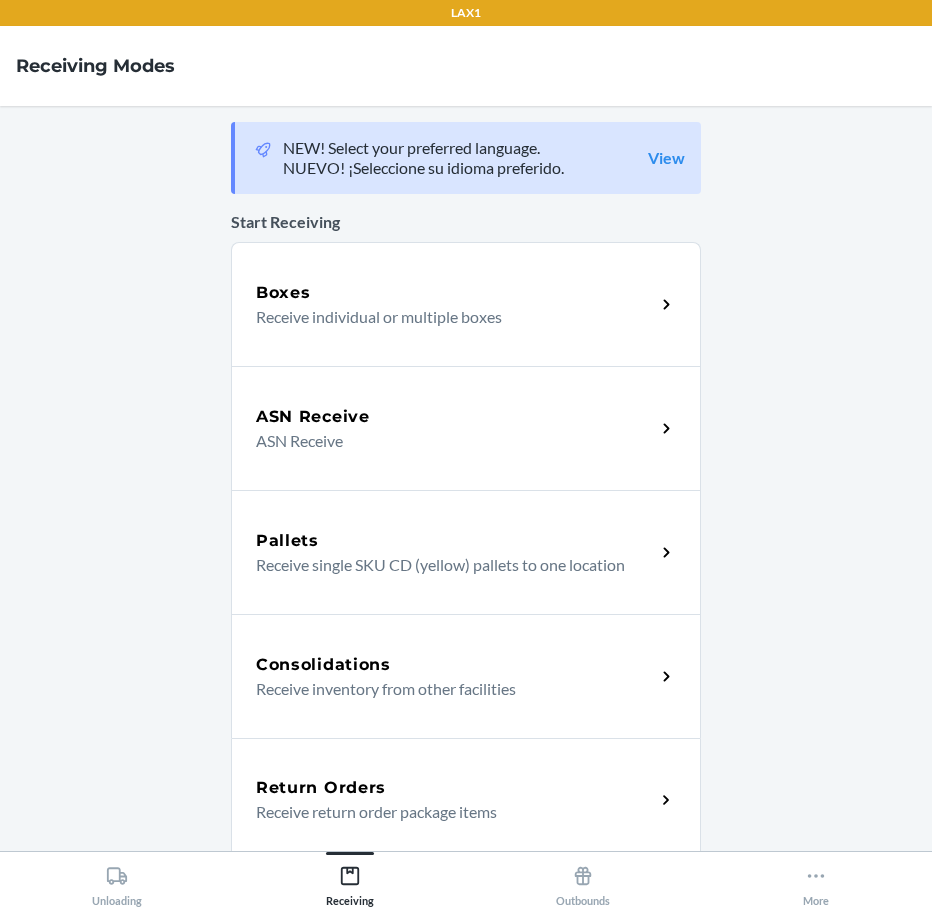 click on "Return Orders" at bounding box center (455, 788) 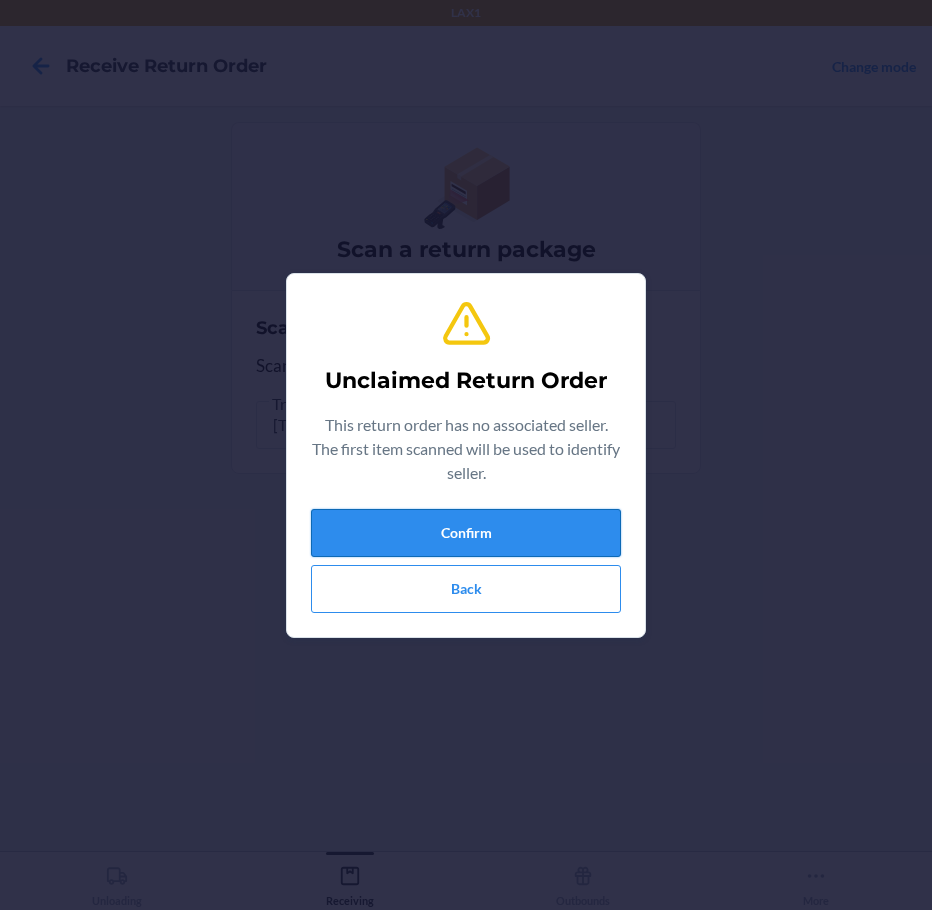 click on "Confirm" at bounding box center [466, 533] 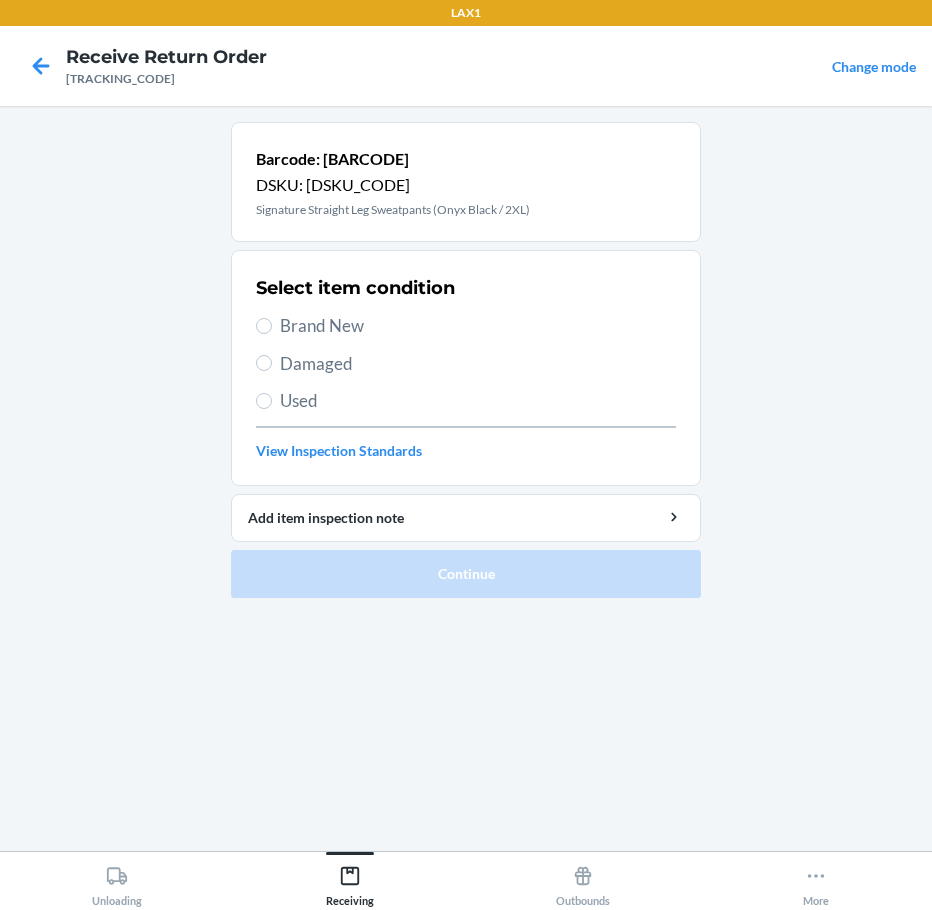 click on "Brand New" at bounding box center [478, 326] 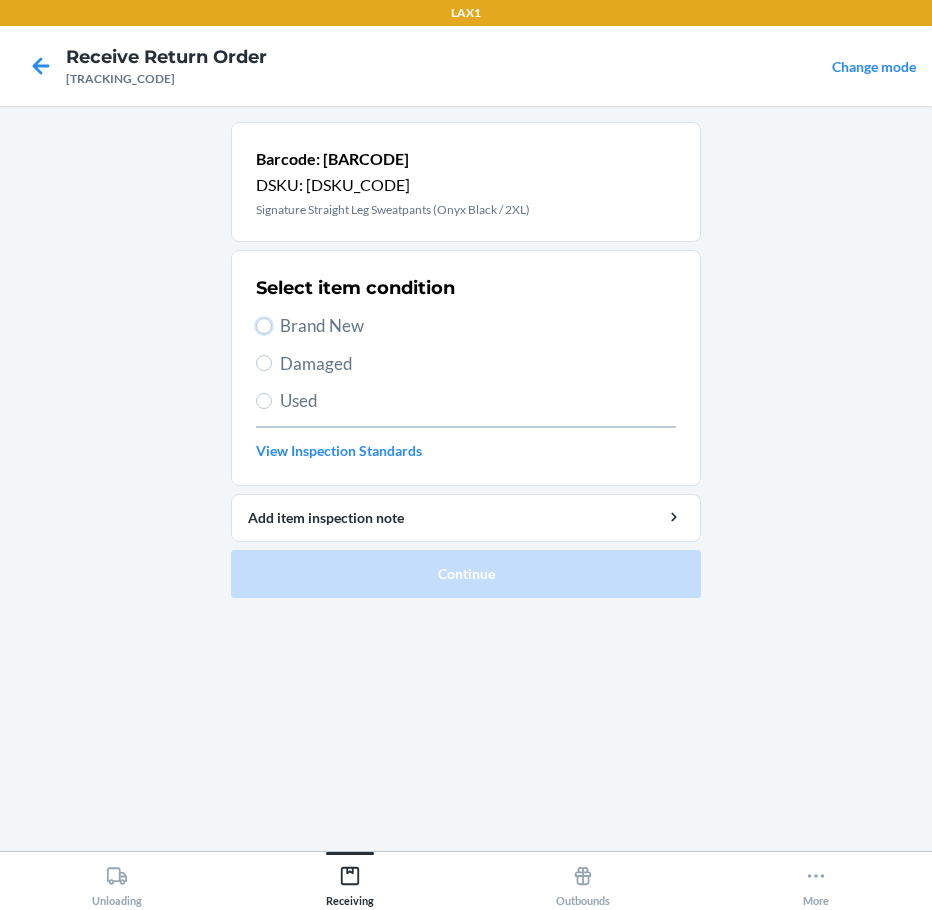 click on "Brand New" at bounding box center (264, 326) 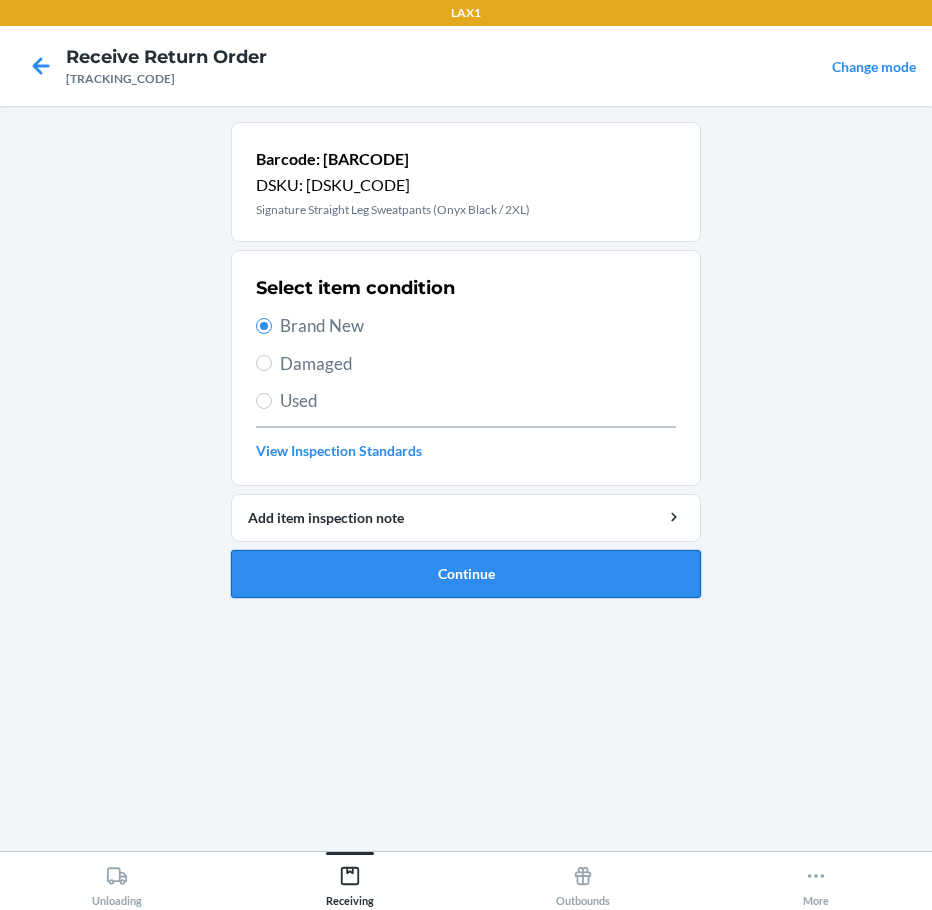 click on "Continue" at bounding box center [466, 574] 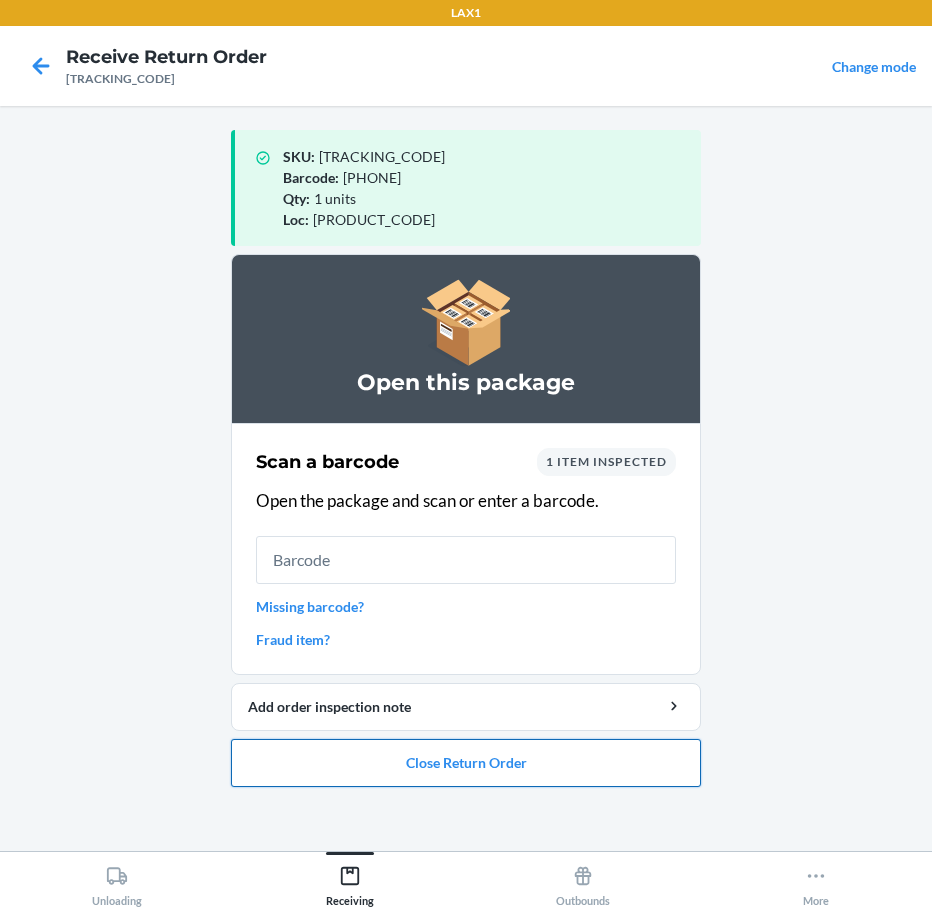click on "Close Return Order" at bounding box center (466, 763) 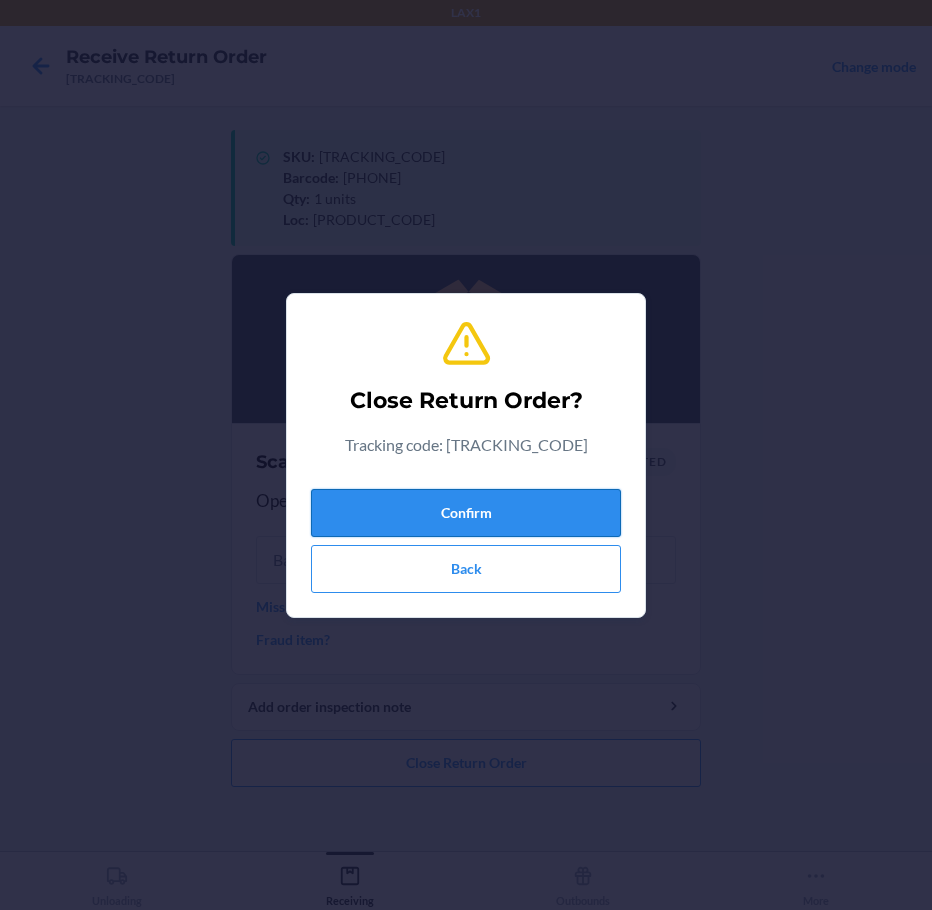 click on "Confirm" at bounding box center [466, 513] 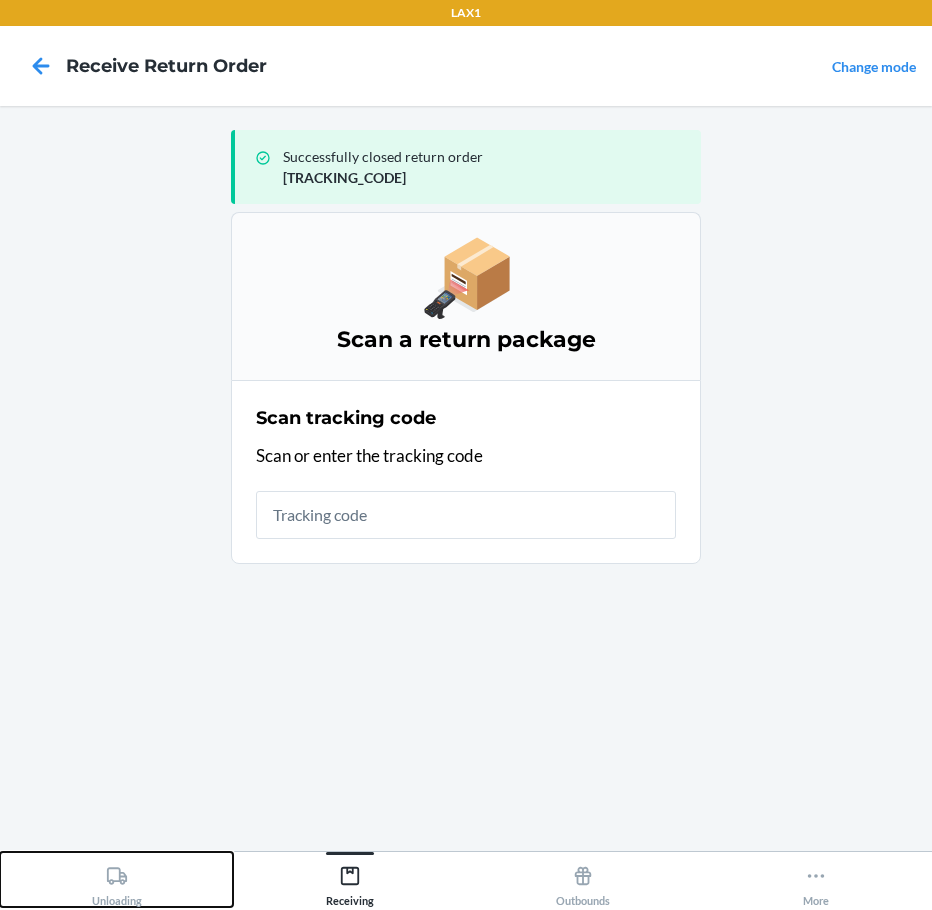 click on "Unloading" at bounding box center [116, 879] 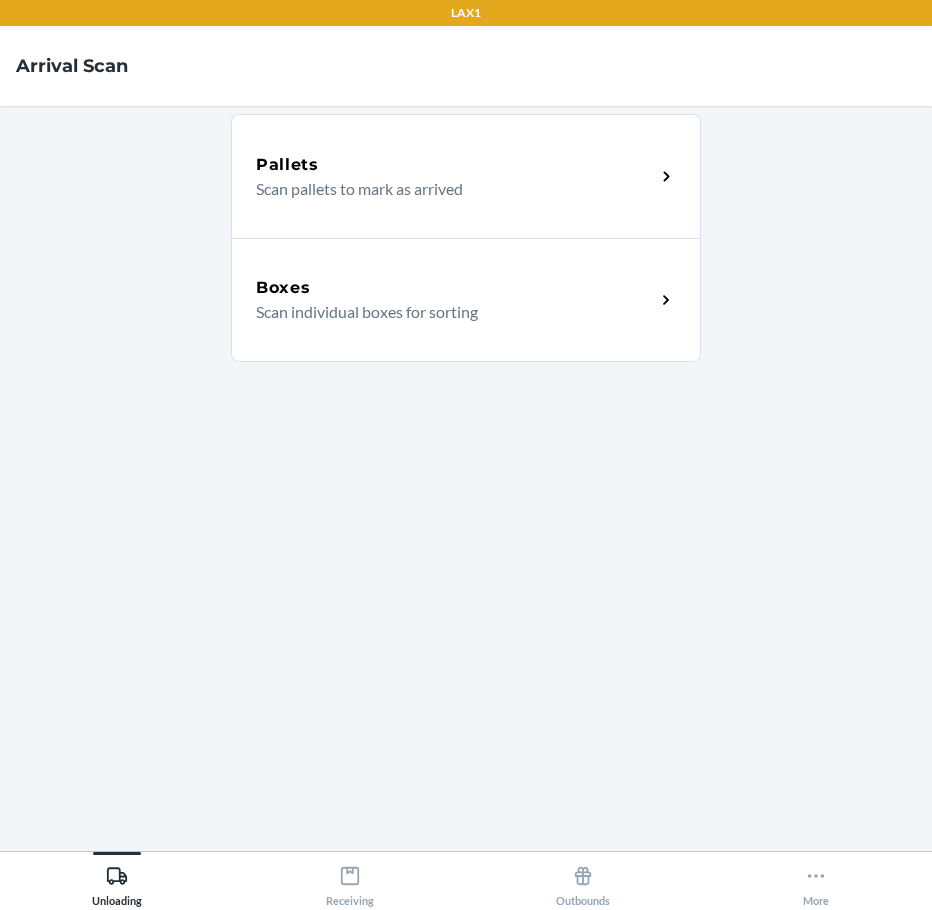 click on "Boxes" at bounding box center [455, 288] 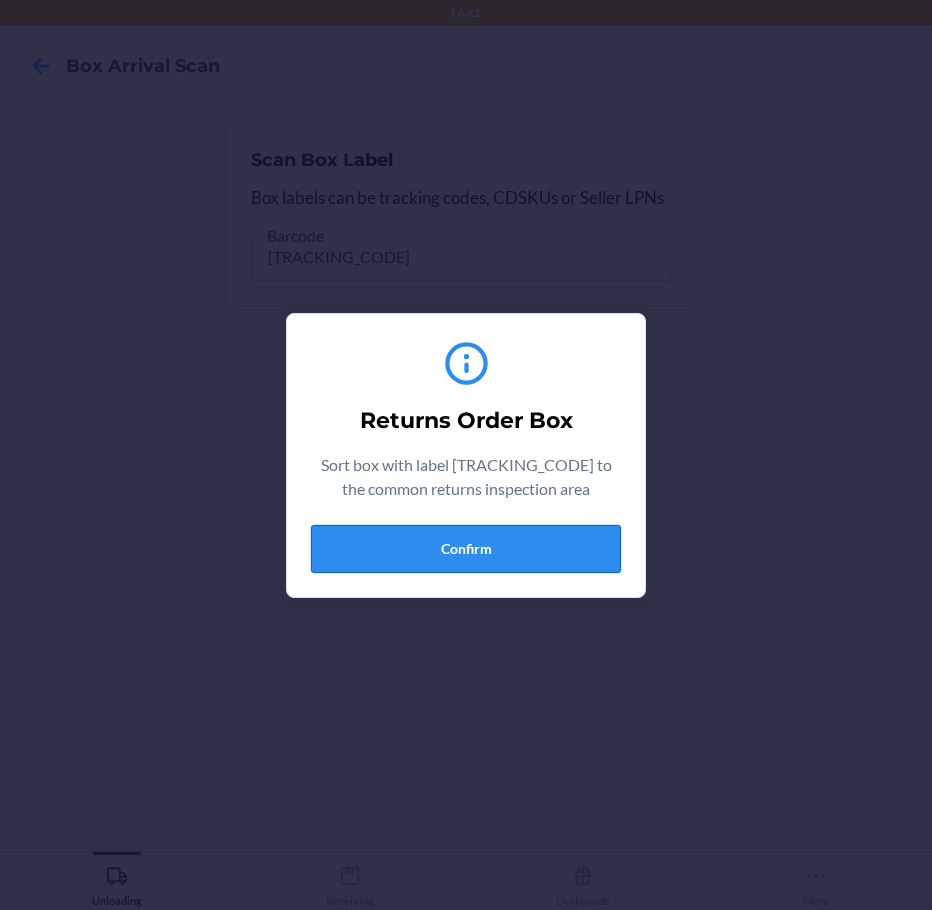 click on "Confirm" at bounding box center (466, 549) 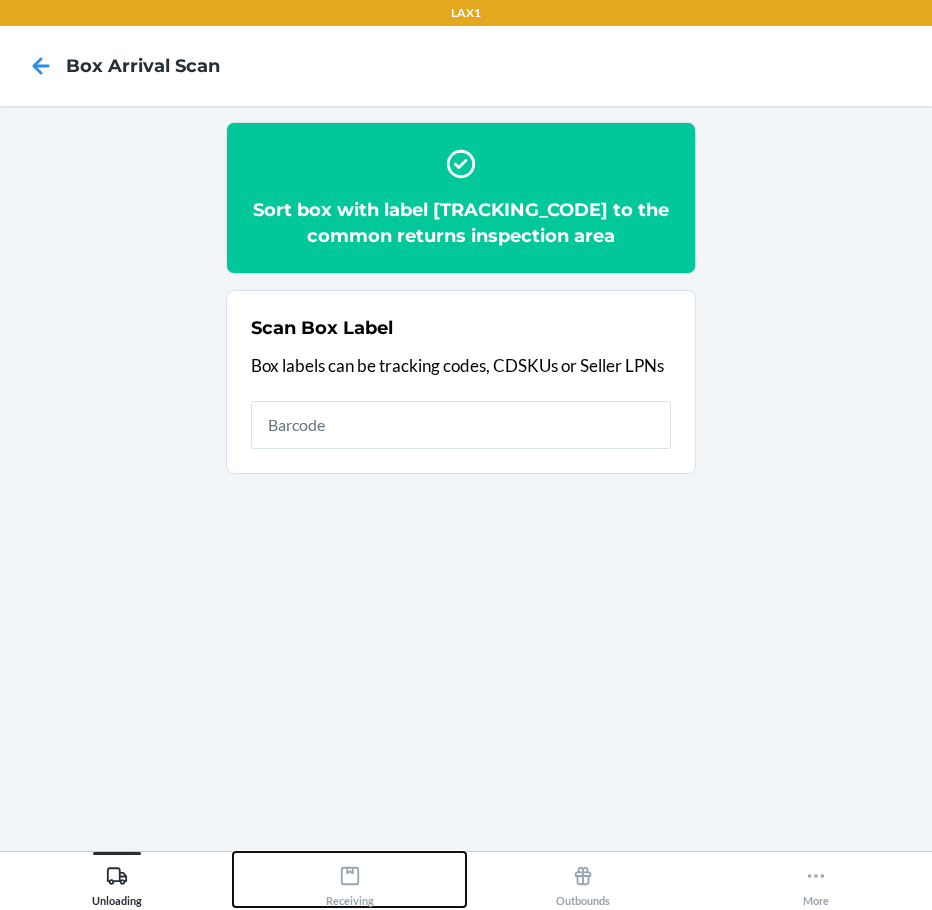 click on "Receiving" at bounding box center [350, 882] 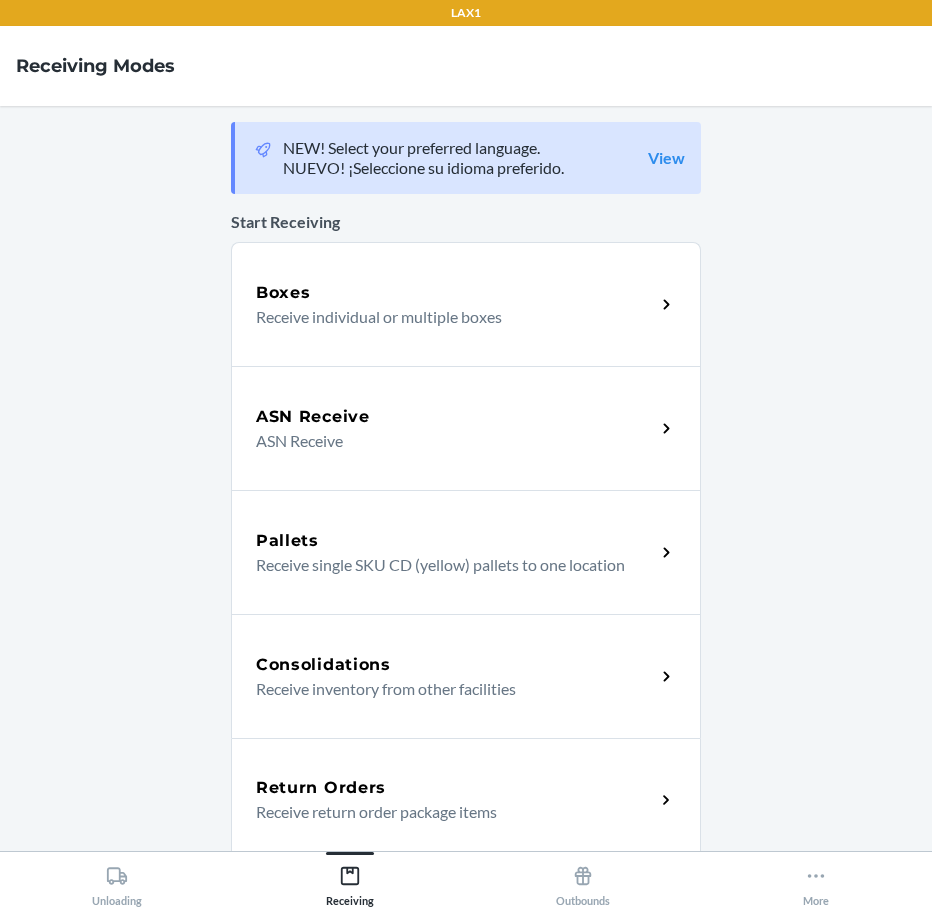 click on "Return Orders" at bounding box center (321, 788) 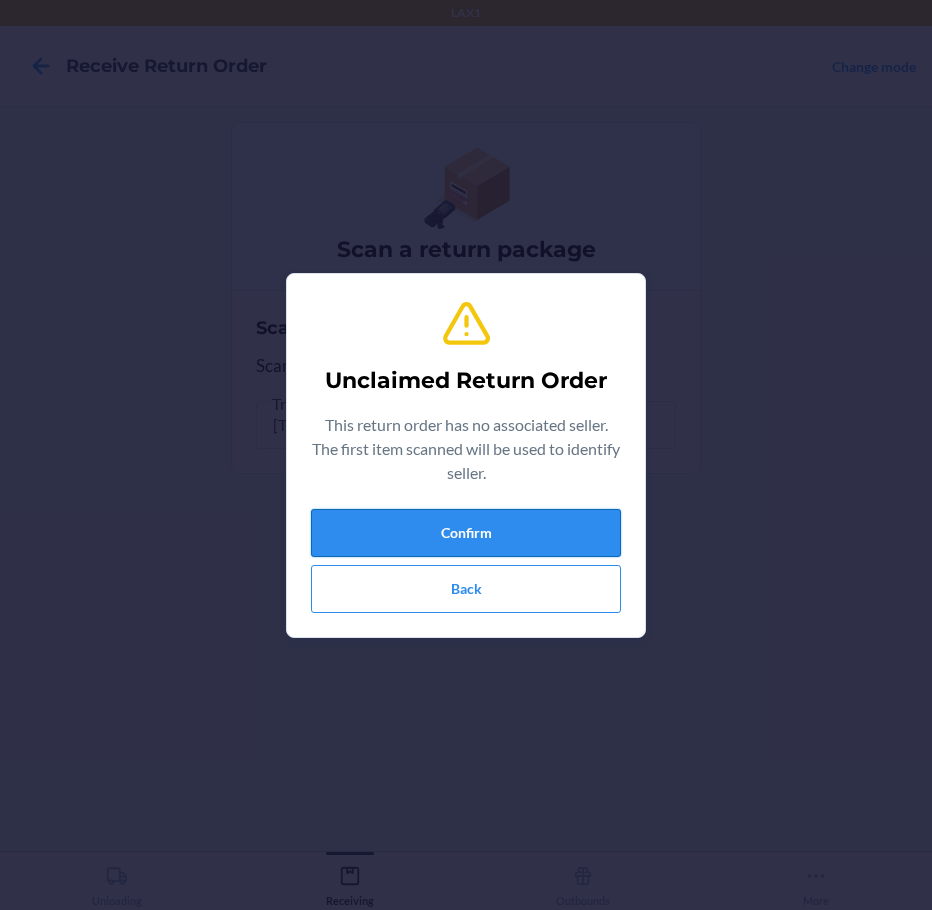 click on "Confirm" at bounding box center (466, 533) 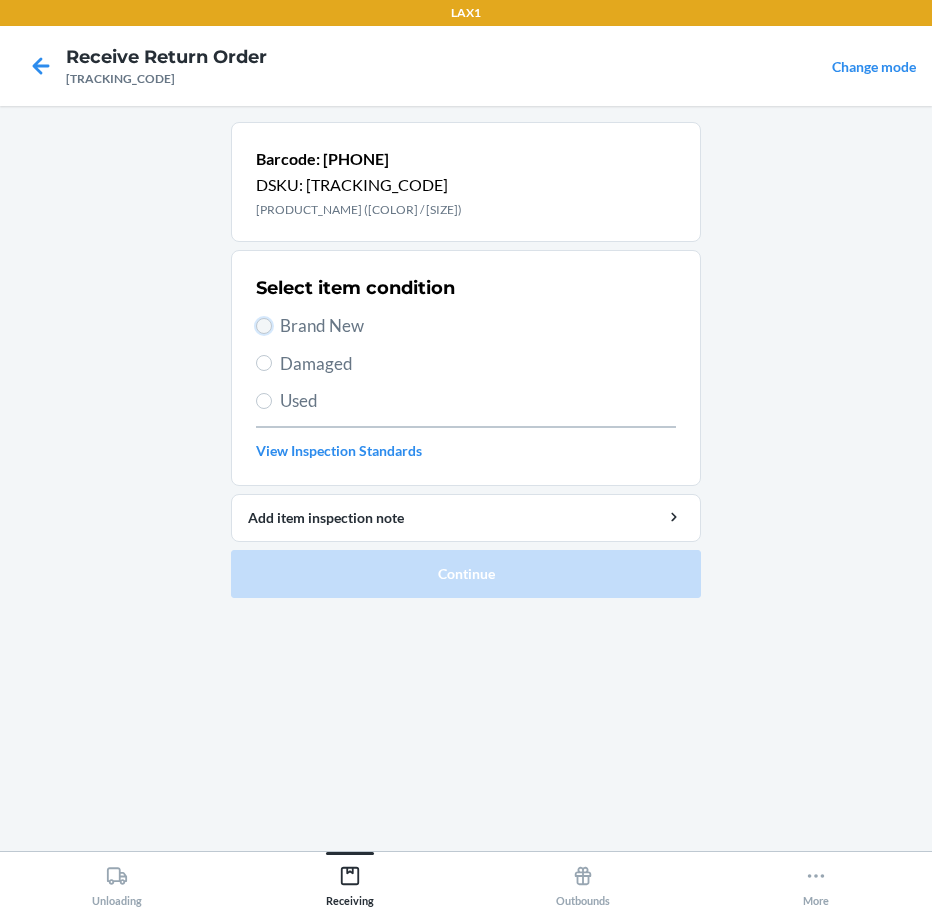 click on "Brand New" at bounding box center [264, 326] 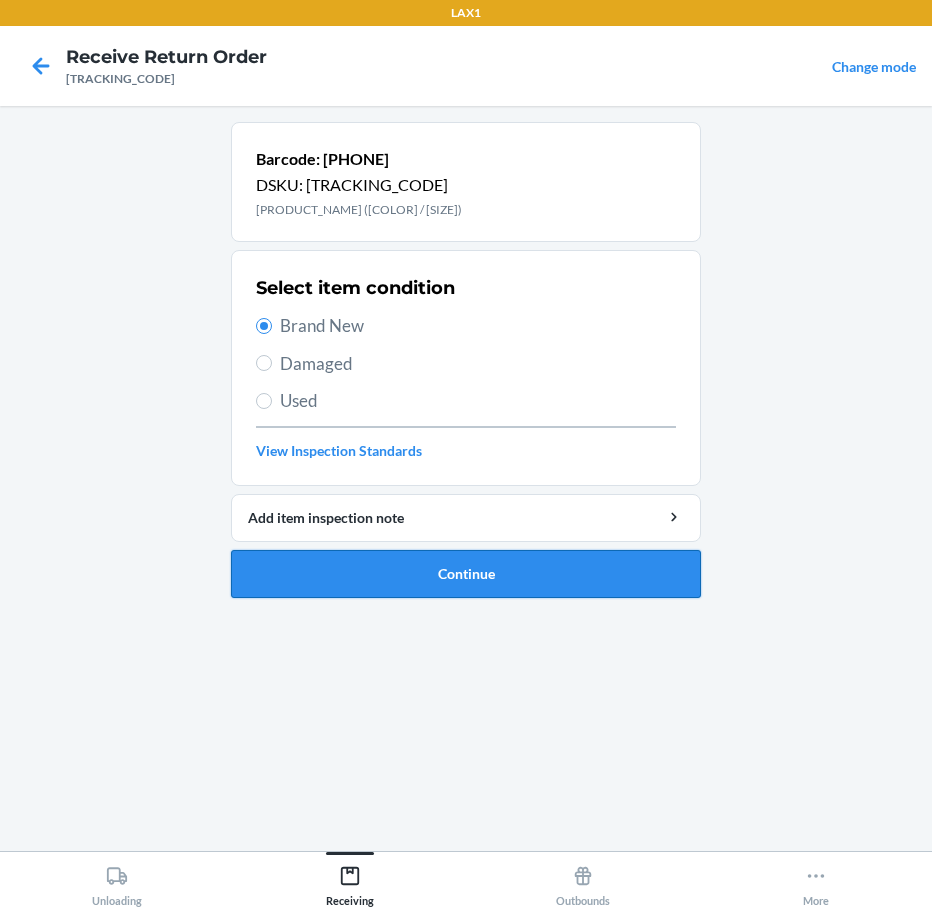 click on "Continue" at bounding box center [466, 574] 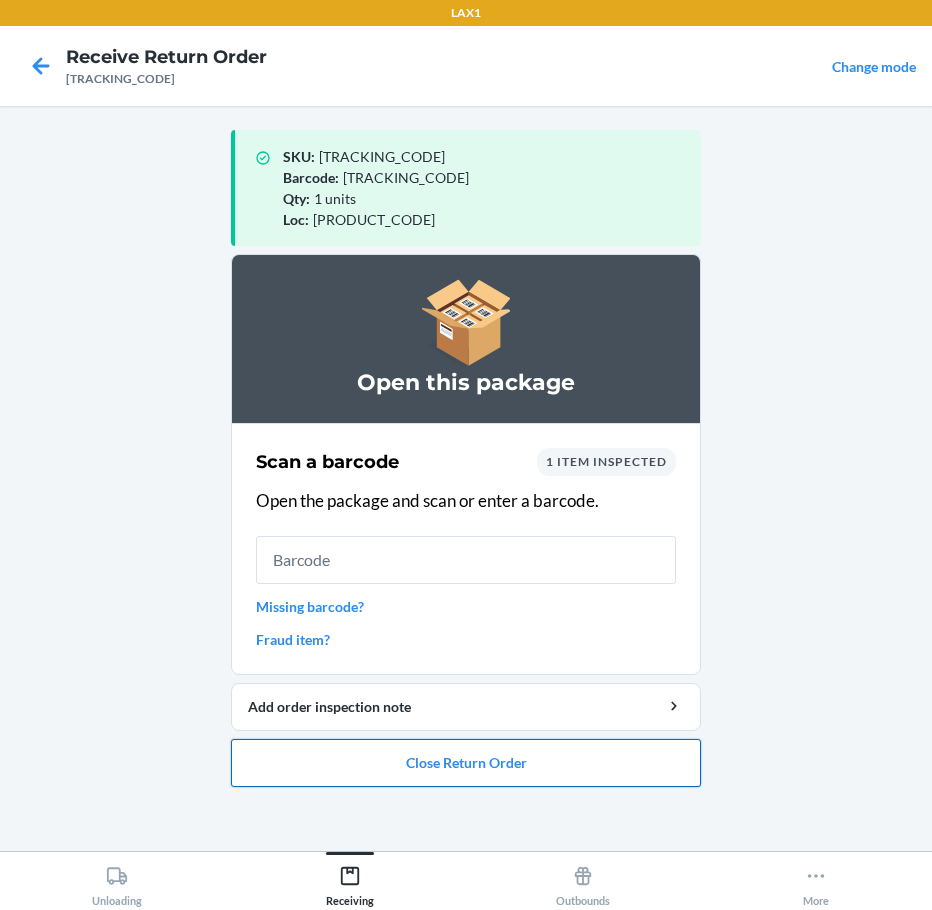 click on "Close Return Order" at bounding box center (466, 763) 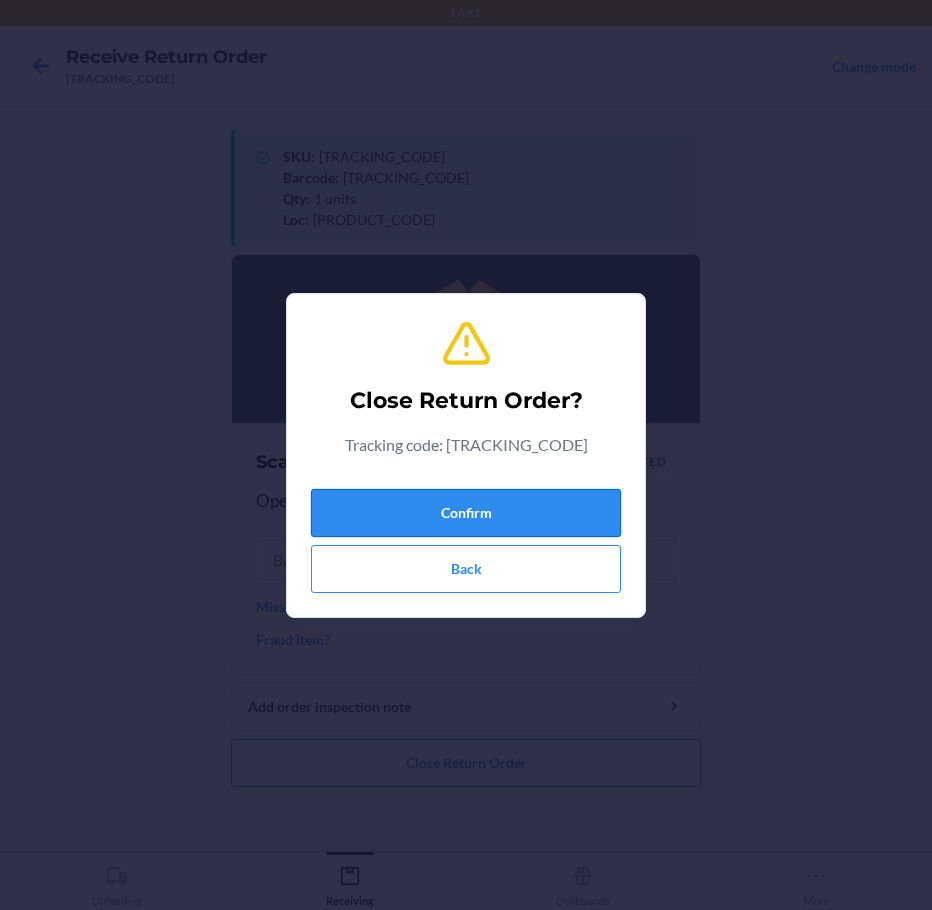 click on "Confirm" at bounding box center (466, 513) 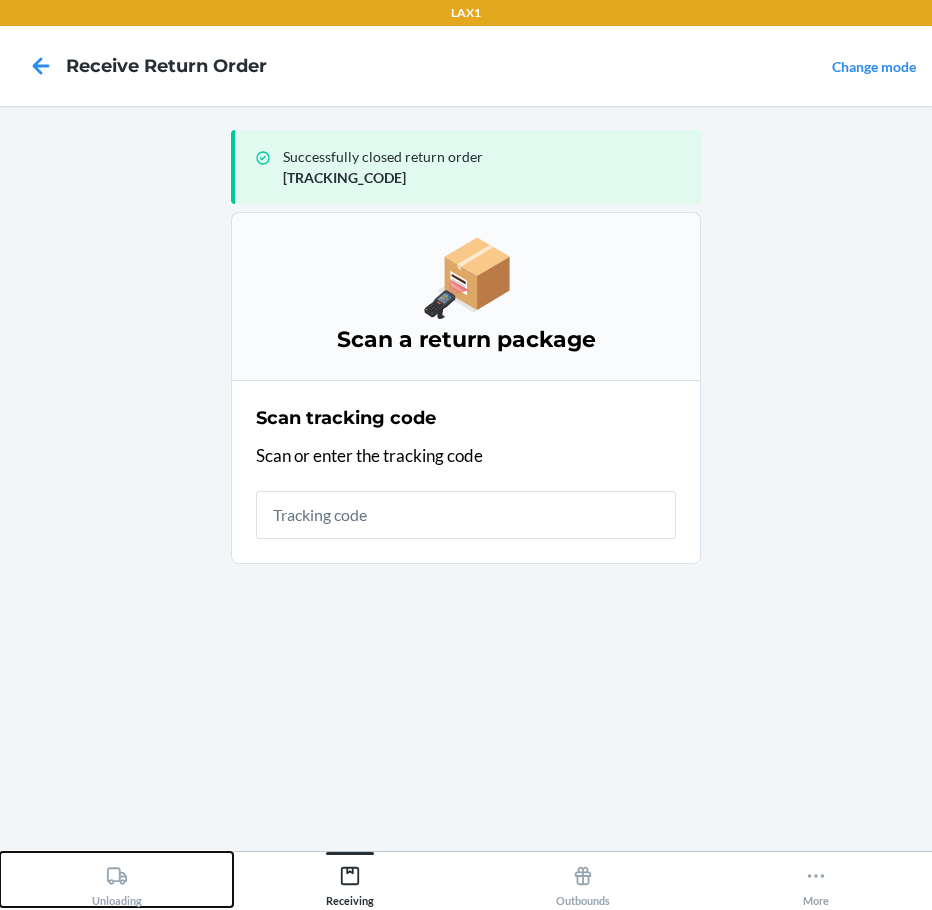 click 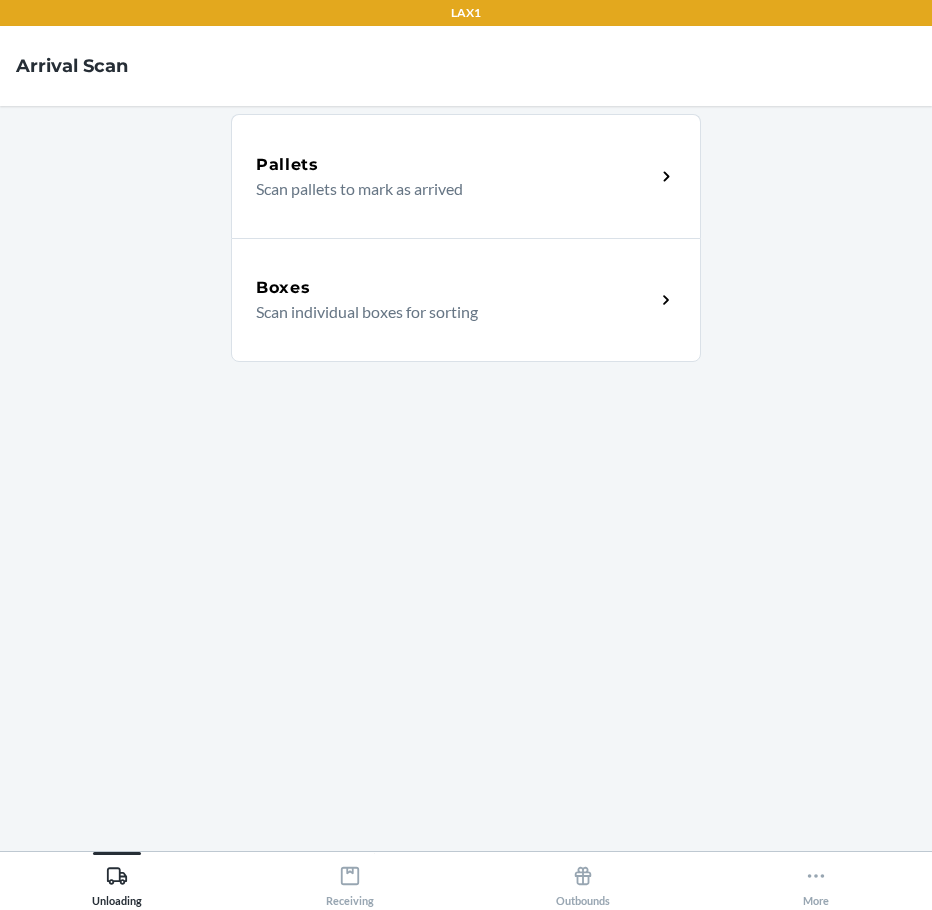 click on "Scan individual boxes for sorting" at bounding box center (447, 312) 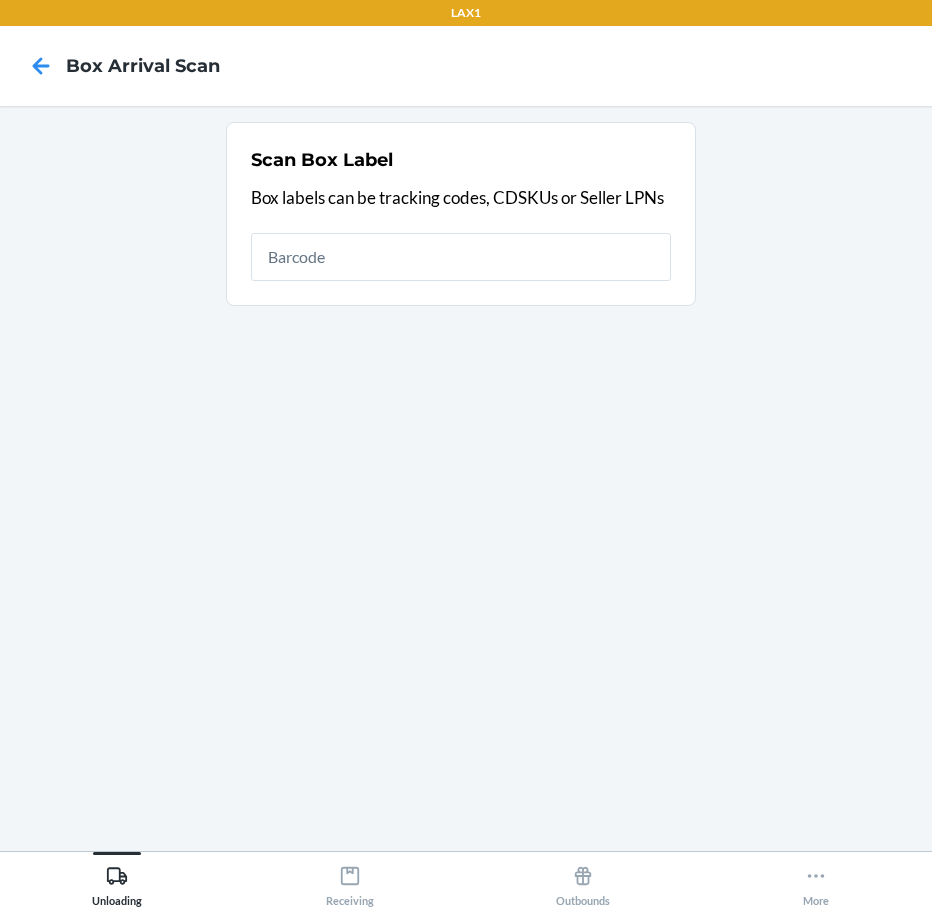 click at bounding box center [461, 257] 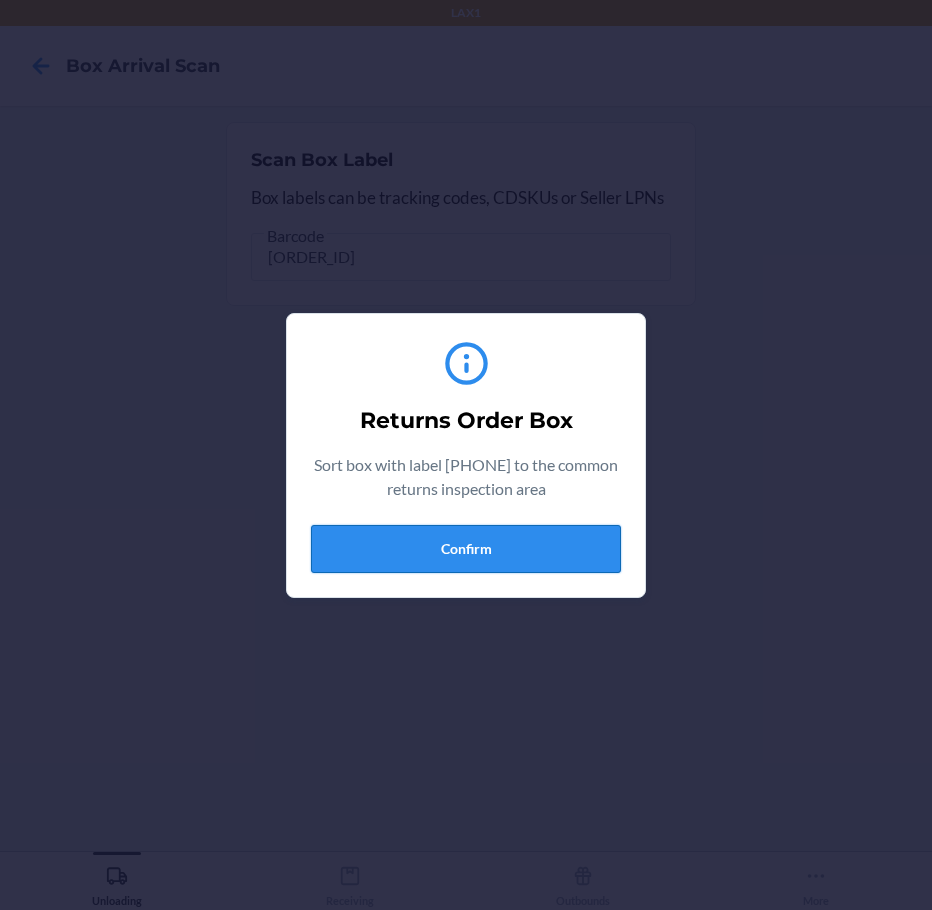 click on "Confirm" at bounding box center (466, 549) 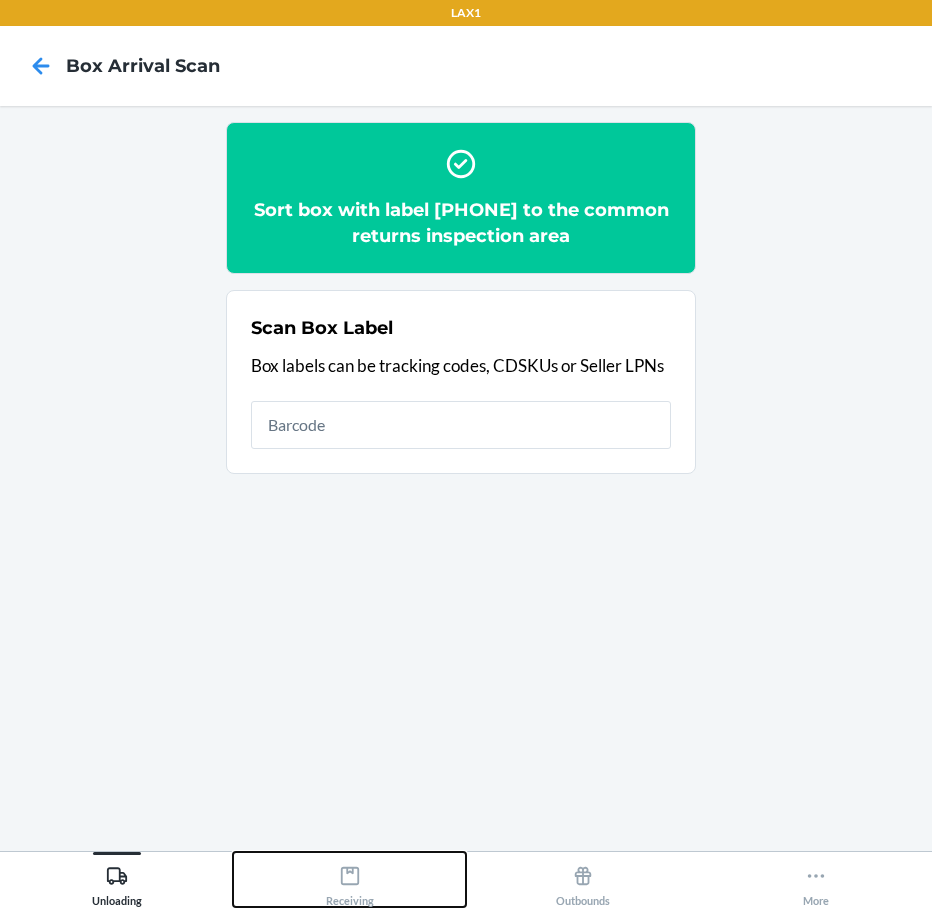 drag, startPoint x: 302, startPoint y: 893, endPoint x: 309, endPoint y: 874, distance: 20.248457 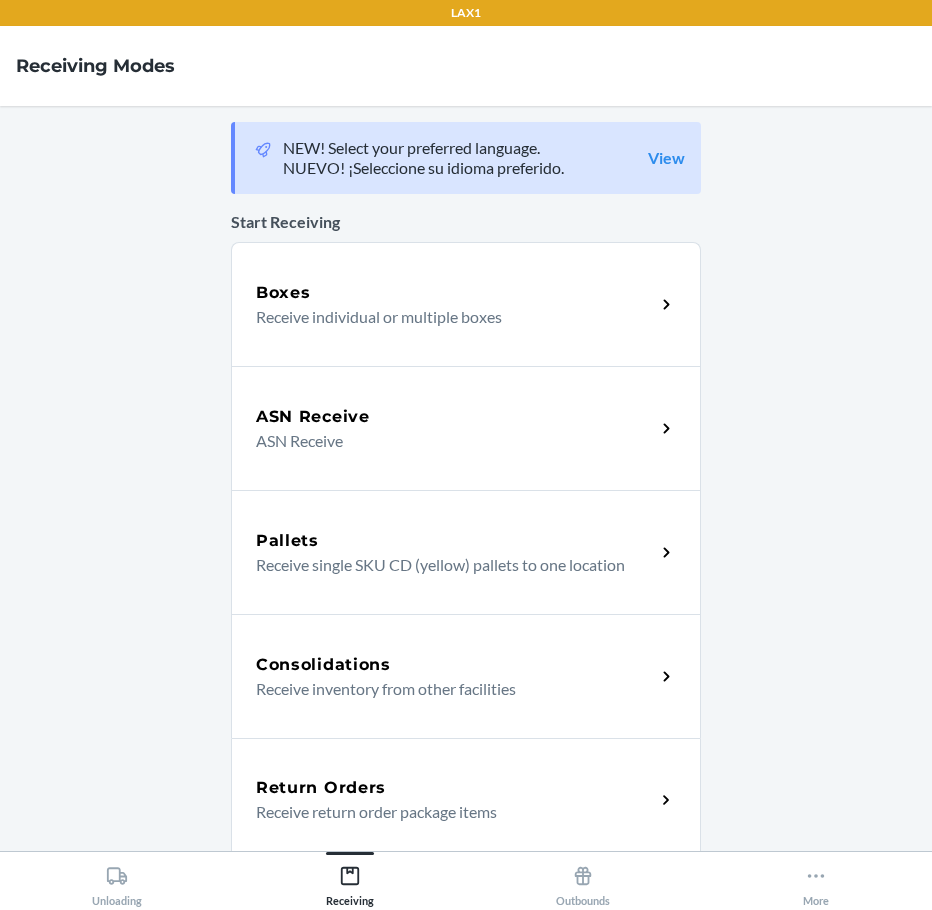 click on "Return Orders Receive return order package items" at bounding box center (466, 800) 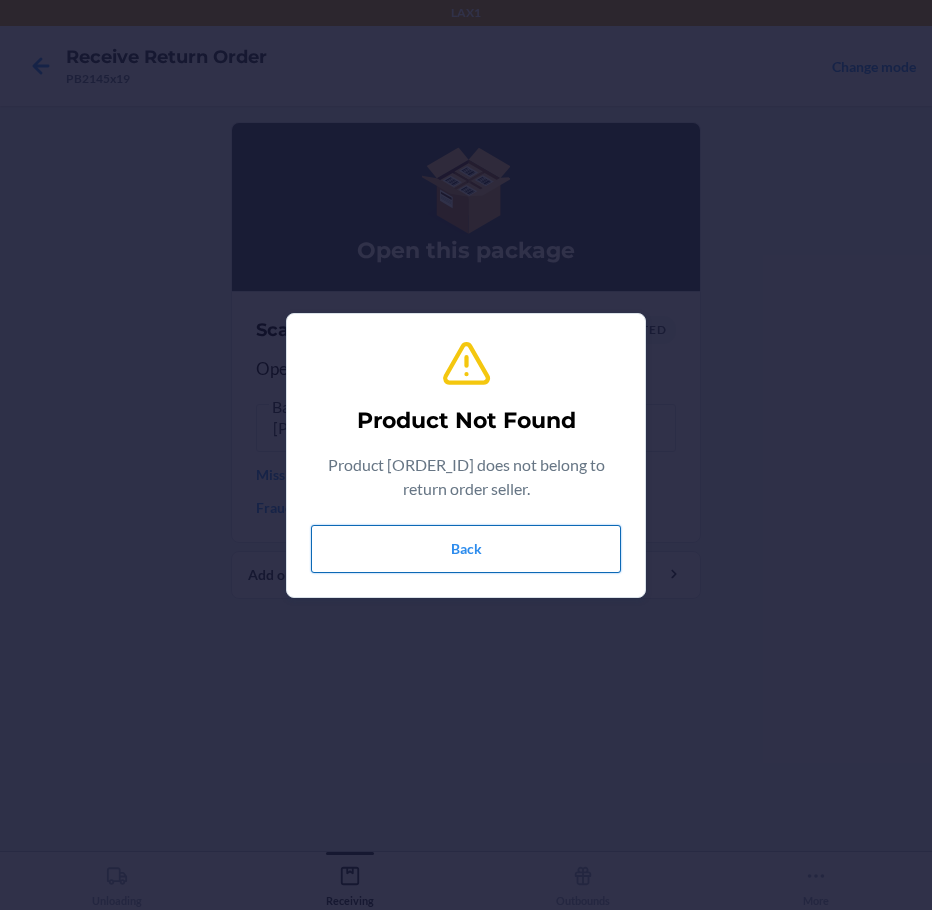 click on "Back" at bounding box center [466, 549] 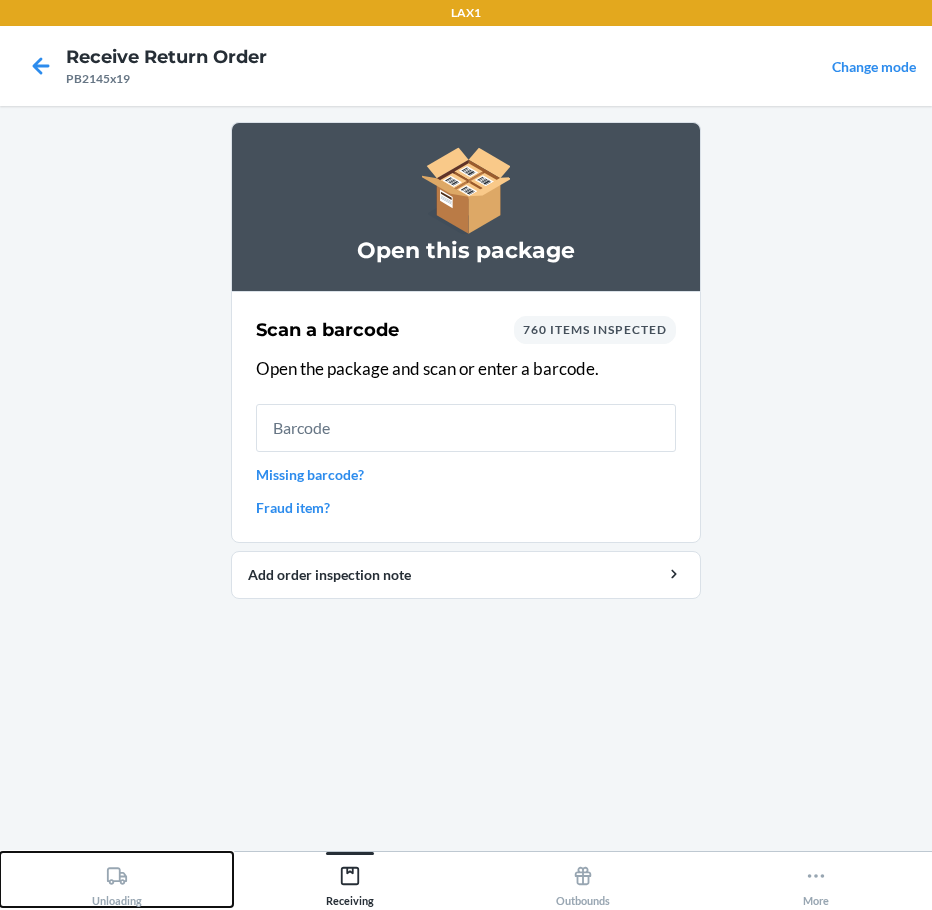 click on "Unloading" at bounding box center (116, 879) 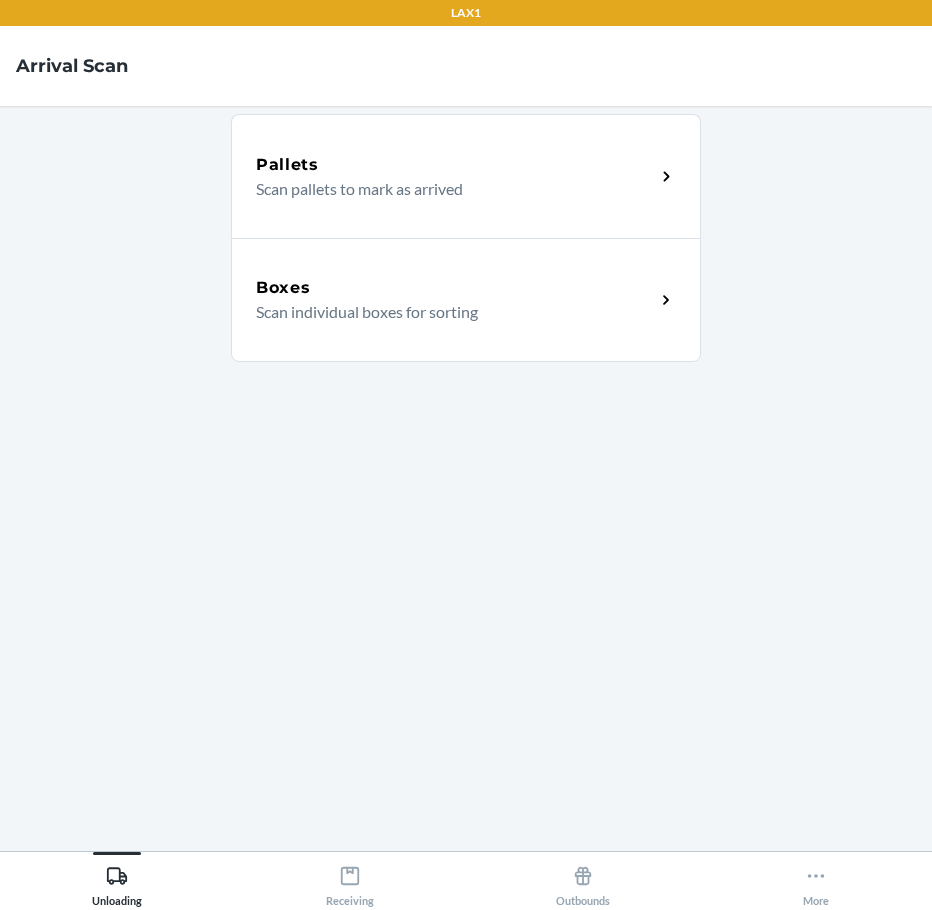 click on "Scan individual boxes for sorting" at bounding box center [447, 312] 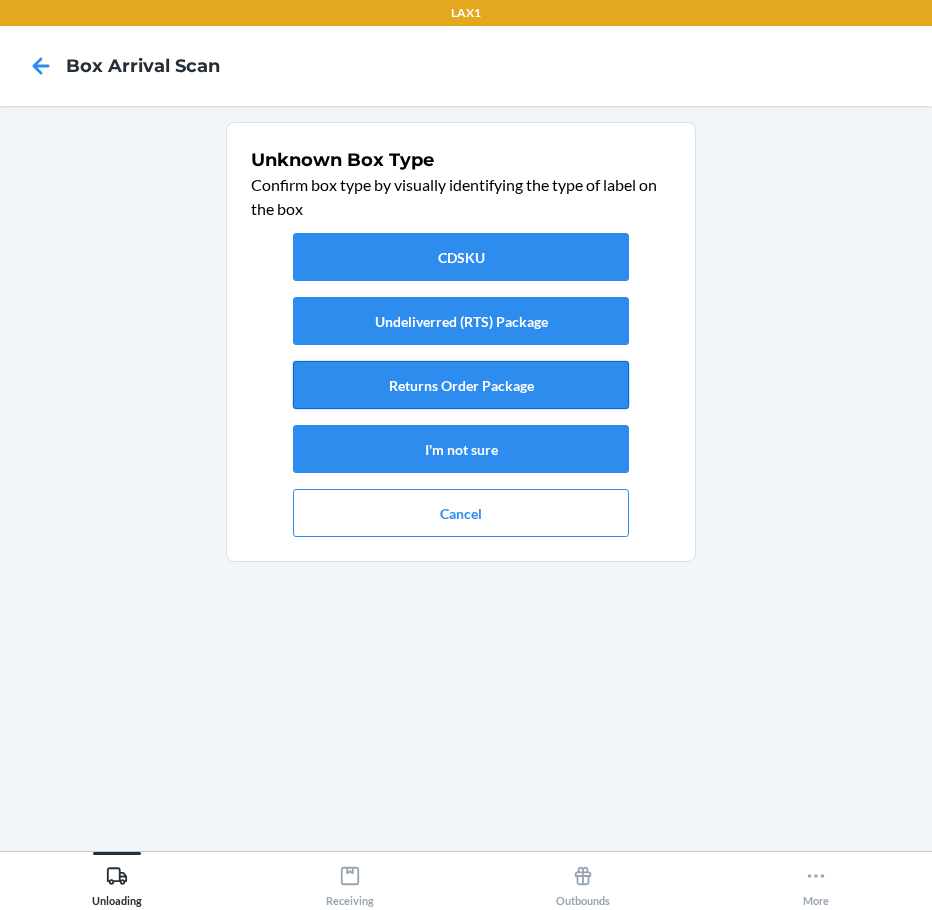 click on "Returns Order Package" at bounding box center (461, 385) 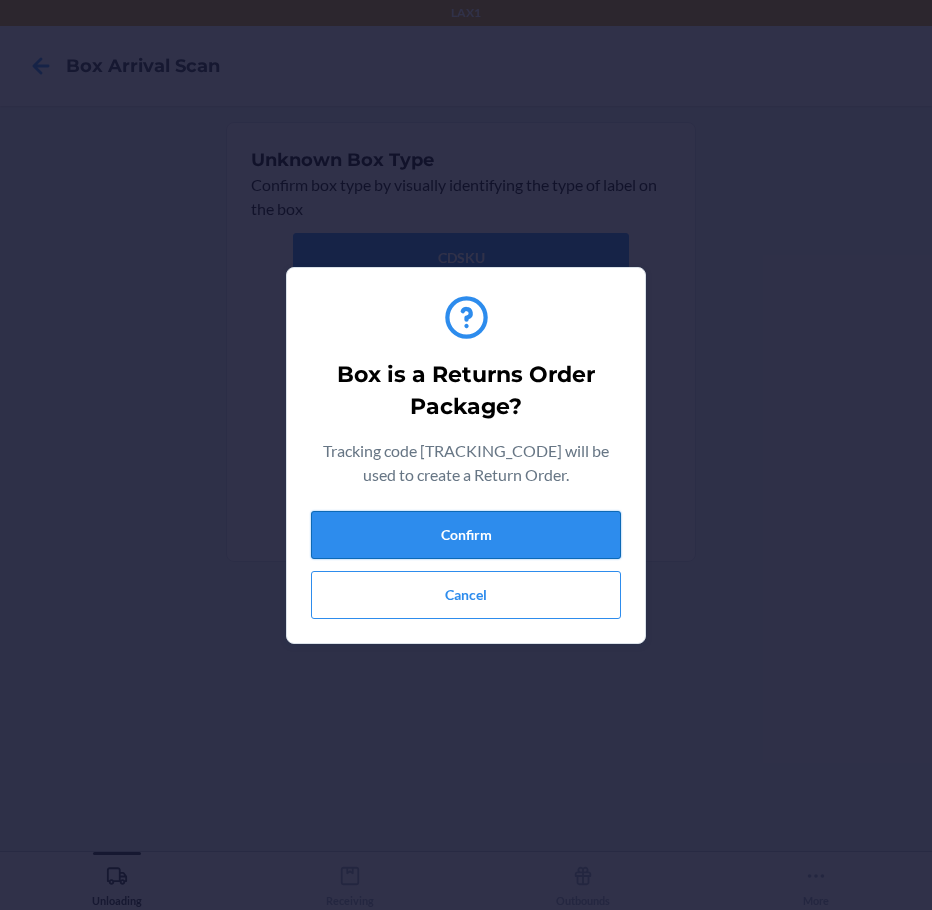 click on "Confirm" at bounding box center (466, 535) 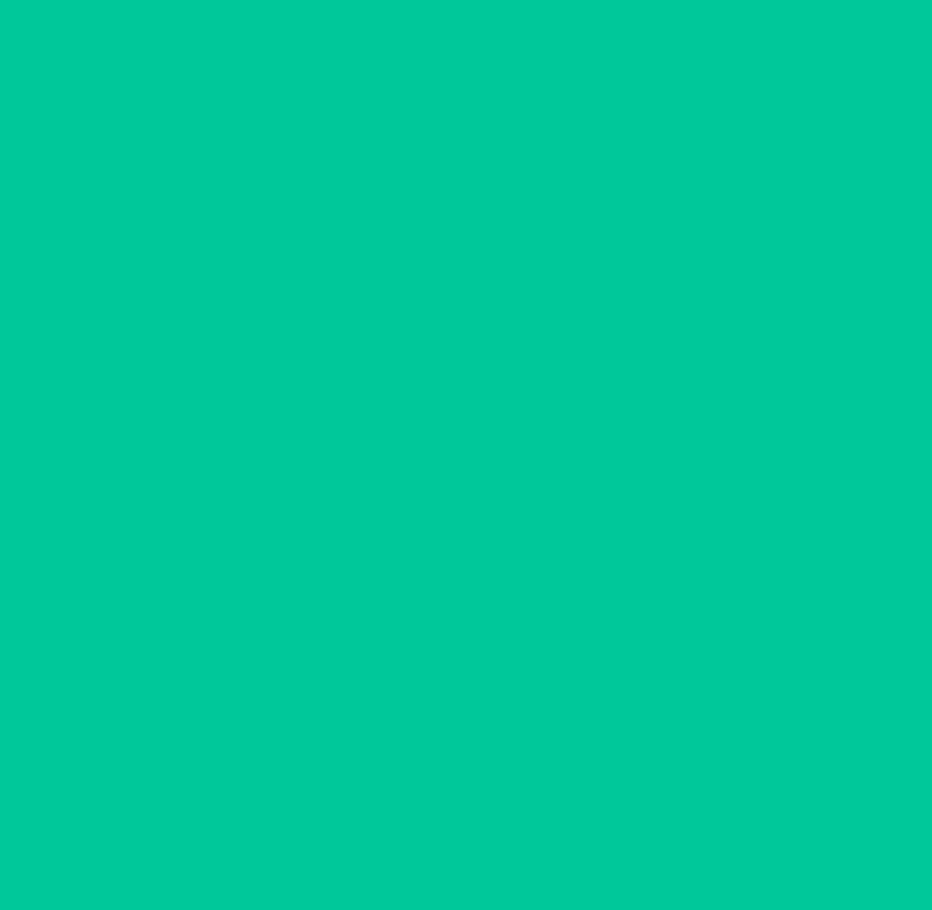 click on "Receiving" at bounding box center (349, 879) 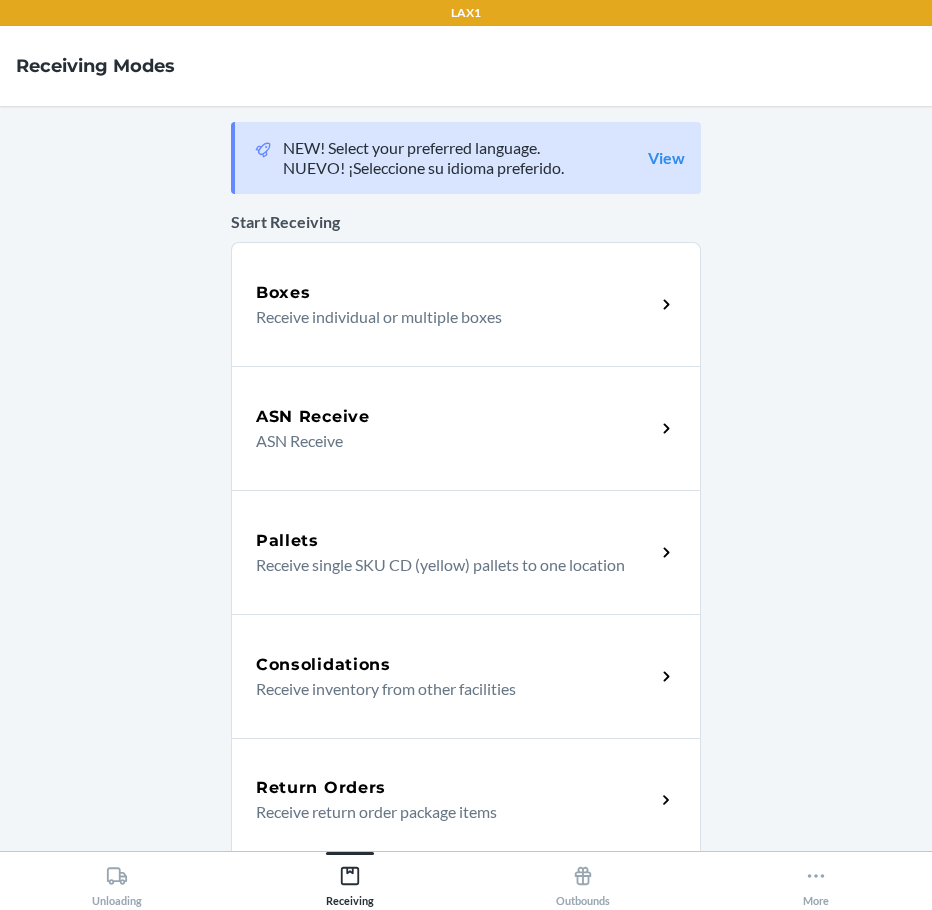 click on "Return Orders Receive return order package items" at bounding box center (466, 800) 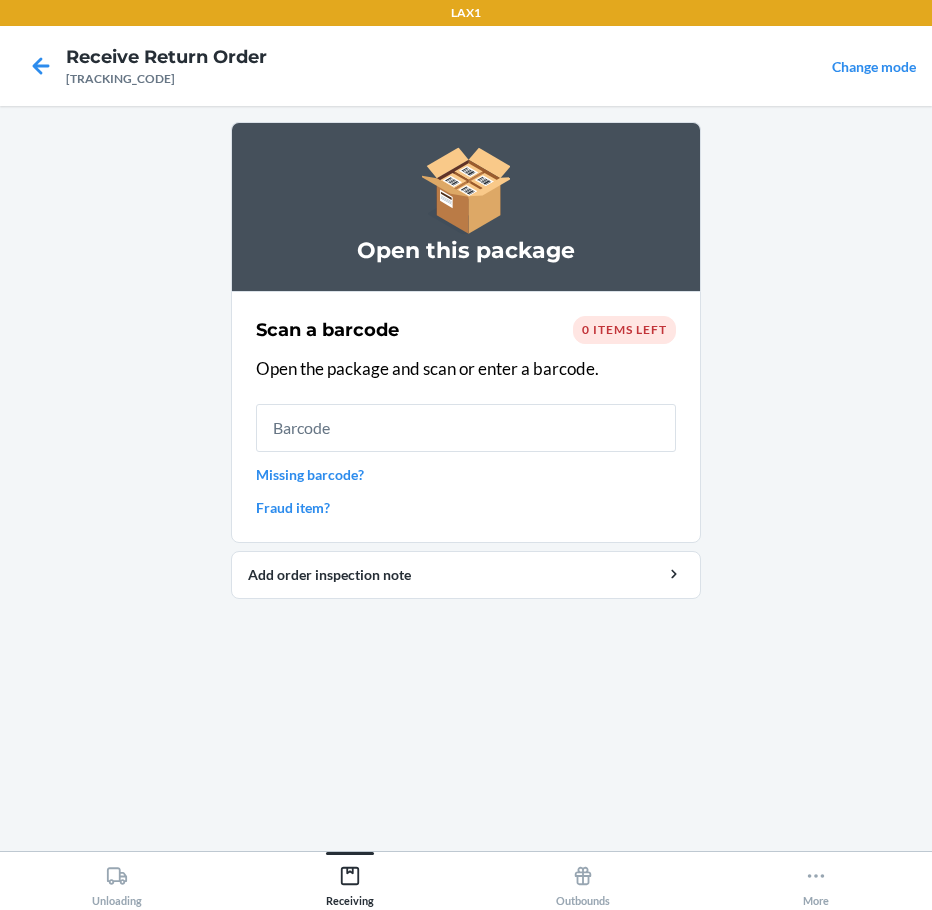 click at bounding box center [466, 428] 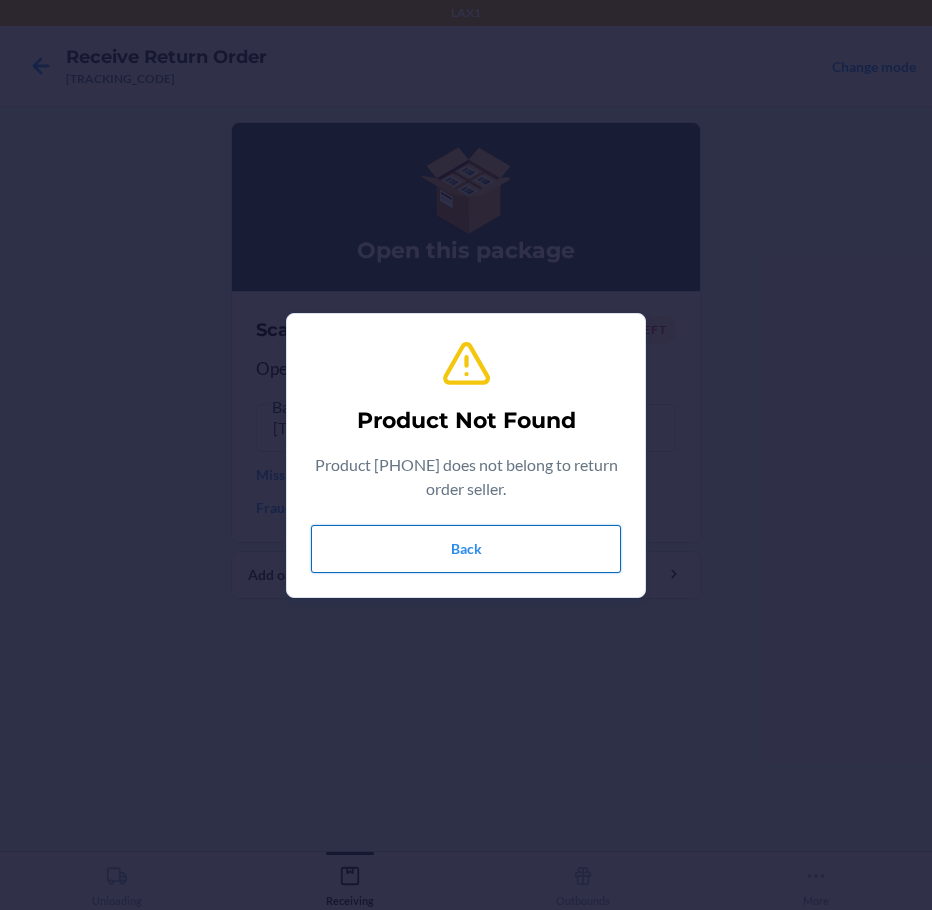 click on "Back" at bounding box center [466, 549] 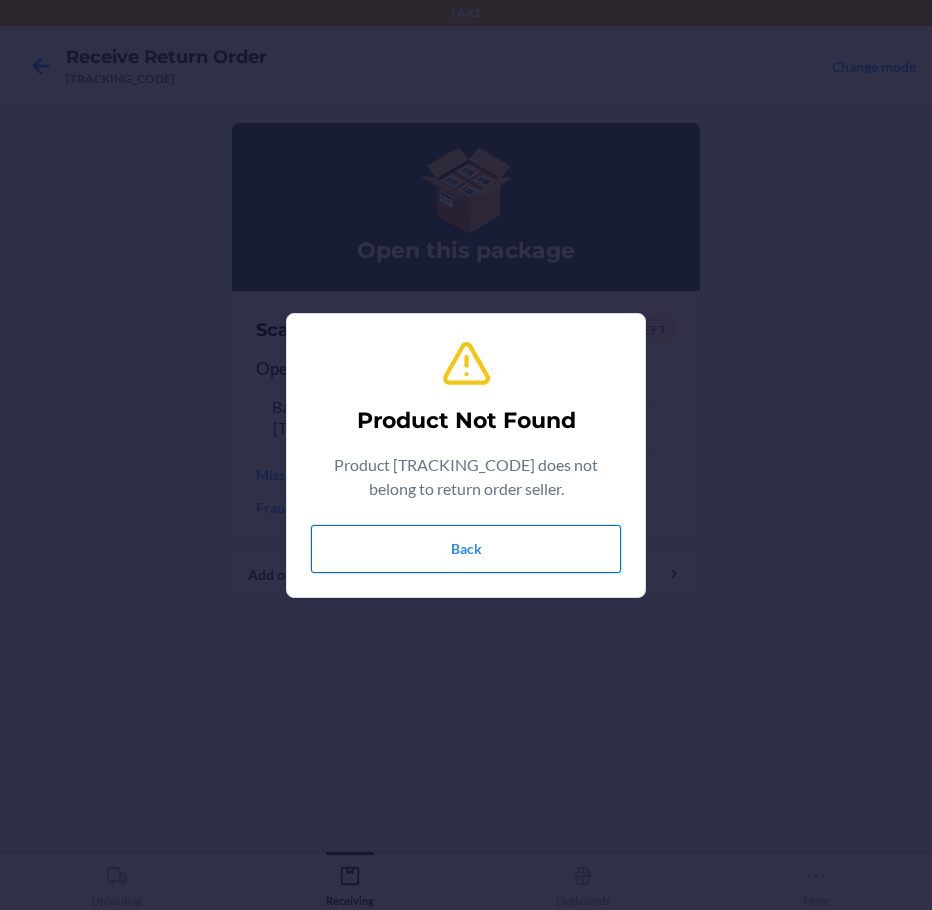 click on "Back" at bounding box center [466, 549] 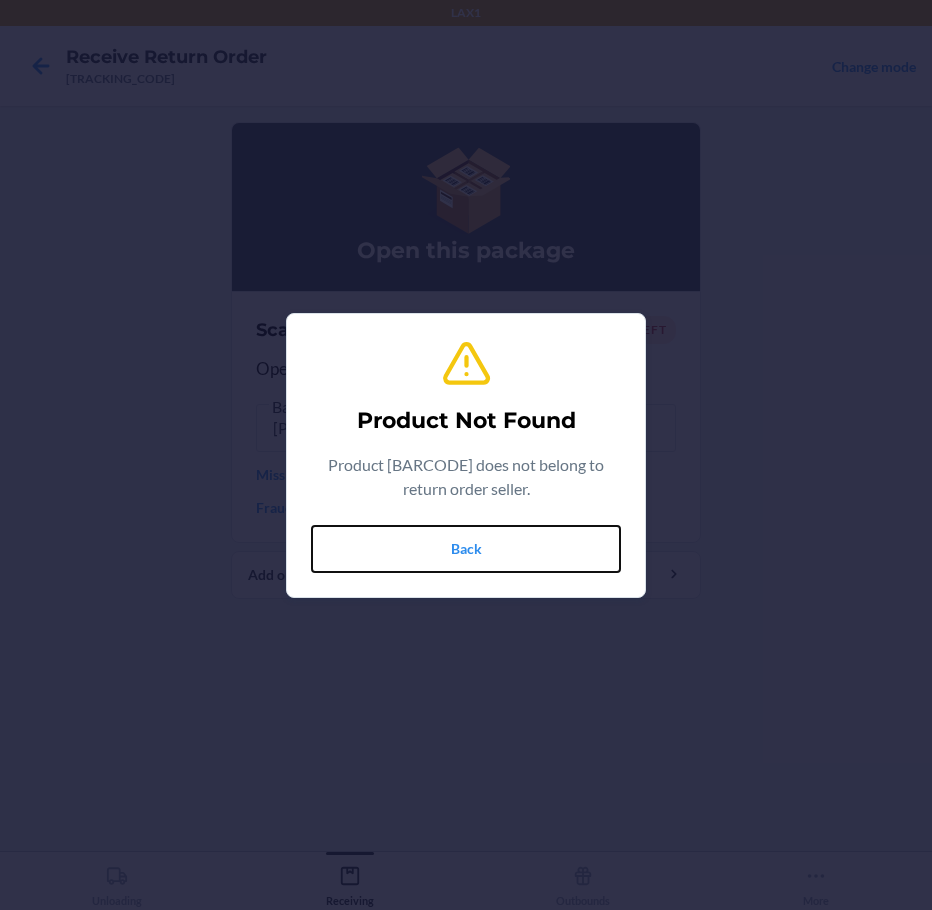 drag, startPoint x: 458, startPoint y: 557, endPoint x: 500, endPoint y: 504, distance: 67.62396 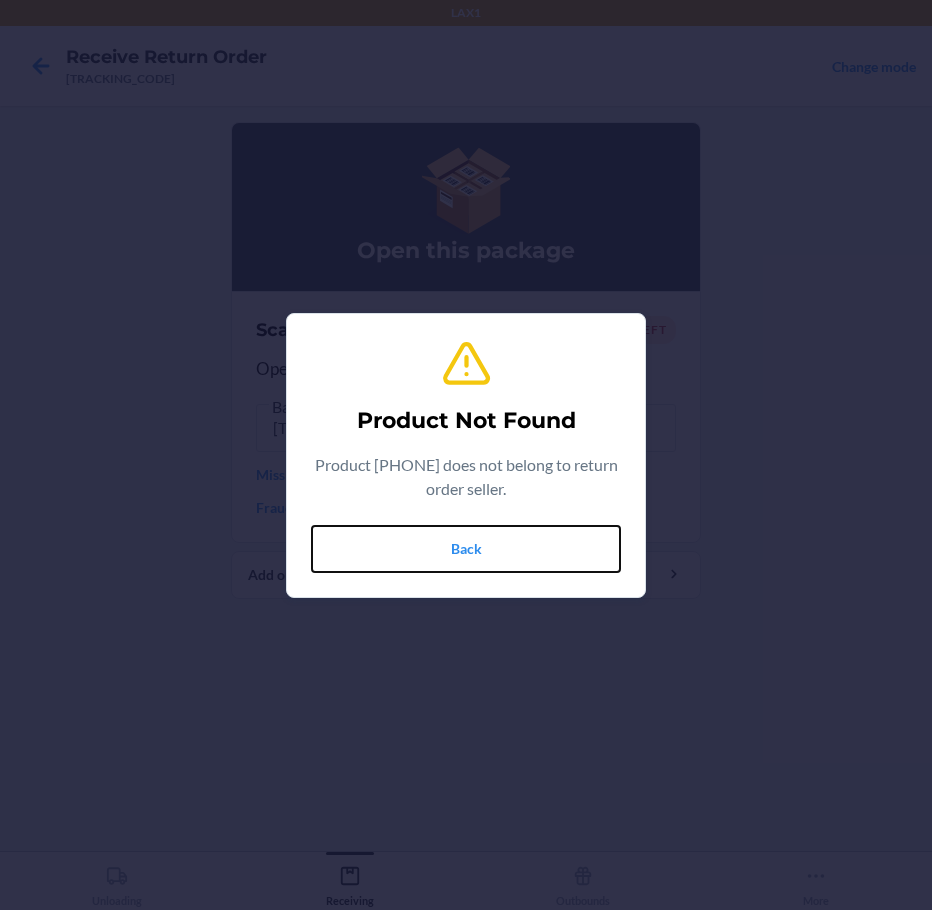 click on "Back" at bounding box center [466, 549] 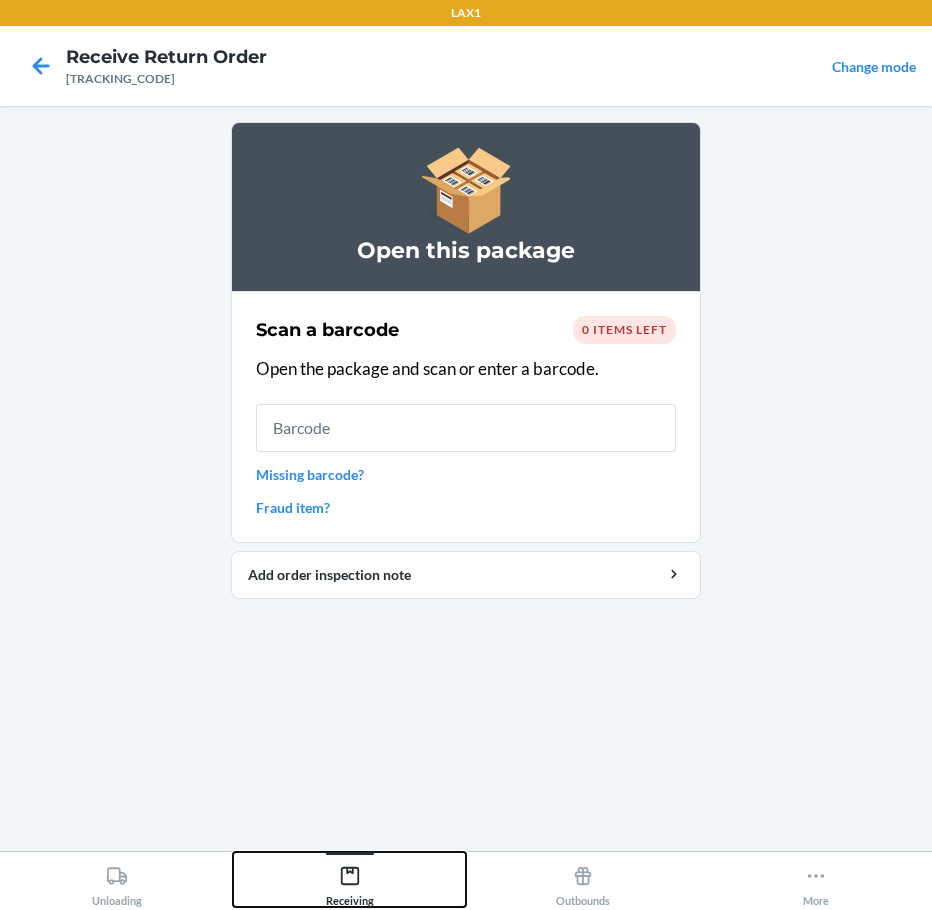 click 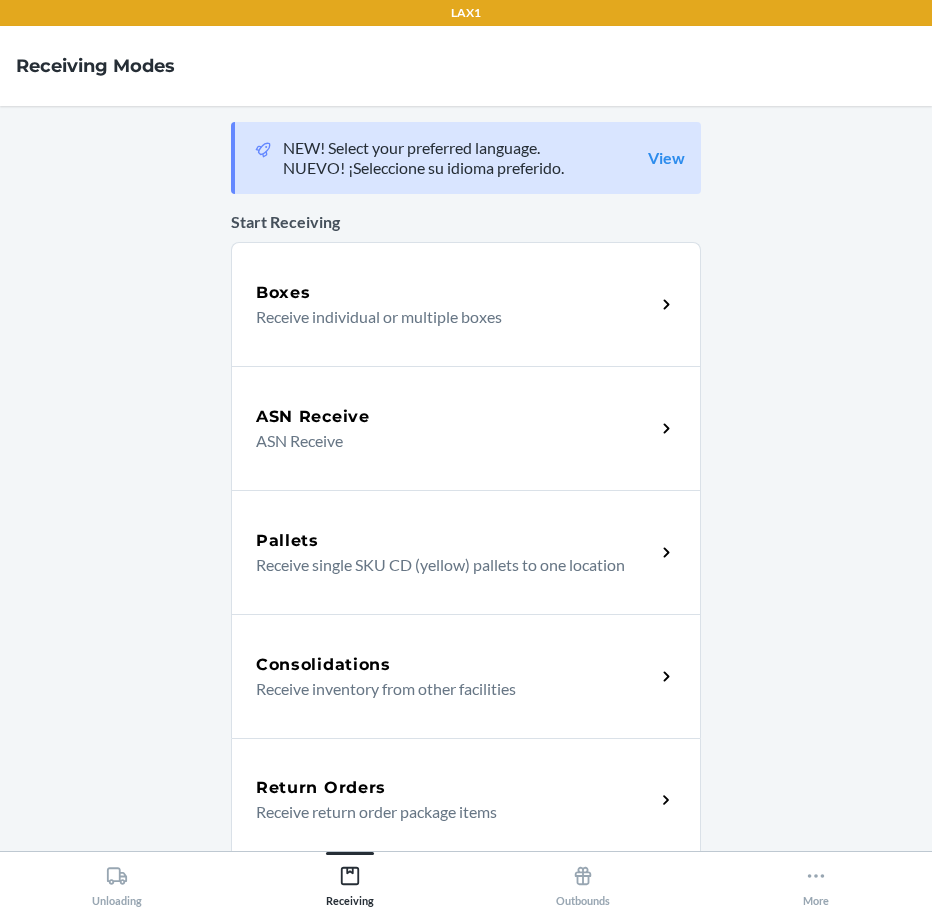 click on "Return Orders" at bounding box center (455, 788) 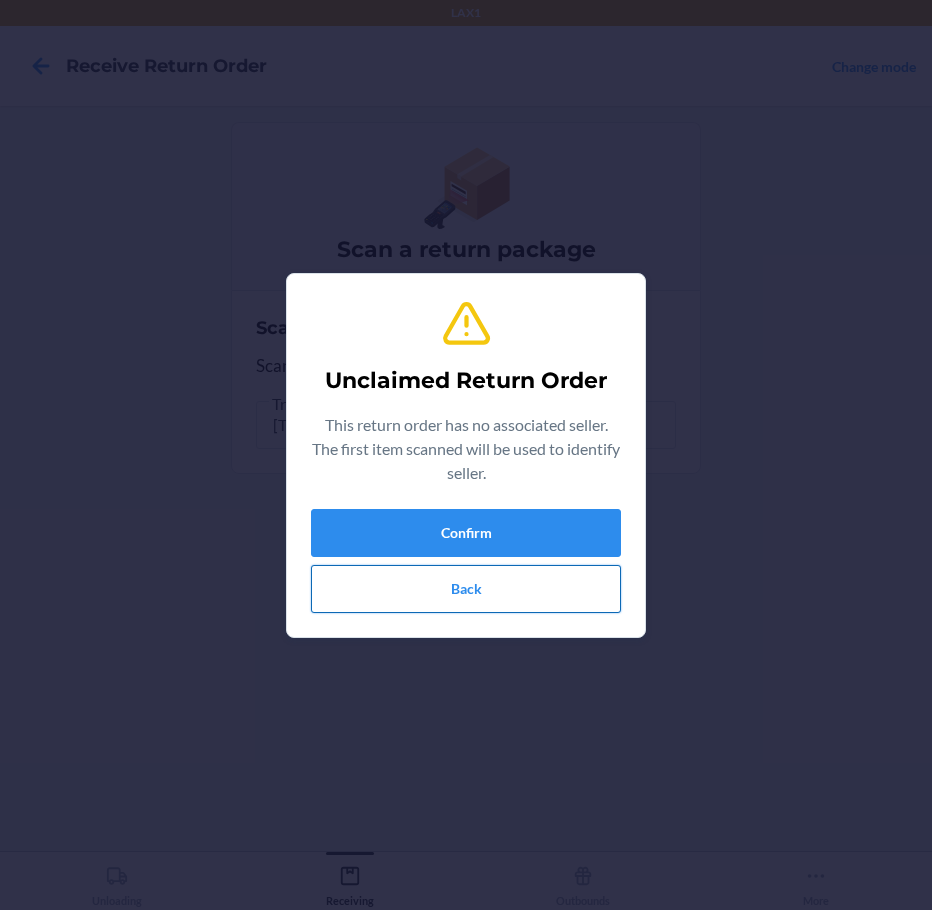 click on "Back" at bounding box center [466, 589] 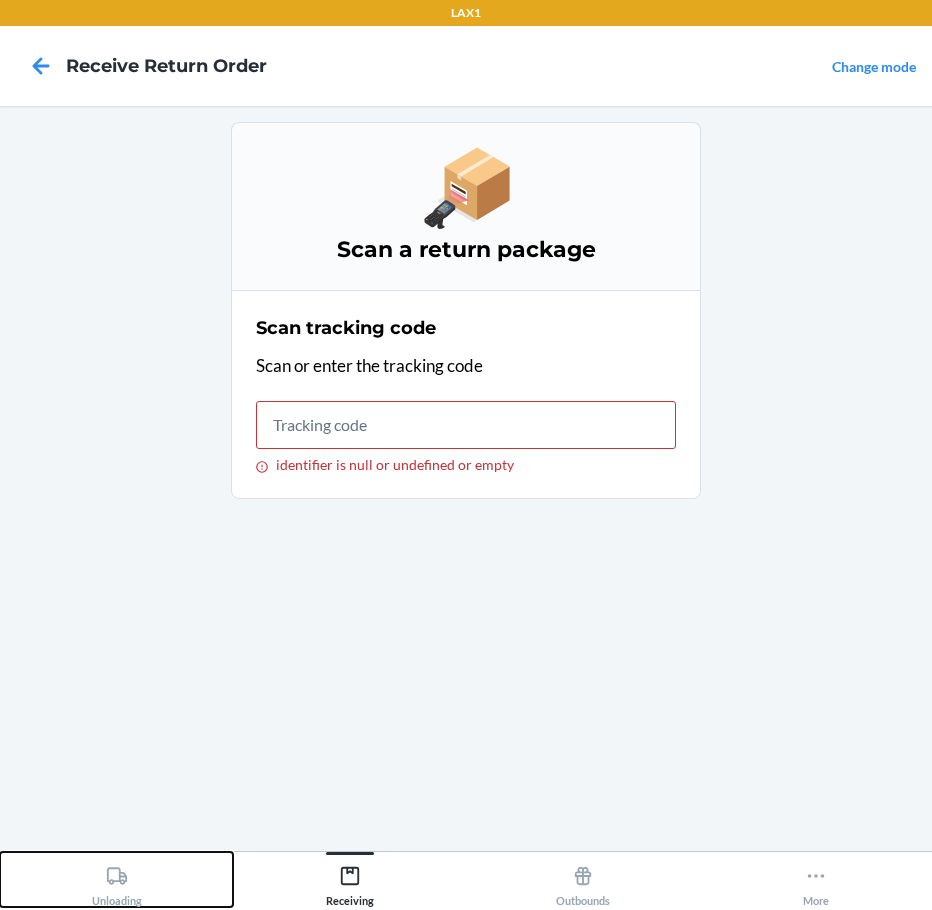 click on "Unloading" at bounding box center (117, 882) 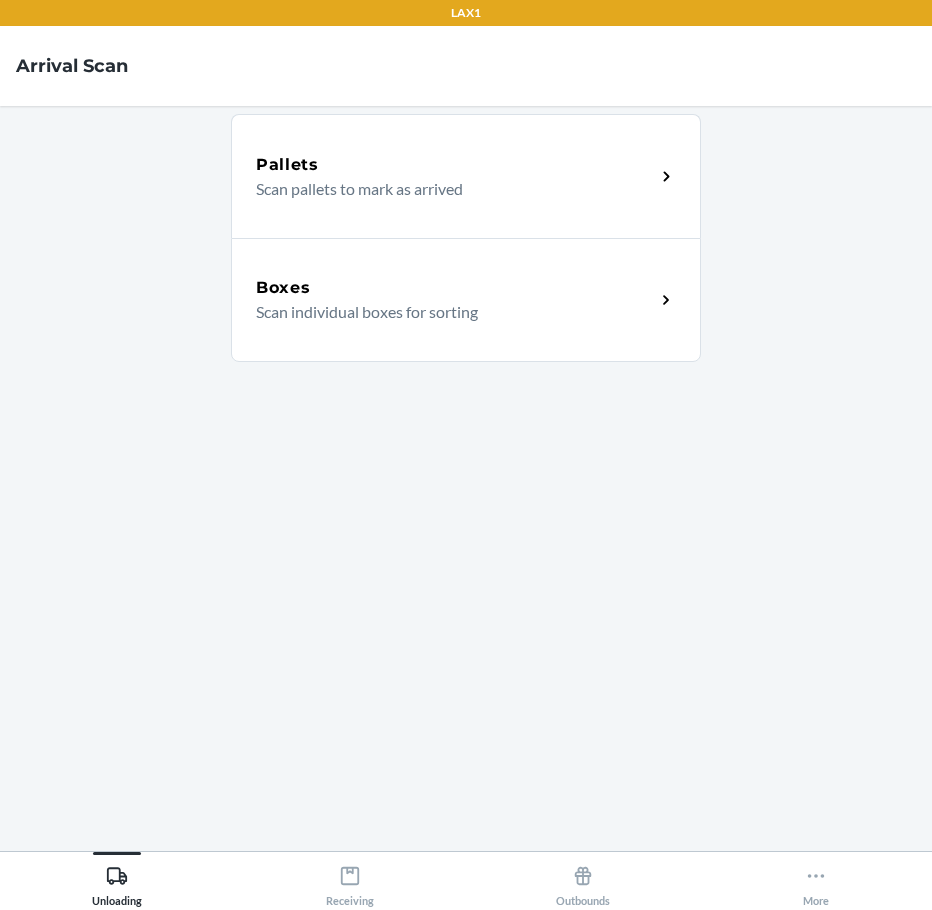click on "Boxes Scan individual boxes for sorting" at bounding box center (466, 300) 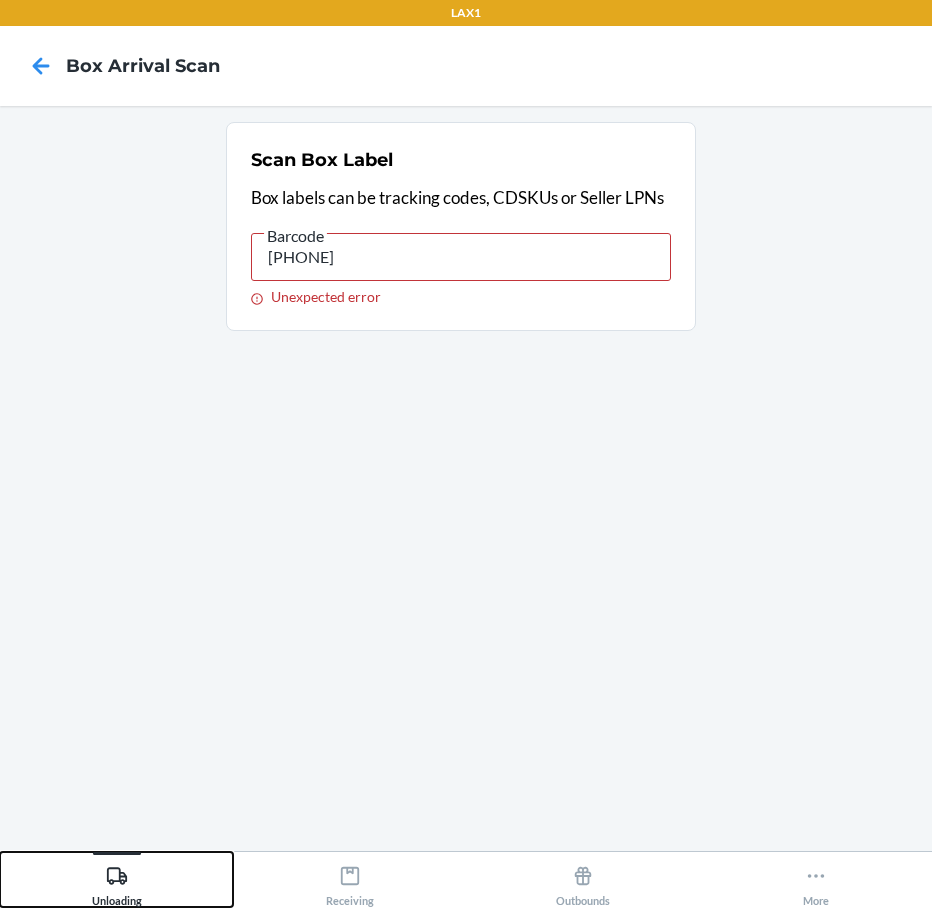 click 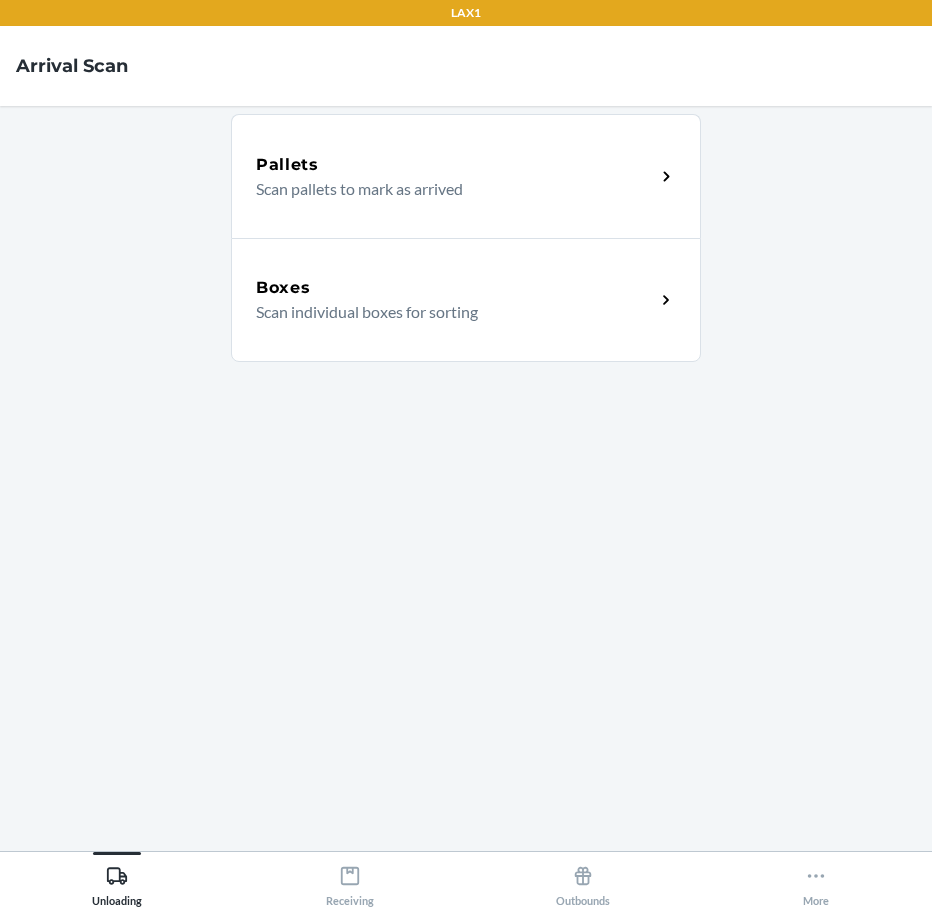 click on "Boxes Scan individual boxes for sorting" at bounding box center (466, 300) 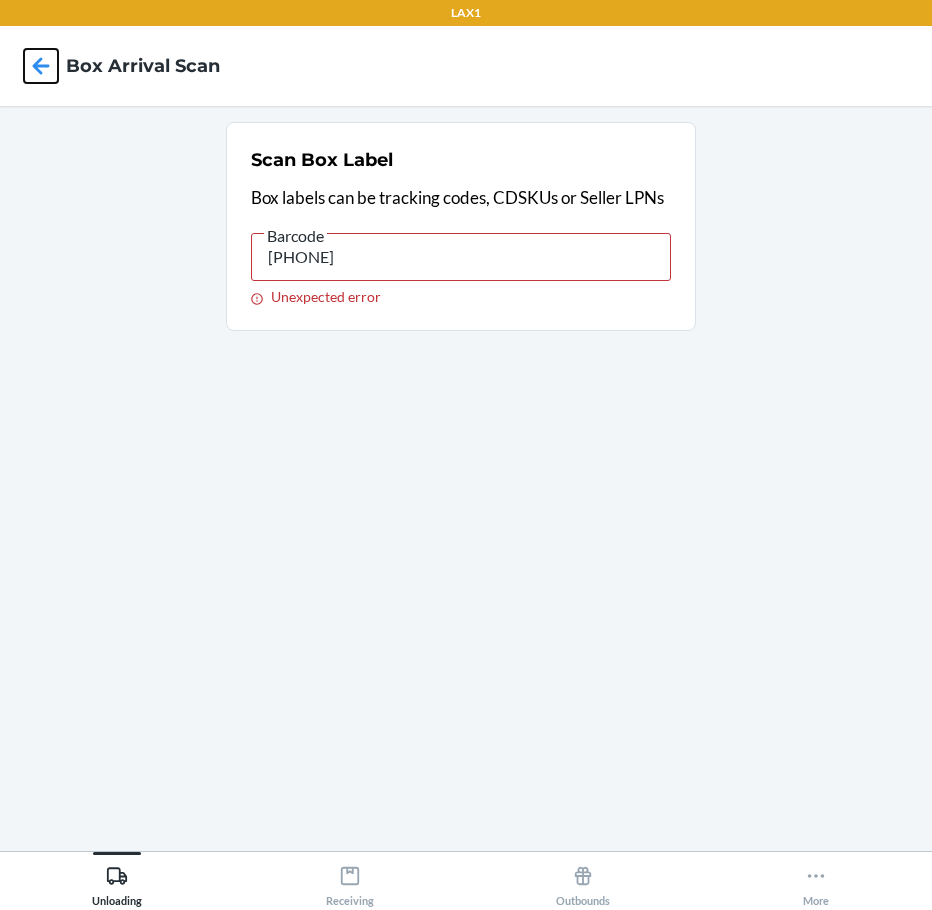 click 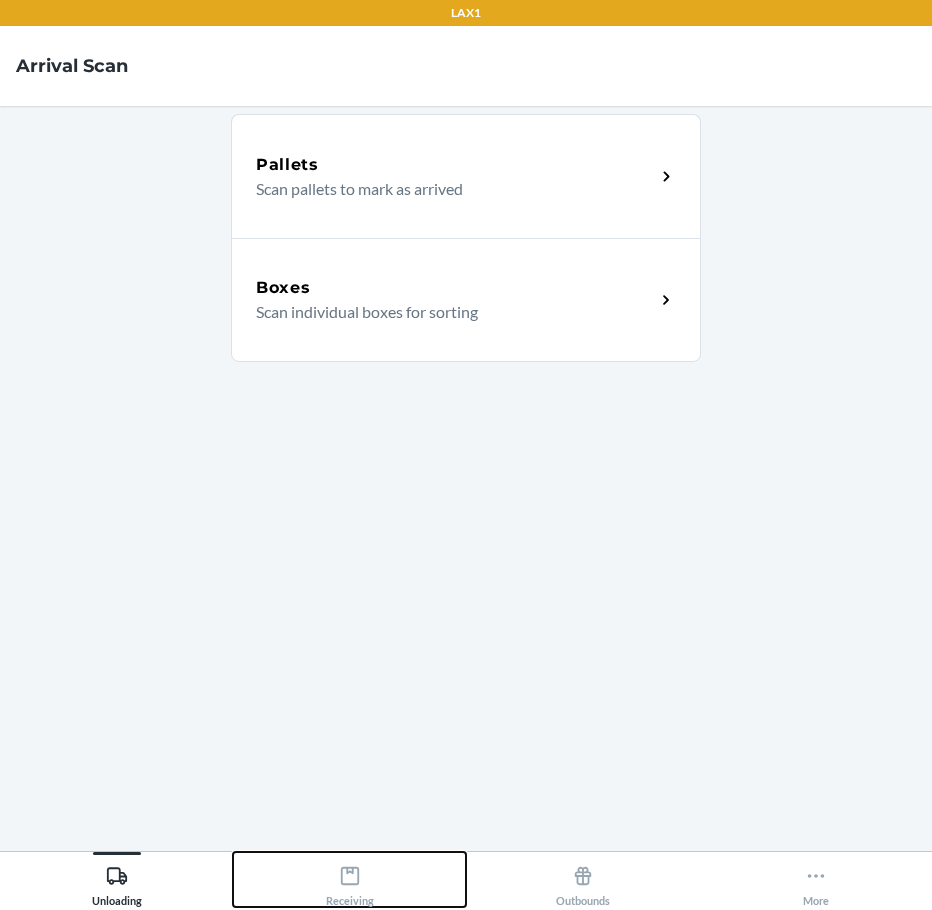 click 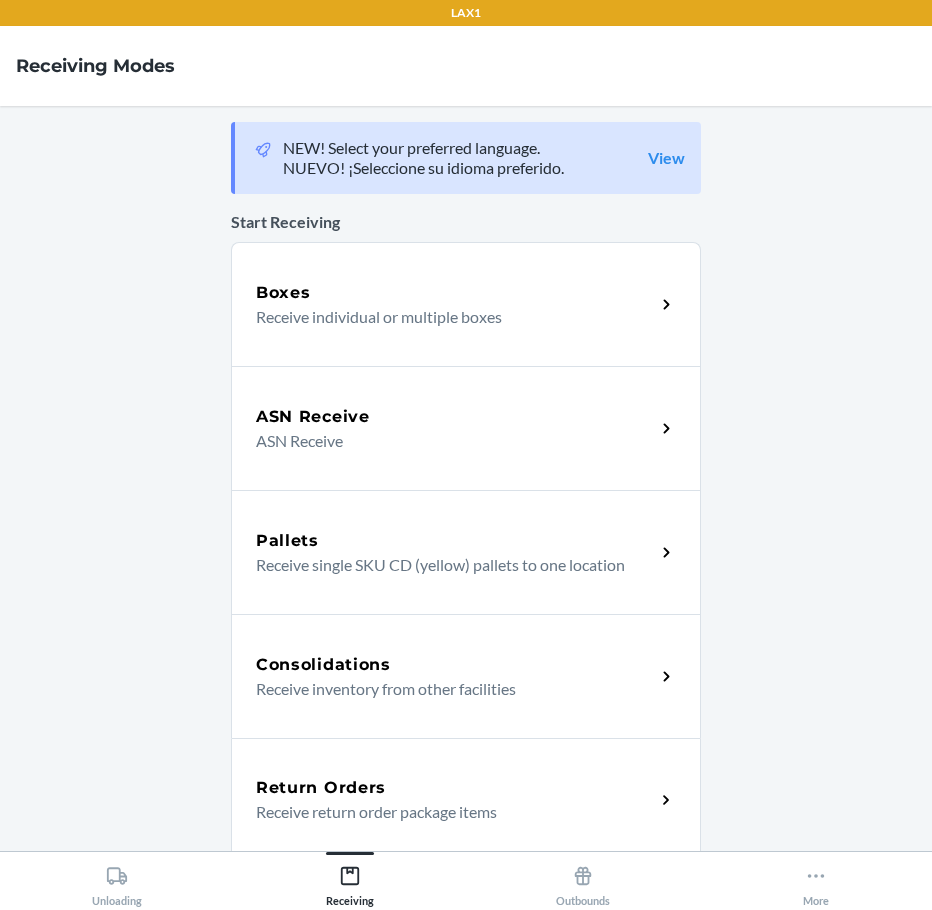 click on "Return Orders" at bounding box center [455, 788] 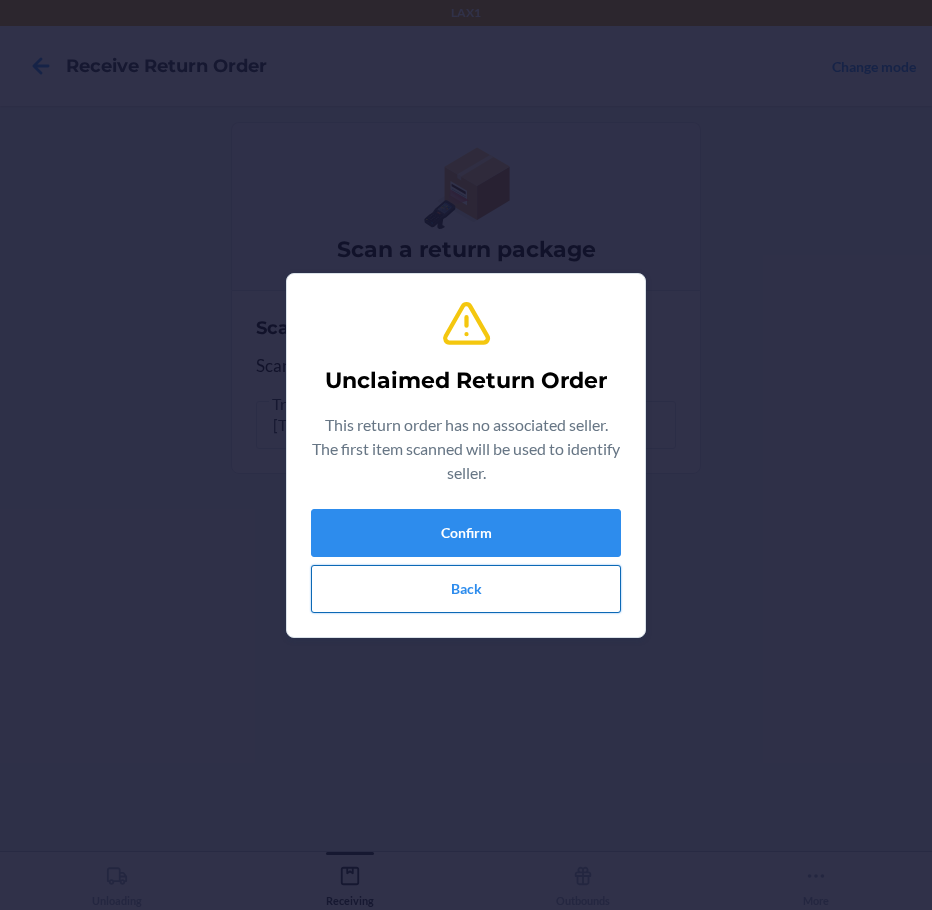 click on "Back" at bounding box center (466, 589) 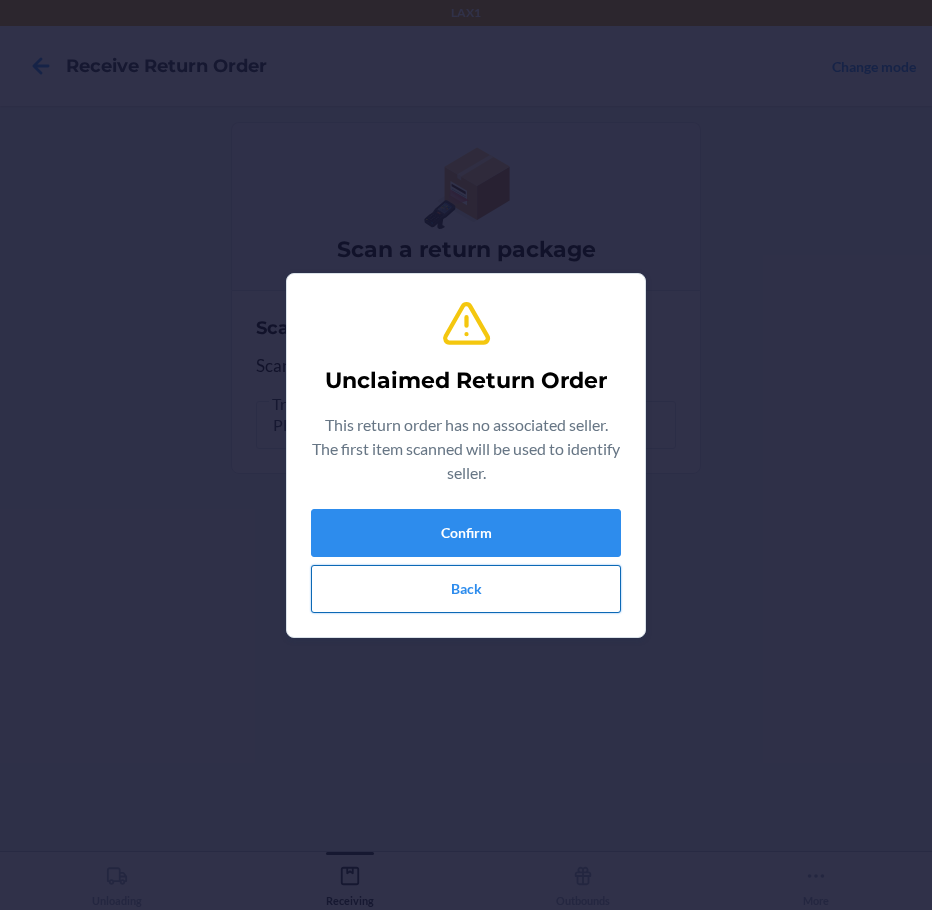click on "Back" at bounding box center [466, 589] 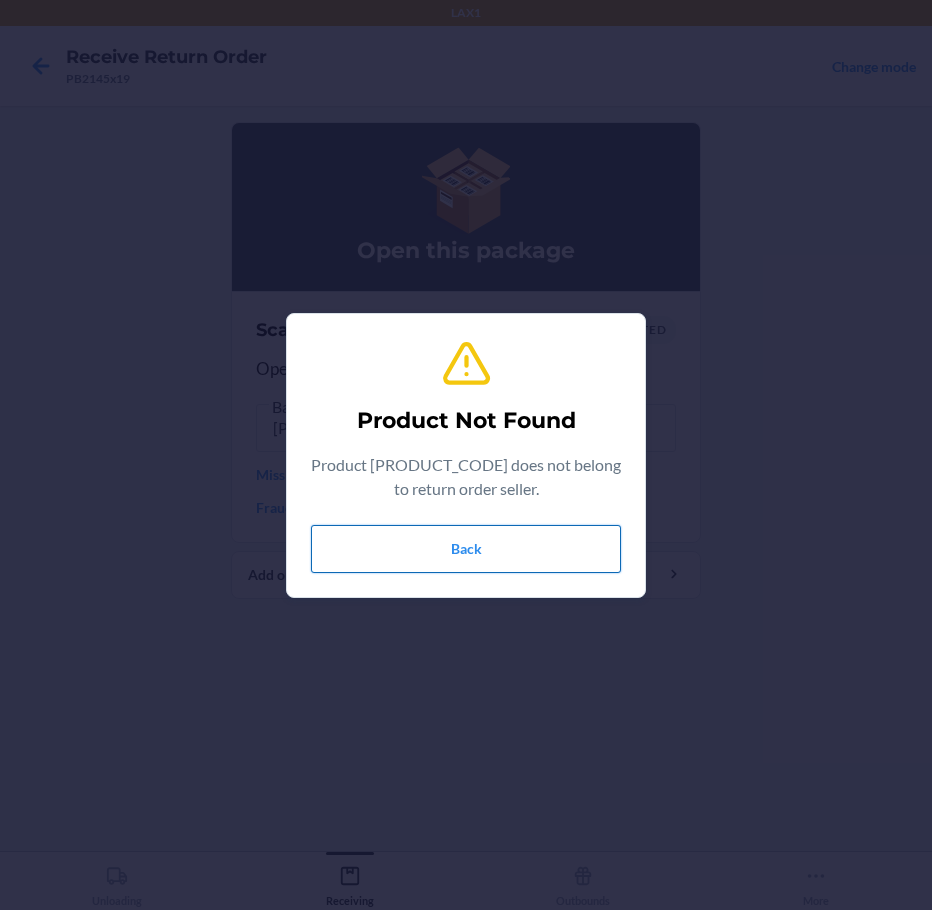 click on "Back" at bounding box center (466, 549) 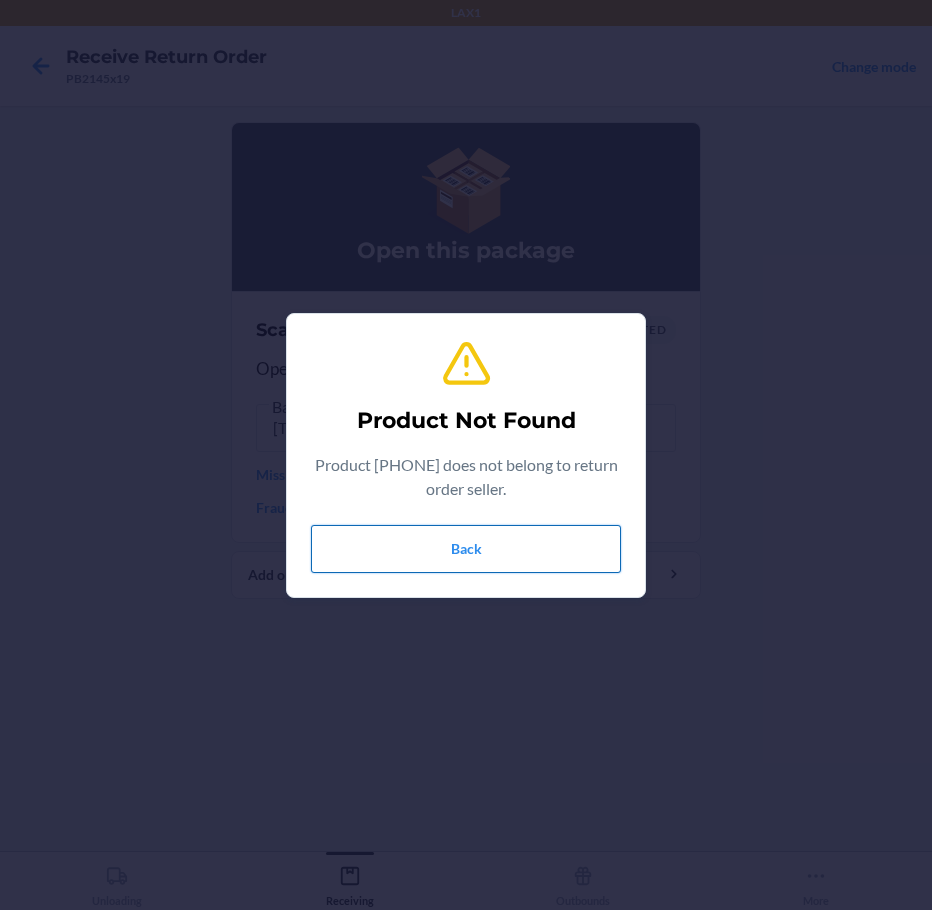 click on "Back" at bounding box center [466, 549] 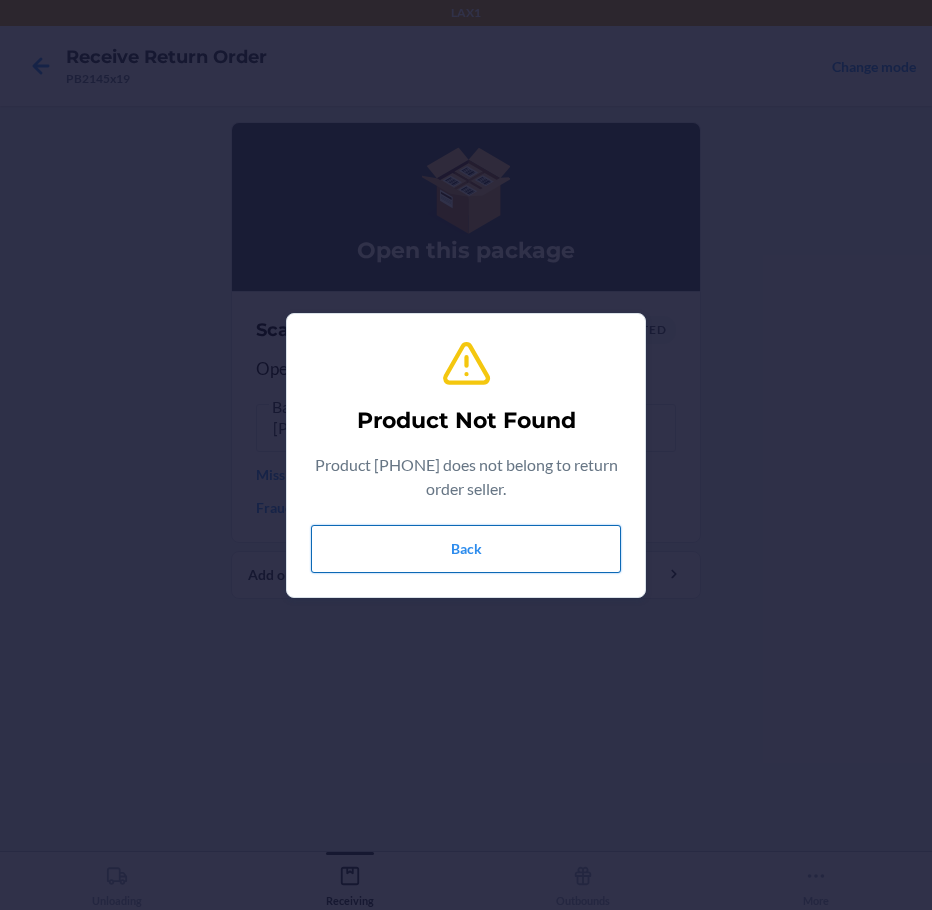 click on "Back" at bounding box center [466, 549] 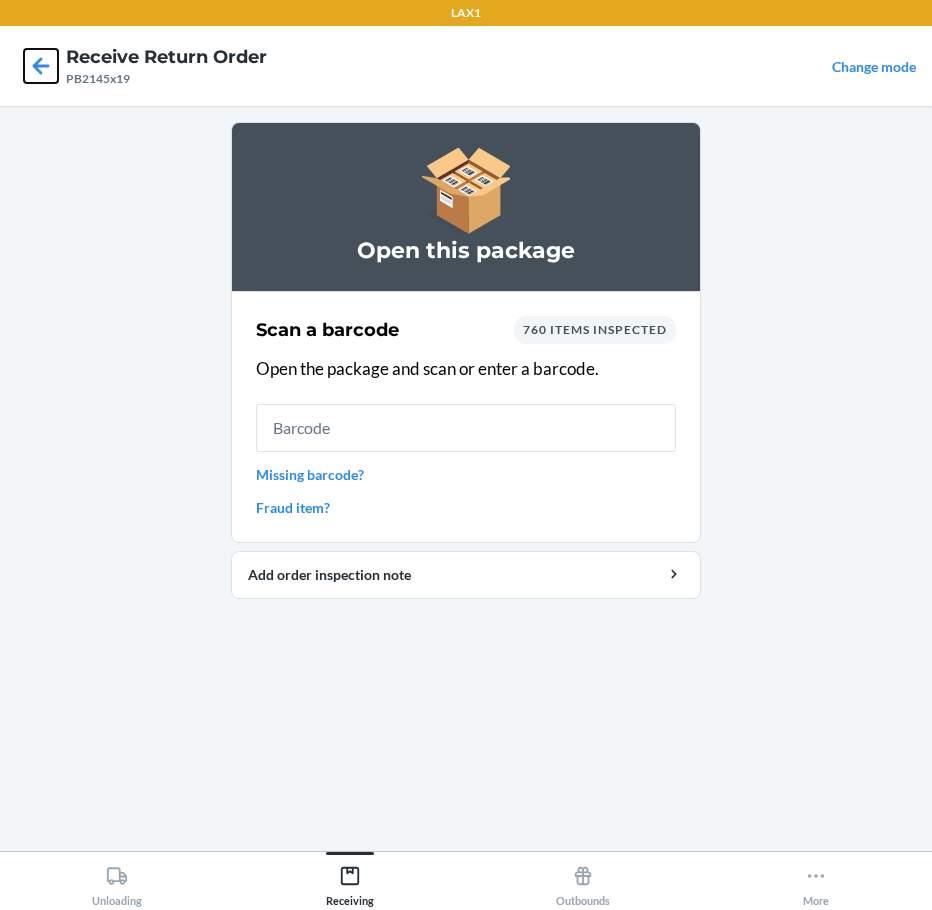 click 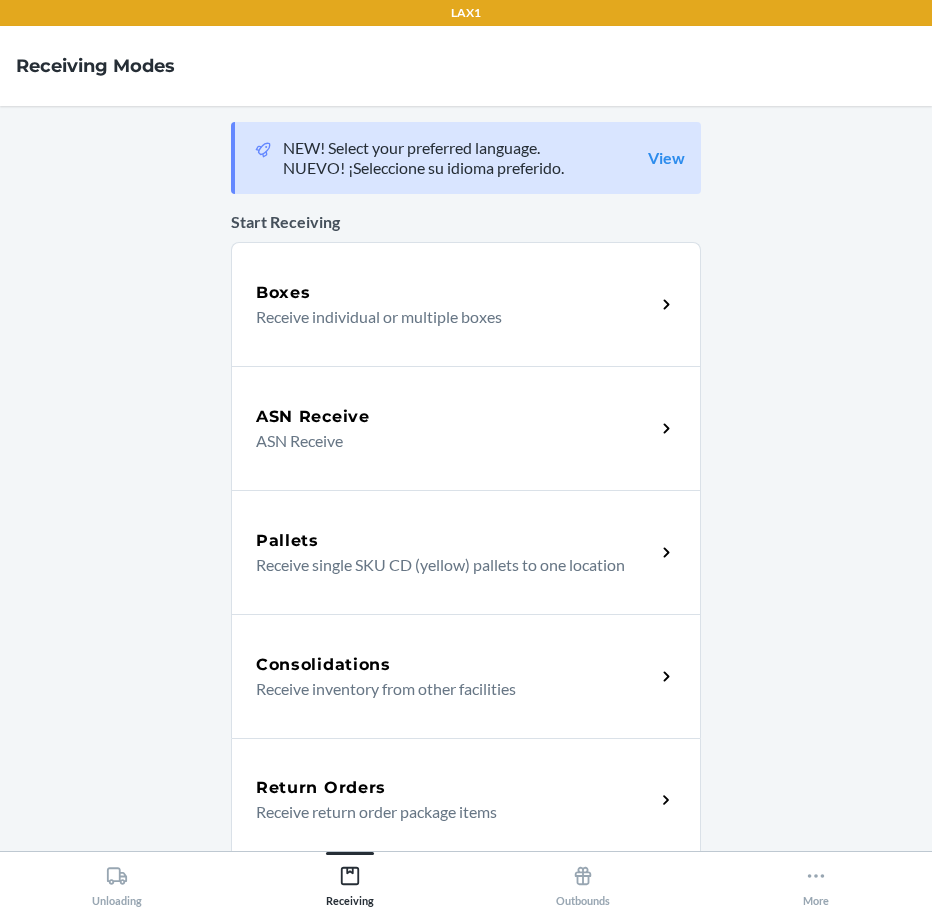 click on "Receive return order package items" at bounding box center [447, 812] 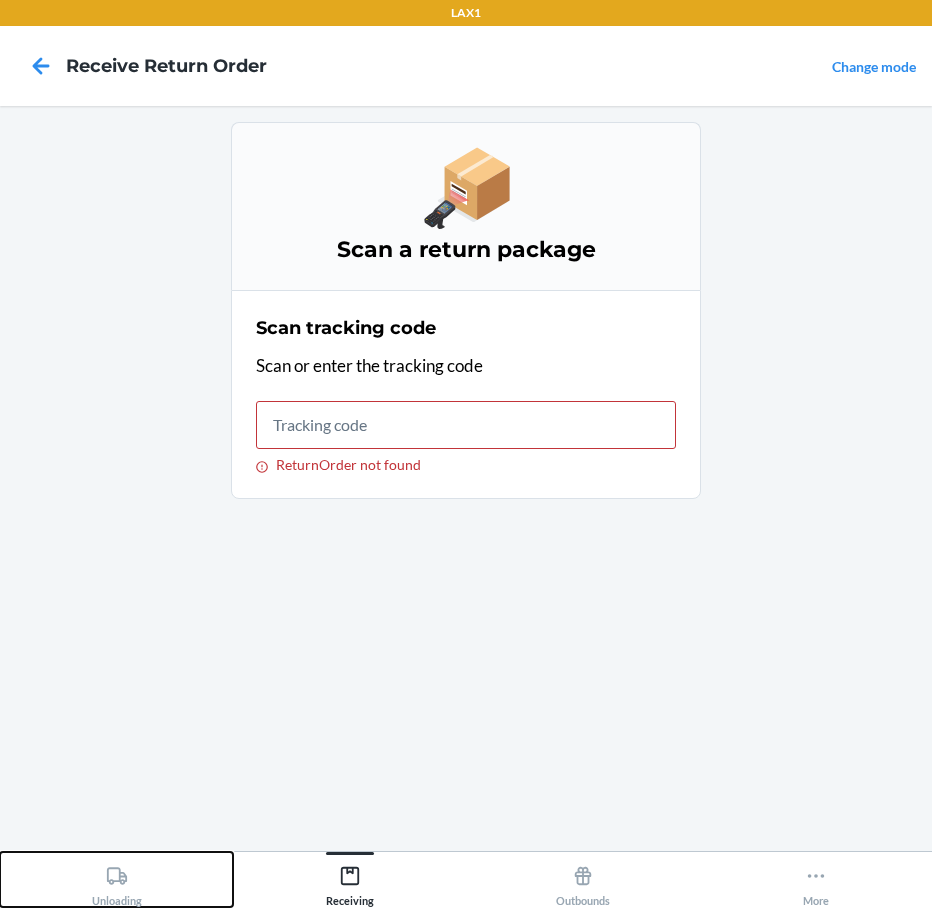 click 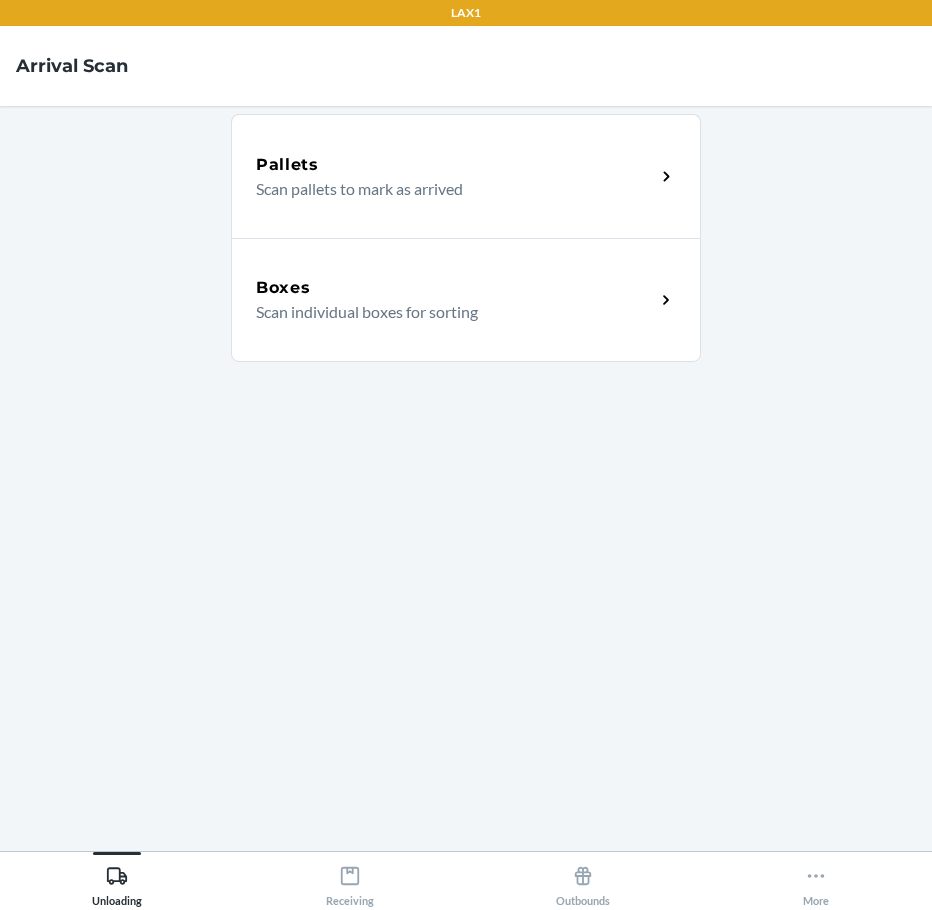 click on "Boxes" at bounding box center [455, 288] 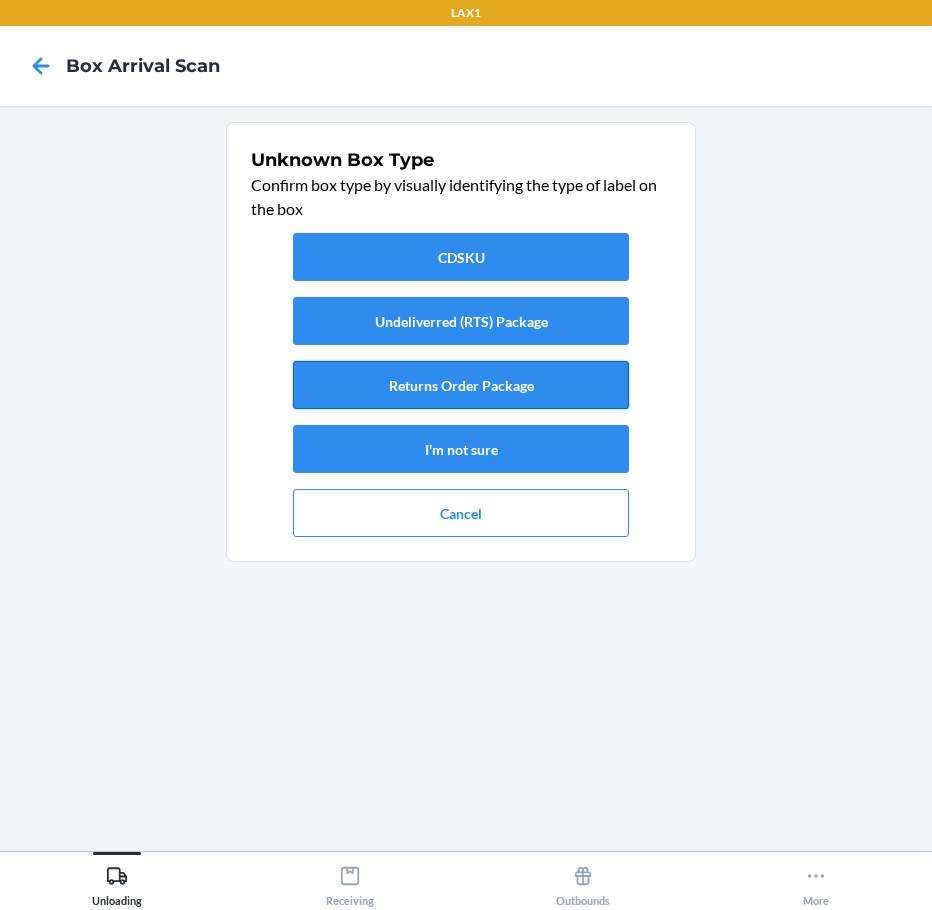 click on "Returns Order Package" at bounding box center (461, 385) 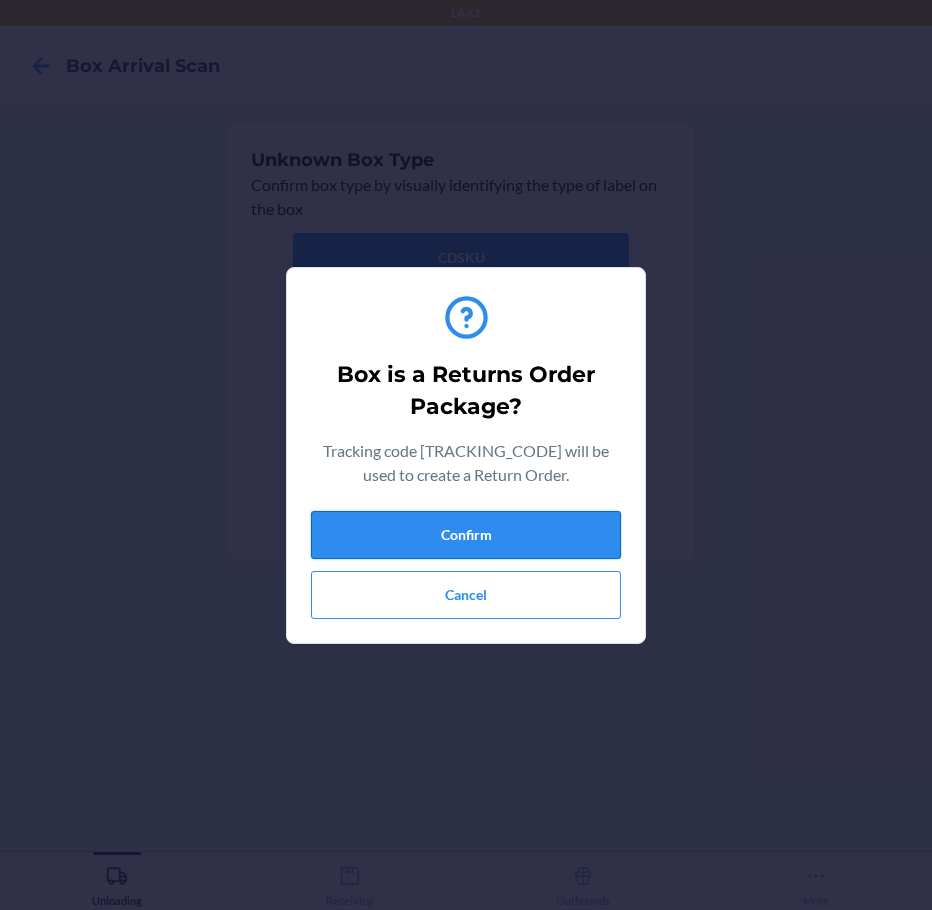 click on "Confirm" at bounding box center (466, 535) 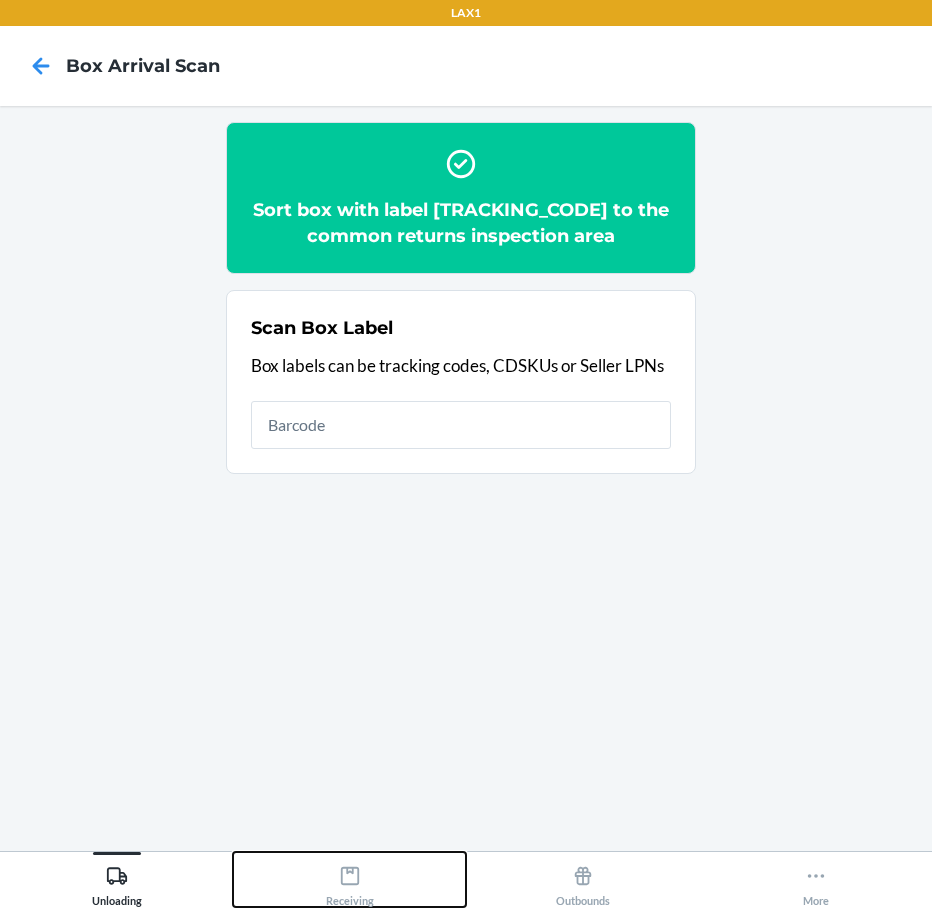 click 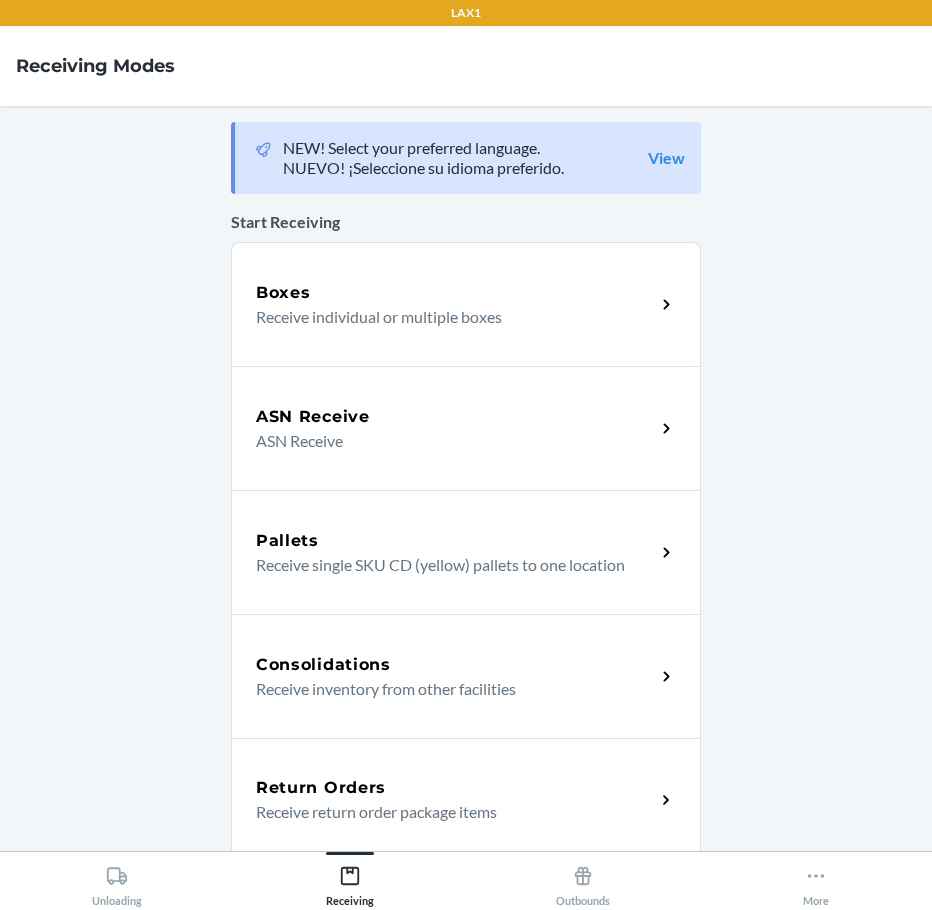 click on "Return Orders" at bounding box center [455, 788] 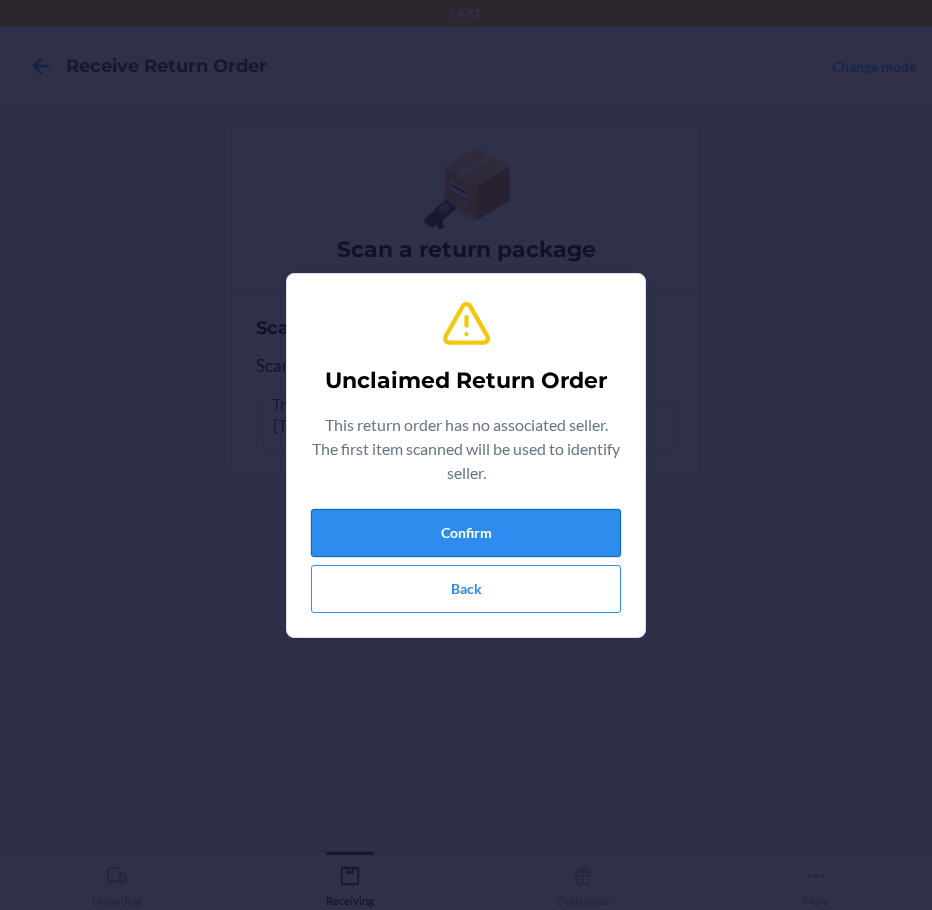 click on "Confirm" at bounding box center [466, 533] 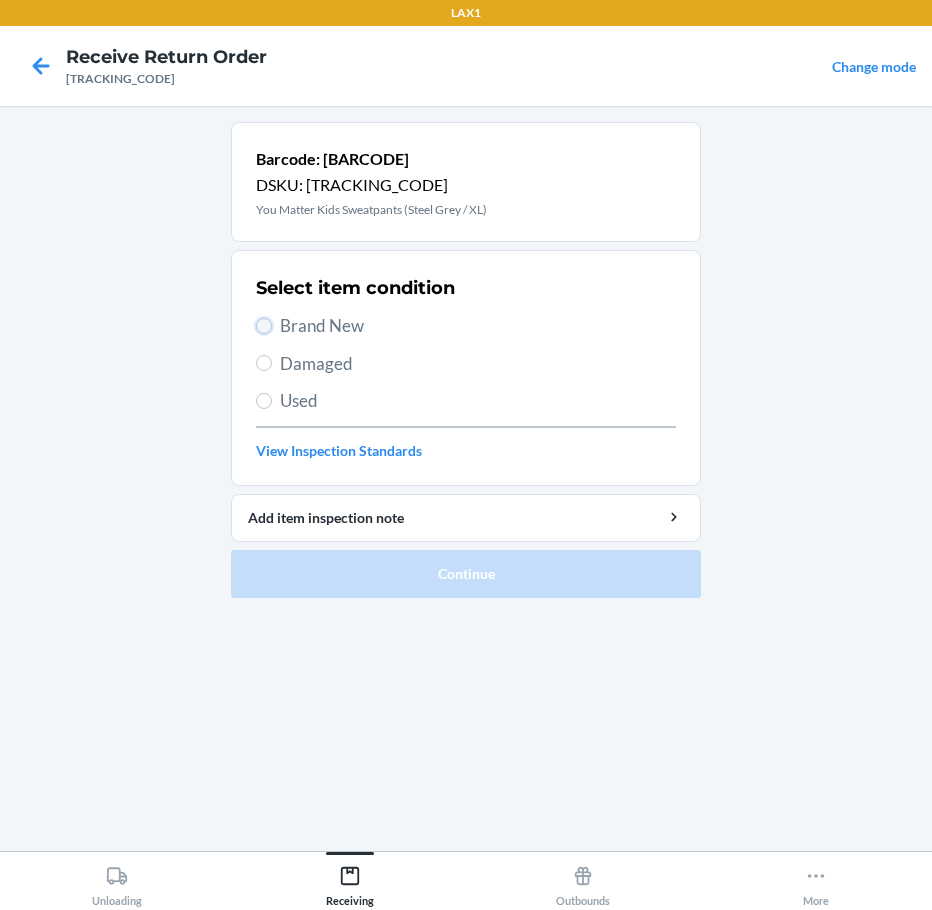 click on "Brand New" at bounding box center (264, 326) 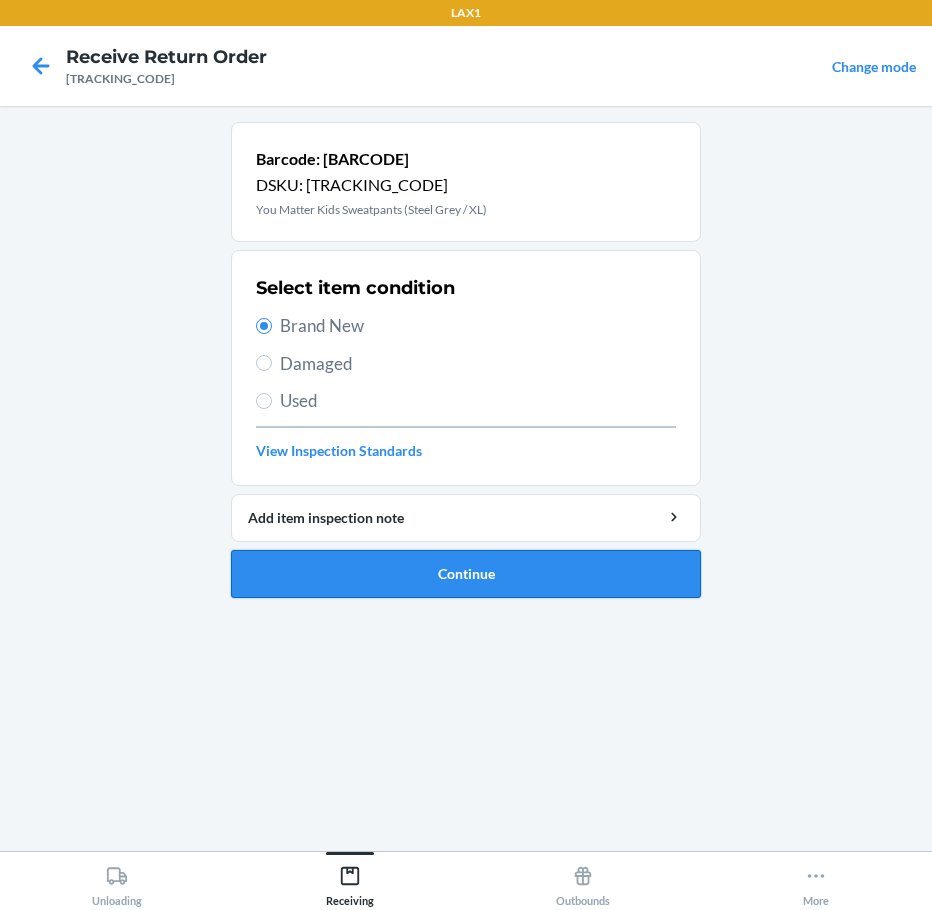 click on "Continue" at bounding box center [466, 574] 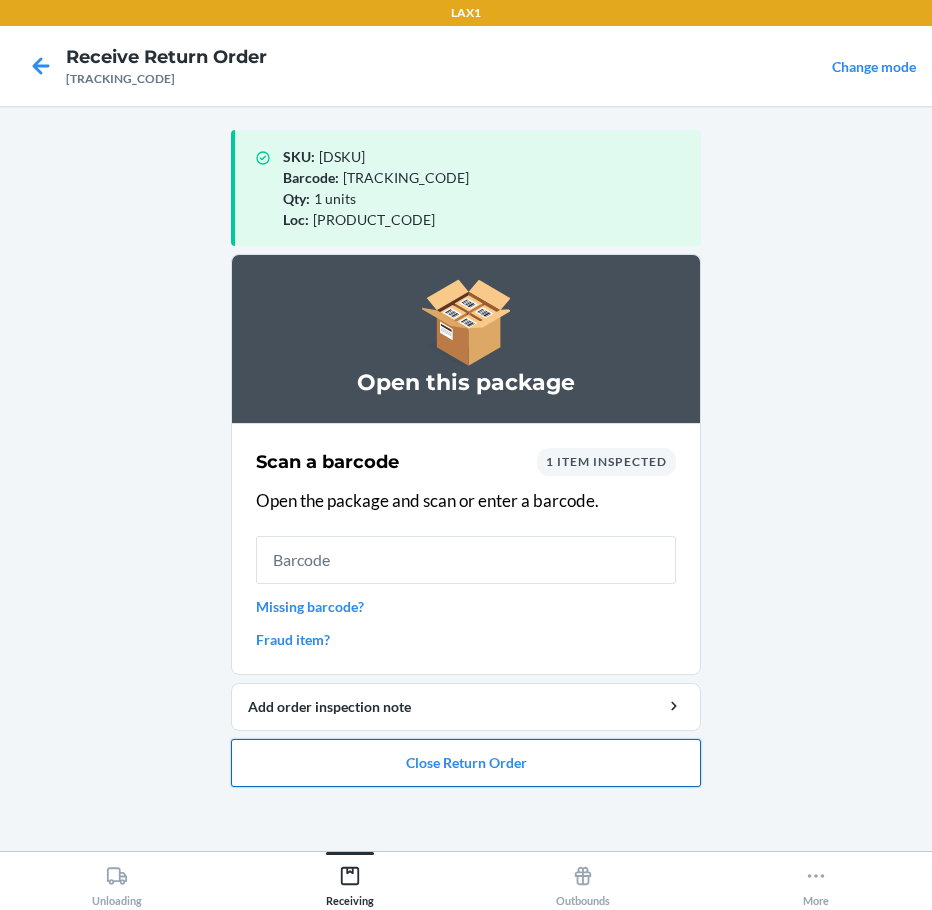 click on "Close Return Order" at bounding box center (466, 763) 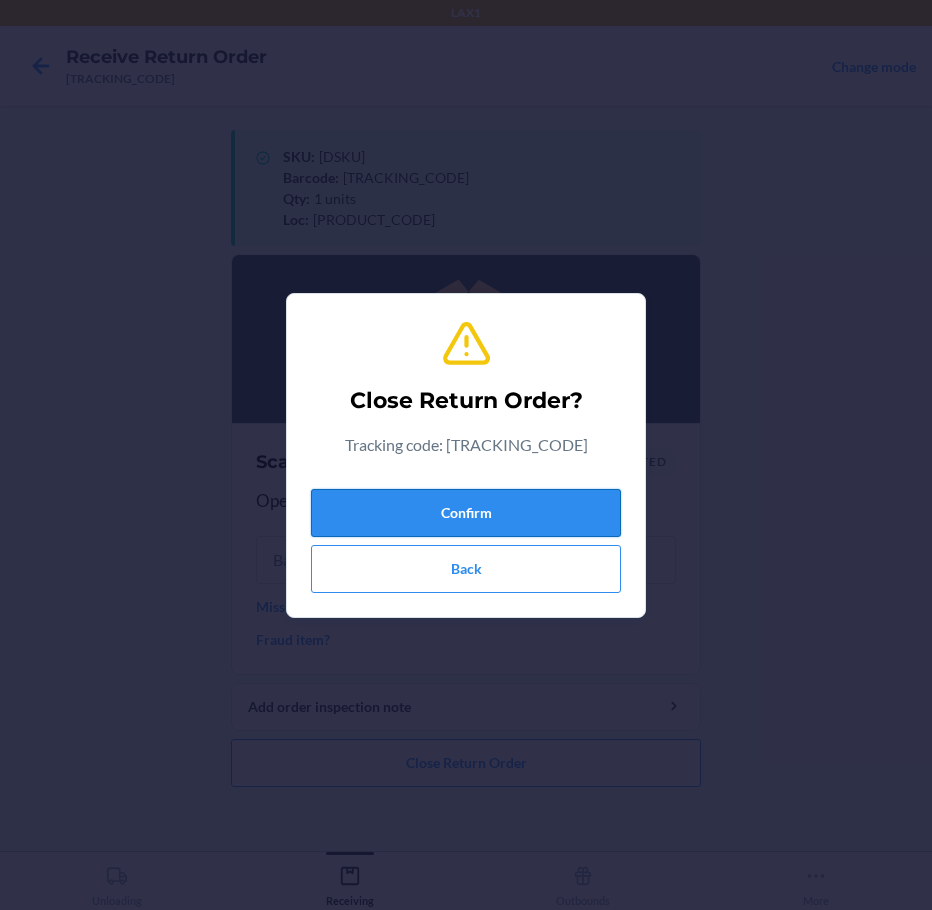 click on "Confirm" at bounding box center (466, 513) 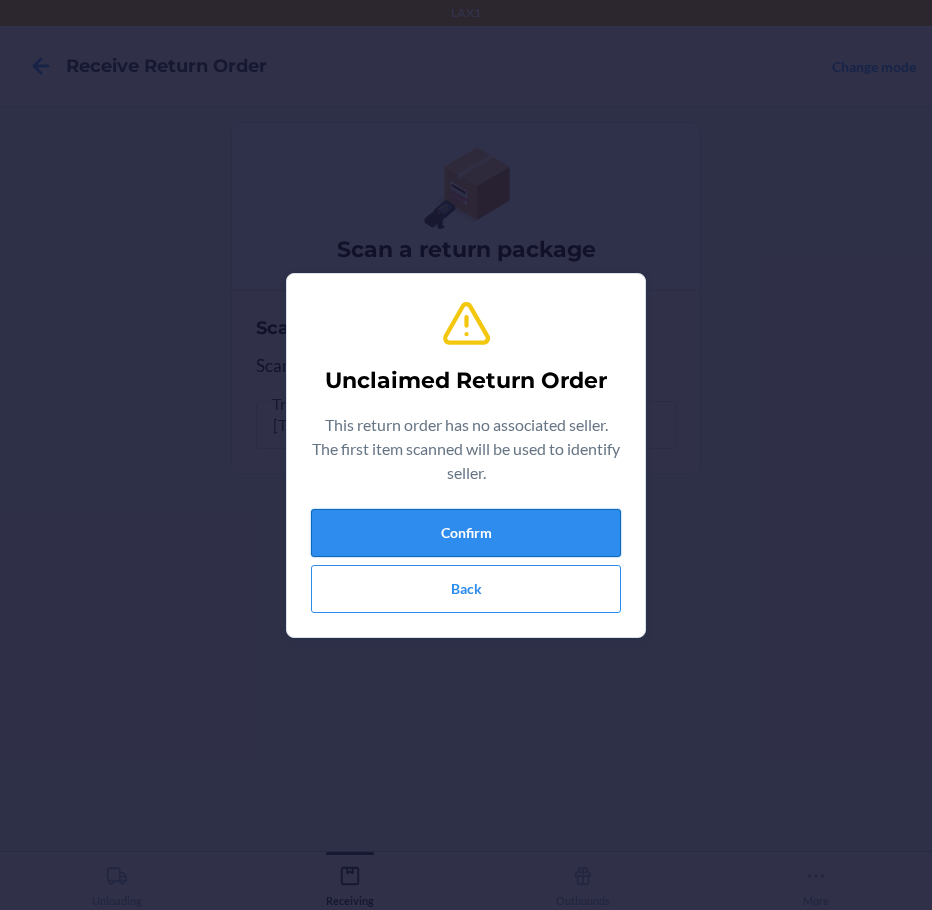 click on "Confirm" at bounding box center (466, 533) 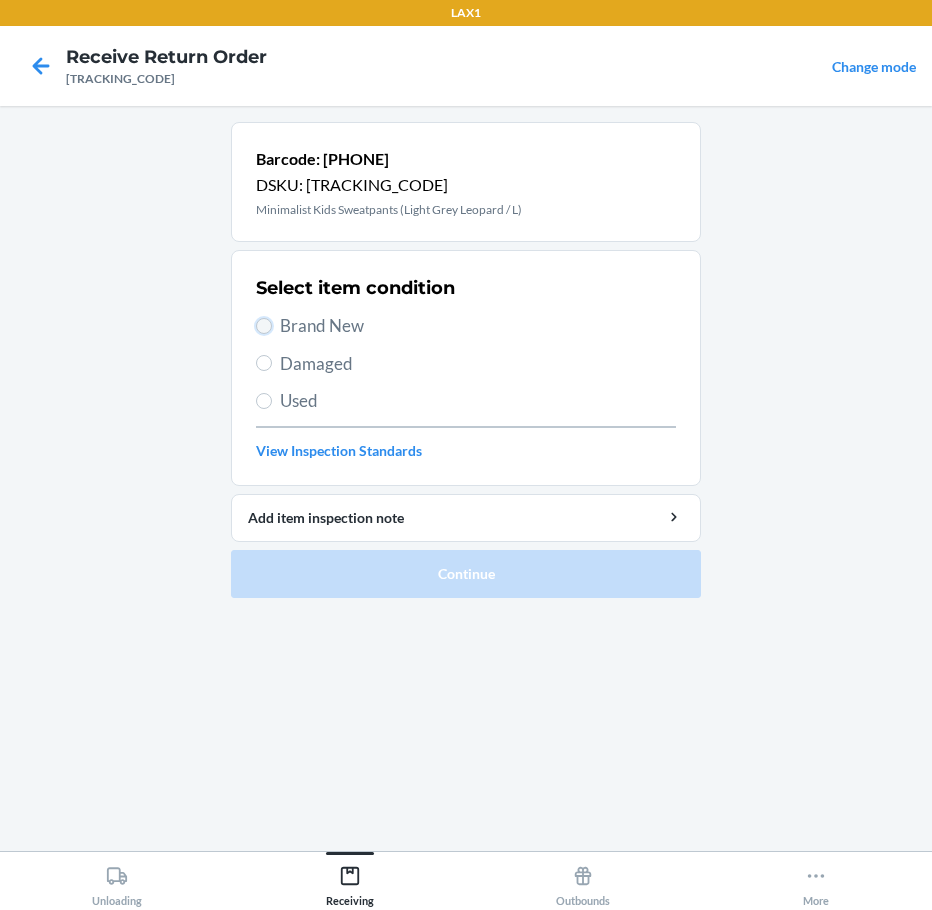 click on "Brand New" at bounding box center (264, 326) 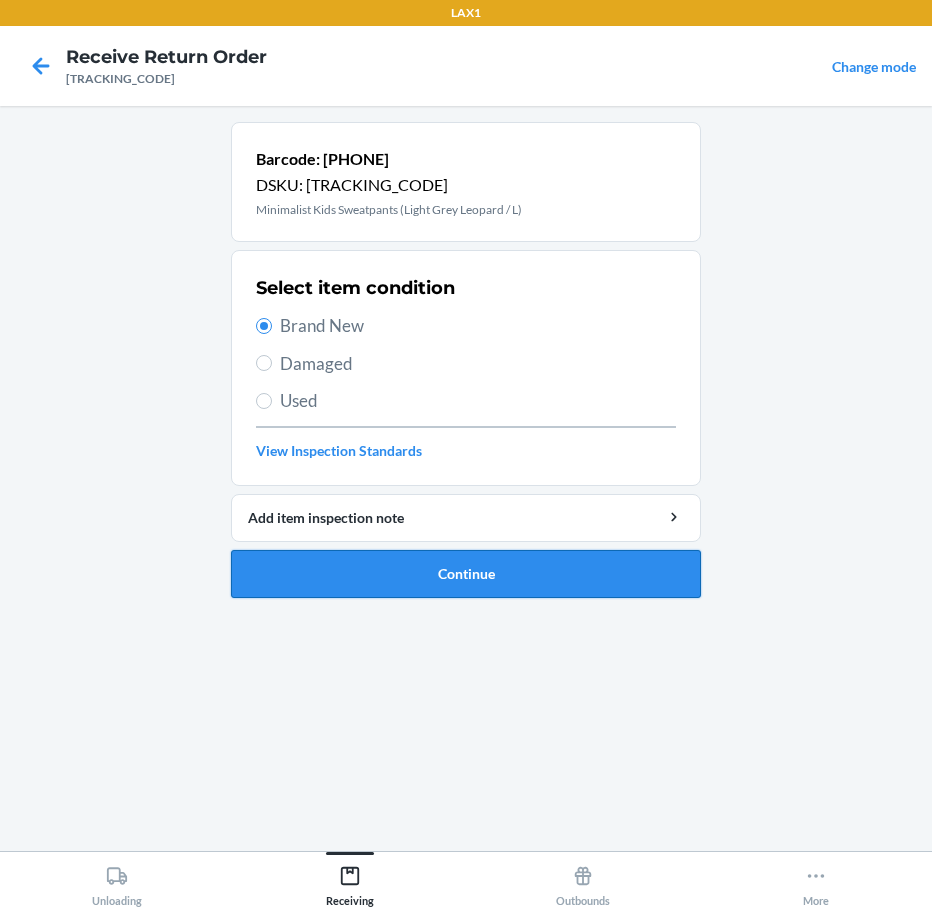 click on "Continue" at bounding box center (466, 574) 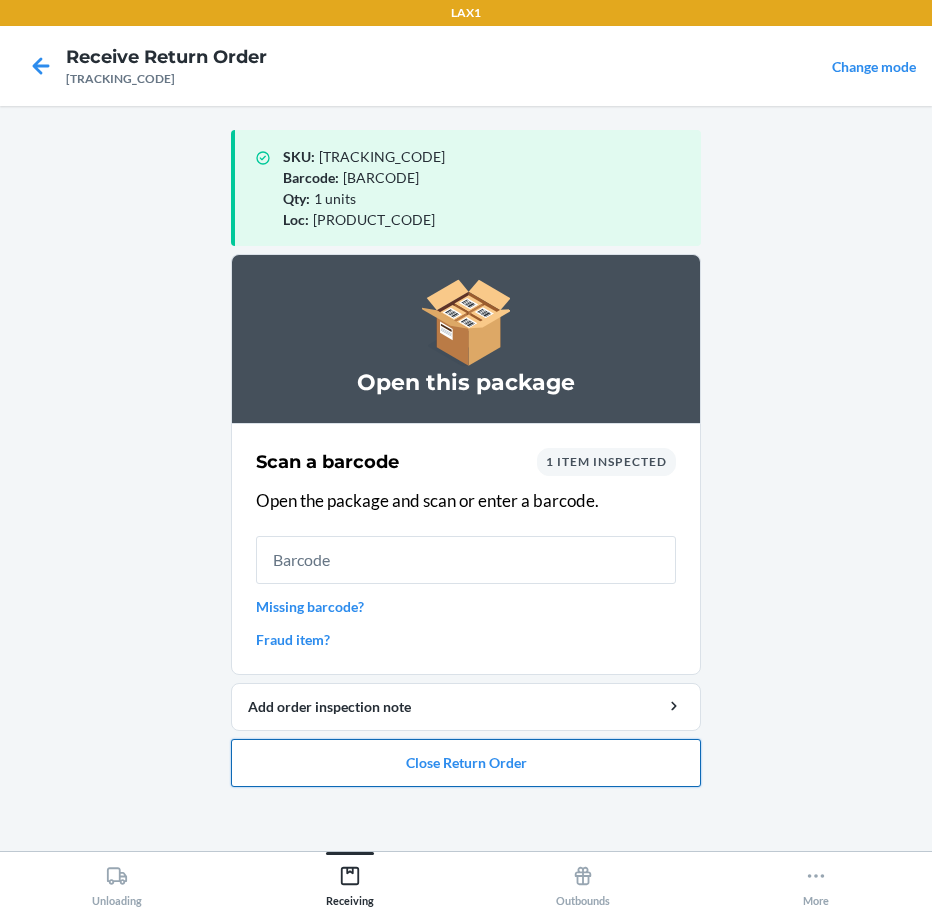 click on "Close Return Order" at bounding box center (466, 763) 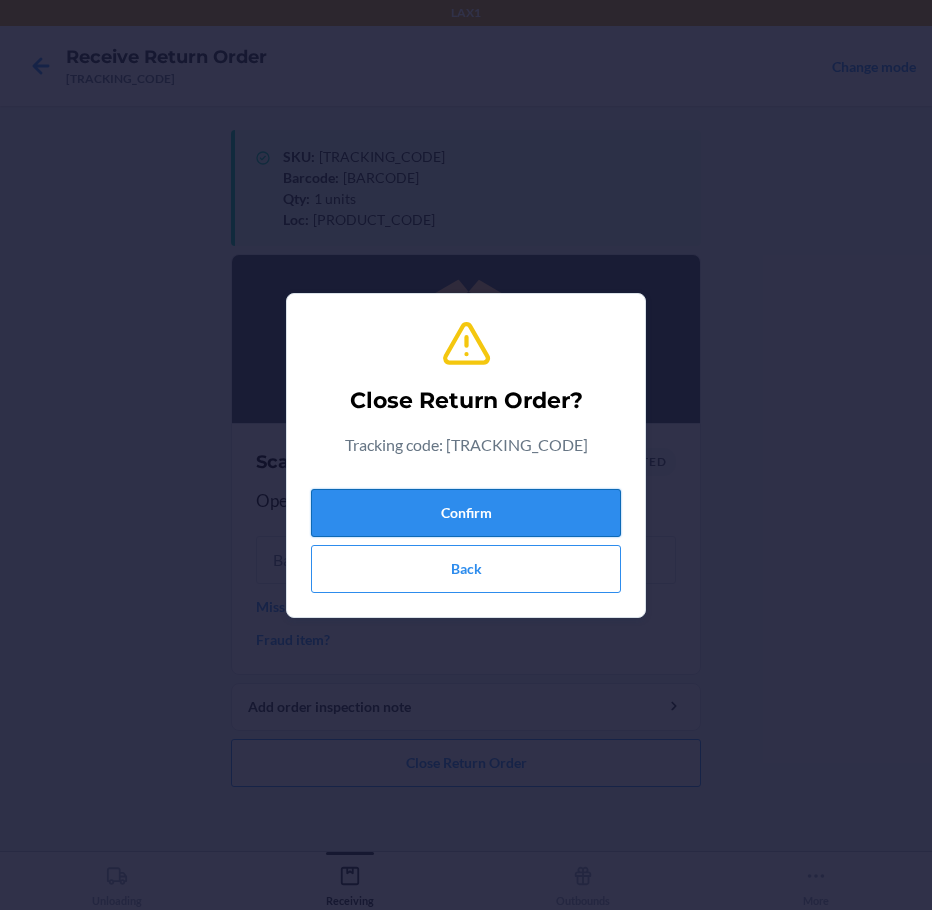 click on "Confirm" at bounding box center (466, 513) 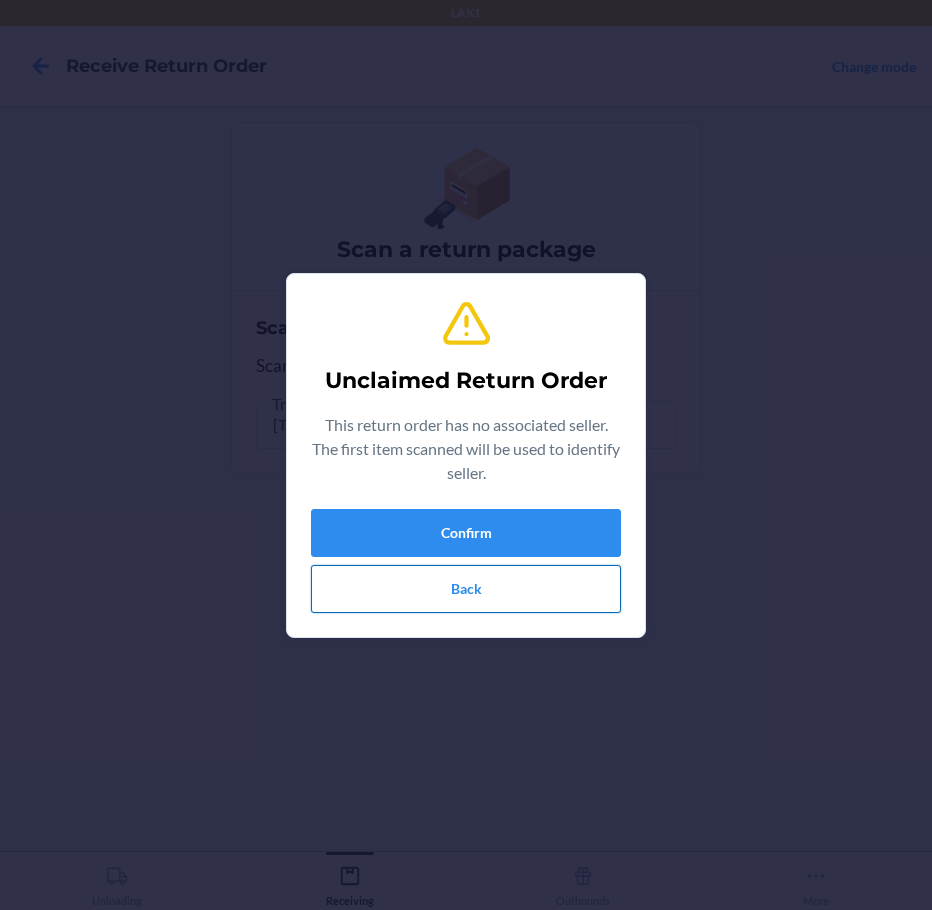 click on "Back" at bounding box center [466, 589] 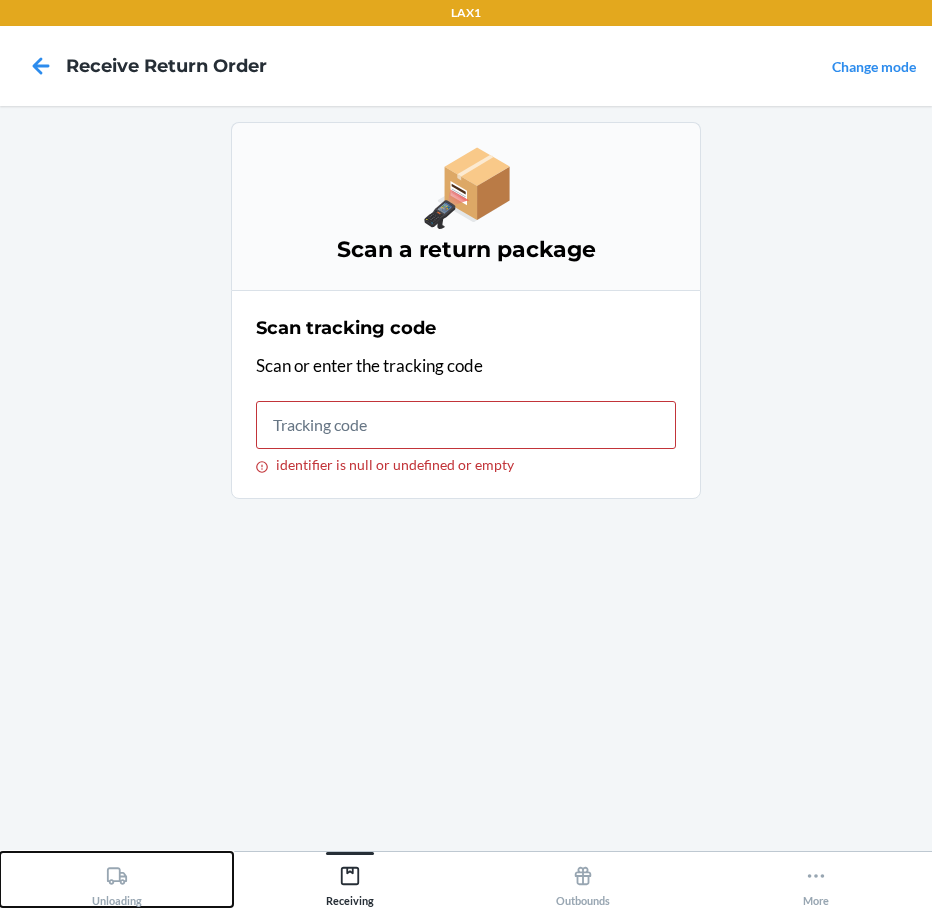 click 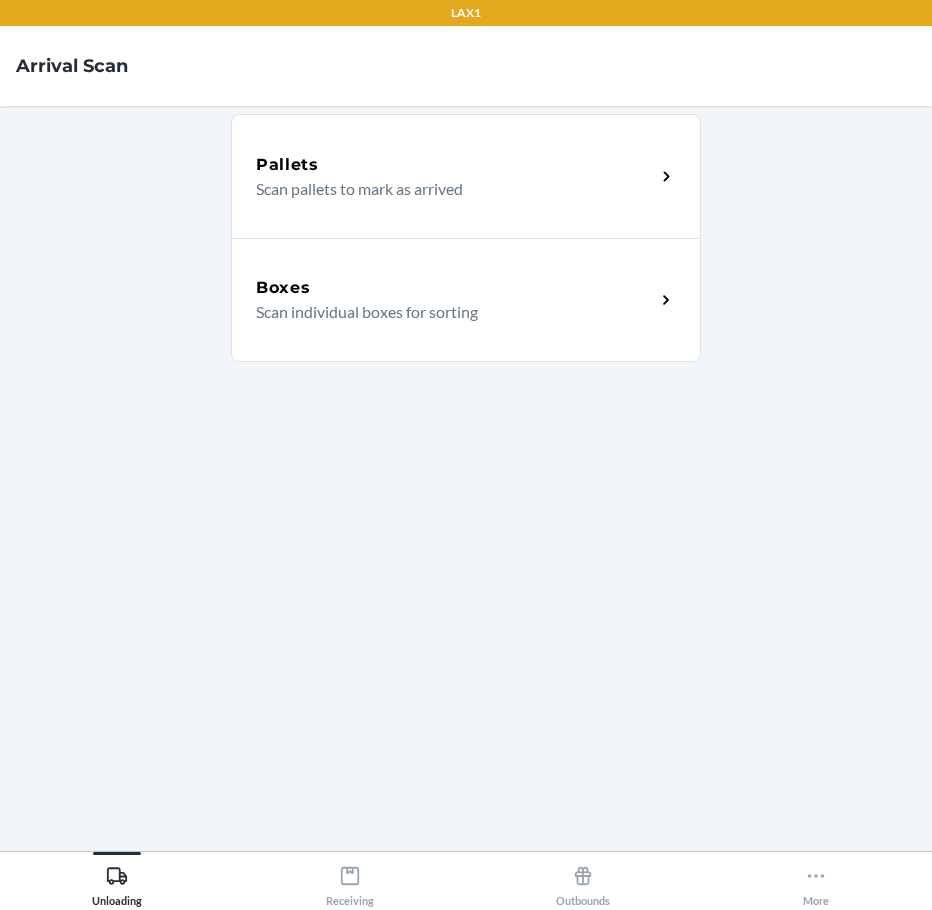 click on "Boxes Scan individual boxes for sorting" at bounding box center [466, 300] 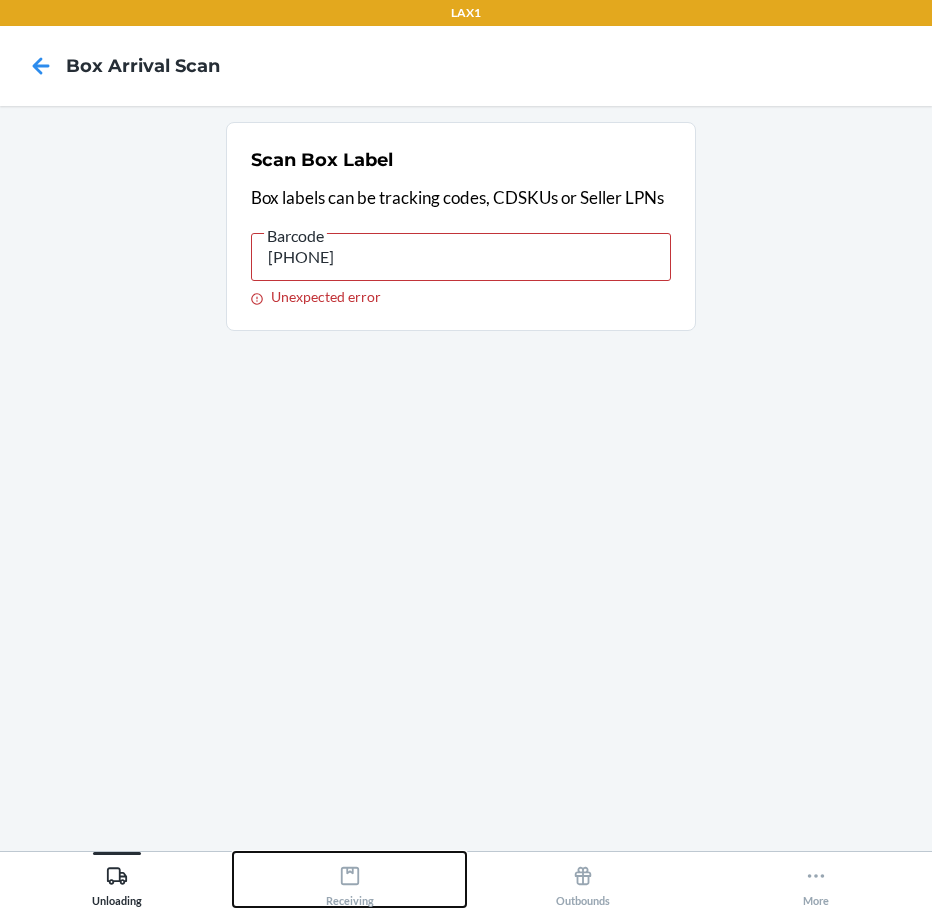 click 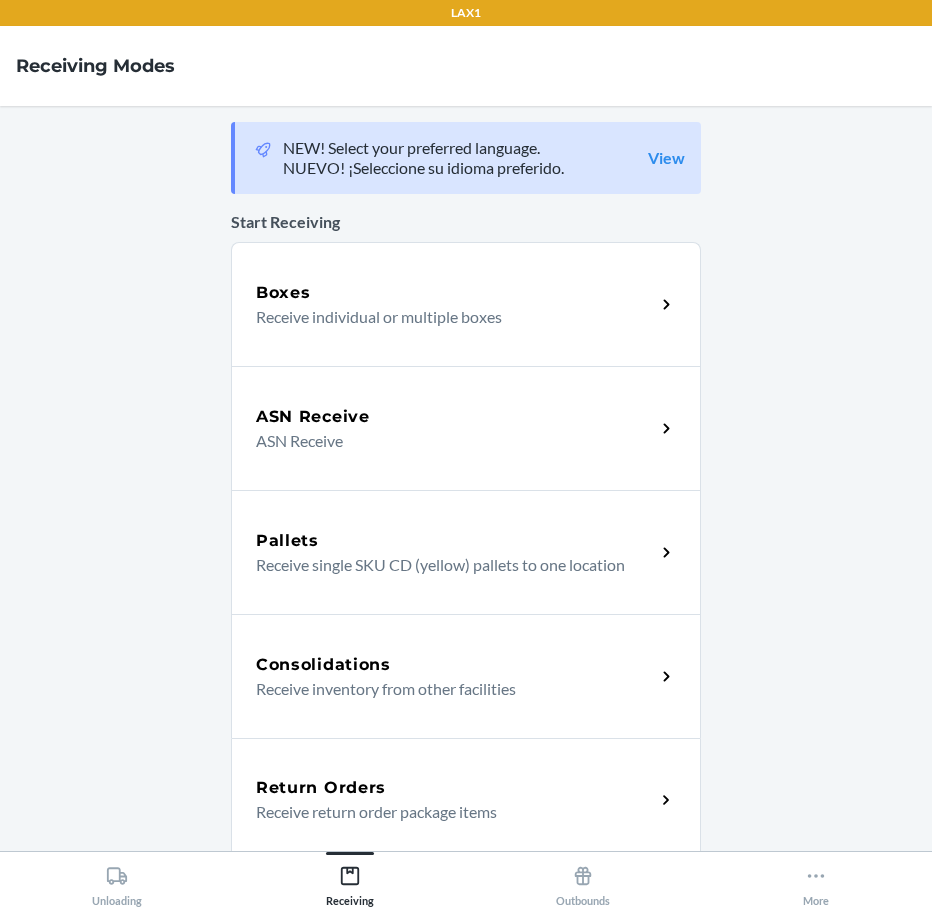 click on "Return Orders" at bounding box center (321, 788) 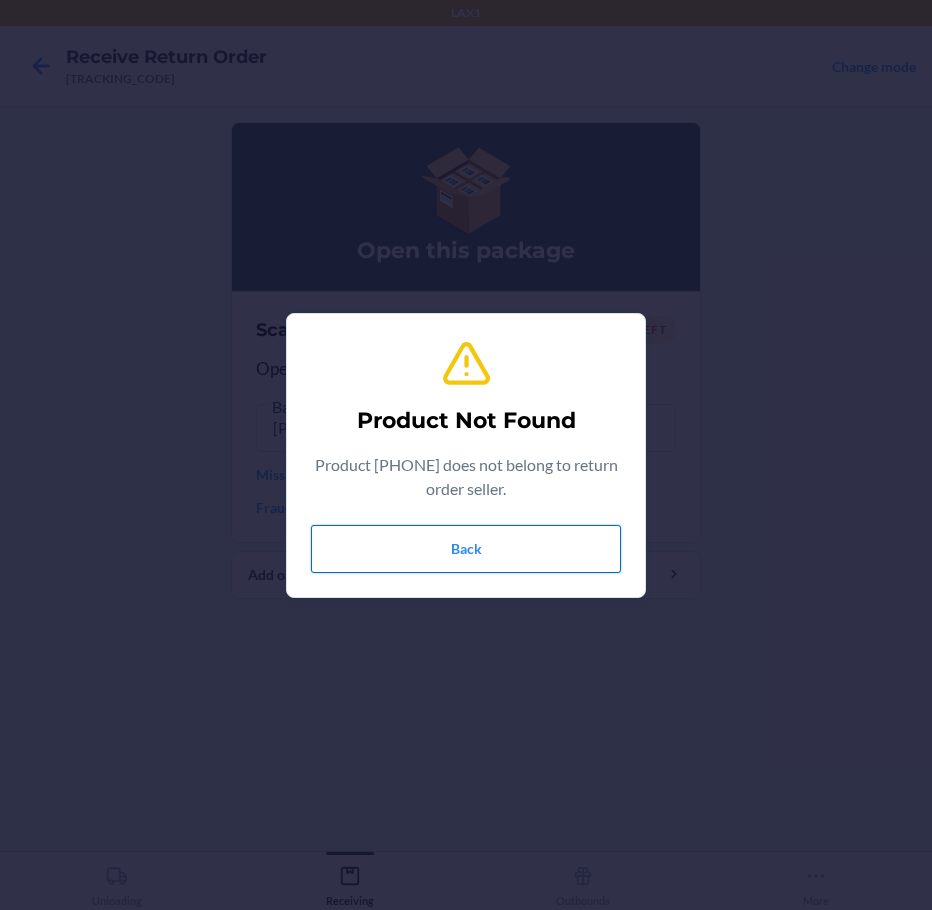 click on "Back" at bounding box center (466, 549) 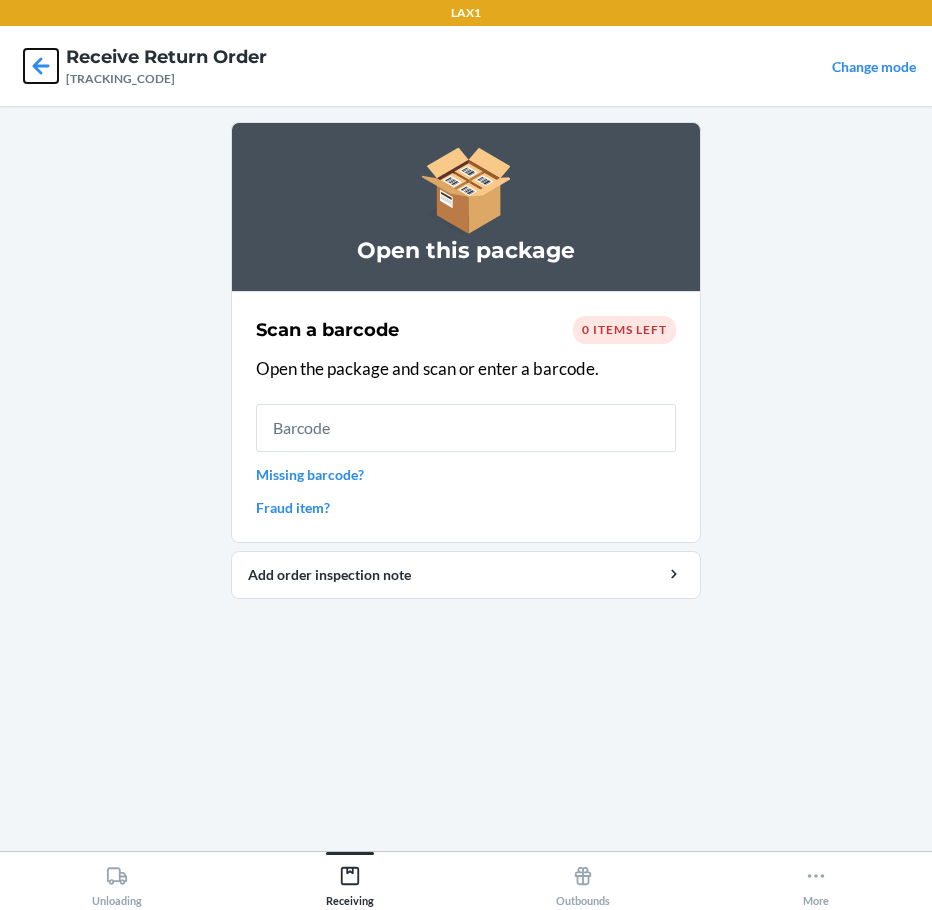click 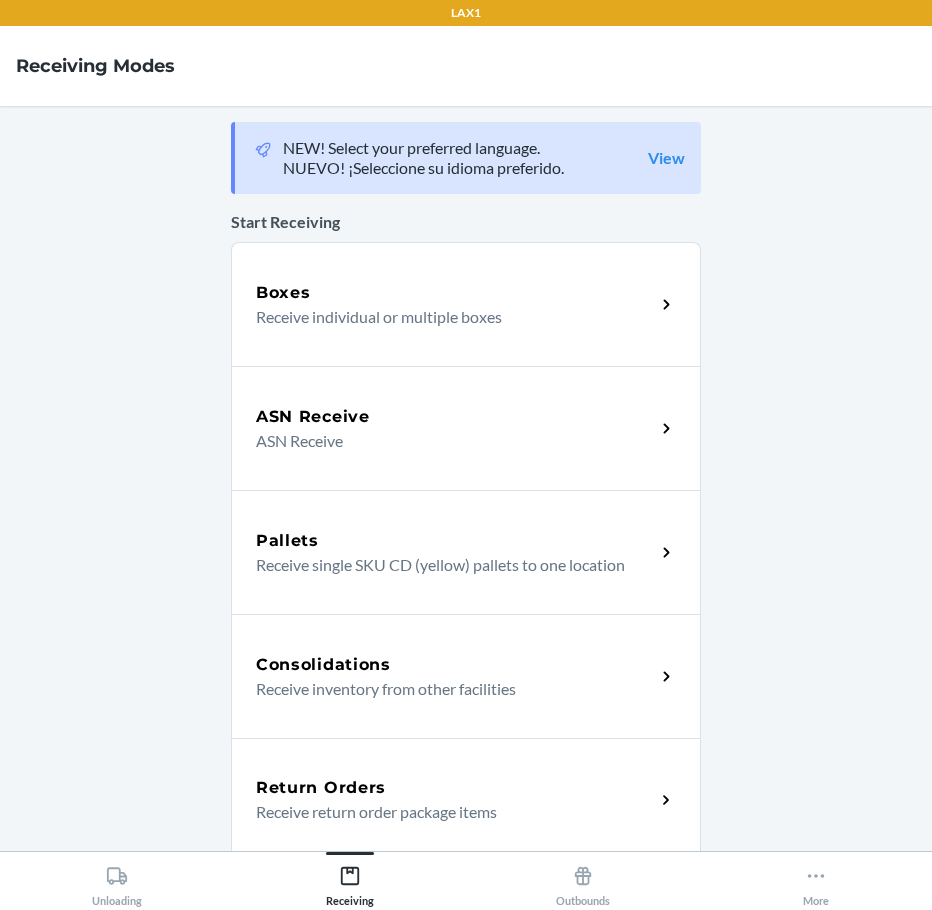 click on "Return Orders" at bounding box center (321, 788) 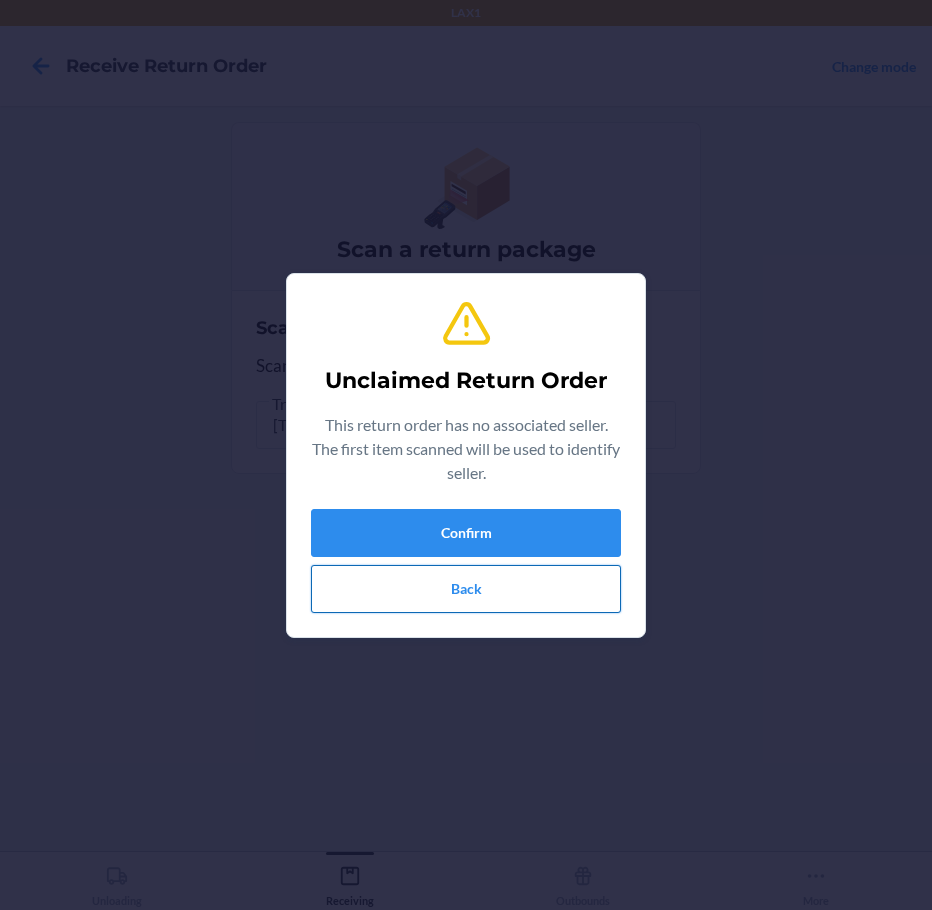 click on "Back" at bounding box center [466, 589] 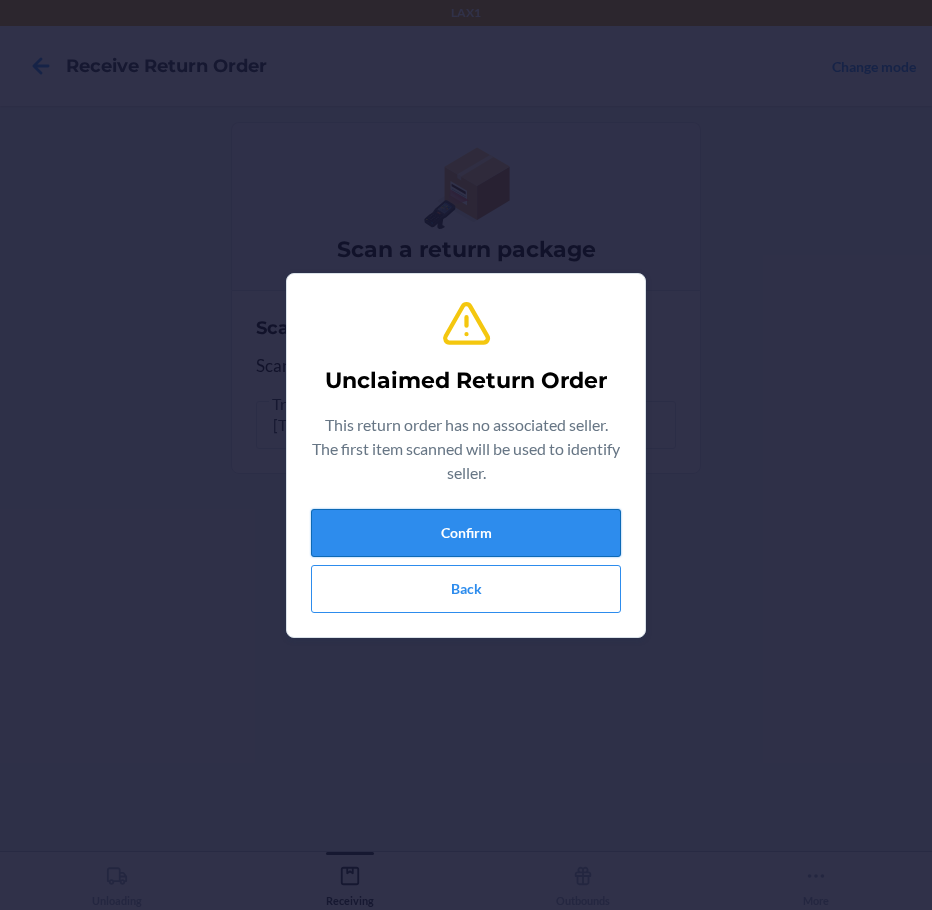 click on "Confirm" at bounding box center [466, 533] 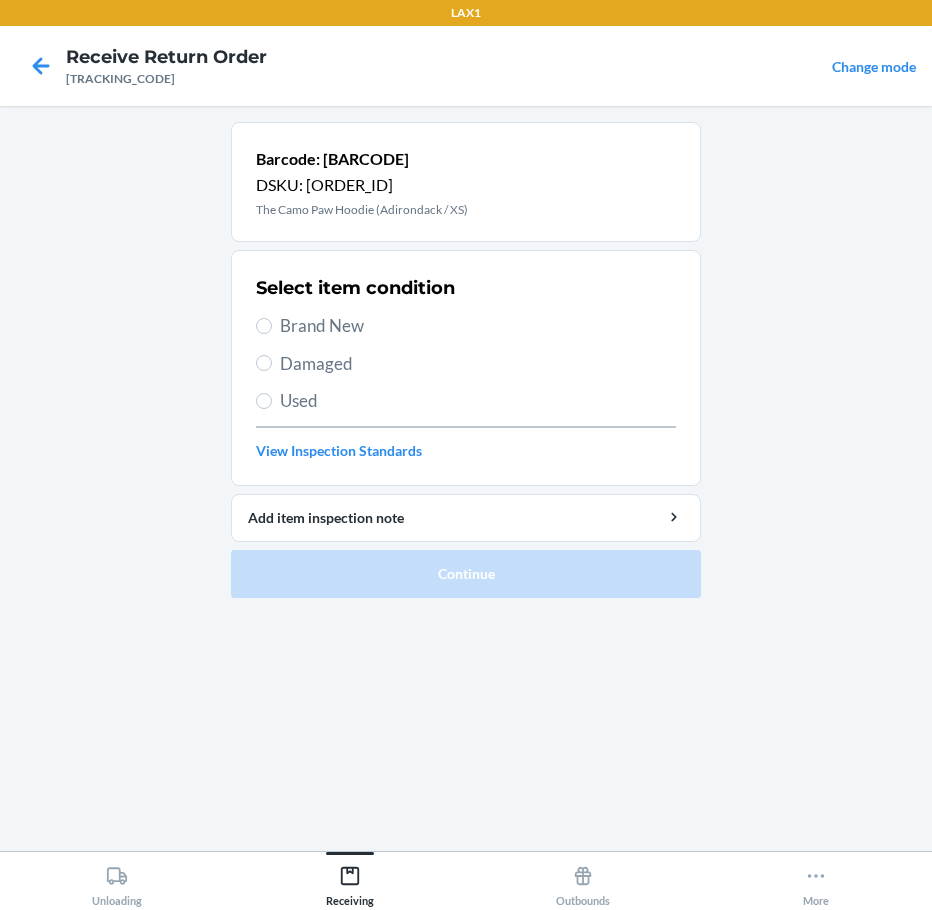 click on "Brand New" at bounding box center [466, 326] 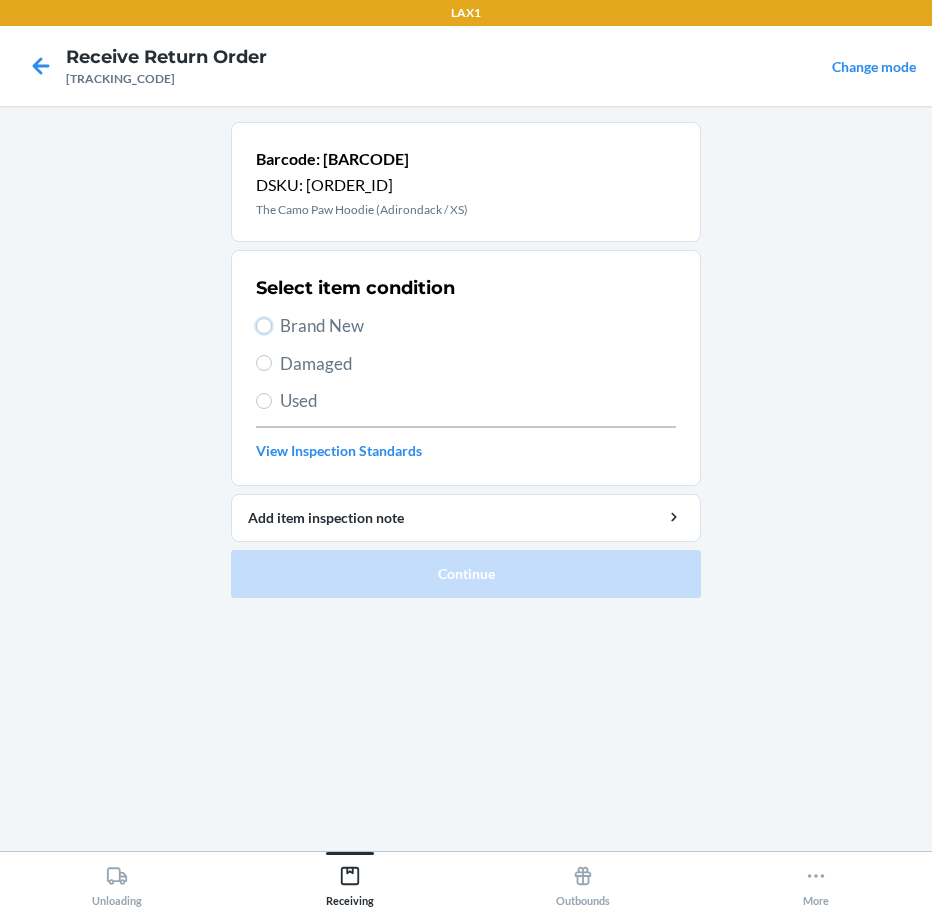click on "Brand New" at bounding box center [264, 326] 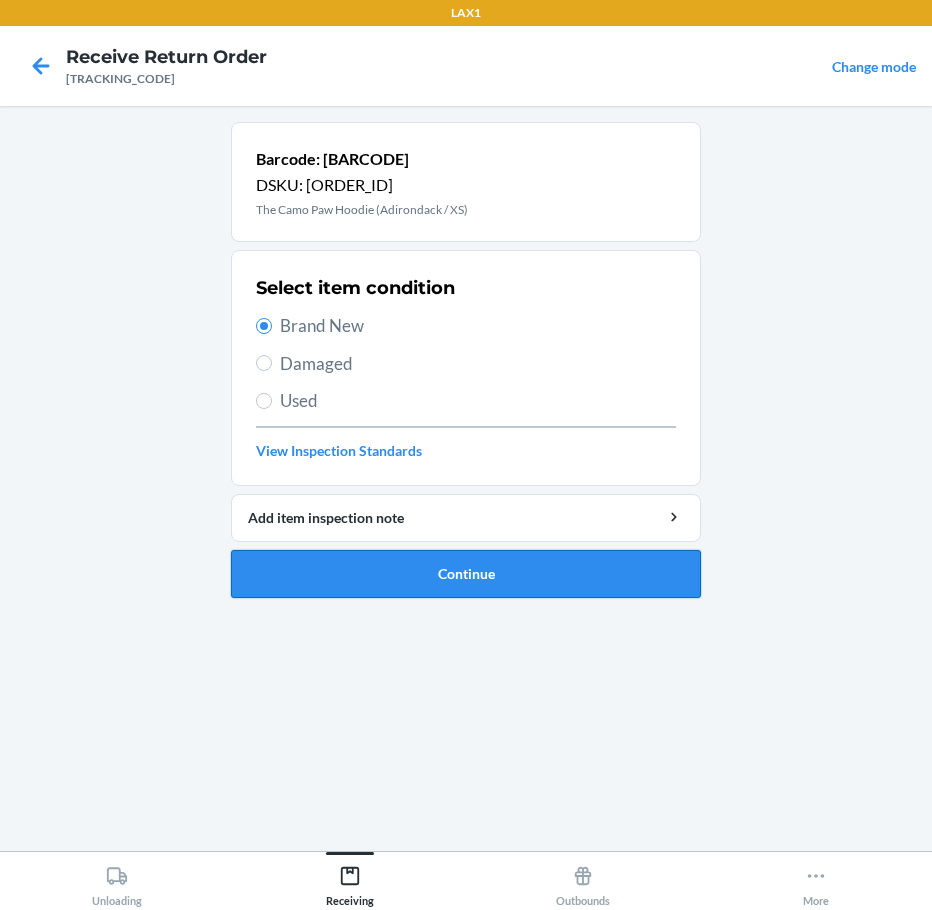 click on "Continue" at bounding box center [466, 574] 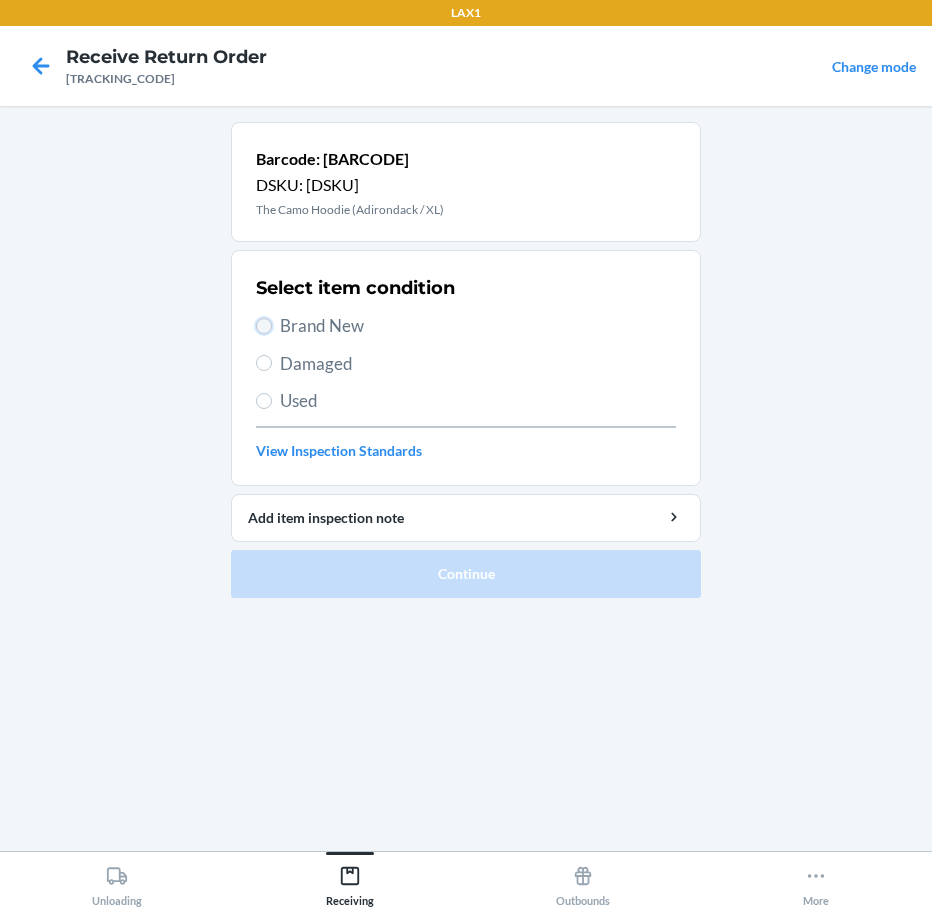 click on "Brand New" at bounding box center (264, 326) 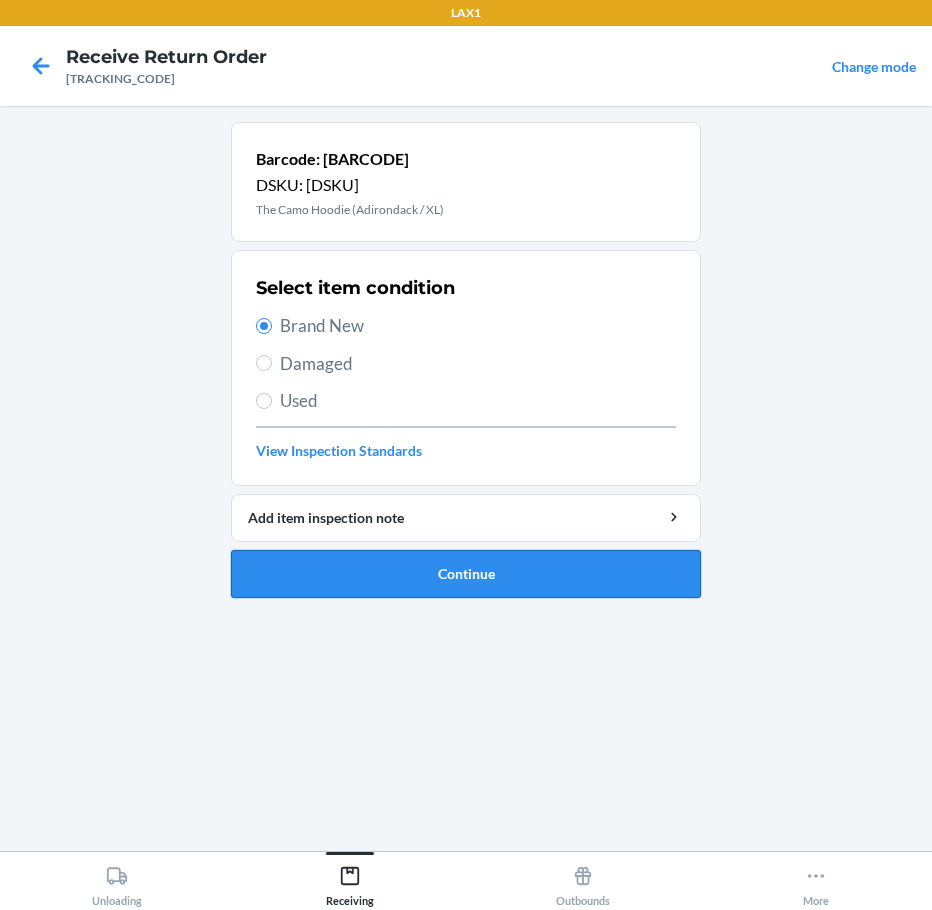 click on "Continue" at bounding box center (466, 574) 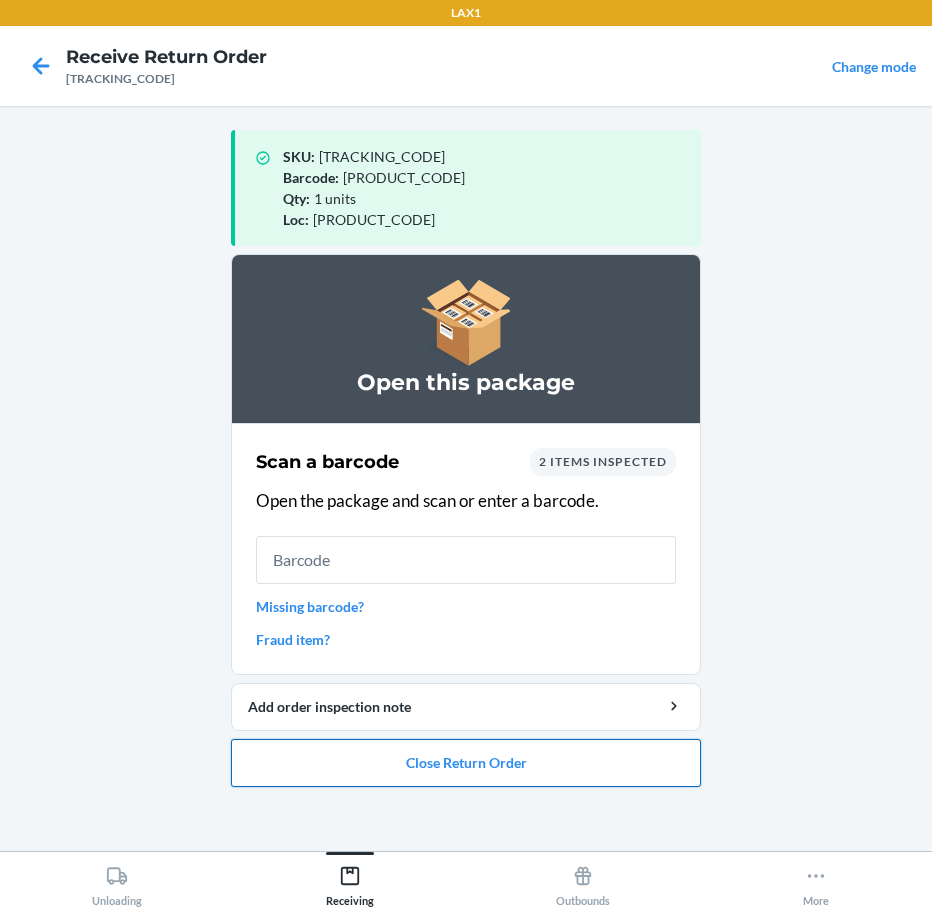 click on "Close Return Order" at bounding box center (466, 763) 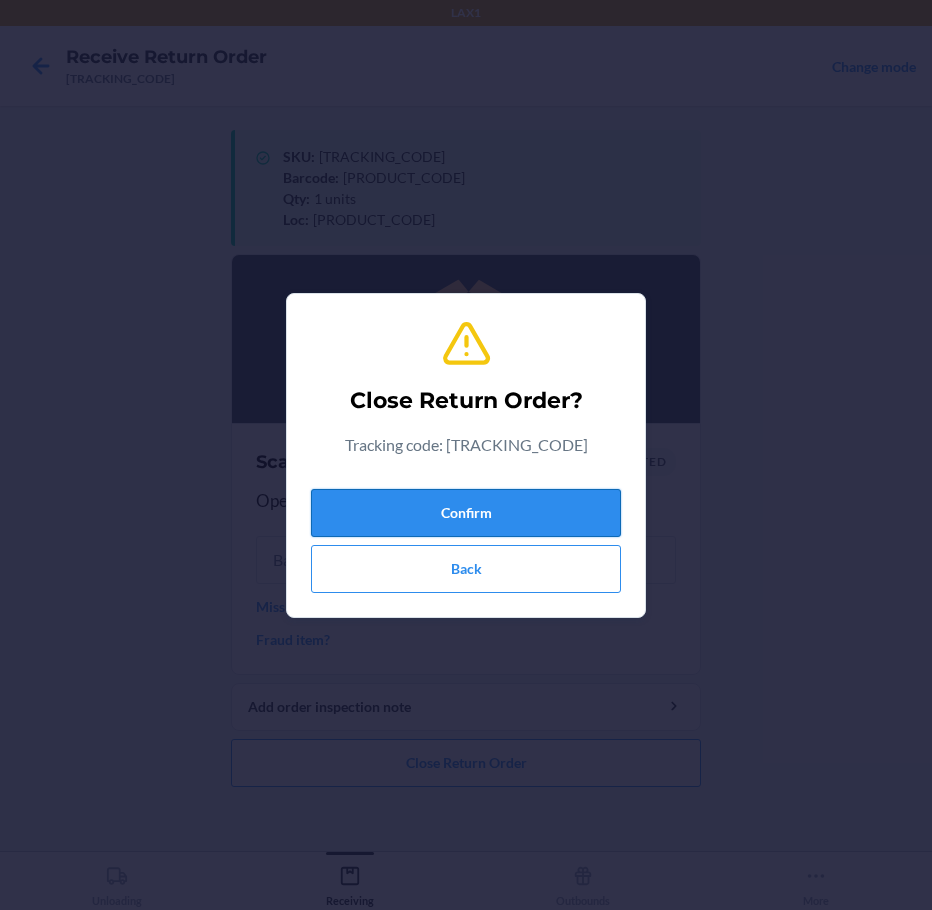 click on "Confirm" at bounding box center [466, 513] 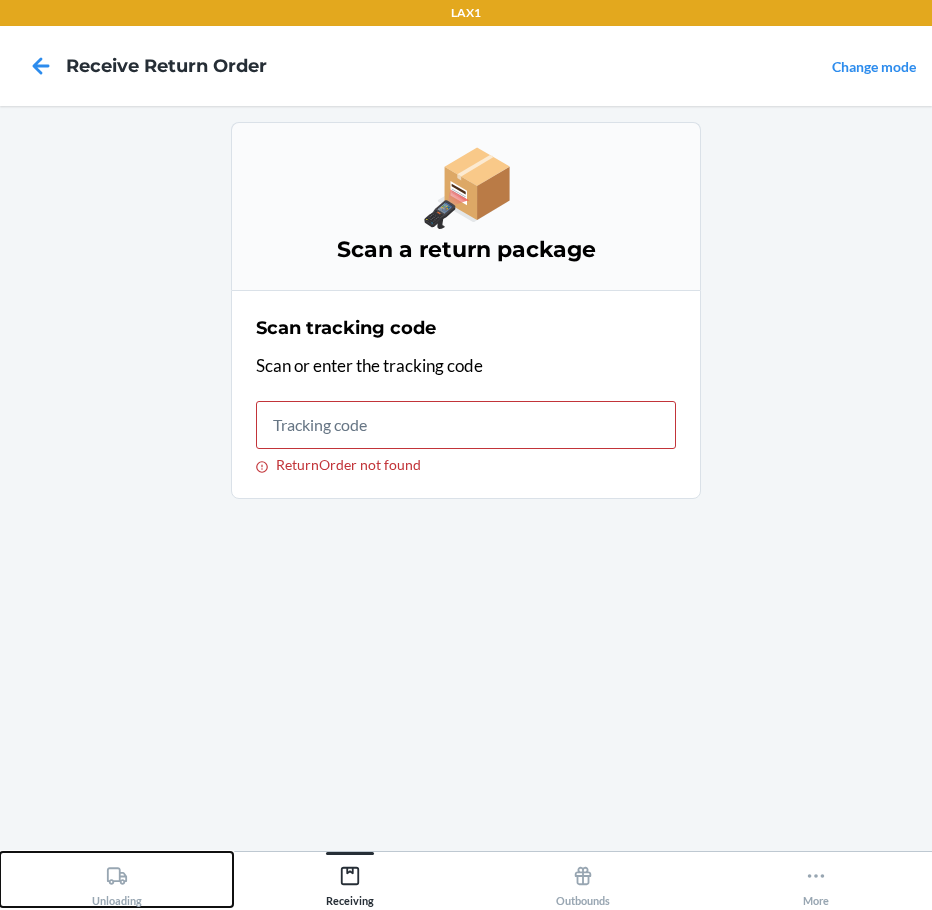 click 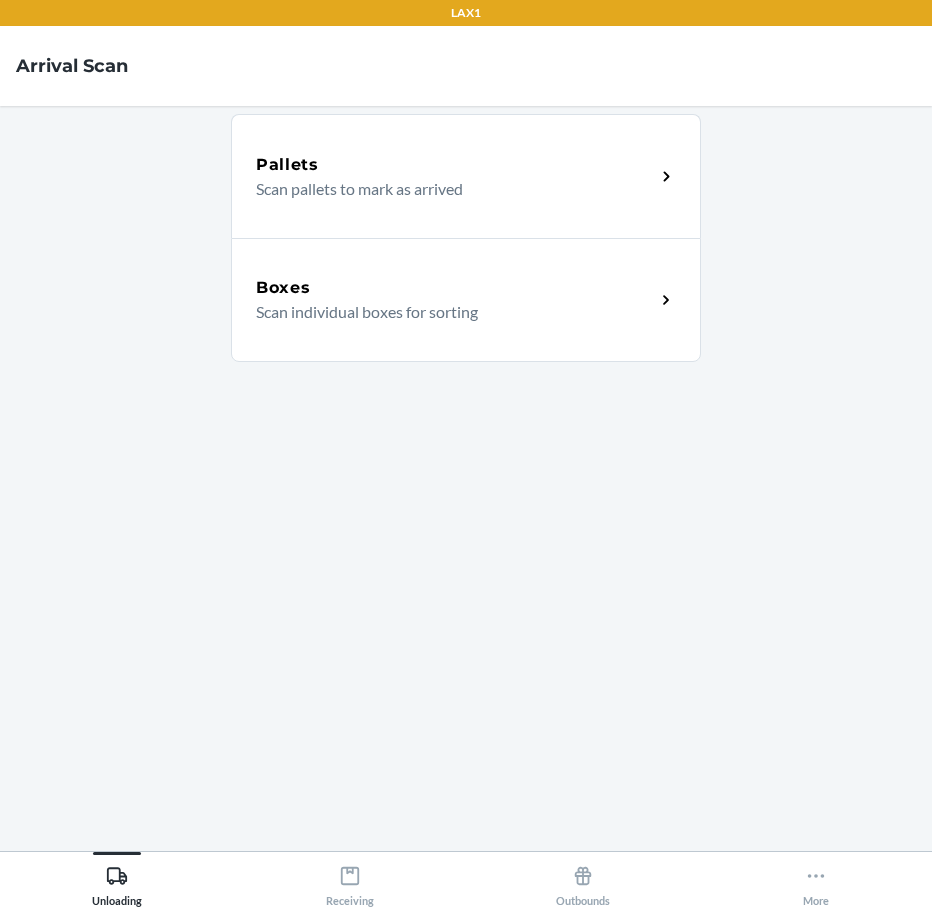 click on "Boxes" at bounding box center [455, 288] 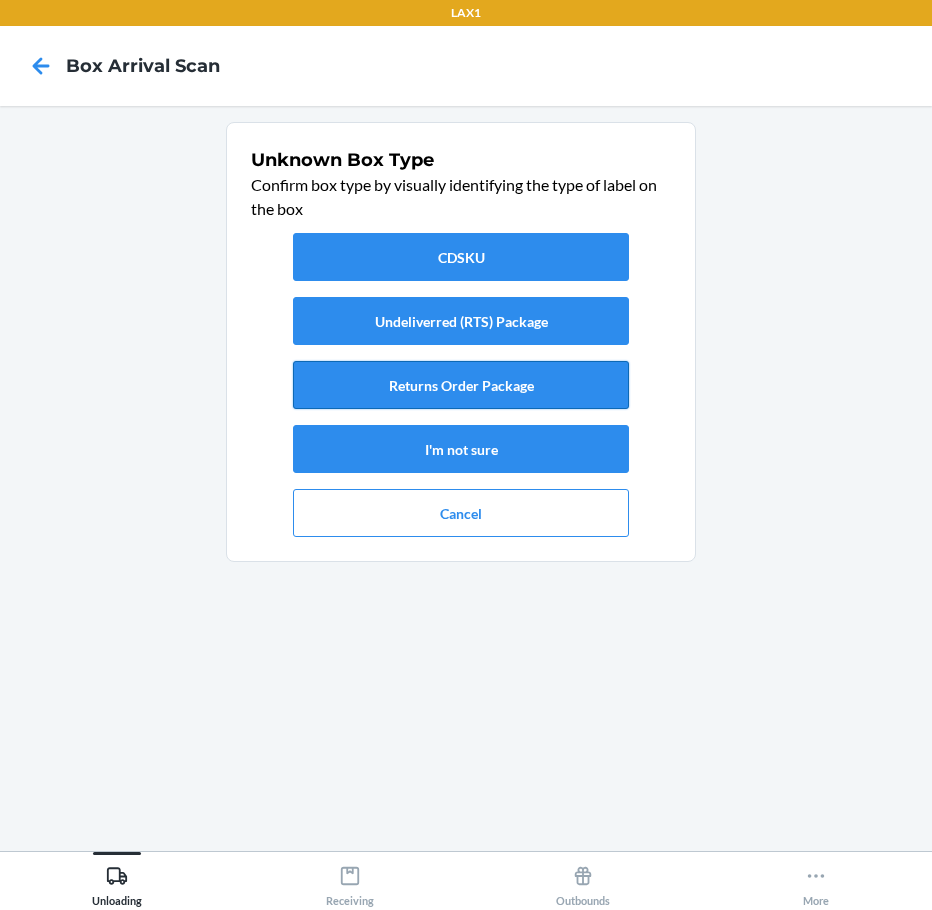 click on "Returns Order Package" at bounding box center [461, 385] 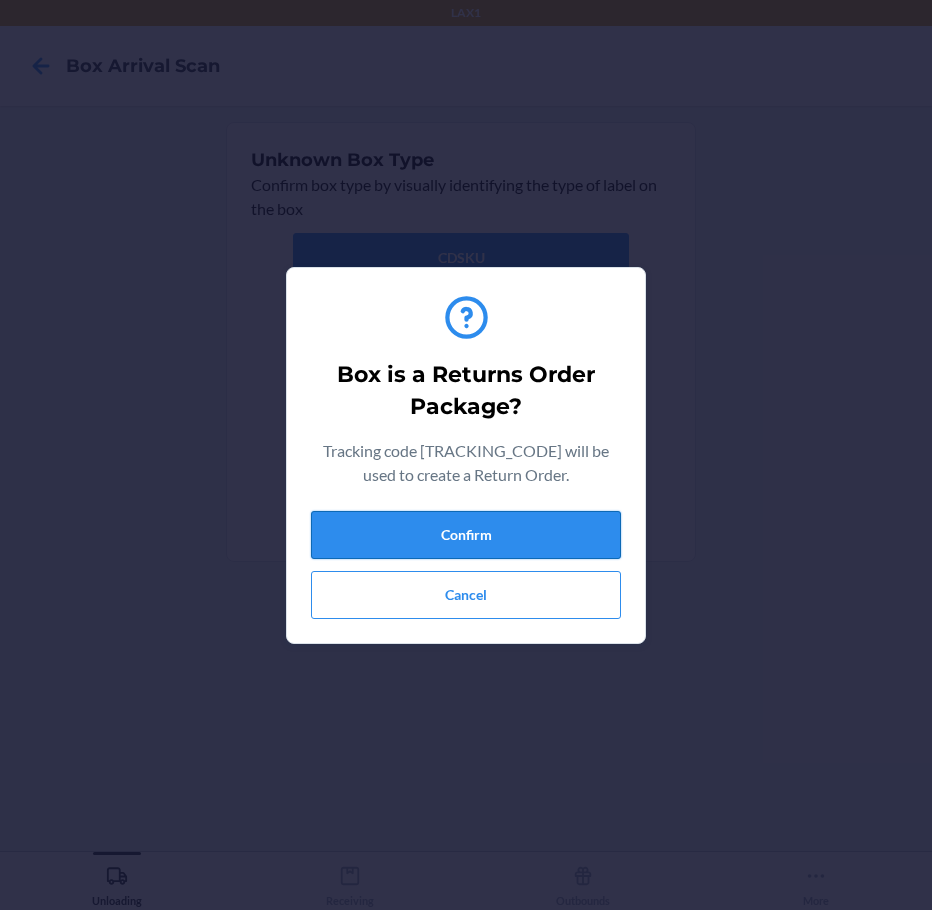 click on "Confirm" at bounding box center (466, 535) 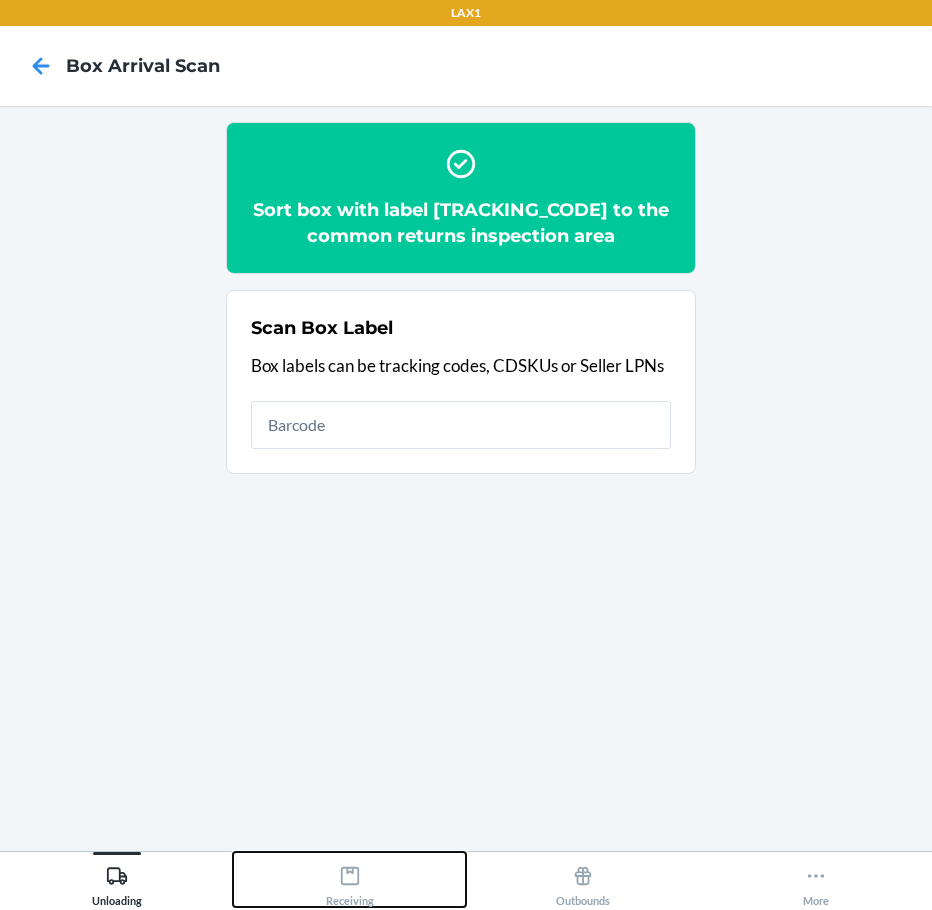 click 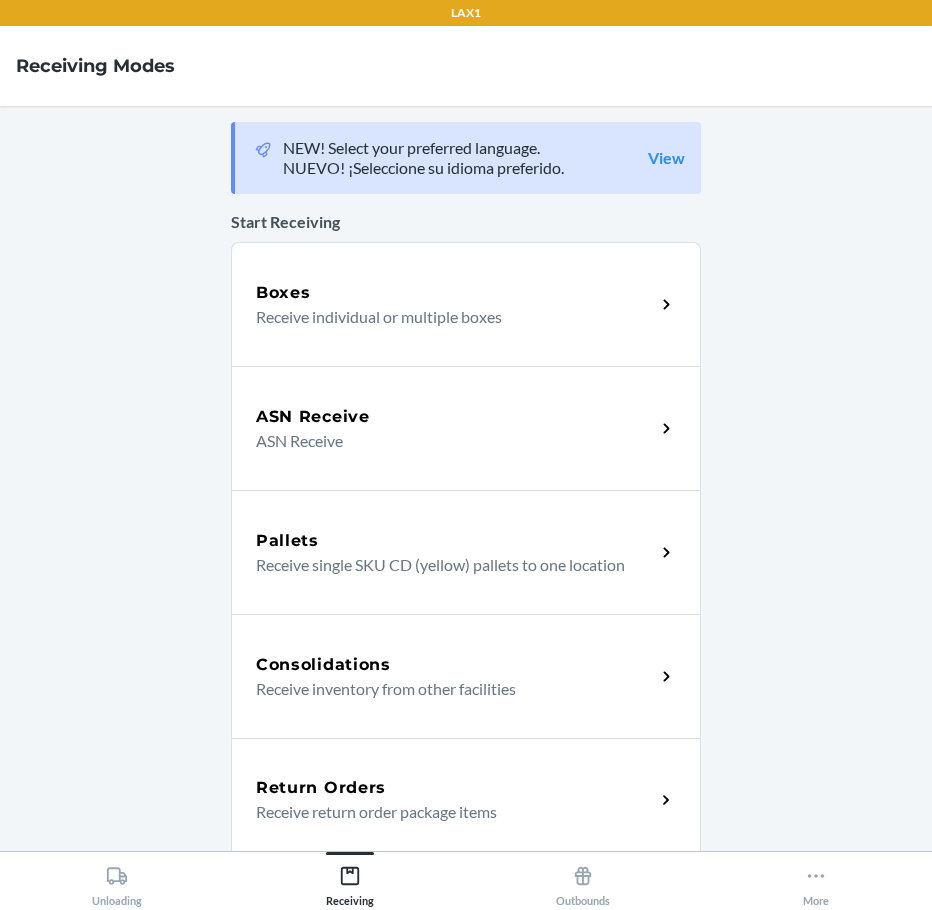 click on "Return Orders" at bounding box center [321, 788] 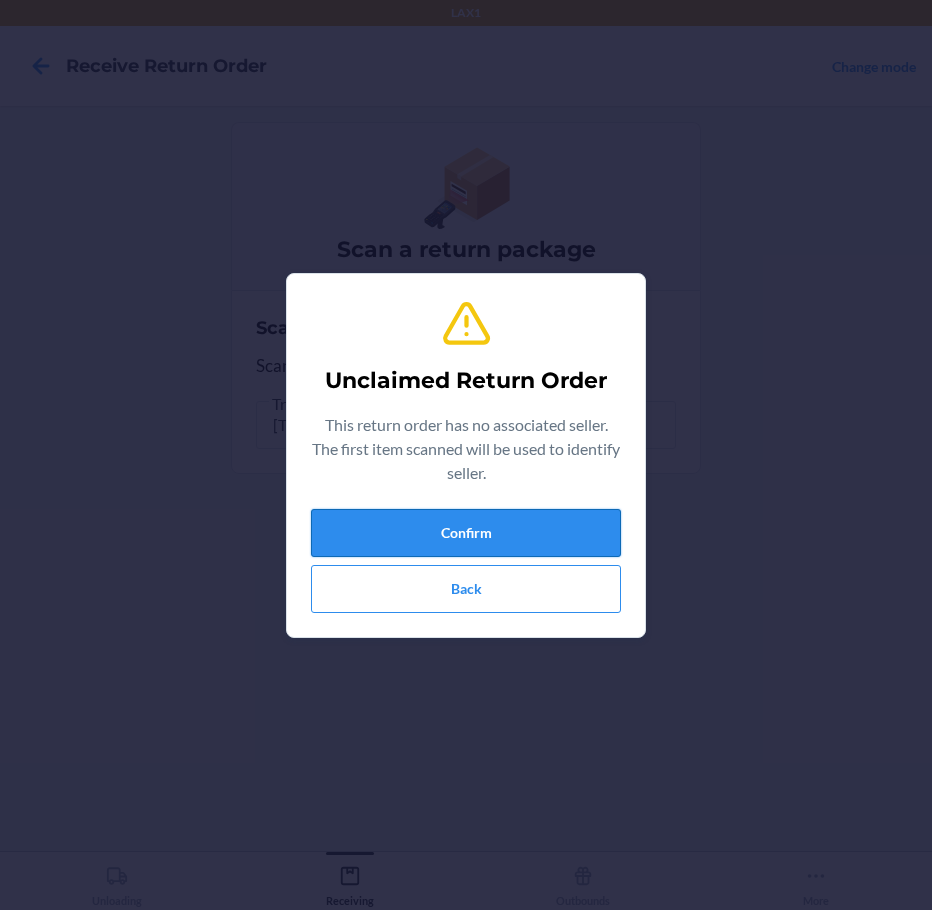 click on "Confirm" at bounding box center (466, 533) 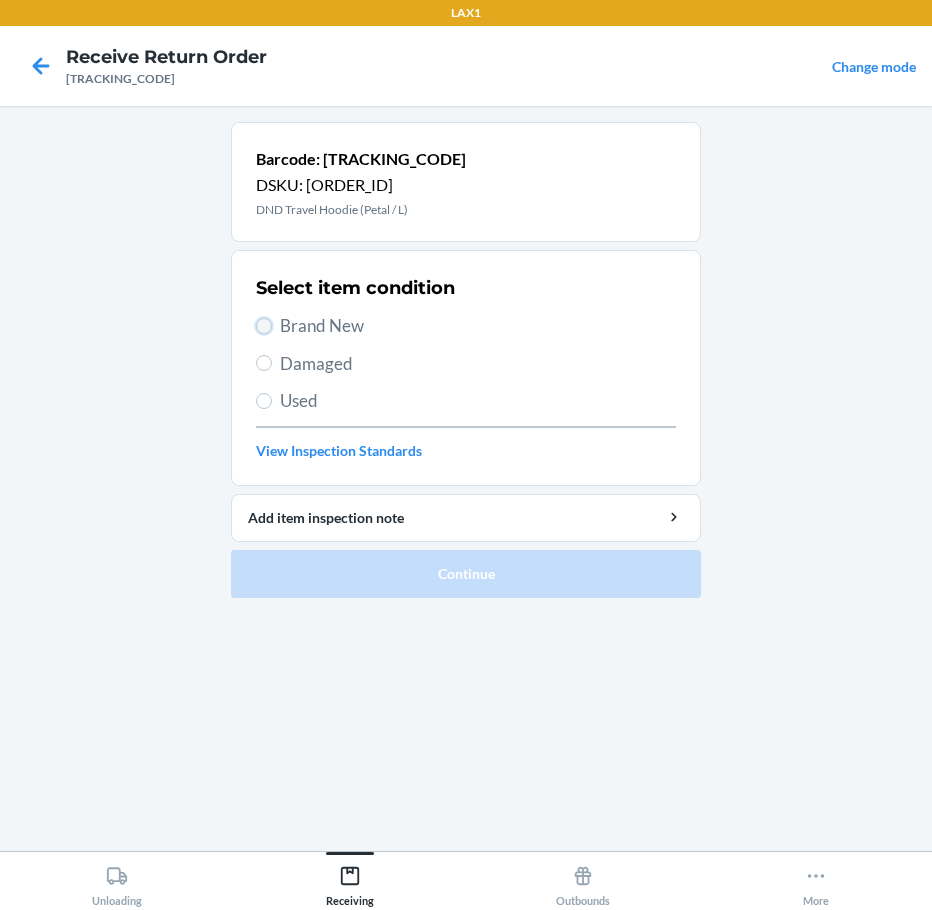 click on "Brand New" at bounding box center (264, 326) 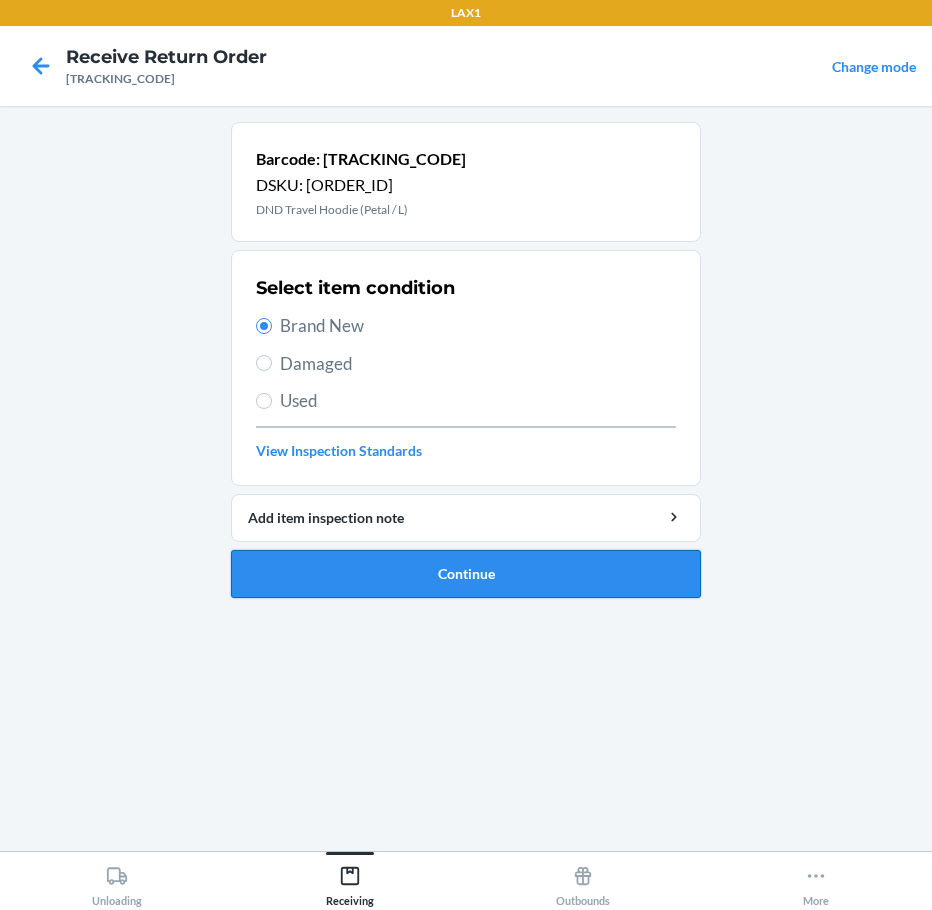 click on "Continue" at bounding box center (466, 574) 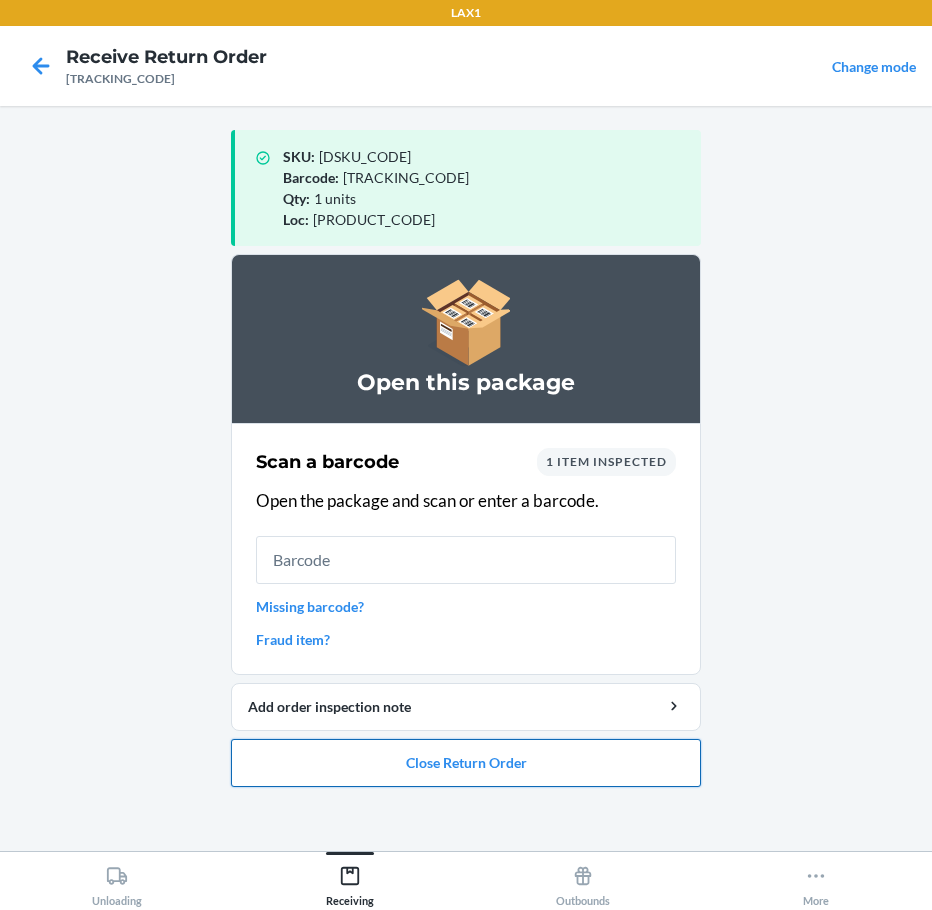 click on "Close Return Order" at bounding box center [466, 763] 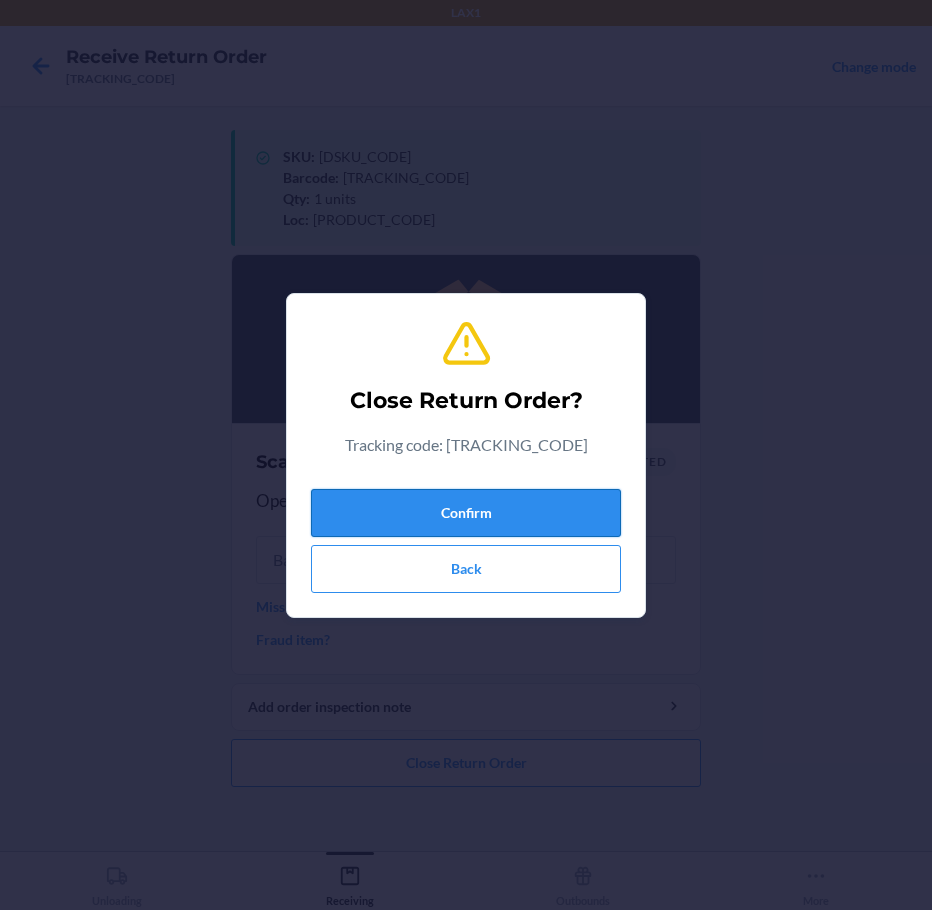 click on "Confirm" at bounding box center (466, 513) 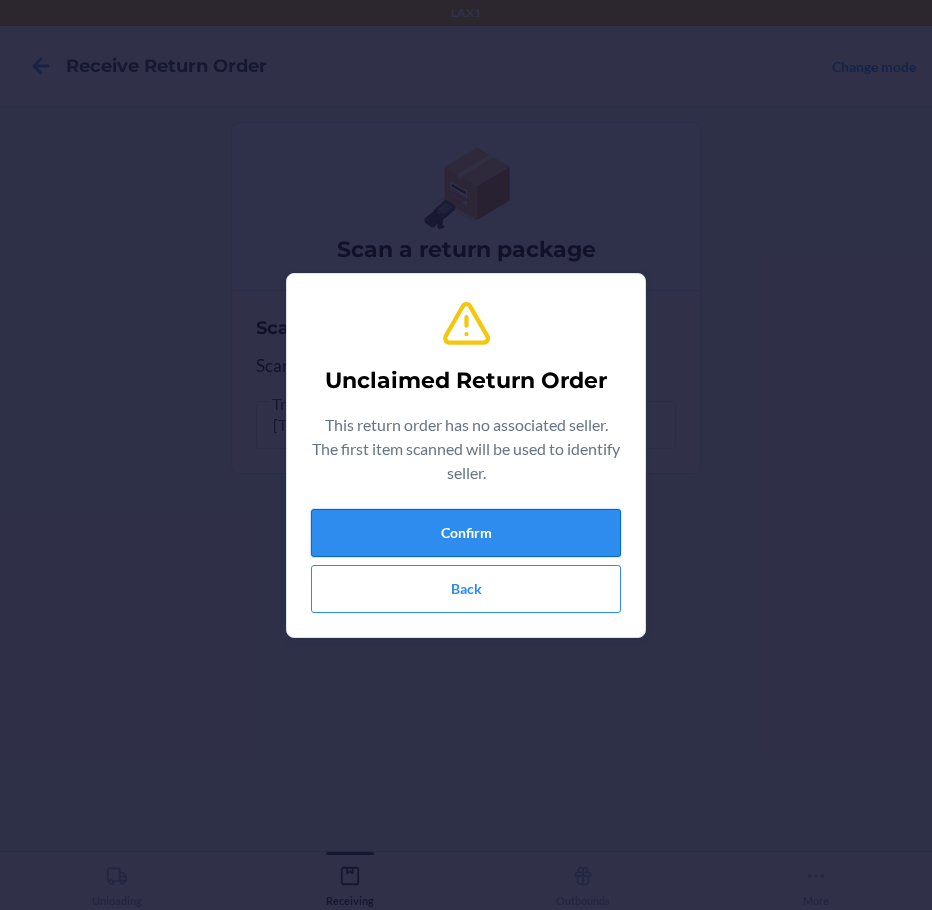 click on "Confirm" at bounding box center (466, 533) 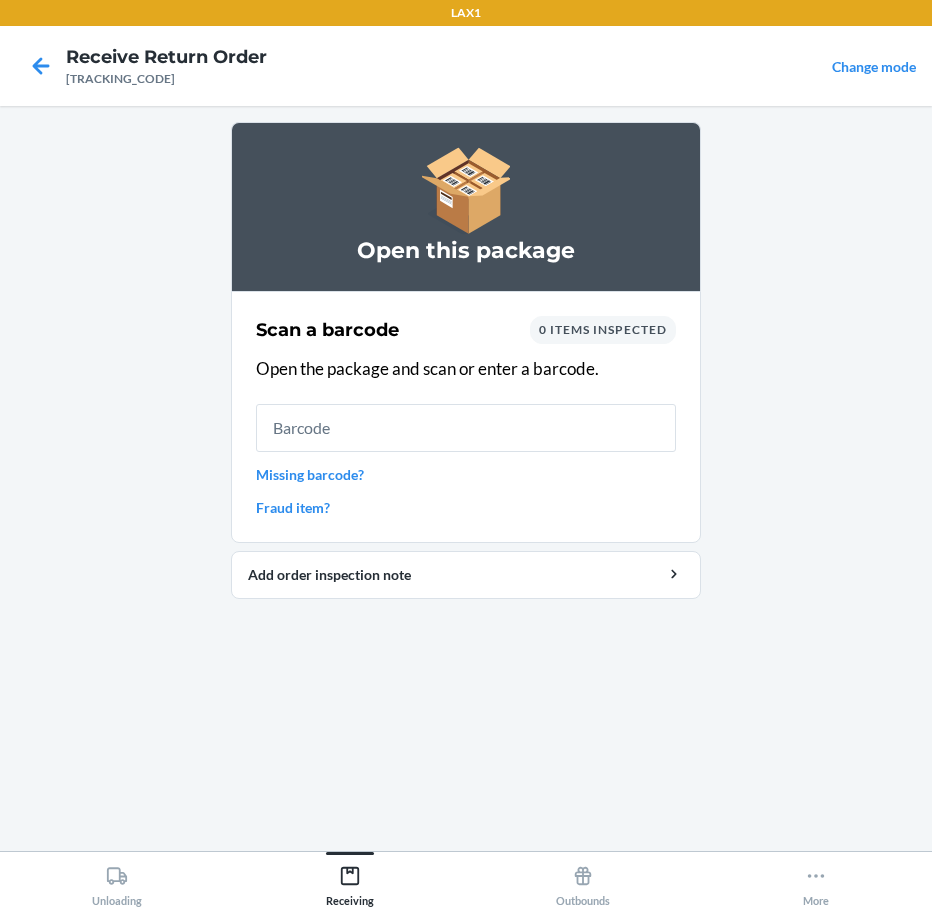 click on "Missing barcode?" at bounding box center (466, 474) 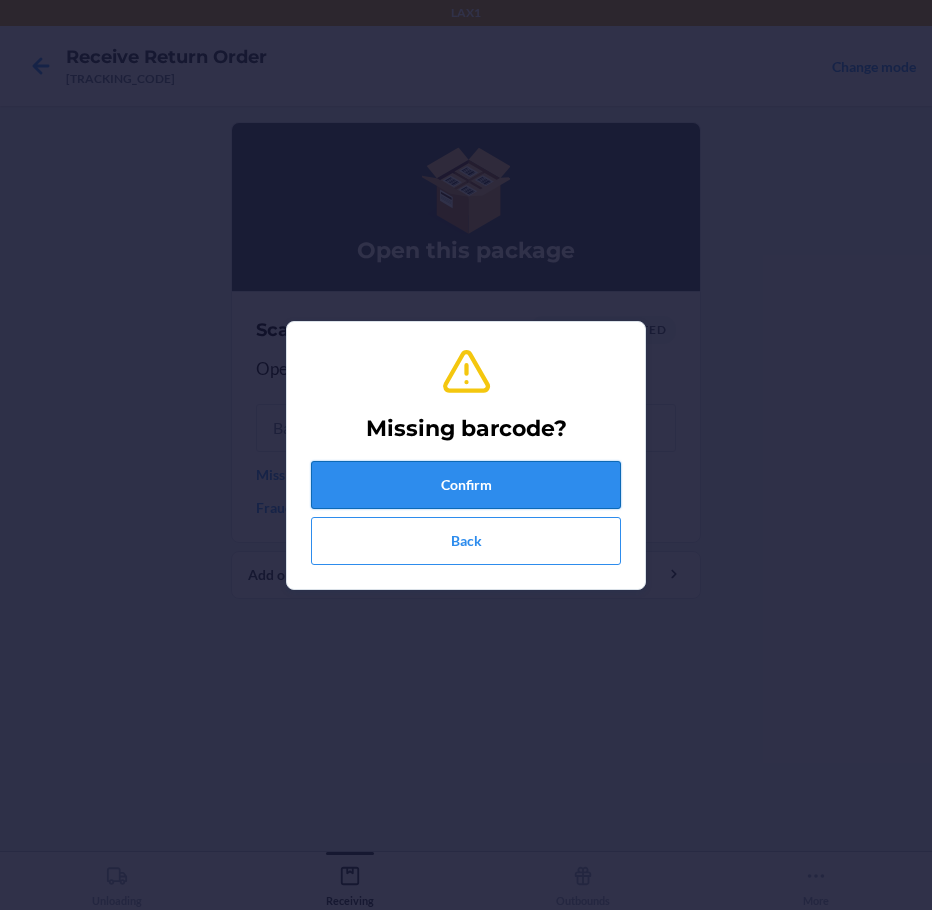 click on "Confirm" at bounding box center [466, 485] 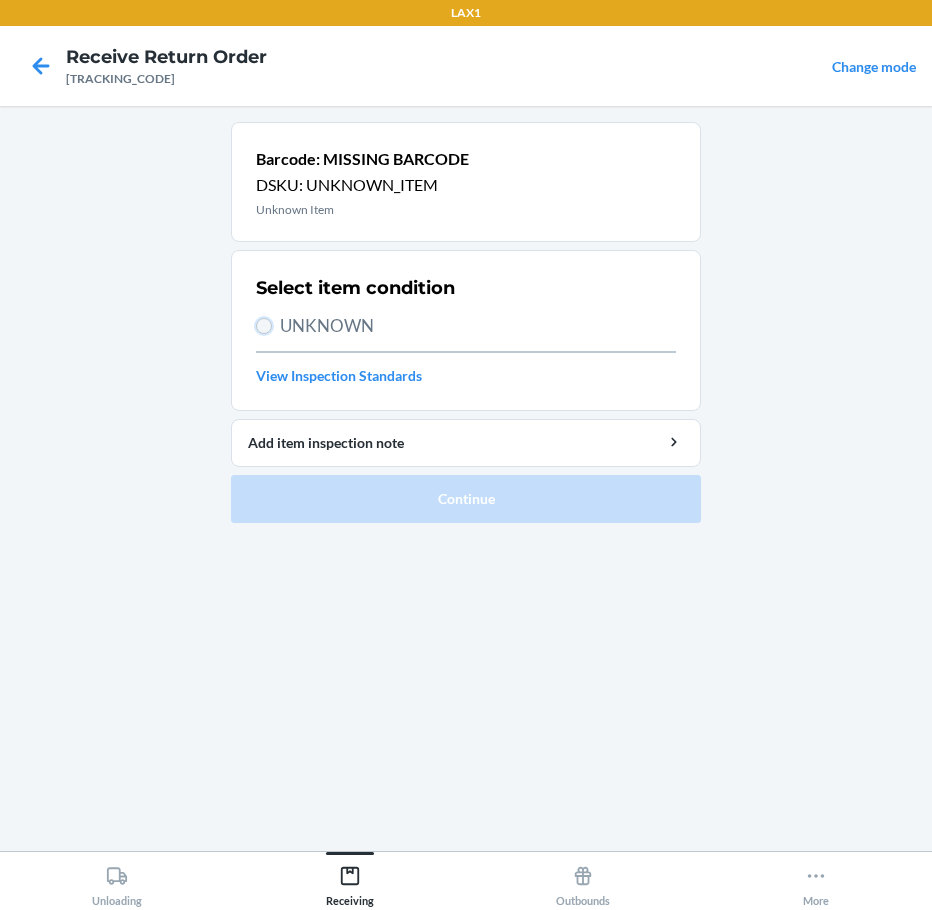 click on "UNKNOWN" at bounding box center [264, 326] 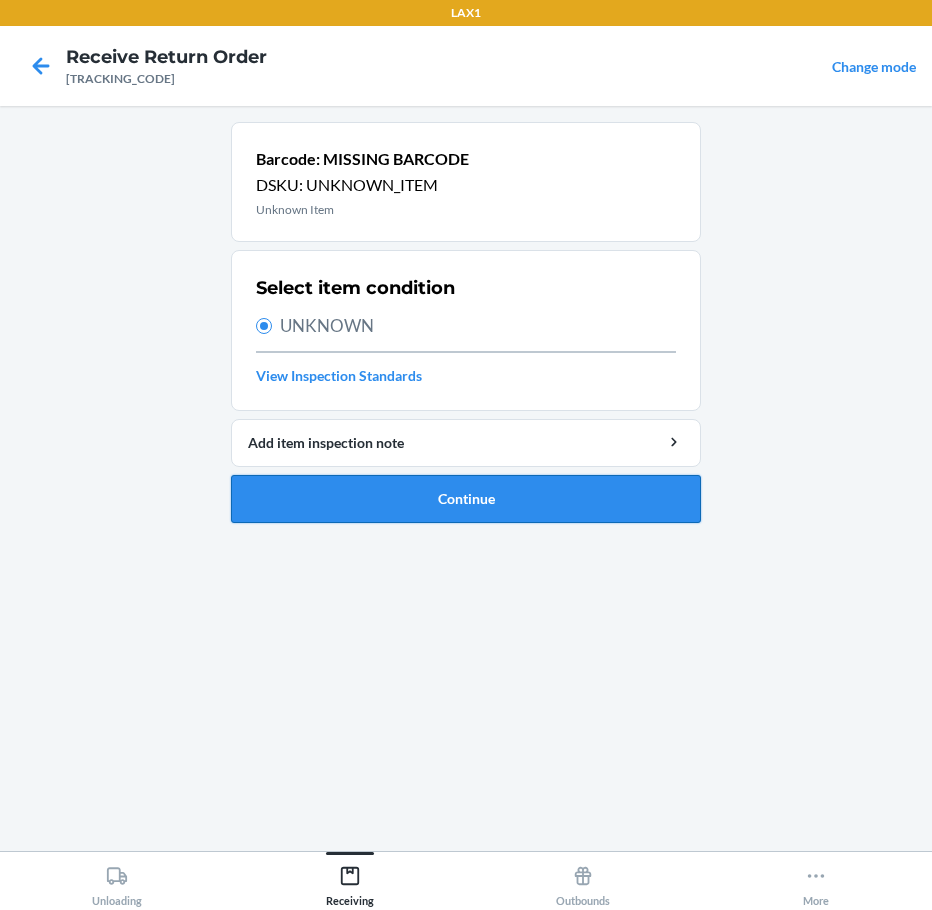 click on "Continue" at bounding box center (466, 499) 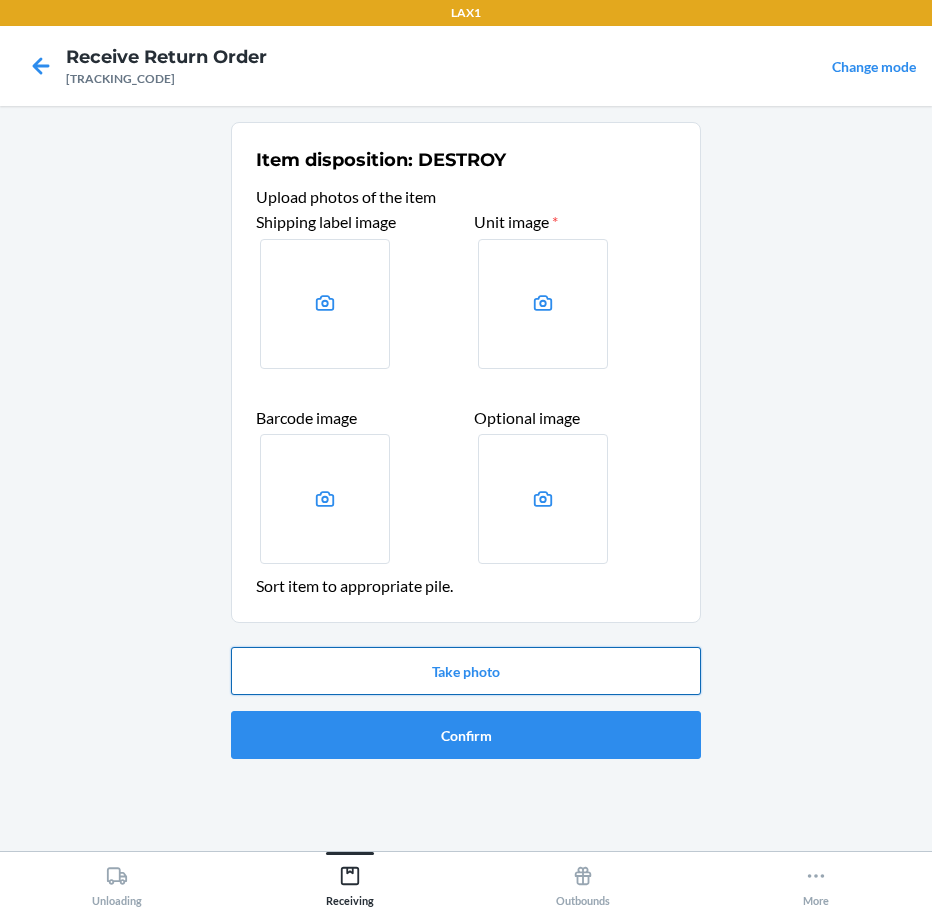 click on "Take photo" at bounding box center [466, 671] 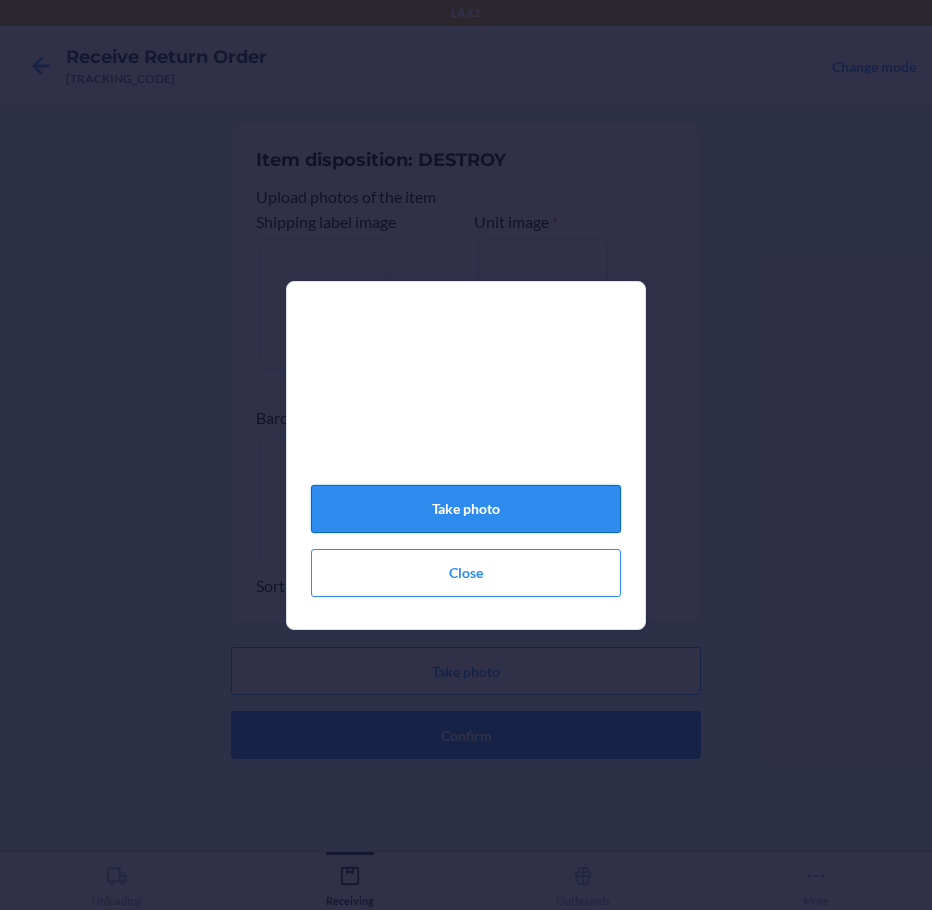 click on "Take photo" 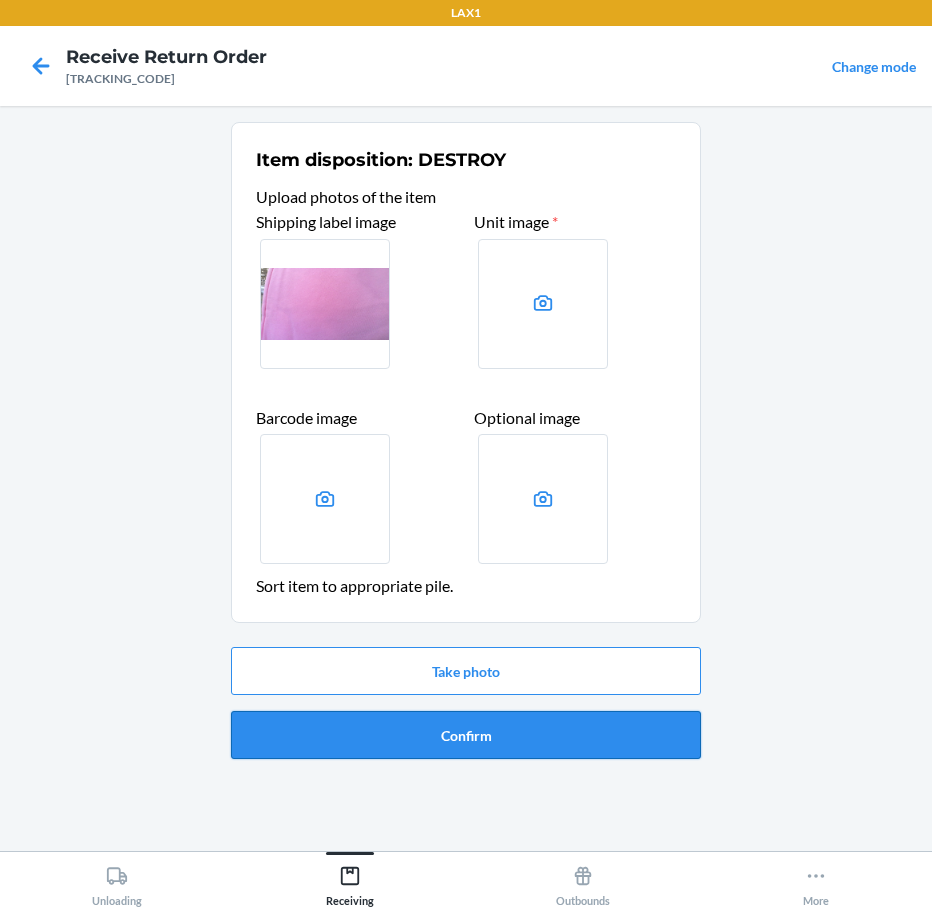 click on "Confirm" at bounding box center [466, 735] 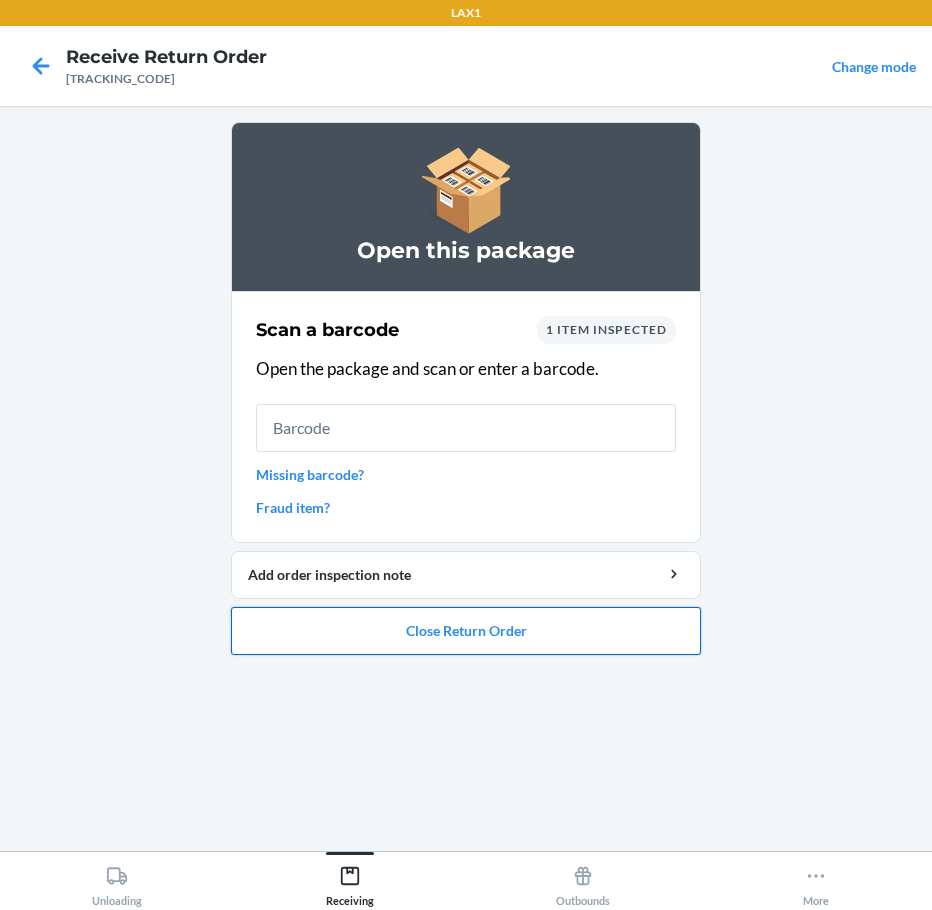 click on "Close Return Order" at bounding box center (466, 631) 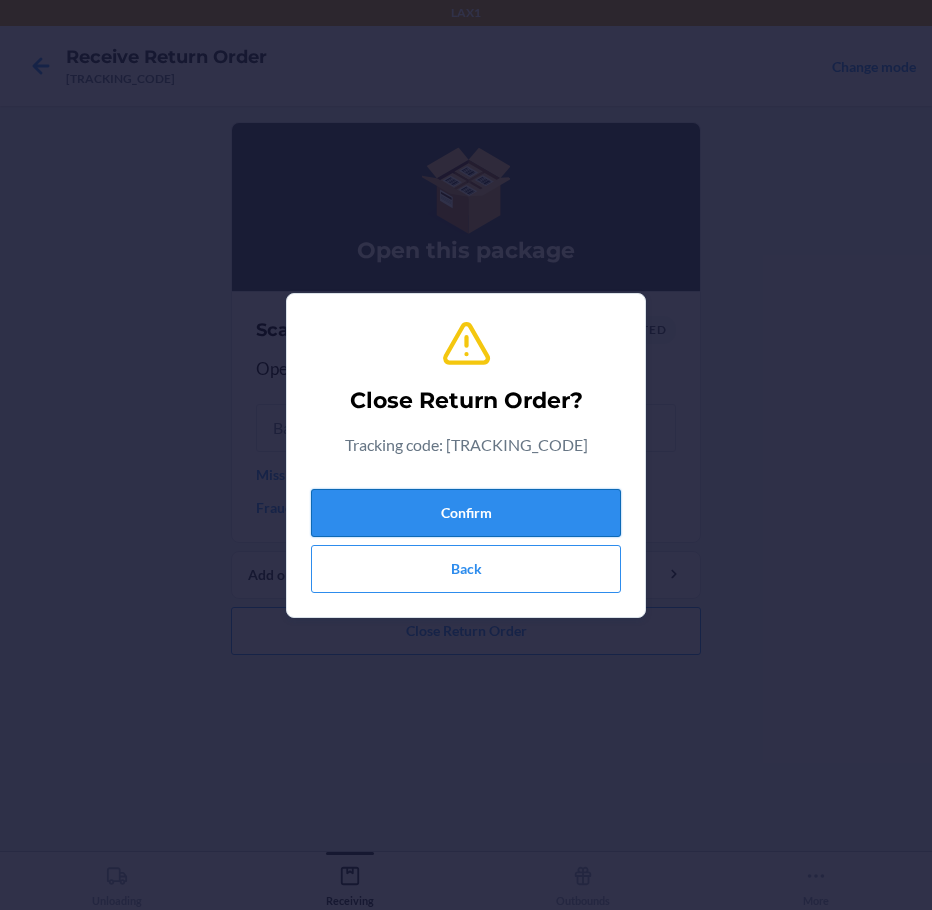 click on "Confirm" at bounding box center (466, 513) 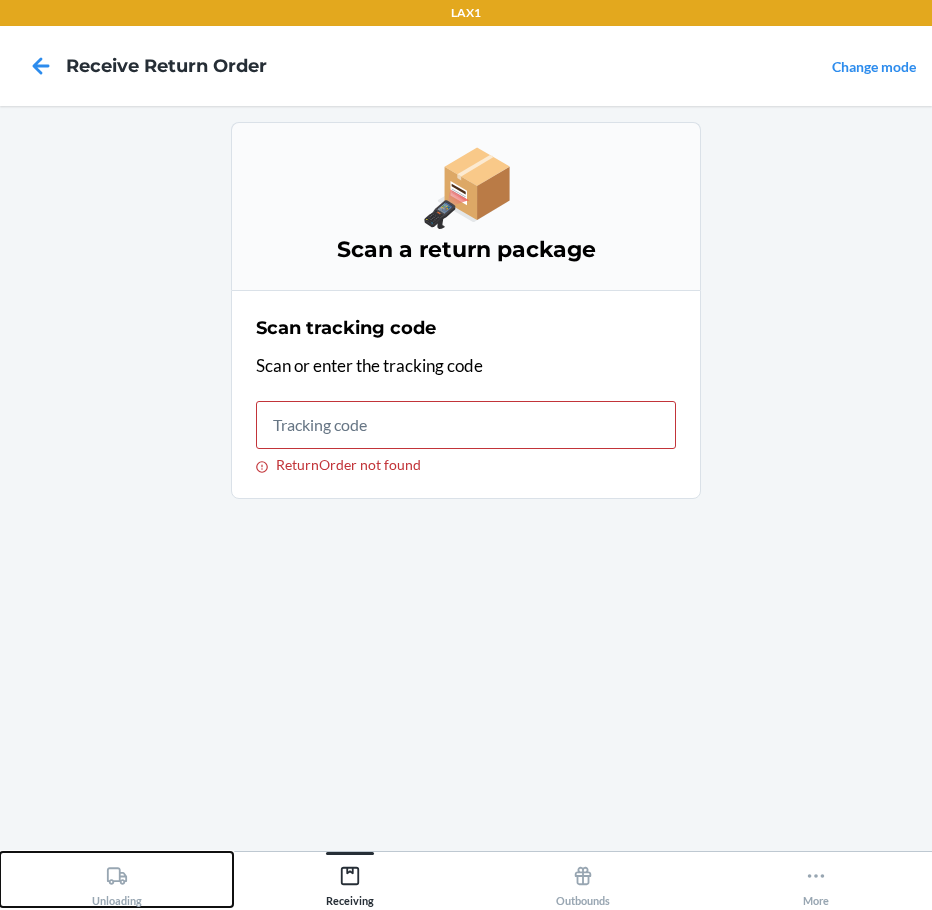 click 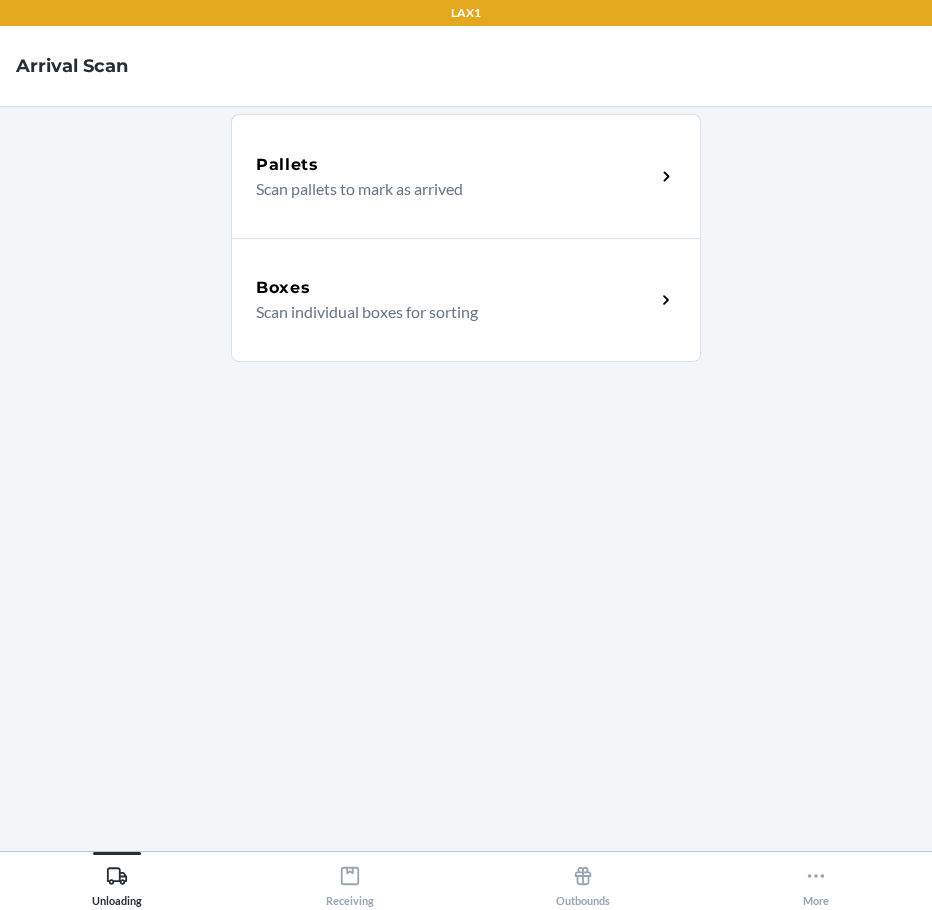 click on "Boxes Scan individual boxes for sorting" at bounding box center (466, 300) 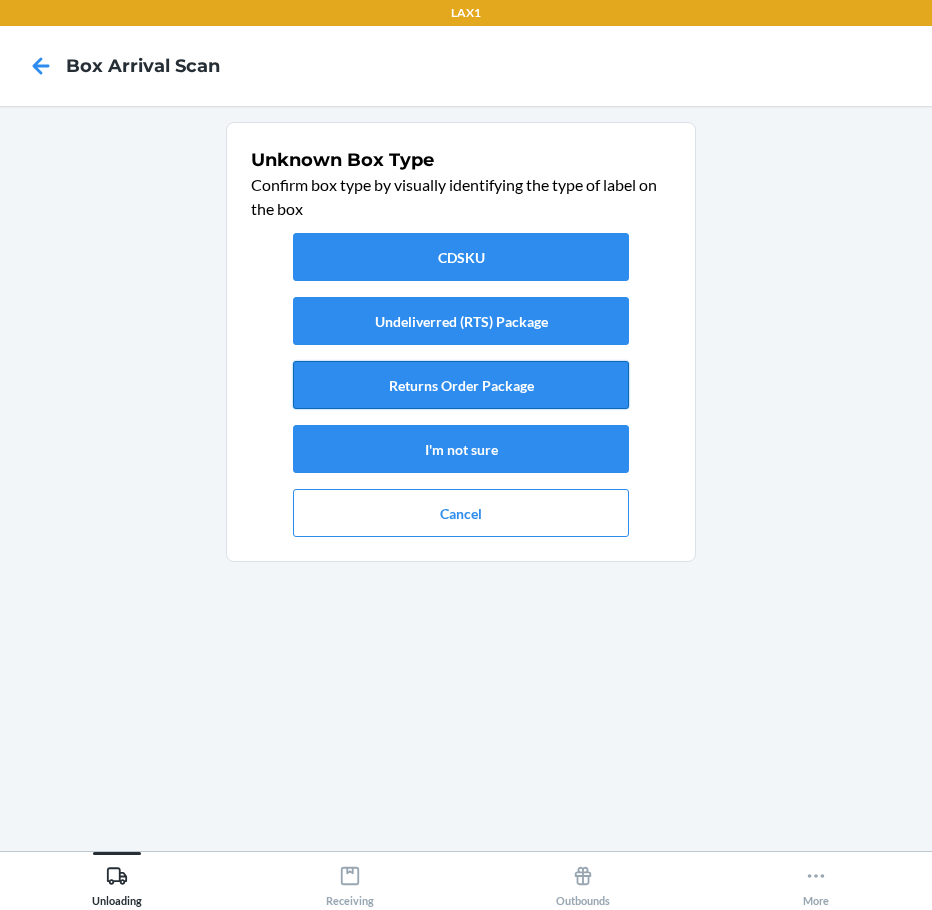 click on "Returns Order Package" at bounding box center (461, 385) 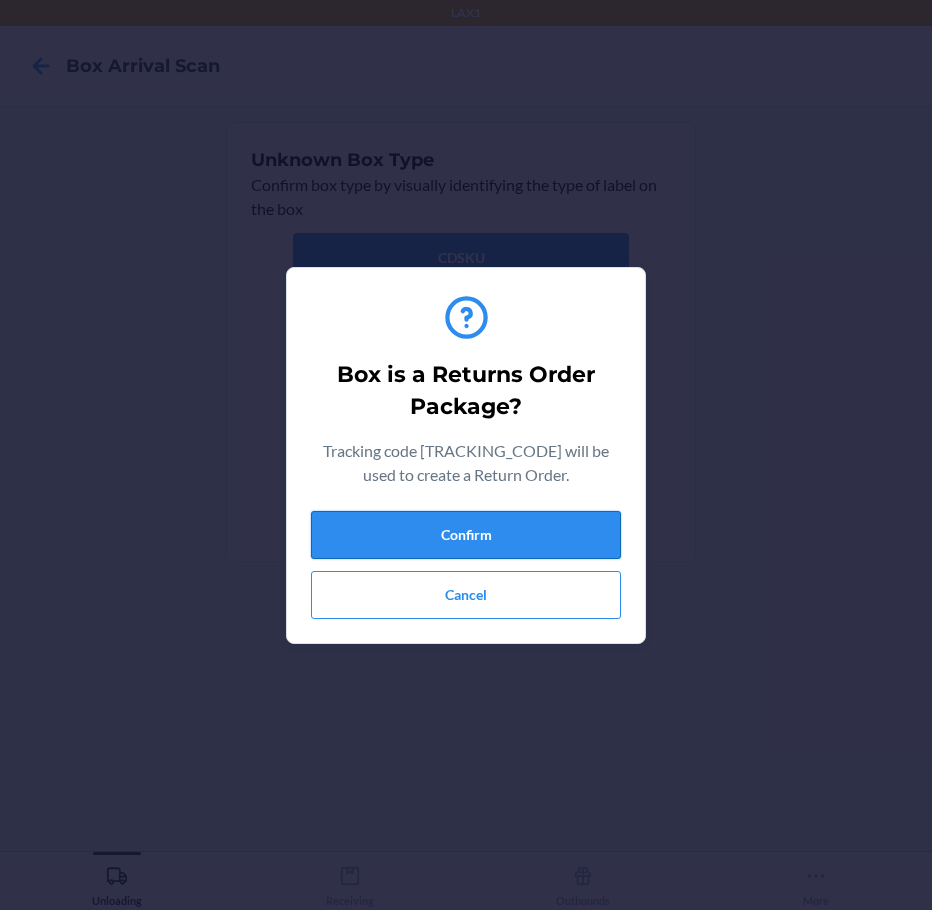 click on "Confirm" at bounding box center [466, 535] 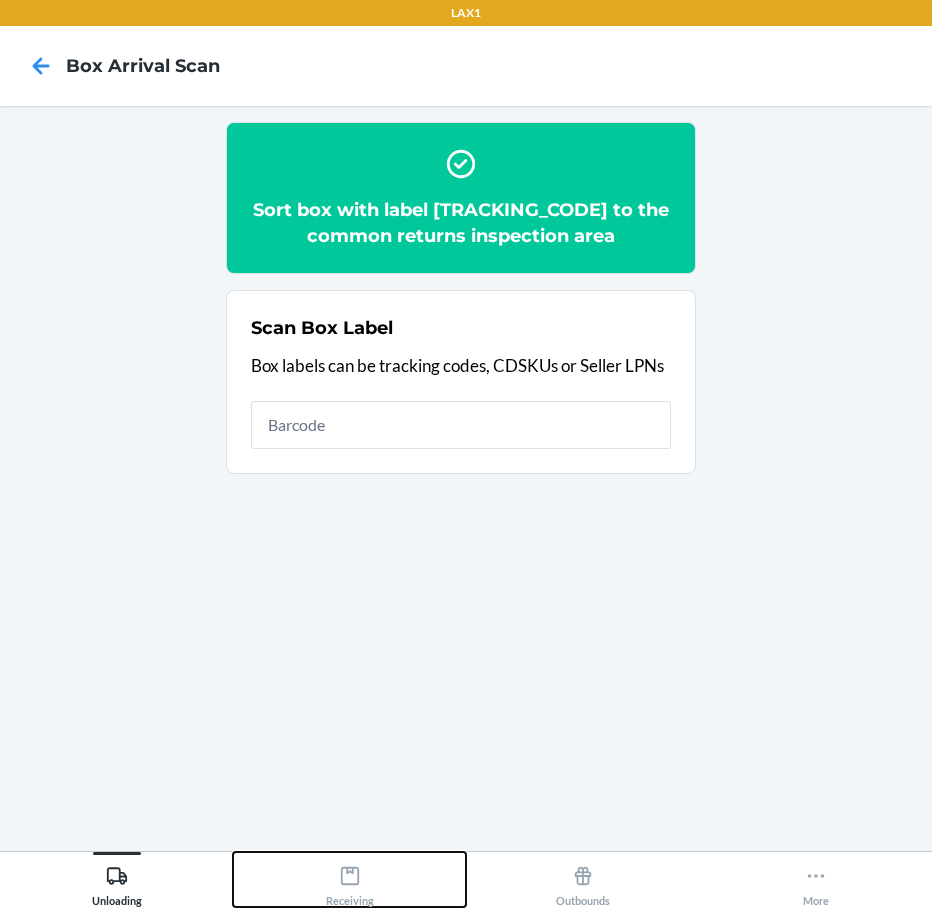 click 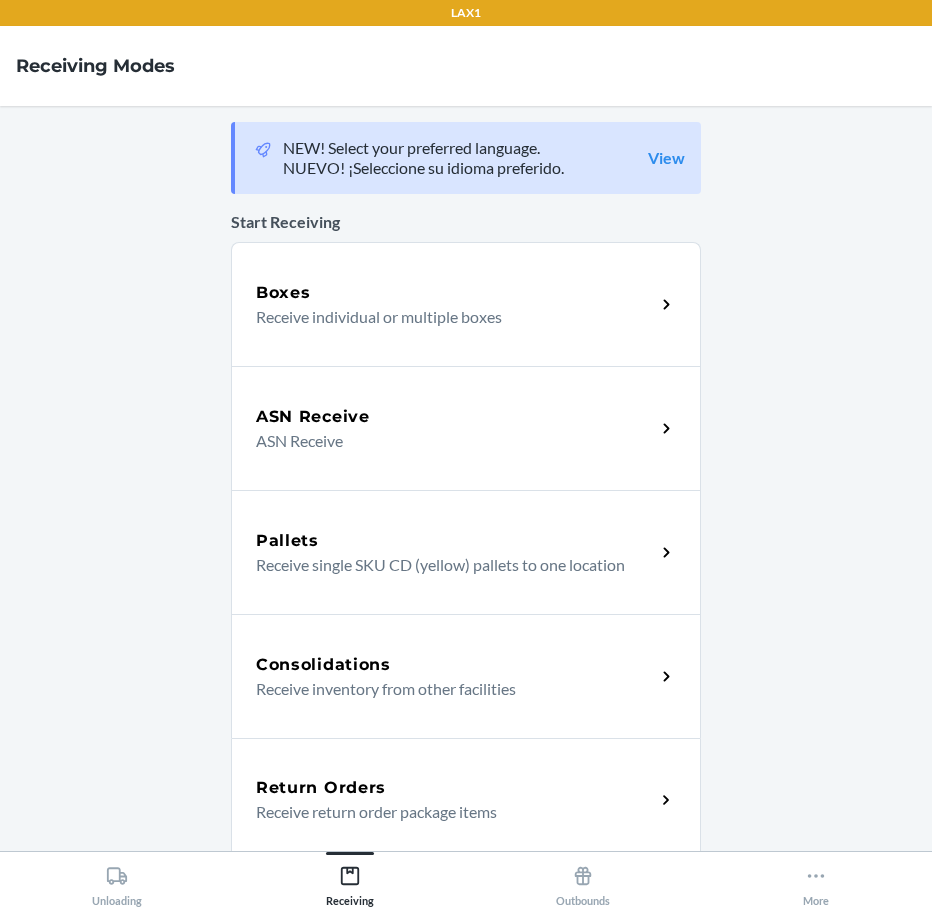 click on "Return Orders" at bounding box center (321, 788) 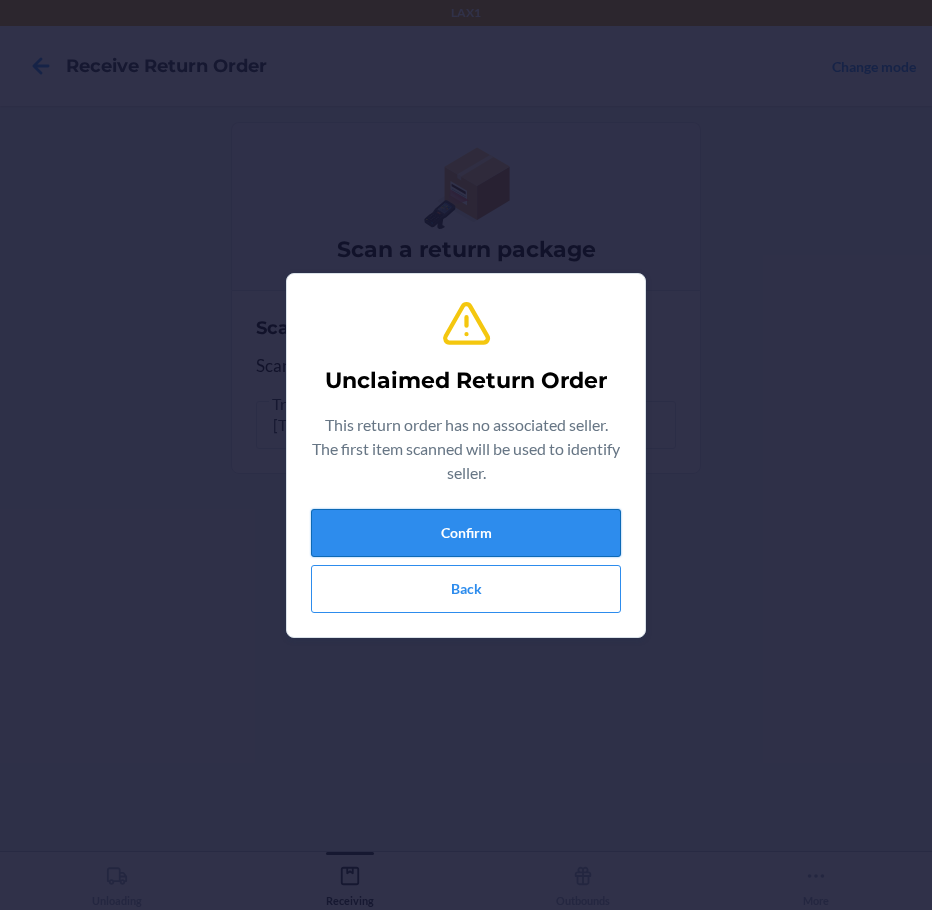click on "Confirm" at bounding box center (466, 533) 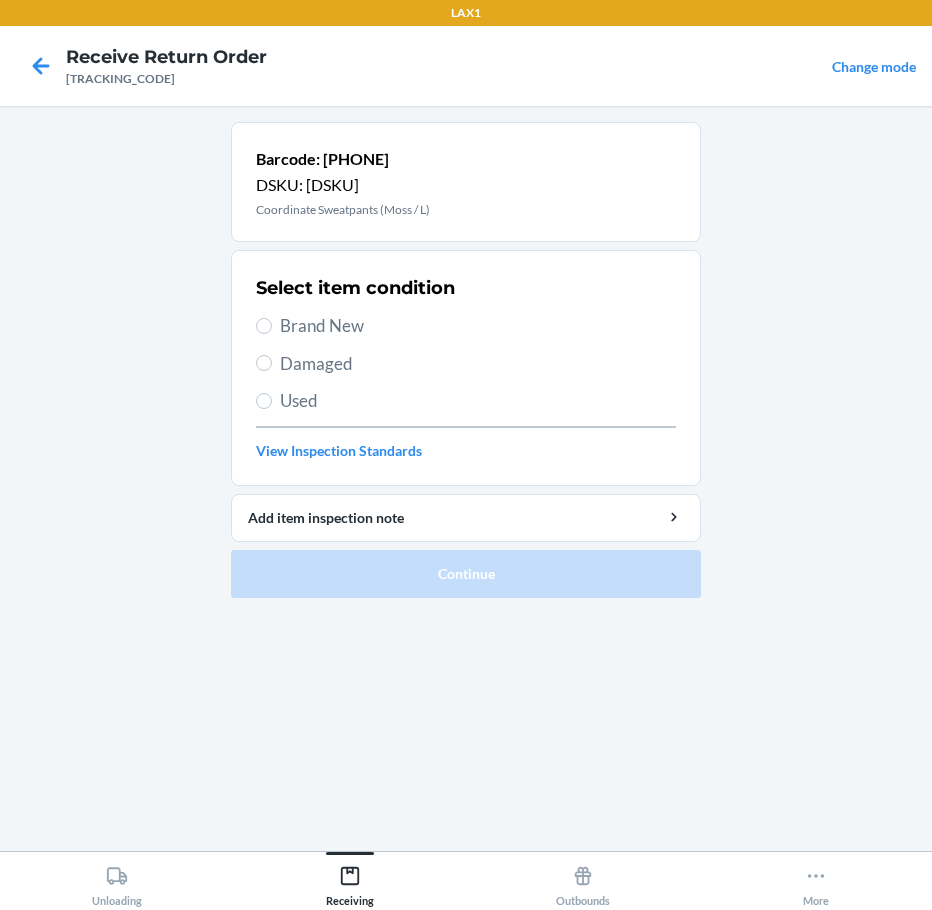 click on "Brand New" at bounding box center (466, 326) 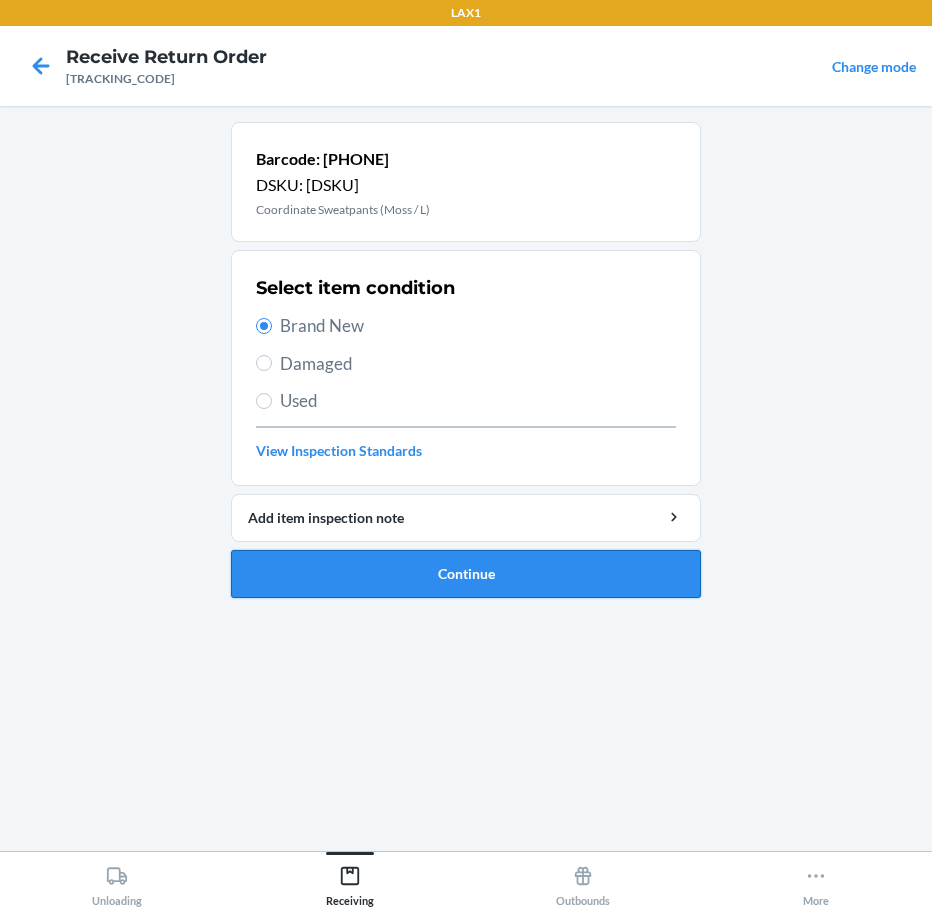 click on "Continue" at bounding box center (466, 574) 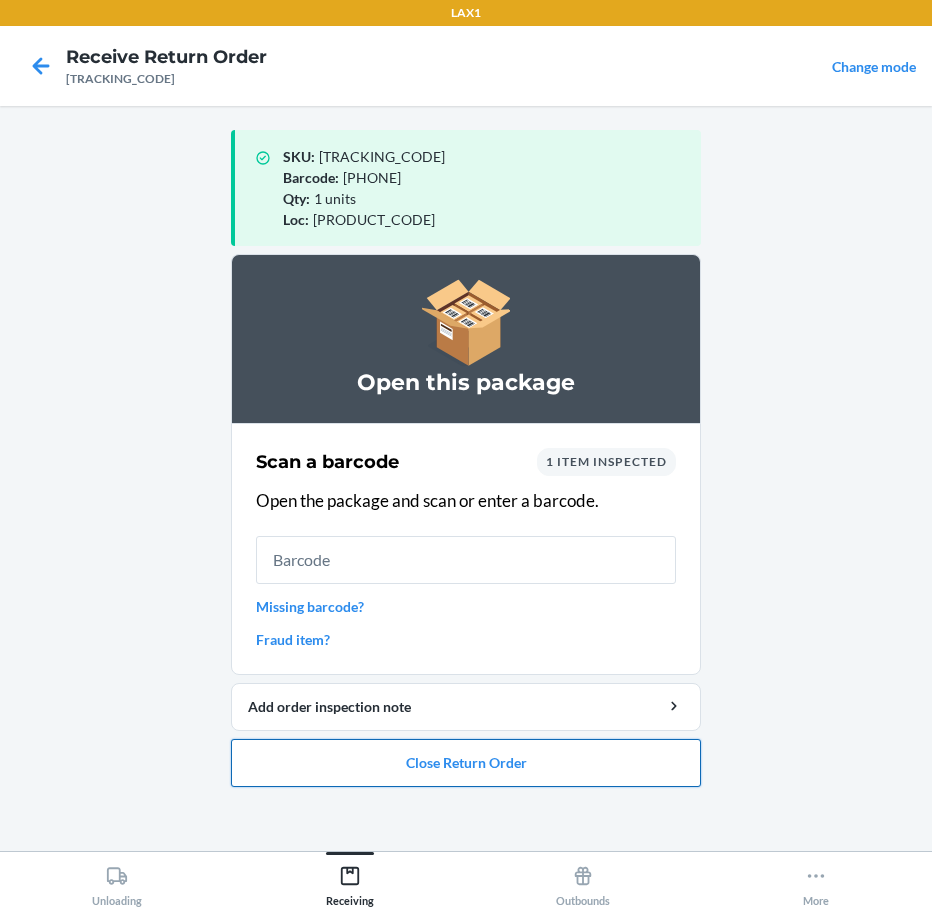 drag, startPoint x: 326, startPoint y: 773, endPoint x: 337, endPoint y: 766, distance: 13.038404 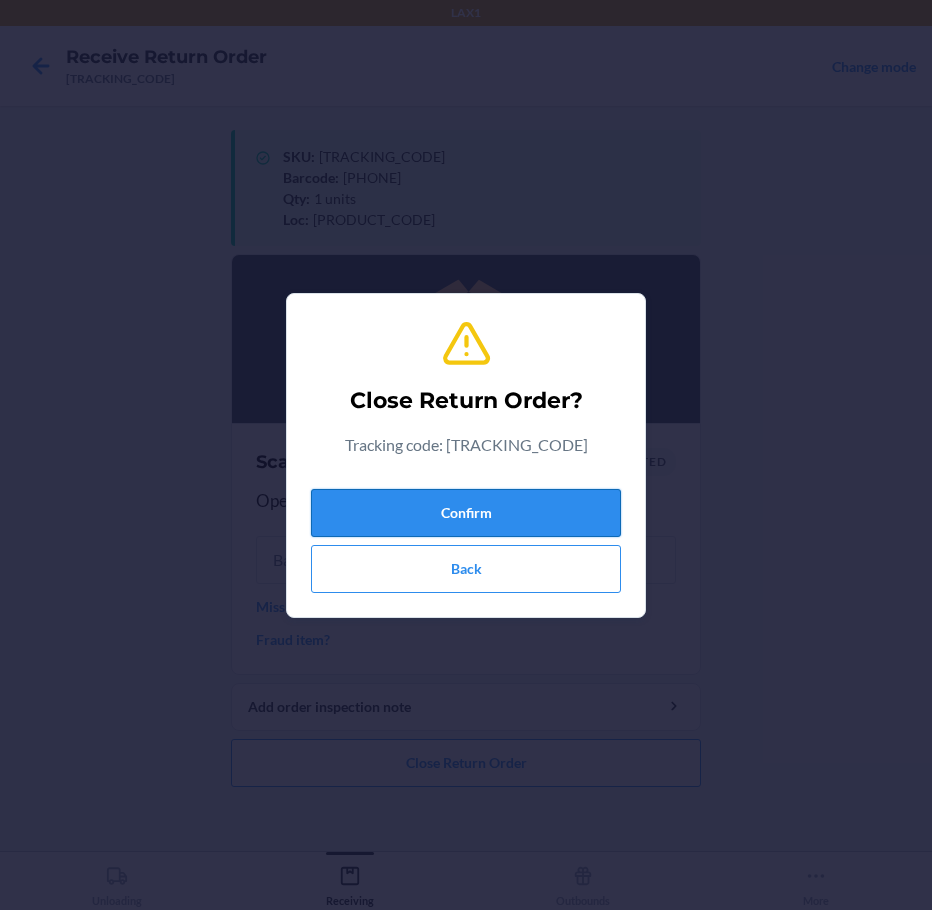 click on "Confirm" at bounding box center [466, 513] 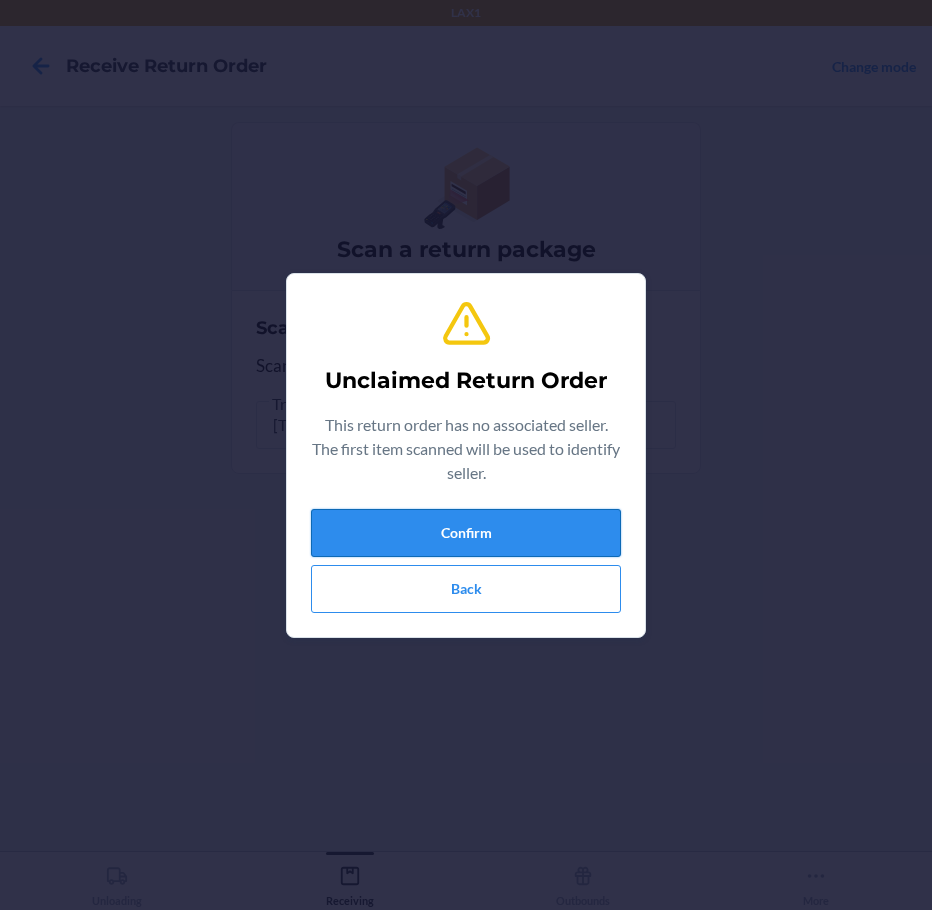 click on "Confirm" at bounding box center (466, 533) 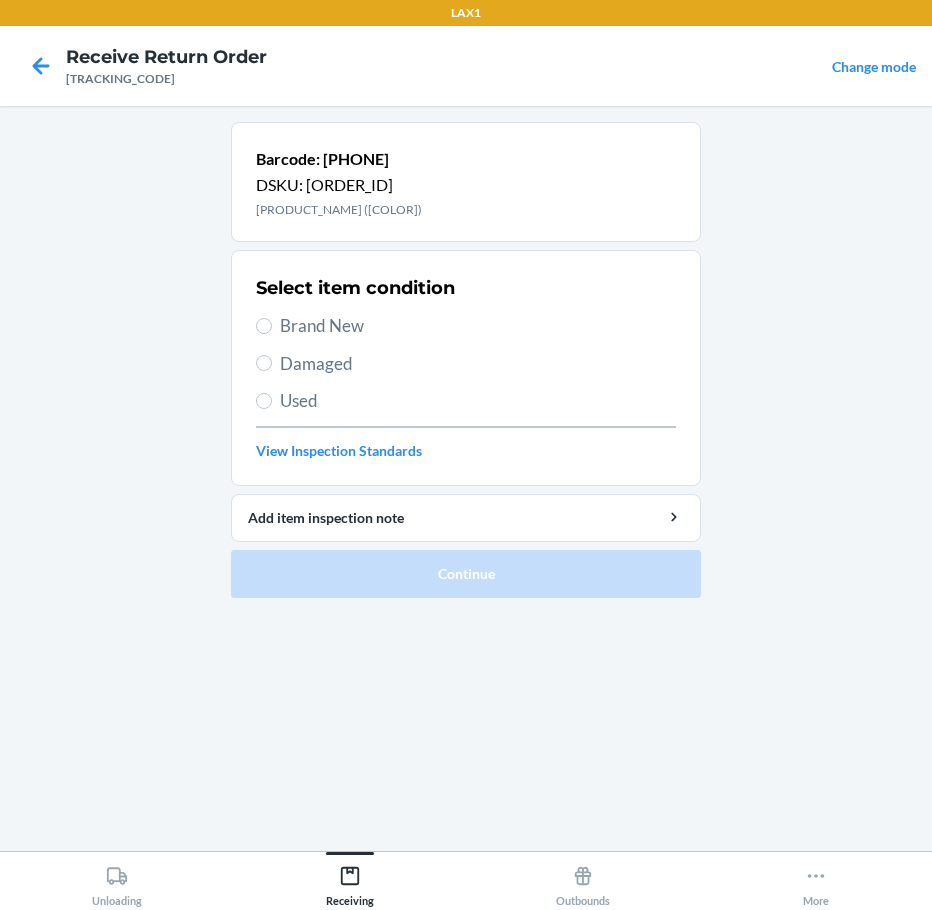 click on "Brand New" at bounding box center (466, 326) 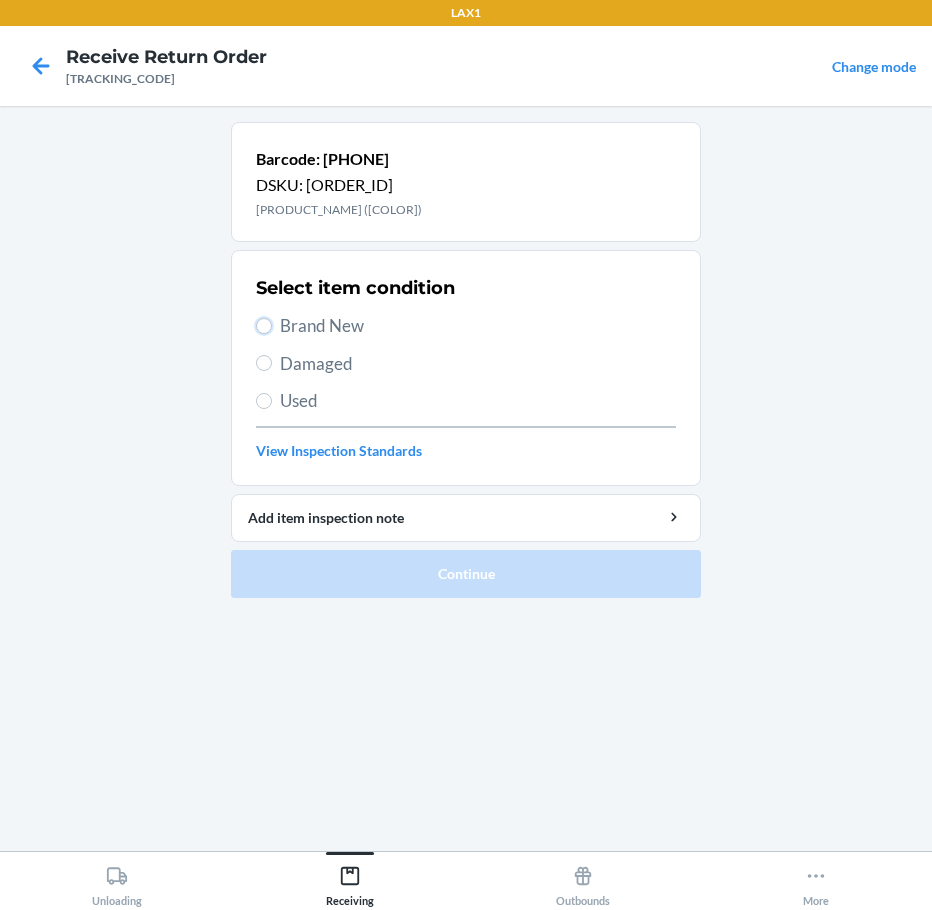 click on "Brand New" at bounding box center (264, 326) 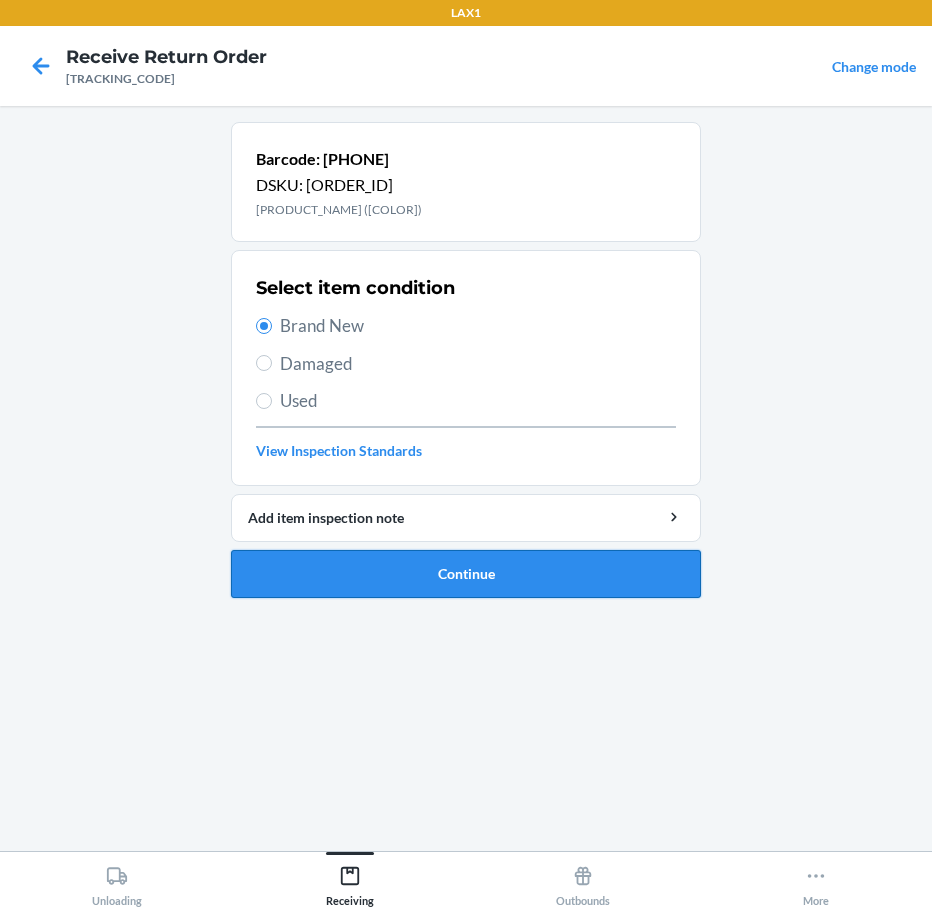 click on "Continue" at bounding box center [466, 574] 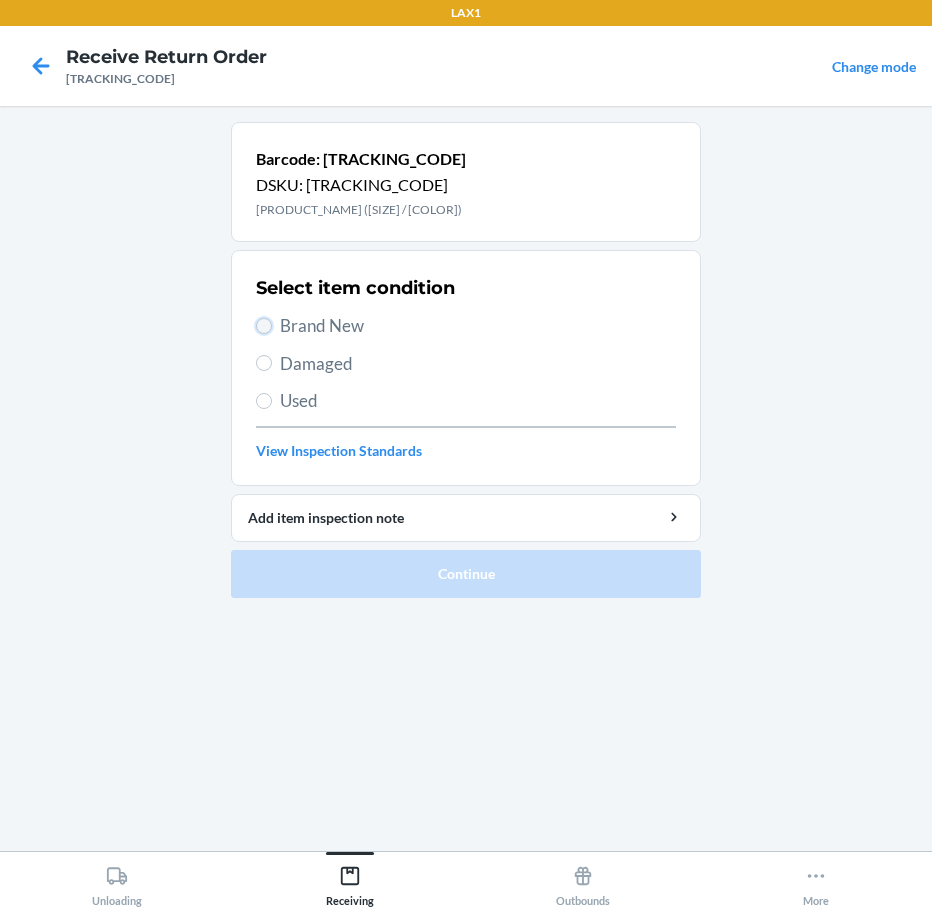 click on "Brand New" at bounding box center [264, 326] 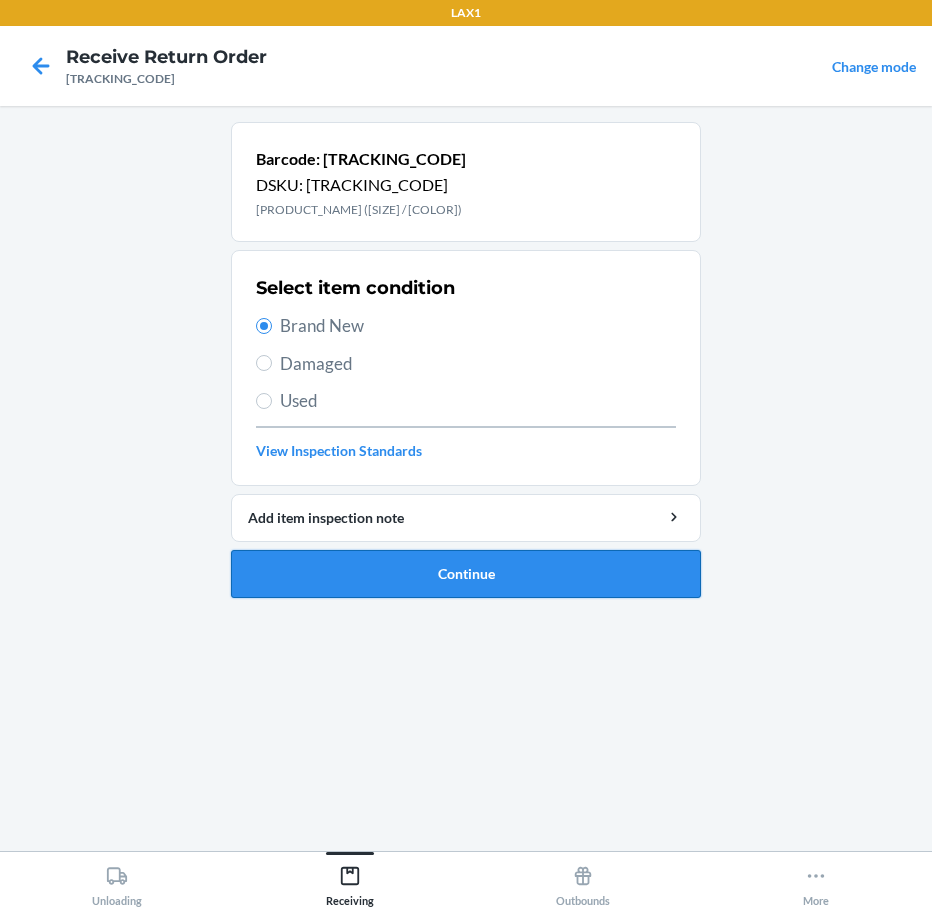 click on "Continue" at bounding box center (466, 574) 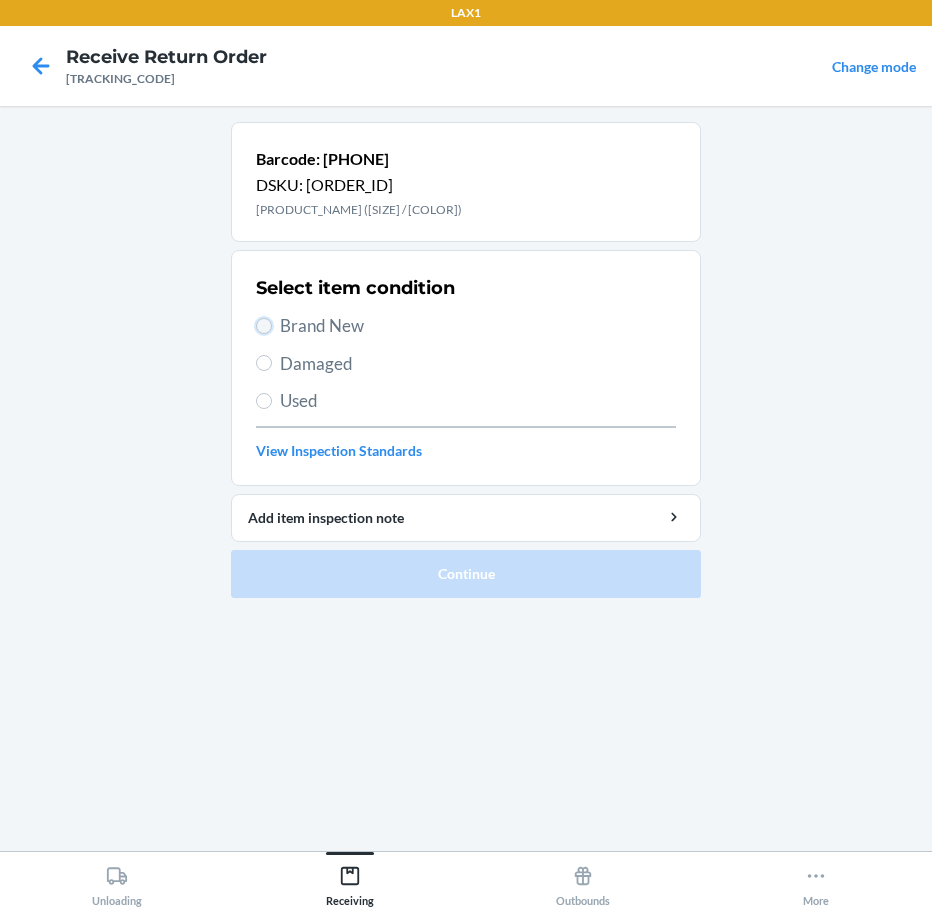click on "Brand New" at bounding box center (264, 326) 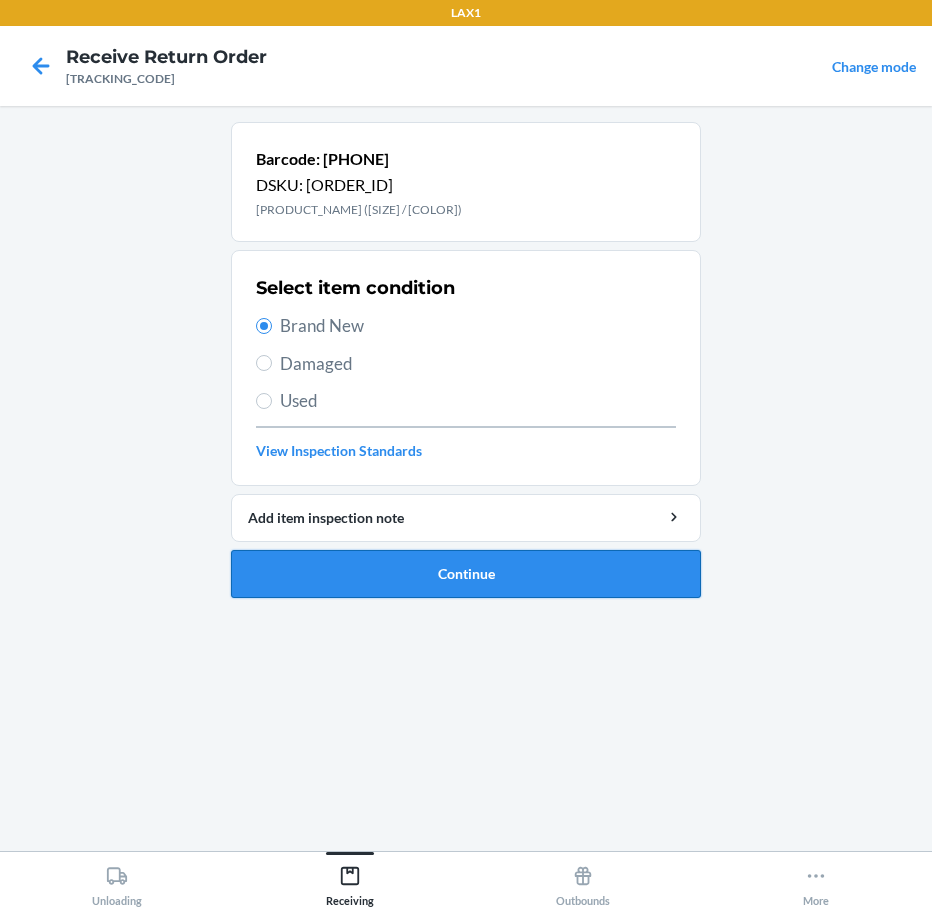 click on "Continue" at bounding box center (466, 574) 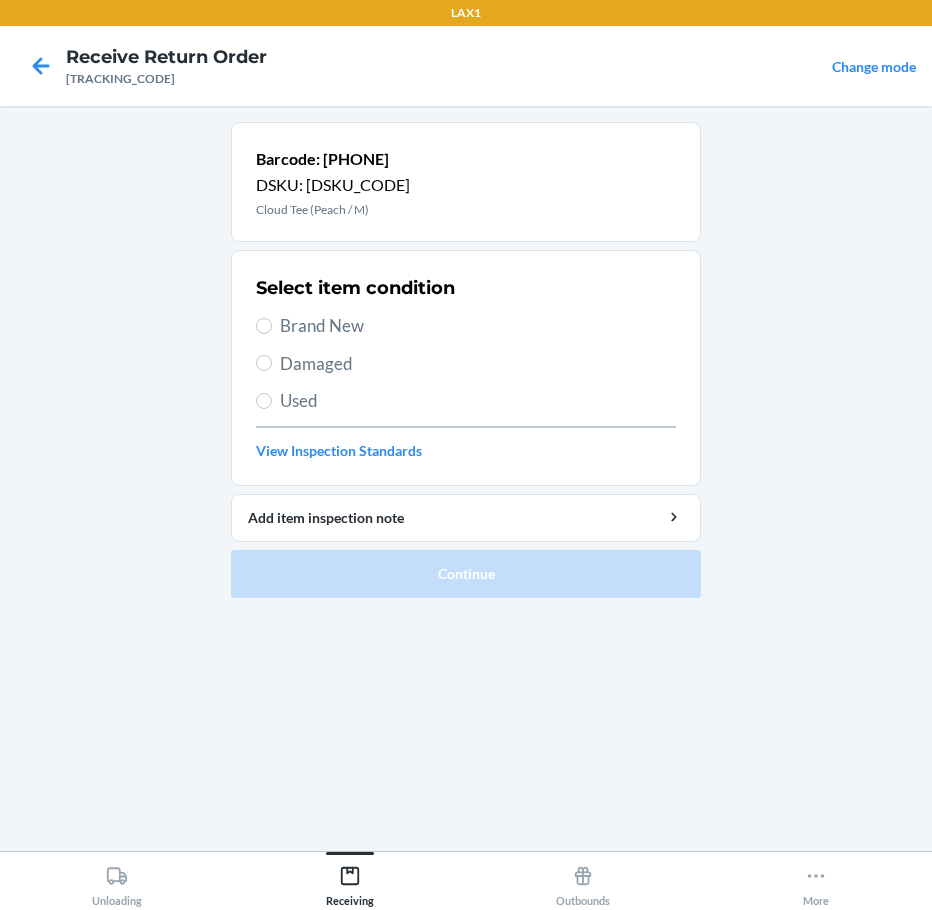click on "Select item condition Brand New Damaged Used View Inspection Standards" at bounding box center (466, 368) 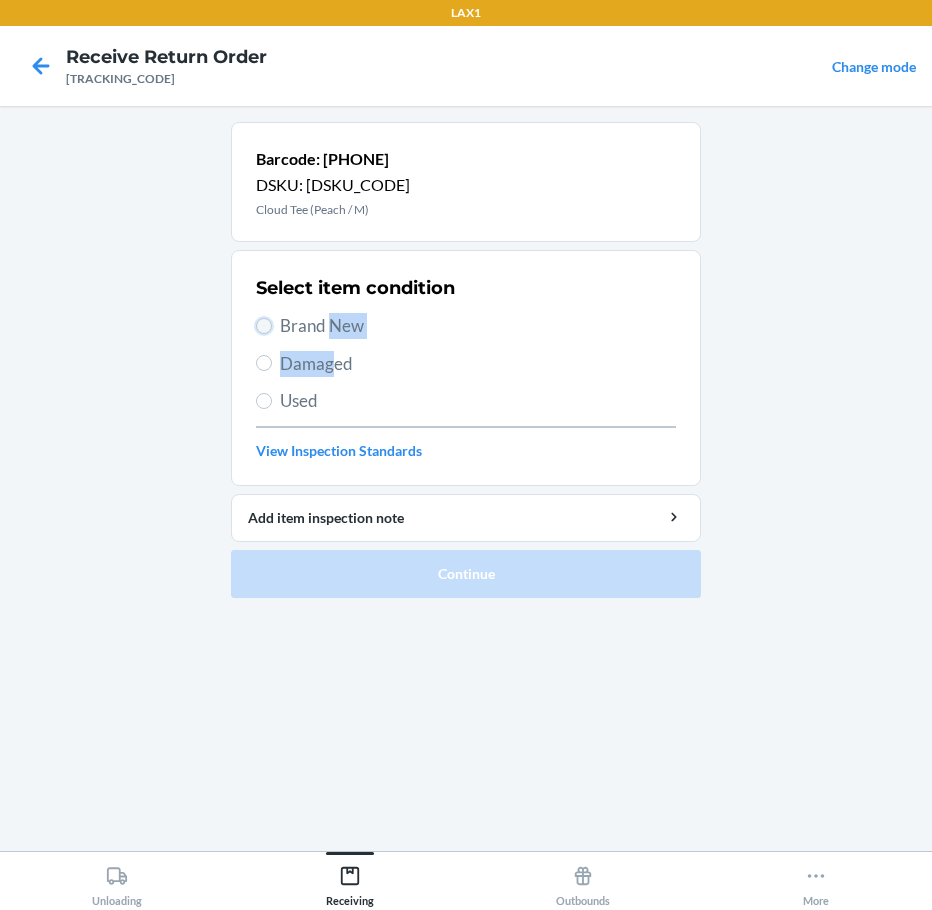 click on "Brand New" at bounding box center (264, 326) 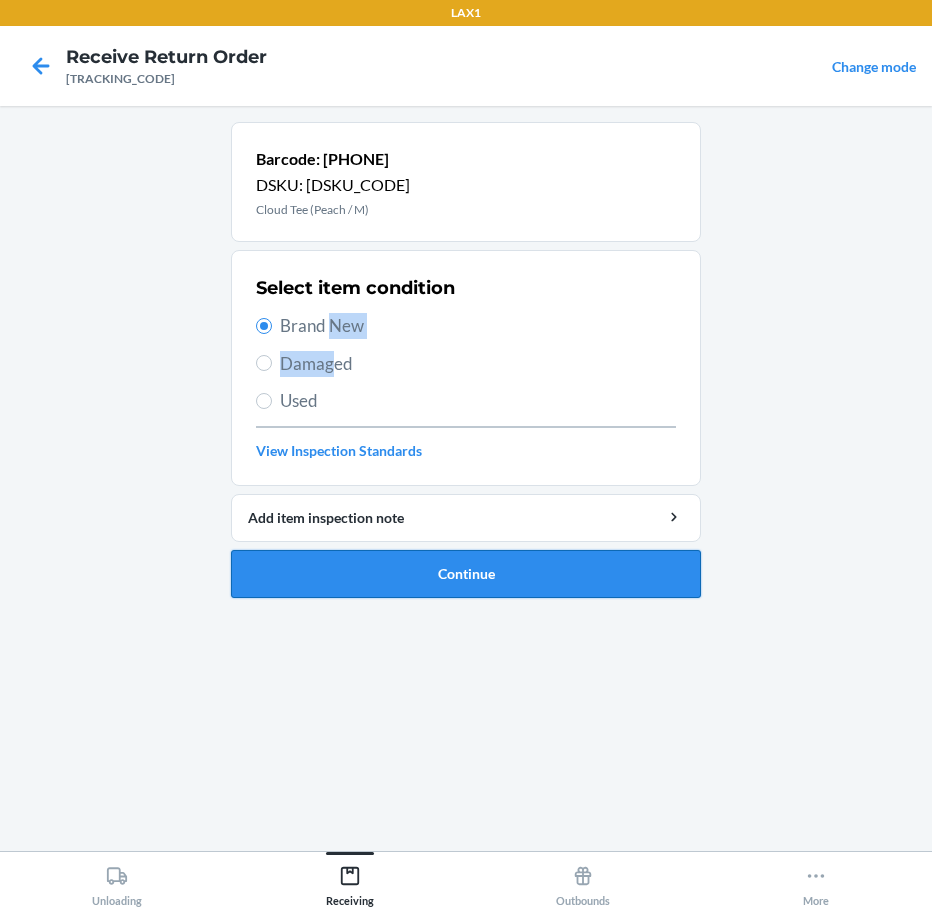 click on "Continue" at bounding box center [466, 574] 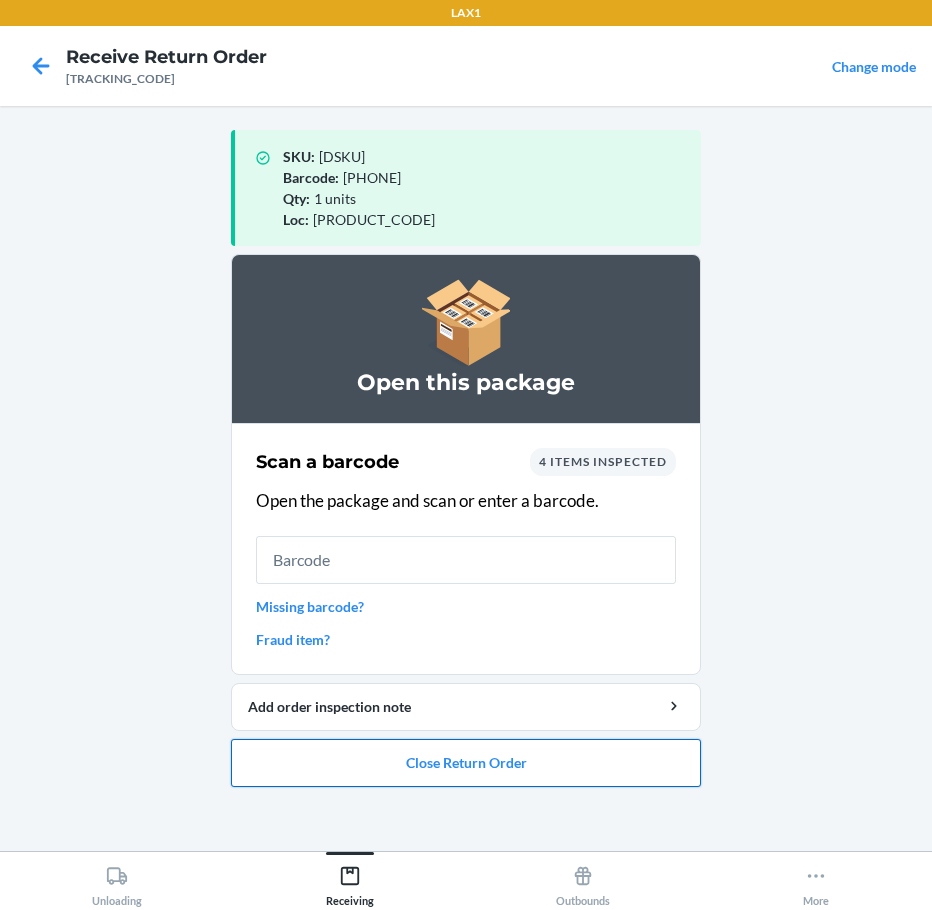 click on "Close Return Order" at bounding box center (466, 763) 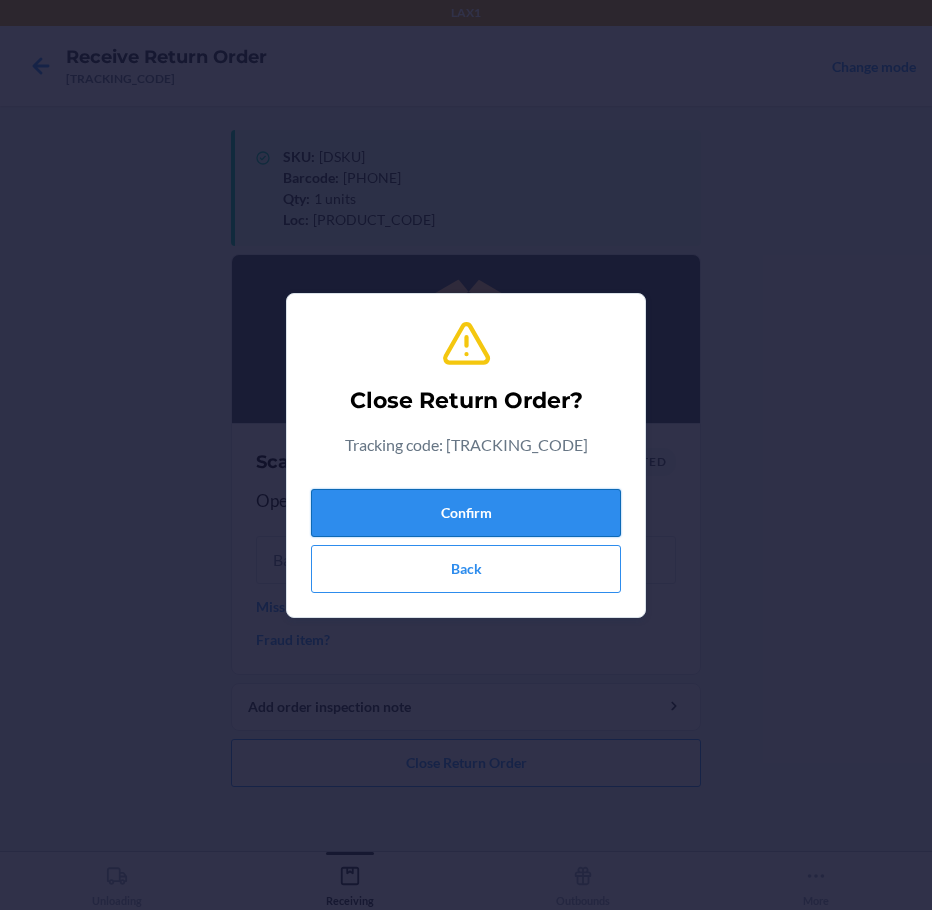 click on "Confirm" at bounding box center (466, 513) 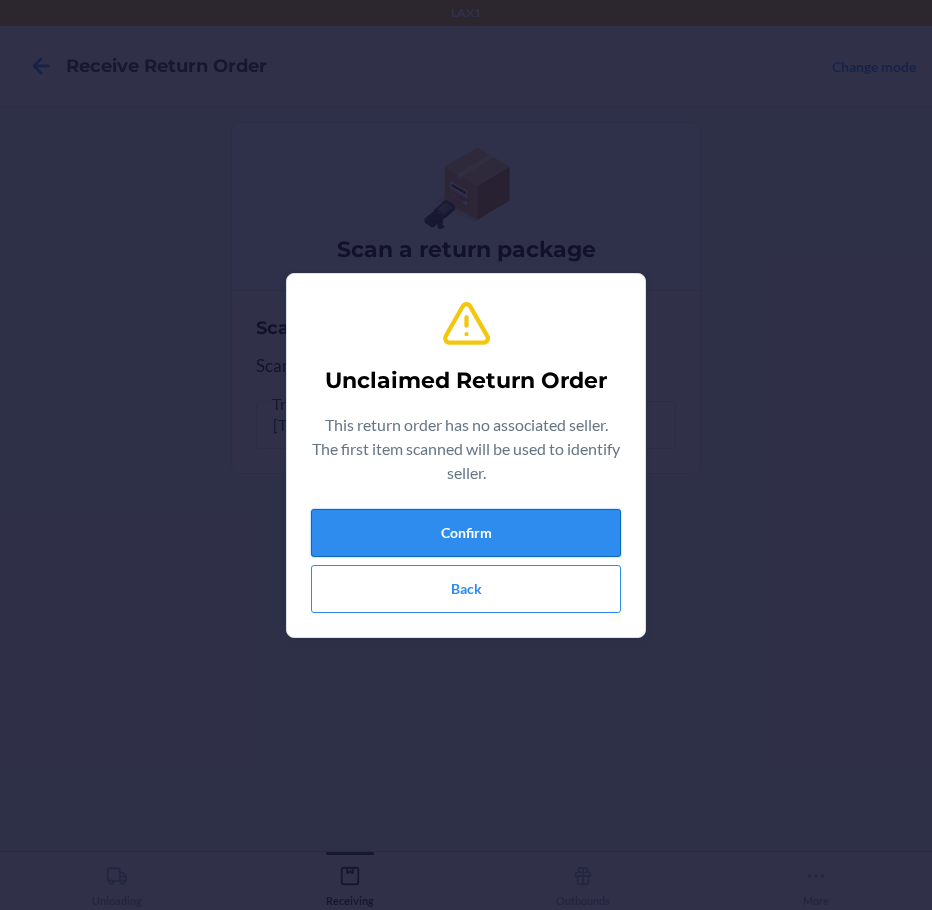 click on "Confirm" at bounding box center (466, 533) 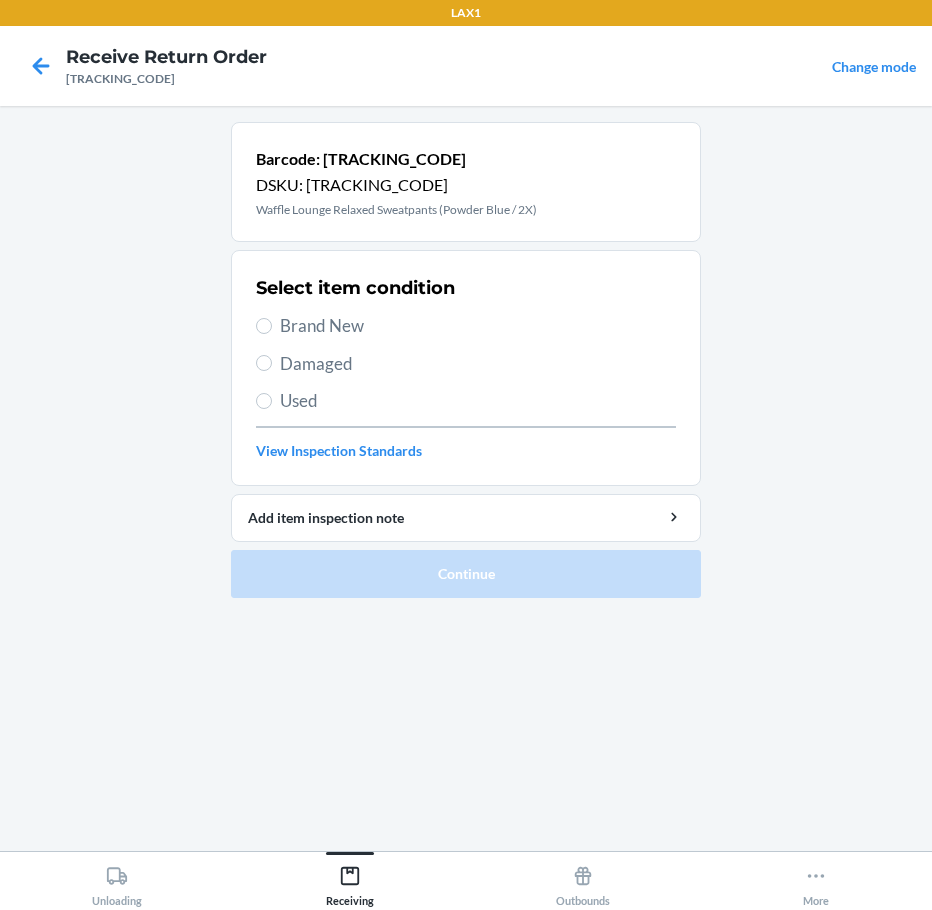 click on "Brand New" at bounding box center (478, 326) 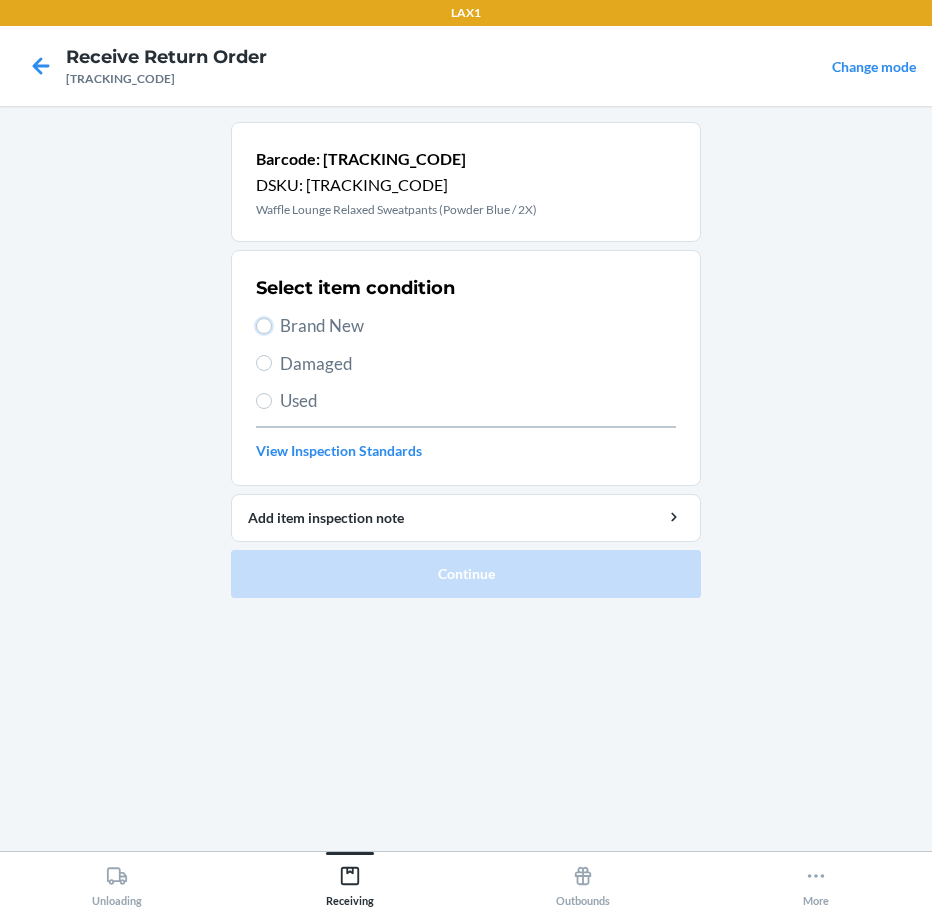click on "Brand New" at bounding box center [264, 326] 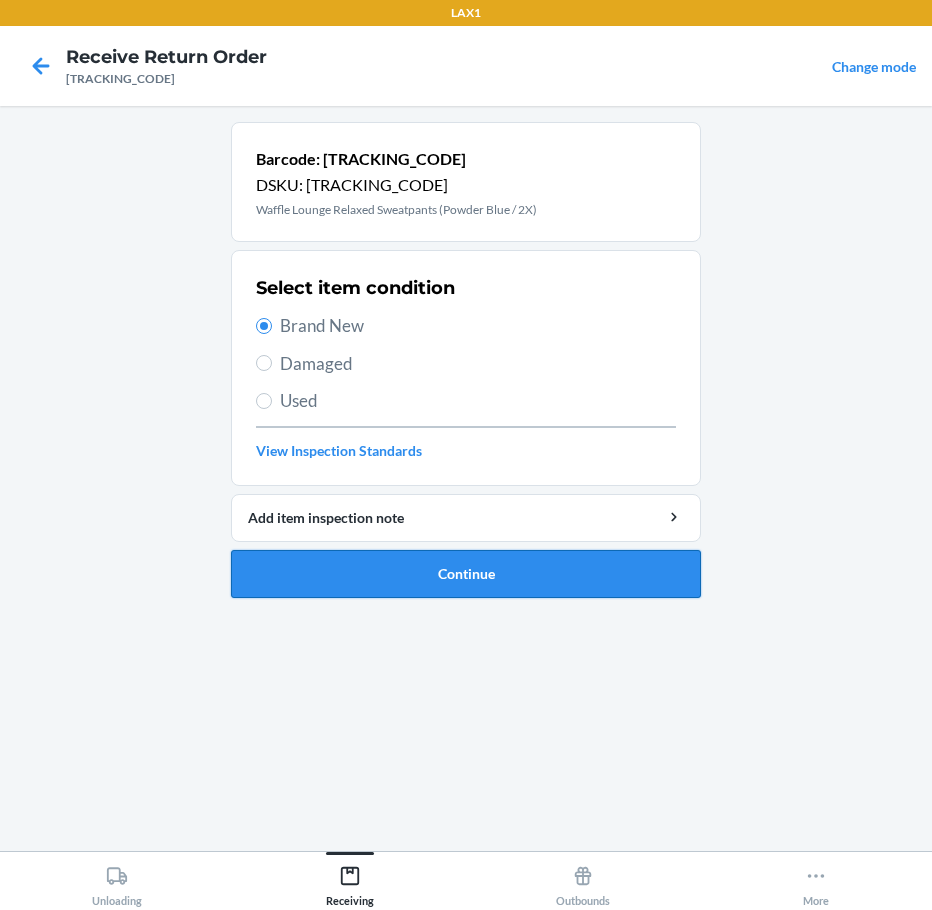 click on "Continue" at bounding box center [466, 574] 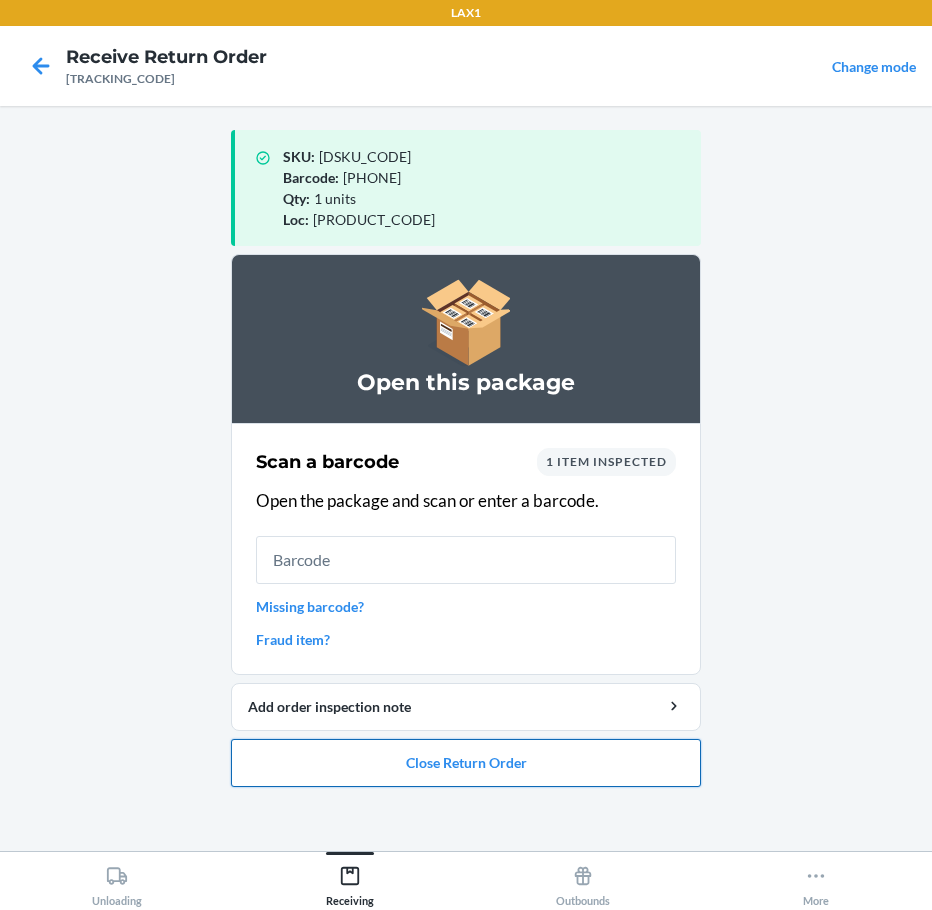 click on "Close Return Order" at bounding box center [466, 763] 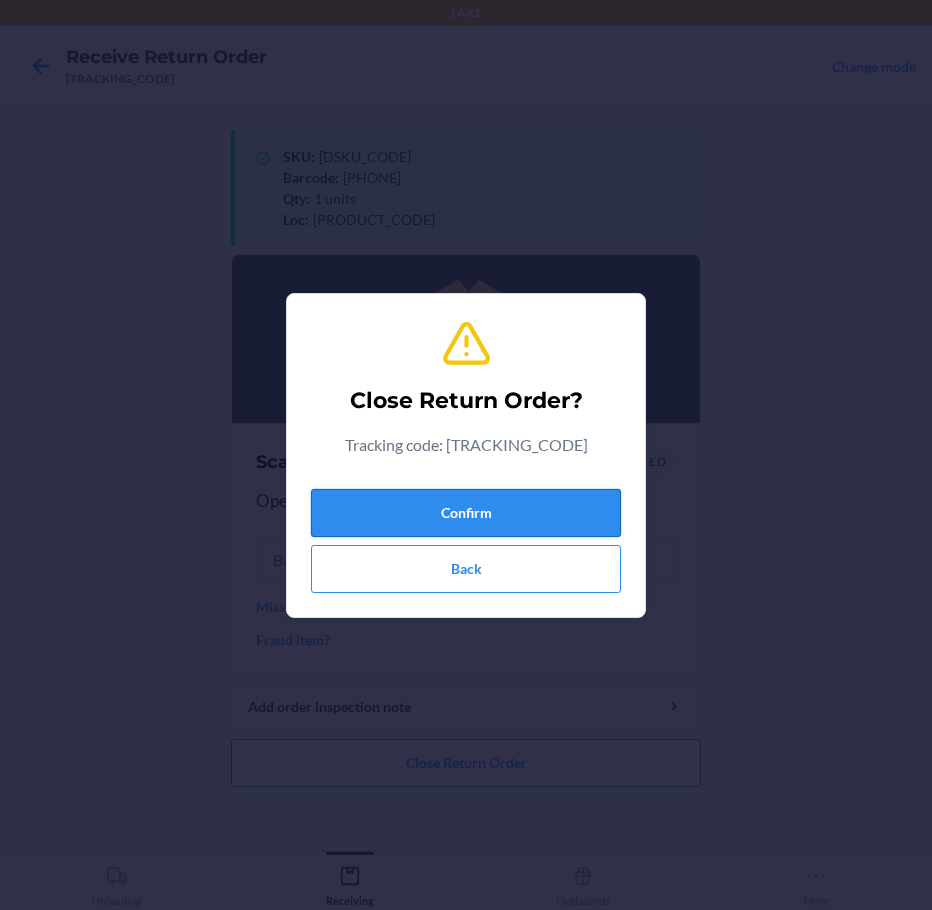 click on "Confirm" at bounding box center (466, 513) 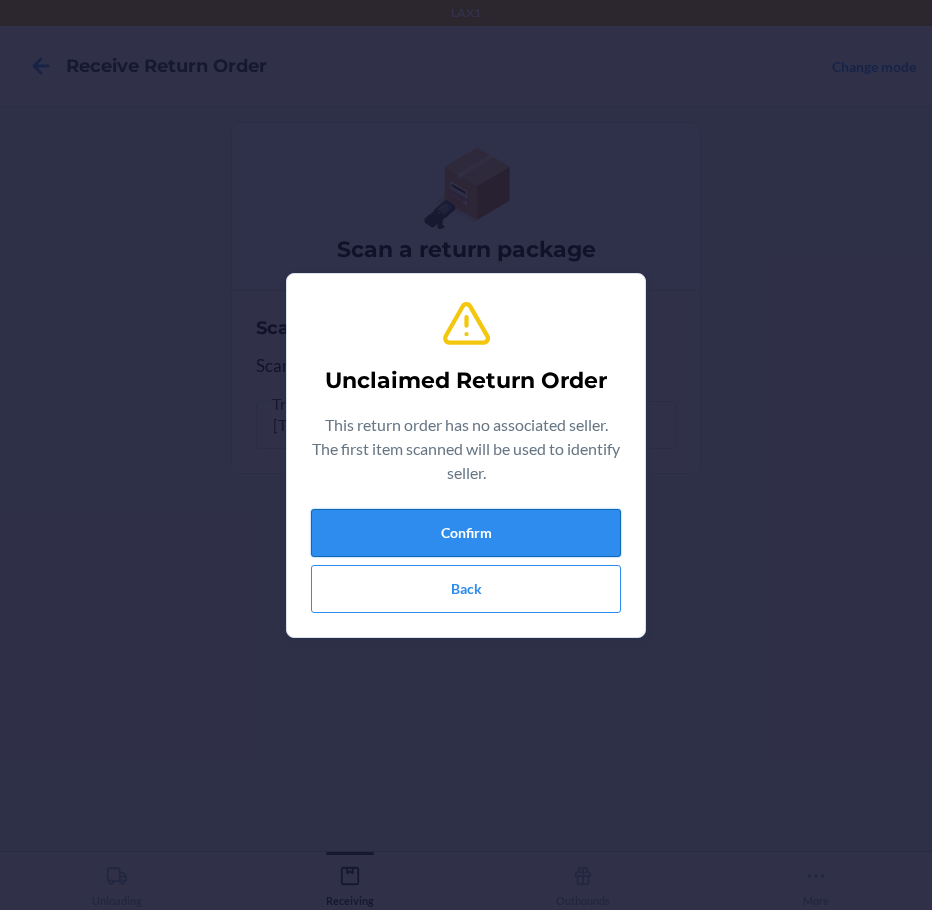 click on "Confirm" at bounding box center [466, 533] 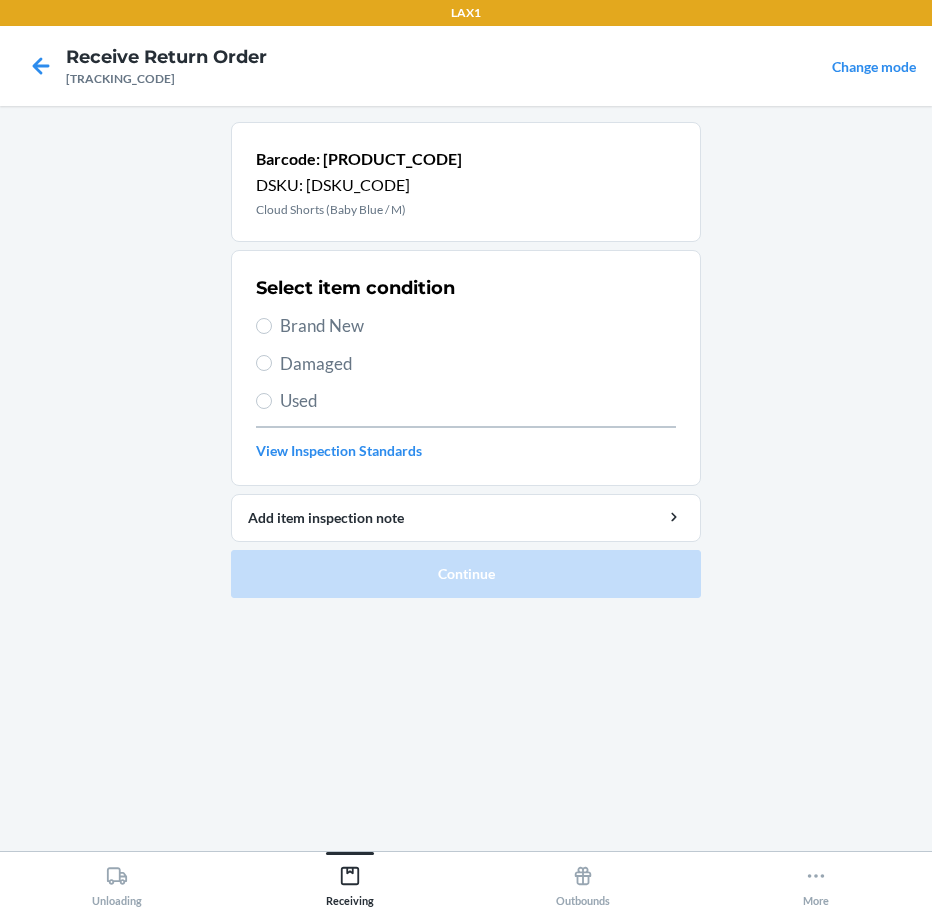 click on "Brand New" at bounding box center (466, 326) 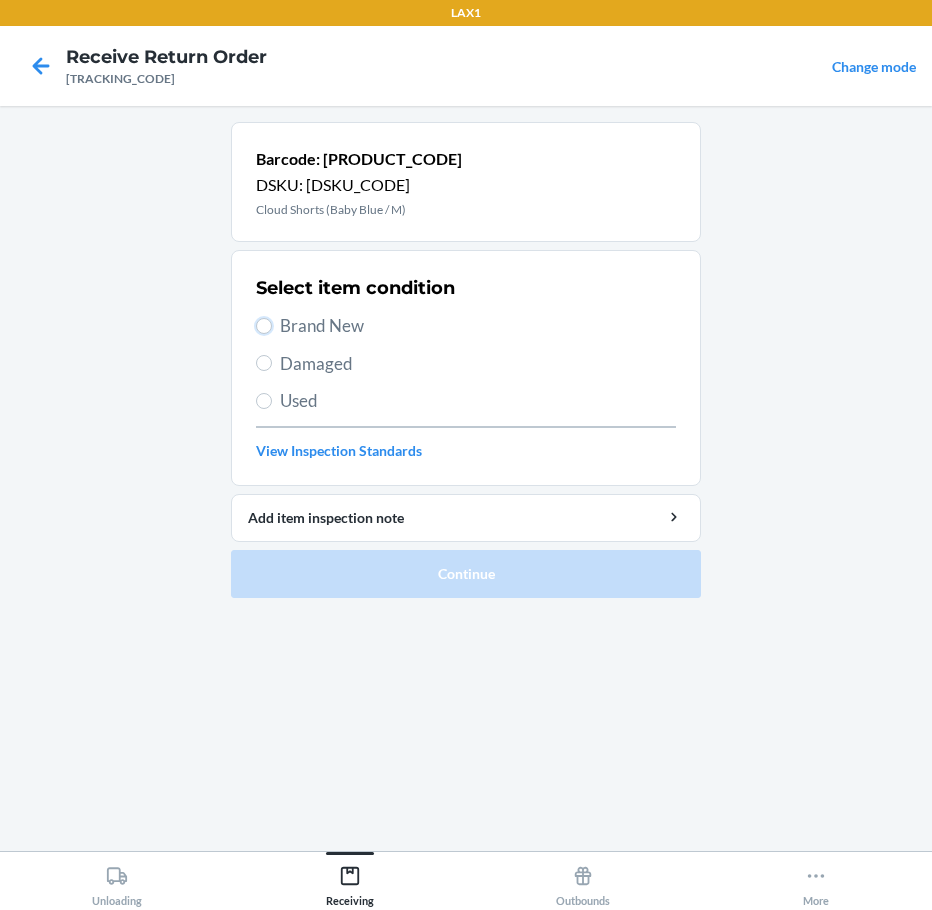 click on "Brand New" at bounding box center [264, 326] 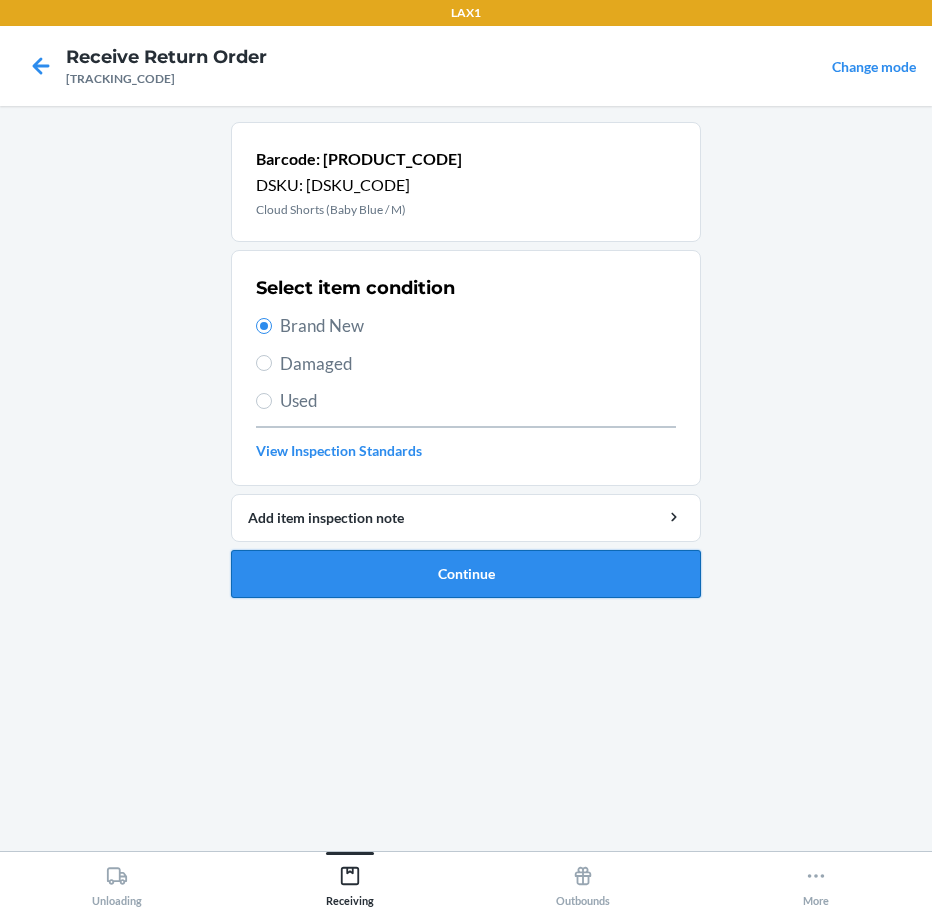 click on "Continue" at bounding box center (466, 574) 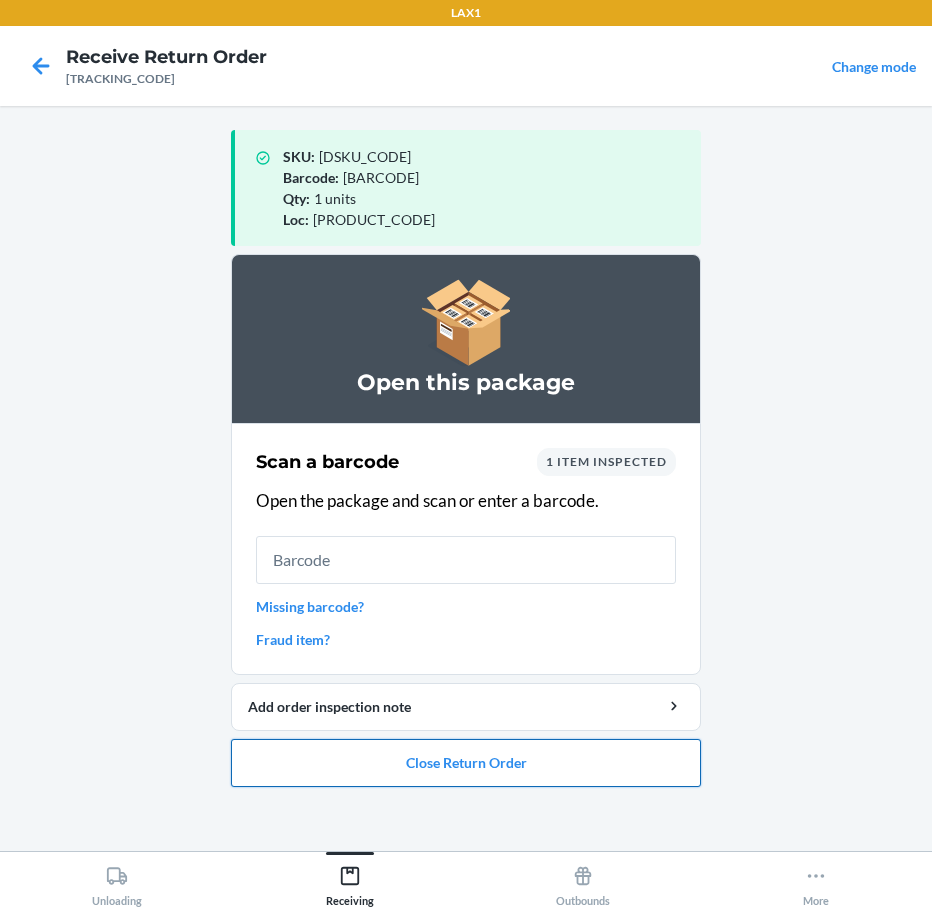click on "Close Return Order" at bounding box center (466, 763) 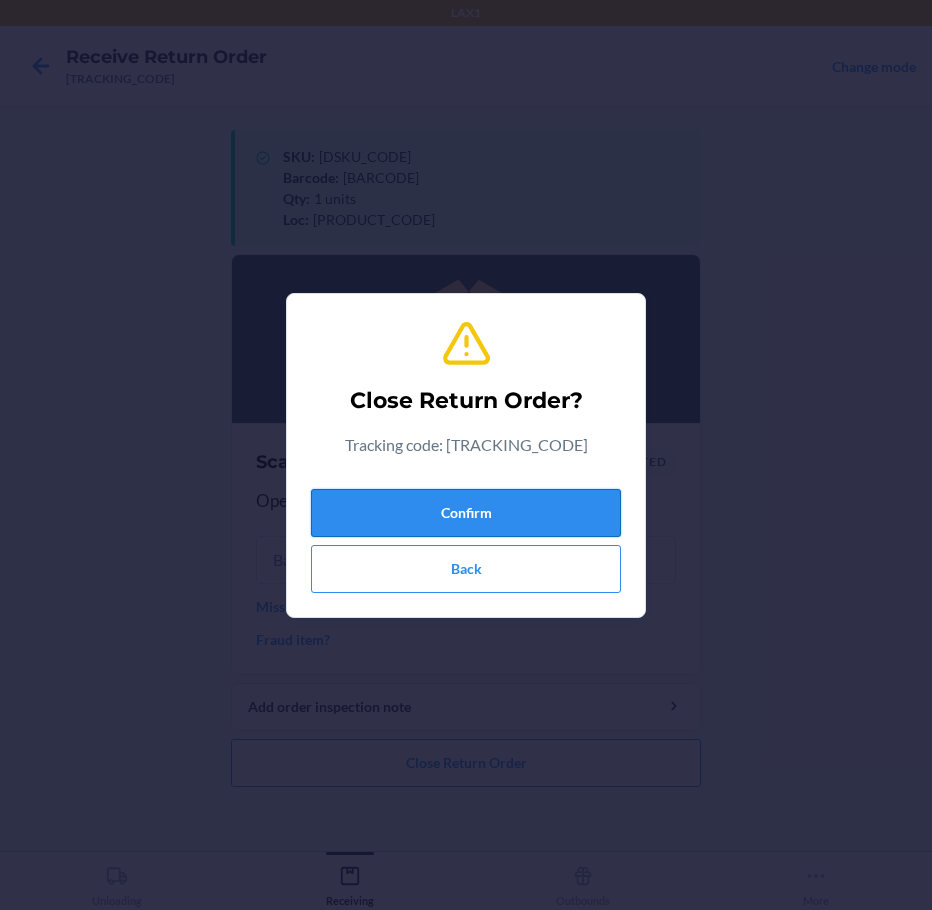 click on "Confirm" at bounding box center [466, 513] 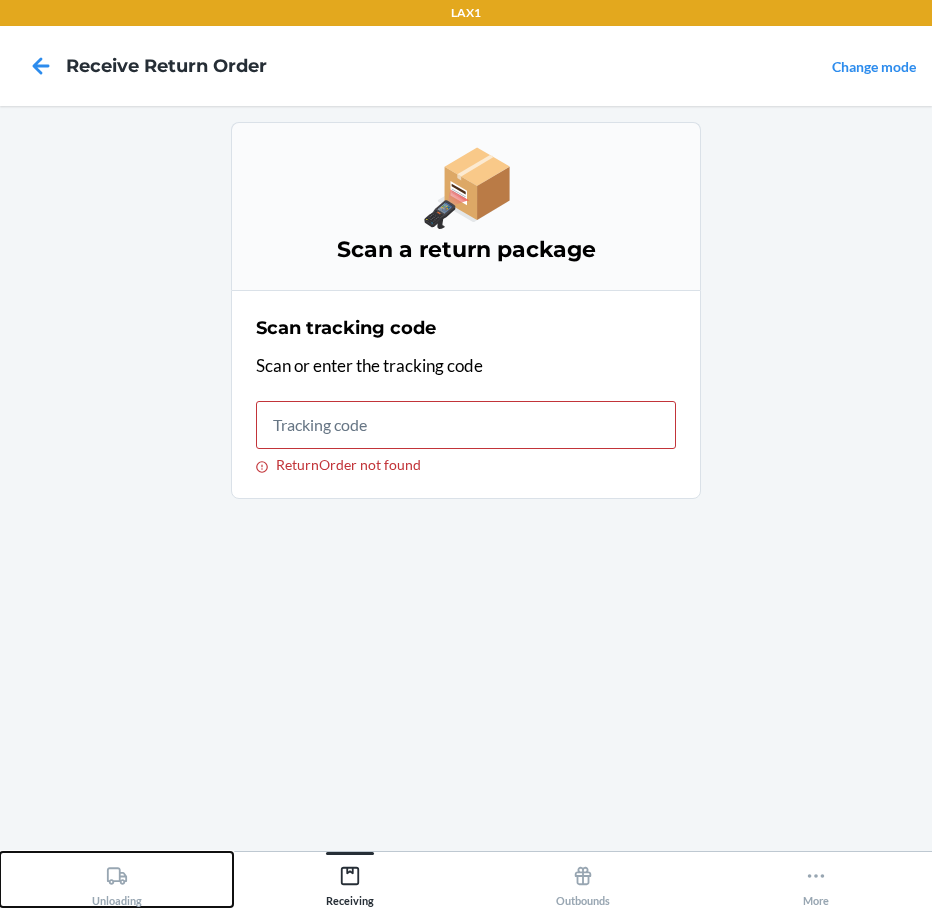 click 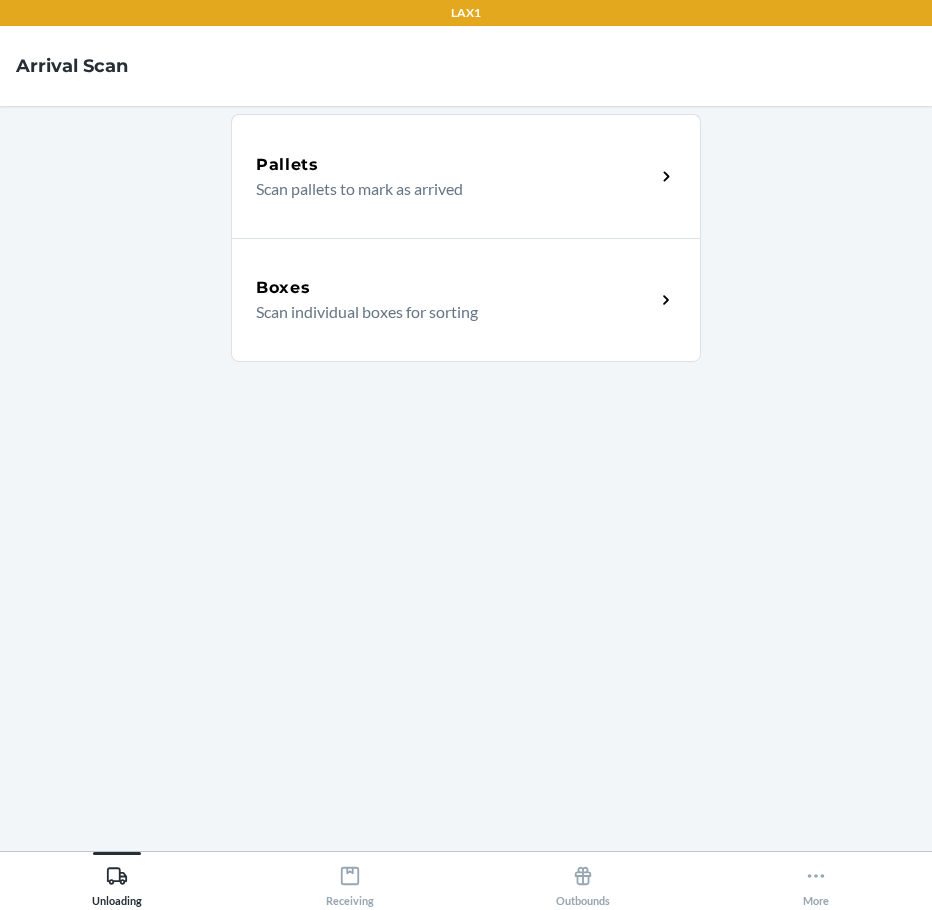 click on "Boxes" at bounding box center [455, 288] 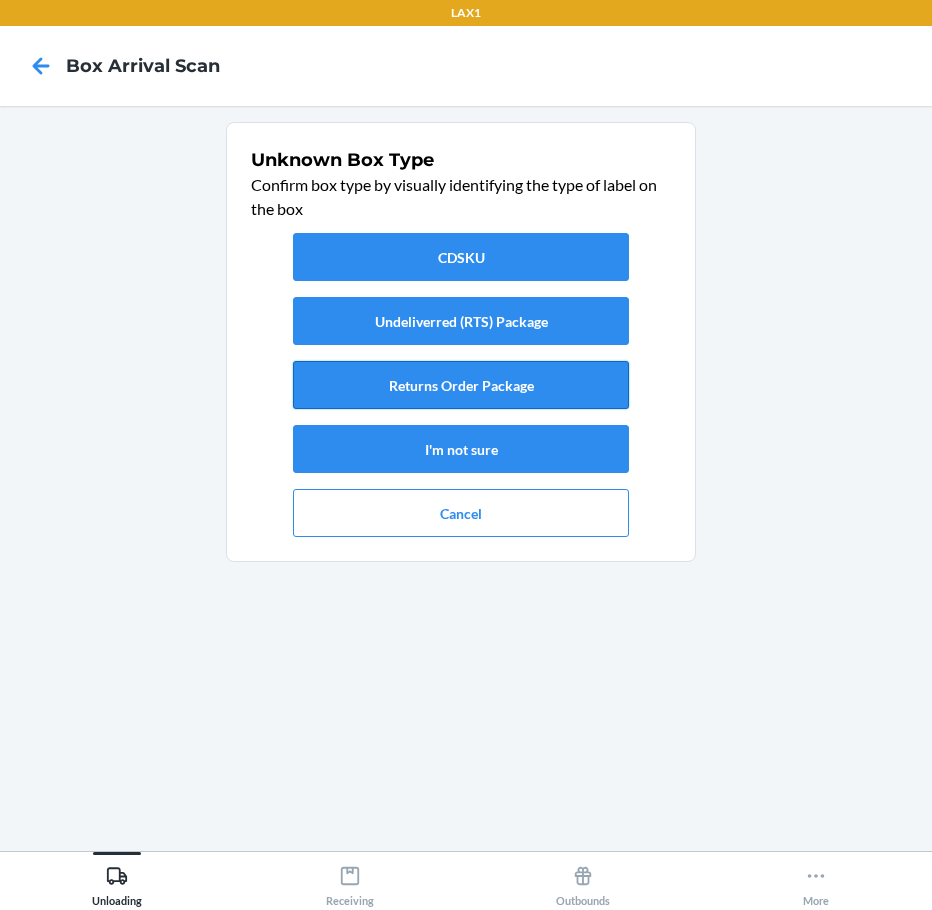 click on "Returns Order Package" at bounding box center [461, 385] 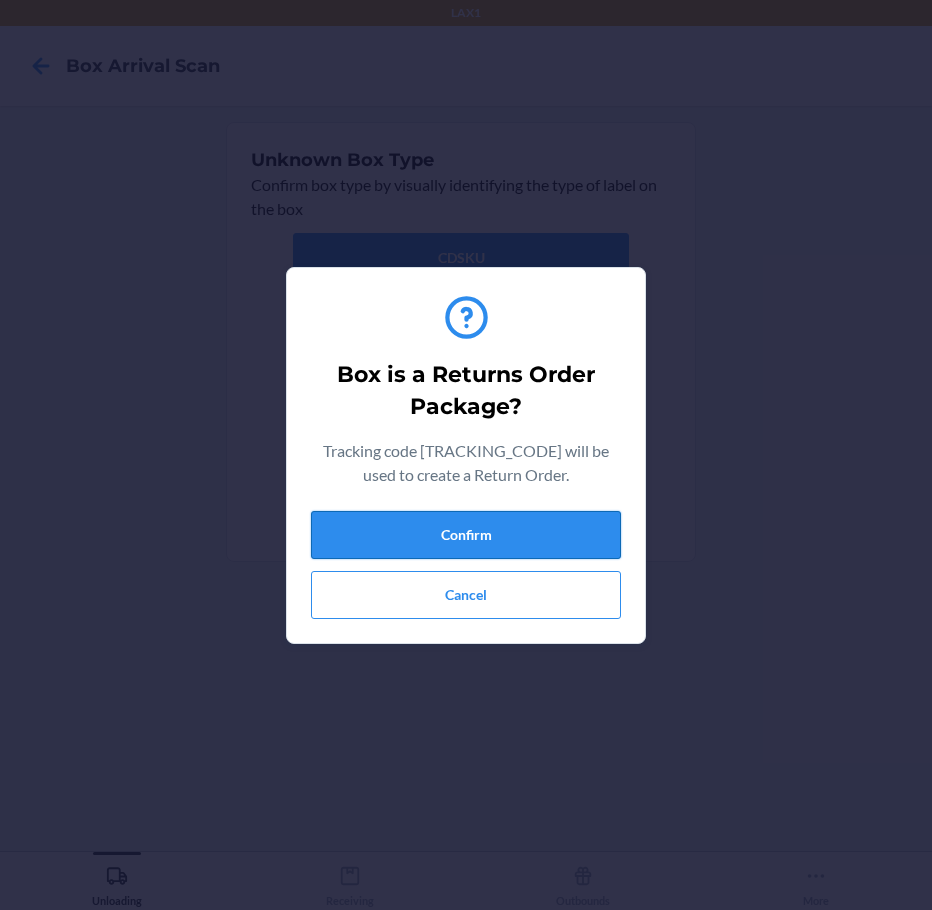 click on "Confirm" at bounding box center (466, 535) 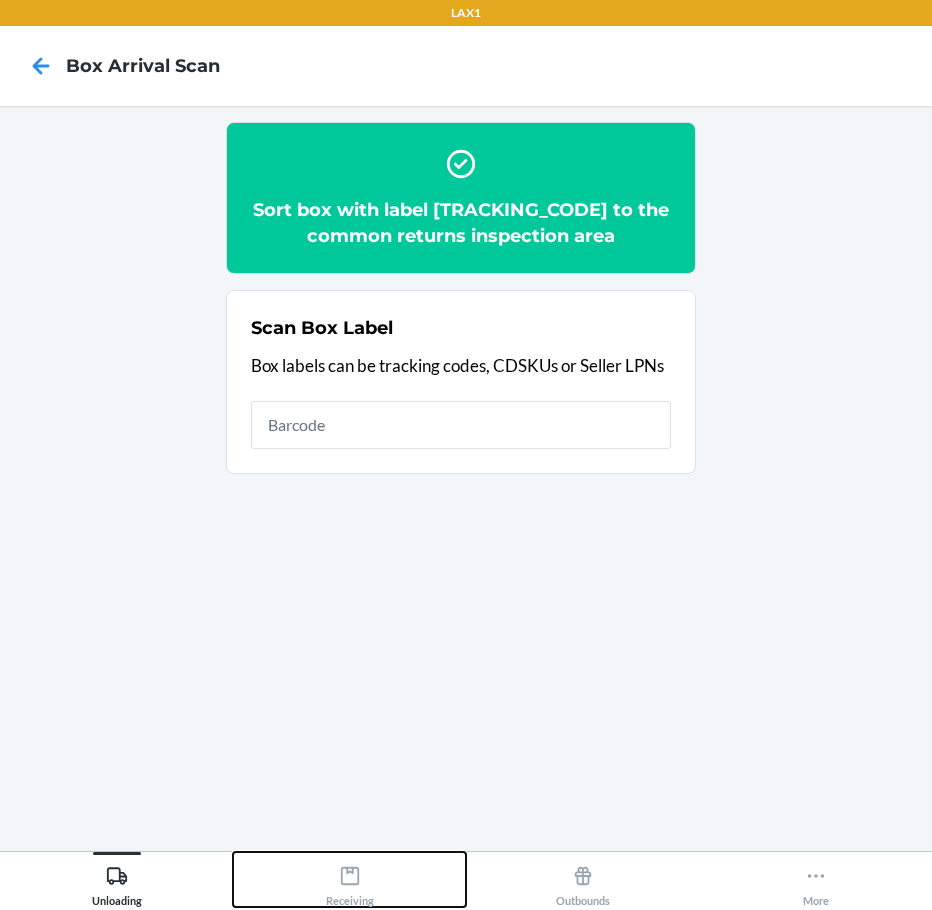 click 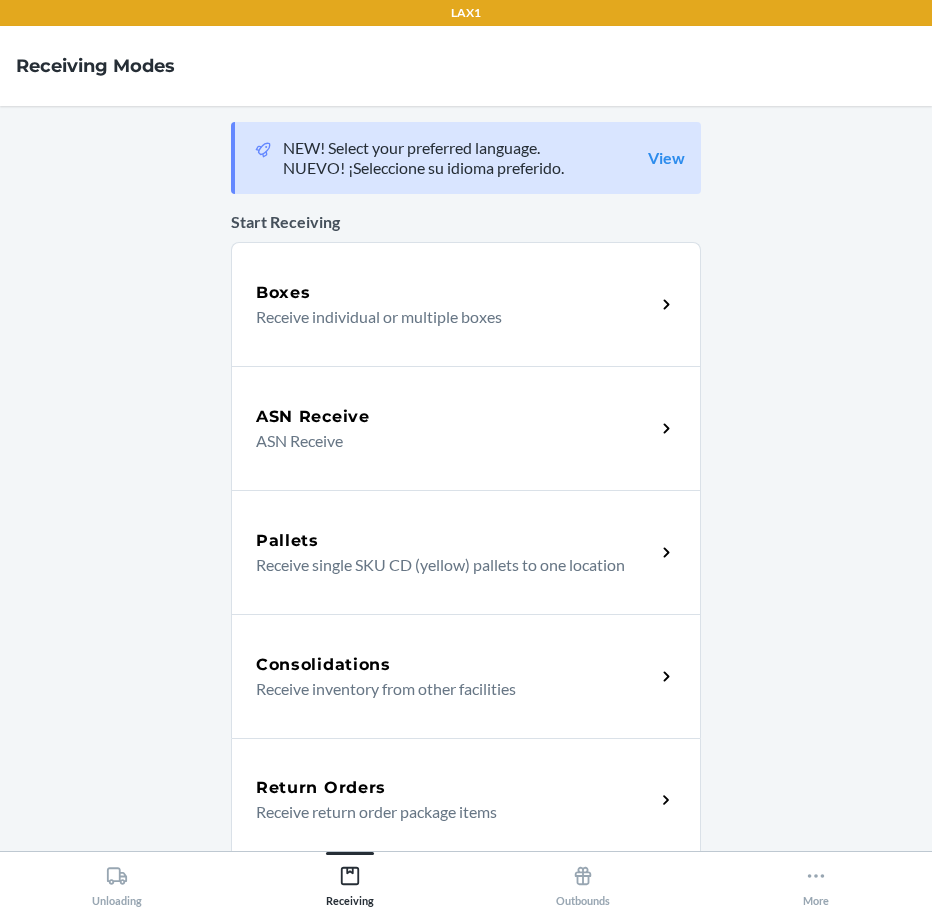 click on "Receive return order package items" at bounding box center [447, 812] 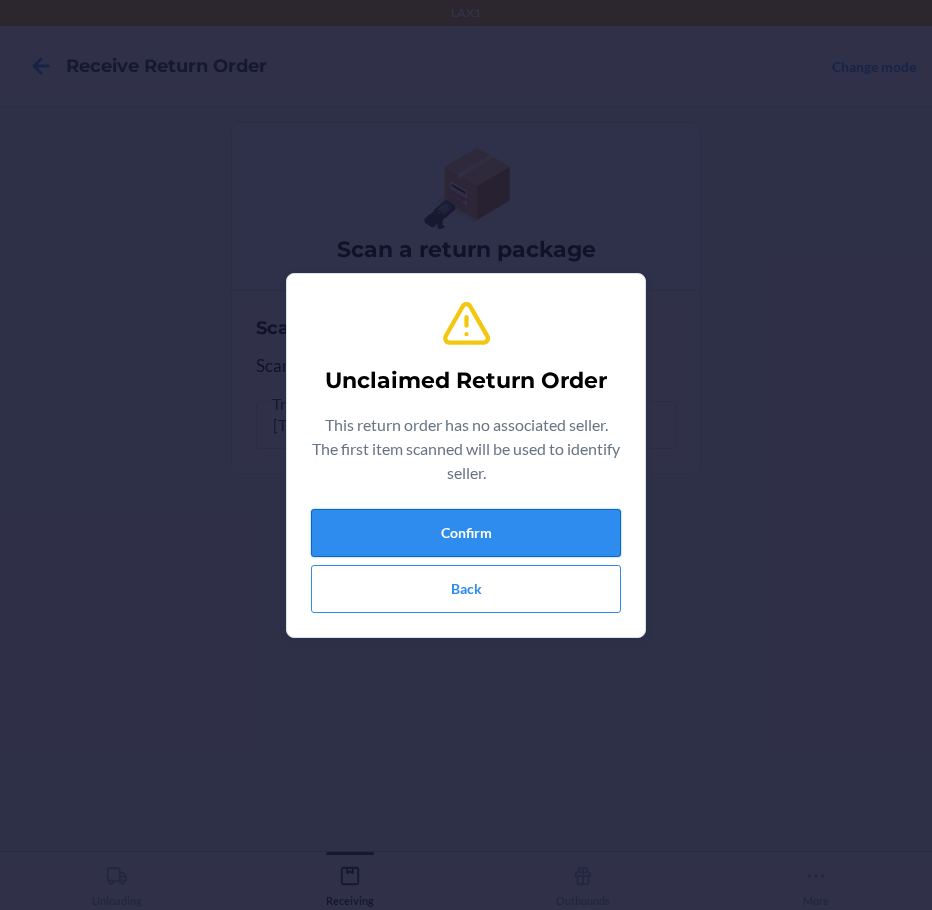 click on "Confirm" at bounding box center [466, 533] 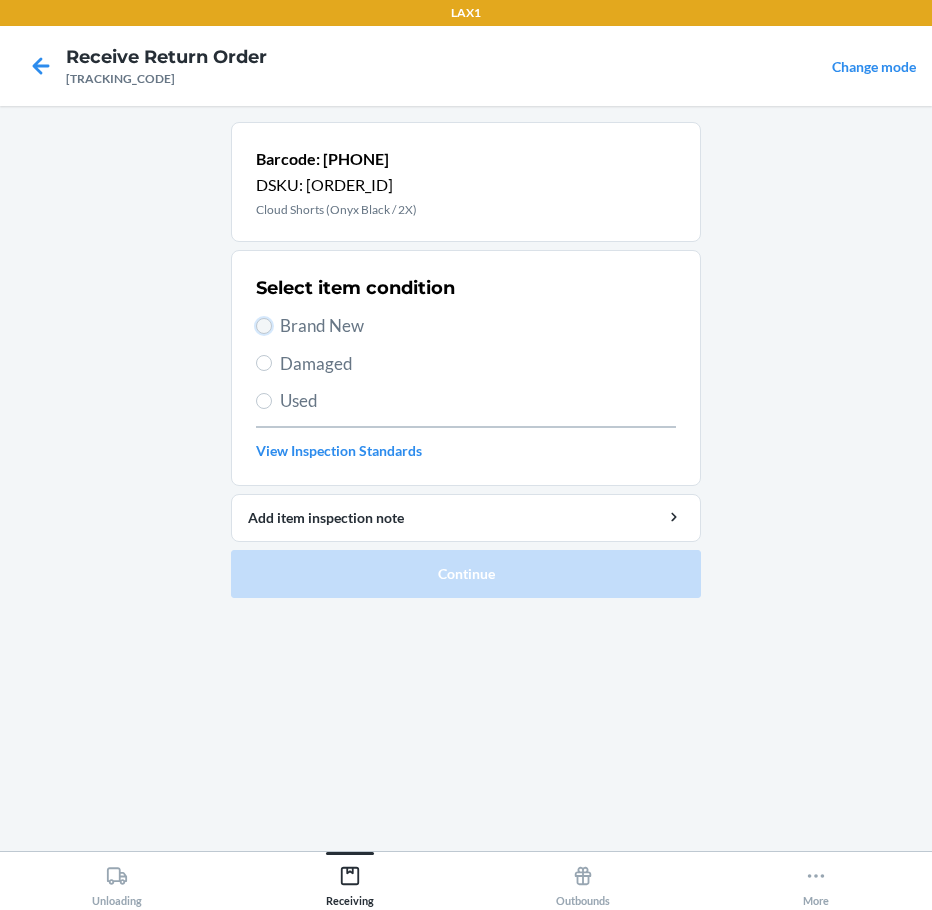 click on "Brand New" at bounding box center (264, 326) 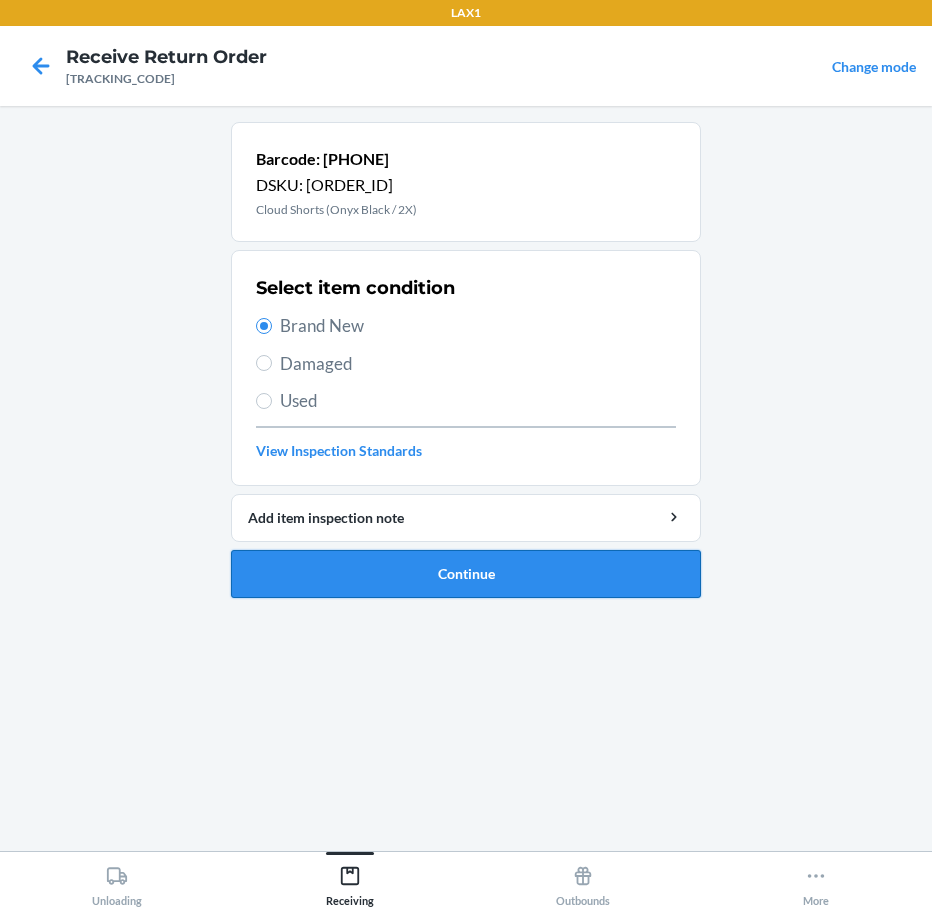 click on "Continue" at bounding box center (466, 574) 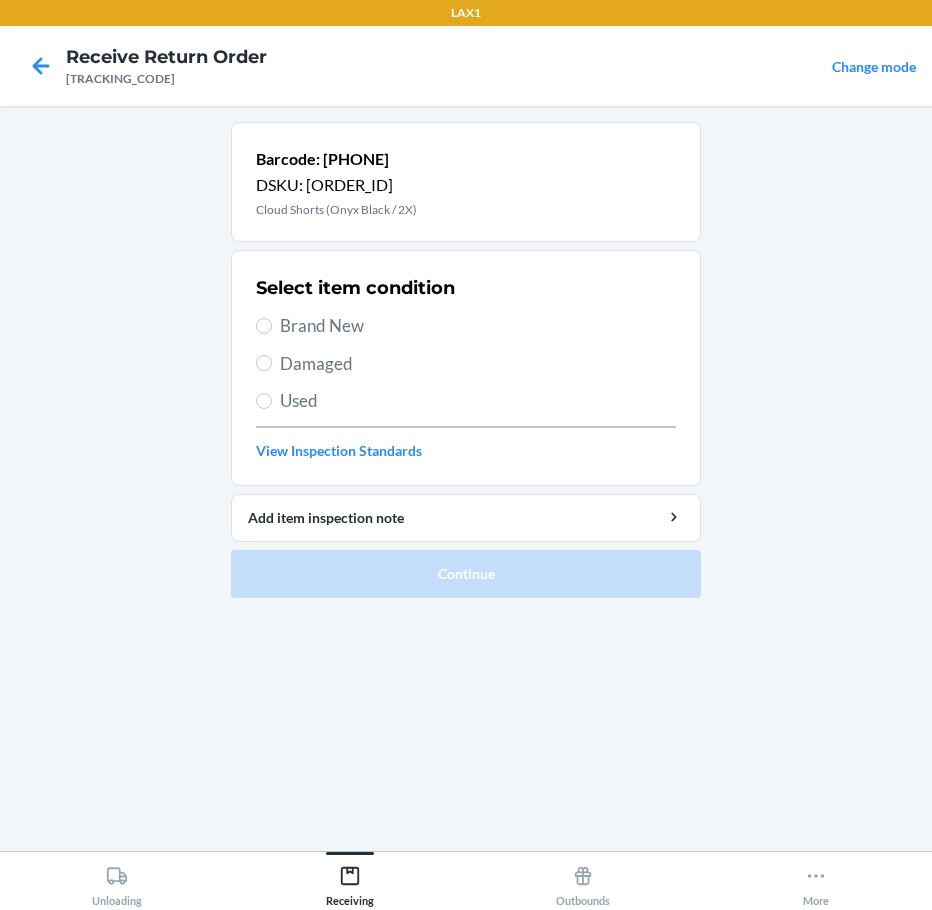click on "Brand New" at bounding box center (478, 326) 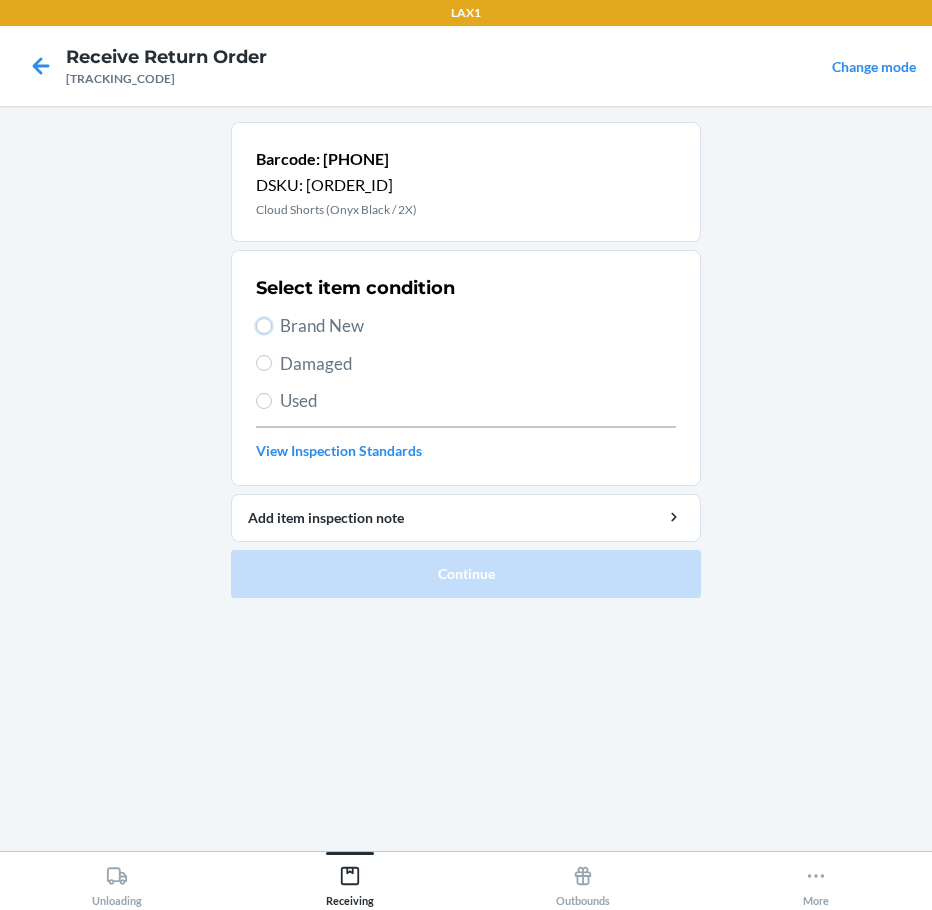 click on "Brand New" at bounding box center [264, 326] 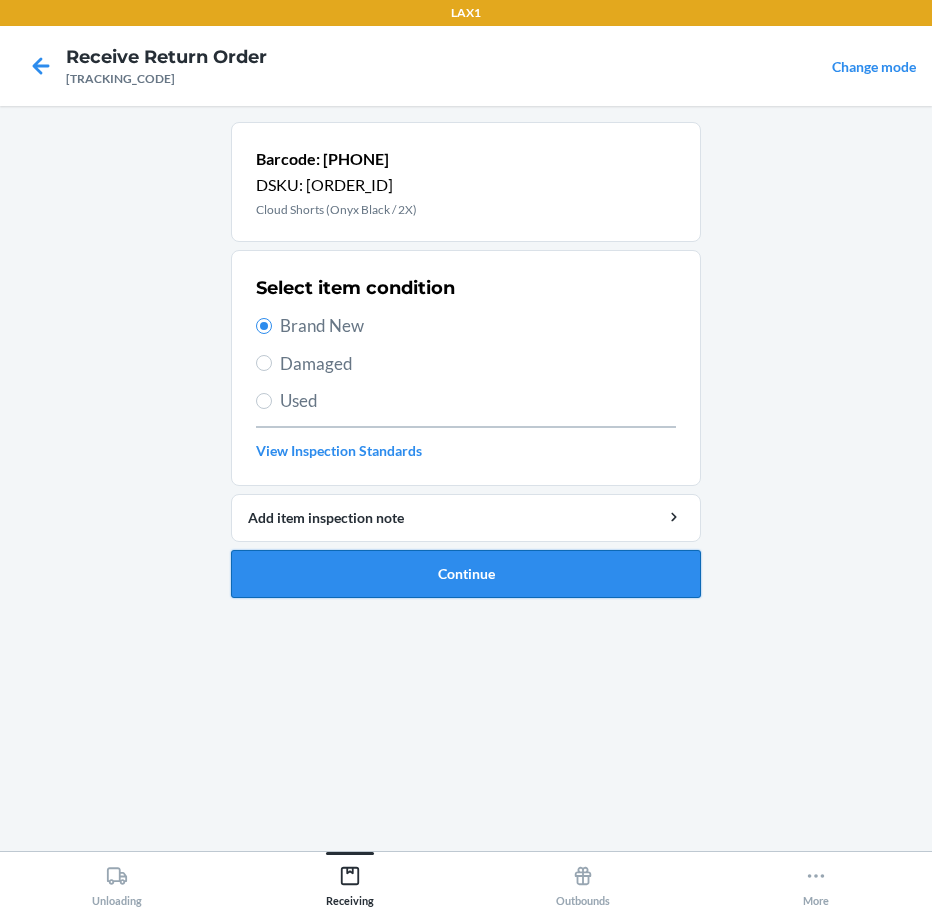 click on "Continue" at bounding box center [466, 574] 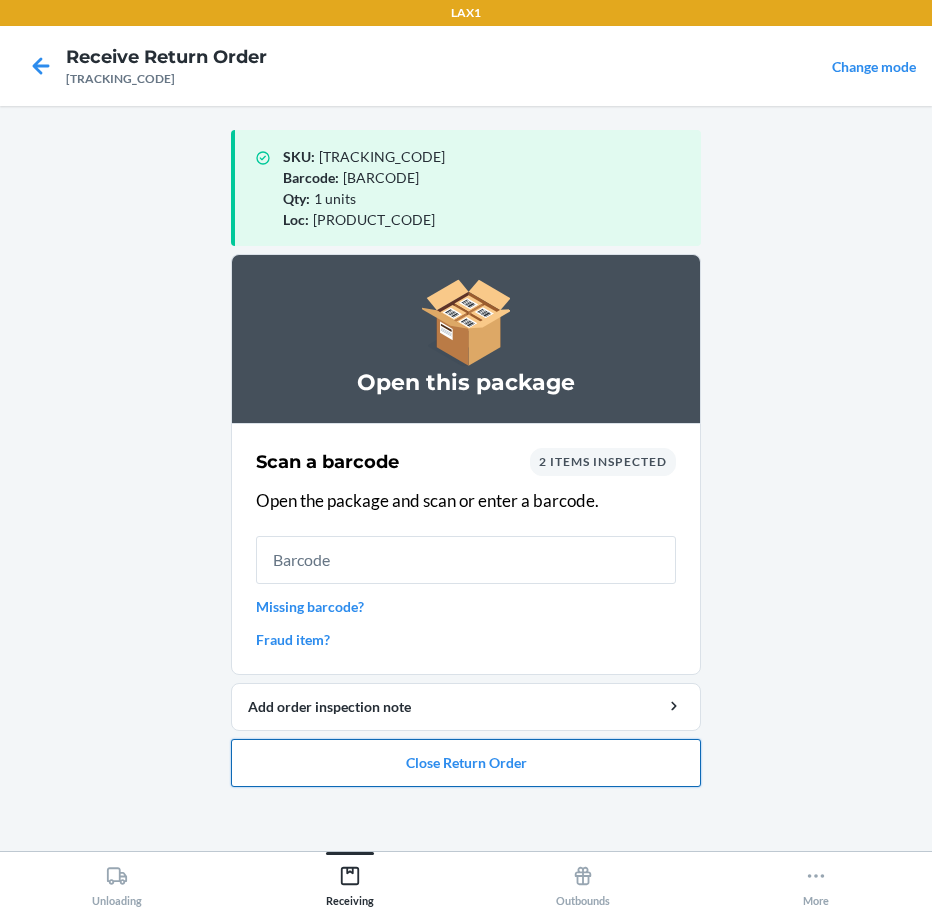 click on "Close Return Order" at bounding box center (466, 763) 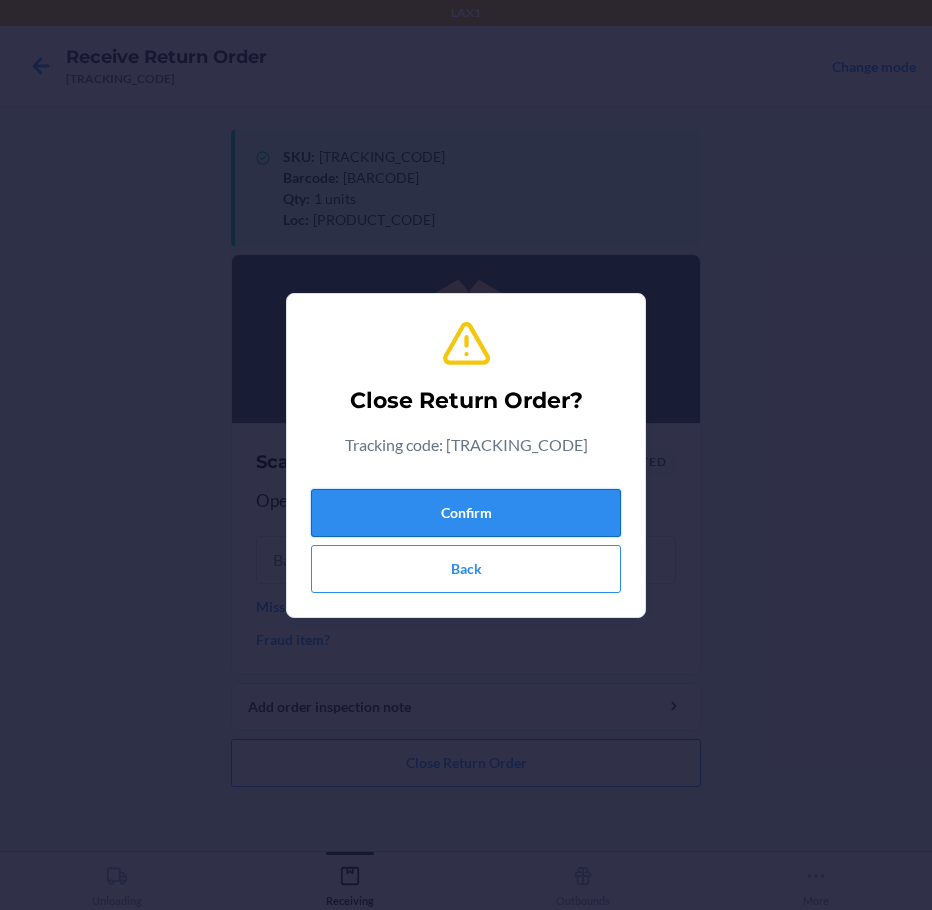 click on "Confirm" at bounding box center (466, 513) 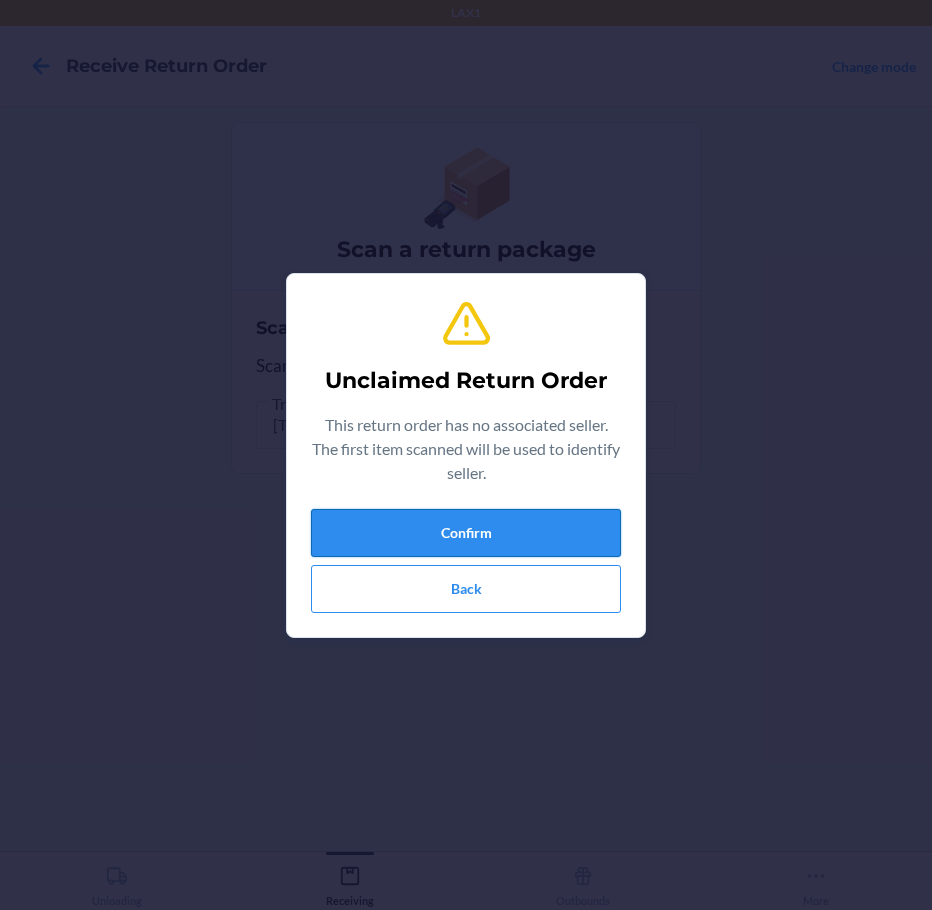 click on "Confirm" at bounding box center [466, 533] 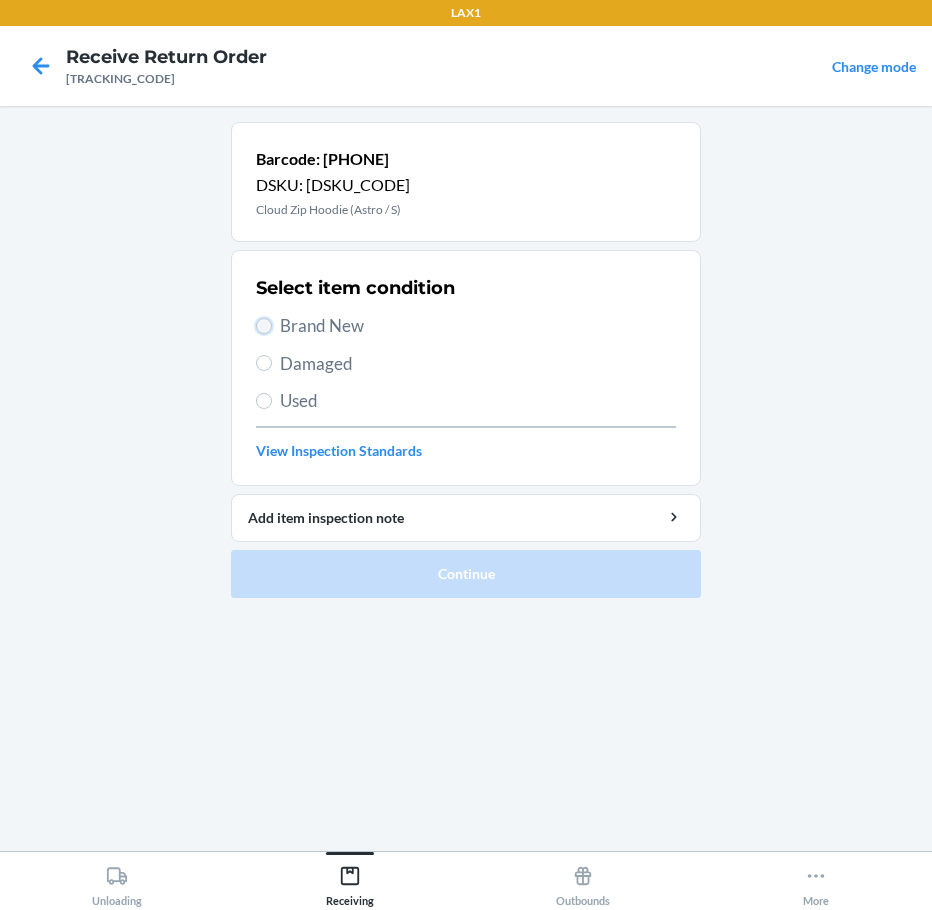 click on "Brand New" at bounding box center [264, 326] 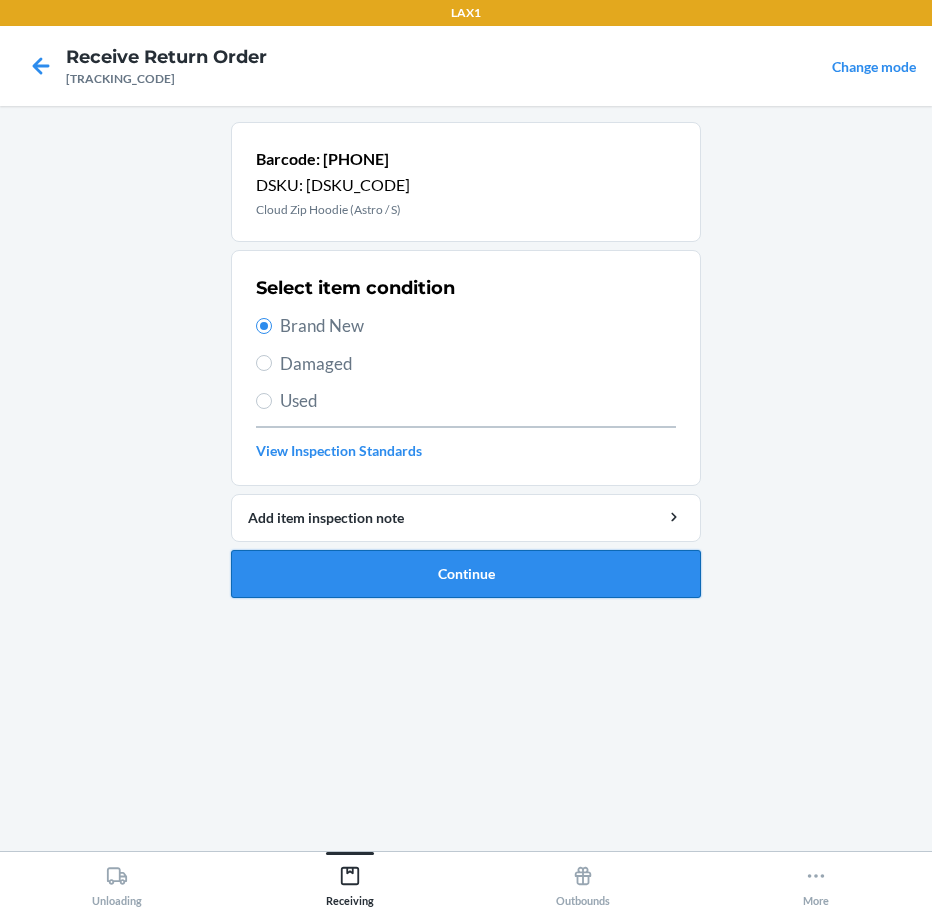 click on "Continue" at bounding box center [466, 574] 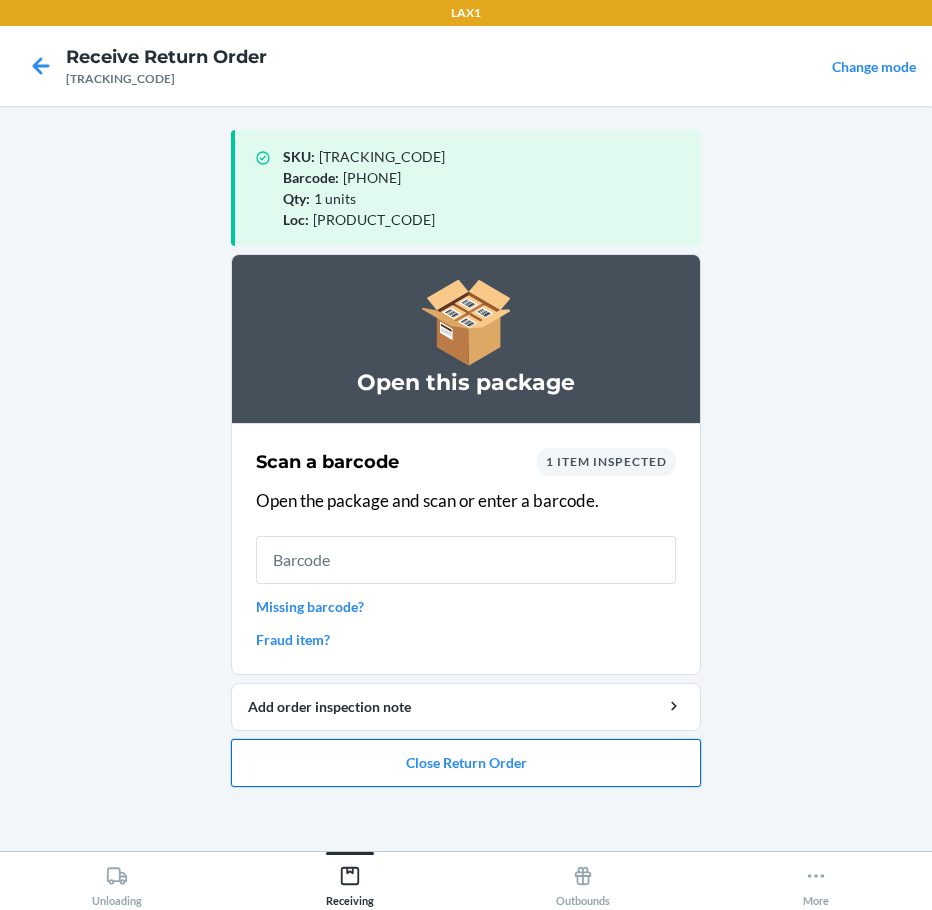 click on "Close Return Order" at bounding box center [466, 763] 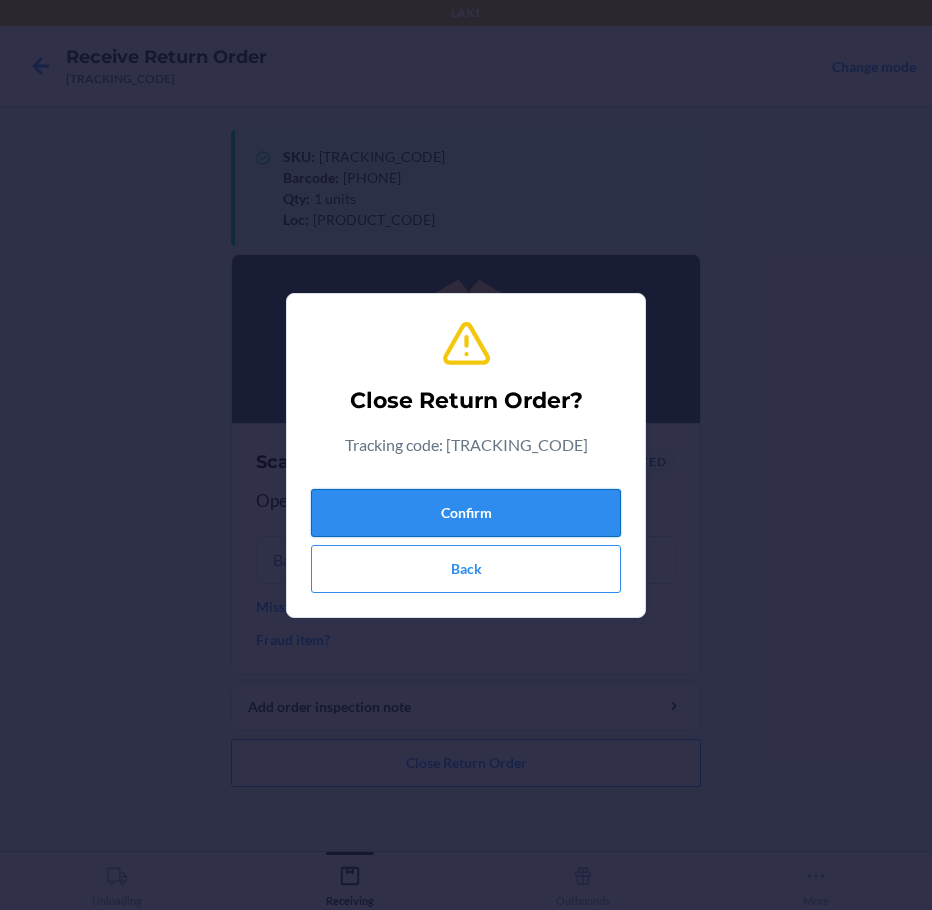 click on "Confirm" at bounding box center (466, 513) 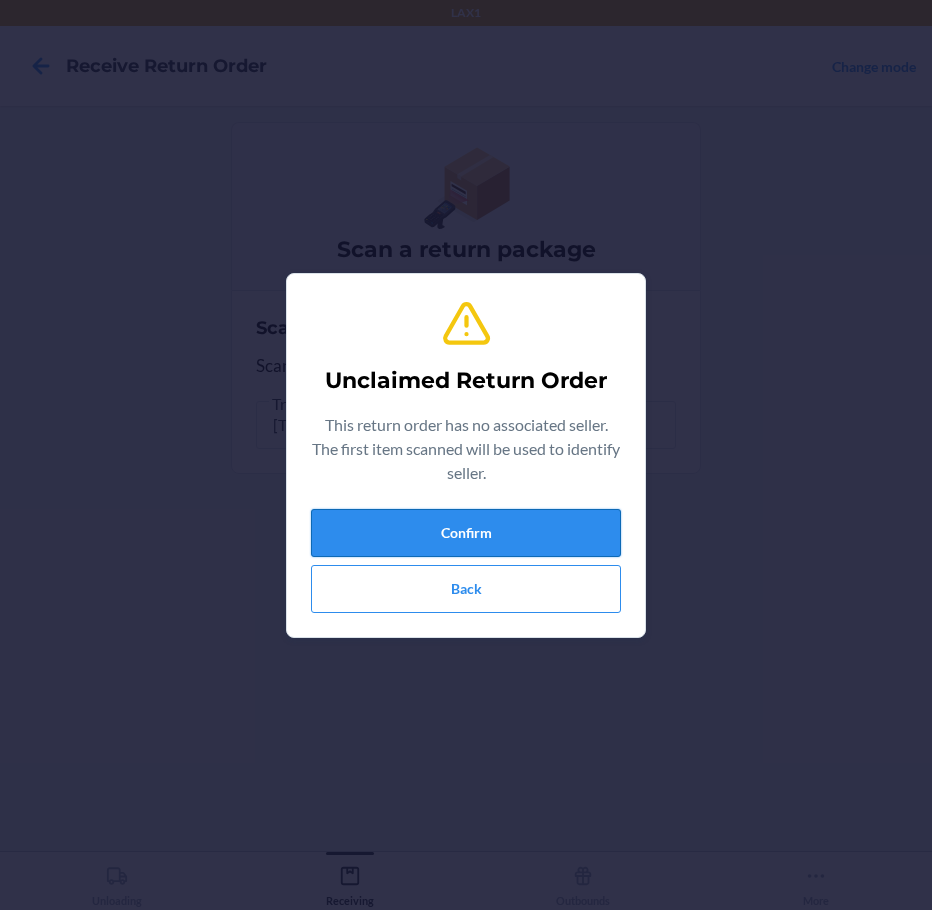 click on "Confirm" at bounding box center (466, 533) 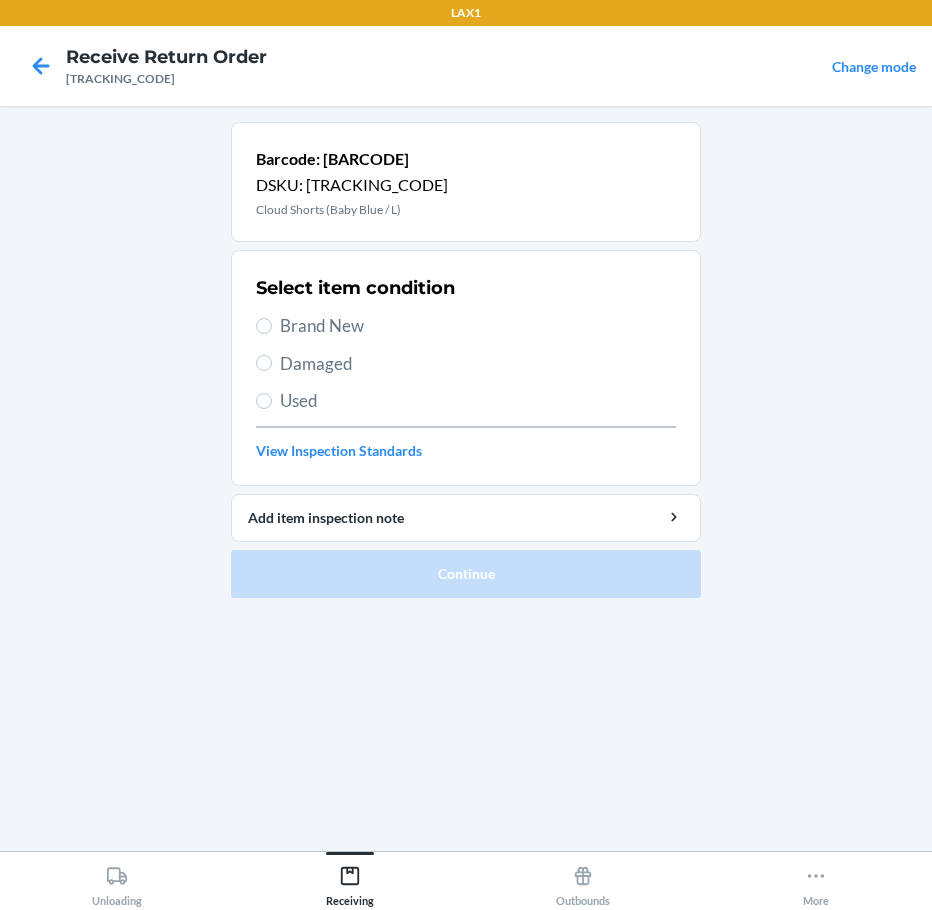click on "Brand New" at bounding box center (478, 326) 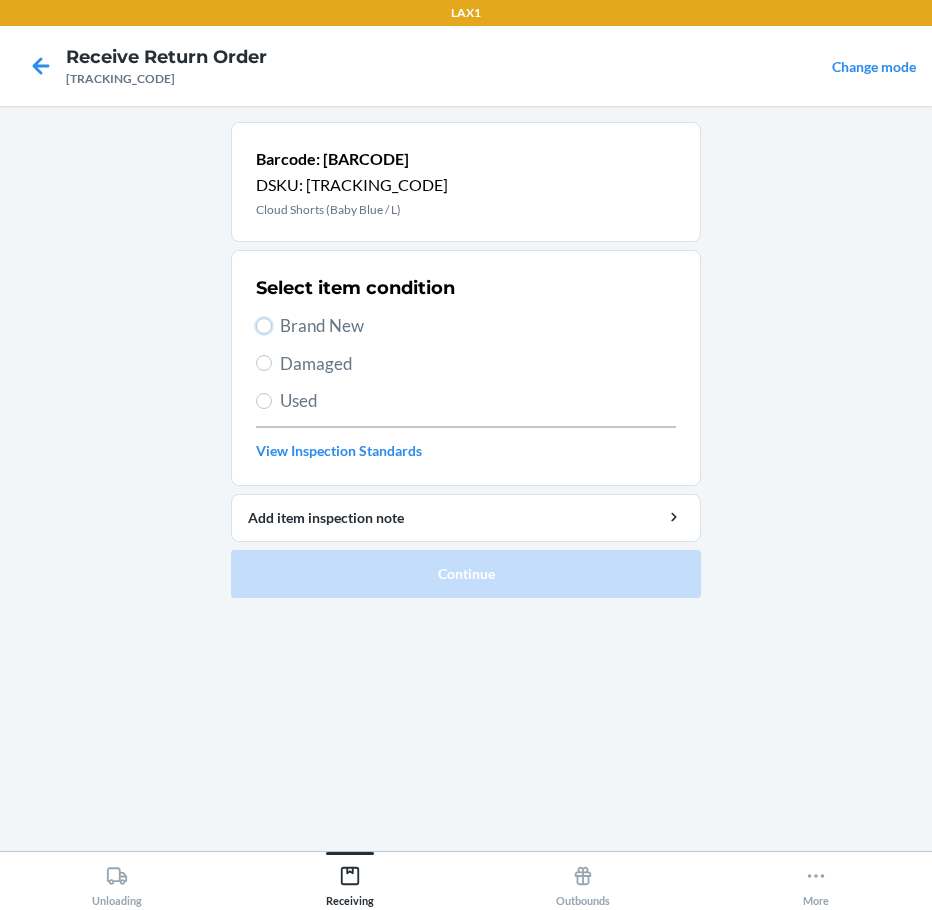 click on "Brand New" at bounding box center (264, 326) 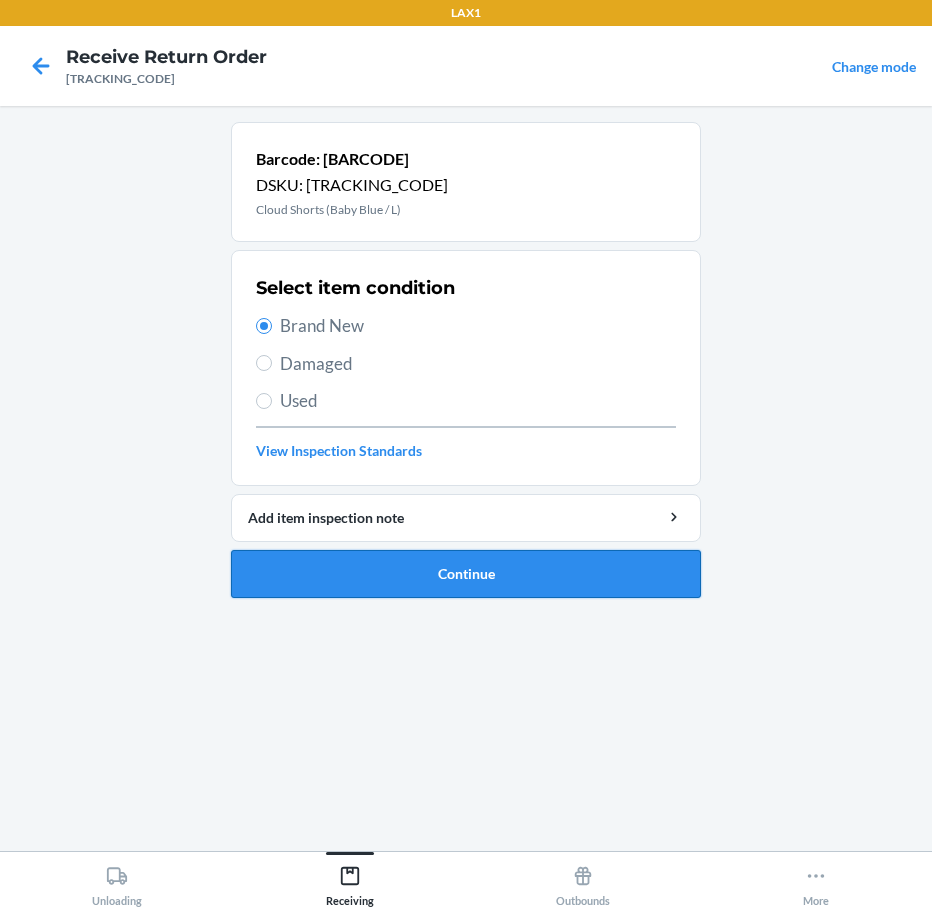 click on "Continue" at bounding box center [466, 574] 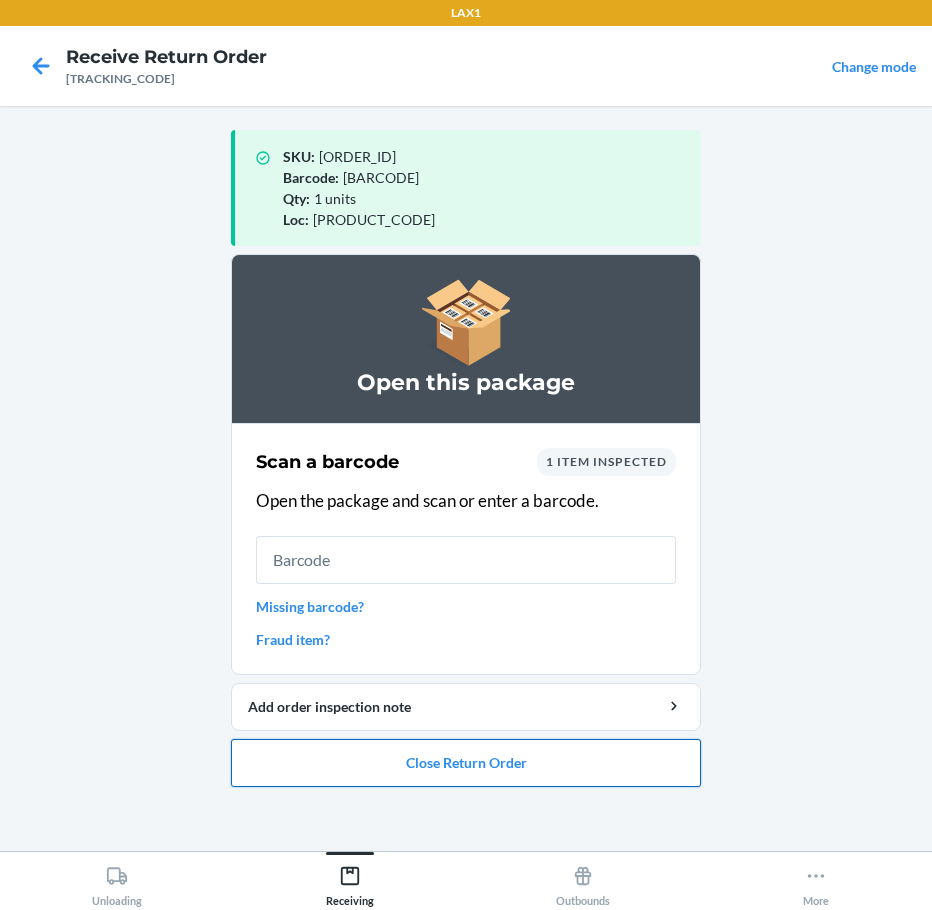 drag, startPoint x: 353, startPoint y: 763, endPoint x: 354, endPoint y: 753, distance: 10.049875 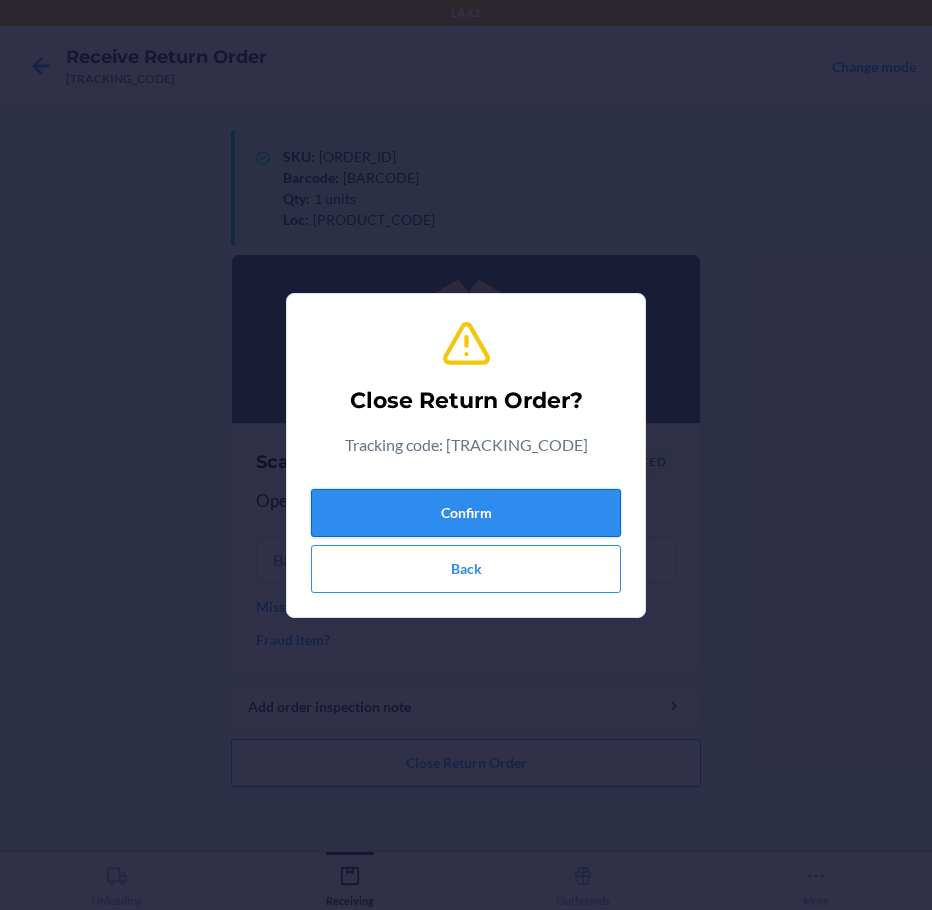 click on "Confirm" at bounding box center [466, 513] 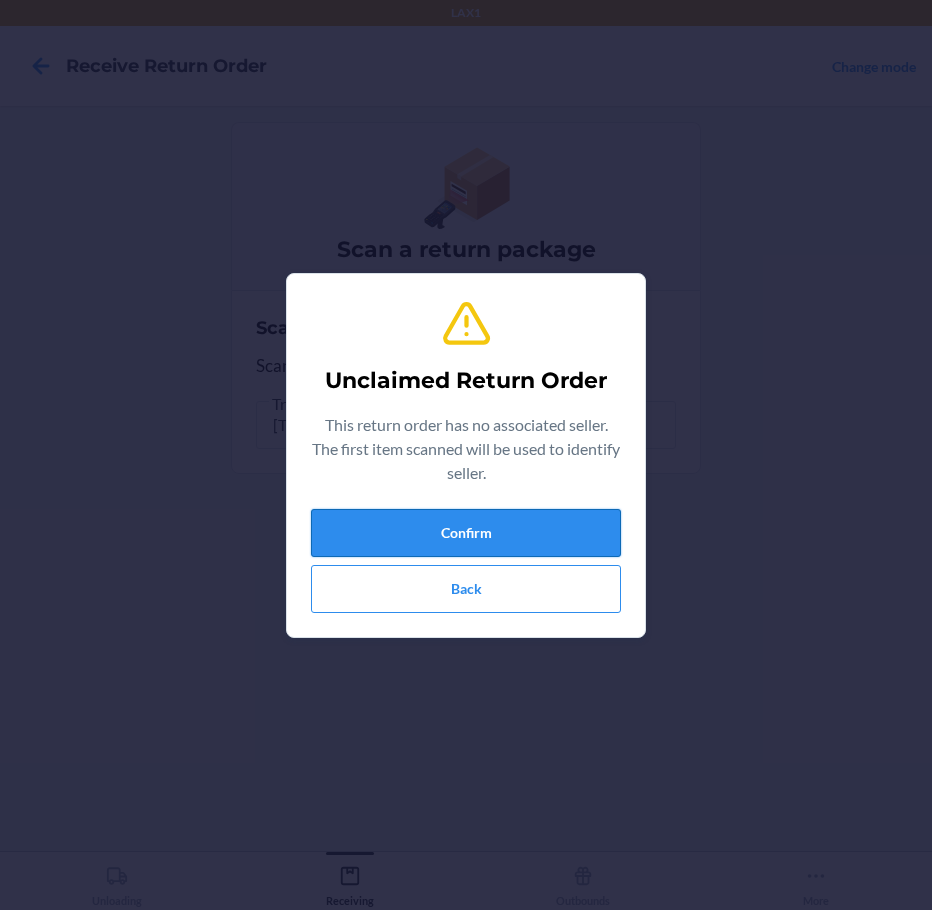 click on "Confirm" at bounding box center (466, 533) 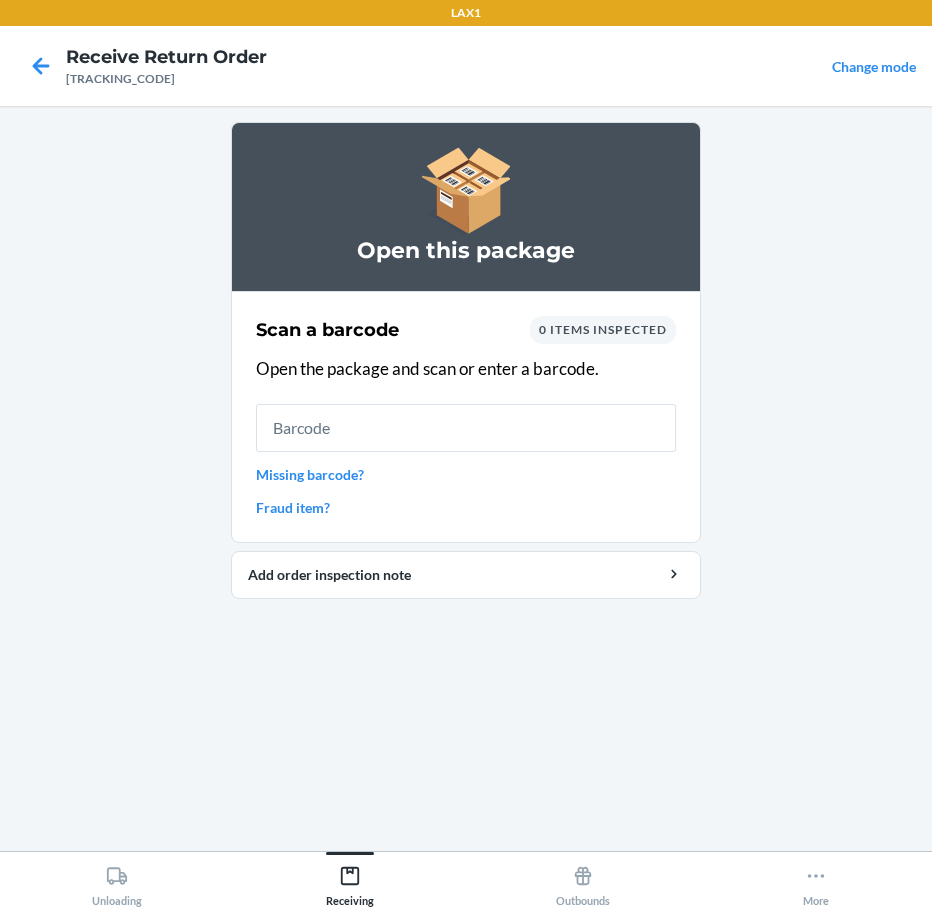 click on "Missing barcode?" at bounding box center (466, 474) 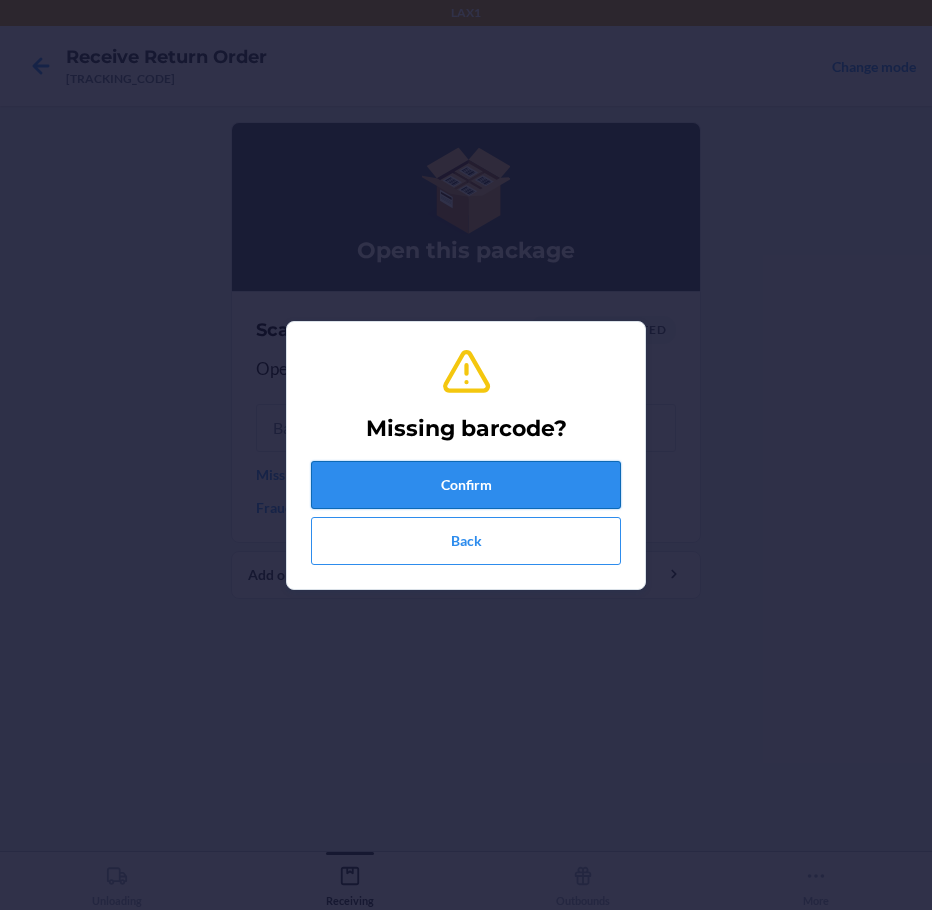 click on "Confirm" at bounding box center (466, 485) 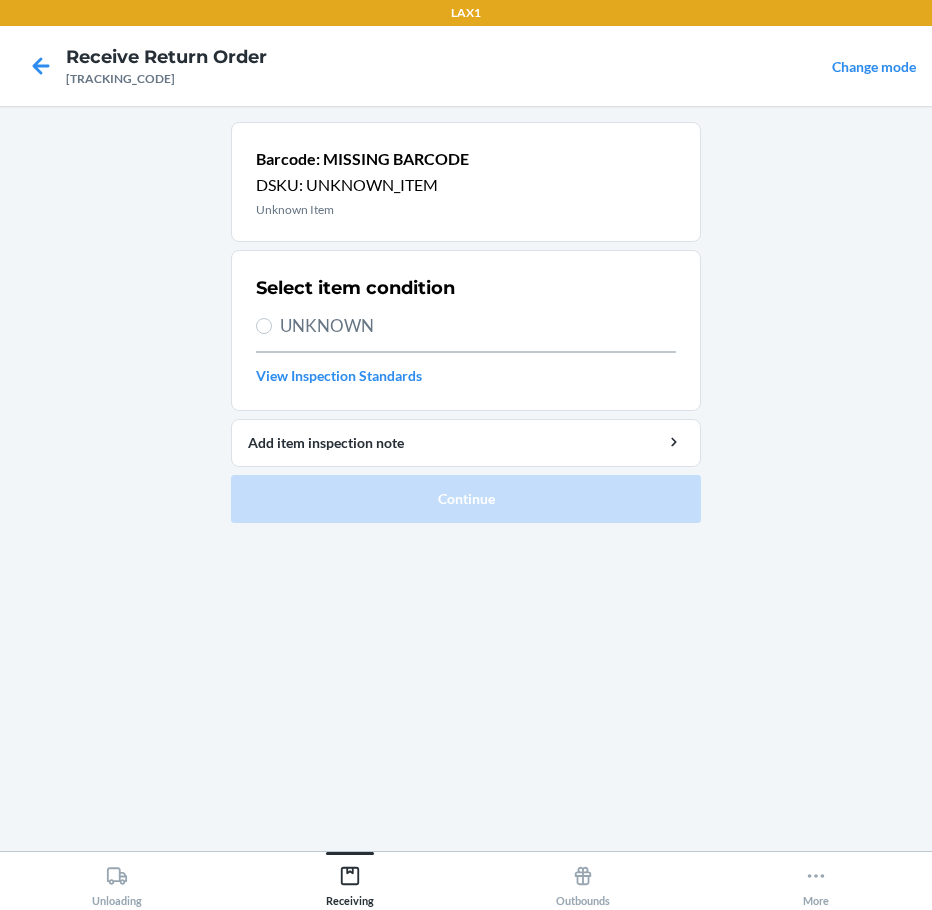 click on "UNKNOWN" at bounding box center (478, 326) 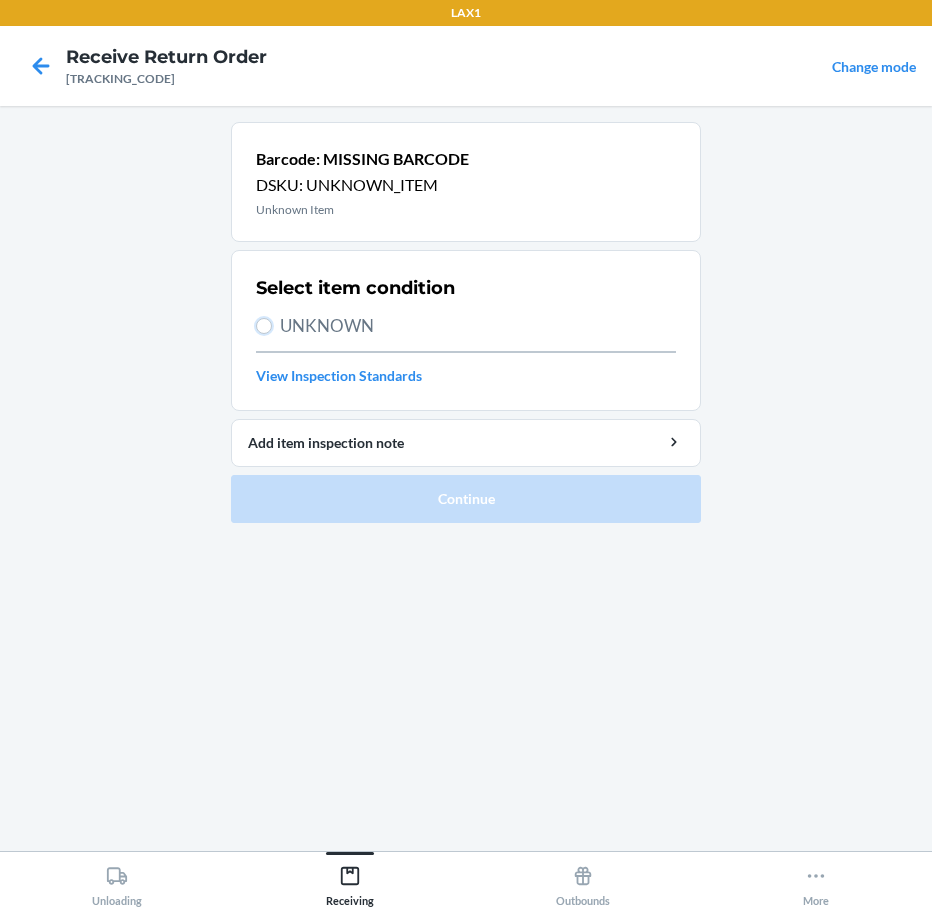 click on "UNKNOWN" at bounding box center (264, 326) 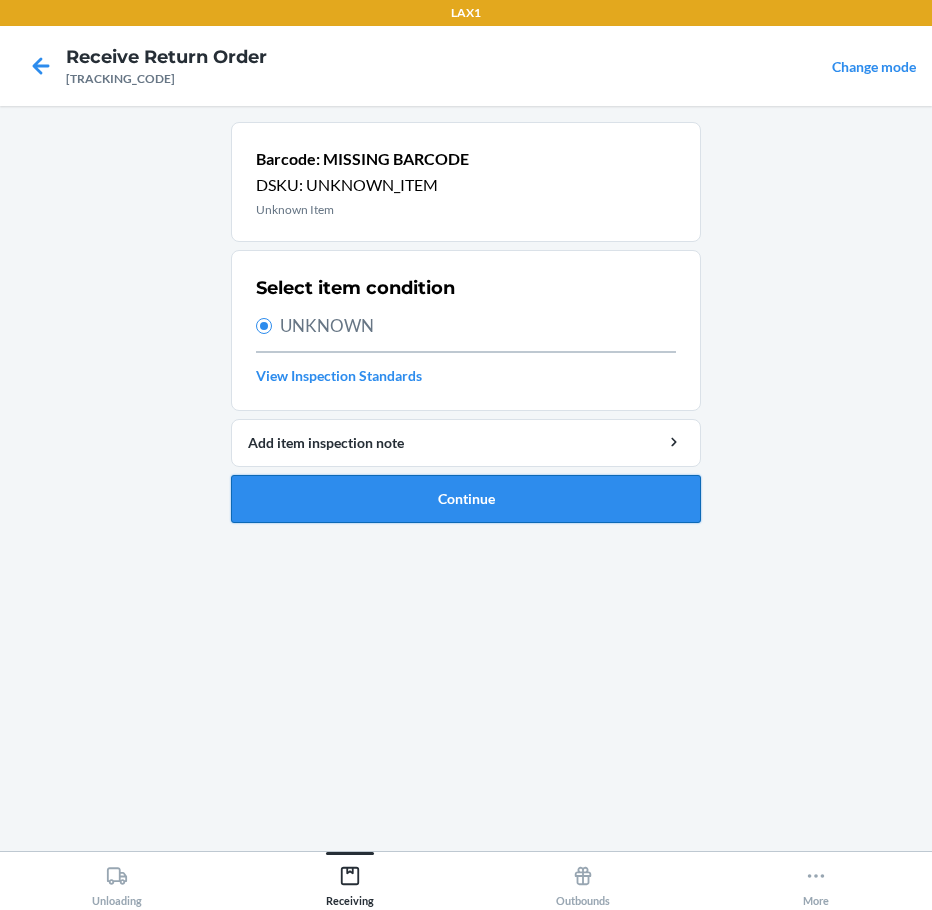 click on "Continue" at bounding box center [466, 499] 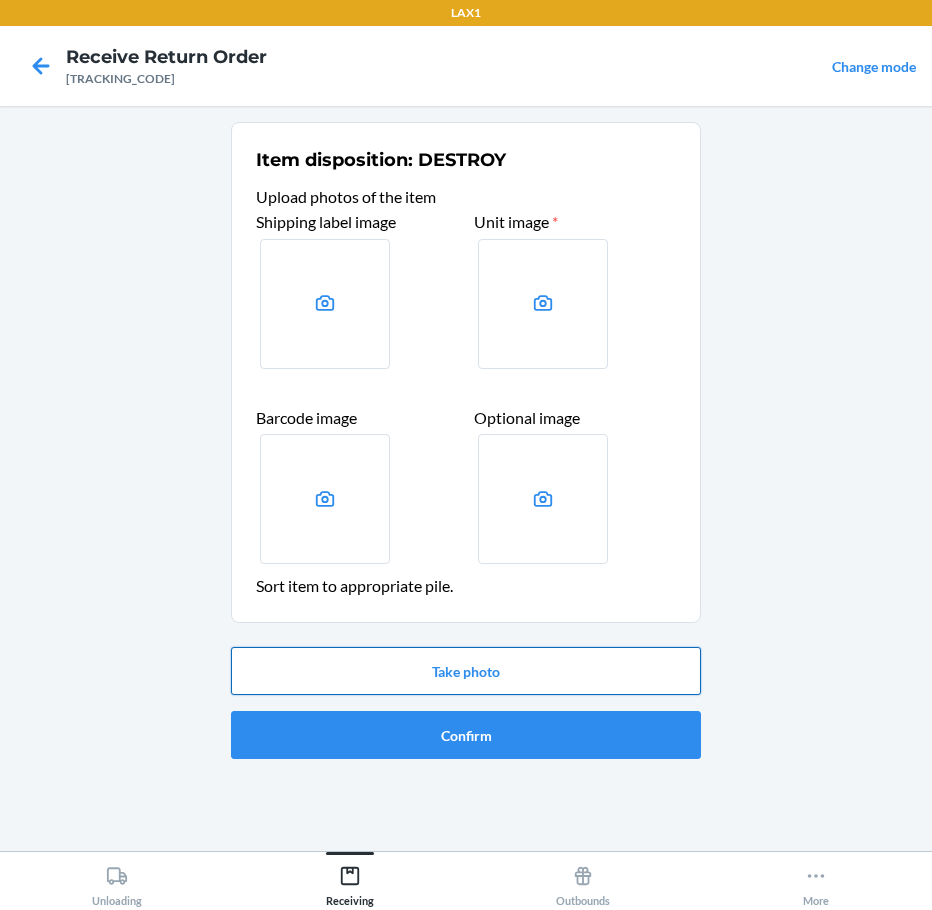 click on "Take photo" at bounding box center [466, 671] 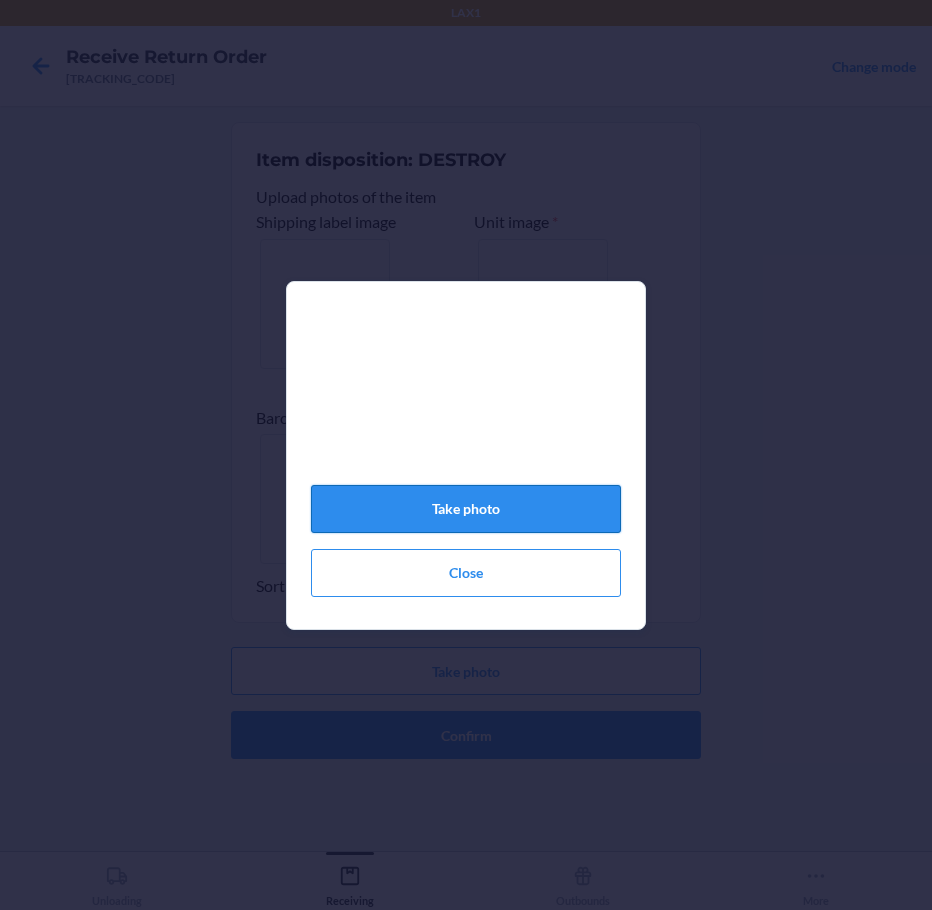 click on "Take photo" 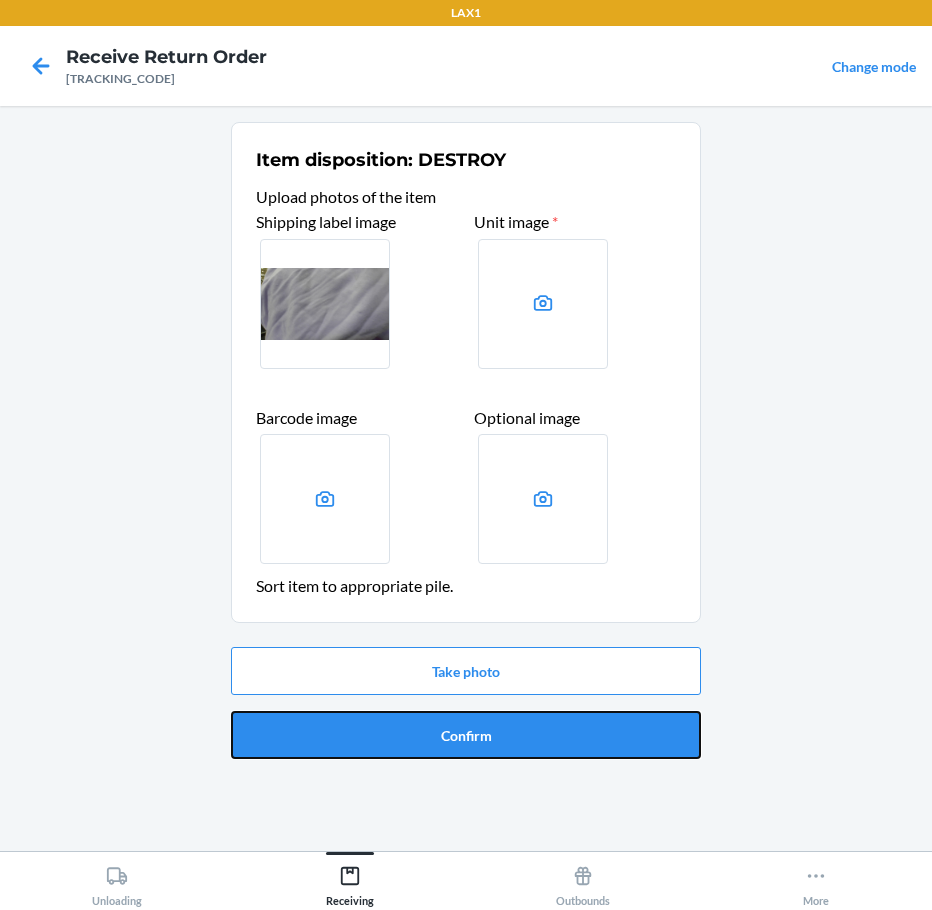 drag, startPoint x: 570, startPoint y: 731, endPoint x: 570, endPoint y: 718, distance: 13 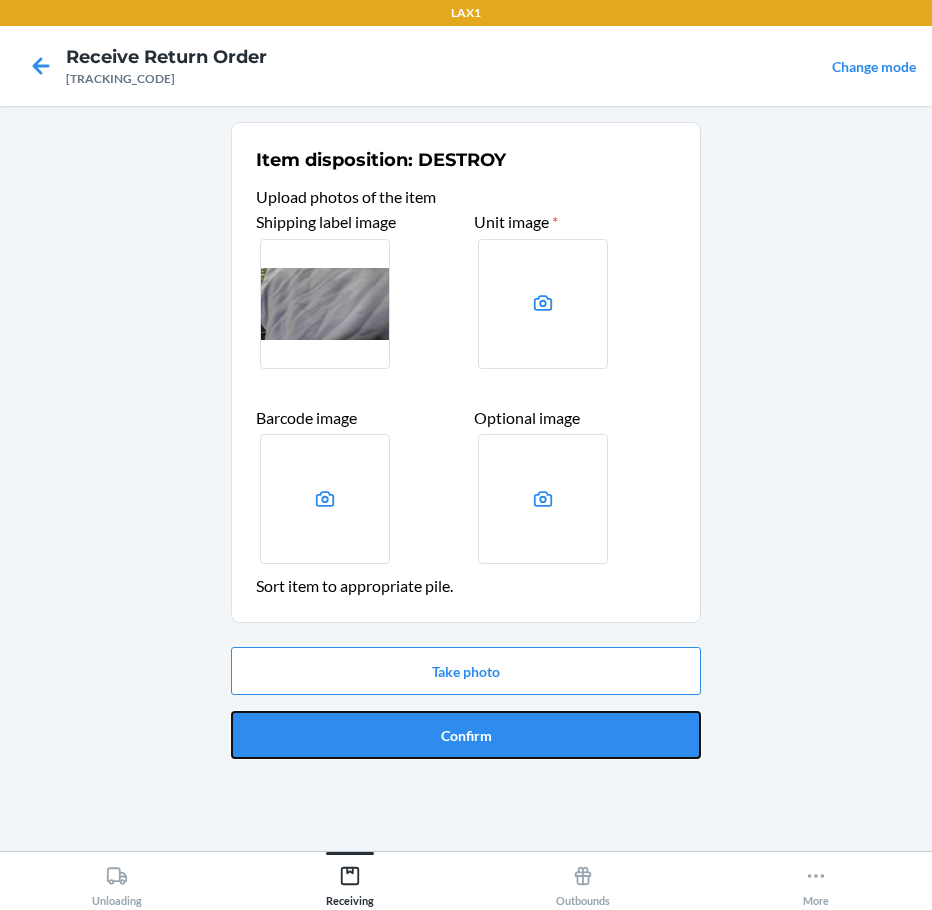 click on "Confirm" at bounding box center [466, 735] 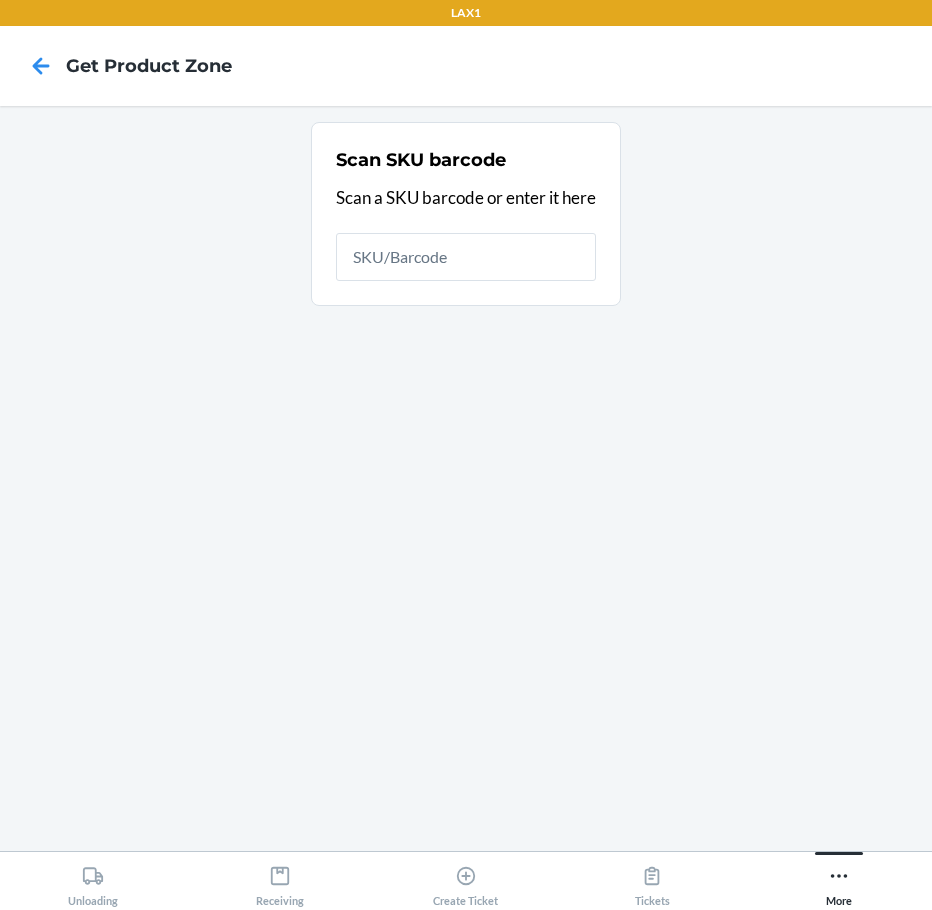 scroll, scrollTop: 0, scrollLeft: 0, axis: both 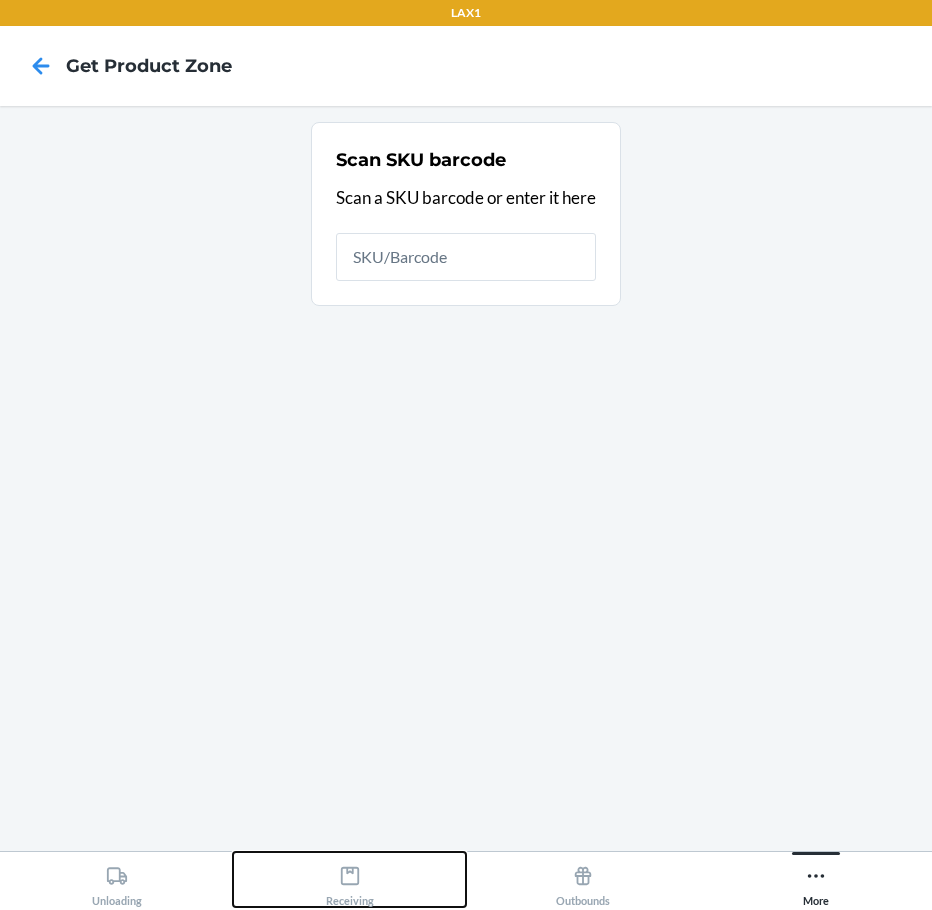 click on "Receiving" at bounding box center (350, 882) 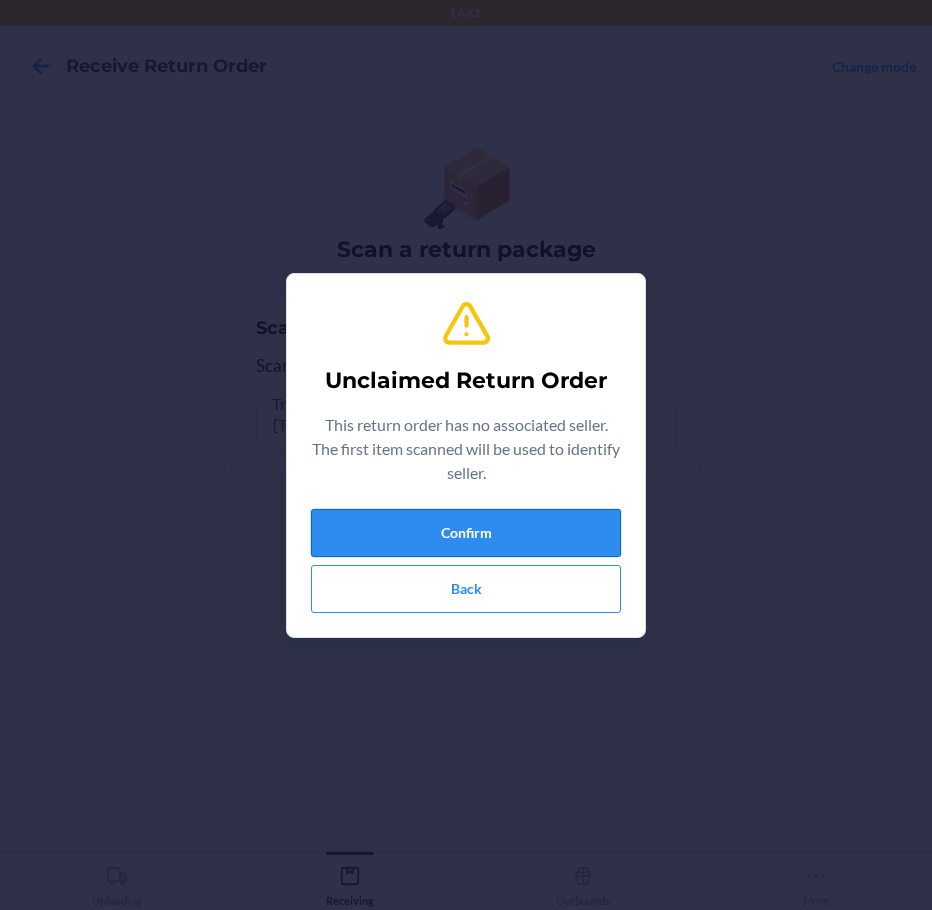 click on "Confirm" at bounding box center (466, 533) 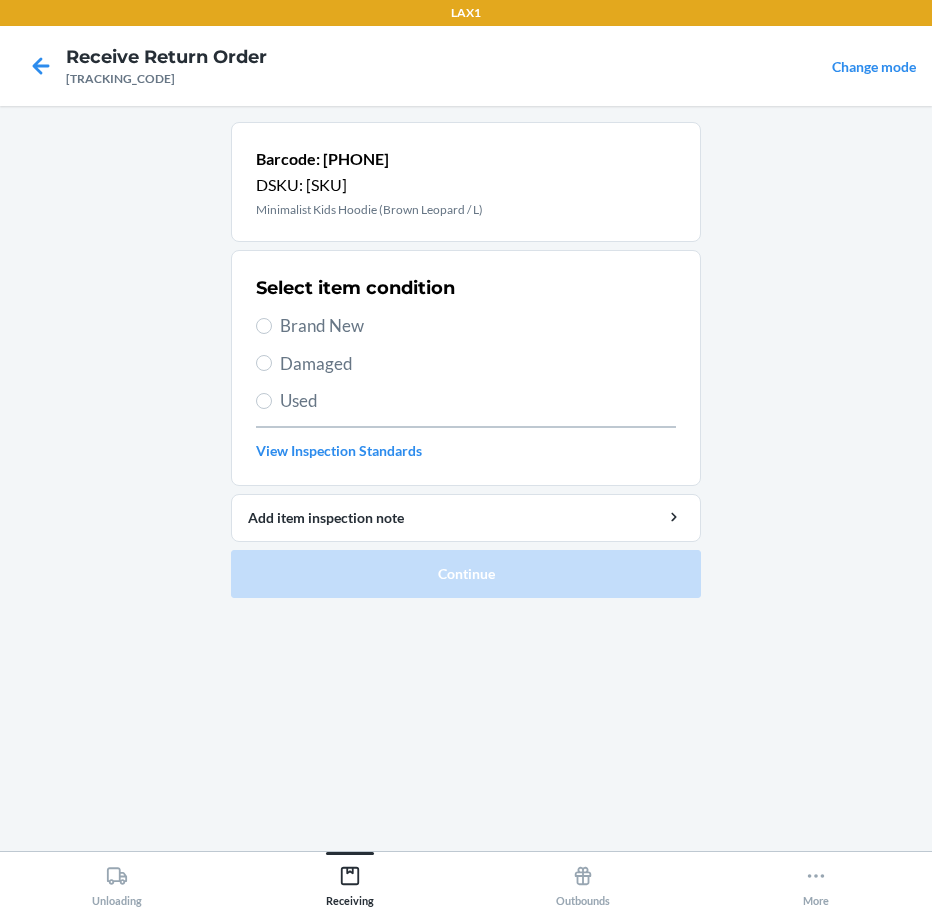 click on "Brand New" at bounding box center (478, 326) 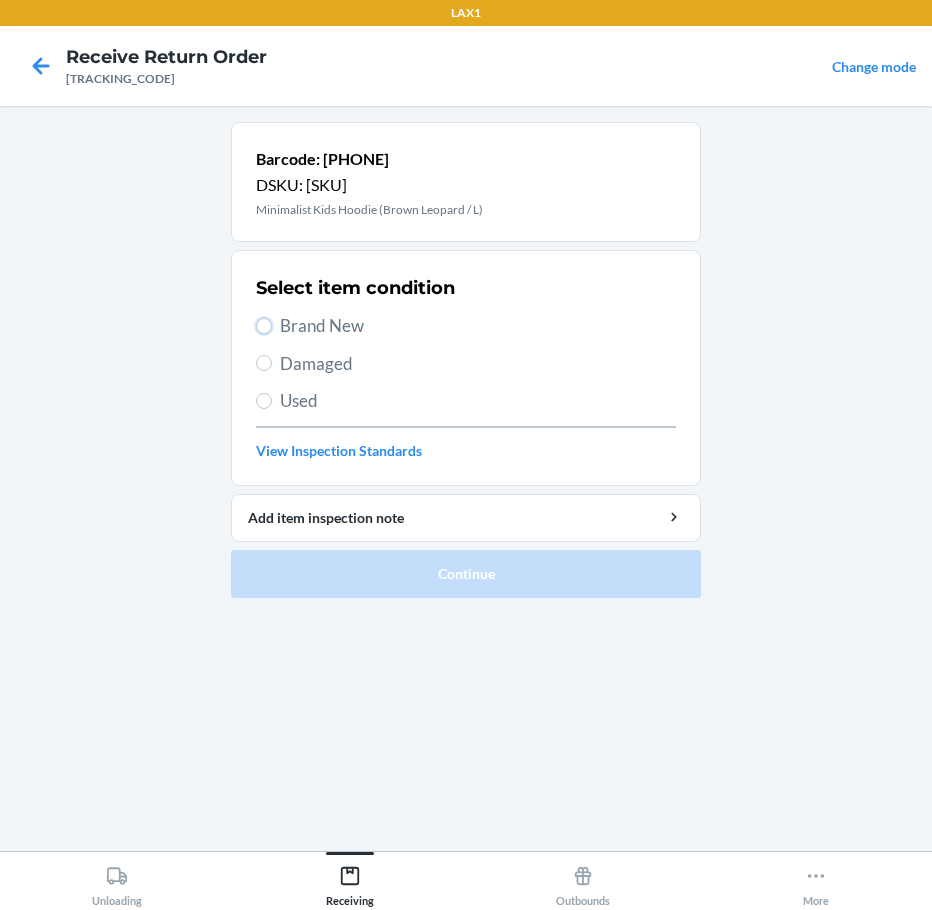 click on "Brand New" at bounding box center (264, 326) 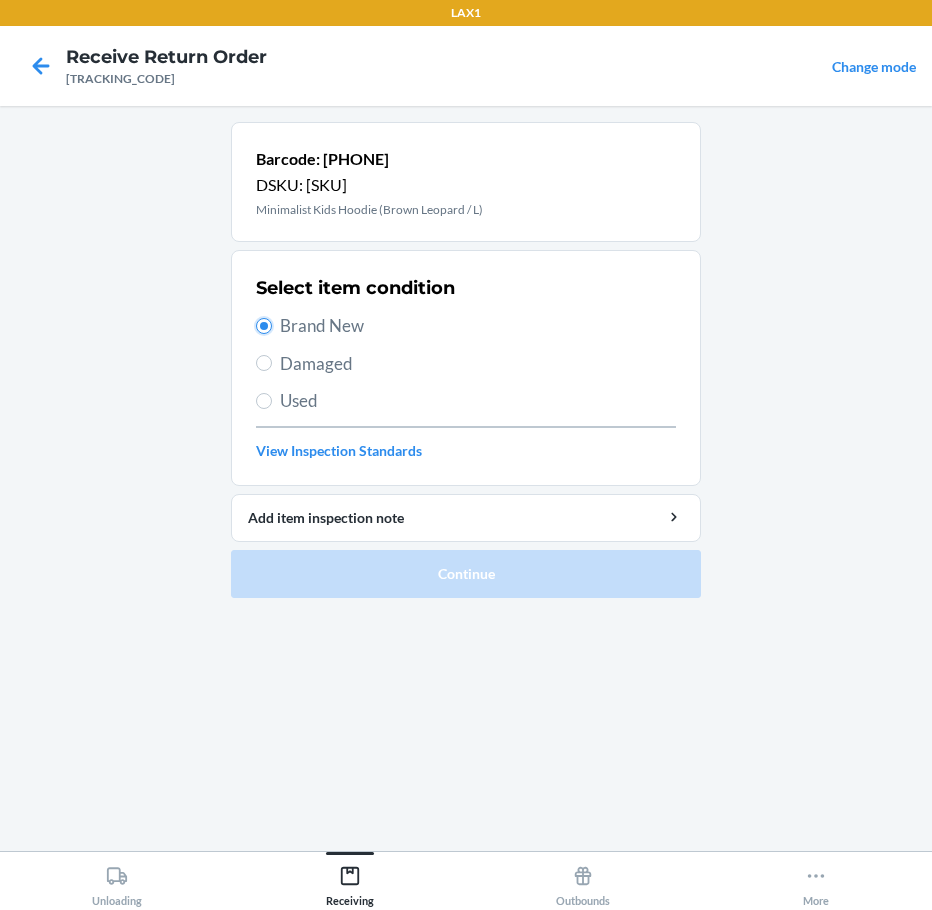 radio on "true" 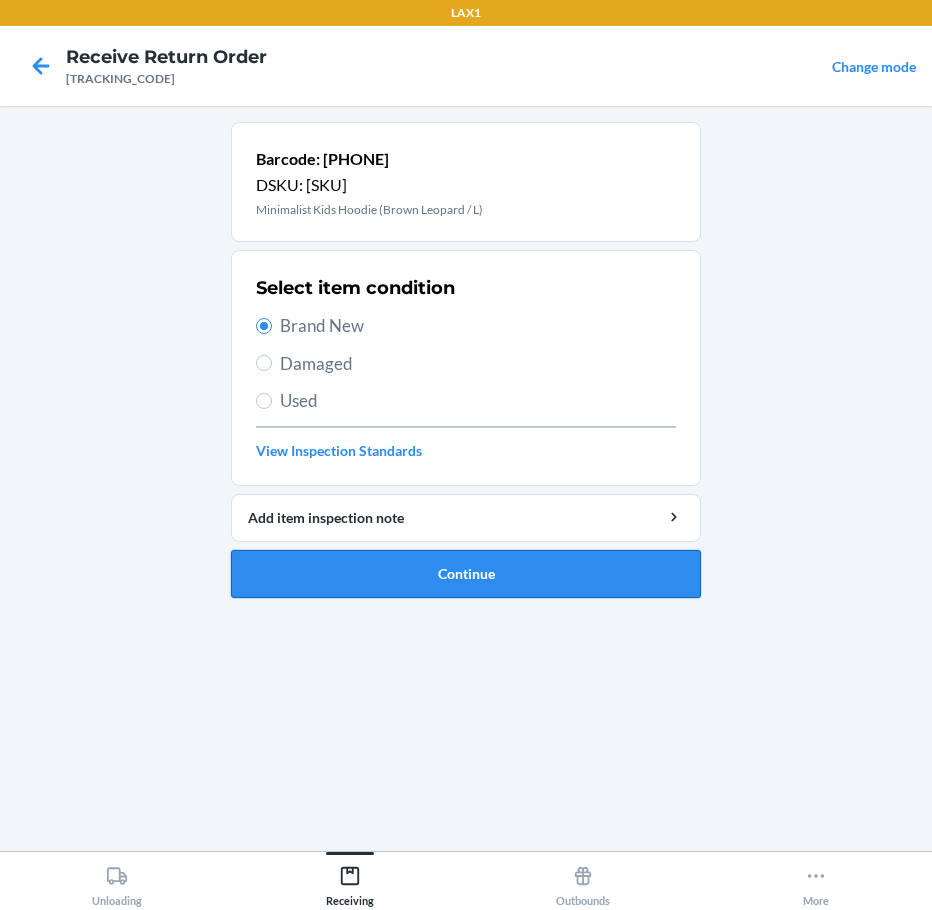 click on "Continue" at bounding box center (466, 574) 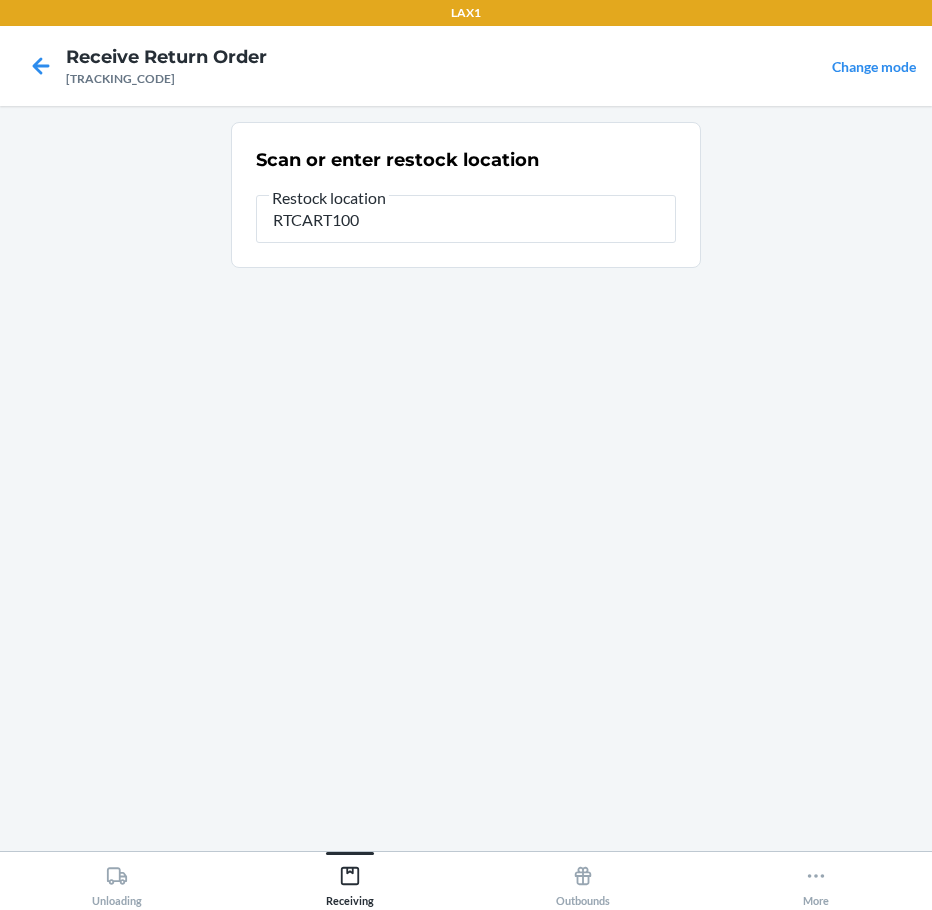 type on "[PRODUCT_CODE]" 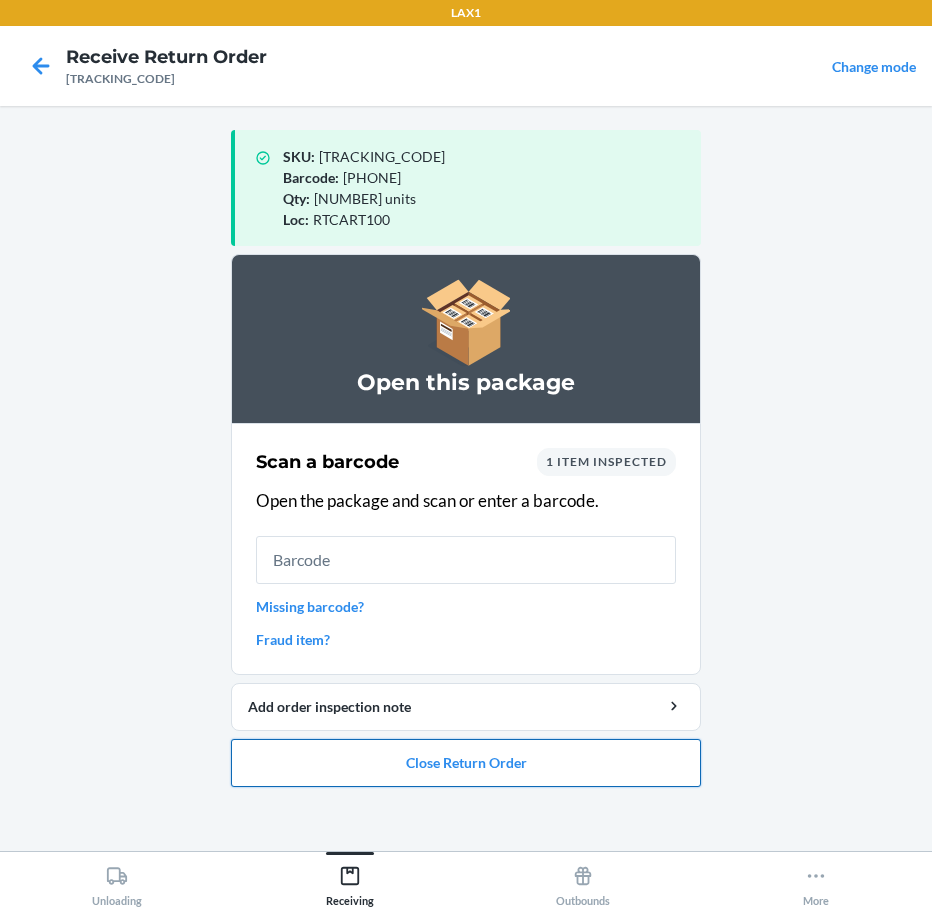 click on "Close Return Order" at bounding box center (466, 763) 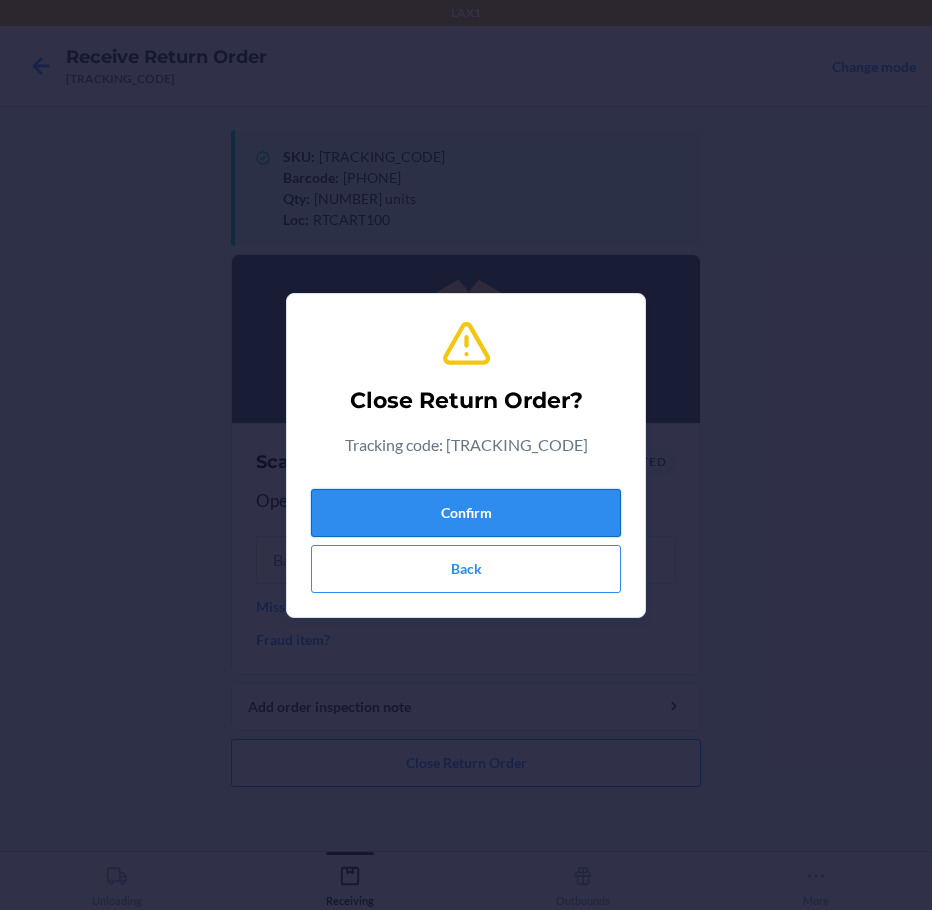 click on "Confirm" at bounding box center [466, 513] 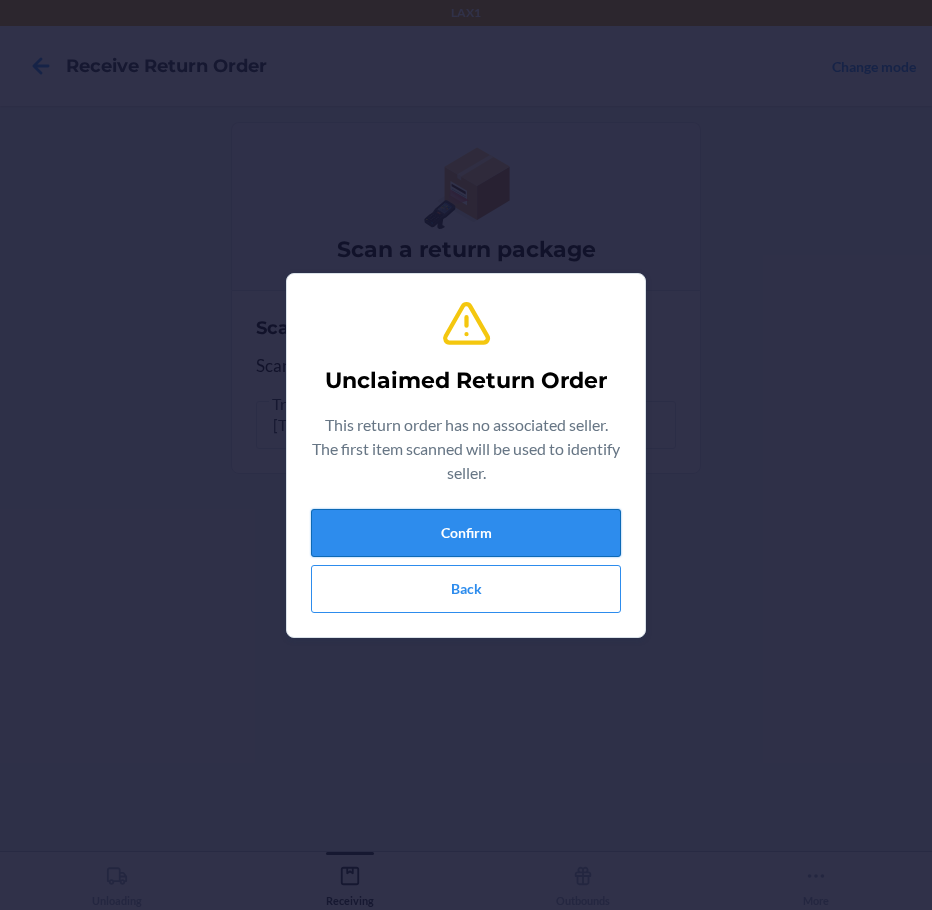 click on "Confirm" at bounding box center [466, 533] 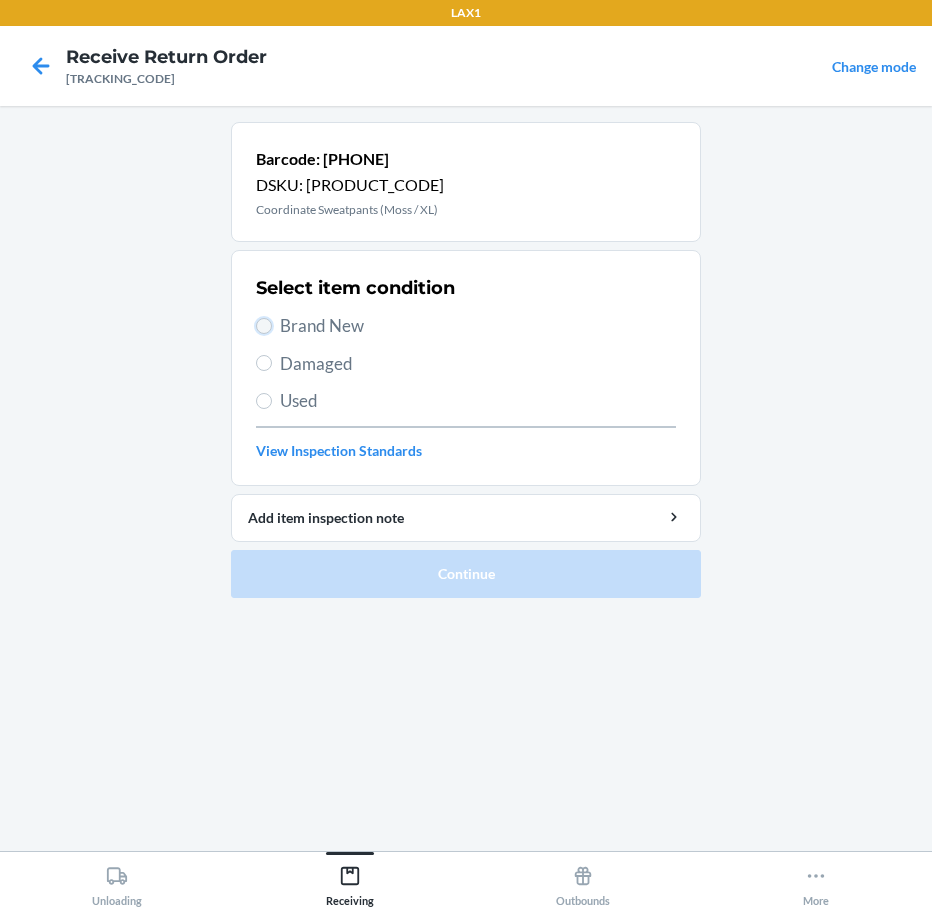 click on "Brand New" at bounding box center [264, 326] 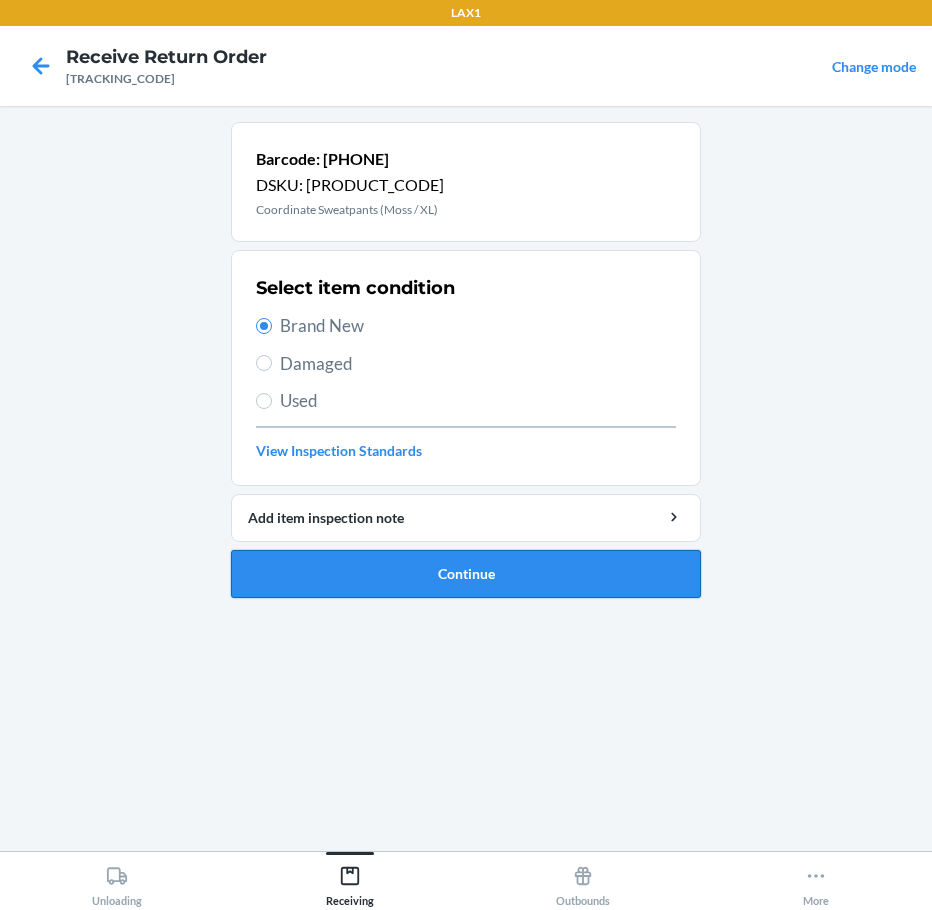 click on "Continue" at bounding box center (466, 574) 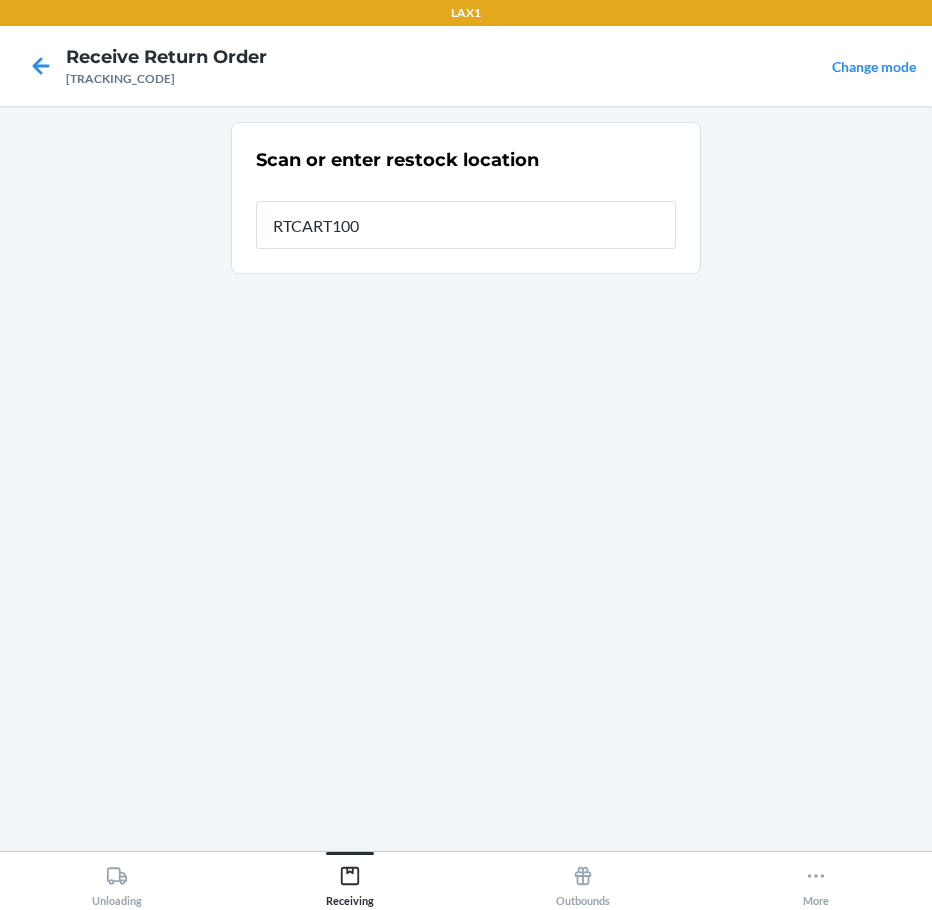 type on "[PRODUCT_CODE]" 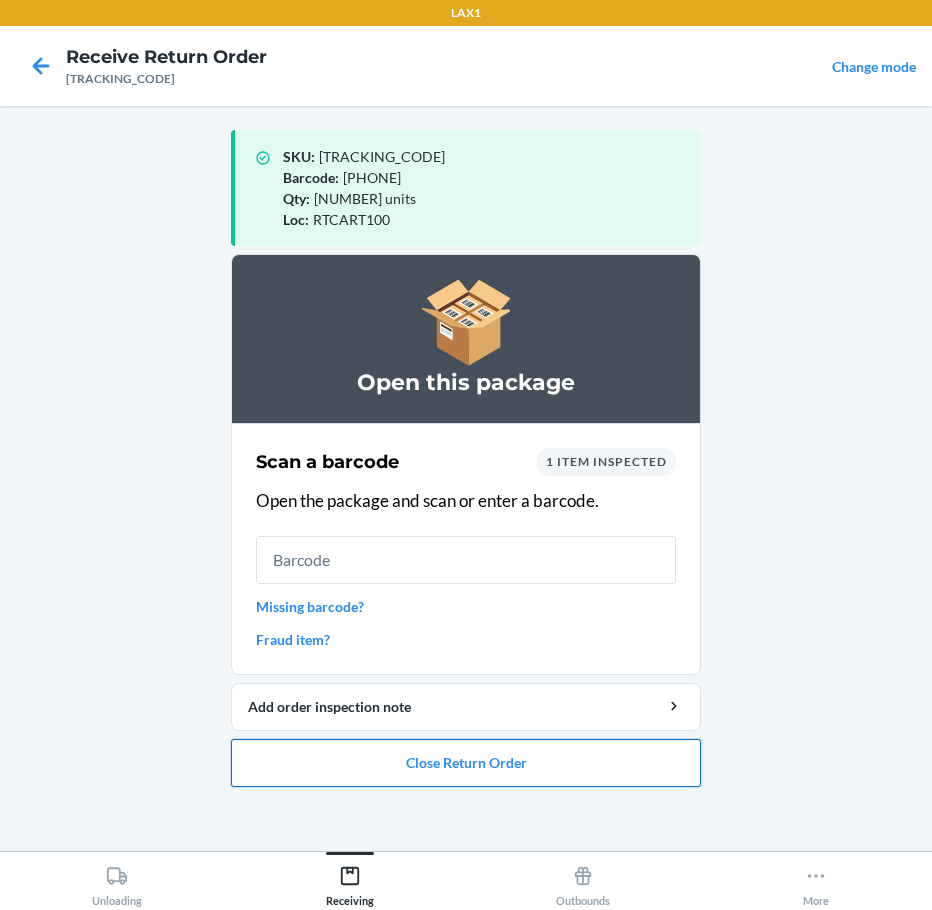 click on "Close Return Order" at bounding box center (466, 763) 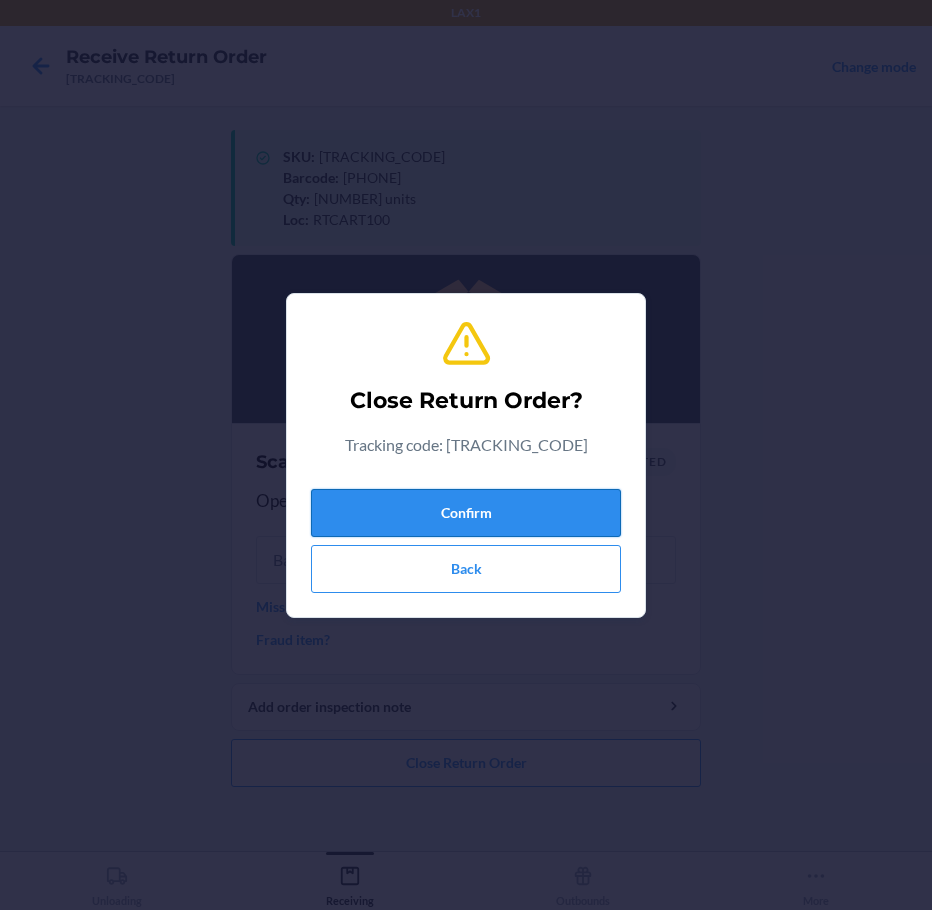click on "Confirm" at bounding box center (466, 513) 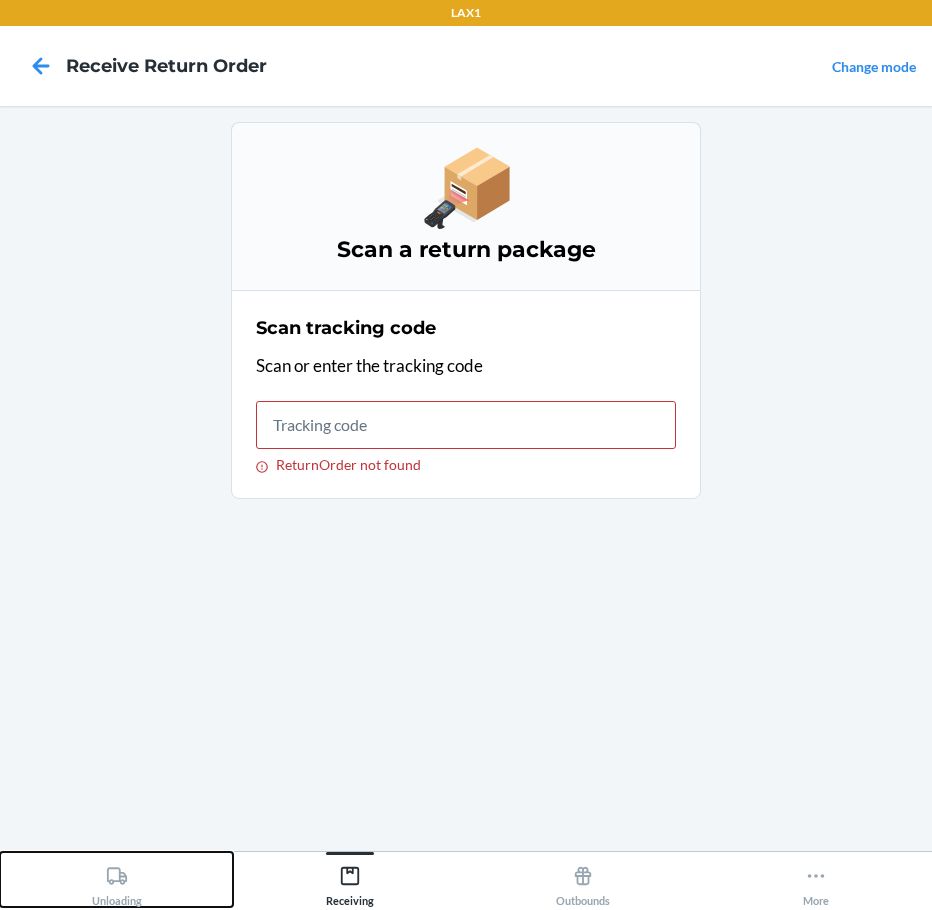 click 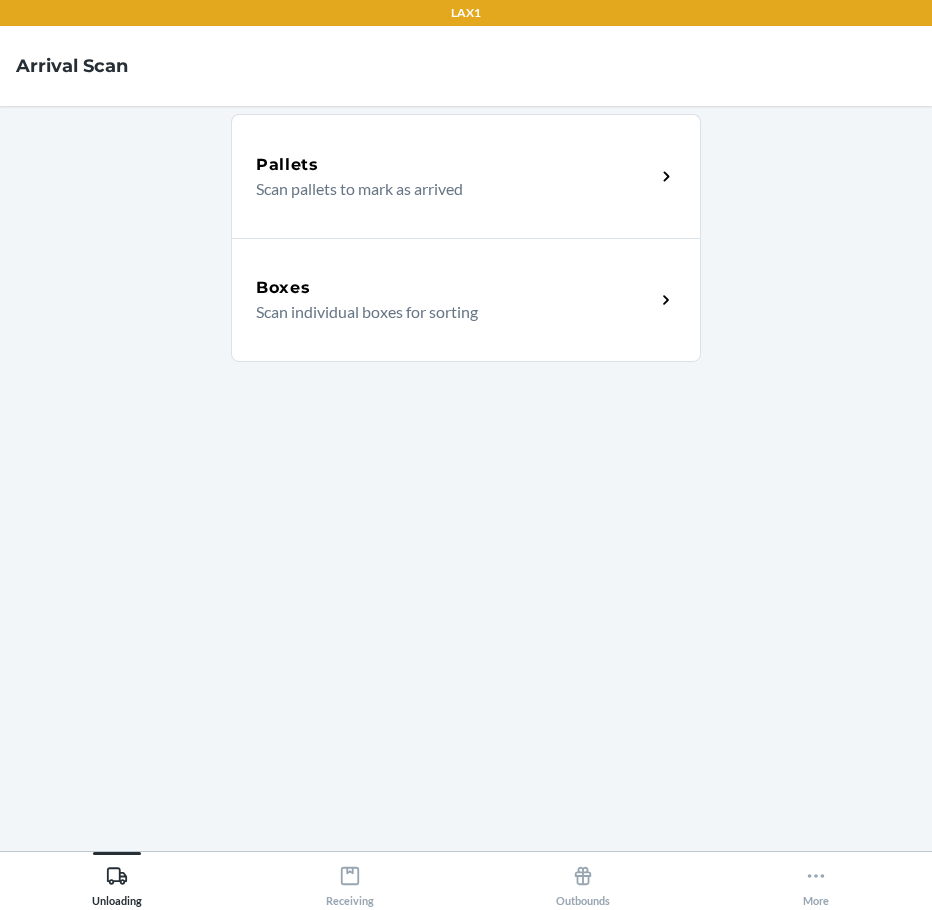 click on "Scan individual boxes for sorting" at bounding box center (447, 312) 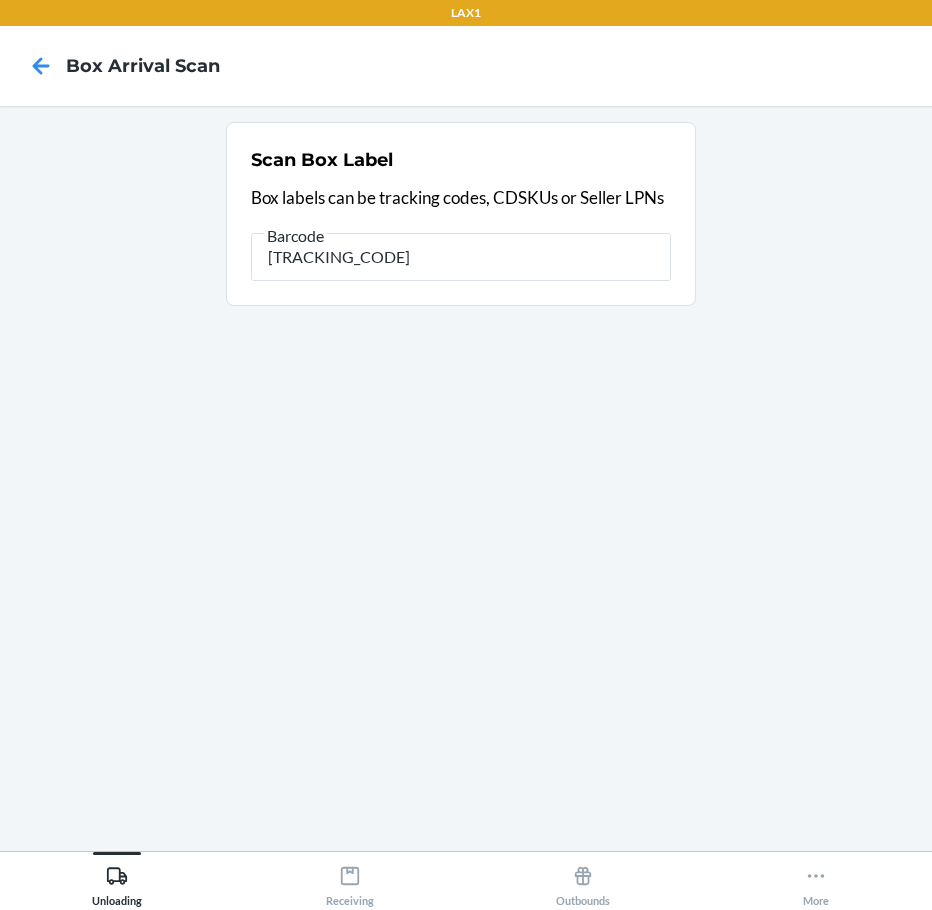 type on "1ZR08H699011852750" 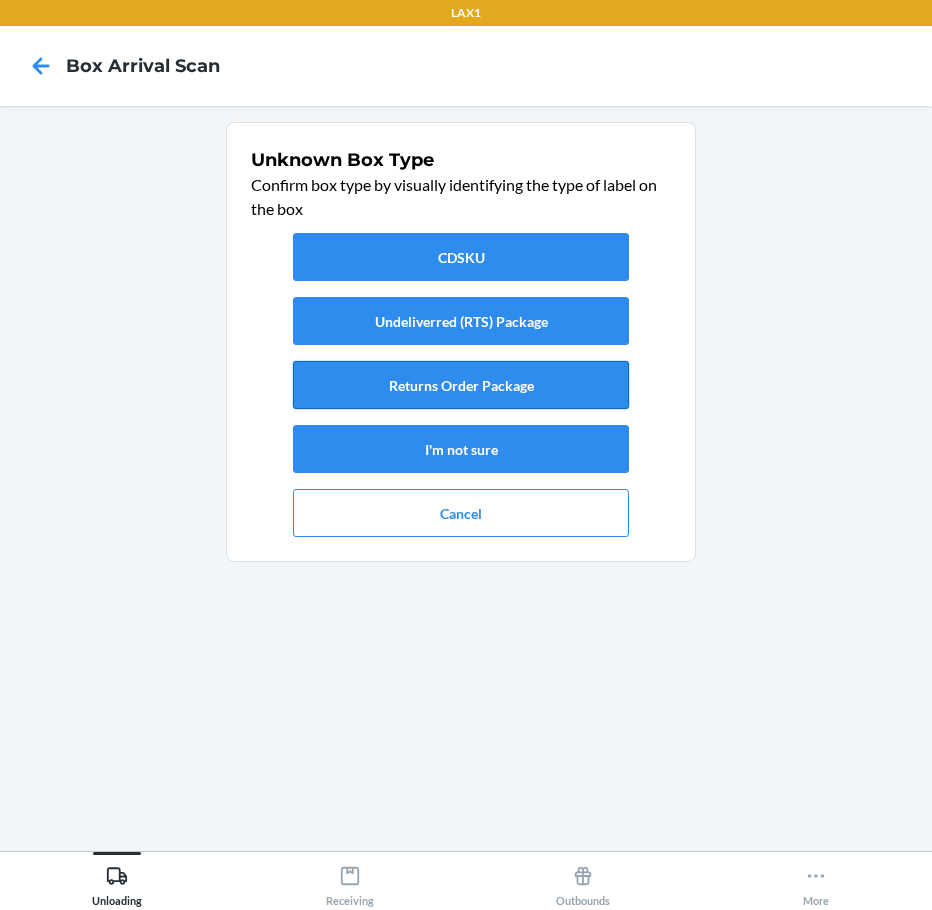 drag, startPoint x: 473, startPoint y: 387, endPoint x: 483, endPoint y: 375, distance: 15.6205 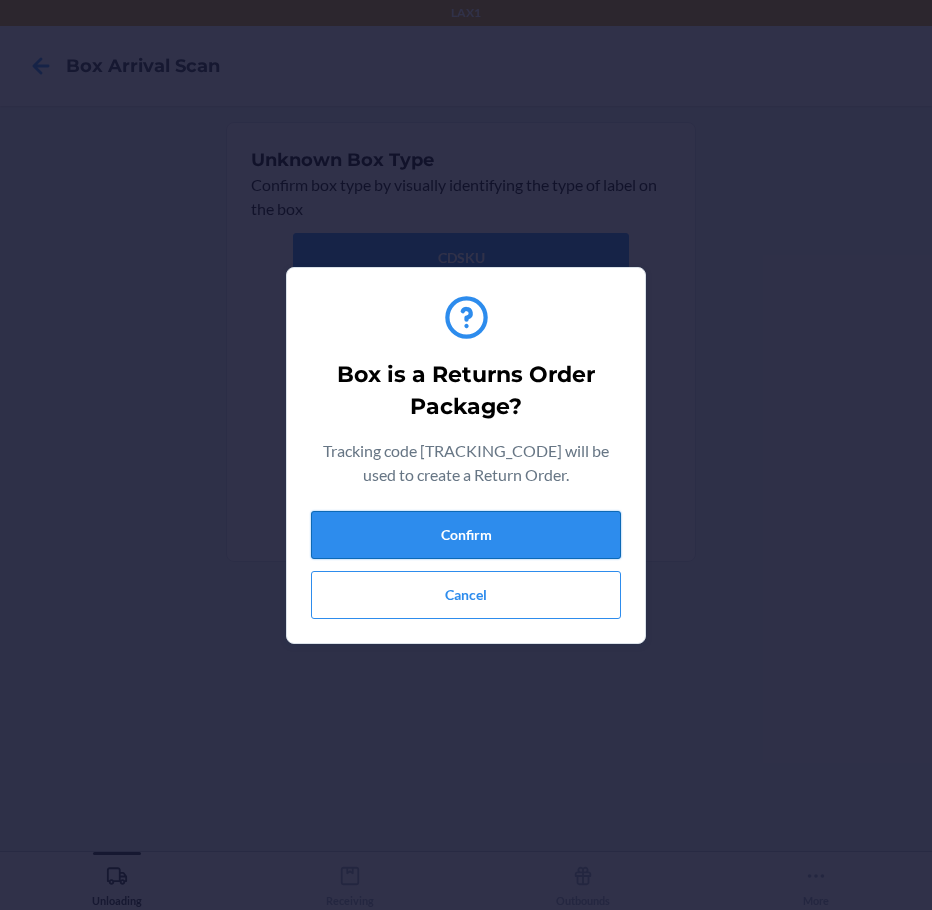 click on "Confirm" at bounding box center [466, 535] 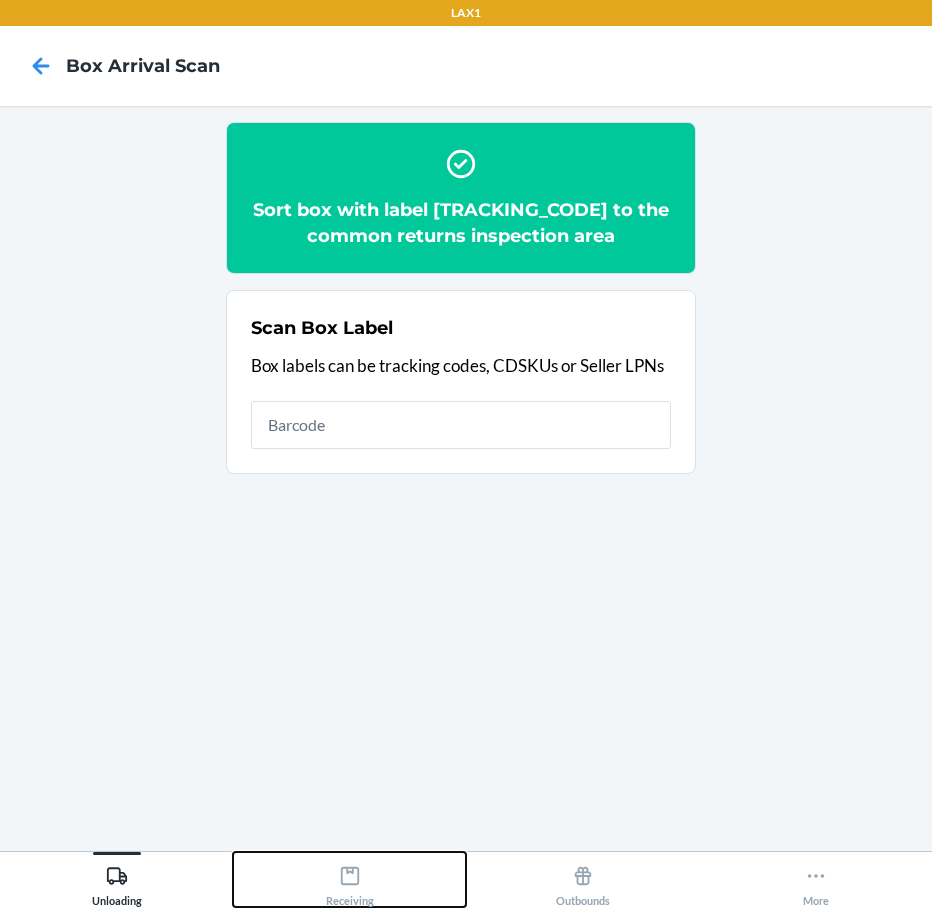 click 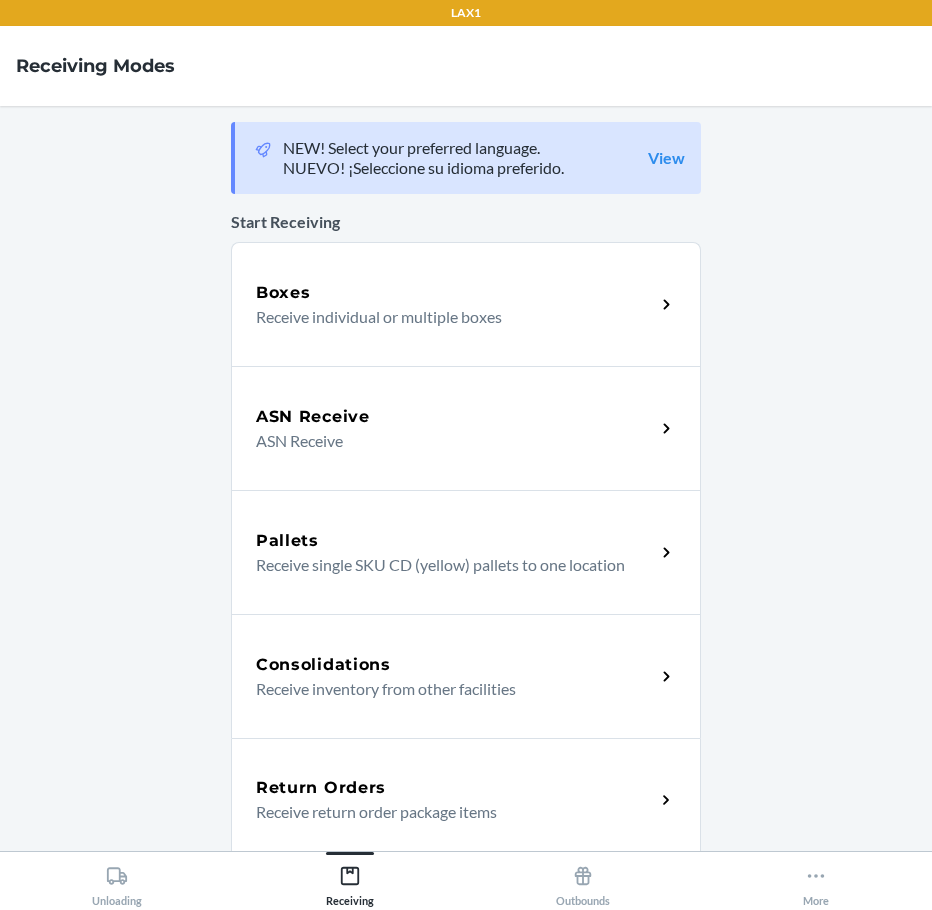 click on "Return Orders" at bounding box center [455, 788] 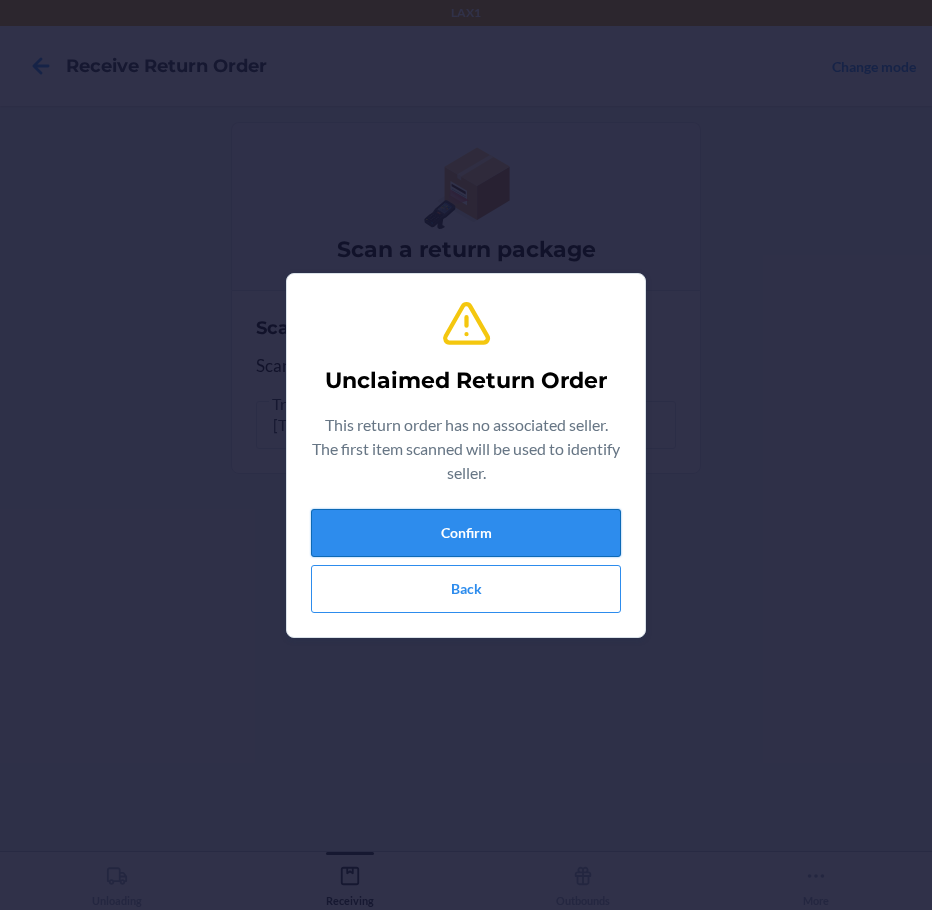 click on "Confirm" at bounding box center (466, 533) 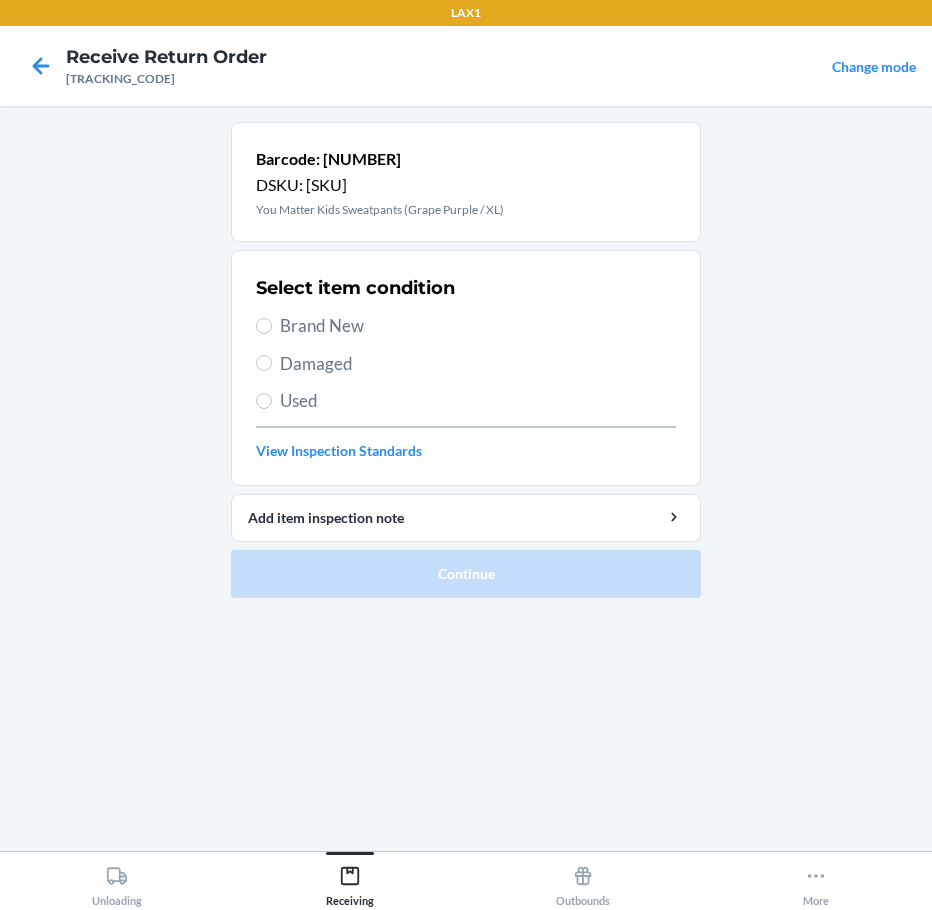 click on "Brand New" at bounding box center [478, 326] 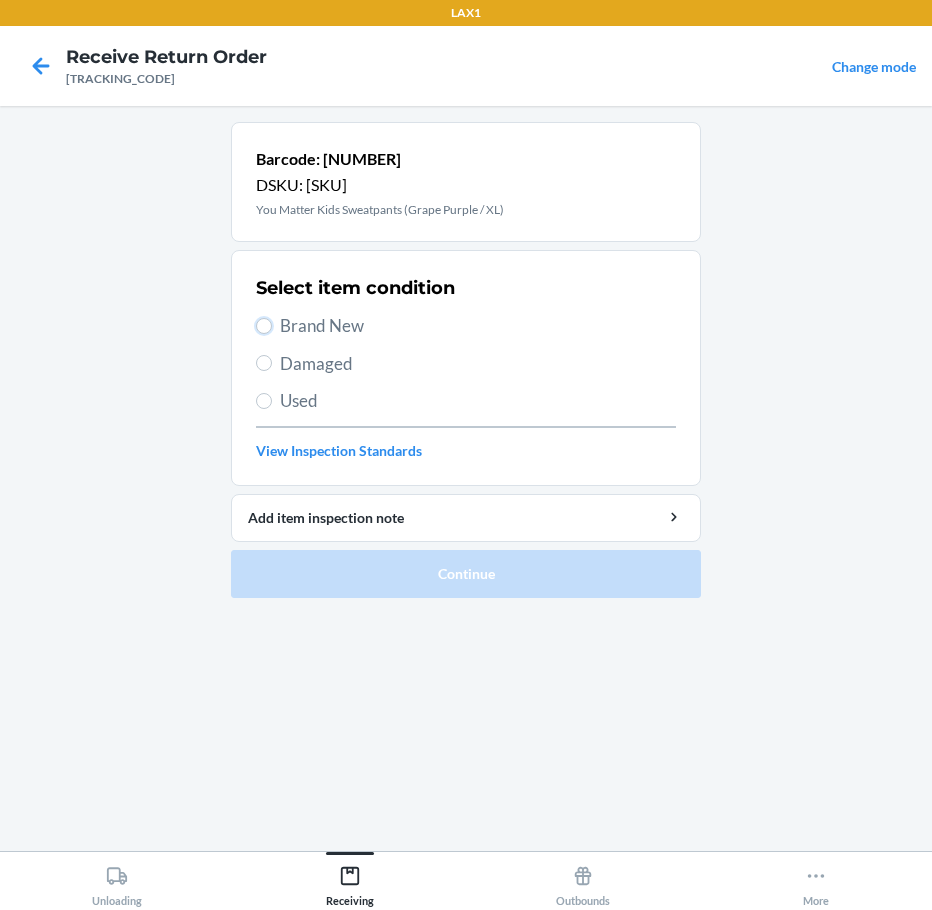 click on "Brand New" at bounding box center (264, 326) 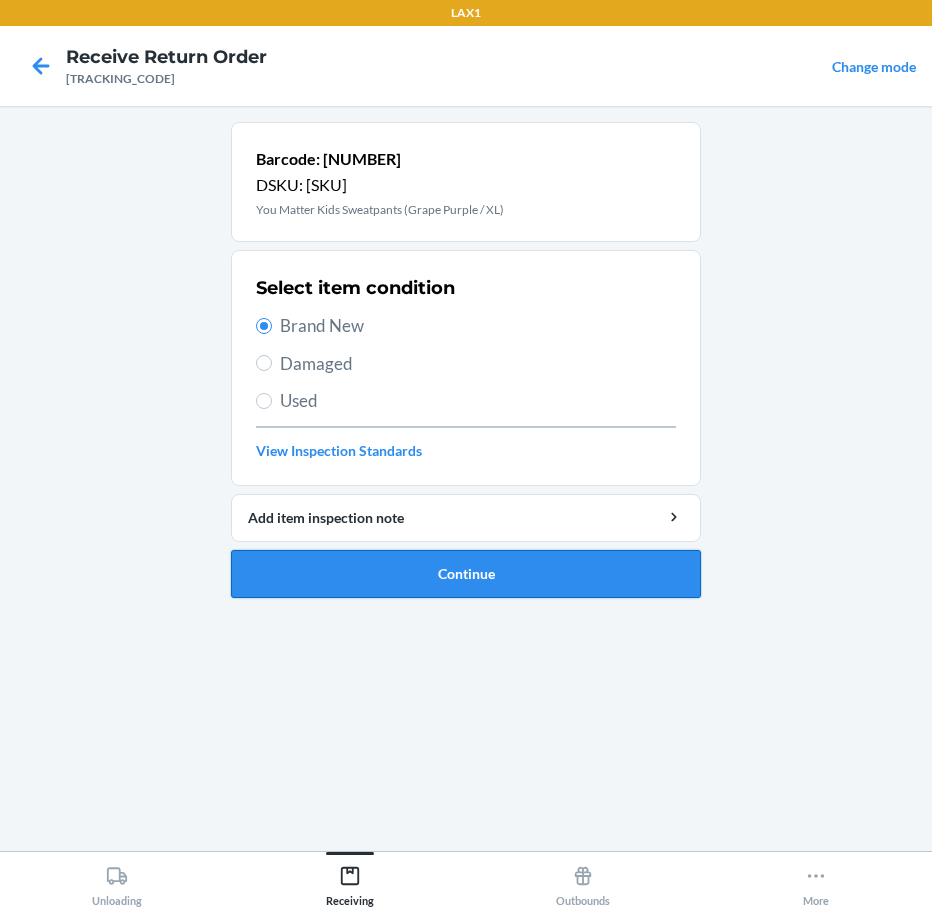 click on "Continue" at bounding box center [466, 574] 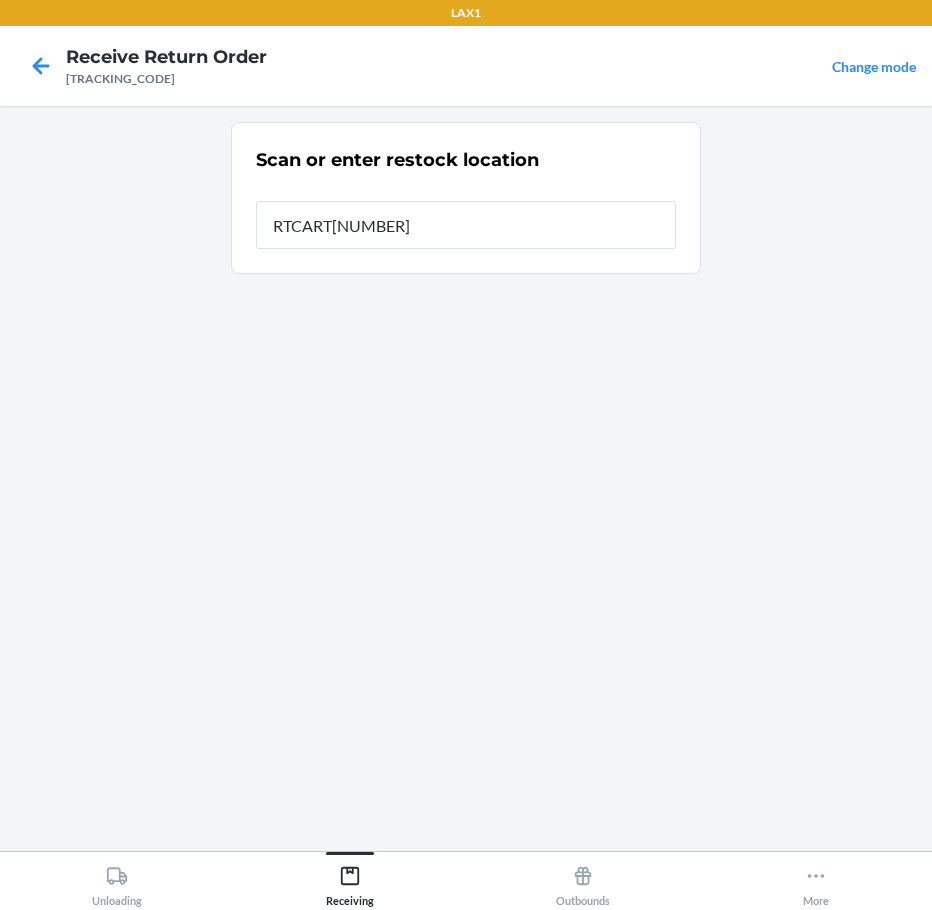type on "[PRODUCT_CODE]" 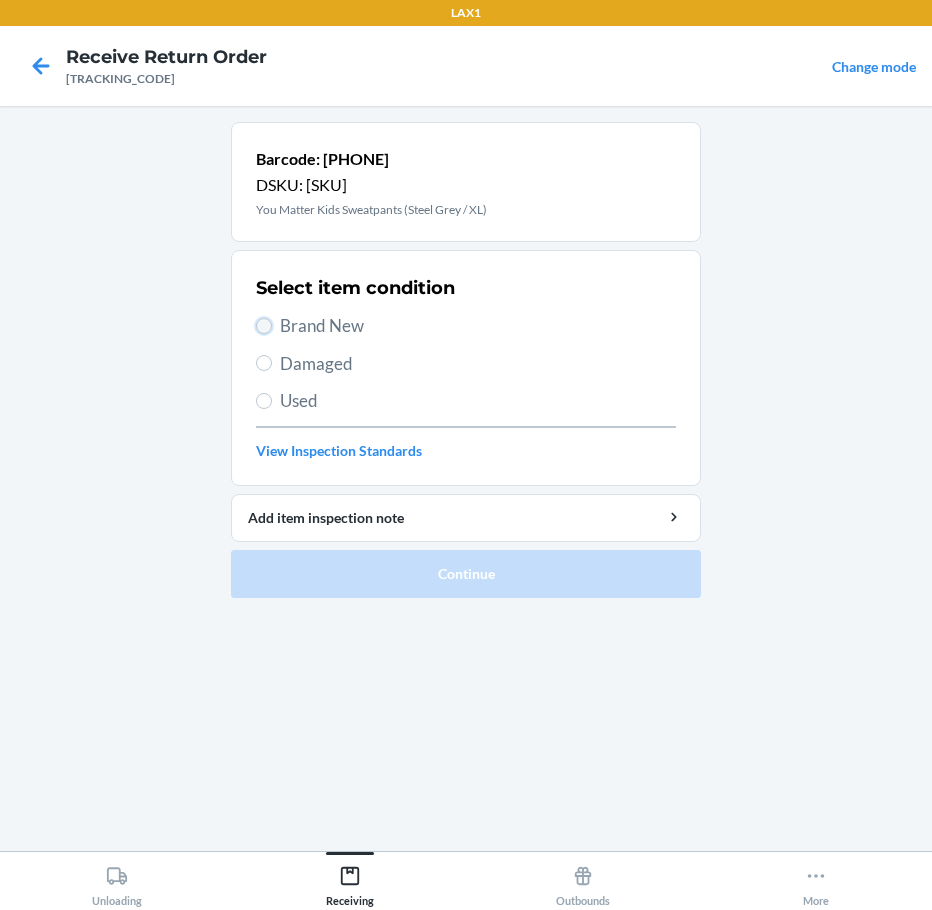 click on "Brand New" at bounding box center [264, 326] 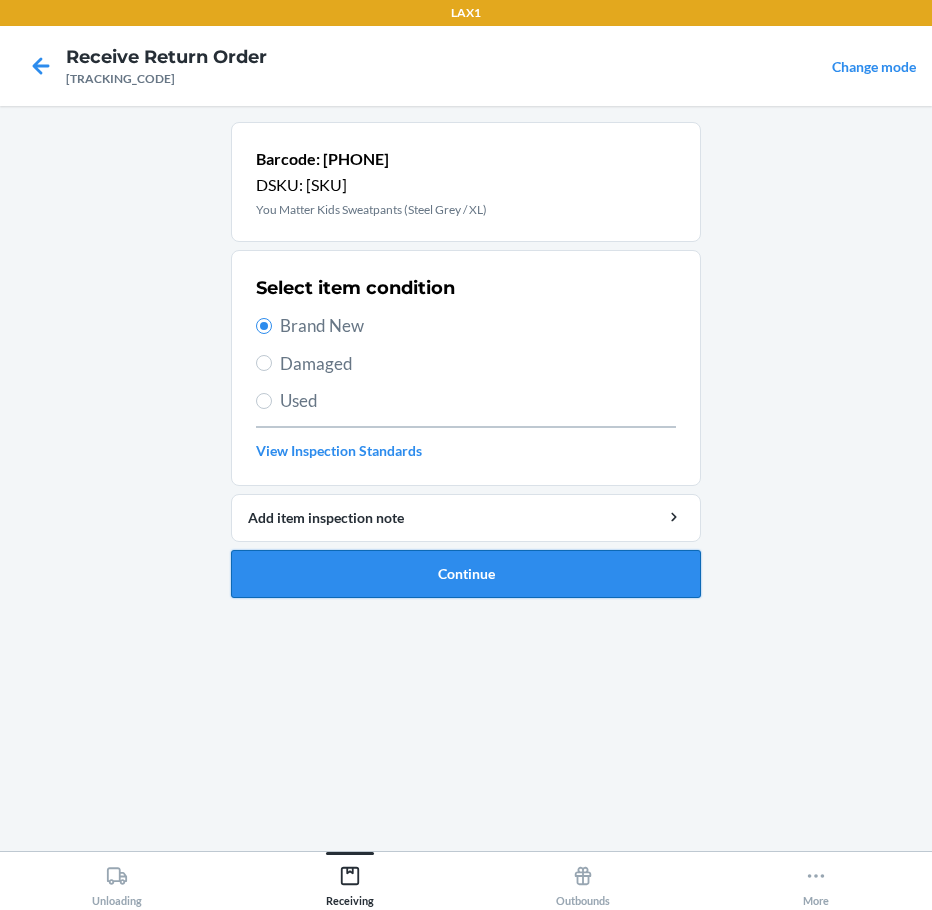 click on "Continue" at bounding box center [466, 574] 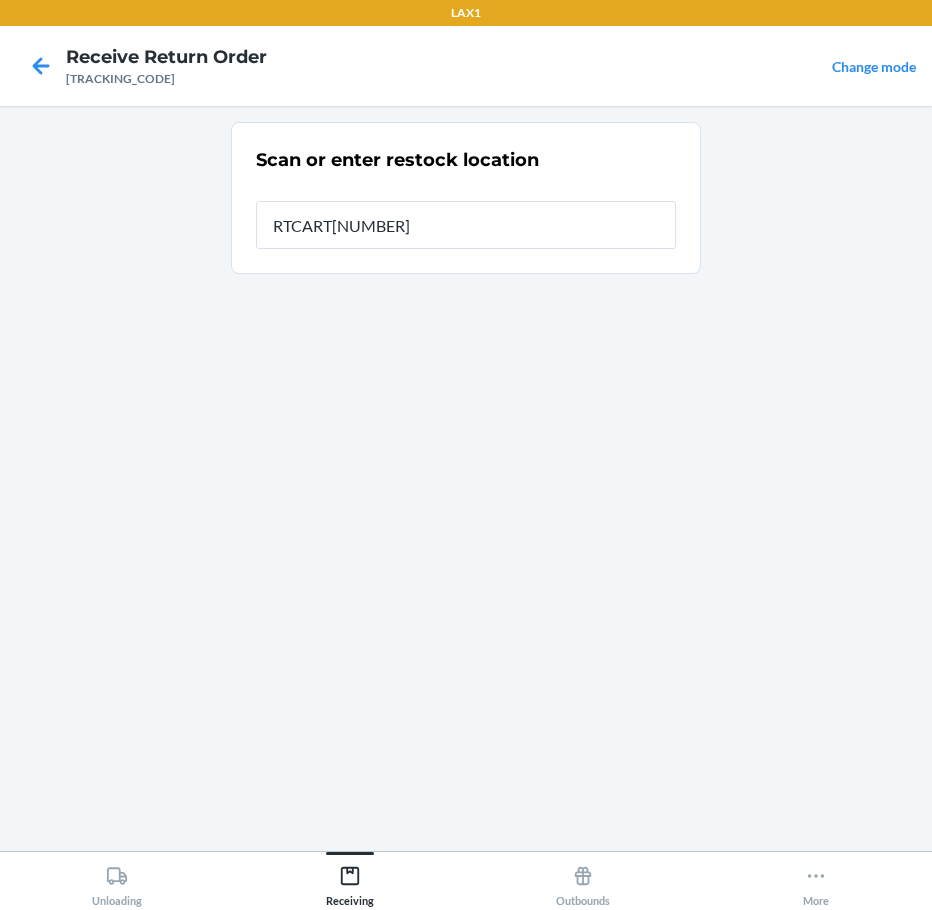 type on "[PRODUCT_CODE]" 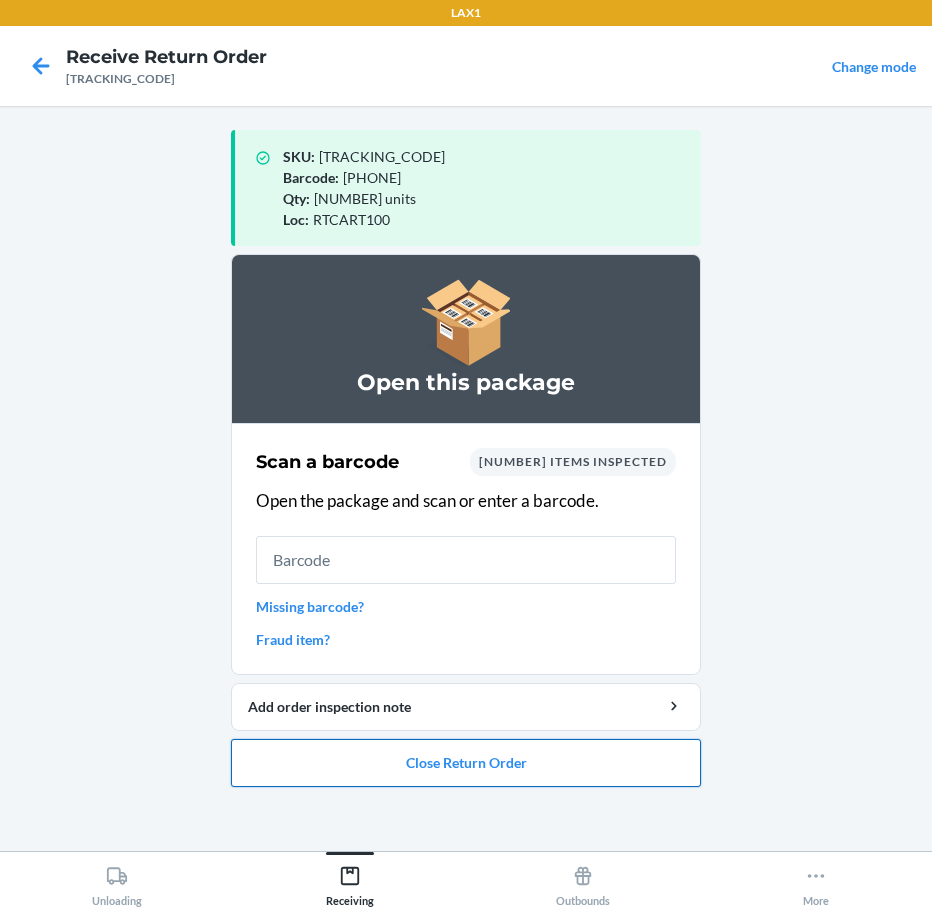 click on "Close Return Order" at bounding box center (466, 763) 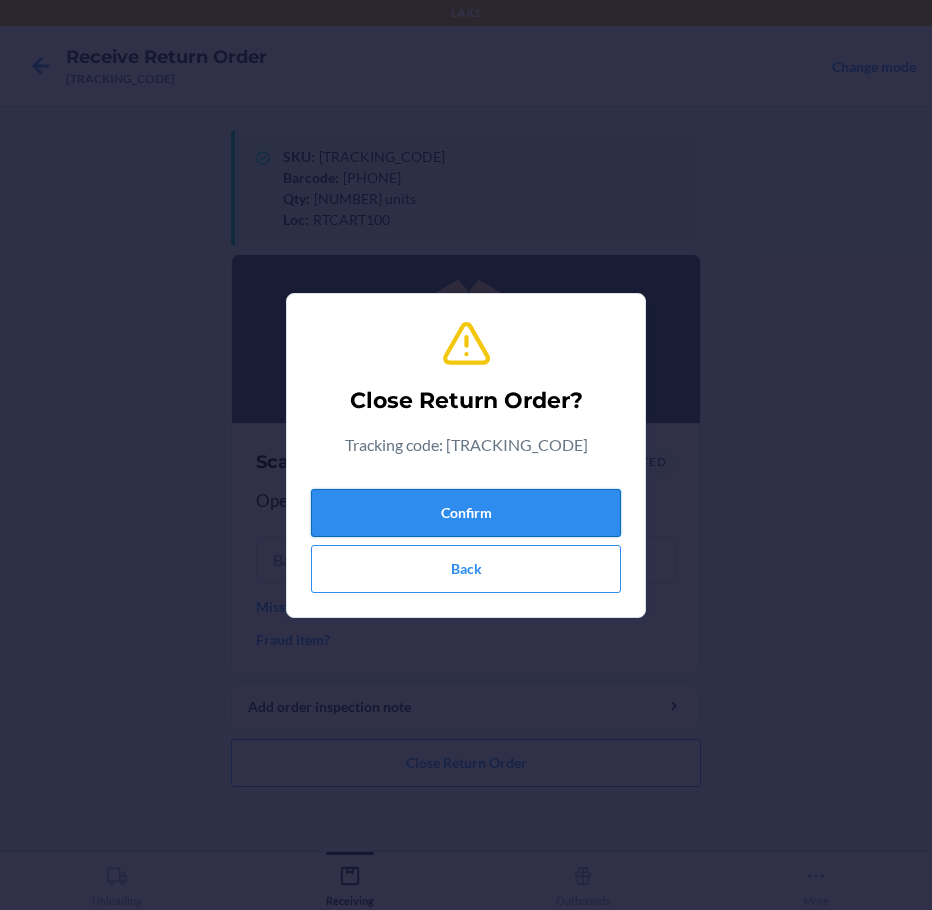 click on "Confirm" at bounding box center [466, 513] 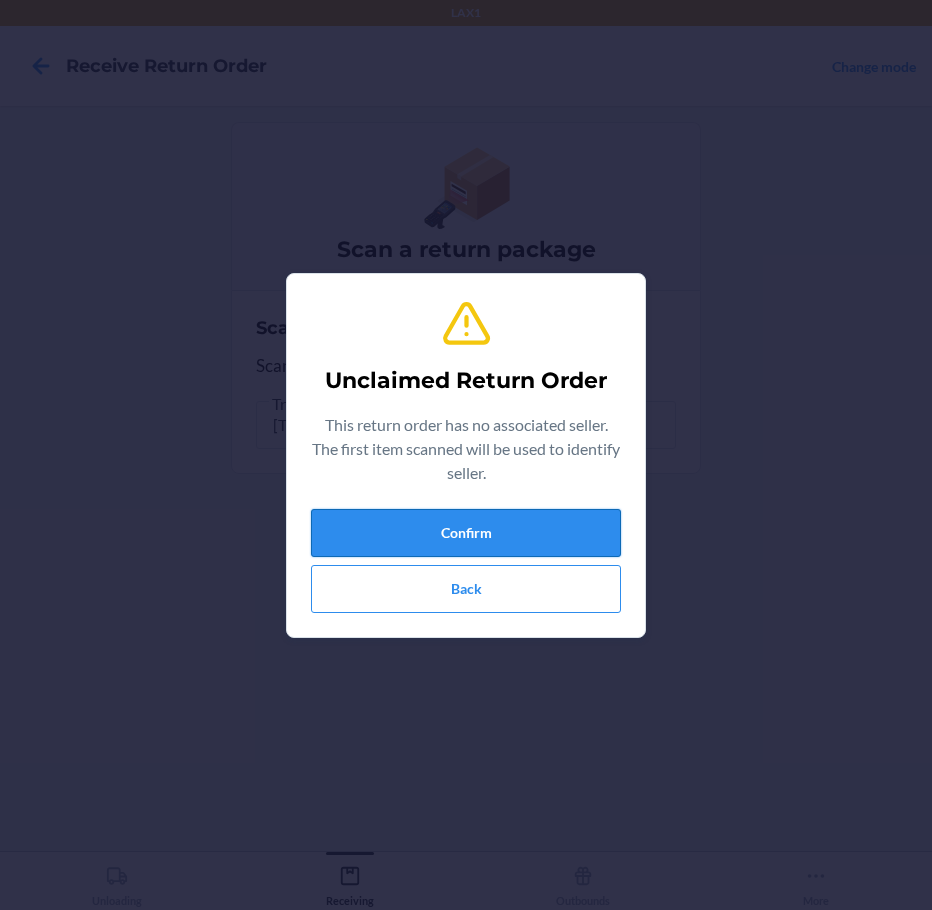 click on "Confirm" at bounding box center (466, 533) 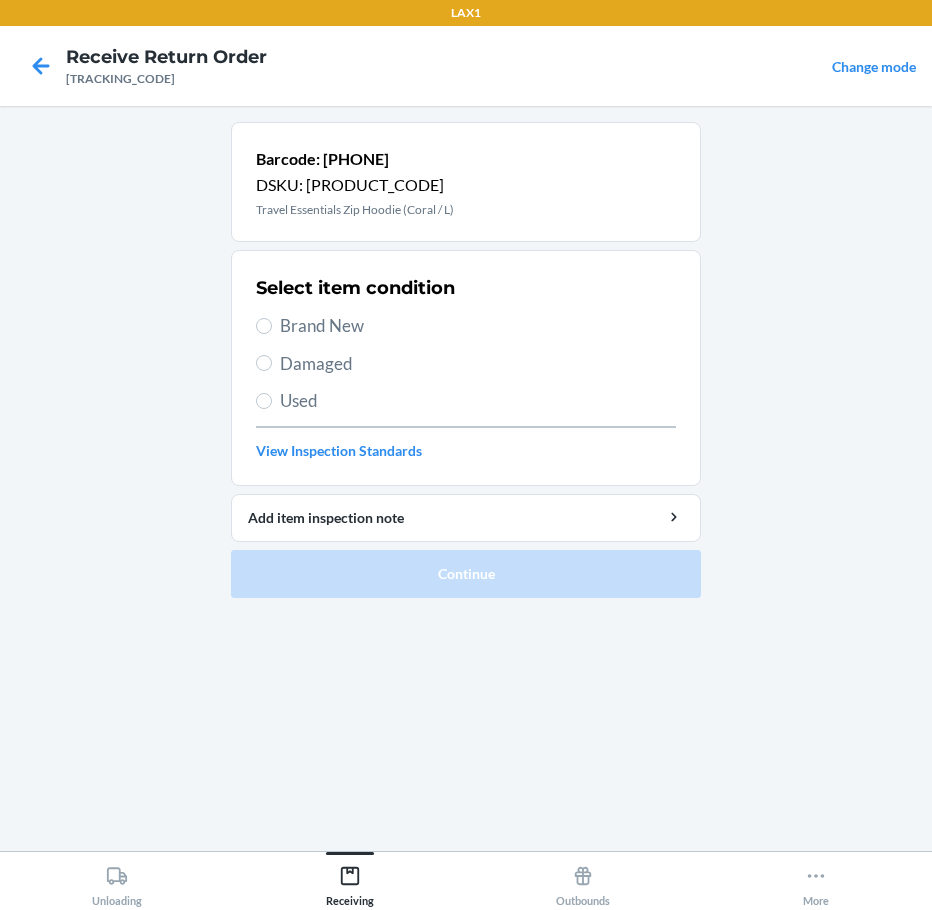 click on "Brand New" at bounding box center [466, 326] 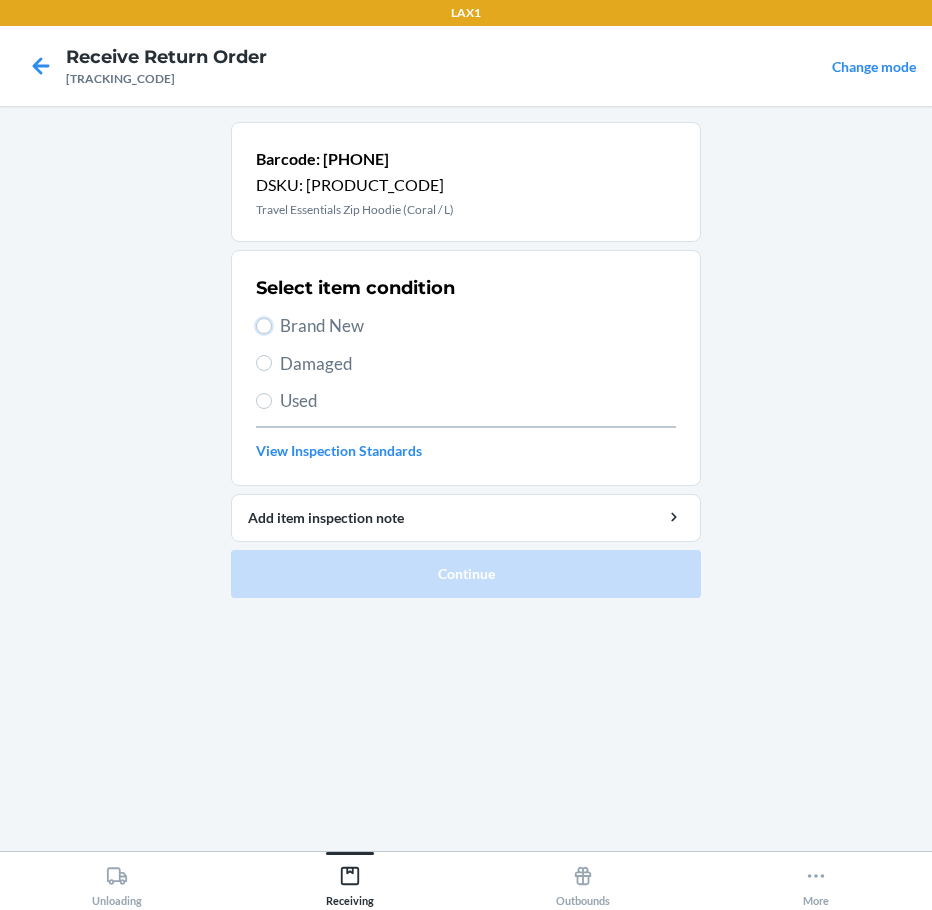 click on "Brand New" at bounding box center (264, 326) 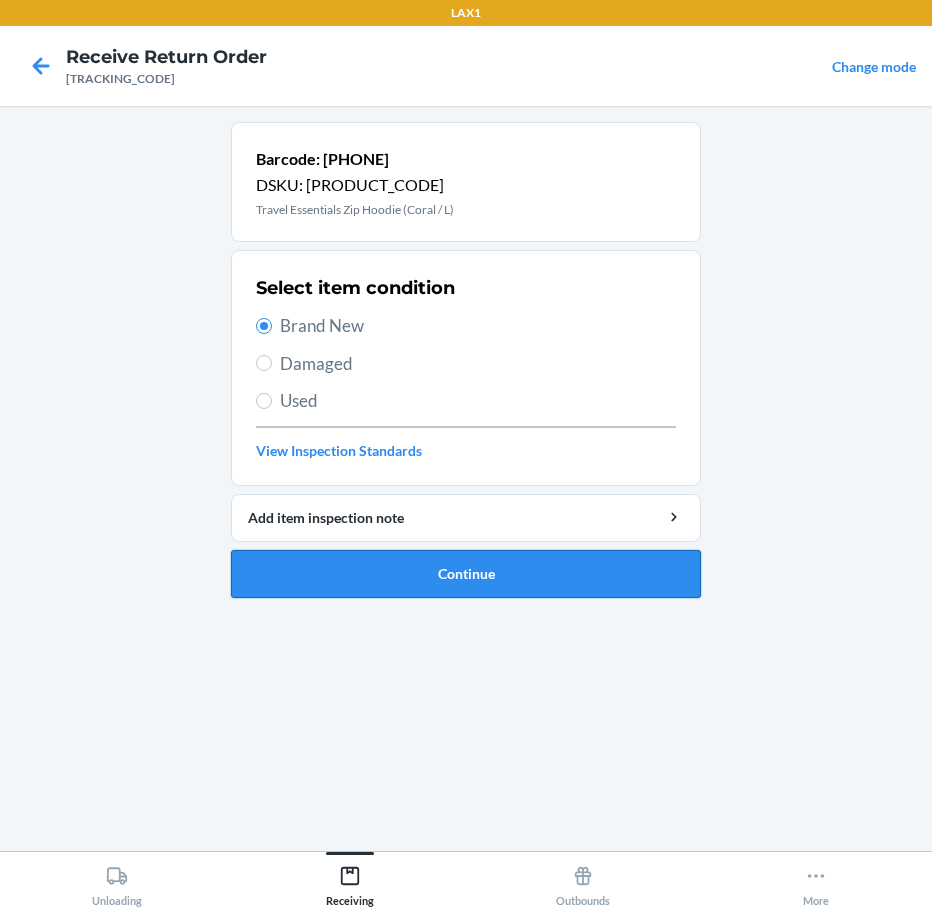 click on "Continue" at bounding box center [466, 574] 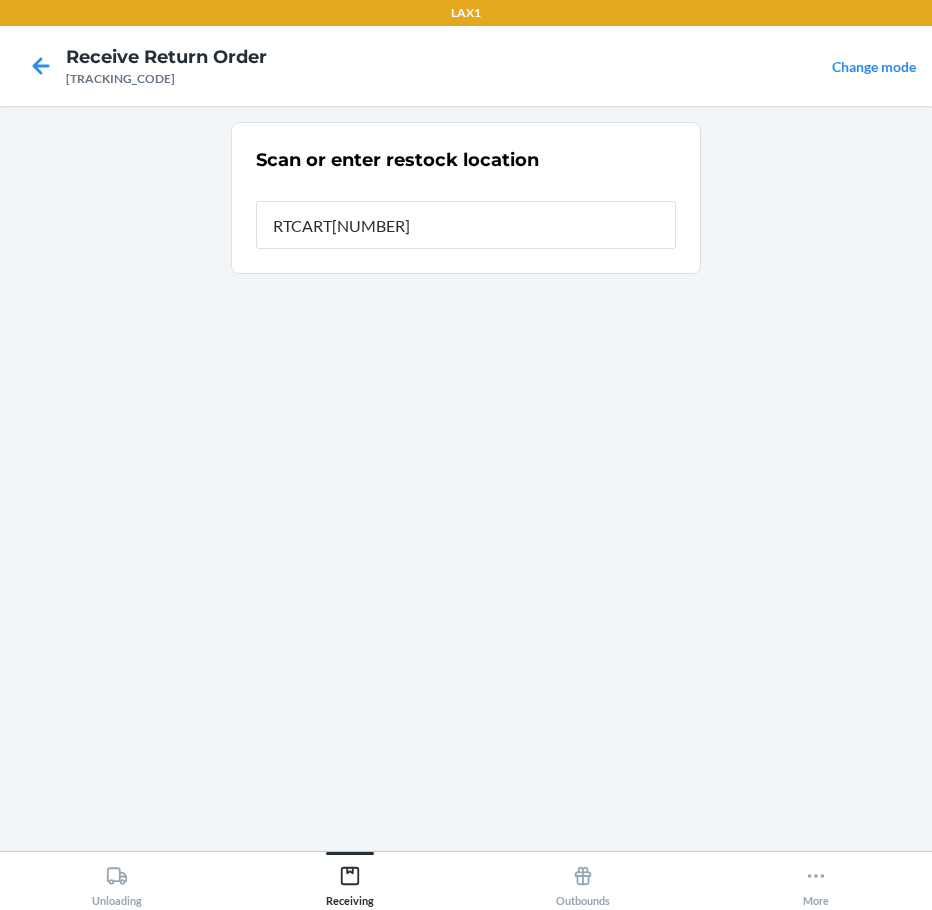 type on "[PRODUCT_CODE]" 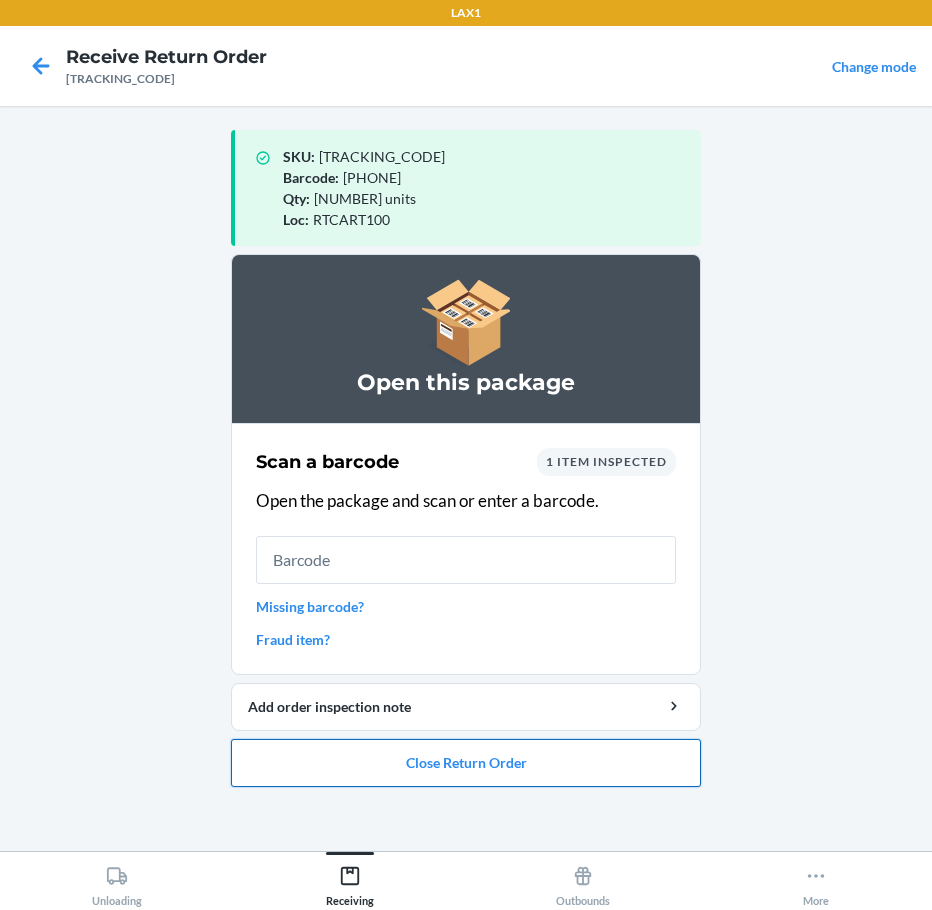 click on "Close Return Order" at bounding box center [466, 763] 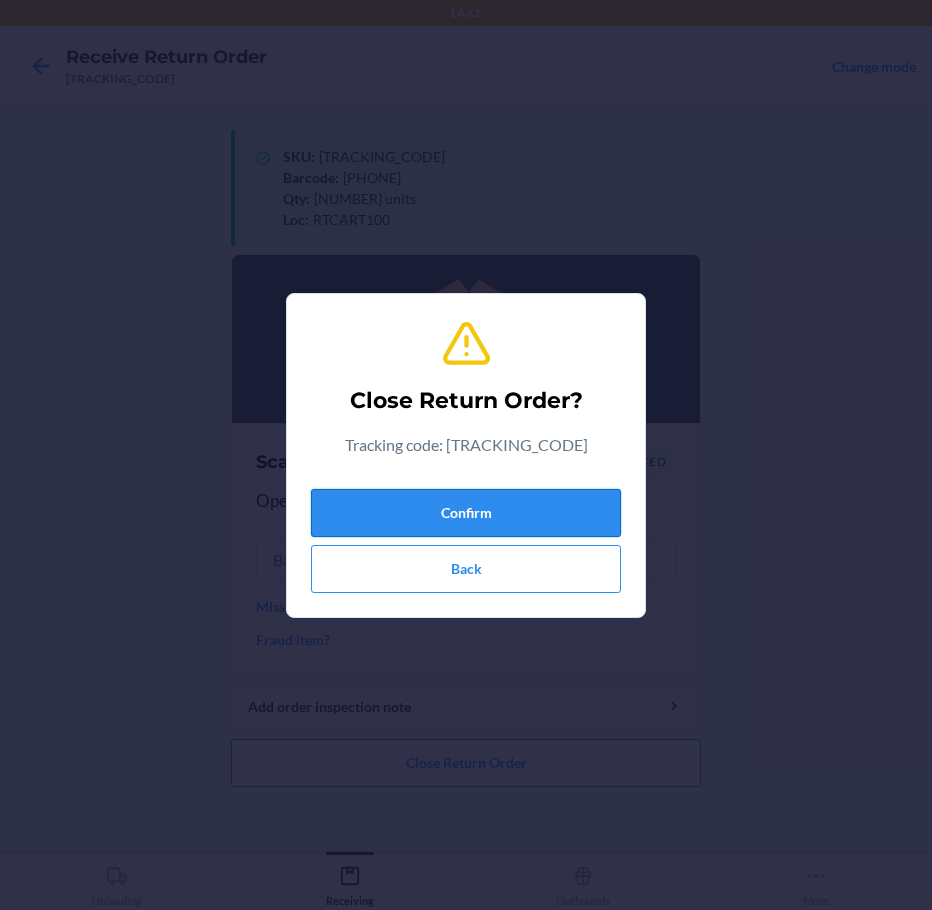 click on "Confirm" at bounding box center (466, 513) 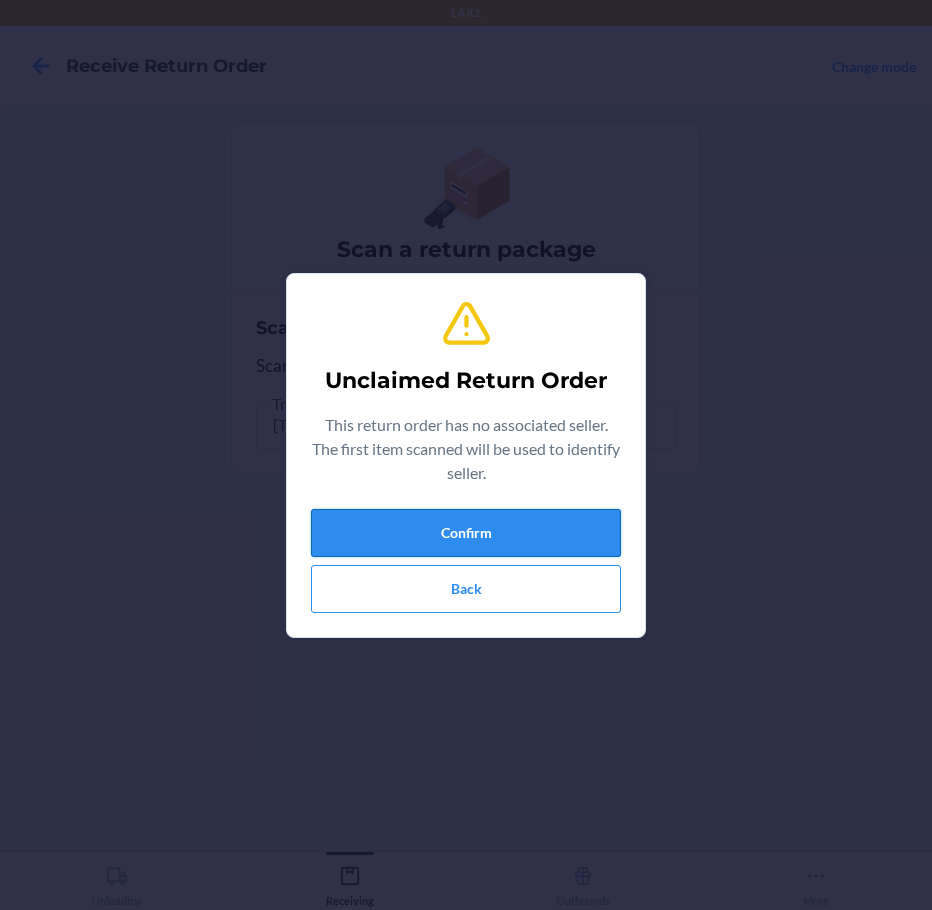 click on "Confirm" at bounding box center [466, 533] 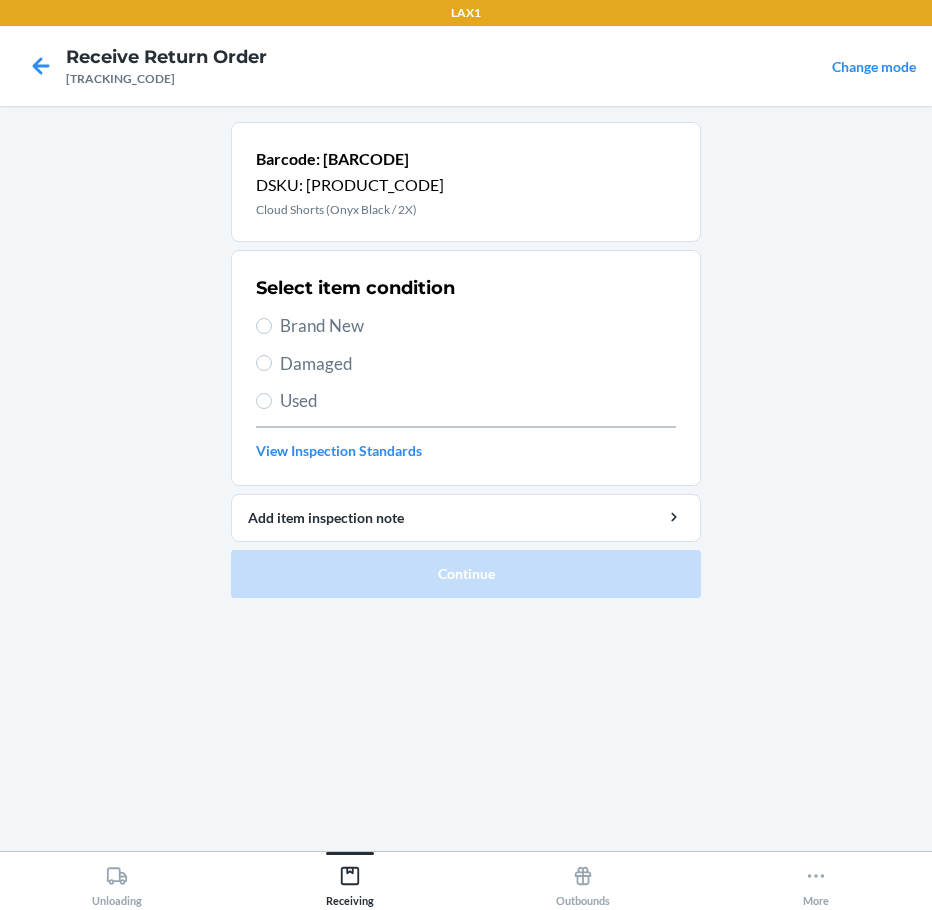 click on "Brand New" at bounding box center (478, 326) 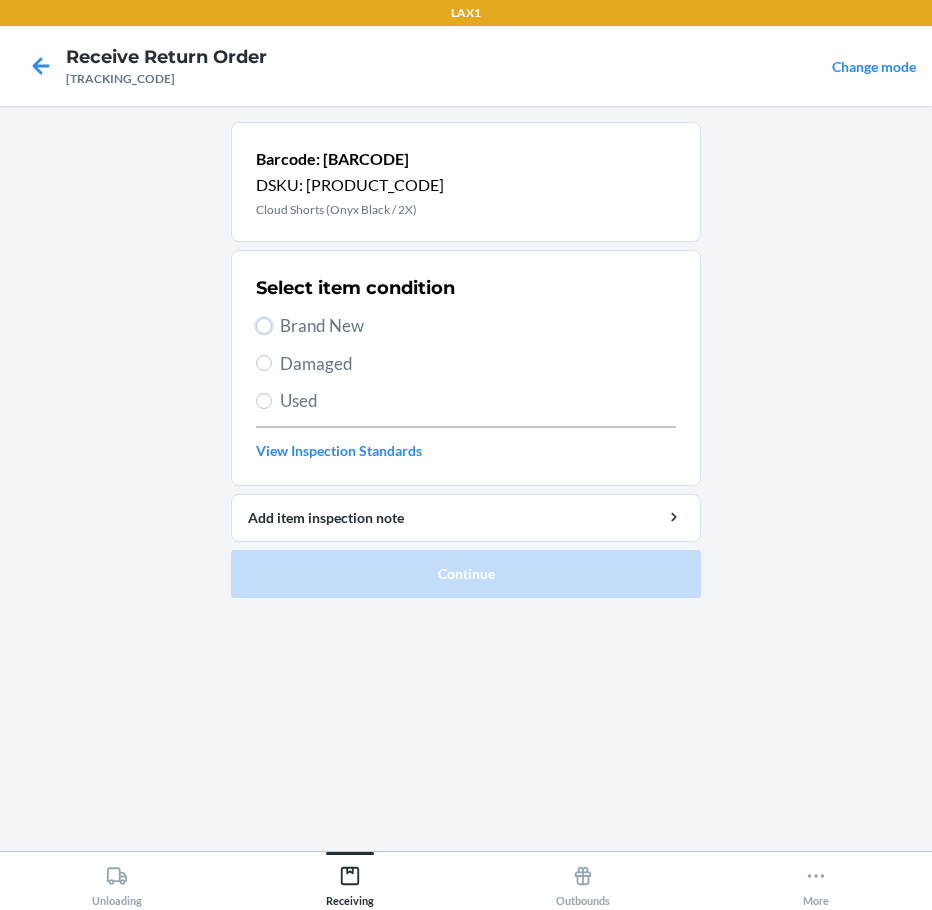 click on "Brand New" at bounding box center (264, 326) 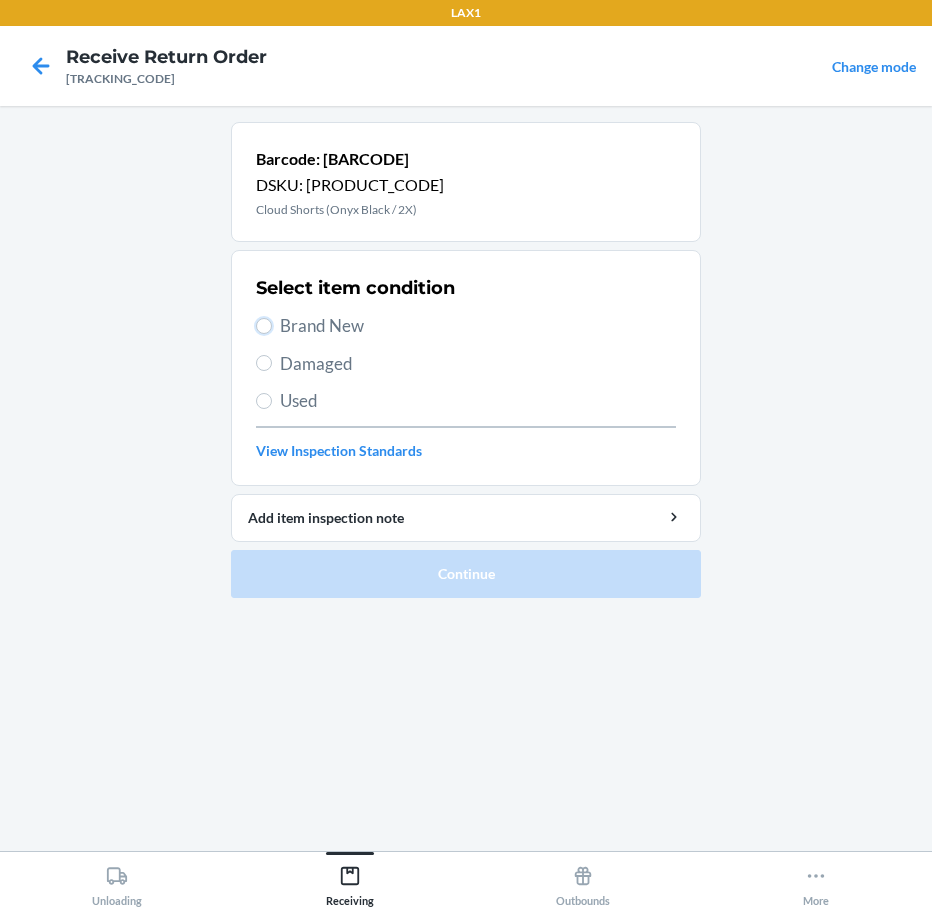 radio on "true" 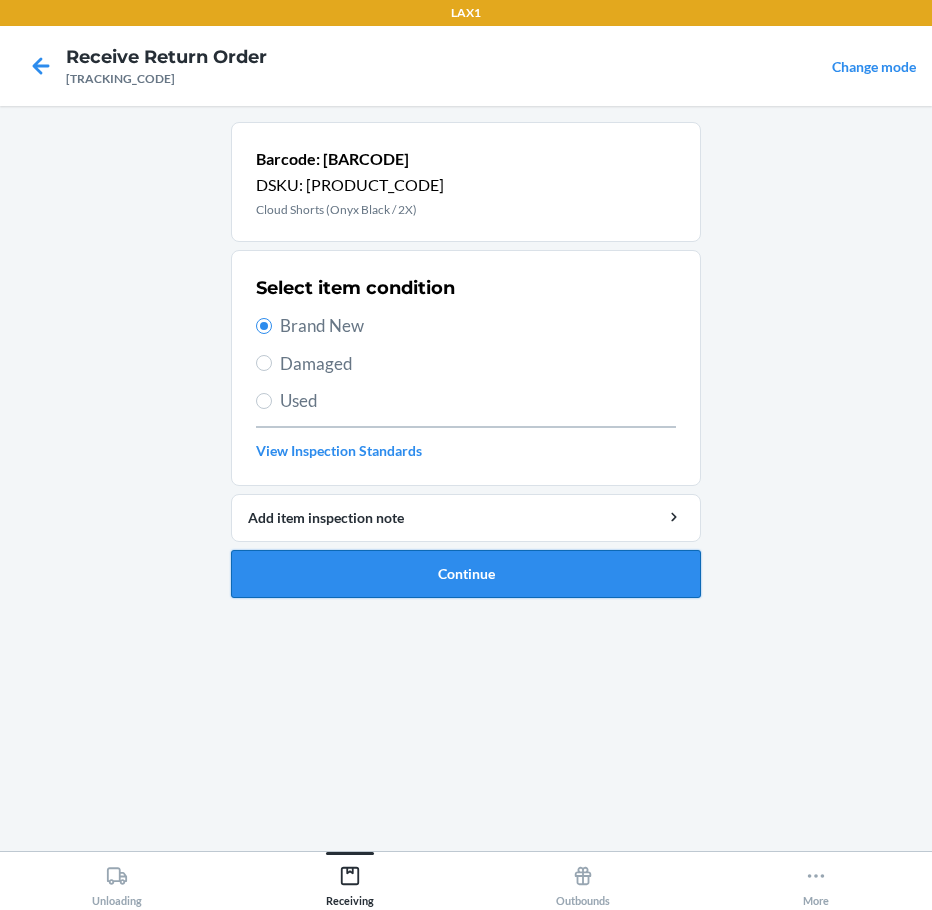 click on "Continue" at bounding box center [466, 574] 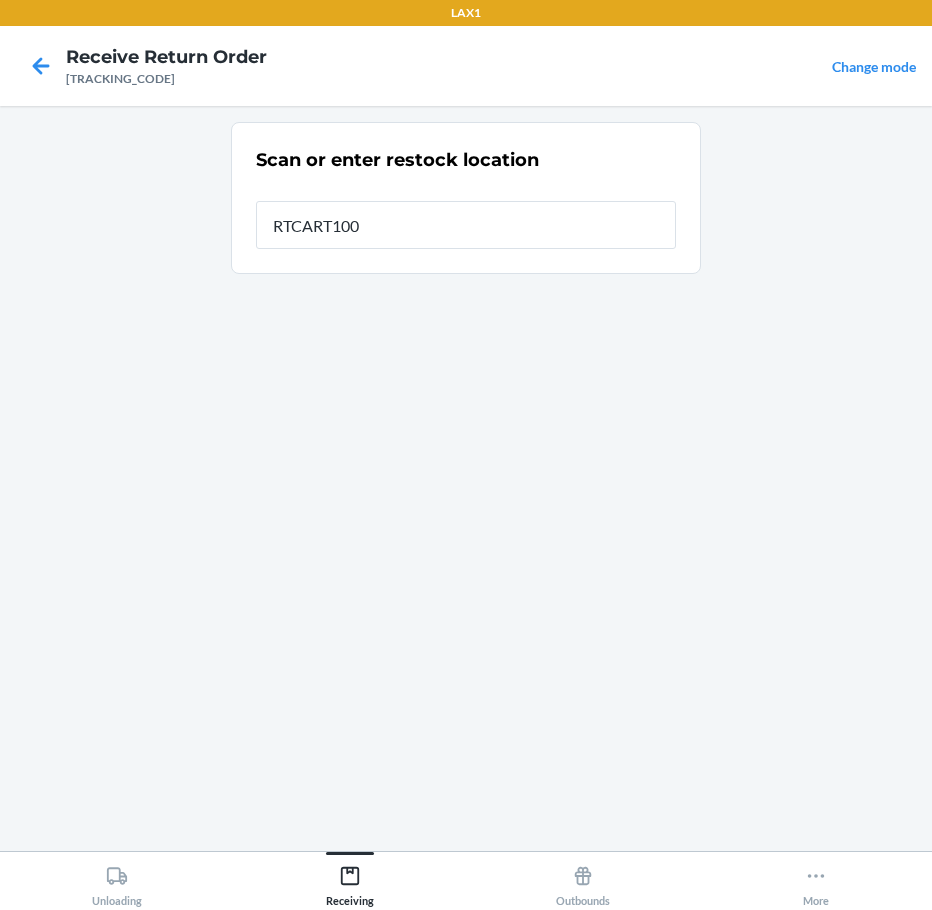 type on "[PRODUCT_CODE]" 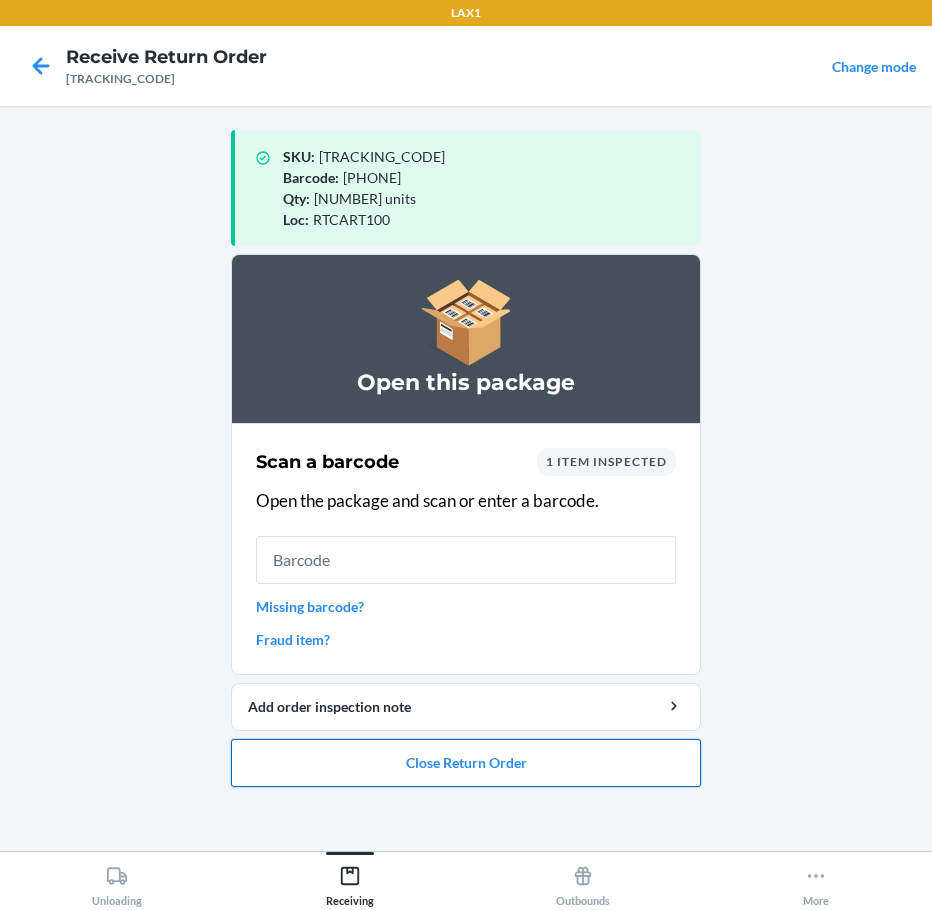 click on "Close Return Order" at bounding box center [466, 763] 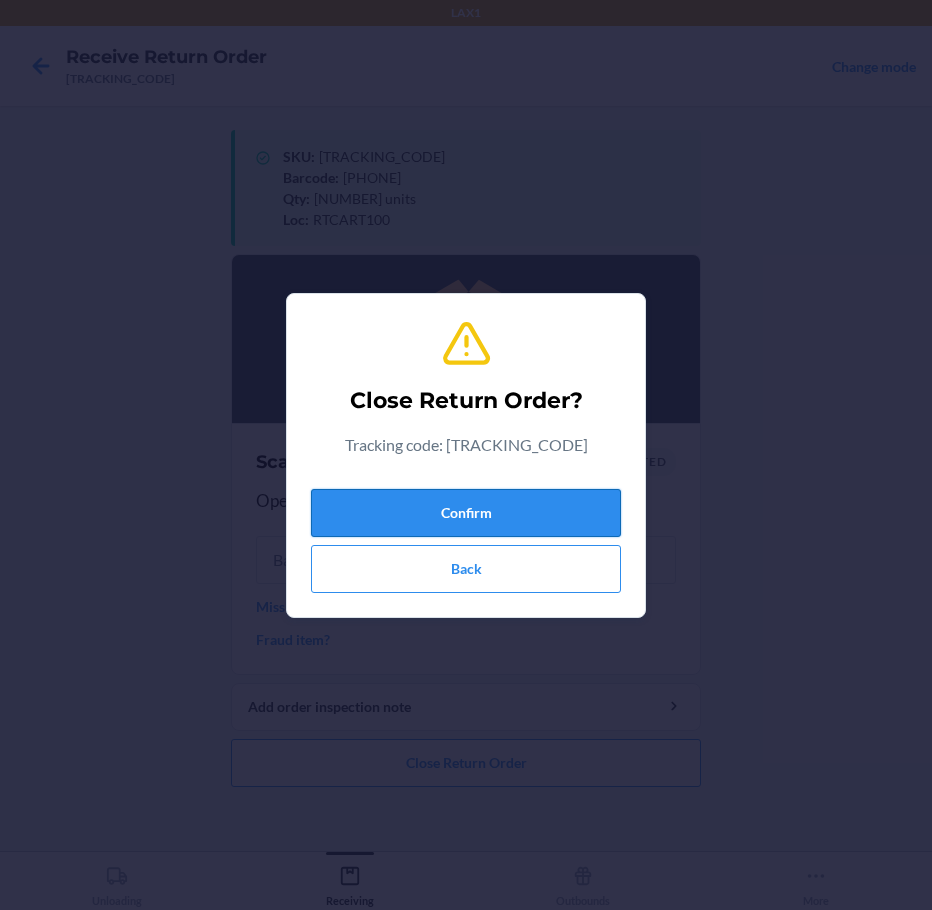 click on "Confirm" at bounding box center (466, 513) 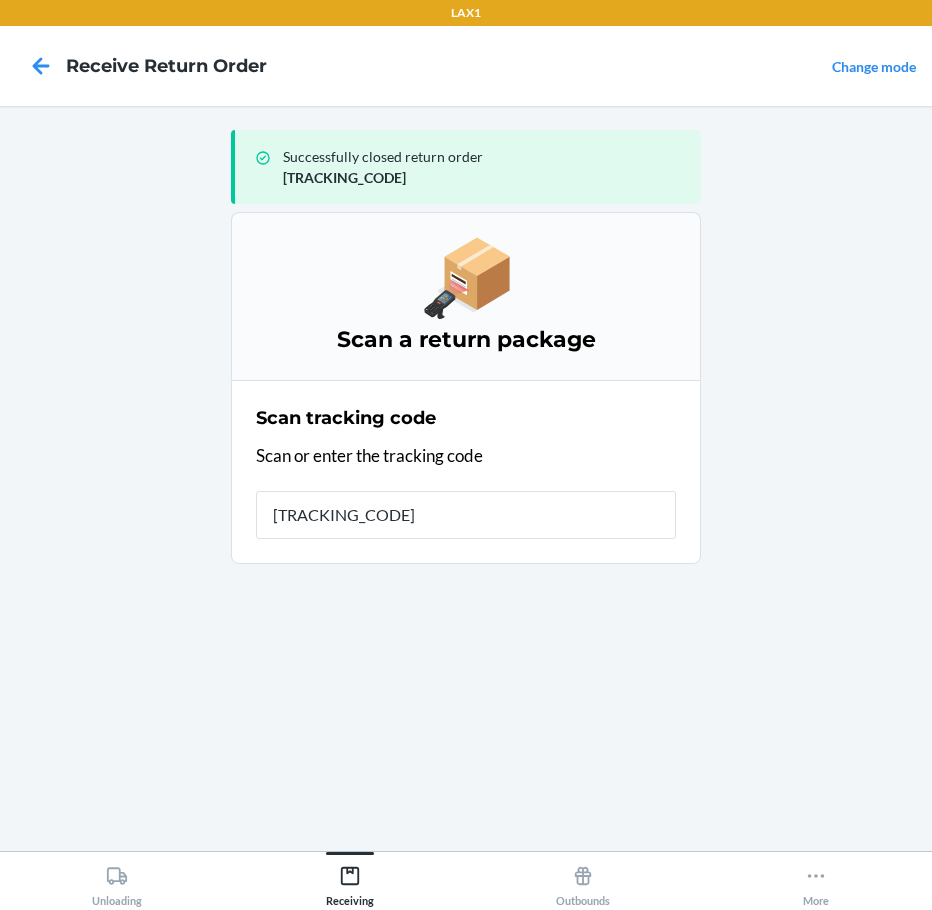 type on "1ZR08H699020611083" 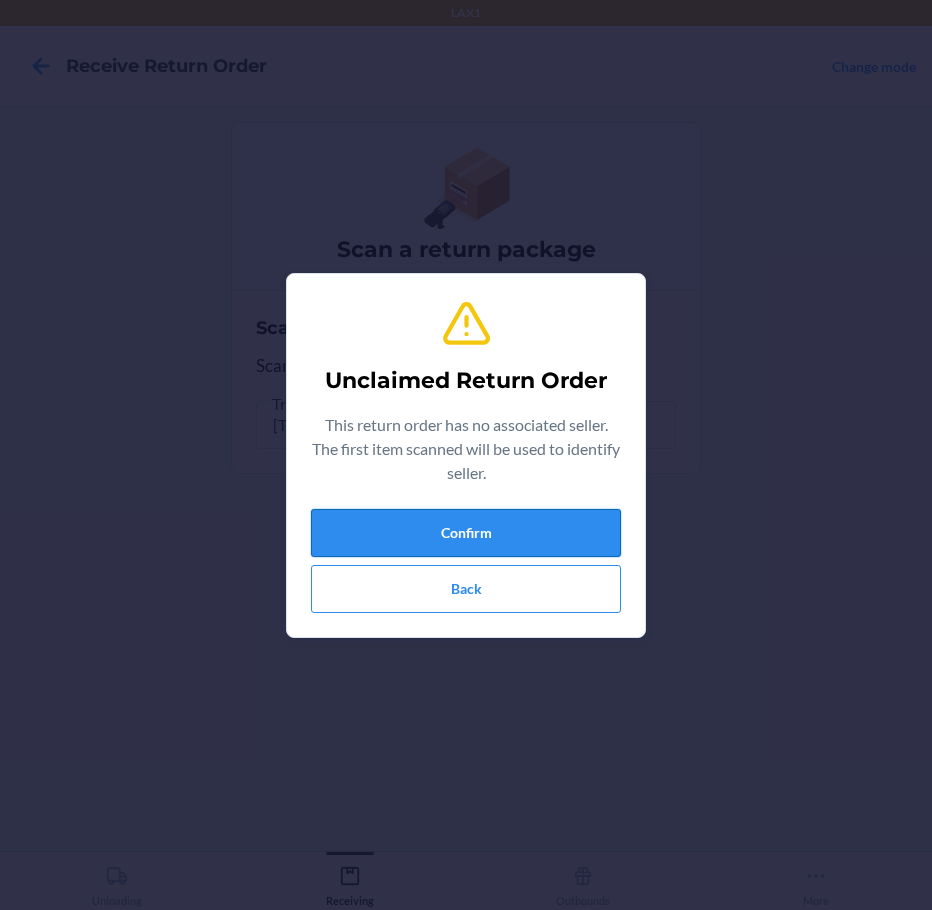 click on "Confirm" at bounding box center [466, 533] 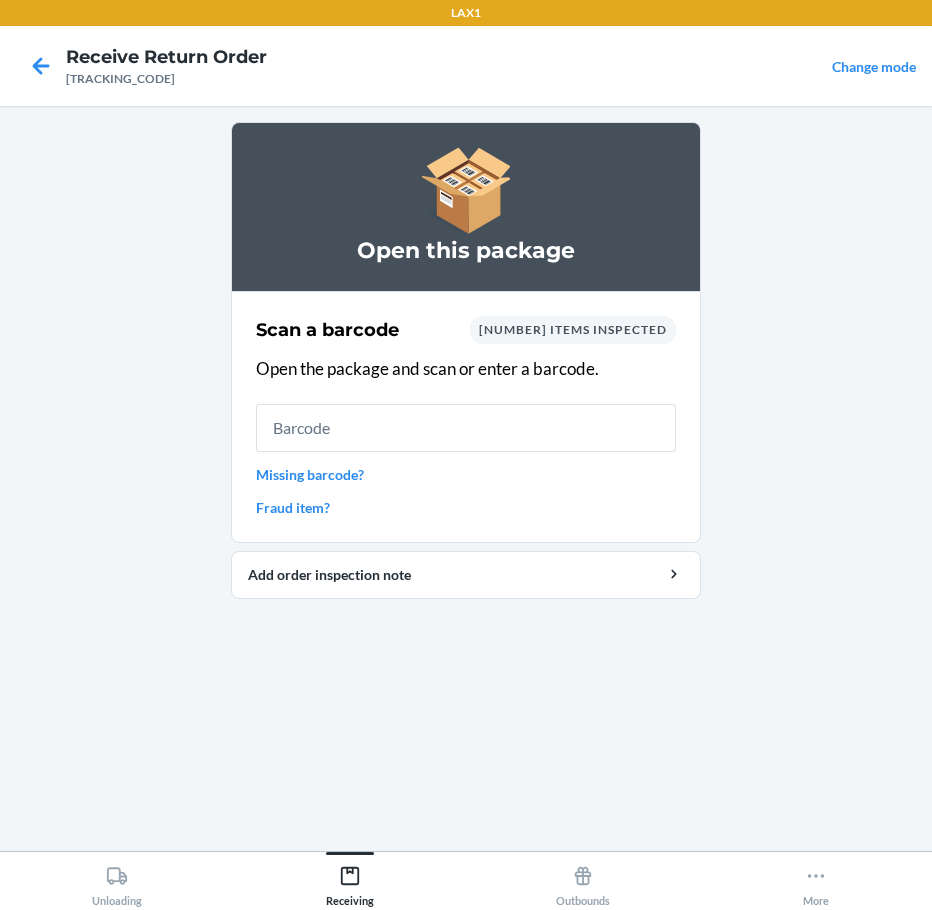 click on "Missing barcode?" at bounding box center [466, 474] 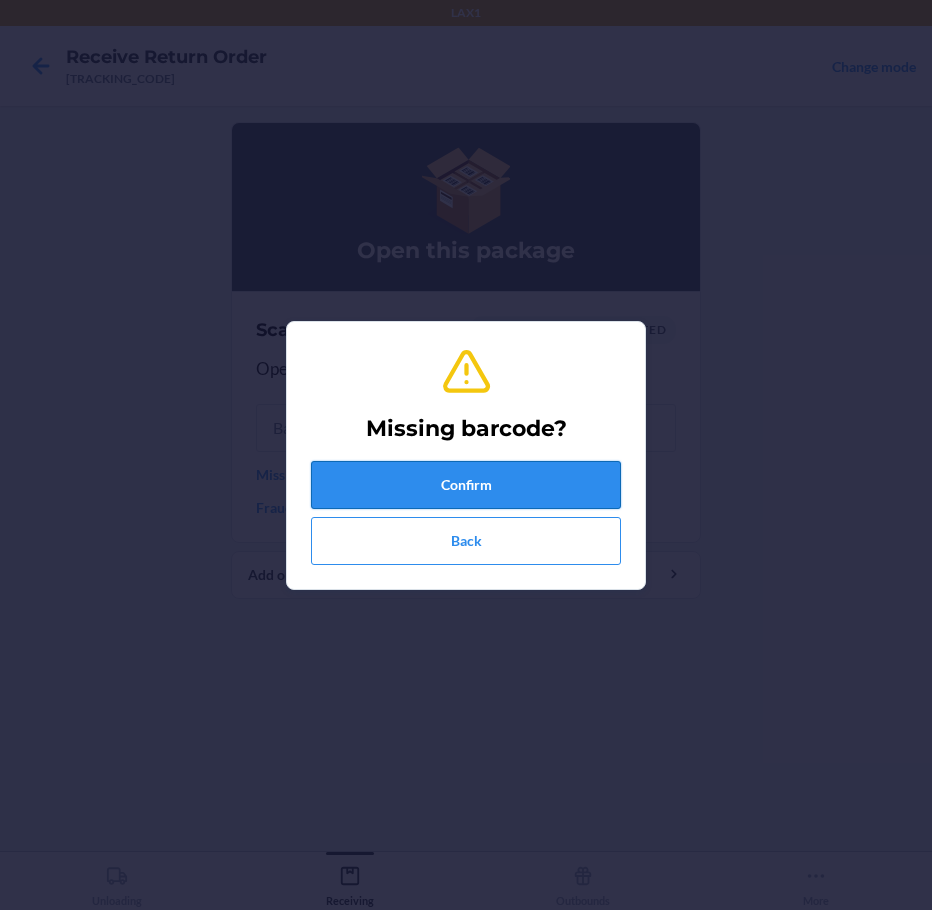 click on "Confirm" at bounding box center [466, 485] 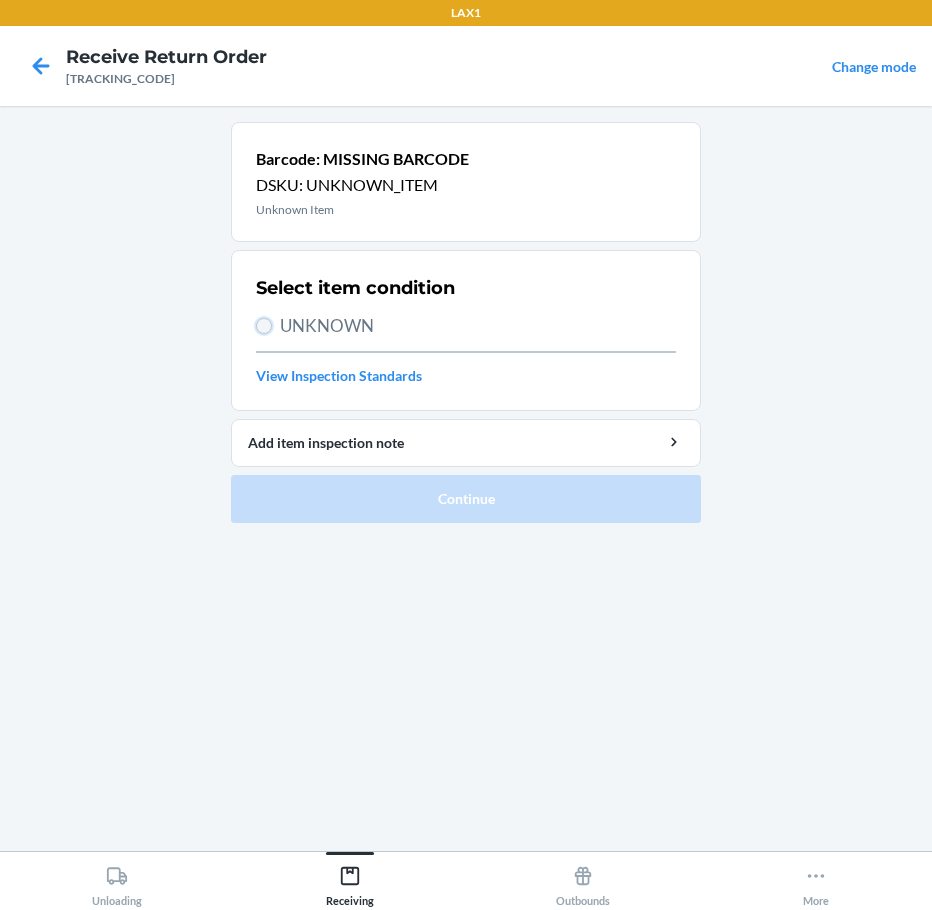 click on "UNKNOWN" at bounding box center [264, 326] 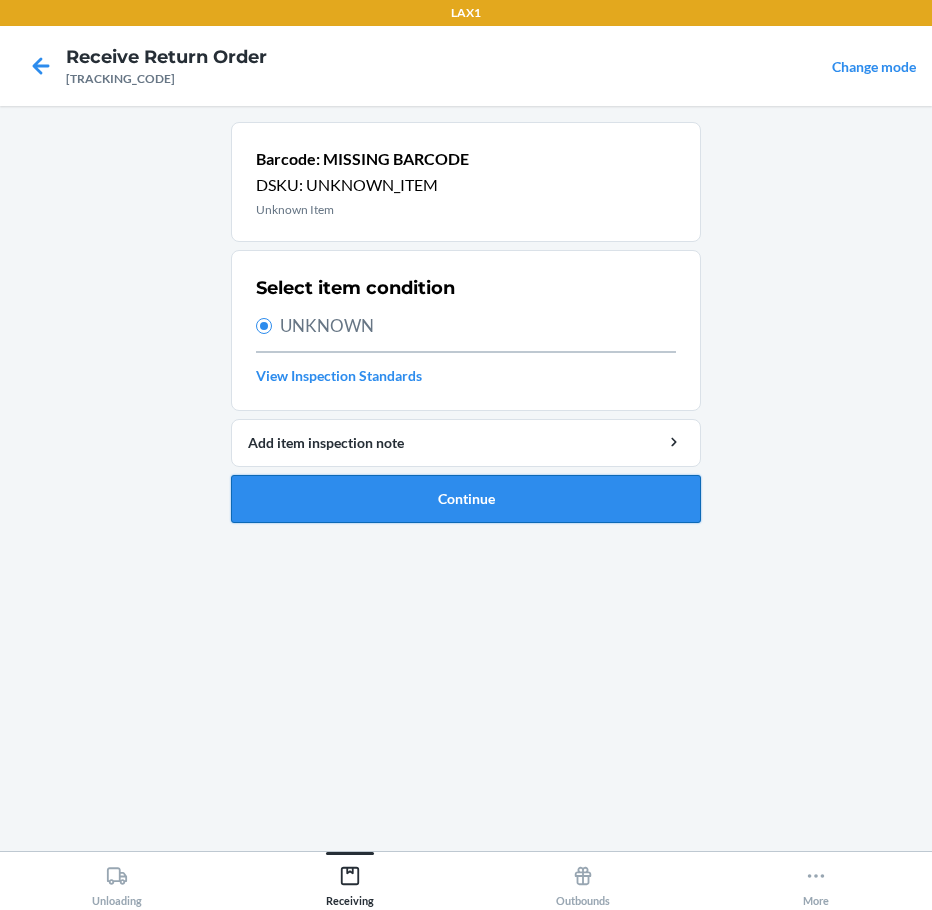 click on "Continue" at bounding box center [466, 499] 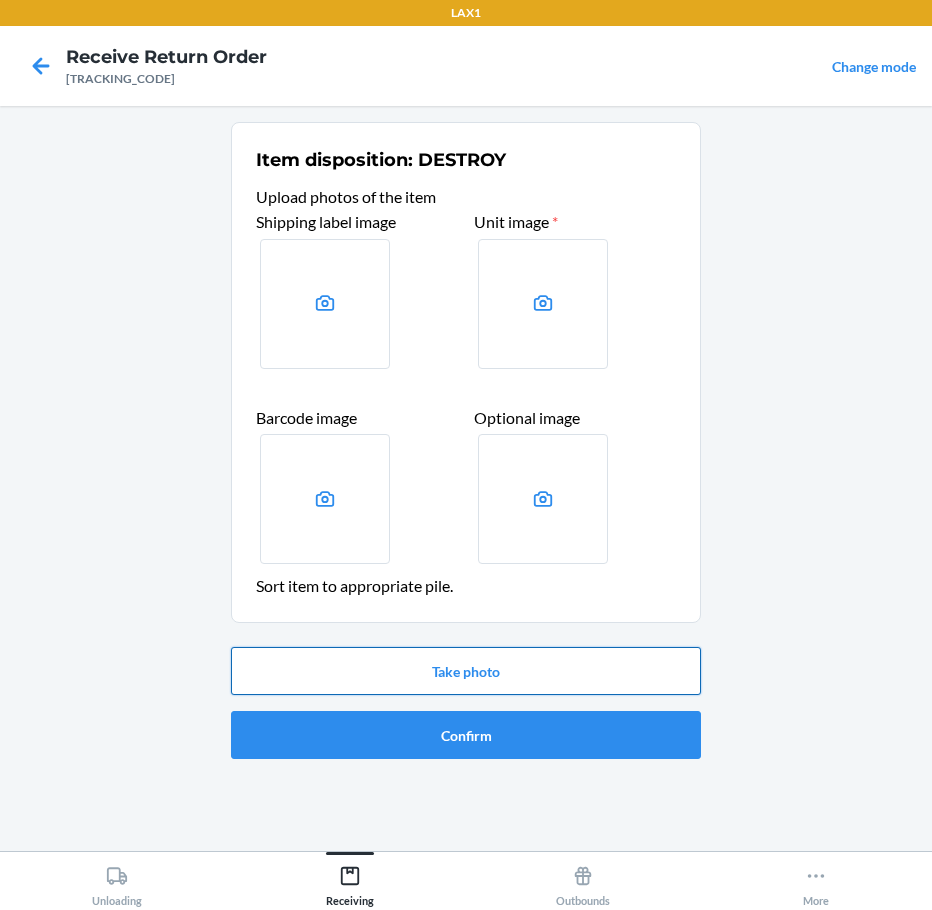 click on "Take photo" at bounding box center [466, 671] 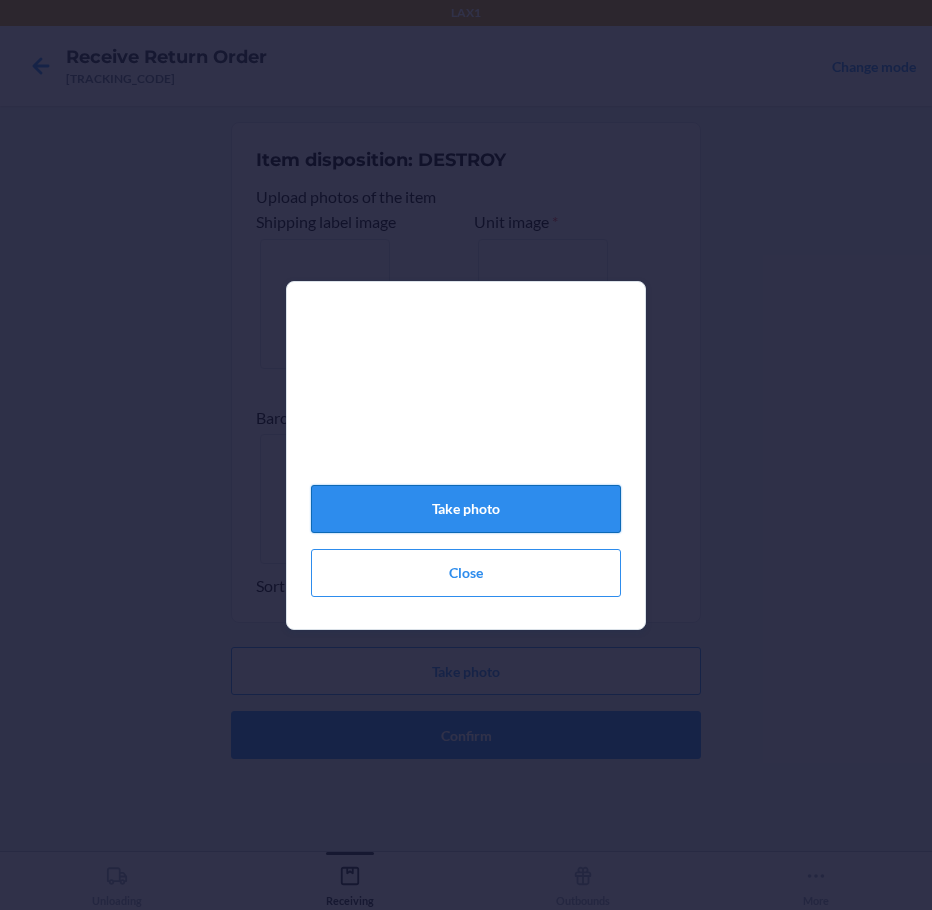 click on "Take photo" 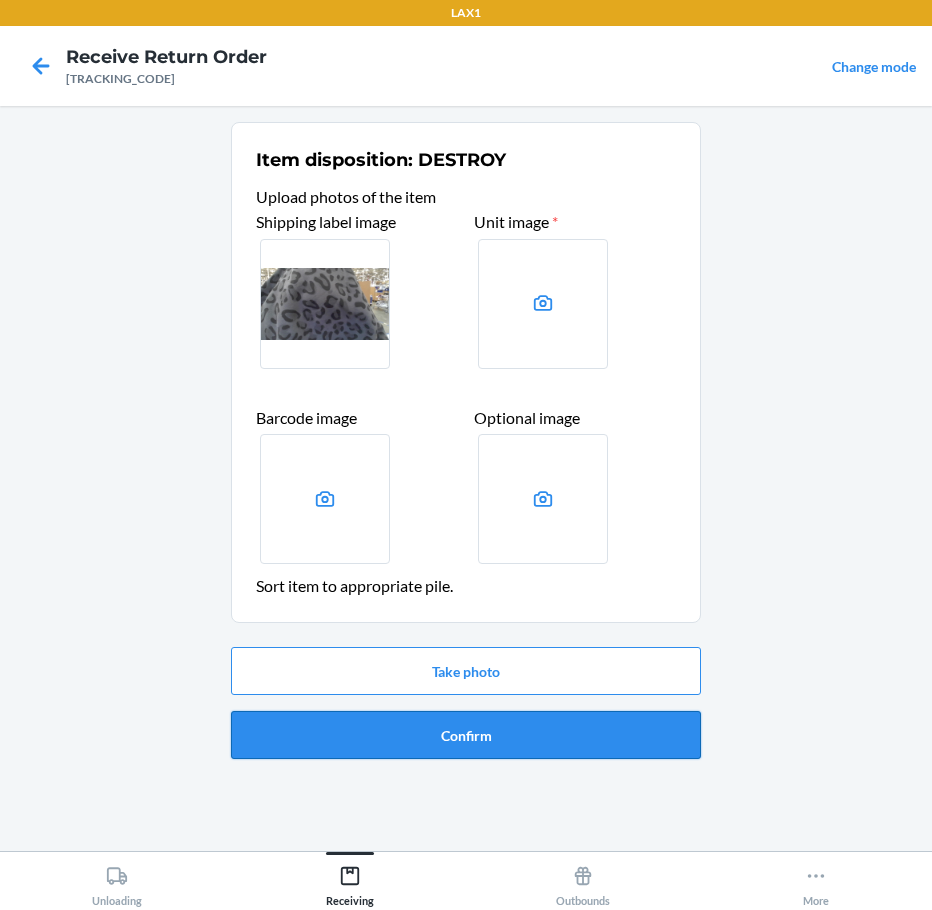 click on "Confirm" at bounding box center (466, 735) 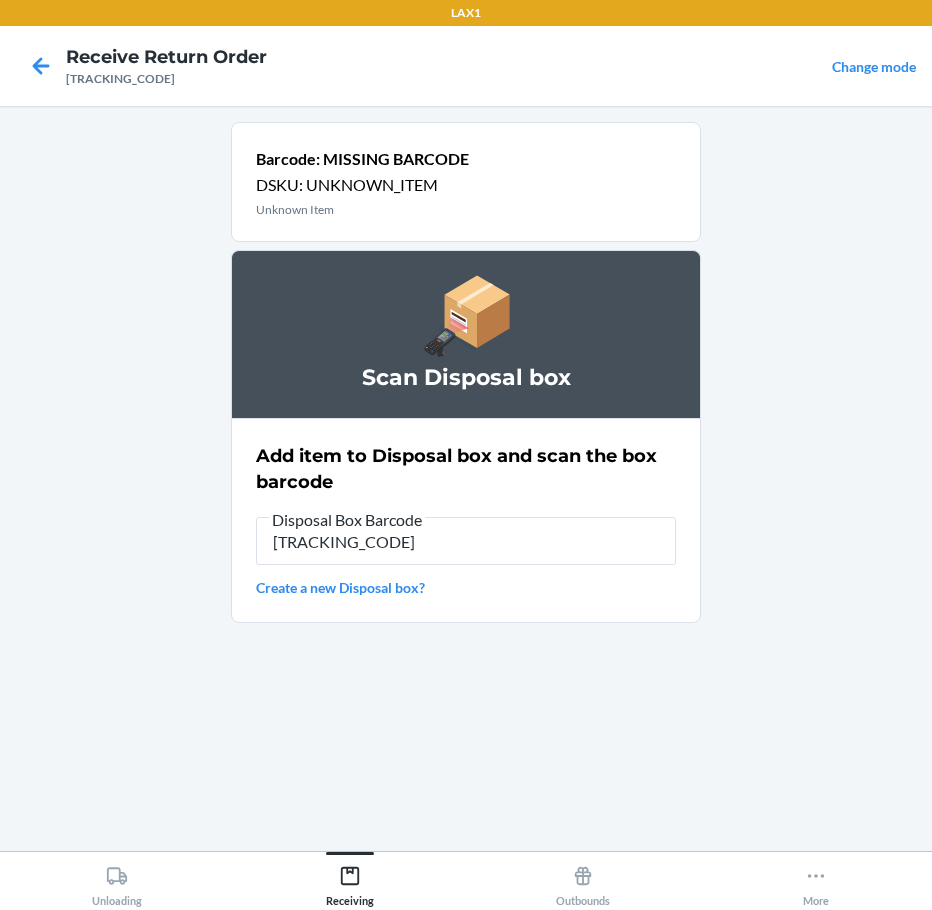 type on "[TRACKING_CODE]" 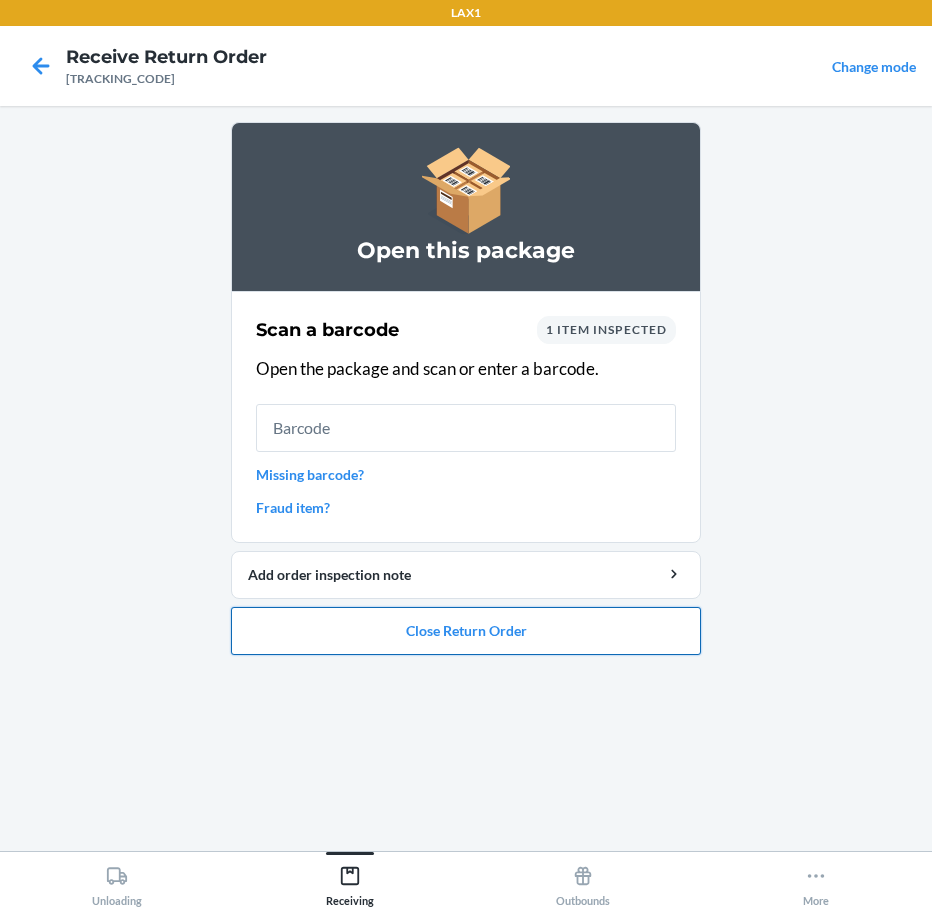 click on "Close Return Order" at bounding box center [466, 631] 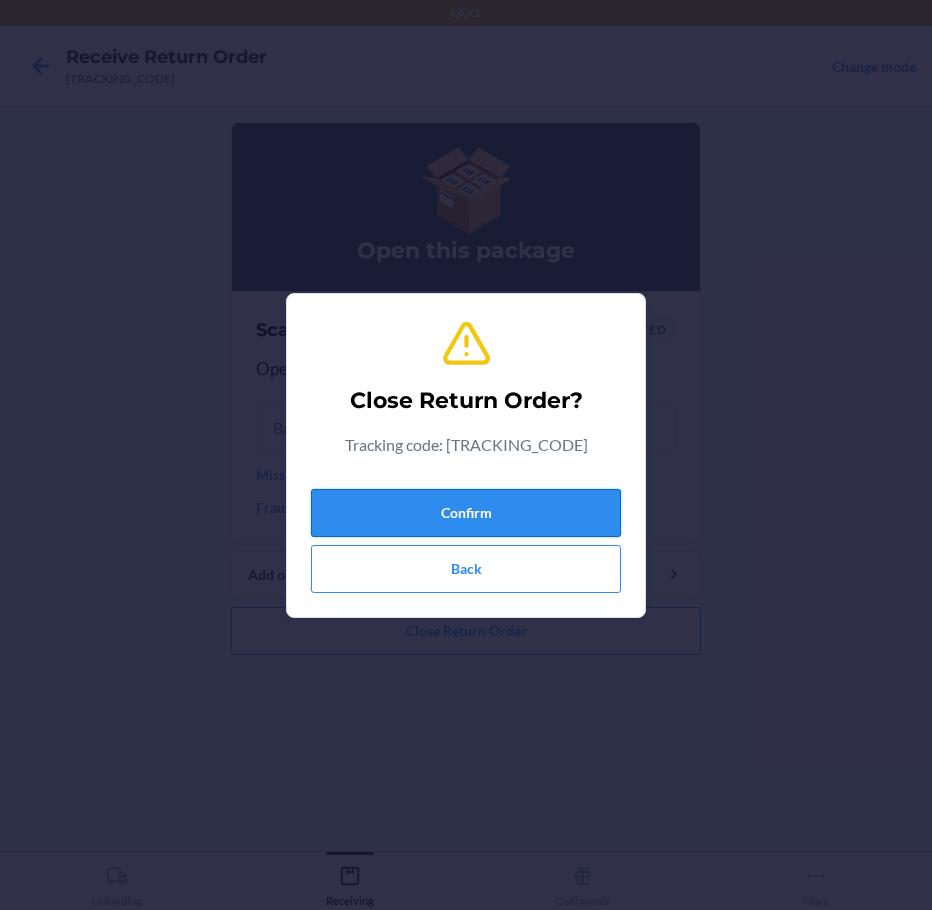 click on "Confirm" at bounding box center [466, 513] 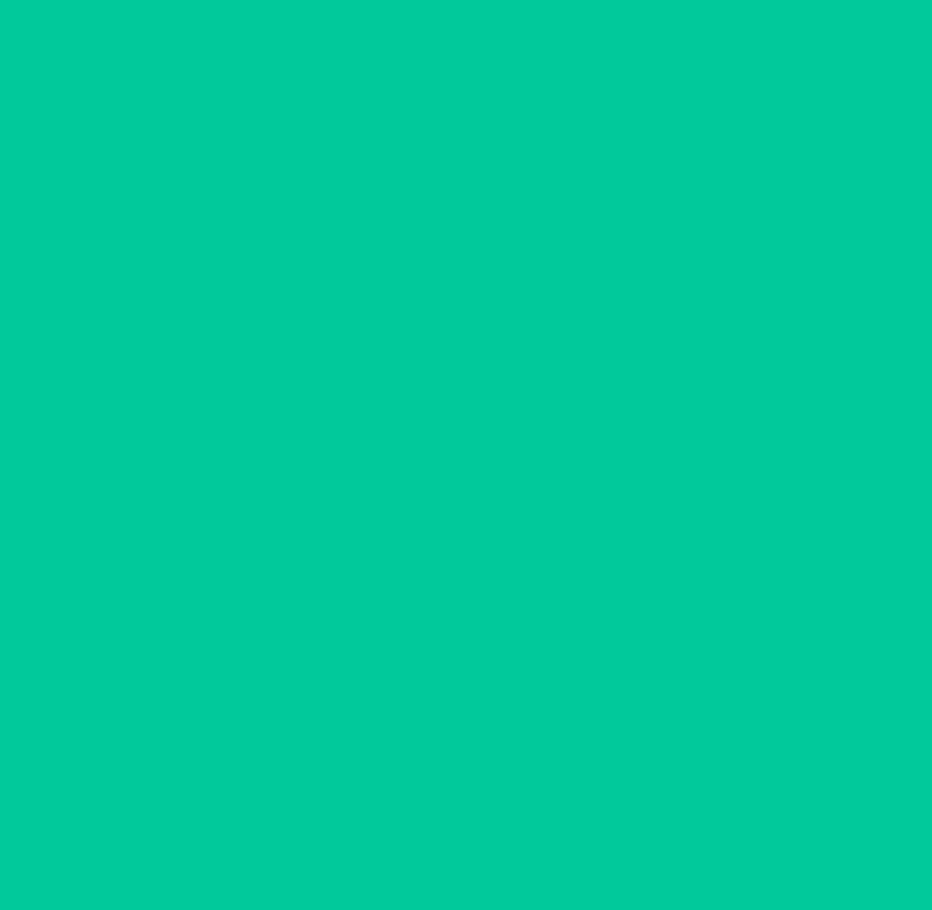 click at bounding box center [466, 515] 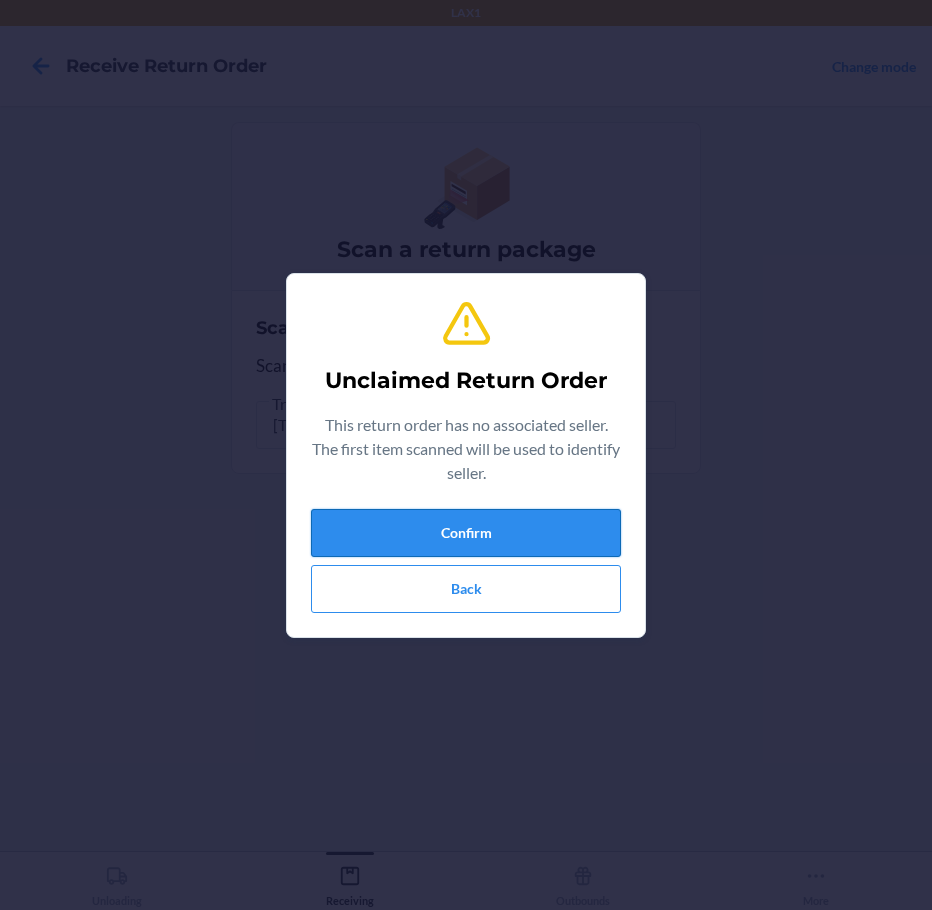 drag, startPoint x: 456, startPoint y: 524, endPoint x: 464, endPoint y: 533, distance: 12.0415945 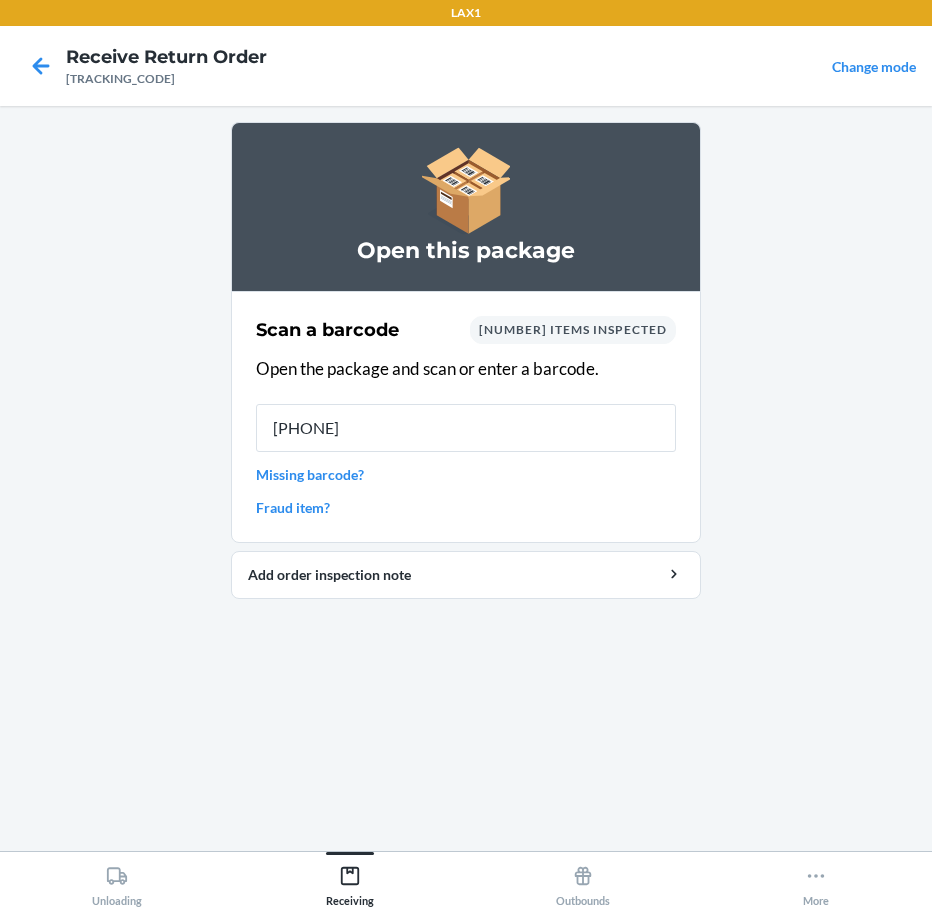 type on "[BARCODE]" 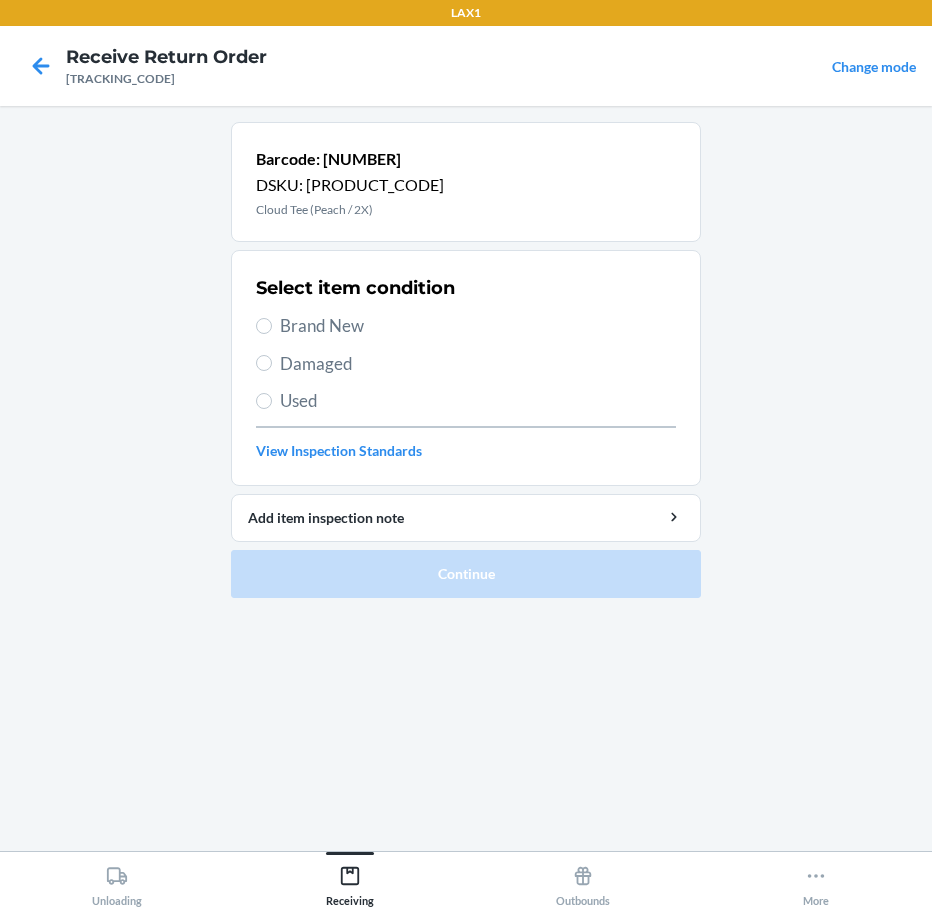 click on "Brand New" at bounding box center (466, 326) 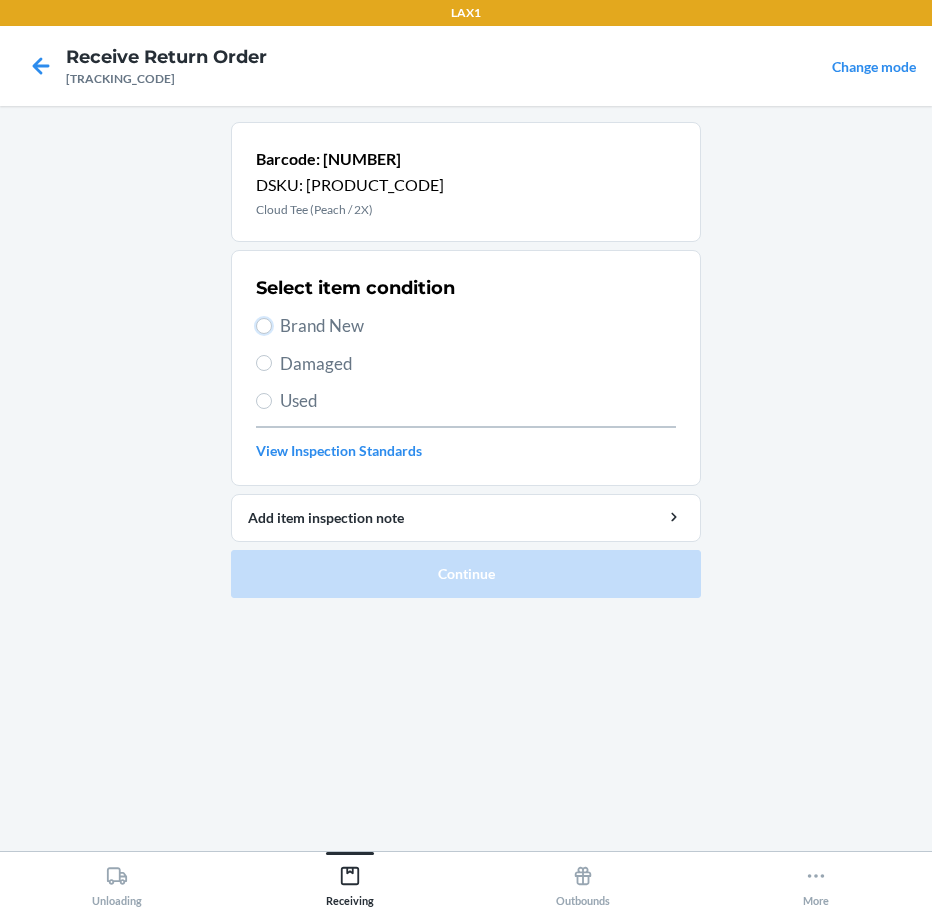 click on "Brand New" at bounding box center (264, 326) 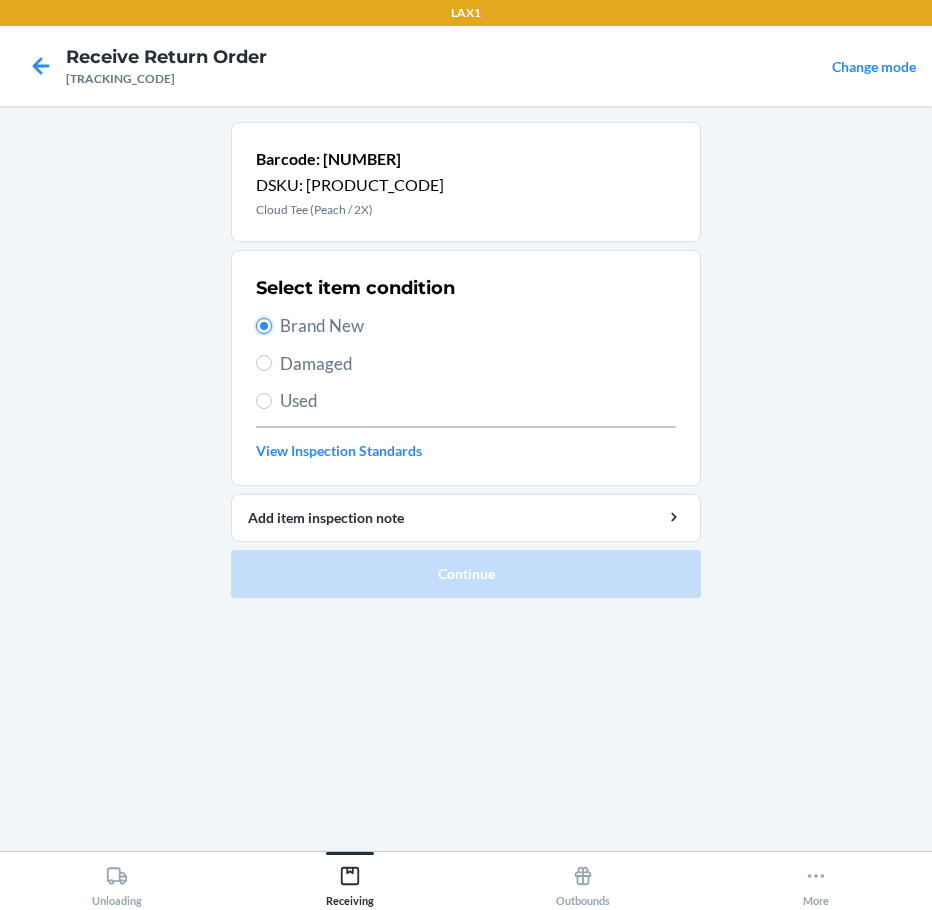 radio on "true" 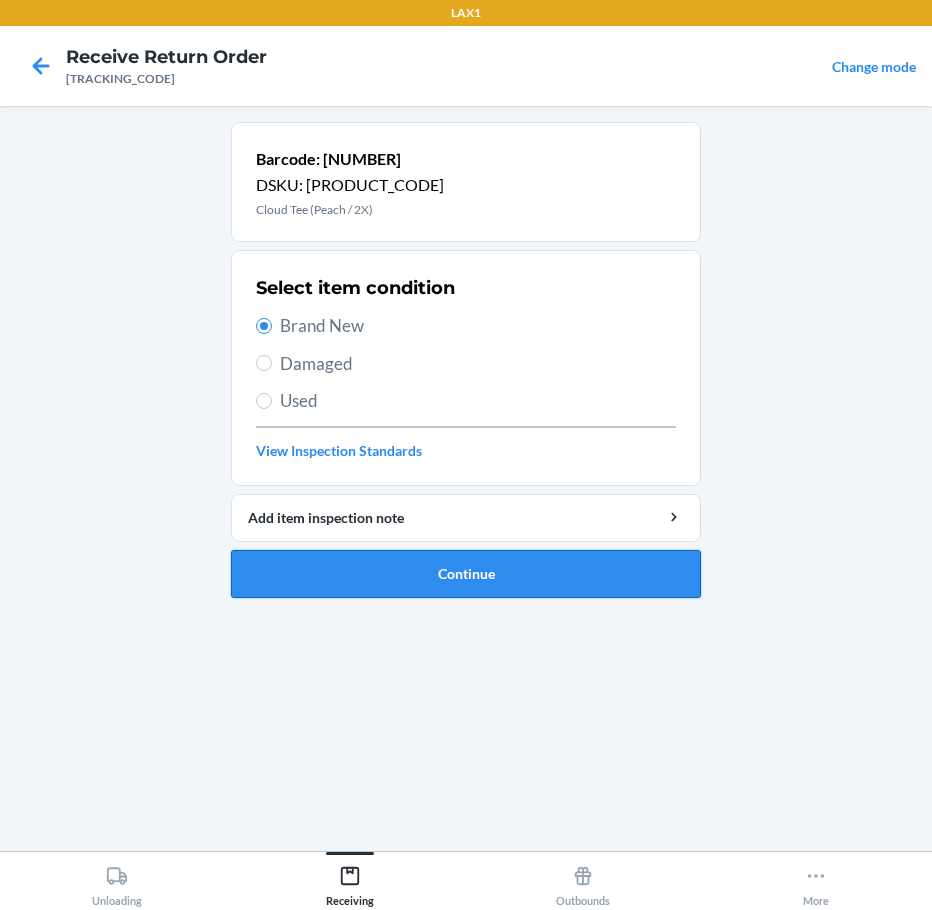 click on "Continue" at bounding box center [466, 574] 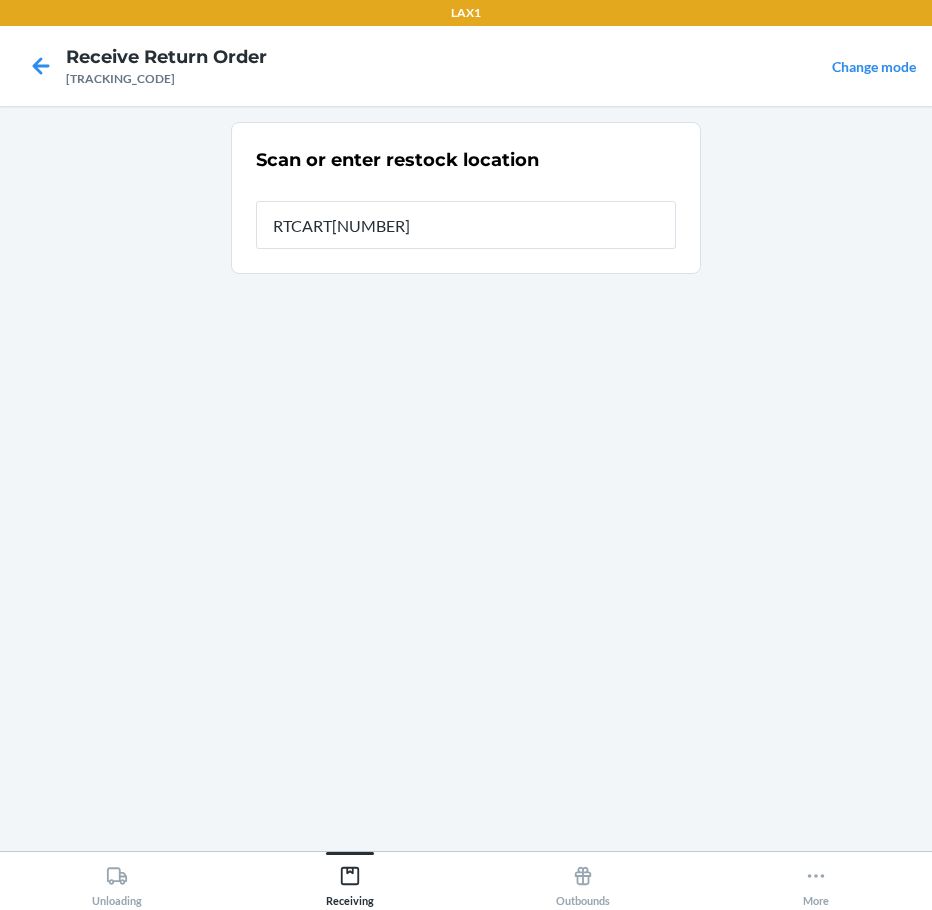 type on "[PRODUCT_CODE]" 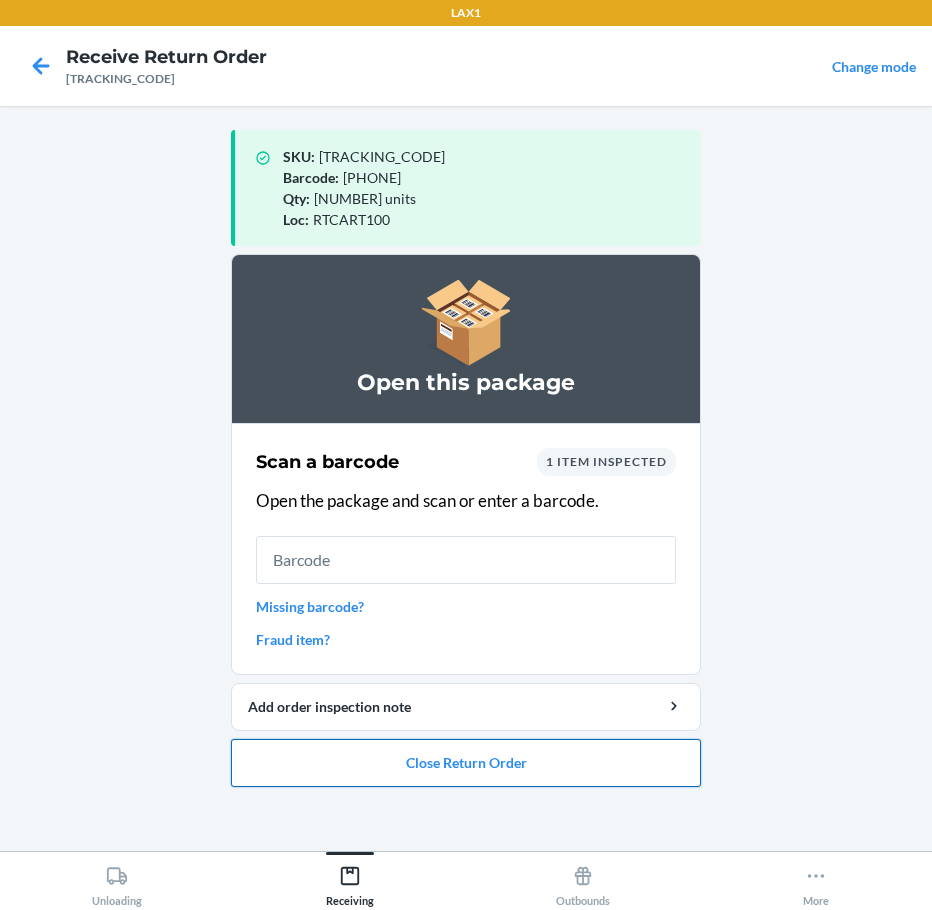 click on "Close Return Order" at bounding box center (466, 763) 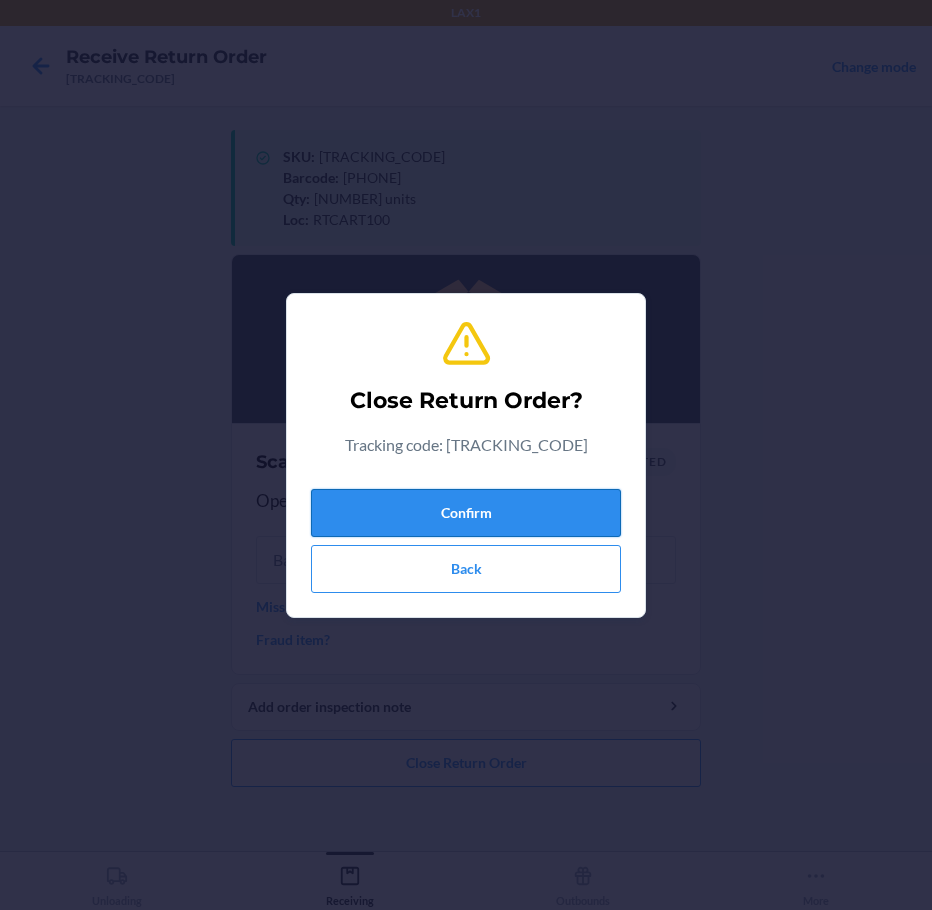 click on "Confirm" at bounding box center (466, 513) 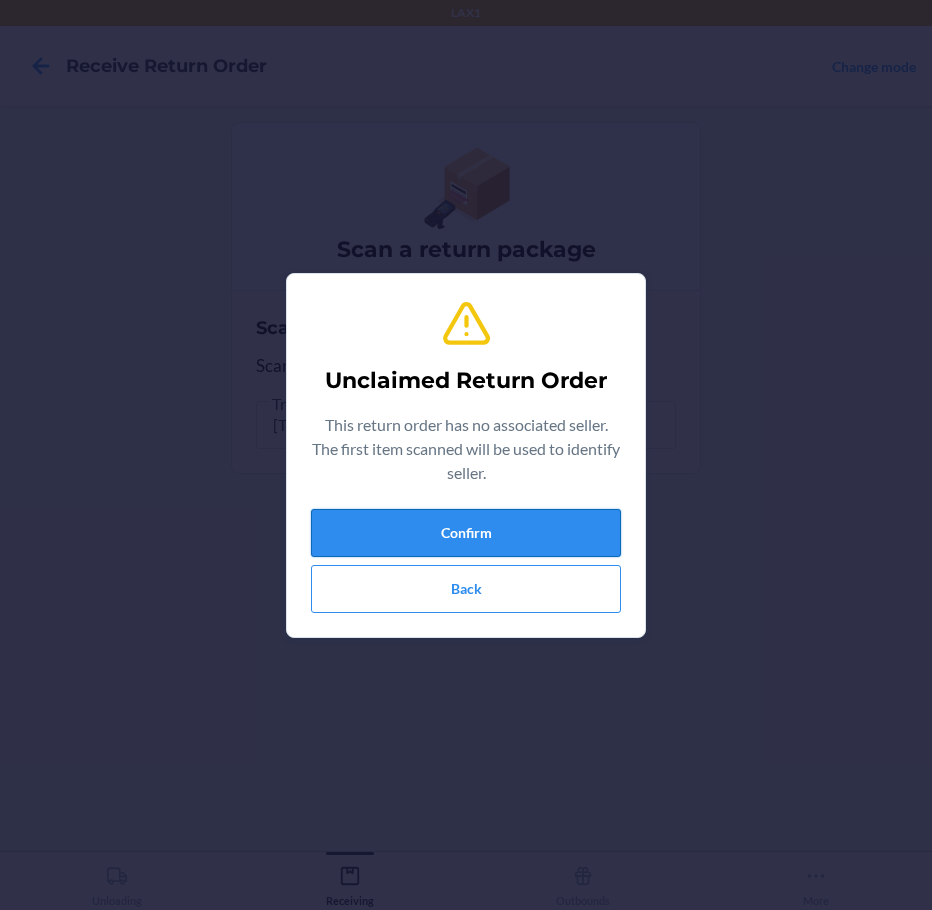 click on "Confirm" at bounding box center (466, 533) 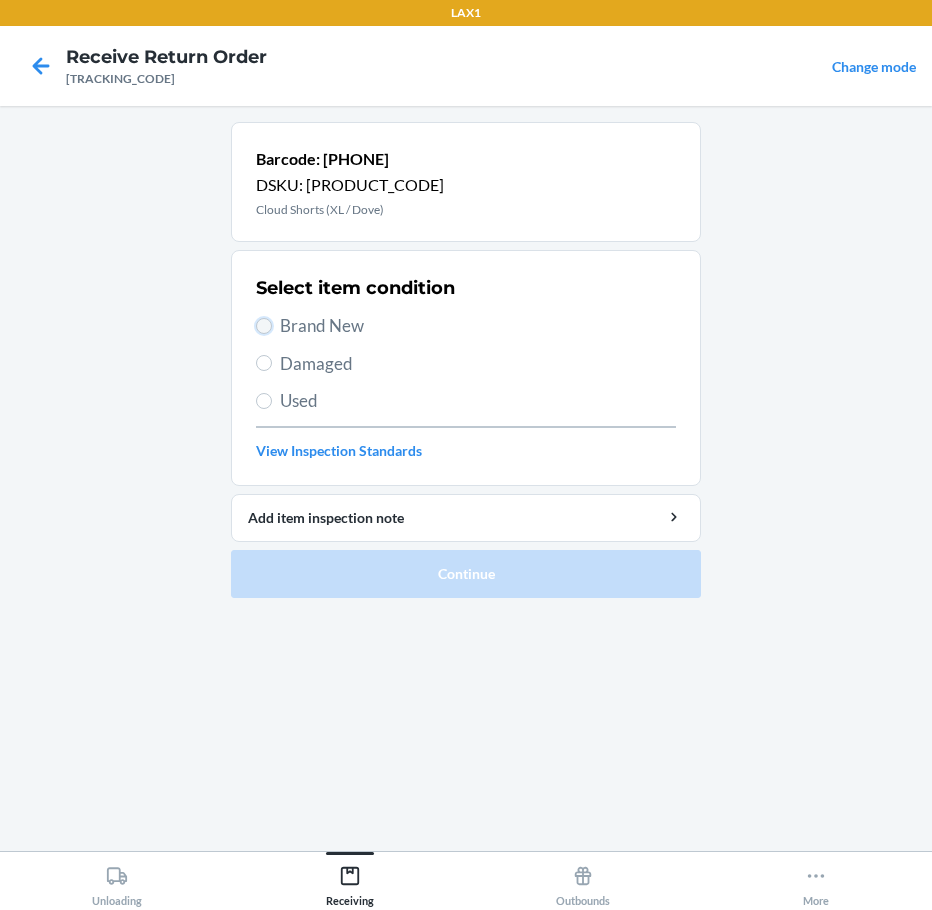 click on "Brand New" at bounding box center (264, 326) 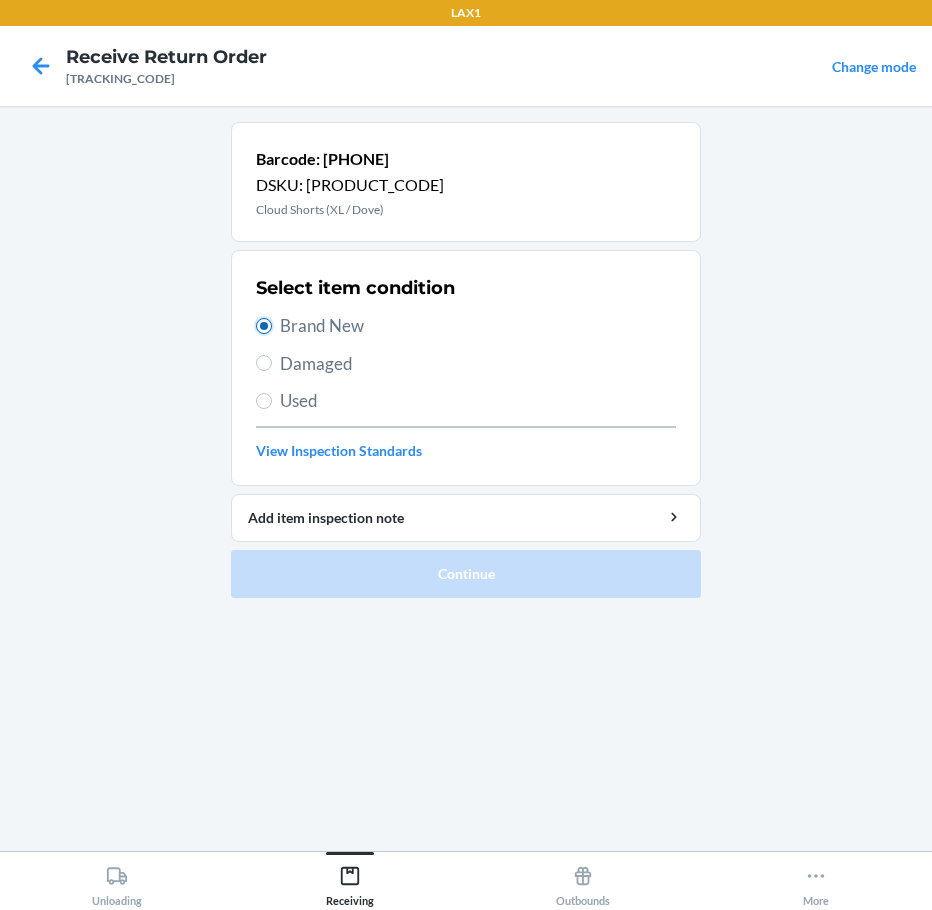 radio on "true" 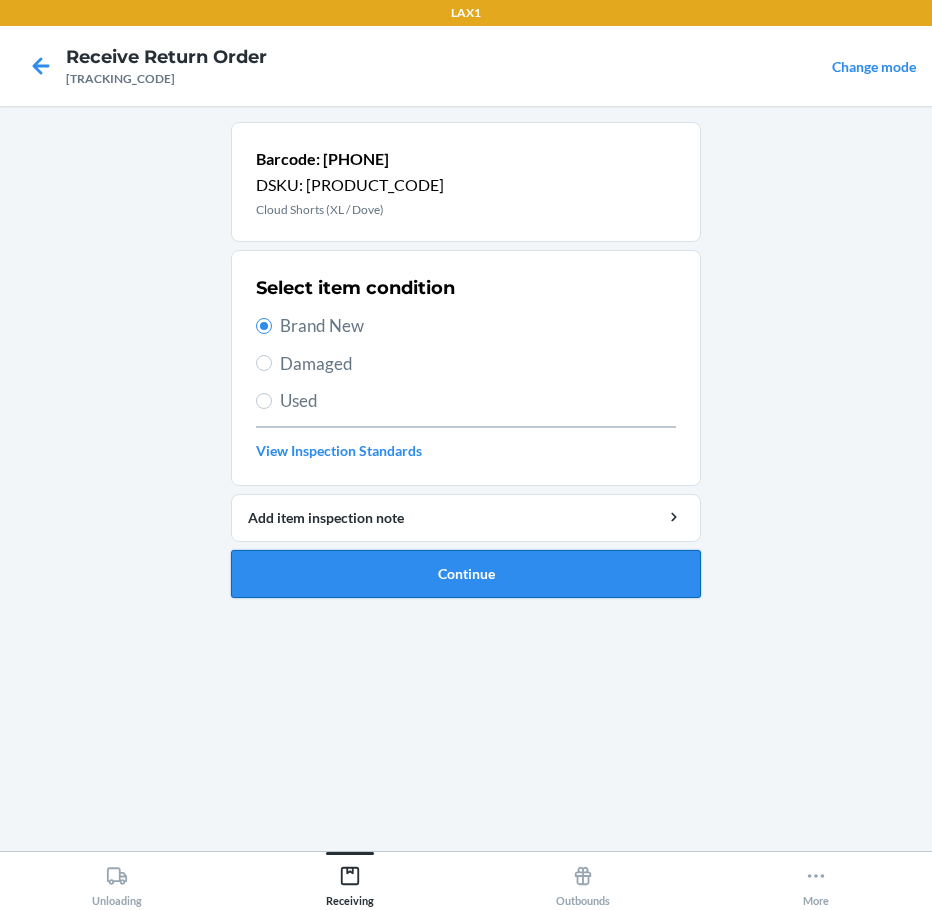click on "Continue" at bounding box center (466, 574) 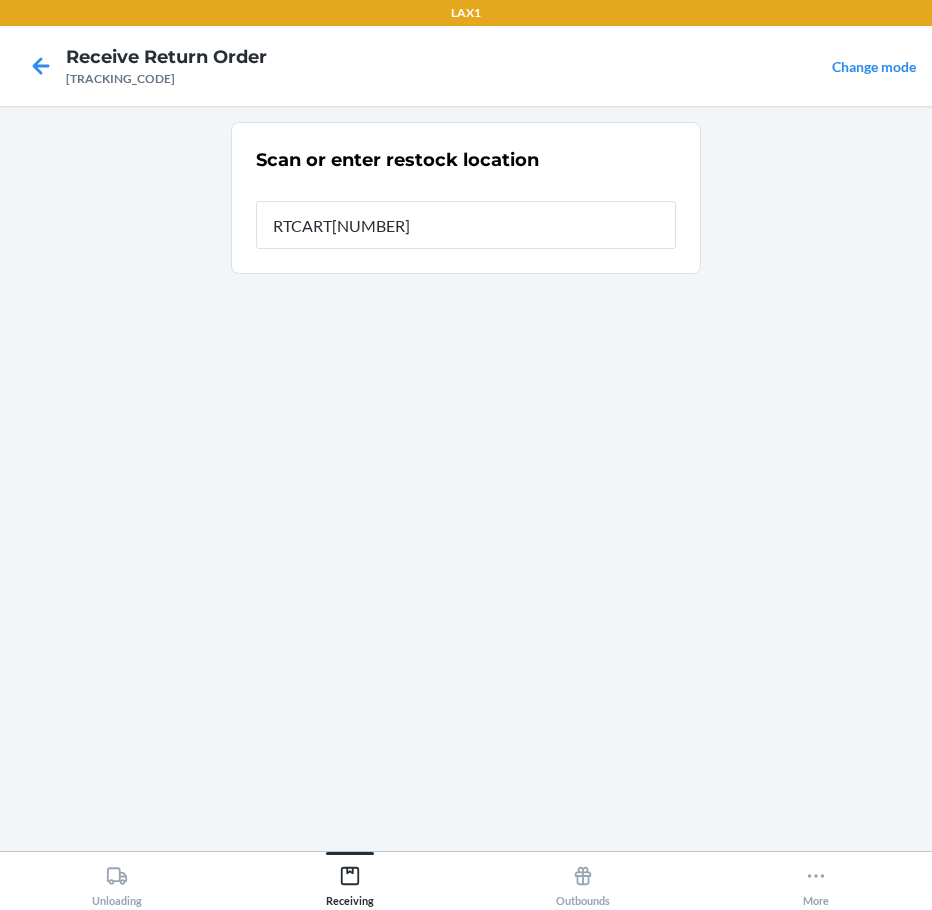 type on "[PRODUCT_CODE]" 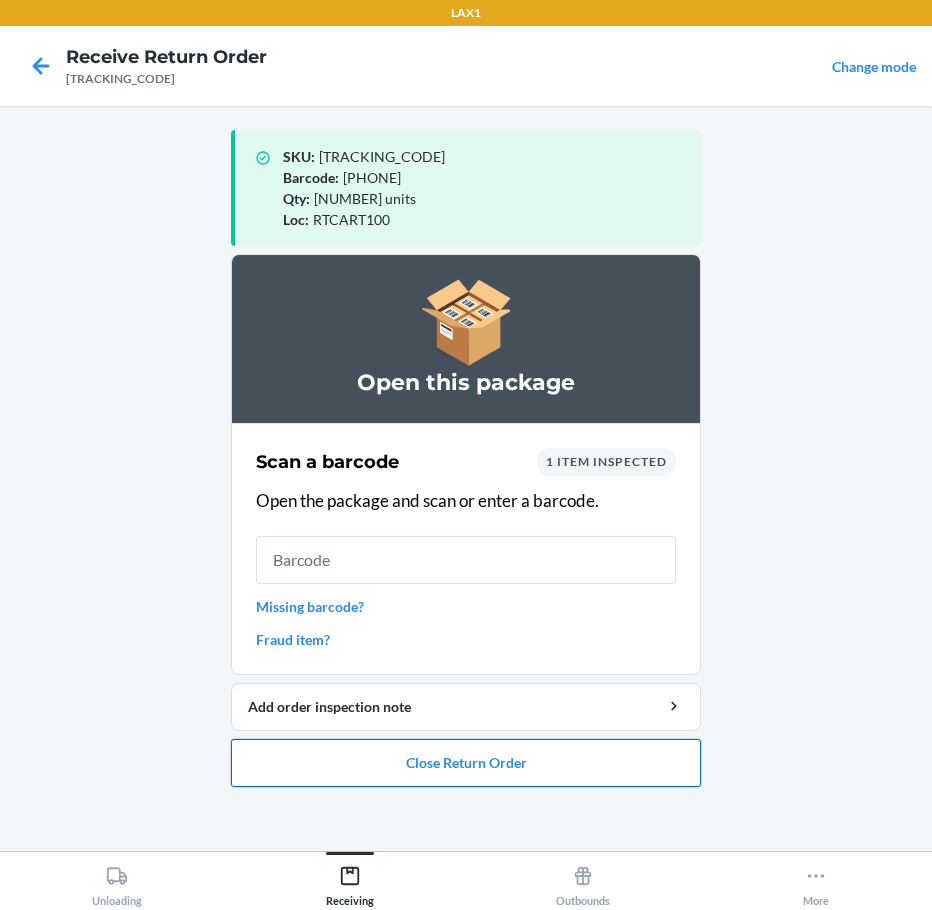 drag, startPoint x: 354, startPoint y: 762, endPoint x: 356, endPoint y: 748, distance: 14.142136 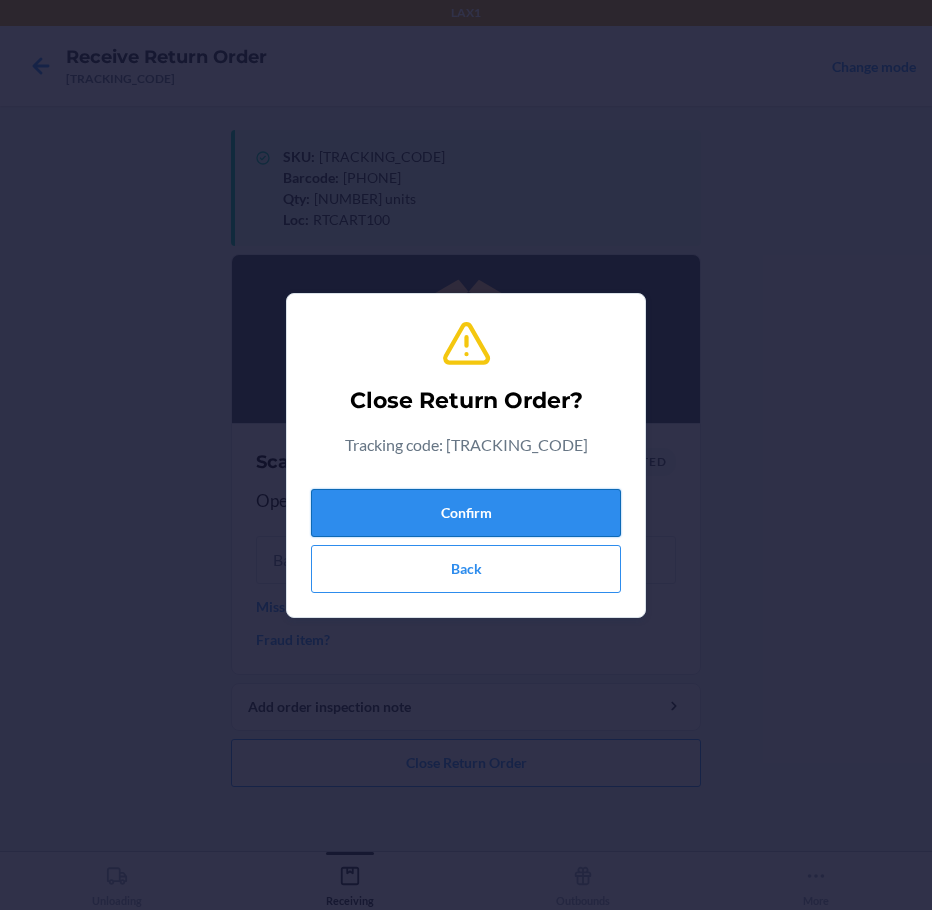 click on "Confirm" at bounding box center (466, 513) 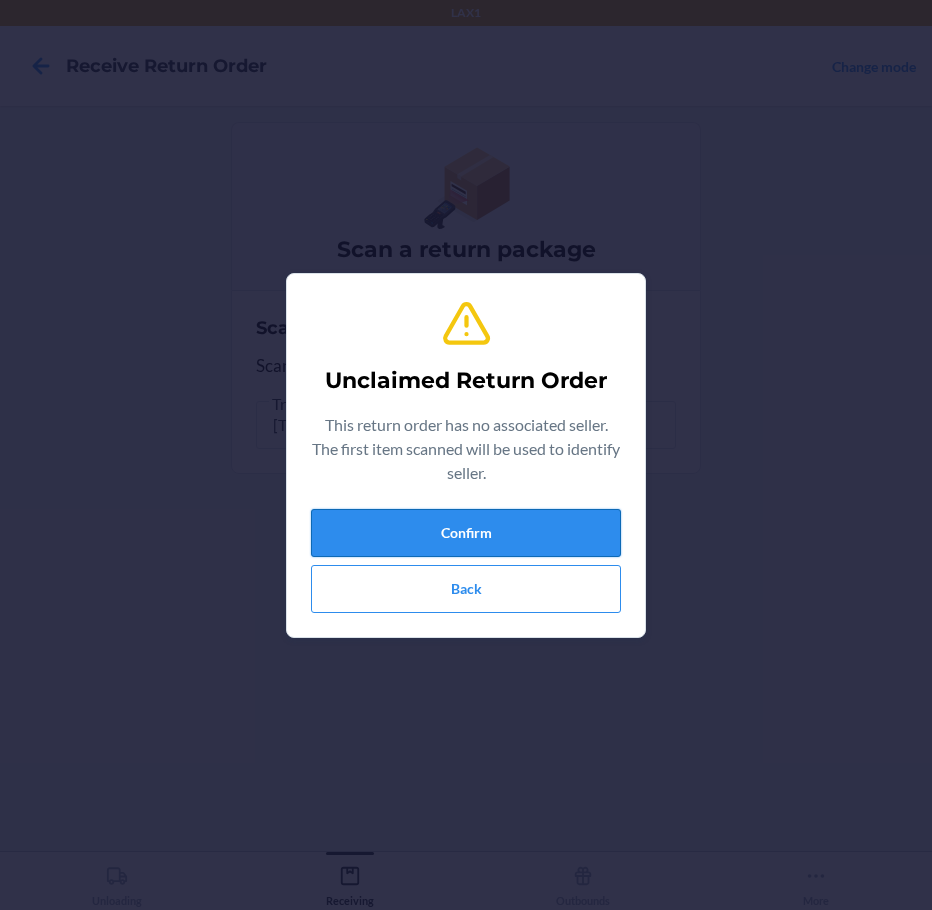 click on "Confirm" at bounding box center (466, 533) 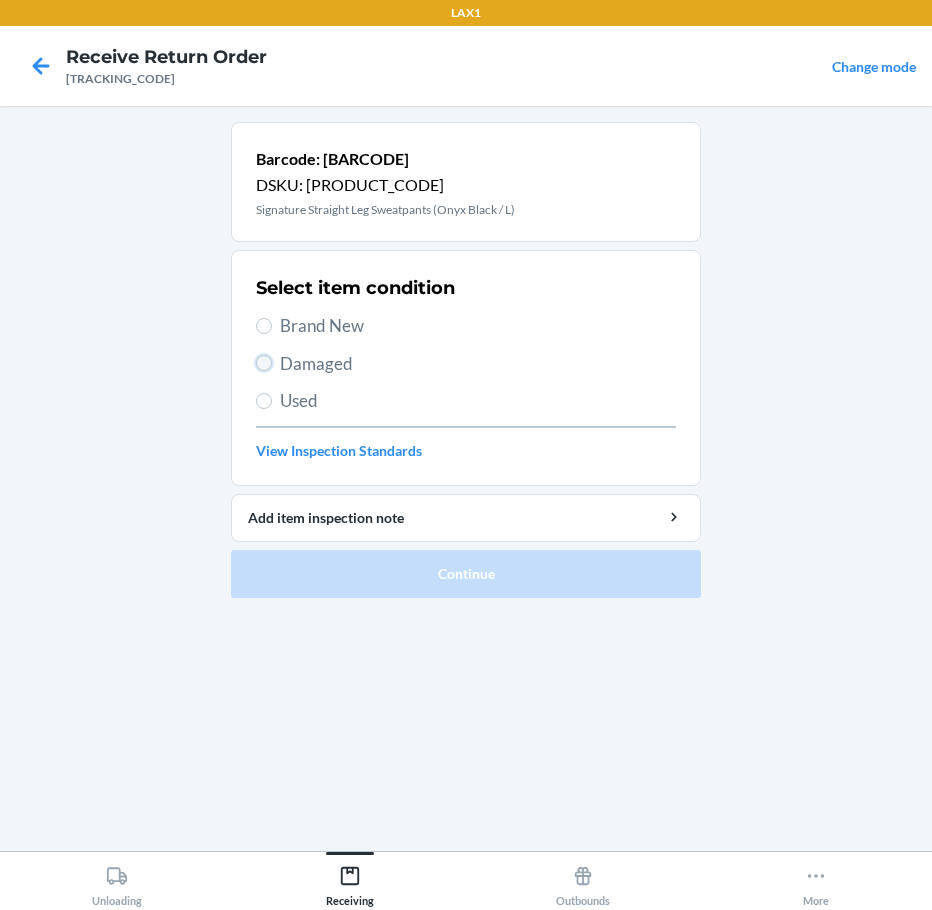 click on "Damaged" at bounding box center (264, 363) 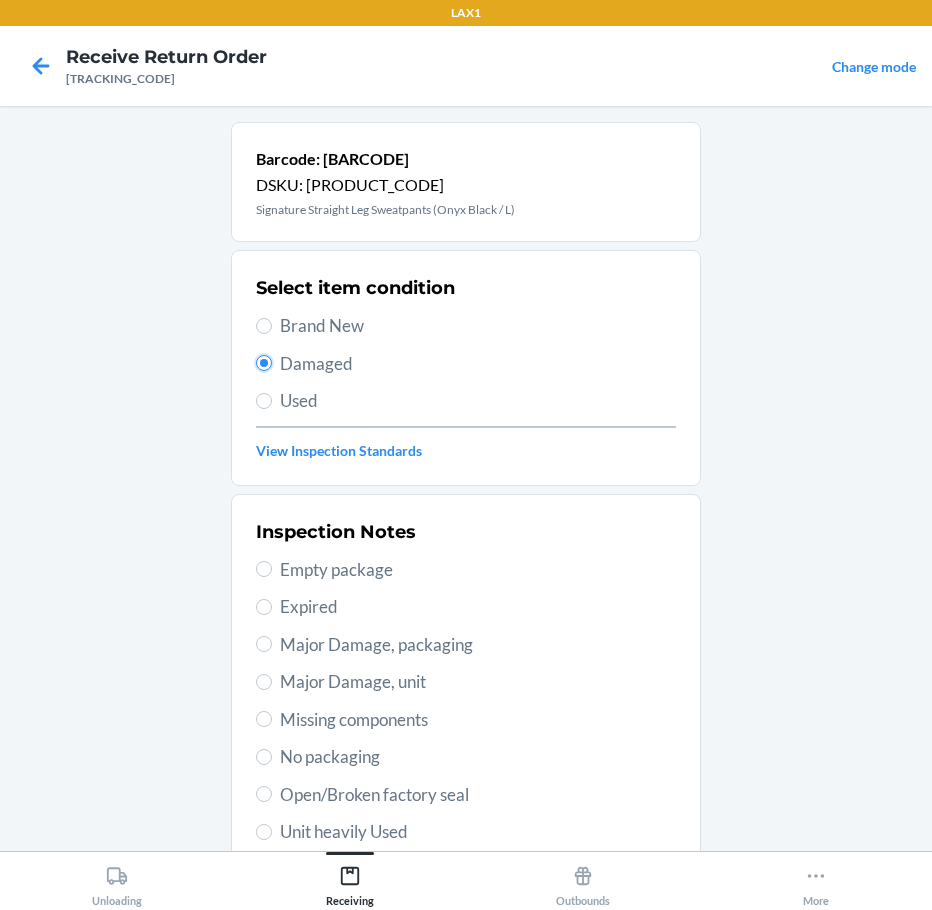 scroll, scrollTop: 297, scrollLeft: 0, axis: vertical 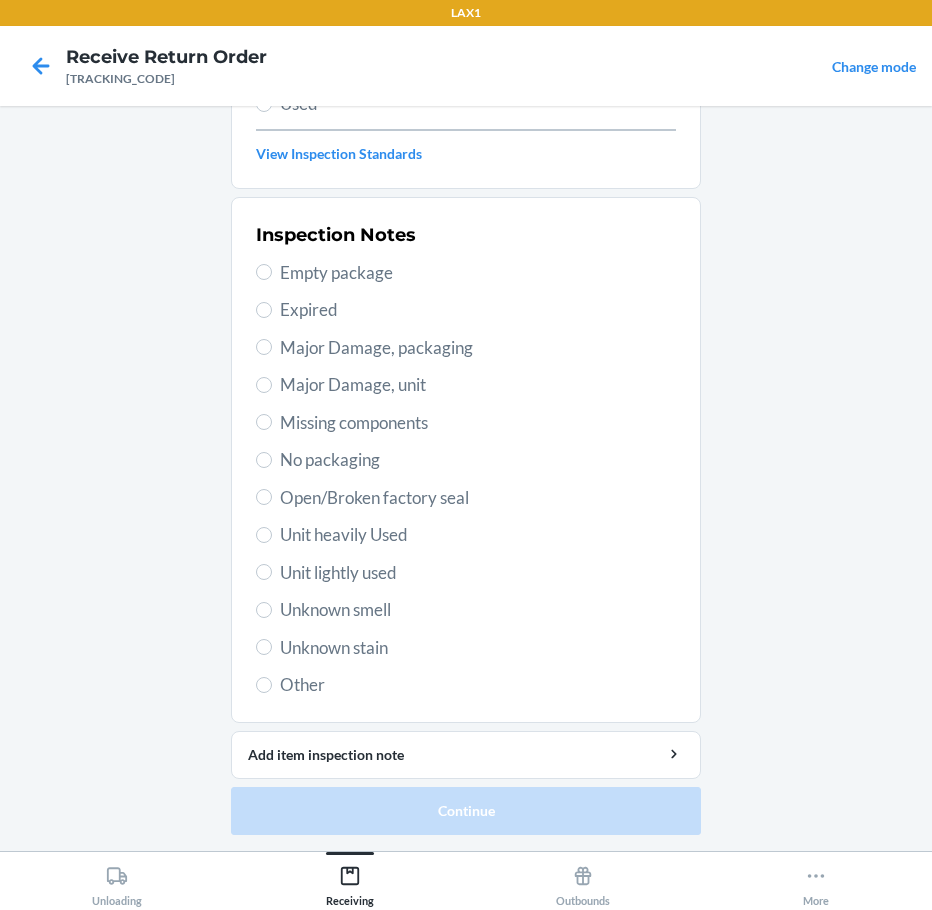 click on "Unit lightly used" at bounding box center [466, 573] 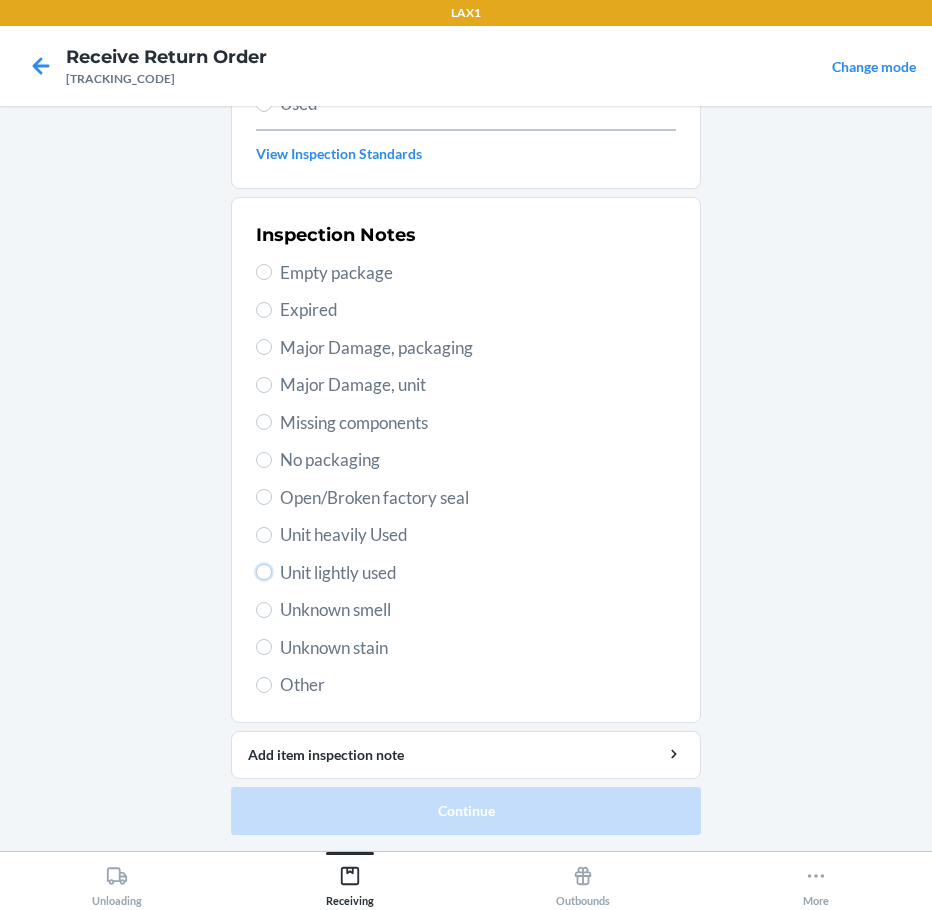 click on "Unit lightly used" at bounding box center [264, 572] 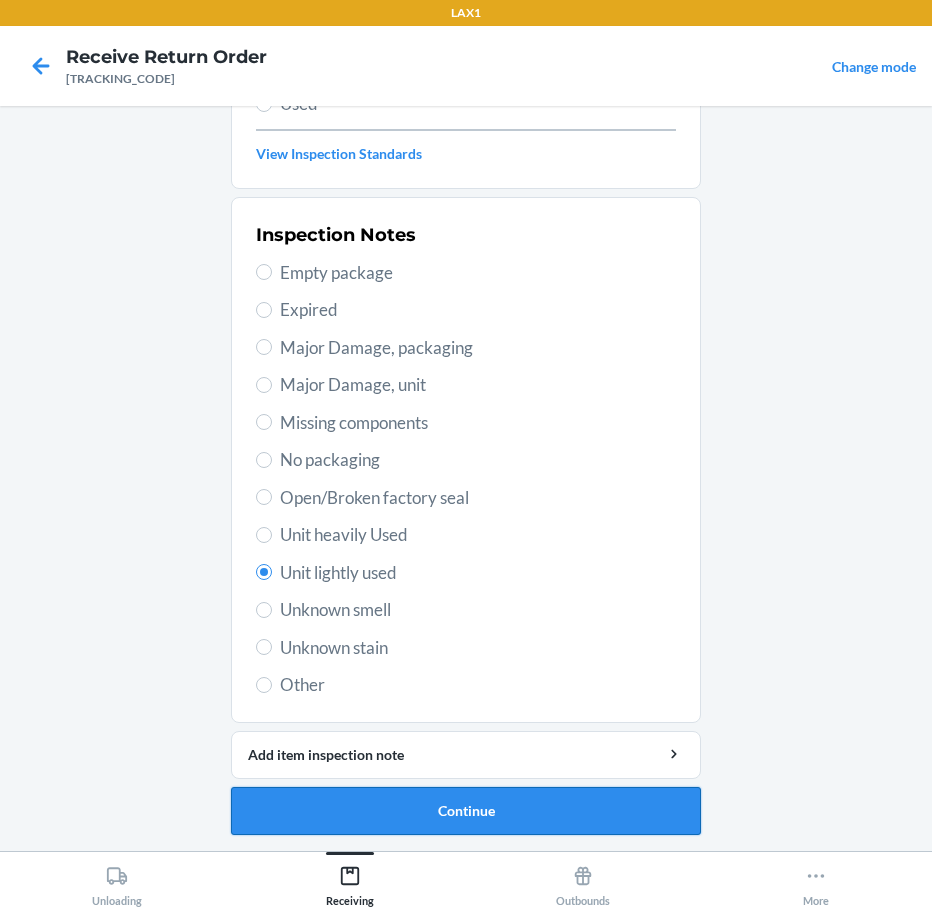 click on "Continue" at bounding box center [466, 811] 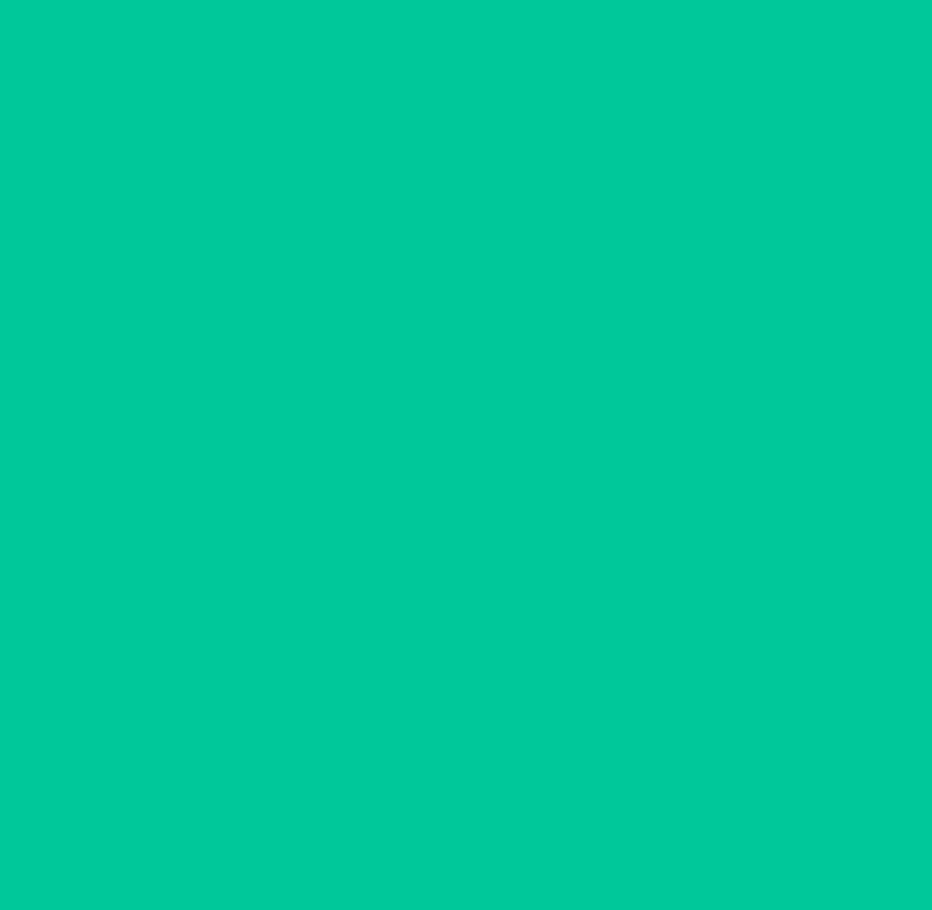 scroll, scrollTop: 120, scrollLeft: 0, axis: vertical 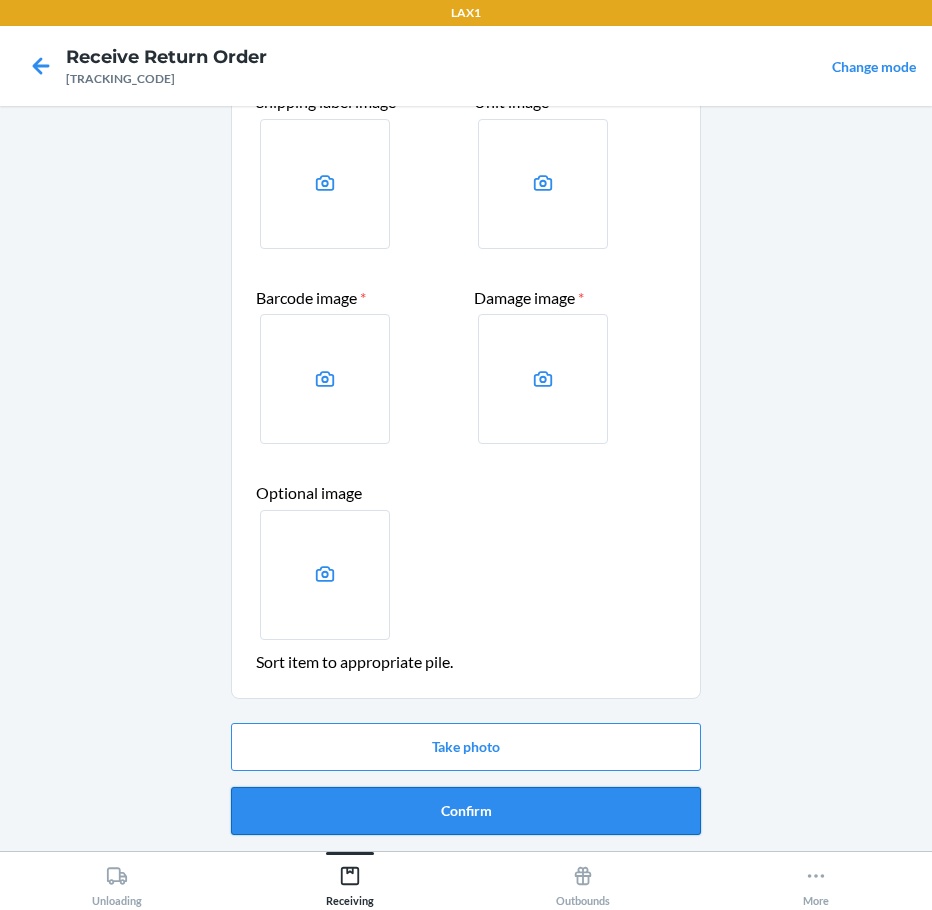 click on "Confirm" at bounding box center [466, 811] 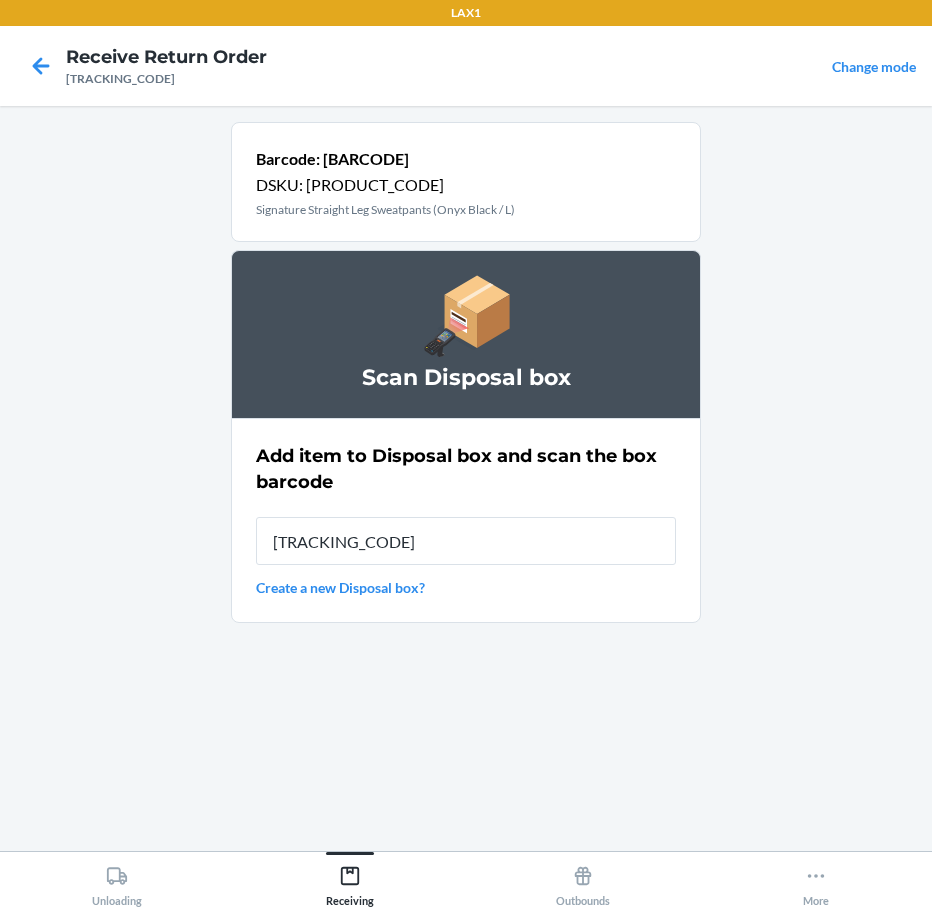 type on "[TRACKING_CODE]" 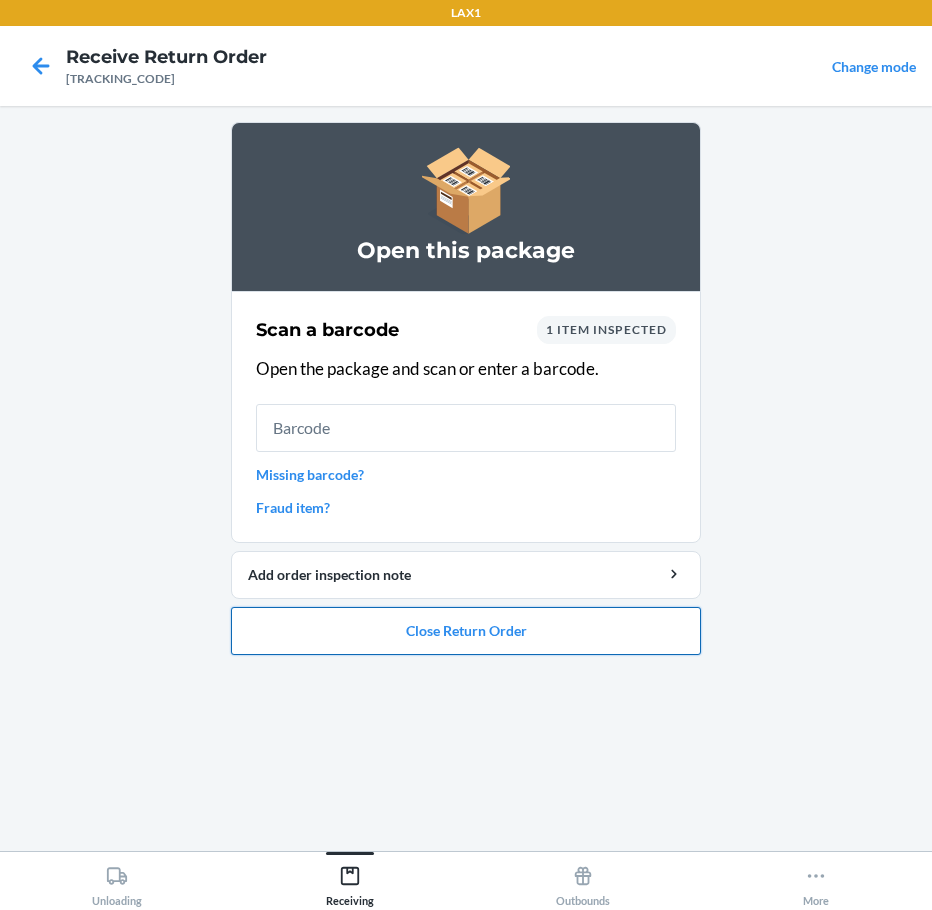click on "Close Return Order" at bounding box center [466, 631] 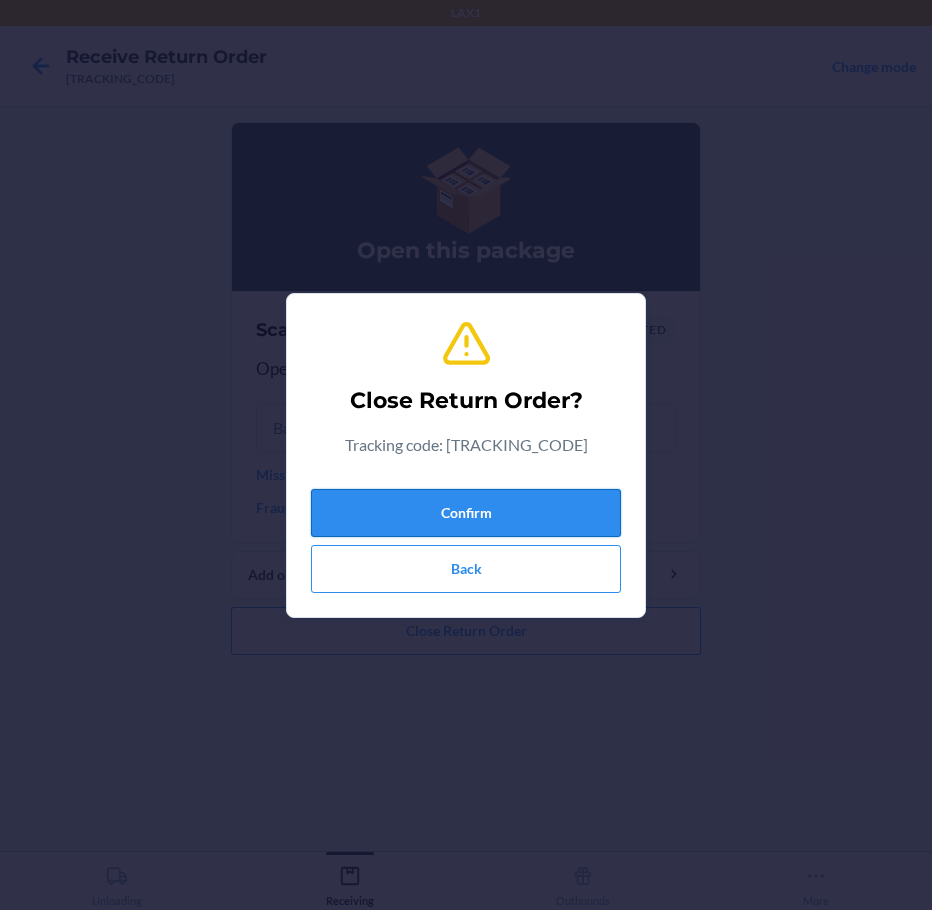 click on "Confirm" at bounding box center (466, 513) 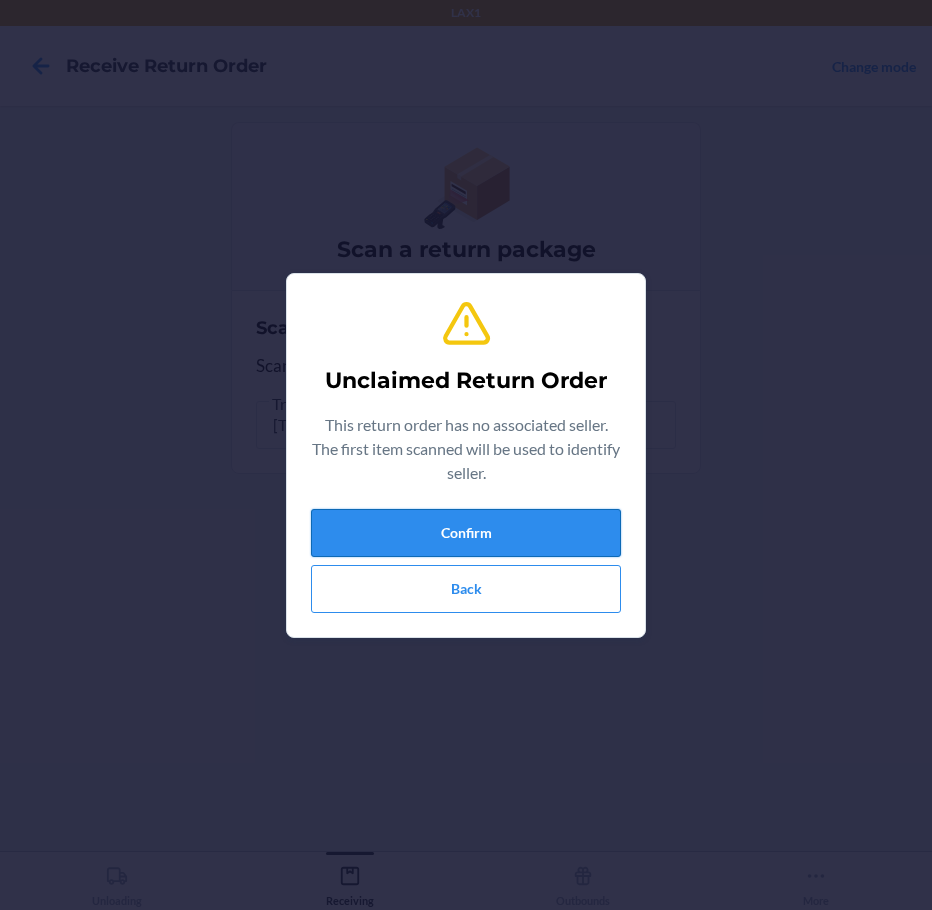 click on "Confirm" at bounding box center [466, 533] 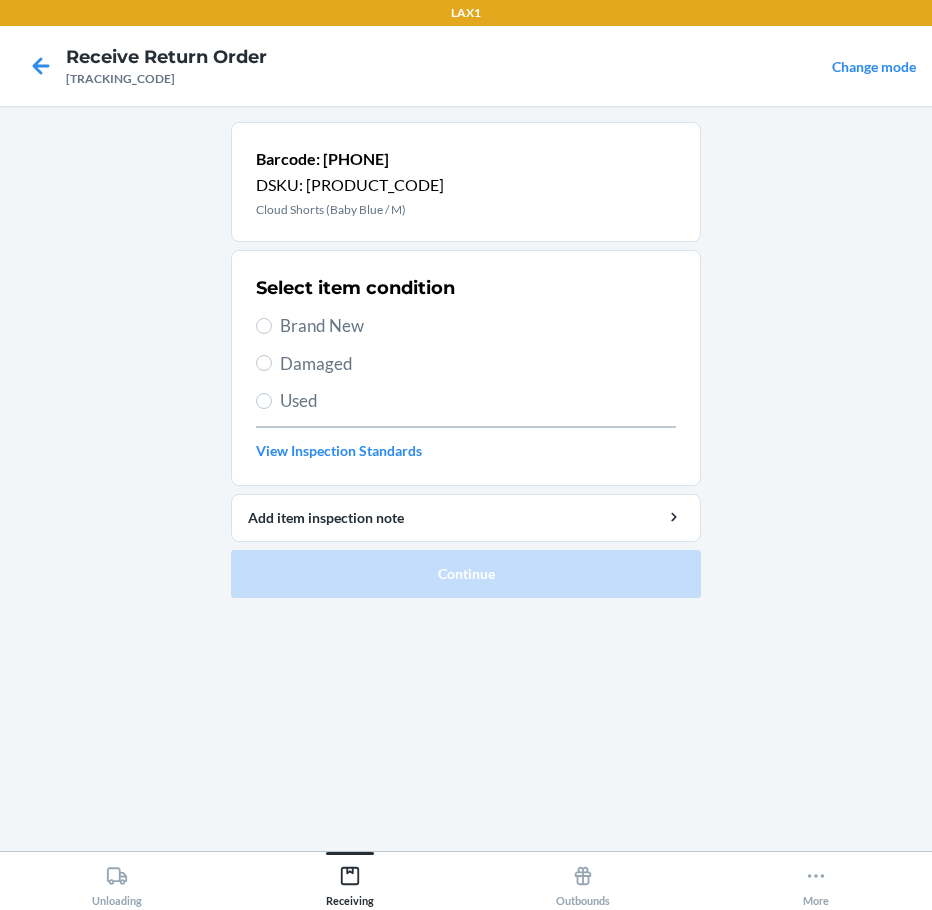 click on "Brand New" at bounding box center (478, 326) 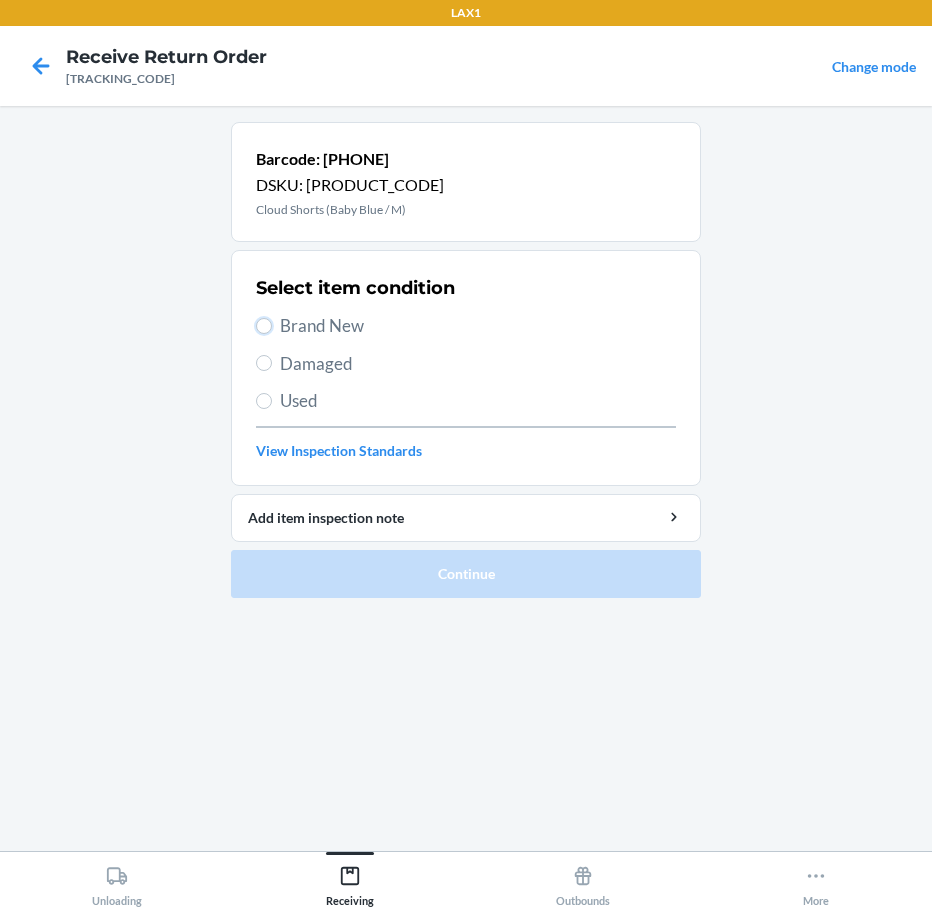 click on "Brand New" at bounding box center [264, 326] 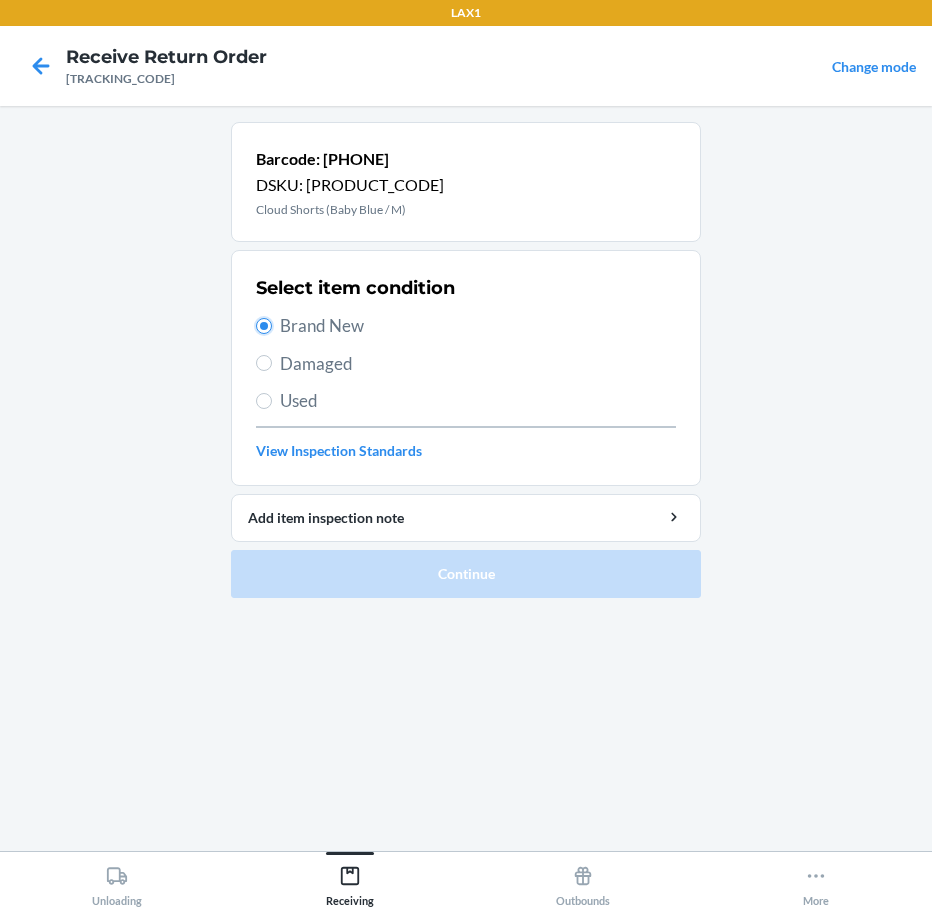 radio on "true" 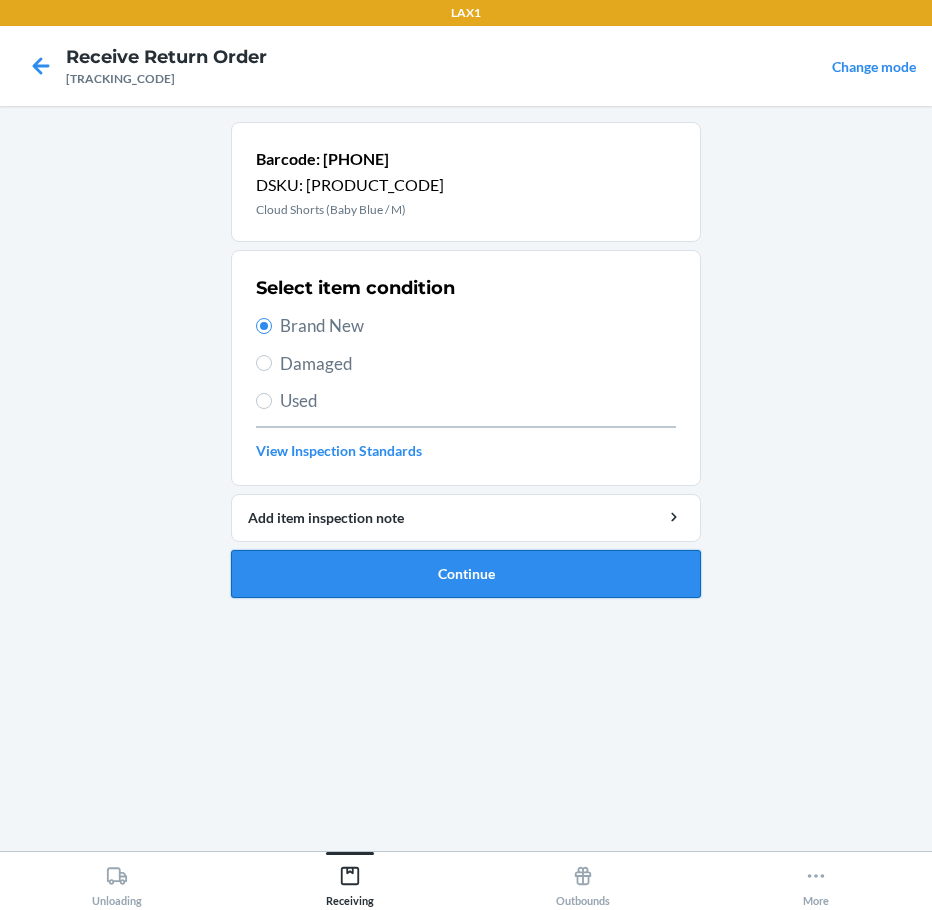 click on "Continue" at bounding box center (466, 574) 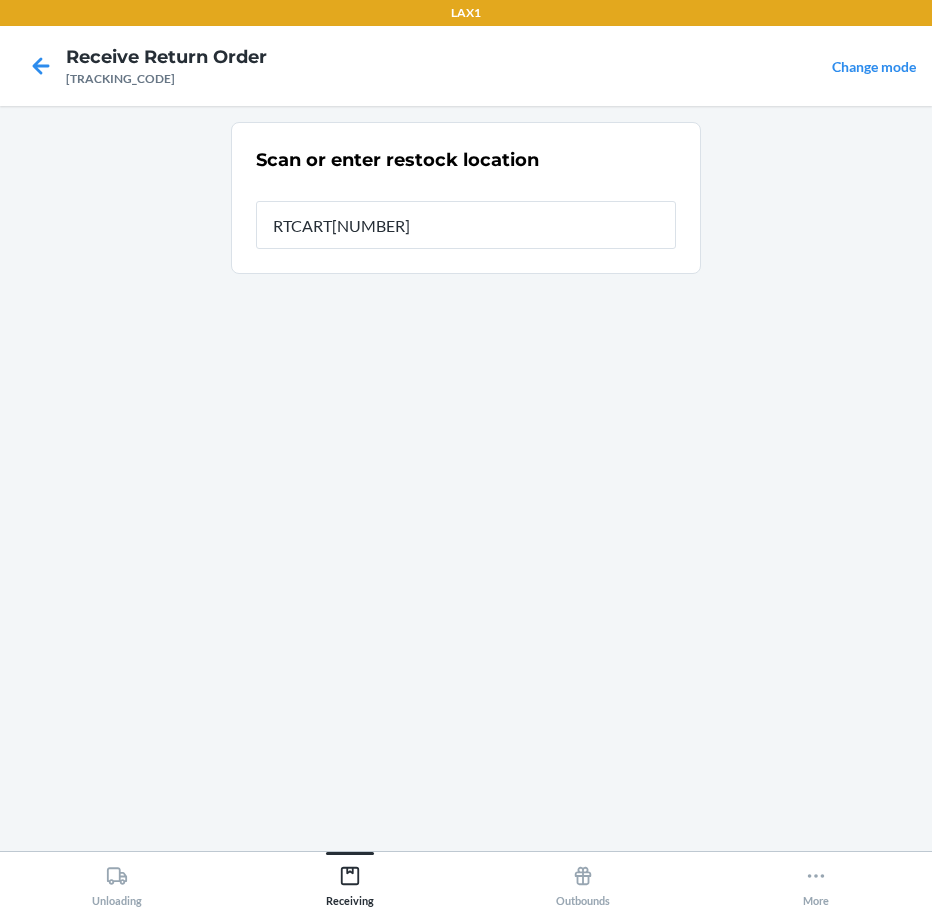 type on "[PRODUCT_CODE]" 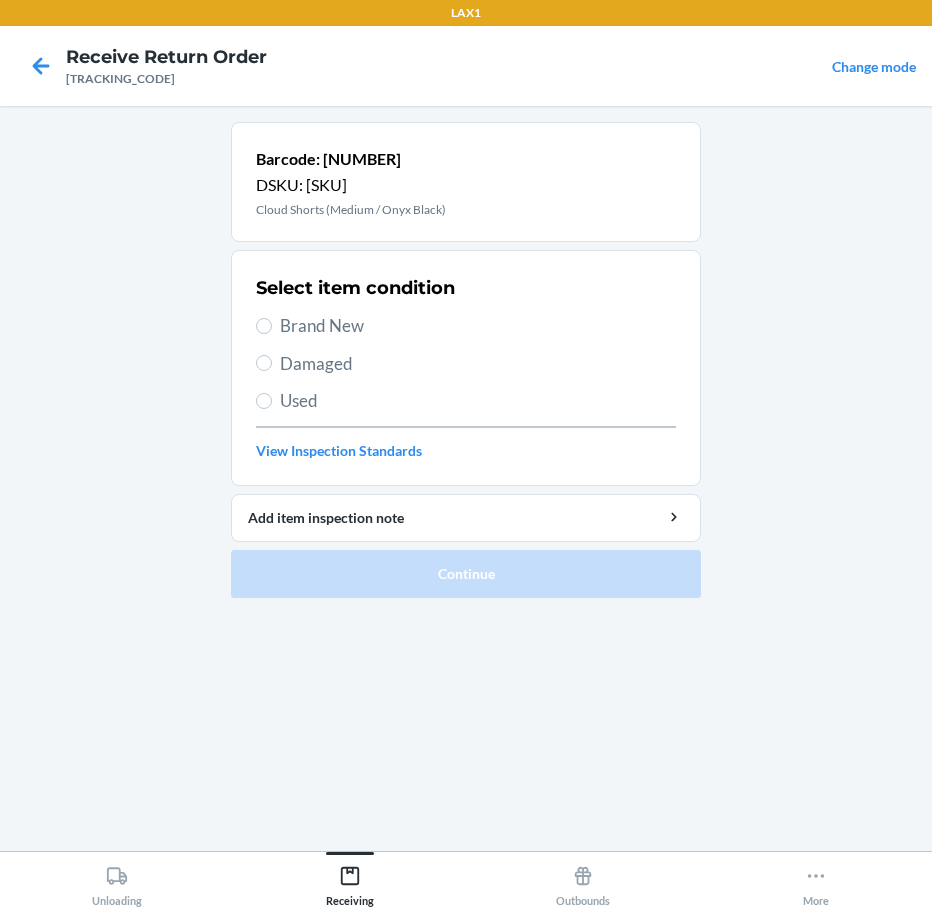 click on "Brand New" at bounding box center (478, 326) 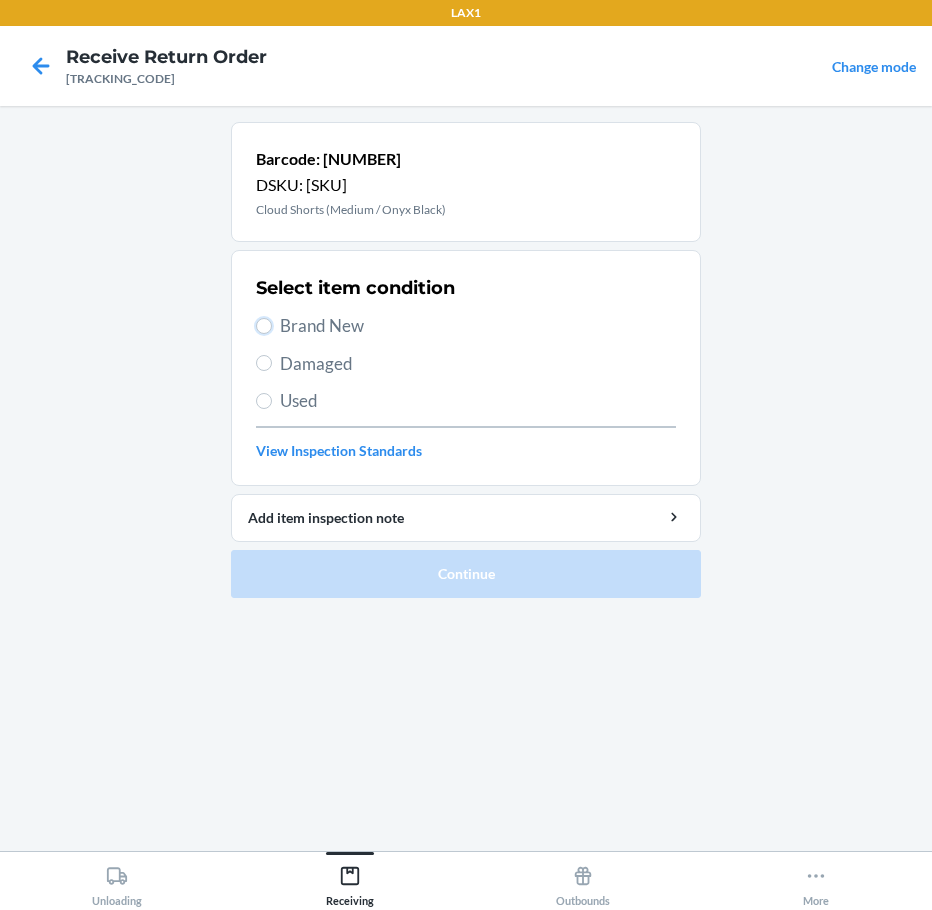 radio on "true" 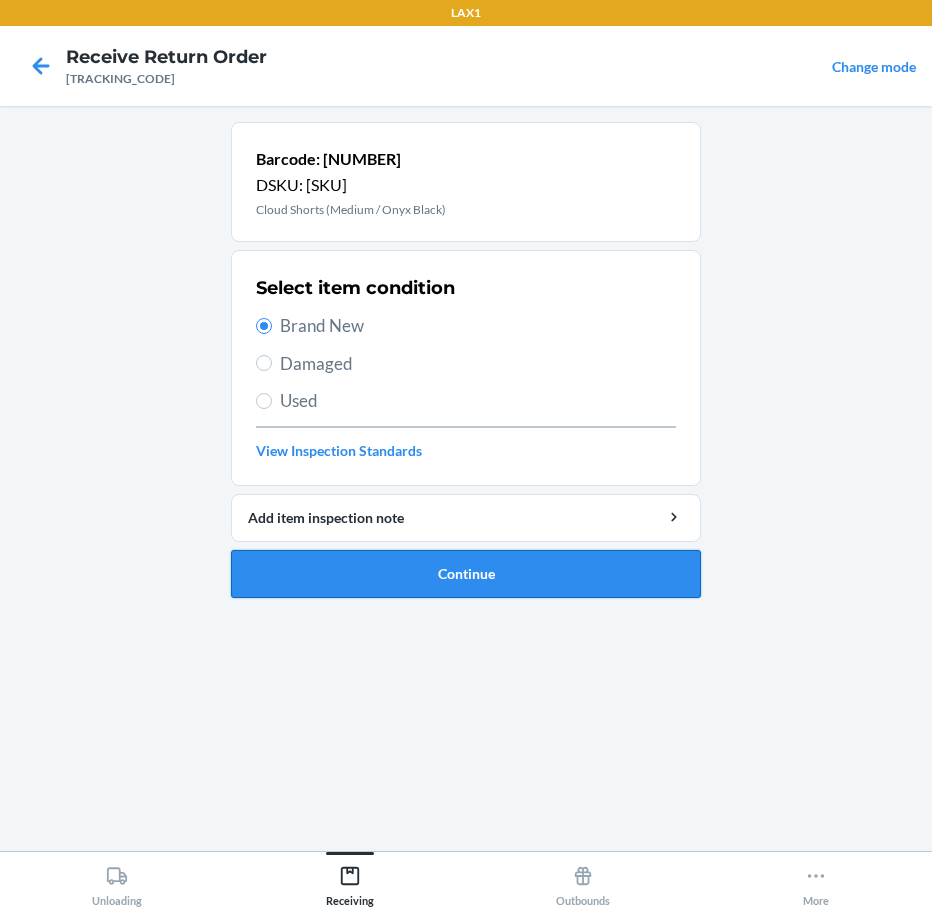 click on "Continue" at bounding box center (466, 574) 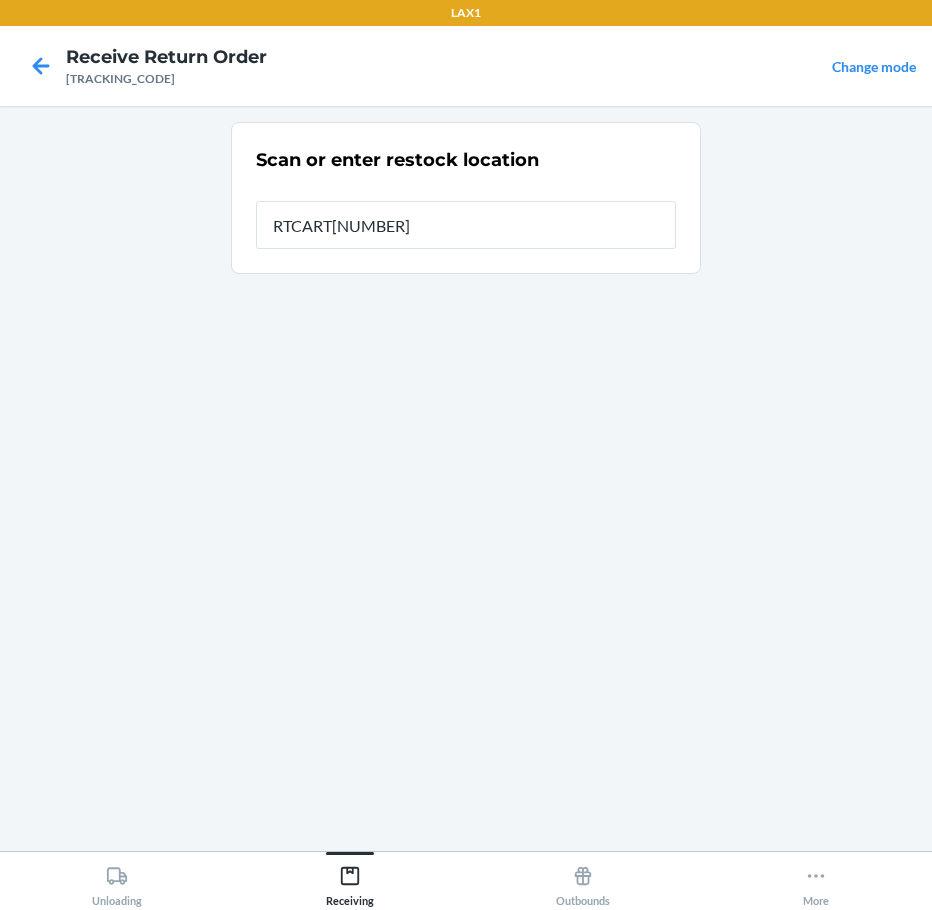 type on "[PRODUCT_CODE]" 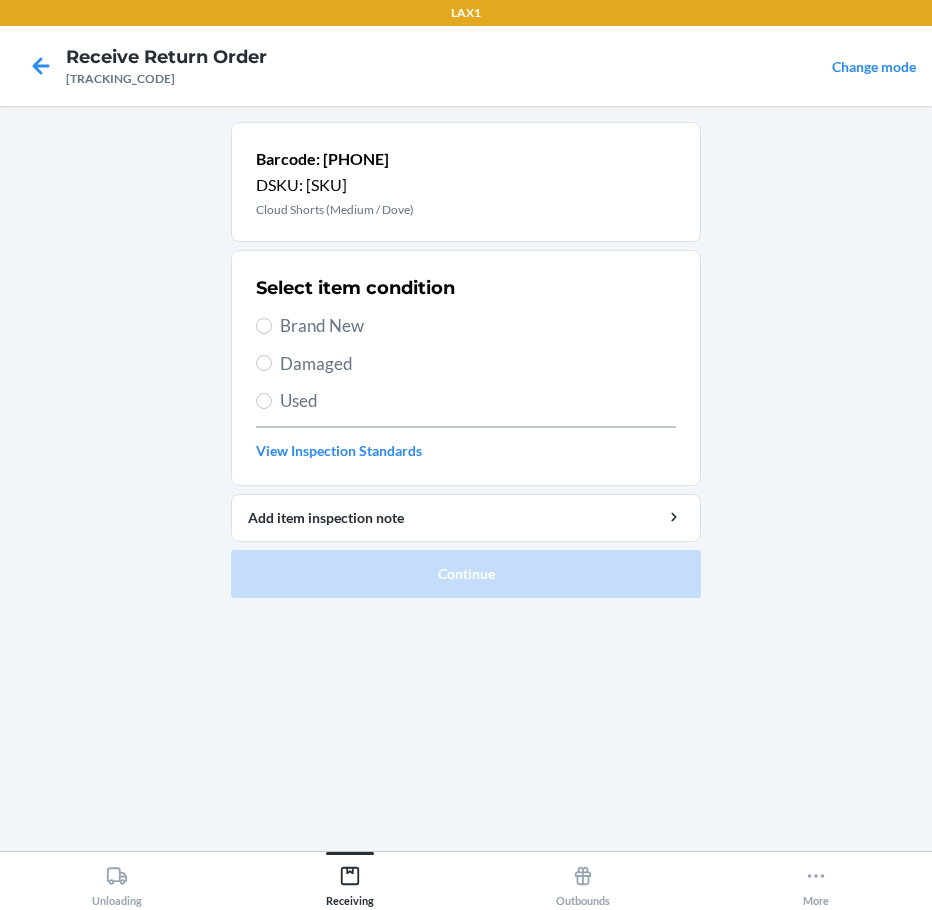 click on "Brand New" at bounding box center [478, 326] 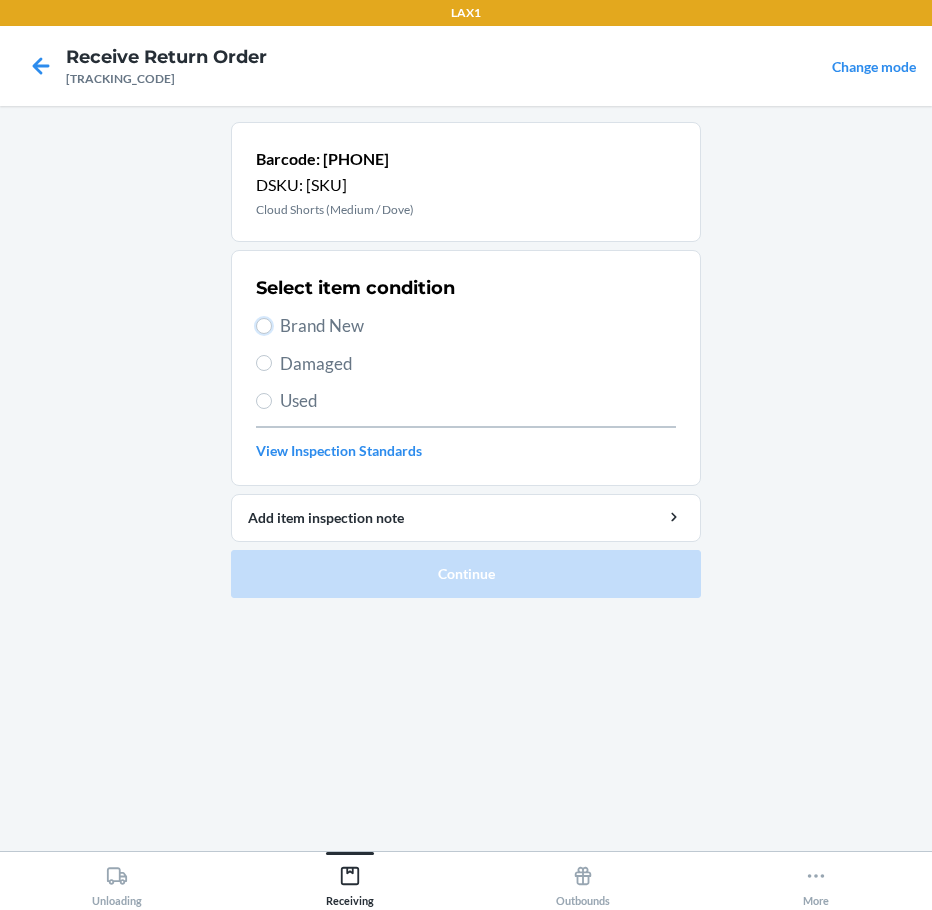 click on "Brand New" at bounding box center (264, 326) 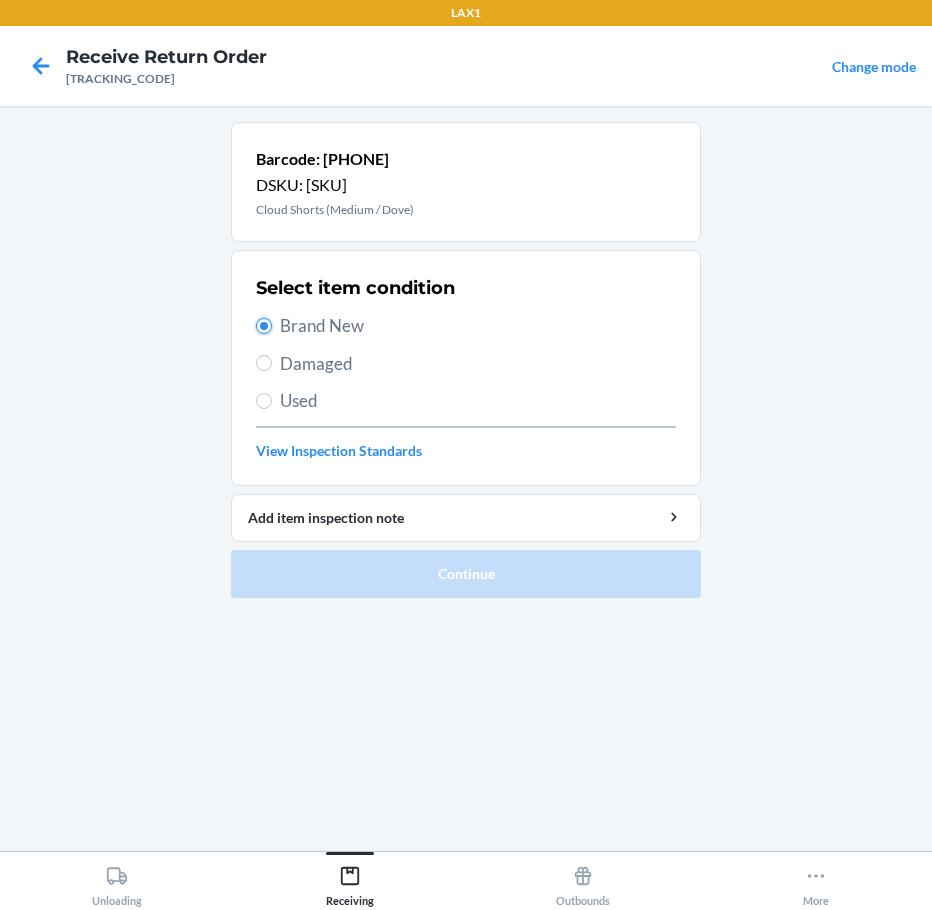radio on "true" 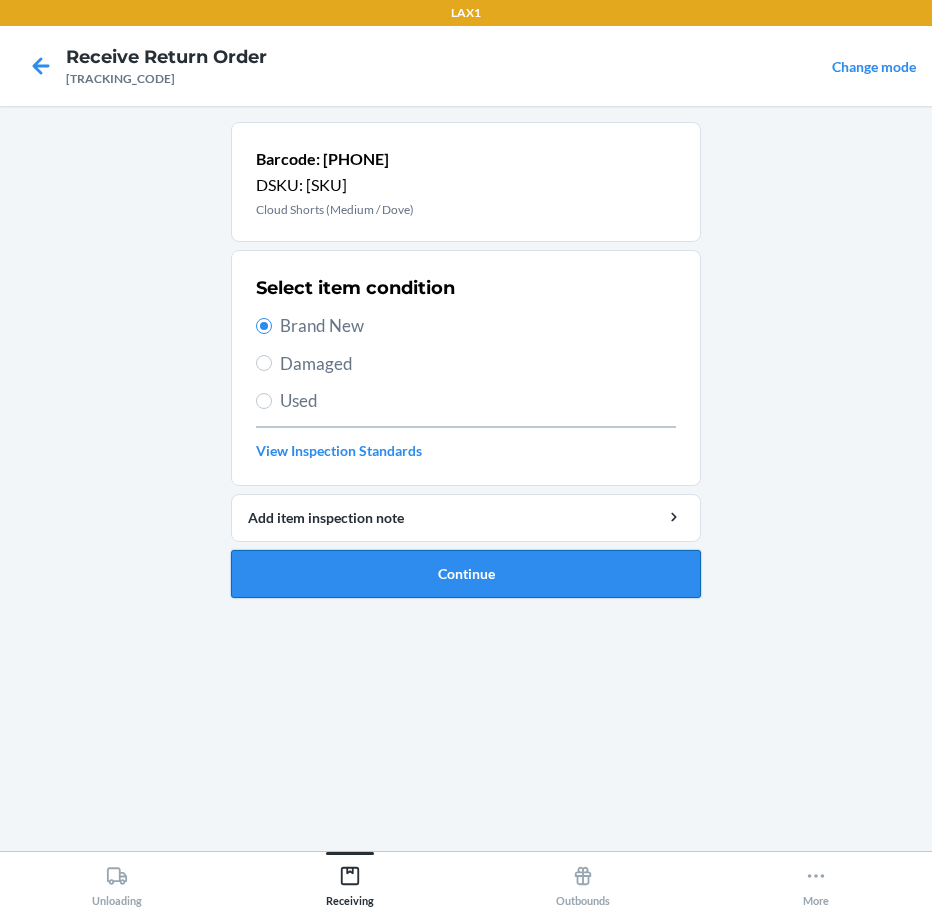 click on "Continue" at bounding box center (466, 574) 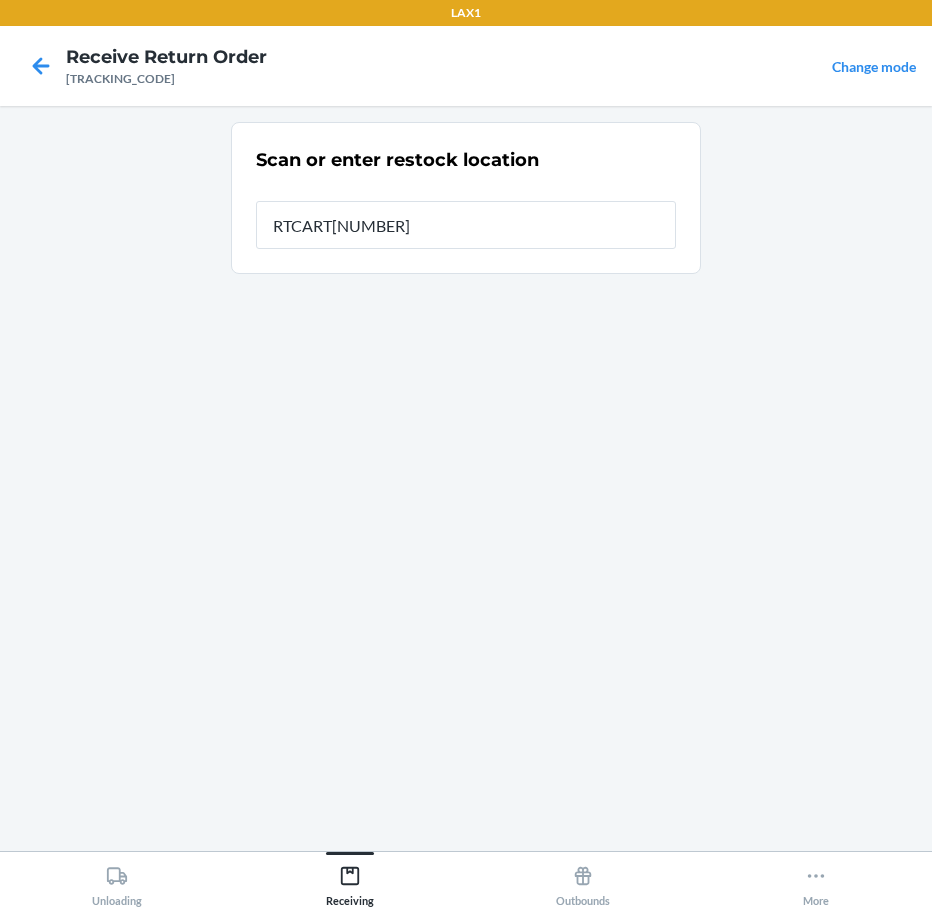 type on "[PRODUCT_CODE]" 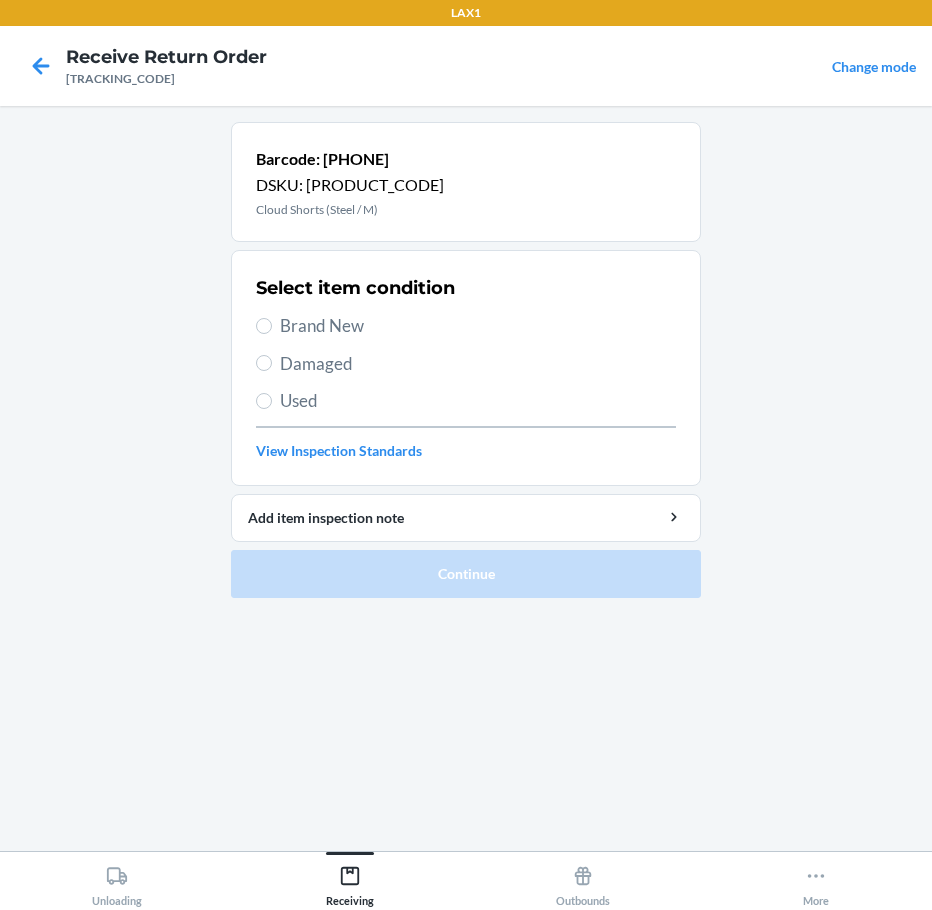 click on "Brand New" at bounding box center [478, 326] 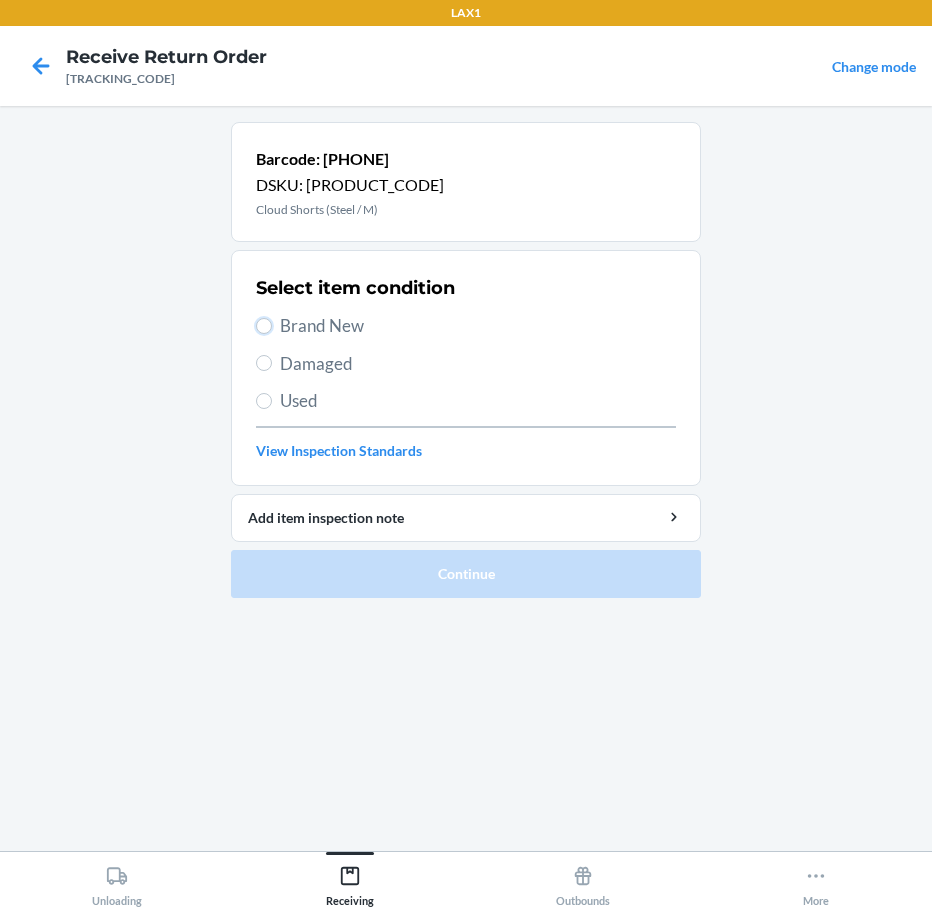 click on "Brand New" at bounding box center (264, 326) 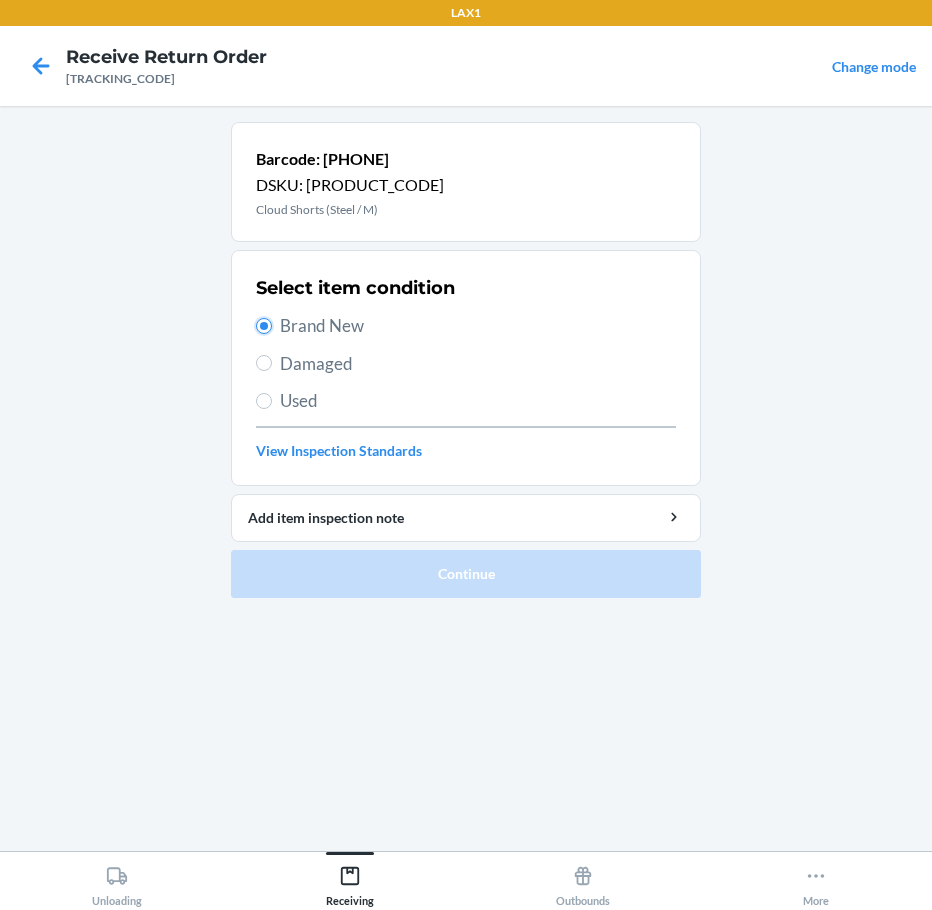 radio on "true" 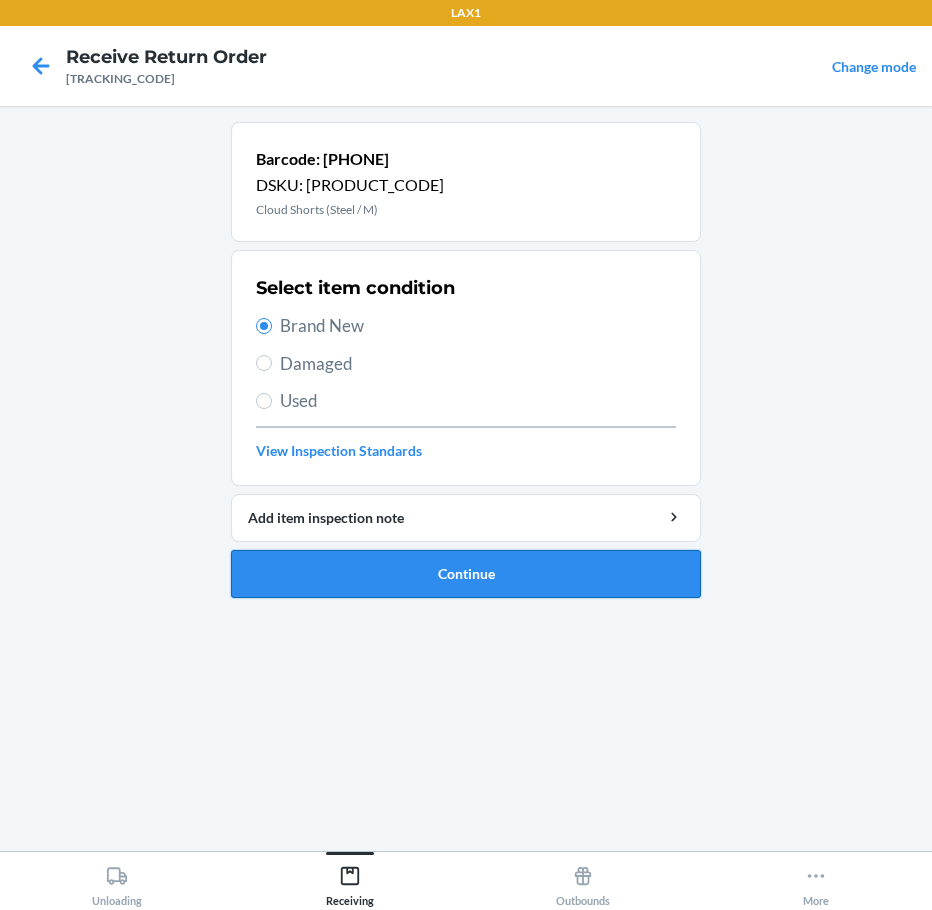 click on "Continue" at bounding box center [466, 574] 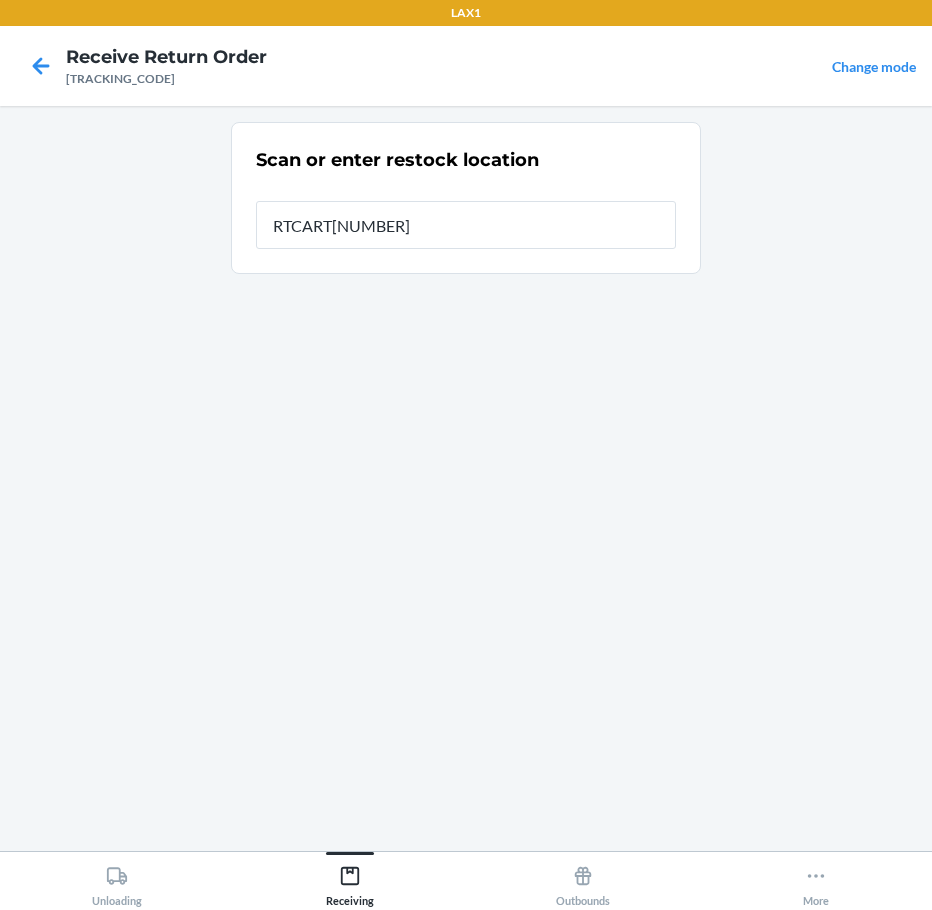 type on "[PRODUCT_CODE]" 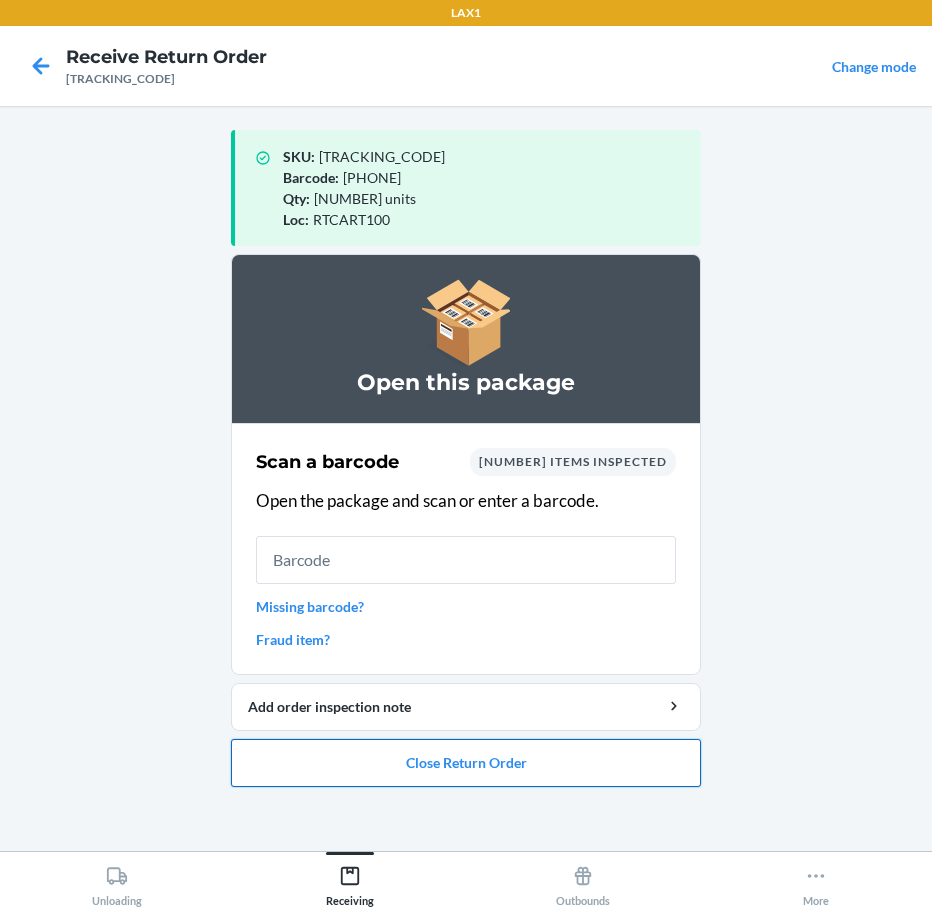 click on "Close Return Order" at bounding box center (466, 763) 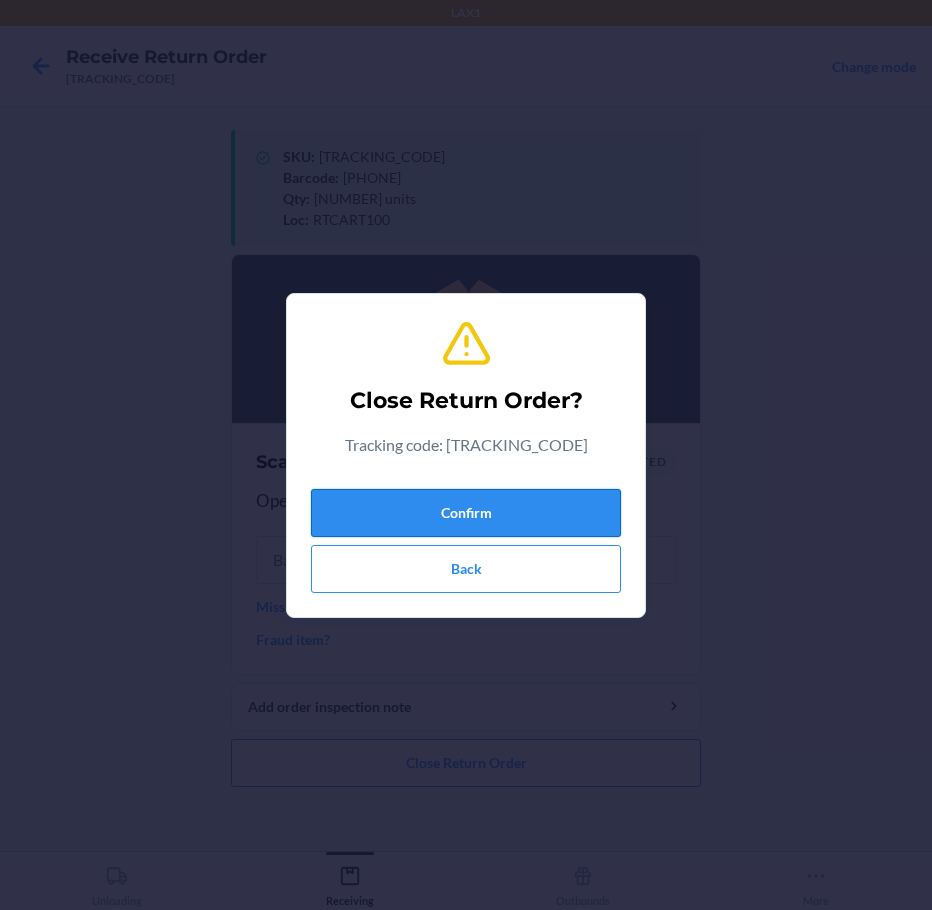 click on "Confirm" at bounding box center (466, 513) 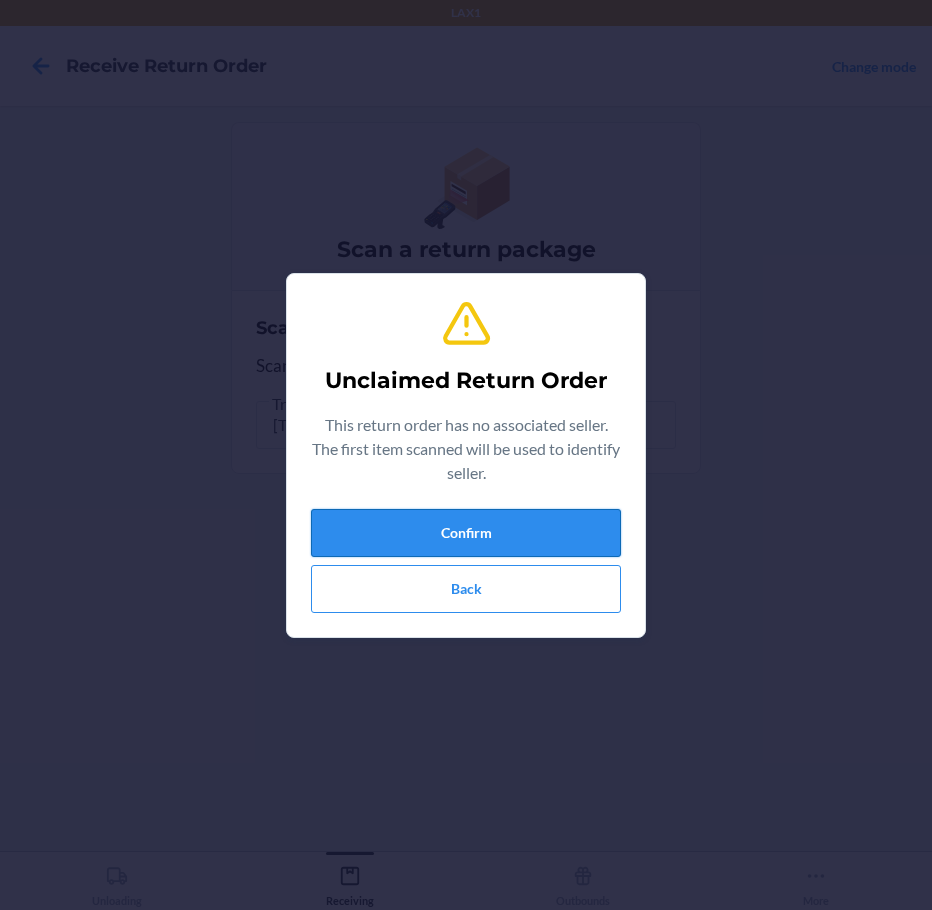 click on "Confirm" at bounding box center [466, 533] 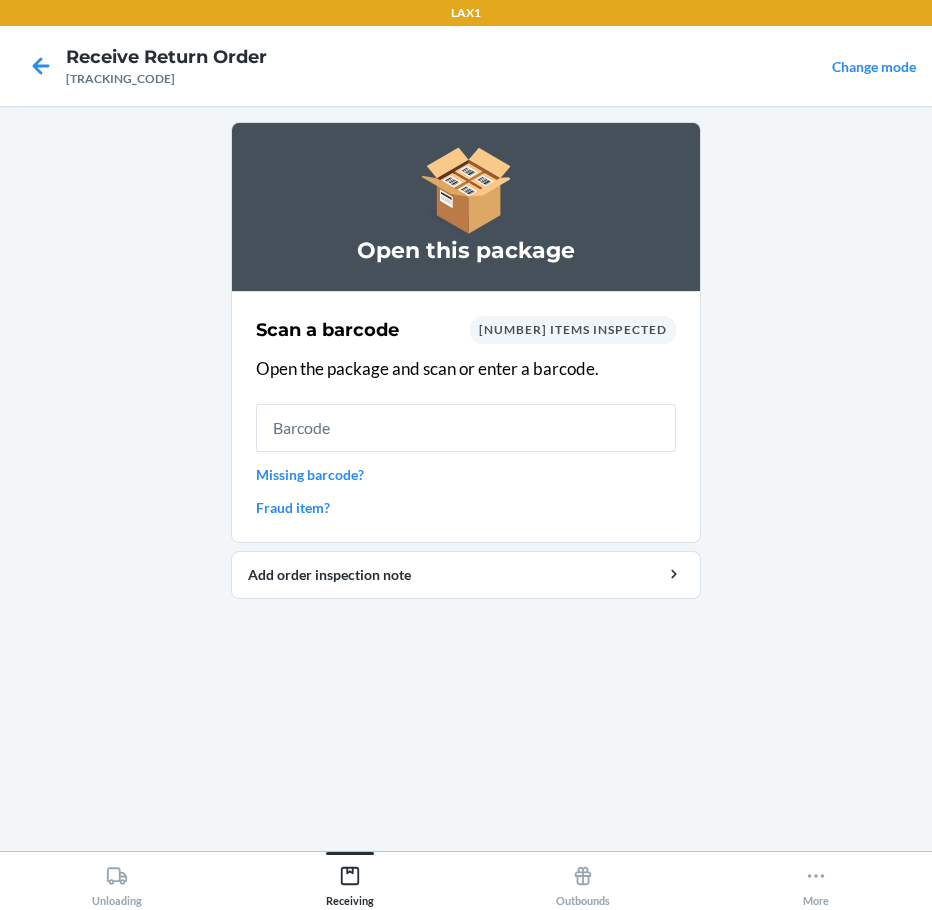 click on "Missing barcode?" at bounding box center [466, 474] 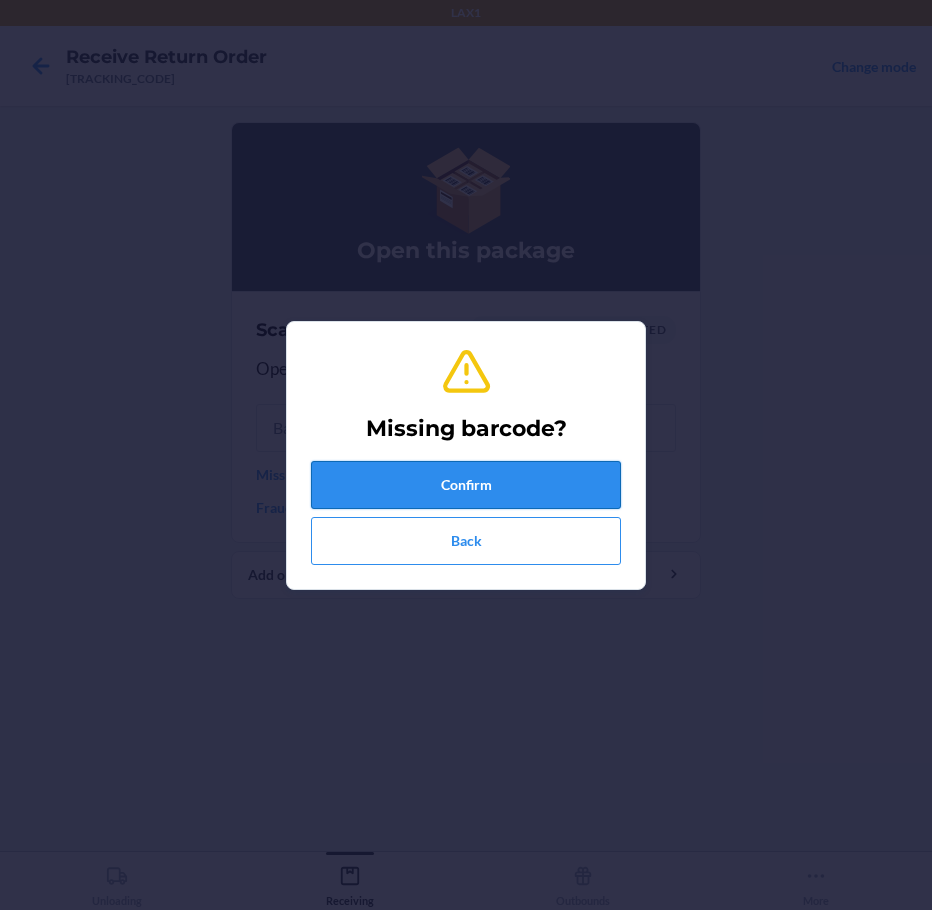 click on "Confirm" at bounding box center [466, 485] 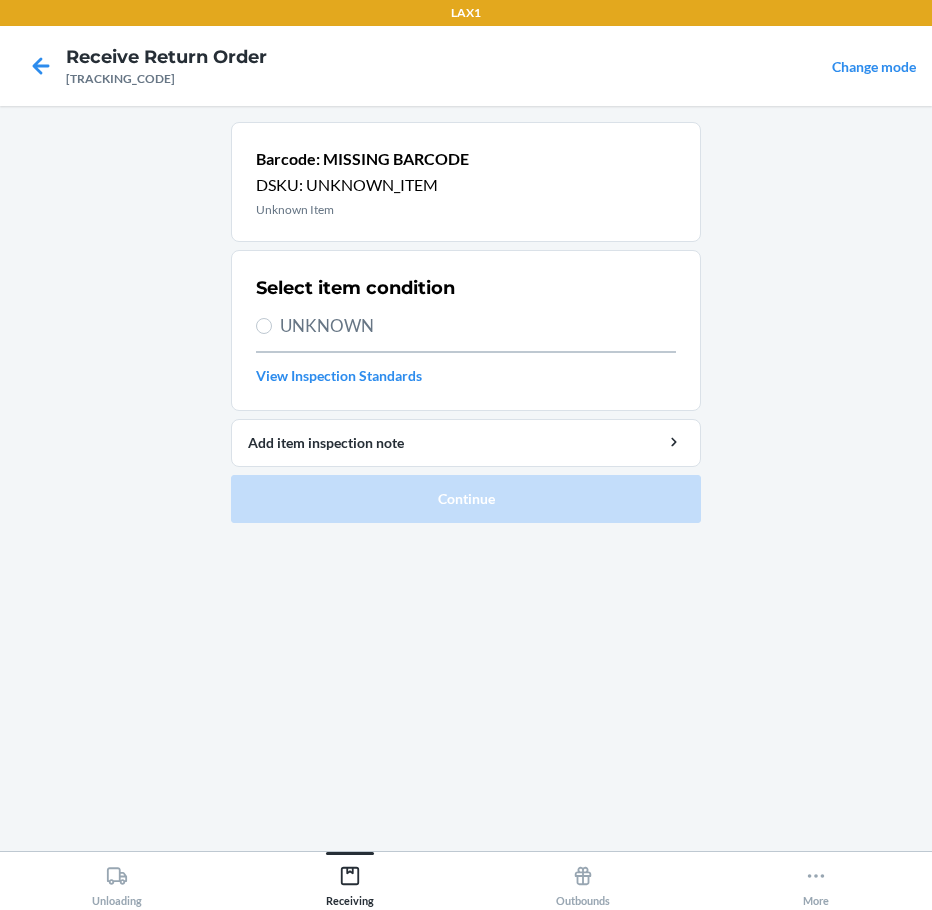 click on "UNKNOWN" at bounding box center [478, 326] 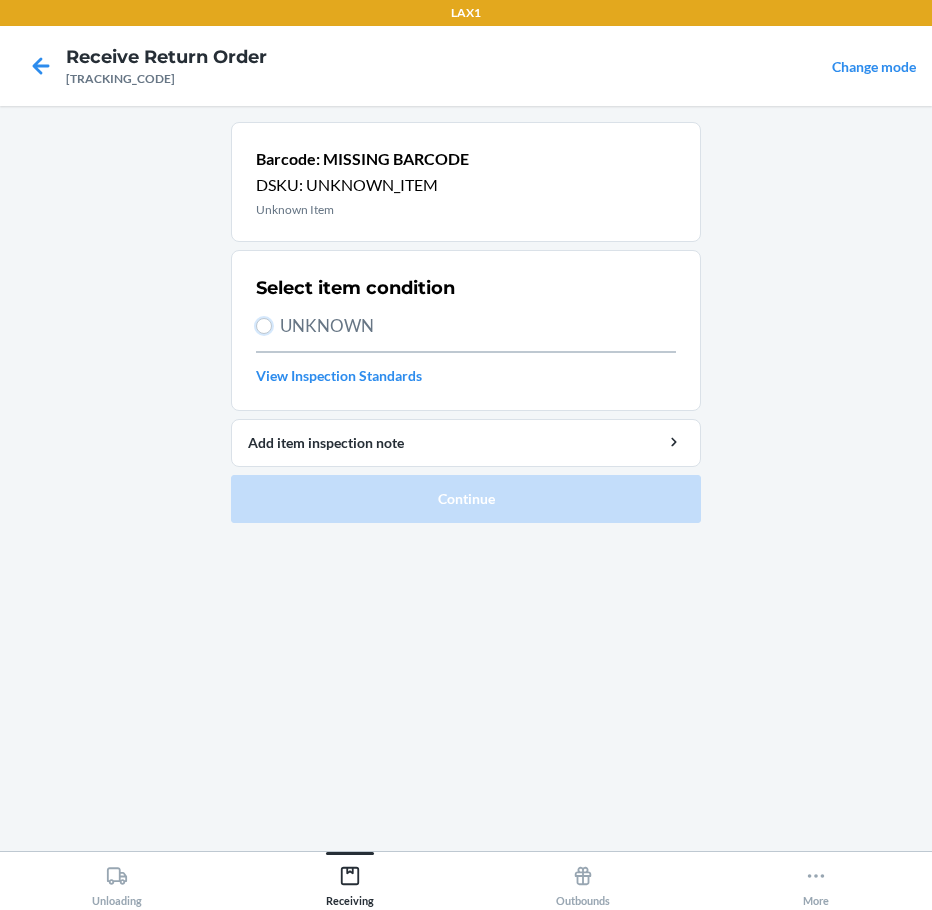 click on "UNKNOWN" at bounding box center [264, 326] 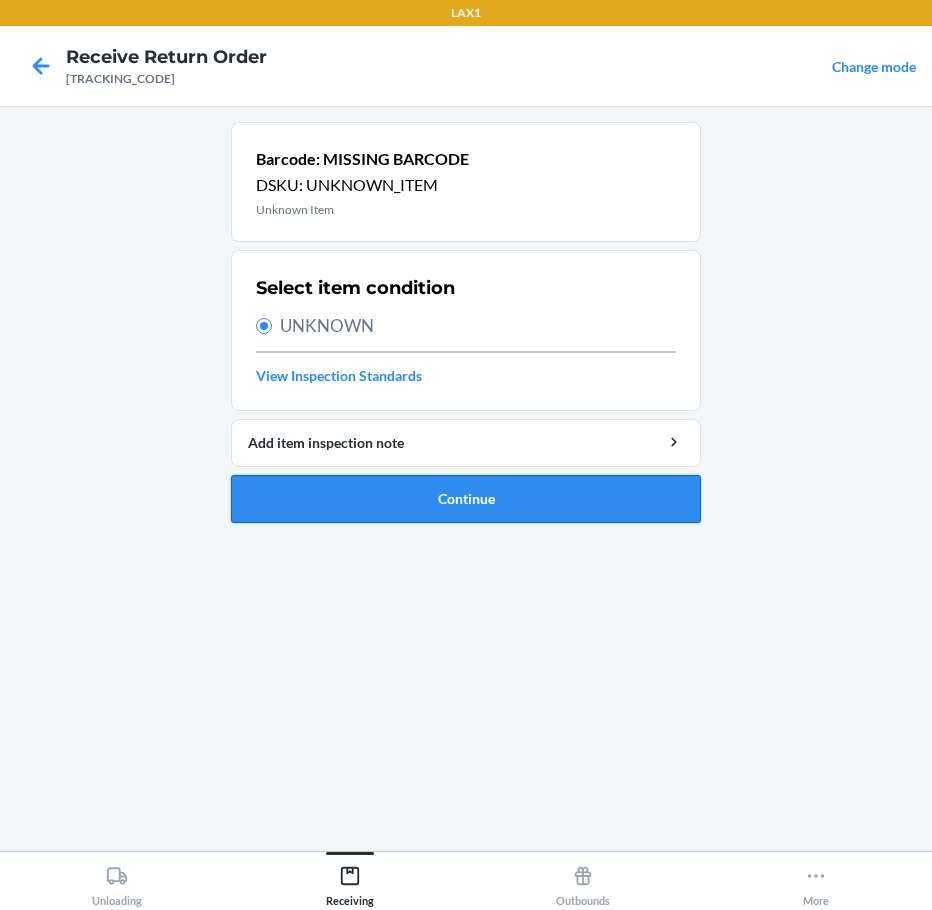 click on "Continue" at bounding box center (466, 499) 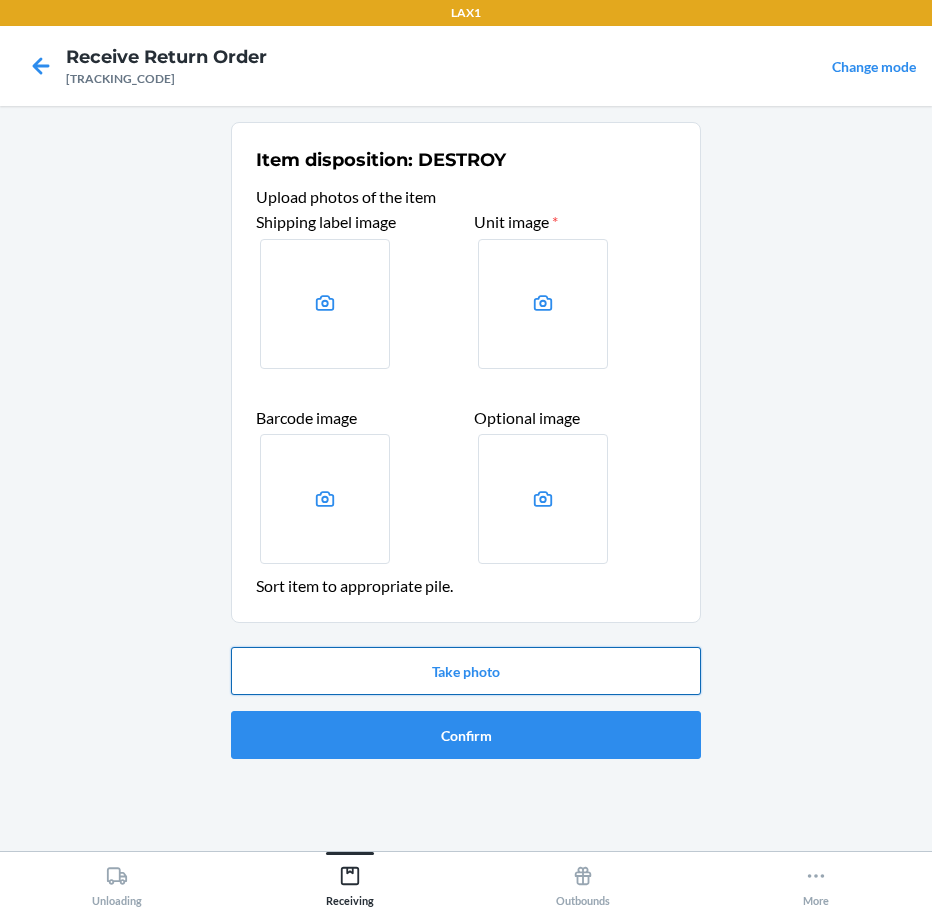 click on "Take photo" at bounding box center (466, 671) 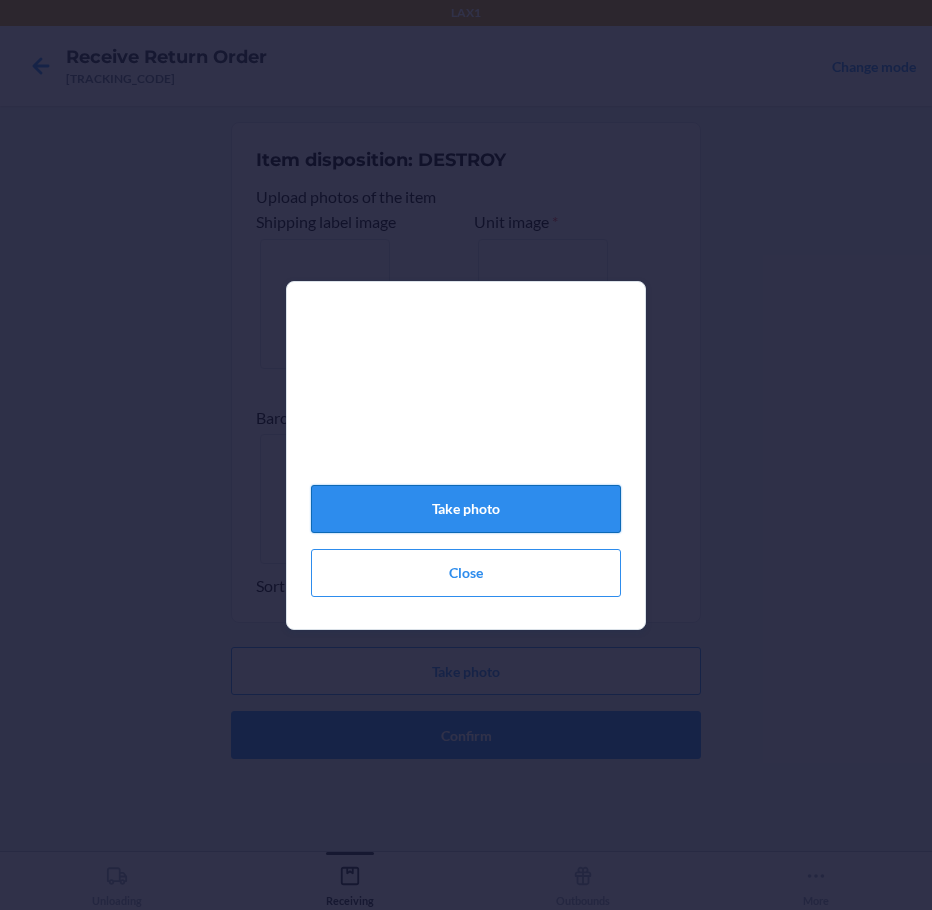 click on "Take photo" 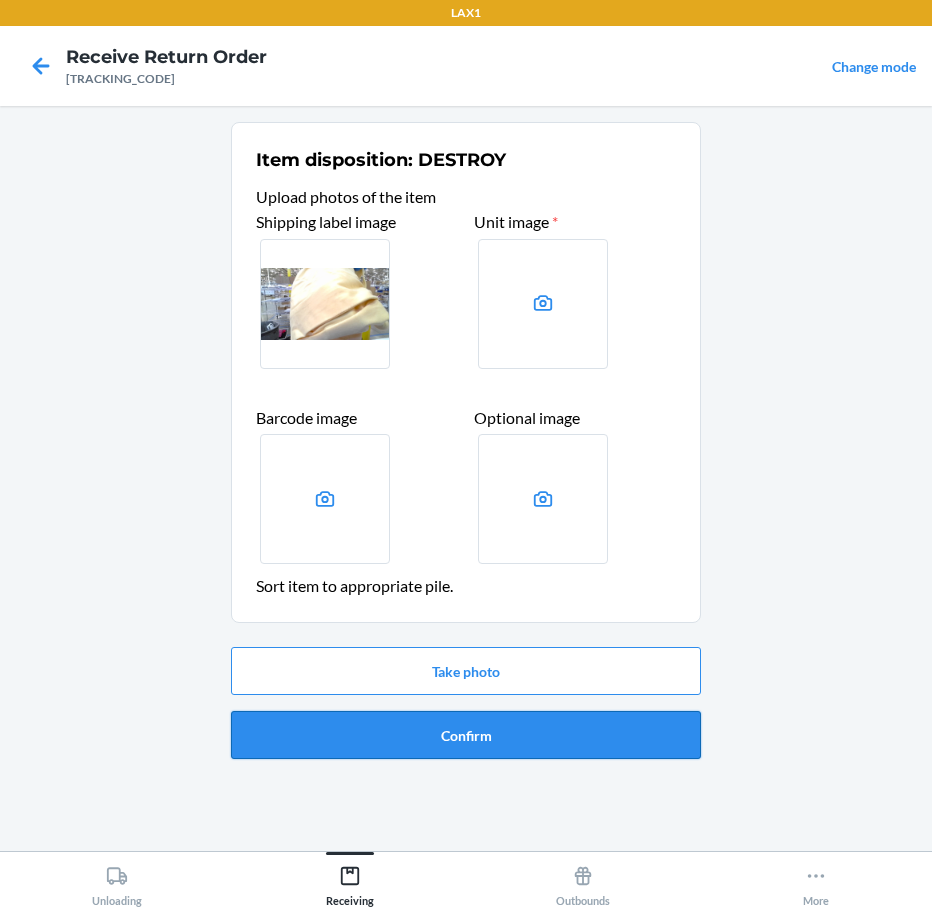 click on "Confirm" at bounding box center [466, 735] 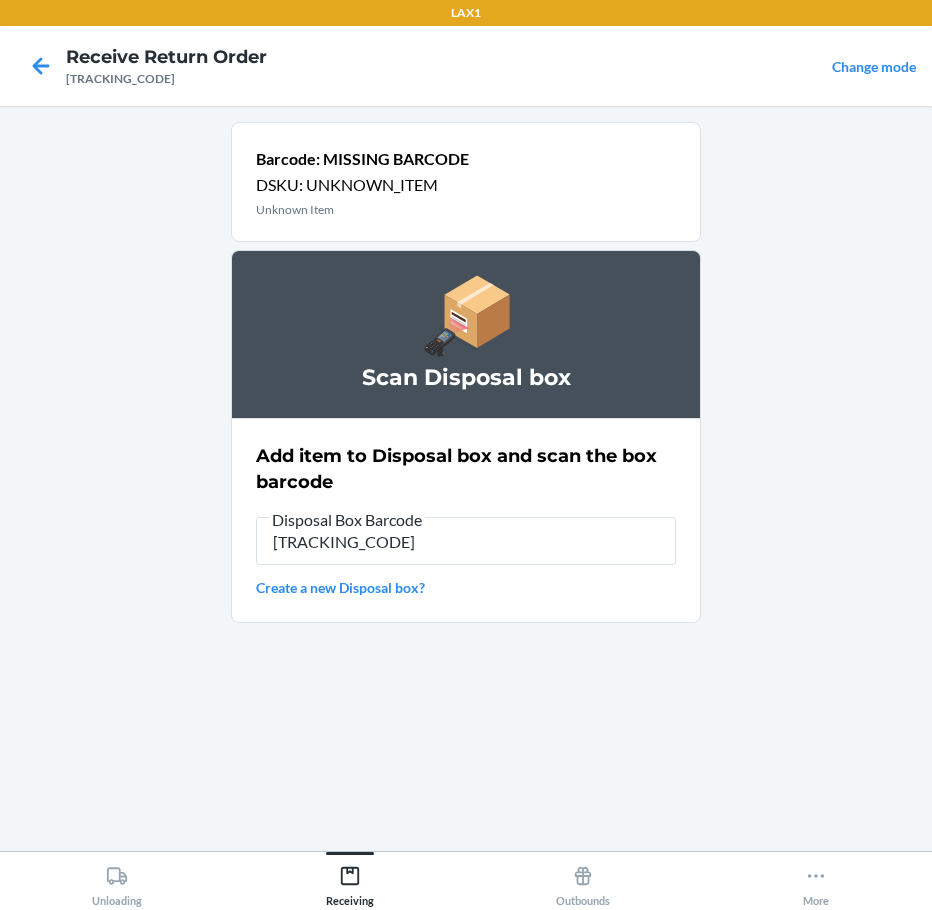 type on "[TRACKING_CODE]" 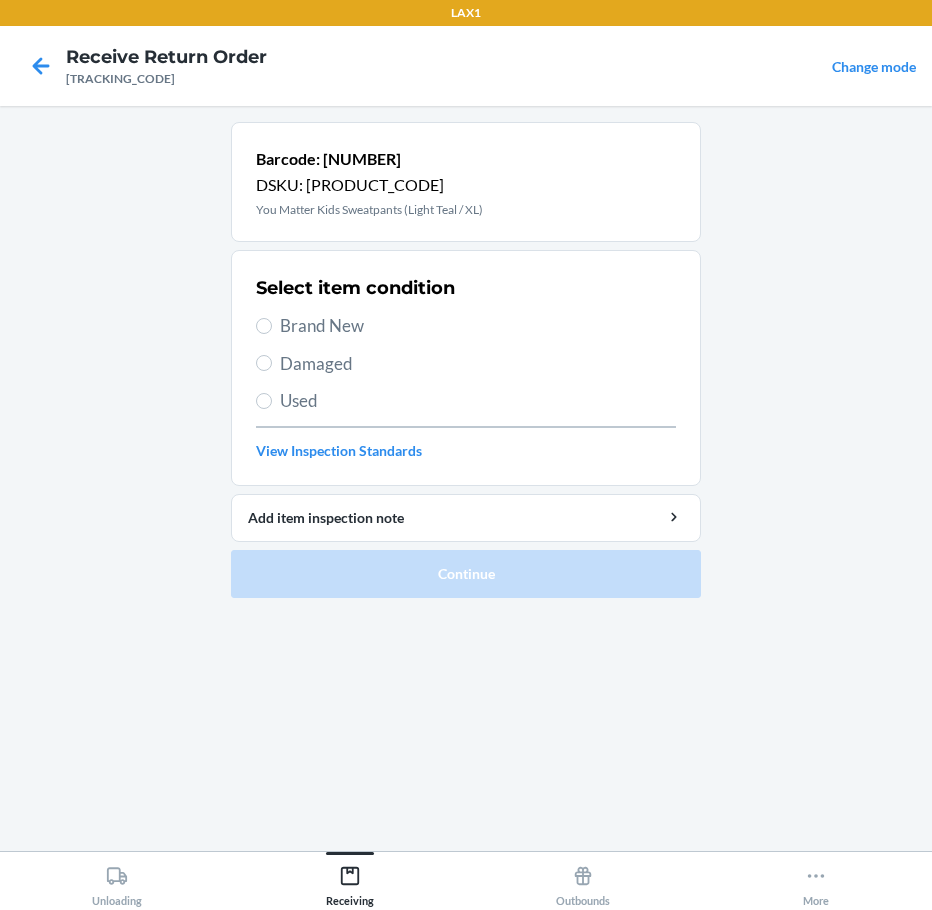 click on "Brand New" at bounding box center (466, 326) 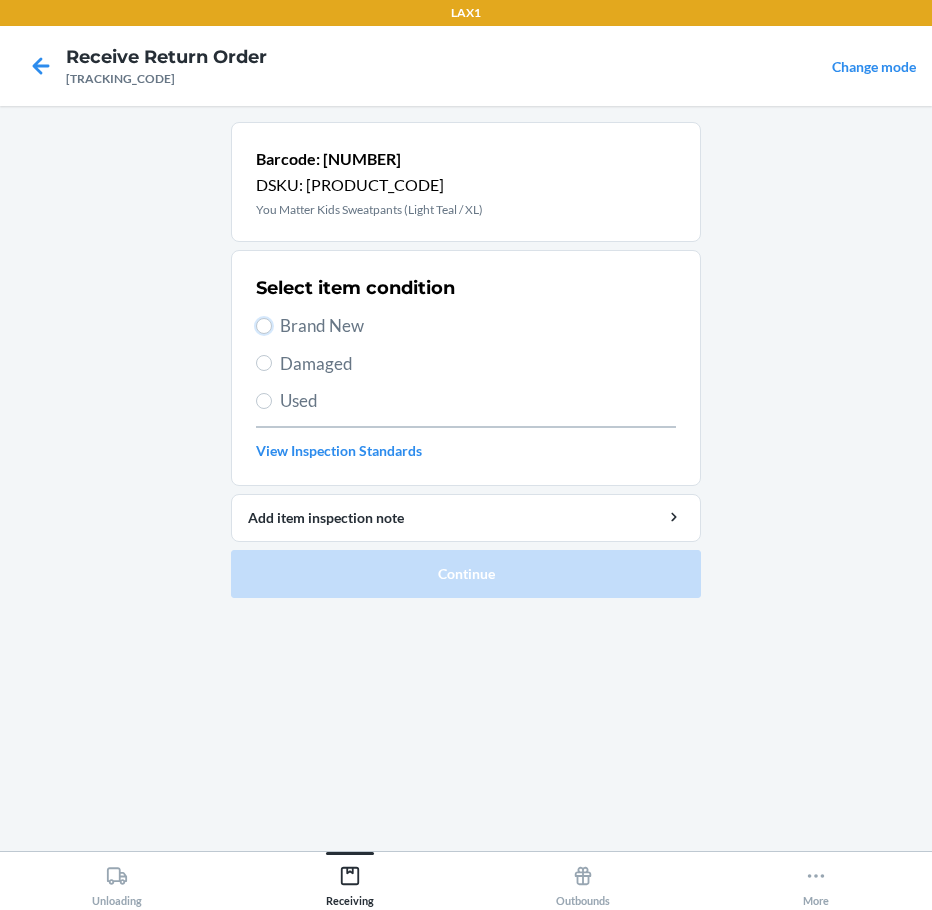 click on "Brand New" at bounding box center (264, 326) 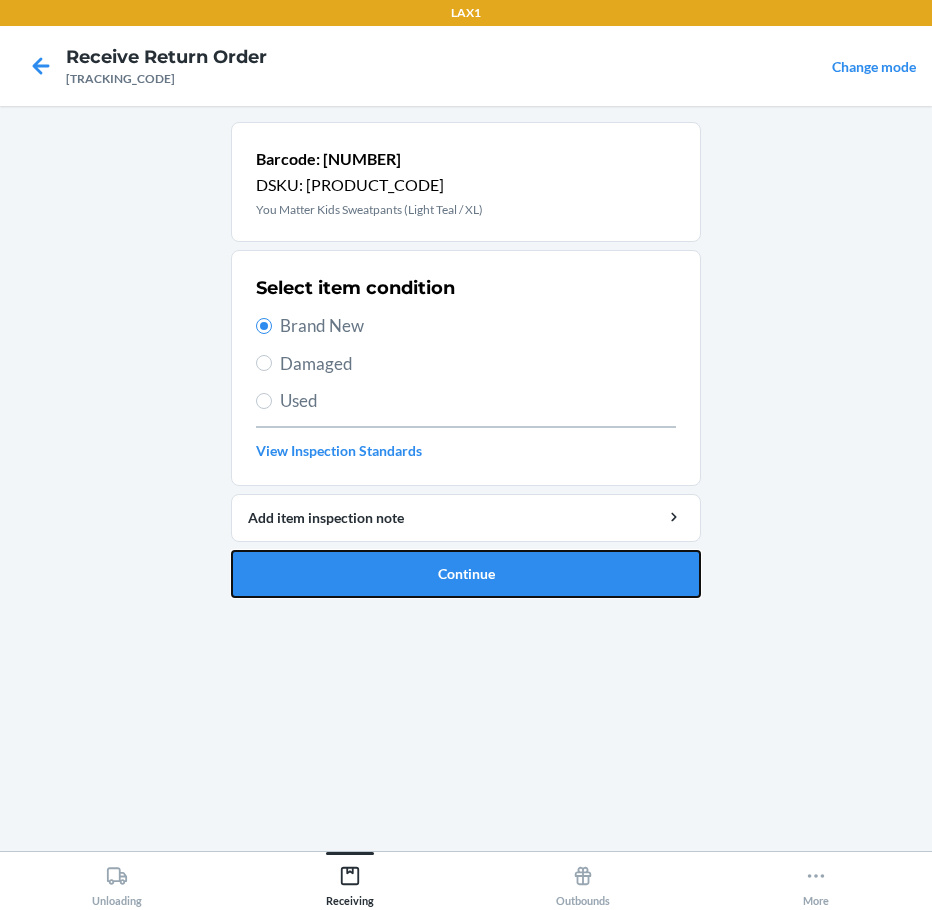 drag, startPoint x: 411, startPoint y: 564, endPoint x: 410, endPoint y: 552, distance: 12.0415945 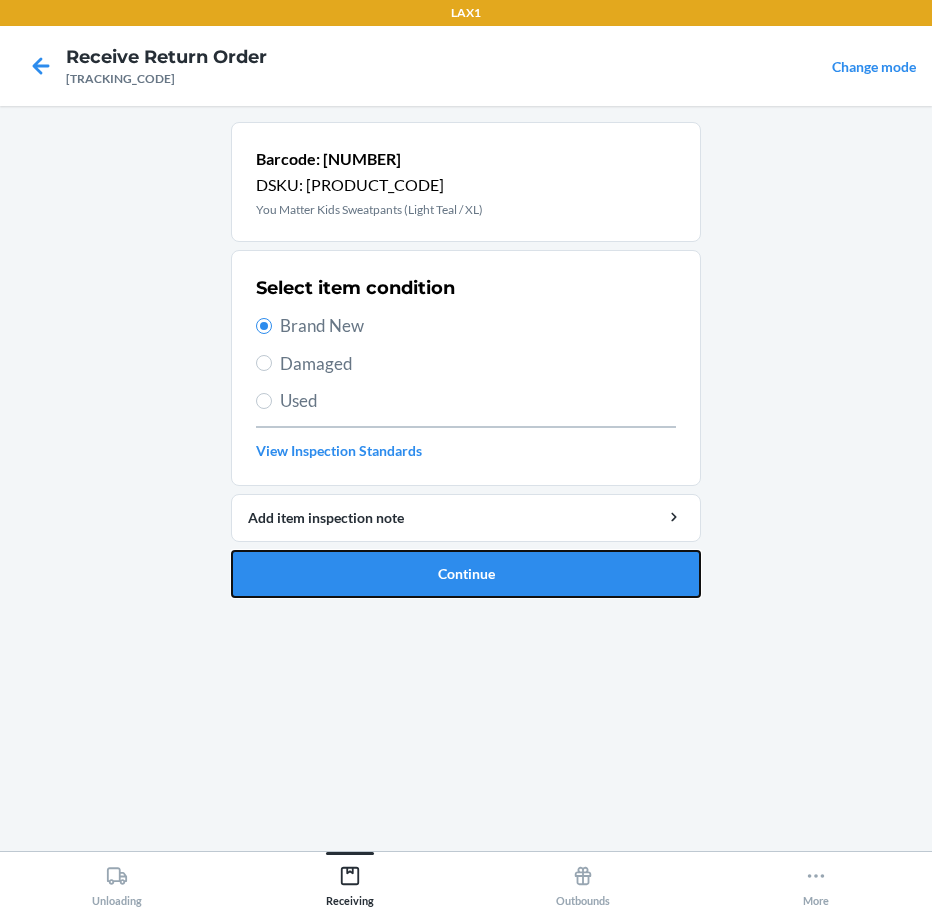 click on "Continue" at bounding box center [466, 574] 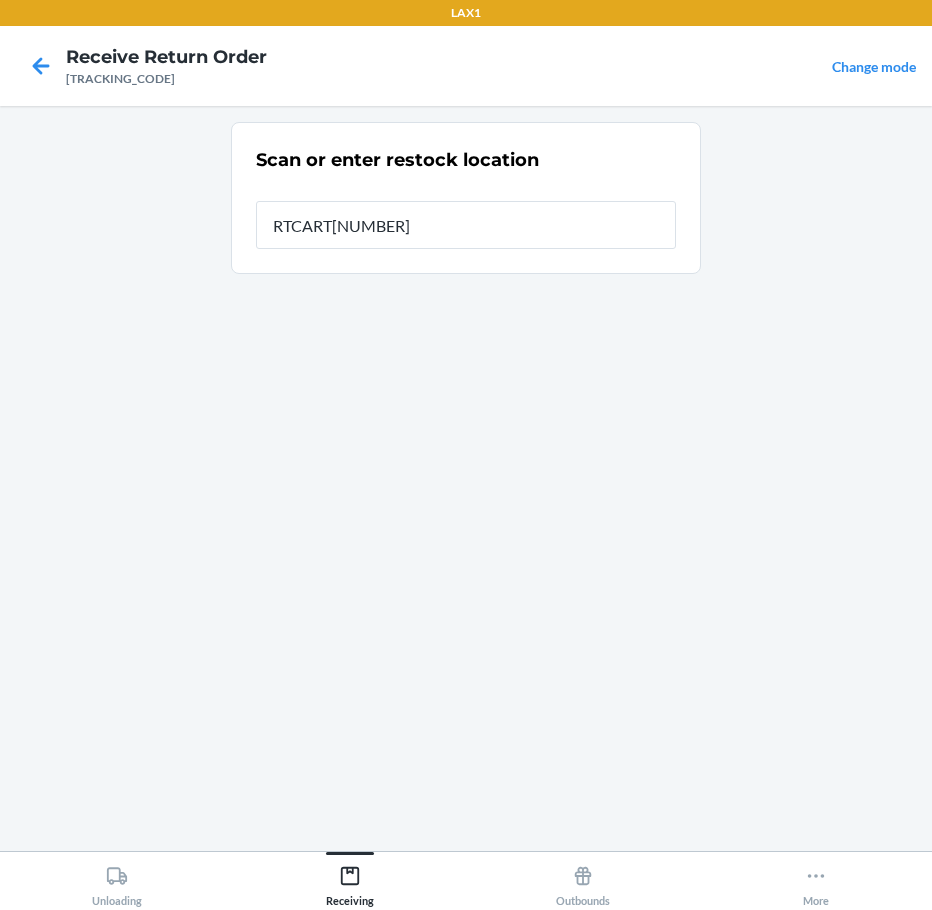 type on "[PRODUCT_CODE]" 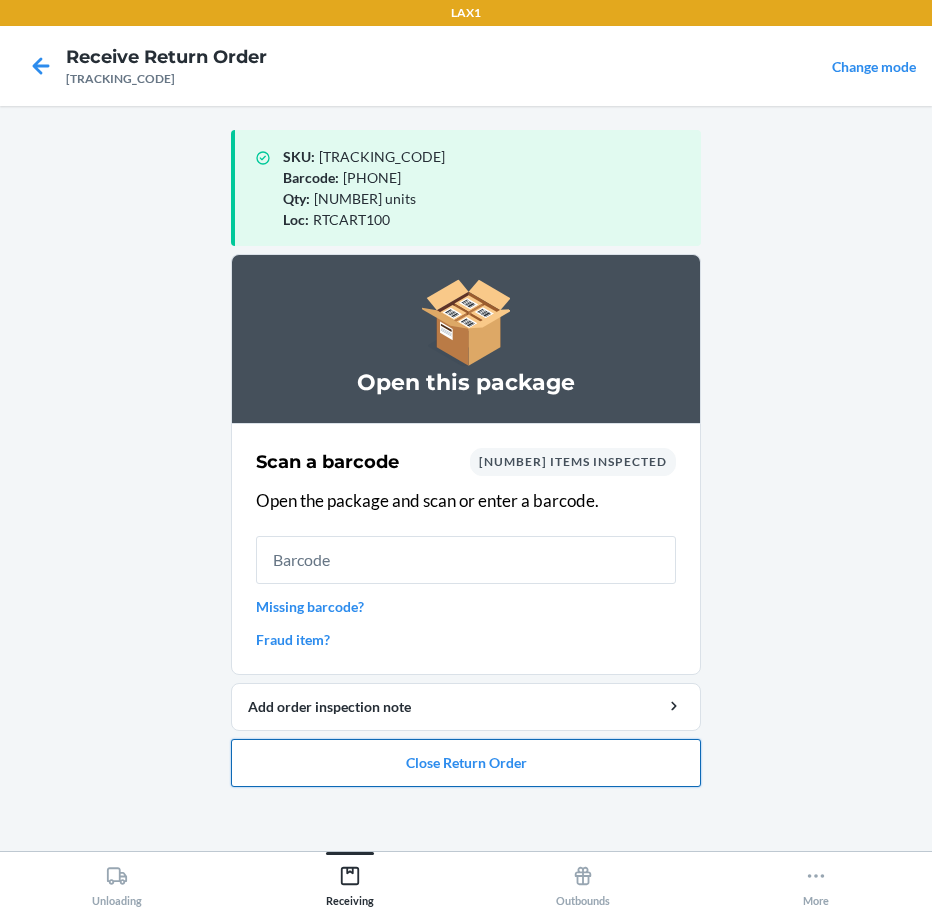 click on "Close Return Order" at bounding box center [466, 763] 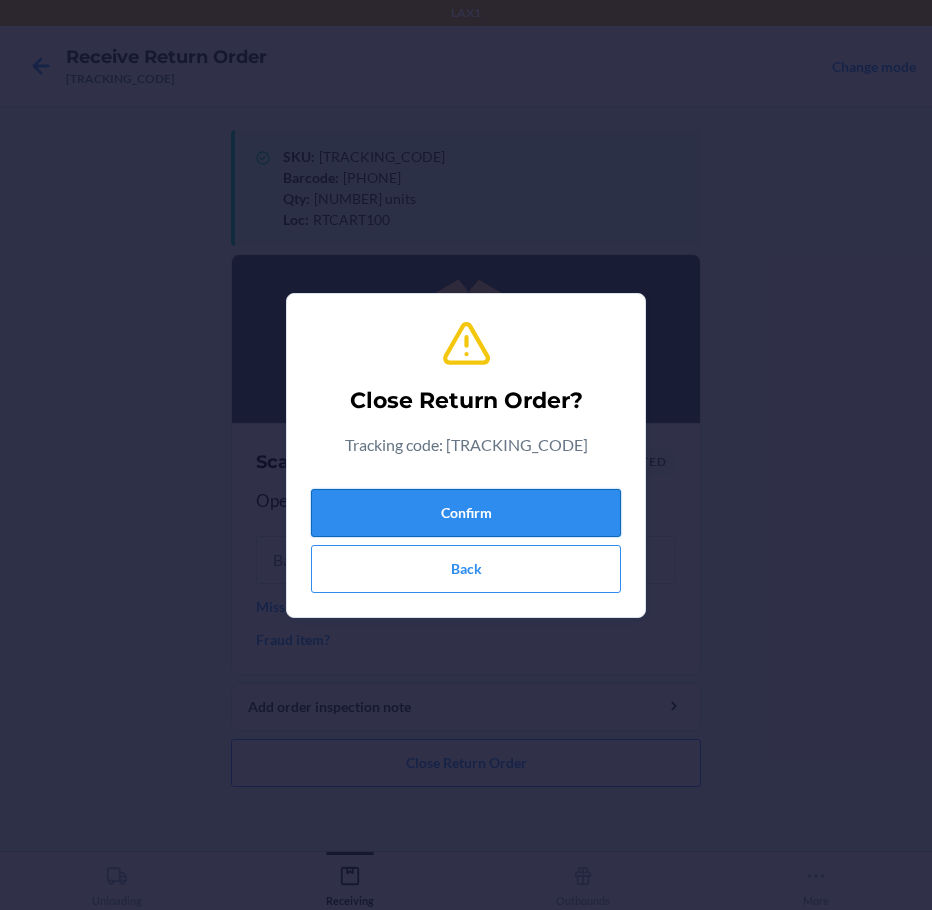 click on "Confirm" at bounding box center [466, 513] 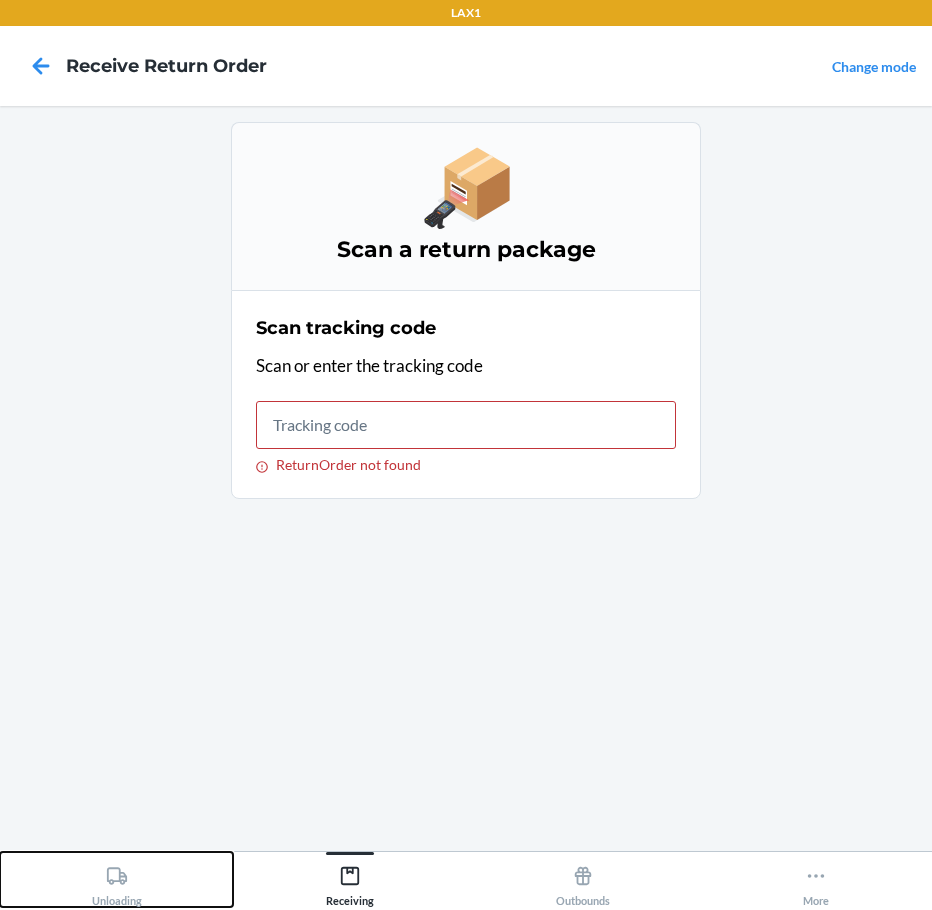 click 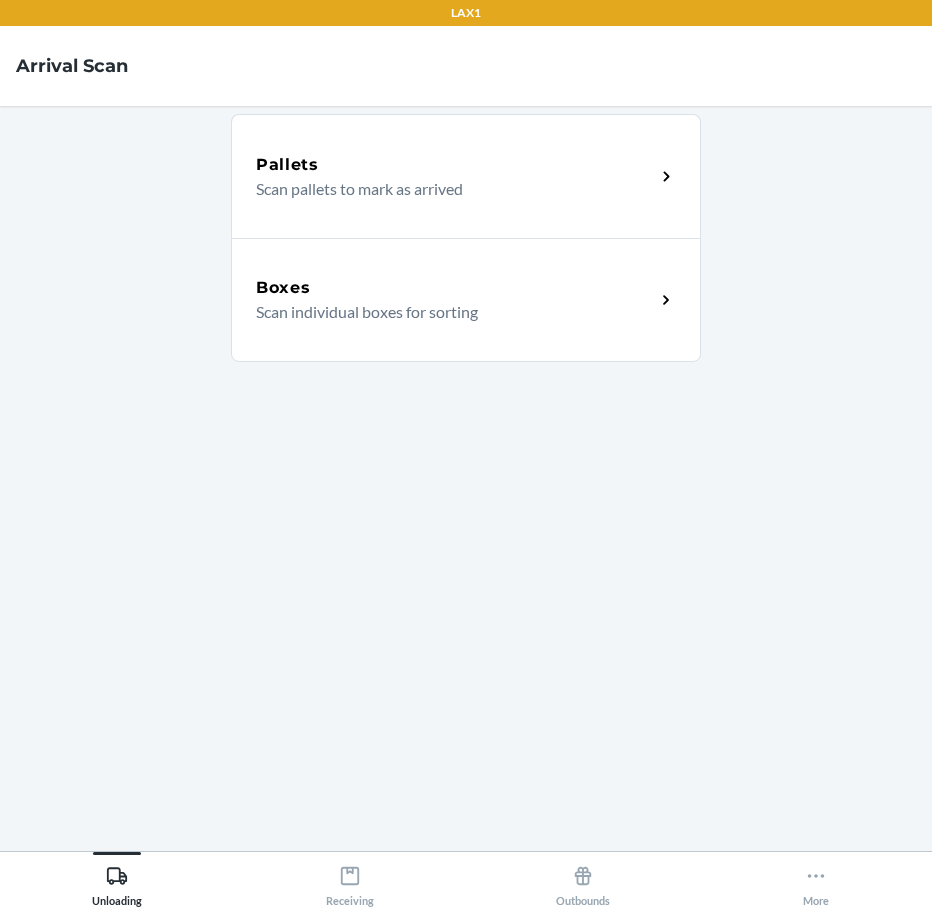 click on "Scan individual boxes for sorting" at bounding box center [447, 312] 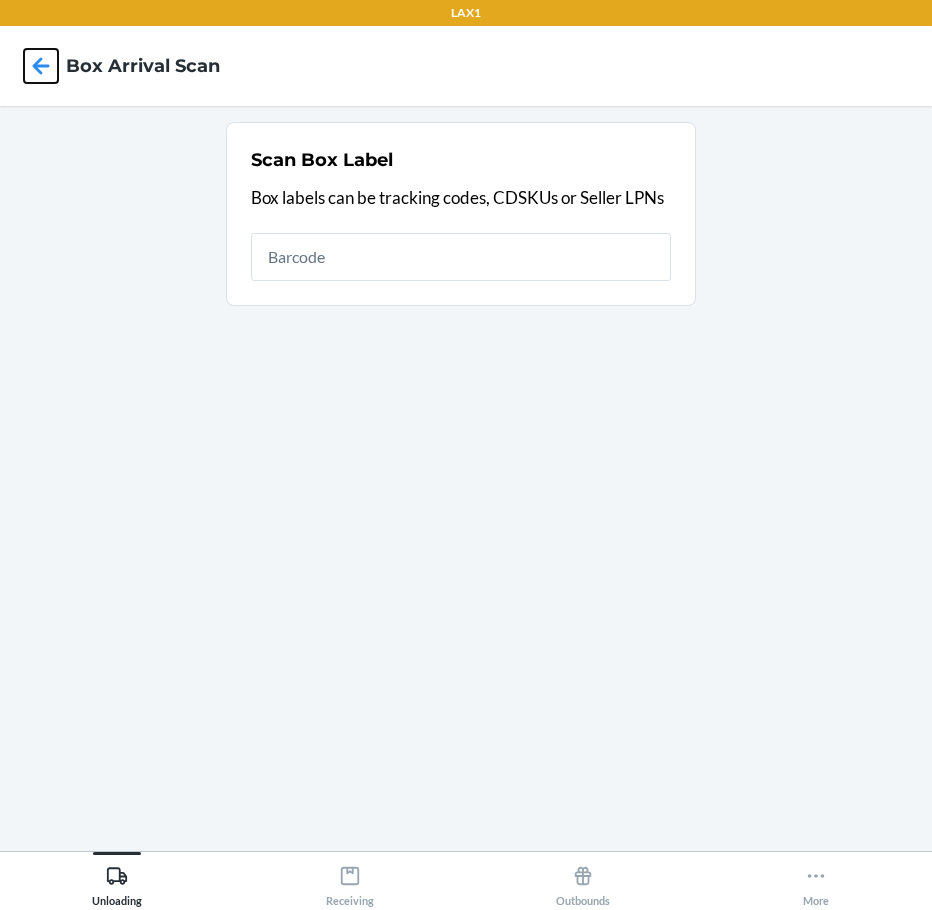 click 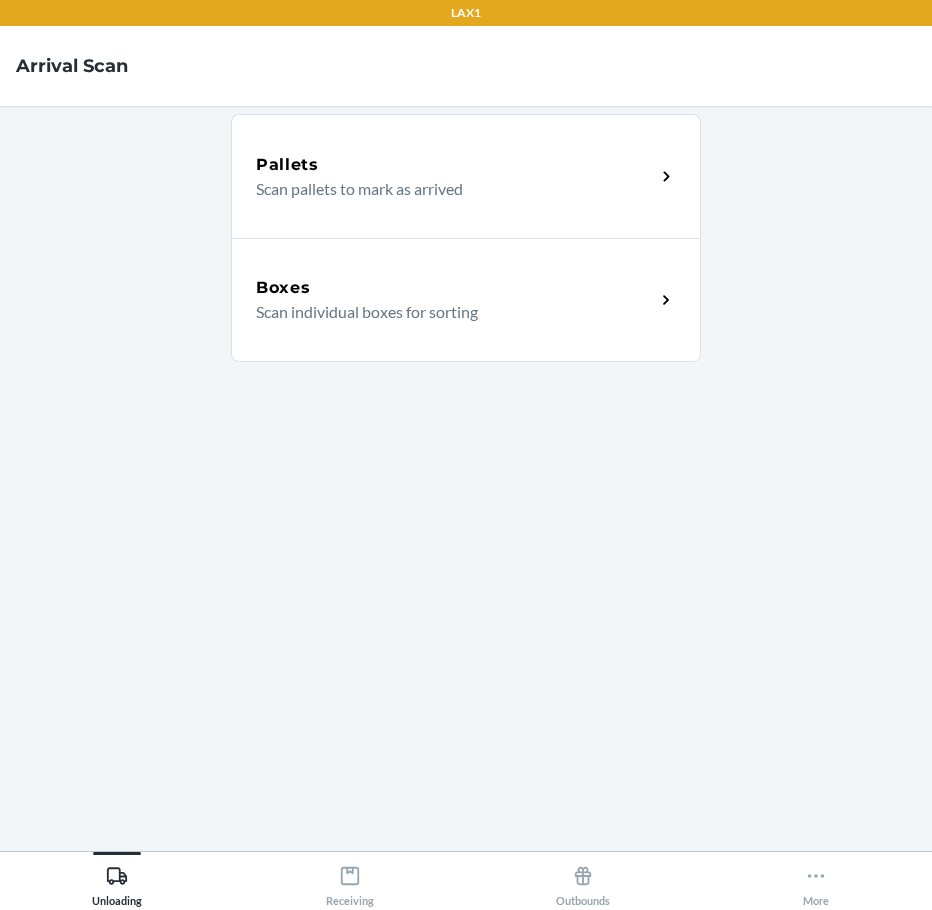 click on "Boxes" at bounding box center [455, 288] 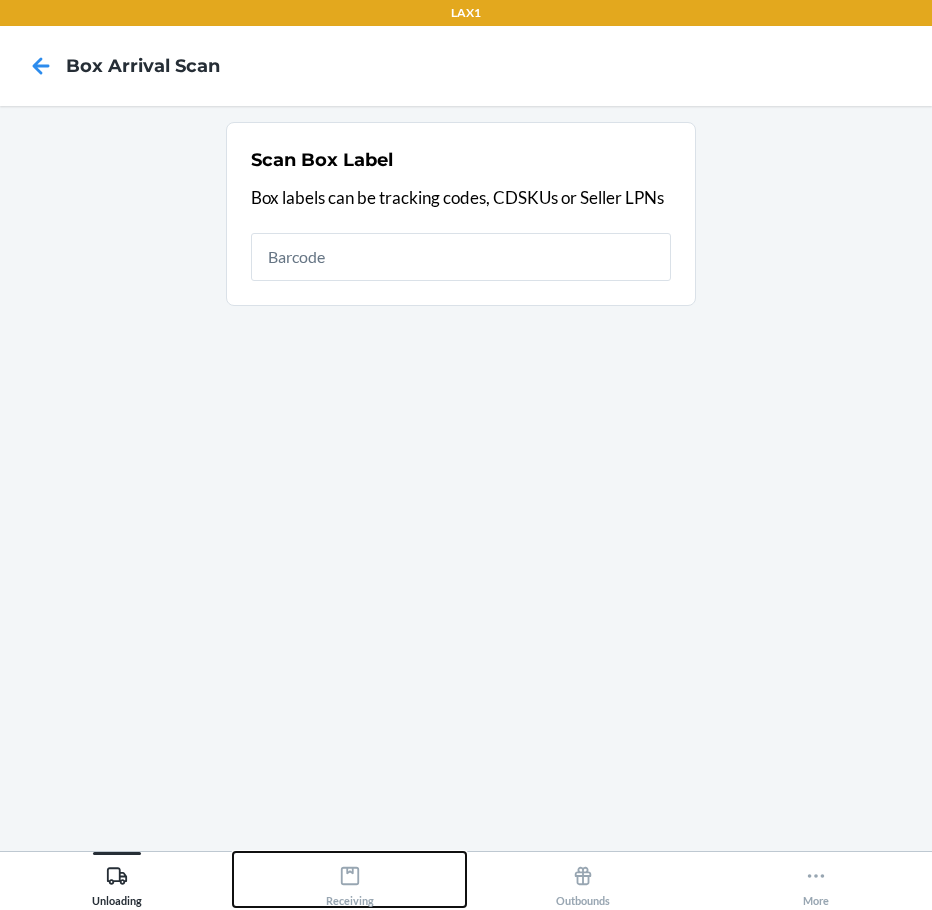 click 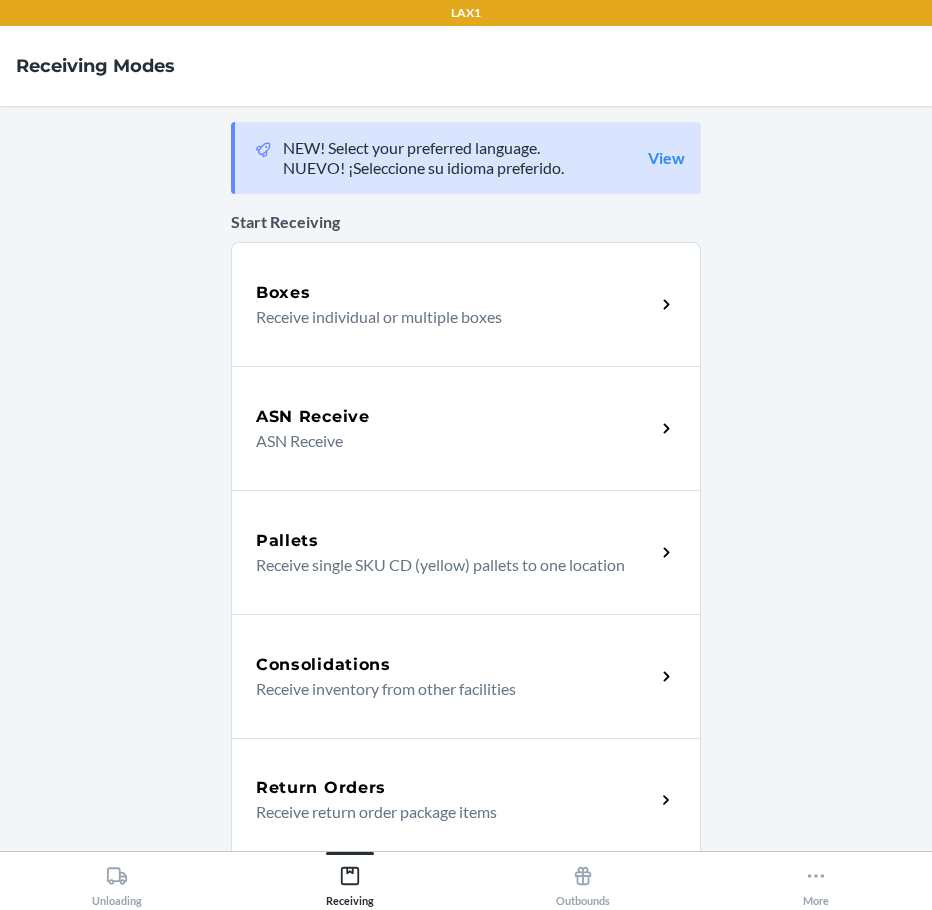 click on "Return Orders" at bounding box center (321, 788) 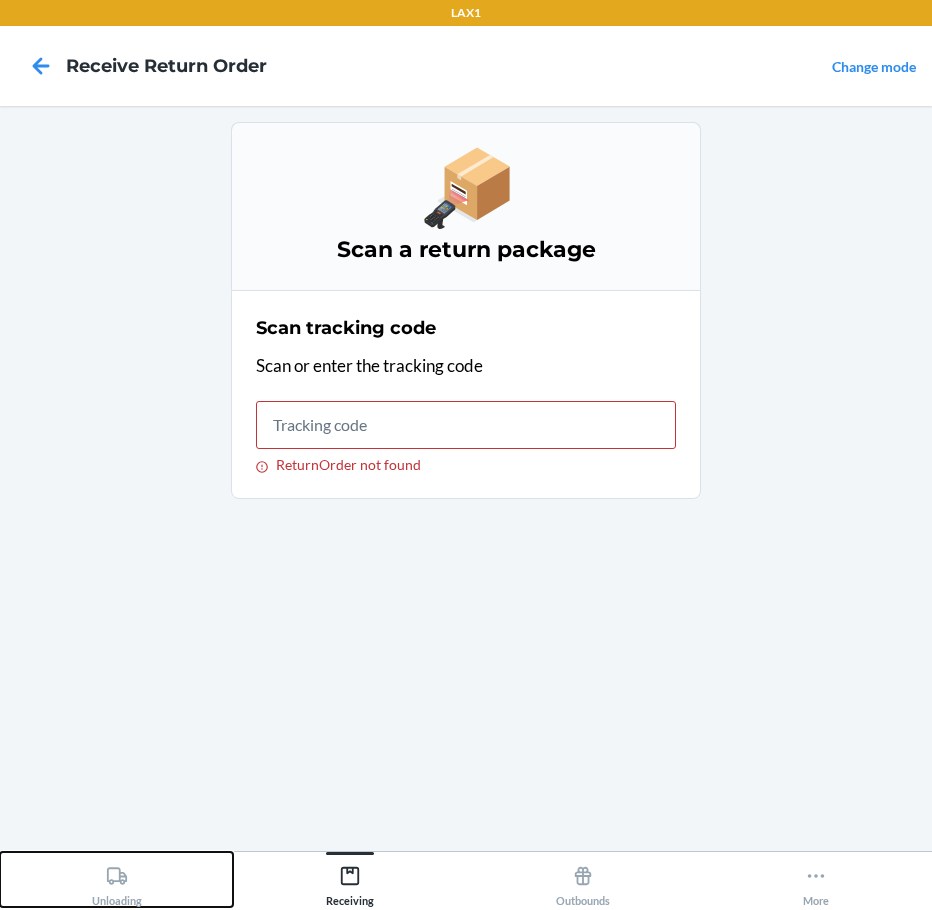click 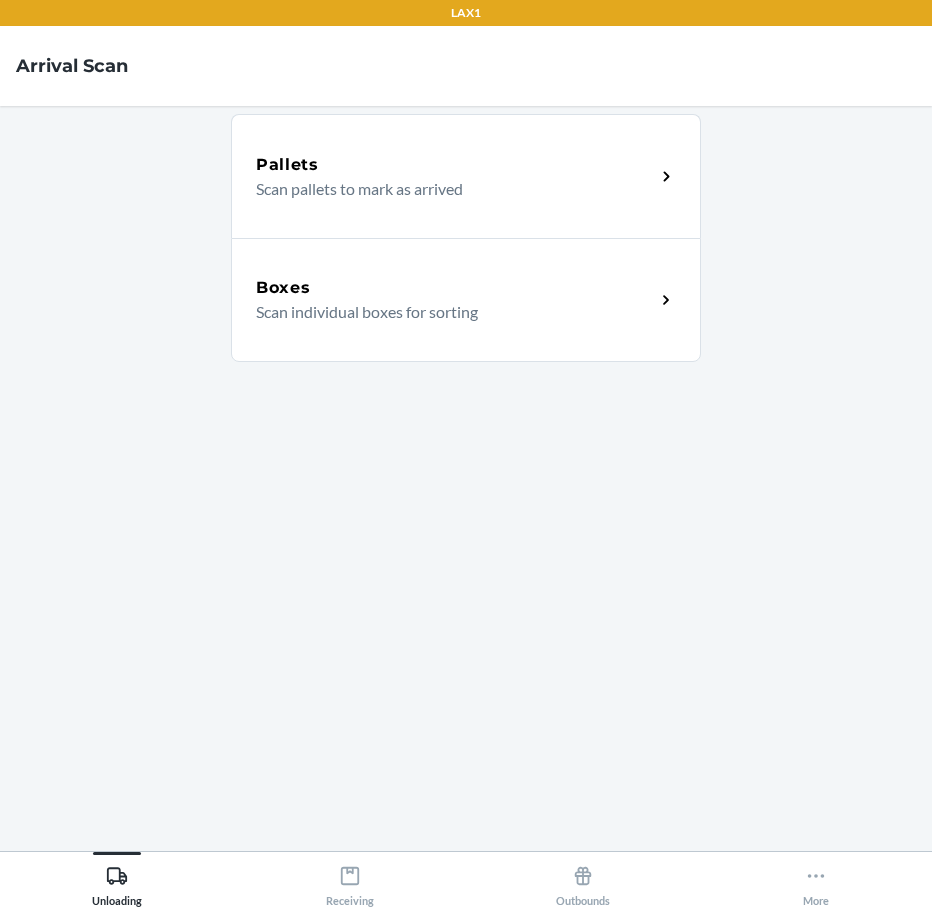 click on "Boxes" at bounding box center (455, 288) 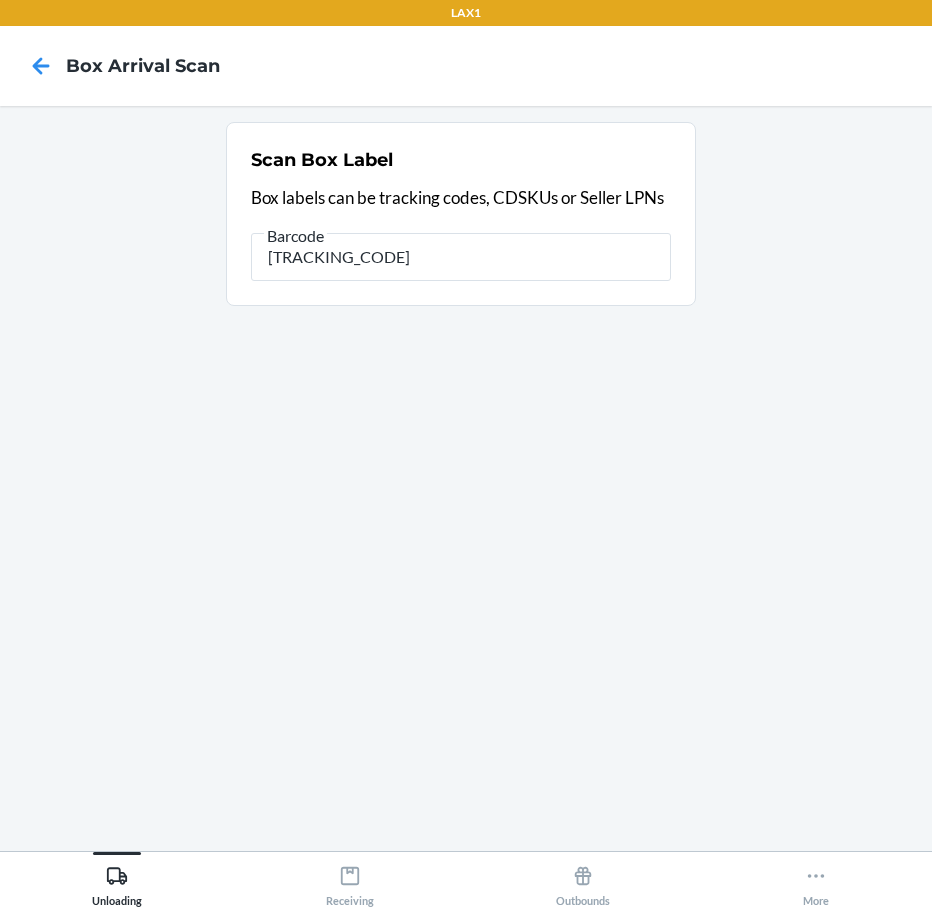 type on "1ZR08H699011101909" 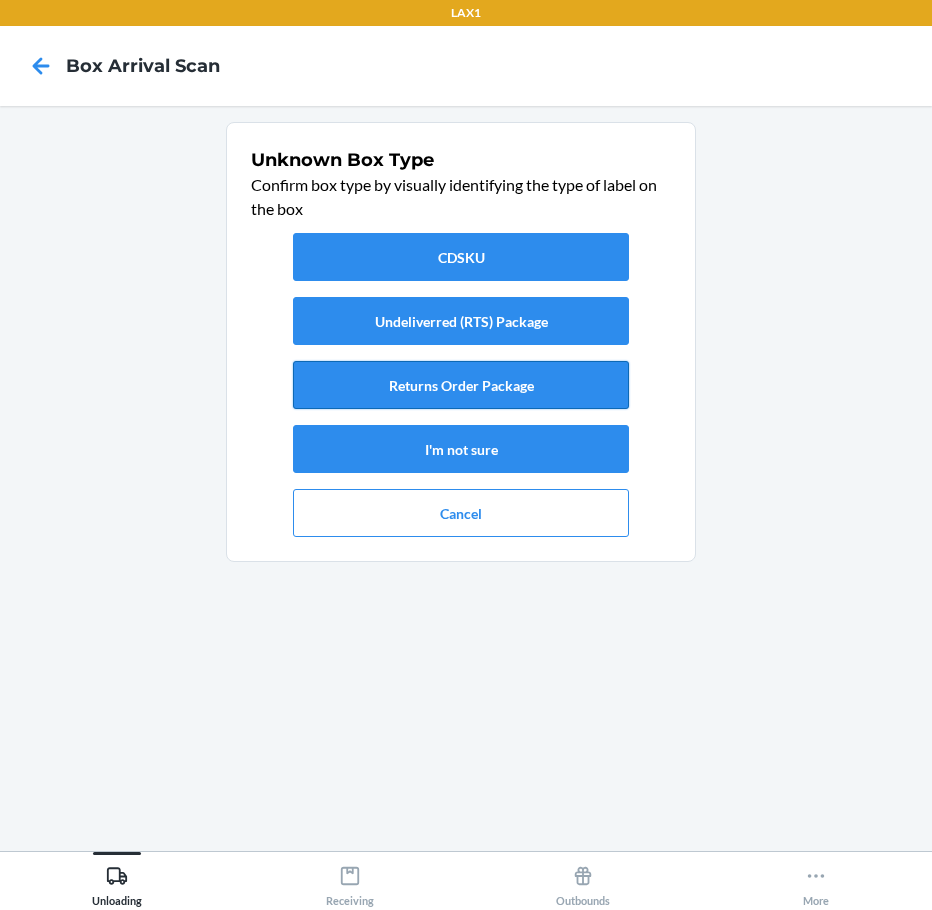 click on "Returns Order Package" at bounding box center [461, 385] 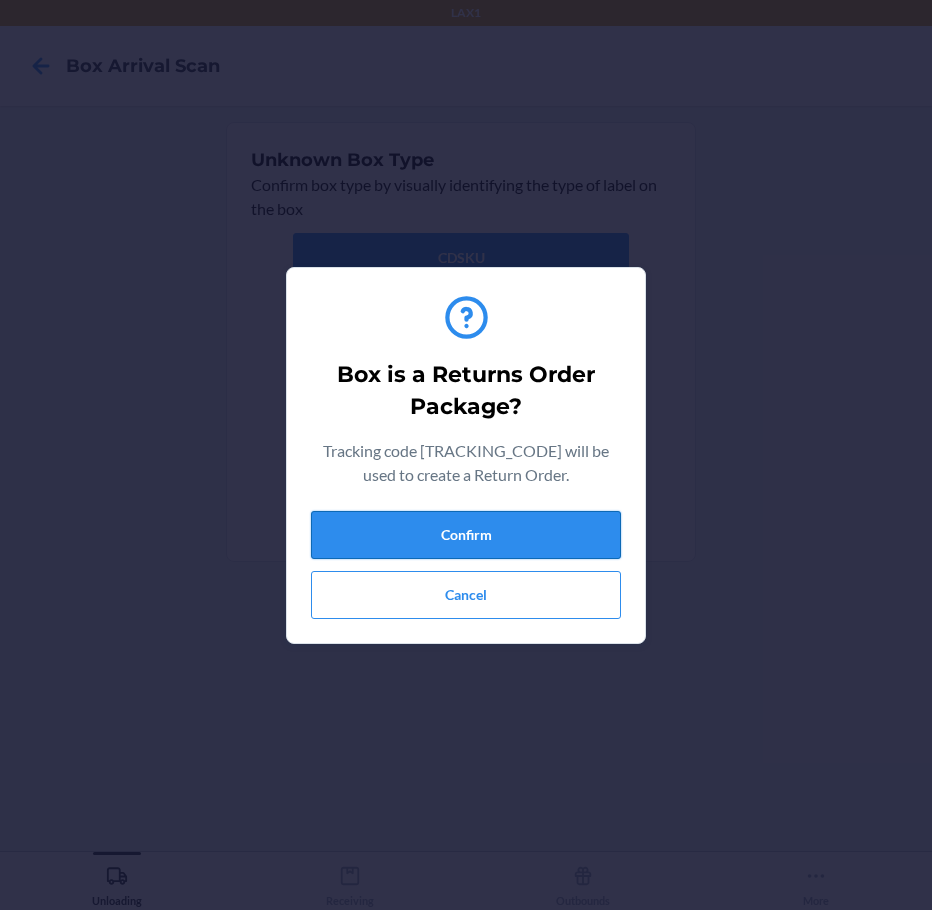 click on "Confirm" at bounding box center [466, 535] 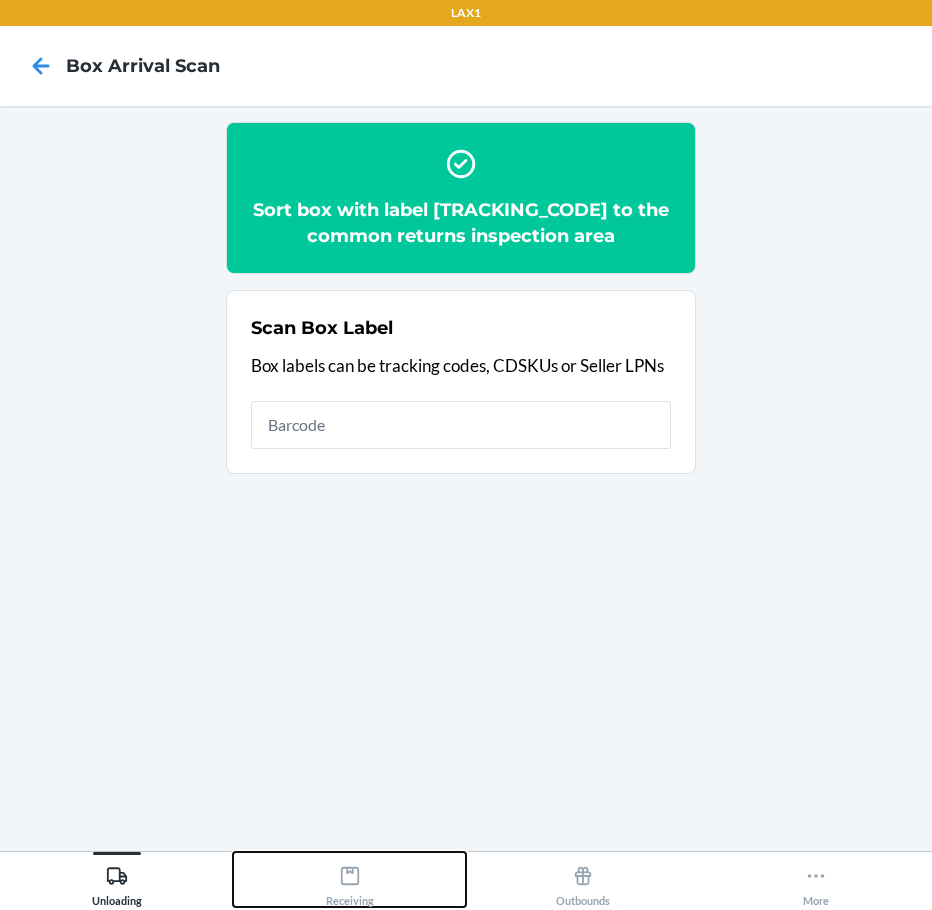 click 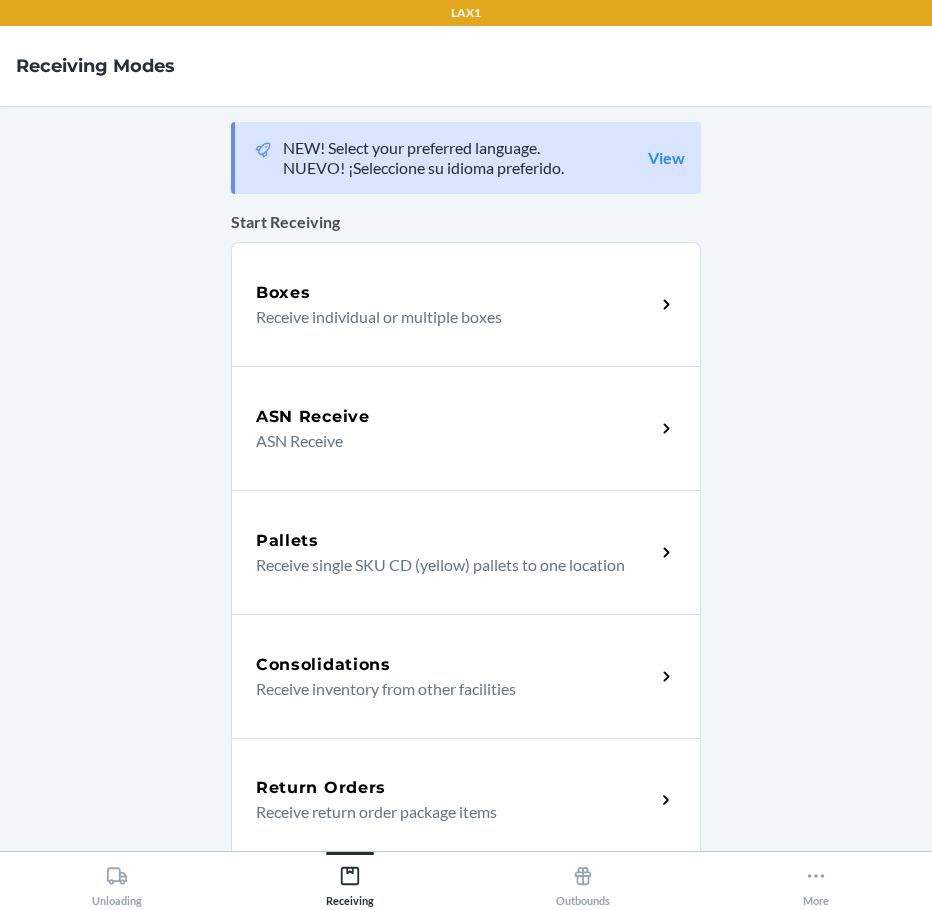 click on "Return Orders" at bounding box center (321, 788) 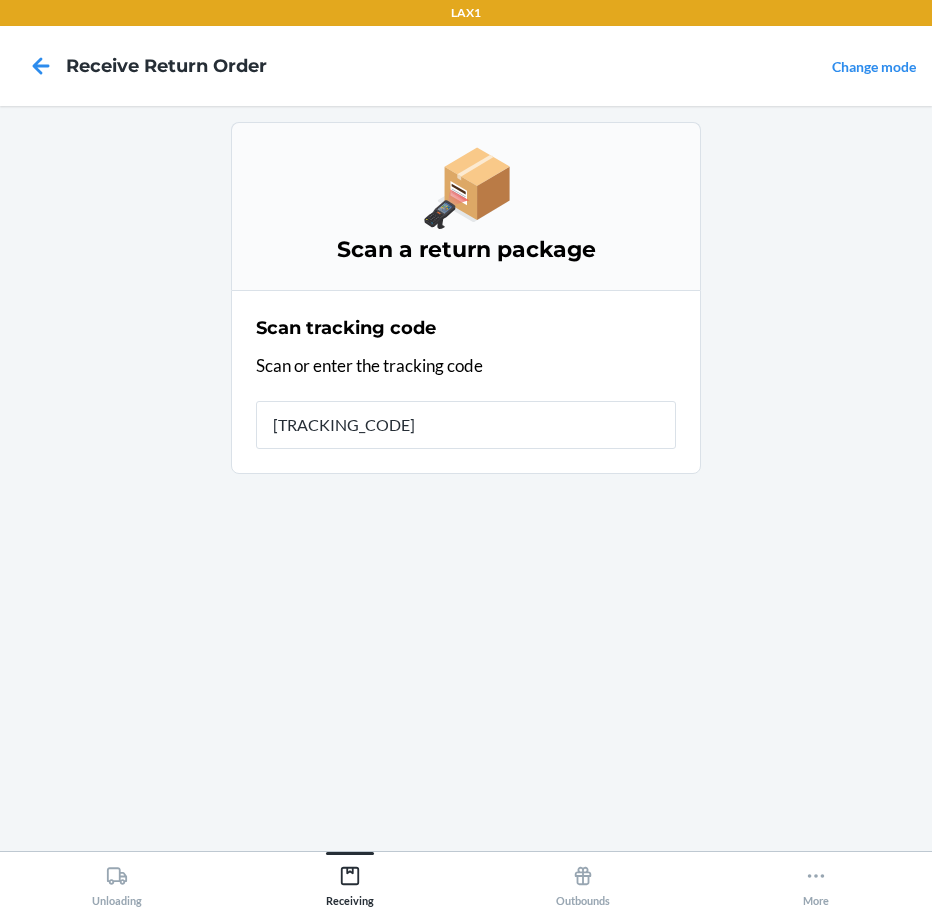 type on "1ZR08H69901110" 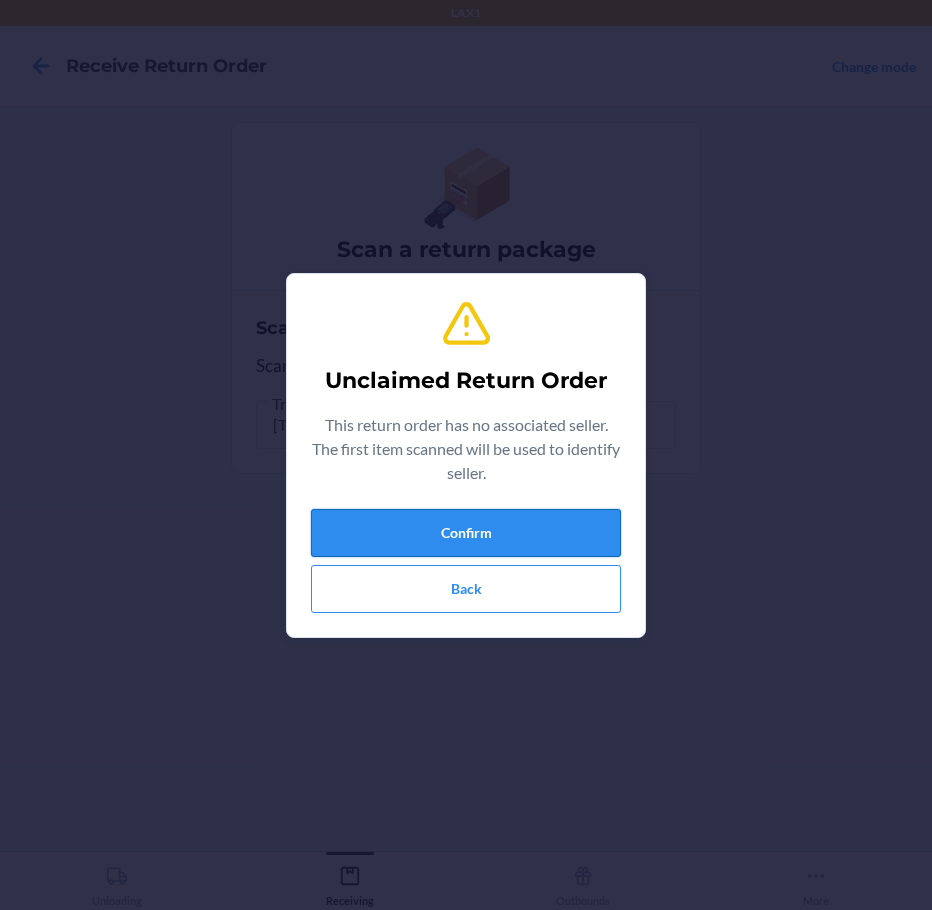 click on "Confirm" at bounding box center [466, 533] 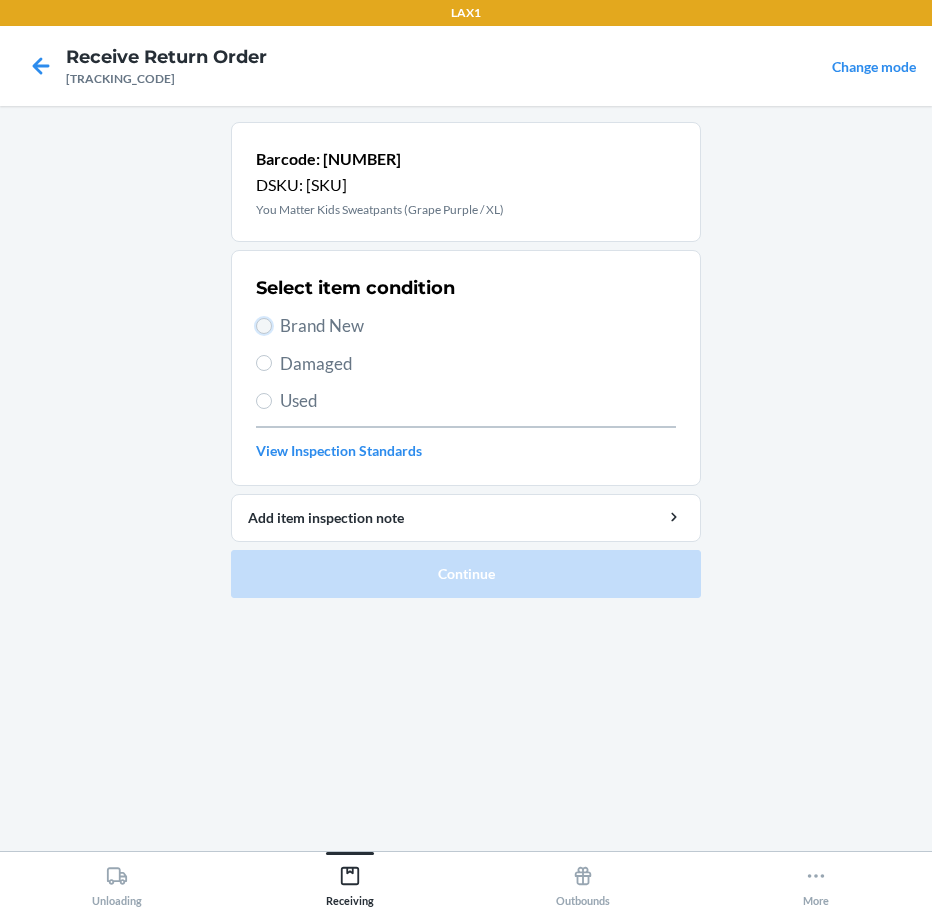 click on "Brand New" at bounding box center (264, 326) 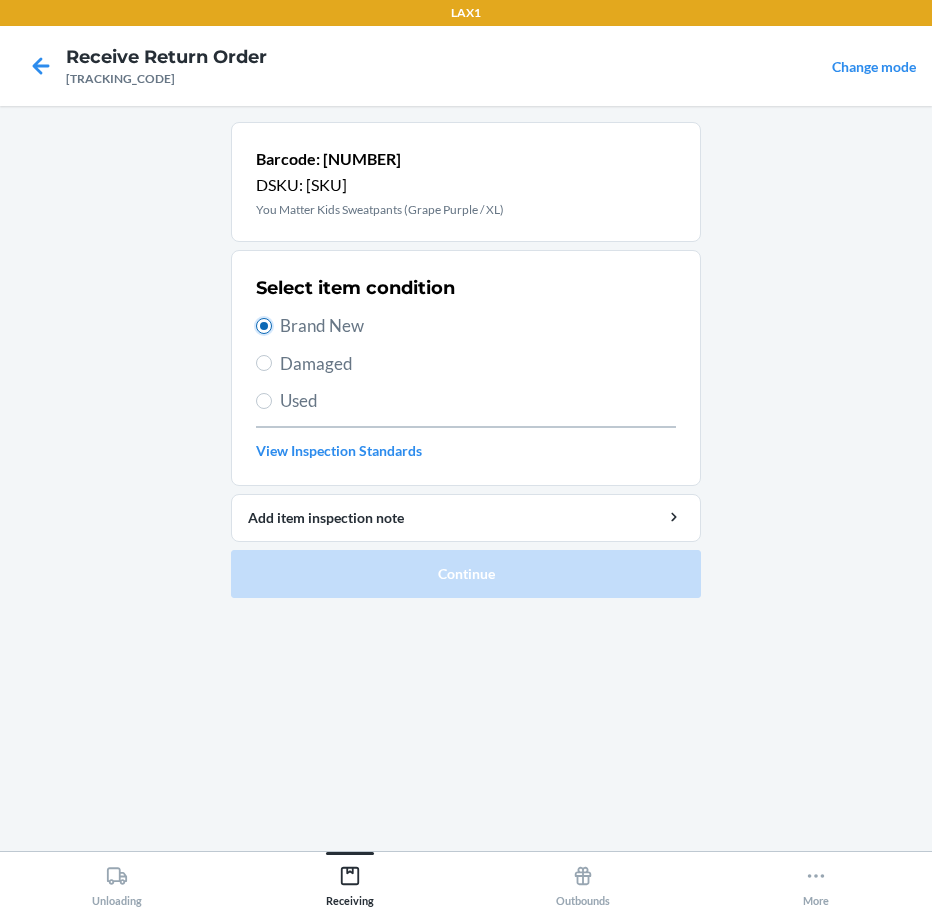 radio on "true" 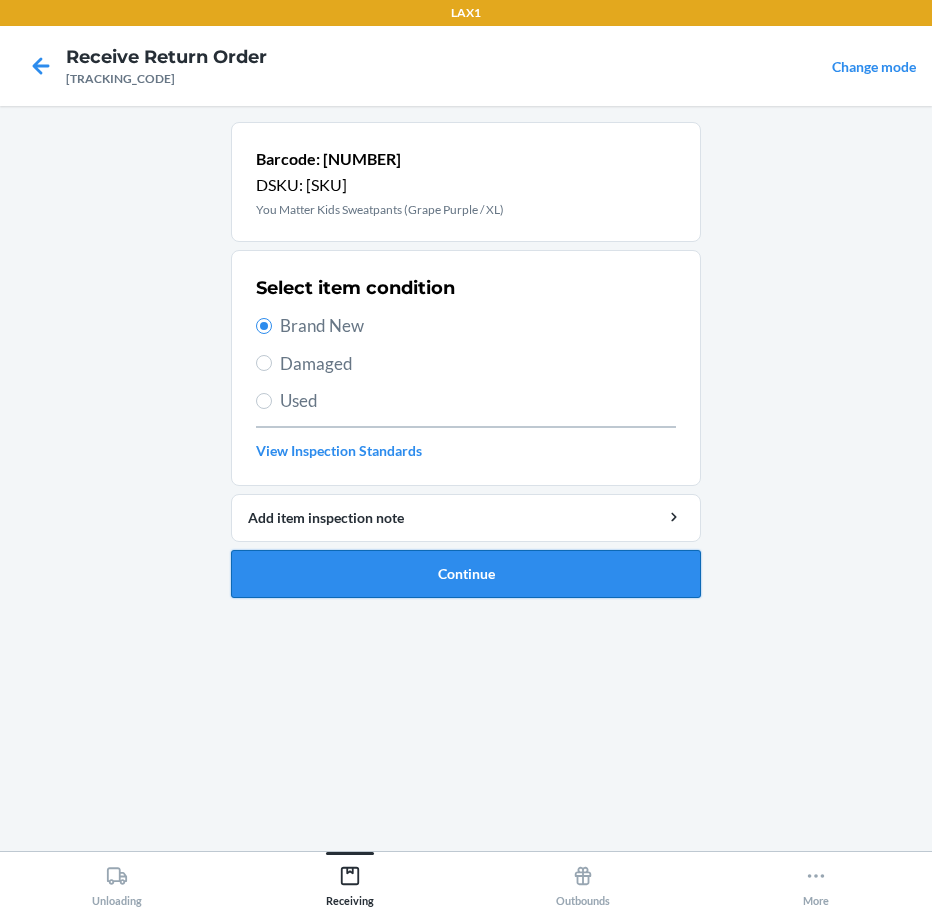 click on "Continue" at bounding box center (466, 574) 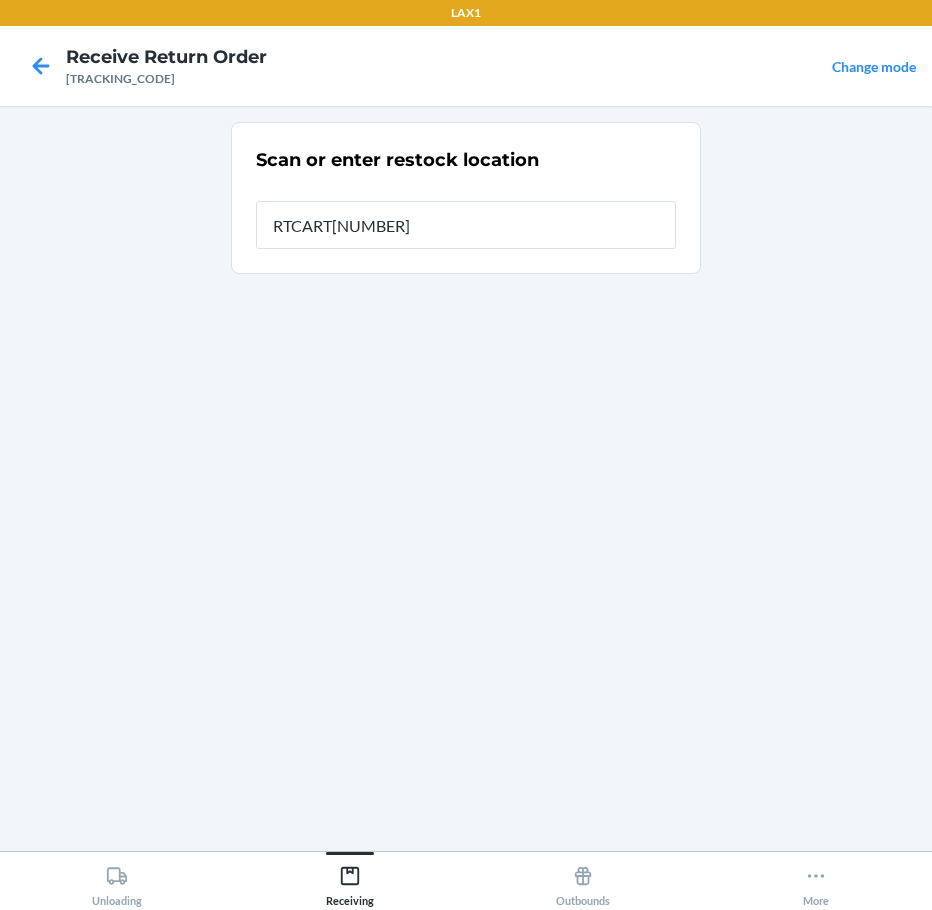 type on "[PRODUCT_CODE]" 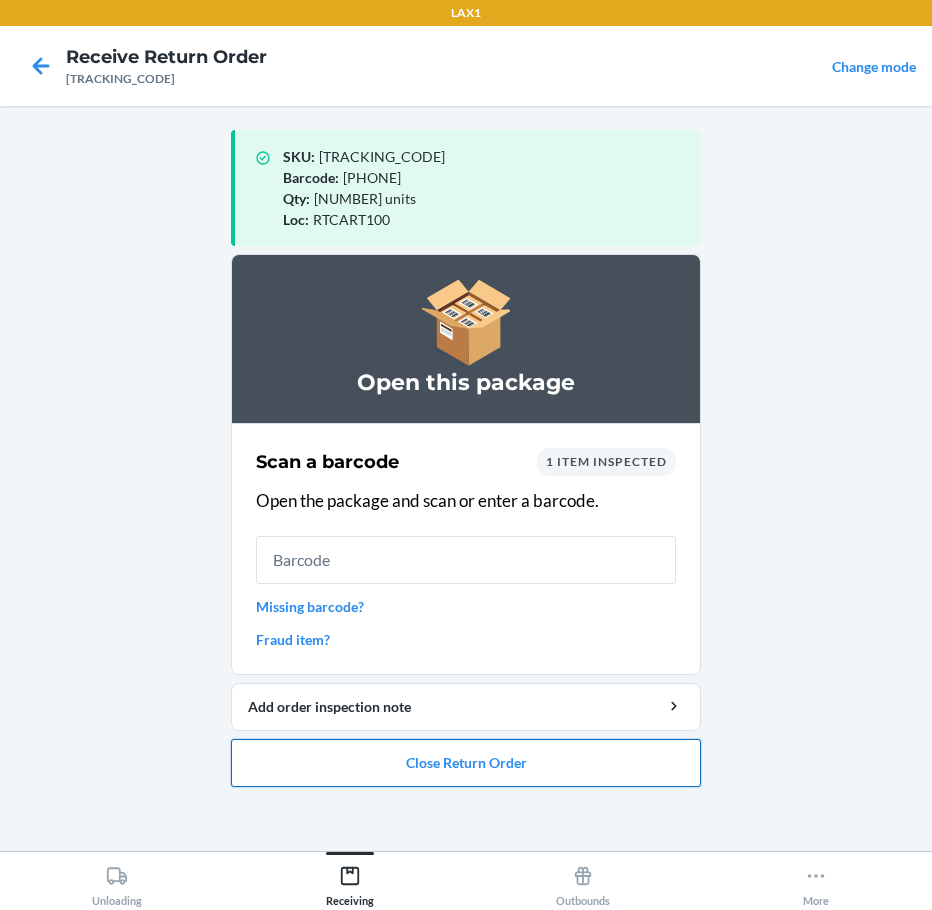 click on "Close Return Order" at bounding box center [466, 763] 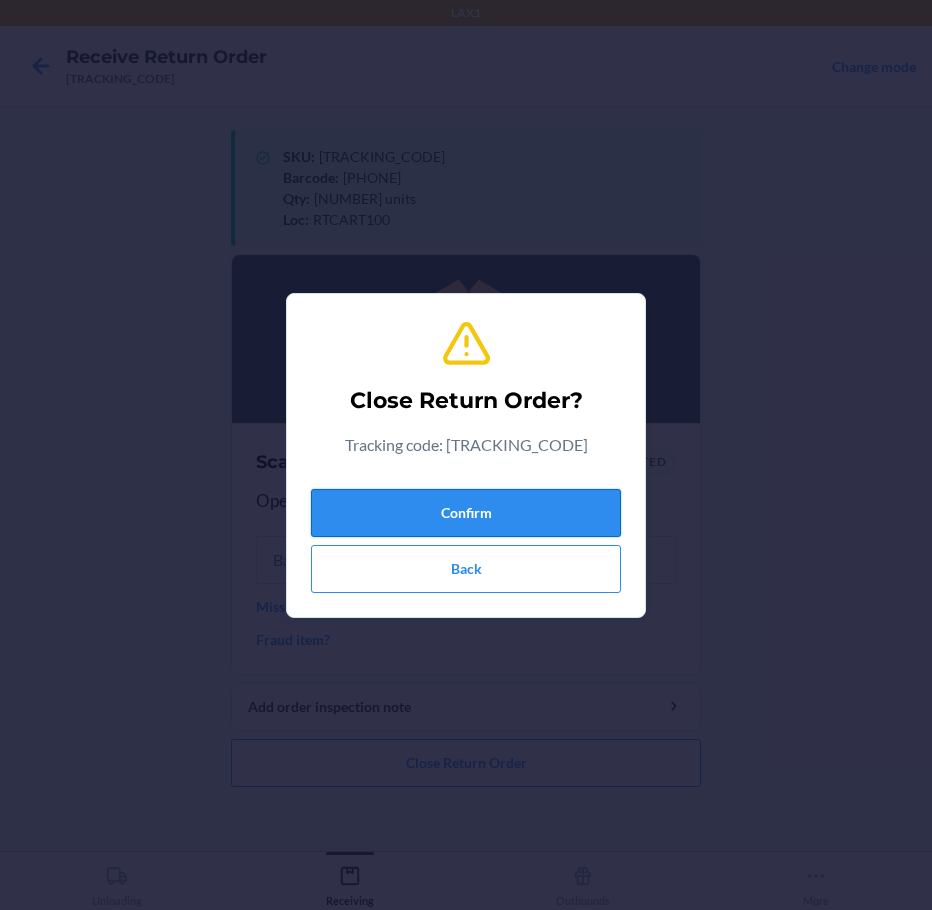 click on "Confirm" at bounding box center [466, 513] 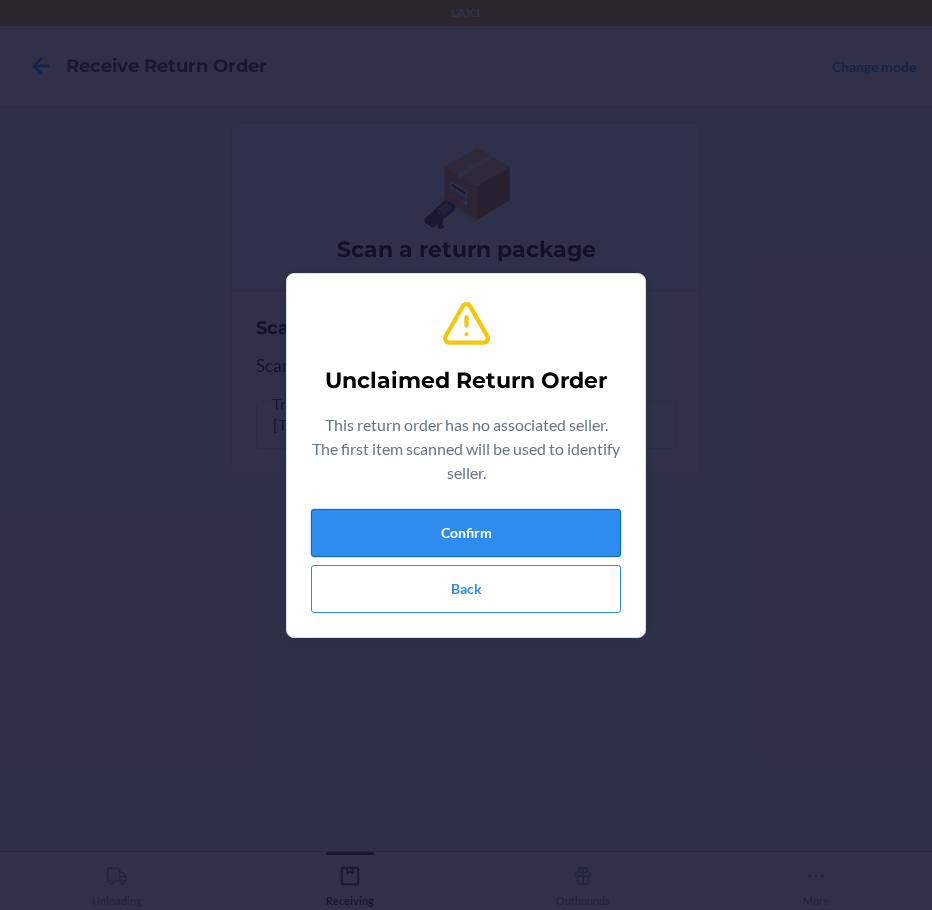 drag, startPoint x: 524, startPoint y: 534, endPoint x: 566, endPoint y: 512, distance: 47.41308 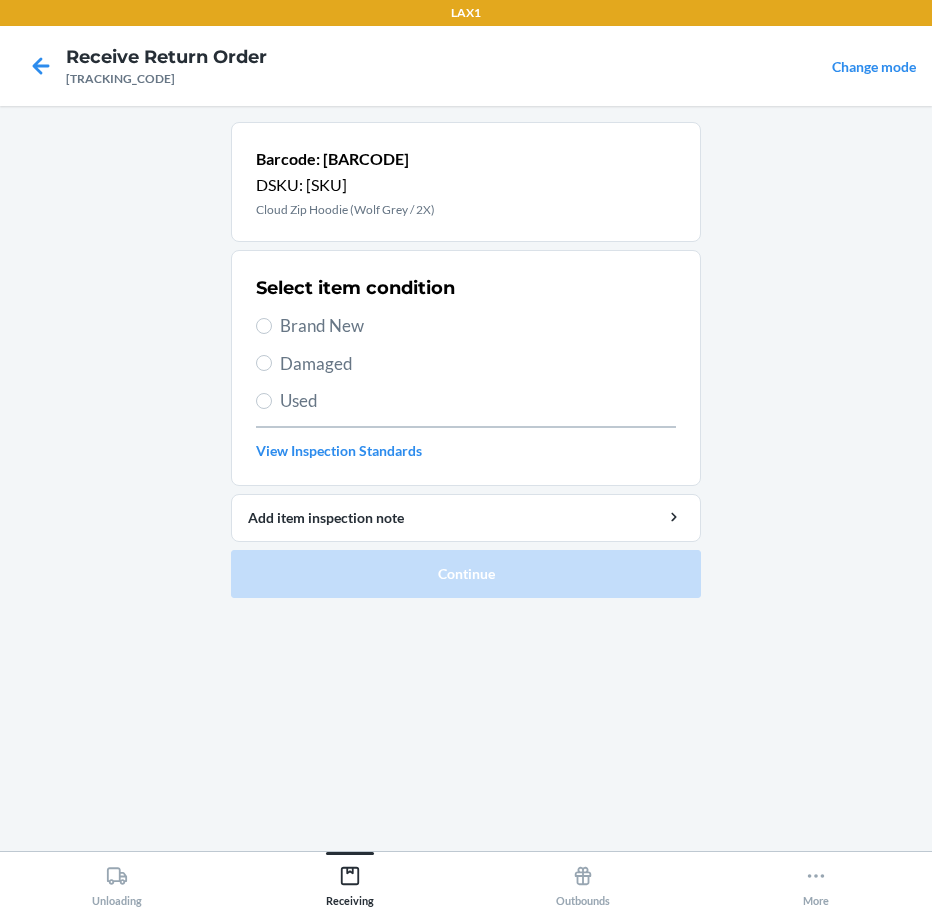 click on "Brand New" at bounding box center (478, 326) 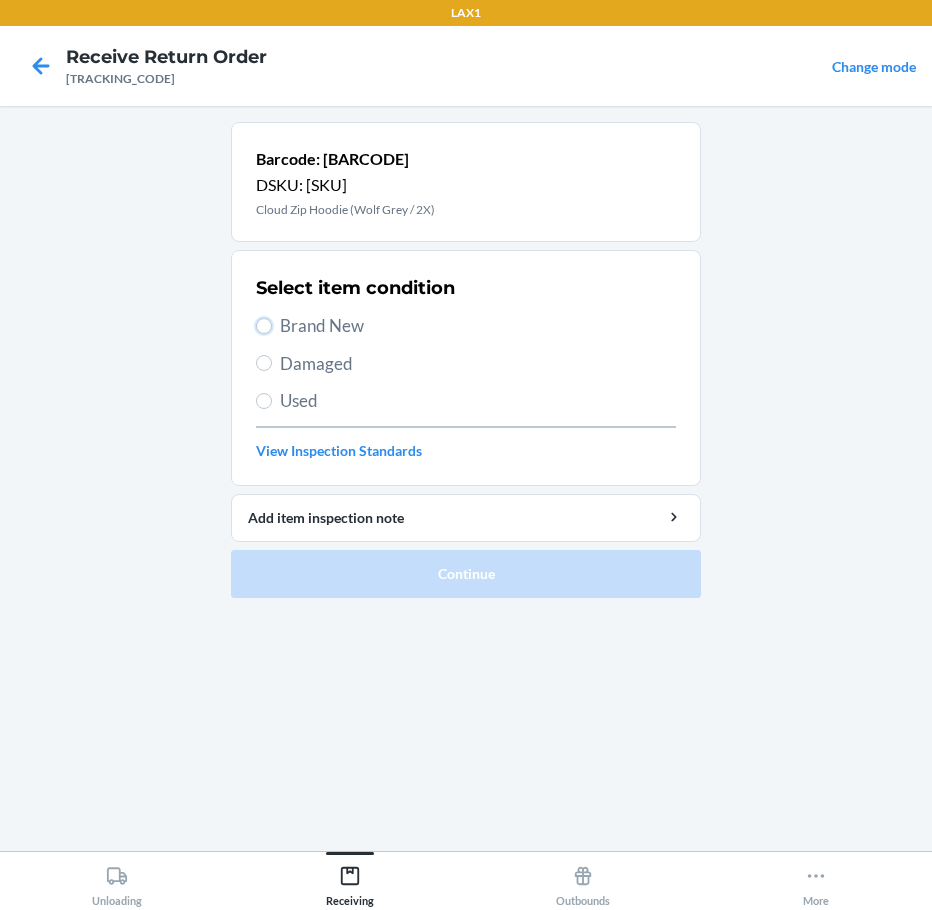 click on "Brand New" at bounding box center (264, 326) 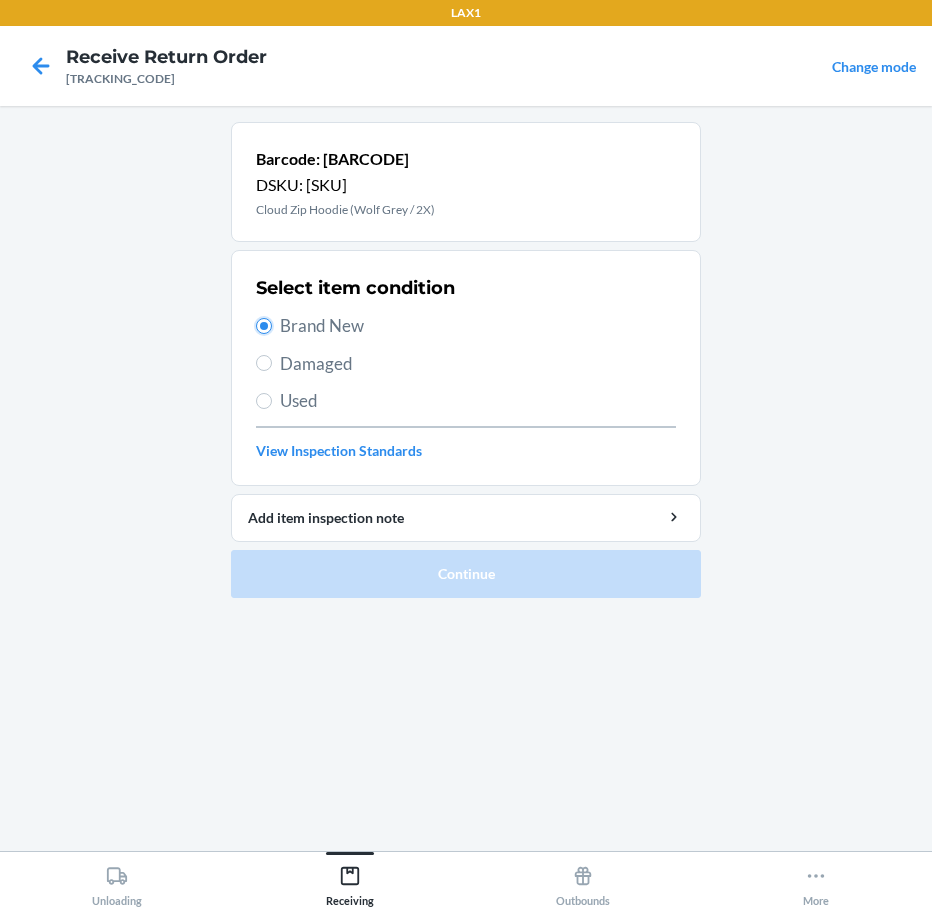 radio on "true" 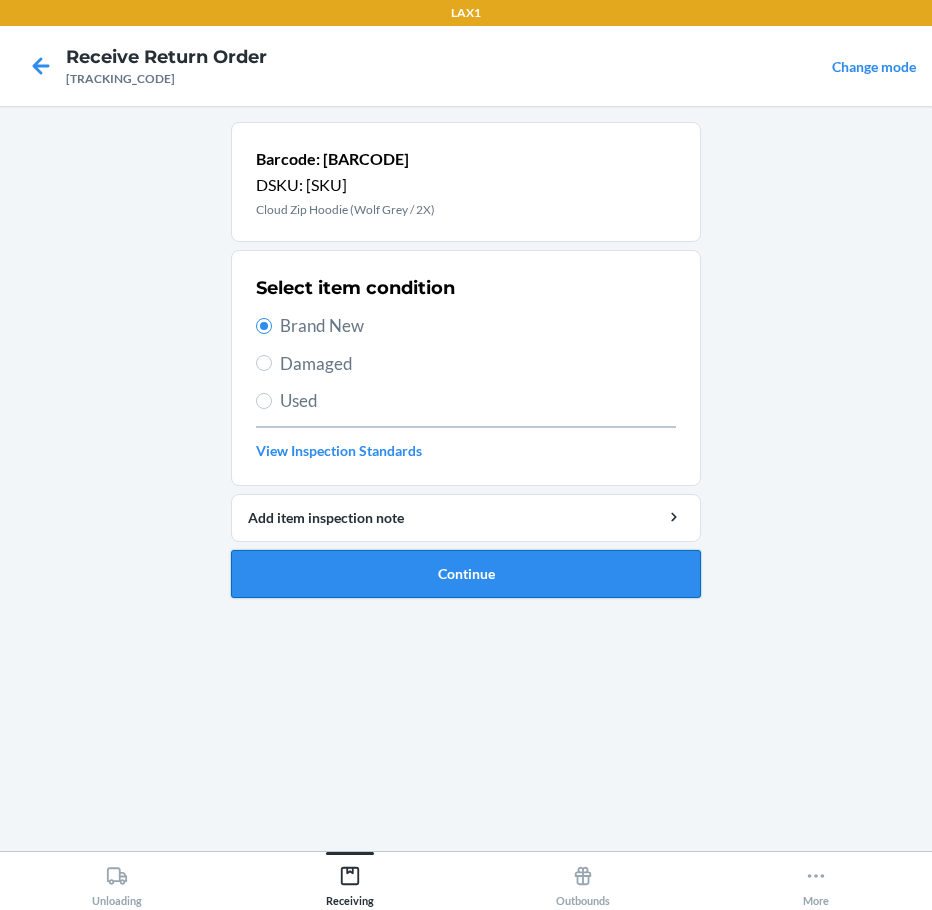 click on "Continue" at bounding box center [466, 574] 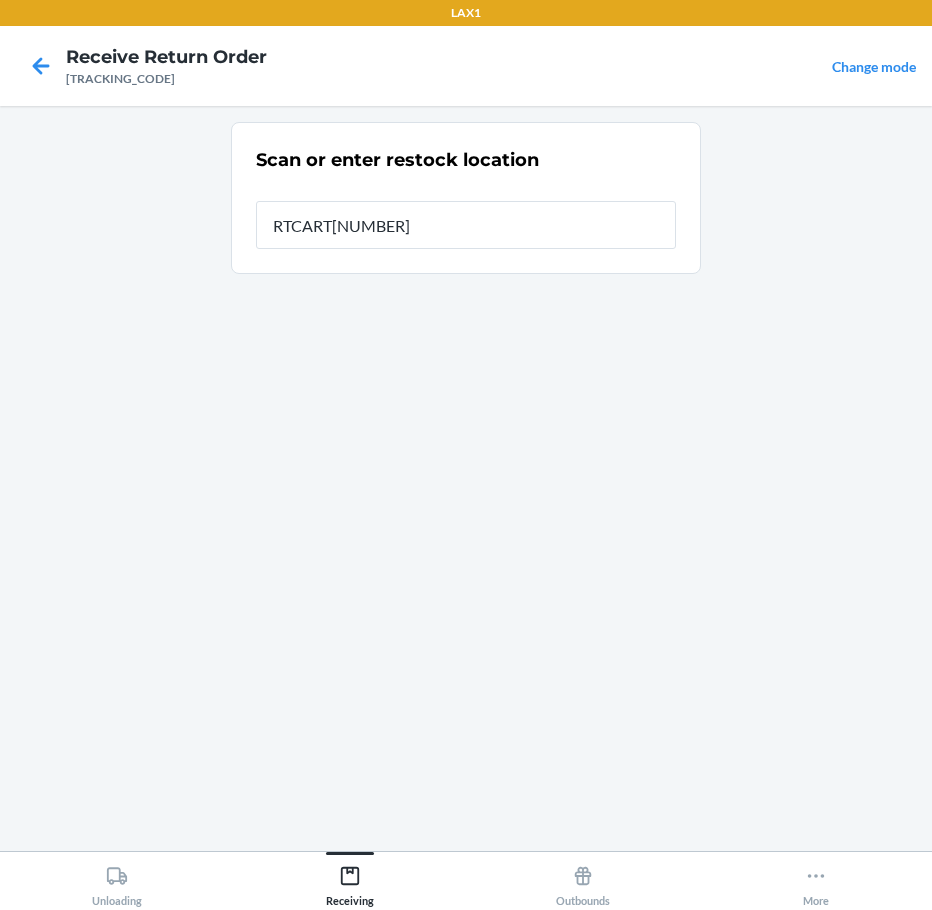 type on "[PRODUCT_CODE]" 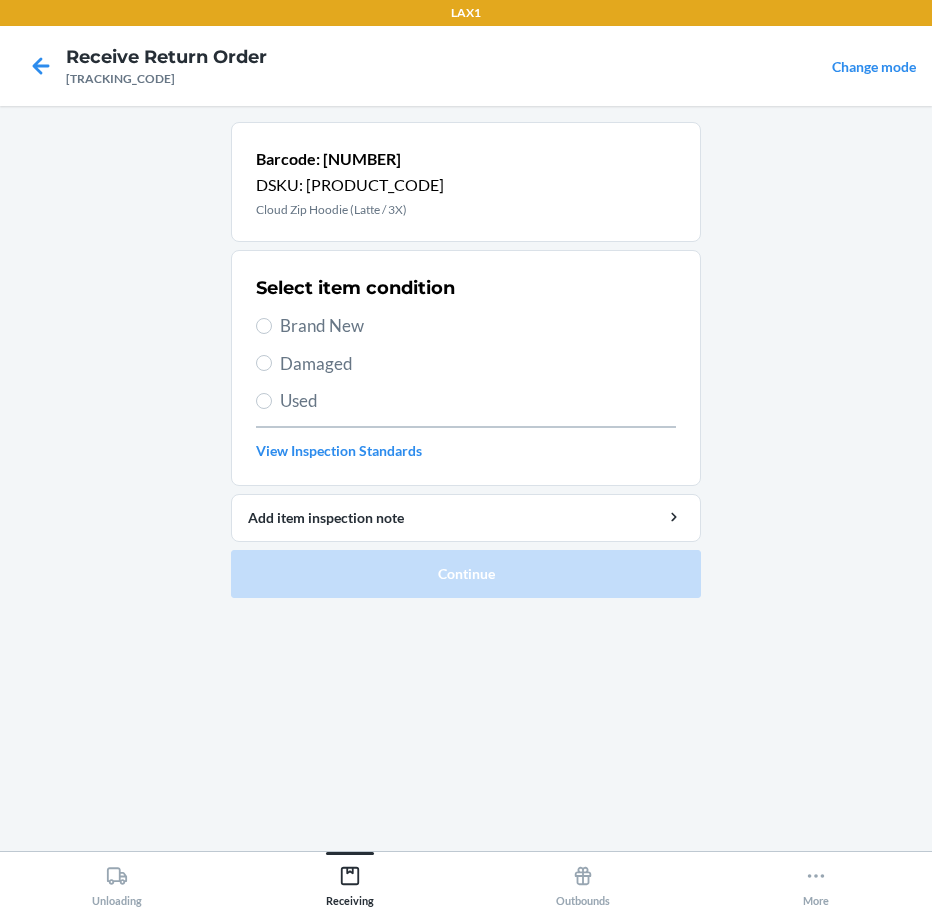 click on "Brand New" at bounding box center [478, 326] 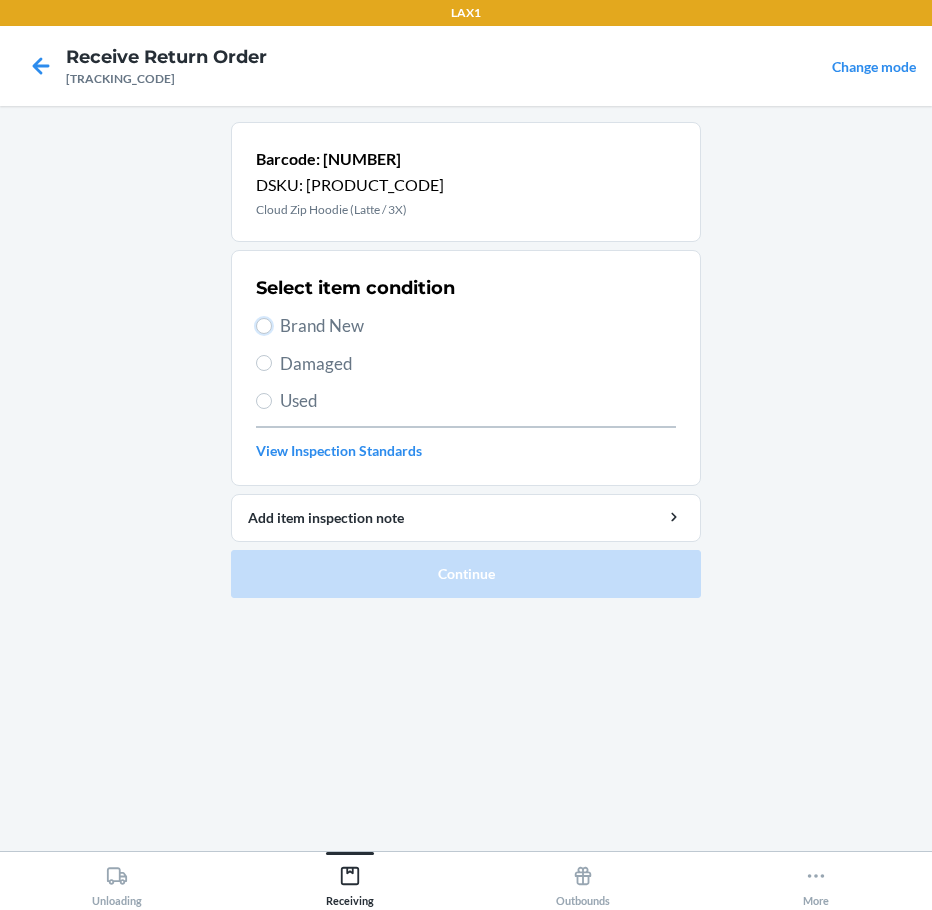 click on "Brand New" at bounding box center [264, 326] 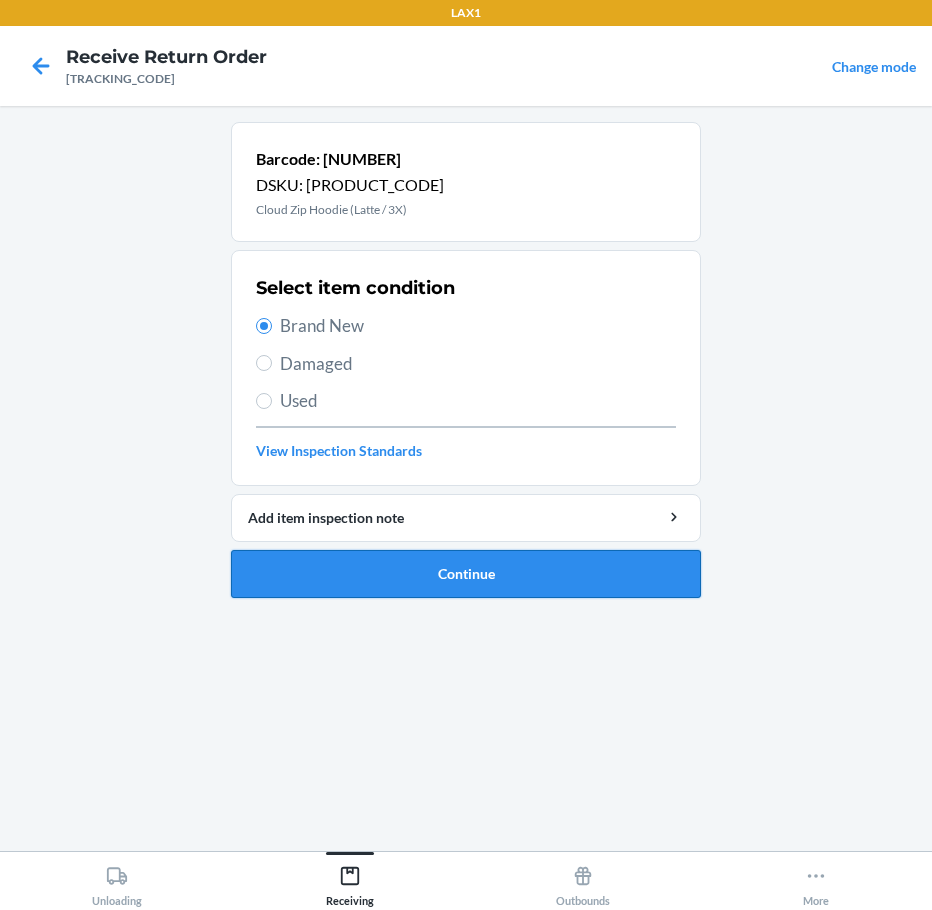 click on "Continue" at bounding box center (466, 574) 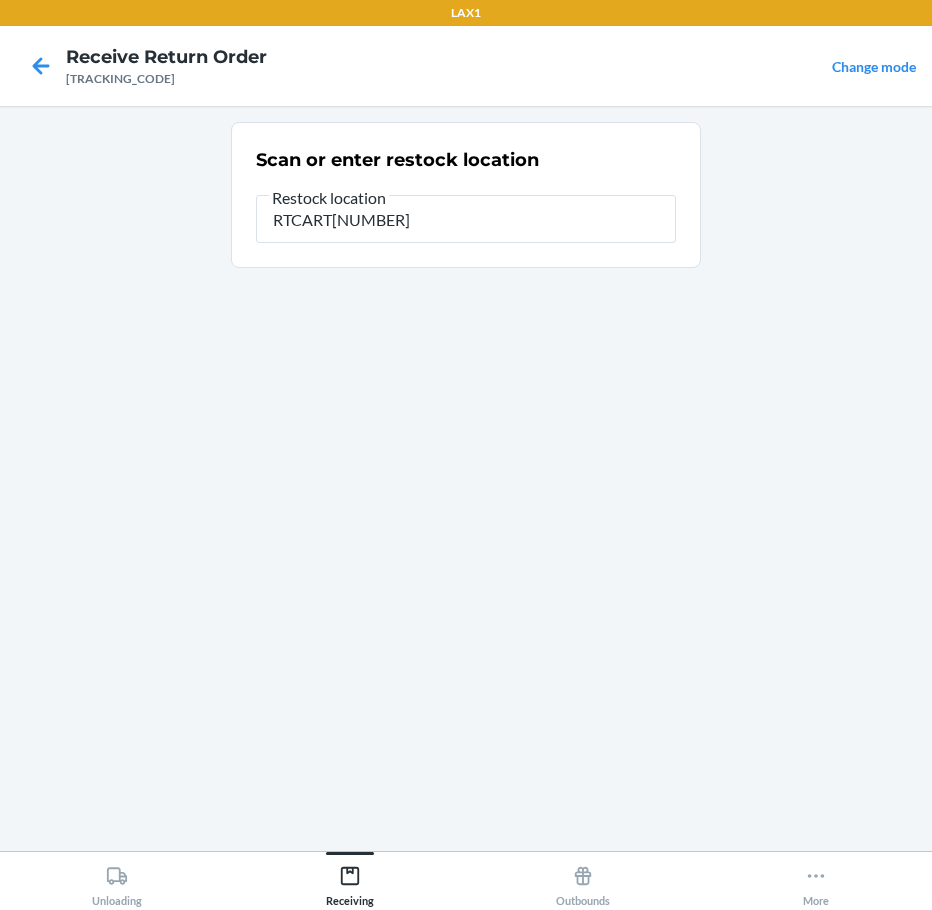 type on "[PRODUCT_CODE]" 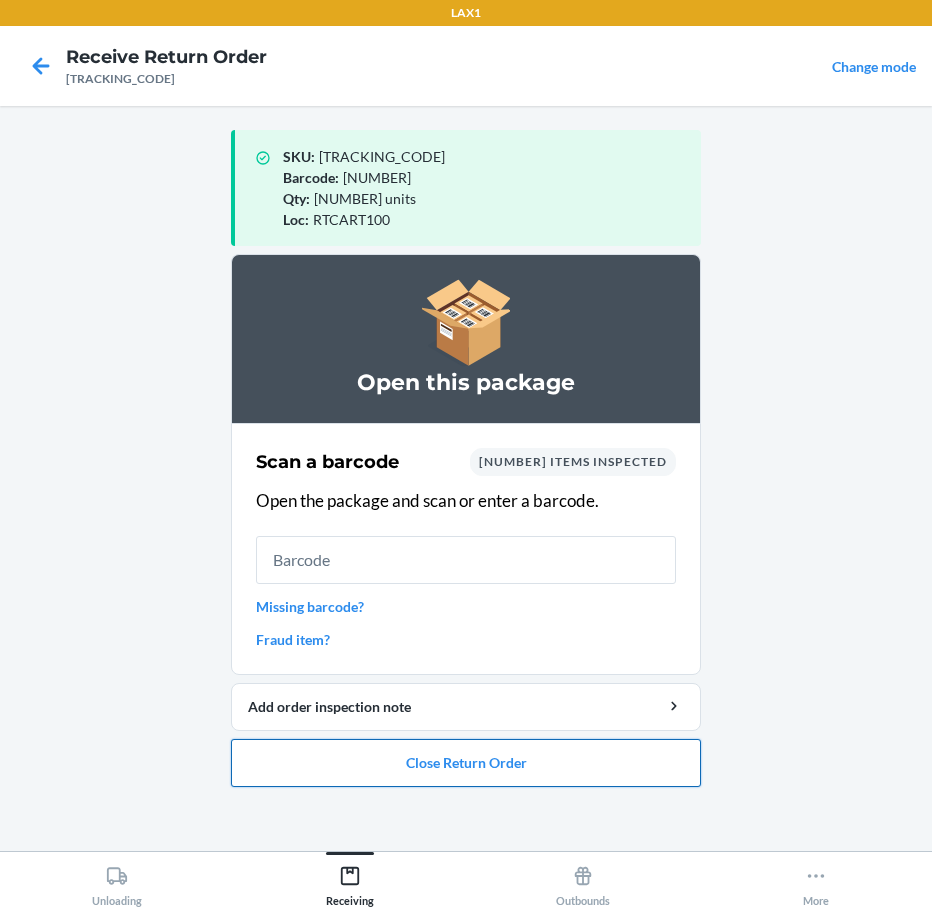 click on "Close Return Order" at bounding box center (466, 763) 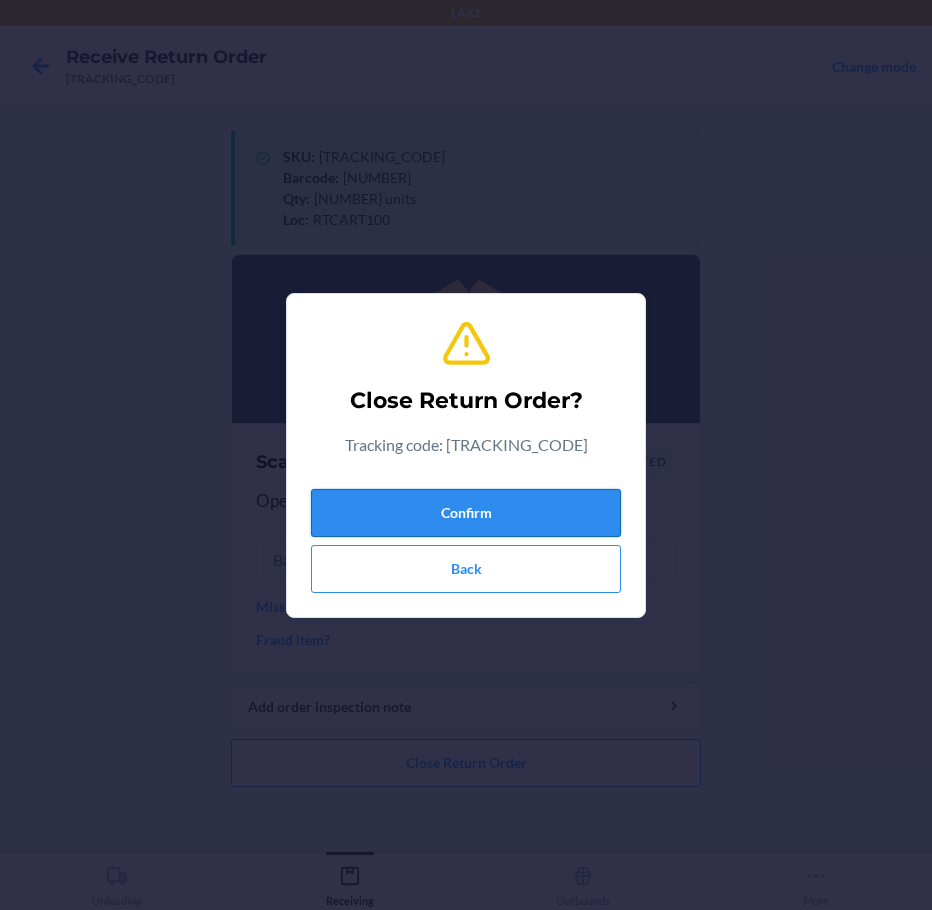 click on "Confirm" at bounding box center [466, 513] 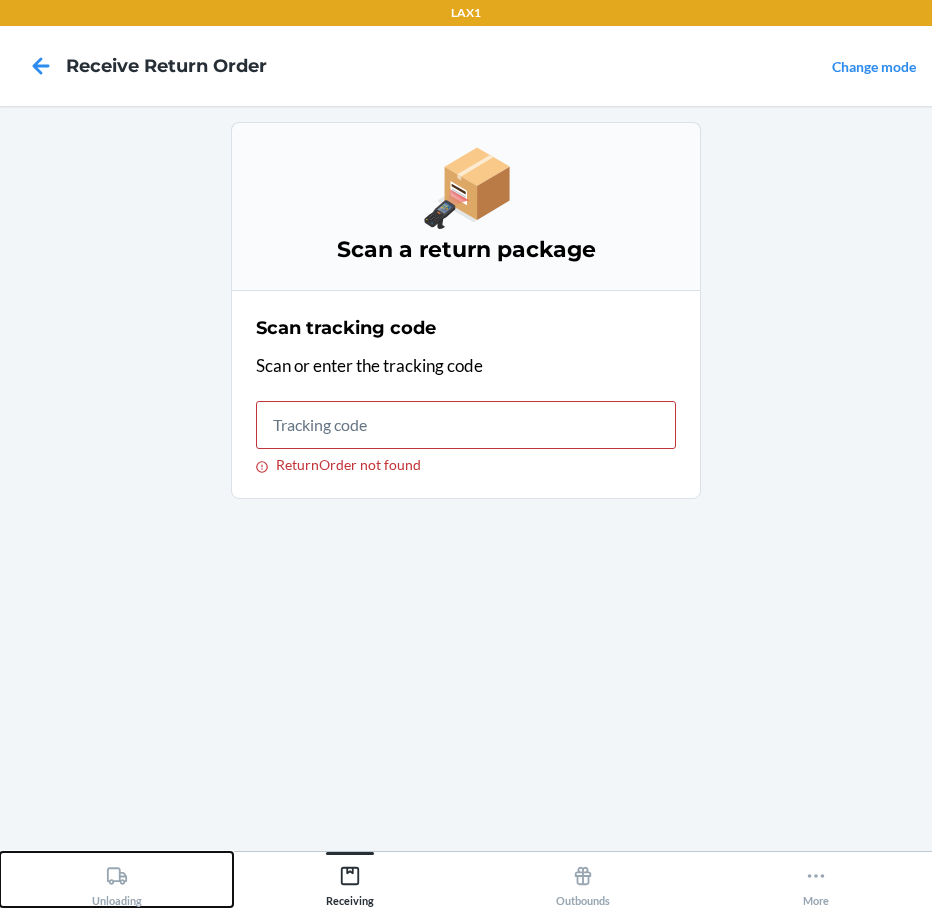 click 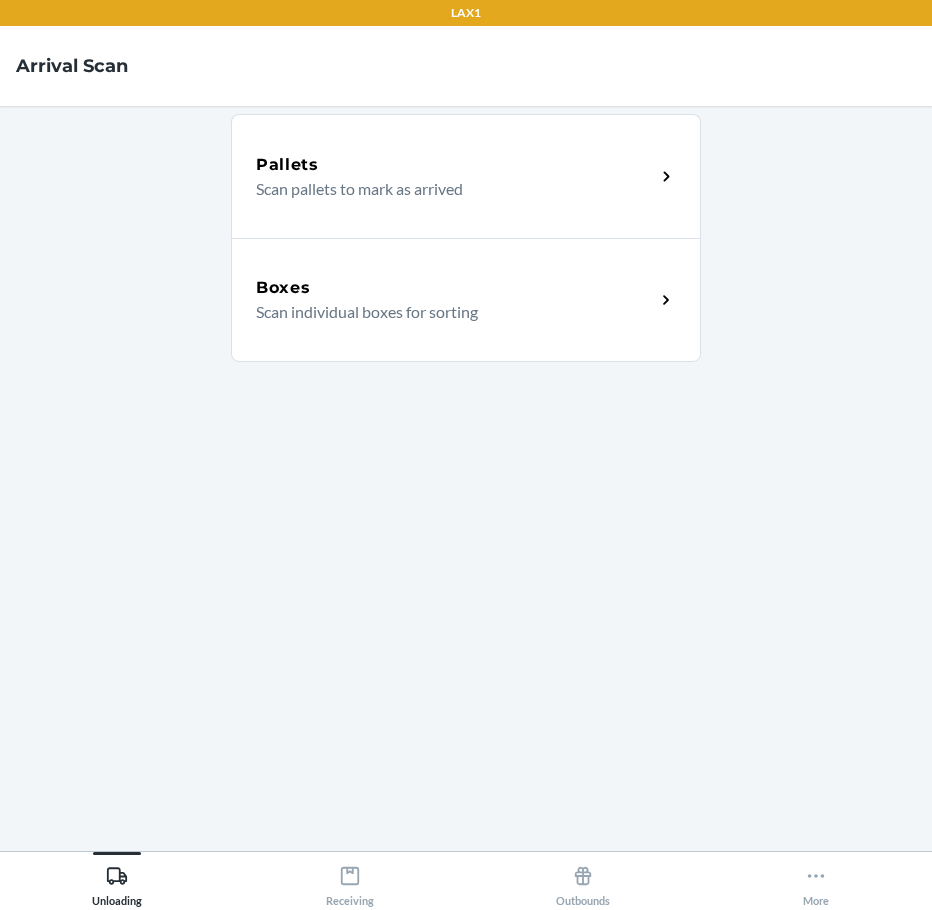 click on "Scan individual boxes for sorting" at bounding box center (447, 312) 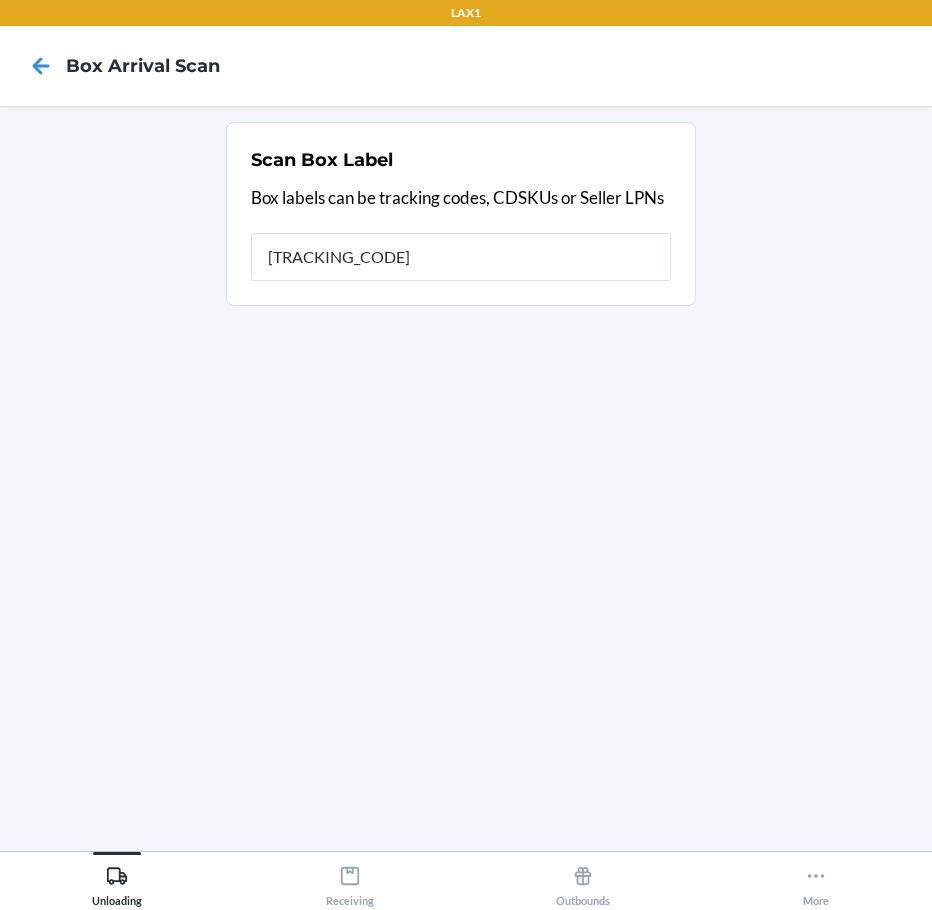 type on "1ZR08H699026302601" 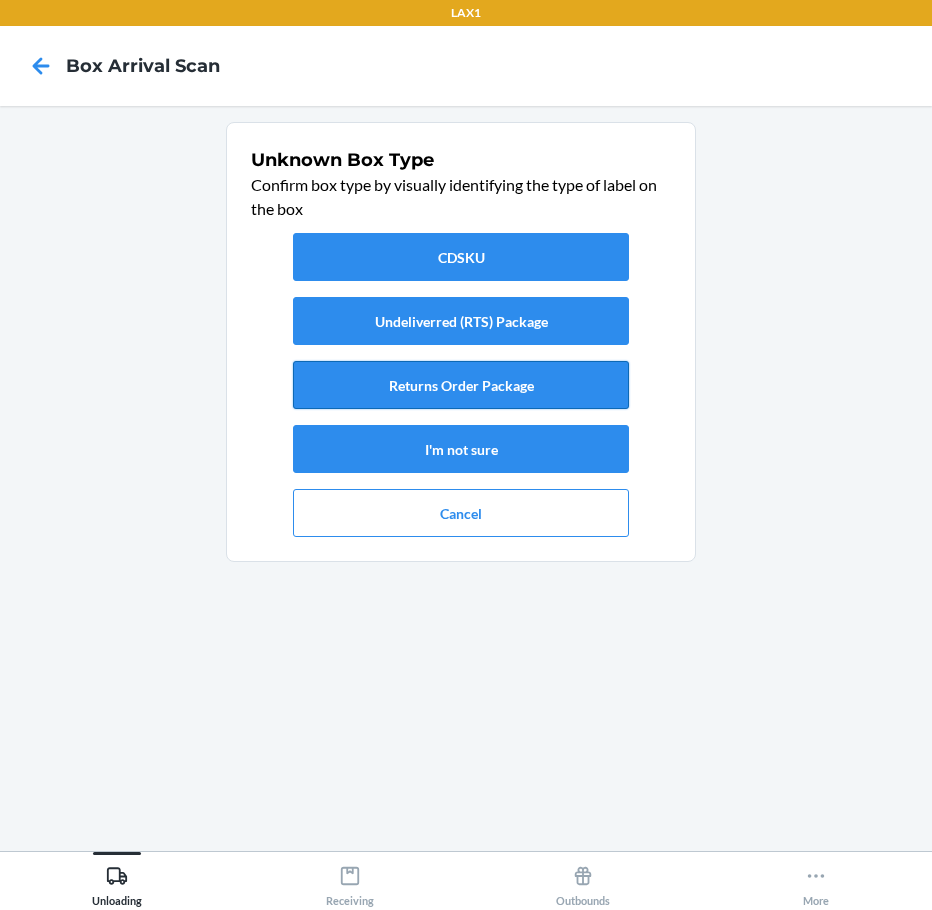 click on "Returns Order Package" at bounding box center [461, 385] 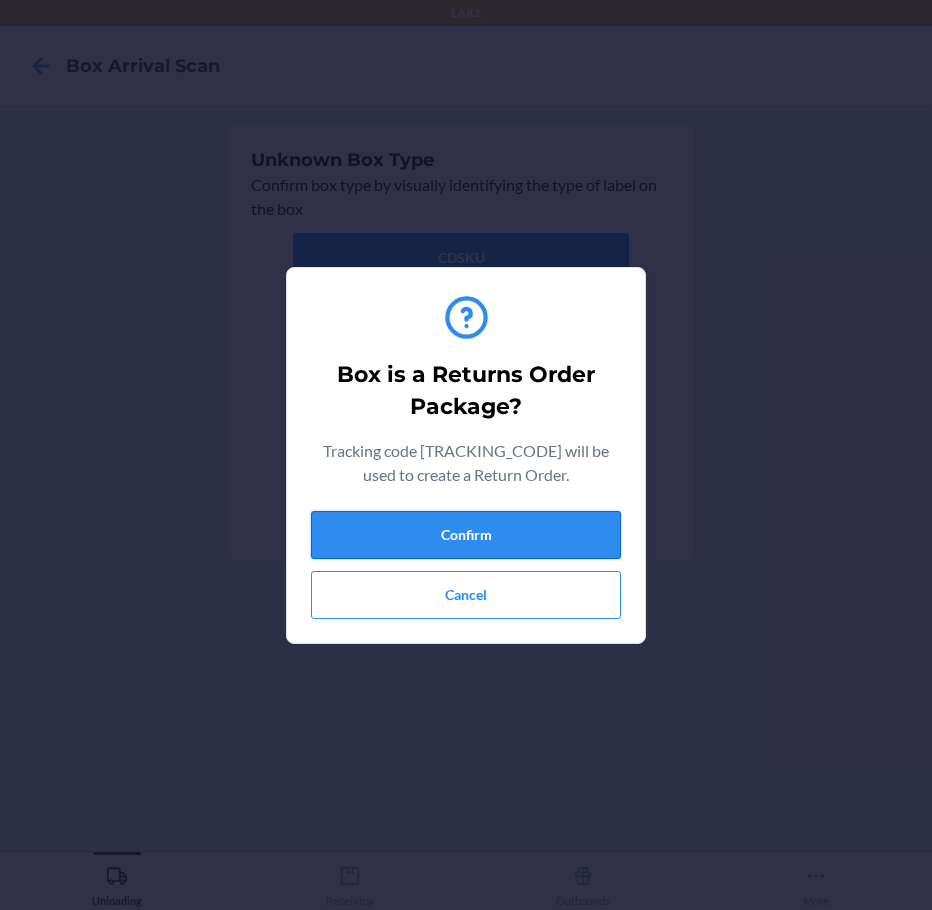 click on "Confirm" at bounding box center [466, 535] 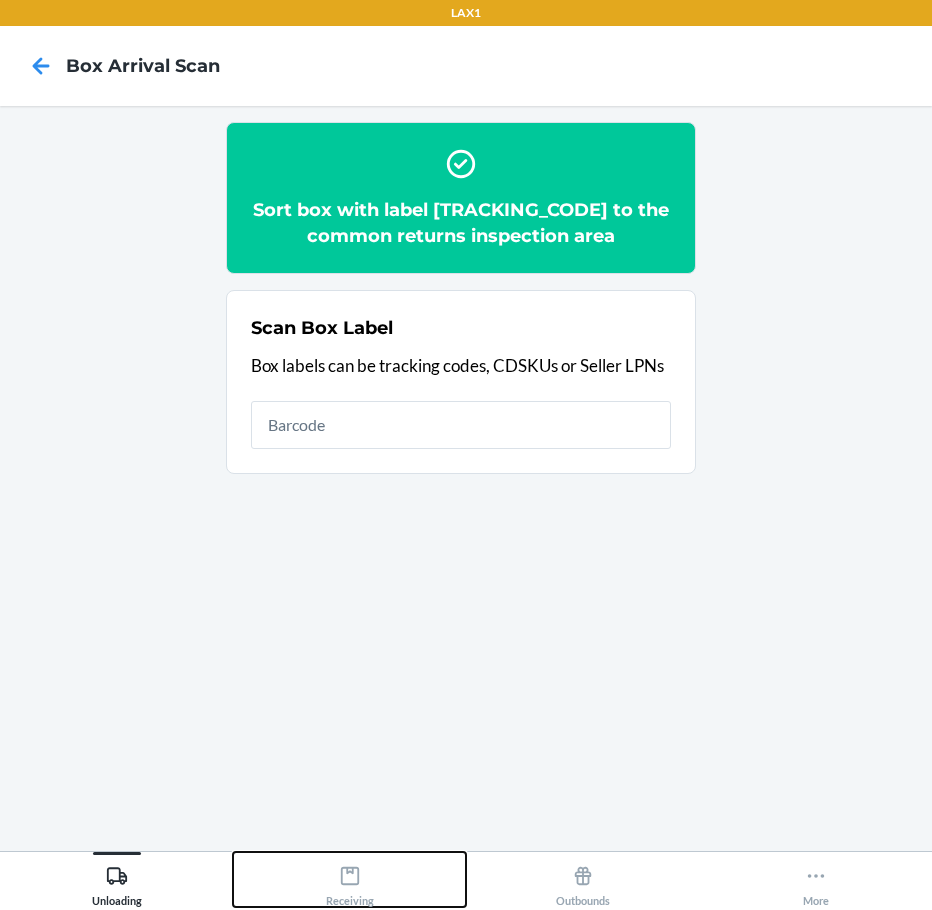 click 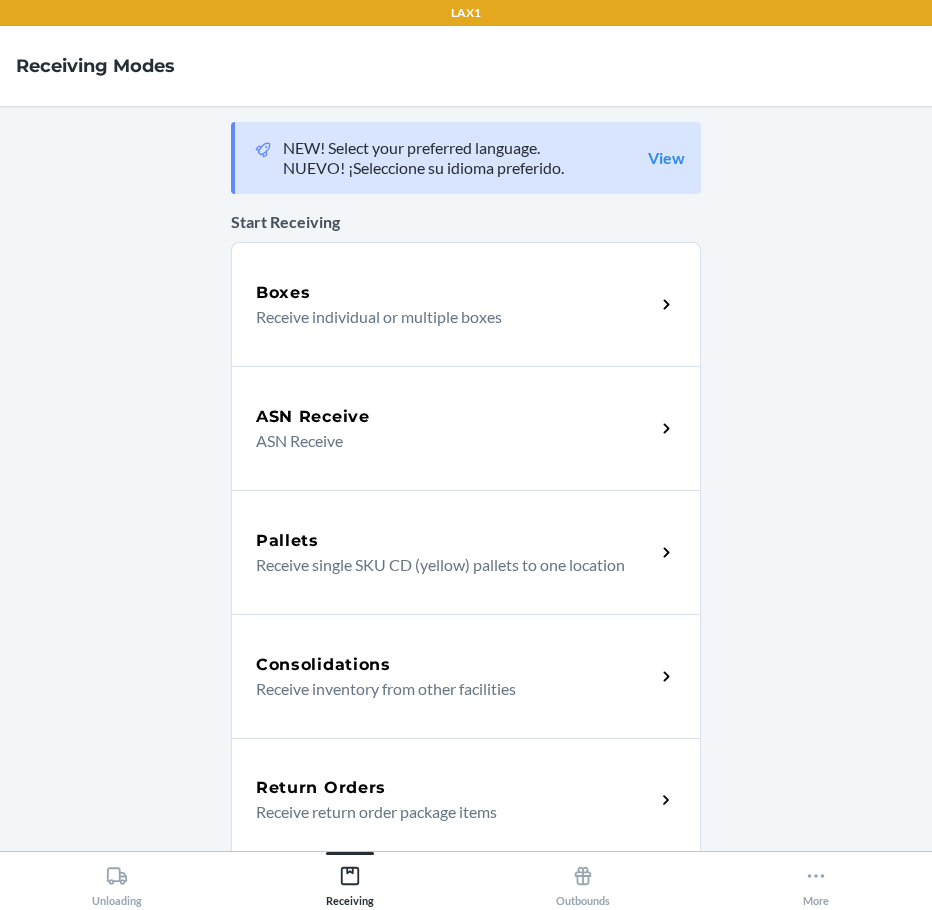 click on "Receive return order package items" at bounding box center (447, 812) 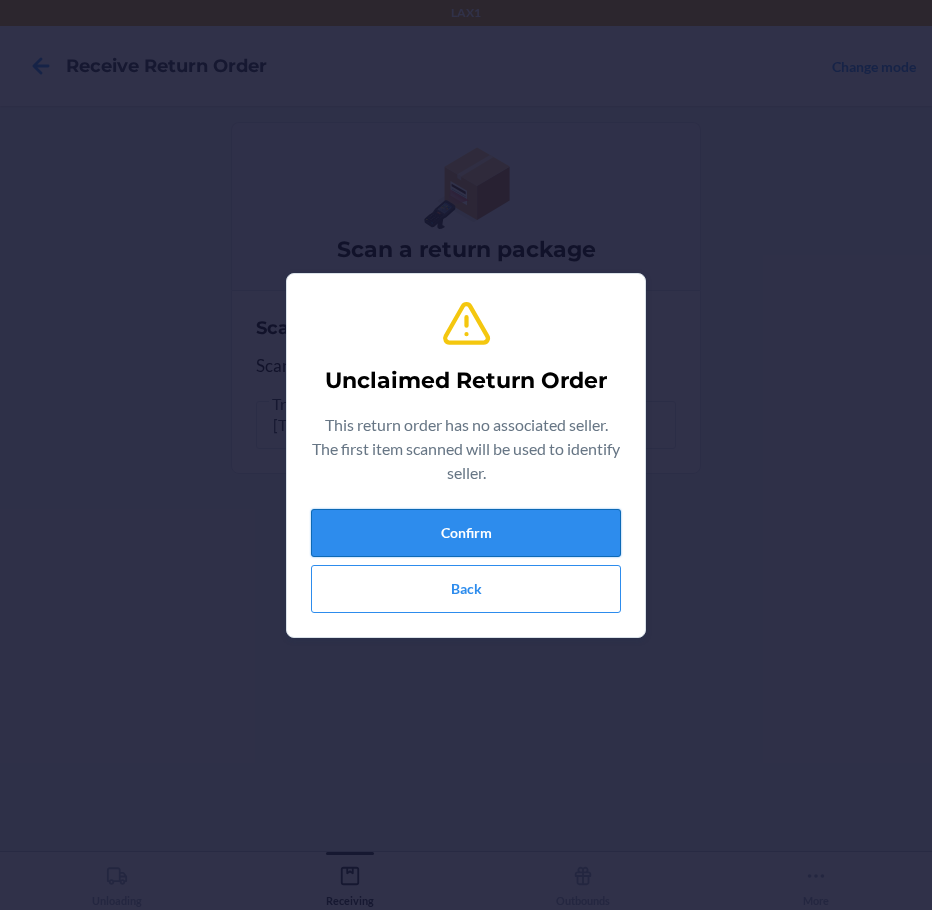 click on "Confirm" at bounding box center [466, 533] 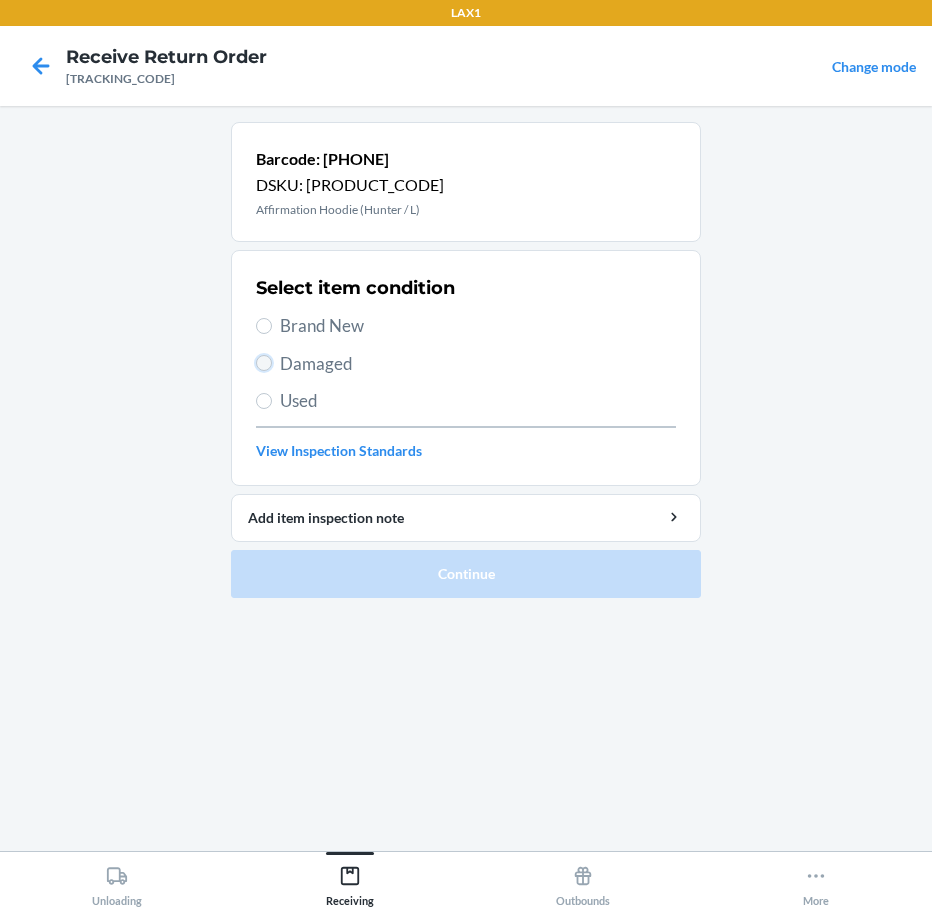 click on "Damaged" at bounding box center [264, 363] 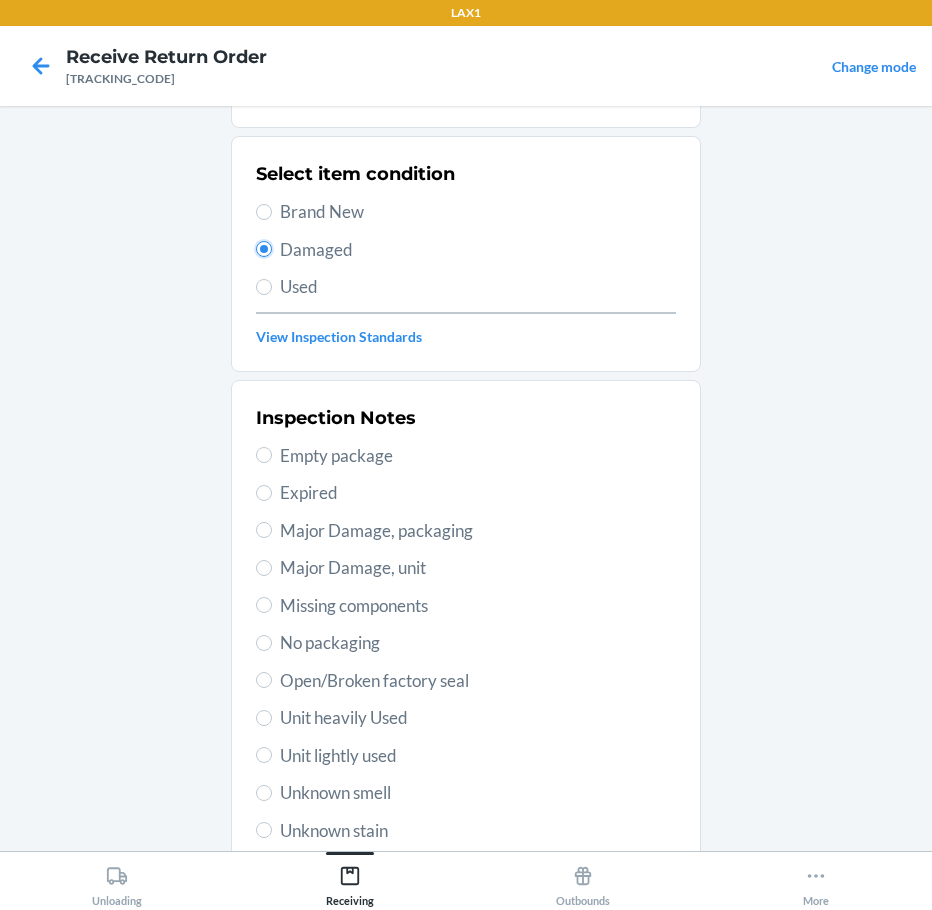 scroll, scrollTop: 297, scrollLeft: 0, axis: vertical 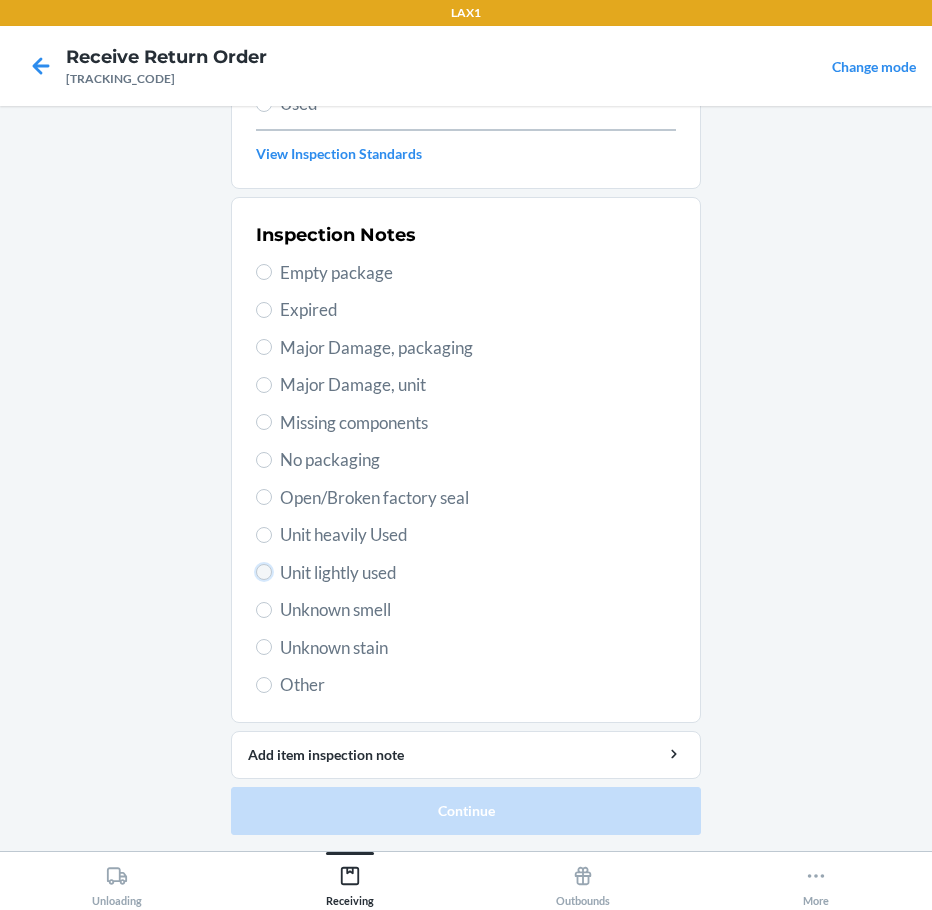 drag, startPoint x: 257, startPoint y: 568, endPoint x: 280, endPoint y: 613, distance: 50.537113 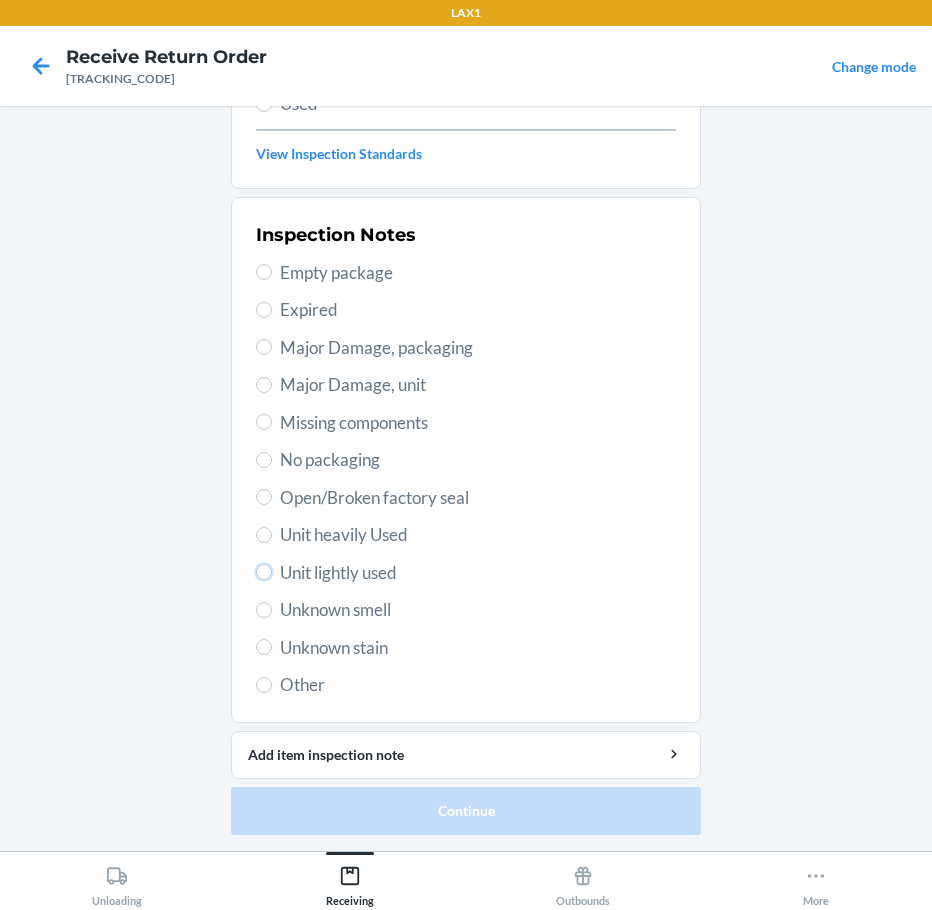 click on "Unit lightly used" at bounding box center (264, 572) 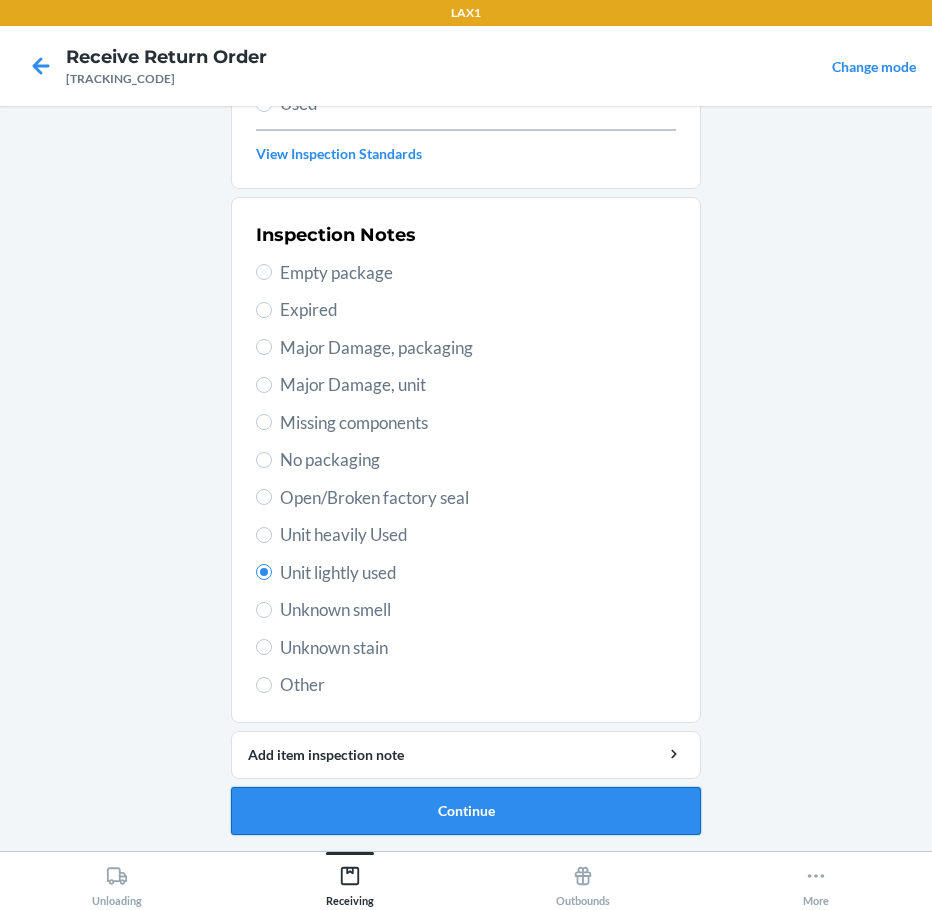 click on "Continue" at bounding box center (466, 811) 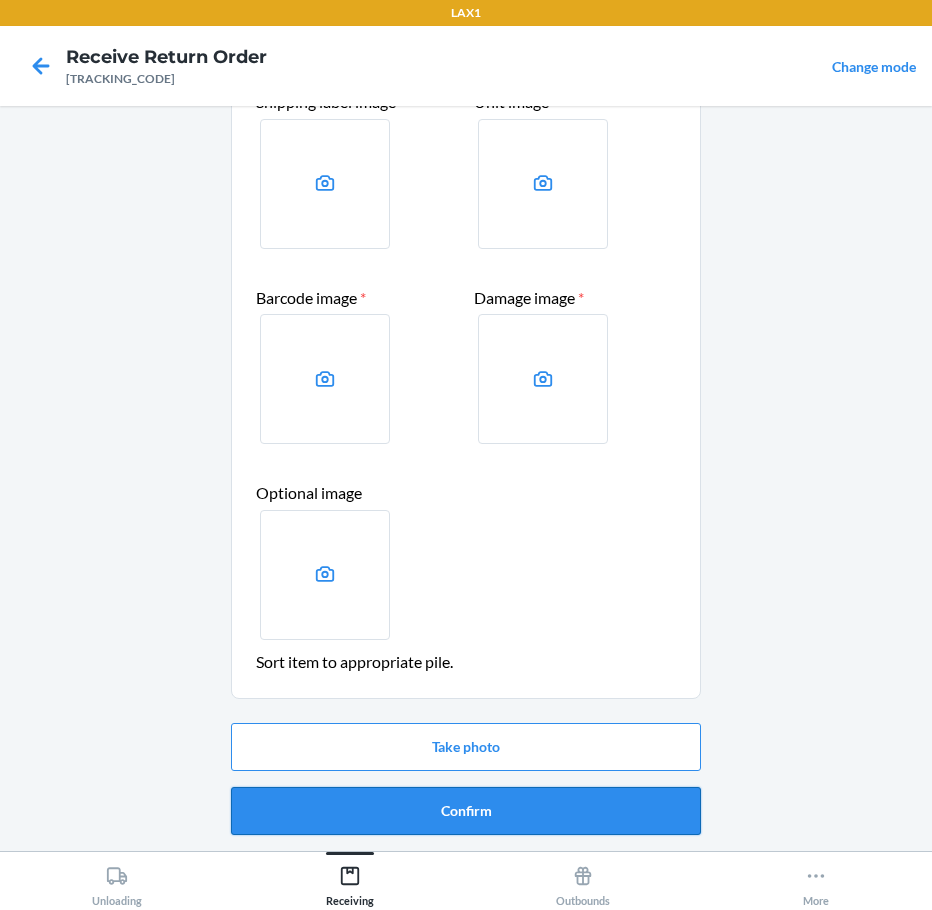 click on "Confirm" at bounding box center [466, 811] 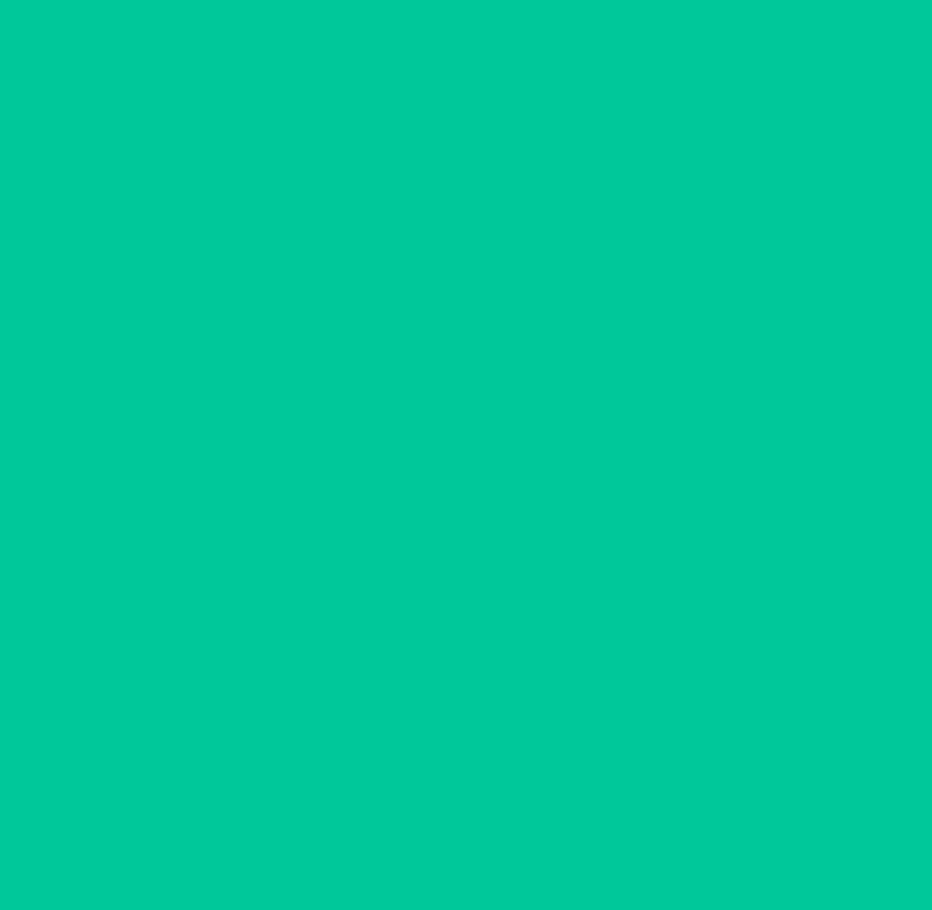 scroll, scrollTop: 0, scrollLeft: 0, axis: both 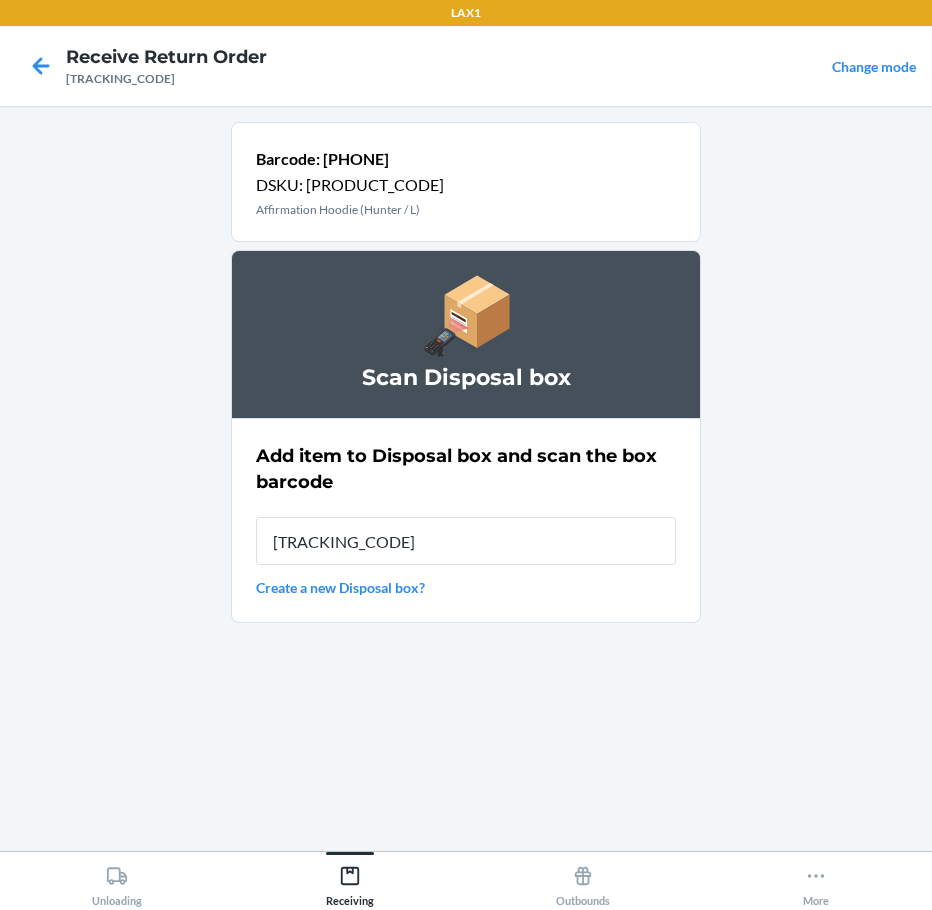 type on "[TRACKING_CODE]" 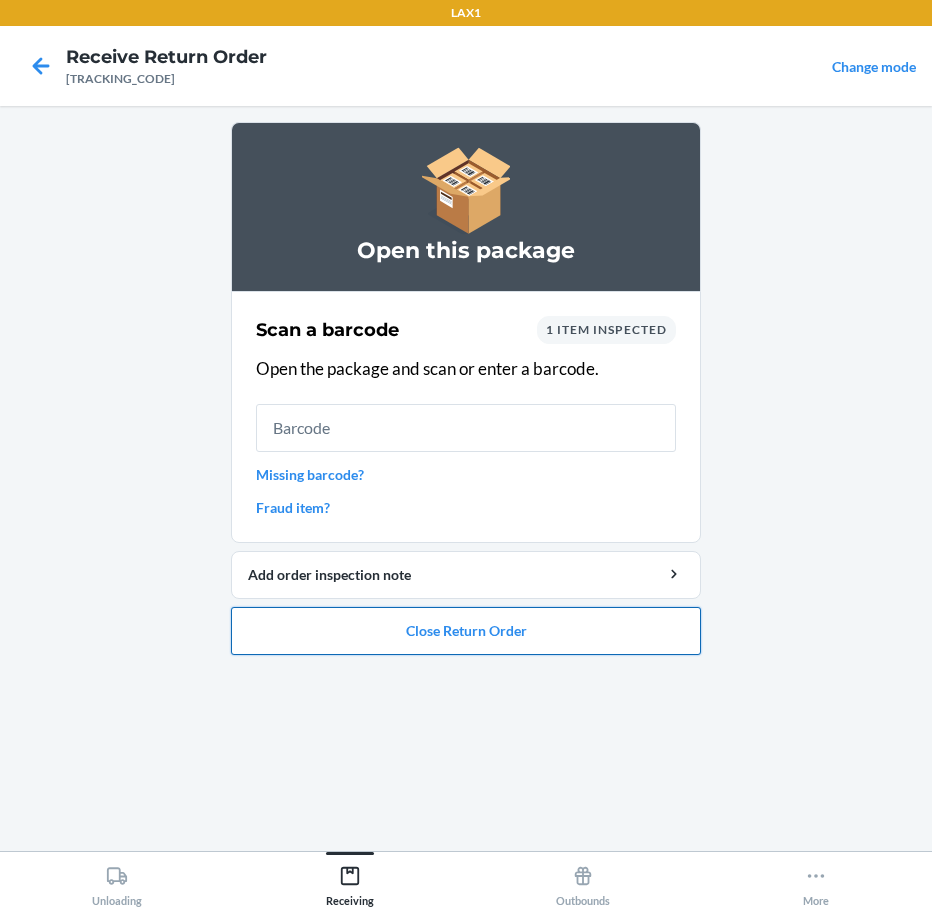 click on "Close Return Order" at bounding box center (466, 631) 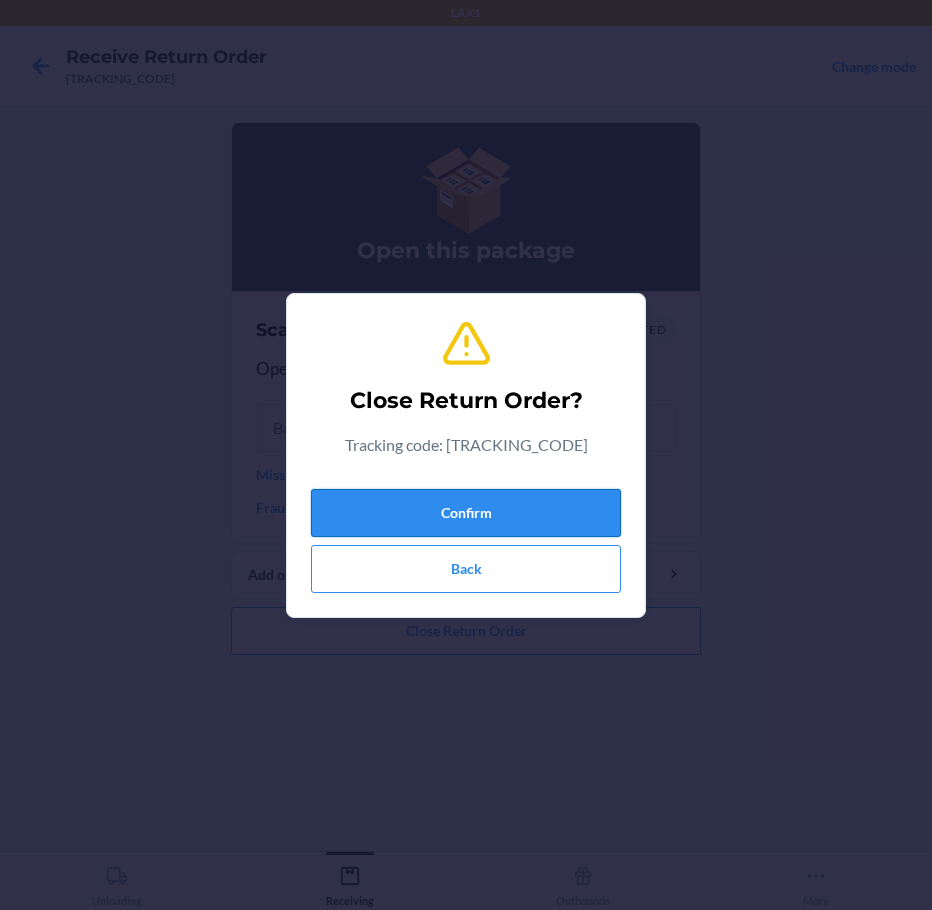 click on "Confirm" at bounding box center [466, 513] 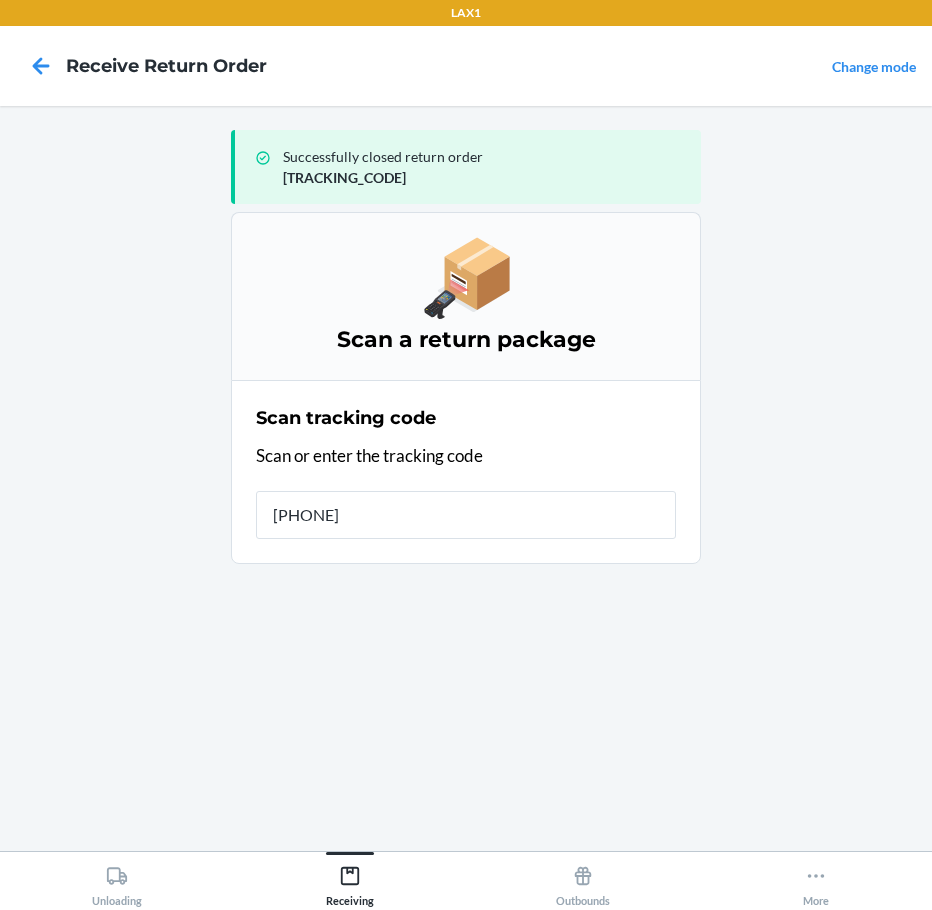 type on "9632013100204955848100791866088" 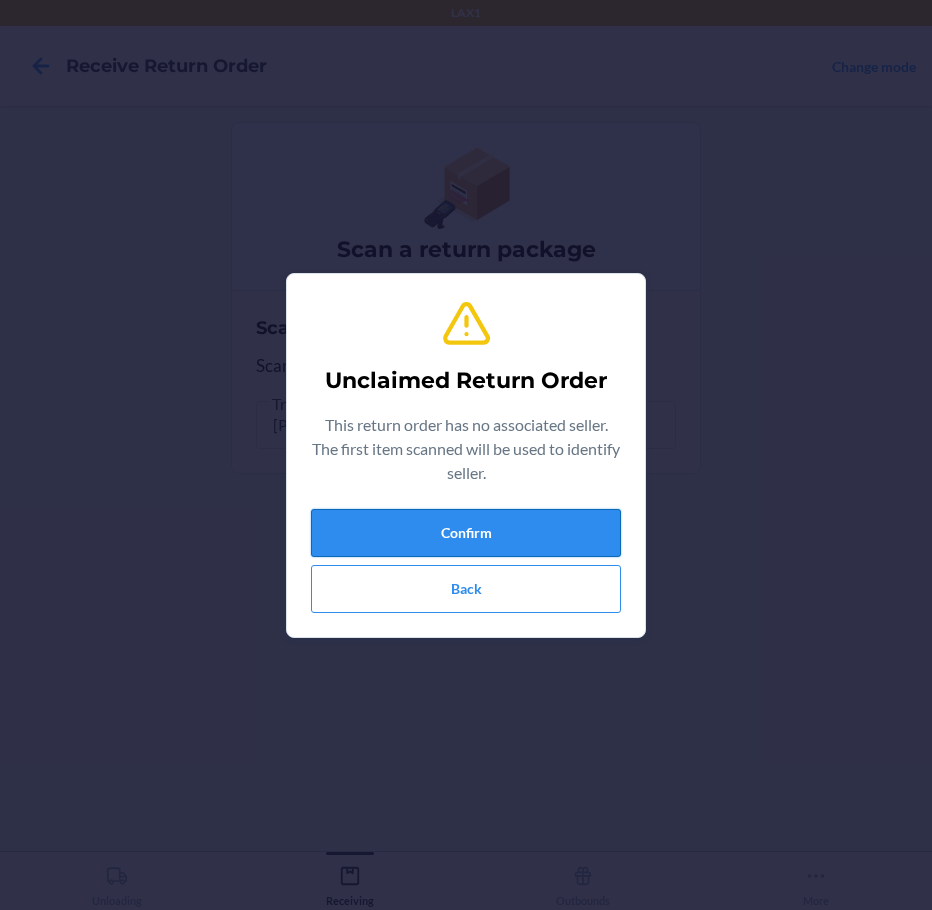click on "Confirm" at bounding box center (466, 533) 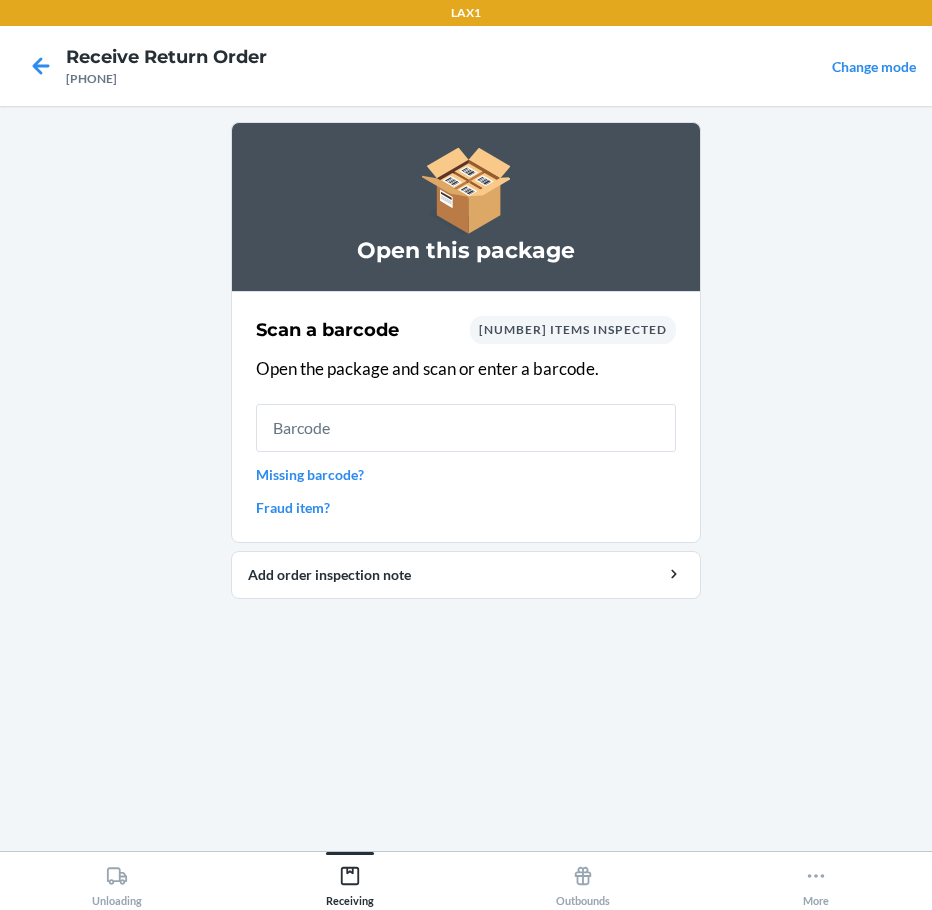 click on "Missing barcode?" at bounding box center (466, 474) 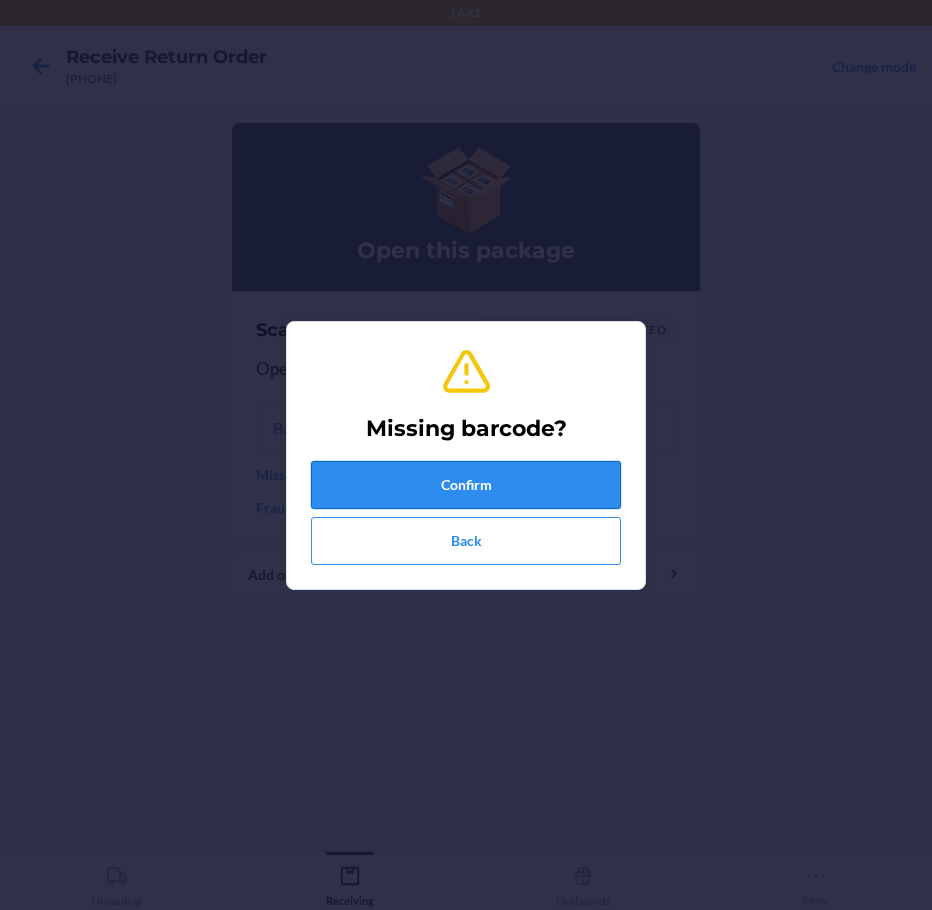 click on "Confirm" at bounding box center [466, 485] 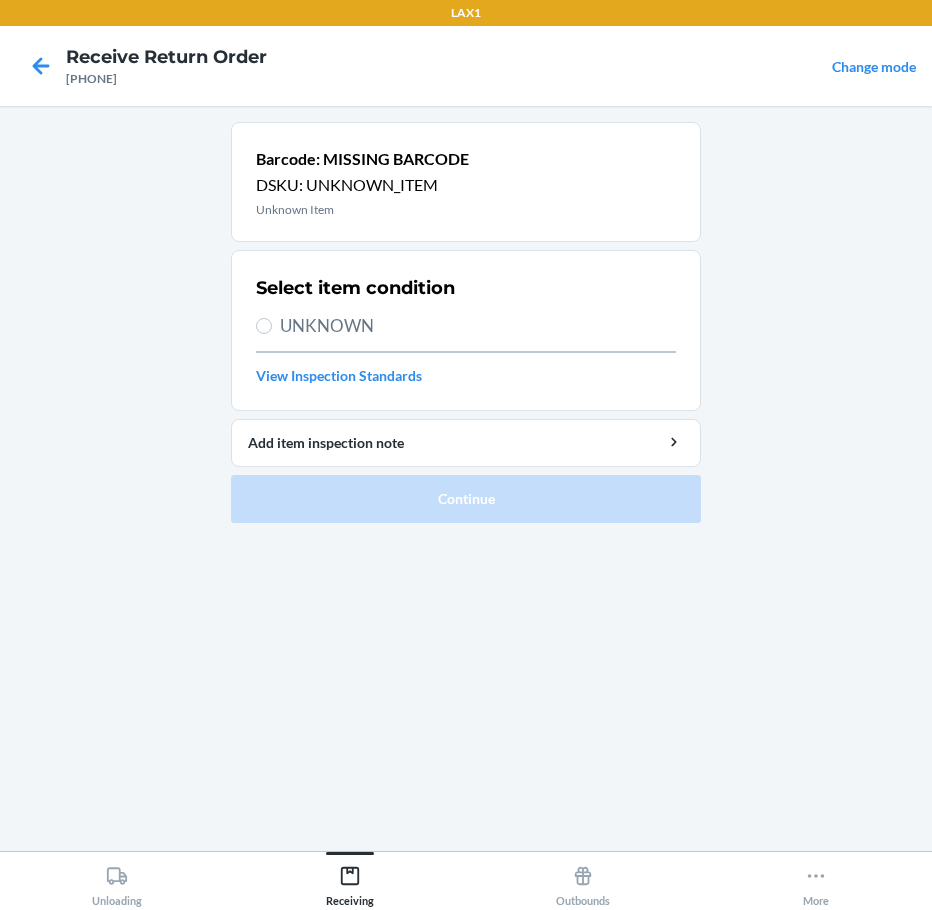 click on "UNKNOWN" at bounding box center (478, 326) 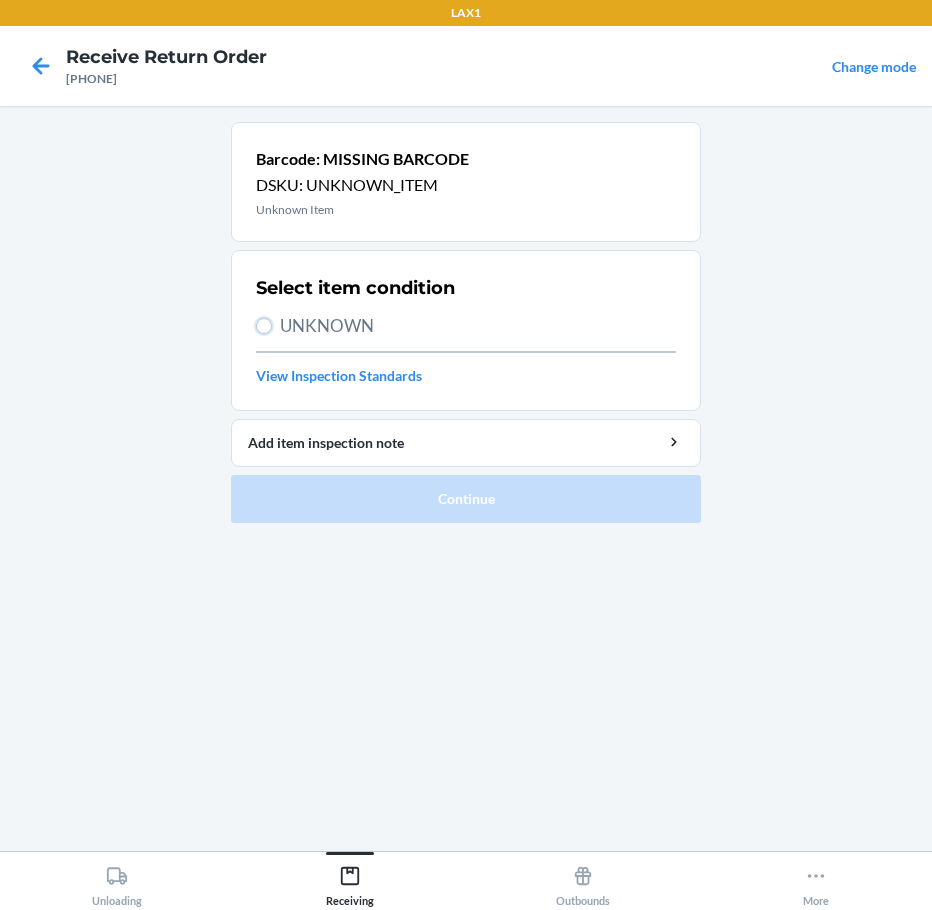 click on "UNKNOWN" at bounding box center [264, 326] 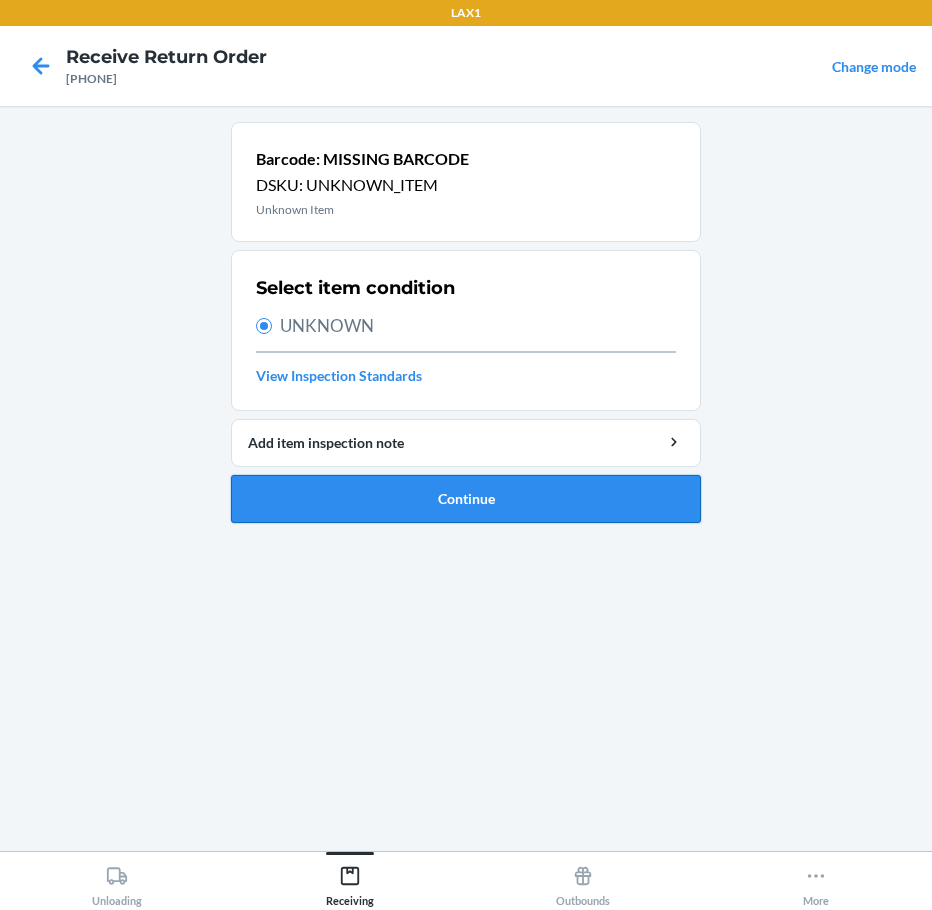 click on "Continue" at bounding box center (466, 499) 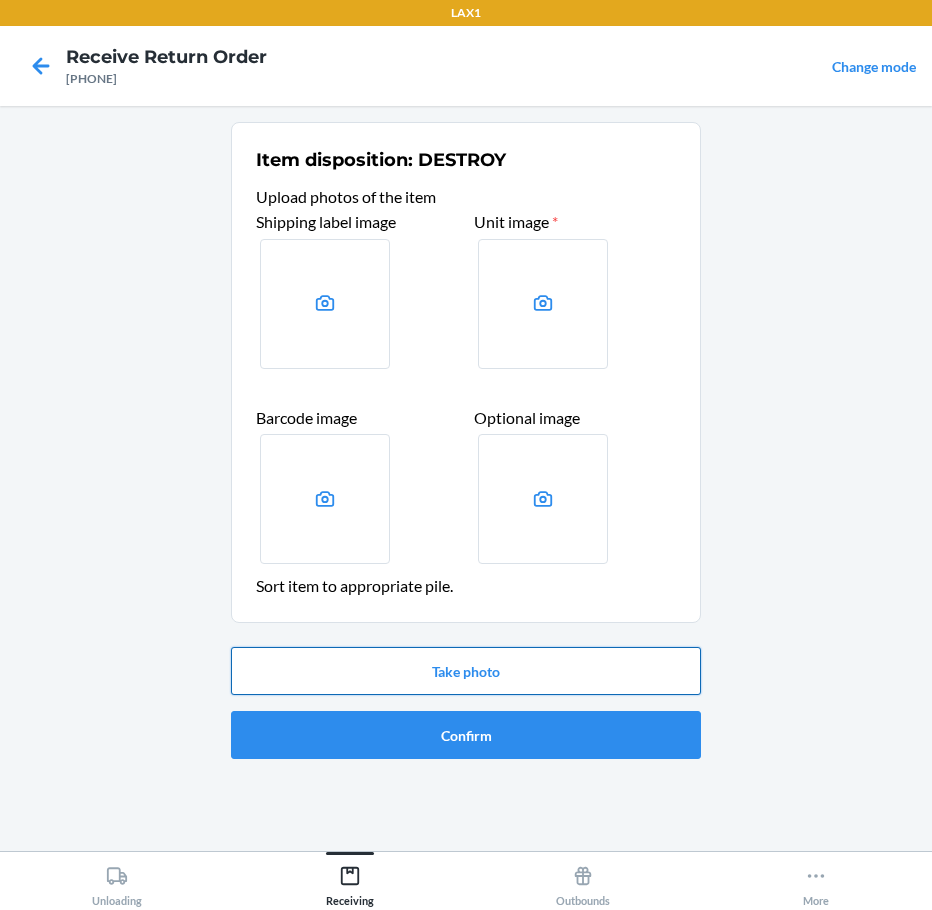 click on "Take photo" at bounding box center [466, 671] 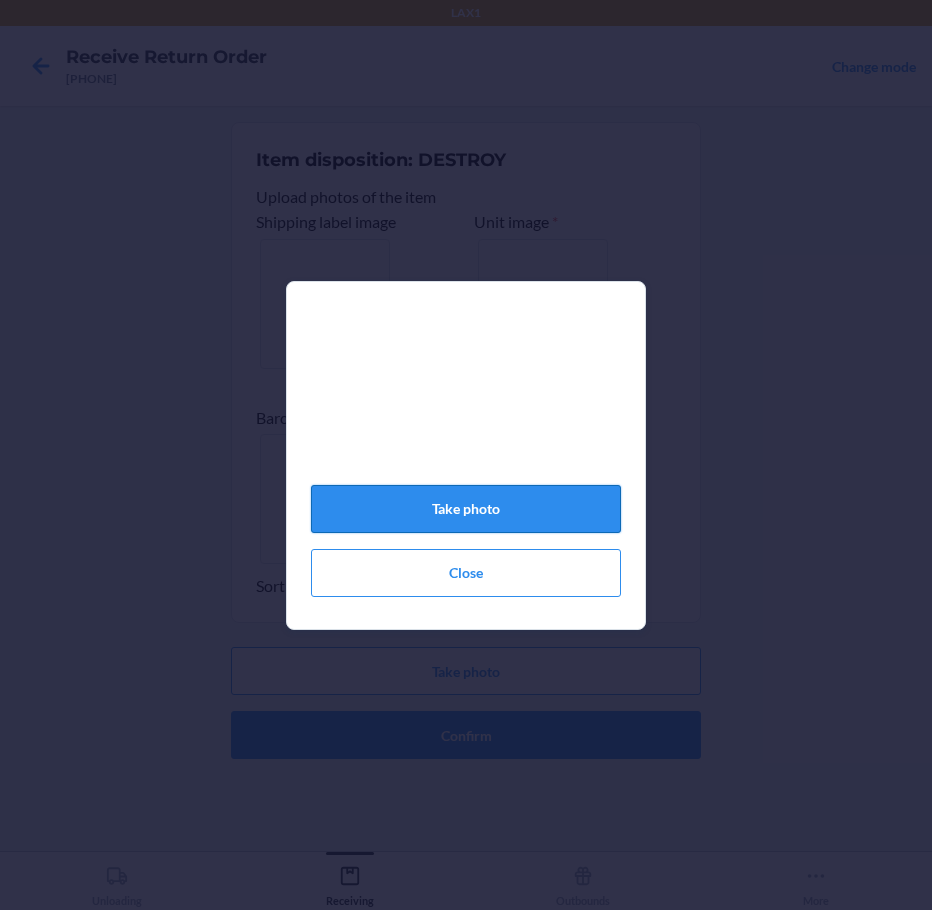 click on "Take photo" 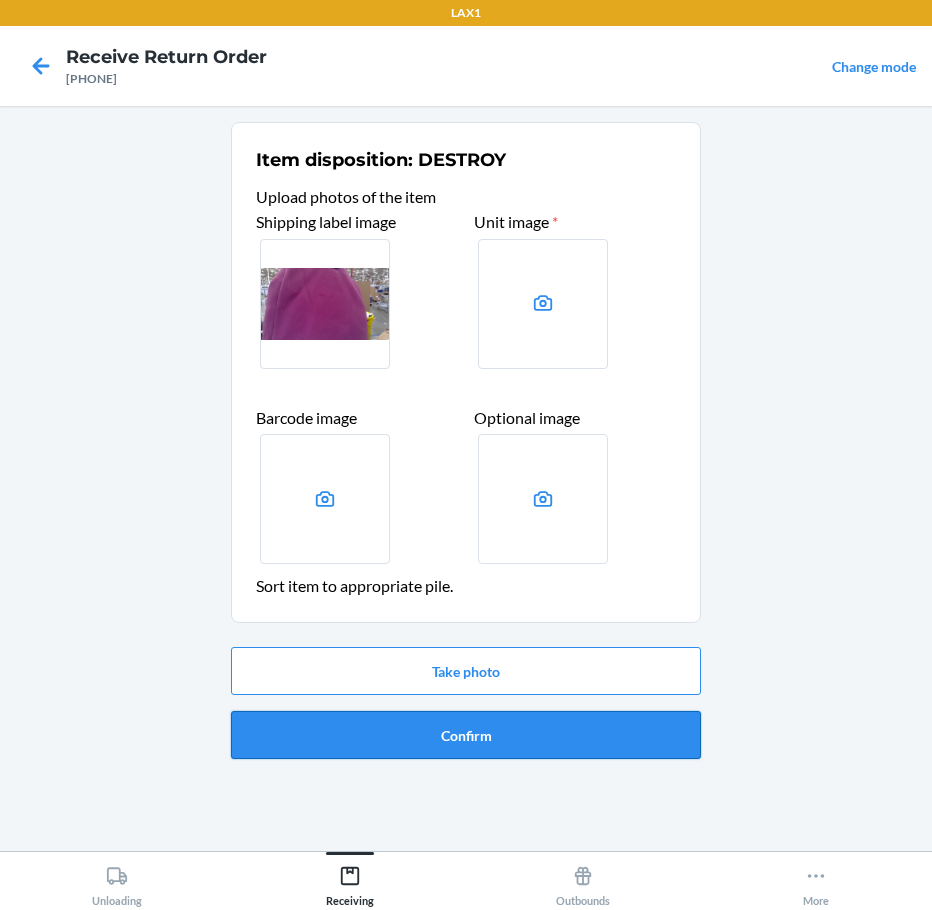 click on "Confirm" at bounding box center [466, 735] 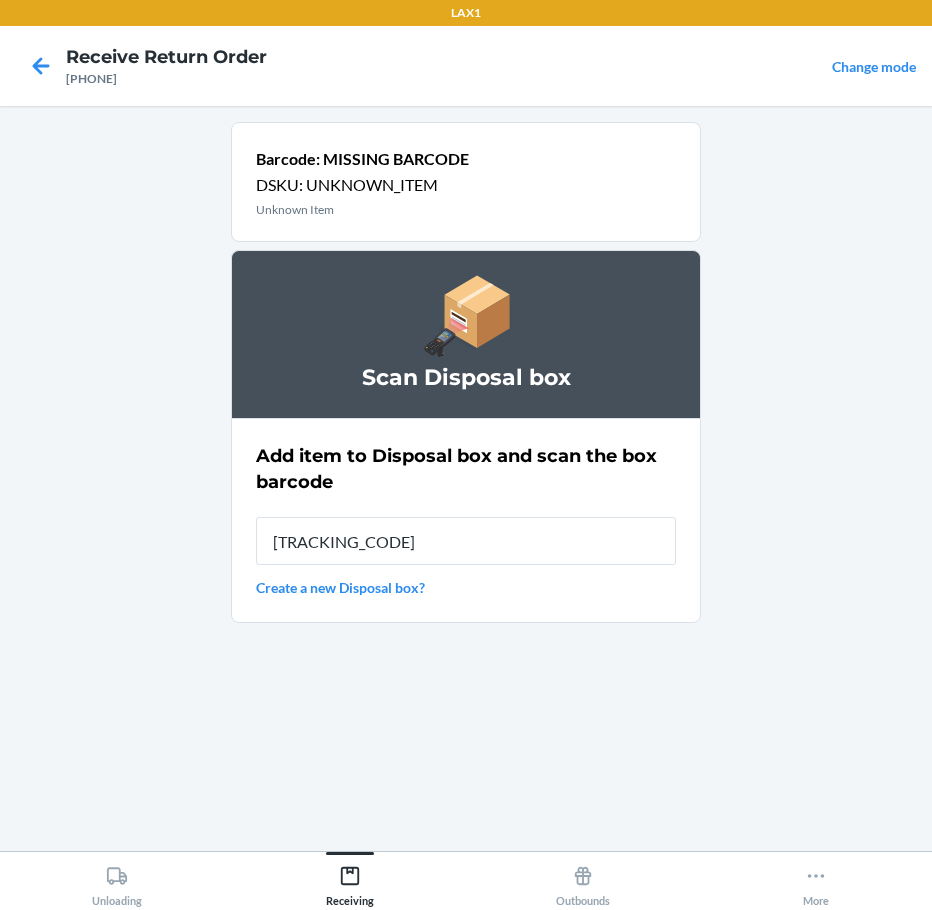 type on "[TRACKING_CODE]" 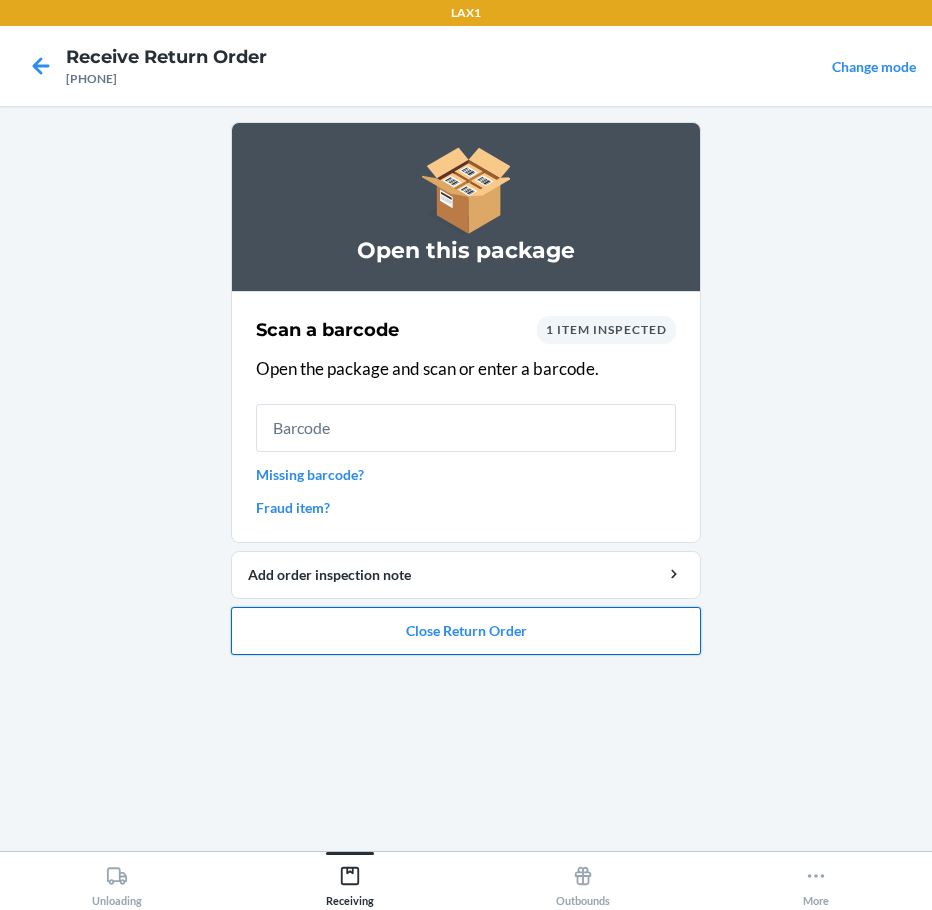 click on "Close Return Order" at bounding box center (466, 631) 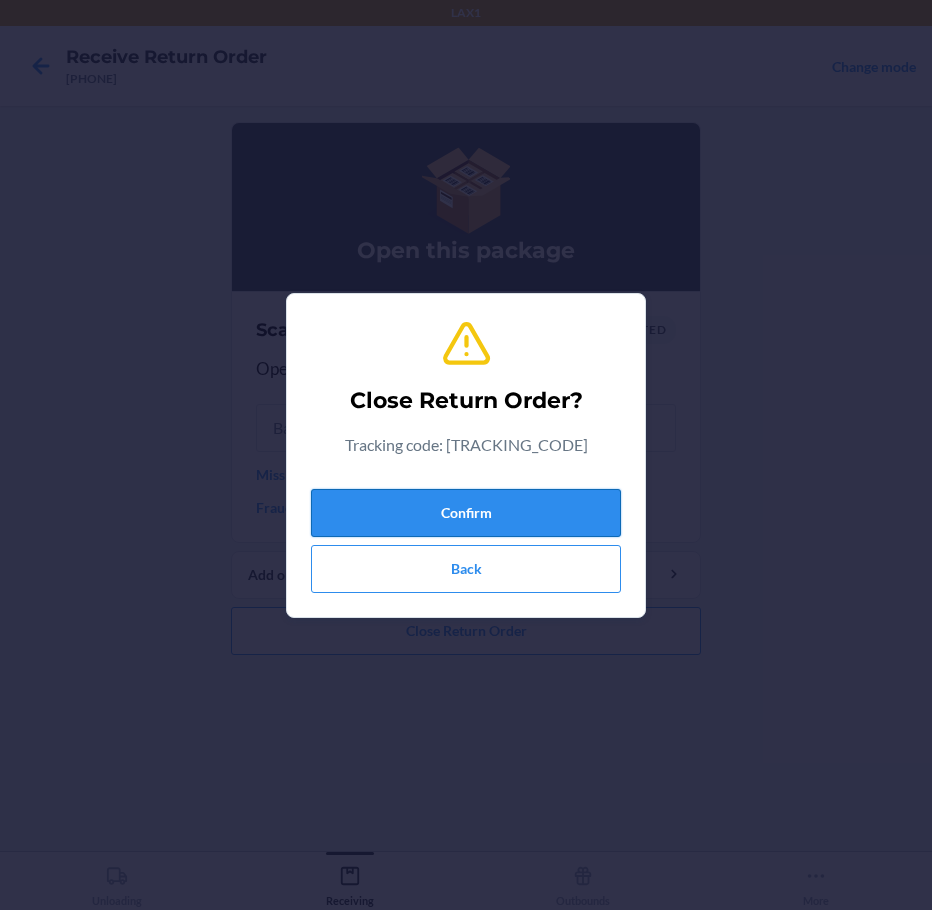 click on "Confirm" at bounding box center [466, 513] 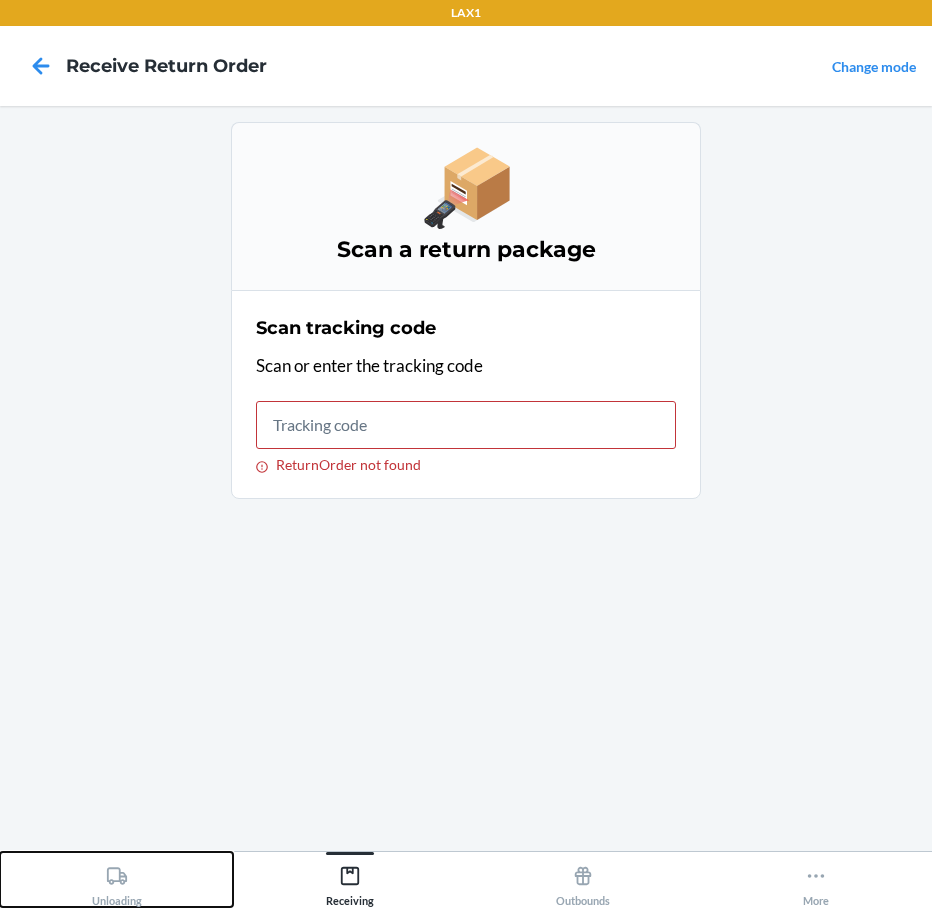 click 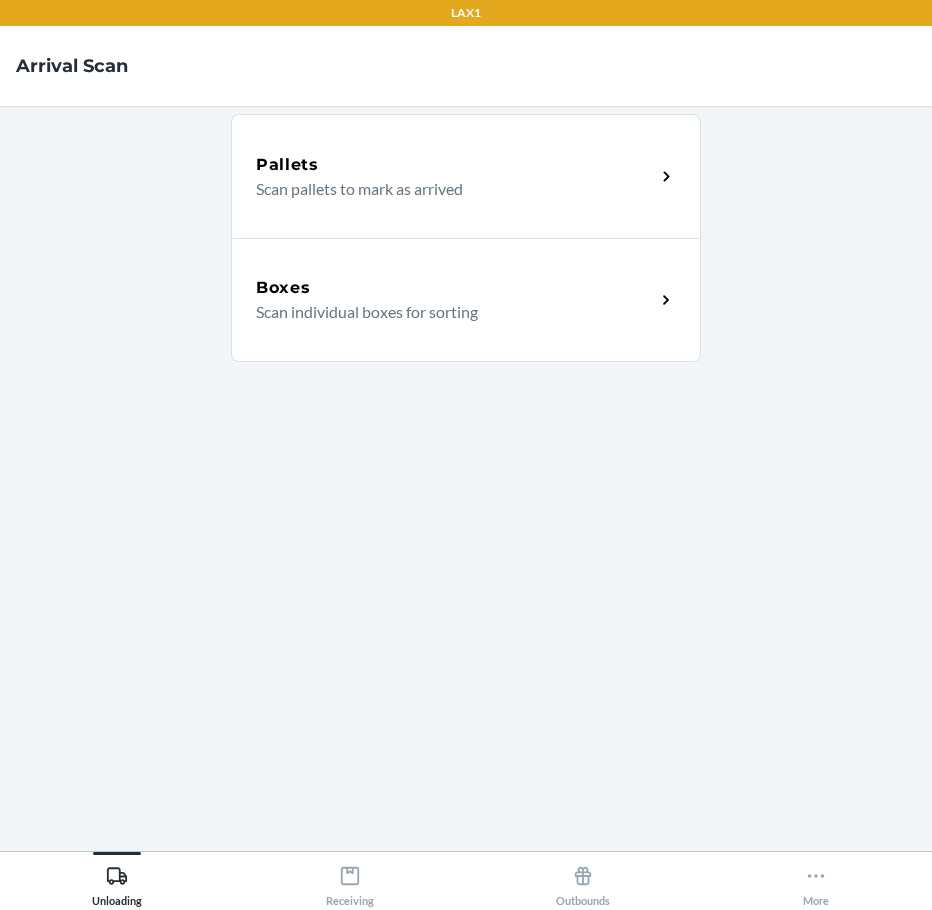 click on "Scan individual boxes for sorting" at bounding box center [447, 312] 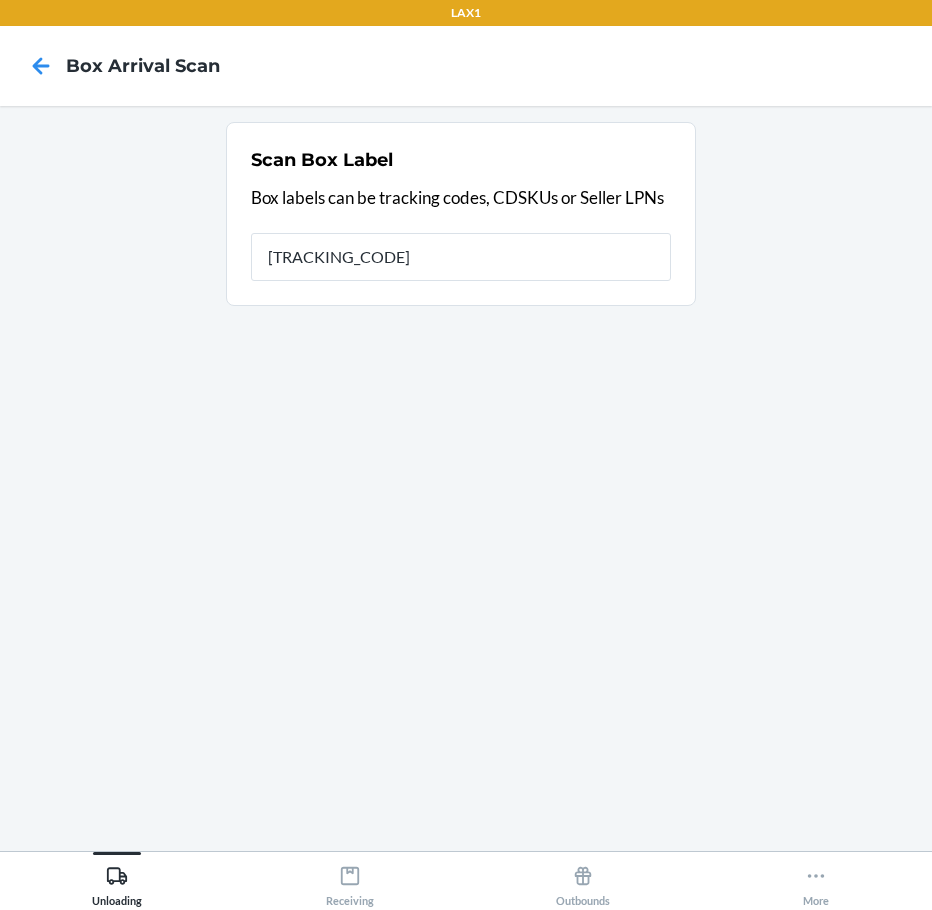 type on "1ZR08H699034595585" 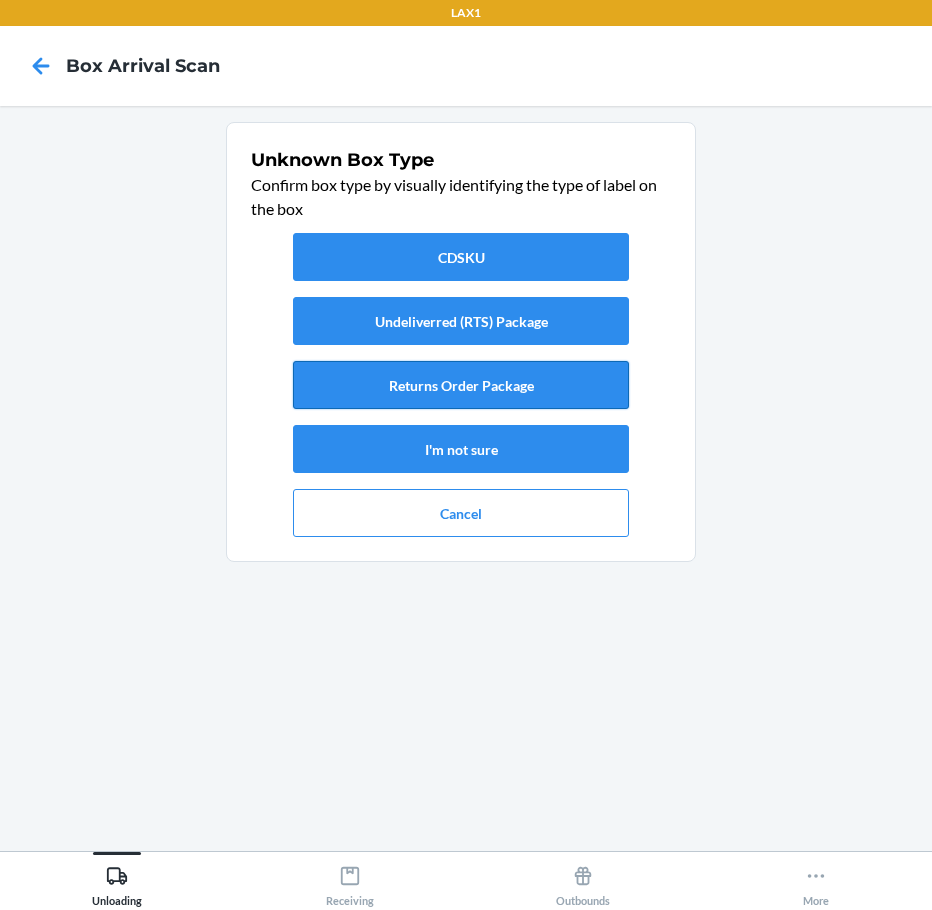 click on "Returns Order Package" at bounding box center [461, 385] 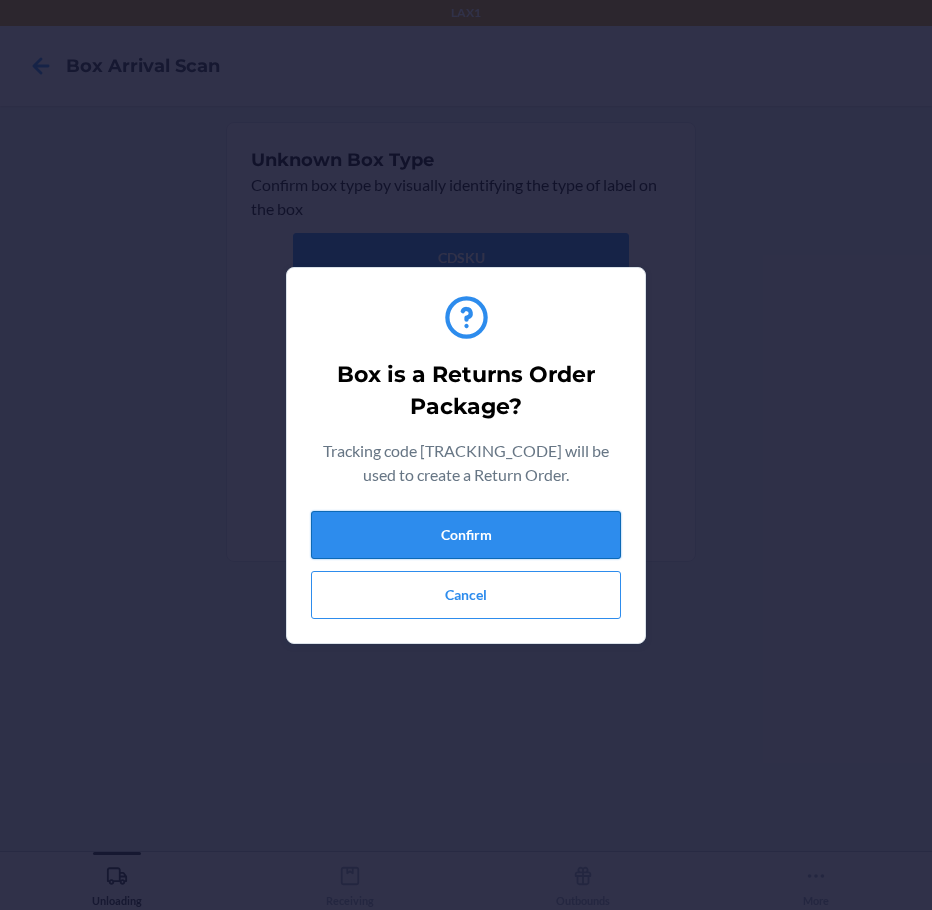 click on "Confirm" at bounding box center [466, 535] 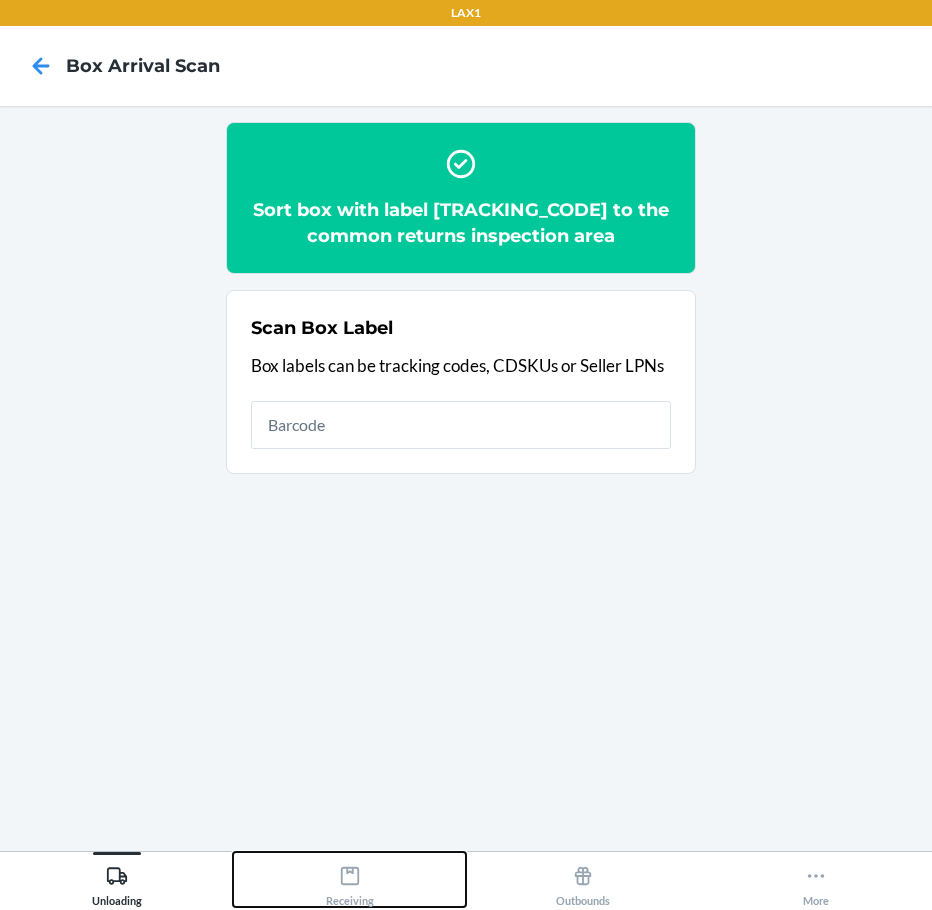 click 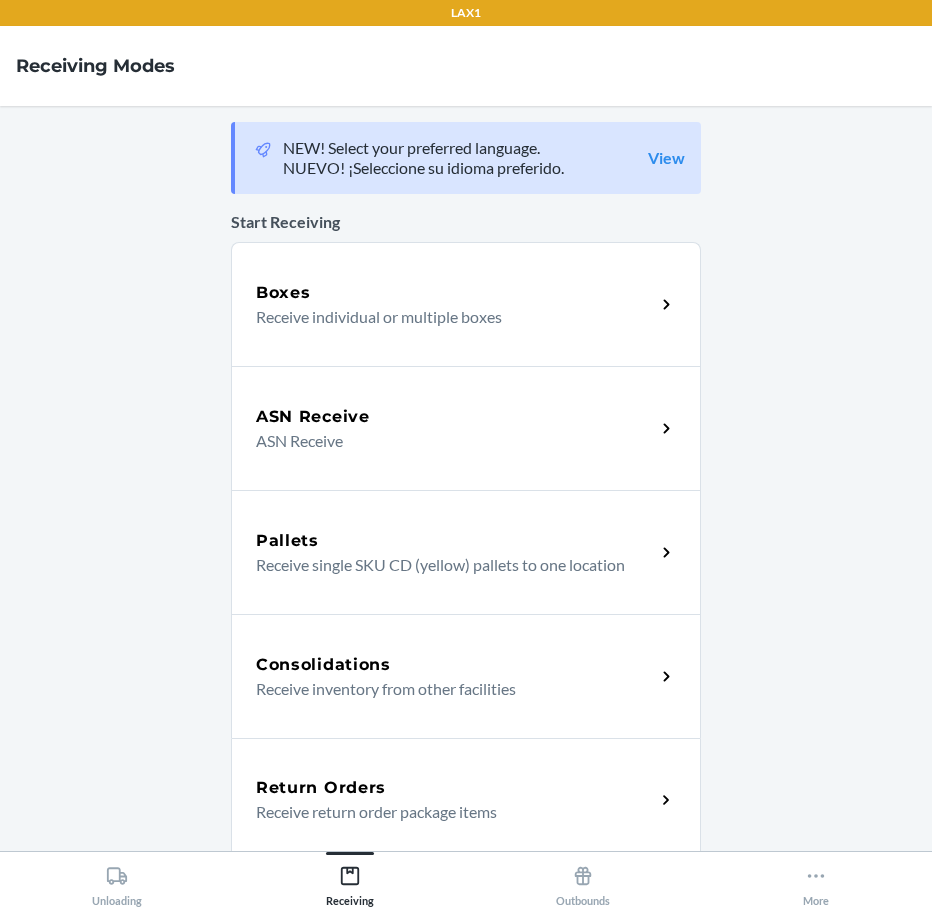 click on "Return Orders" at bounding box center [321, 788] 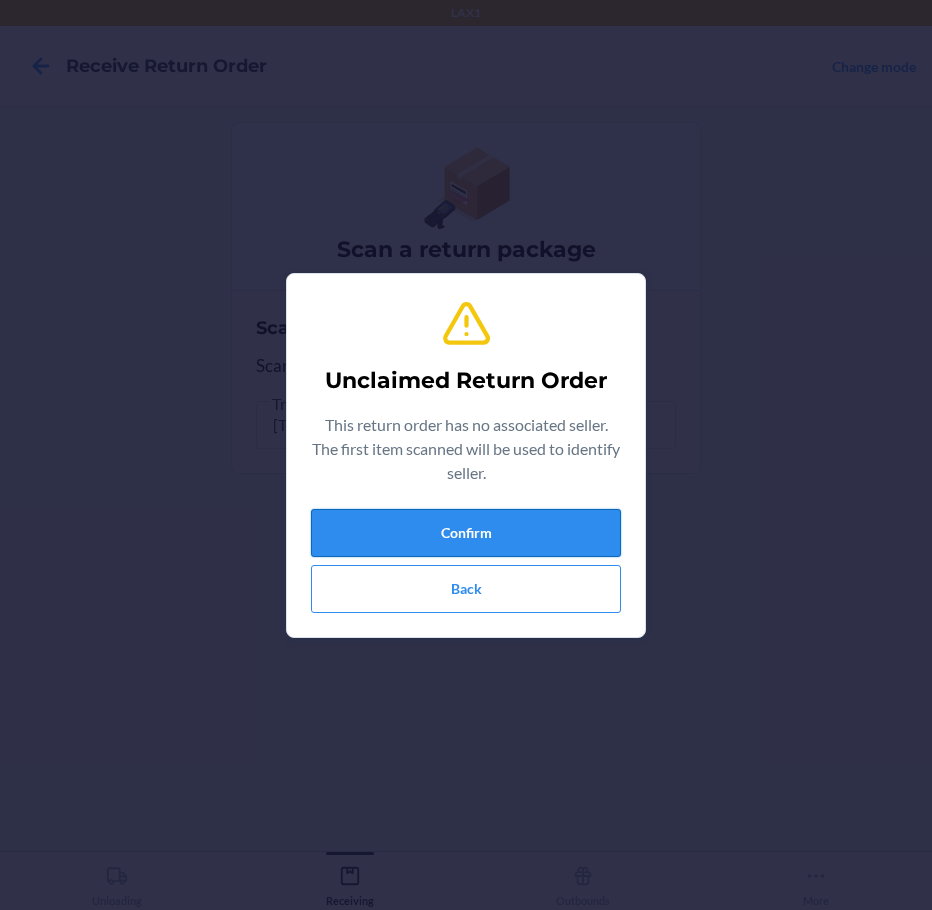click on "Confirm" at bounding box center (466, 533) 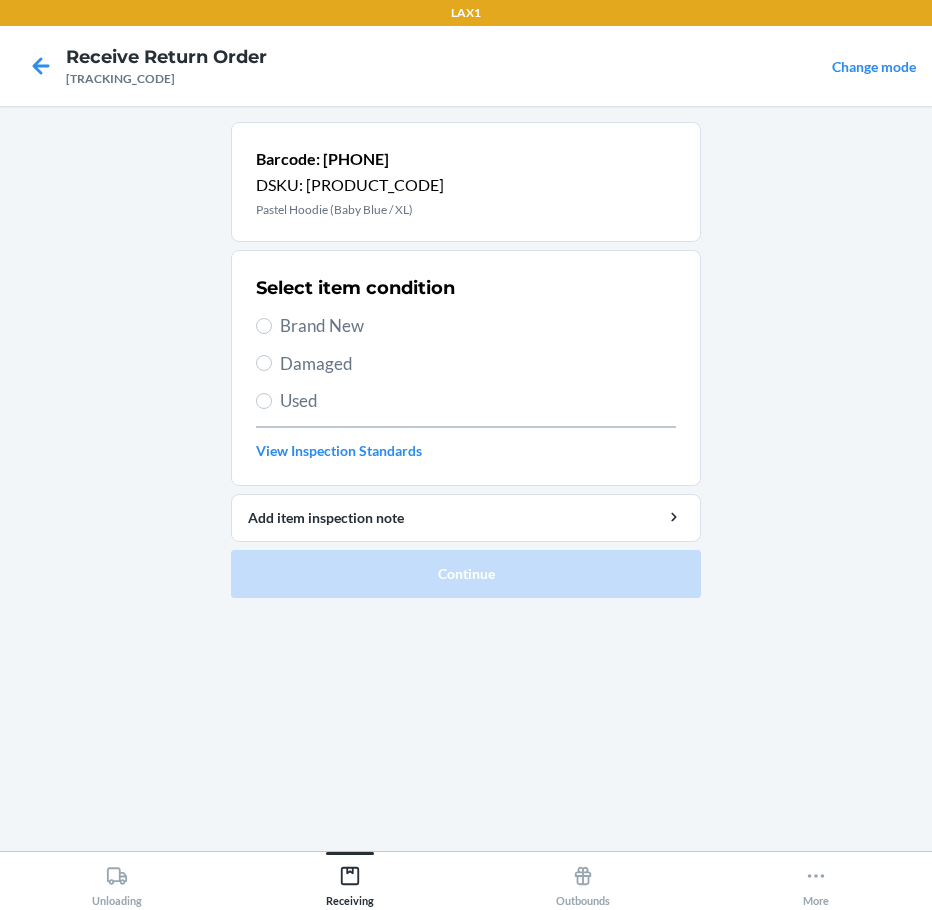 click on "Brand New" at bounding box center [478, 326] 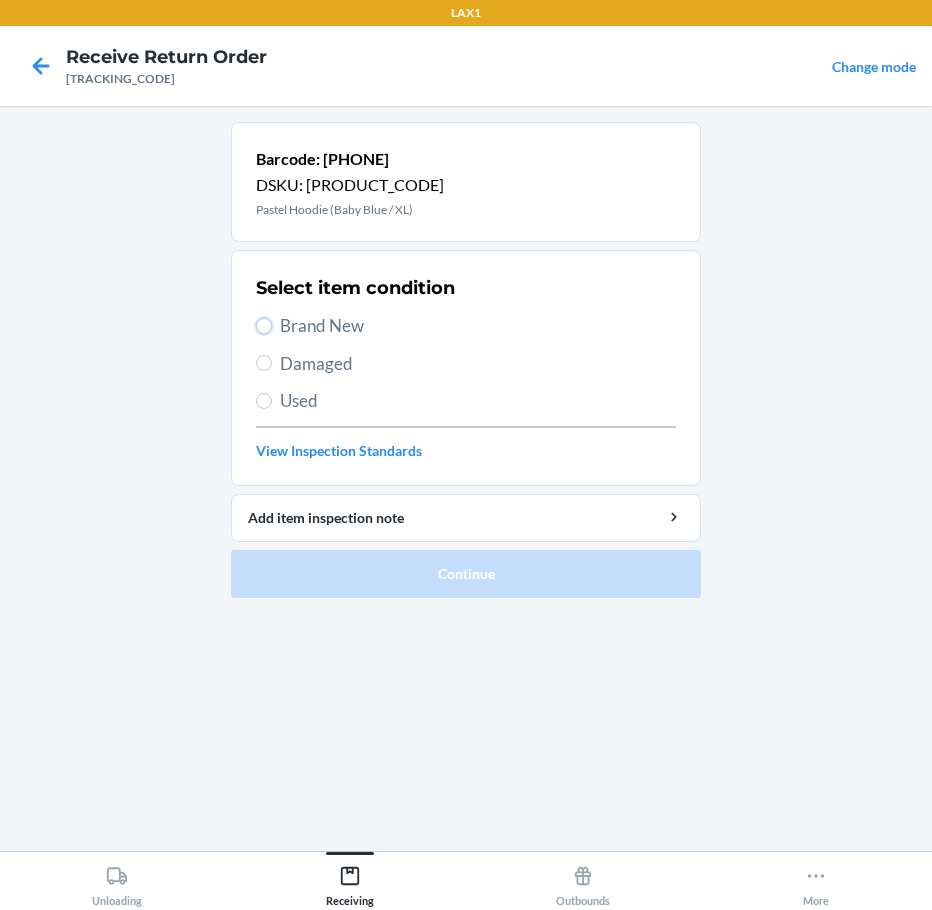 click on "Brand New" at bounding box center [264, 326] 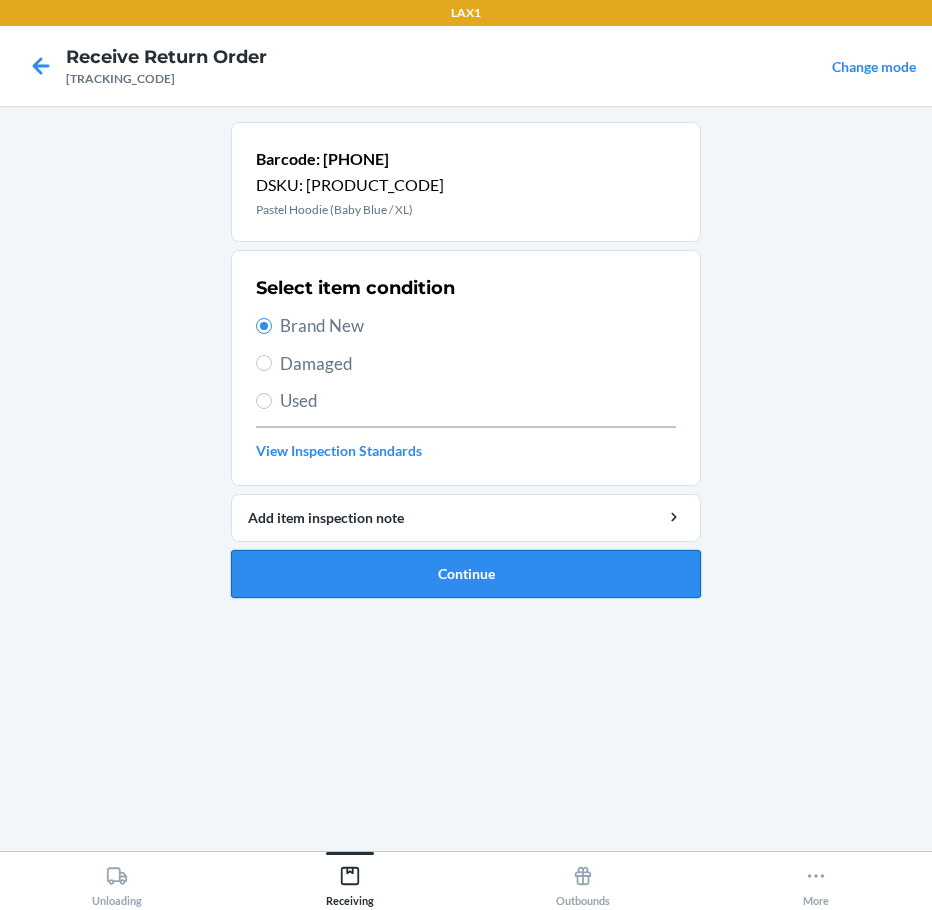 click on "Continue" at bounding box center (466, 574) 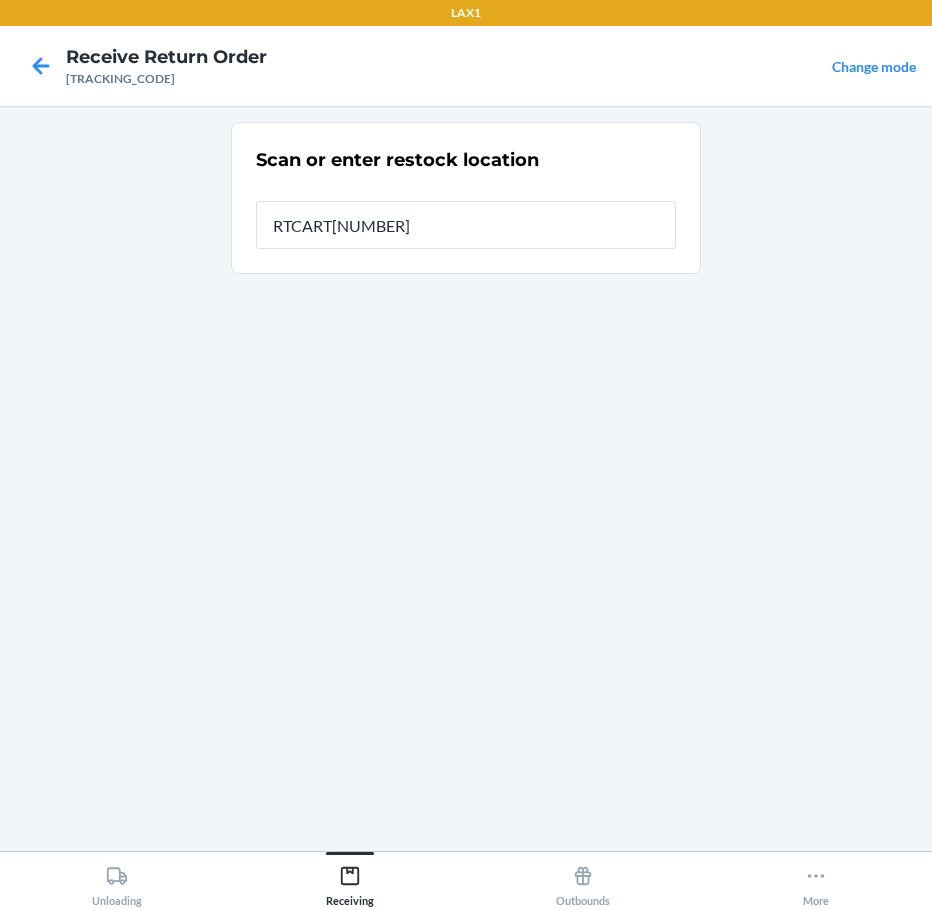 type on "[PRODUCT_CODE]" 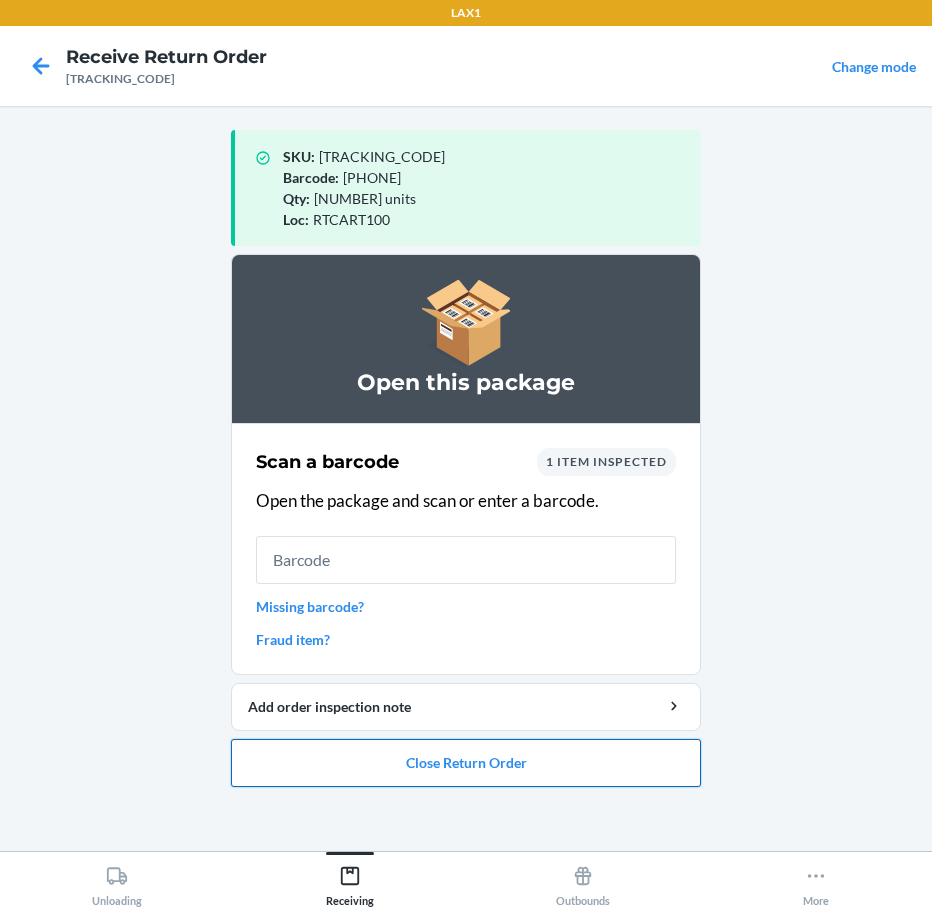 click on "Close Return Order" at bounding box center [466, 763] 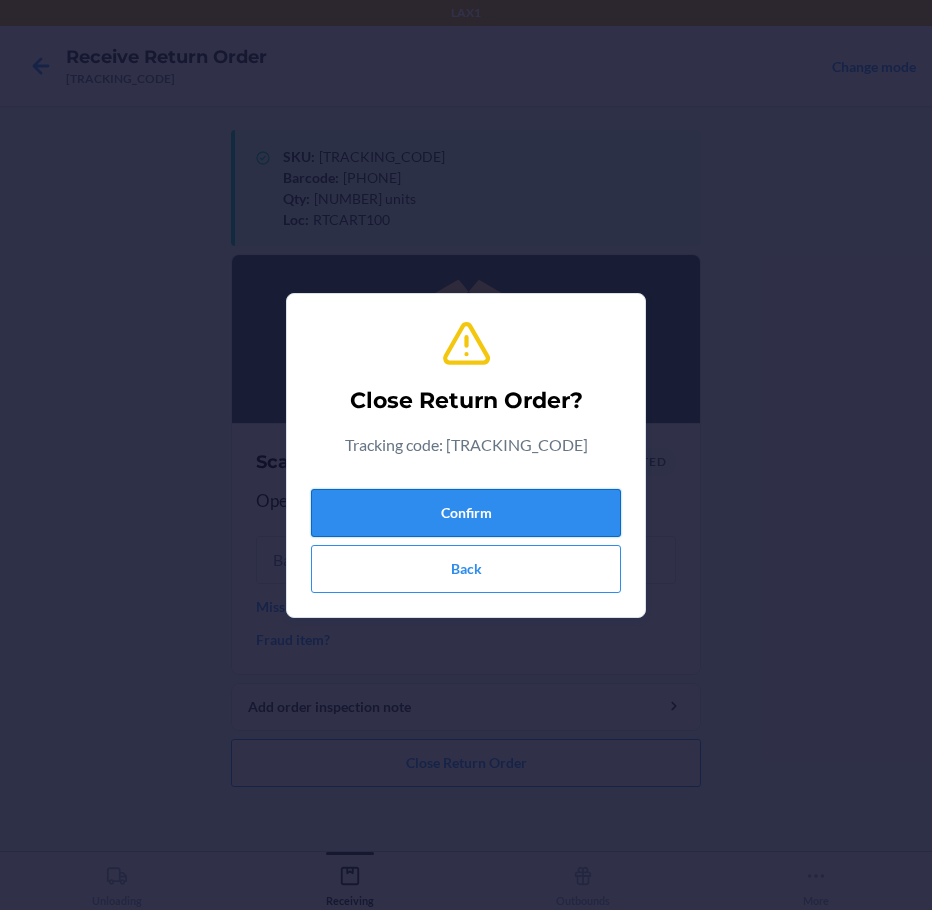 click on "Confirm" at bounding box center (466, 513) 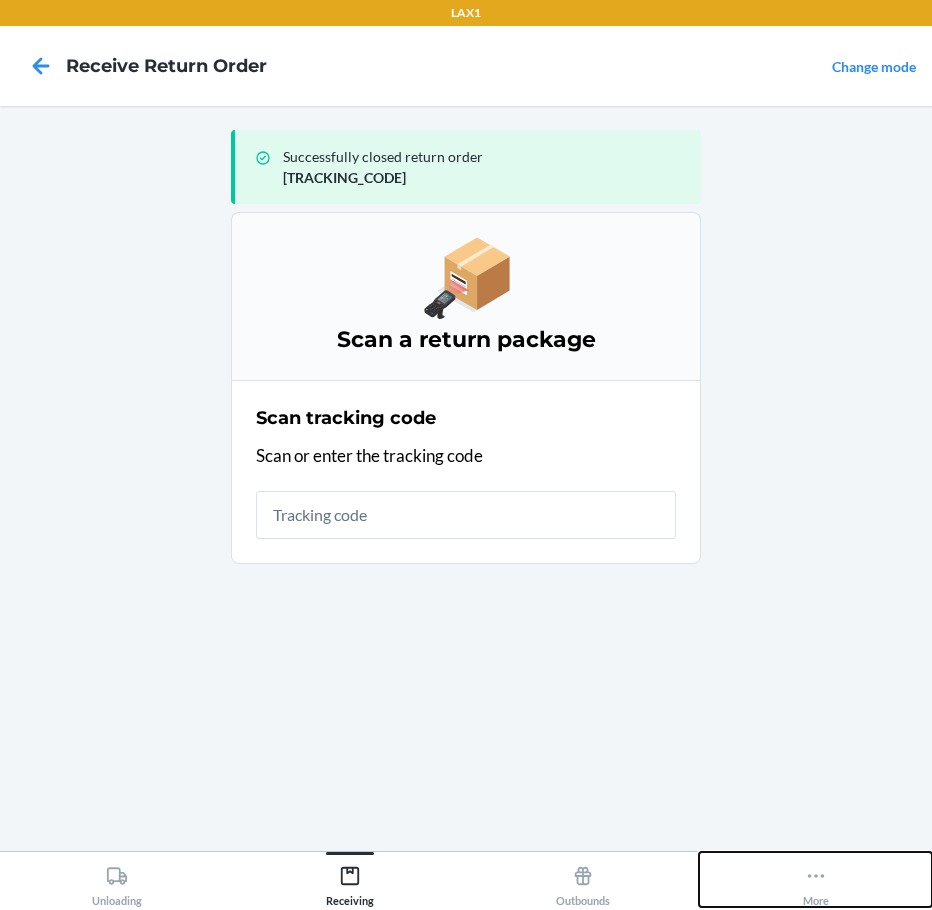 click 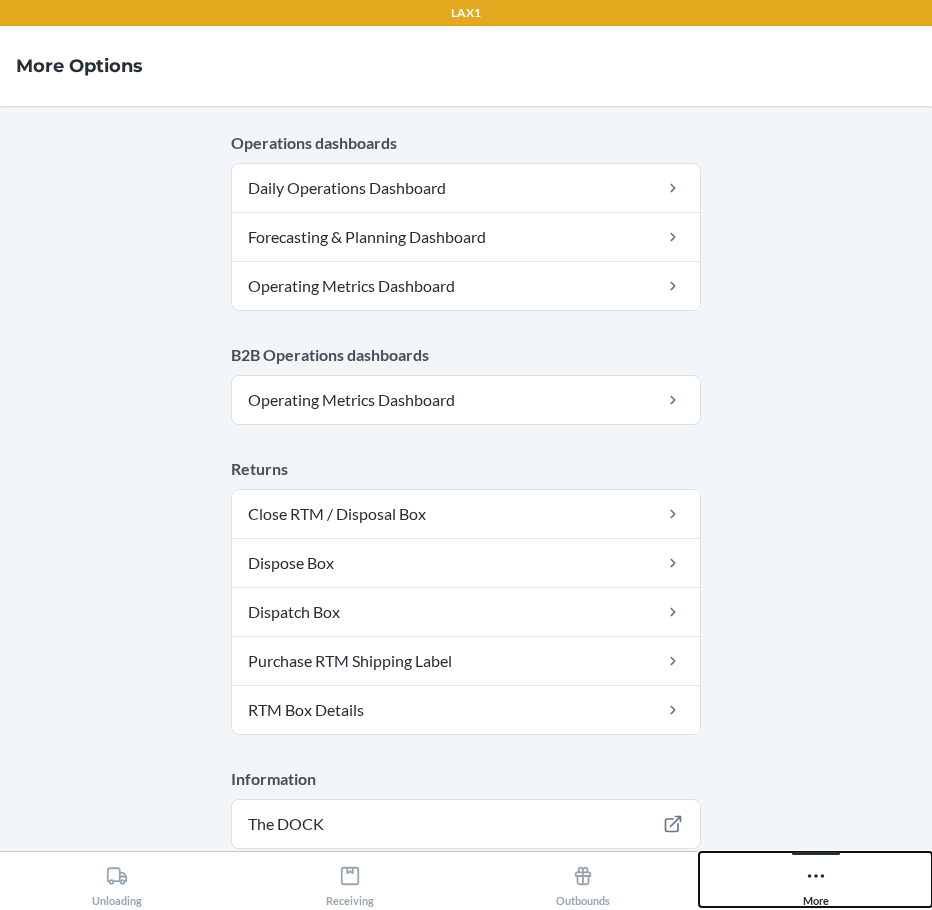 scroll, scrollTop: 965, scrollLeft: 0, axis: vertical 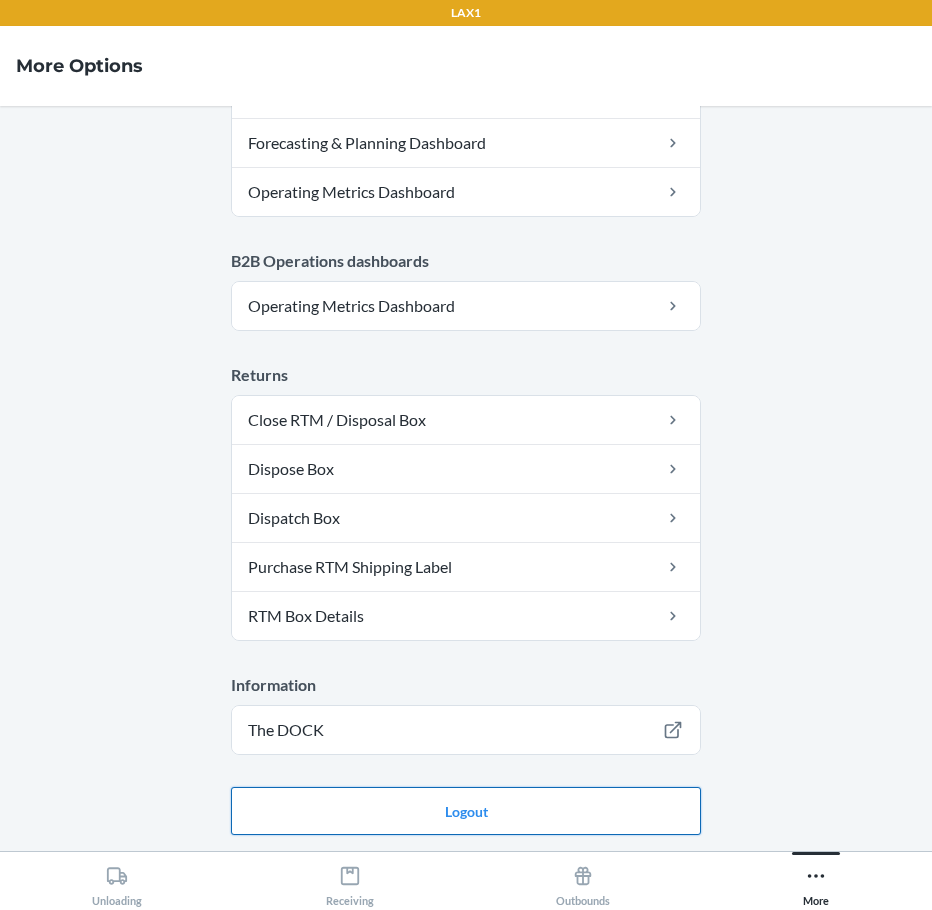 click on "Logout" at bounding box center (466, 811) 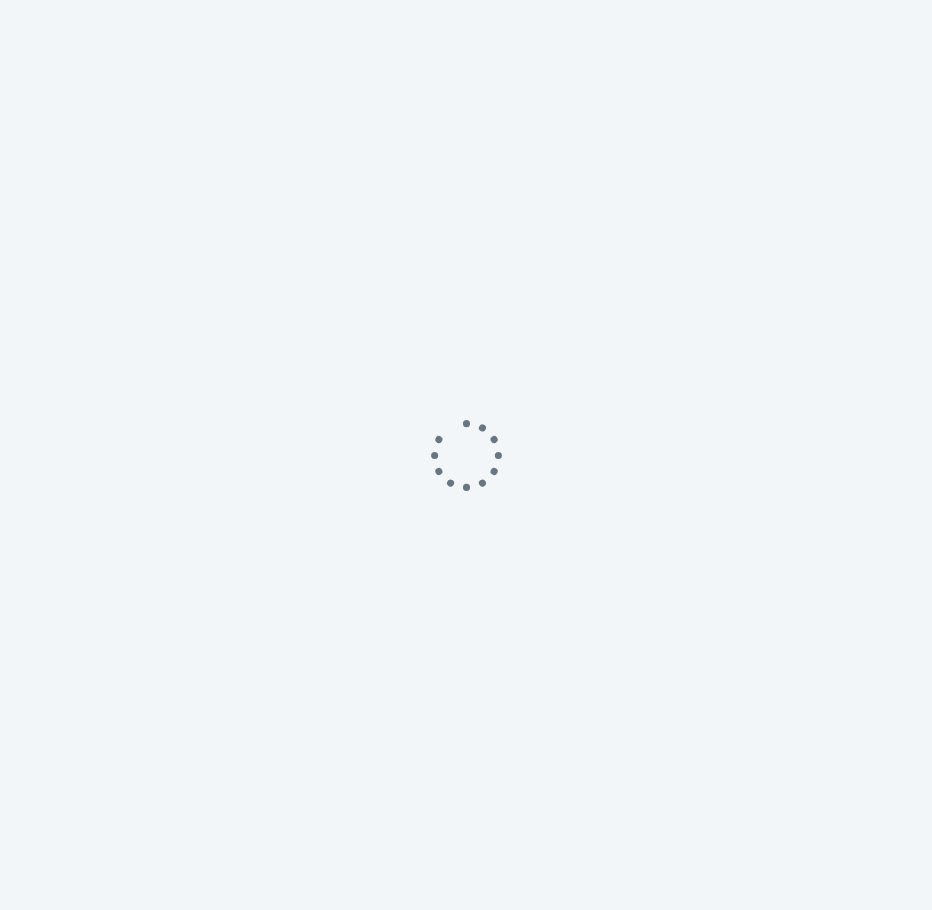 scroll, scrollTop: 0, scrollLeft: 0, axis: both 